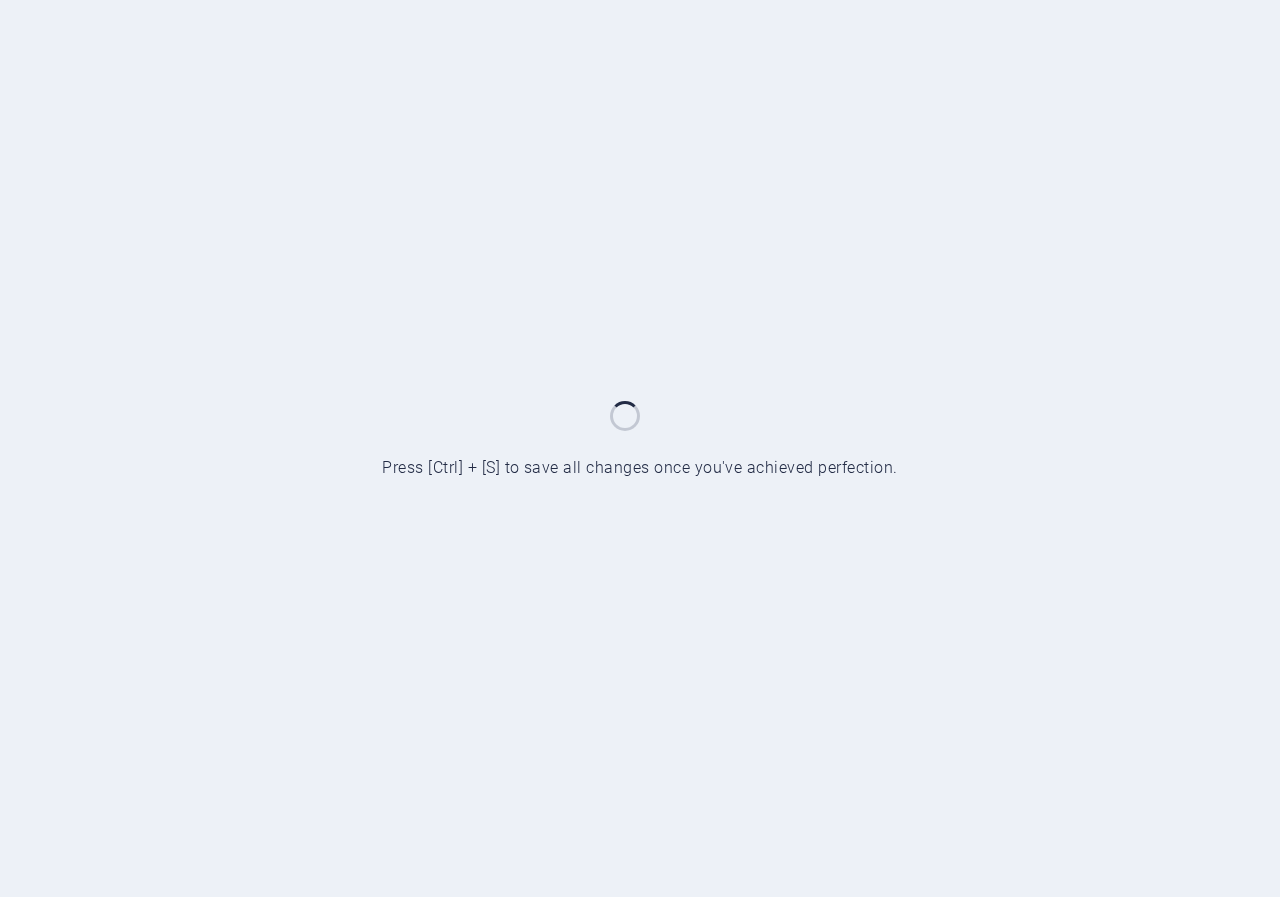 scroll, scrollTop: 0, scrollLeft: 0, axis: both 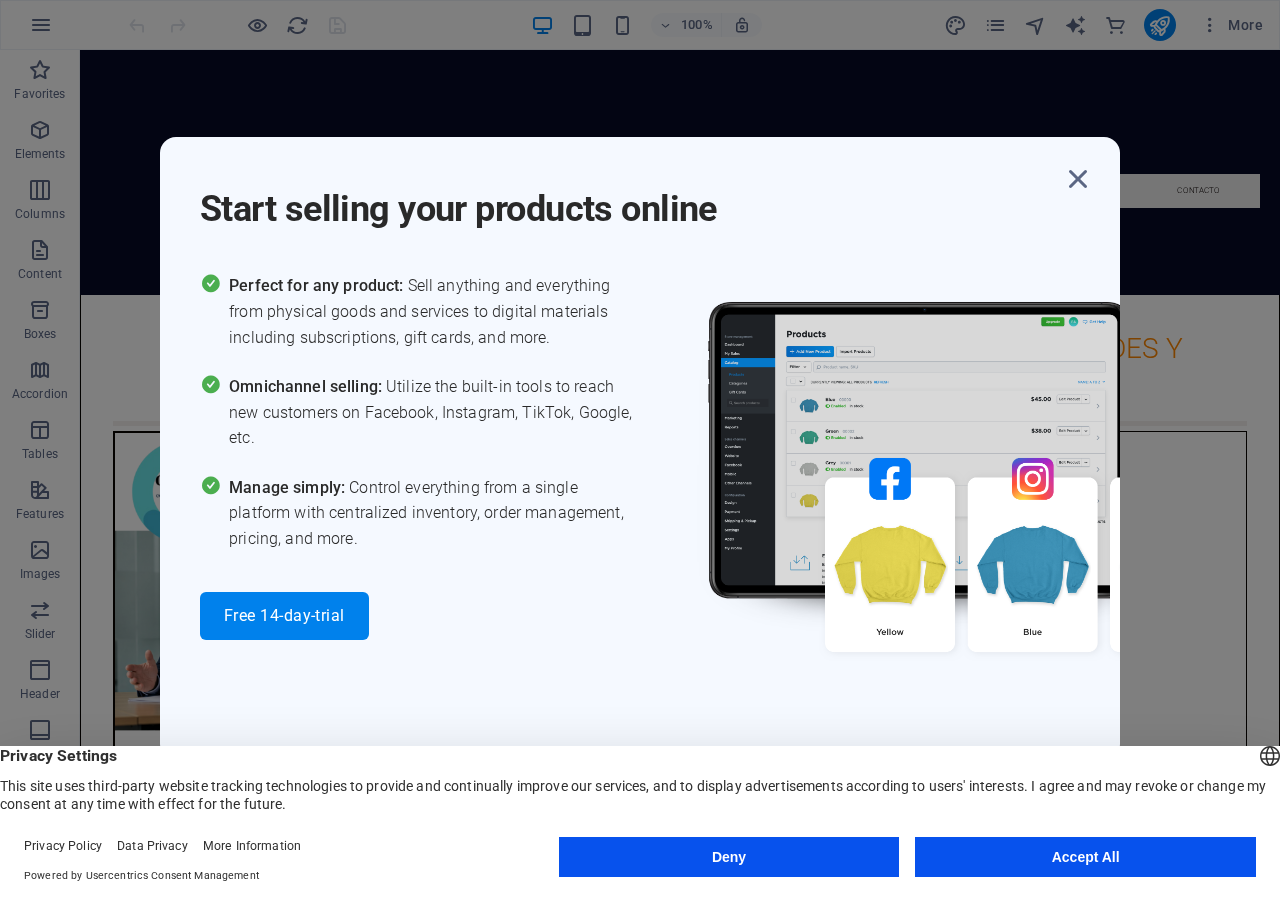 click on "Start selling your products online Perfect for any product:   Sell anything and everything from physical goods and services to digital materials including subscriptions, gift cards, and more. Omnichannel selling:   Utilize the built-in tools to reach new customers on Facebook, Instagram, TikTok, Google, etc. Manage simply:   Control everything from a single platform with centralized inventory, order management, pricing, and more. Free 14-day-trial" at bounding box center (640, 448) 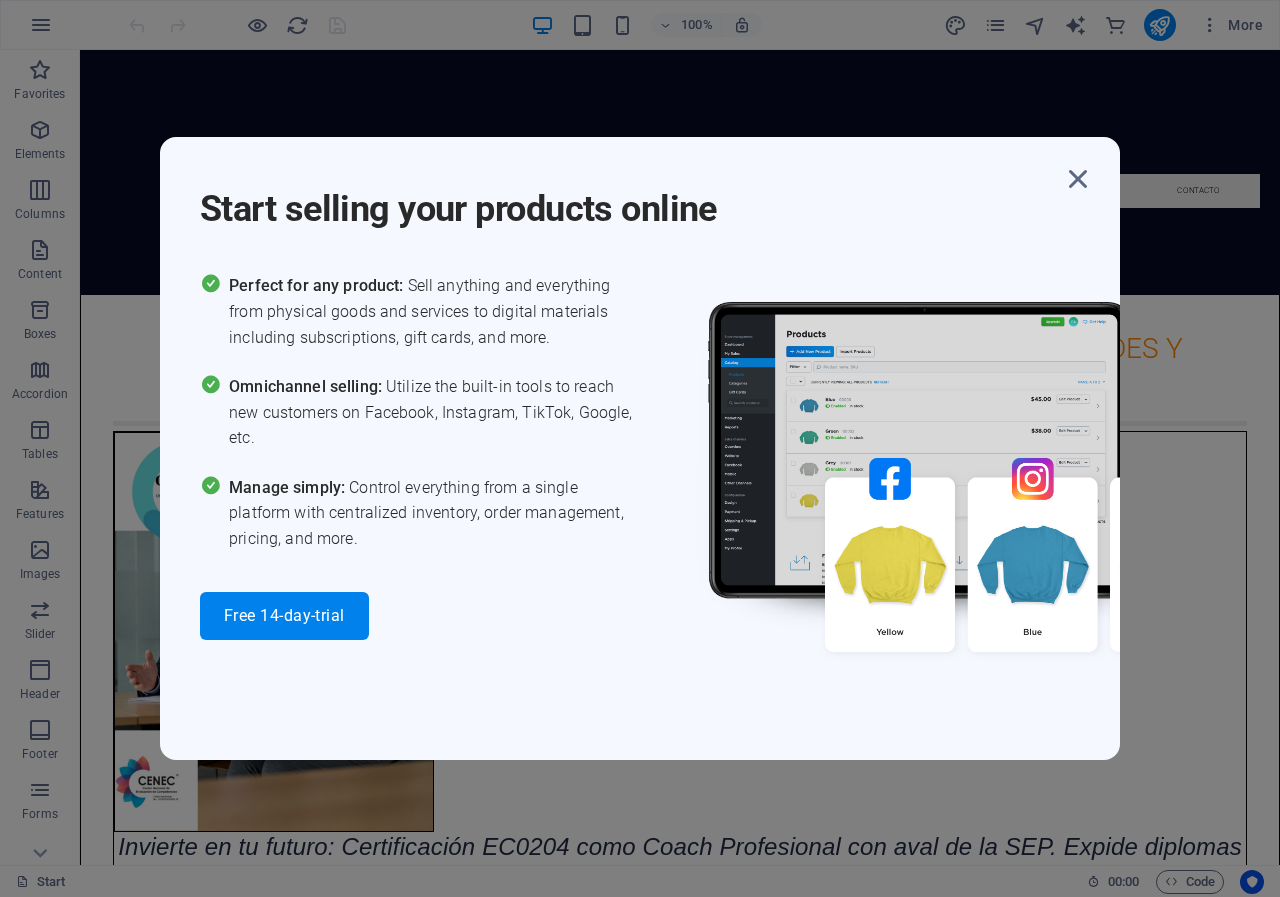 drag, startPoint x: 668, startPoint y: 178, endPoint x: 538, endPoint y: 170, distance: 130.24593 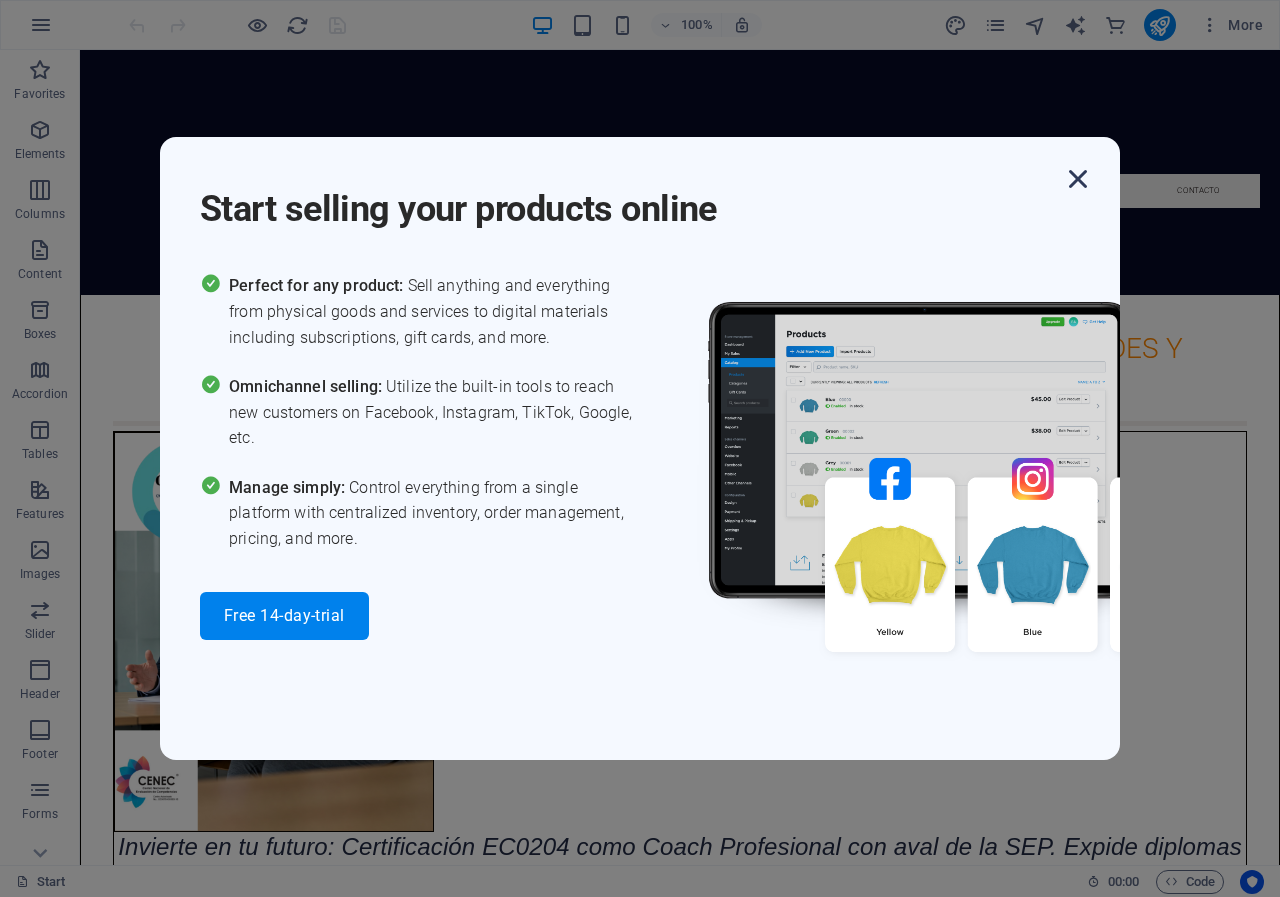 click at bounding box center [1078, 179] 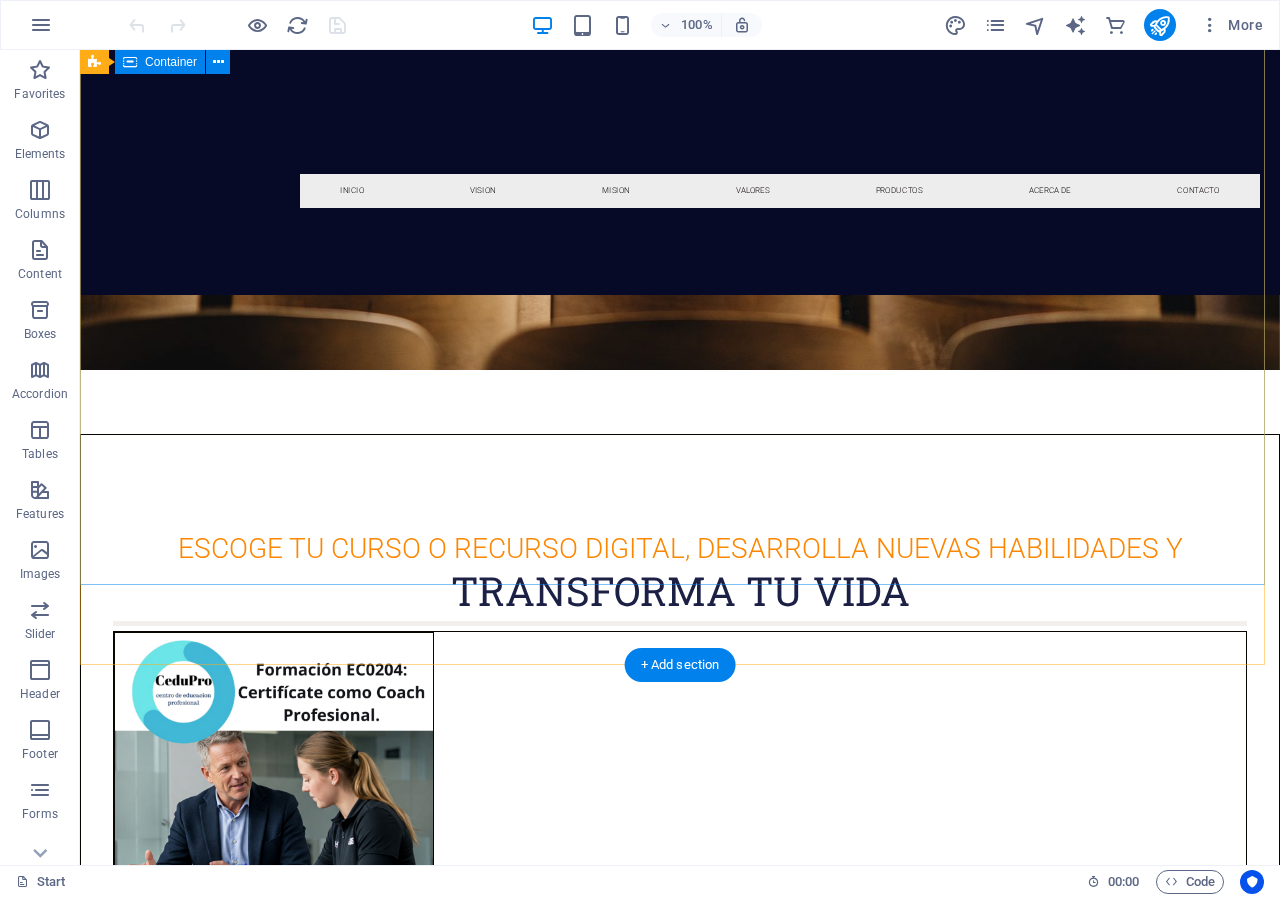 scroll, scrollTop: 200, scrollLeft: 0, axis: vertical 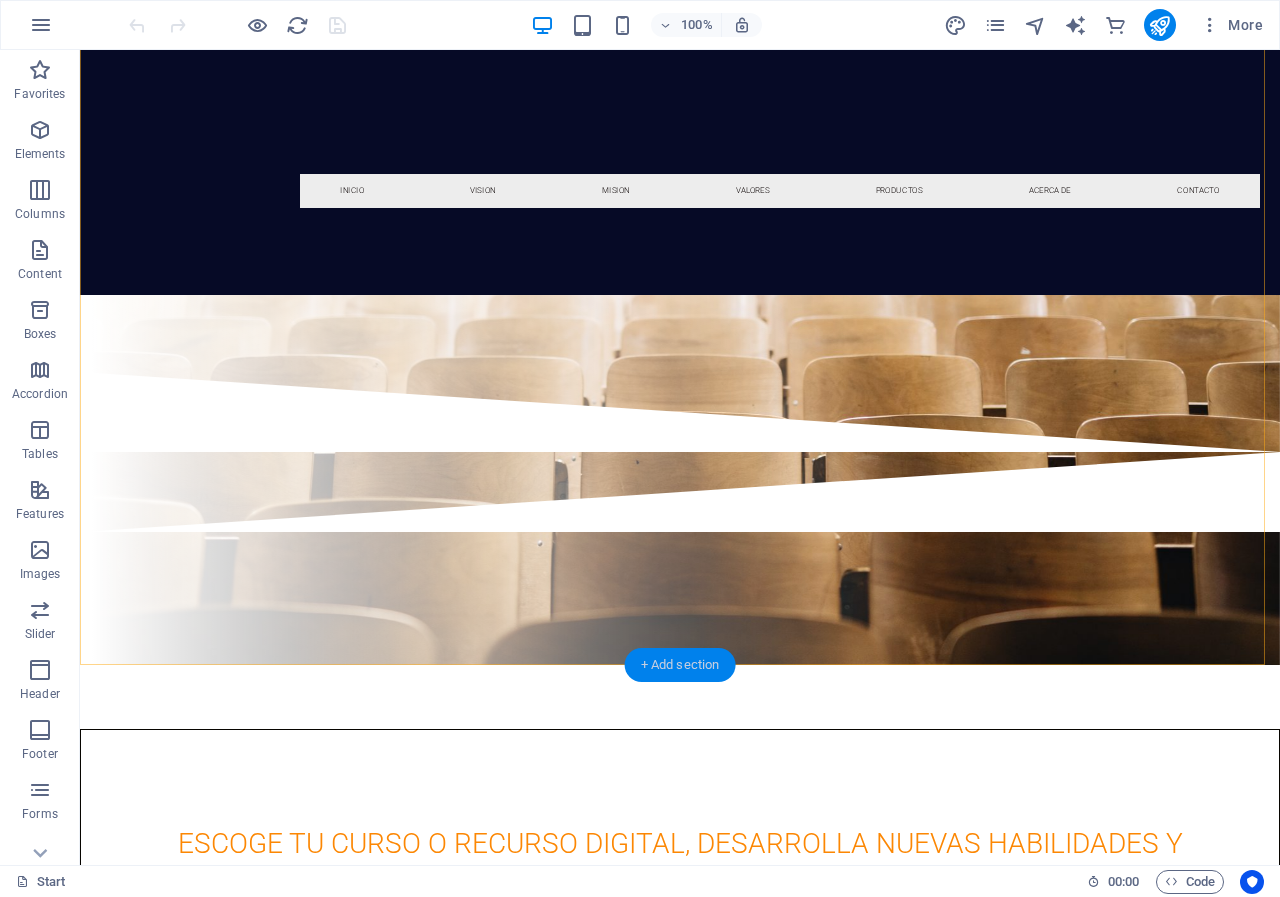 click on "+ Add section" at bounding box center [680, 665] 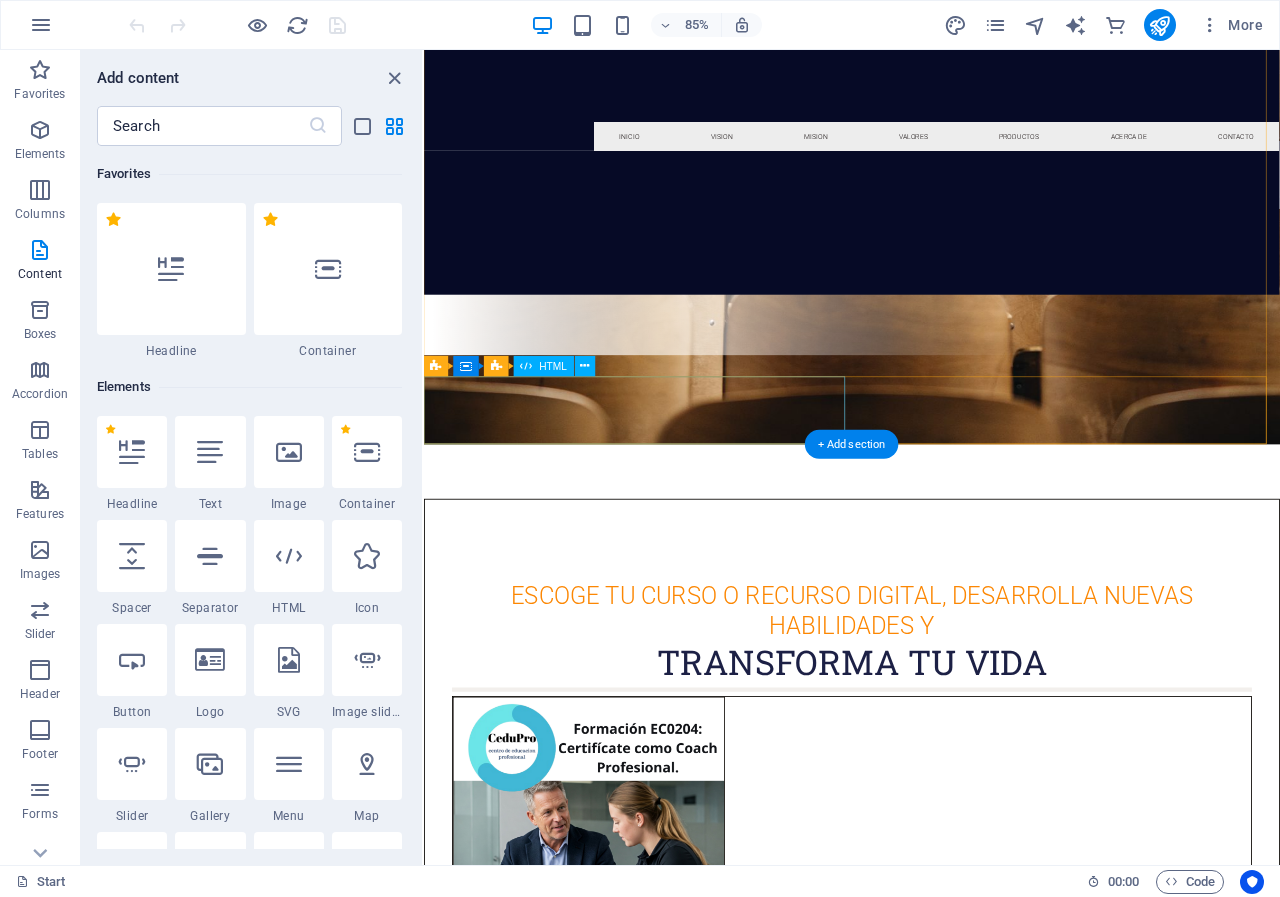 scroll, scrollTop: 700, scrollLeft: 0, axis: vertical 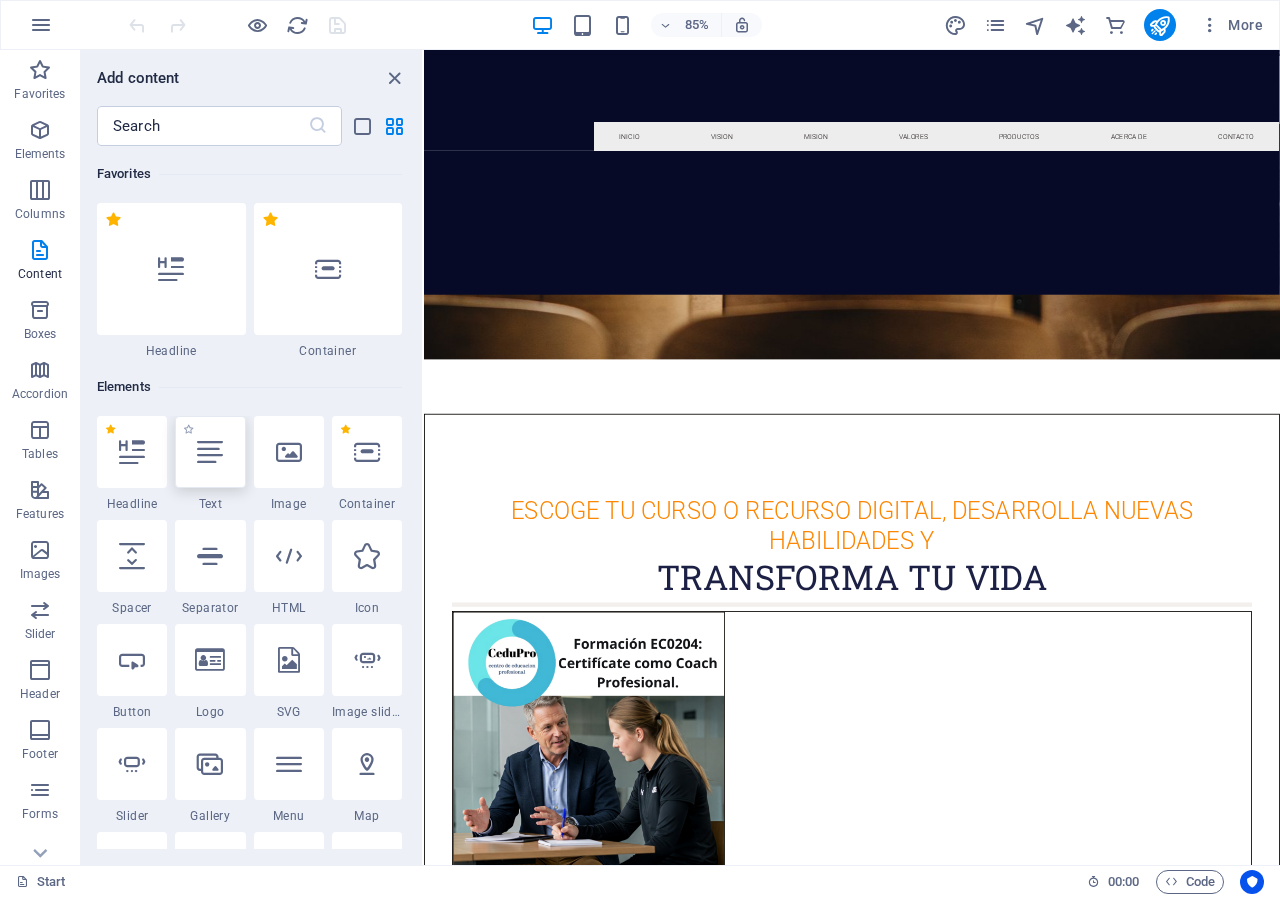 click at bounding box center (210, 452) 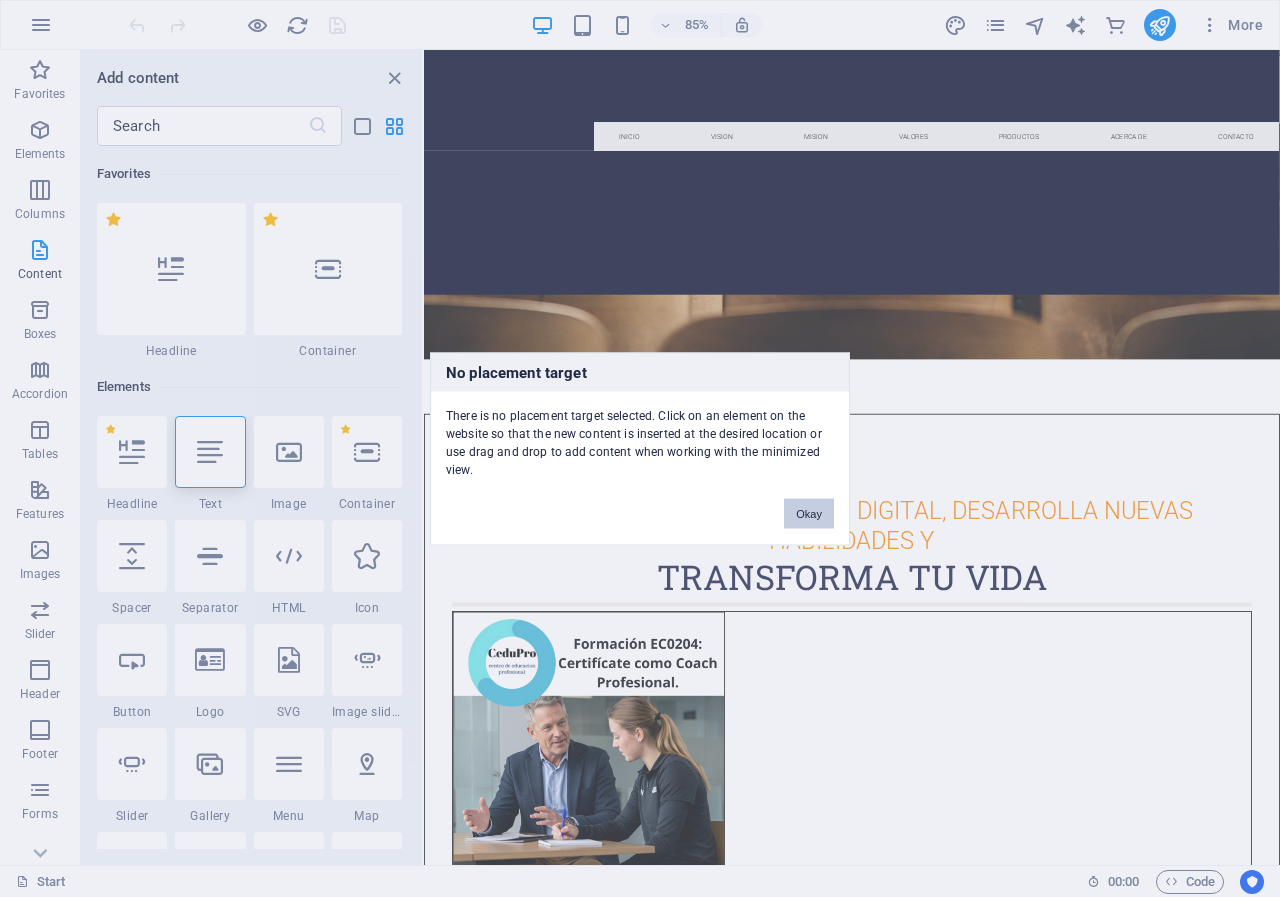 click on "Okay" at bounding box center [809, 513] 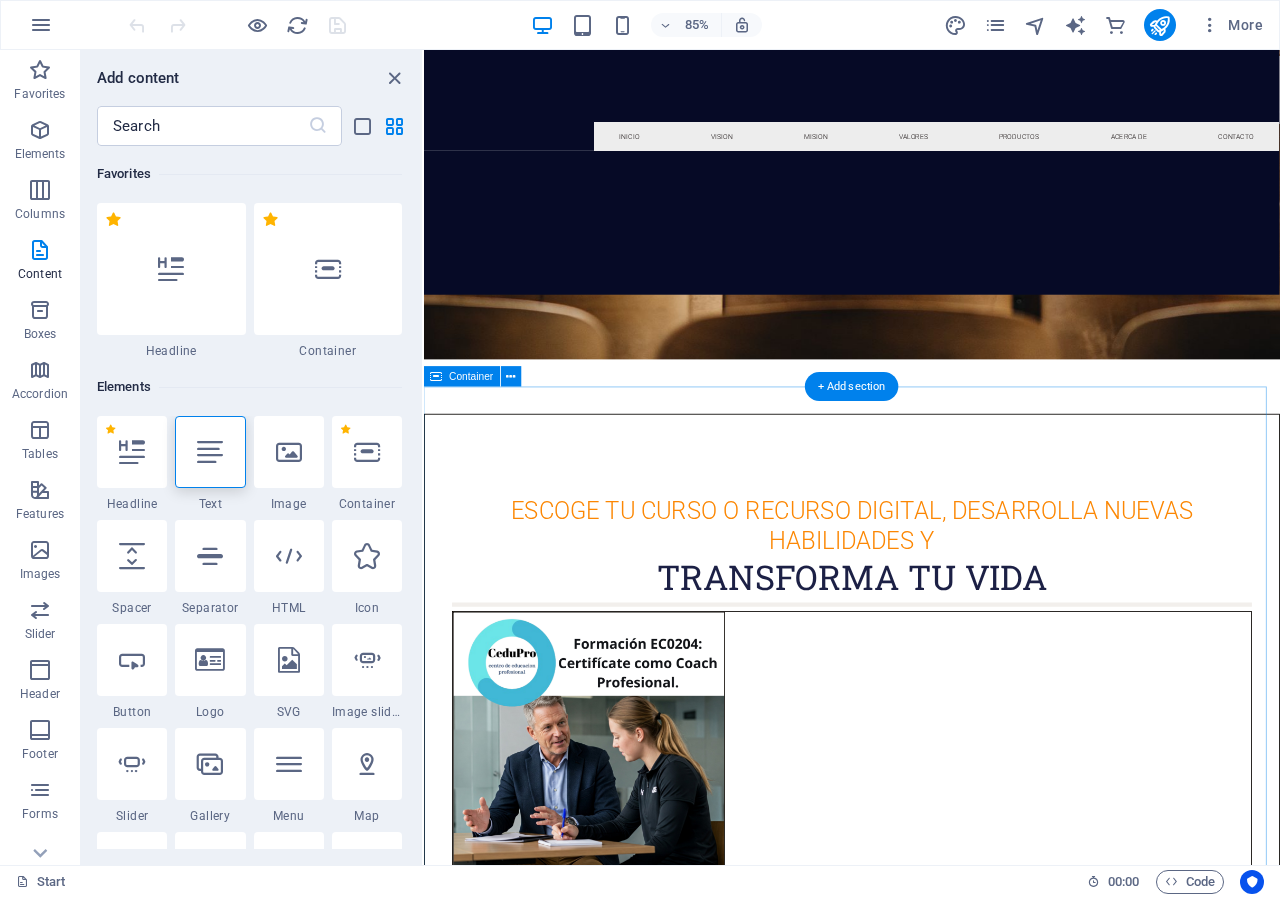 click on "ESCOGE TU CURSO O RECURSO DIGITAL, DESARROLLA NUEVAS HABILIDADES Y TRANSFORMA TU VIDA Invierte en tu futuro: Certificación EC0204 como Coach Profesional con aval de la SEP. Expide diplomas con valor curricular. Domina las técnicas de coaching y destaca en el mercado laboral. obtener Curso de Maquillaje Profesional Aprende las mejores técnicas y secretos de los expertos. Curso de Masajes Relajantes – Conviértete en un experto en bienestar y relajación. Curso de Peluquería y Estilismo – Domina cortes, coloración y peinados de moda. Decoración para Bodas y Eventos – Crea celebraciones inolvidables con estilo y creatividad. CURSO COMPLETO  Aprende en tan solo 8 semanas desde cero a tocar canciones completas por medio de estructuras y patrones que te garantizaran una excelente comprension musical y ejecucion del instrumento. El curso esta diseñado para estudiar 36 horas durante 8 semanas.  Suscribete a esta pagina y llevate el manual del curso totalmente gratis! ✅Sesiones semanales en linea ✅" at bounding box center [927, 4326] 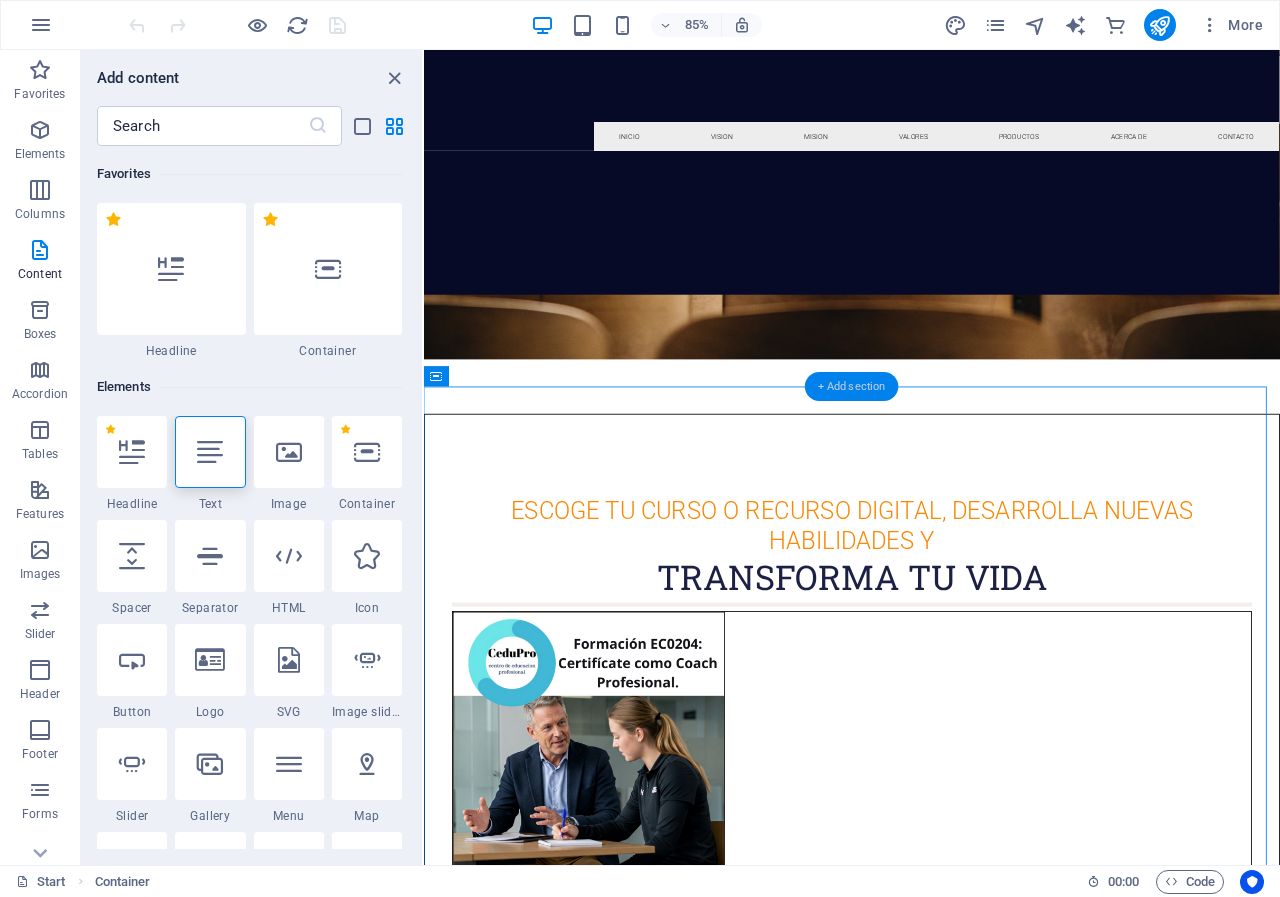 click on "+ Add section" at bounding box center [852, 386] 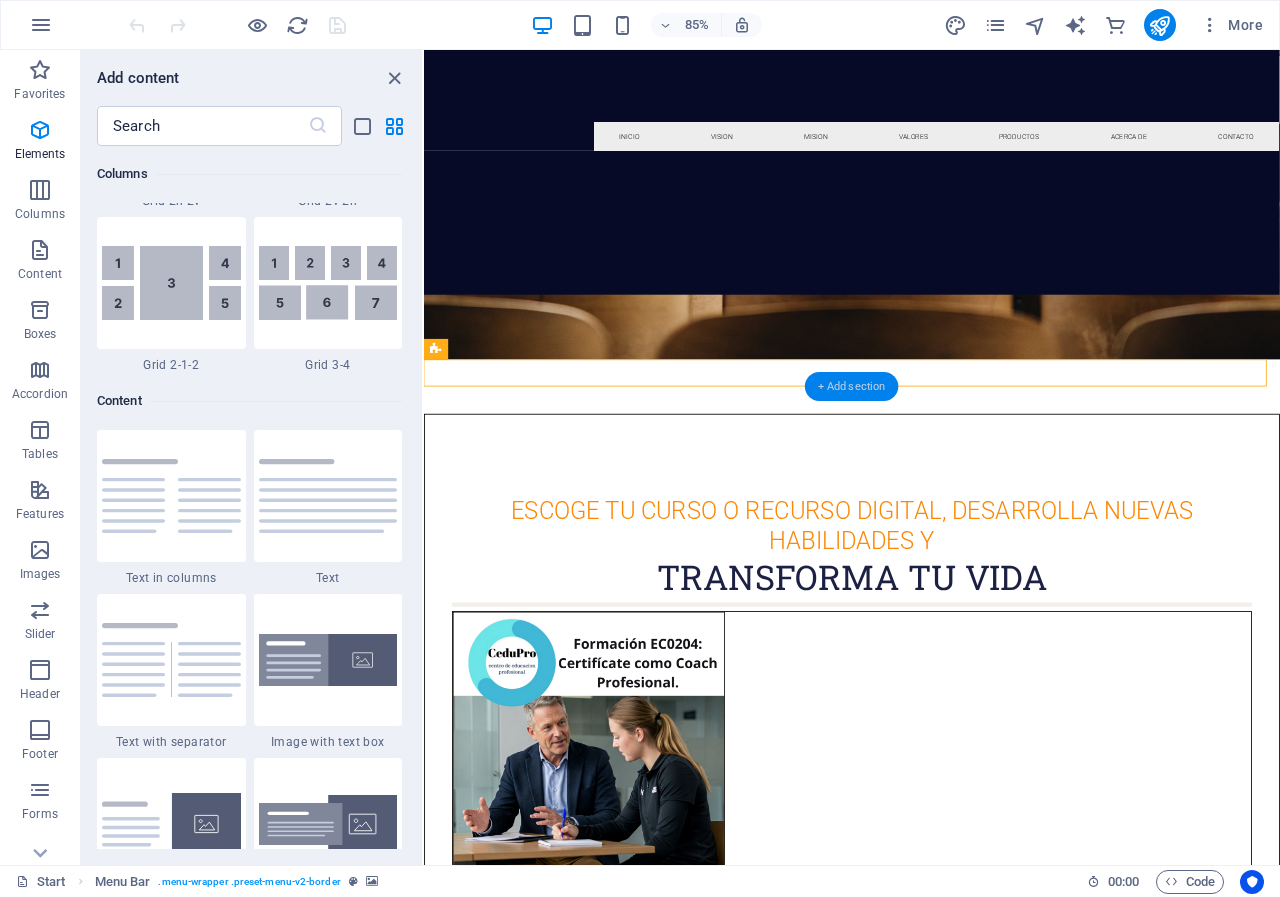 scroll, scrollTop: 3499, scrollLeft: 0, axis: vertical 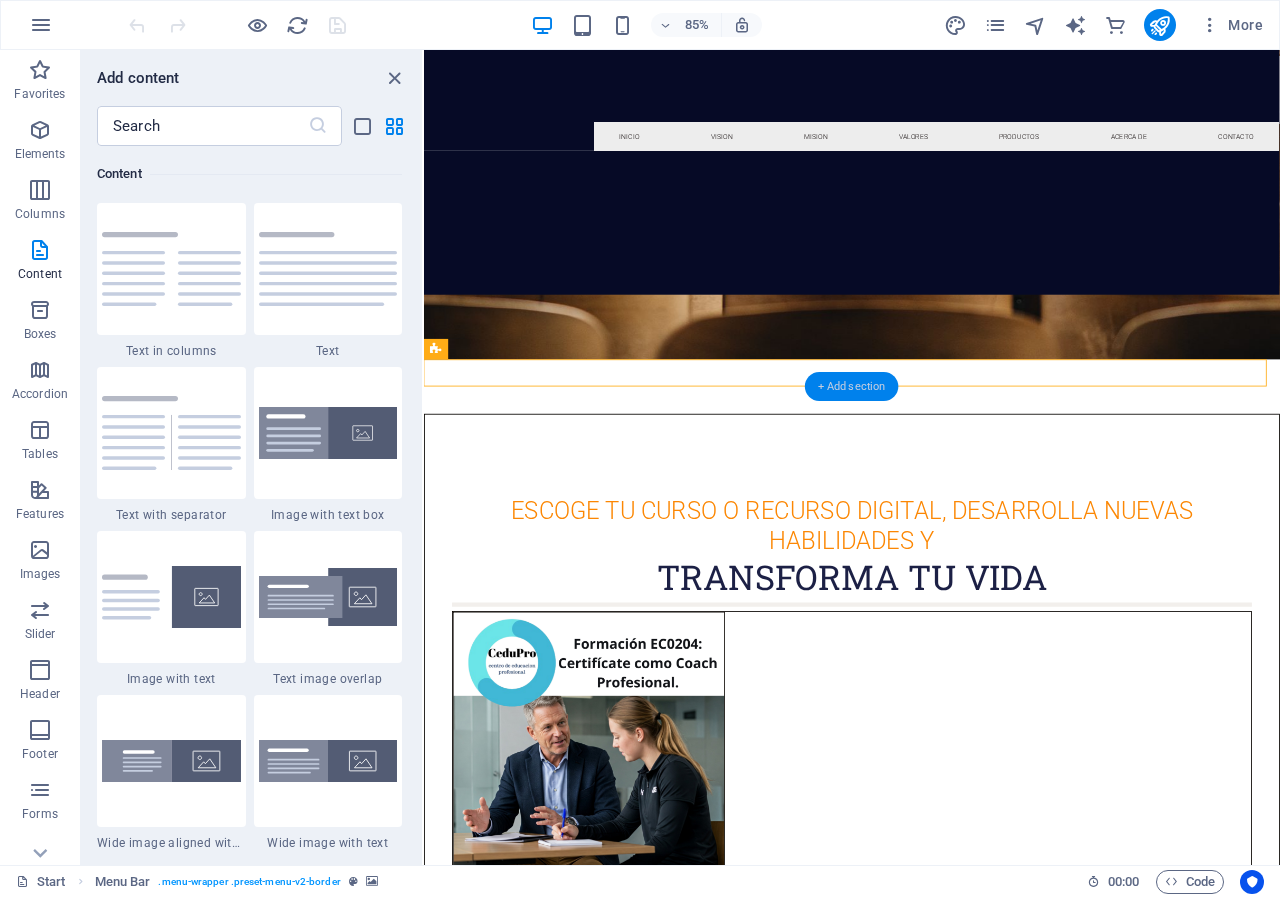 click on "+ Add section" at bounding box center (852, 386) 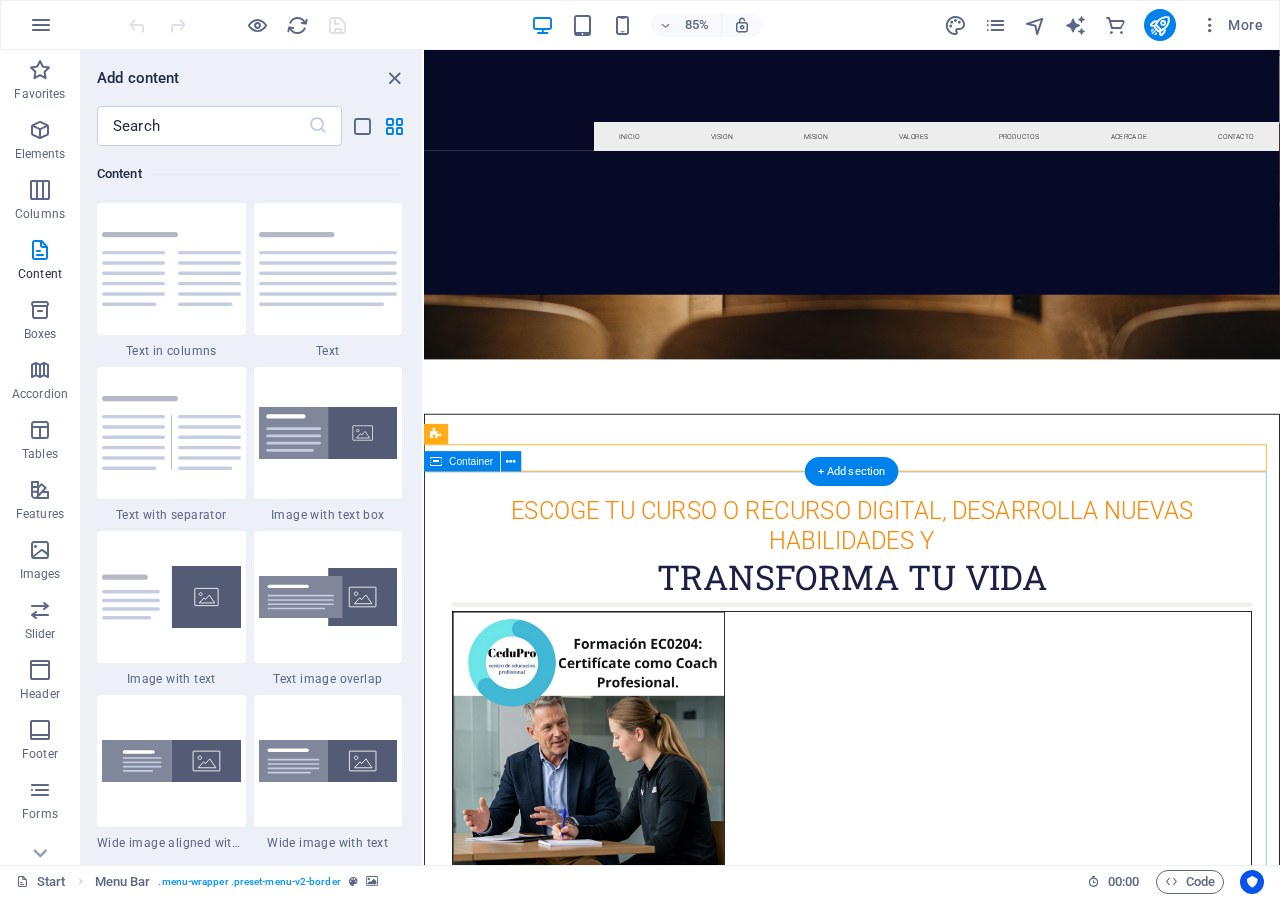 scroll, scrollTop: 500, scrollLeft: 0, axis: vertical 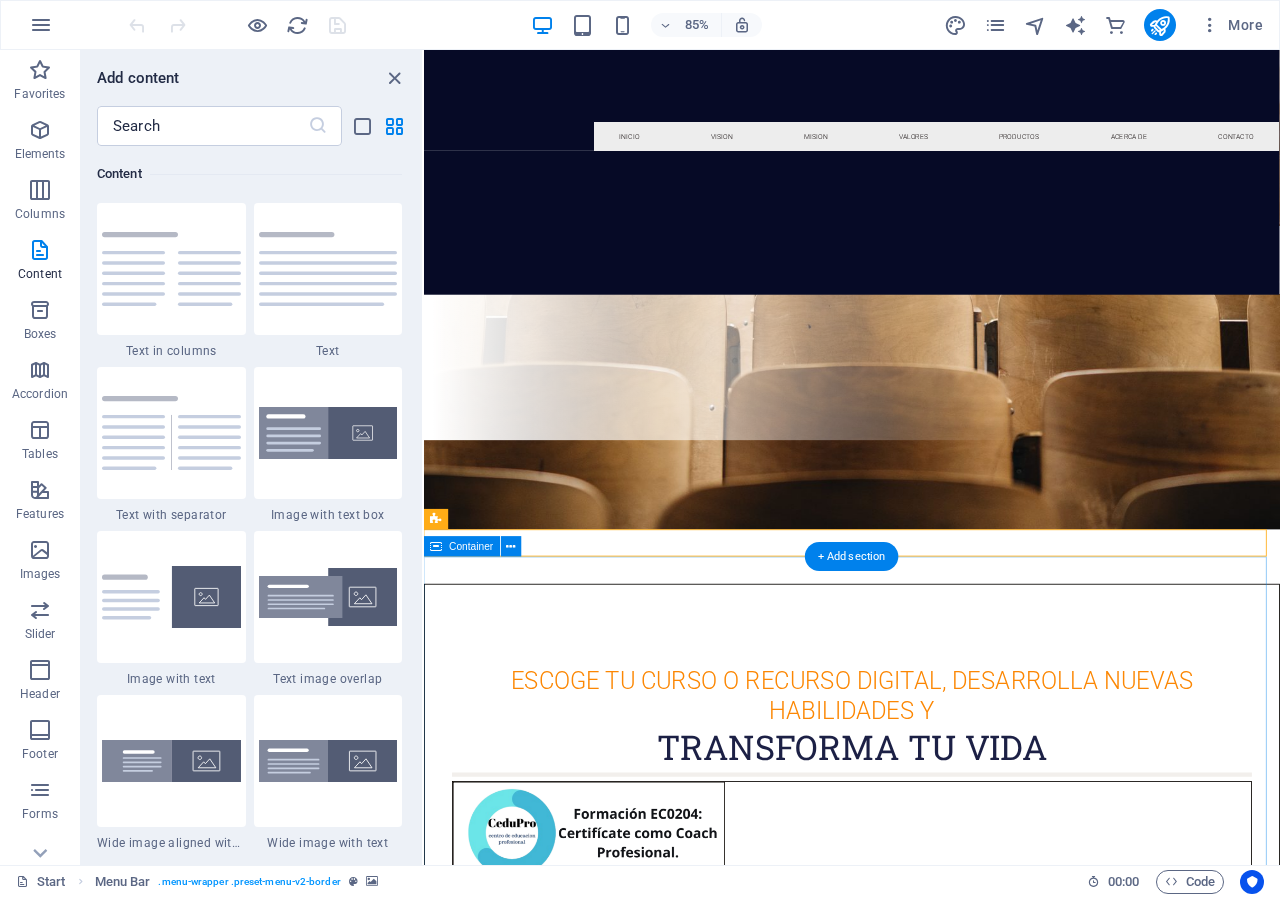 click on "ESCOGE TU CURSO O RECURSO DIGITAL, DESARROLLA NUEVAS HABILIDADES Y TRANSFORMA TU VIDA Invierte en tu futuro: Certificación EC0204 como Coach Profesional con aval de la SEP. Expide diplomas con valor curricular. Domina las técnicas de coaching y destaca en el mercado laboral. obtener Curso de Maquillaje Profesional Aprende las mejores técnicas y secretos de los expertos. Curso de Masajes Relajantes – Conviértete en un experto en bienestar y relajación. Curso de Peluquería y Estilismo – Domina cortes, coloración y peinados de moda. Decoración para Bodas y Eventos – Crea celebraciones inolvidables con estilo y creatividad. CURSO COMPLETO  Aprende en tan solo 8 semanas desde cero a tocar canciones completas por medio de estructuras y patrones que te garantizaran una excelente comprension musical y ejecucion del instrumento. El curso esta diseñado para estudiar 36 horas durante 8 semanas.  Suscribete a esta pagina y llevate el manual del curso totalmente gratis! ✅Sesiones semanales en linea ✅" at bounding box center (927, 4526) 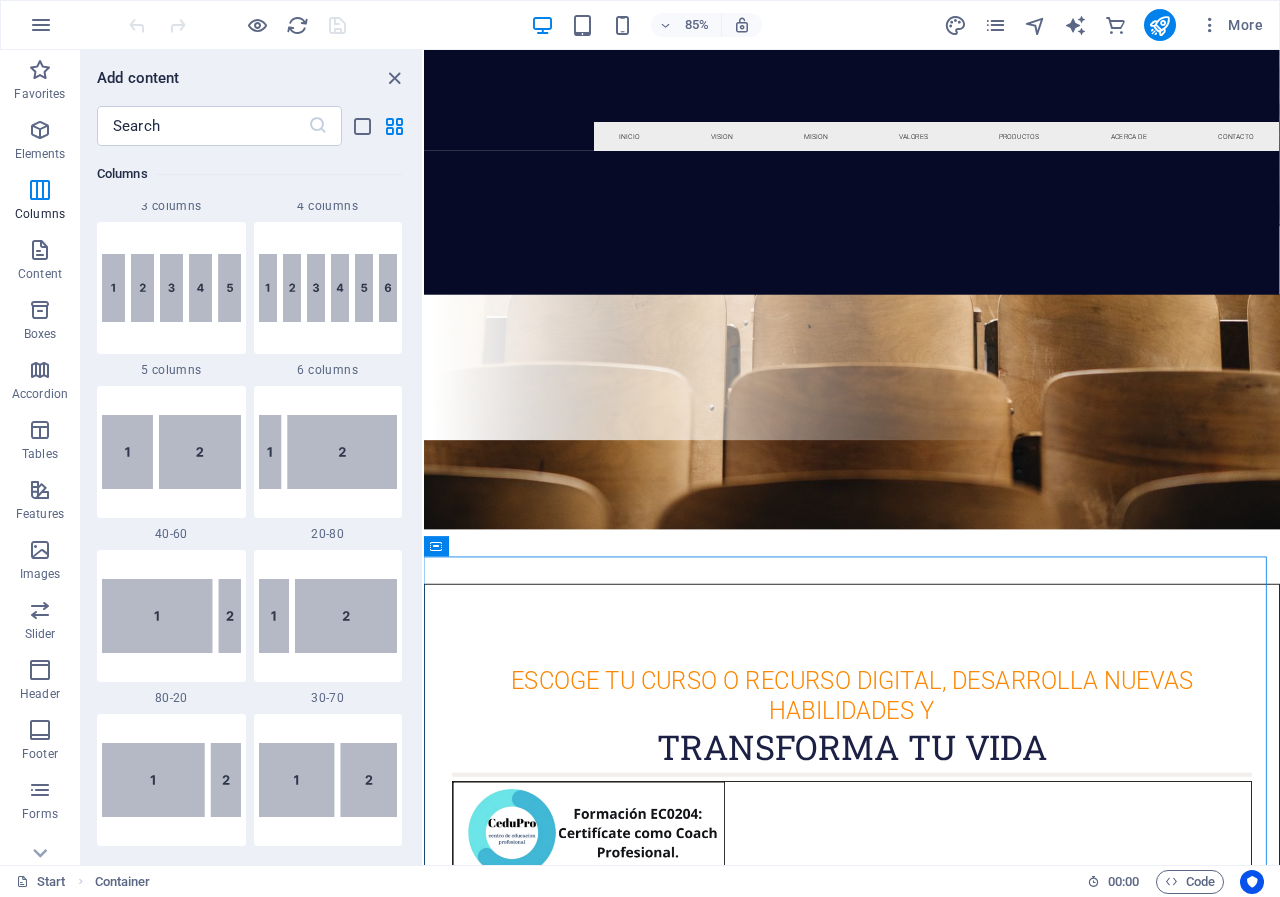 scroll, scrollTop: 1799, scrollLeft: 0, axis: vertical 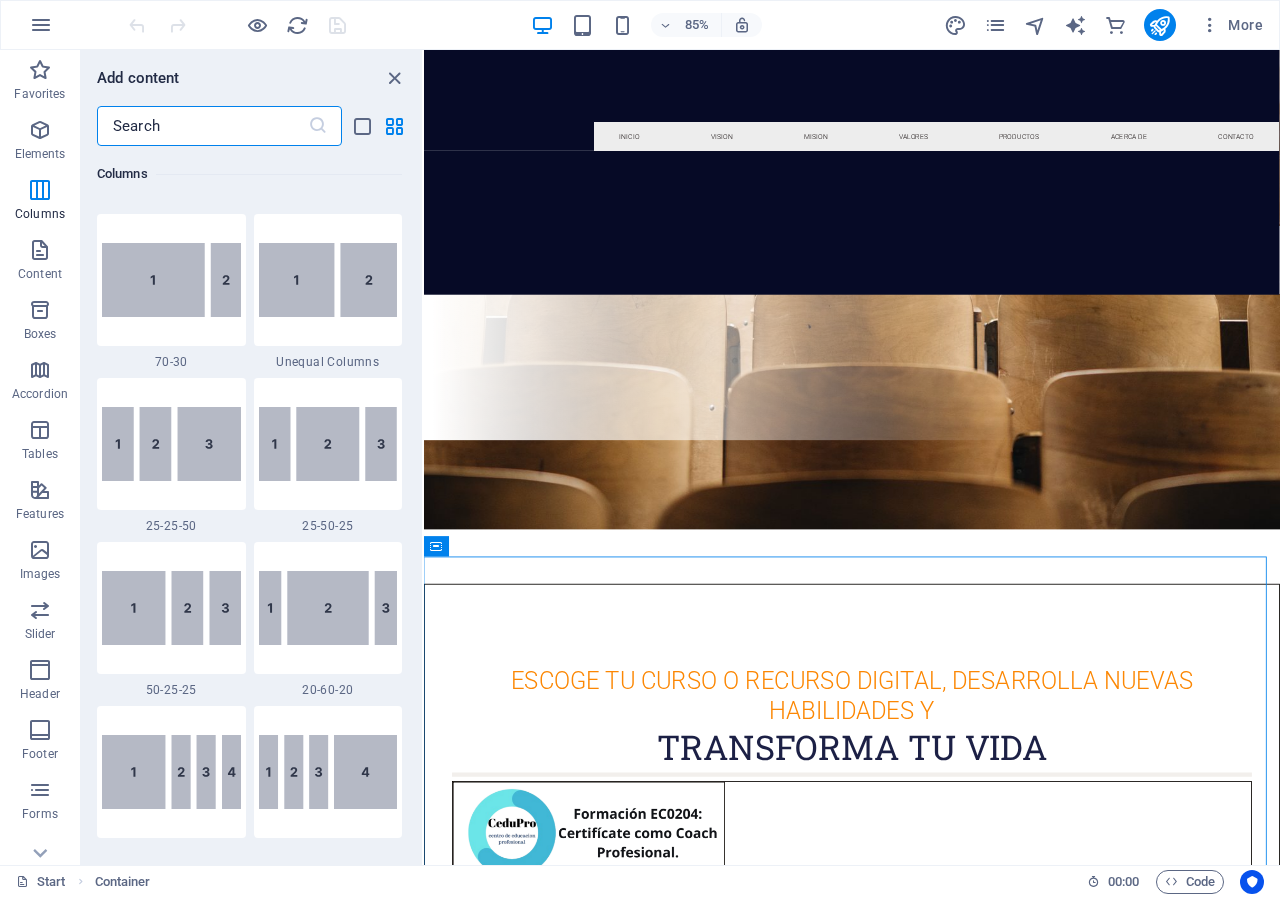 click at bounding box center [202, 126] 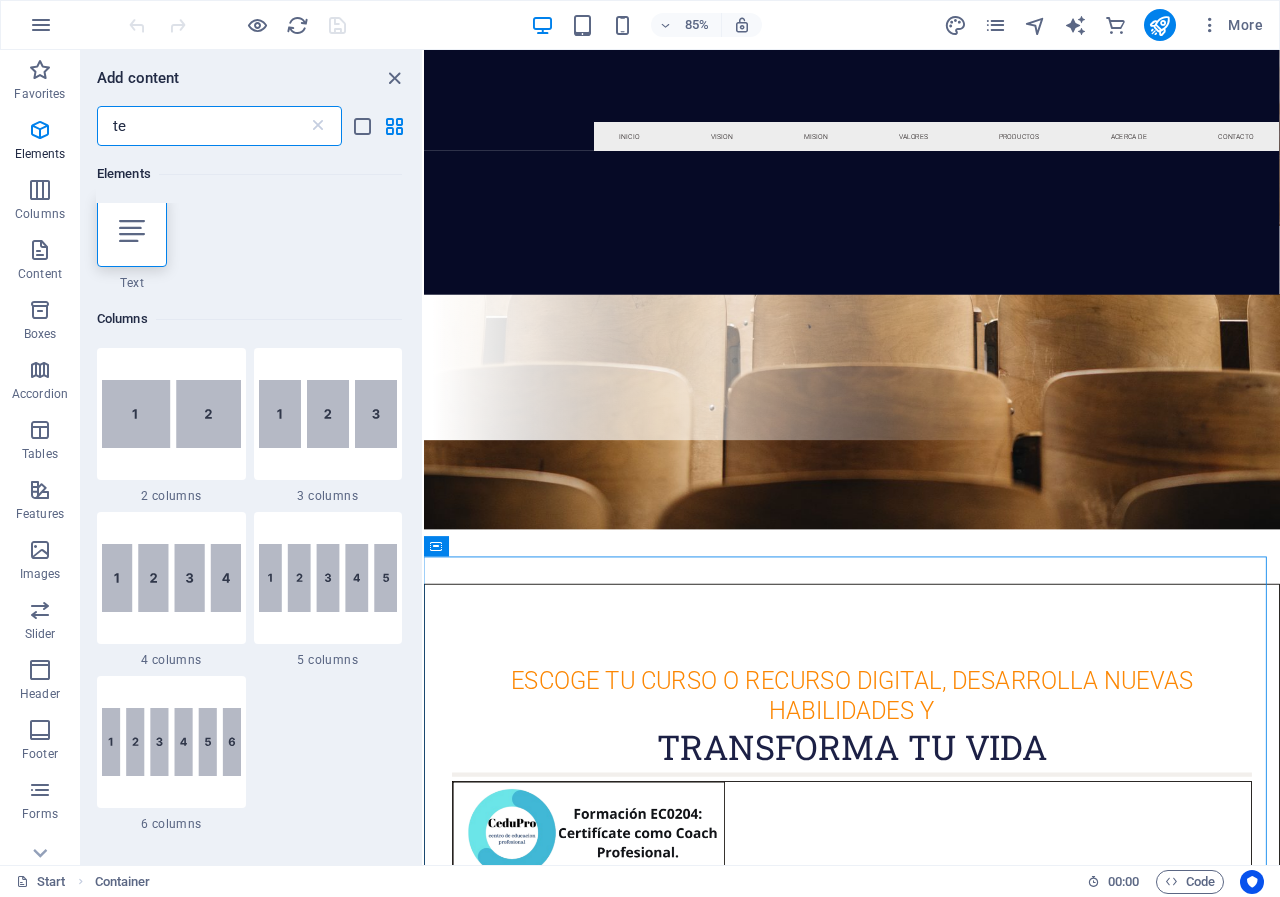 scroll, scrollTop: 0, scrollLeft: 0, axis: both 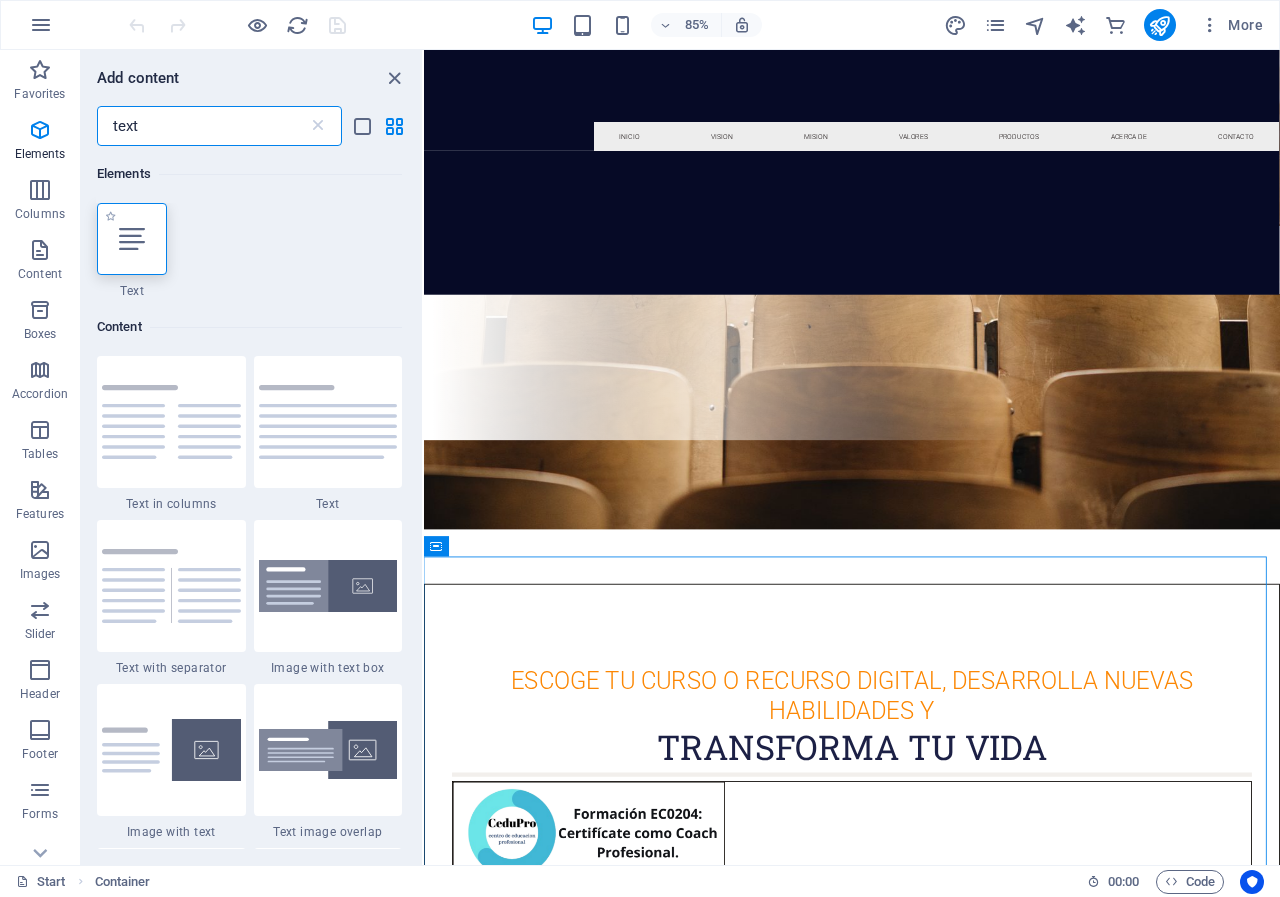 type on "text" 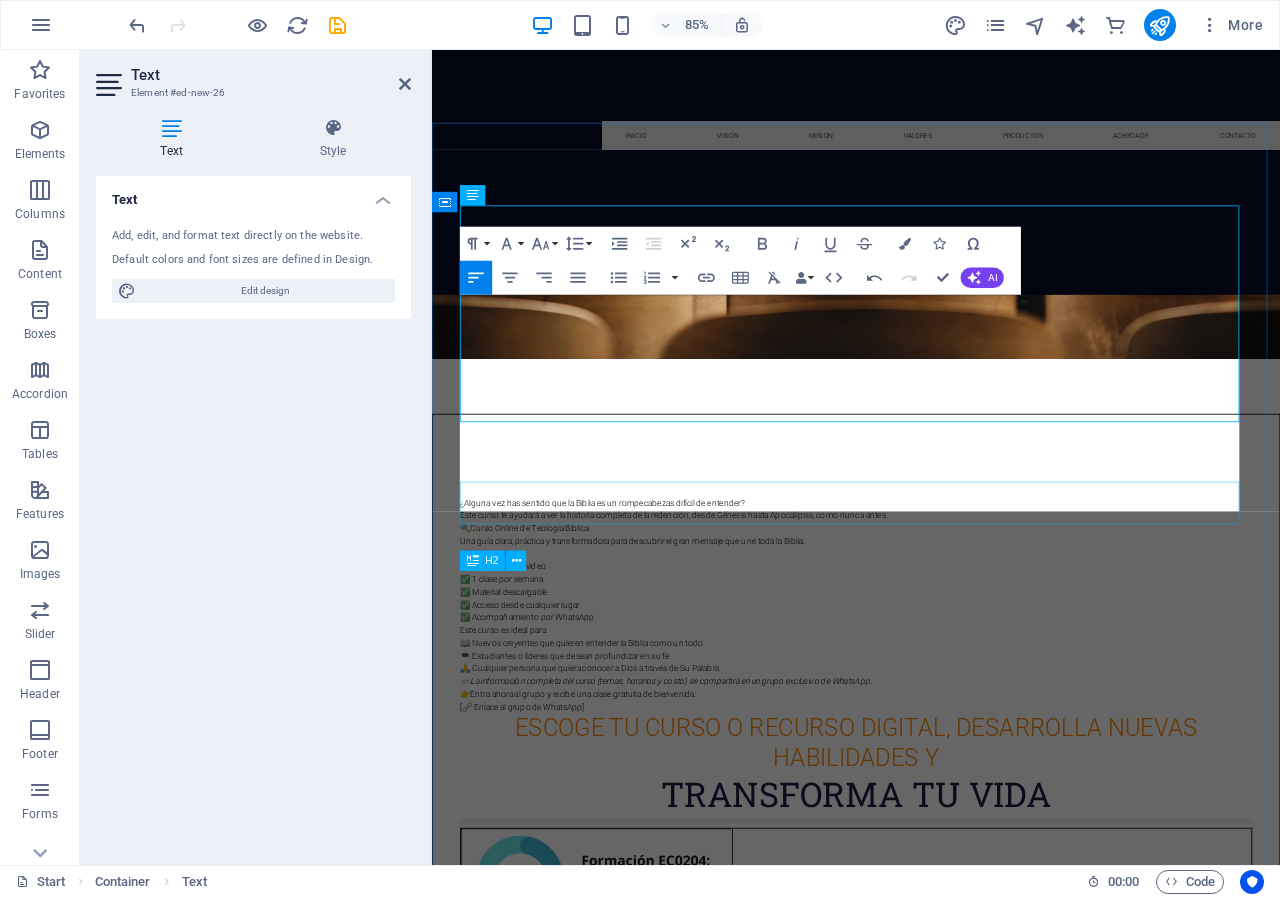 scroll, scrollTop: 905, scrollLeft: 0, axis: vertical 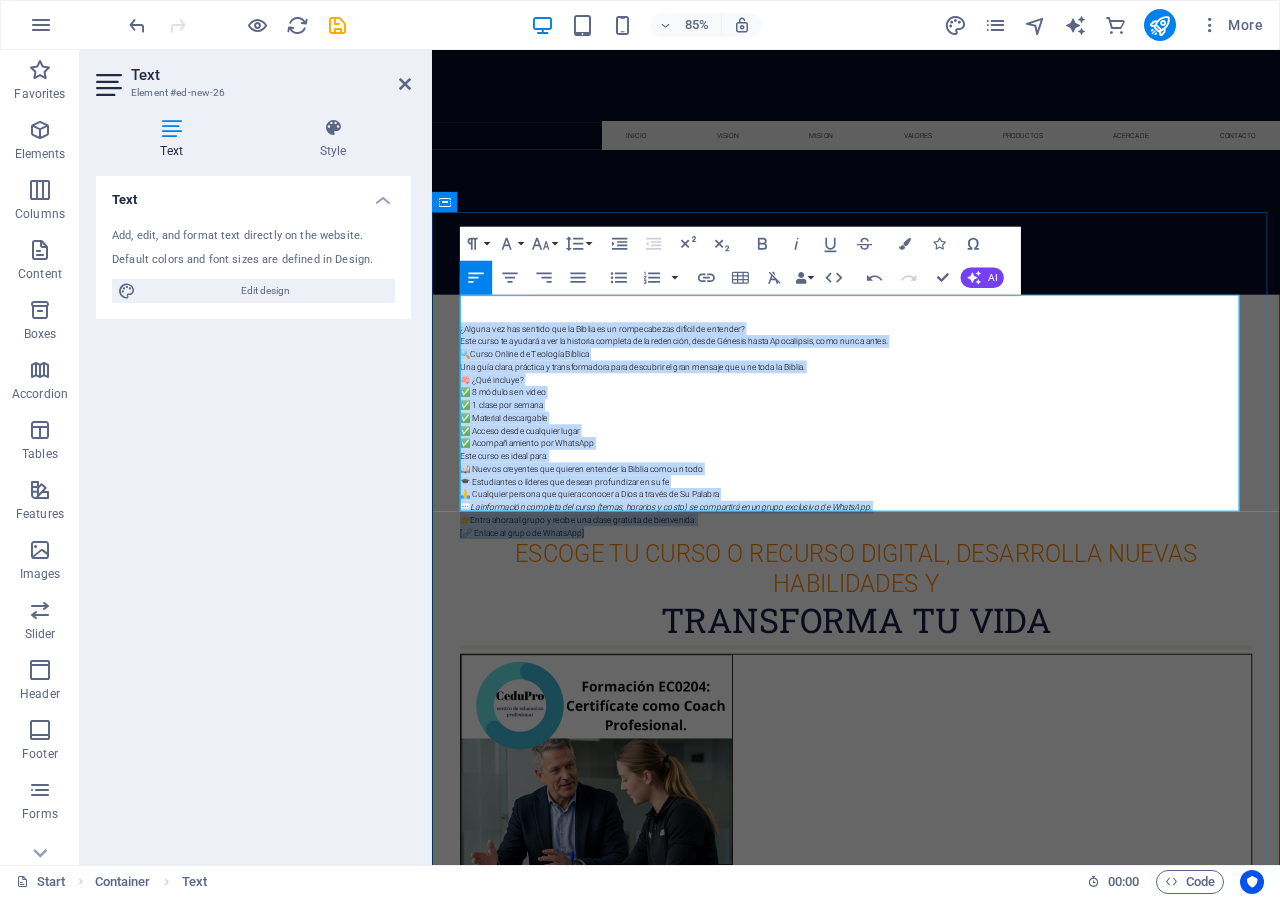 drag, startPoint x: 641, startPoint y: 586, endPoint x: 466, endPoint y: 340, distance: 301.8957 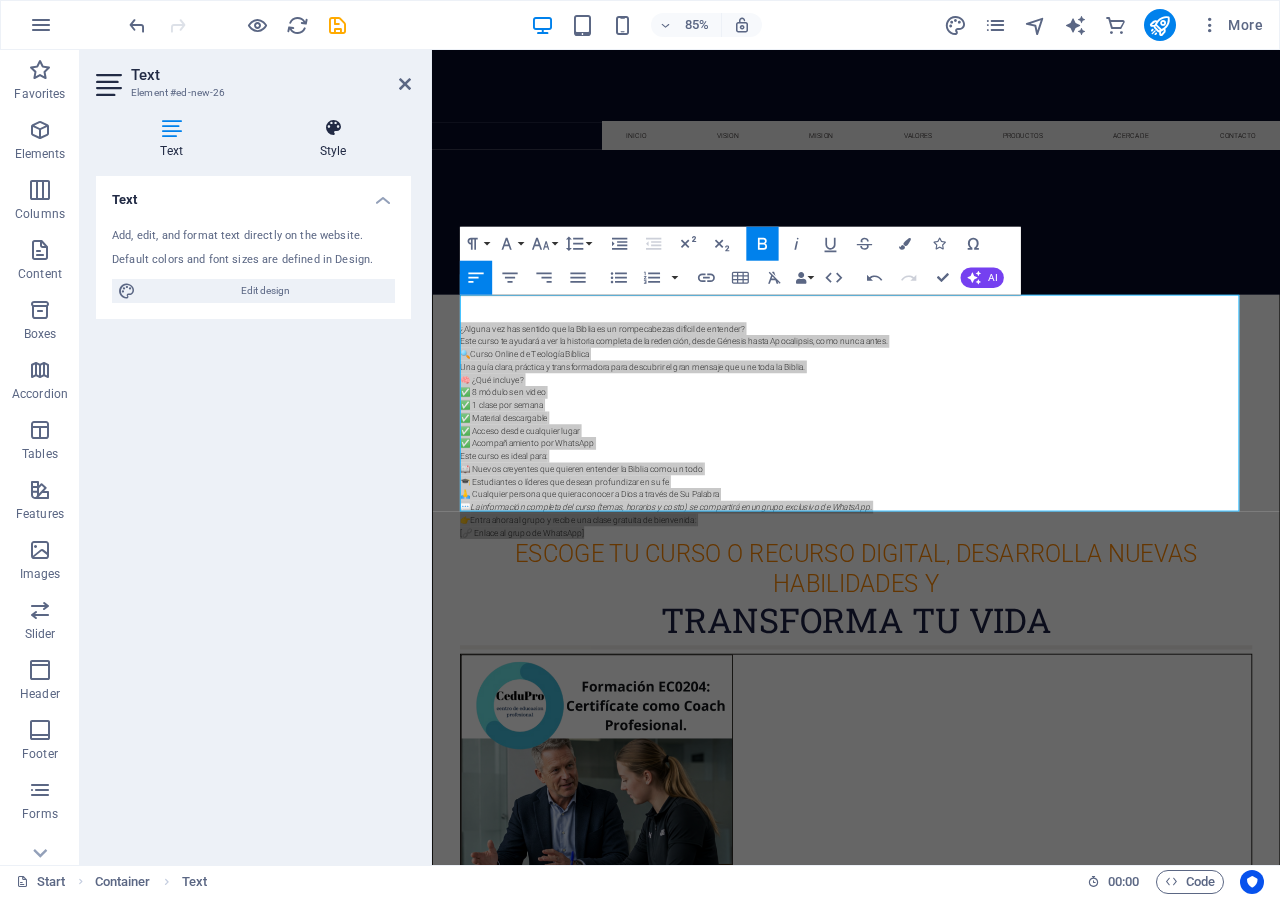 click on "Style" at bounding box center (333, 139) 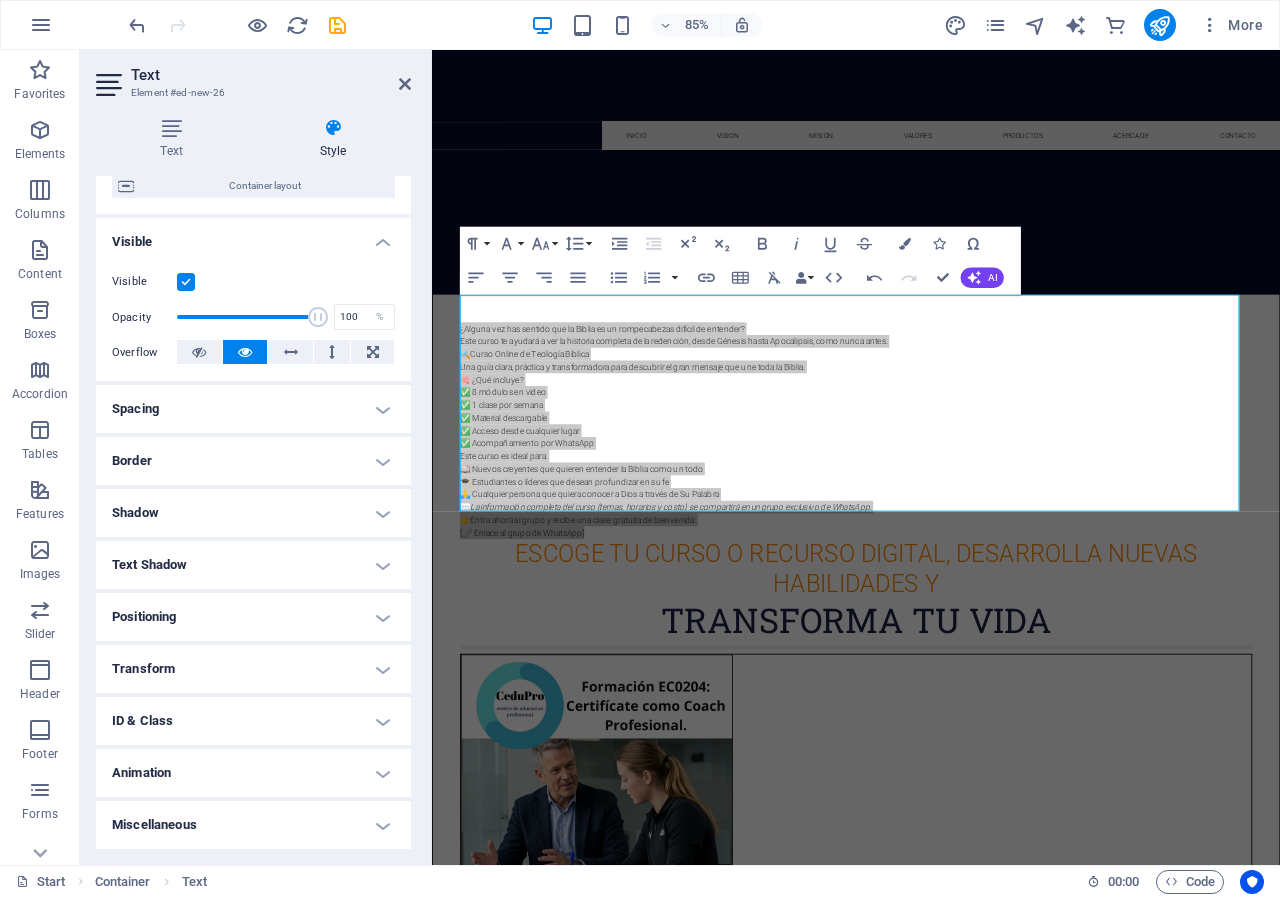 scroll, scrollTop: 0, scrollLeft: 0, axis: both 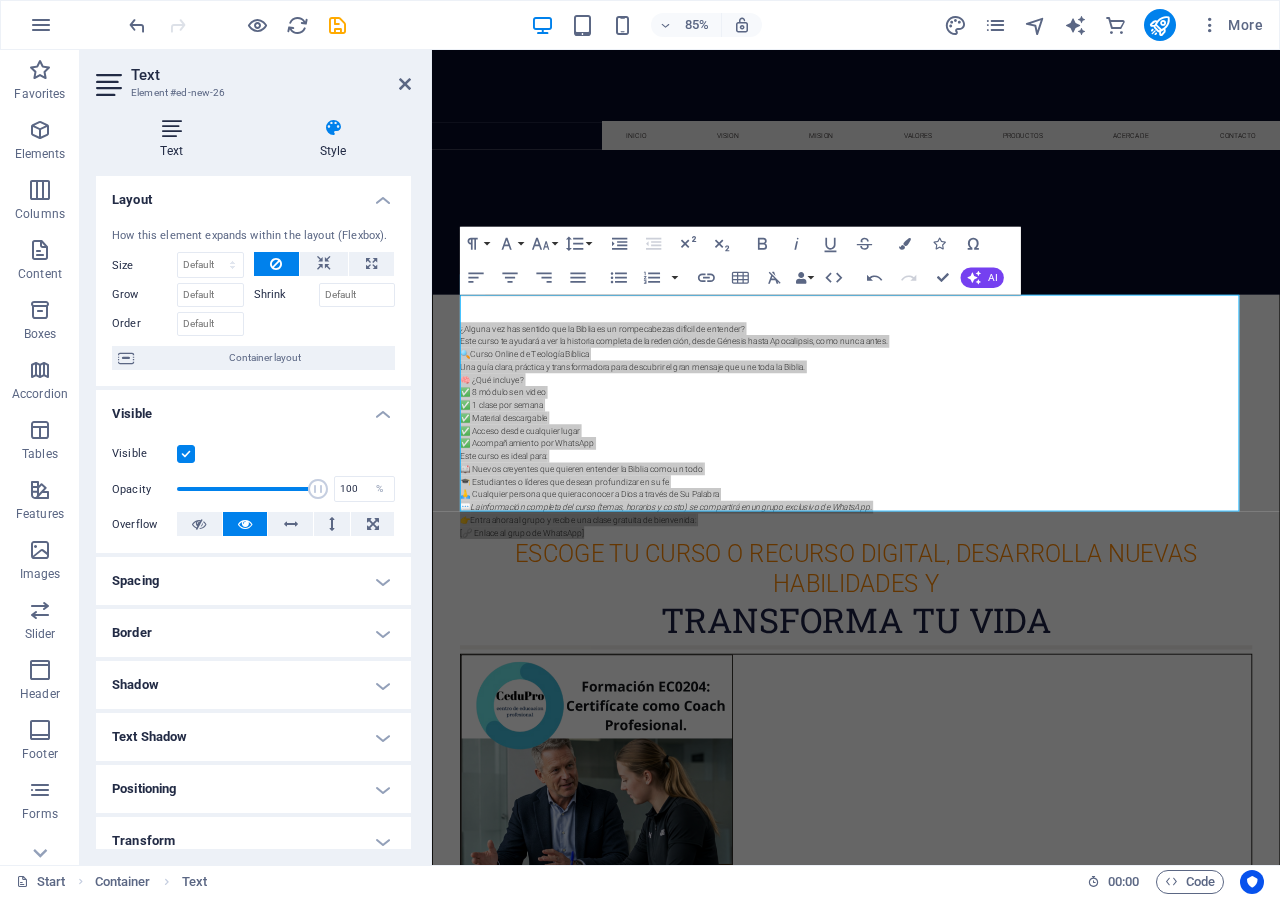 click on "Text" at bounding box center (175, 139) 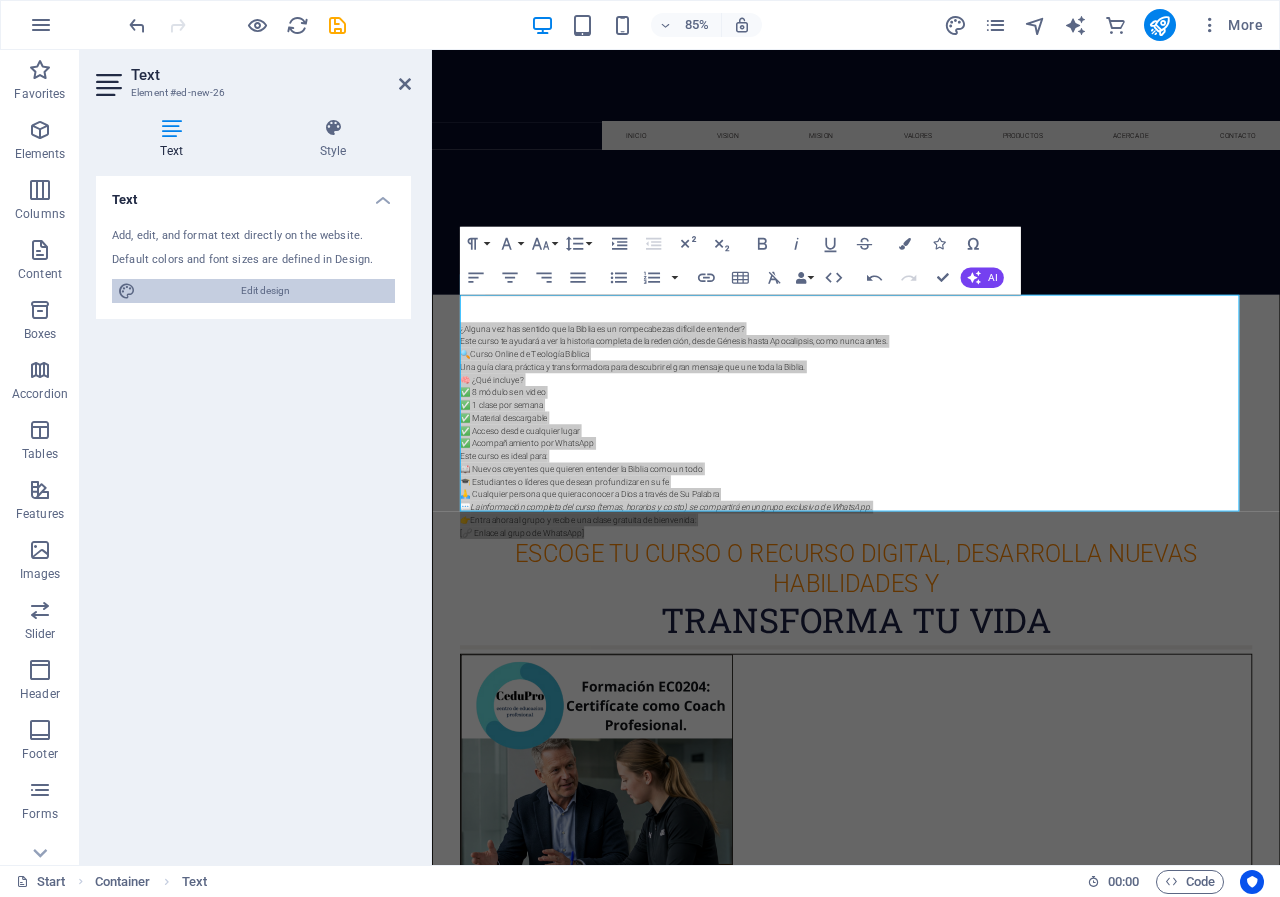 click on "Edit design" at bounding box center [265, 291] 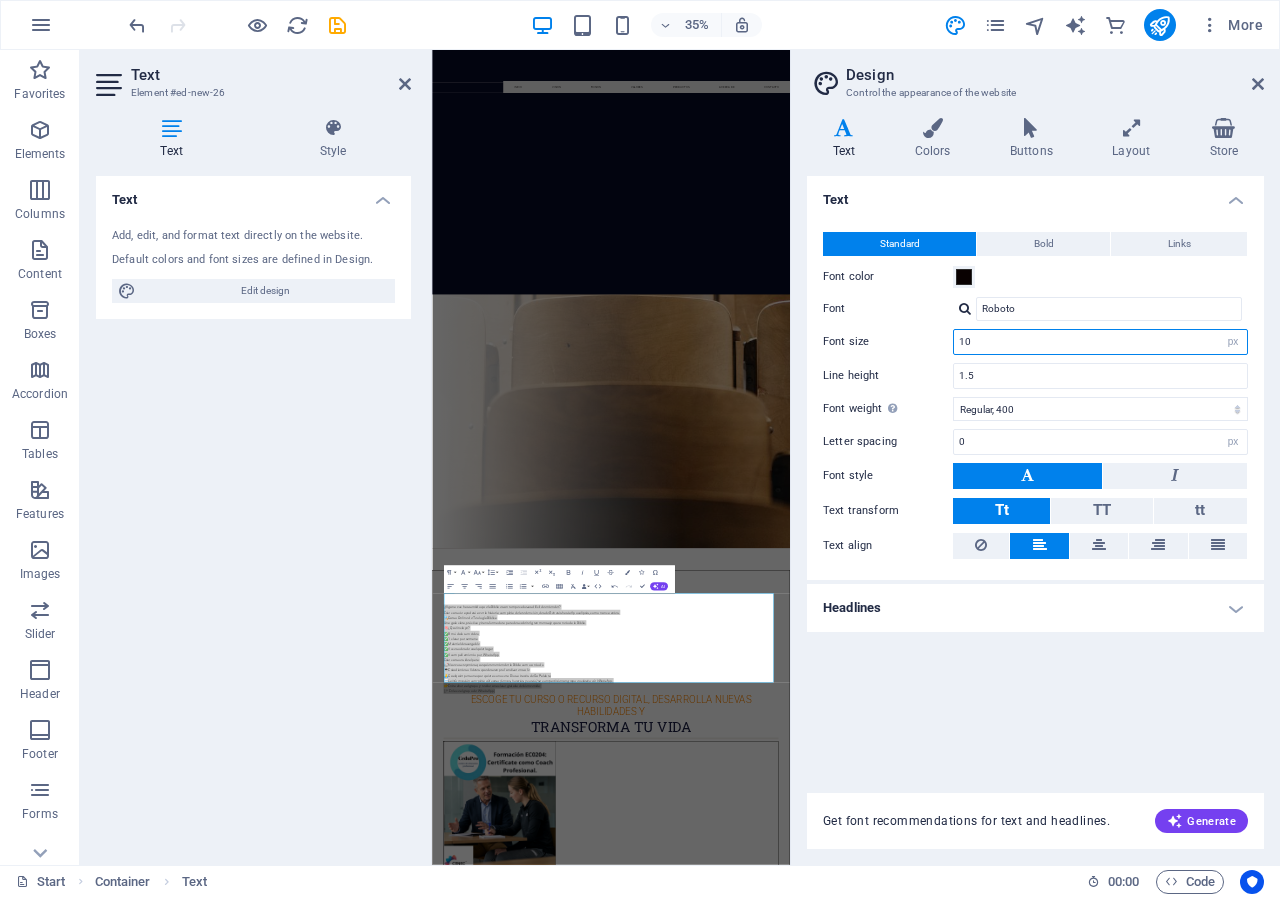 drag, startPoint x: 976, startPoint y: 345, endPoint x: 916, endPoint y: 345, distance: 60 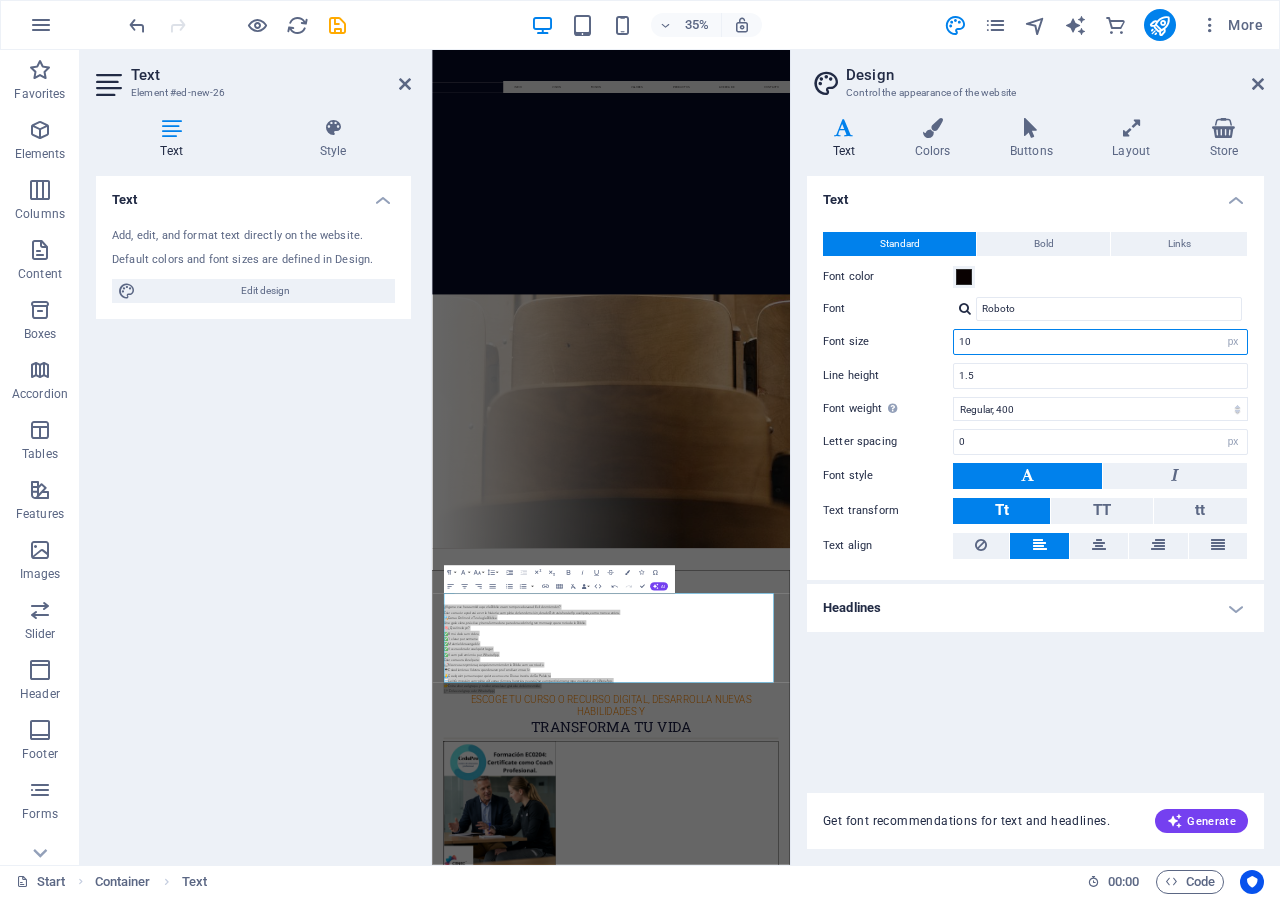 click on "Font size 10 rem px" at bounding box center (1035, 342) 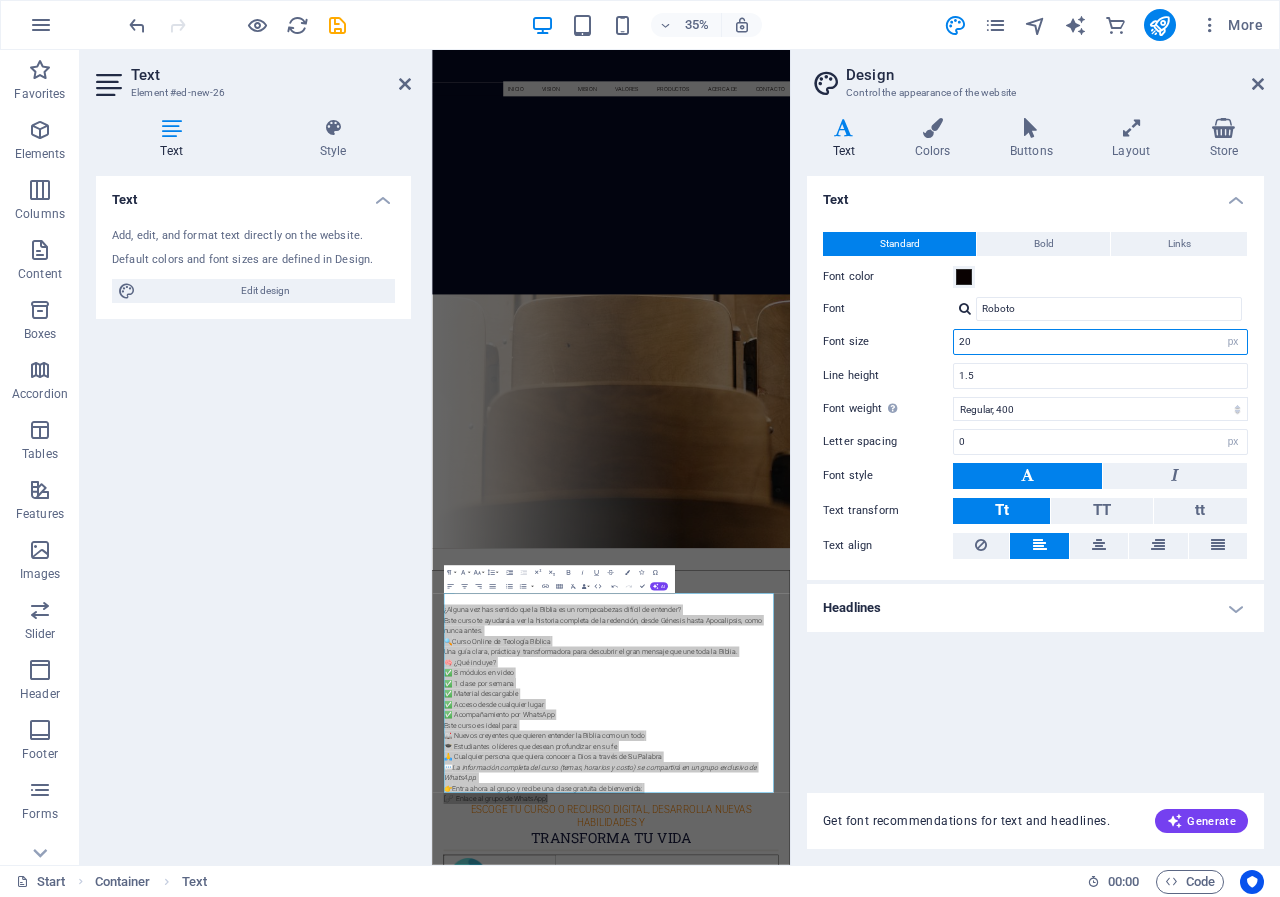 drag, startPoint x: 981, startPoint y: 338, endPoint x: 916, endPoint y: 348, distance: 65.76473 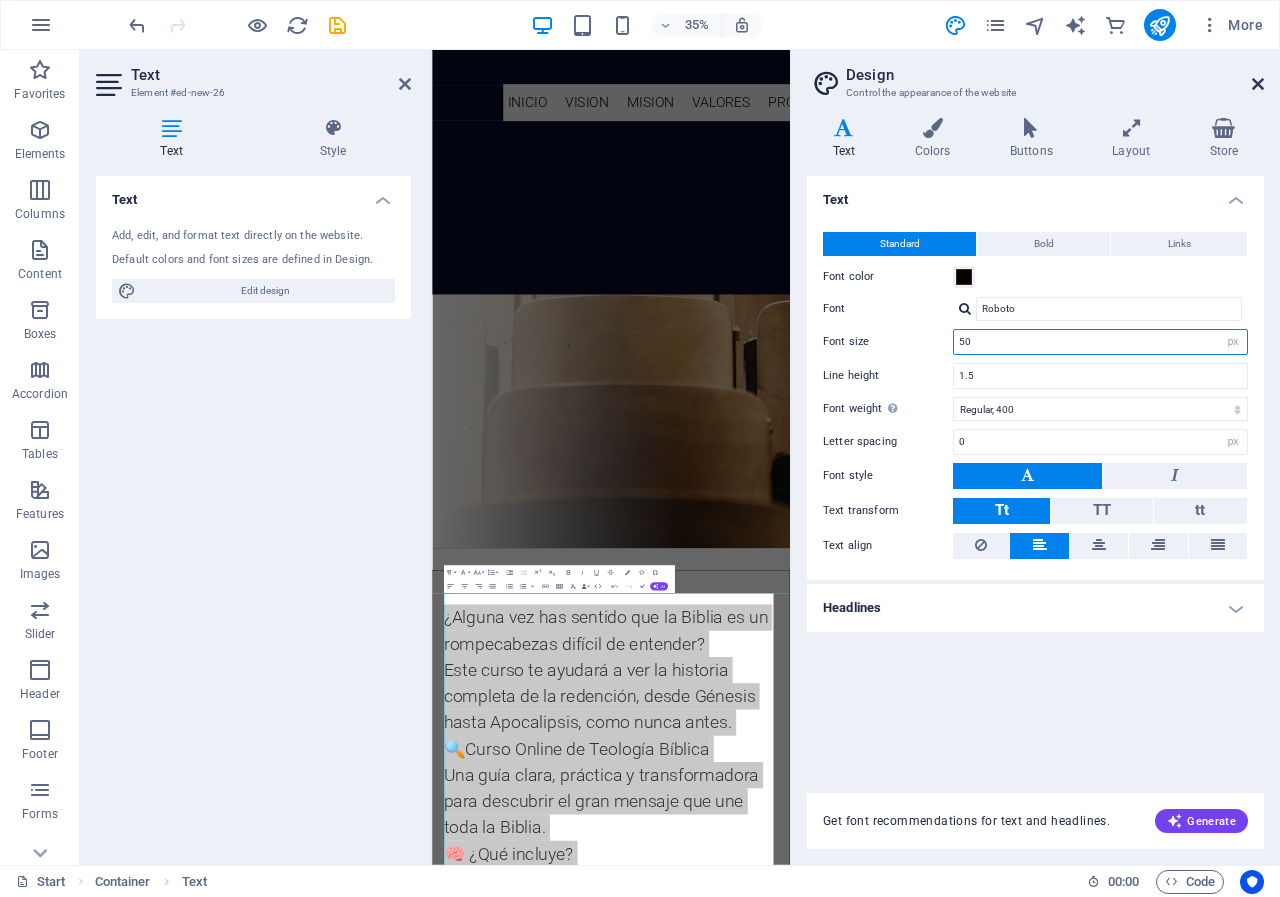 type on "50" 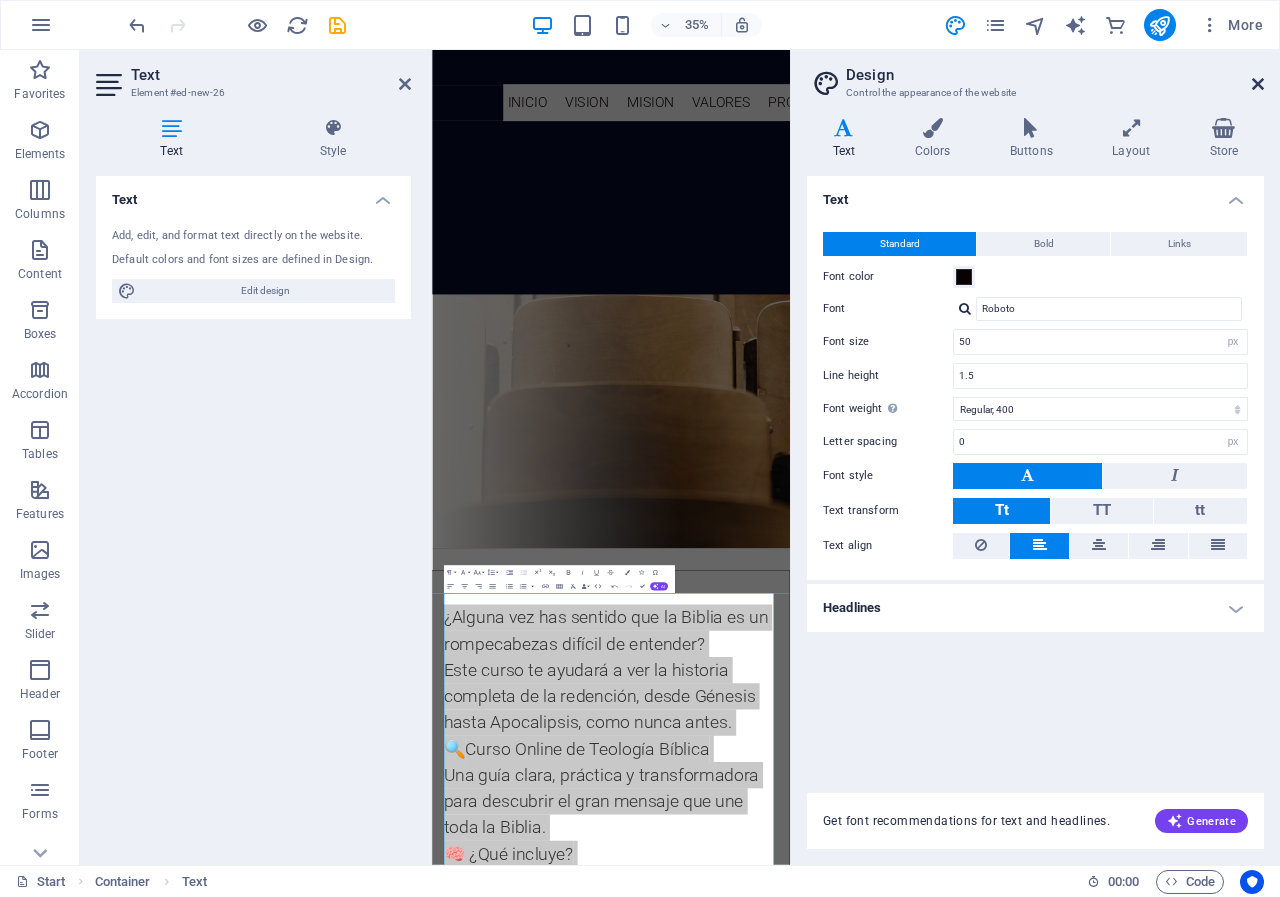 click at bounding box center [1258, 84] 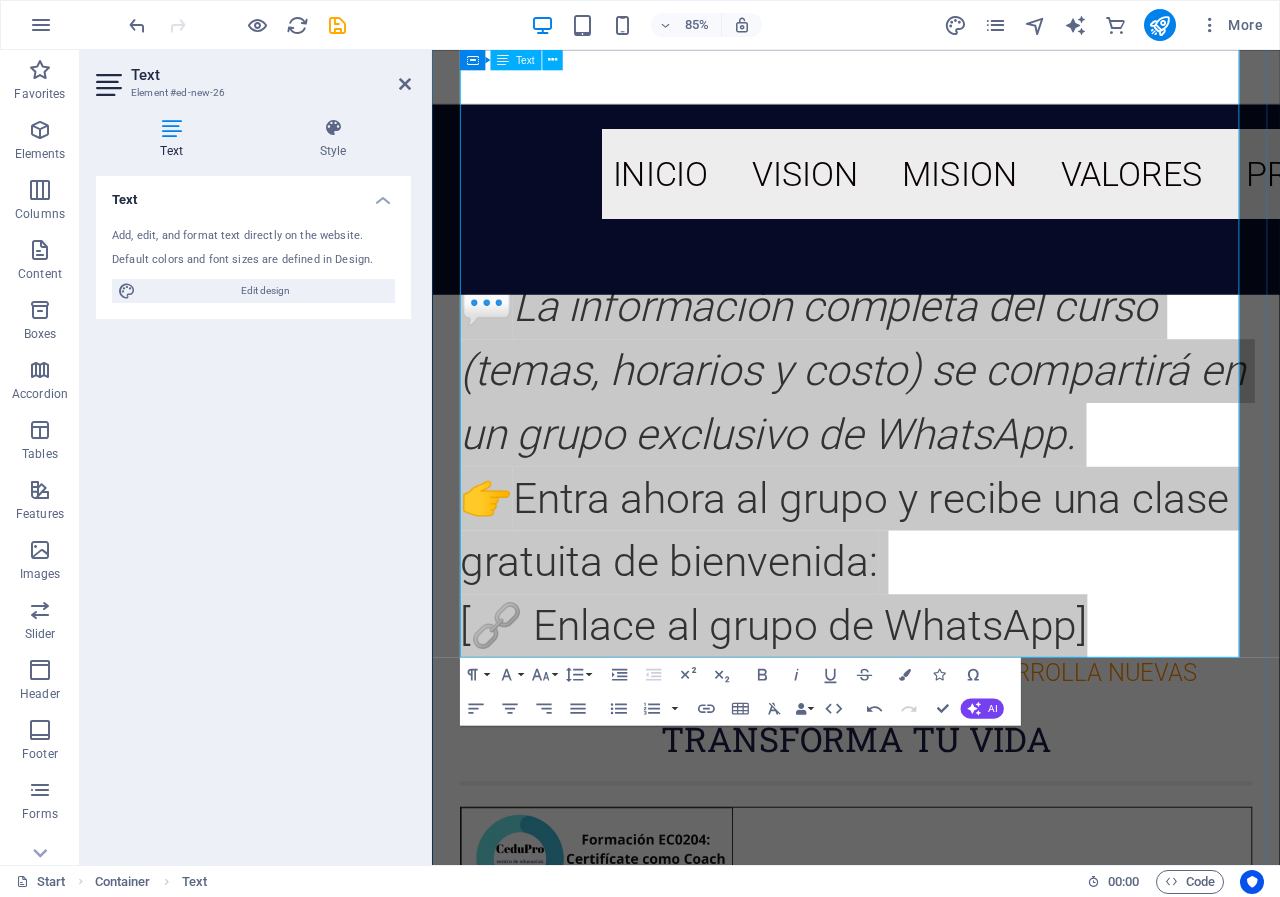 scroll, scrollTop: 2105, scrollLeft: 0, axis: vertical 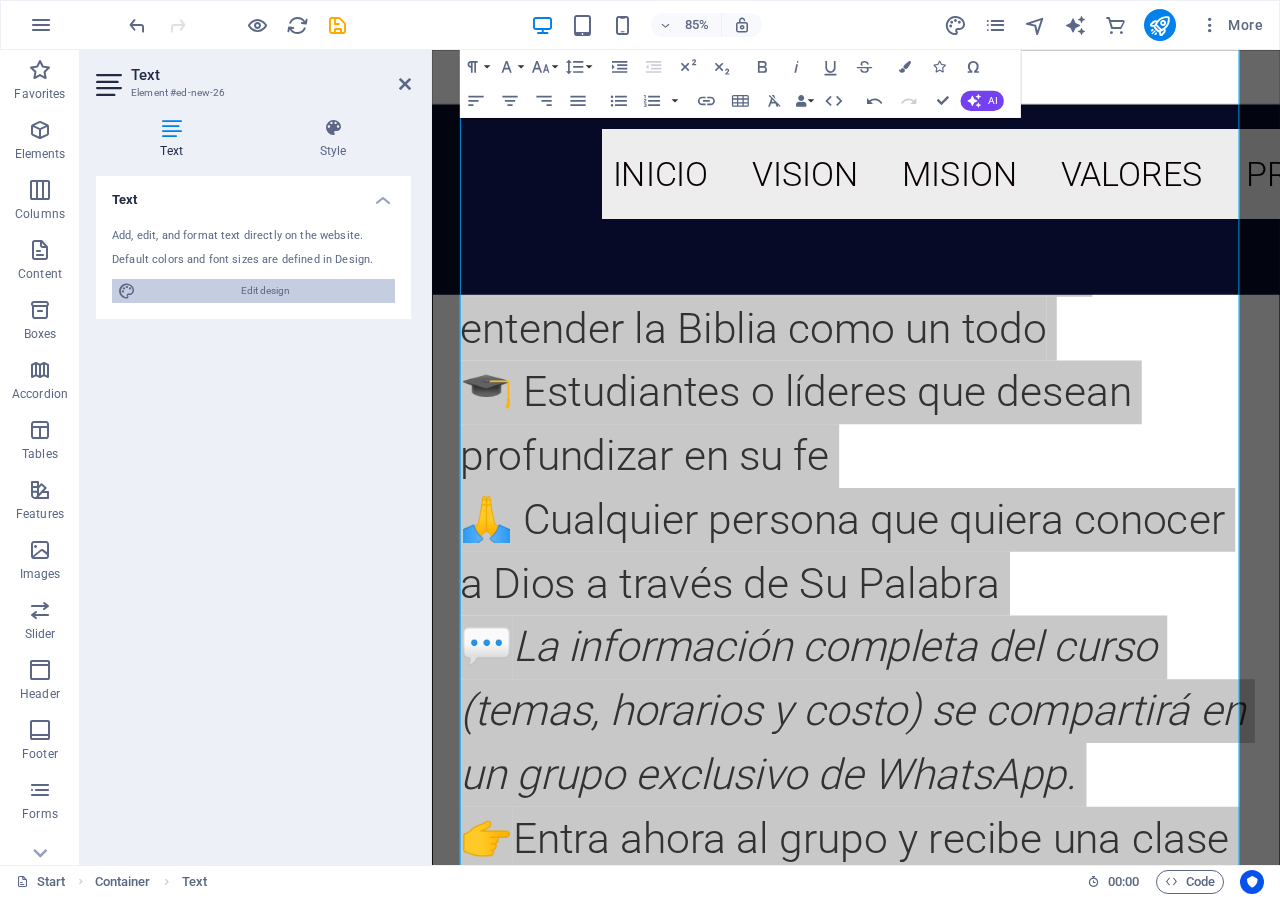 click on "Edit design" at bounding box center (265, 291) 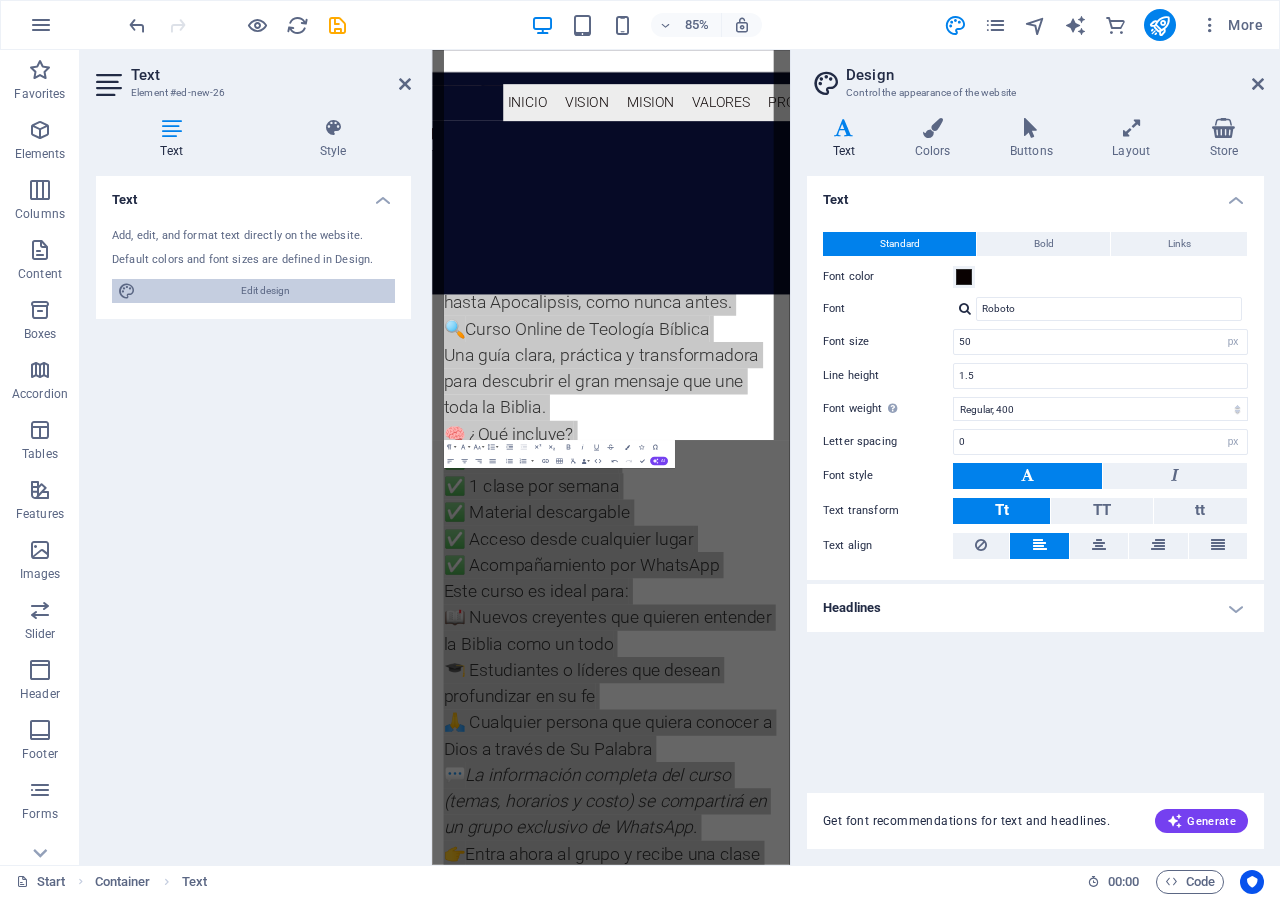 scroll, scrollTop: 3475, scrollLeft: 0, axis: vertical 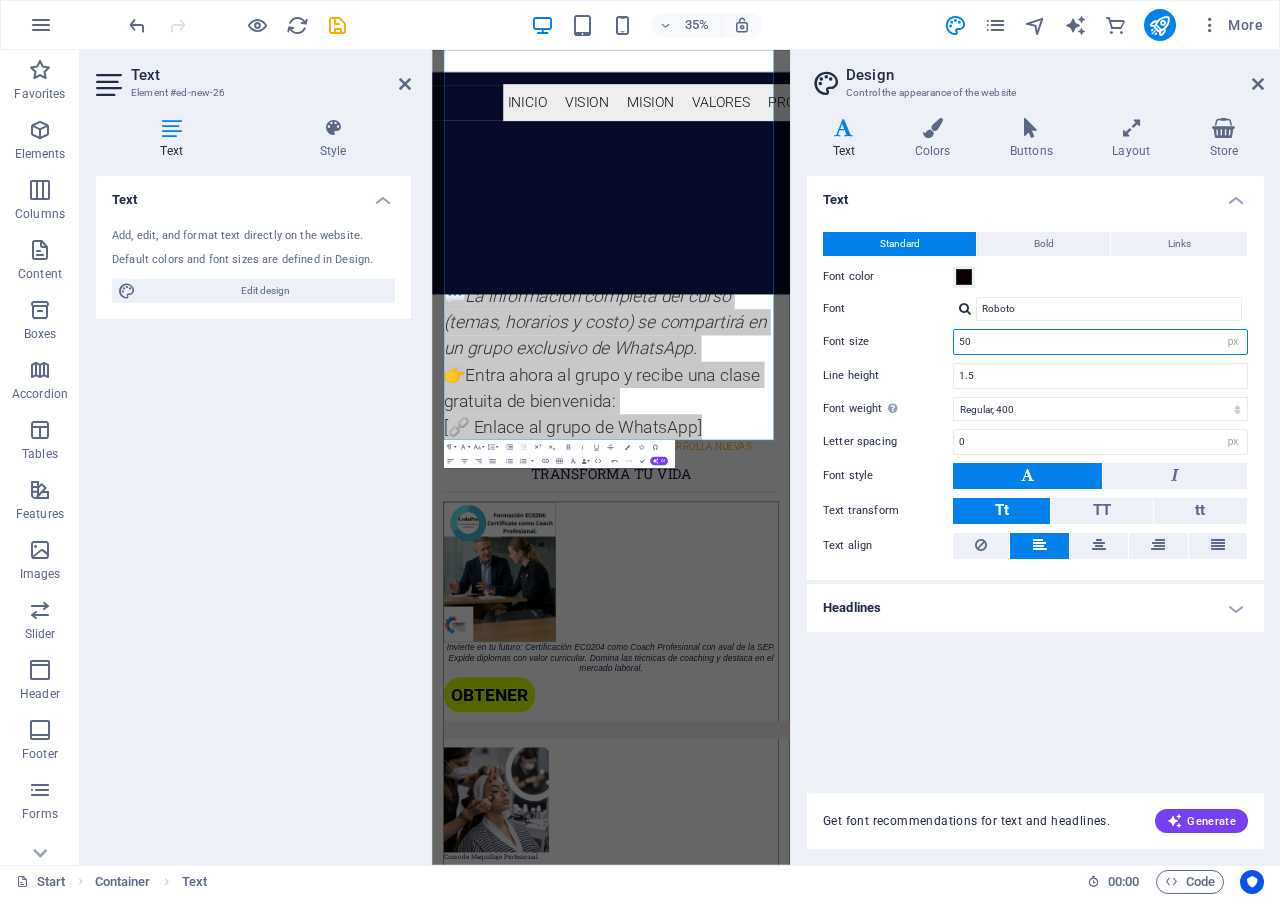 drag, startPoint x: 977, startPoint y: 344, endPoint x: 921, endPoint y: 343, distance: 56.008926 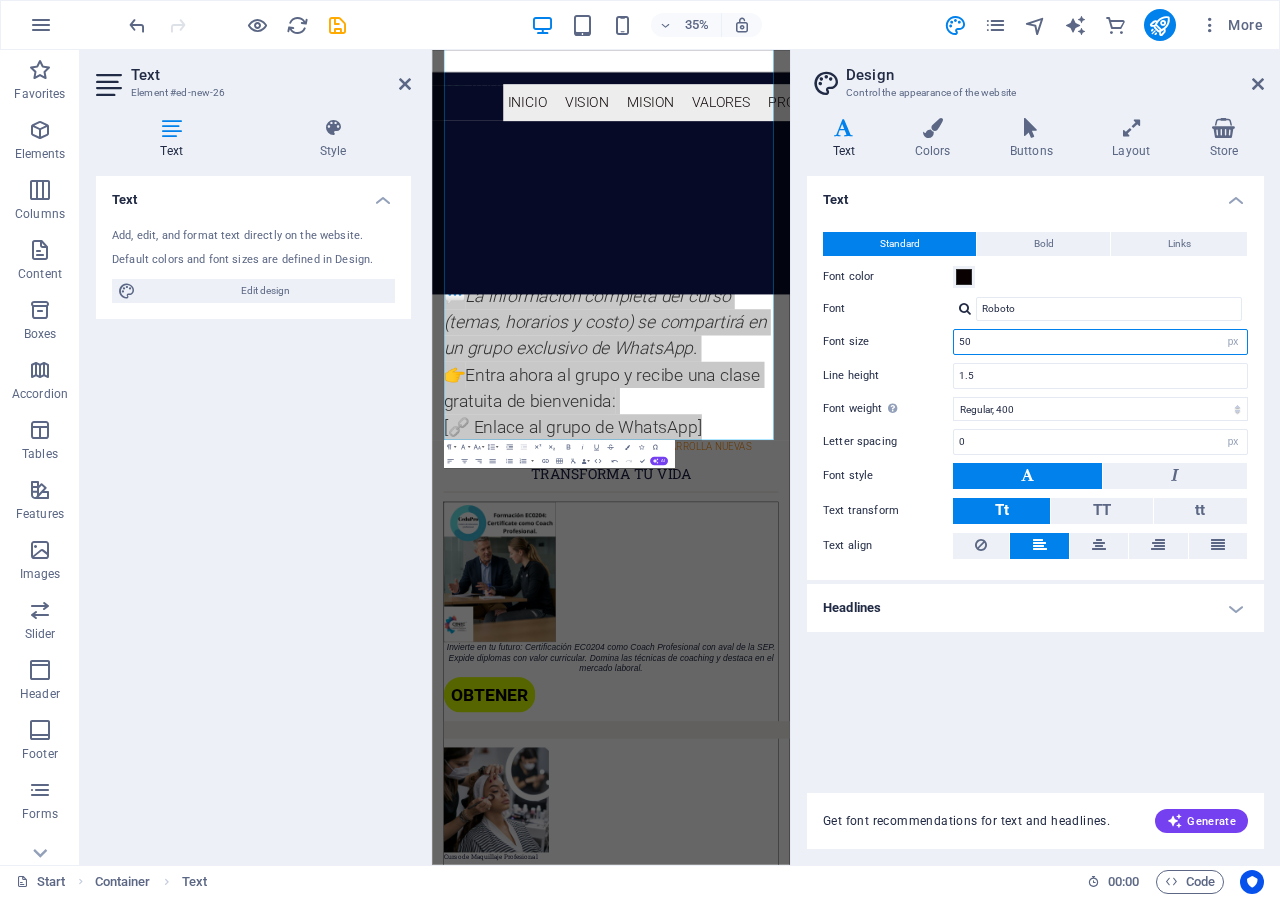 click on "Font size 50 rem px" at bounding box center [1035, 342] 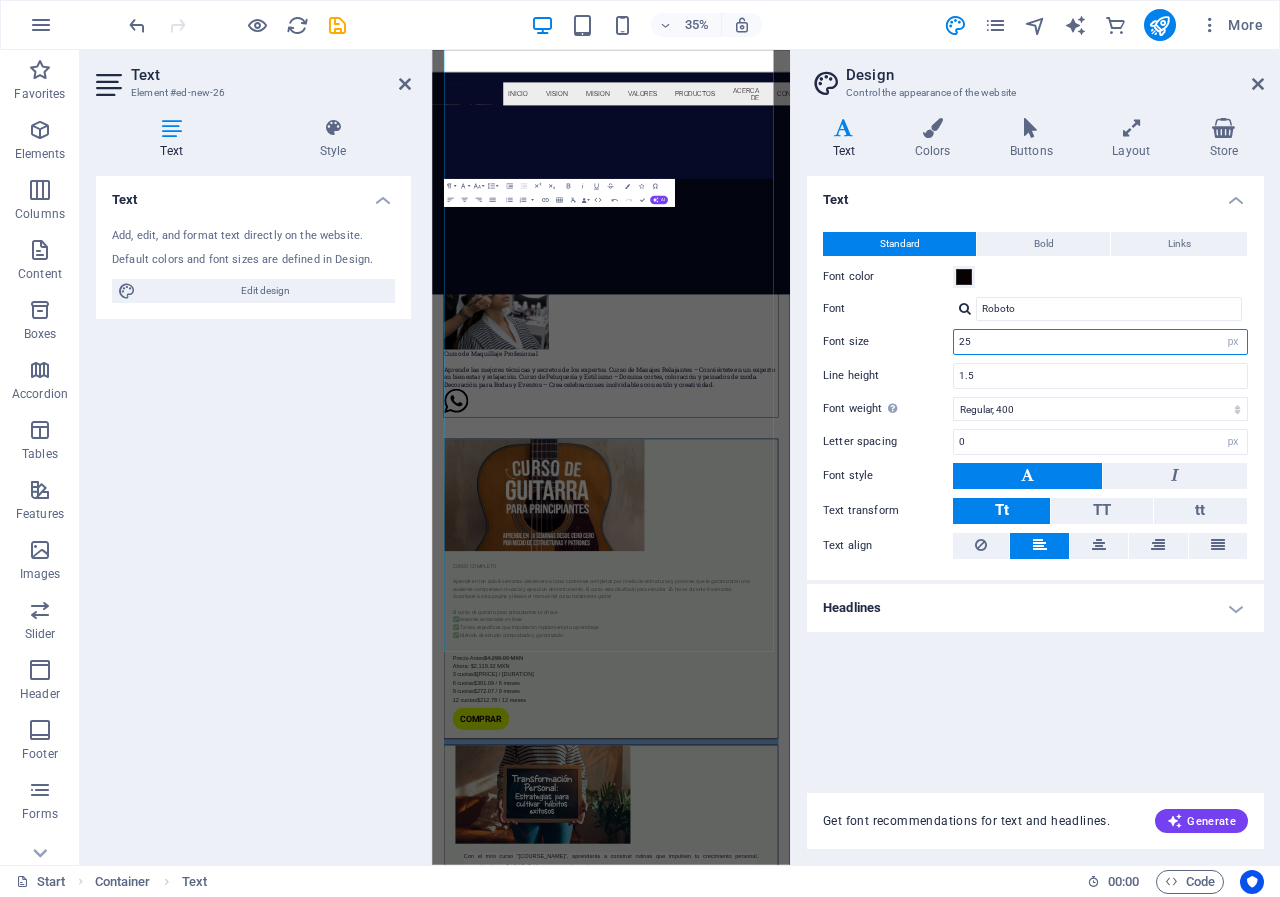 scroll, scrollTop: 2871, scrollLeft: 0, axis: vertical 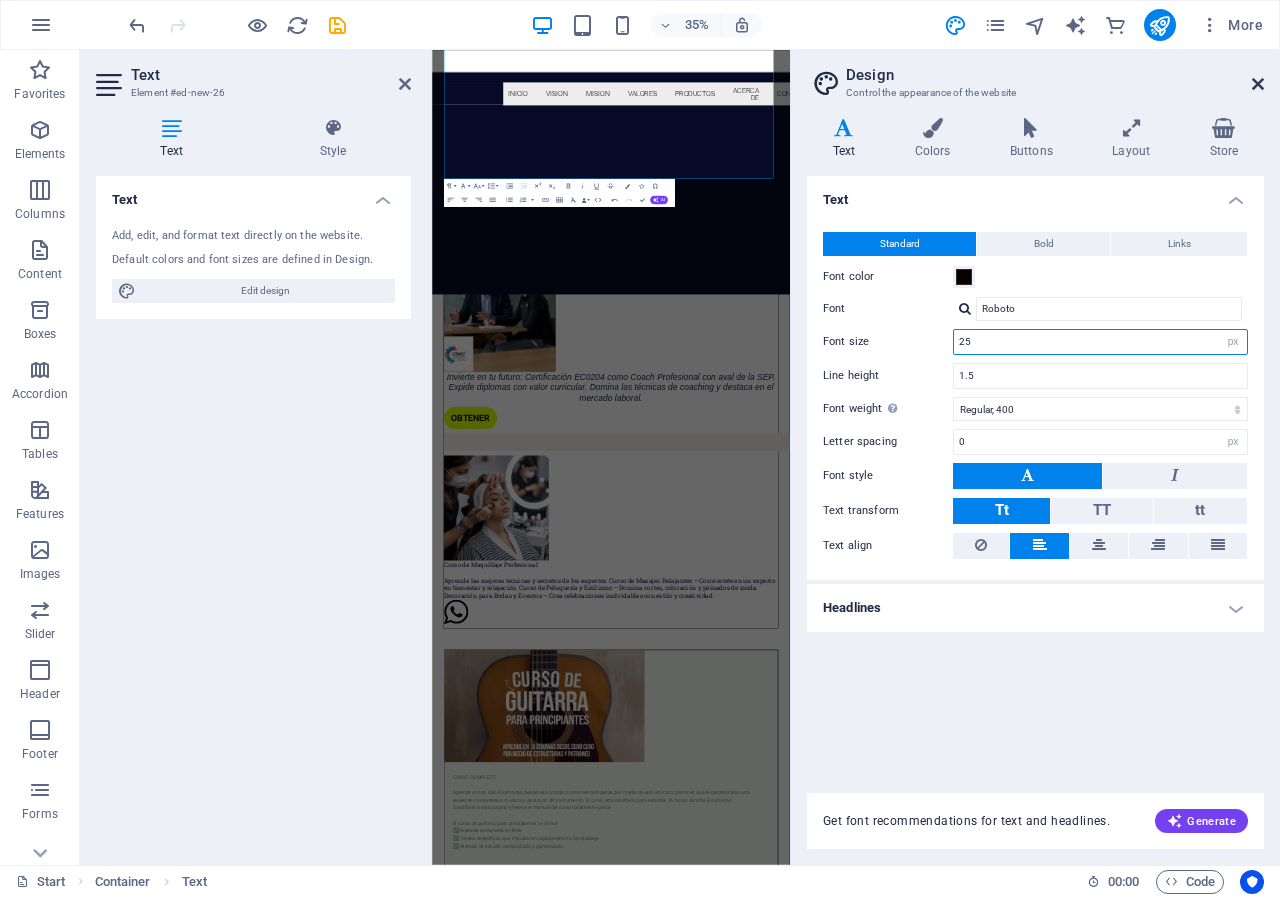 type on "25" 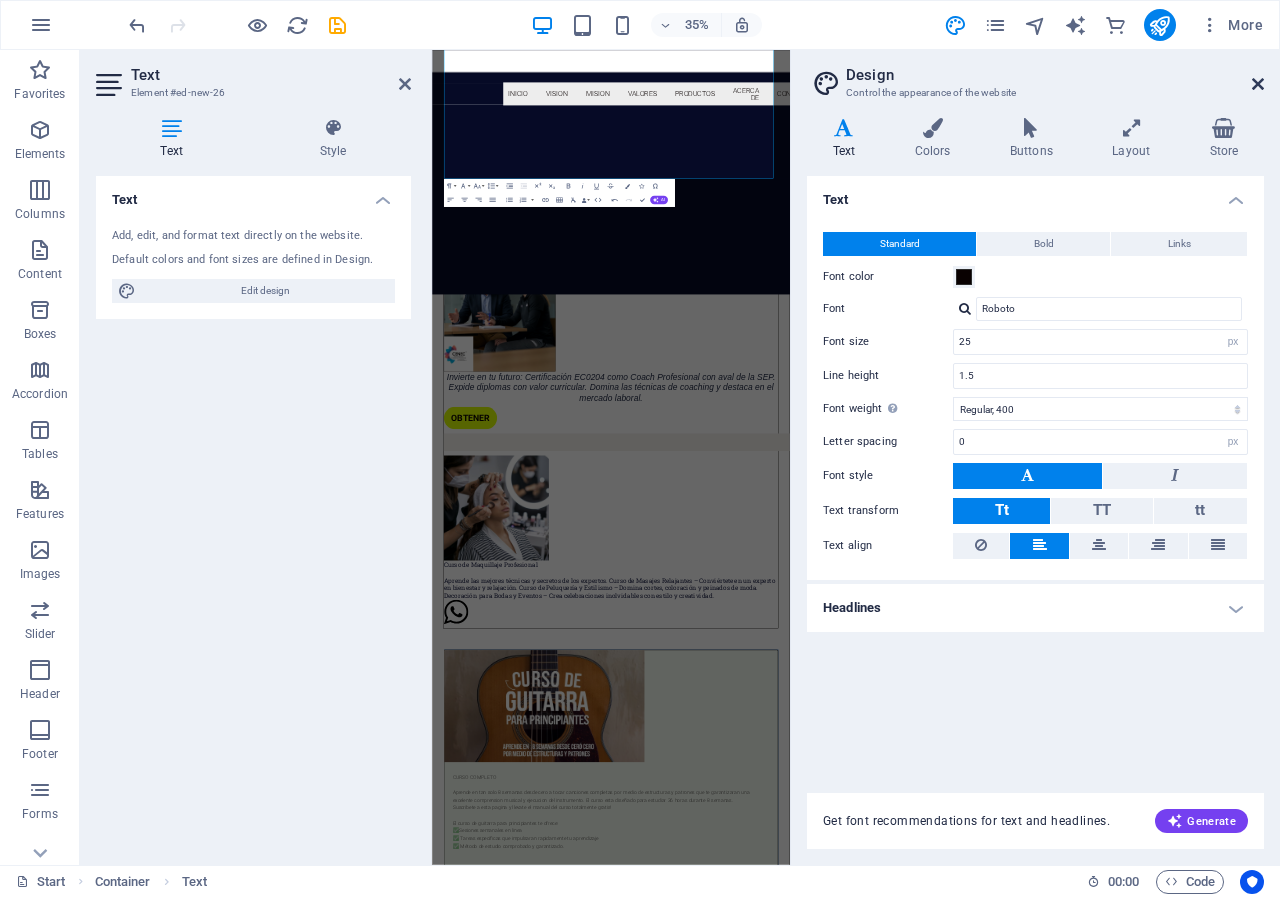 click at bounding box center (1258, 84) 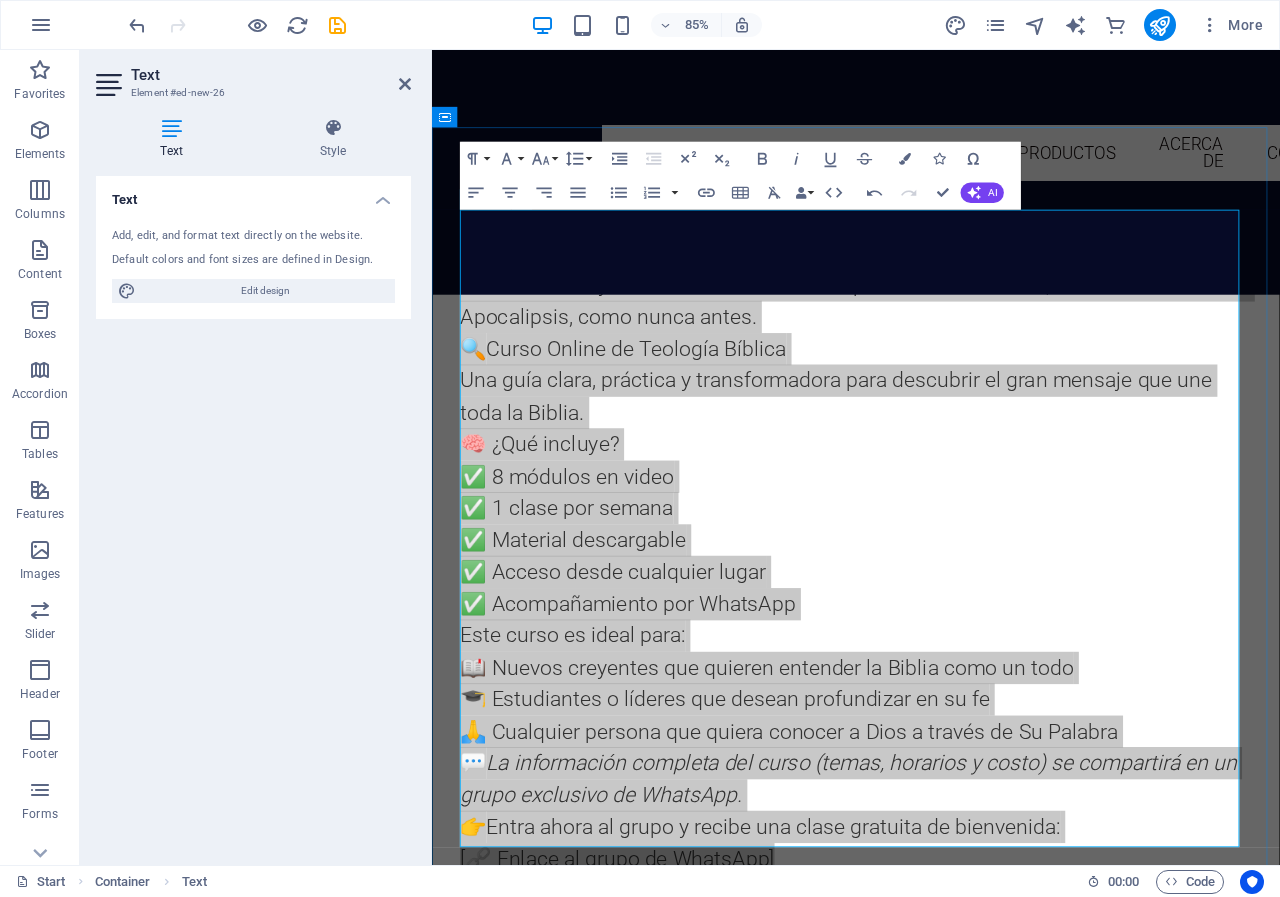 scroll, scrollTop: 500, scrollLeft: 0, axis: vertical 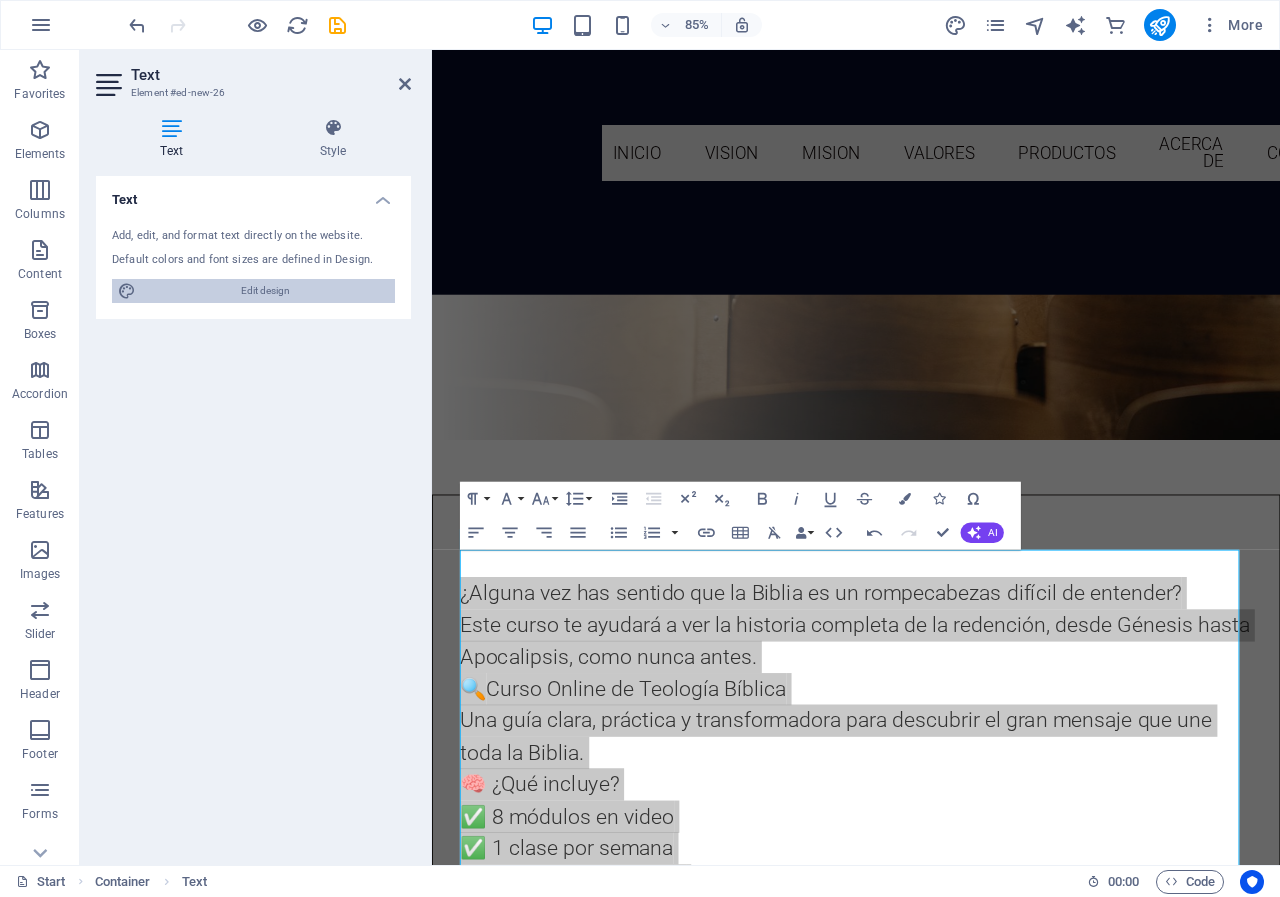 click on "Edit design" at bounding box center [265, 291] 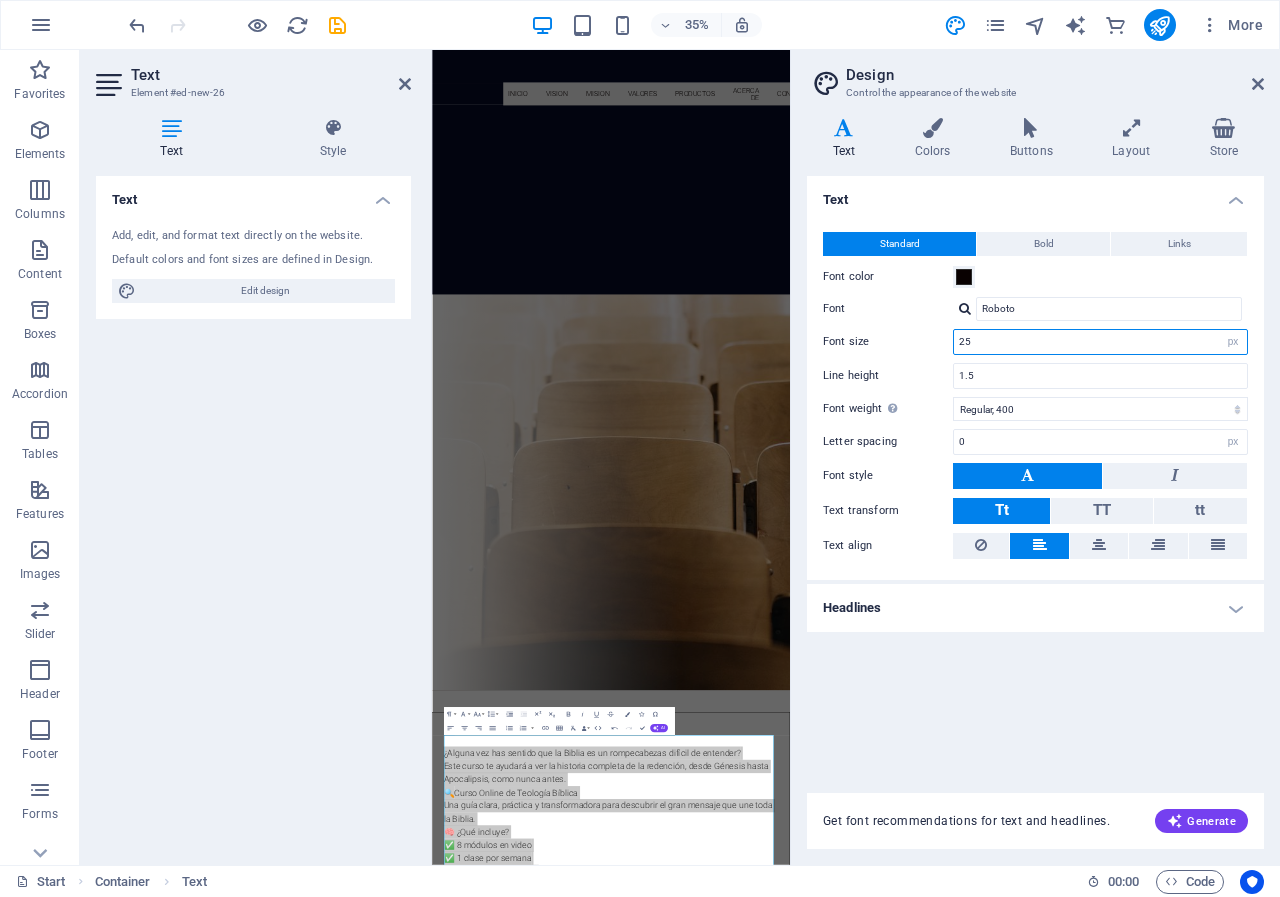 drag, startPoint x: 976, startPoint y: 338, endPoint x: 931, endPoint y: 334, distance: 45.17743 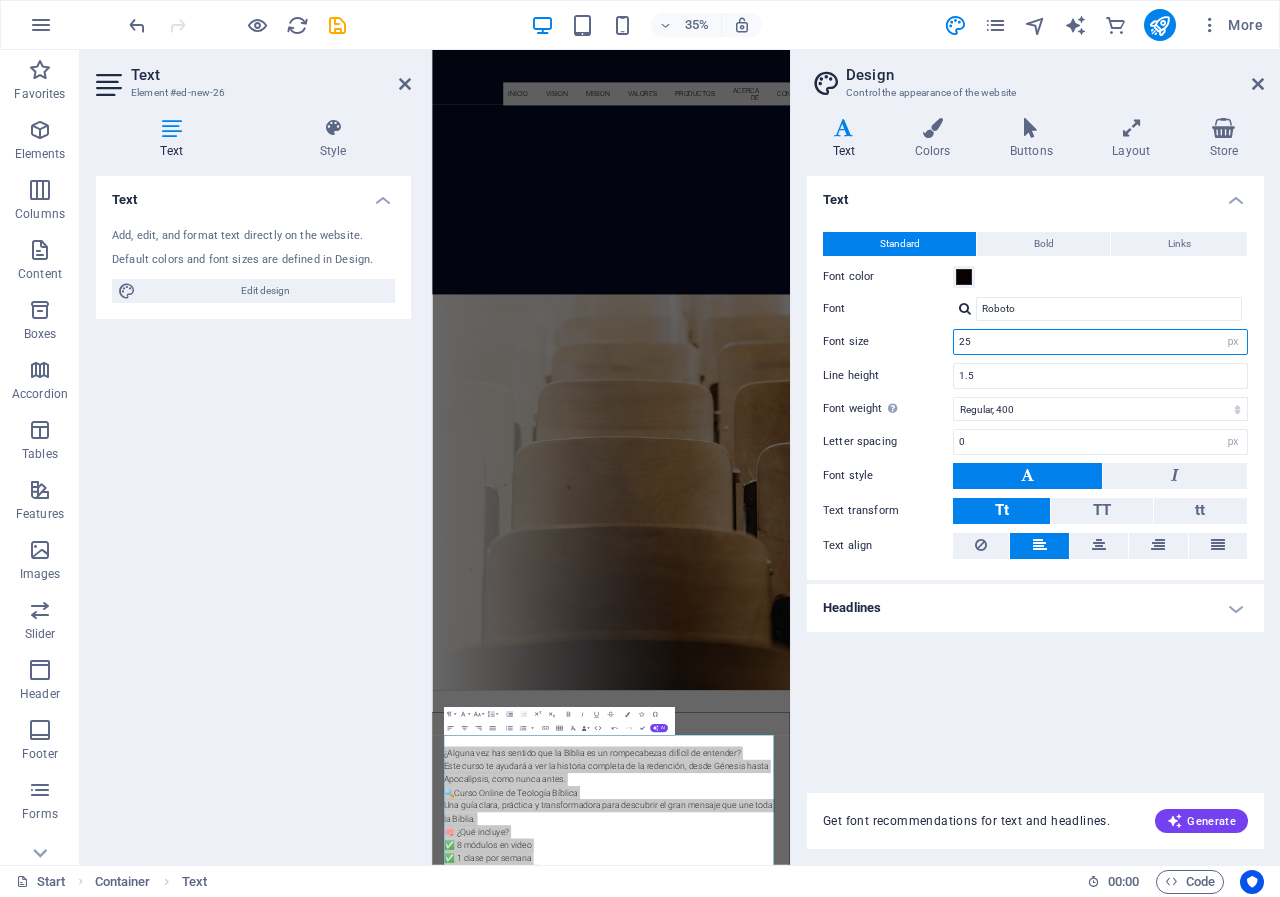 click on "Font size 25 rem px" at bounding box center [1035, 342] 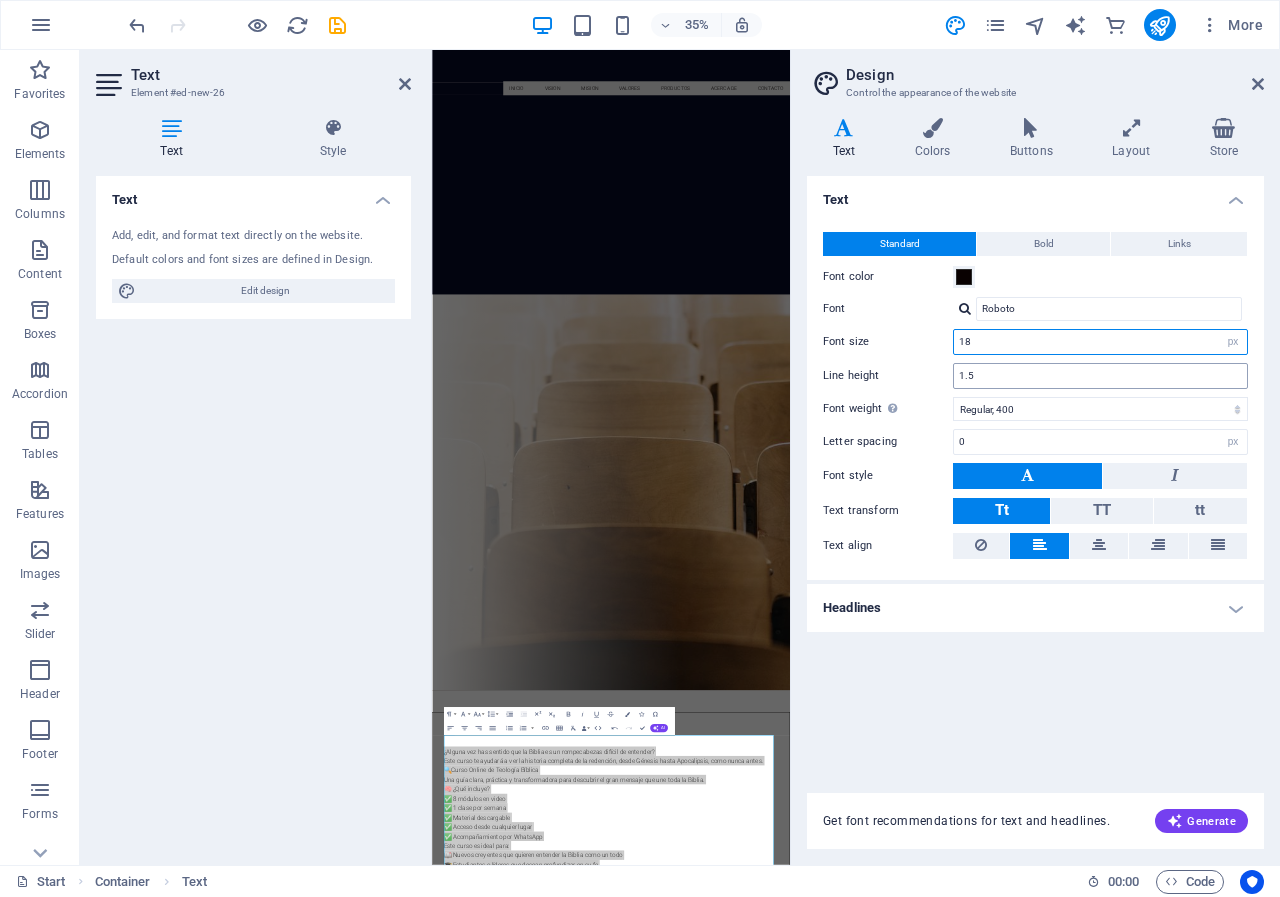 type on "18" 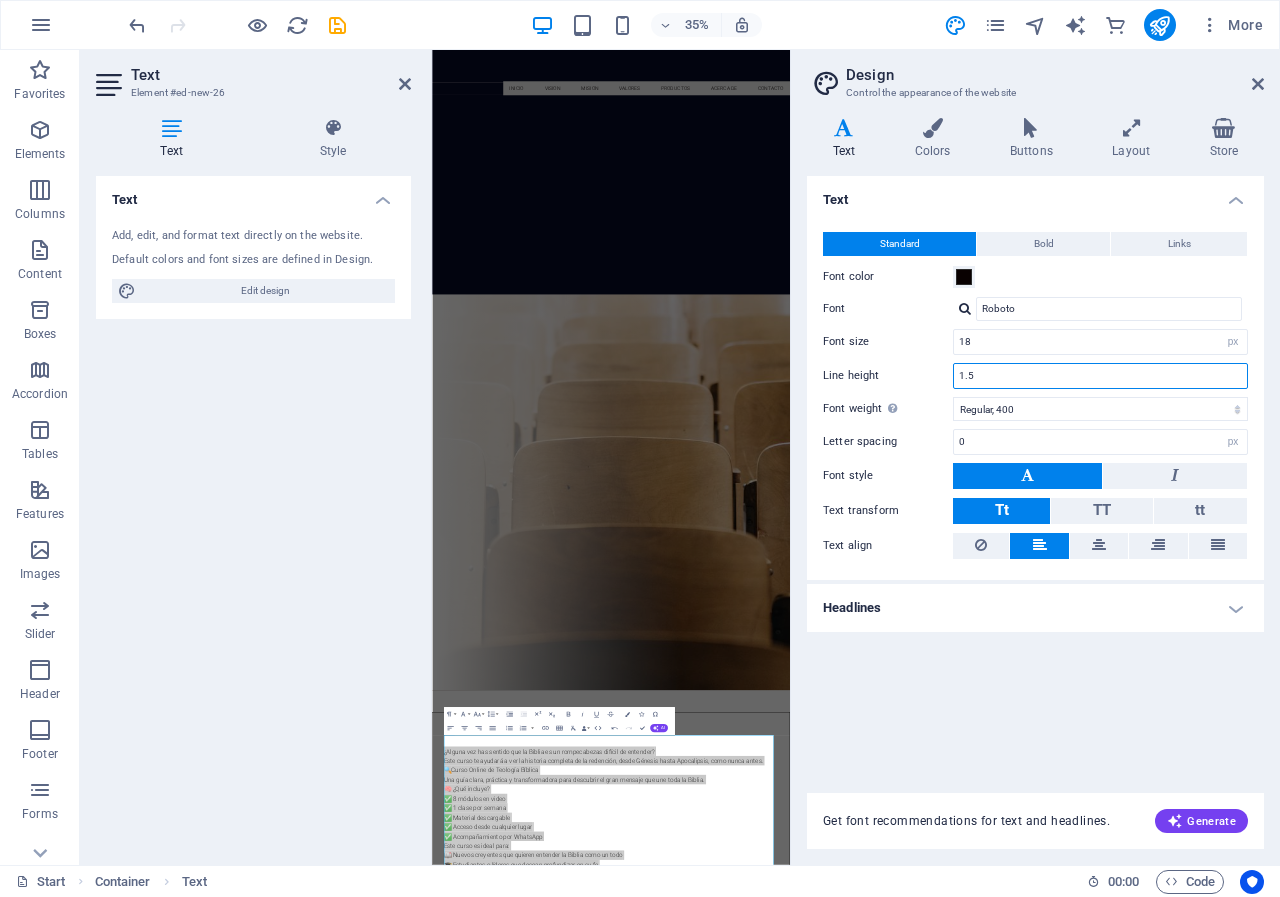 click on "1.5" at bounding box center (1100, 376) 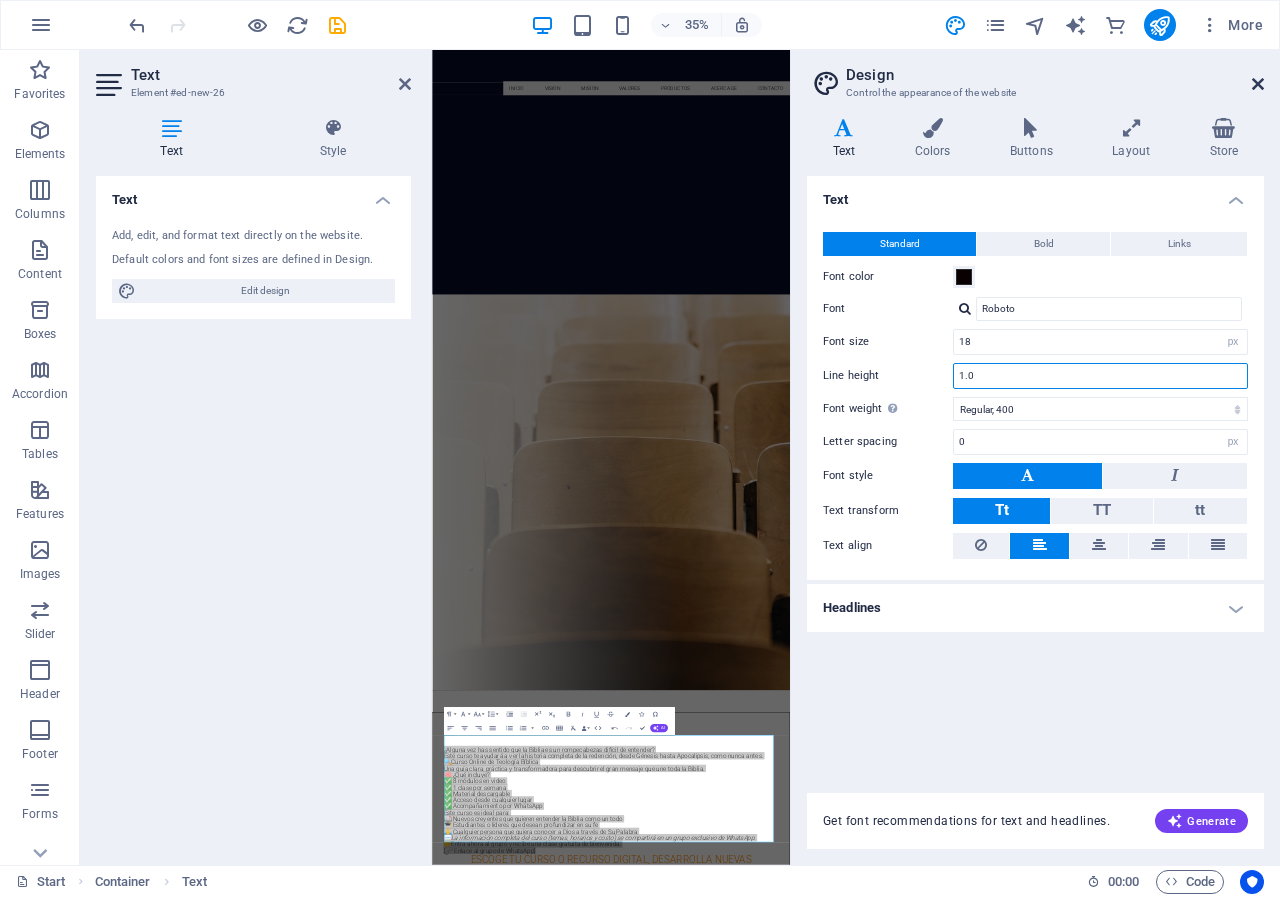 type on "1.0" 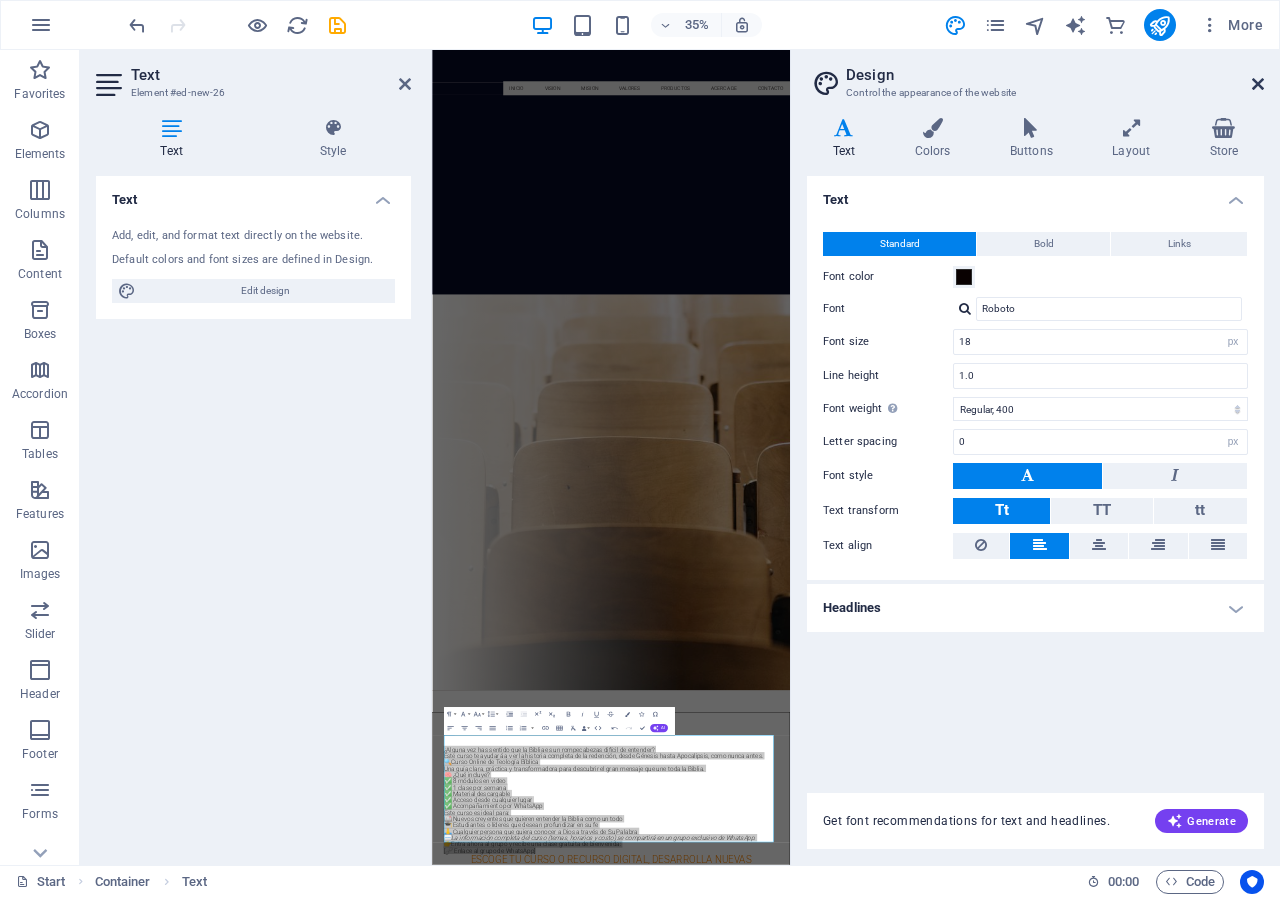 click at bounding box center (1258, 84) 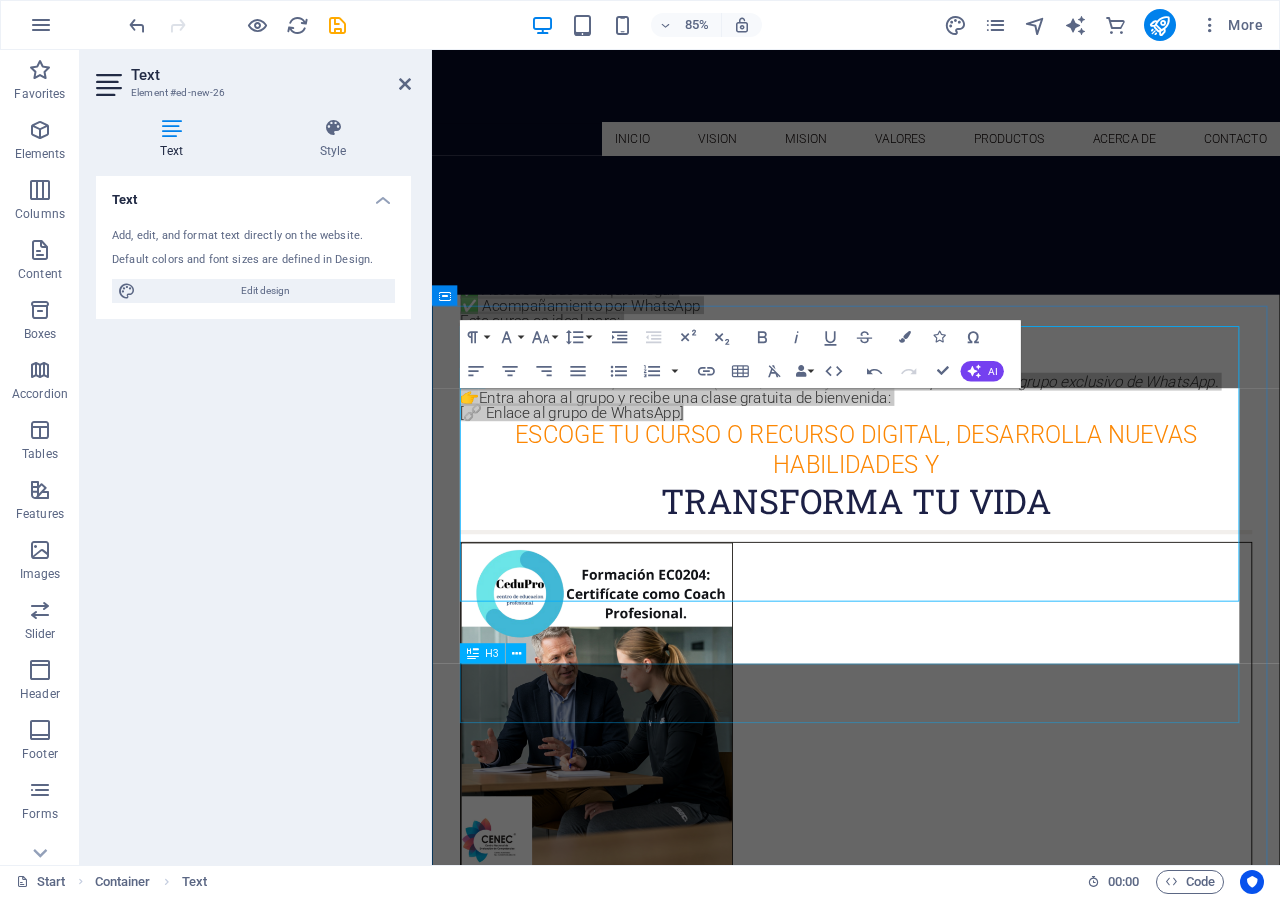 scroll, scrollTop: 695, scrollLeft: 0, axis: vertical 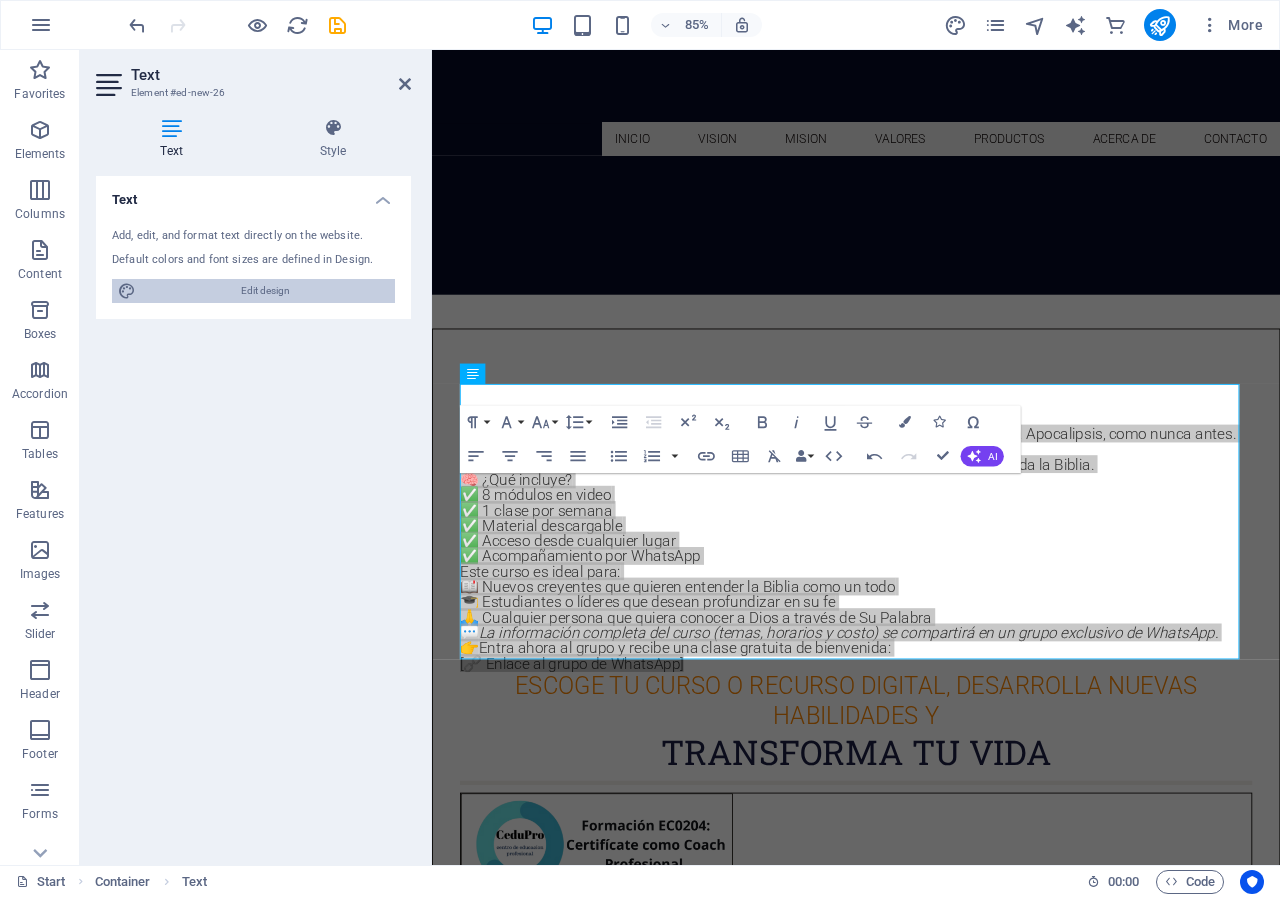click on "Edit design" at bounding box center [265, 291] 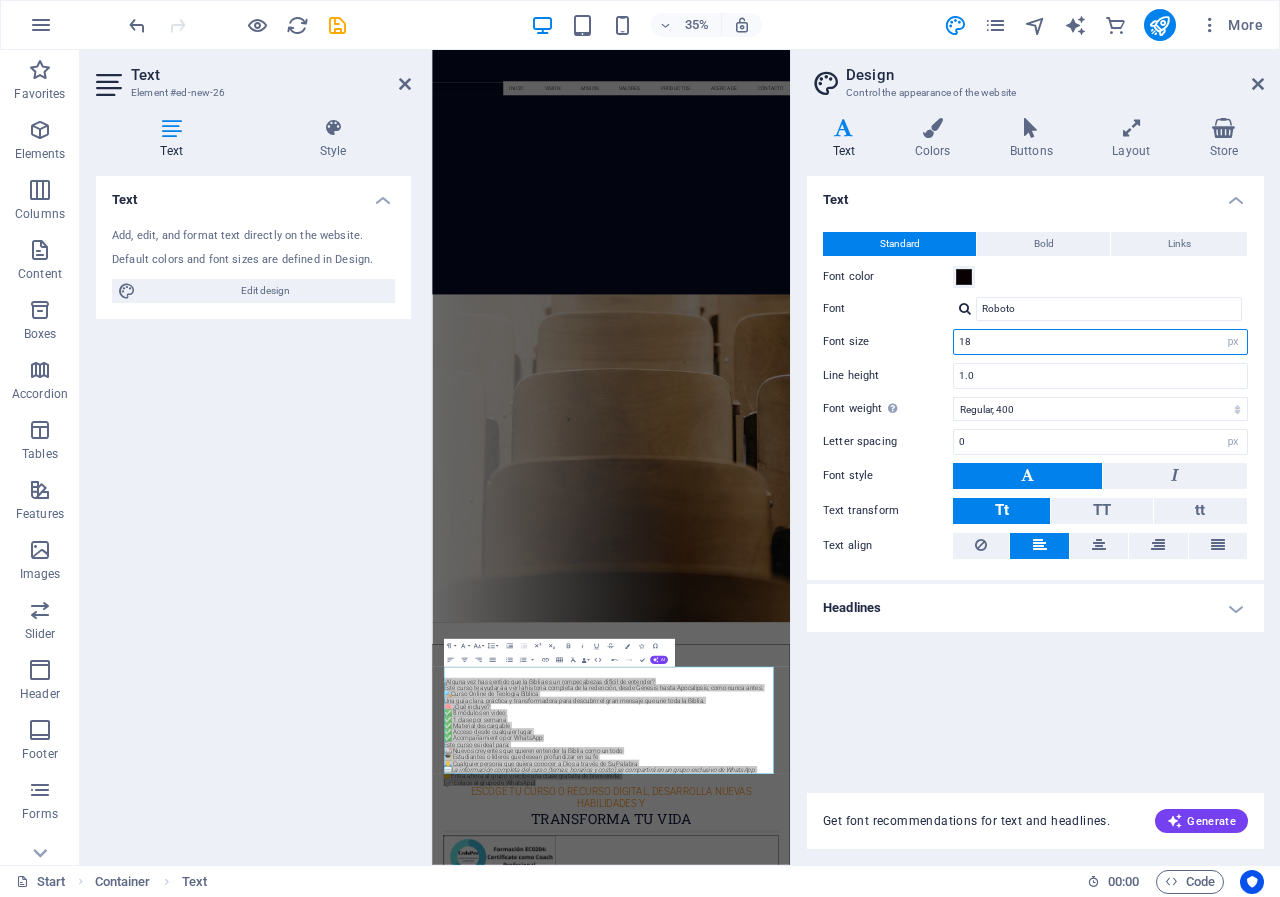 drag, startPoint x: 980, startPoint y: 343, endPoint x: 904, endPoint y: 365, distance: 79.12016 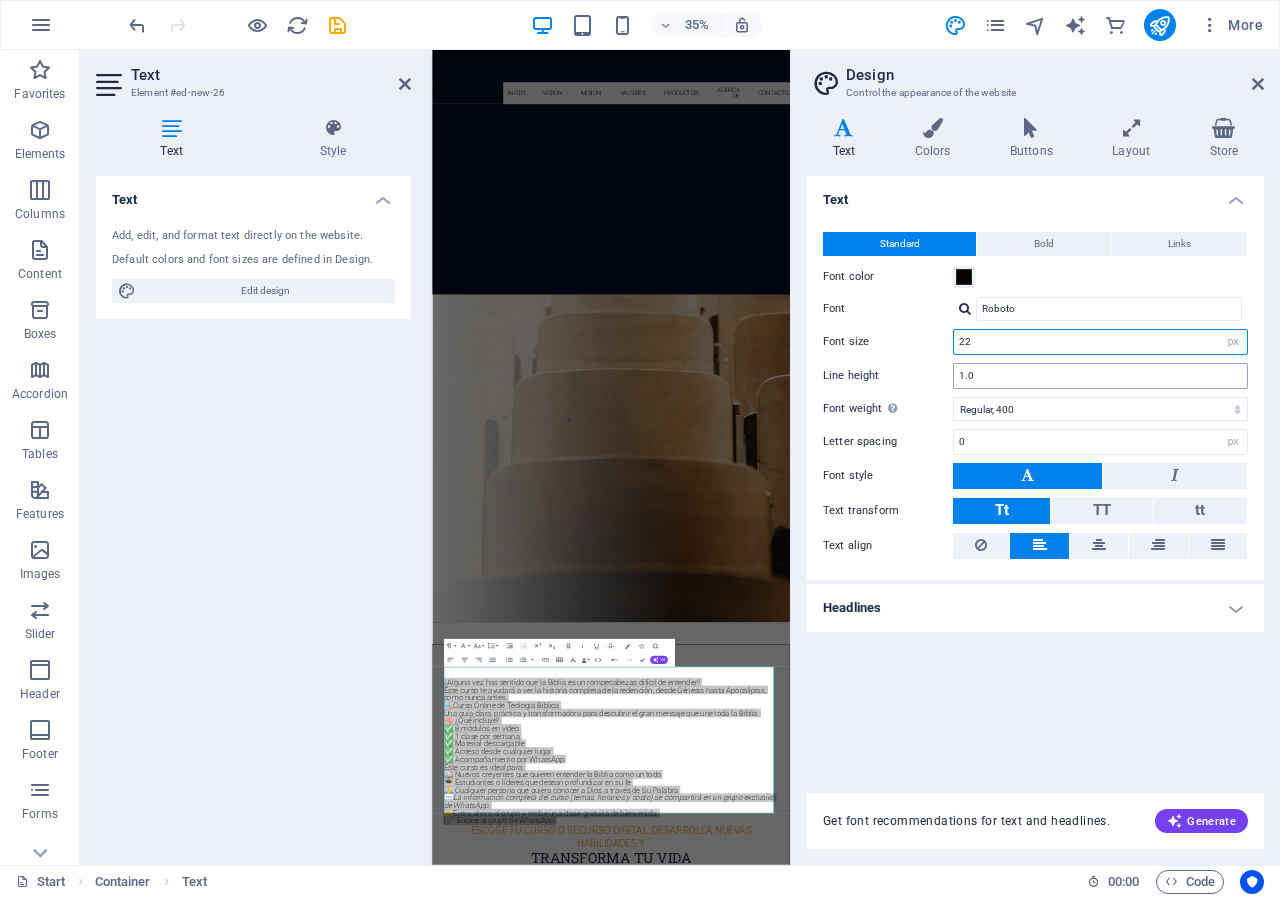 type on "22" 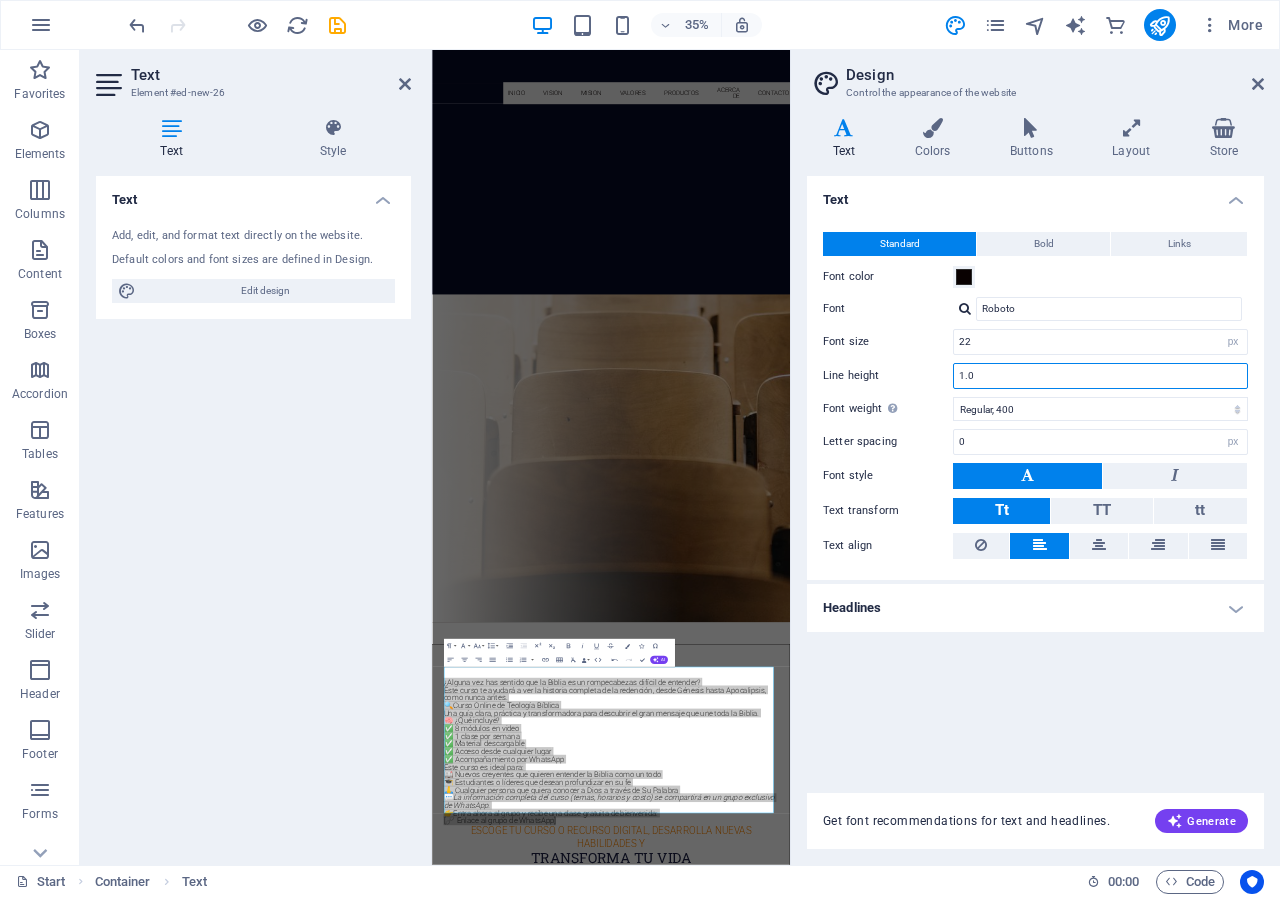 click on "1.0" at bounding box center (1100, 376) 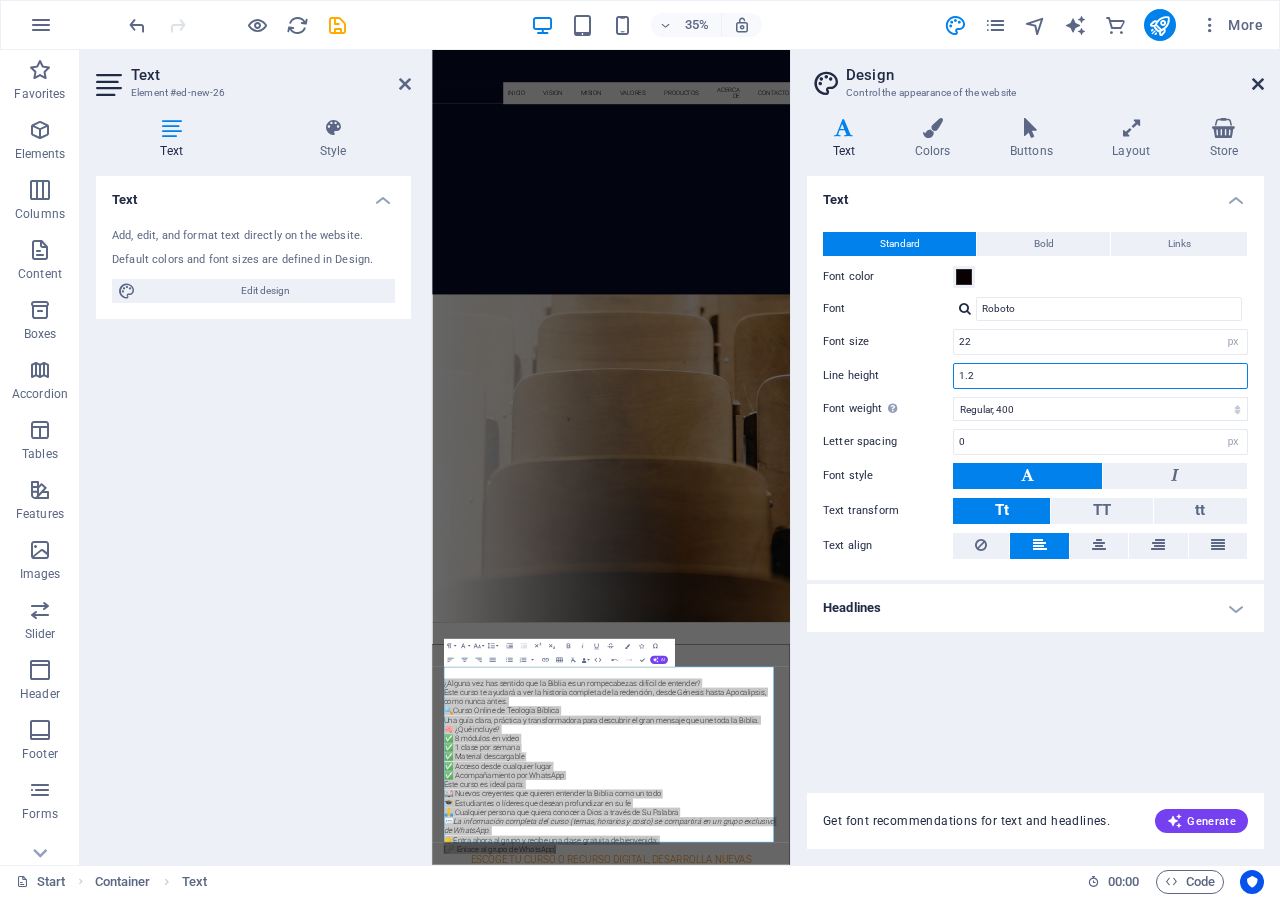 type on "1.2" 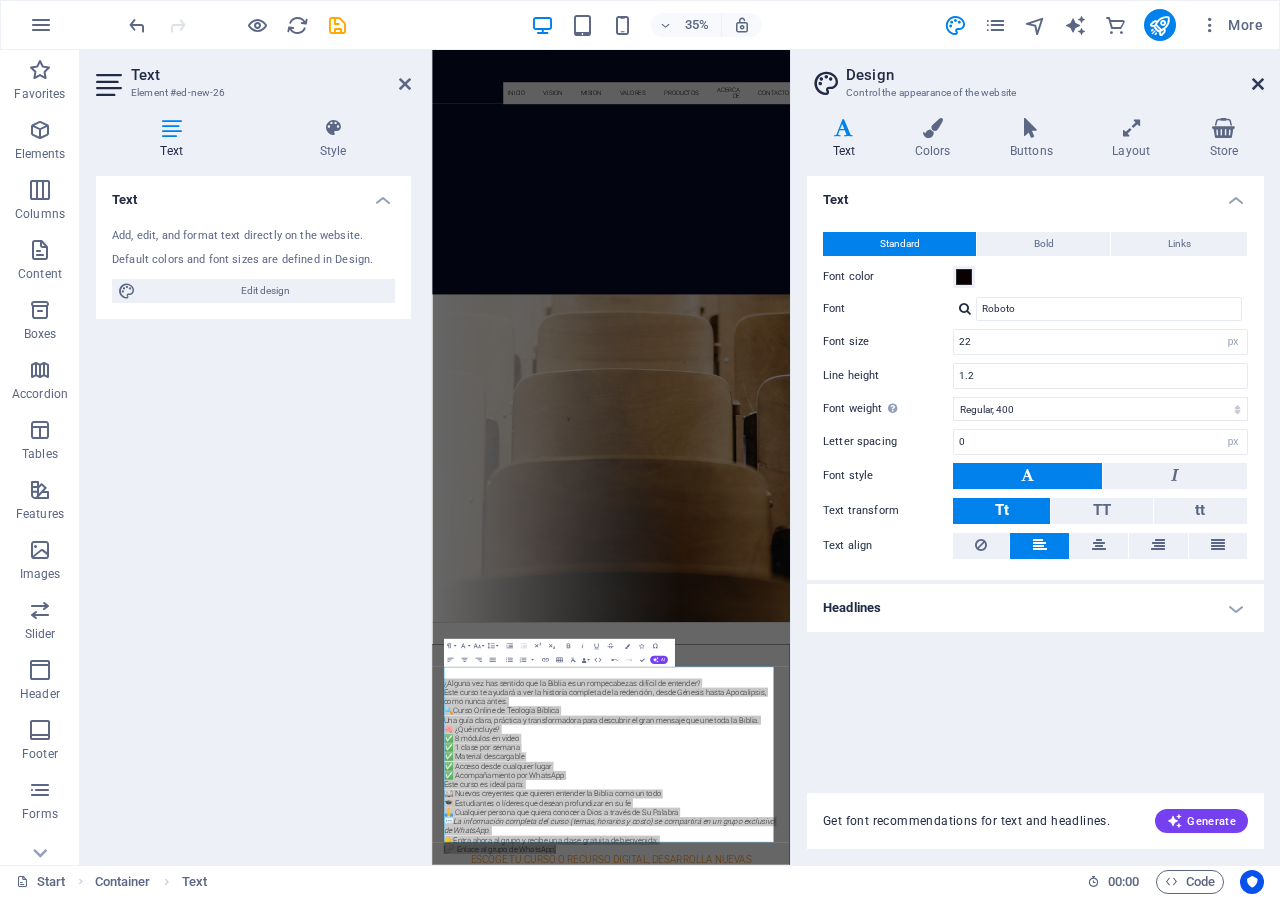 click at bounding box center (1258, 84) 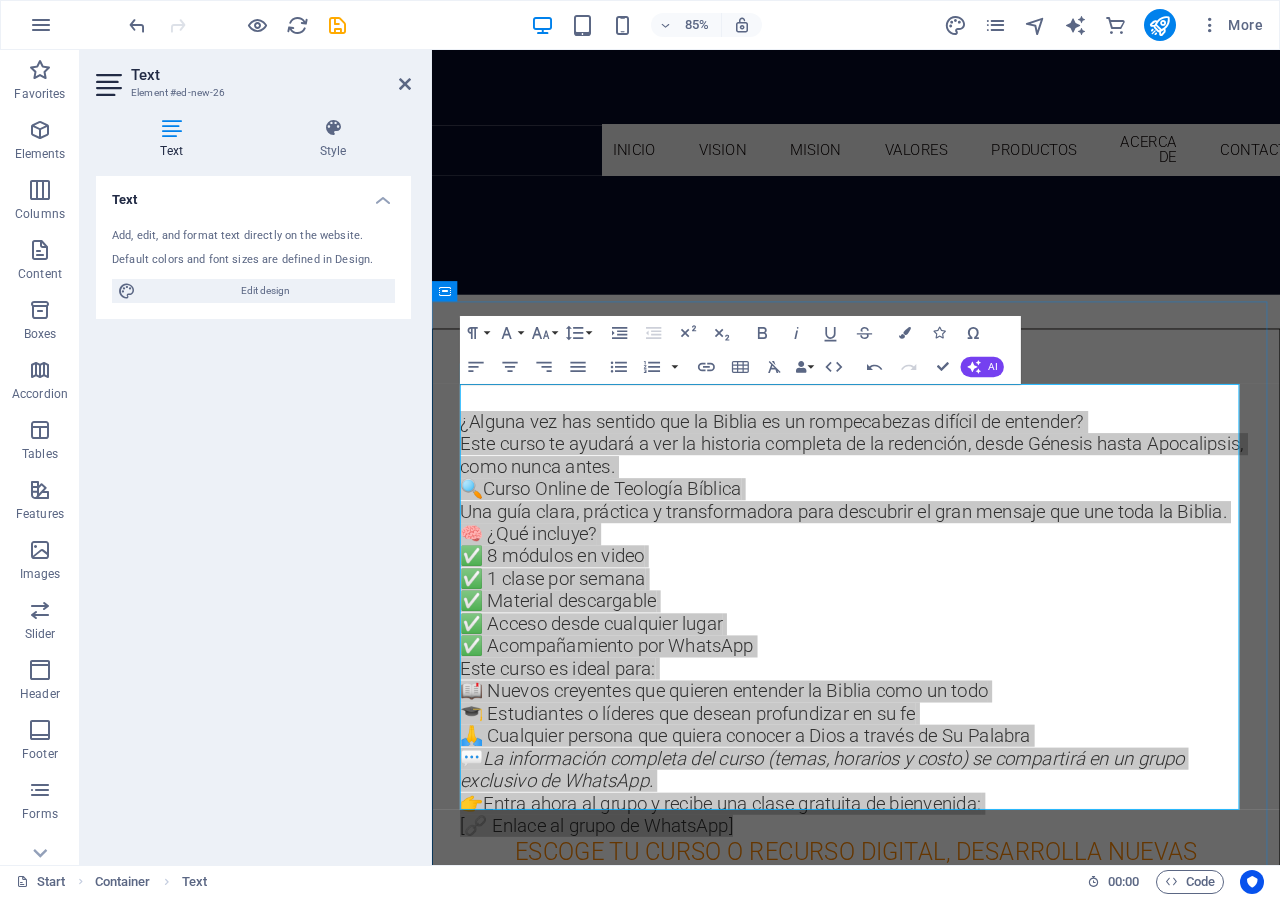 scroll, scrollTop: 395, scrollLeft: 0, axis: vertical 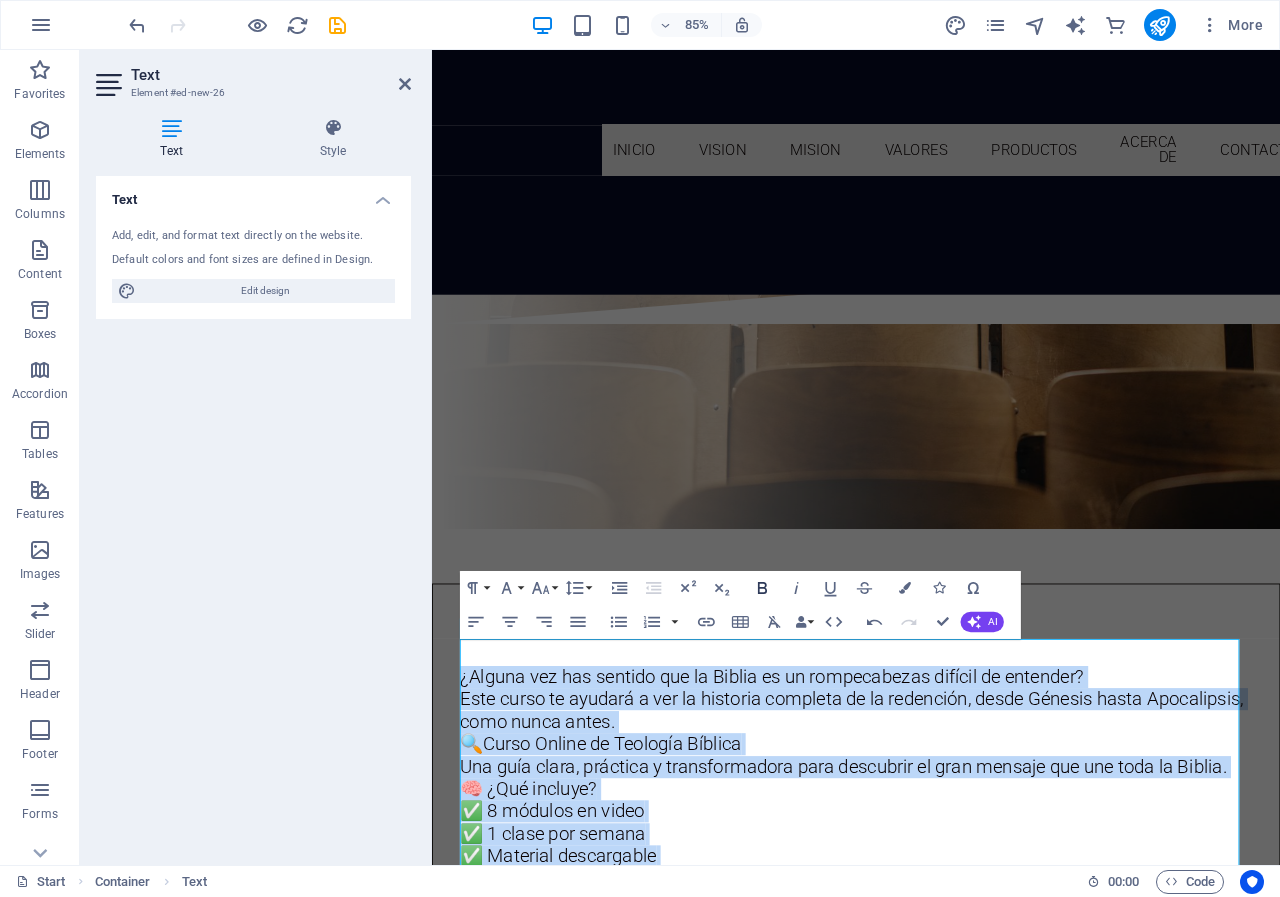 click 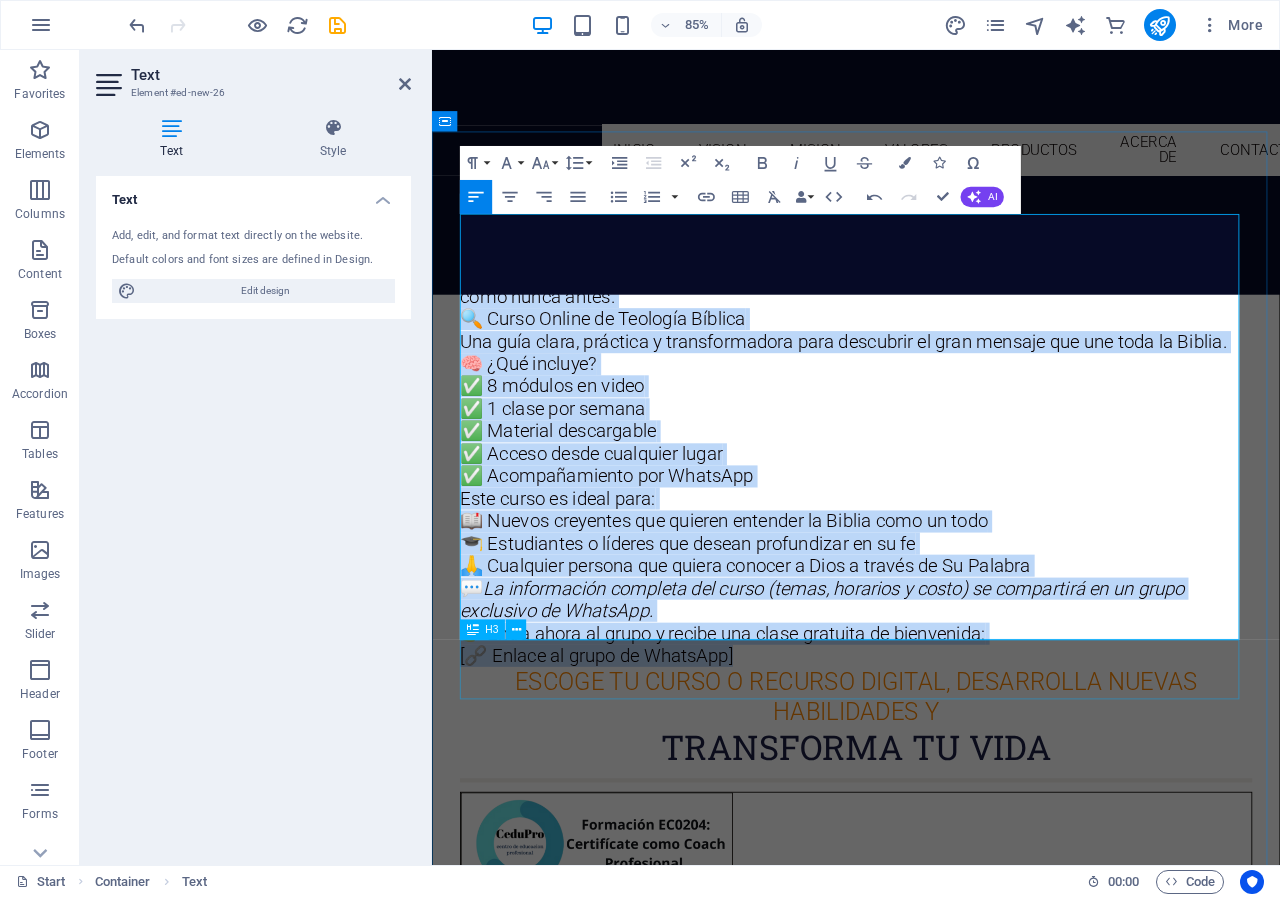 scroll, scrollTop: 795, scrollLeft: 0, axis: vertical 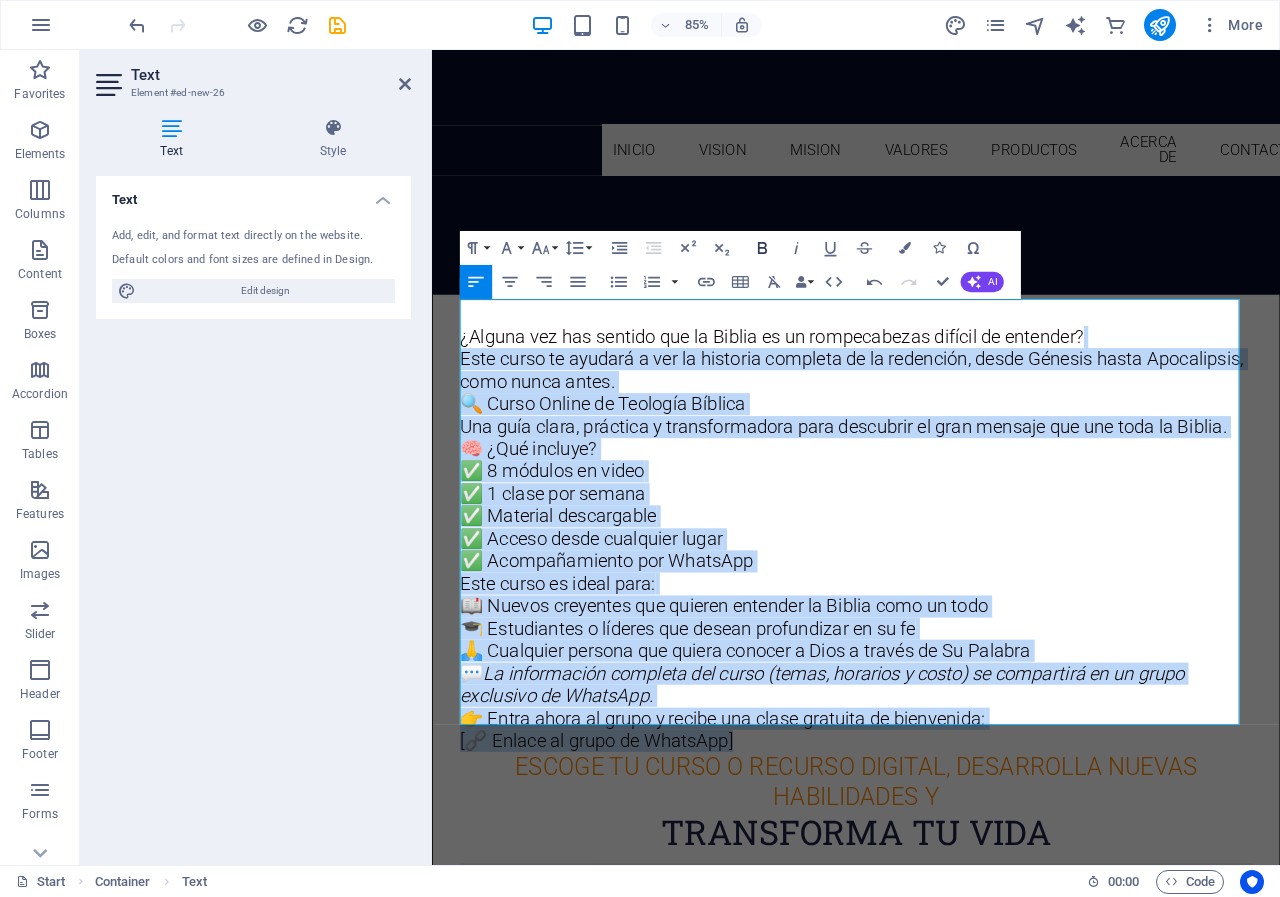click 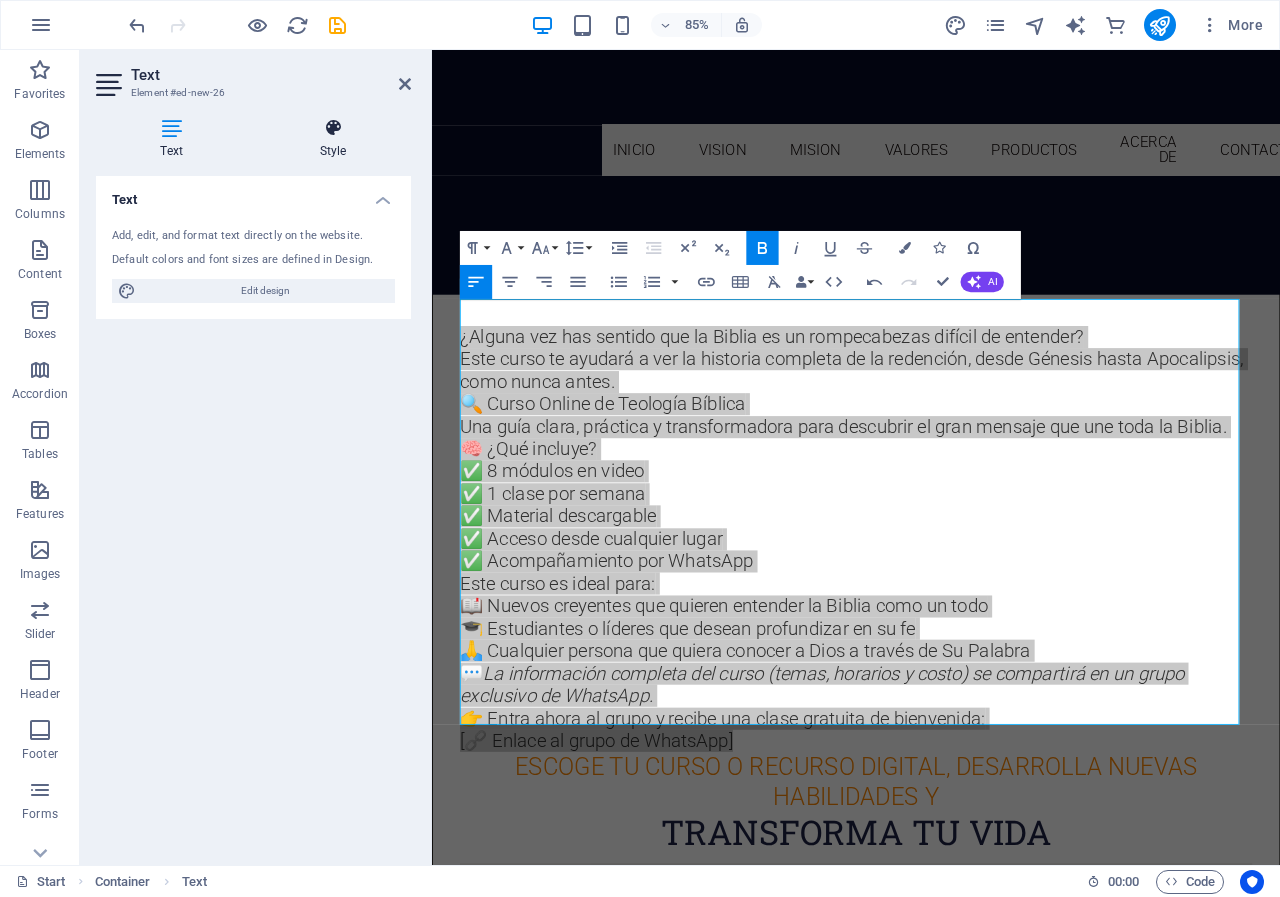 click on "Style" at bounding box center (333, 139) 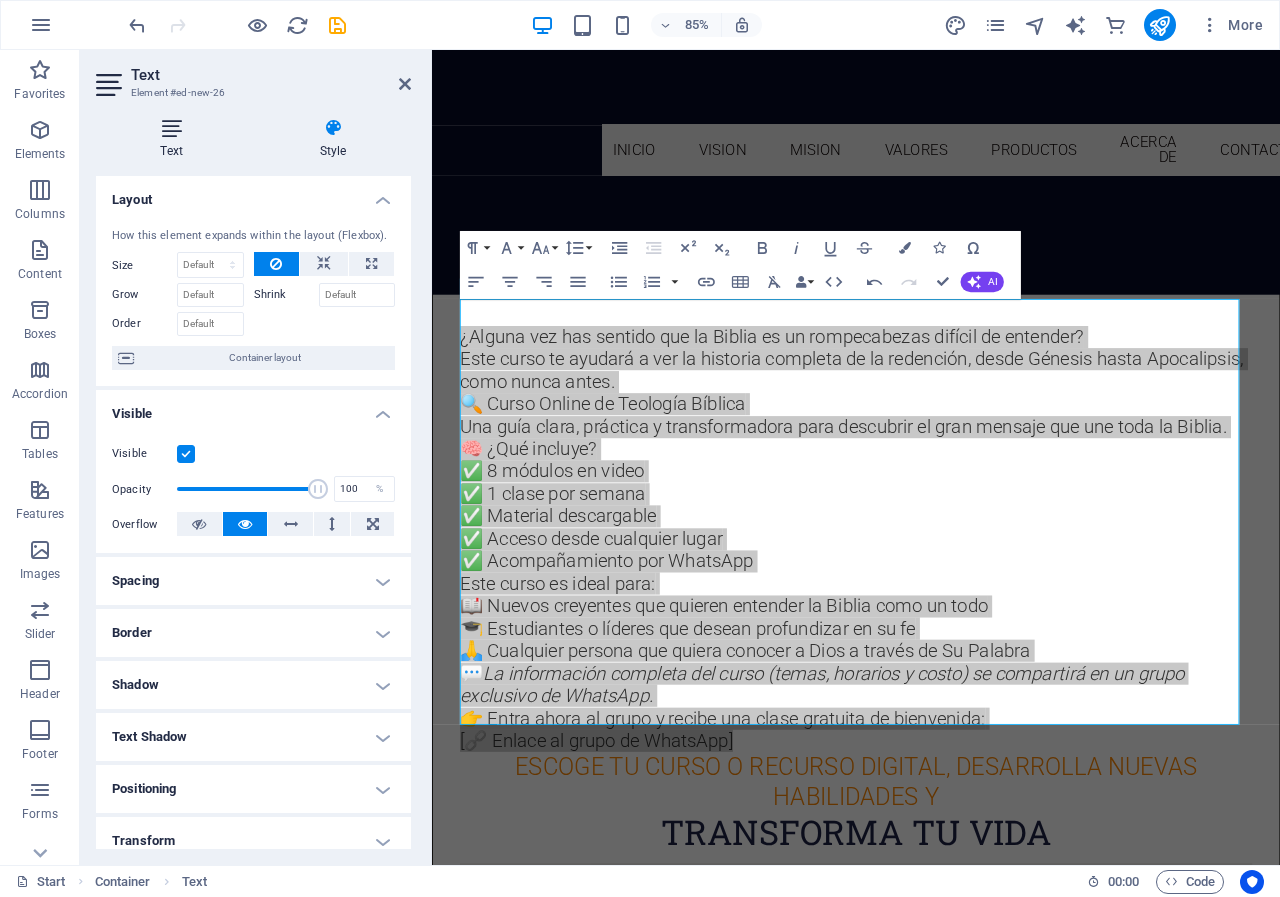 click at bounding box center (171, 128) 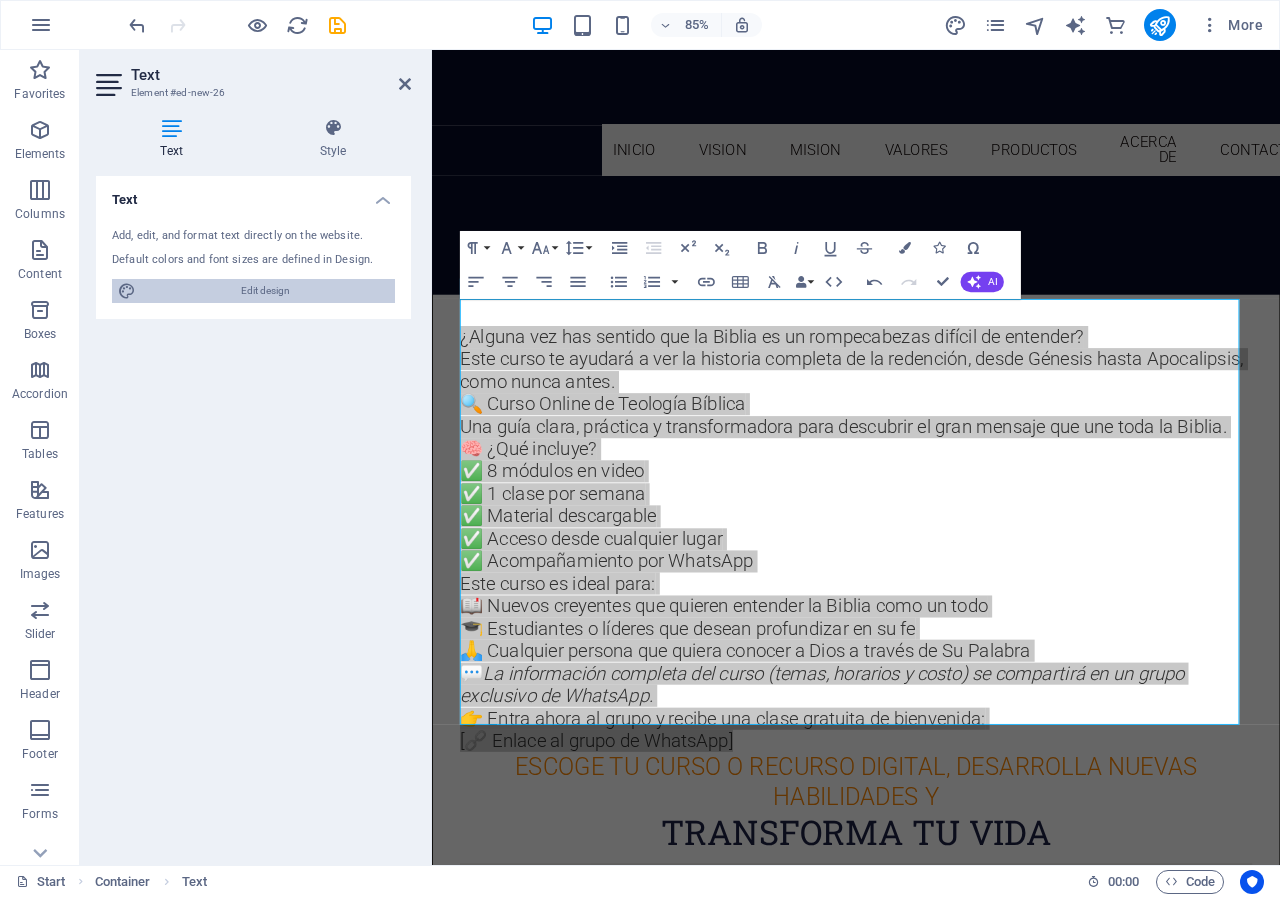 click on "Edit design" at bounding box center [265, 291] 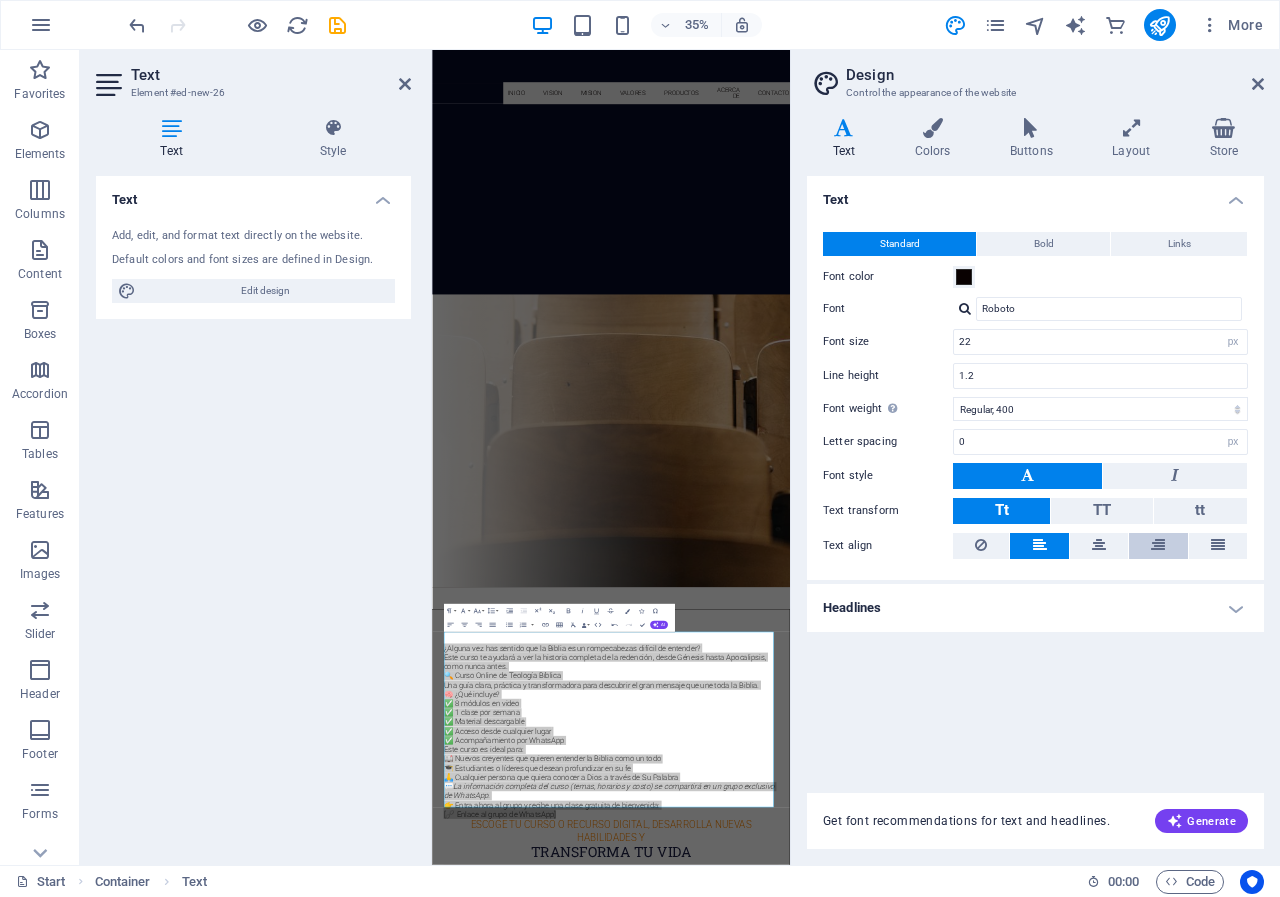 click at bounding box center (1158, 545) 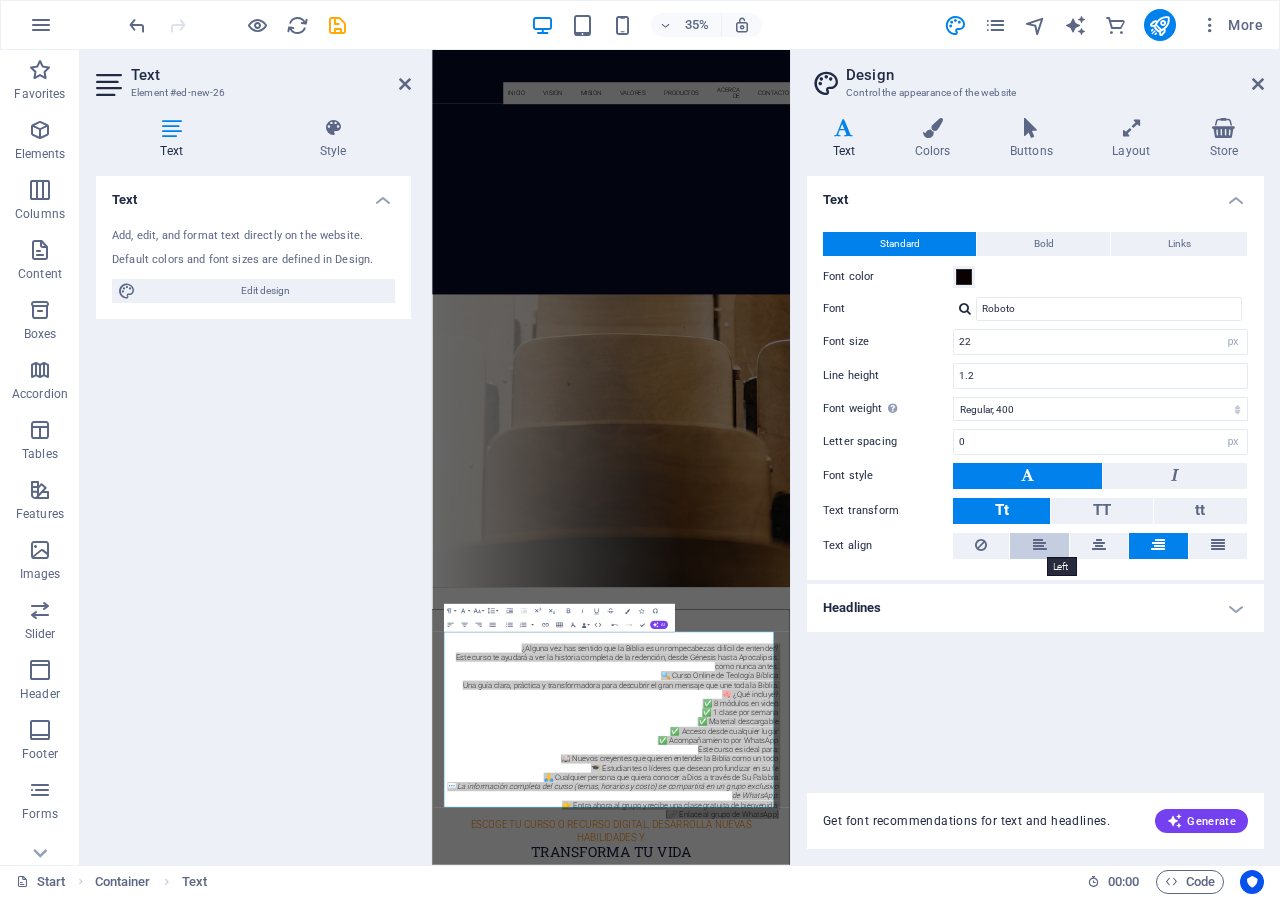 click at bounding box center (1040, 545) 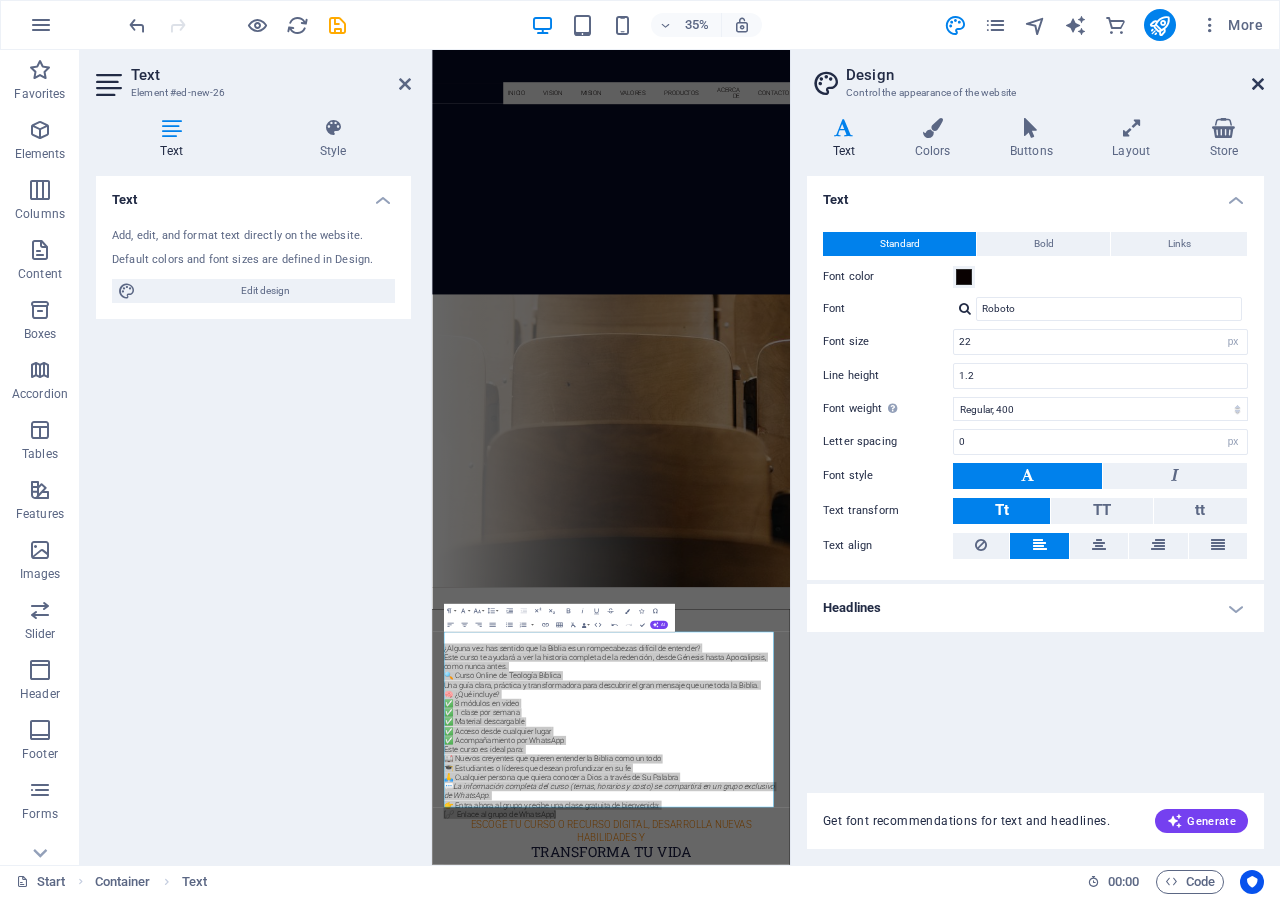click at bounding box center [1258, 84] 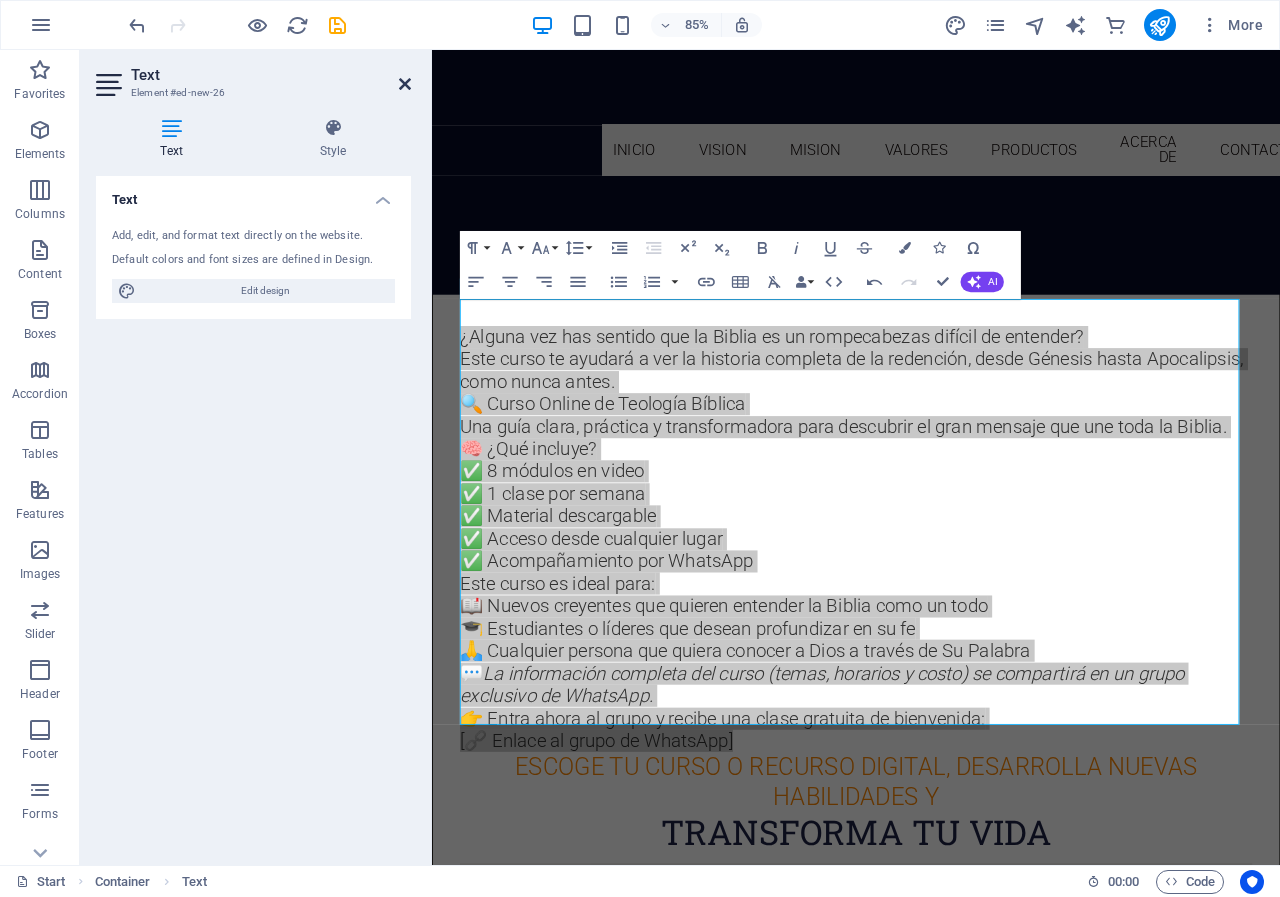 click at bounding box center [405, 84] 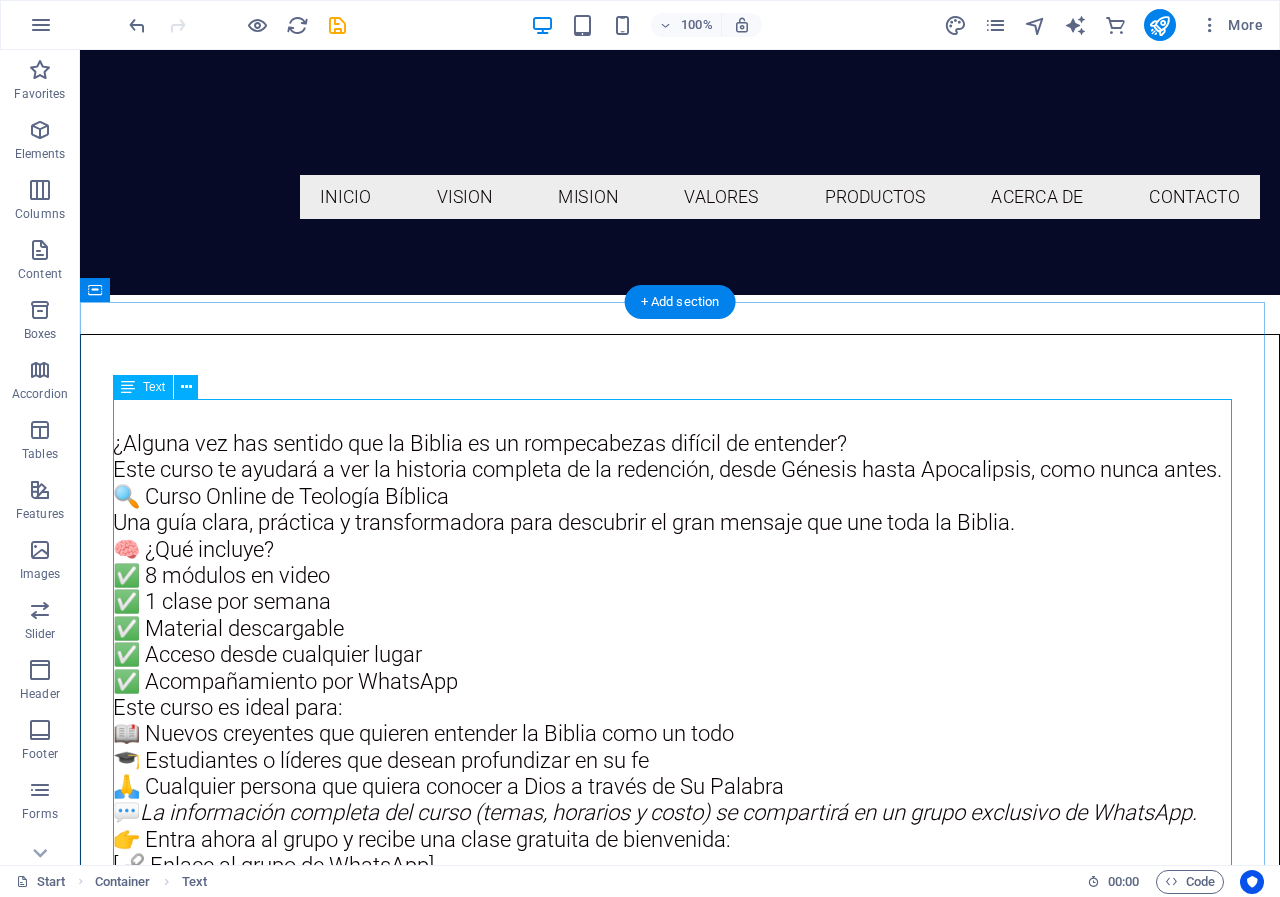 scroll, scrollTop: 795, scrollLeft: 0, axis: vertical 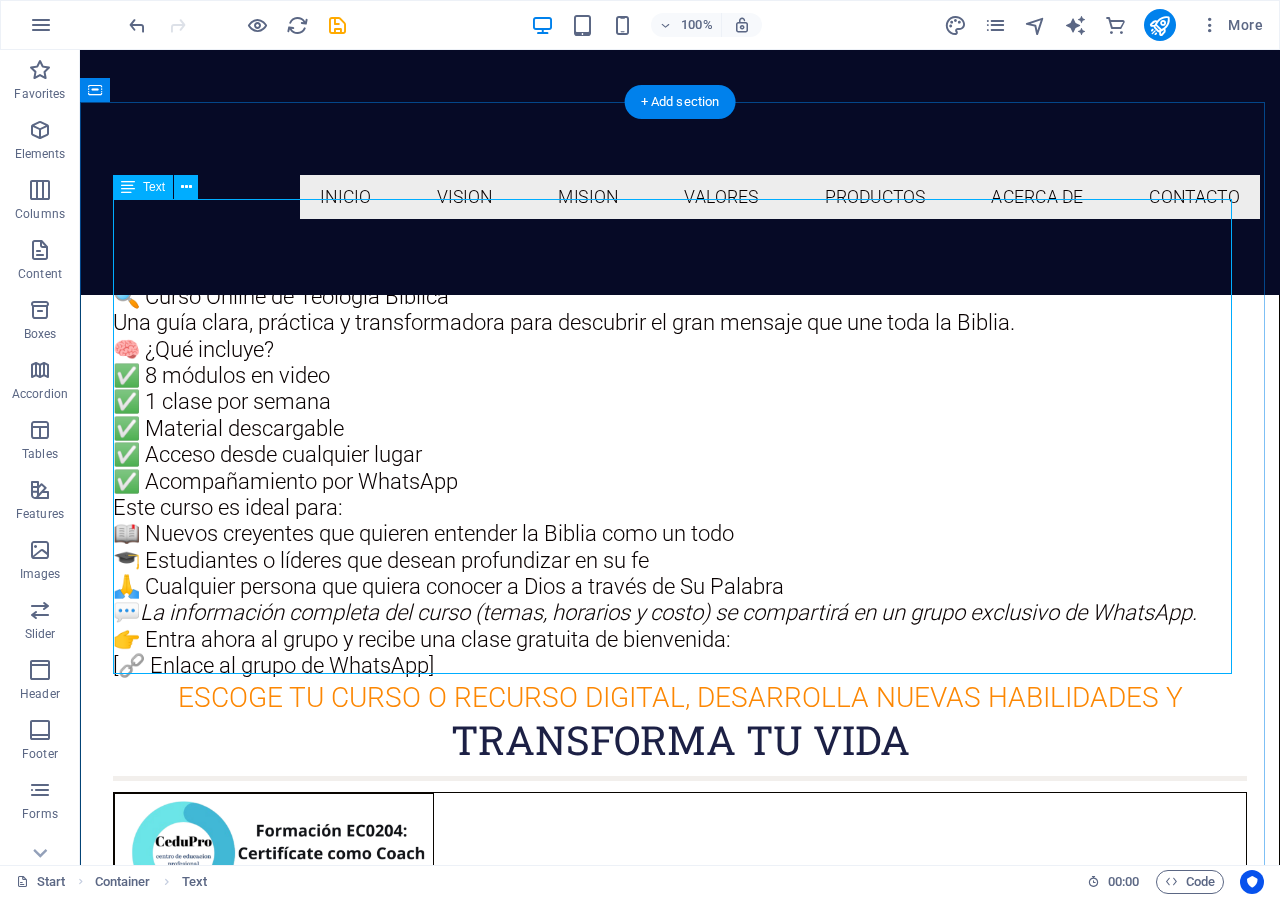 click on "Este curso te ayudará a ver la historia completa de la redención, desde Génesis hasta Apocalipsis, como nunca antes. 🔍 Curso Online de Teología Bíblica Una guía clara, práctica y transformadora para descubrir el gran mensaje que une toda la Biblia. 🧠 ¿Qué incluye? ✅ 8 módulos en video ✅ 1 clase por semana ✅ Material descargable ✅ Acceso desde cualquier lugar ✅ Acompañamiento por WhatsApp Este curso es ideal para: 📖 Nuevos creyentes que quieren entender la Biblia como un todo 🎓 Estudiantes o líderes que desean profundizar en su fe 🙏 Cualquier persona que quiera conocer a Dios a través de Su Palabra 💬 La información completa del curso (temas, horarios y costo) se compartirá en un grupo exclusivo de WhatsApp. 👉 Entra ahora al grupo y recibe una clase gratuita de bienvenida: [🔗 Enlace al grupo de WhatsApp]" at bounding box center (680, 455) 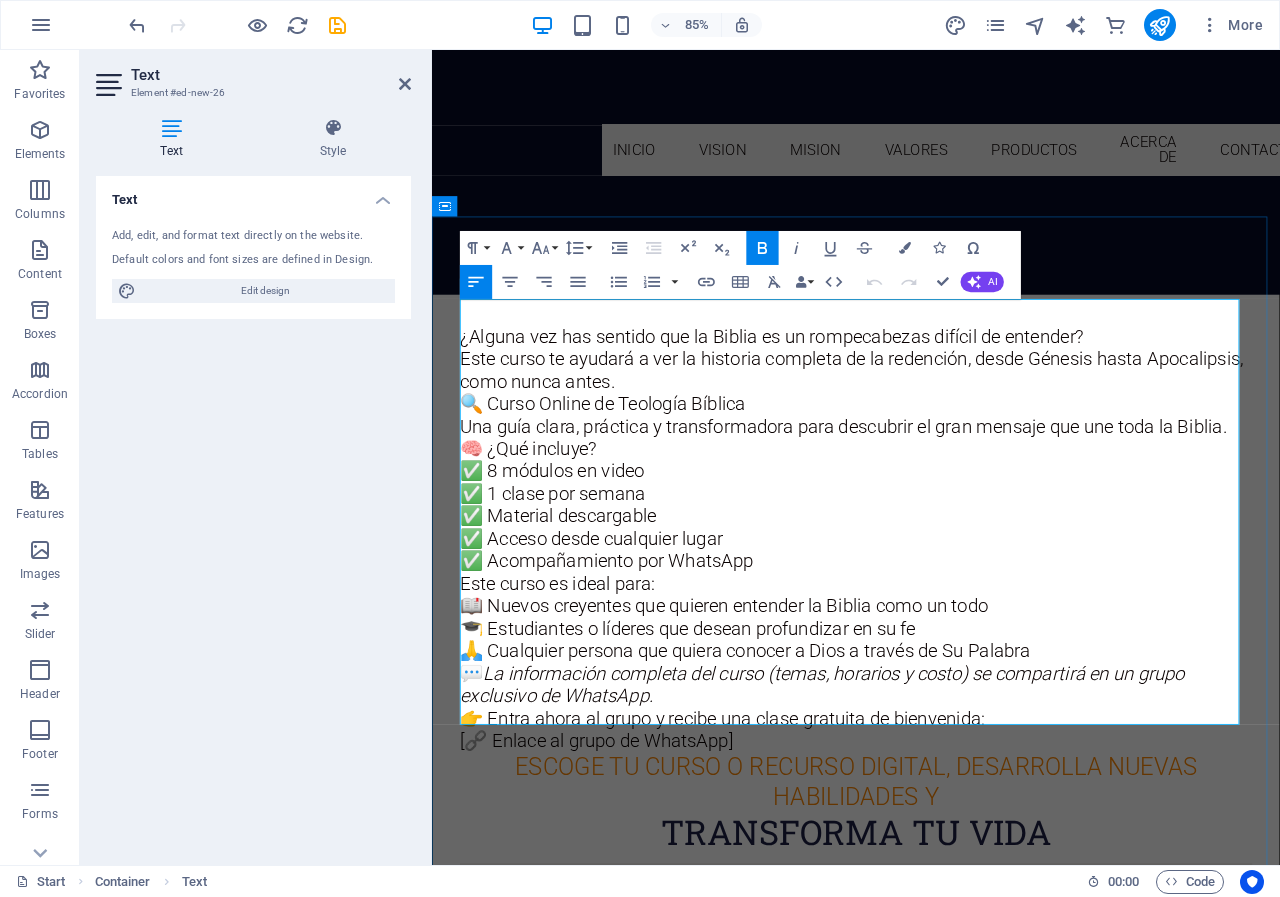 click on "👉 Entra ahora al grupo y recibe una clase gratuita de bienvenida: [🔗 Enlace al grupo de WhatsApp]" at bounding box center (931, 850) 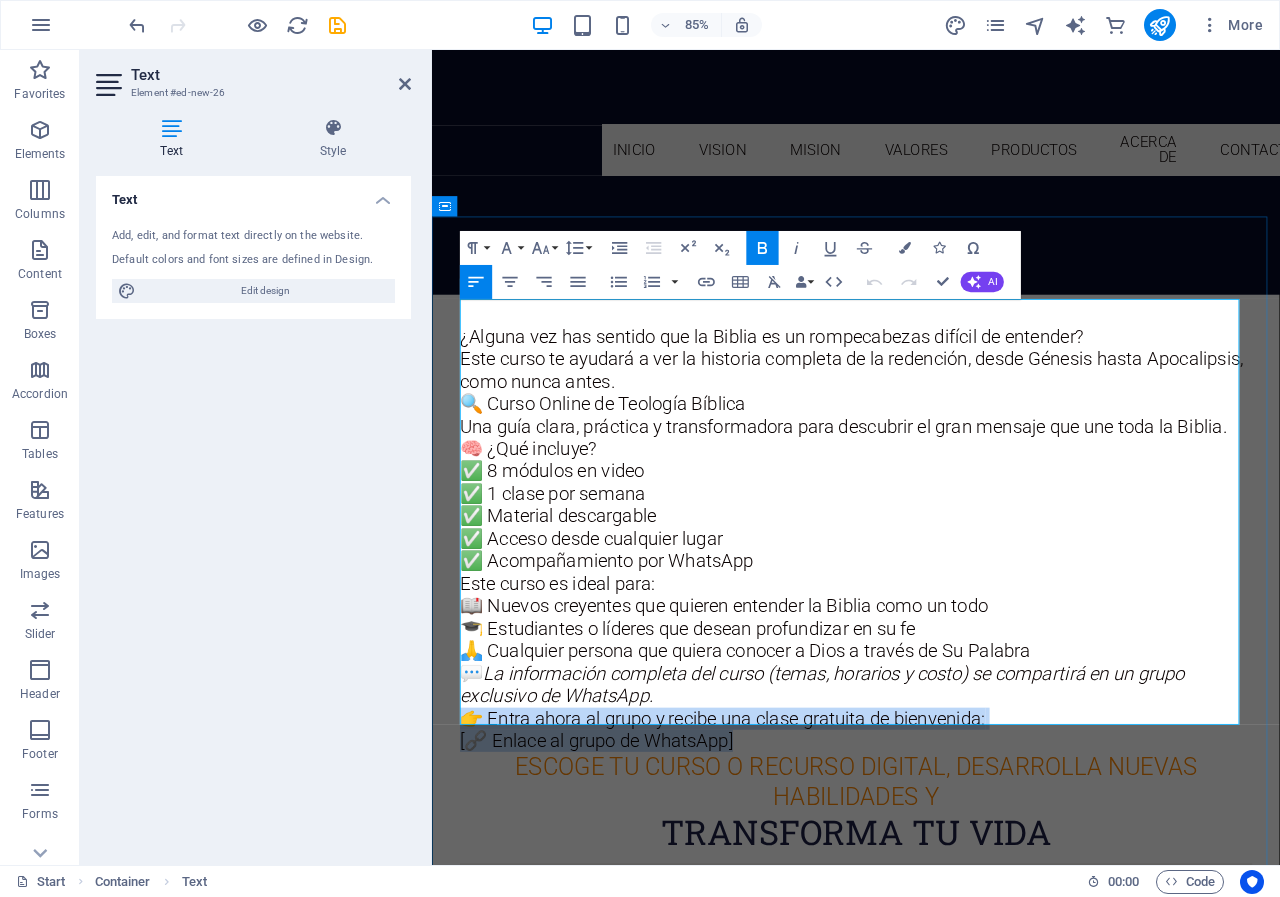 drag, startPoint x: 800, startPoint y: 832, endPoint x: 464, endPoint y: 807, distance: 336.92877 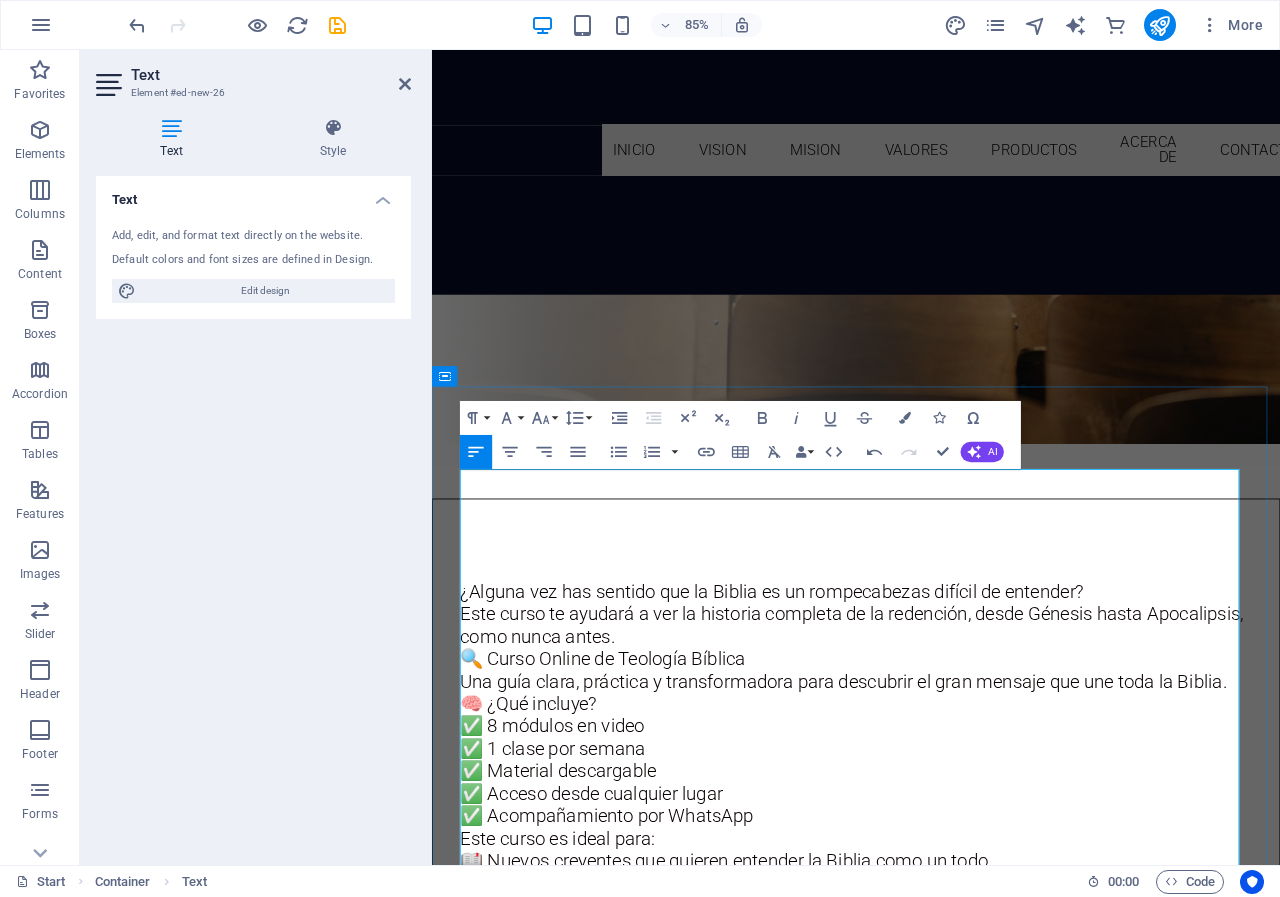 scroll, scrollTop: 595, scrollLeft: 0, axis: vertical 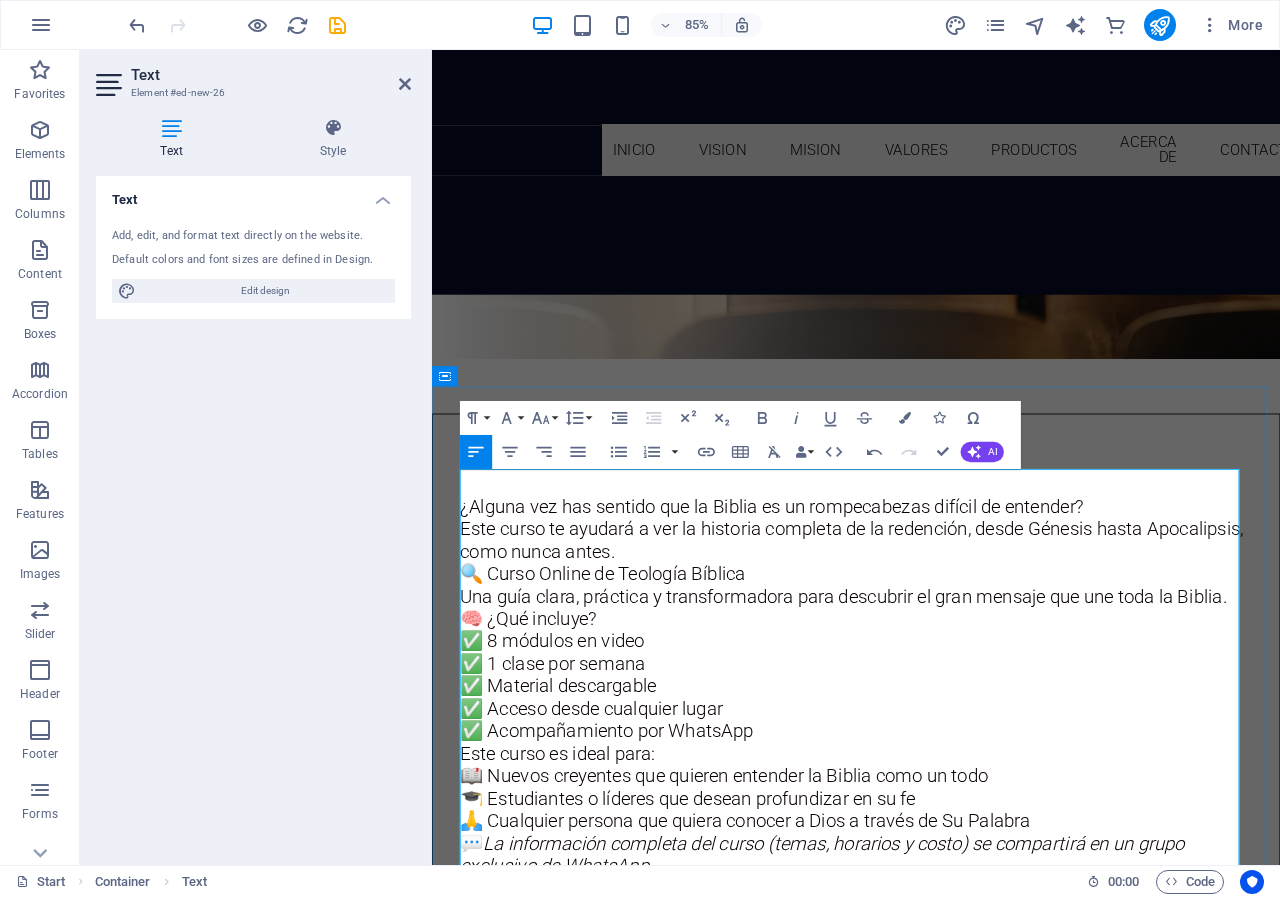 click on "¿Alguna vez has sentido que la Biblia es un rompecabezas difícil de entender? Este curso te ayudará a ver la historia completa de la redención, desde Génesis hasta Apocalipsis, como nunca antes." at bounding box center (931, 614) 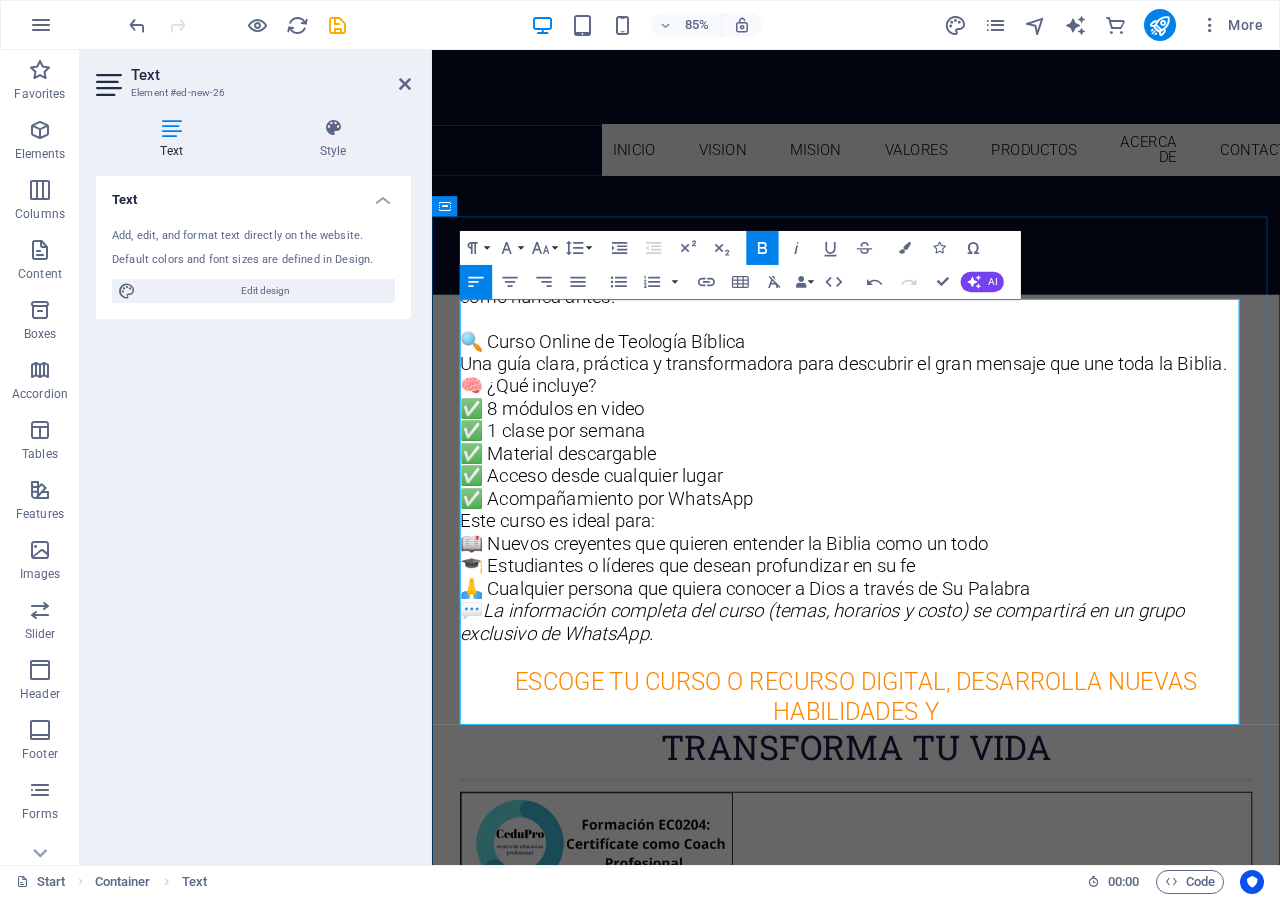 scroll, scrollTop: 795, scrollLeft: 0, axis: vertical 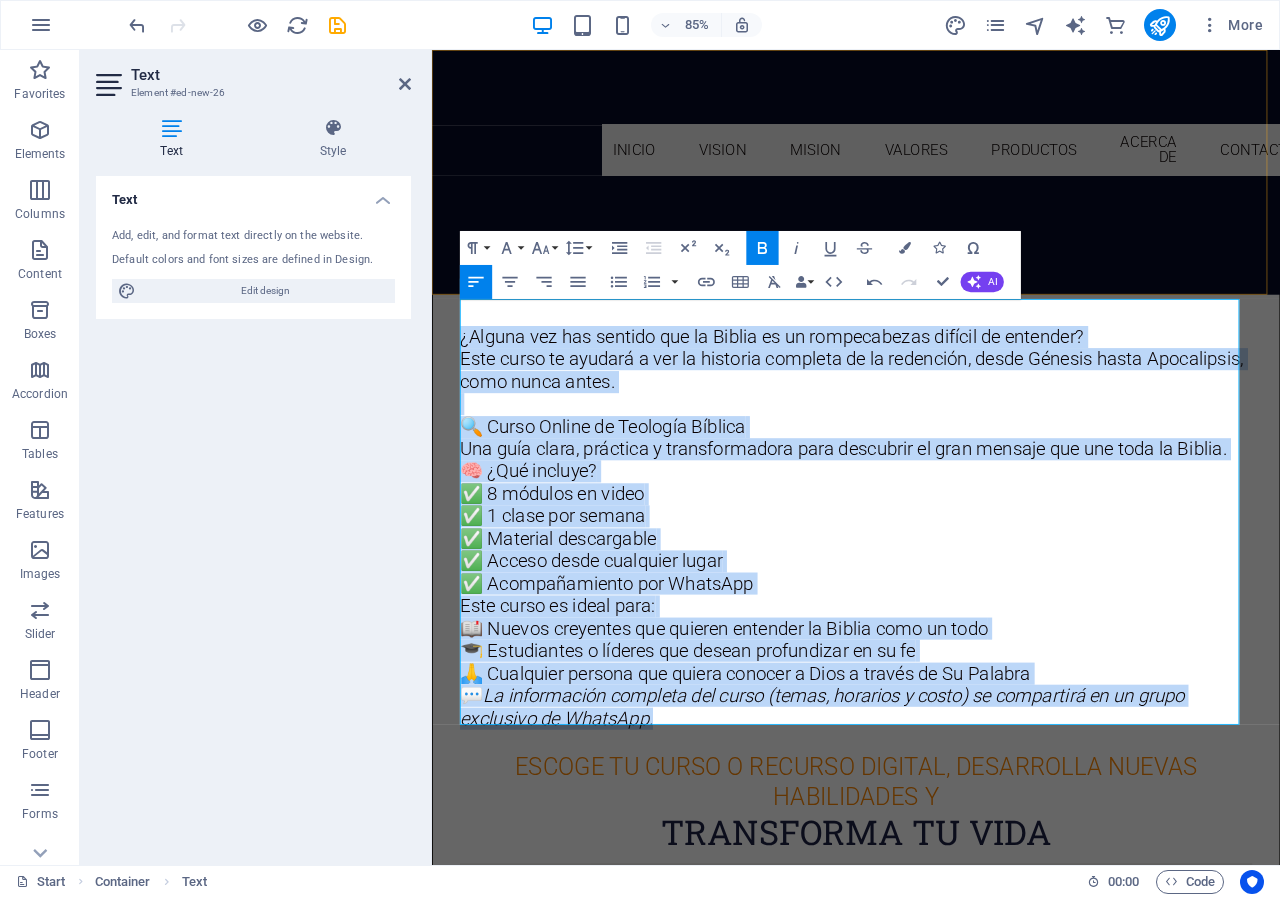 drag, startPoint x: 702, startPoint y: 806, endPoint x: 460, endPoint y: 337, distance: 527.7547 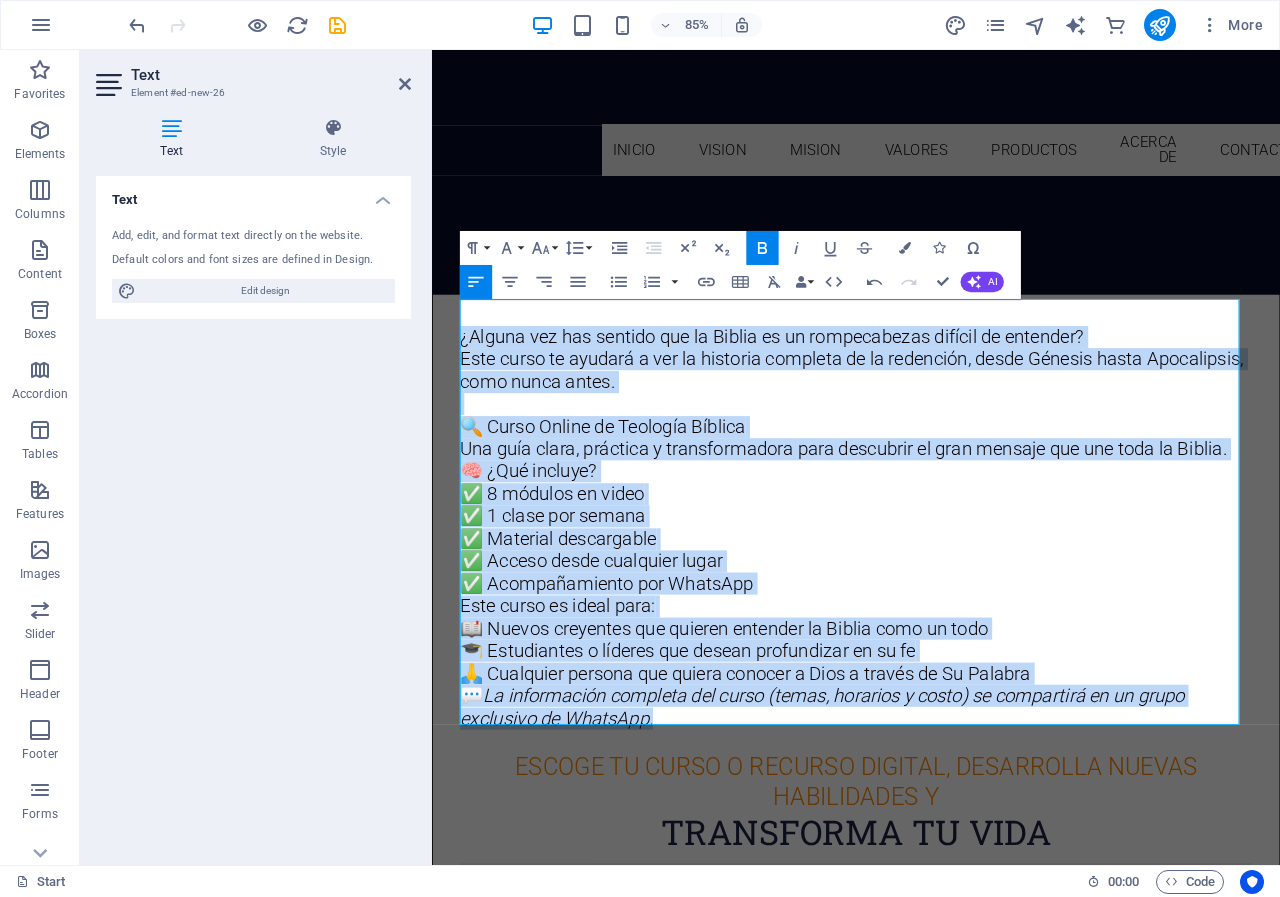 click 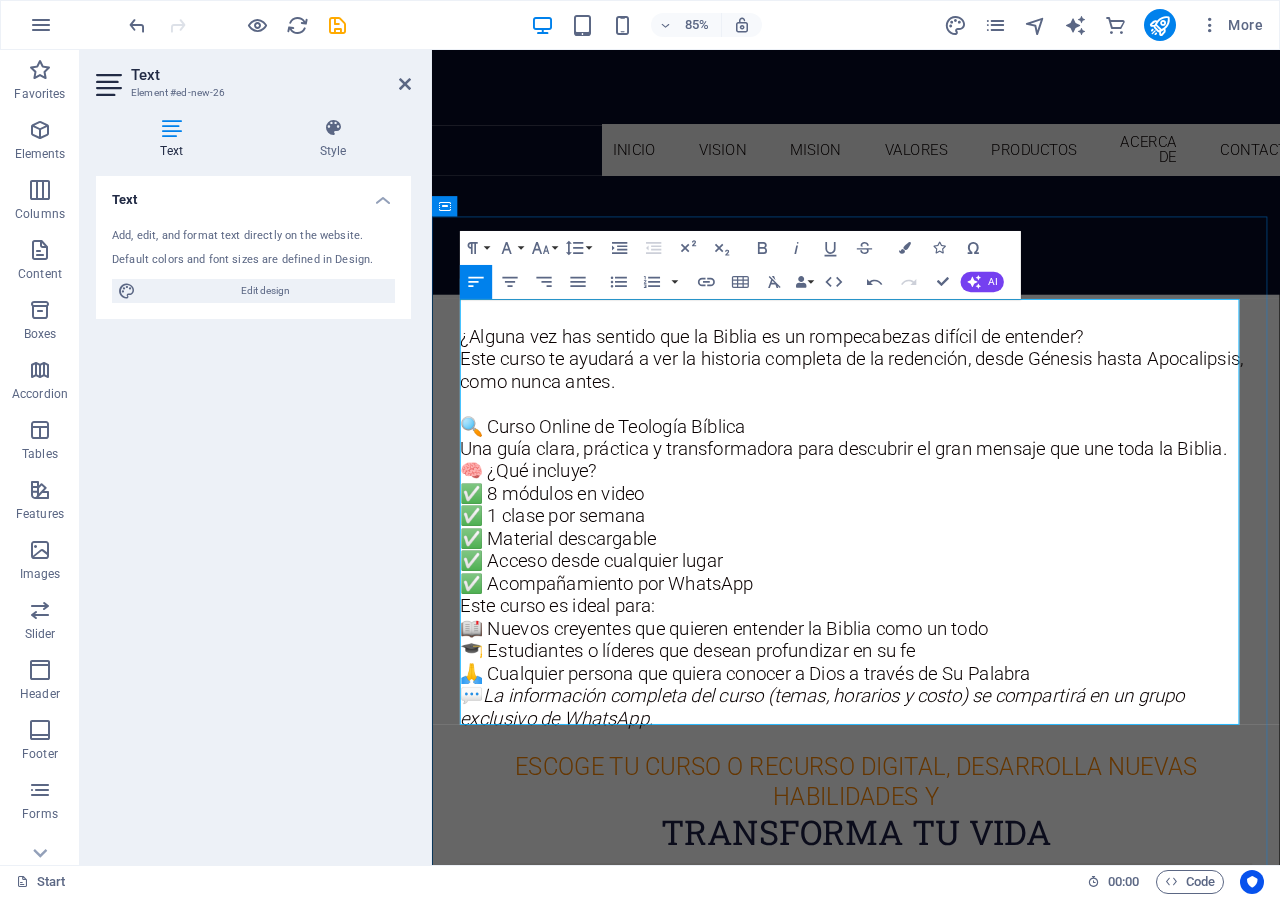 click at bounding box center [931, 863] 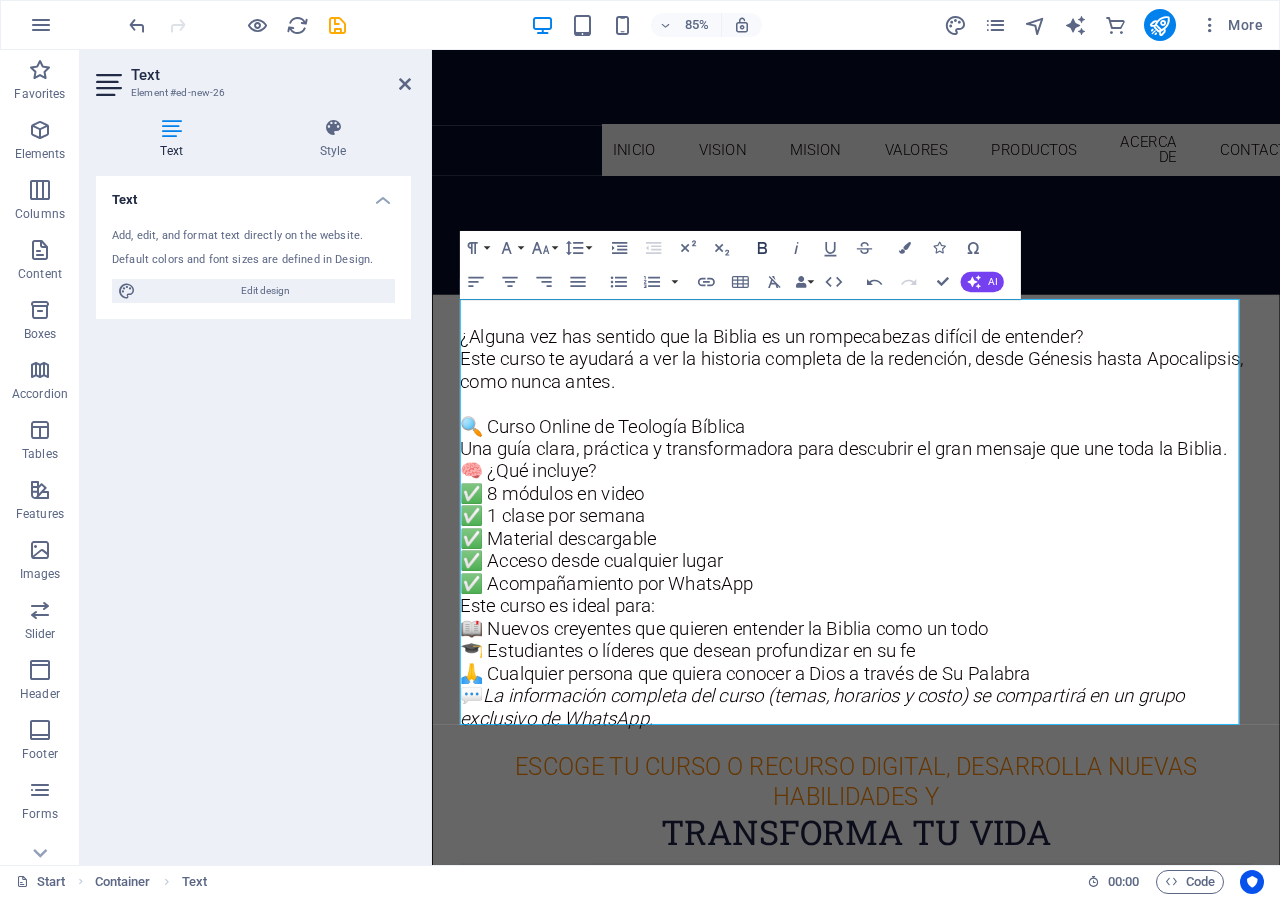 click 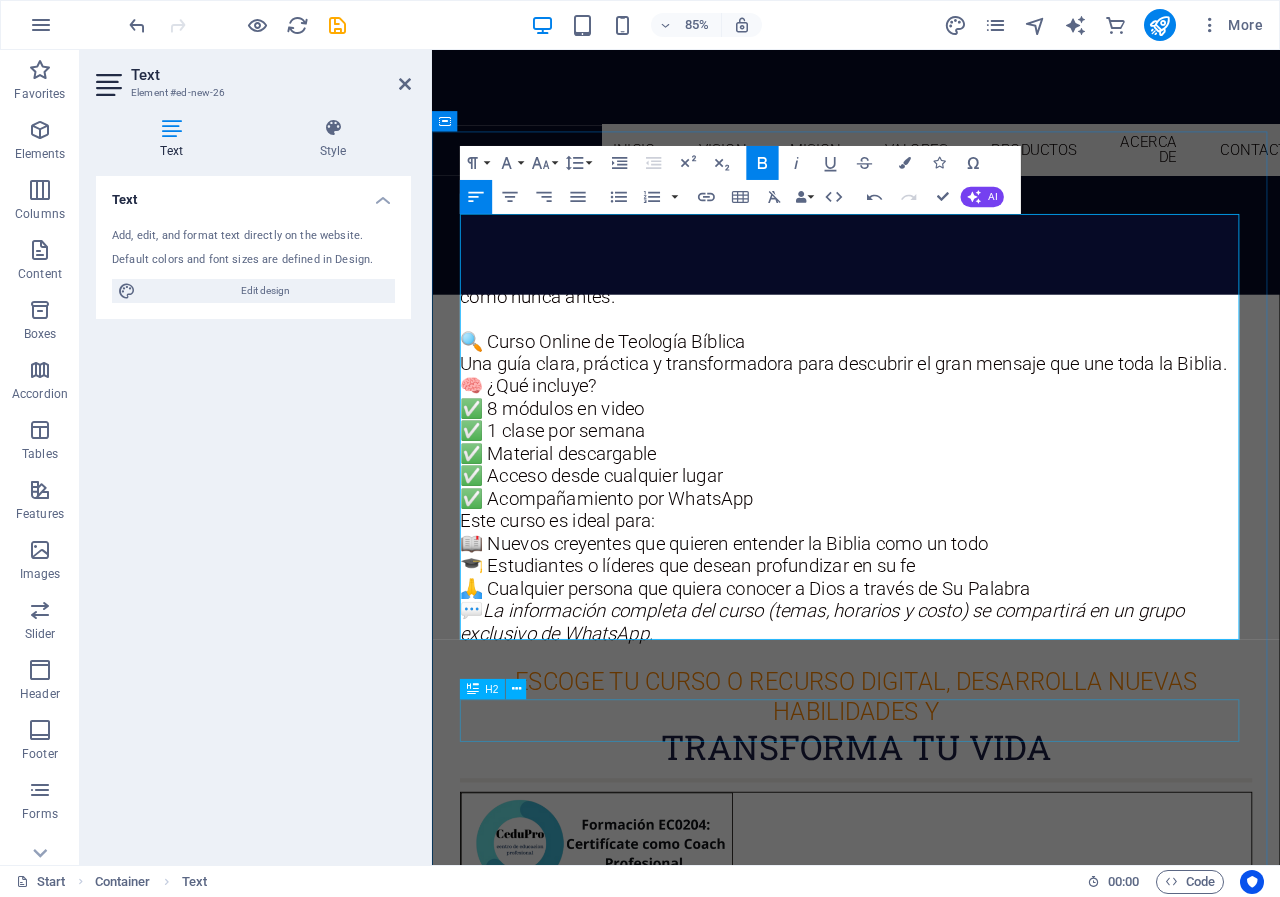 scroll, scrollTop: 695, scrollLeft: 0, axis: vertical 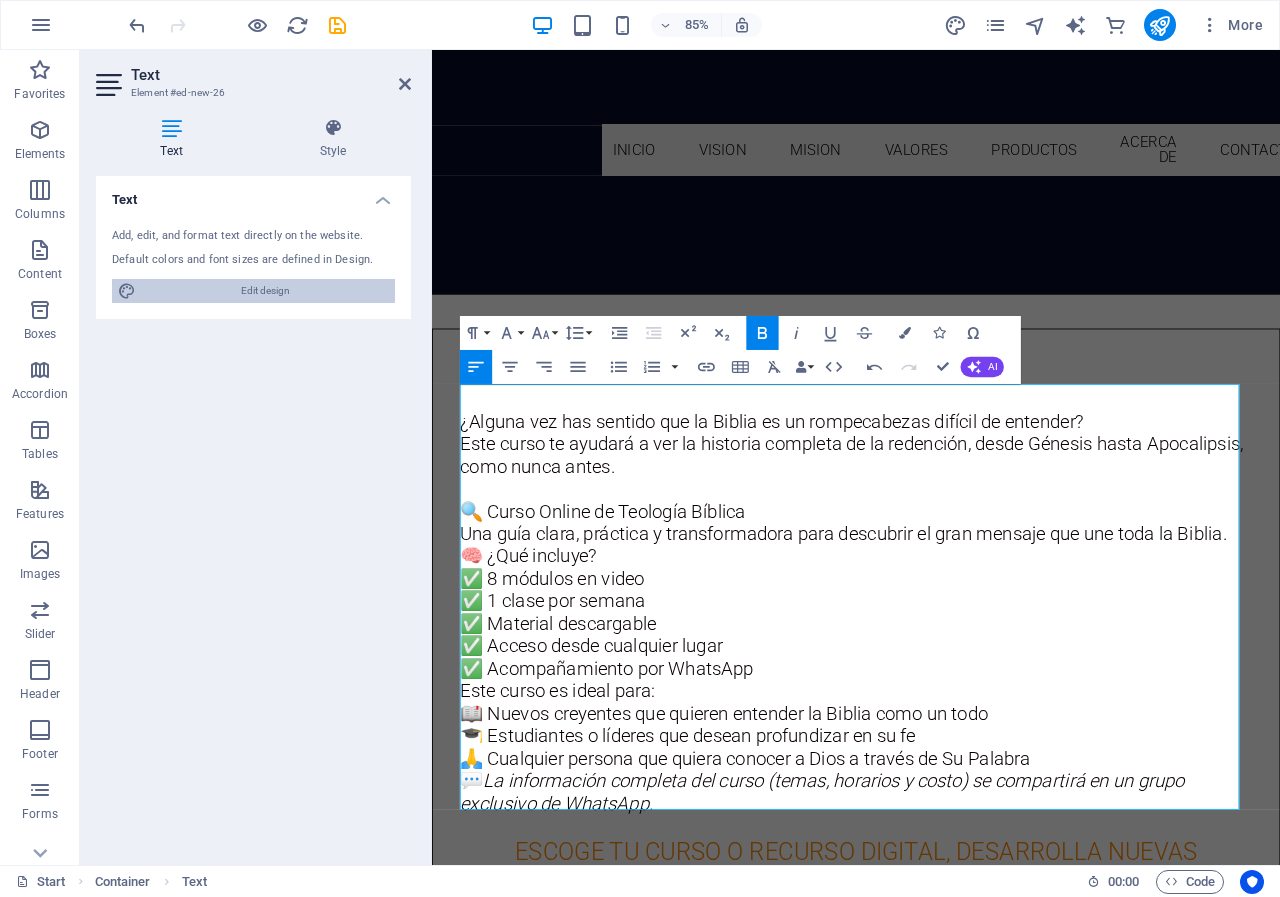 click on "Edit design" at bounding box center (265, 291) 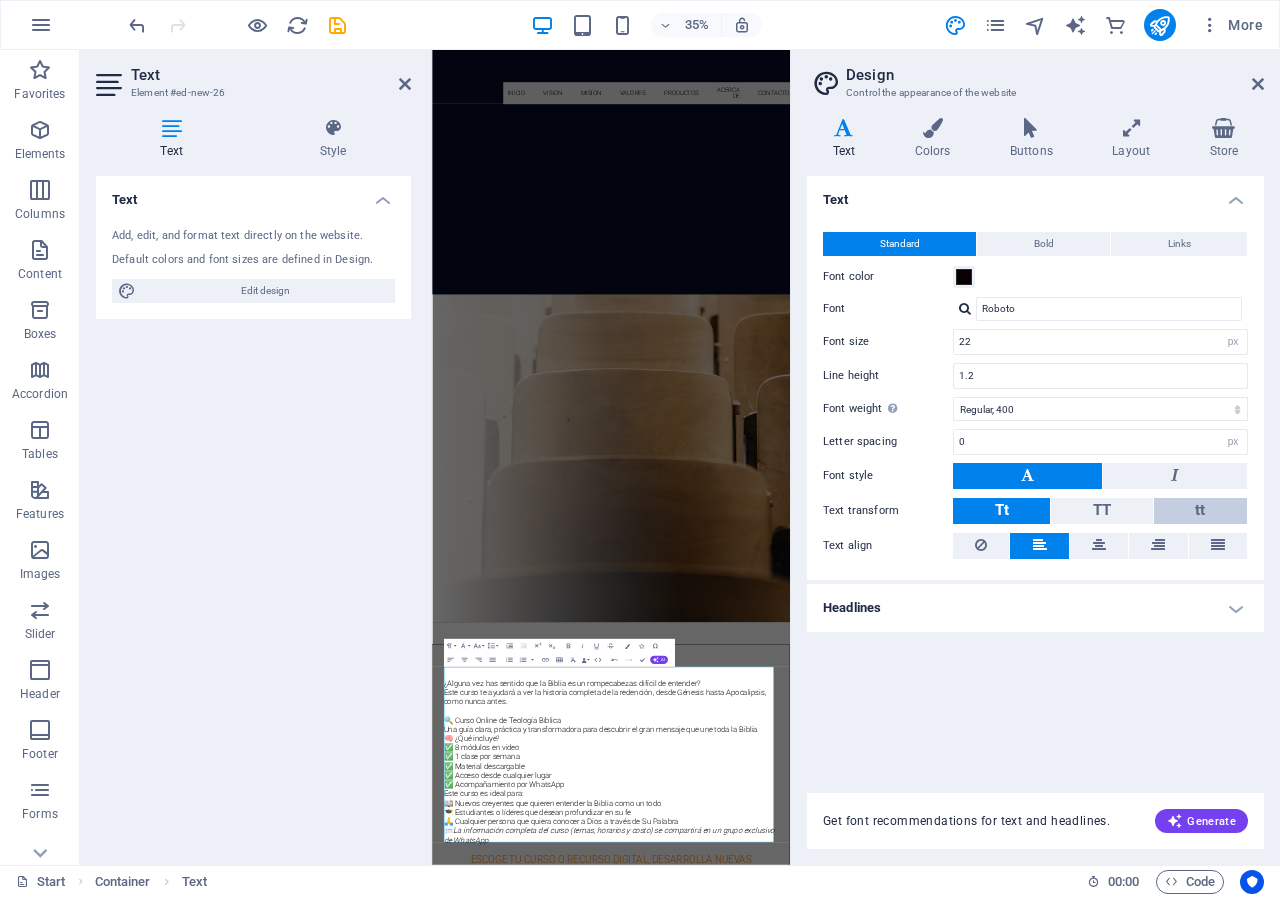 click on "tt" at bounding box center (1200, 511) 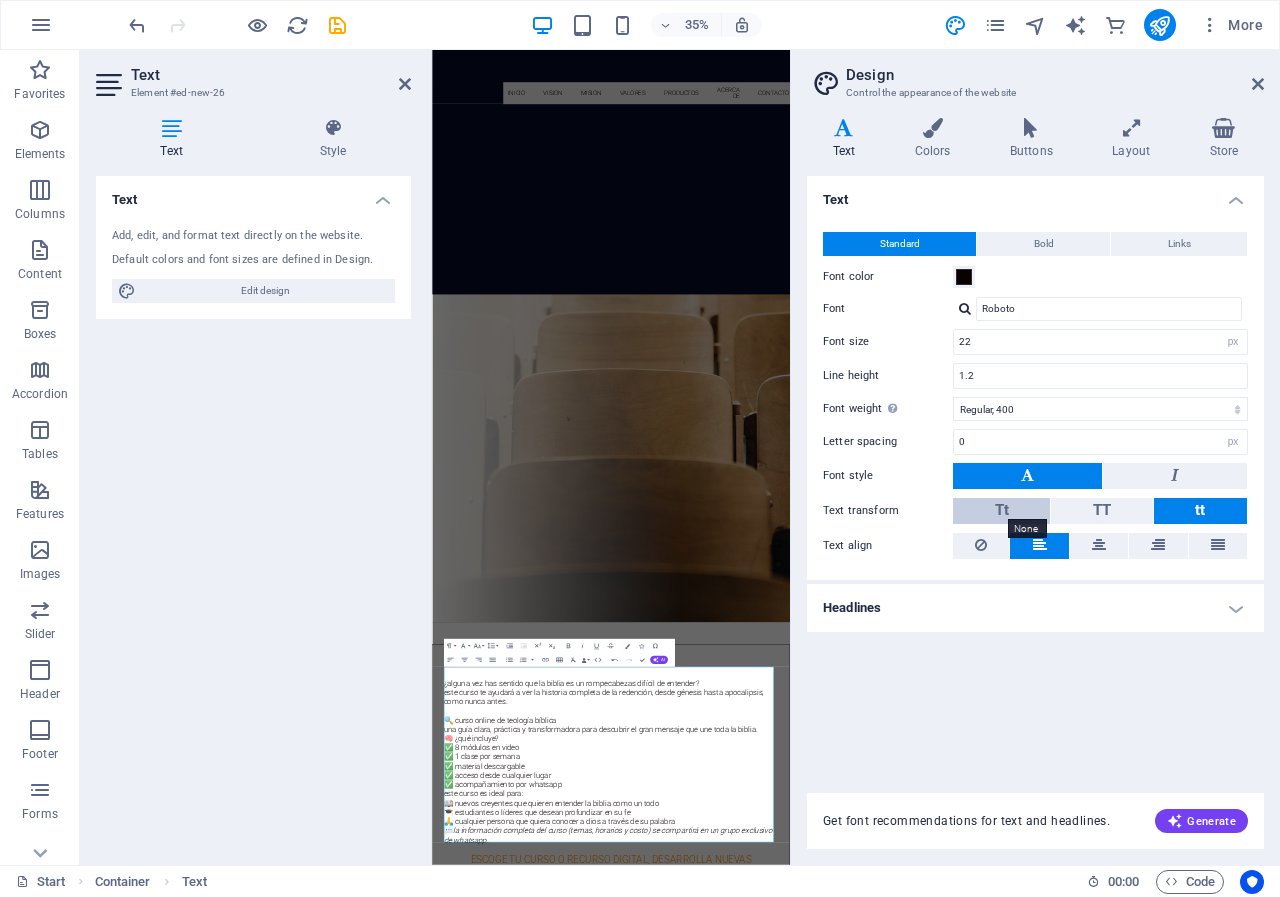 click on "Tt" at bounding box center (1002, 510) 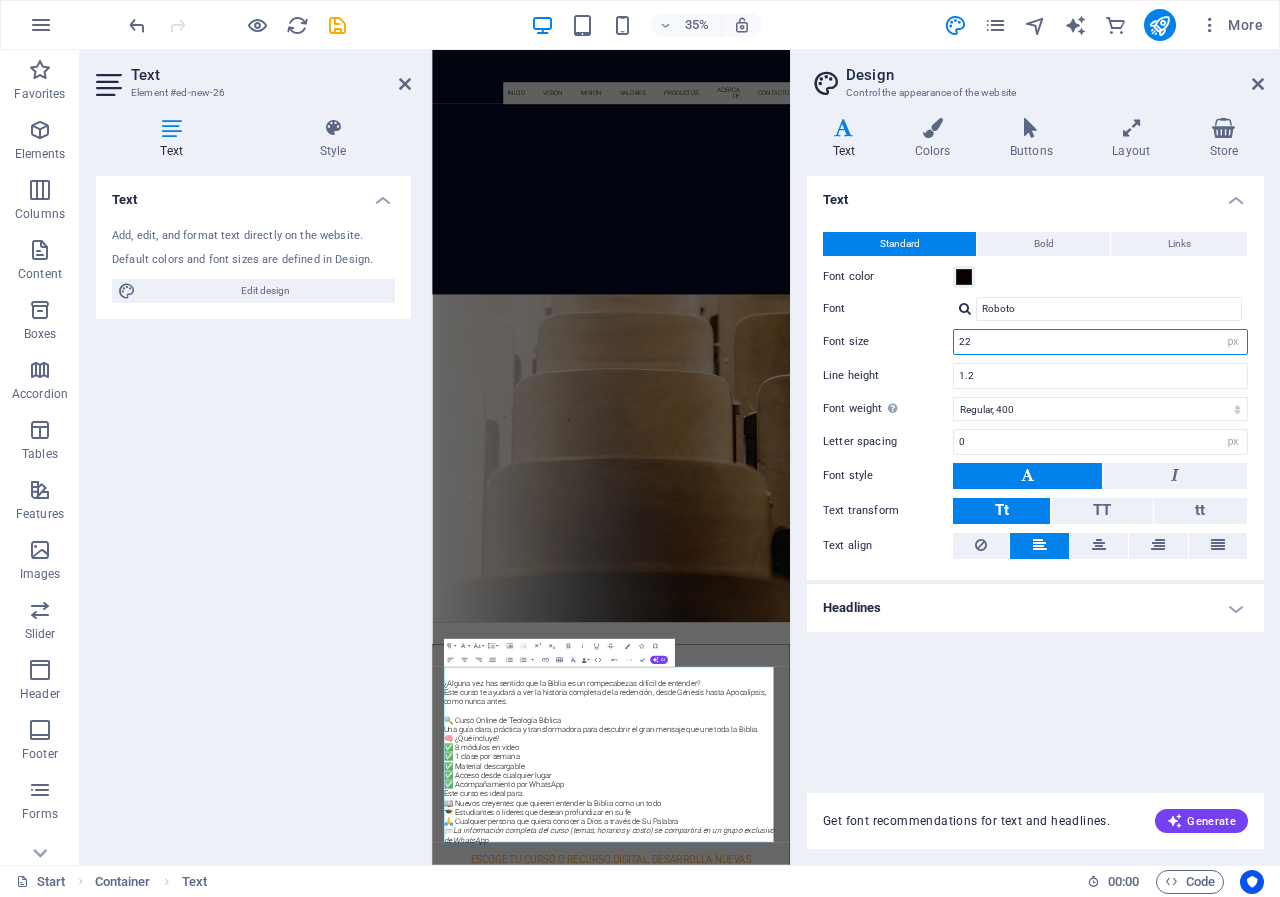 click on "22" at bounding box center [1100, 342] 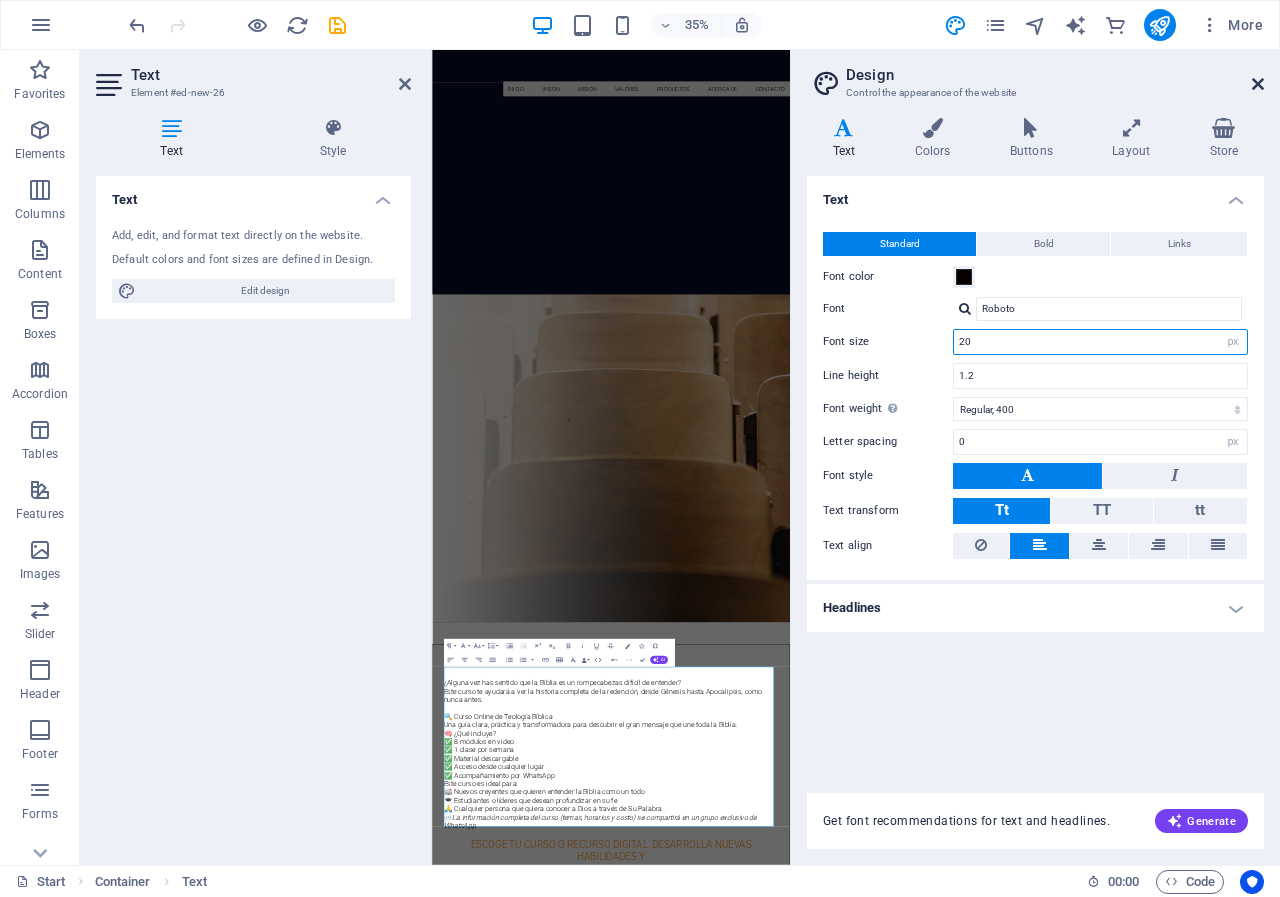 type on "20" 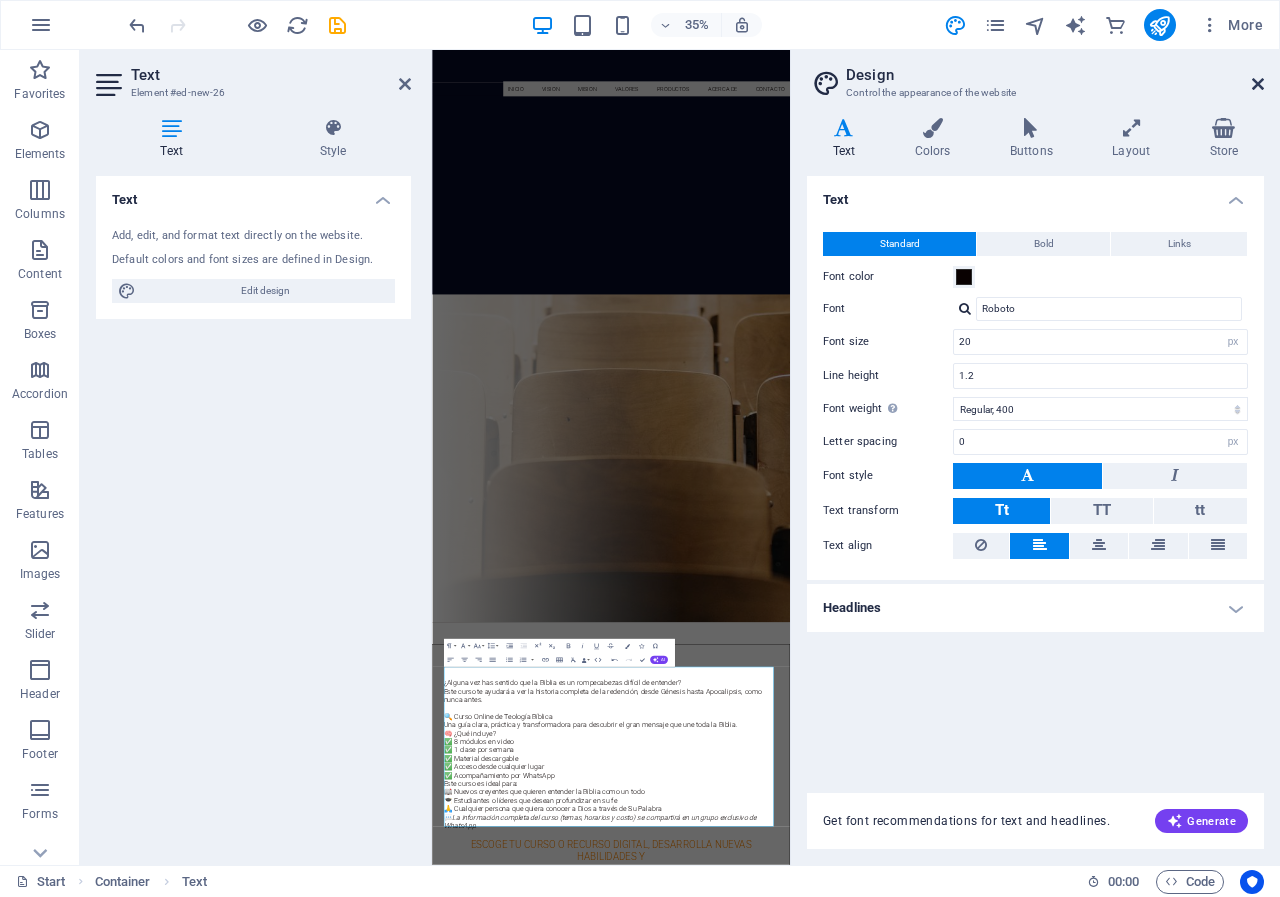 click at bounding box center [1258, 84] 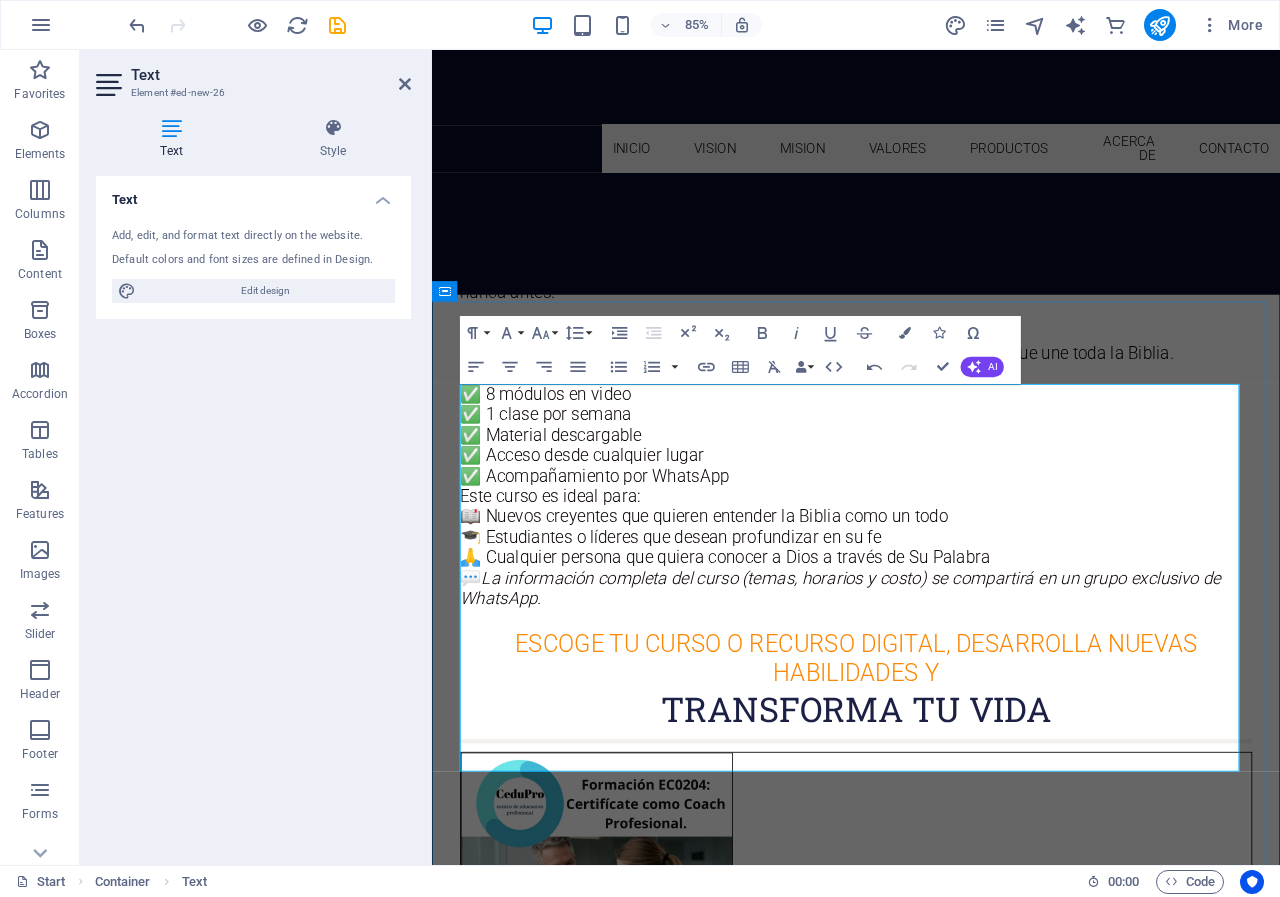scroll, scrollTop: 595, scrollLeft: 0, axis: vertical 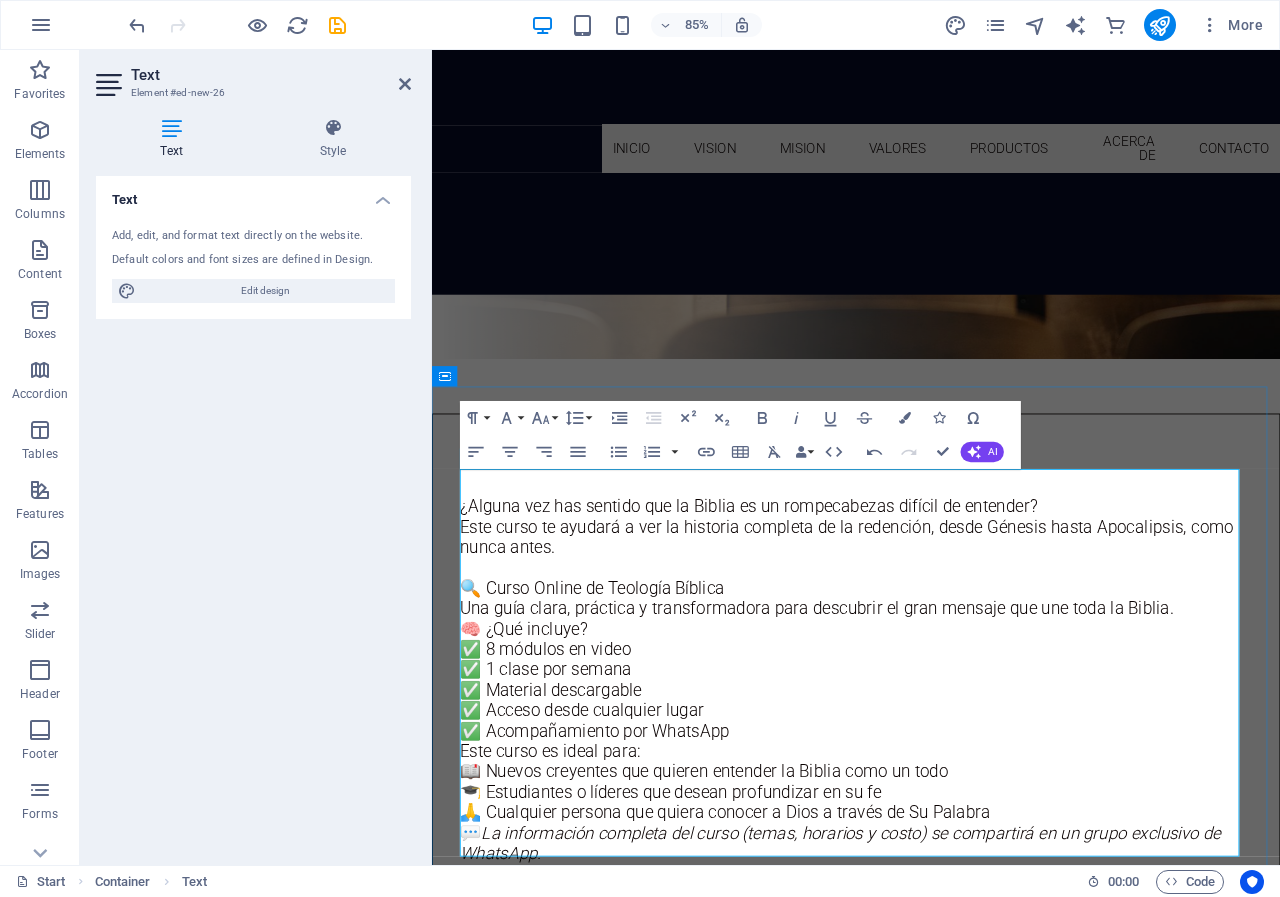 click on "🔍 Curso Online de Teología Bíblica Una guía clara, práctica y transformadora para descubrir el gran mensaje que une toda la Biblia." at bounding box center (931, 695) 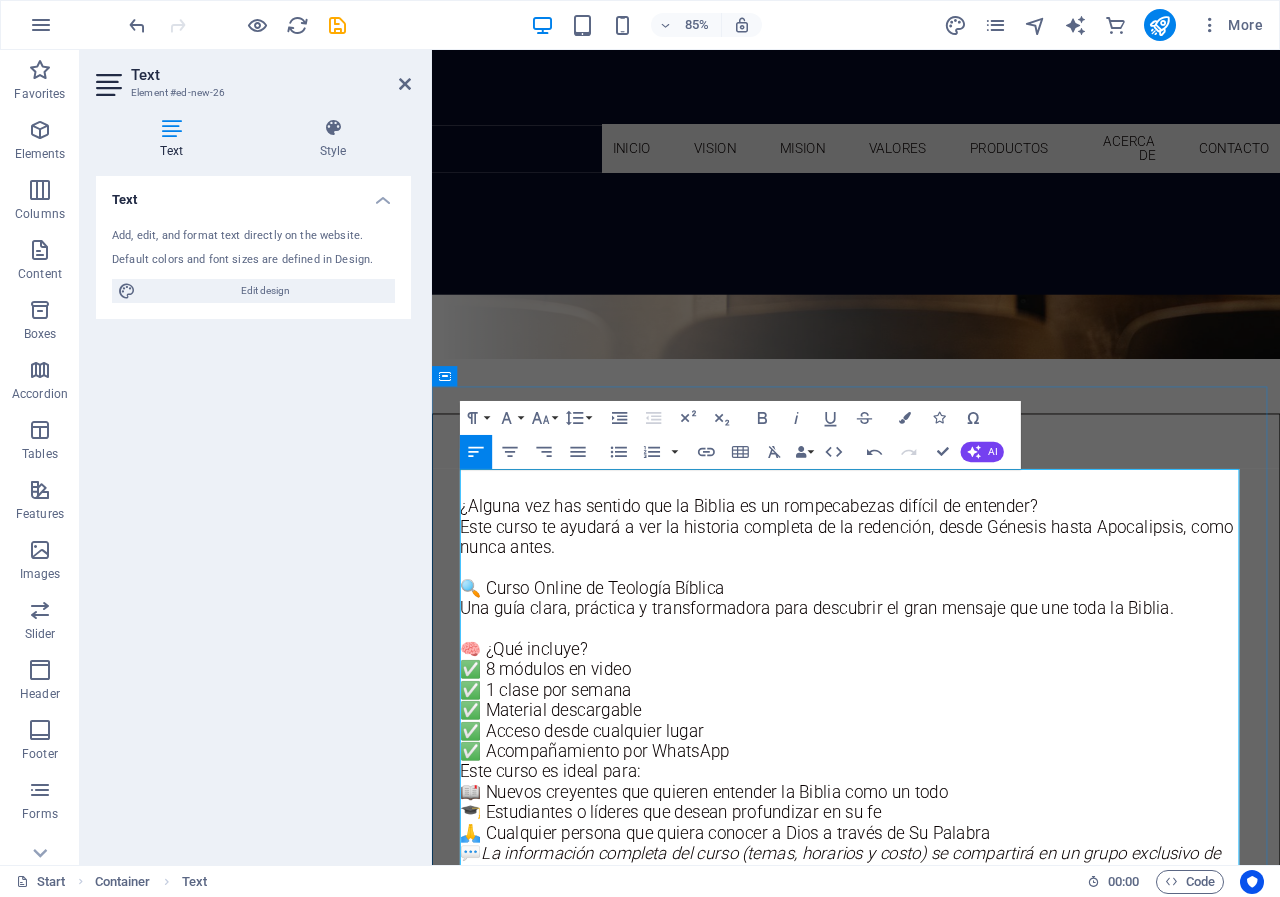 click on "🧠 ¿Qué incluye? ✅ 8 módulos en video ✅ 1 clase por semana ✅ Material descargable ✅ Acceso desde cualquier lugar ✅ Acompañamiento por WhatsApp" at bounding box center (931, 815) 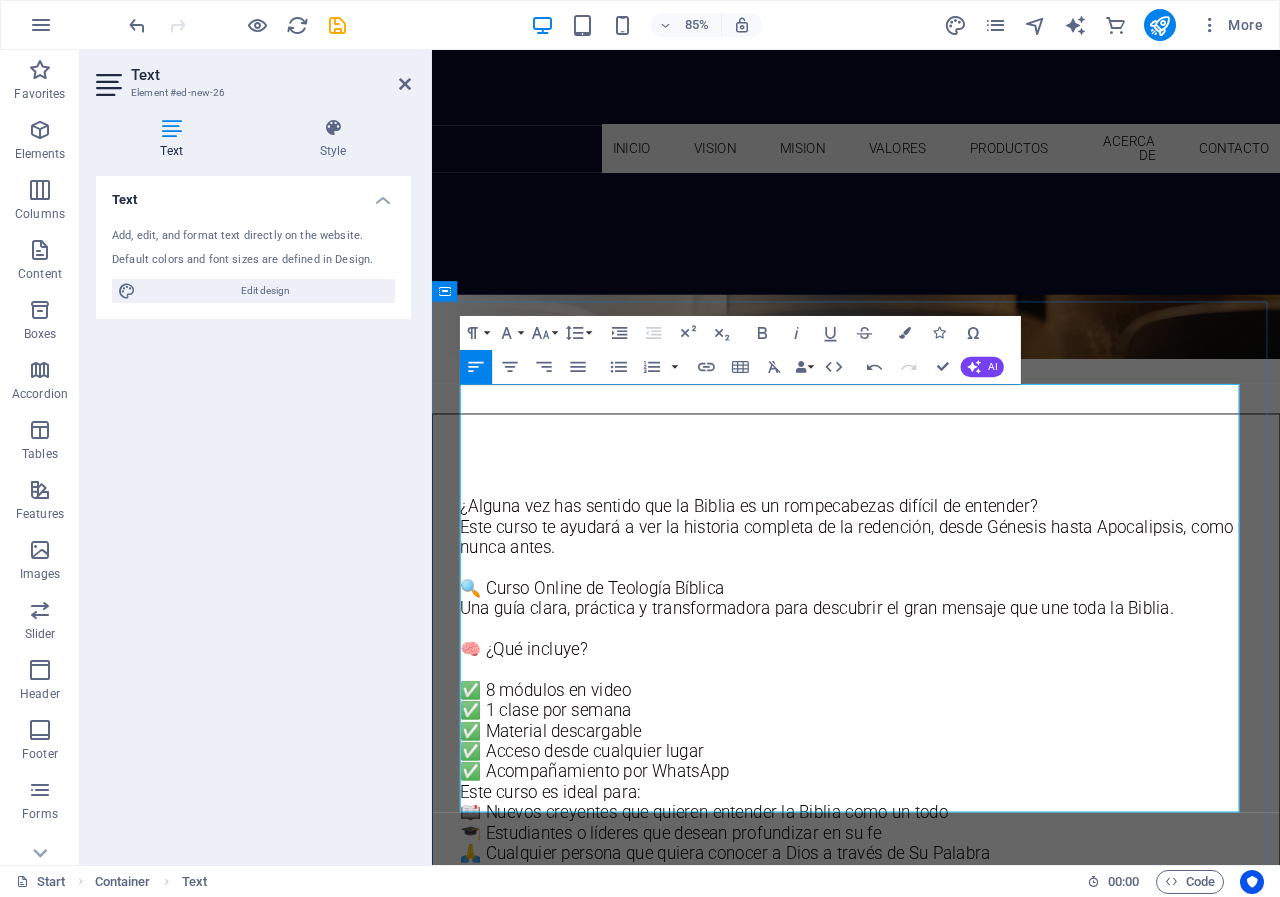 scroll, scrollTop: 795, scrollLeft: 0, axis: vertical 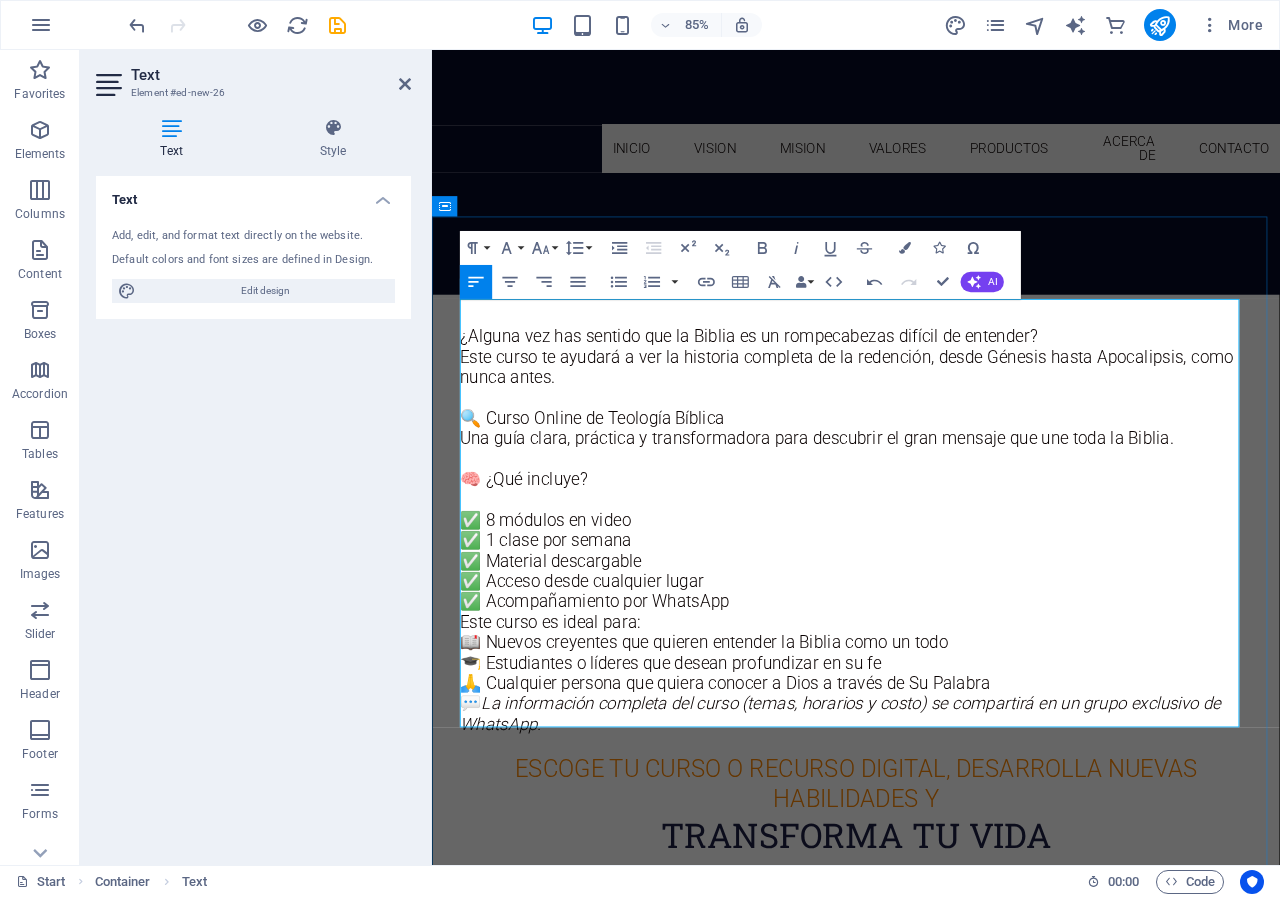 click on "✅ 8 módulos en video ✅ 1 clase por semana ✅ Material descargable ✅ Acceso desde cualquier lugar ✅ Acompañamiento por WhatsApp" at bounding box center (931, 639) 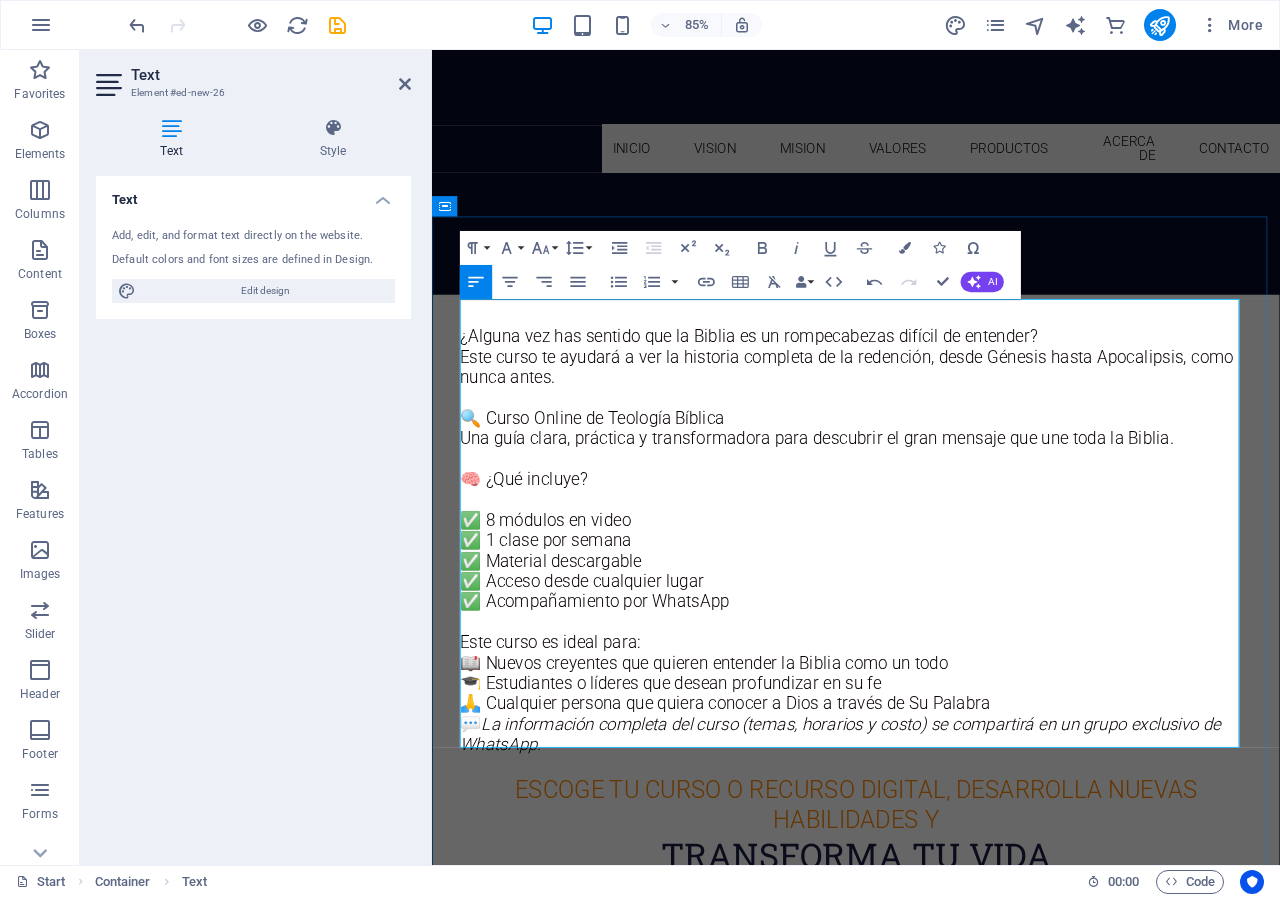 scroll, scrollTop: 695, scrollLeft: 0, axis: vertical 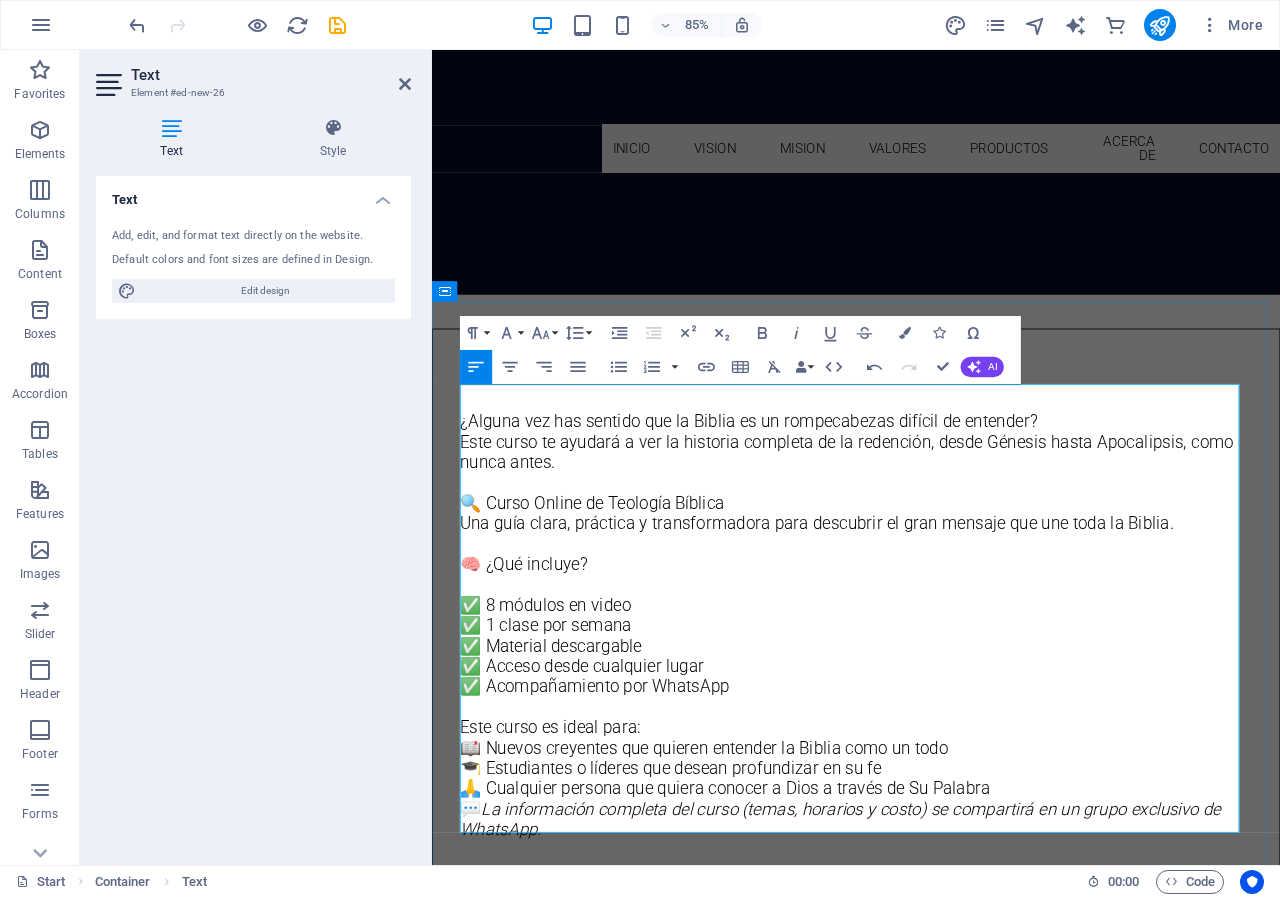 click on "✅ 8 módulos en video ✅ 1 clase por semana ✅ Material descargable ✅ Acceso desde cualquier lugar ✅ Acompañamiento por WhatsApp" at bounding box center [931, 739] 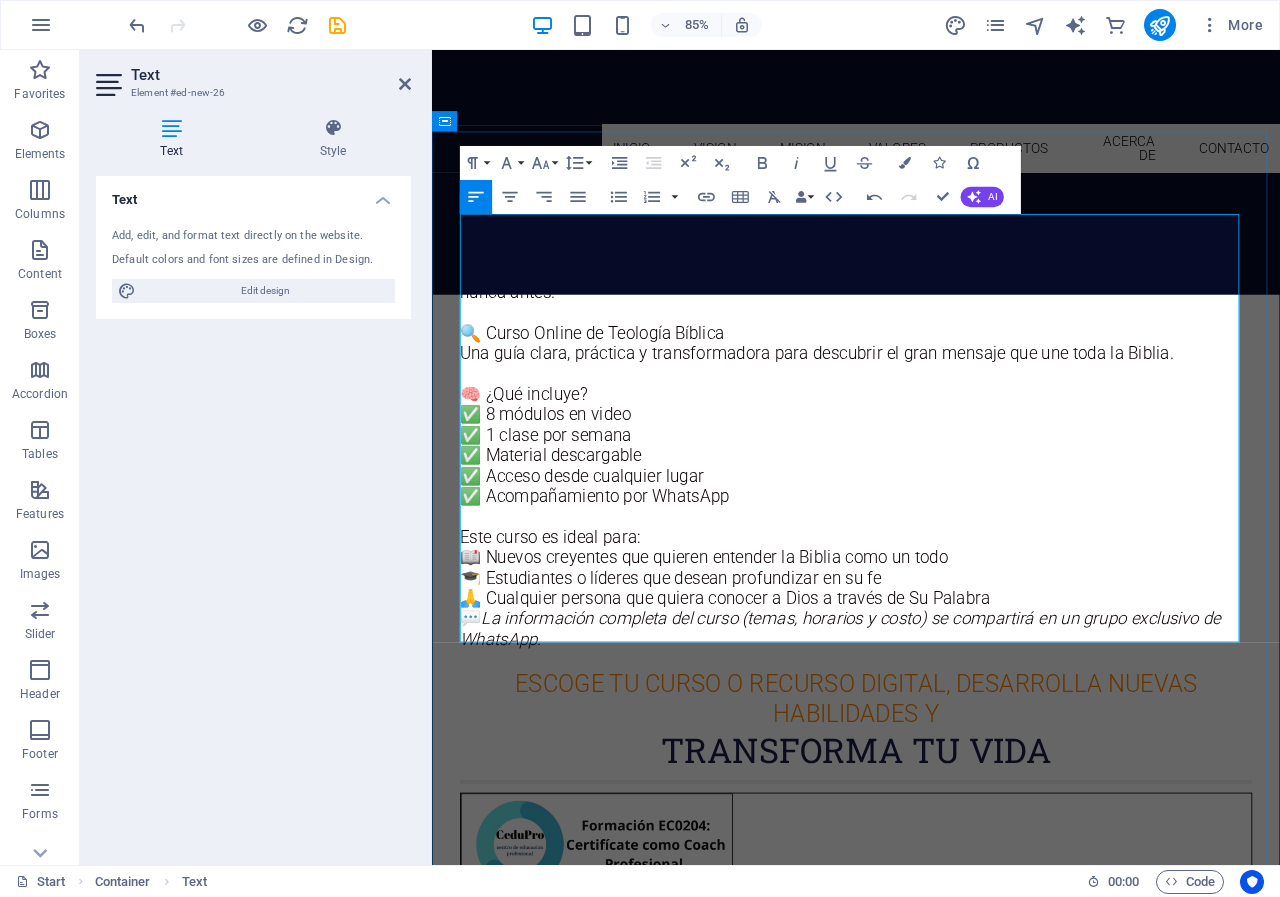 scroll, scrollTop: 695, scrollLeft: 0, axis: vertical 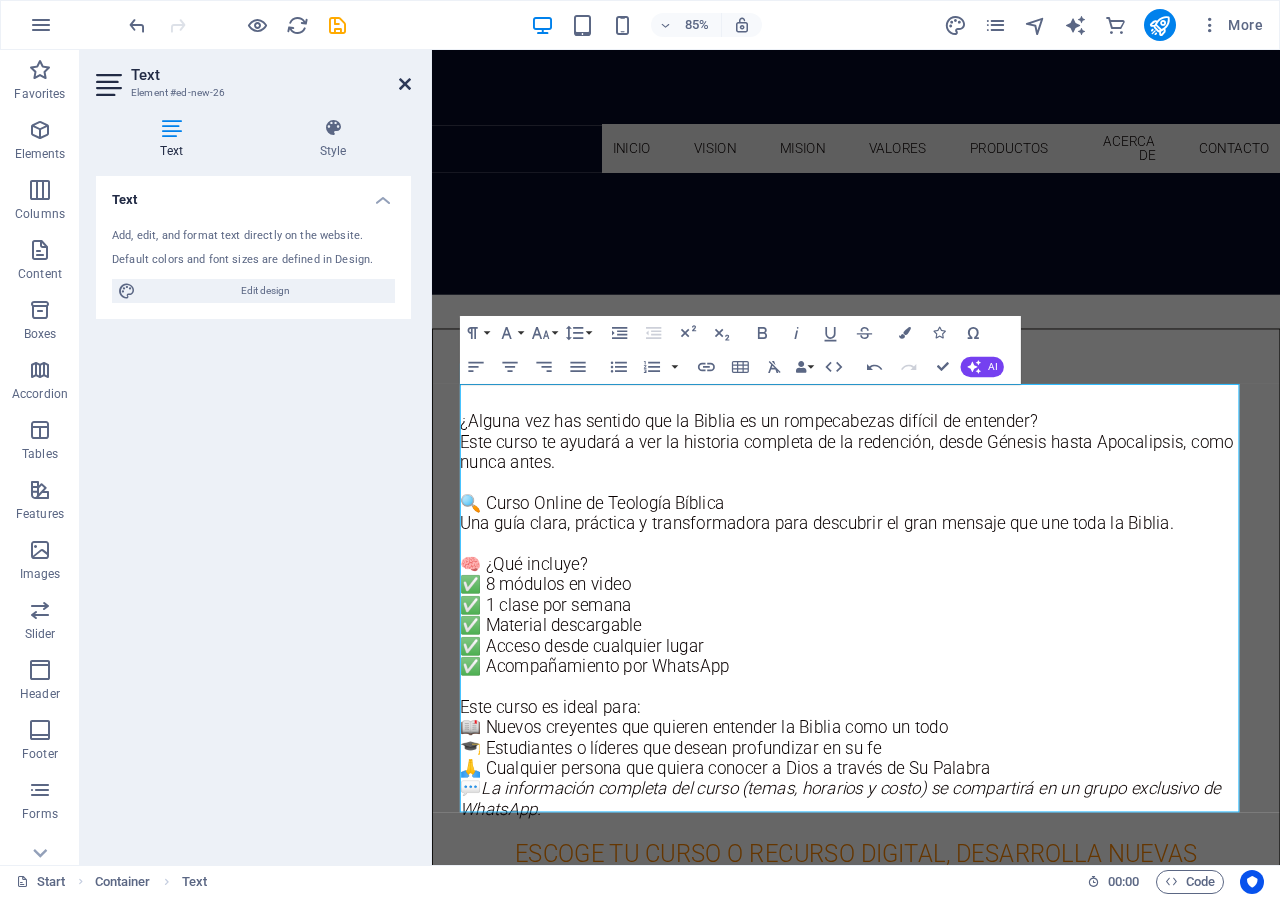 click at bounding box center (405, 84) 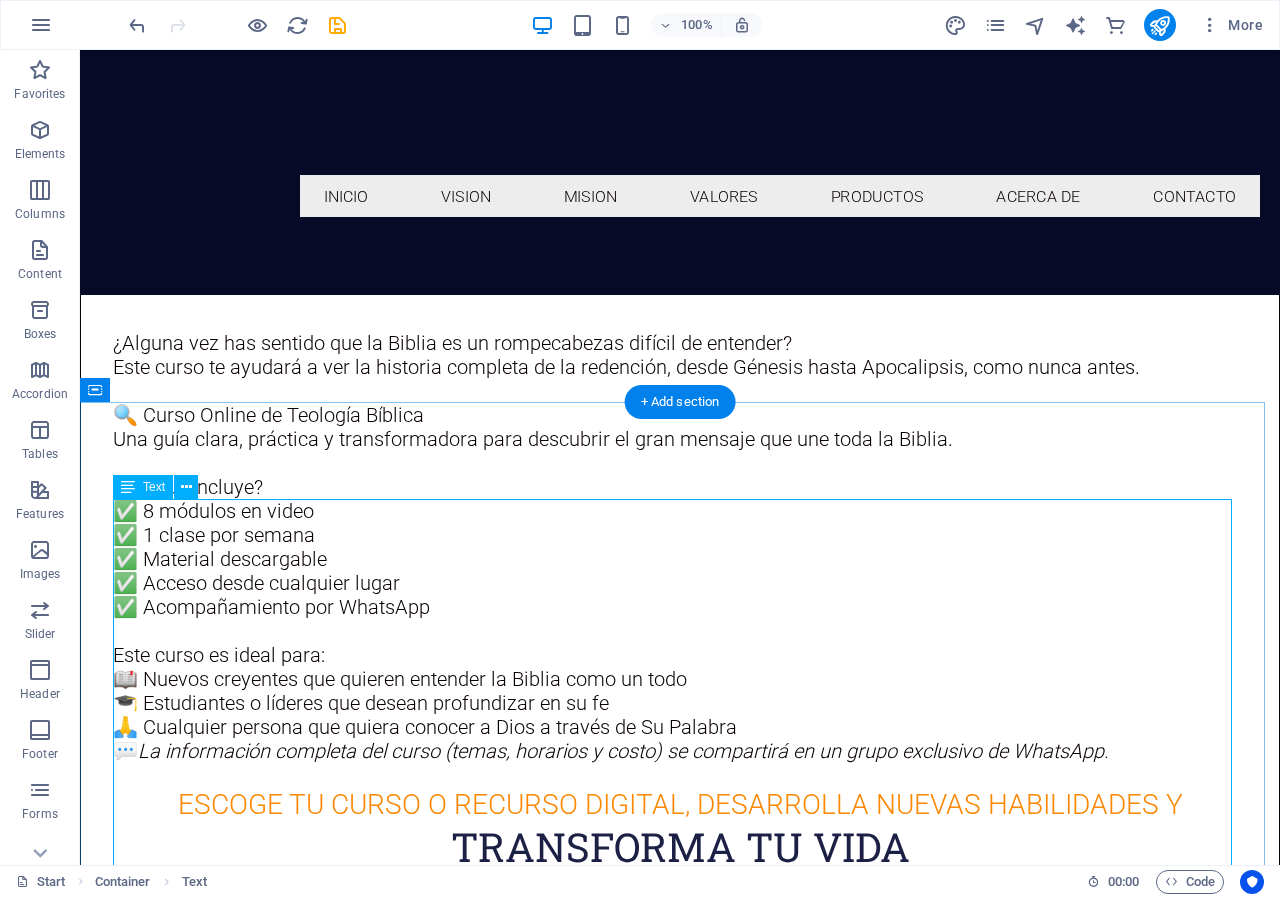 scroll, scrollTop: 395, scrollLeft: 0, axis: vertical 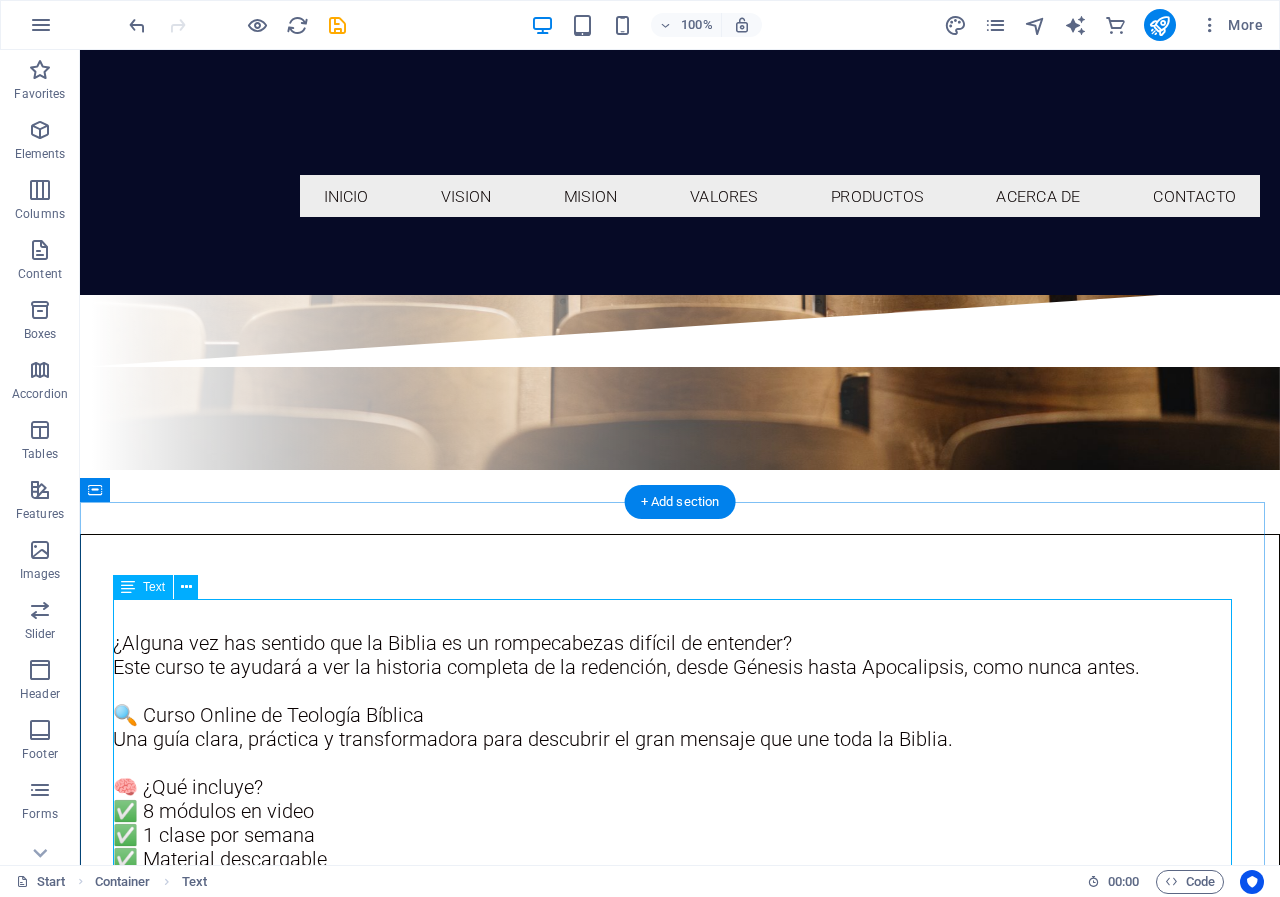click on "Este curso te ayudará a ver la historia completa de la redención, desde Génesis hasta Apocalipsis, como nunca antes. 🔍 Curso Online de Teología Bíblica Una guía clara, práctica y transformadora para descubrir el gran mensaje que une toda la Biblia. 🧠 ¿Qué incluye? ✅ 8 módulos en video ✅ 1 clase por semana ✅ Material descargable ✅ Acceso desde cualquier lugar ✅ Acompañamiento por WhatsApp Este curso es ideal para: 📖 Nuevos creyentes que quieren entender la Biblia como un todo 🎓 Estudiantes o líderes que desean profundizar en su fe 🙏 Cualquier persona que quiera conocer a Dios a través de Su Palabra 💬 La información completa del curso (temas, horarios y costo) se compartirá en un grupo exclusivo de WhatsApp." at bounding box center (680, 859) 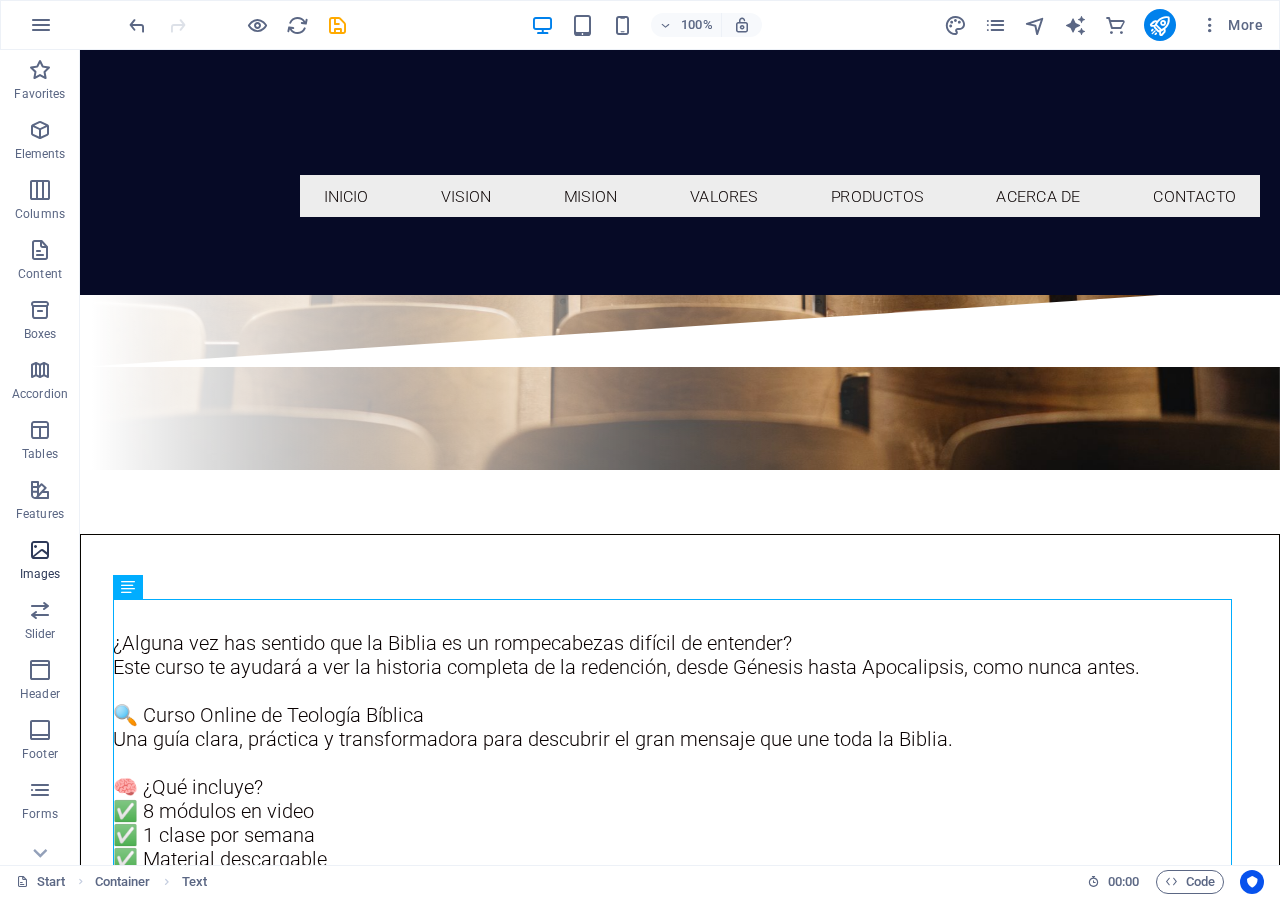 click at bounding box center [40, 550] 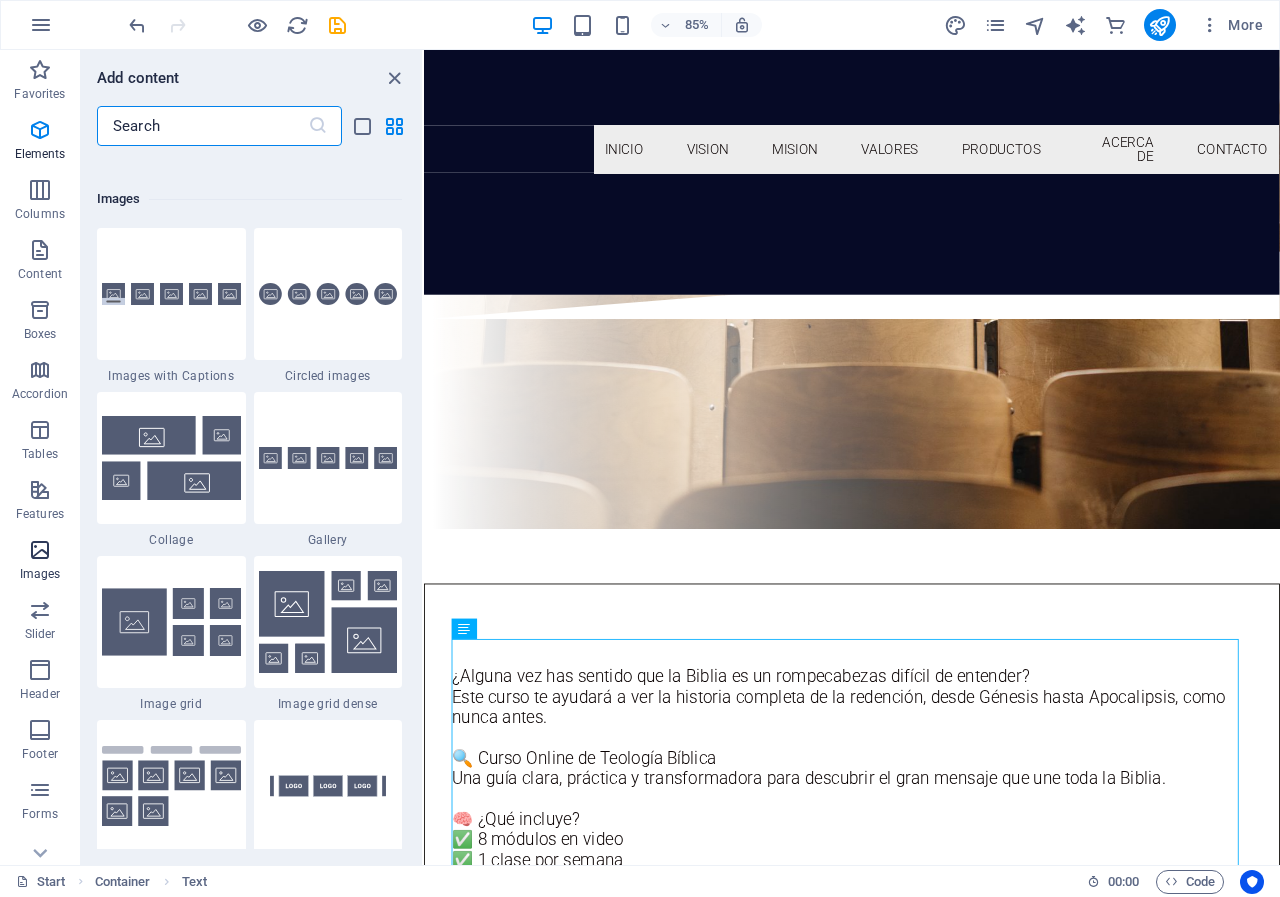 scroll, scrollTop: 10140, scrollLeft: 0, axis: vertical 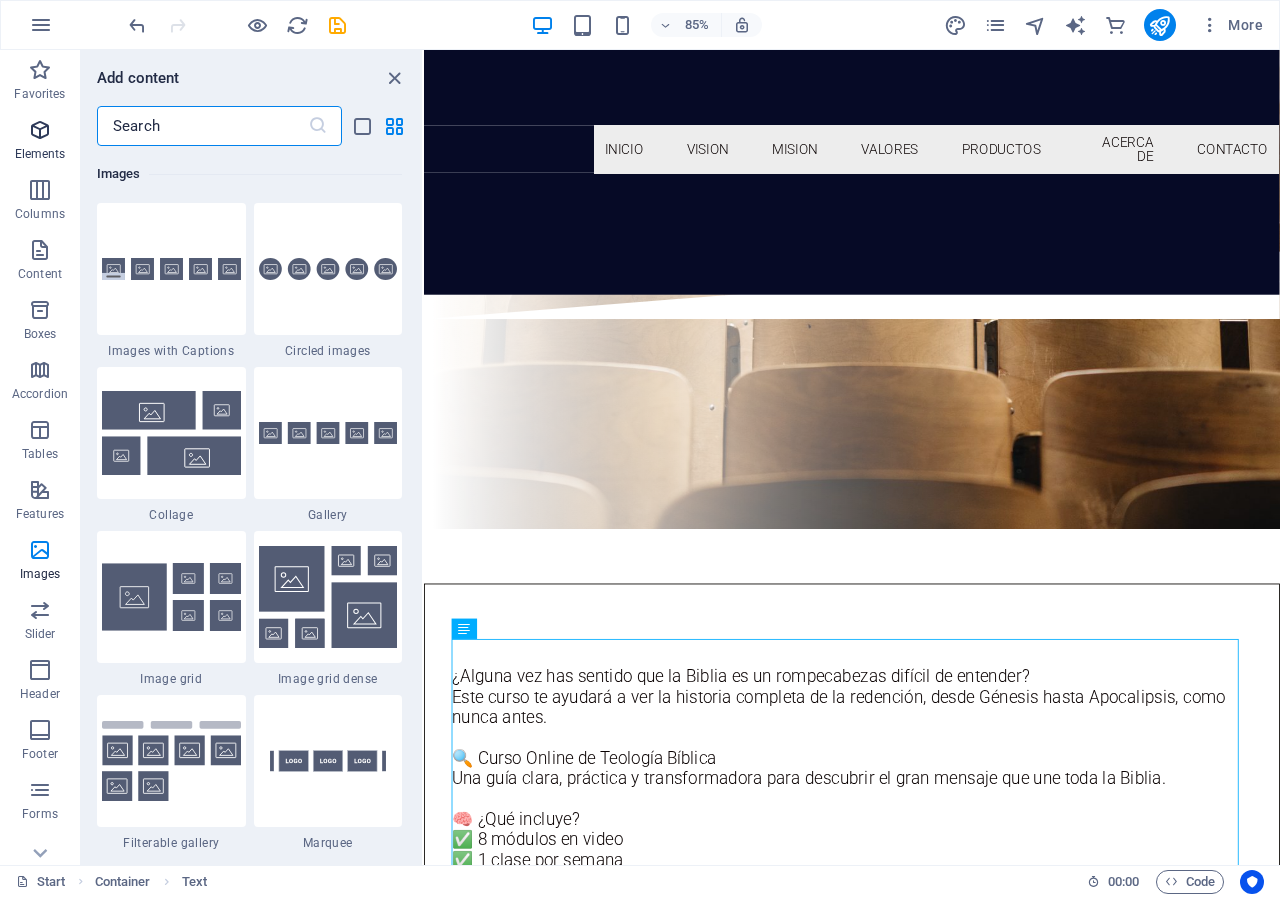 click at bounding box center (40, 130) 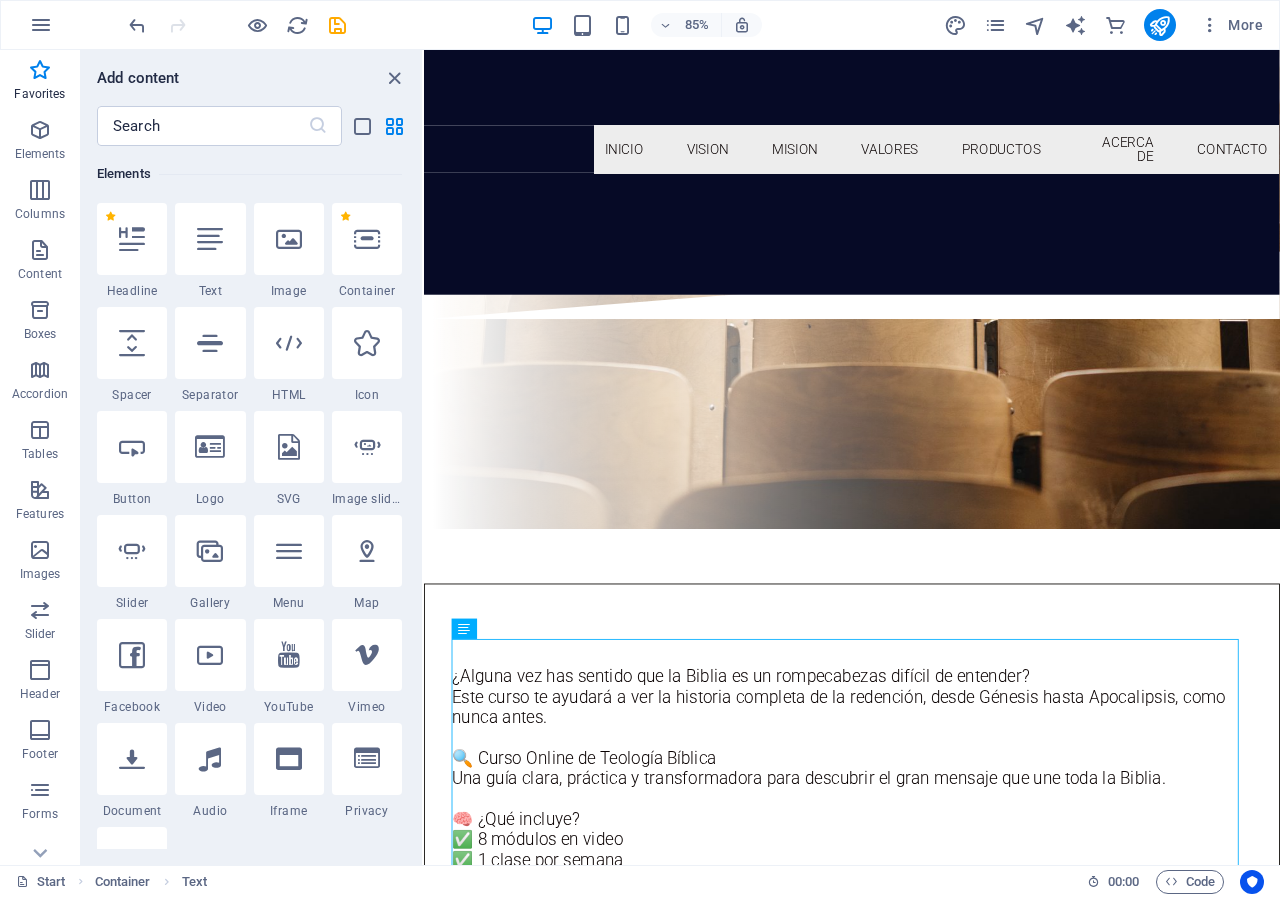 scroll, scrollTop: 113, scrollLeft: 0, axis: vertical 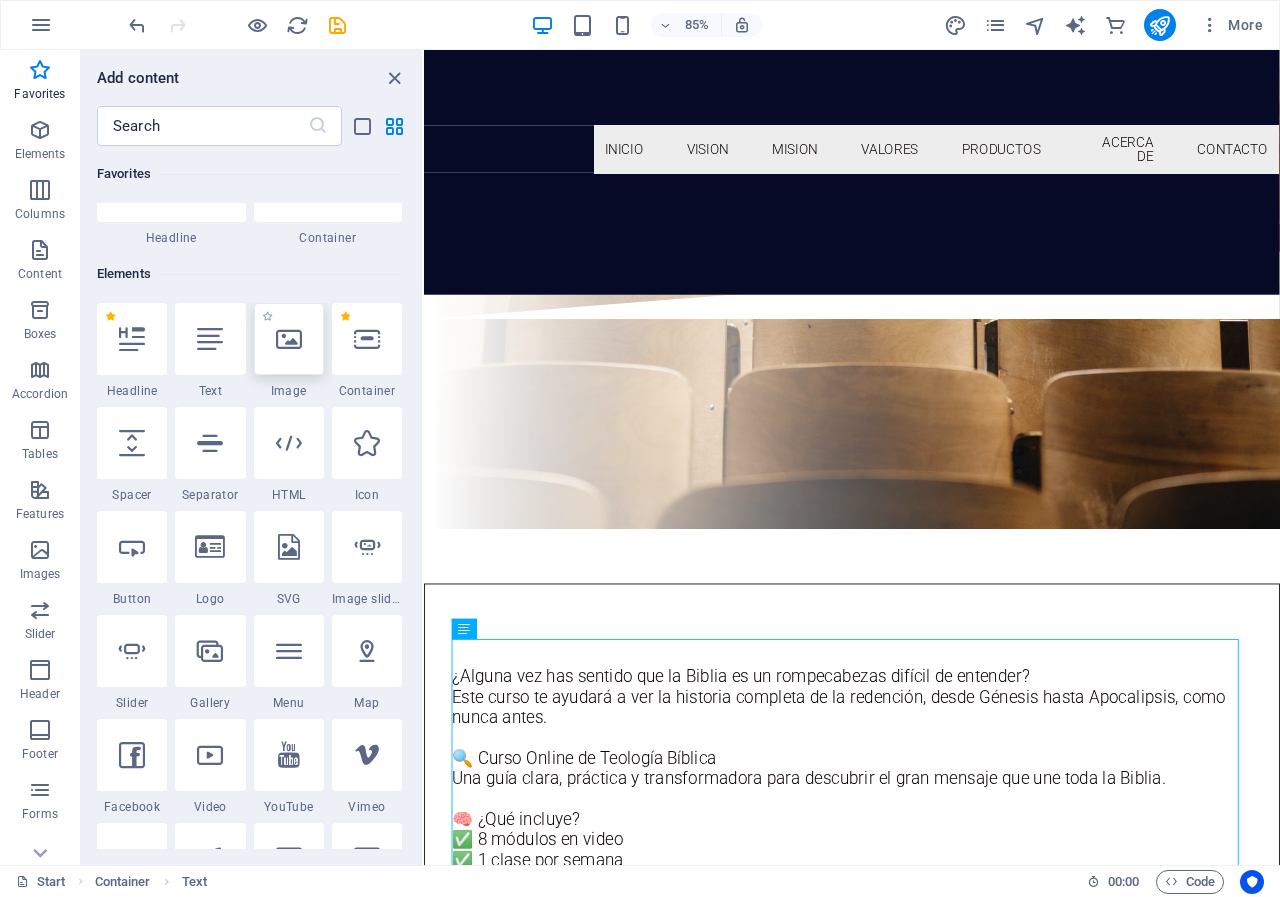 click at bounding box center [289, 339] 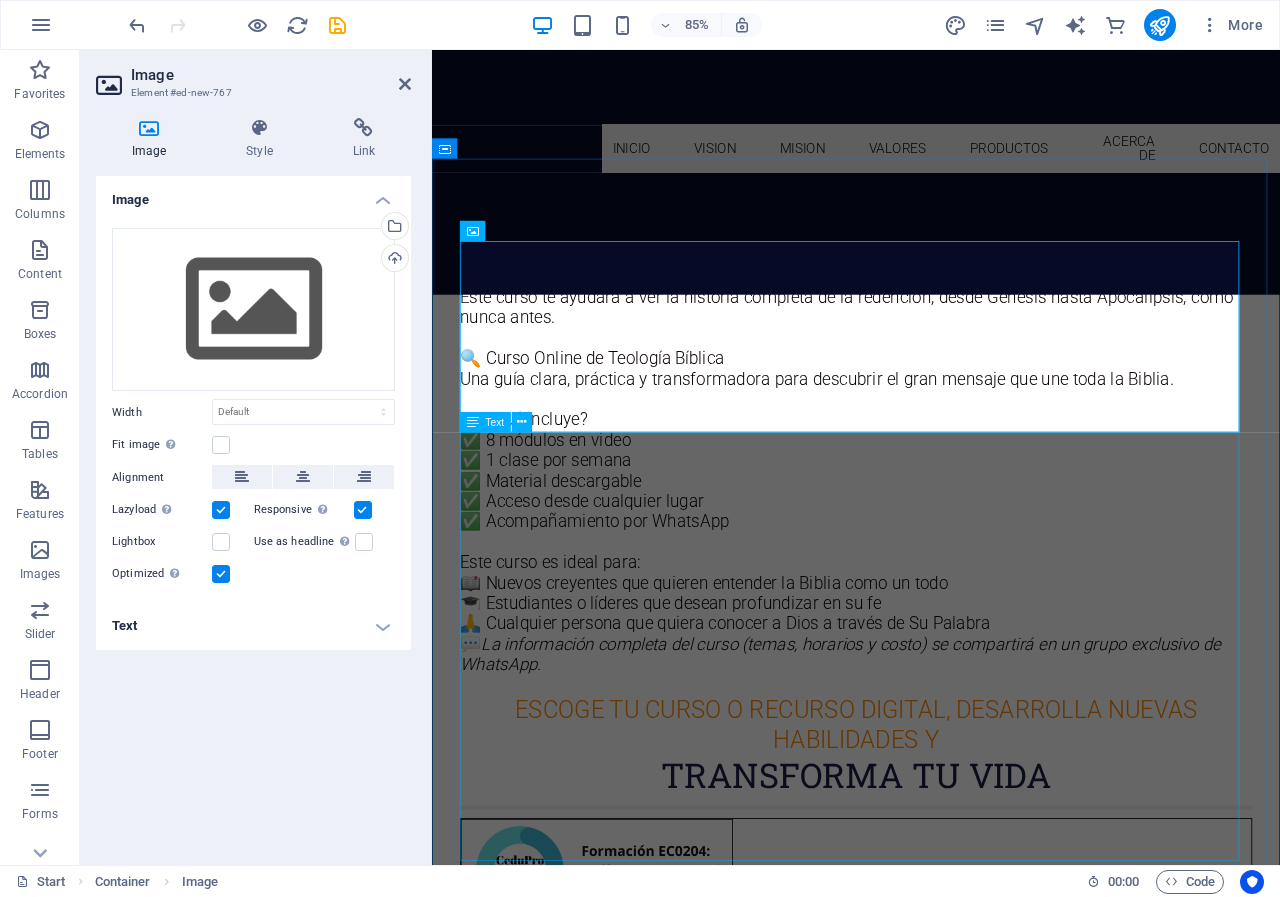 scroll, scrollTop: 895, scrollLeft: 0, axis: vertical 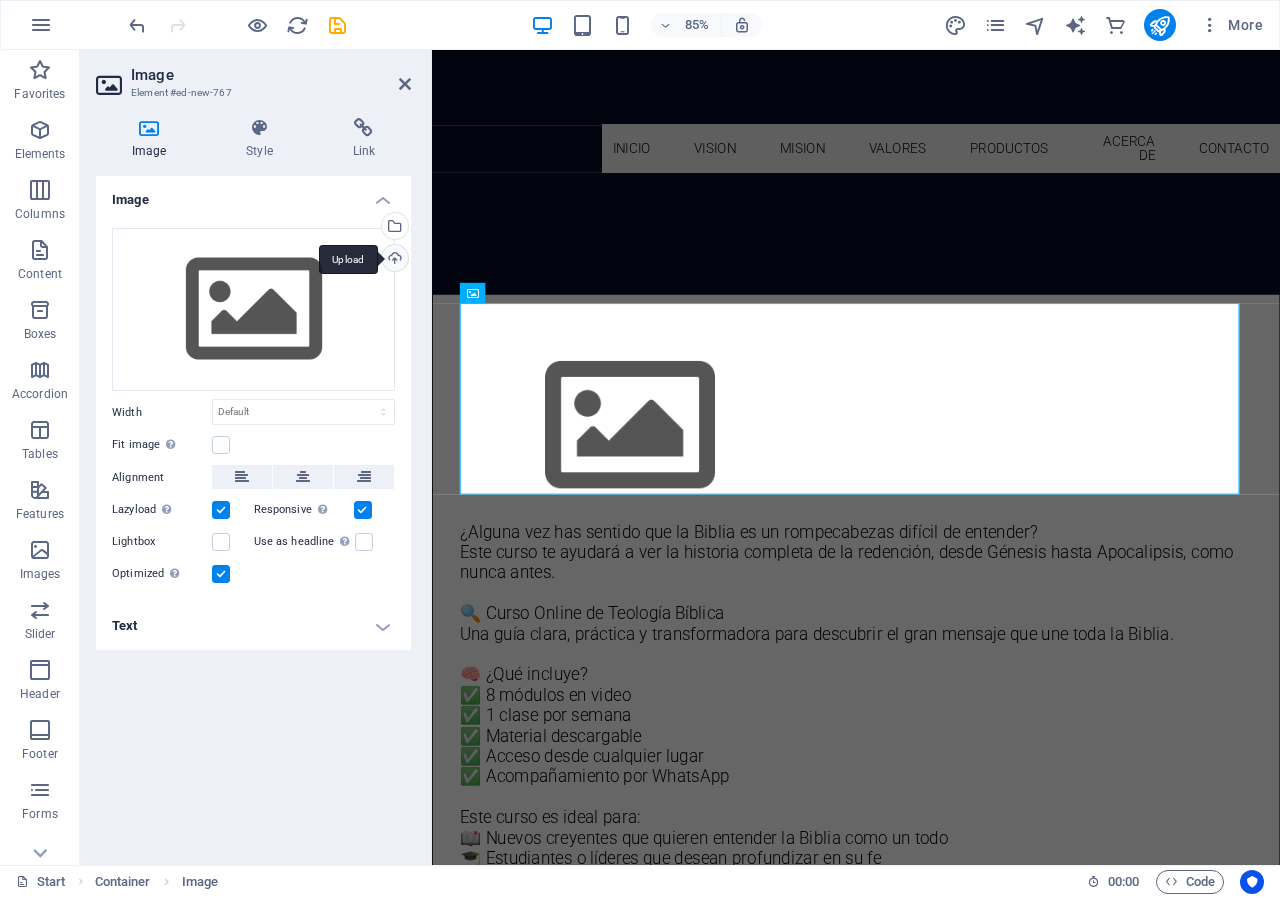 click on "Upload" at bounding box center (393, 260) 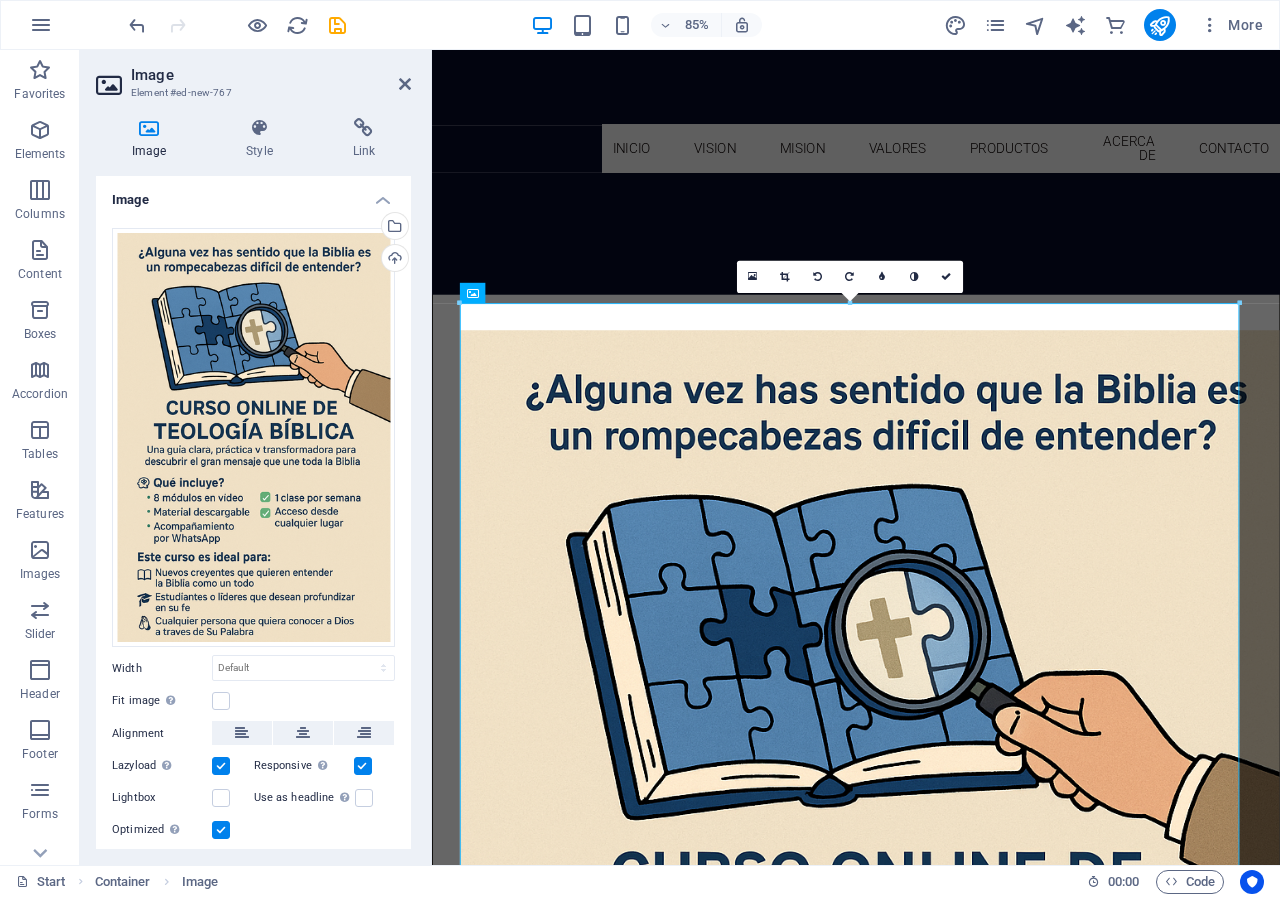 scroll, scrollTop: 51, scrollLeft: 0, axis: vertical 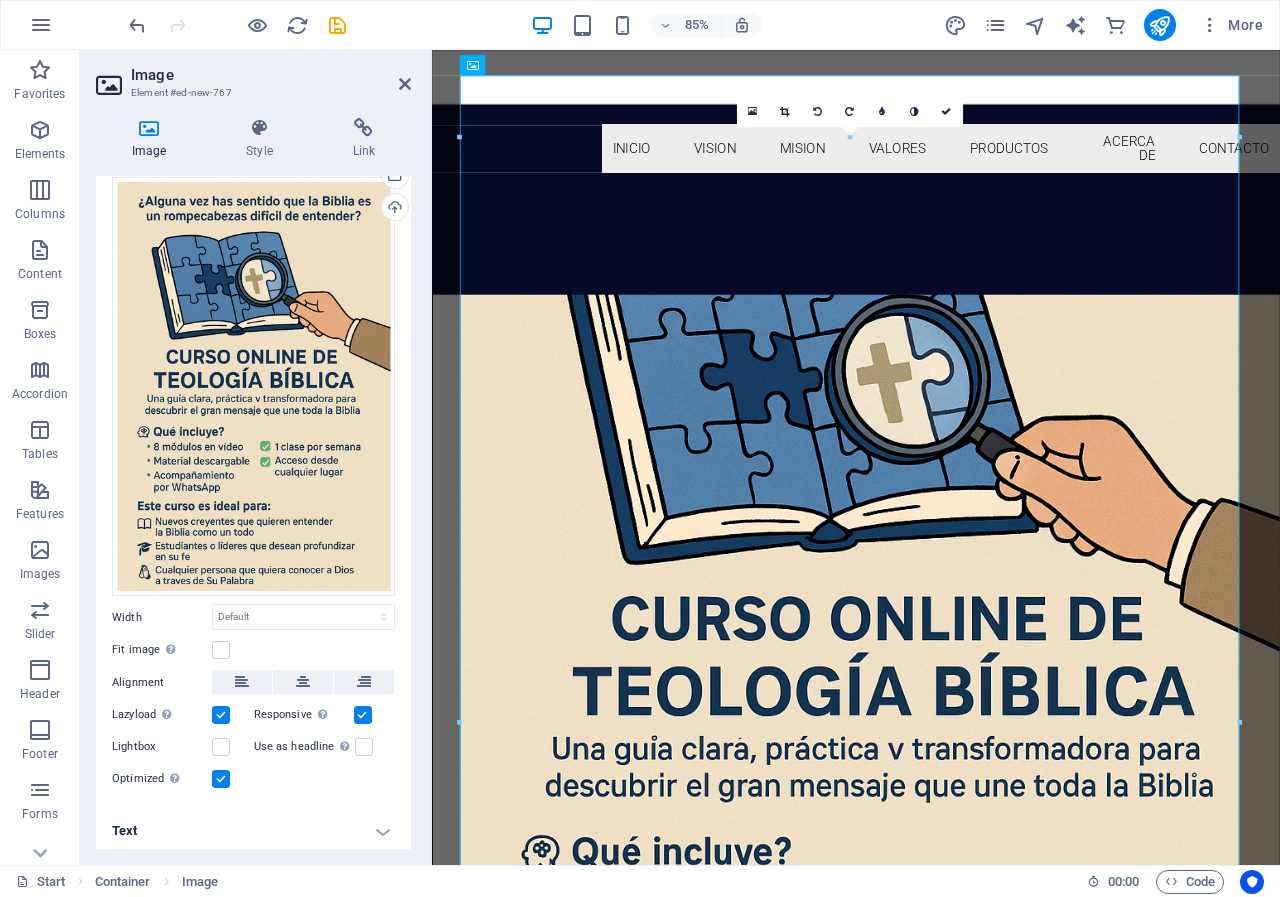 drag, startPoint x: 405, startPoint y: 717, endPoint x: 417, endPoint y: 611, distance: 106.677086 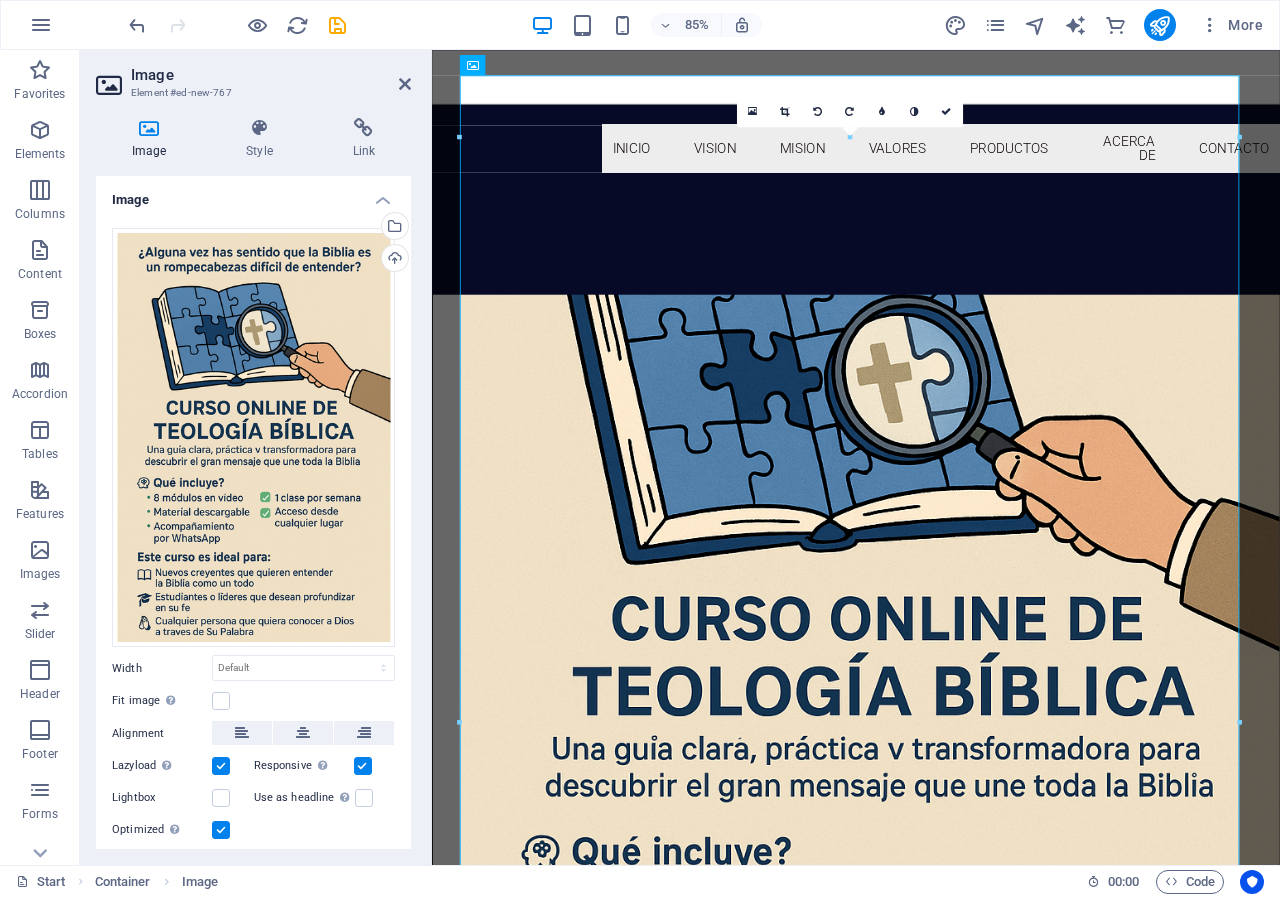 scroll, scrollTop: 51, scrollLeft: 0, axis: vertical 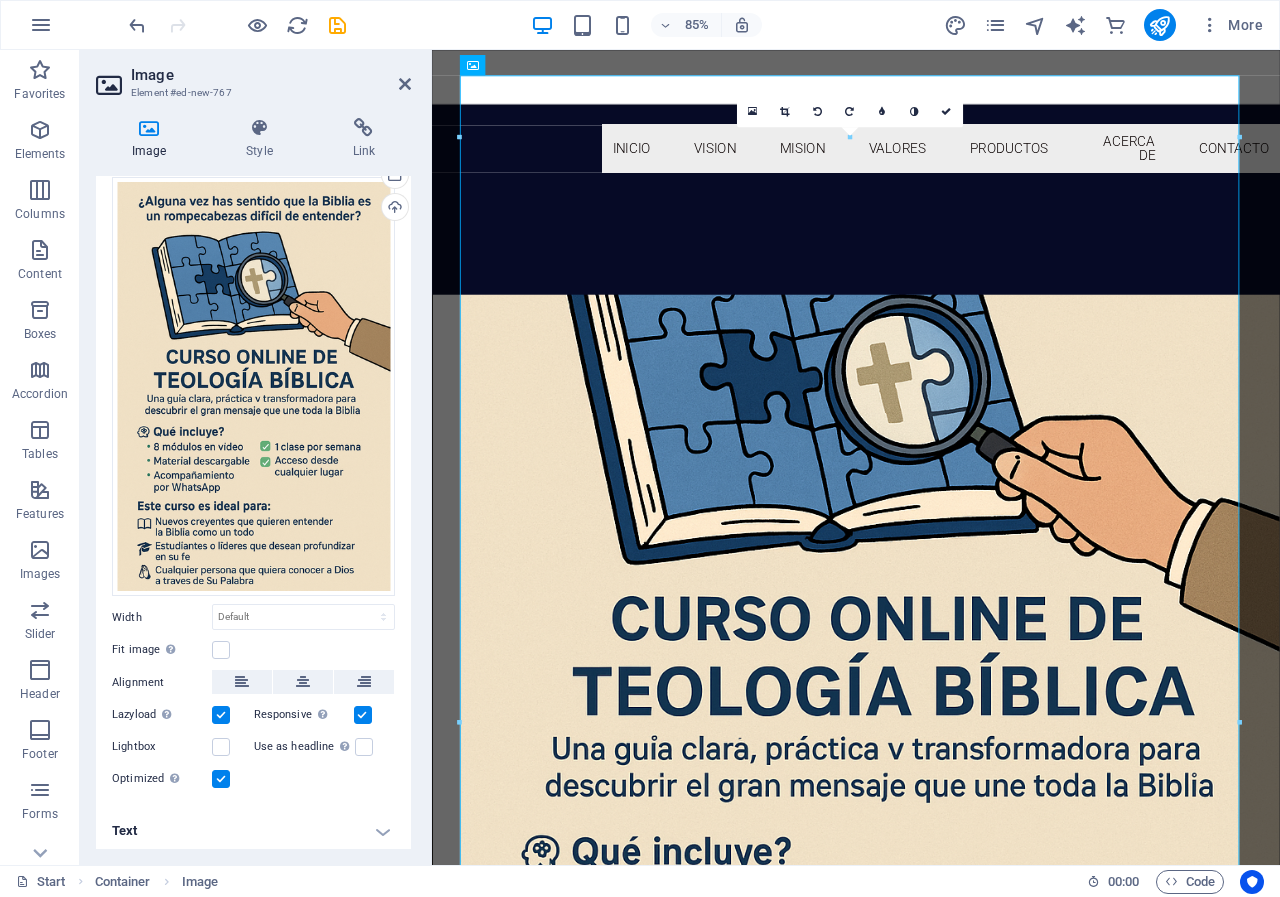 click on "Text" at bounding box center [253, 831] 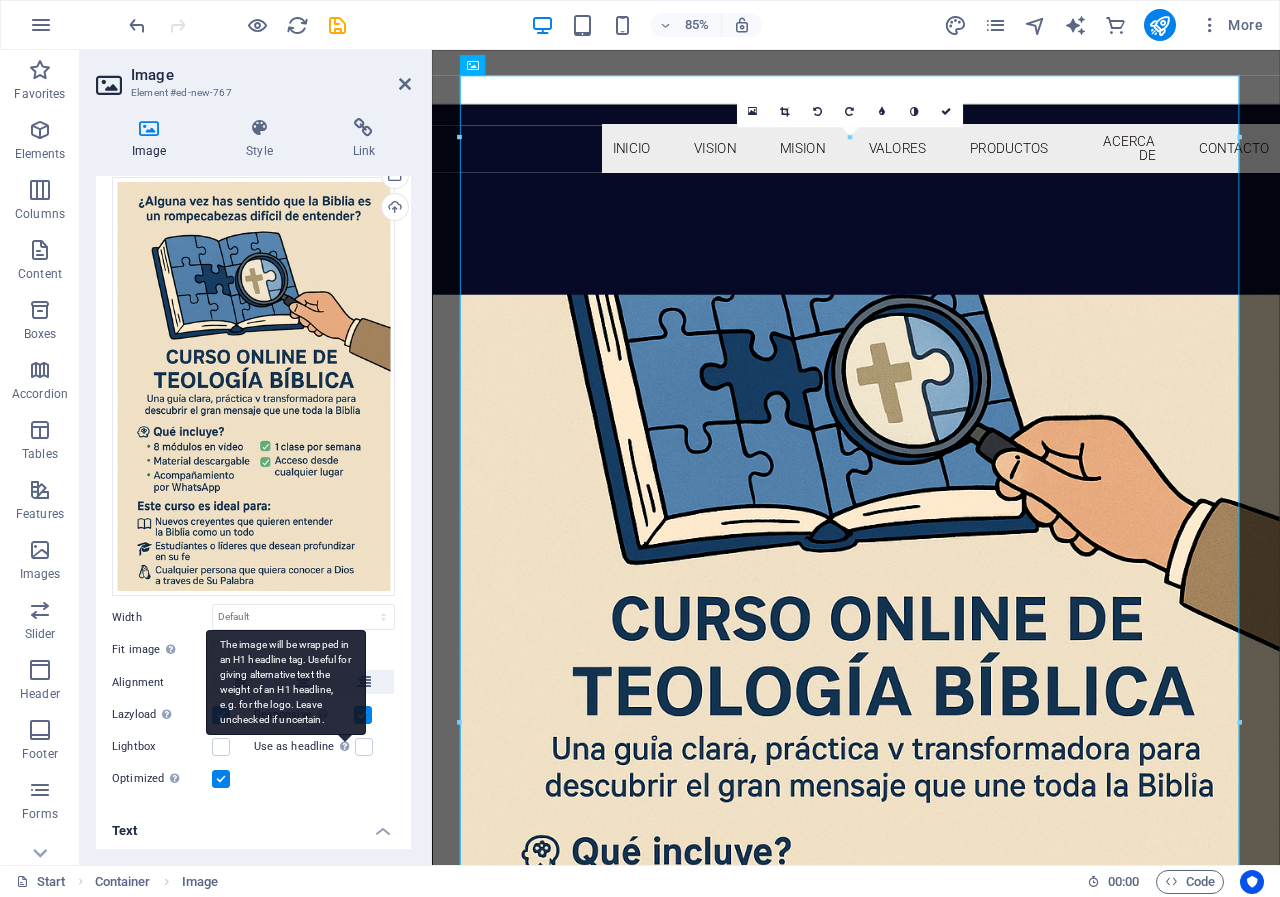 scroll, scrollTop: 239, scrollLeft: 0, axis: vertical 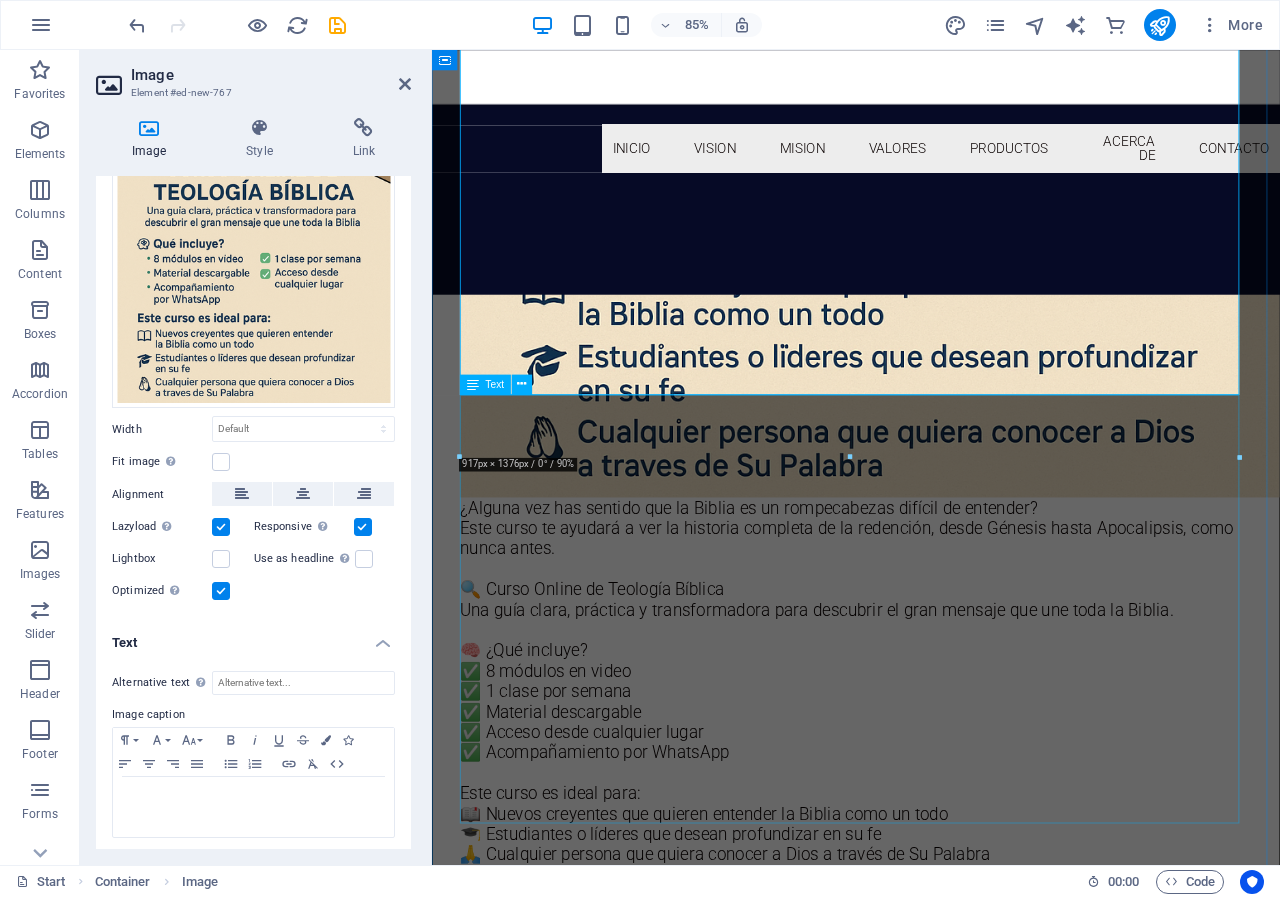 click on "Este curso te ayudará a ver la historia completa de la redención, desde Génesis hasta Apocalipsis, como nunca antes. 🔍 Curso Online de Teología Bíblica Una guía clara, práctica y transformadora para descubrir el gran mensaje que une toda la Biblia. 🧠 ¿Qué incluye? ✅ 8 módulos en video ✅ 1 clase por semana ✅ Material descargable ✅ Acceso desde cualquier lugar ✅ Acompañamiento por WhatsApp Este curso es ideal para: 📖 Nuevos creyentes que quieren entender la Biblia como un todo 🎓 Estudiantes o líderes que desean profundizar en su fe 🙏 Cualquier persona que quiera conocer a Dios a través de Su Palabra 💬 La información completa del curso (temas, horarios y costo) se compartirá en un grupo exclusivo de WhatsApp." at bounding box center (931, 829) 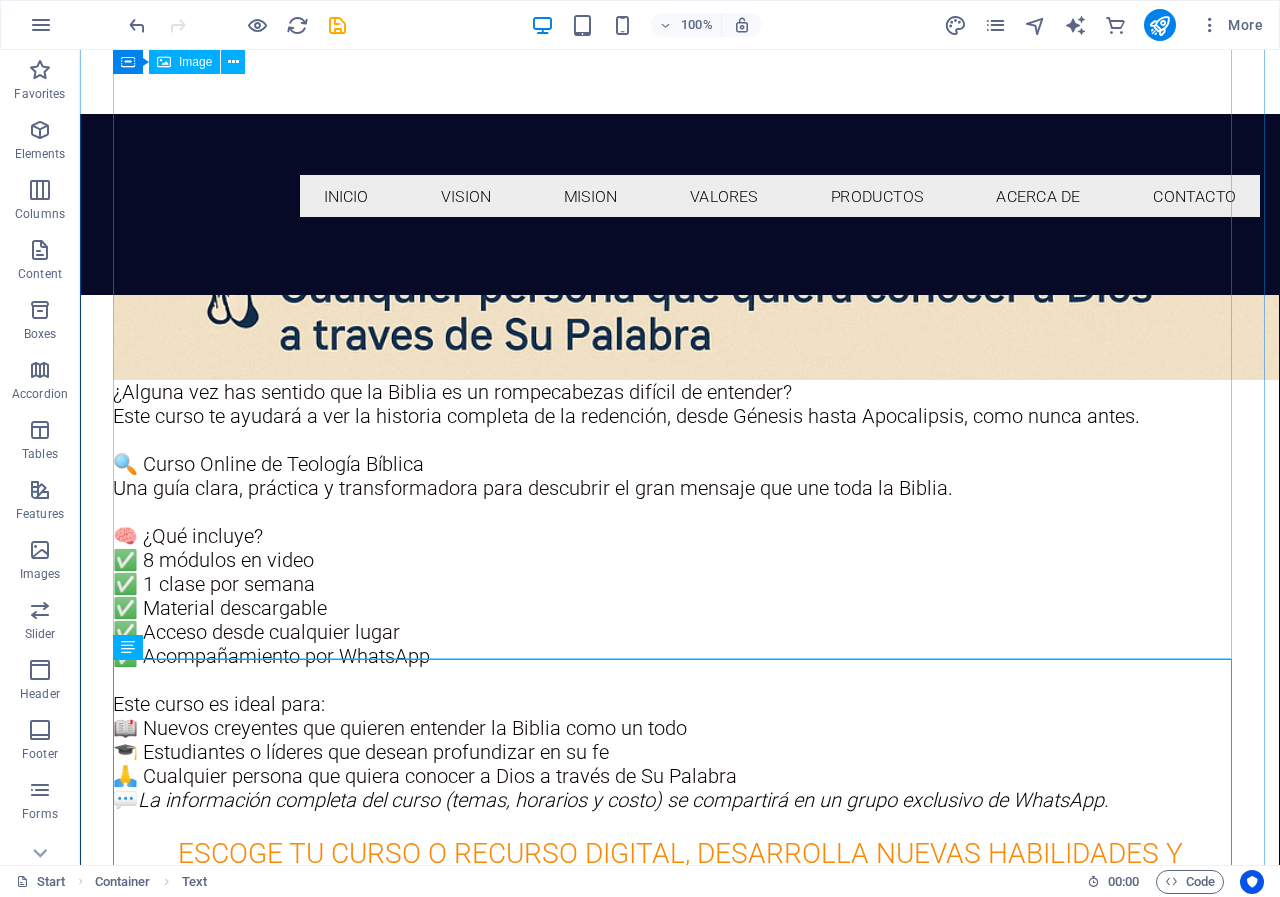 scroll, scrollTop: 2046, scrollLeft: 0, axis: vertical 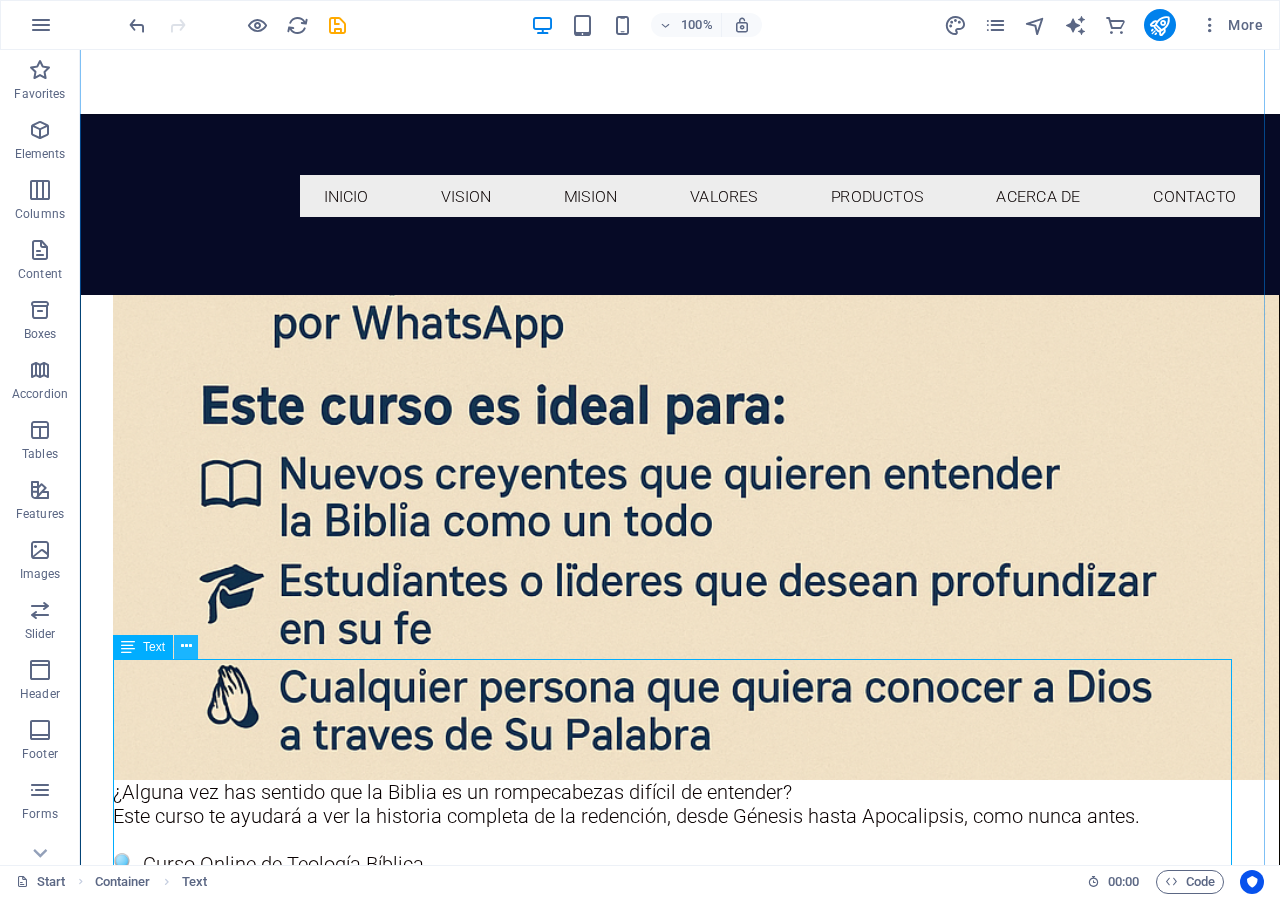 click at bounding box center (186, 646) 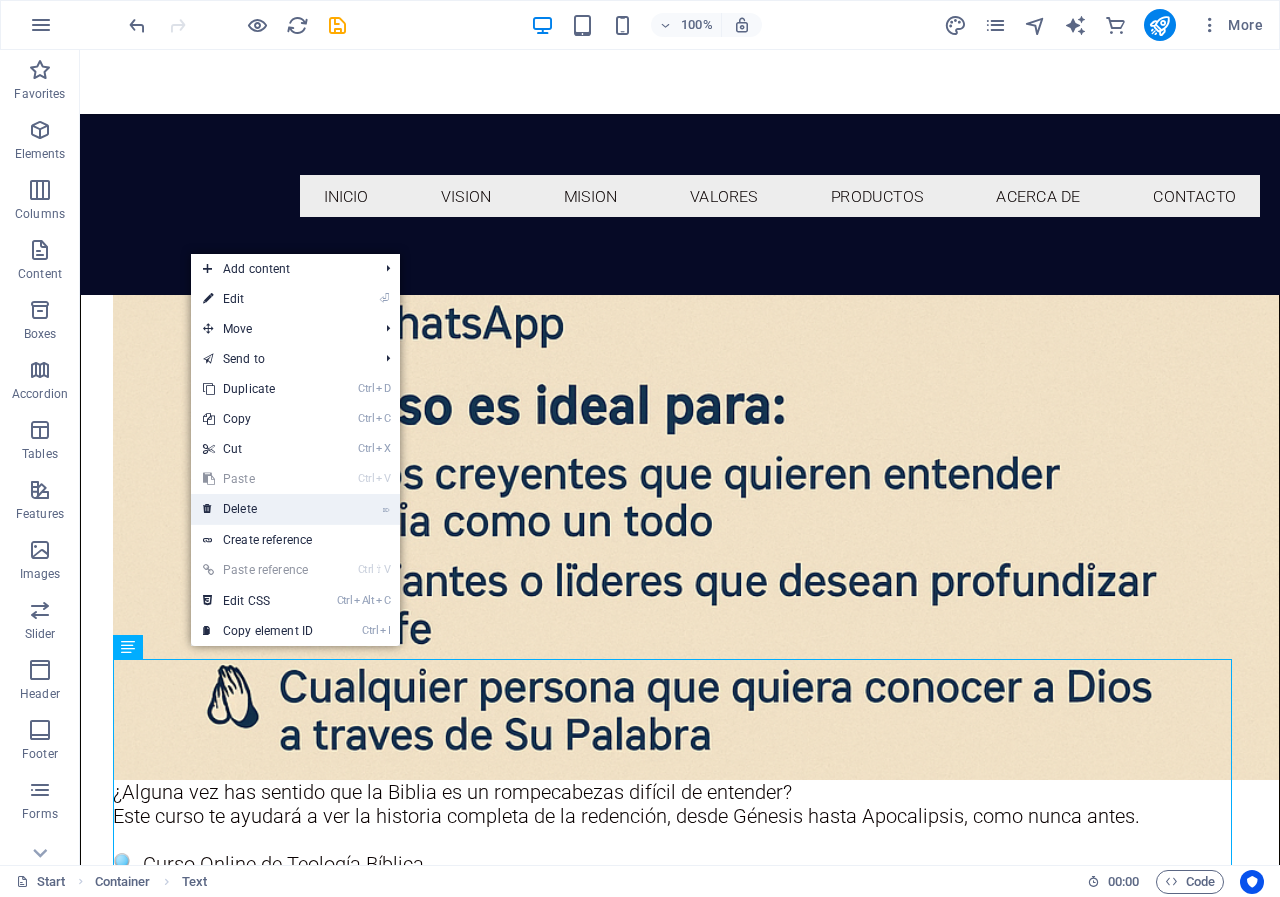 click on "⌦  Delete" at bounding box center [258, 509] 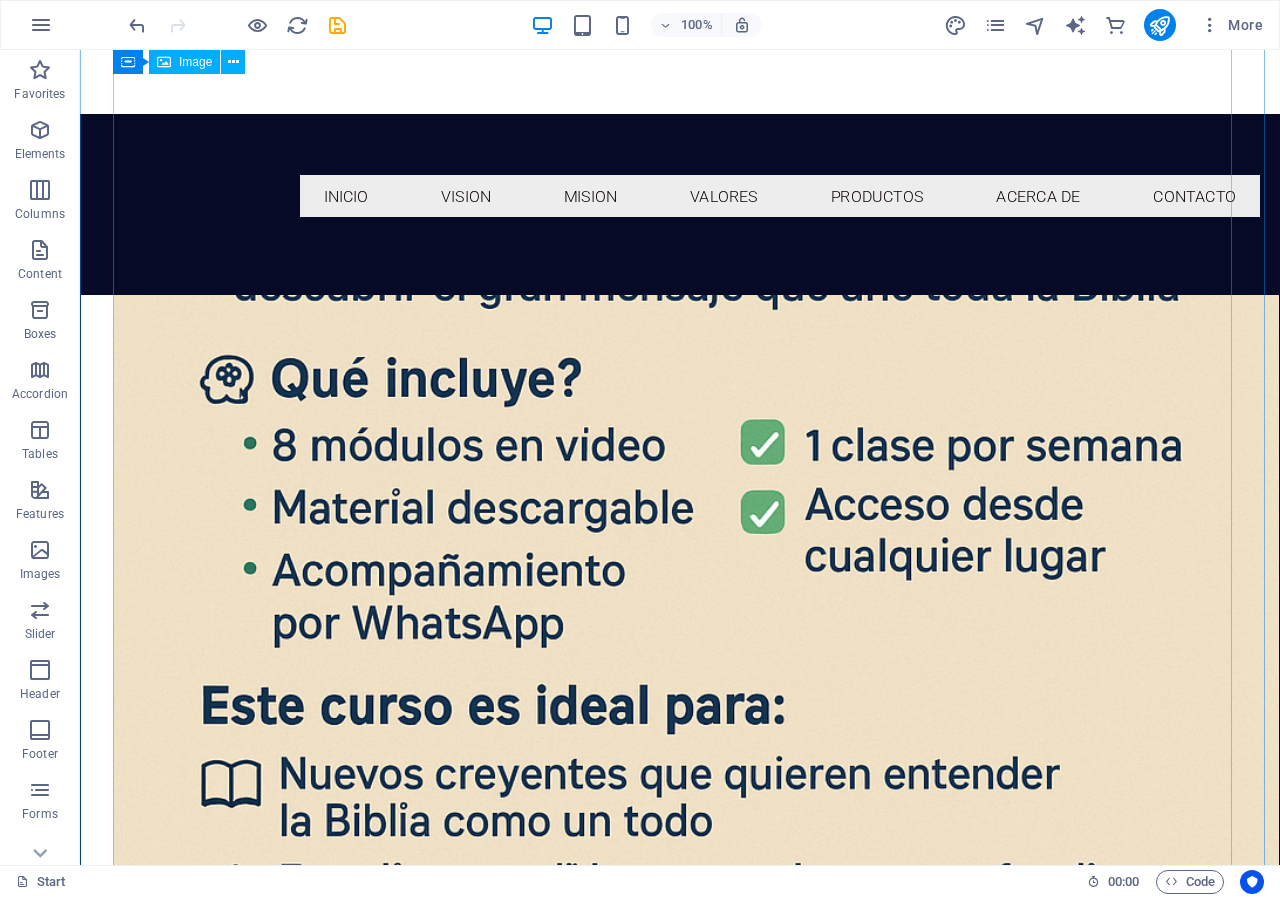 scroll, scrollTop: 1246, scrollLeft: 0, axis: vertical 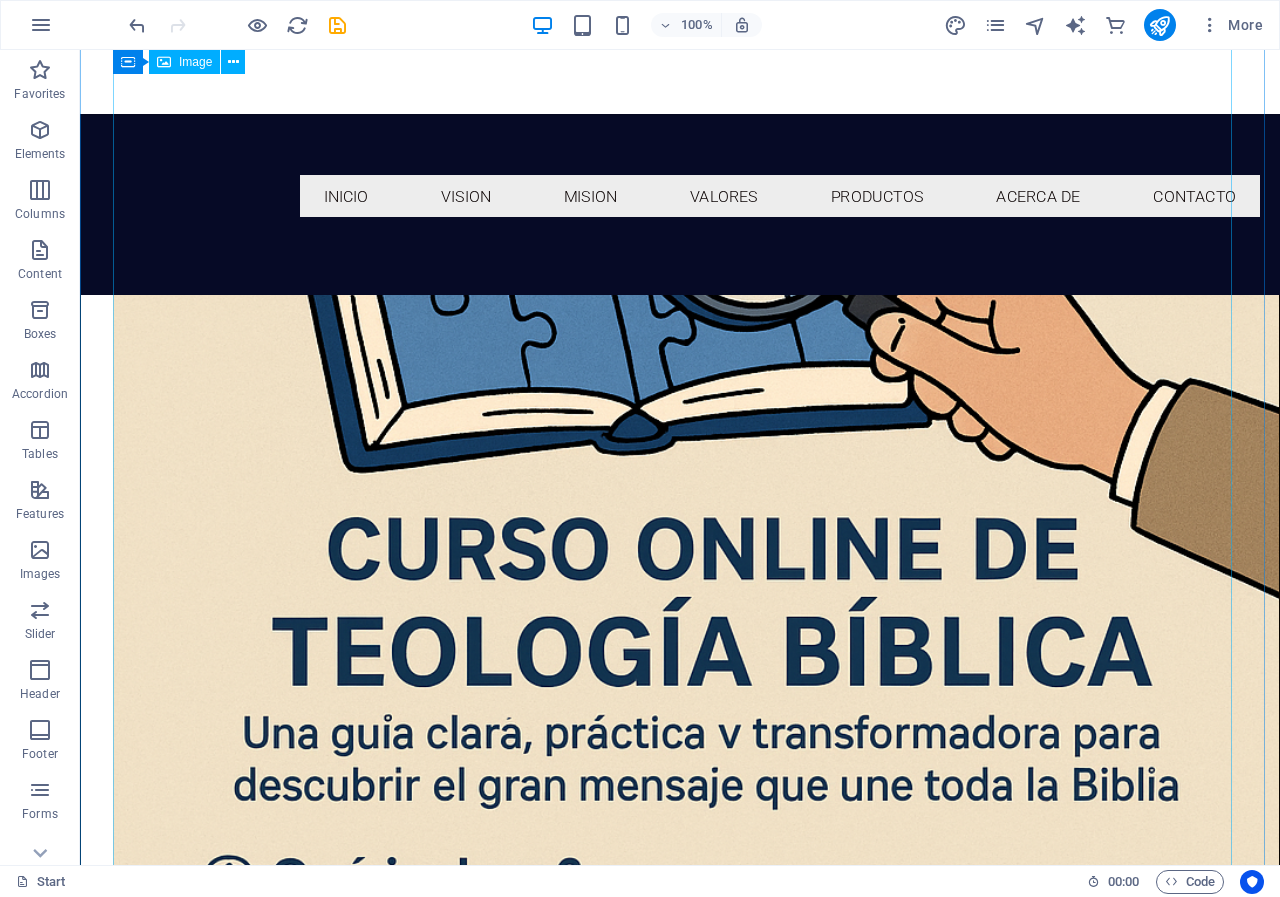 click at bounding box center (680, 680) 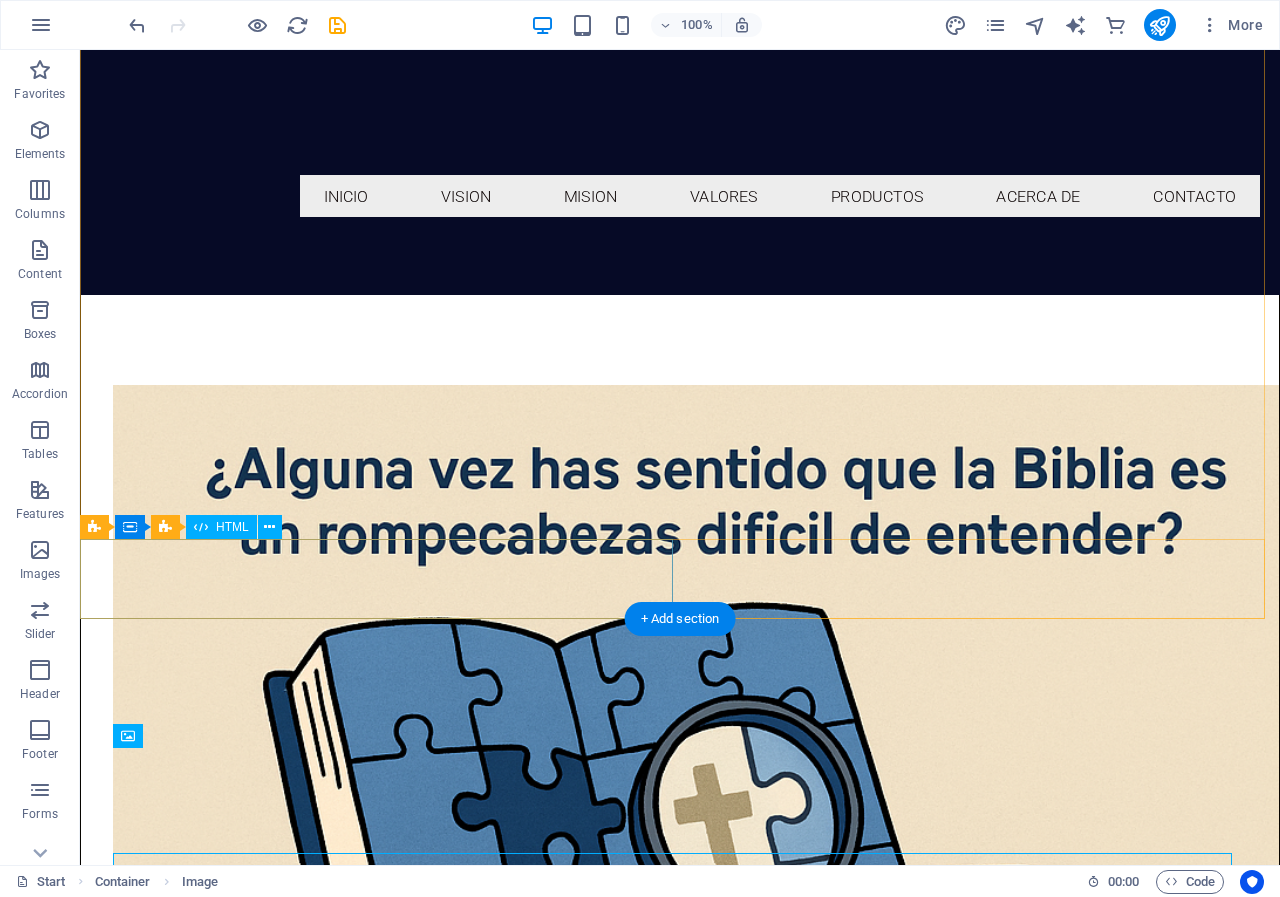 scroll, scrollTop: 246, scrollLeft: 0, axis: vertical 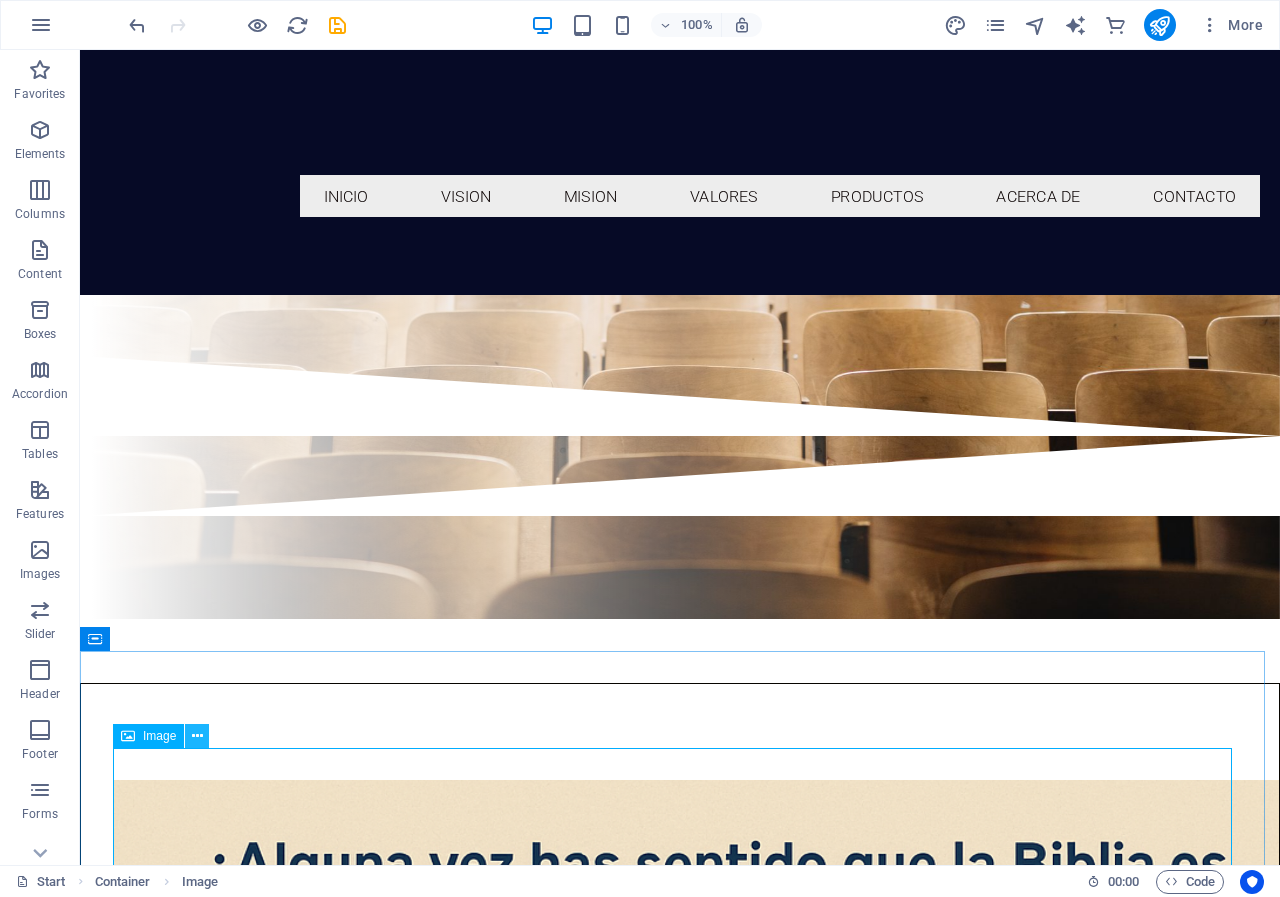 click at bounding box center [197, 736] 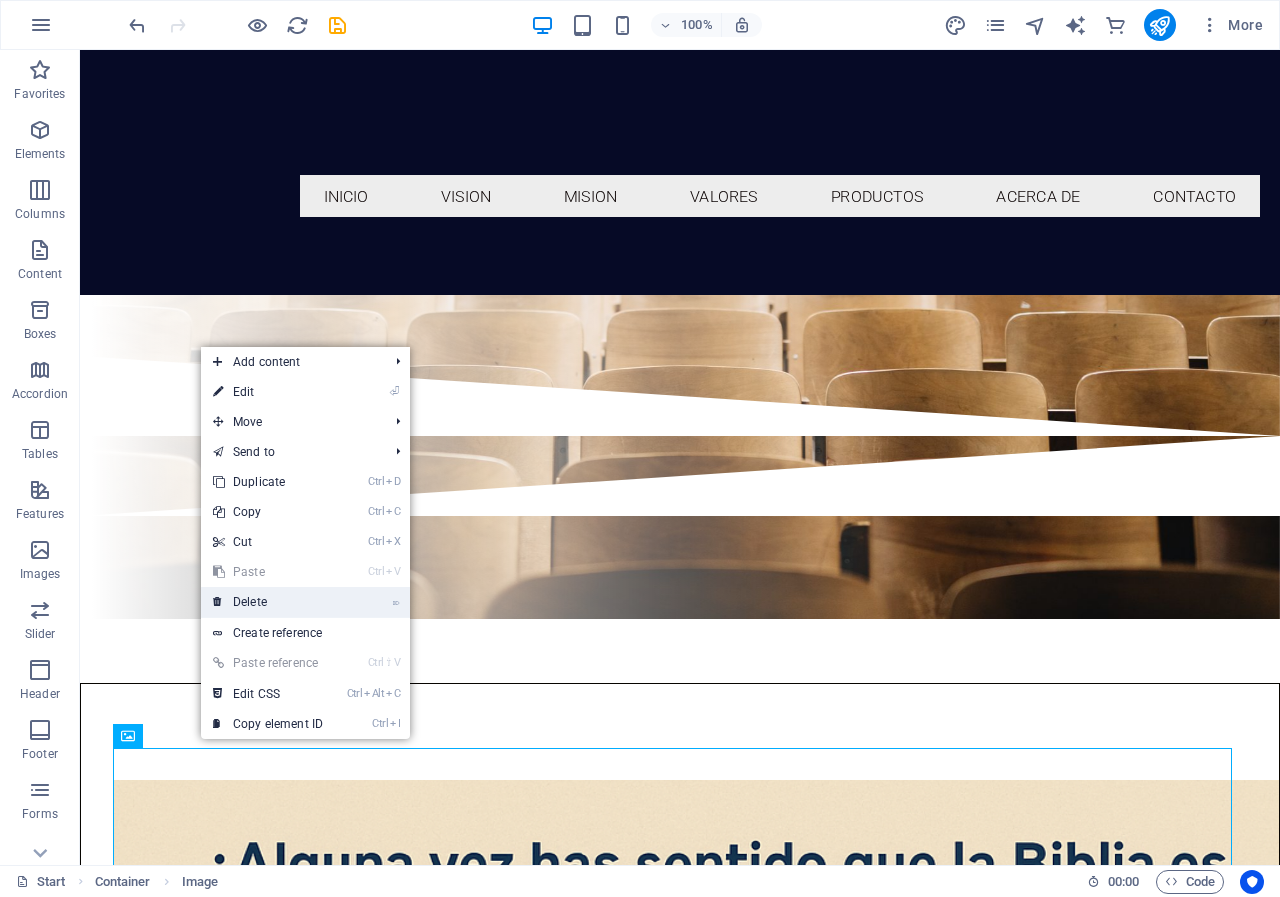 click on "⌦  Delete" at bounding box center [268, 602] 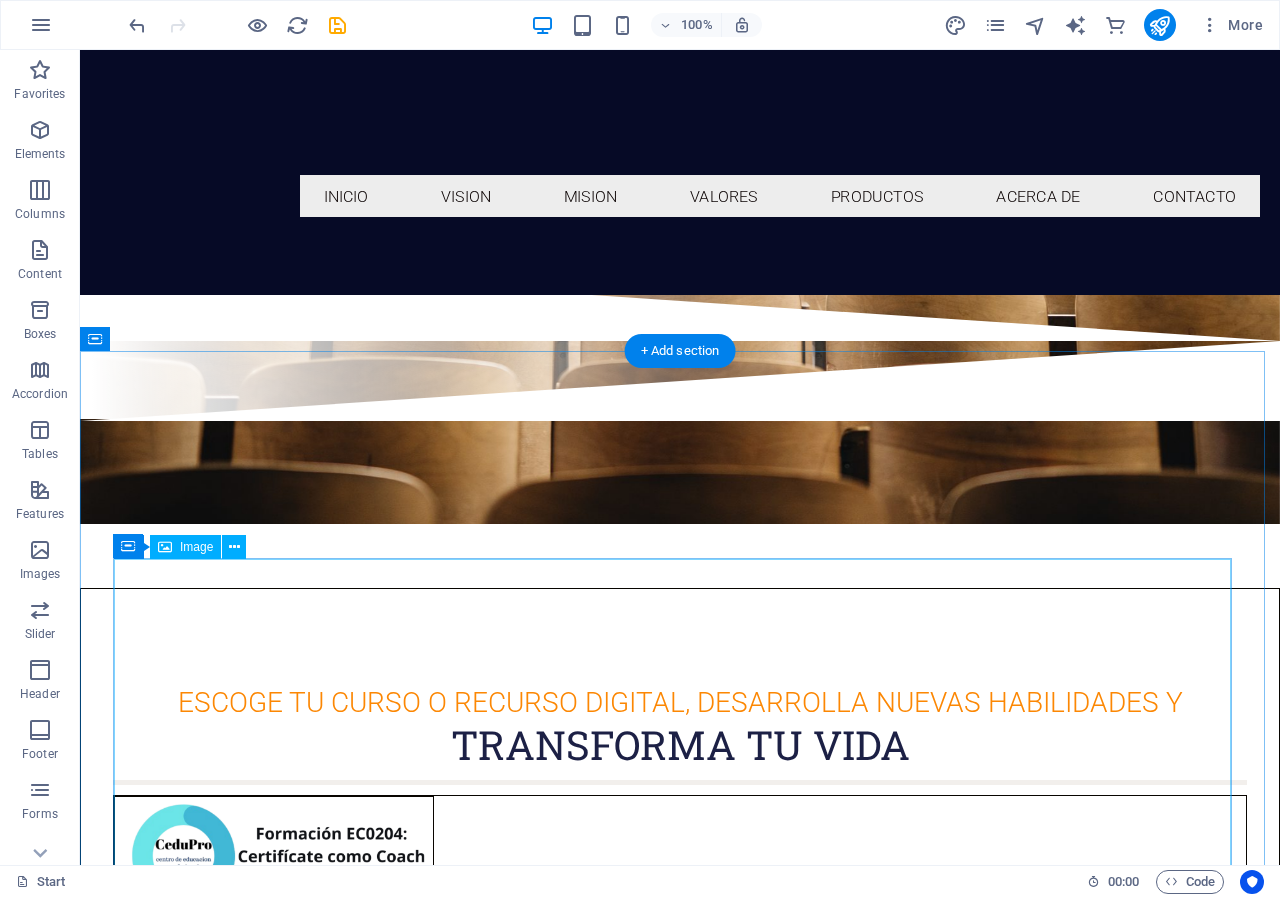 scroll, scrollTop: 646, scrollLeft: 0, axis: vertical 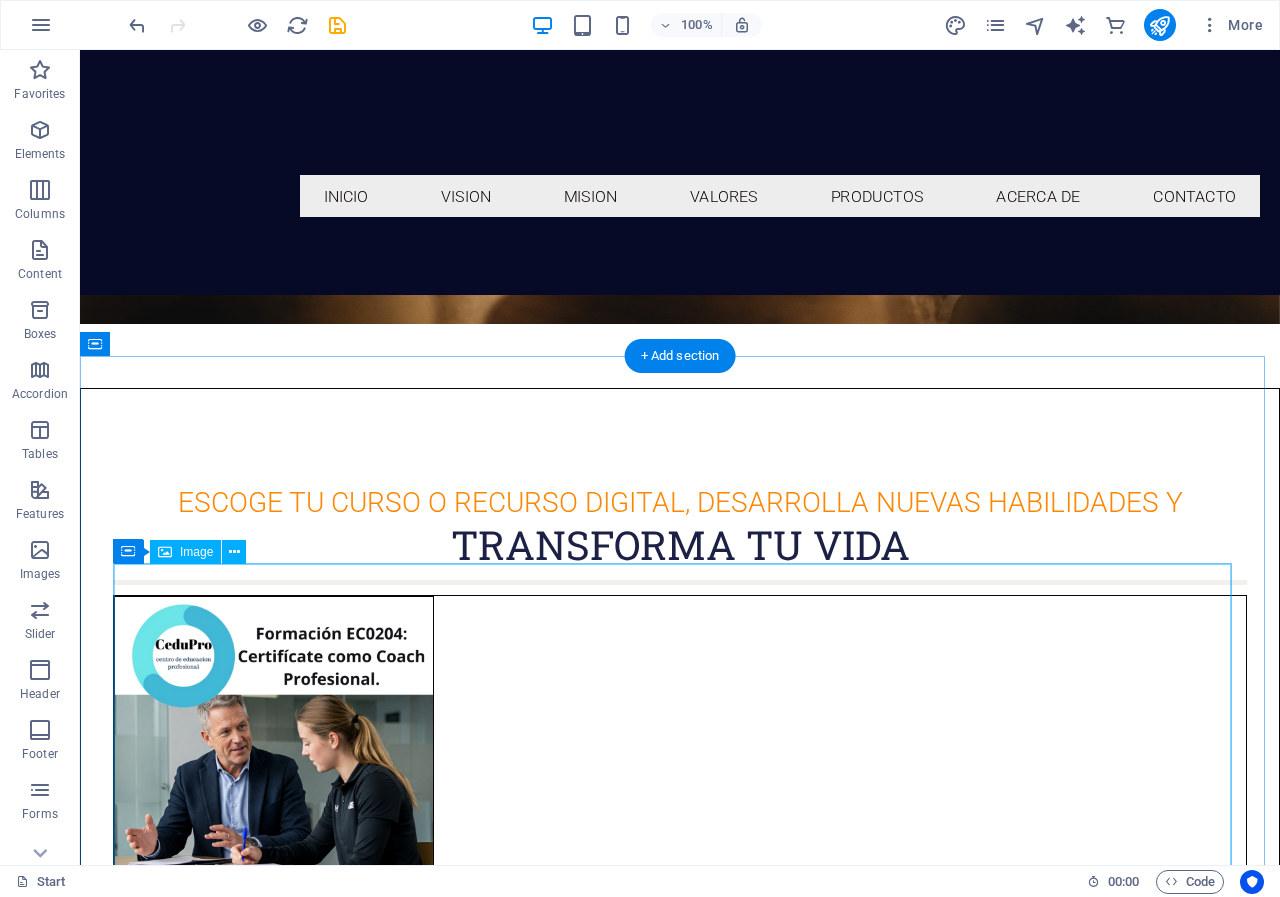 click on "Invierte en tu futuro: Certificación EC0204 como Coach Profesional con aval de la SEP. Expide diplomas con valor curricular. Domina las técnicas de coaching y destaca en el mercado laboral." at bounding box center (680, 826) 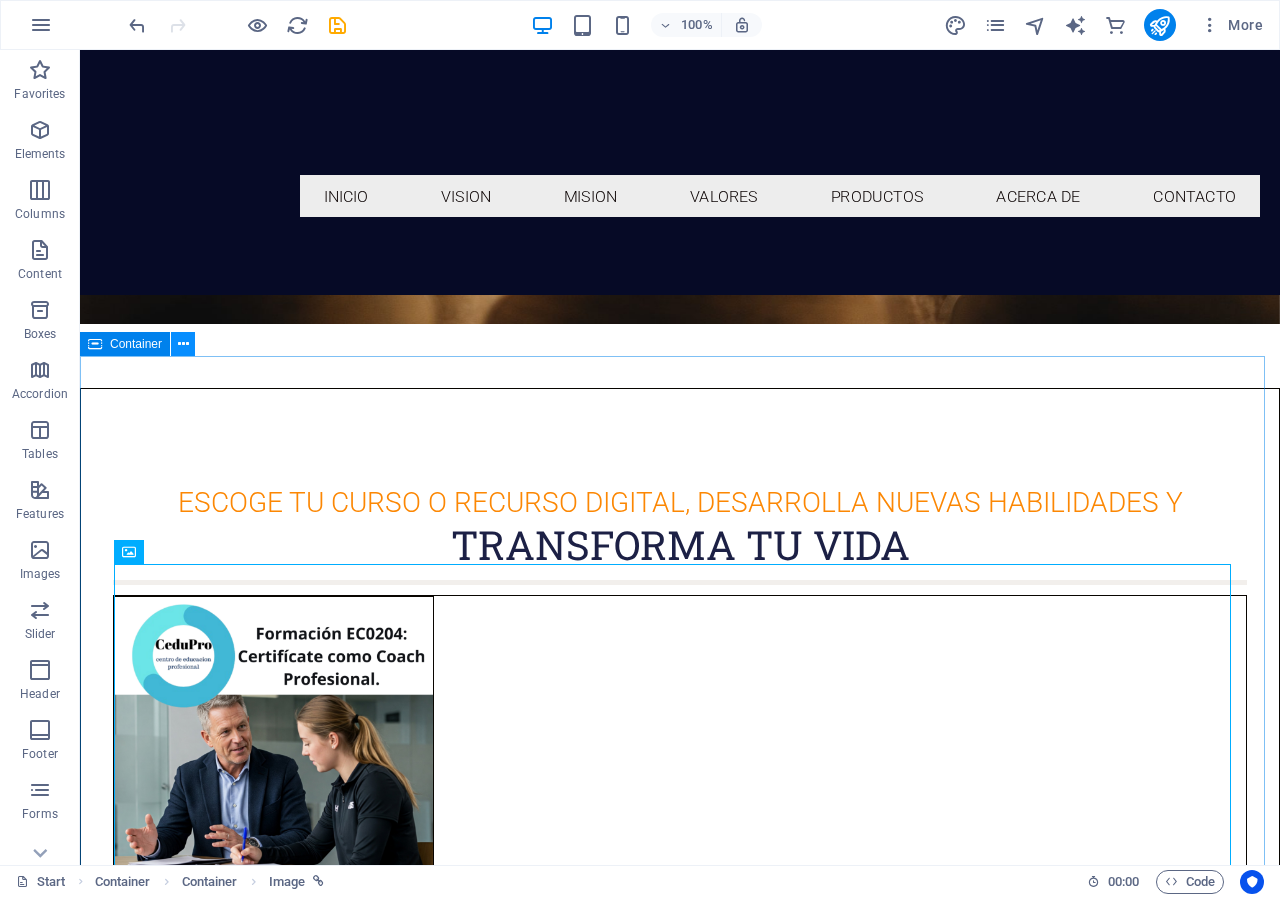 click at bounding box center [183, 344] 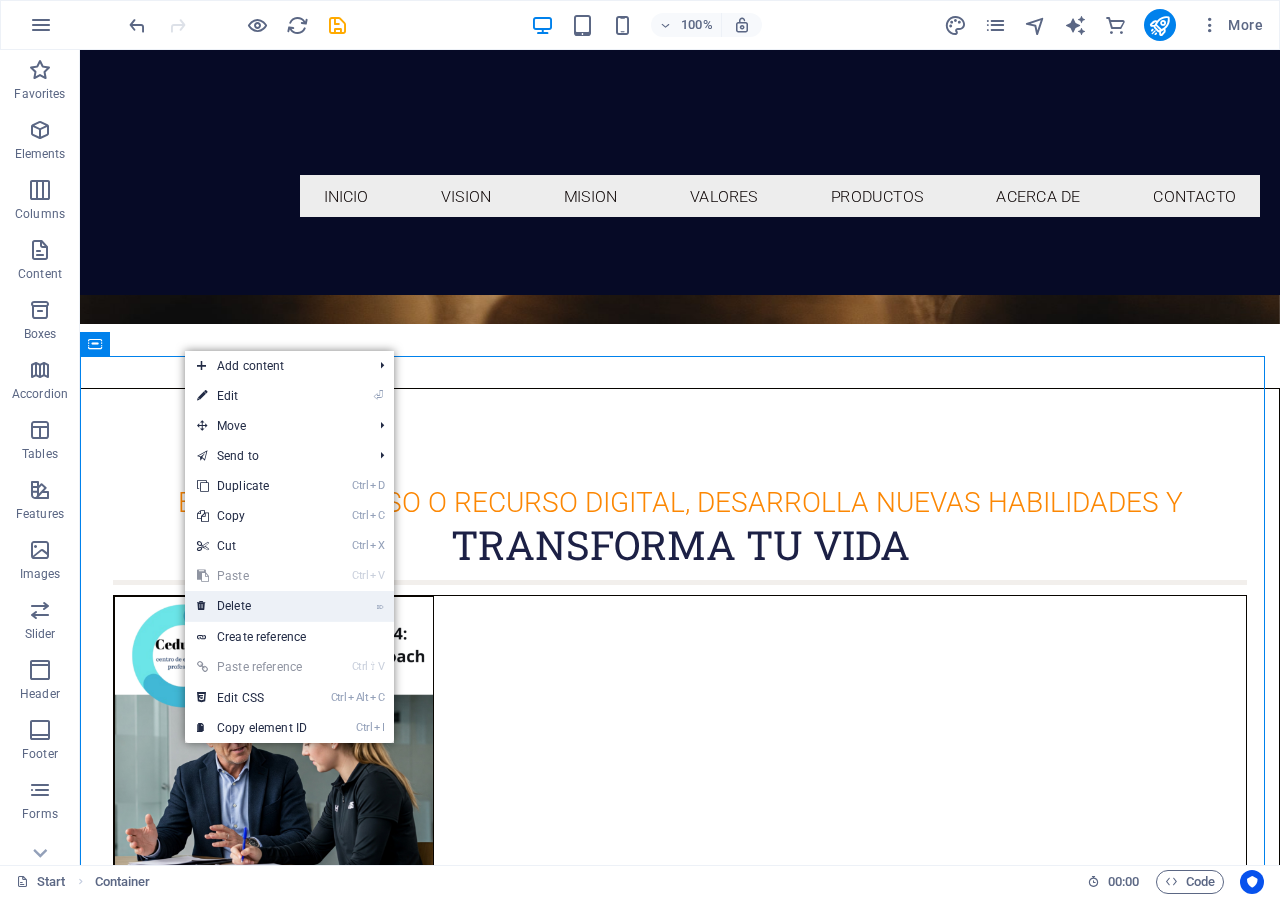 click on "⌦  Delete" at bounding box center (252, 606) 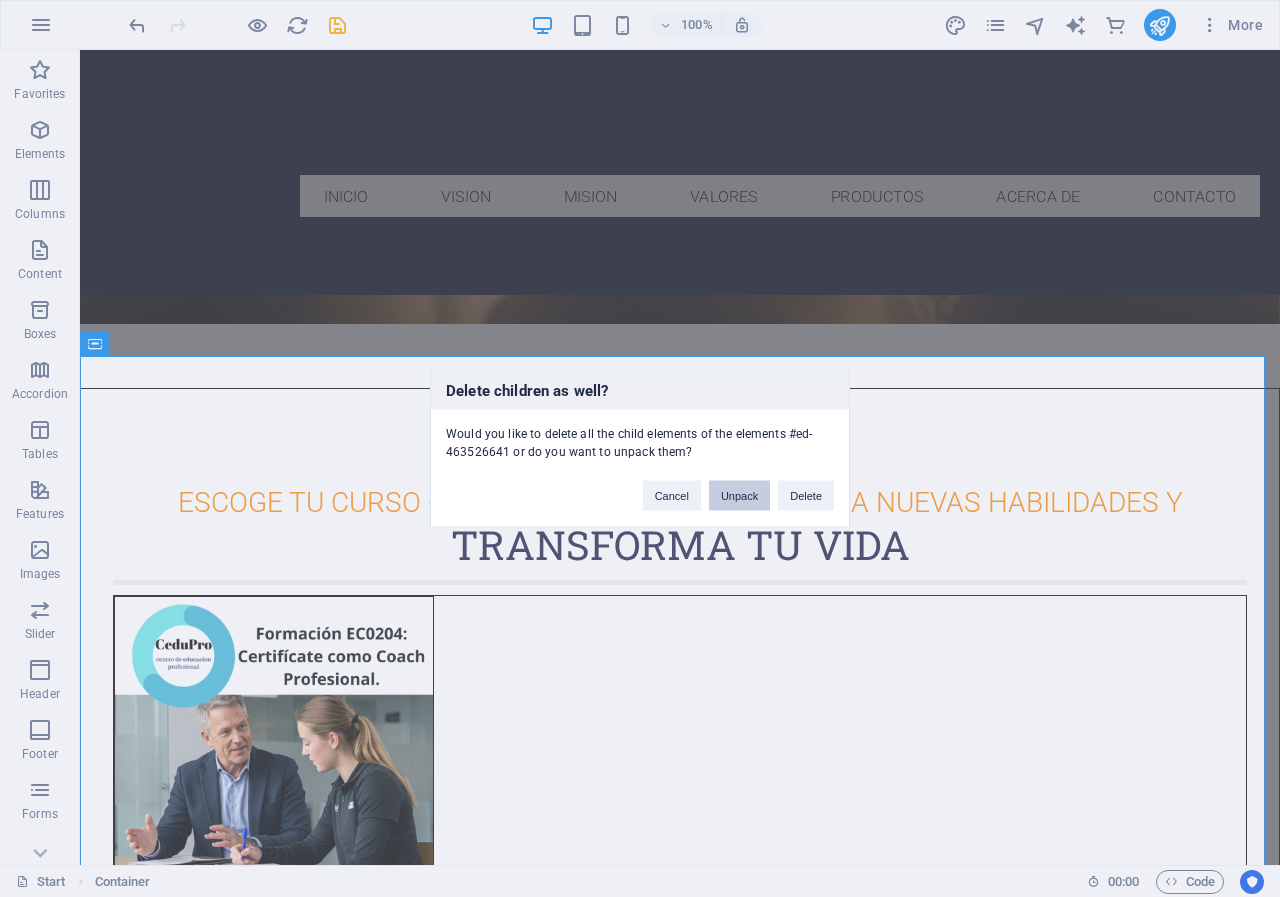 click on "Unpack" at bounding box center [739, 495] 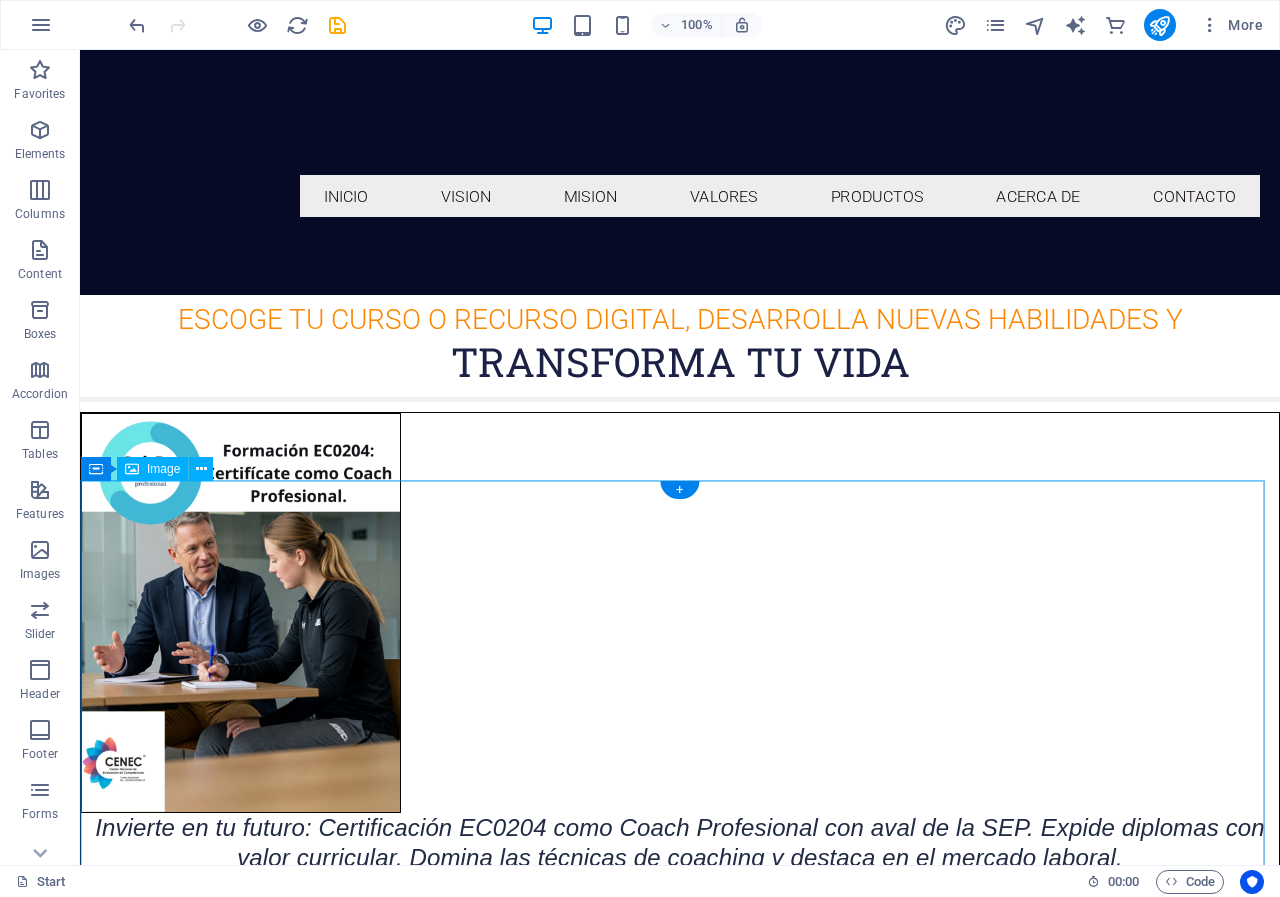 scroll, scrollTop: 527, scrollLeft: 0, axis: vertical 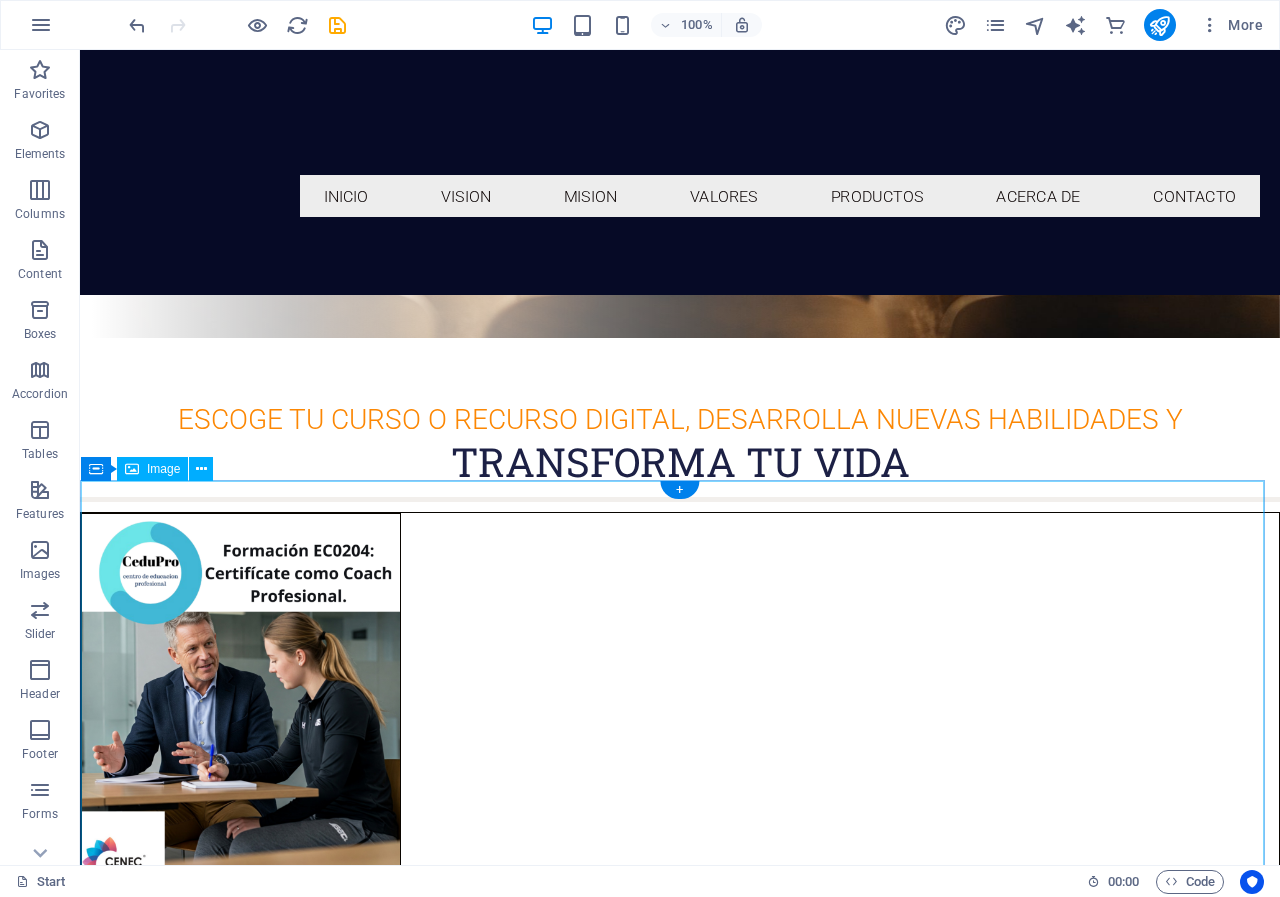click on "Invierte en tu futuro: Certificación EC0204 como Coach Profesional con aval de la SEP. Expide diplomas con valor curricular. Domina las técnicas de coaching y destaca en el mercado laboral." at bounding box center (680, 743) 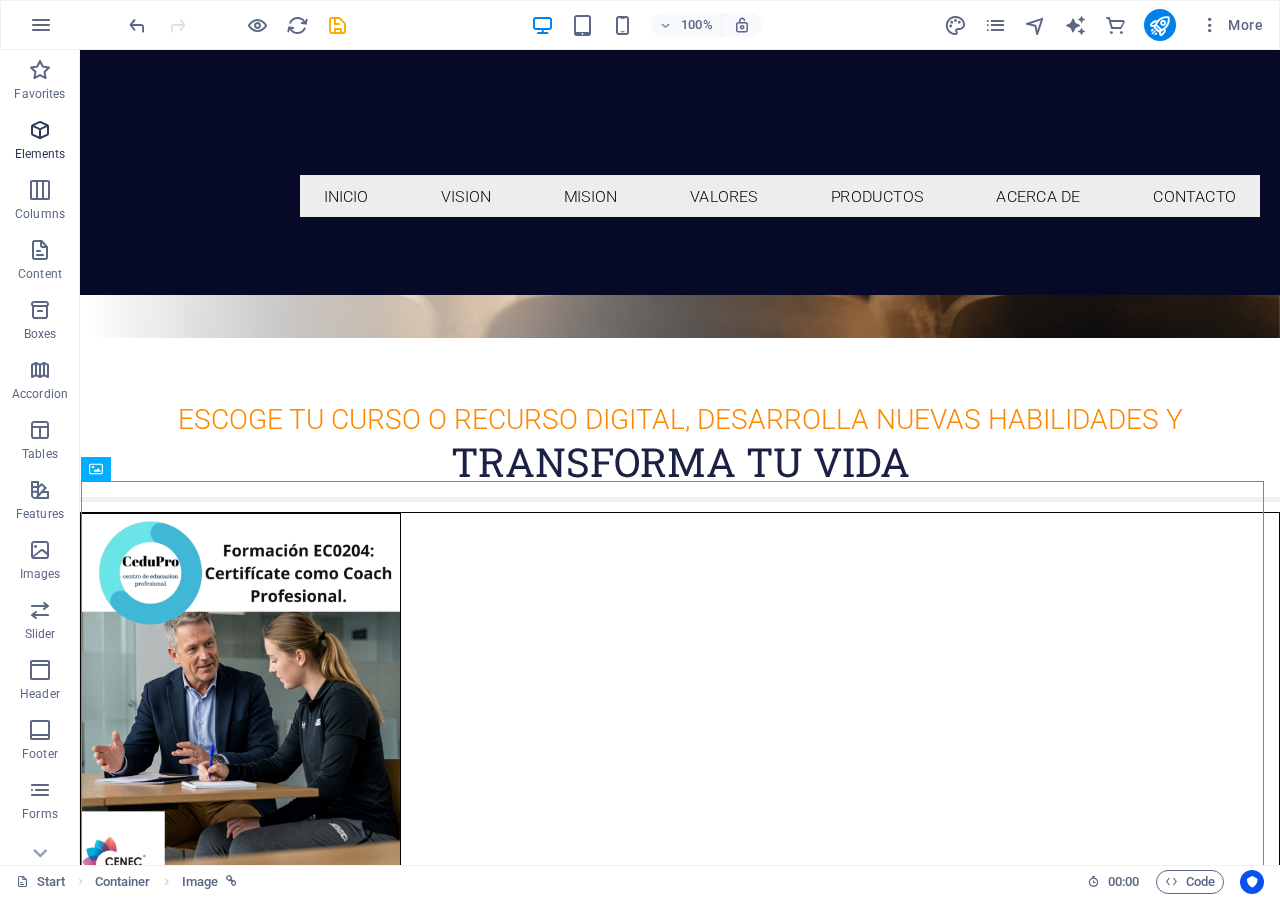 click at bounding box center (40, 130) 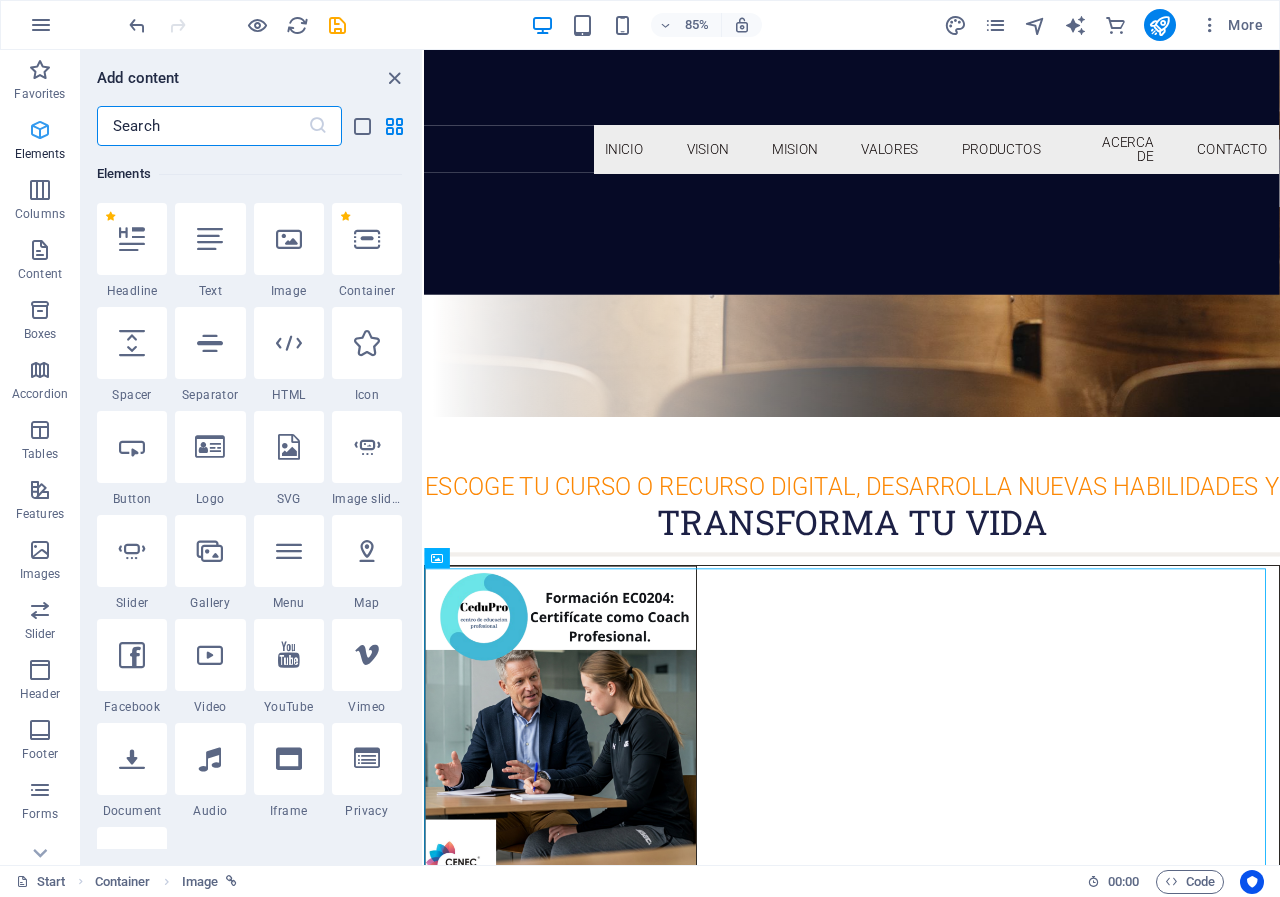 scroll, scrollTop: 213, scrollLeft: 0, axis: vertical 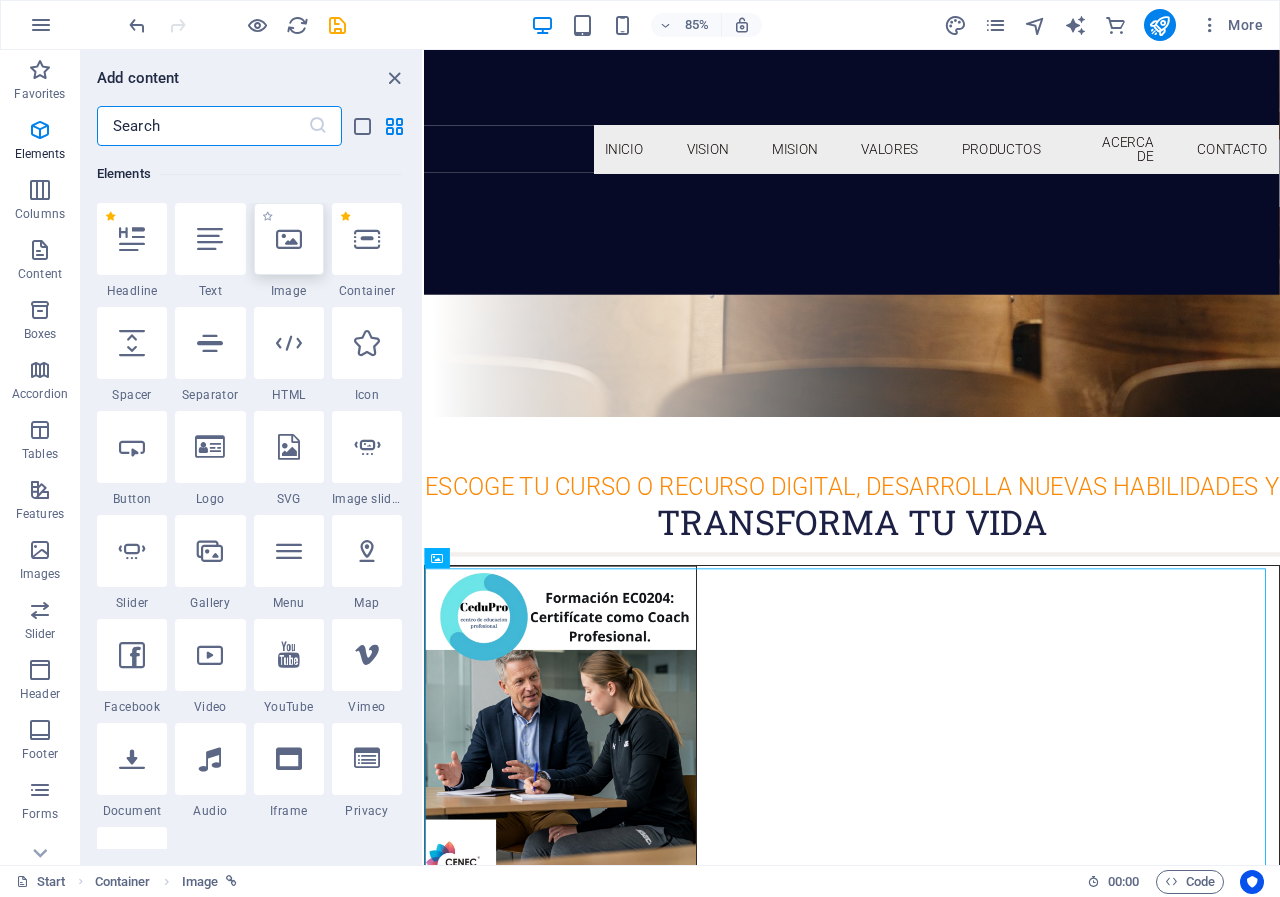 click at bounding box center (289, 239) 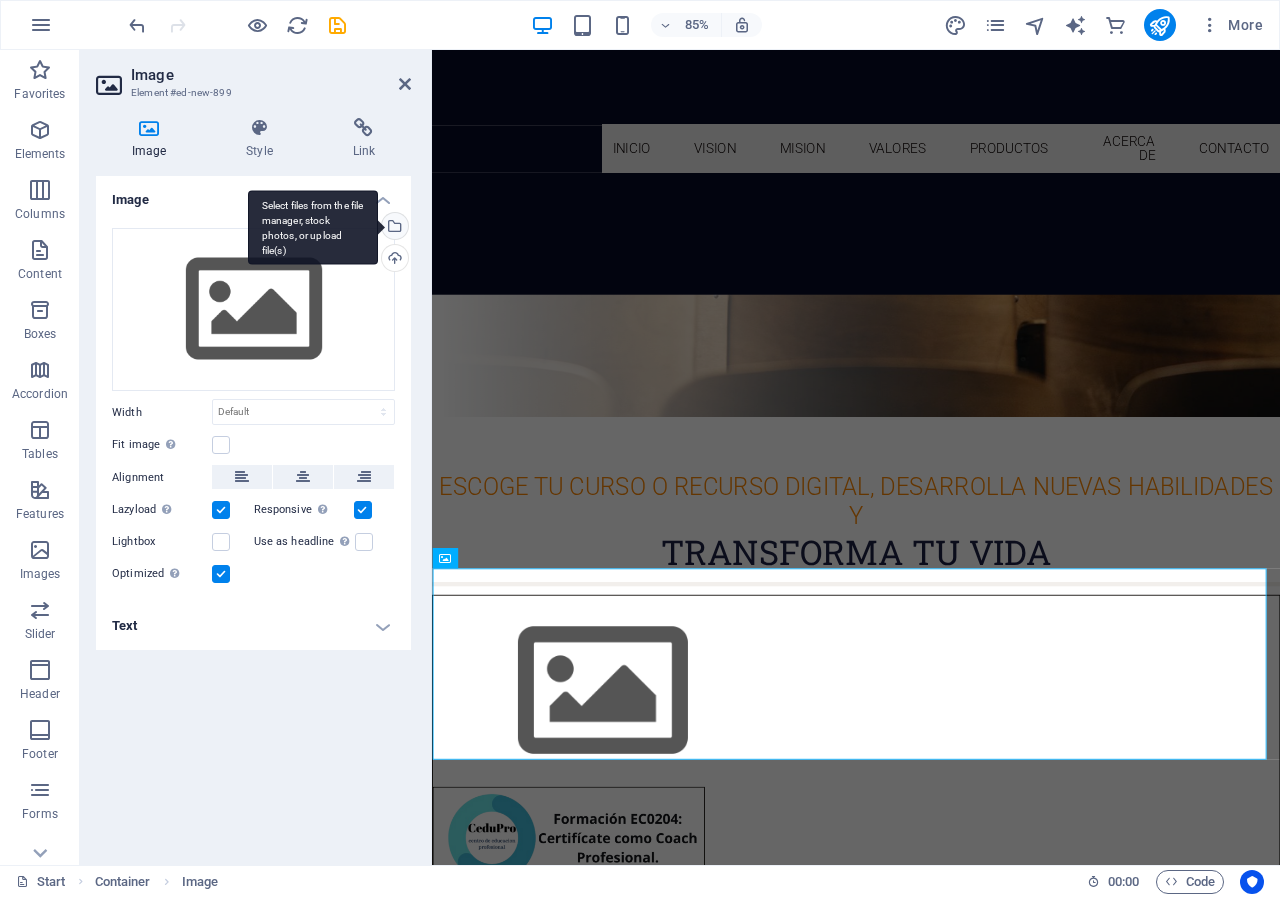 click on "Select files from the file manager, stock photos, or upload file(s)" at bounding box center [393, 228] 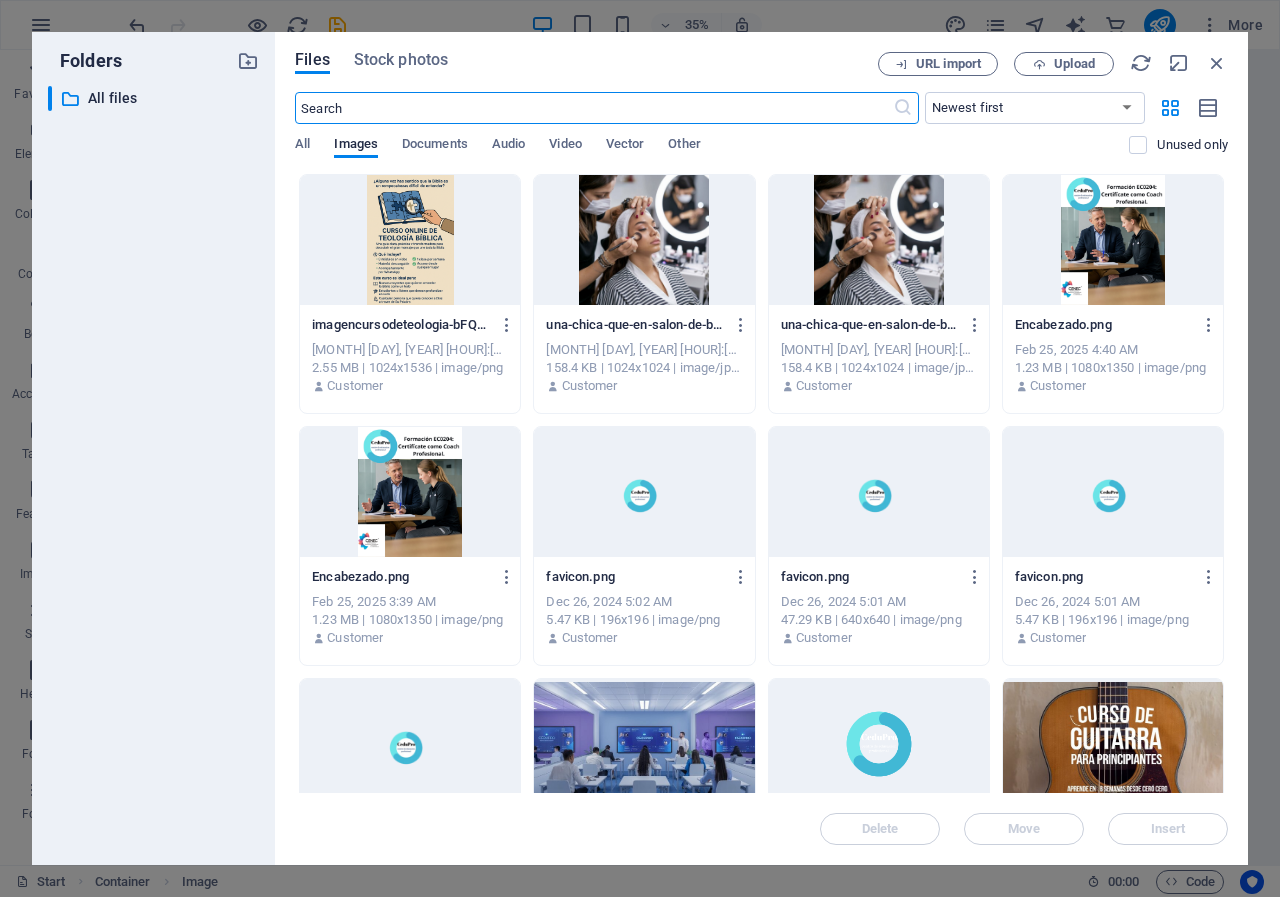 click at bounding box center [410, 240] 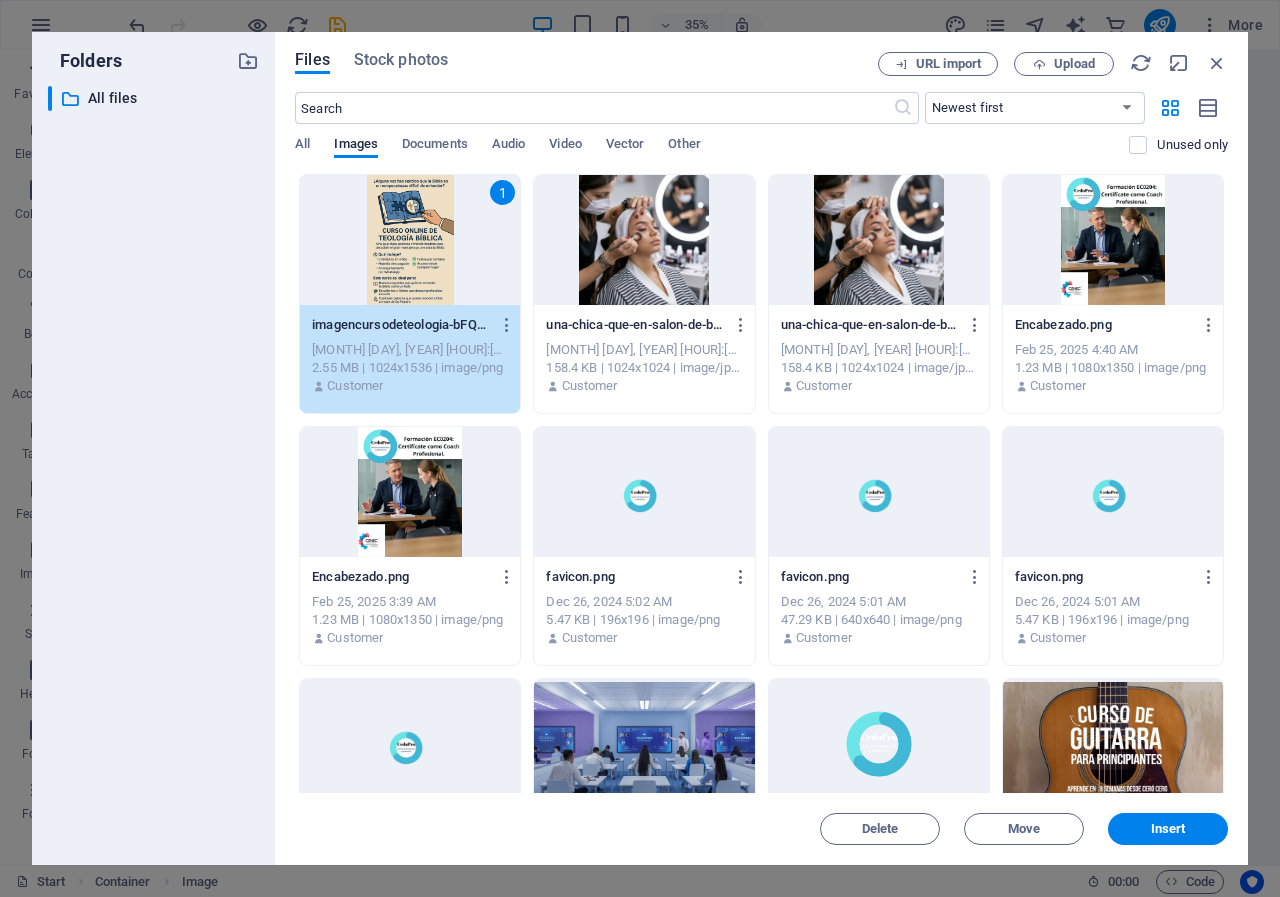 click on "1" at bounding box center (410, 240) 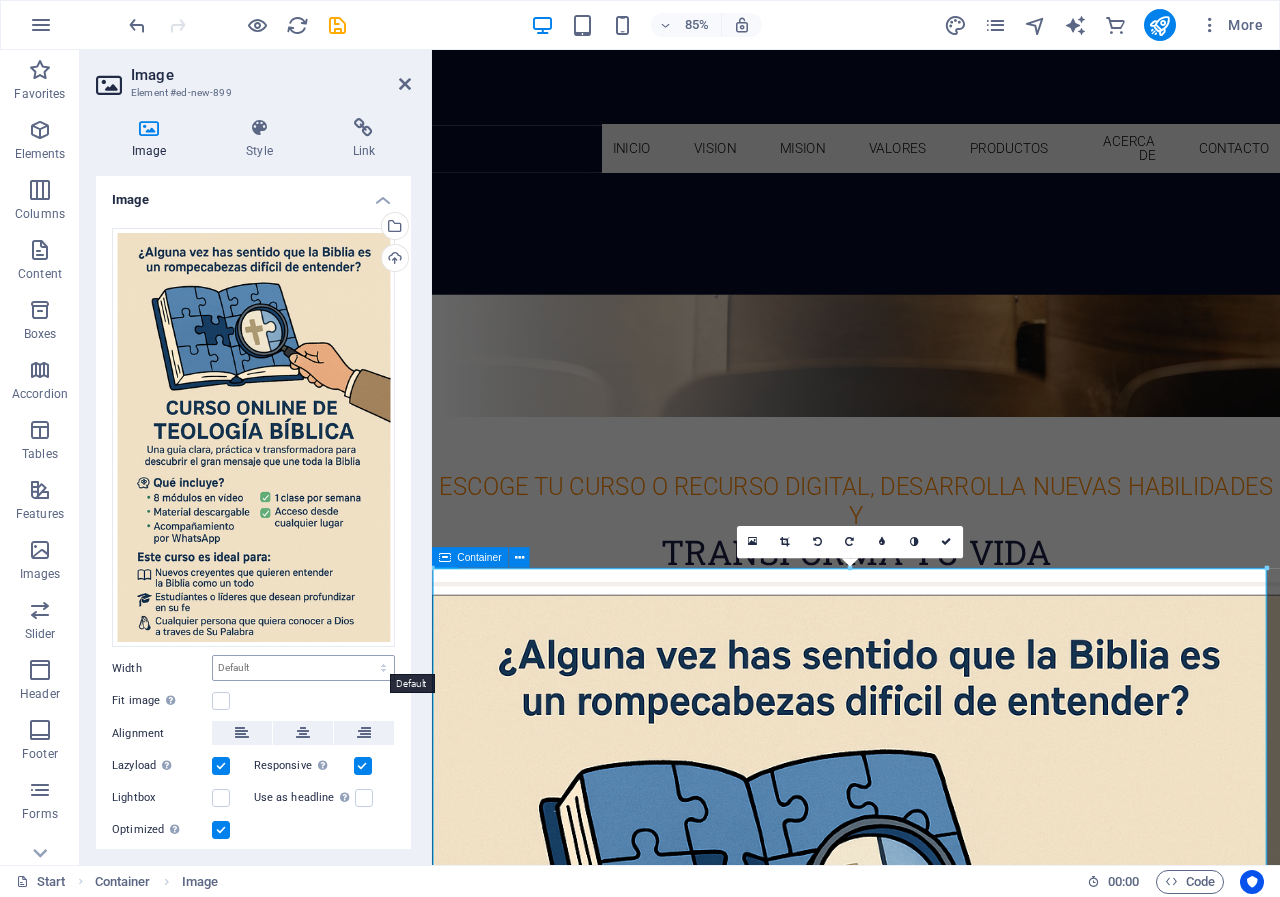 scroll, scrollTop: 51, scrollLeft: 0, axis: vertical 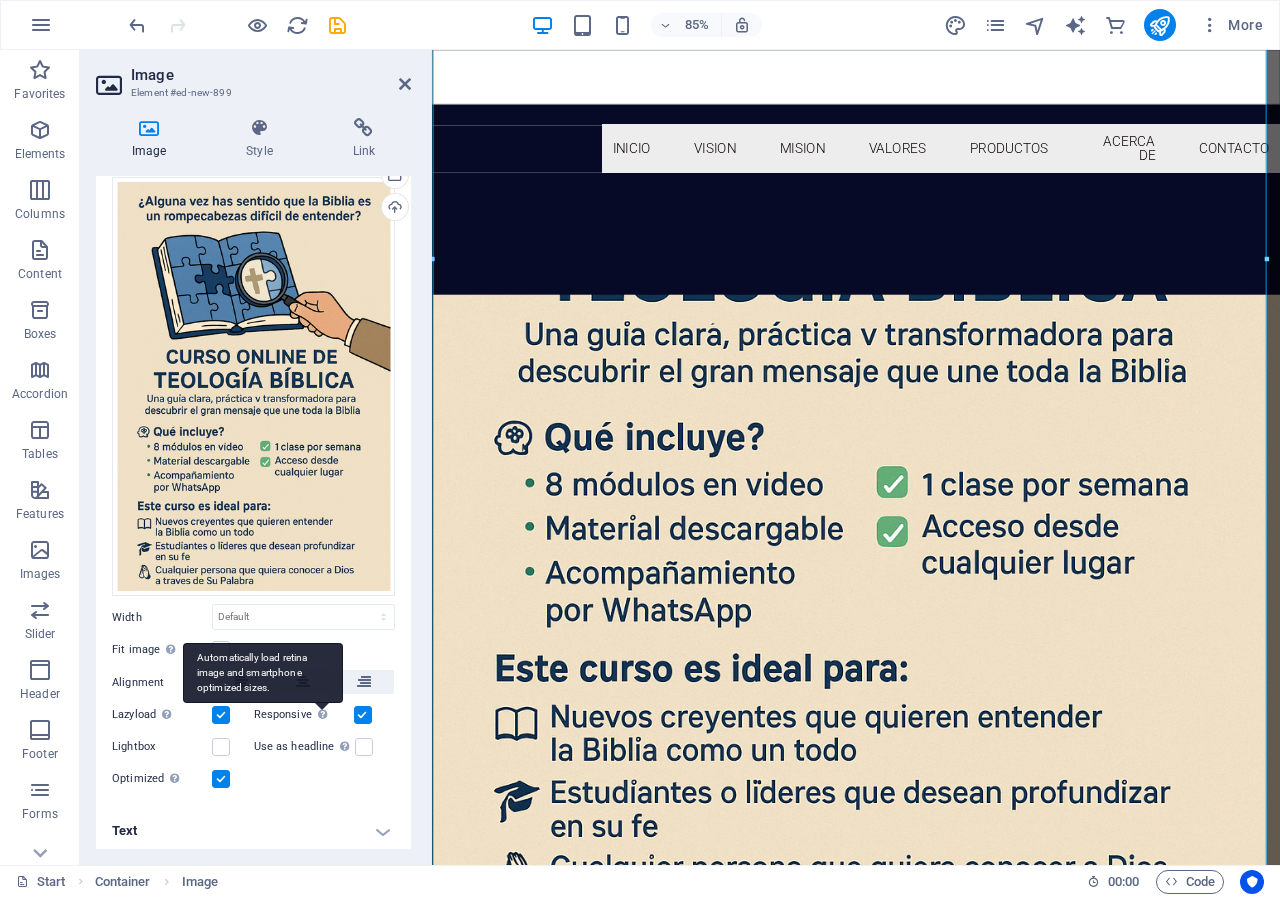 click on "Automatically load retina image and smartphone optimized sizes." at bounding box center [263, 673] 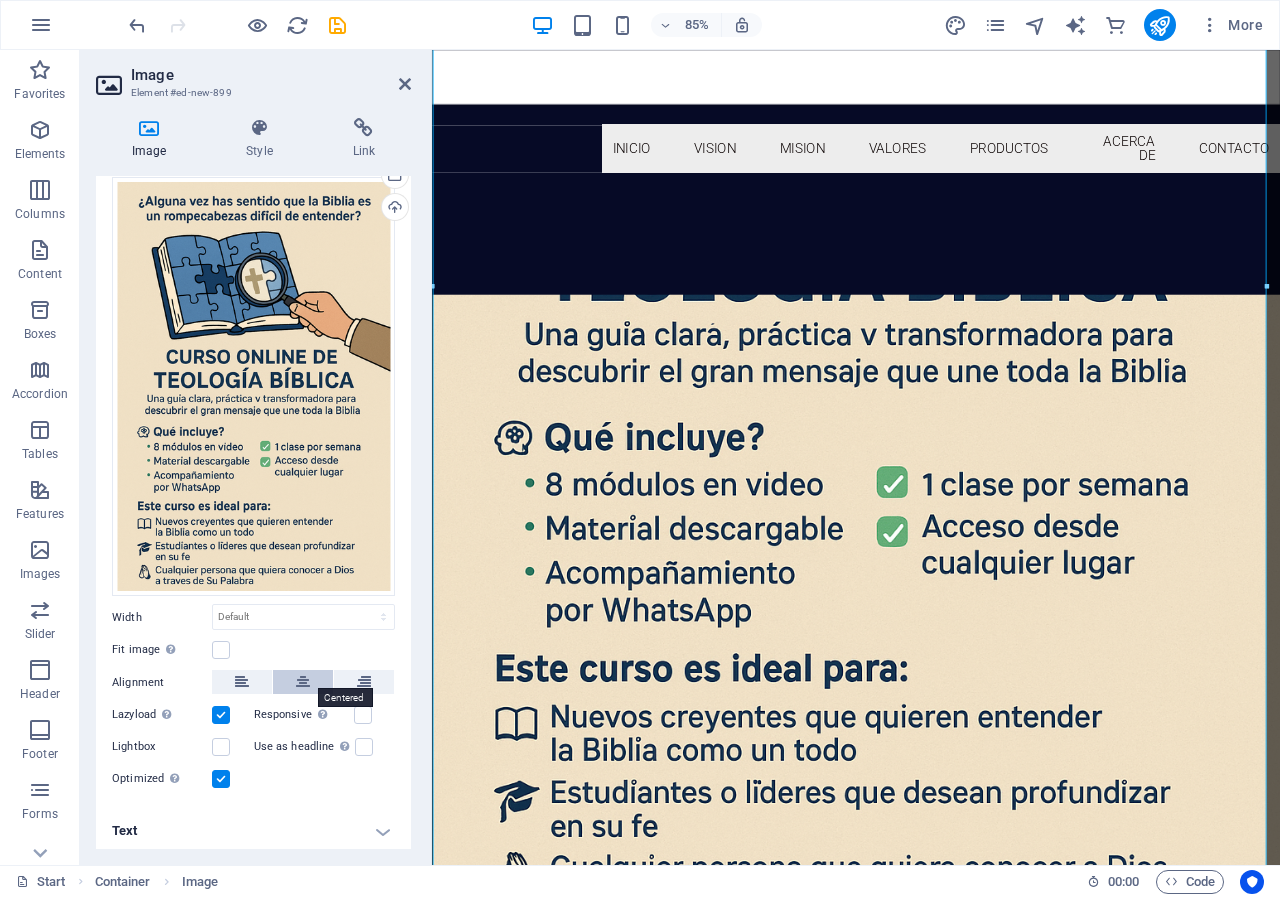 click at bounding box center (303, 682) 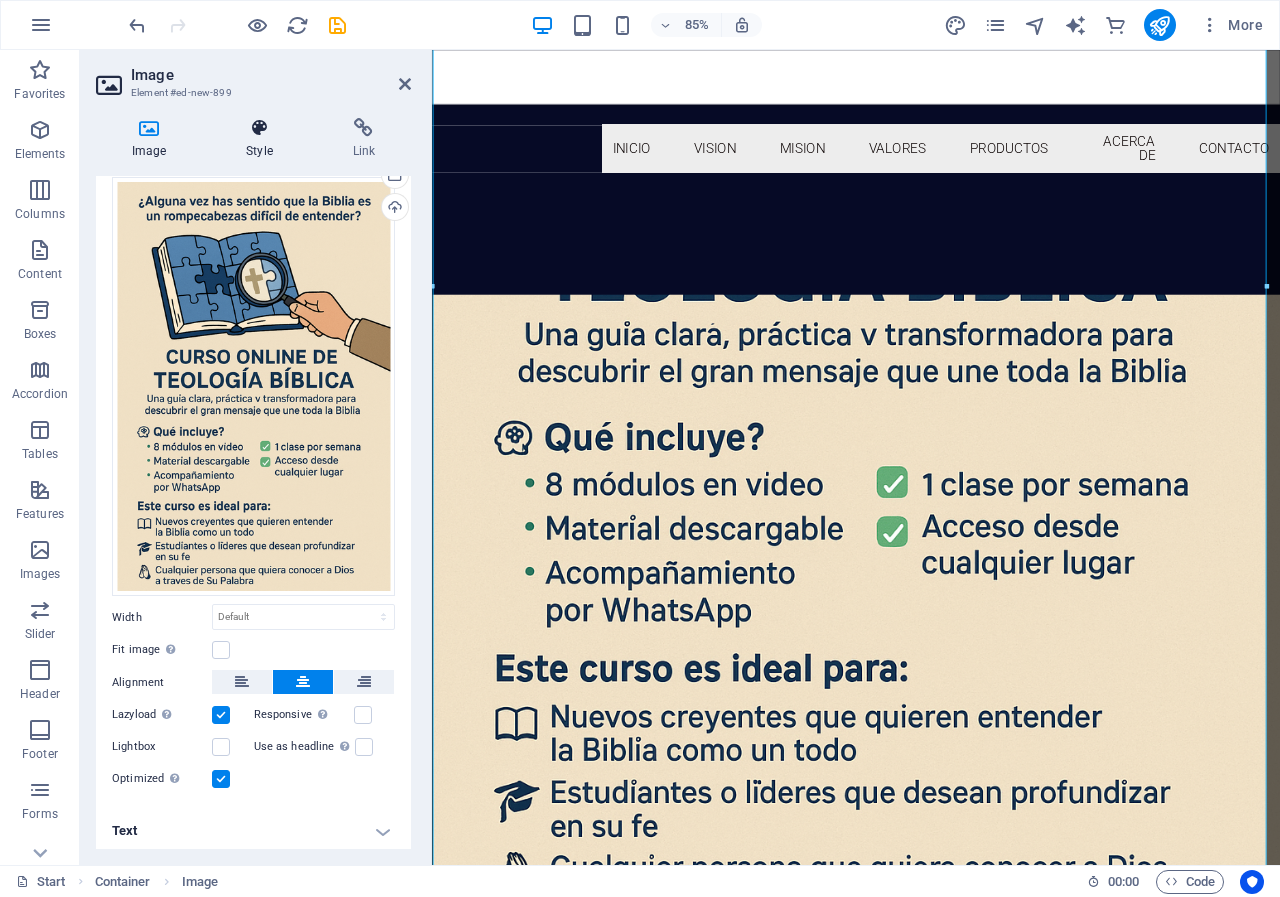 click on "Style" at bounding box center [263, 139] 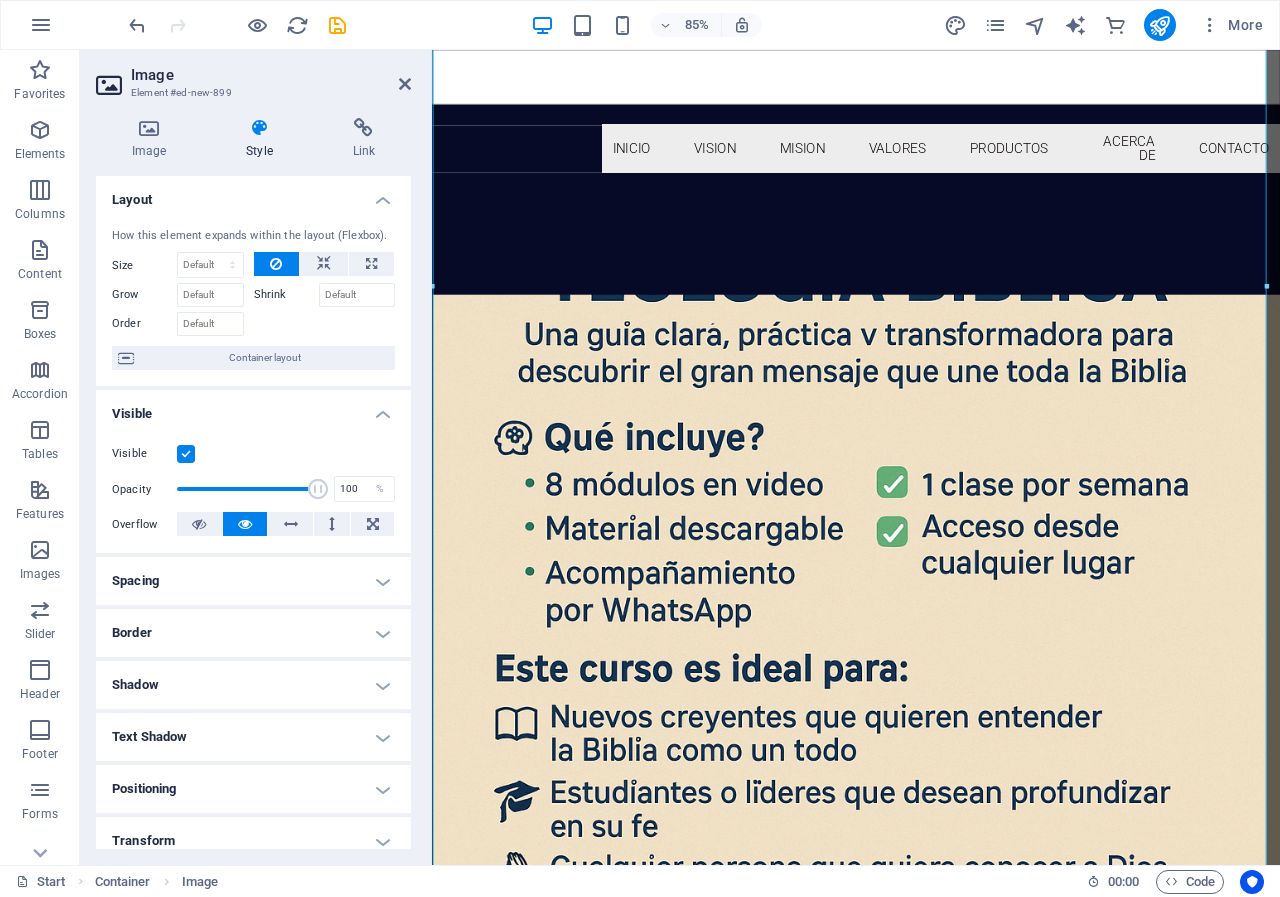 scroll, scrollTop: 172, scrollLeft: 0, axis: vertical 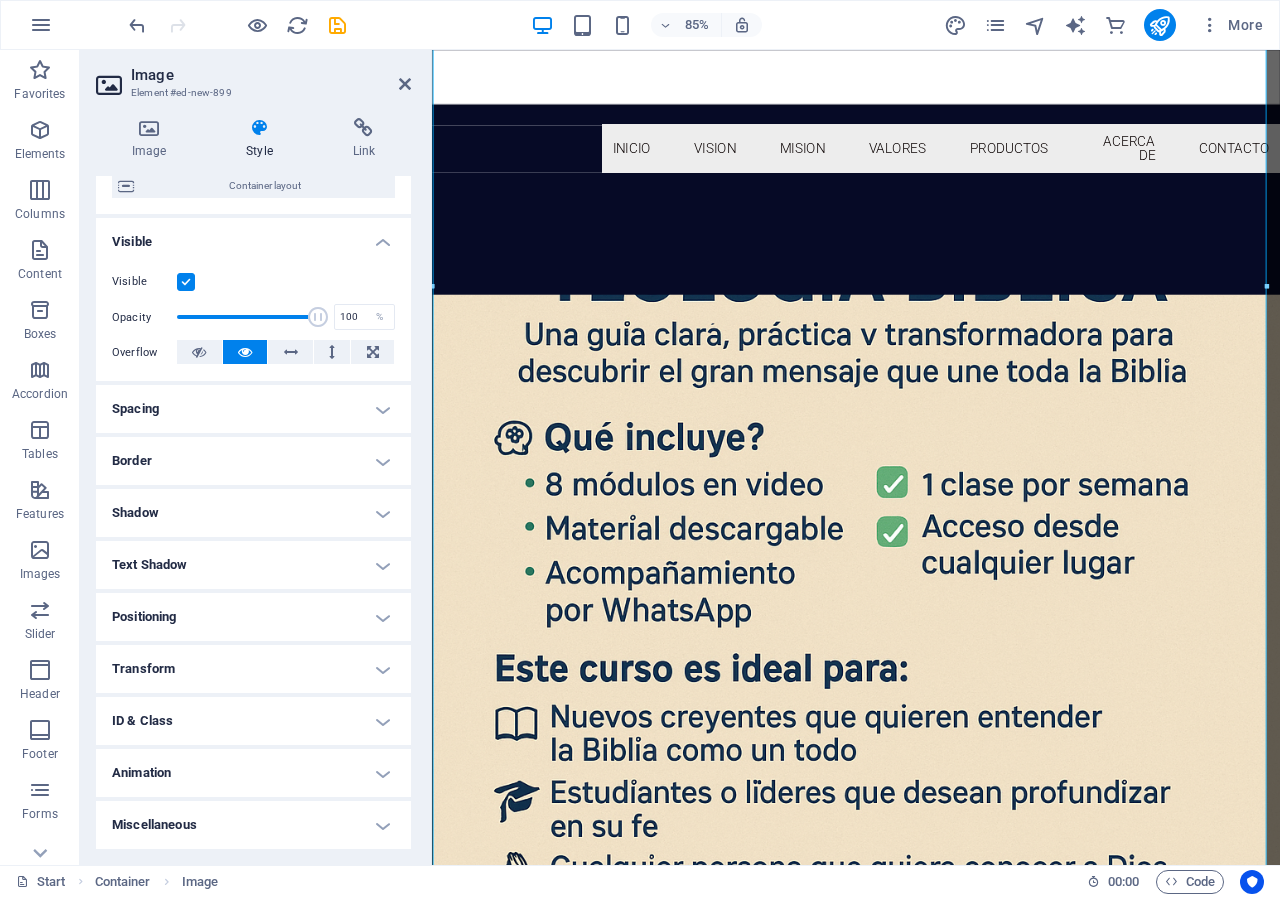 click on "Transform" at bounding box center (253, 669) 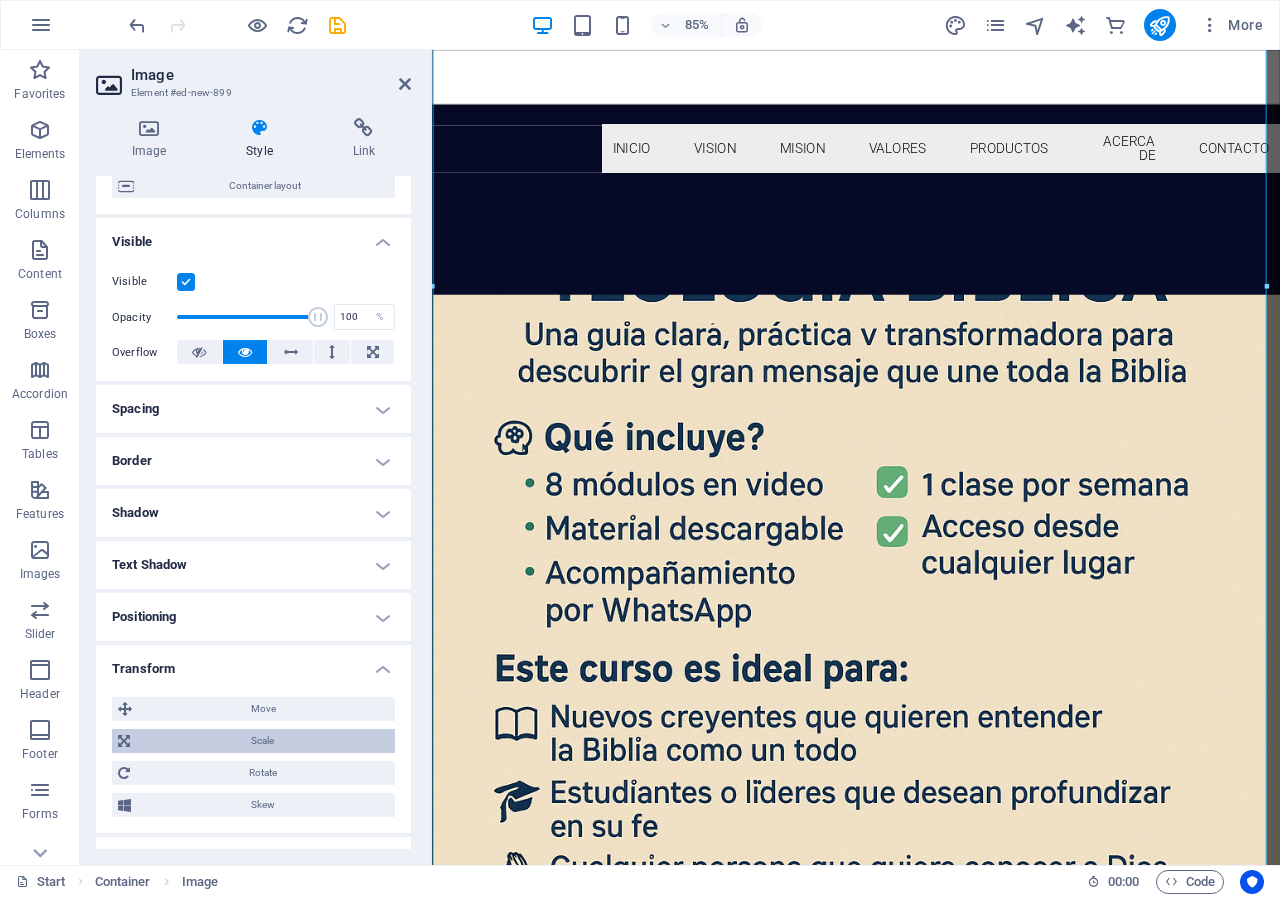 click on "Scale" at bounding box center (262, 741) 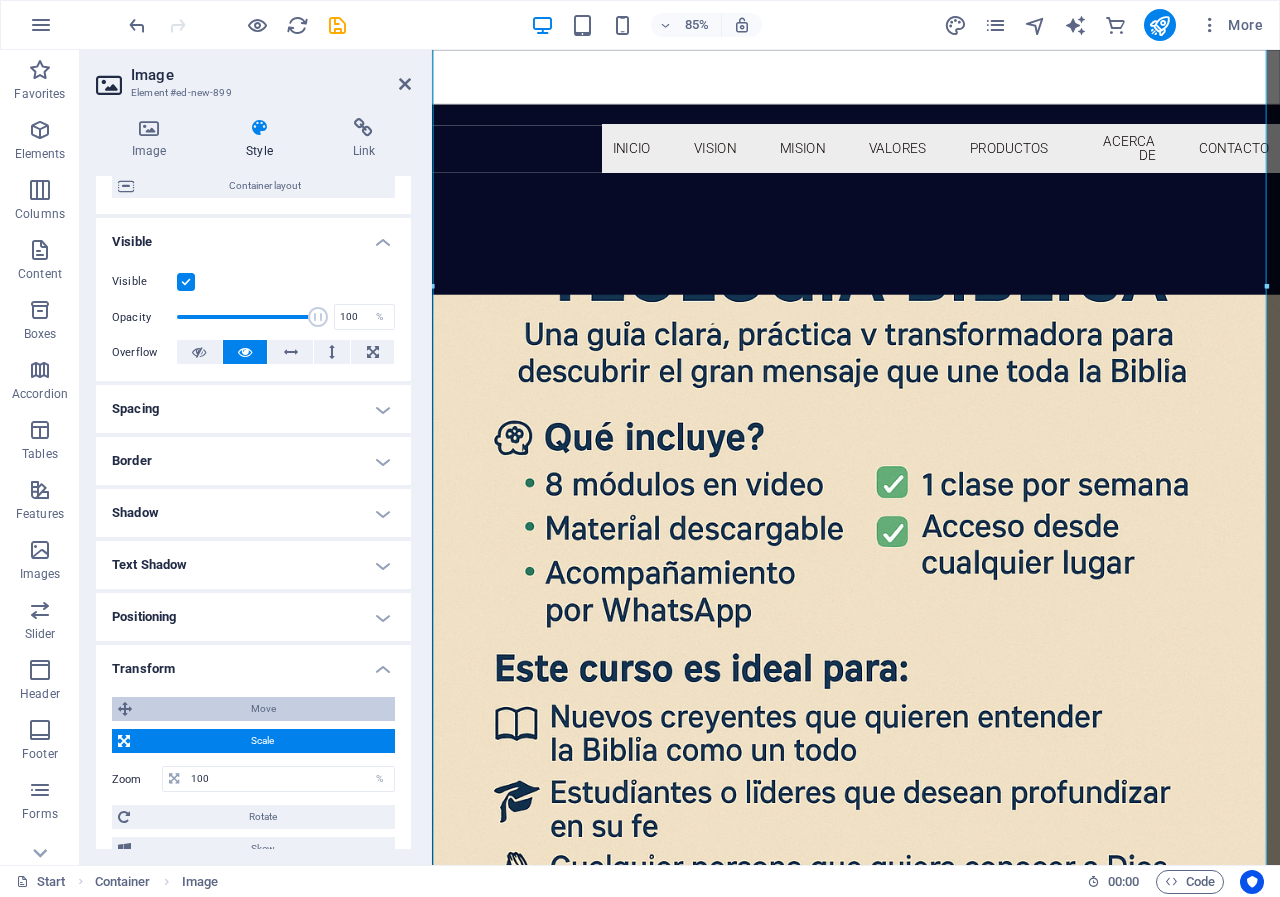scroll, scrollTop: 356, scrollLeft: 0, axis: vertical 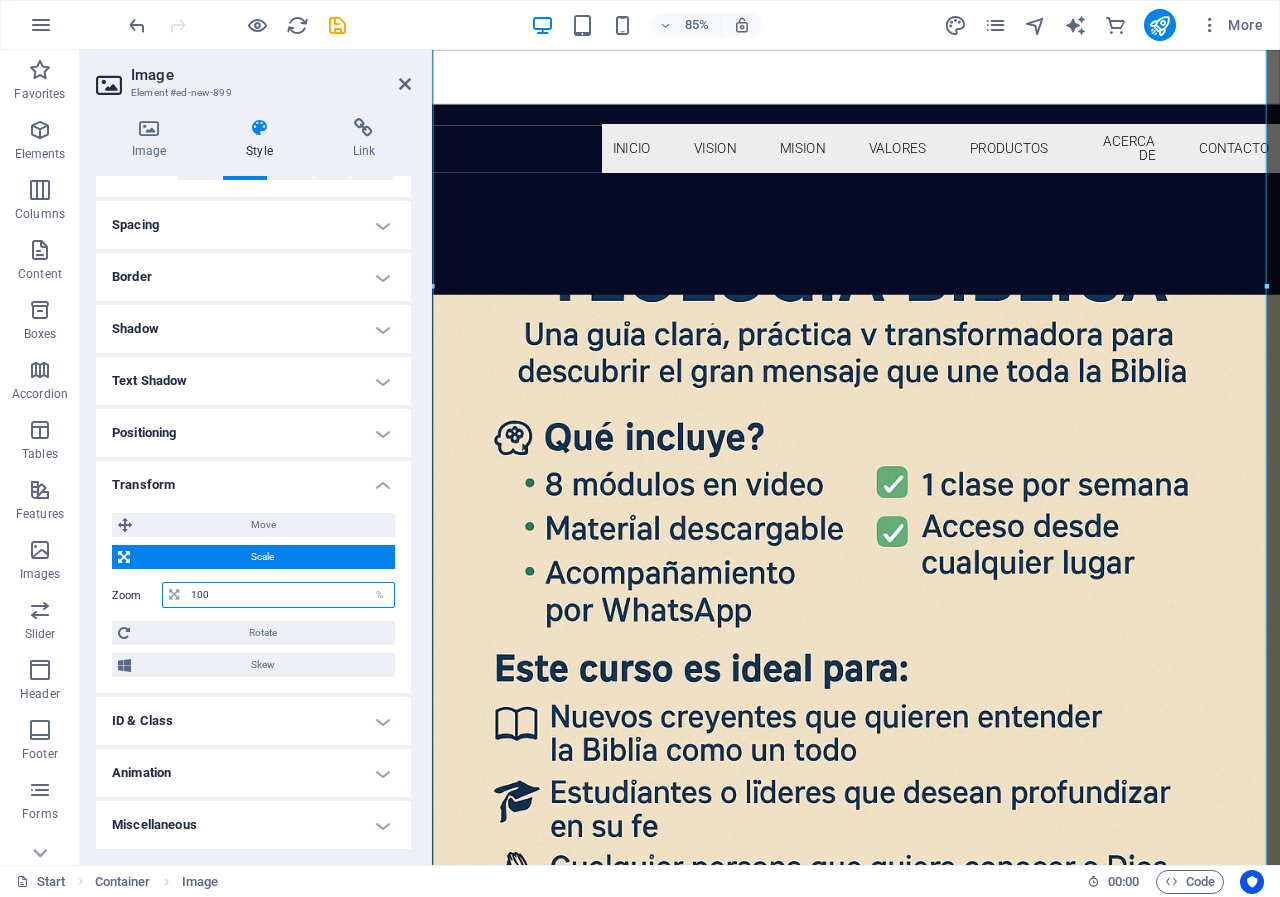 drag, startPoint x: 208, startPoint y: 591, endPoint x: 190, endPoint y: 592, distance: 18.027756 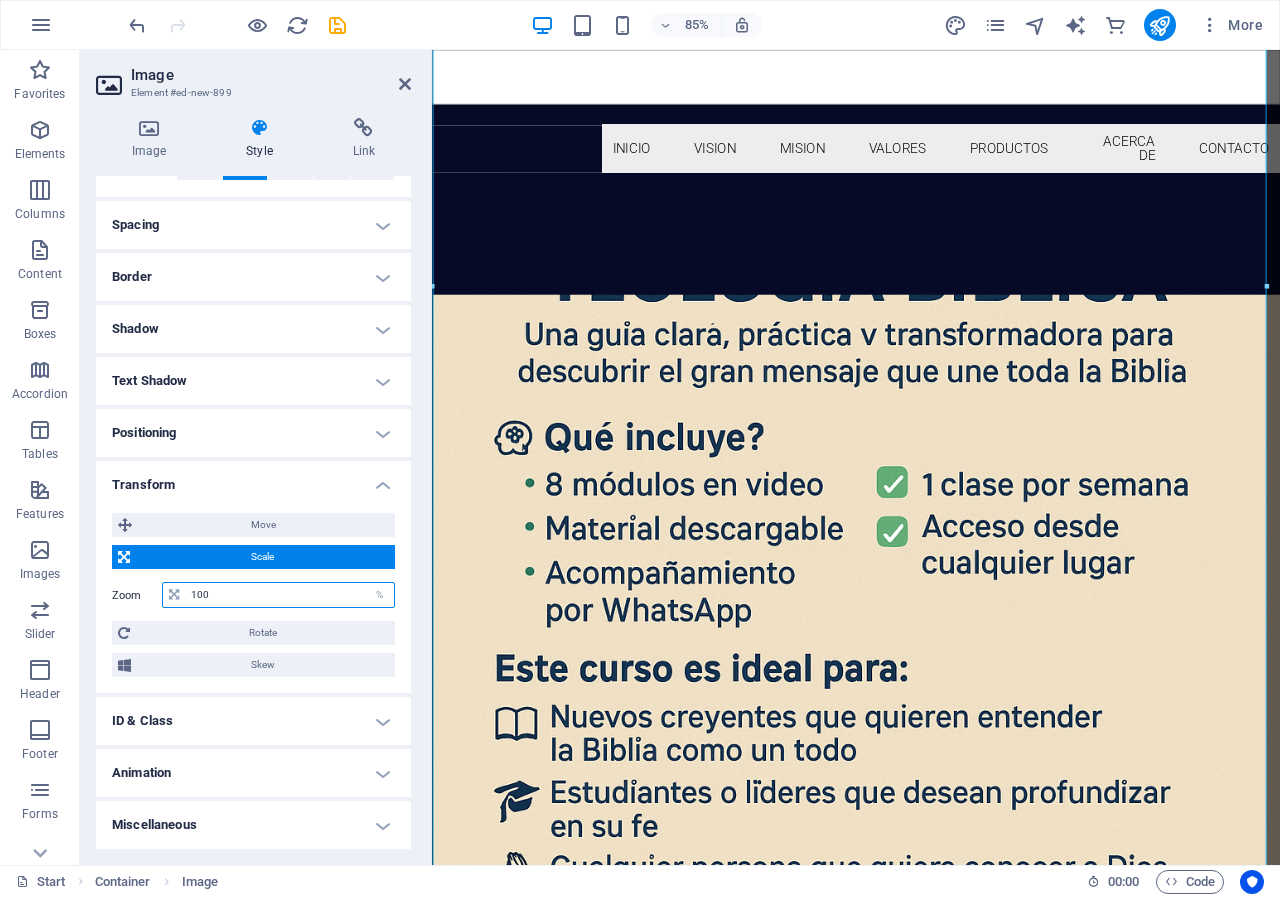 click on "100" at bounding box center (290, 595) 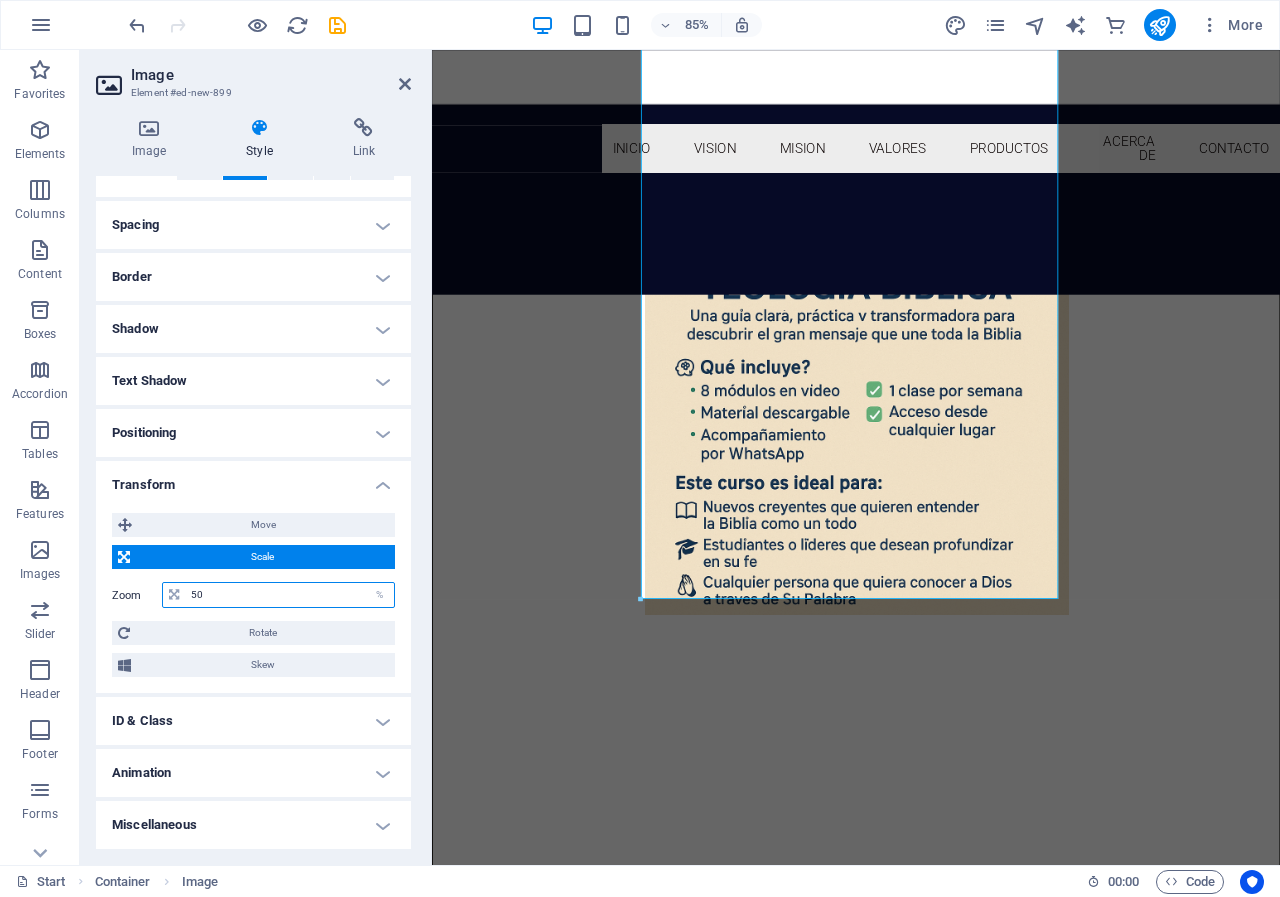 type on "50" 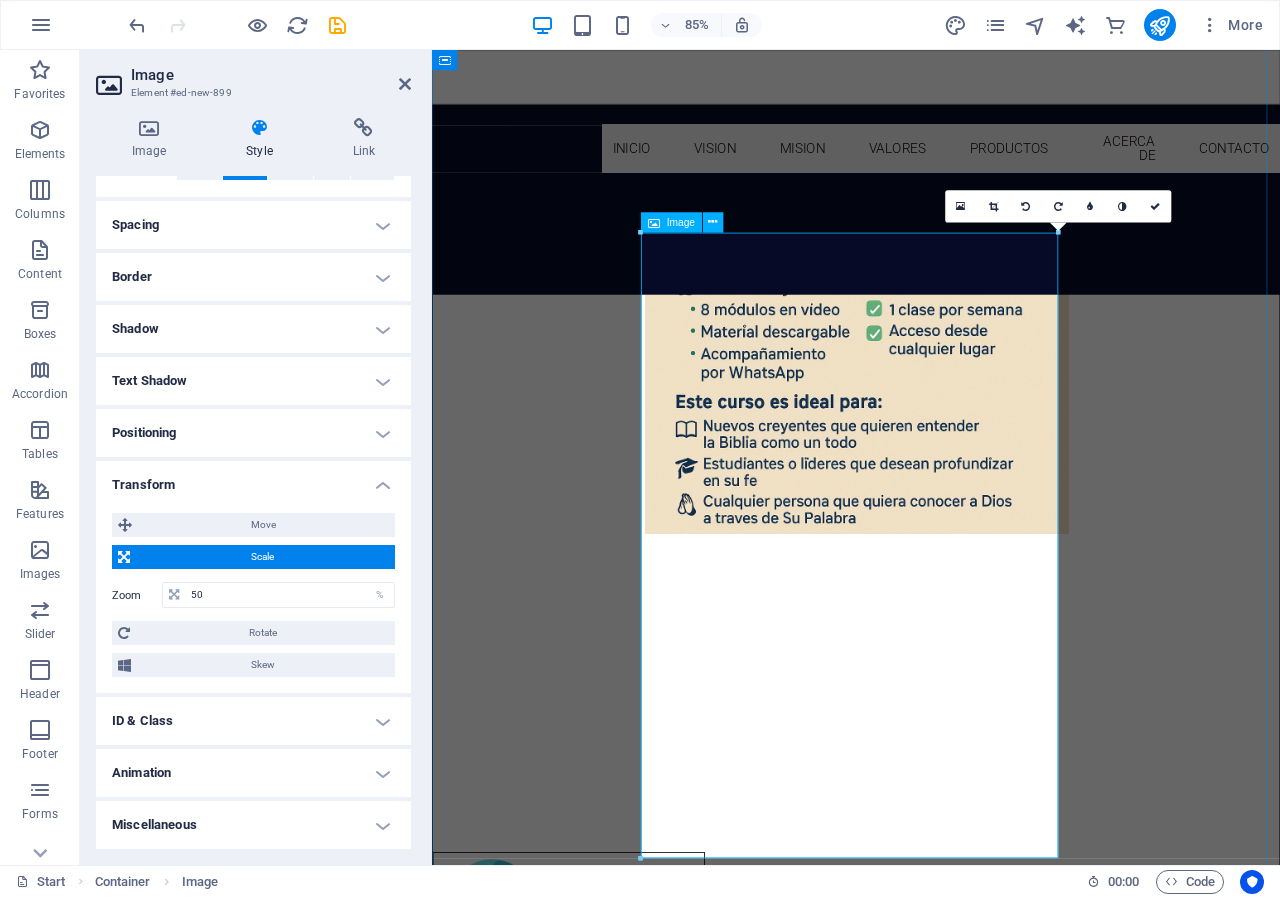 scroll, scrollTop: 1322, scrollLeft: 0, axis: vertical 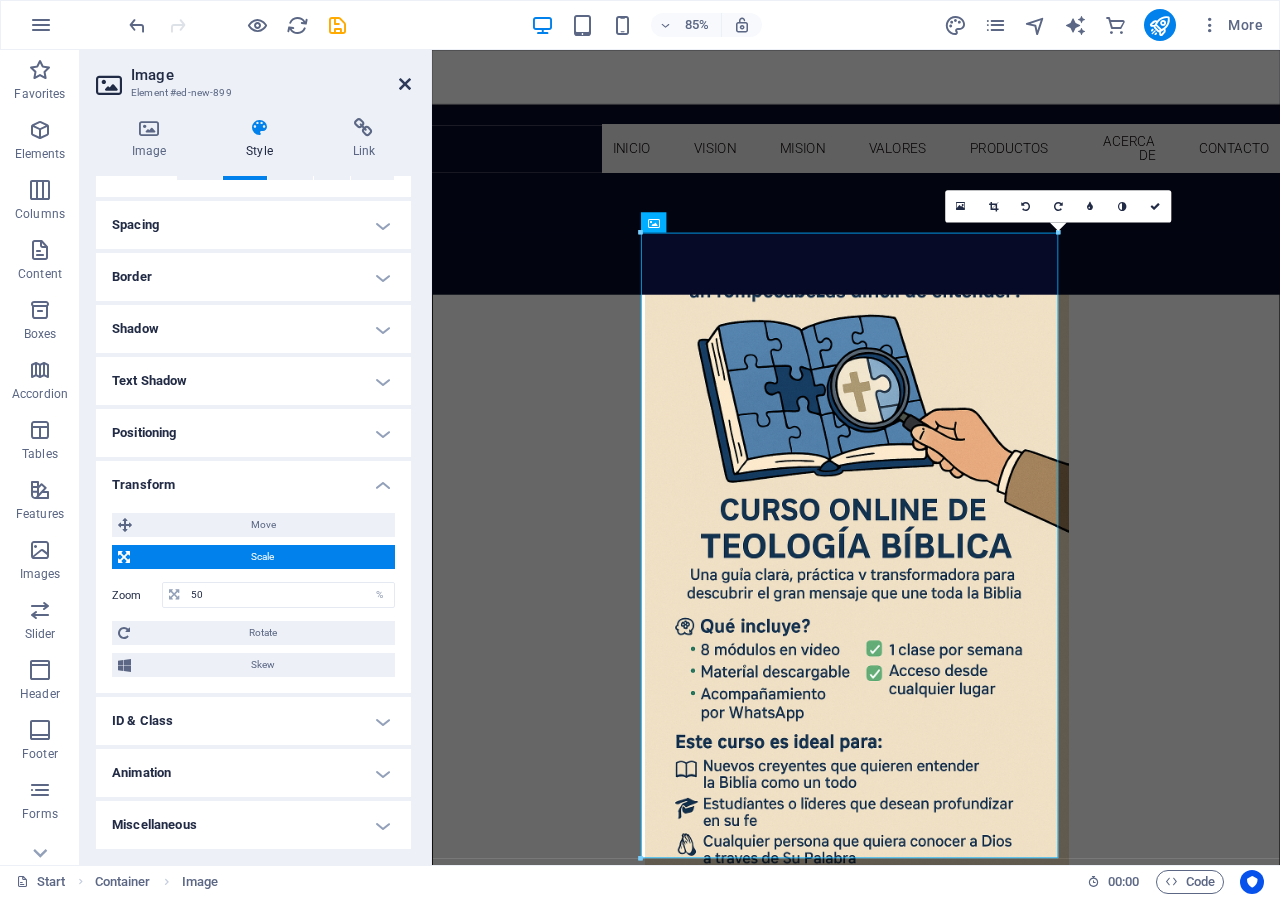 click at bounding box center [405, 84] 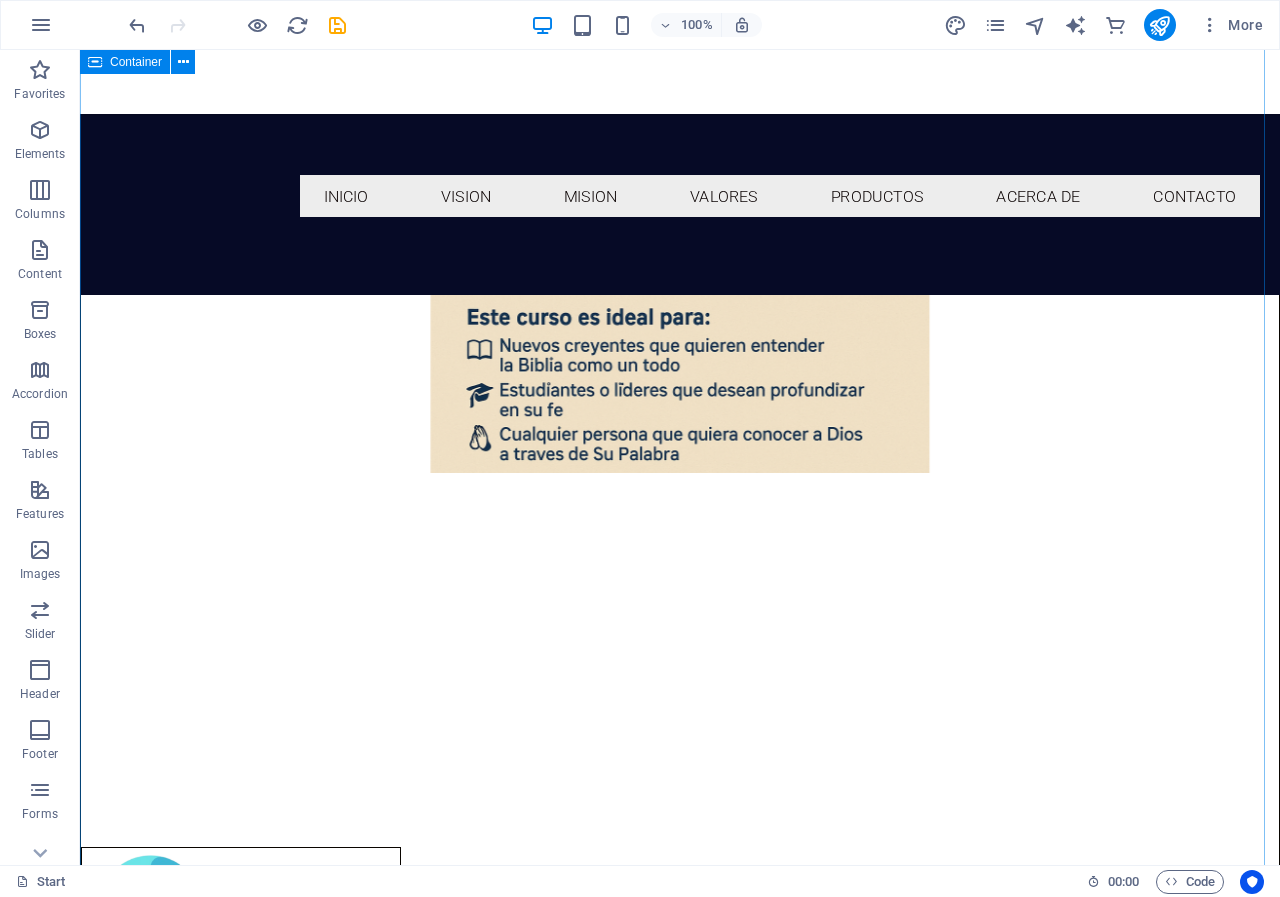 scroll, scrollTop: 1790, scrollLeft: 0, axis: vertical 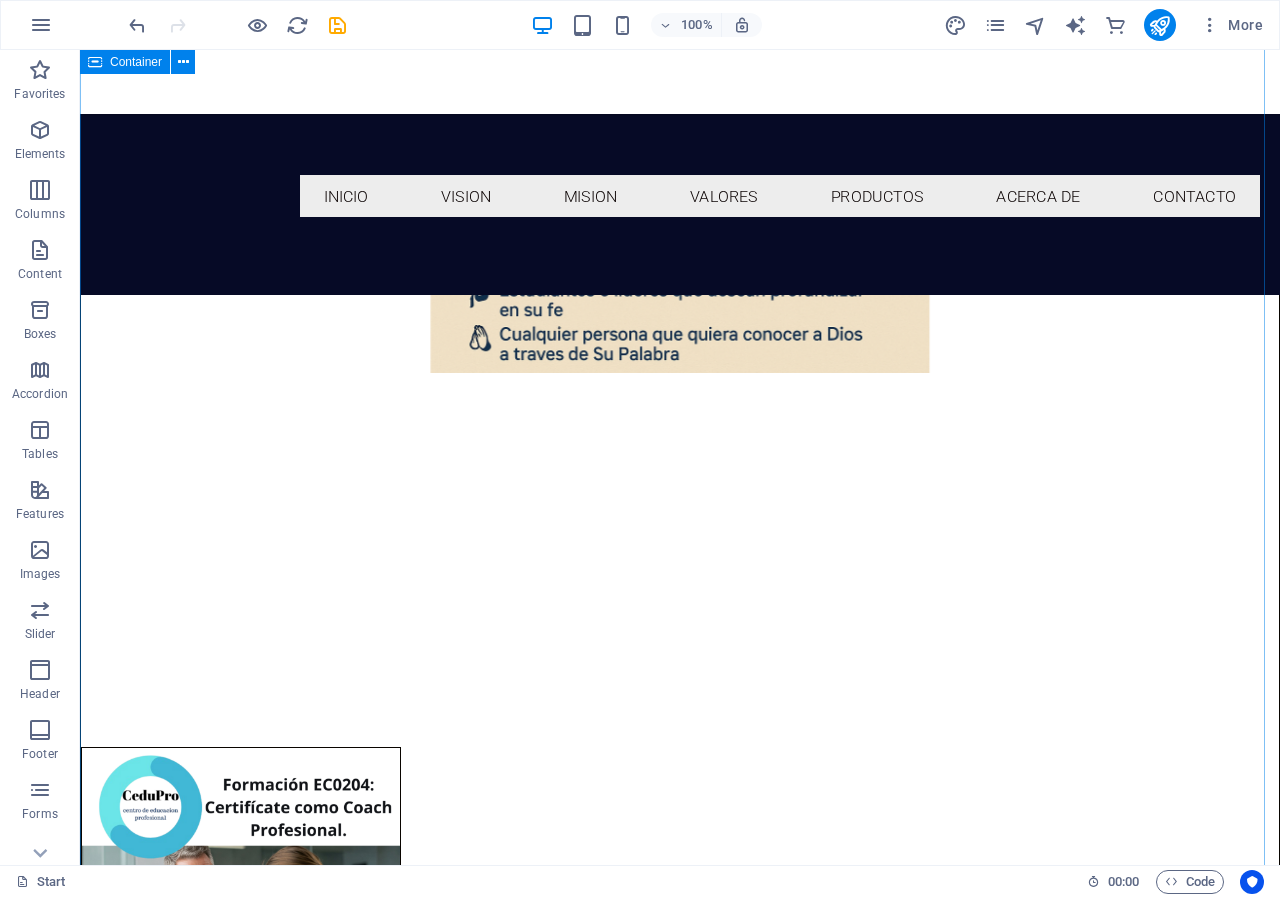 click on "Invierte en tu futuro: Certificación EC0204 como Coach Profesional con aval de la SEP. Expide diplomas con valor curricular. Domina las técnicas de coaching y destaca en el mercado laboral. obtener Curso de Maquillaje Profesional Aprende las mejores técnicas y secretos de los expertos. Curso de Masajes Relajantes – Conviértete en un experto en bienestar y relajación. Curso de Peluquería y Estilismo – Domina cortes, coloración y peinados de moda. Decoración para Bodas y Eventos – Crea celebraciones inolvidables con estilo y creatividad." at bounding box center (680, 540) 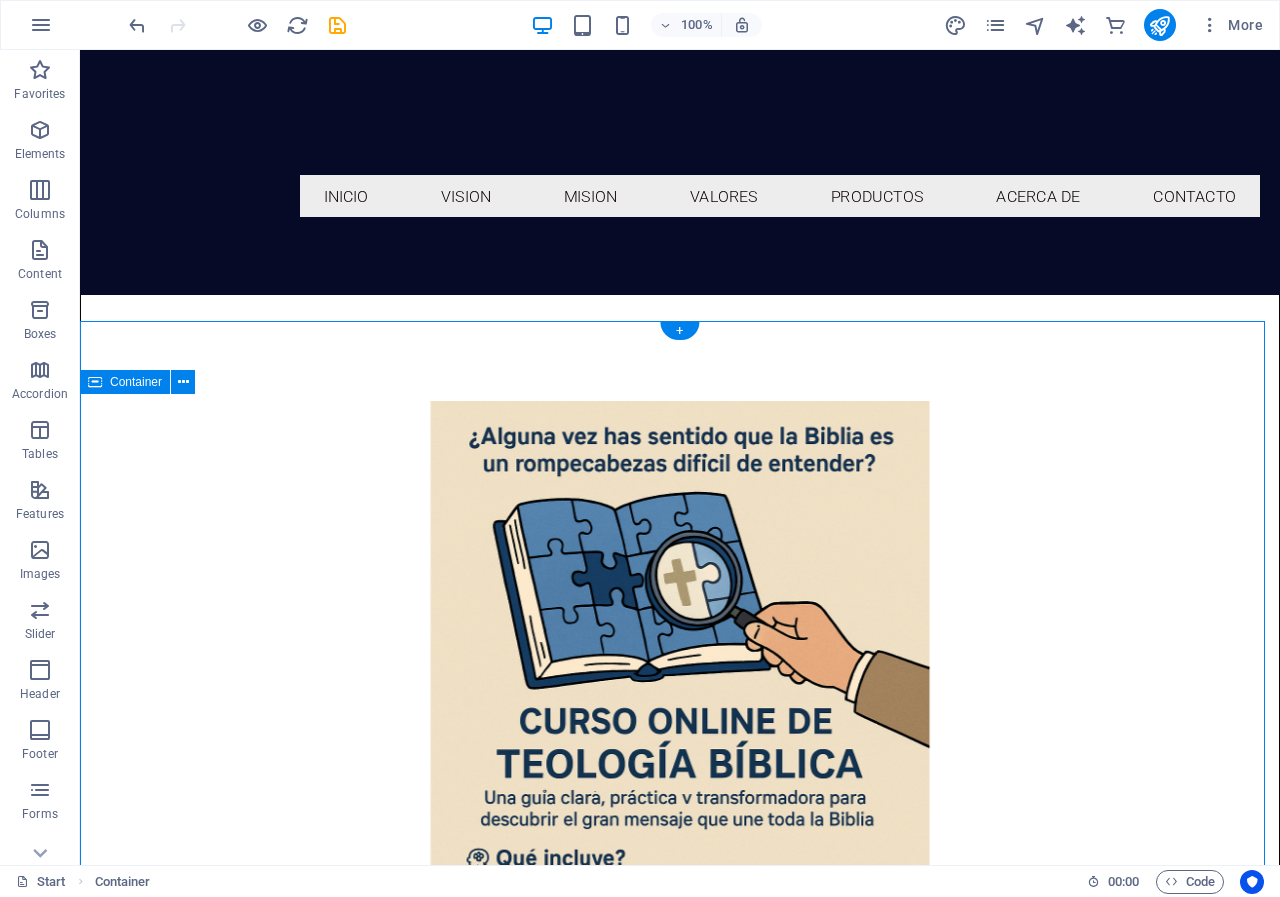 scroll, scrollTop: 718, scrollLeft: 0, axis: vertical 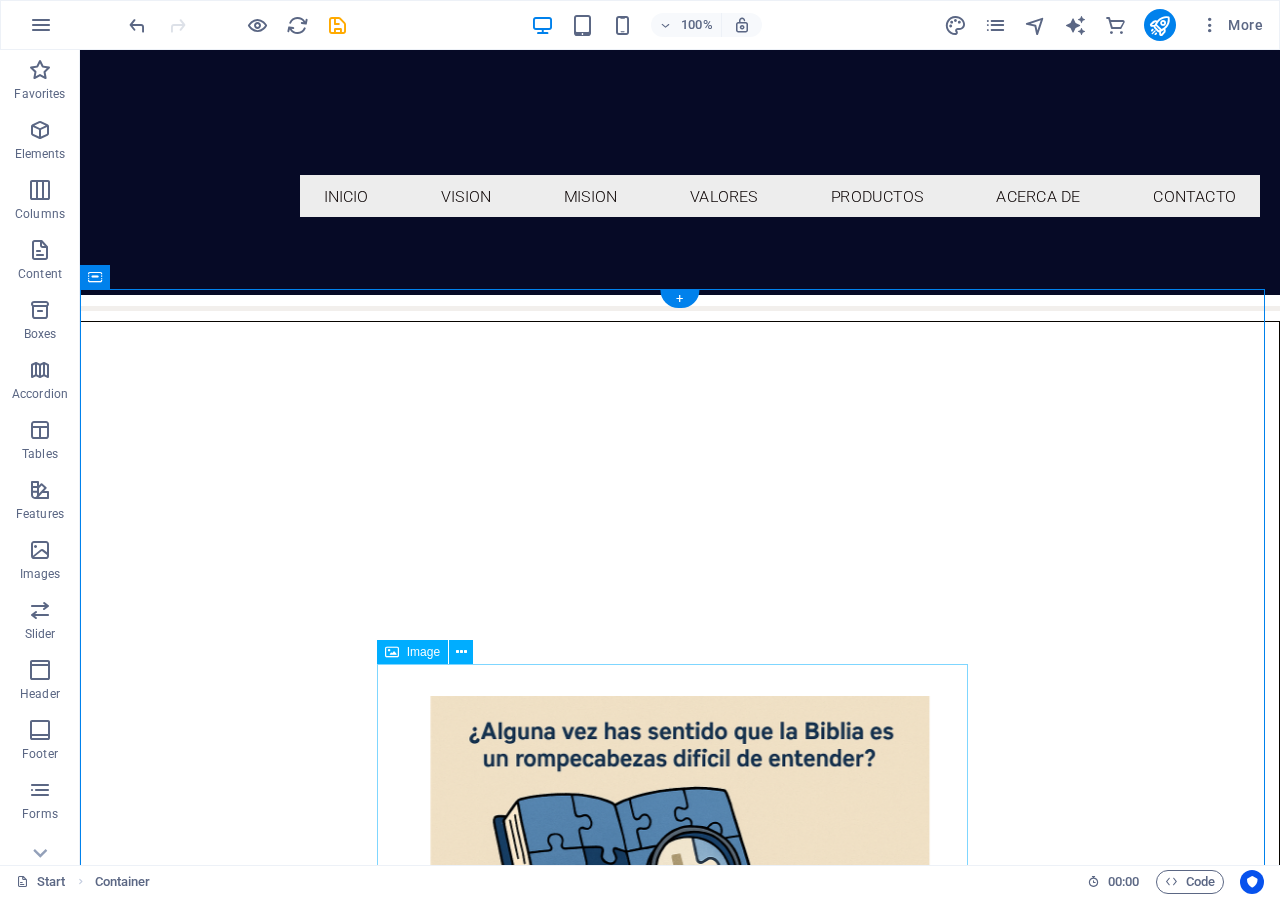 click at bounding box center (680, 1070) 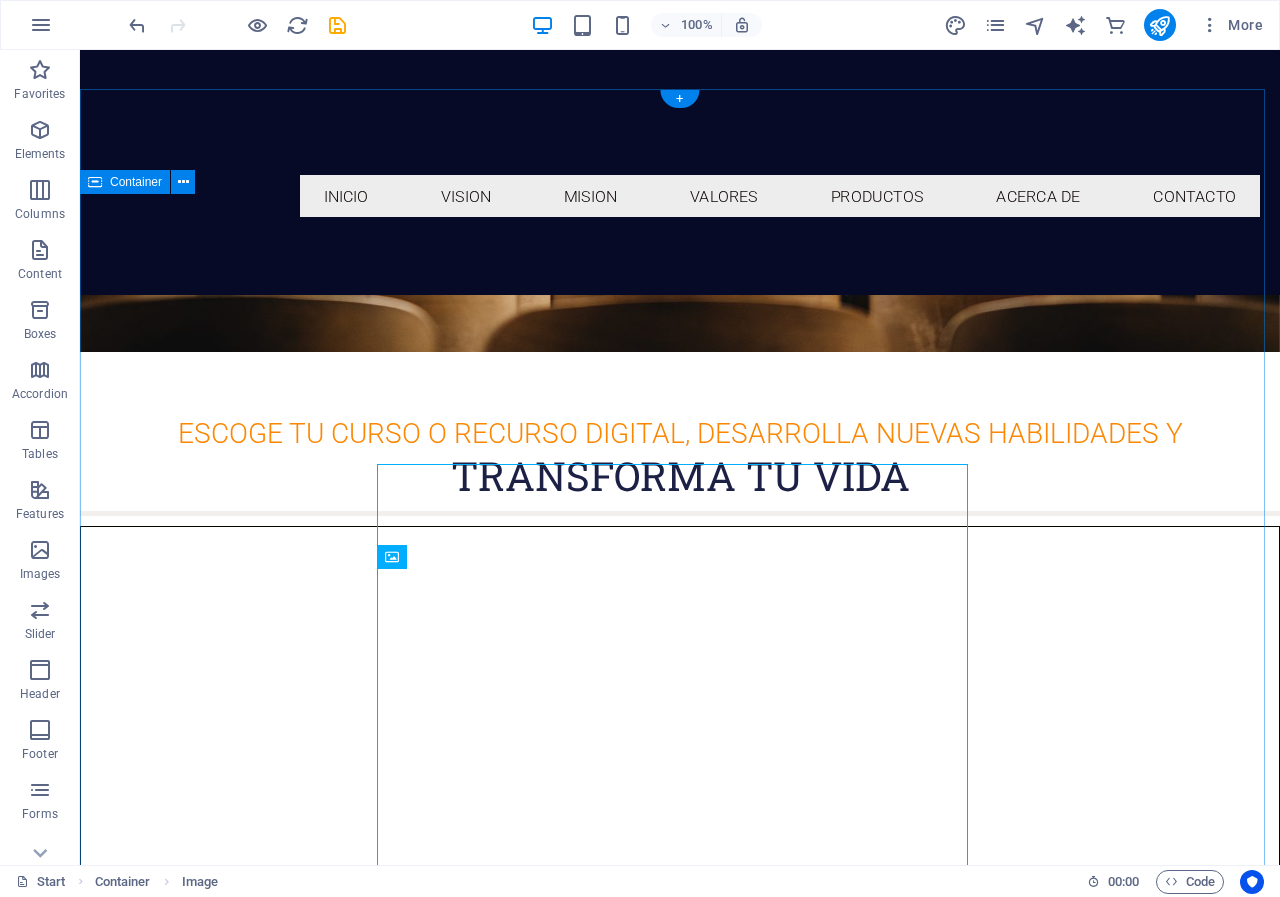 scroll, scrollTop: 1023, scrollLeft: 0, axis: vertical 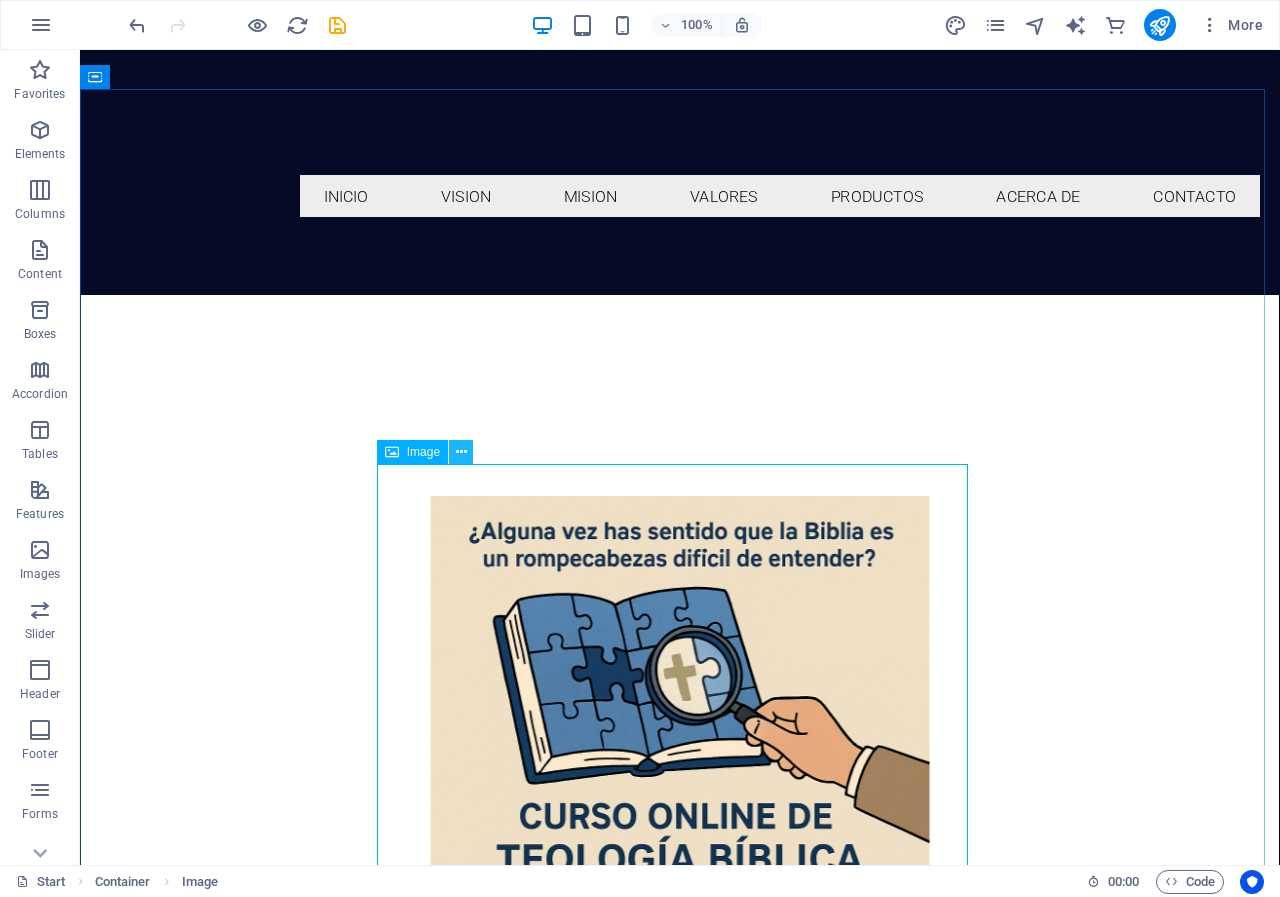 click at bounding box center [461, 452] 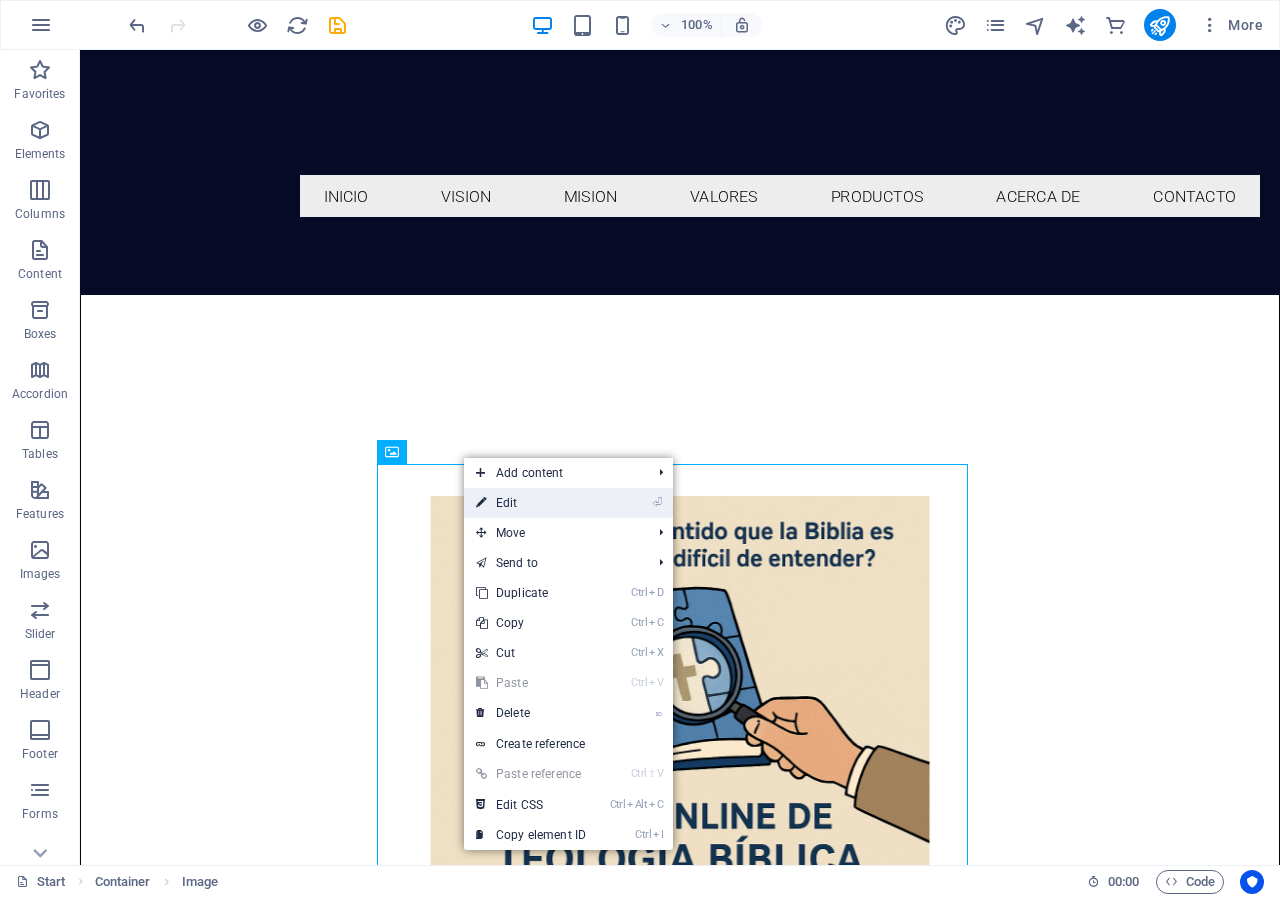 click on "⏎  Edit" at bounding box center (531, 503) 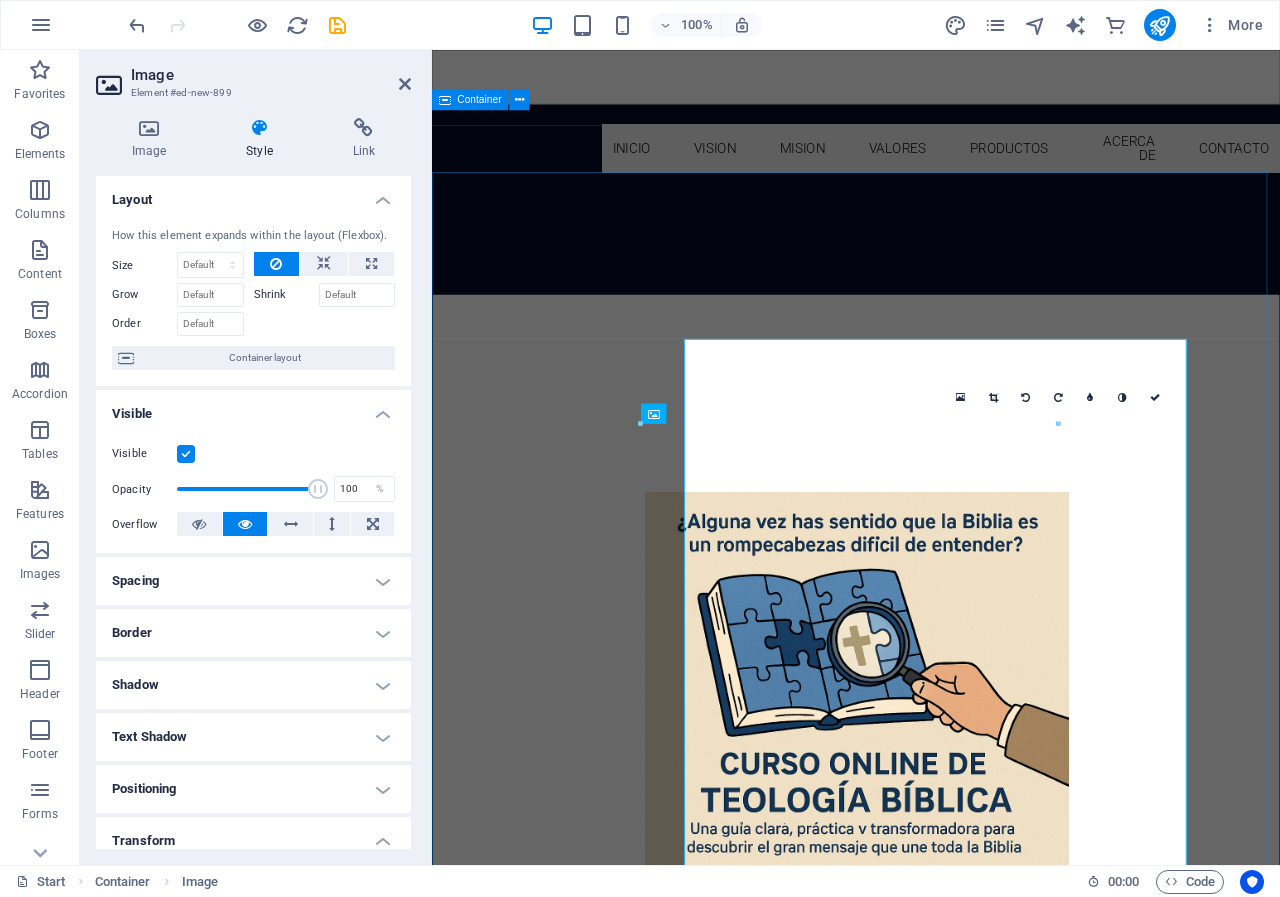 scroll, scrollTop: 1097, scrollLeft: 0, axis: vertical 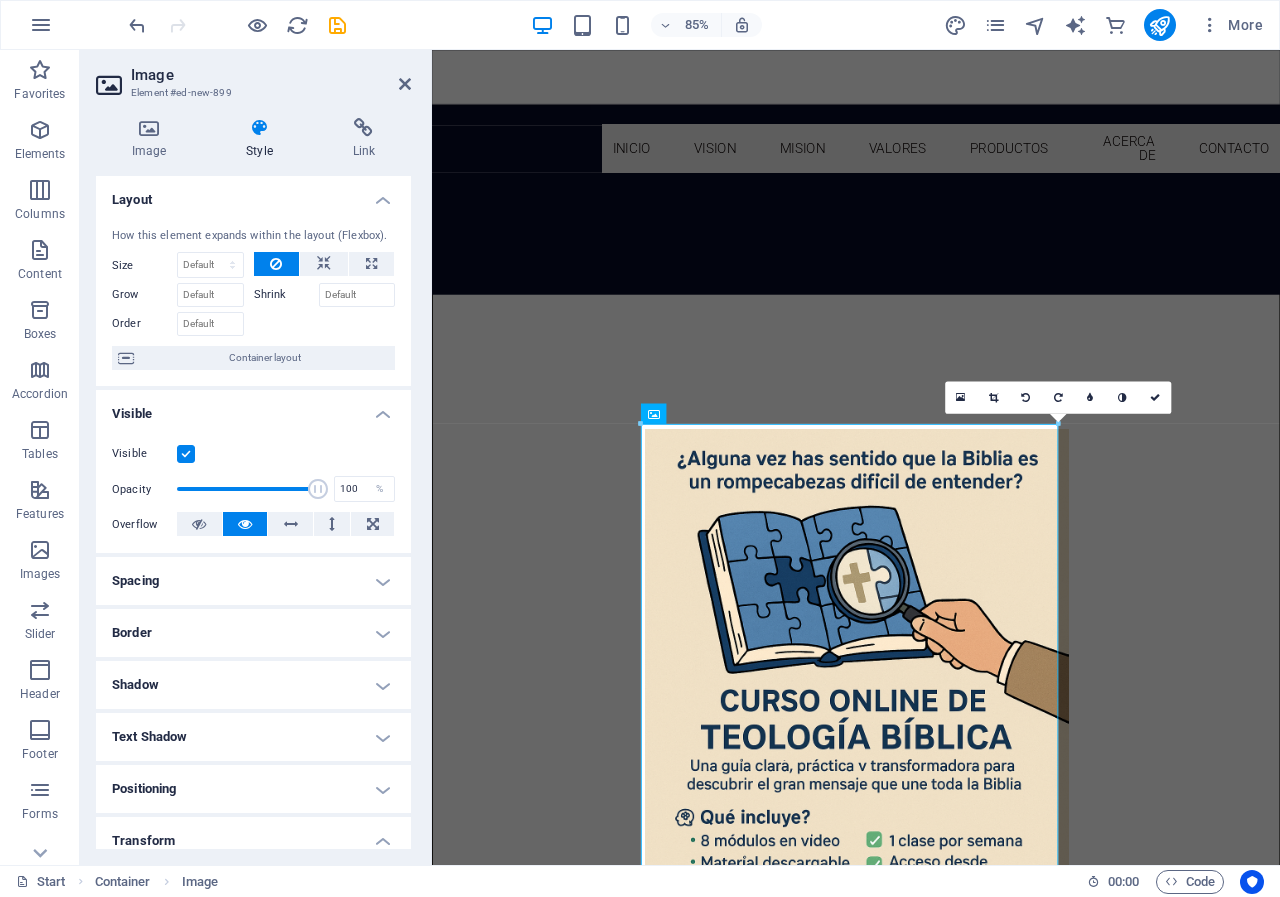 click on "Spacing" at bounding box center (253, 581) 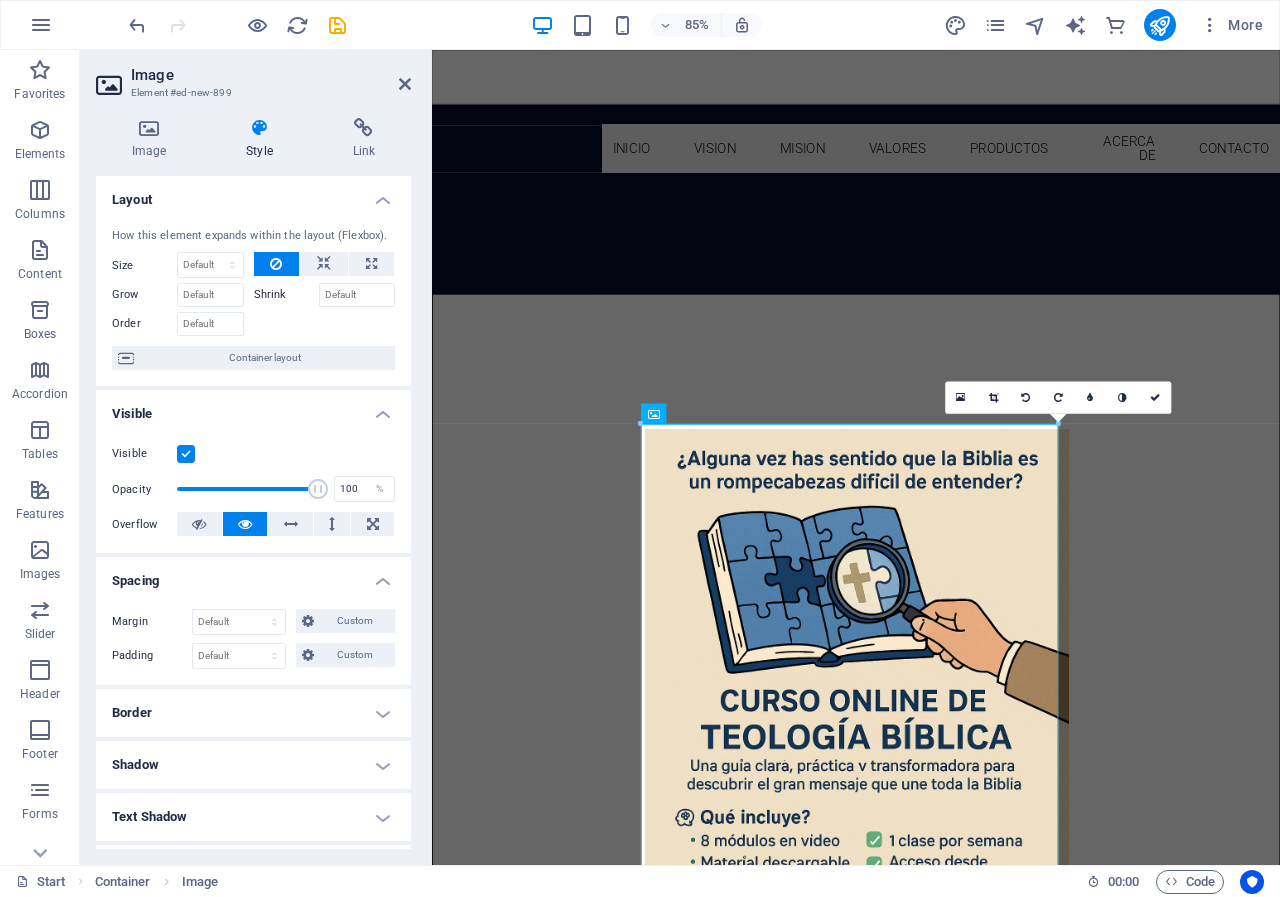 scroll, scrollTop: 200, scrollLeft: 0, axis: vertical 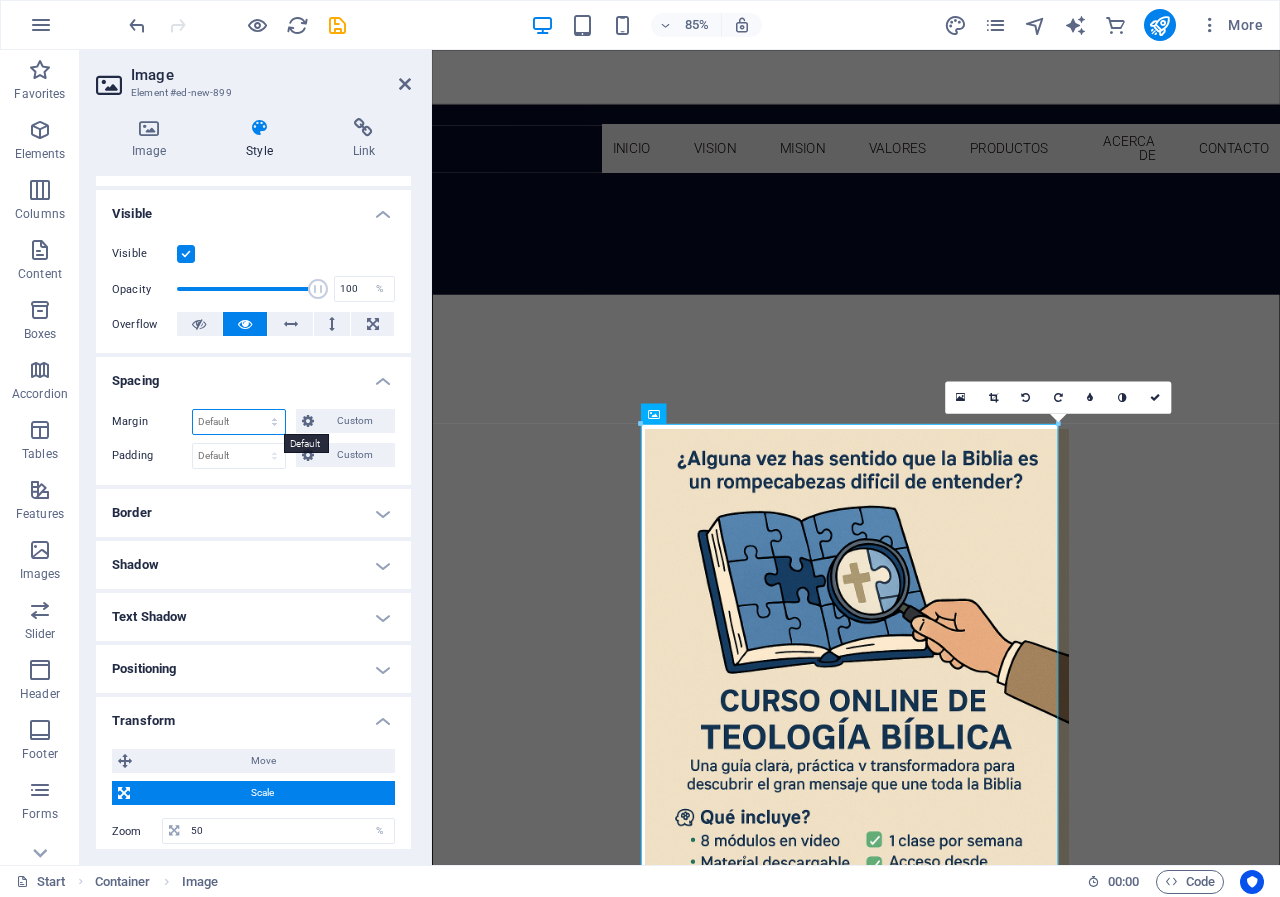 click on "Default auto px % rem vw vh Custom" at bounding box center [239, 422] 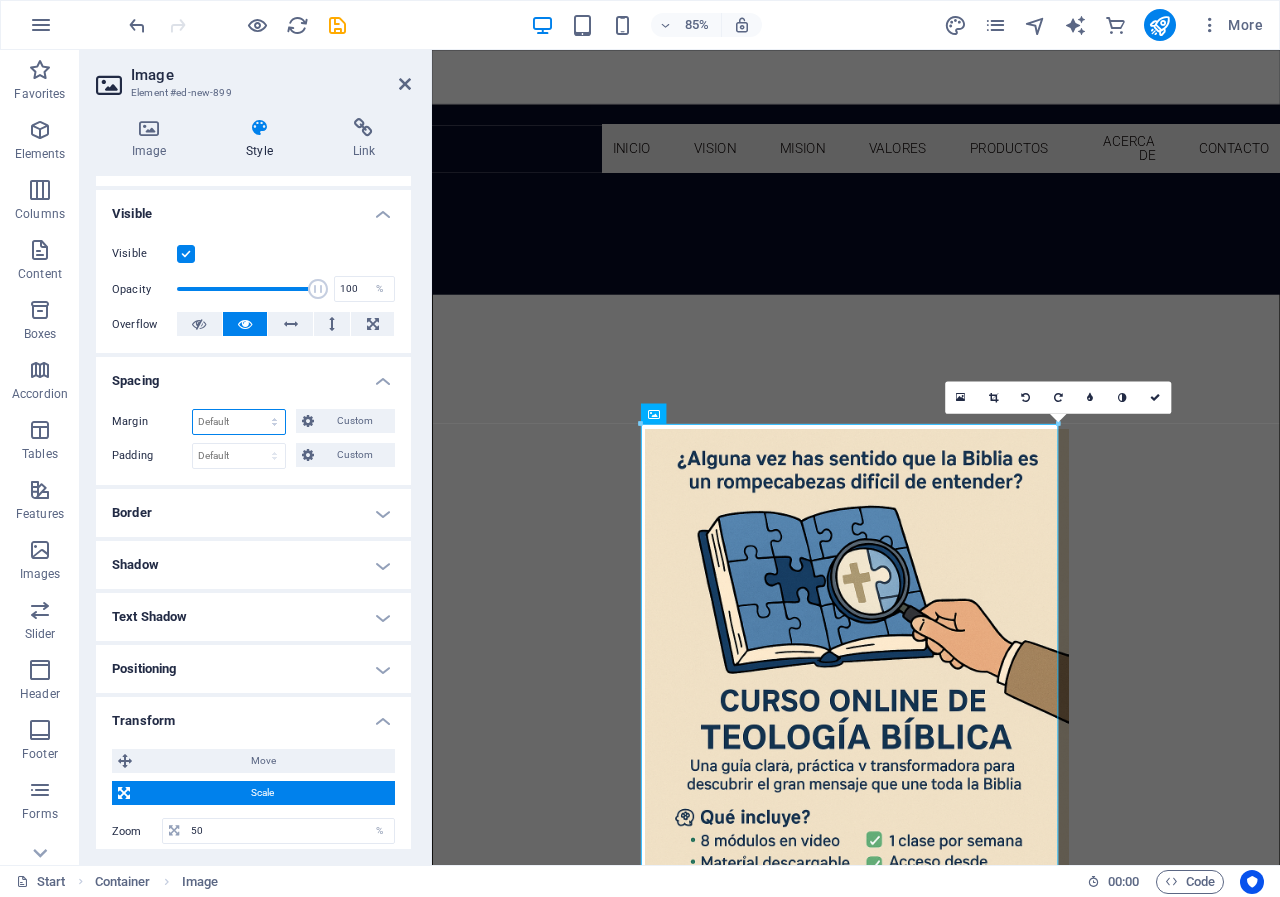 select on "%" 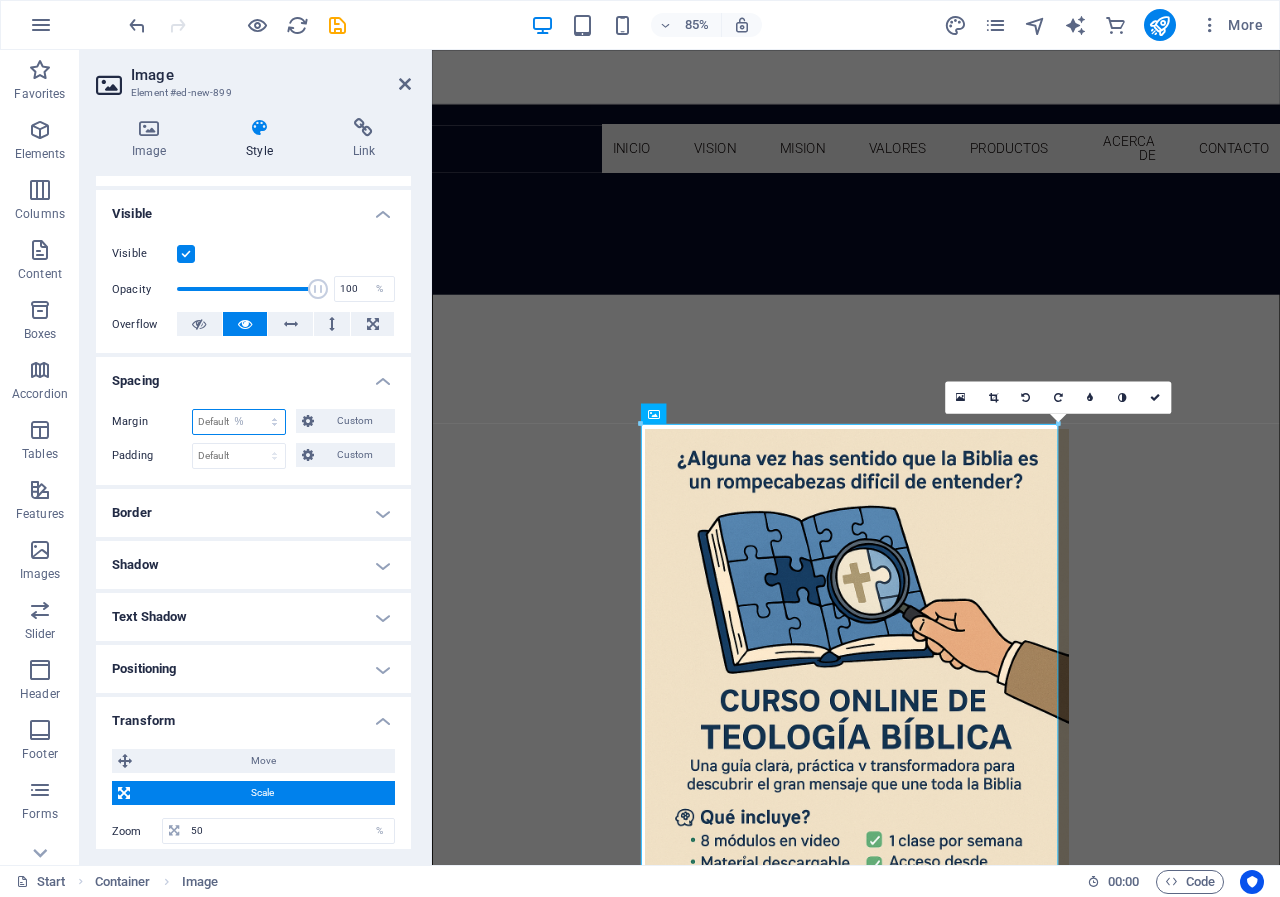 click on "Default auto px % rem vw vh Custom" at bounding box center (239, 422) 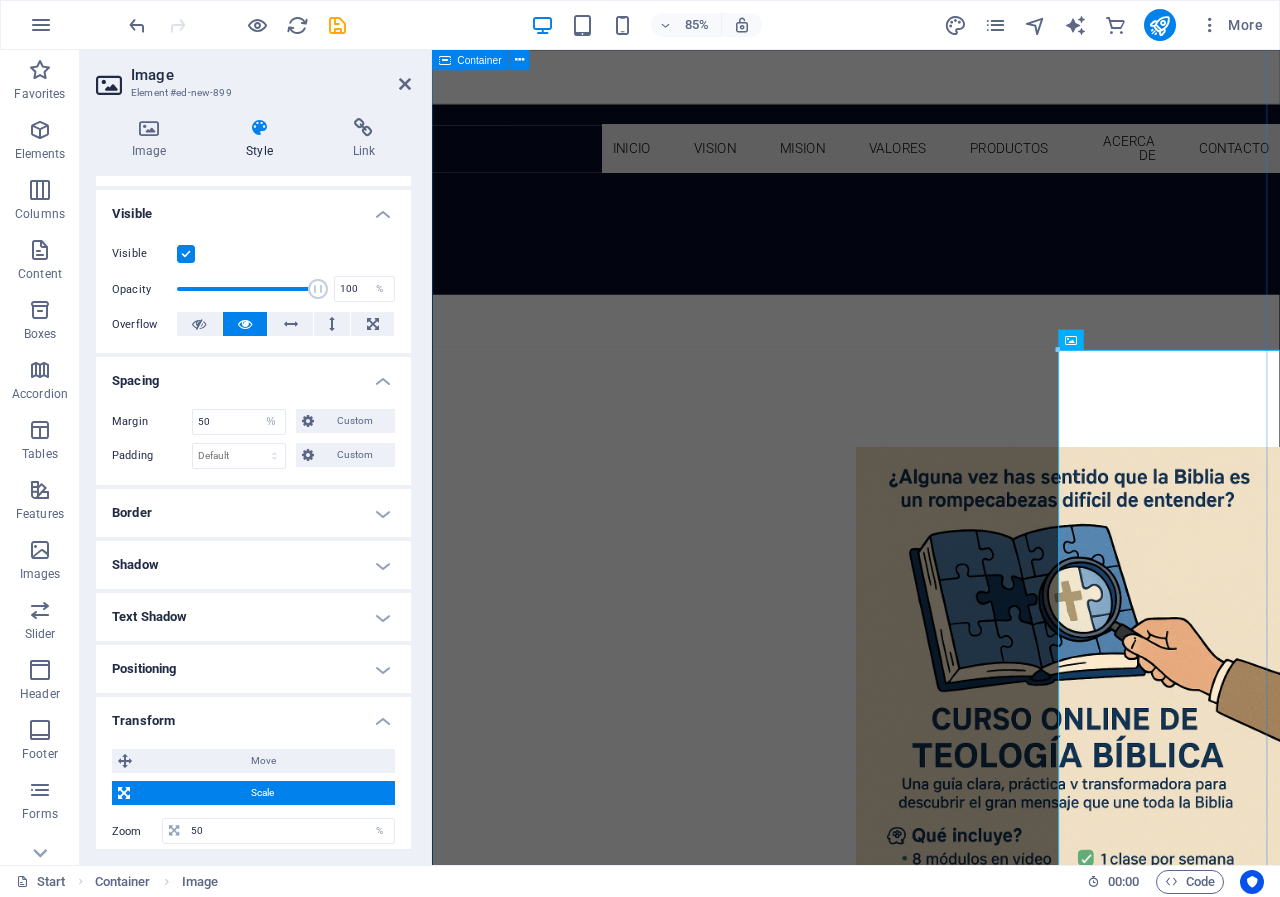 scroll, scrollTop: 1674, scrollLeft: 0, axis: vertical 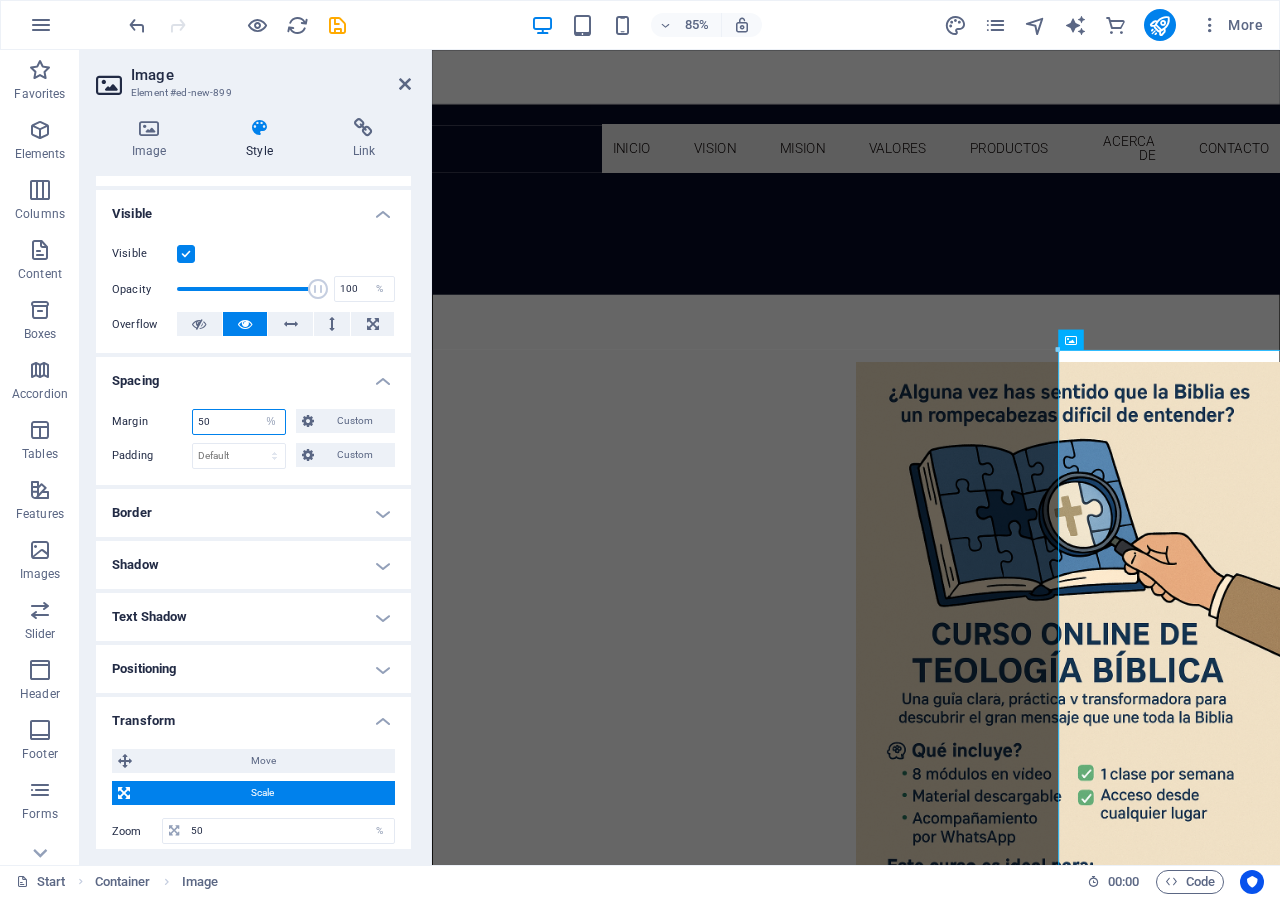 drag, startPoint x: 220, startPoint y: 420, endPoint x: 150, endPoint y: 434, distance: 71.38628 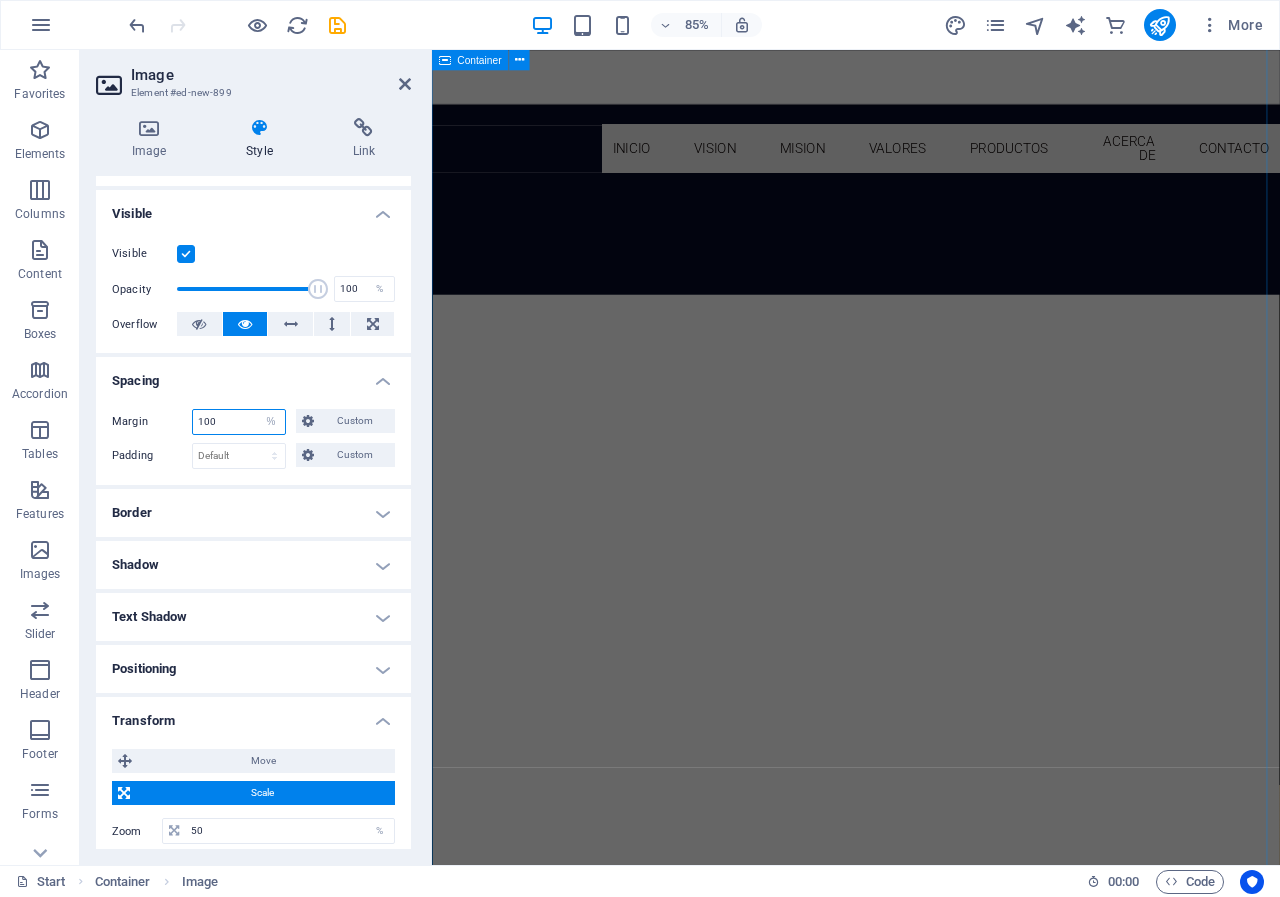 type on "100" 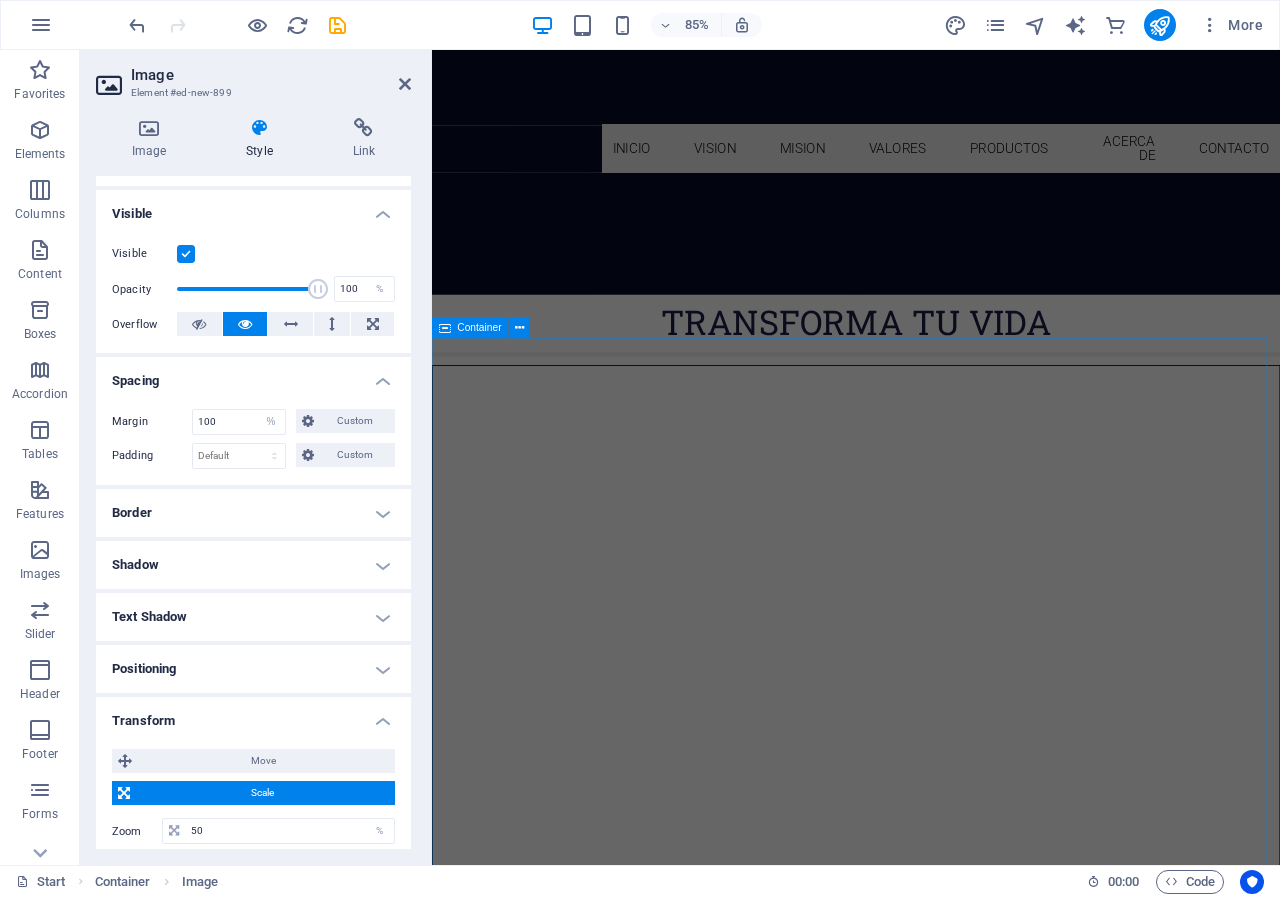 scroll, scrollTop: 602, scrollLeft: 0, axis: vertical 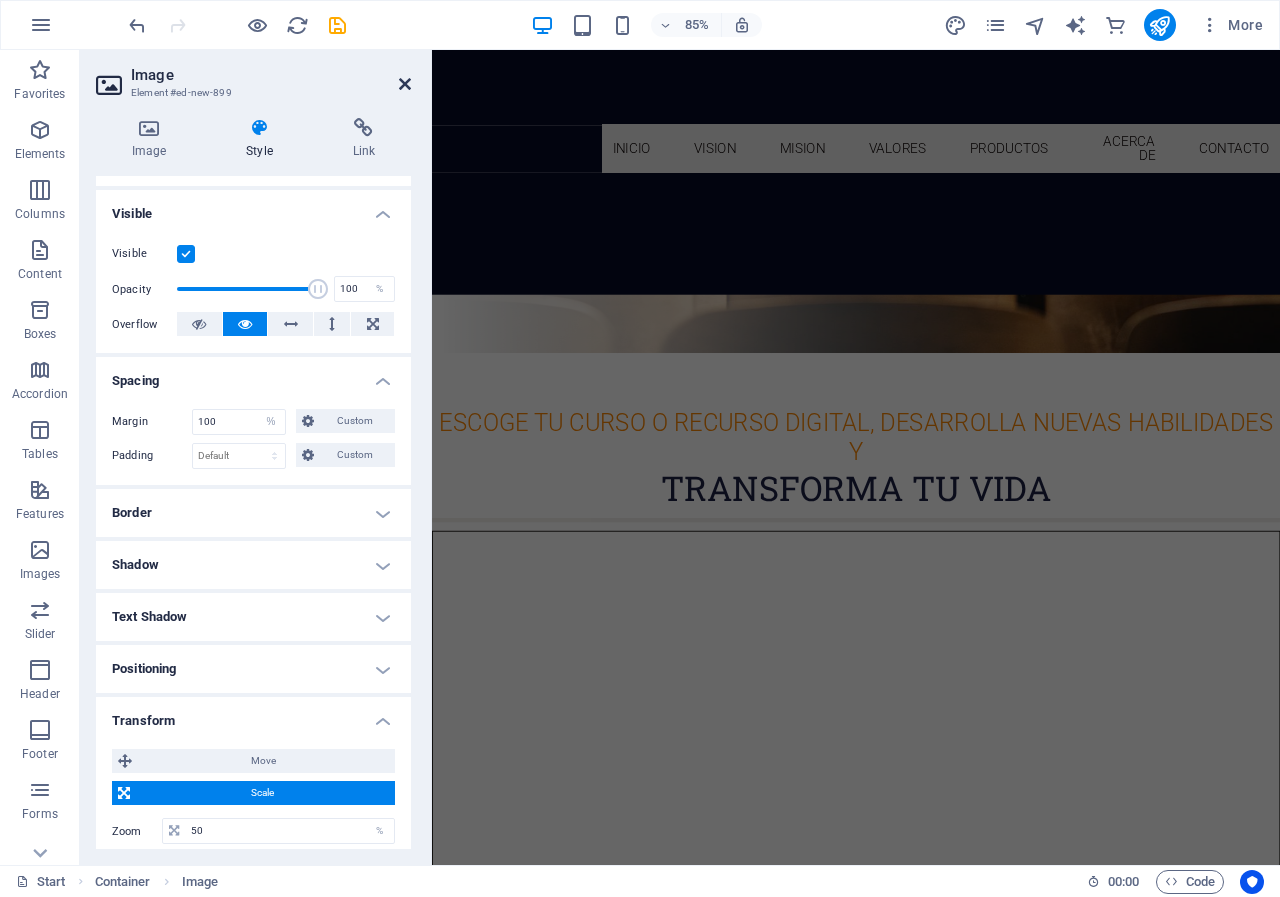 click at bounding box center [405, 84] 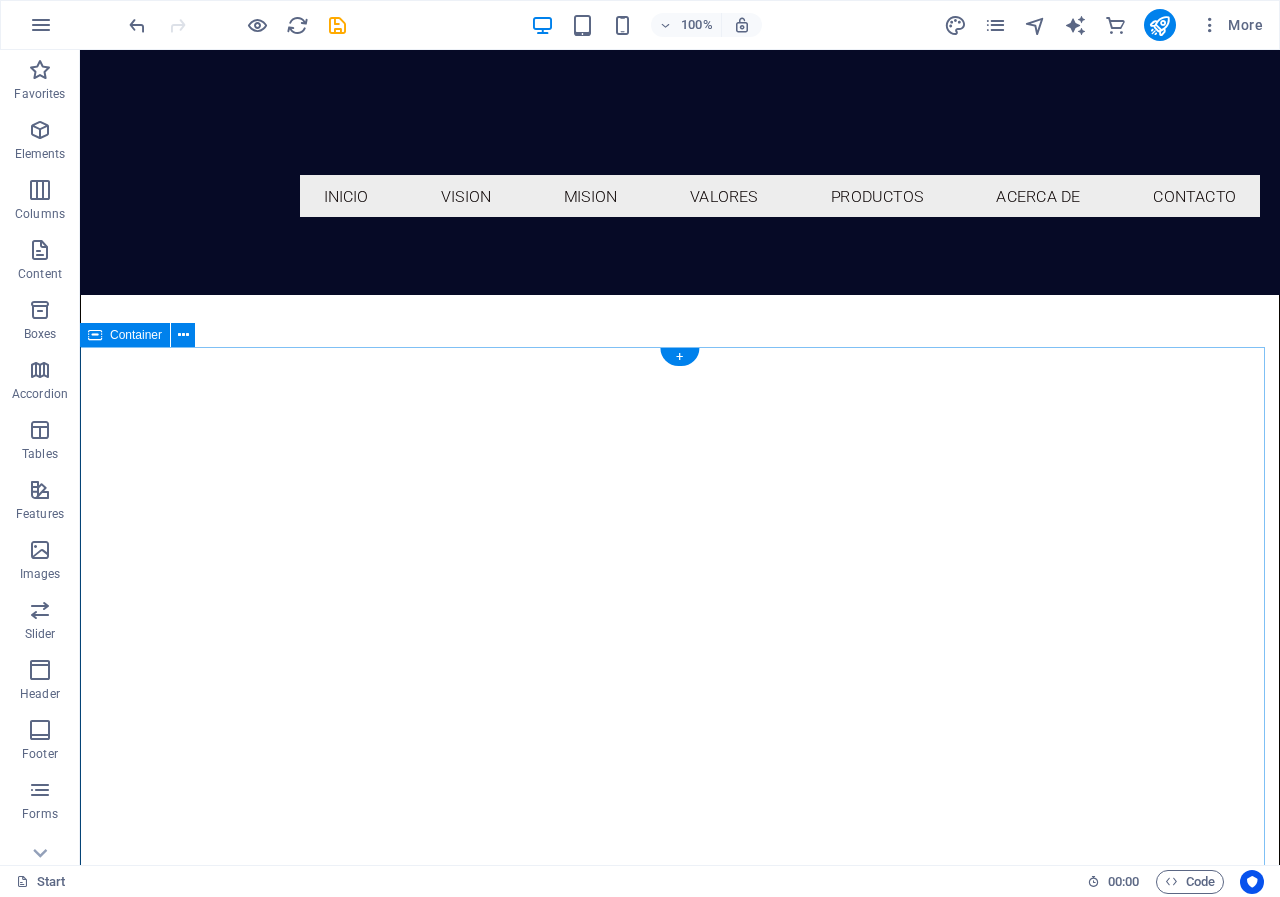 scroll, scrollTop: 460, scrollLeft: 0, axis: vertical 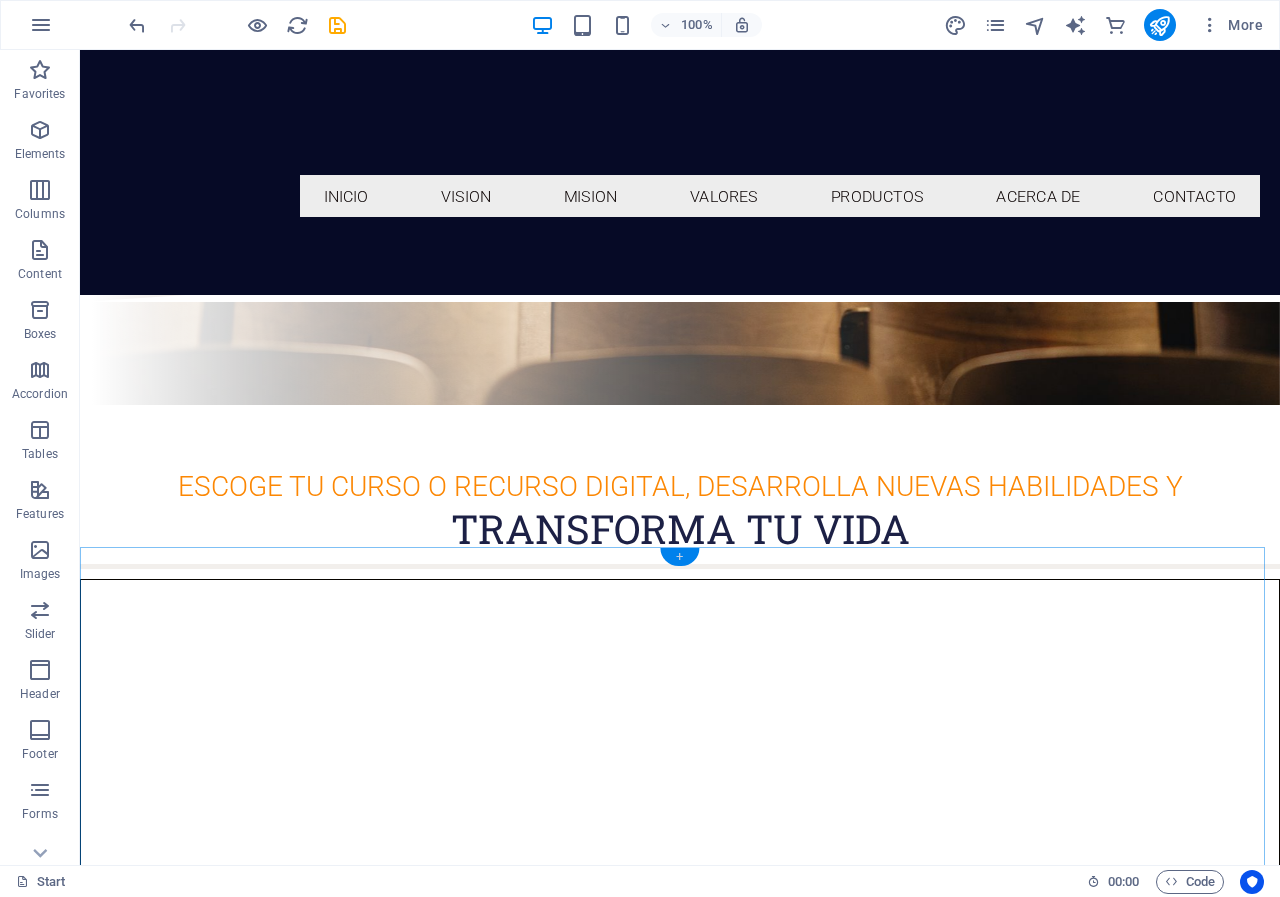 click on "+" at bounding box center (679, 557) 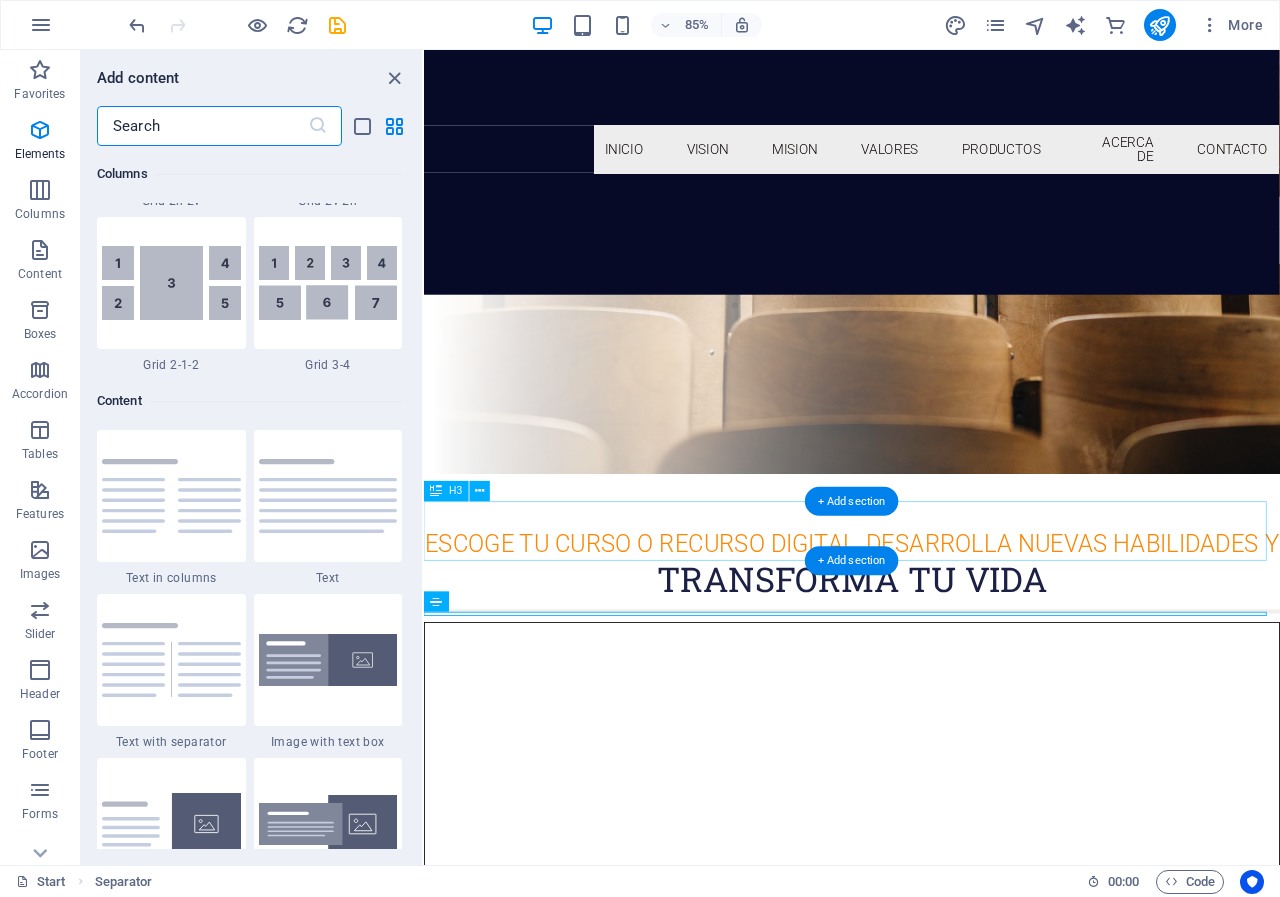 scroll, scrollTop: 3499, scrollLeft: 0, axis: vertical 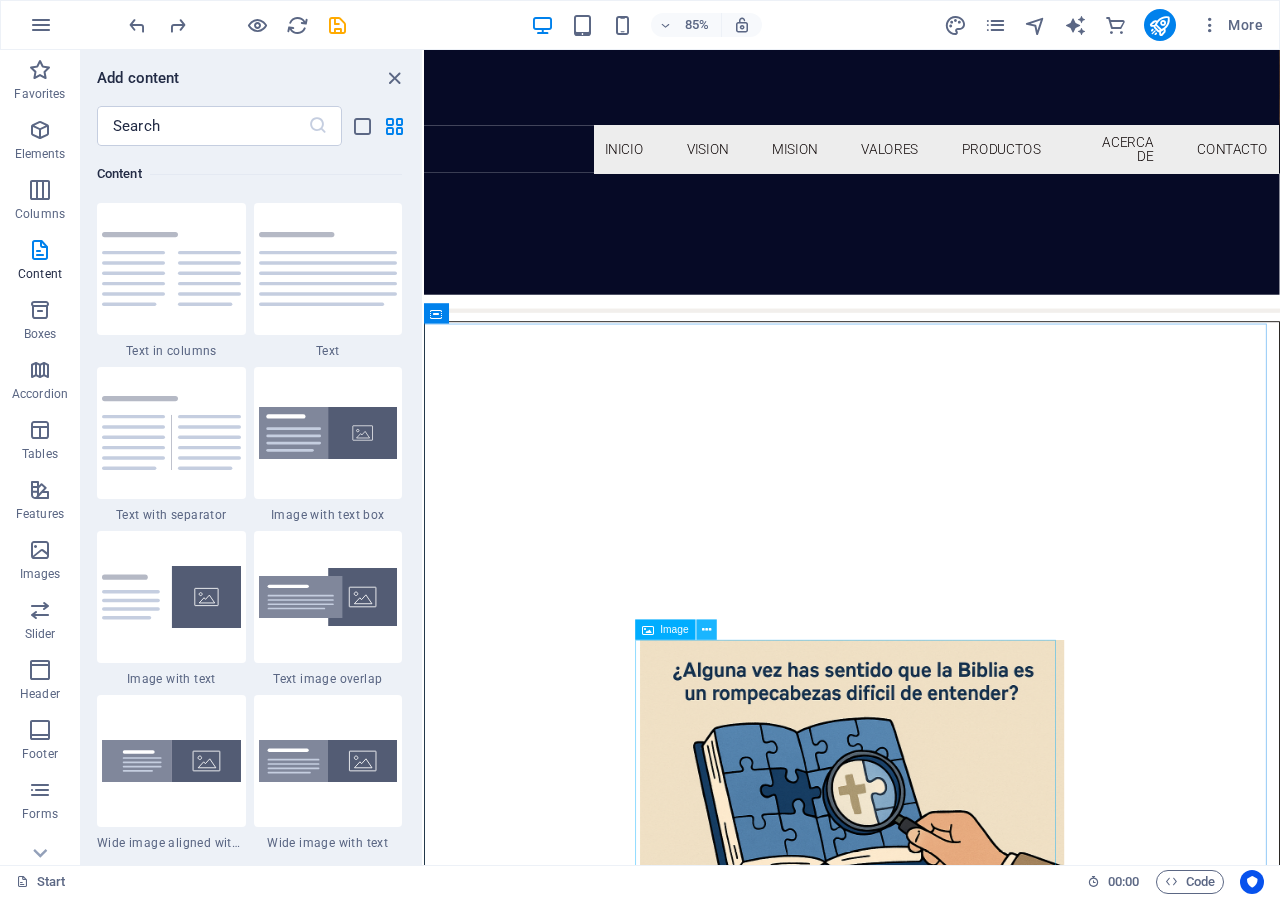 click at bounding box center [706, 630] 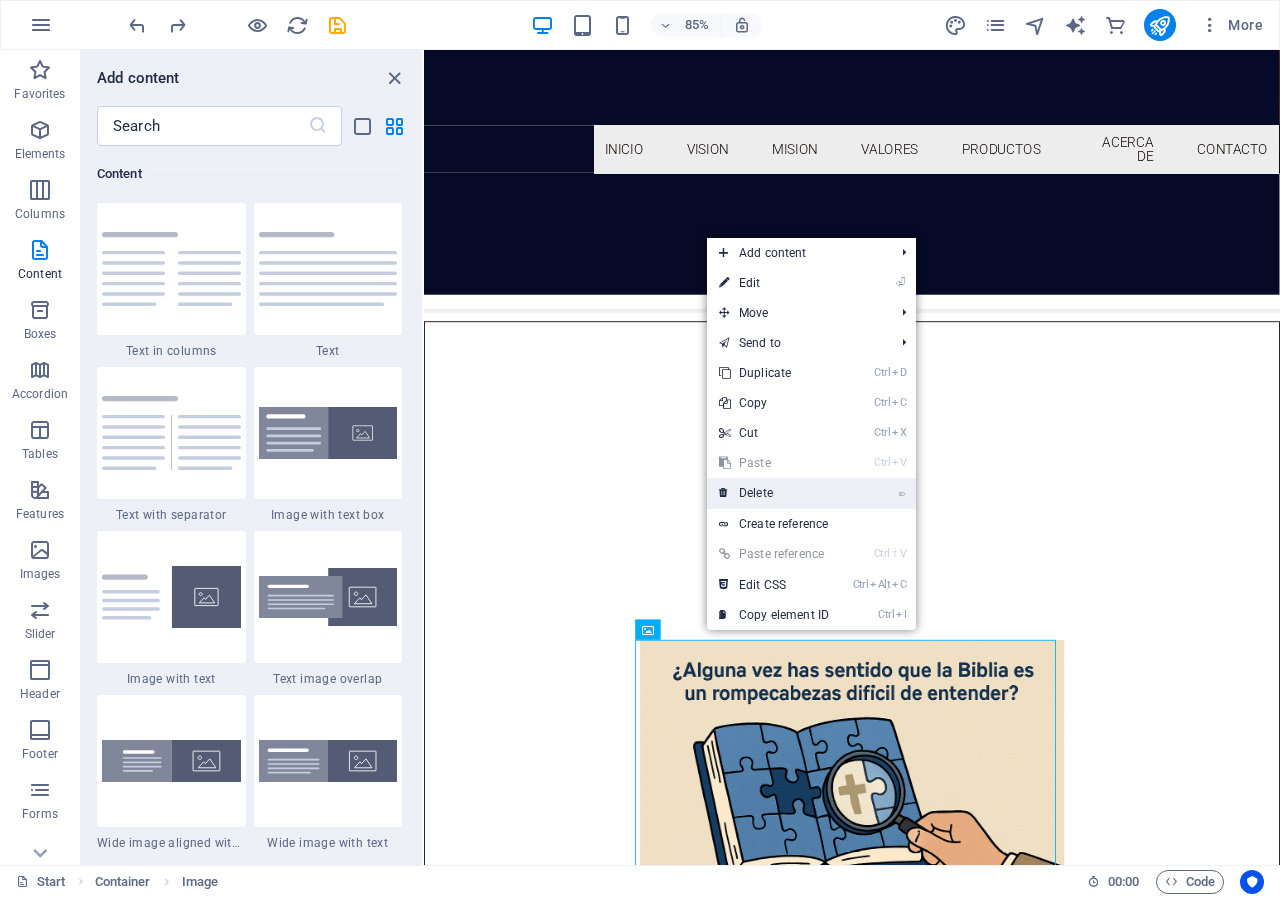 click on "⌦  Delete" at bounding box center (774, 493) 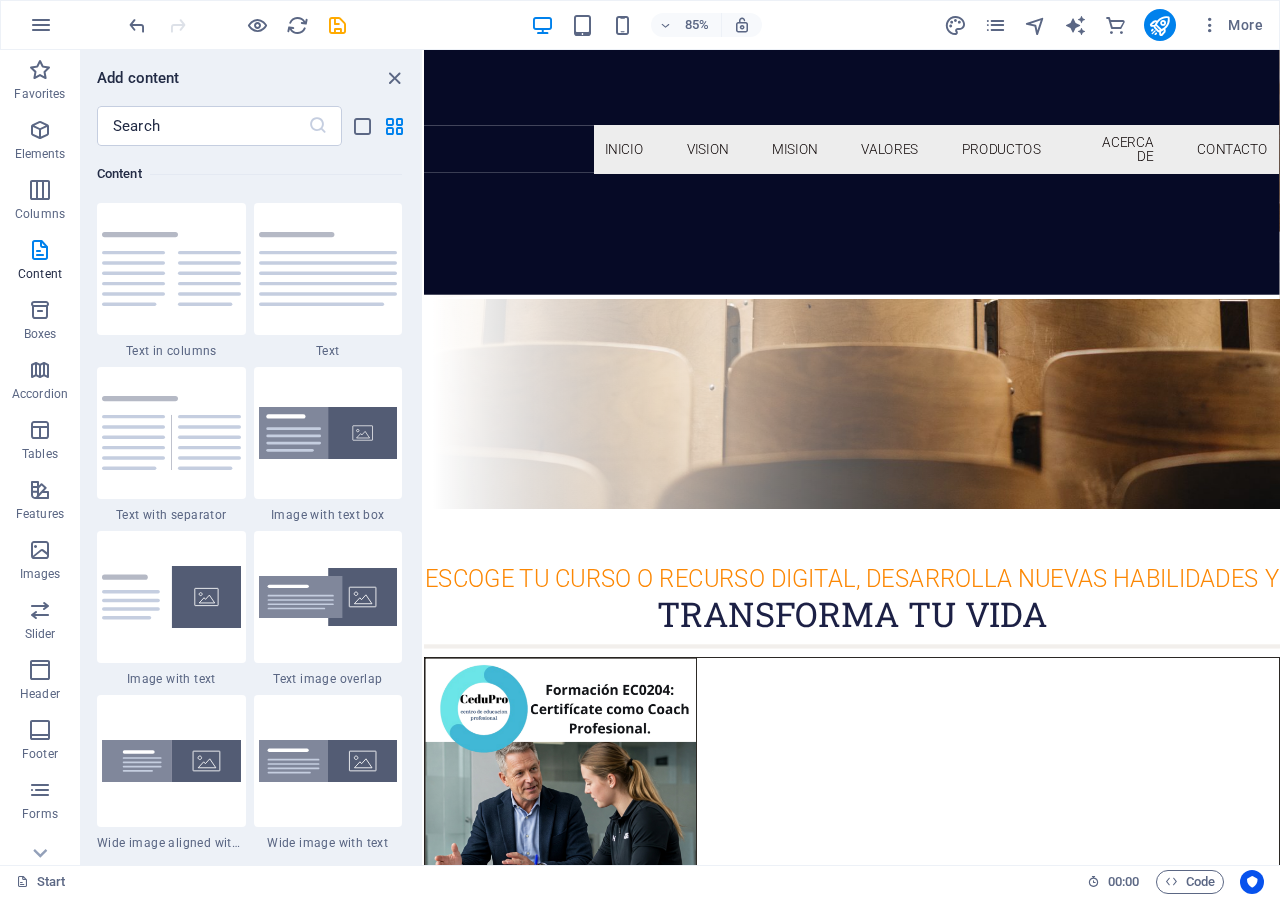 scroll, scrollTop: 519, scrollLeft: 0, axis: vertical 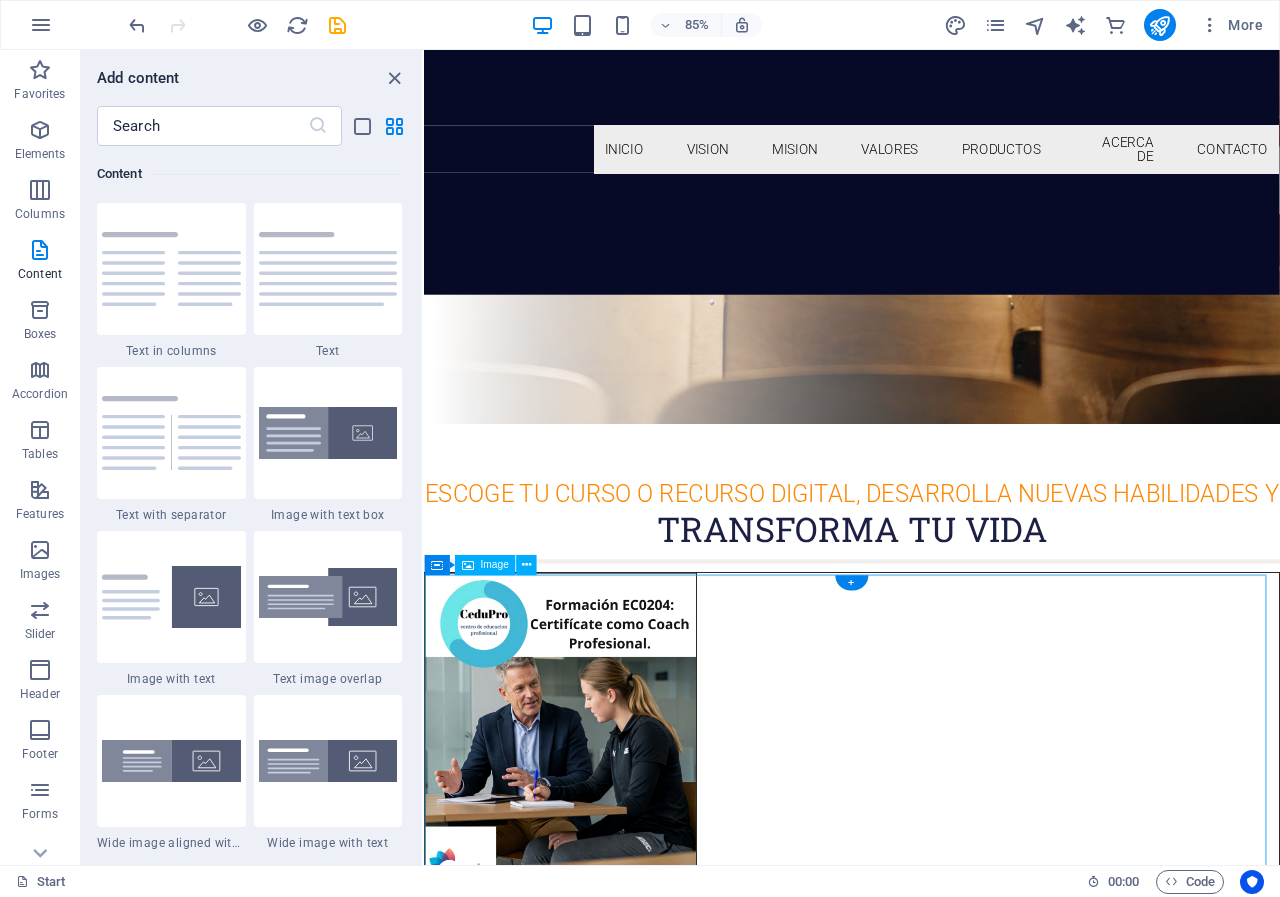 click on "Invierte en tu futuro: Certificación EC0204 como Coach Profesional con aval de la SEP. Expide diplomas con valor curricular. Domina las técnicas de coaching y destaca en el mercado laboral." at bounding box center (927, 910) 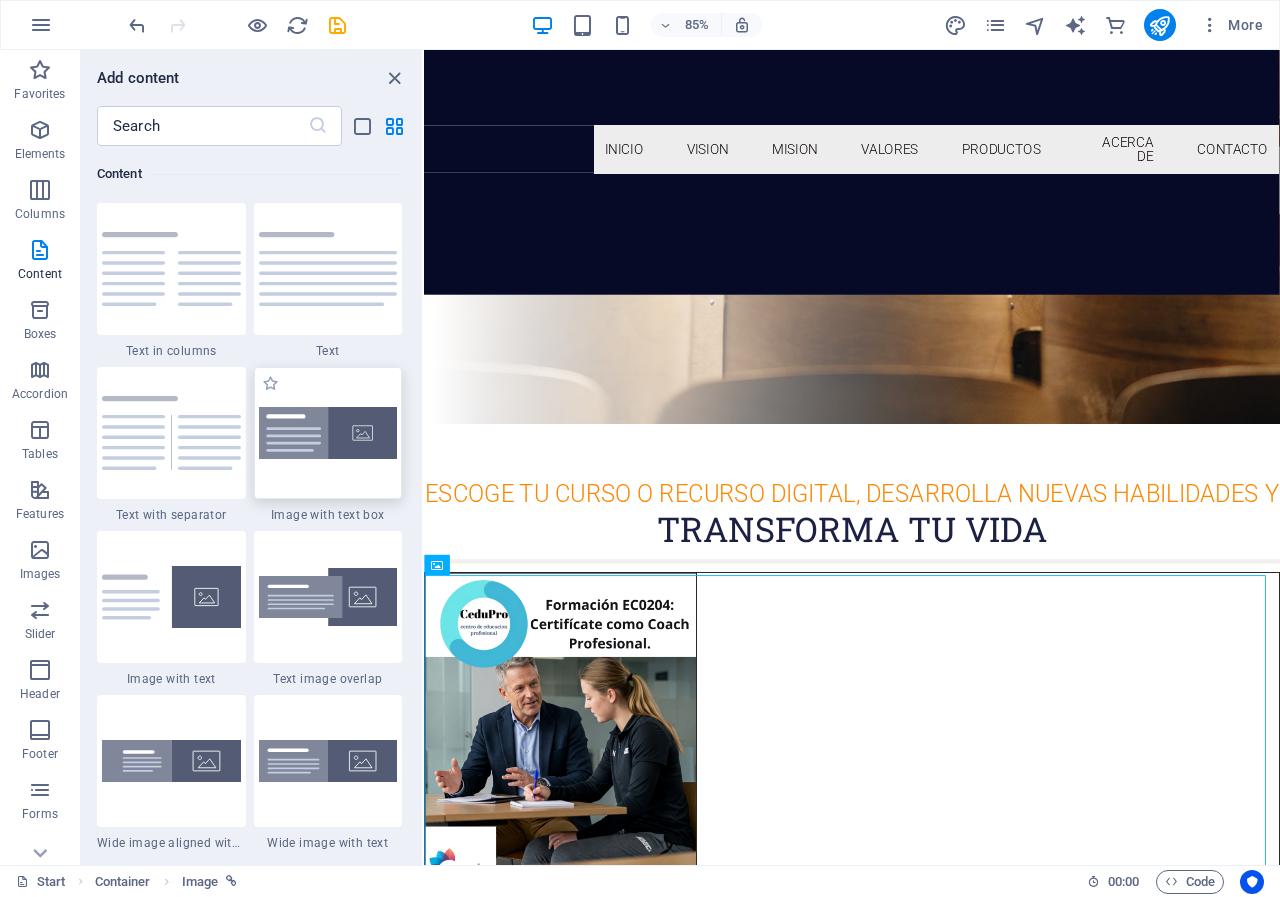 click at bounding box center (328, 433) 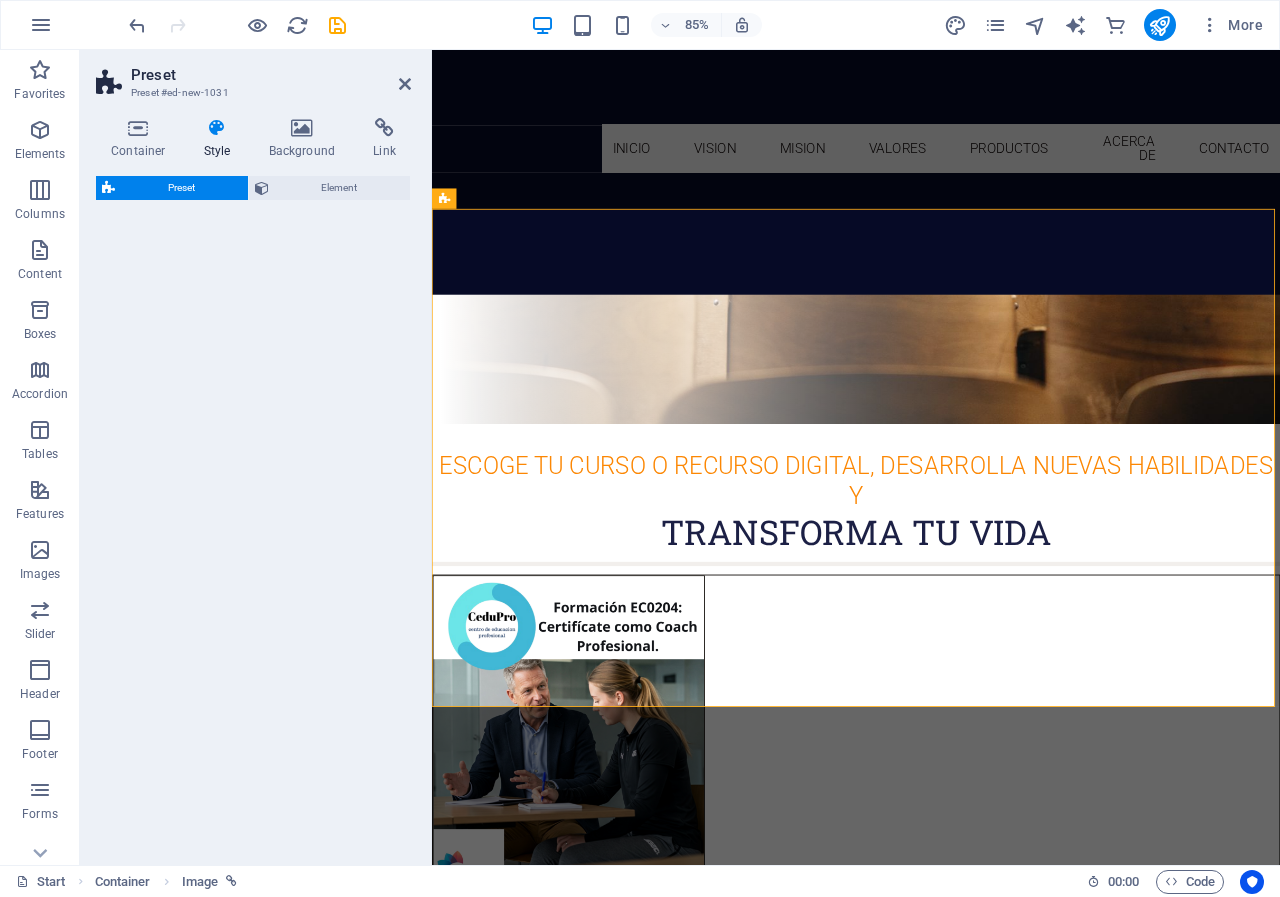 scroll, scrollTop: 2092, scrollLeft: 0, axis: vertical 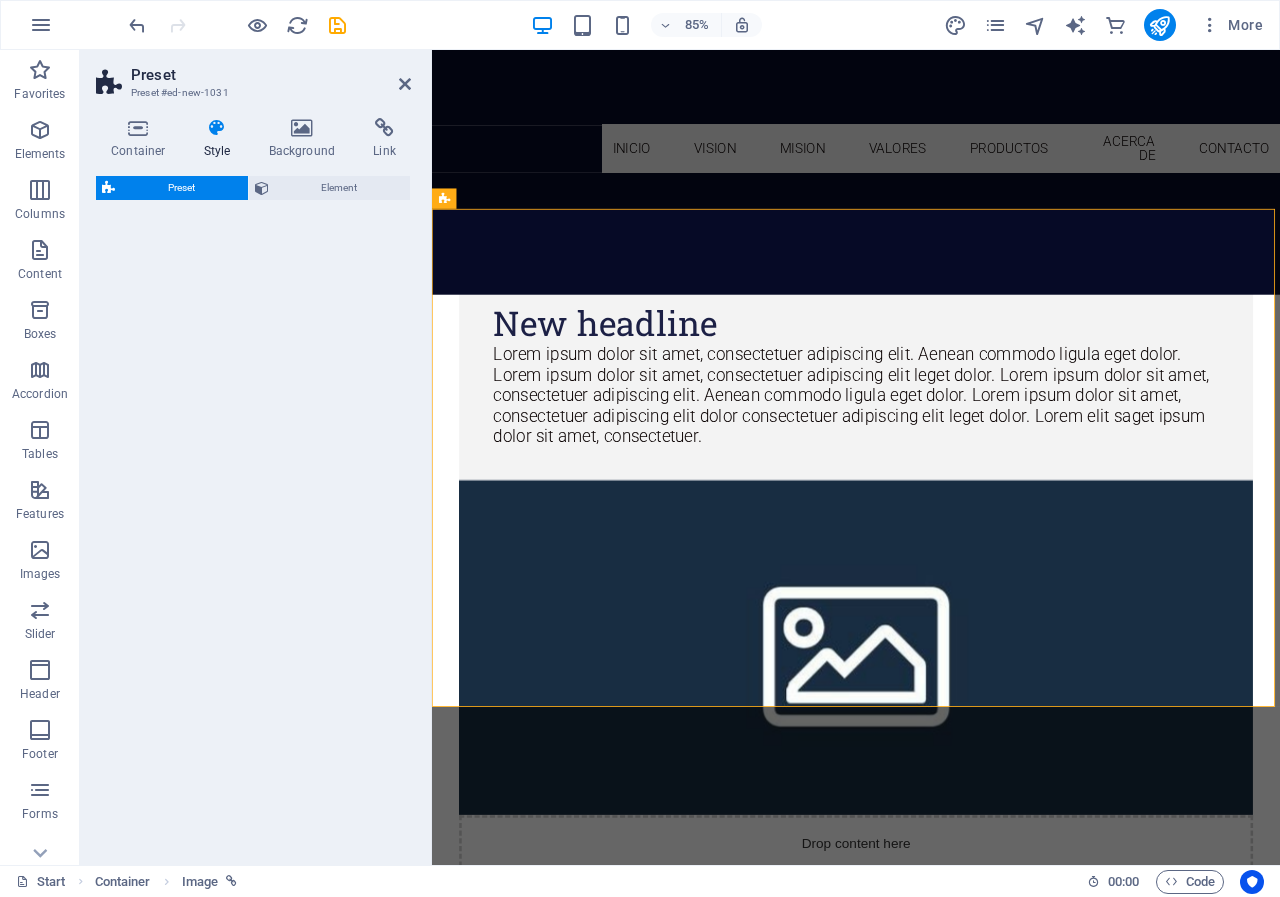 select on "rem" 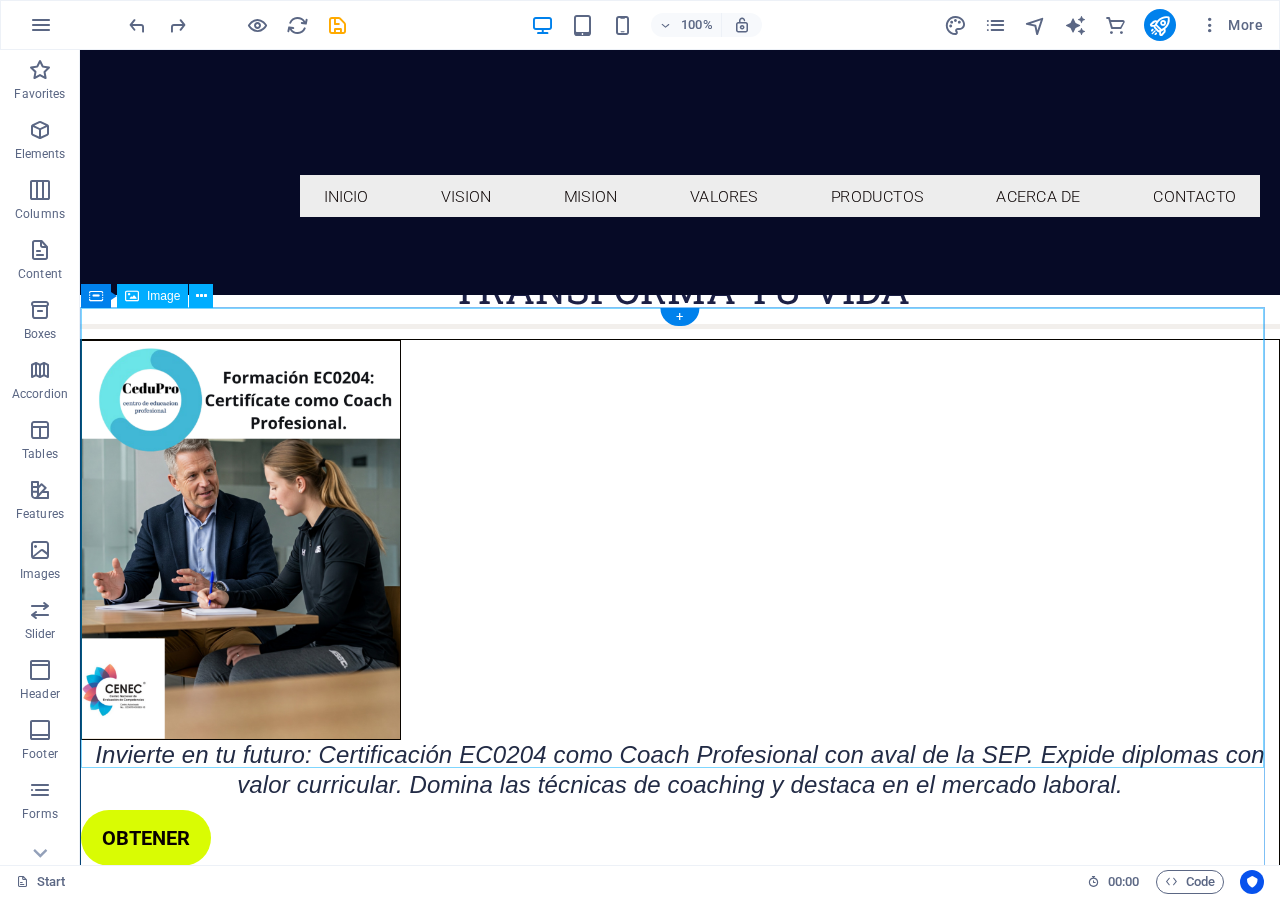 scroll, scrollTop: 500, scrollLeft: 0, axis: vertical 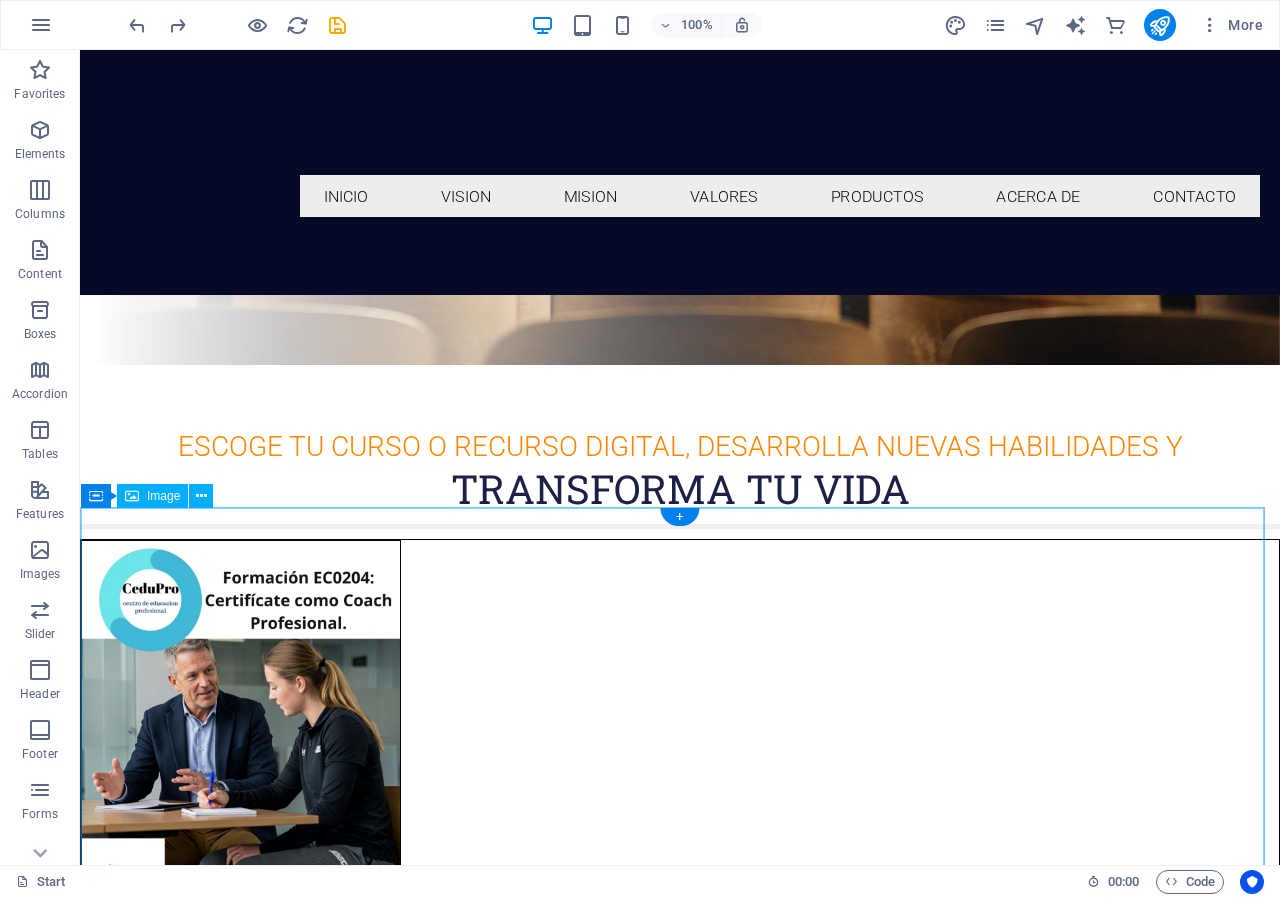 click on "Invierte en tu futuro: Certificación EC0204 como Coach Profesional con aval de la SEP. Expide diplomas con valor curricular. Domina las técnicas de coaching y destaca en el mercado laboral." at bounding box center (680, 770) 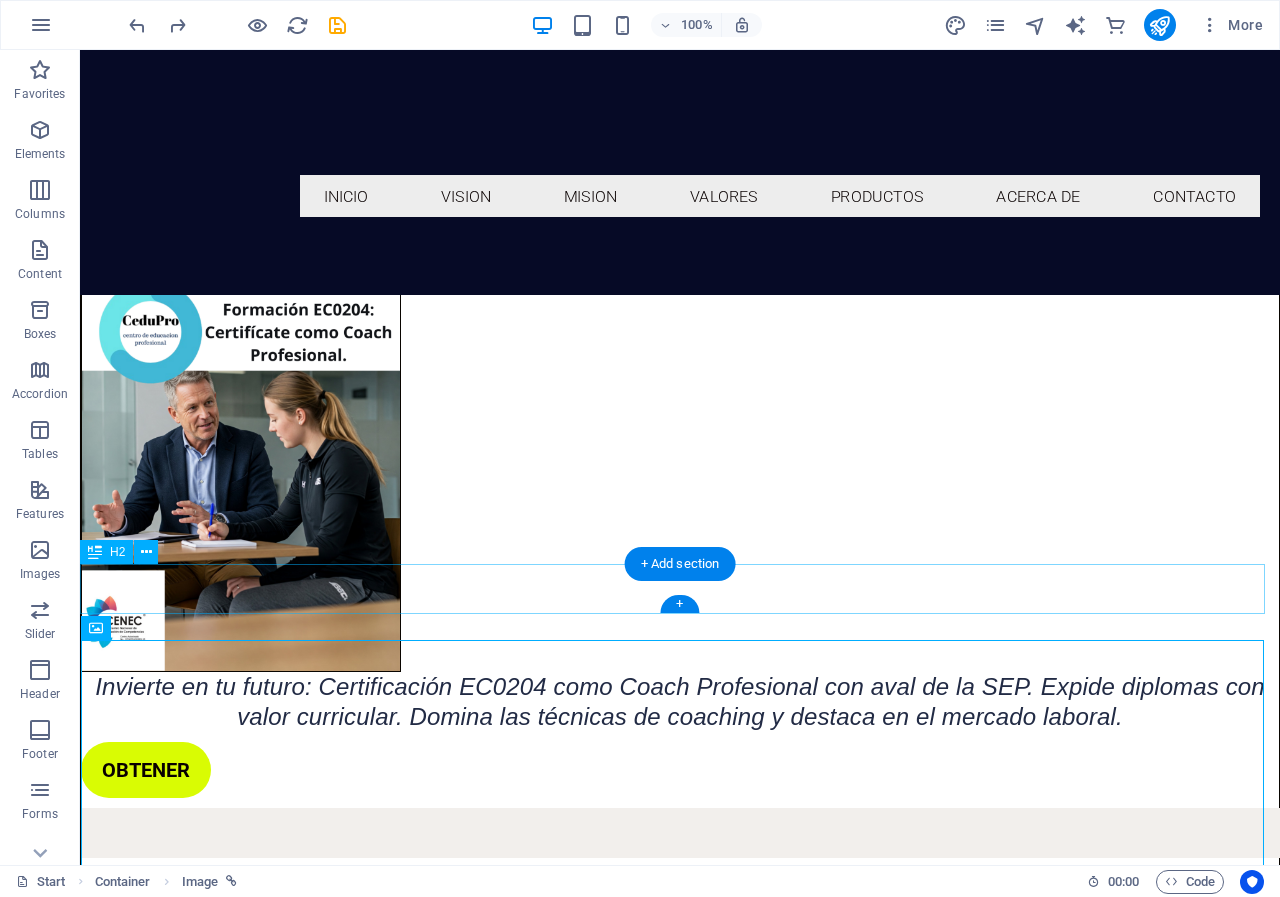 scroll, scrollTop: 368, scrollLeft: 0, axis: vertical 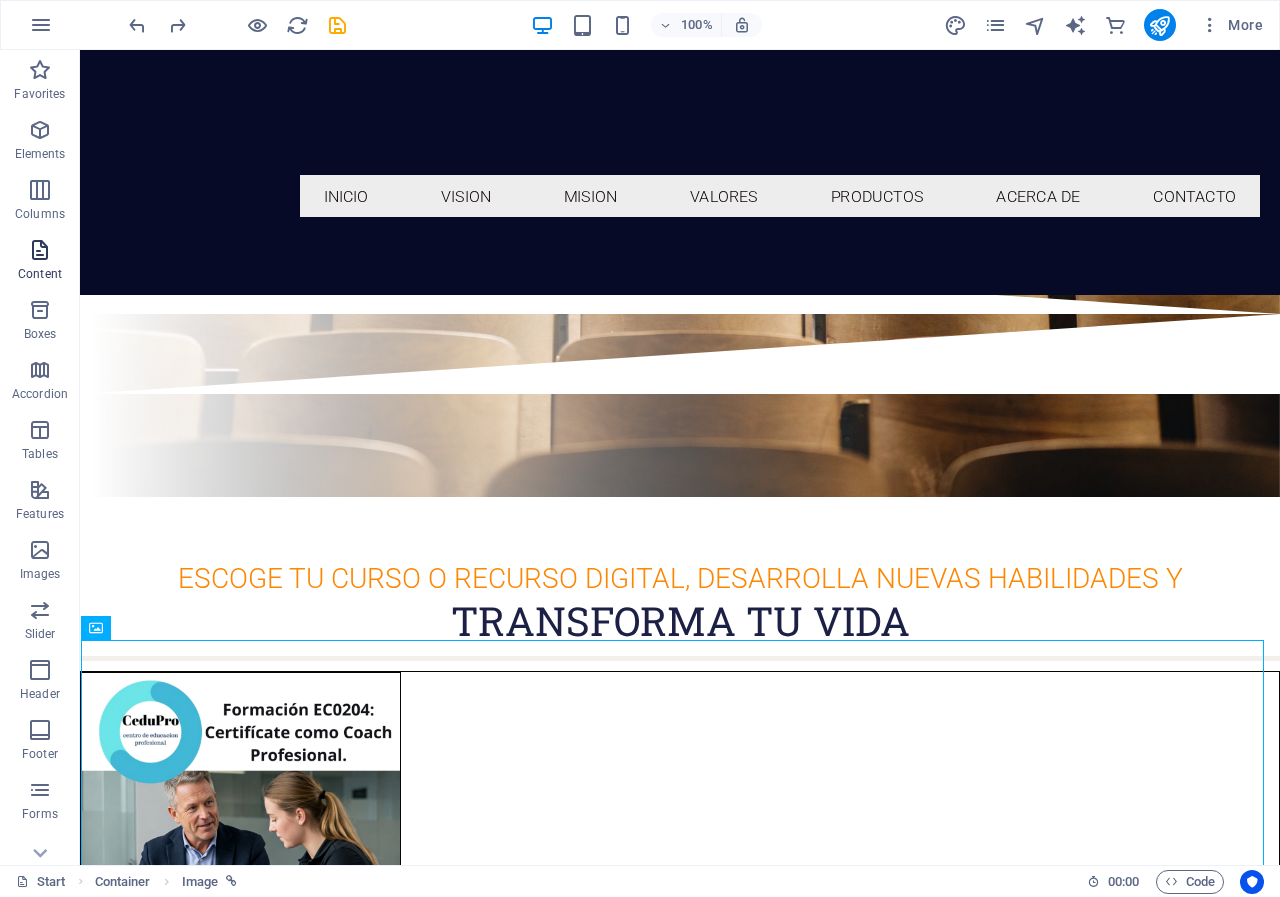 click at bounding box center (40, 250) 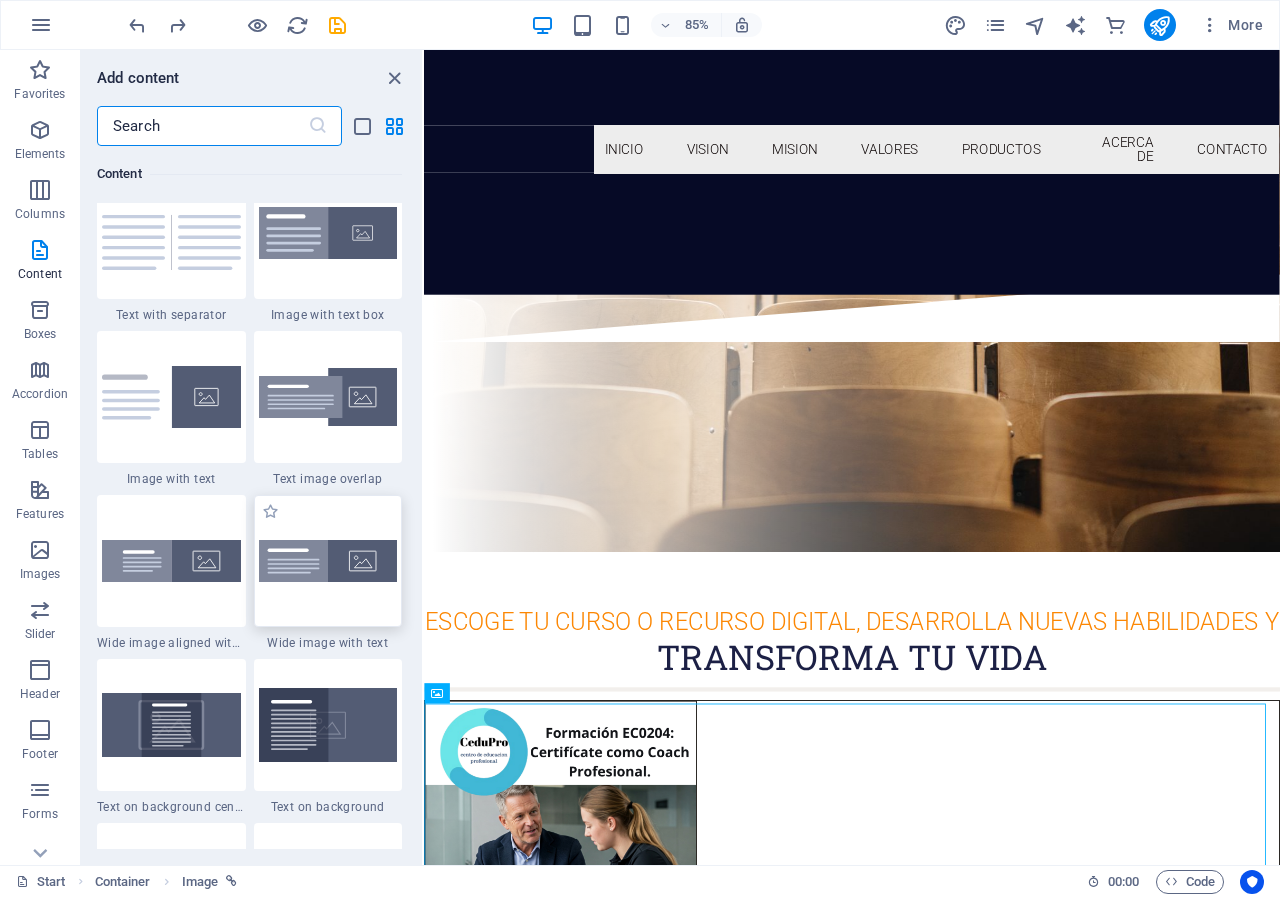 scroll, scrollTop: 3499, scrollLeft: 0, axis: vertical 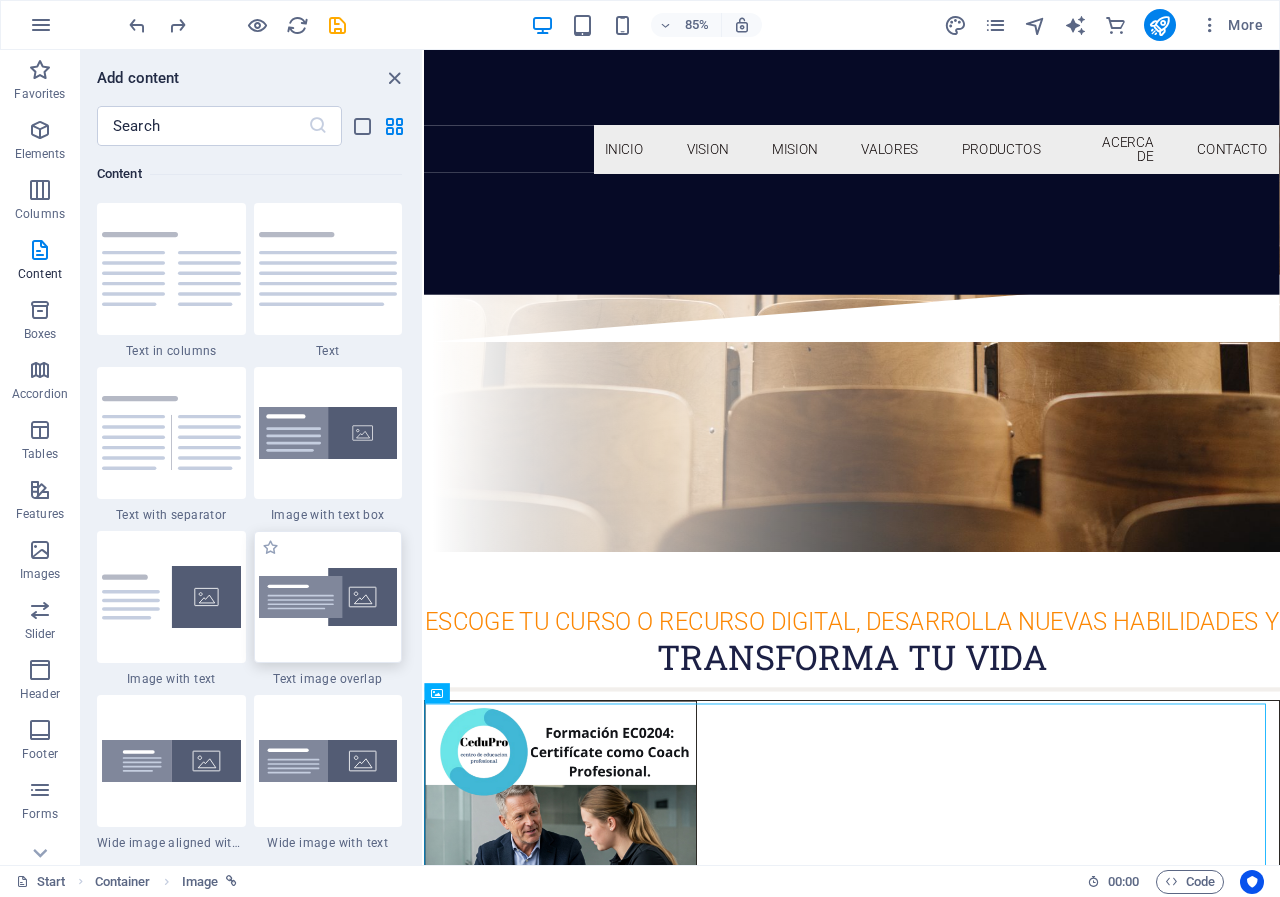 click at bounding box center [328, 597] 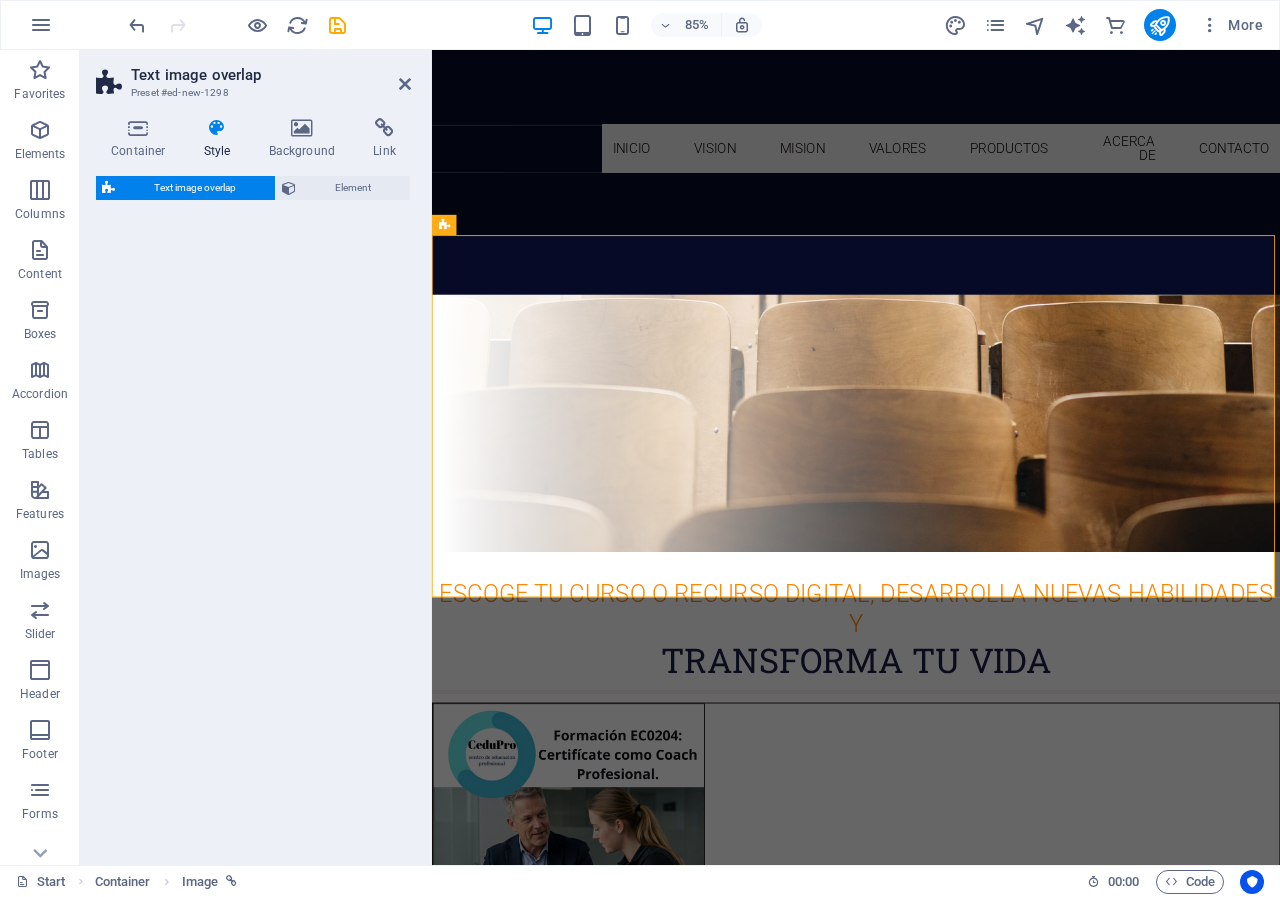 scroll, scrollTop: 2061, scrollLeft: 0, axis: vertical 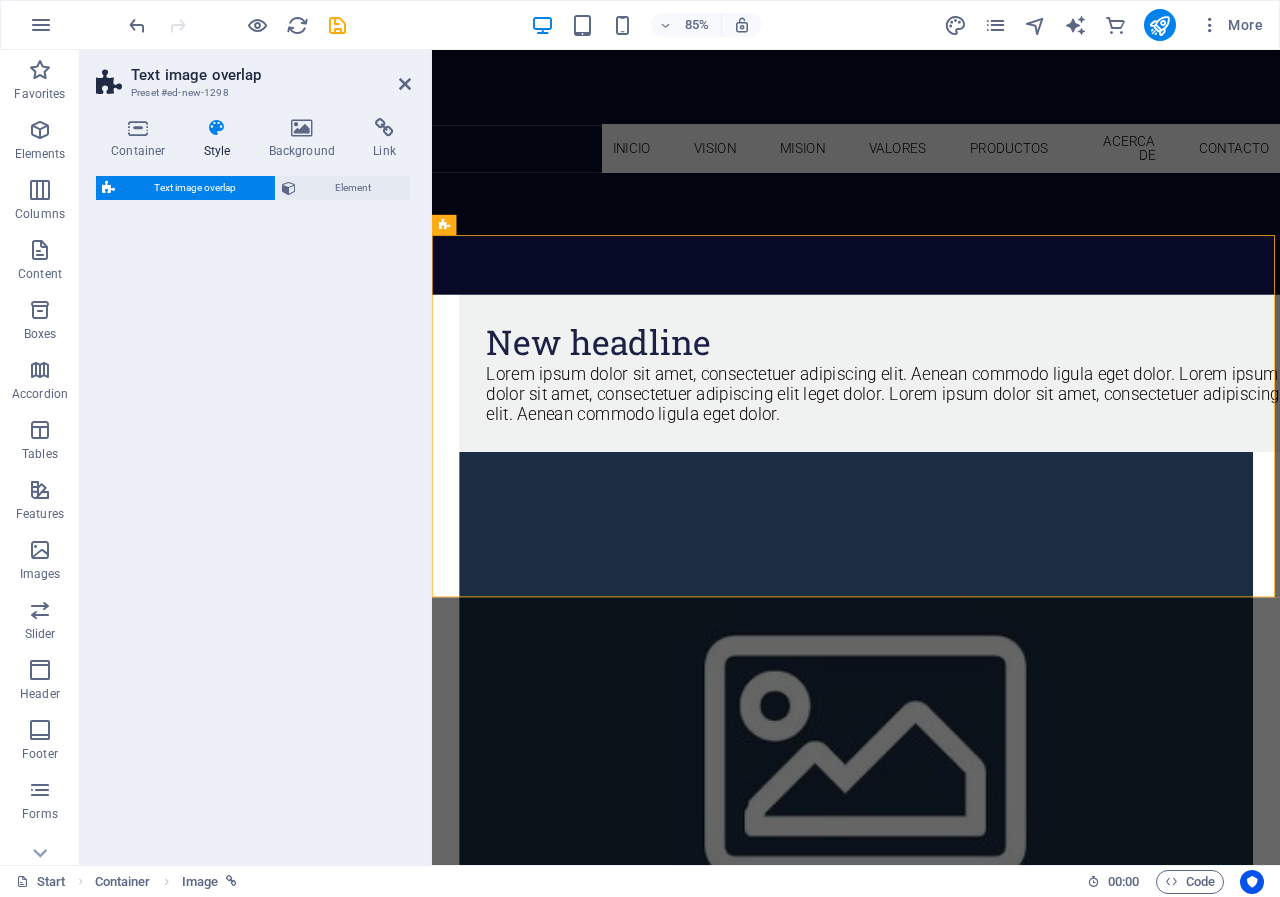 select on "rem" 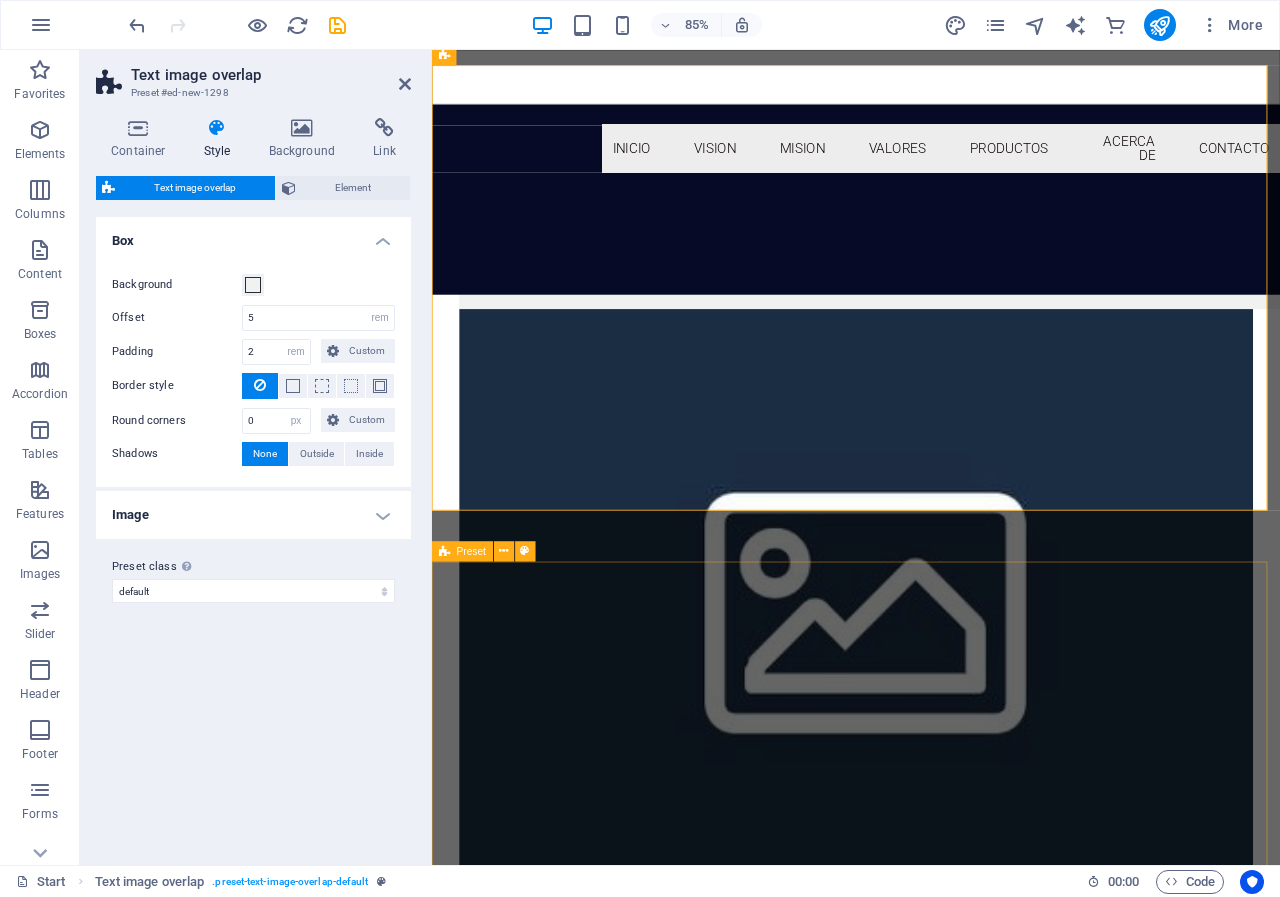 scroll, scrollTop: 2061, scrollLeft: 0, axis: vertical 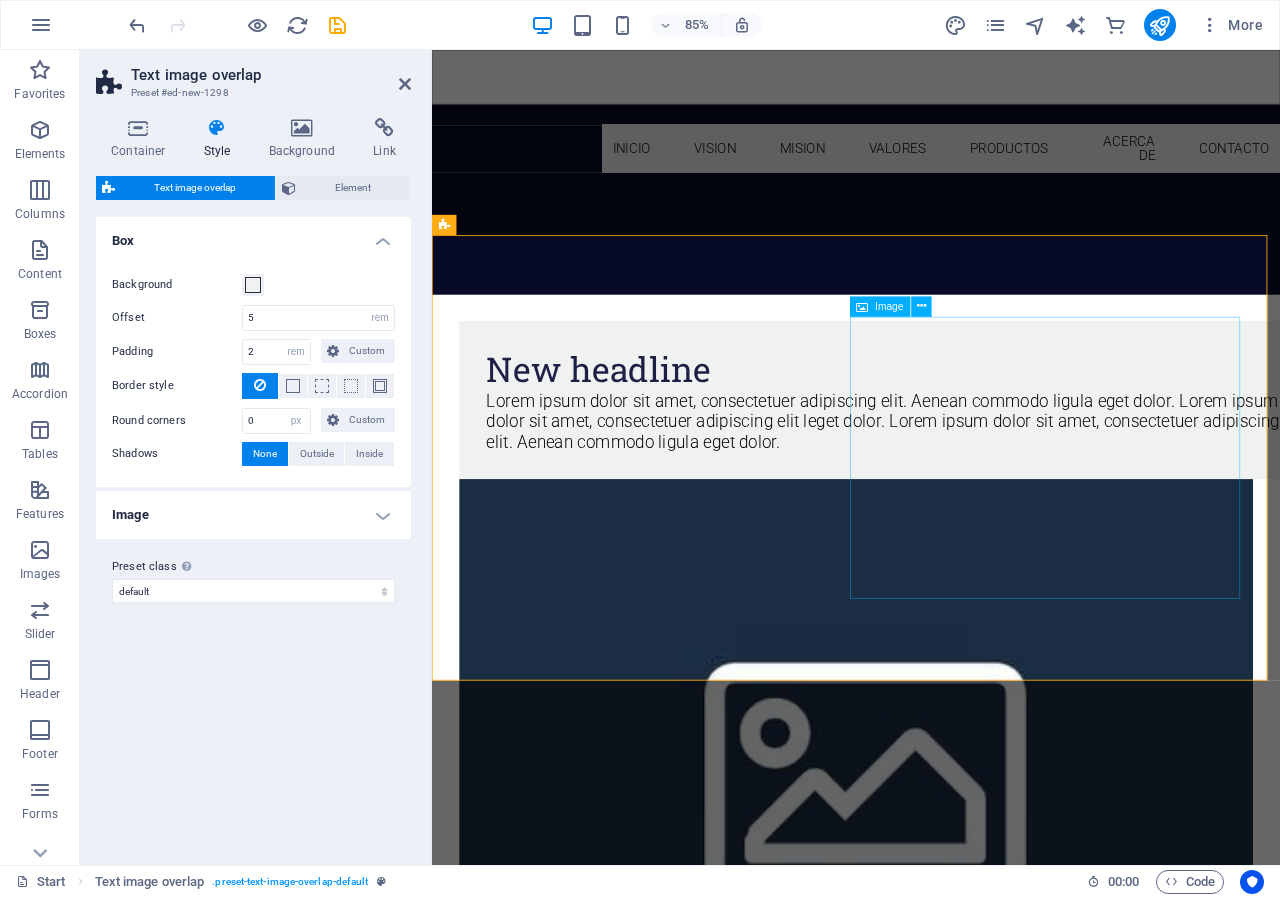 click at bounding box center [931, 893] 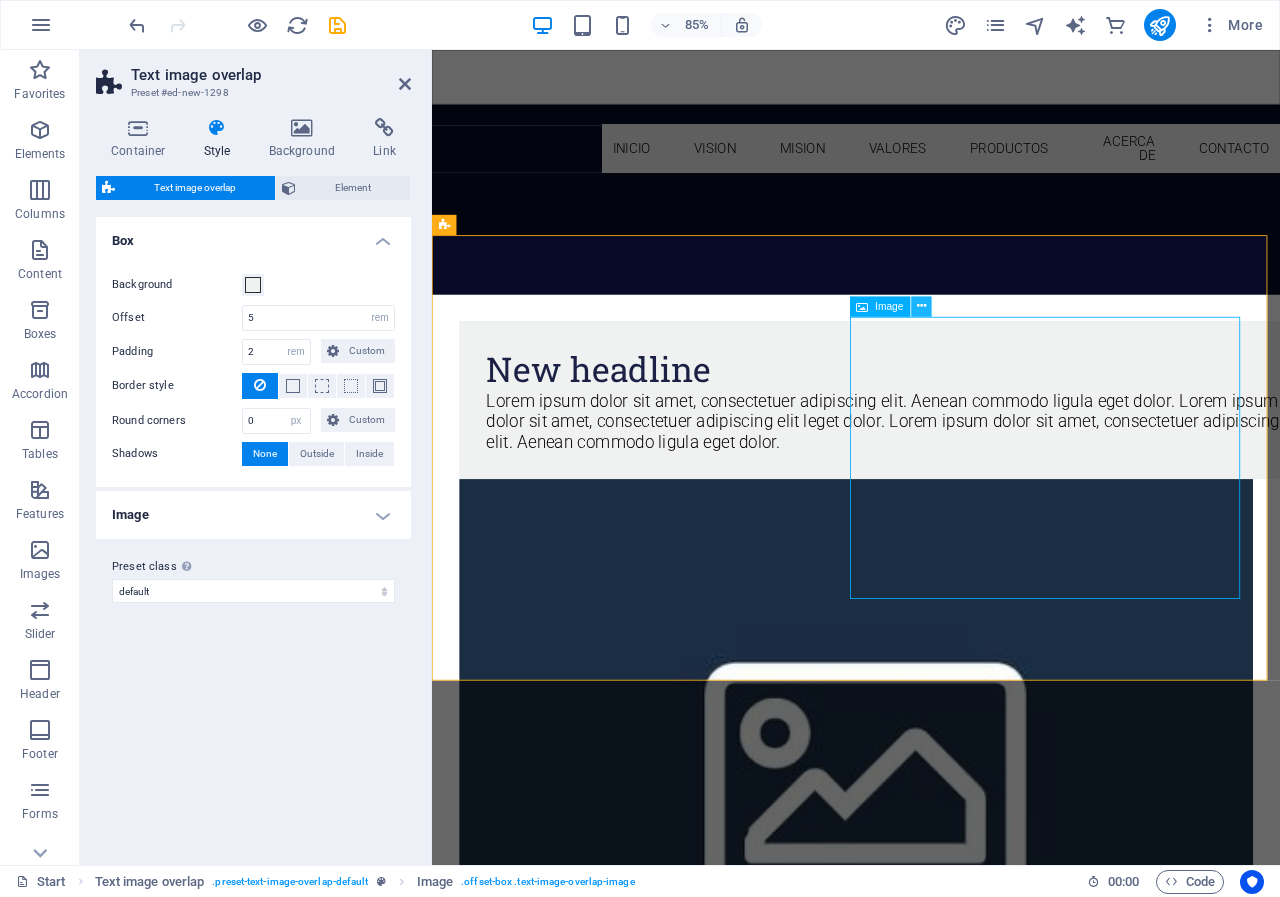 click at bounding box center [921, 306] 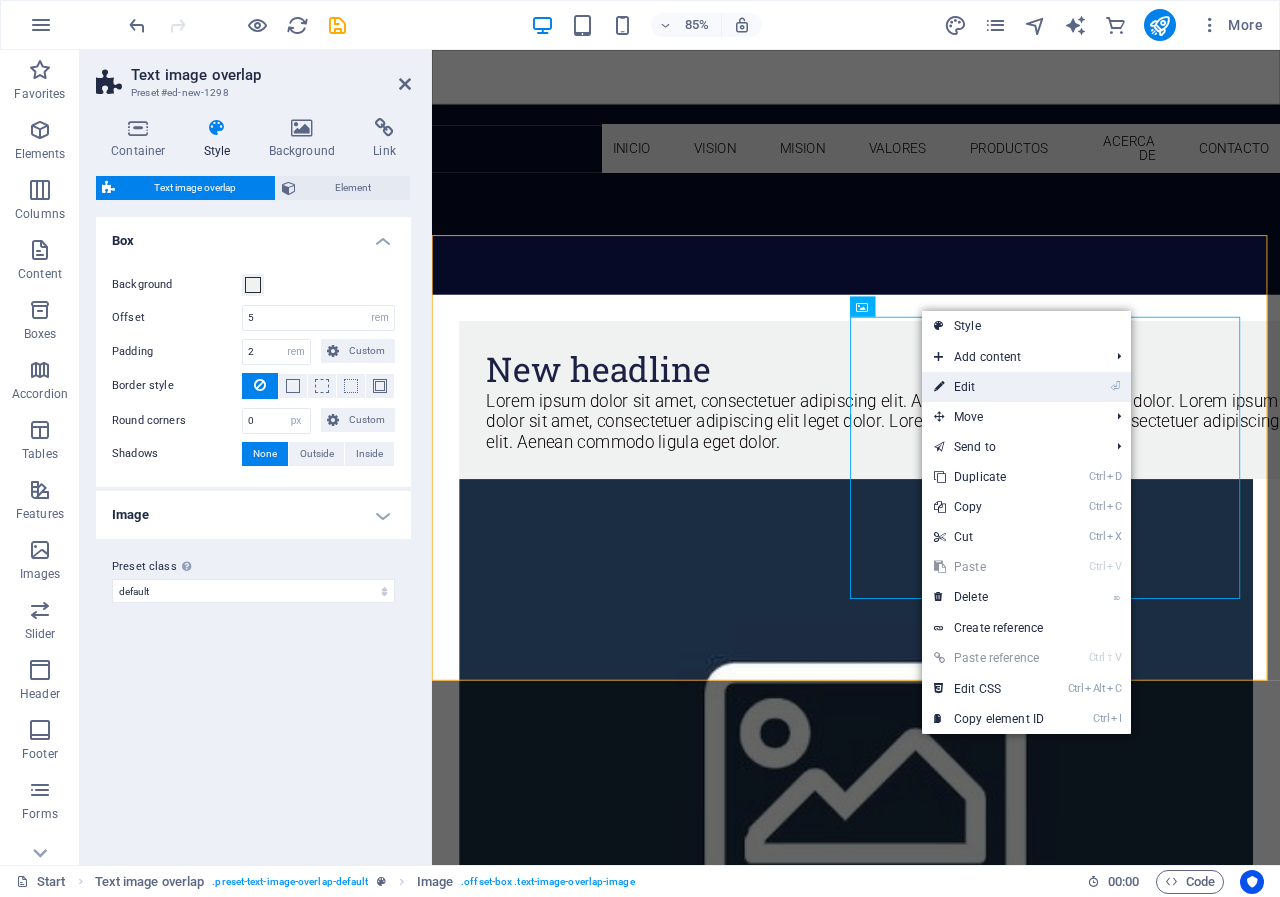 click on "⏎  Edit" at bounding box center [989, 387] 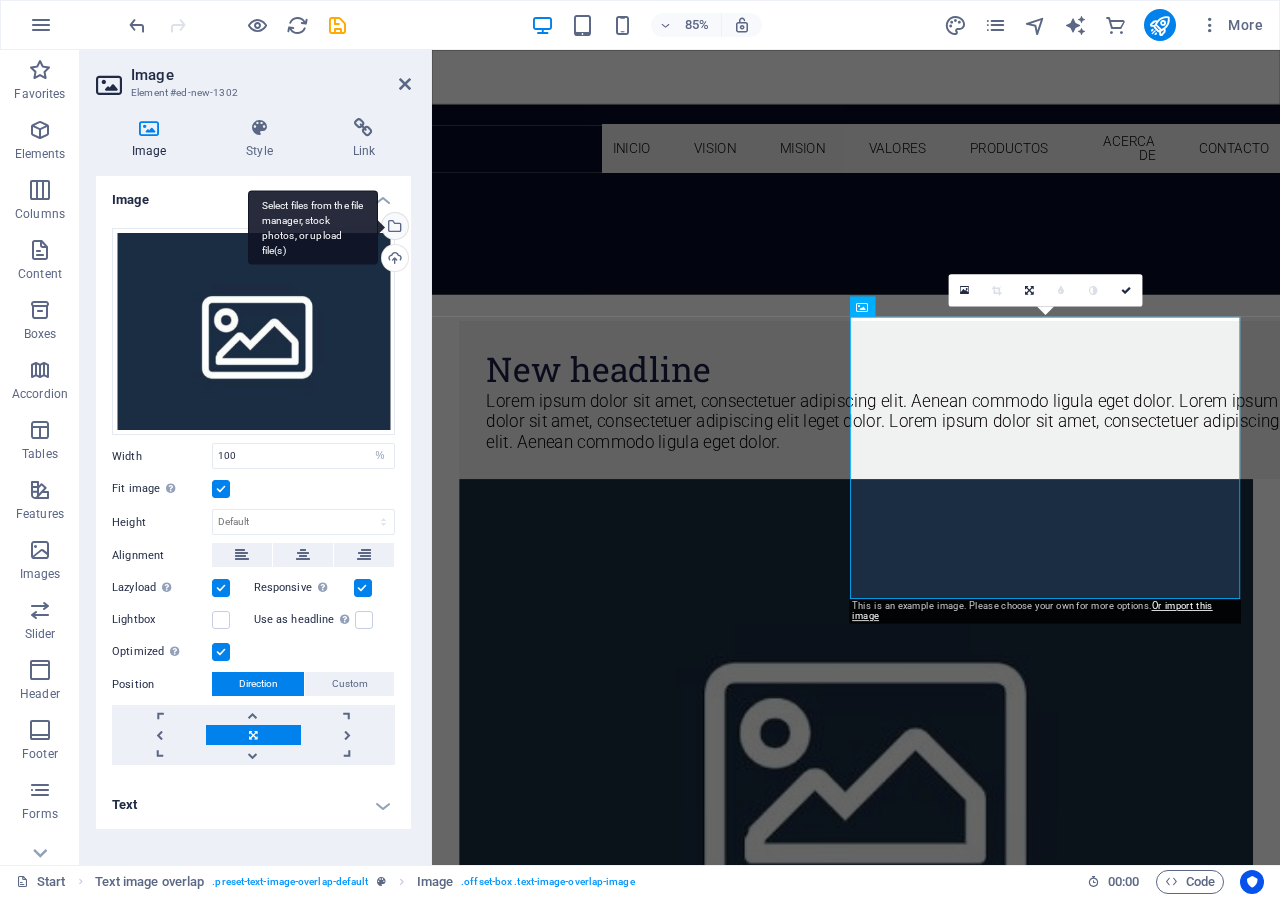 click on "Select files from the file manager, stock photos, or upload file(s)" at bounding box center (393, 228) 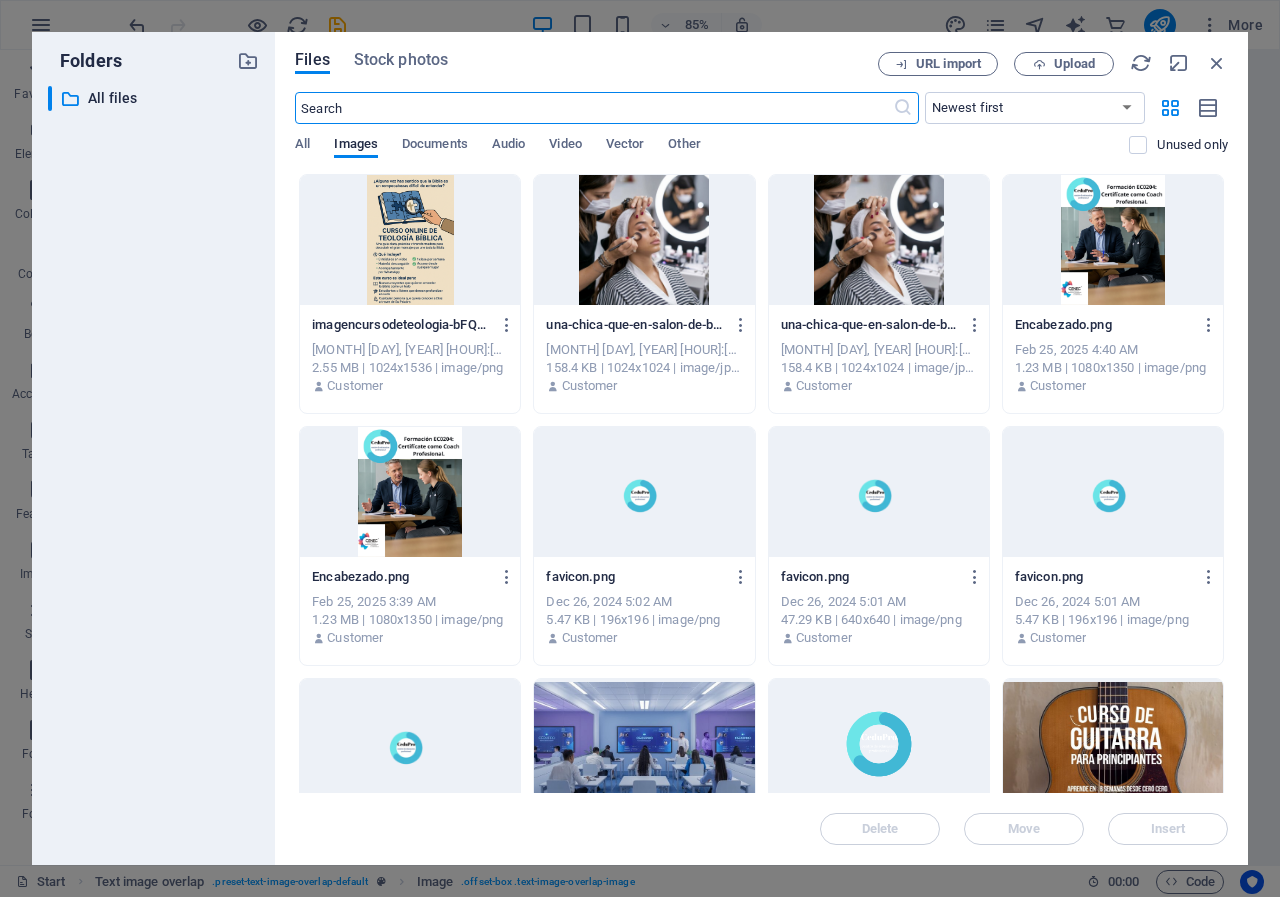 scroll, scrollTop: 3396, scrollLeft: 0, axis: vertical 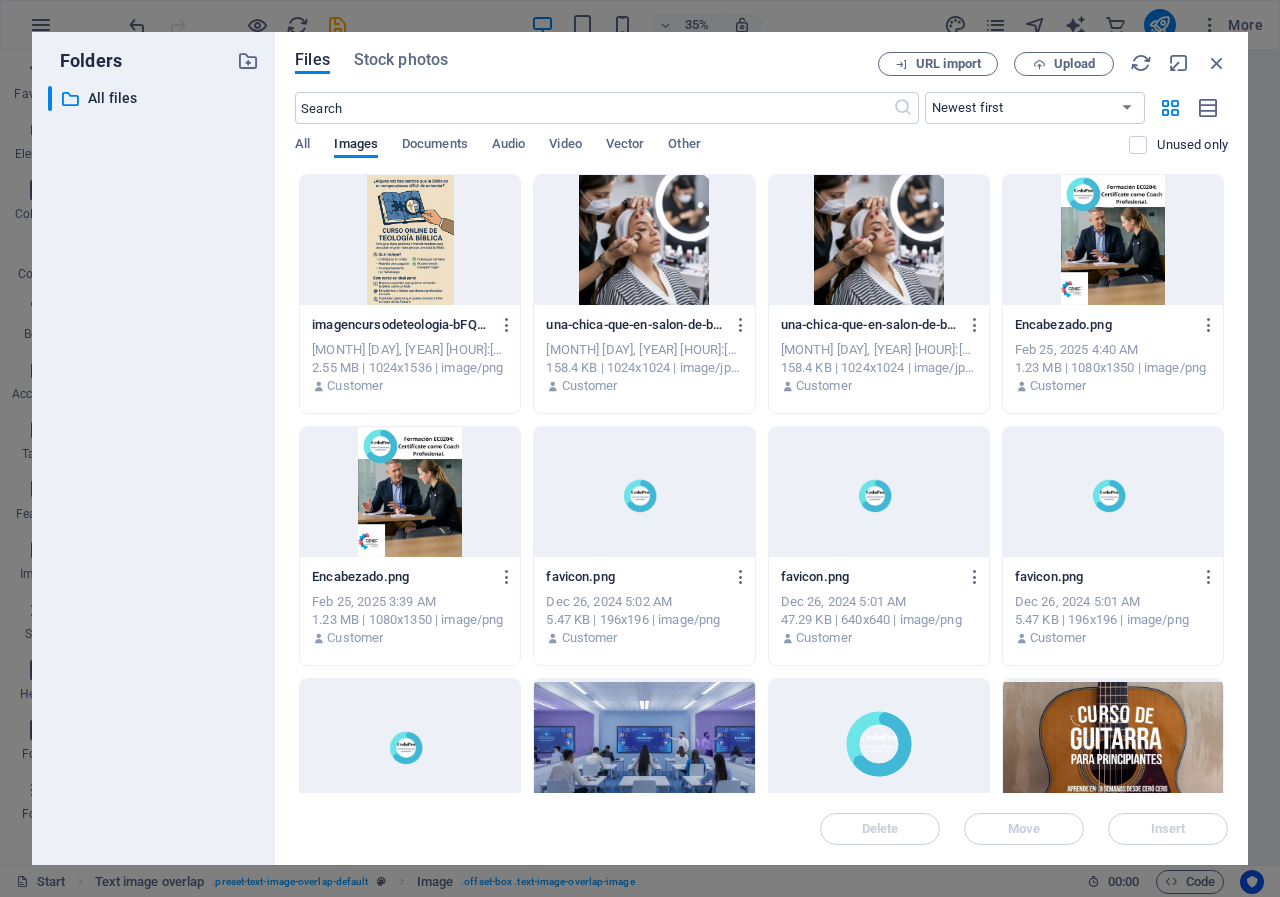 click at bounding box center [410, 240] 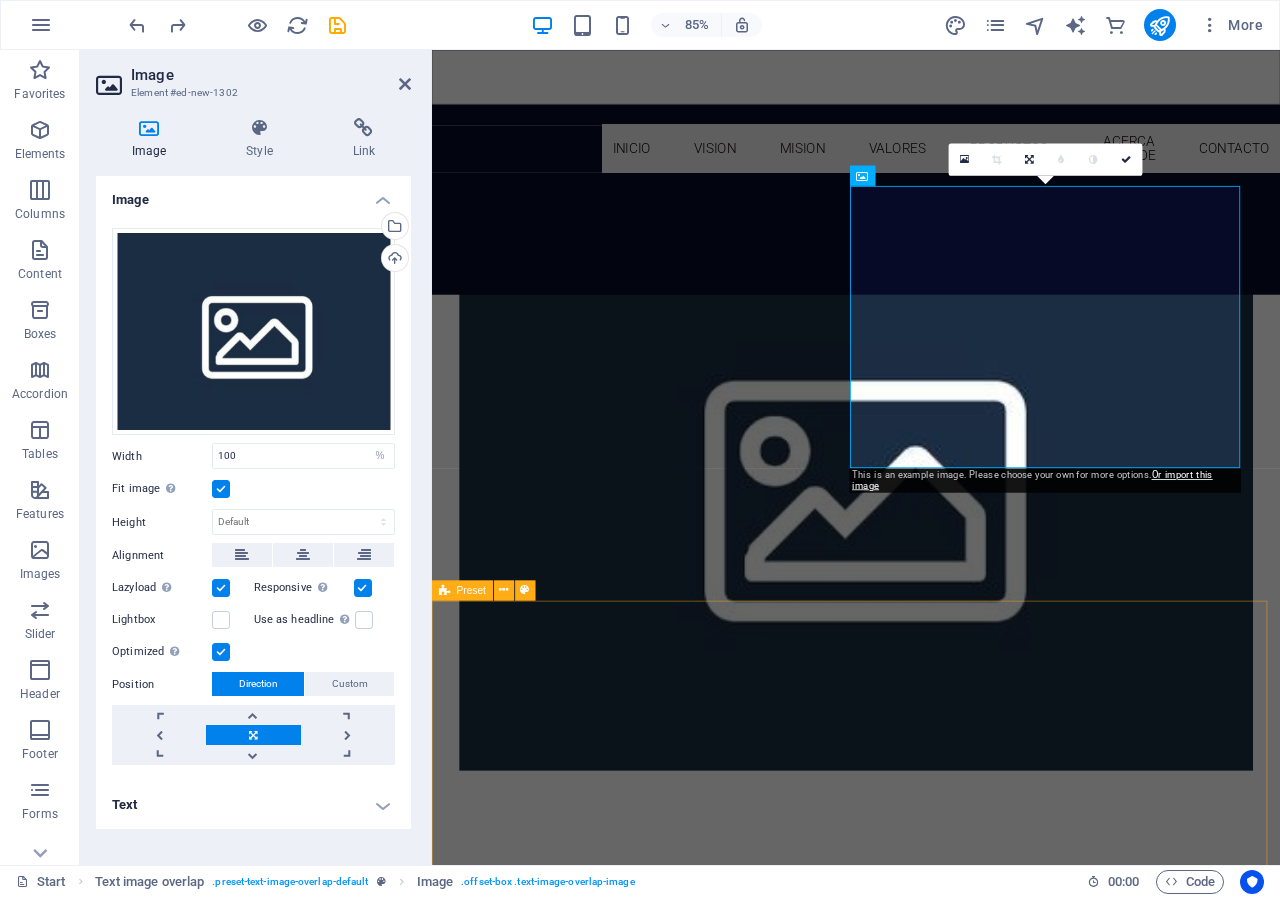 scroll, scrollTop: 2215, scrollLeft: 0, axis: vertical 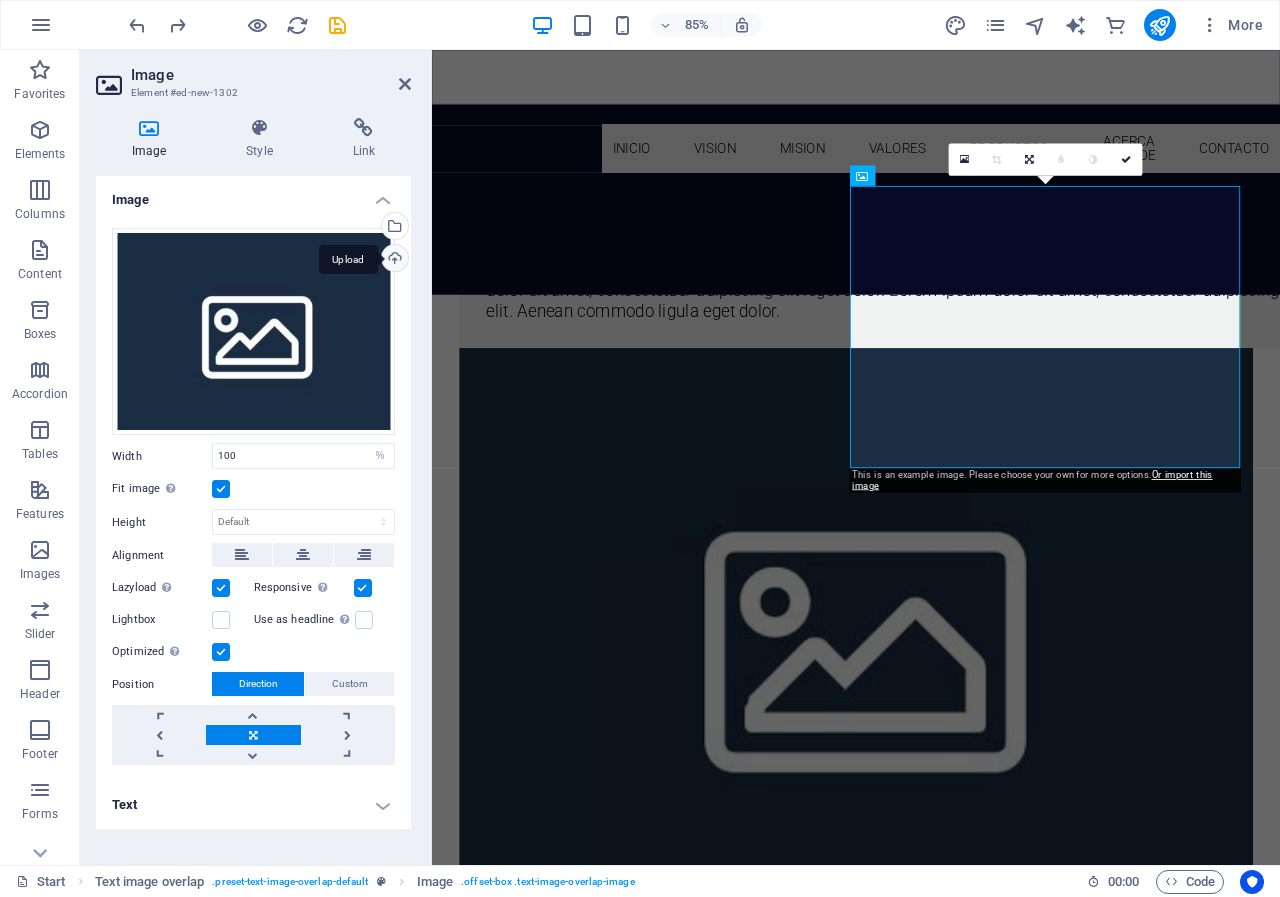 click on "Upload" at bounding box center (393, 260) 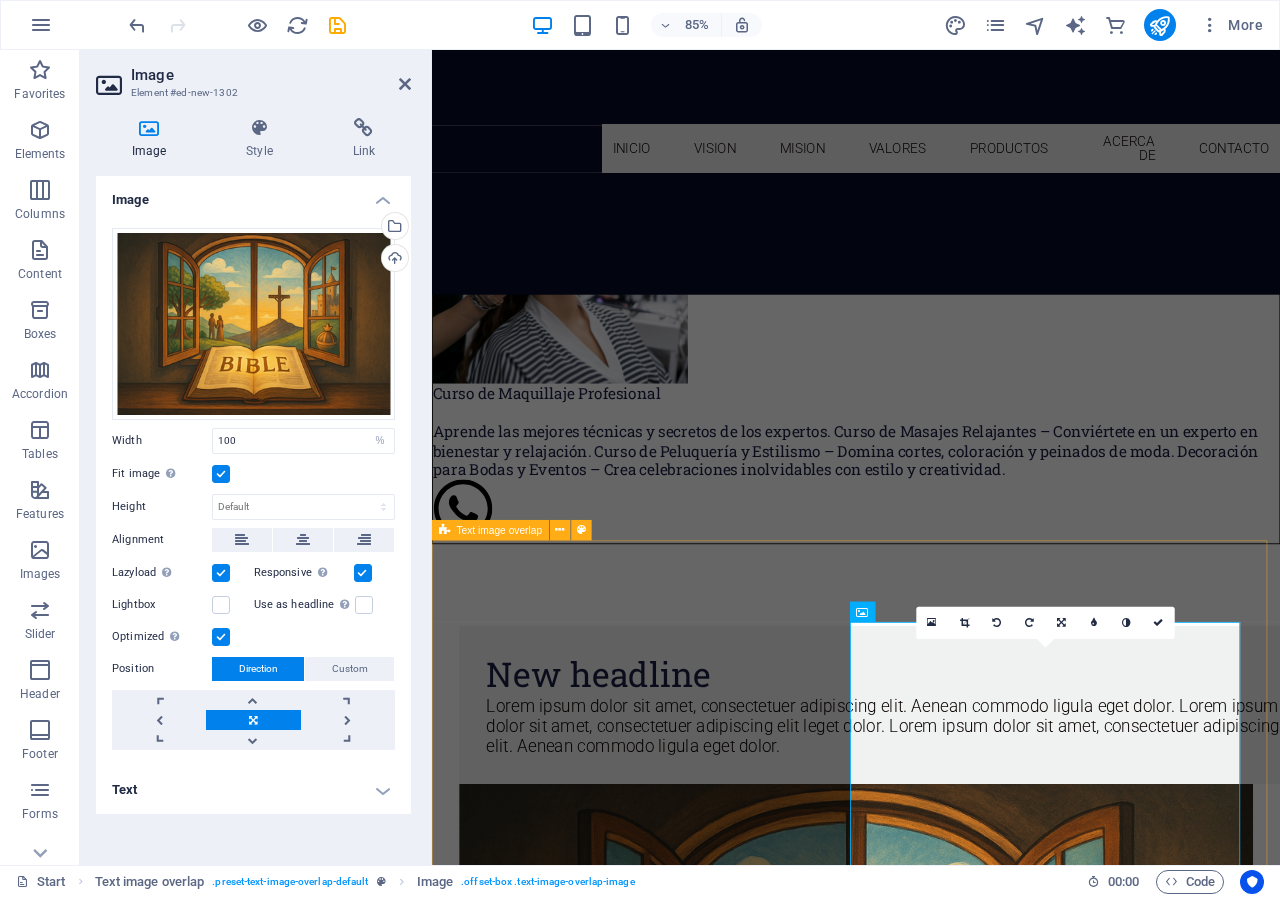 scroll, scrollTop: 2002, scrollLeft: 0, axis: vertical 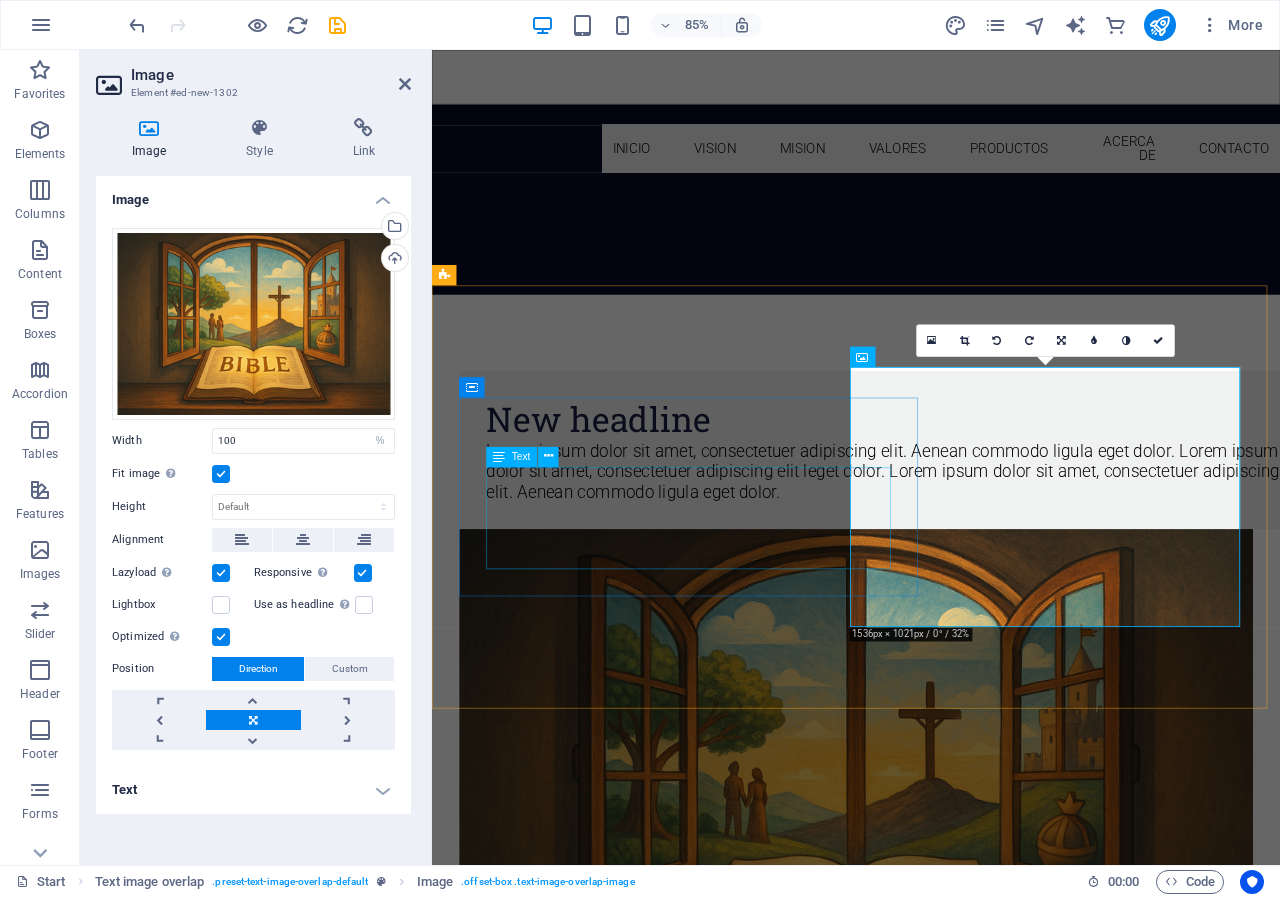 click on "Lorem ipsum dolor sit amet, consectetuer adipiscing elit. Aenean commodo ligula eget dolor. Lorem ipsum dolor sit amet, consectetuer adipiscing elit leget dolor. Lorem ipsum dolor sit amet, consectetuer adipiscing elit. Aenean commodo ligula eget dolor." at bounding box center [971, 546] 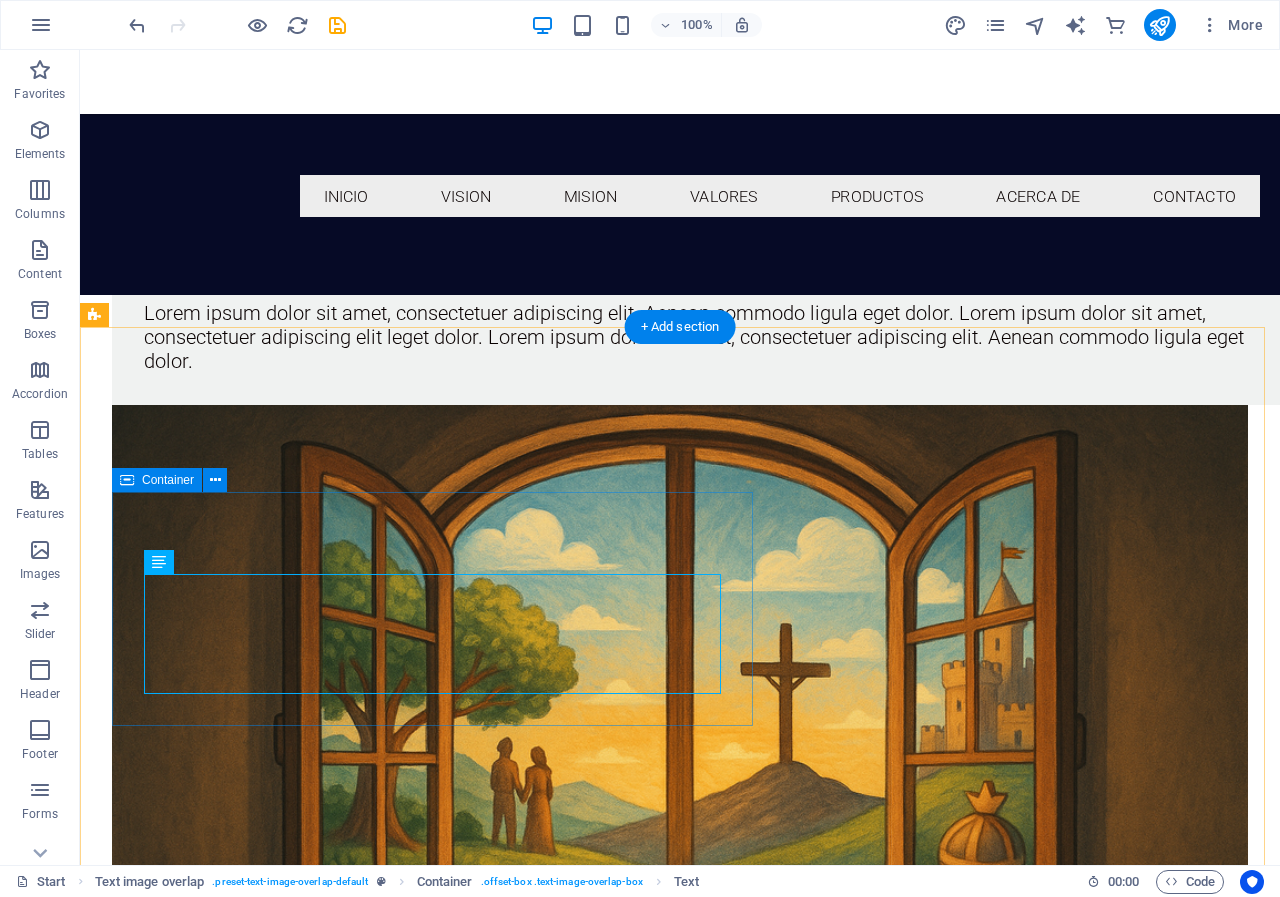scroll, scrollTop: 1793, scrollLeft: 0, axis: vertical 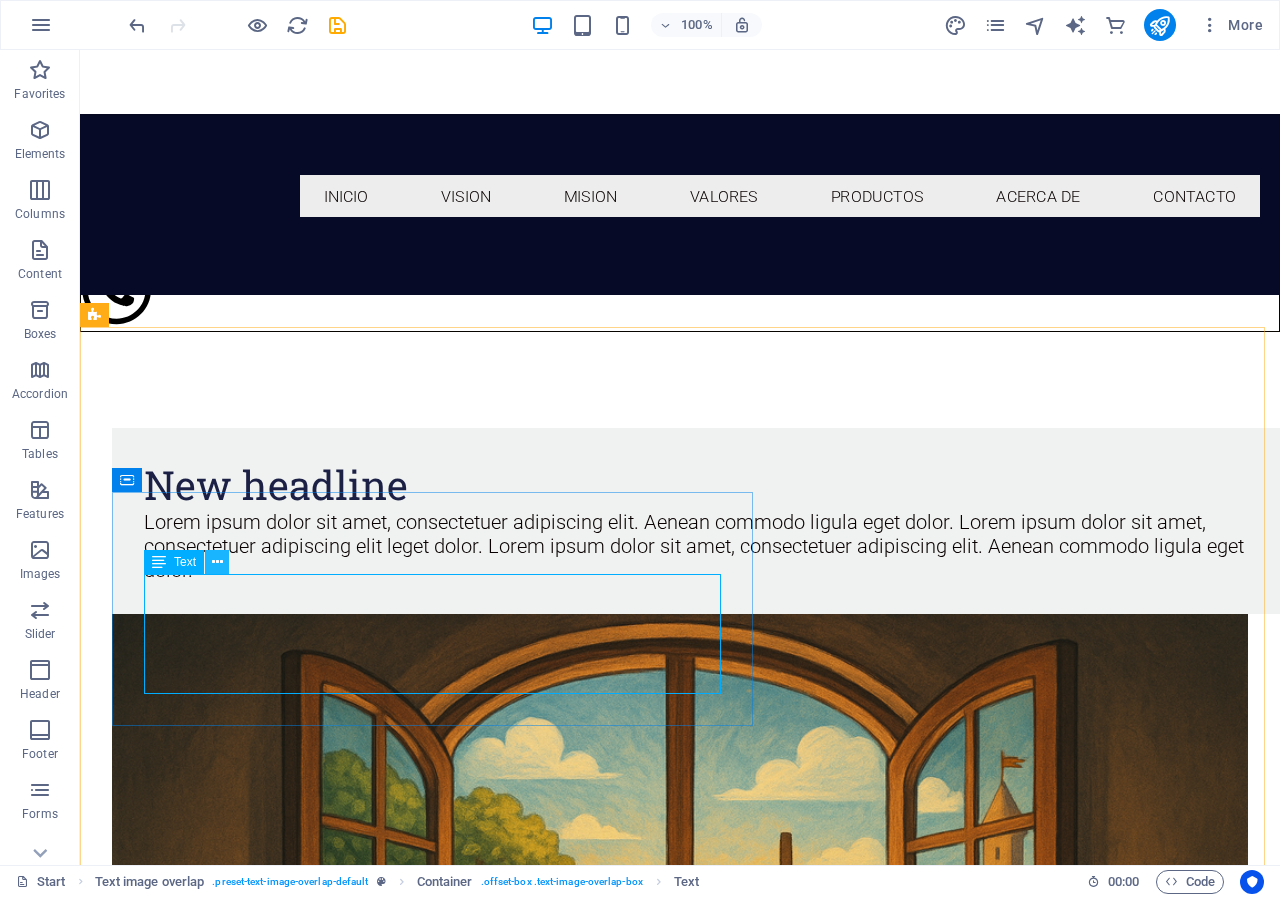 click at bounding box center (217, 562) 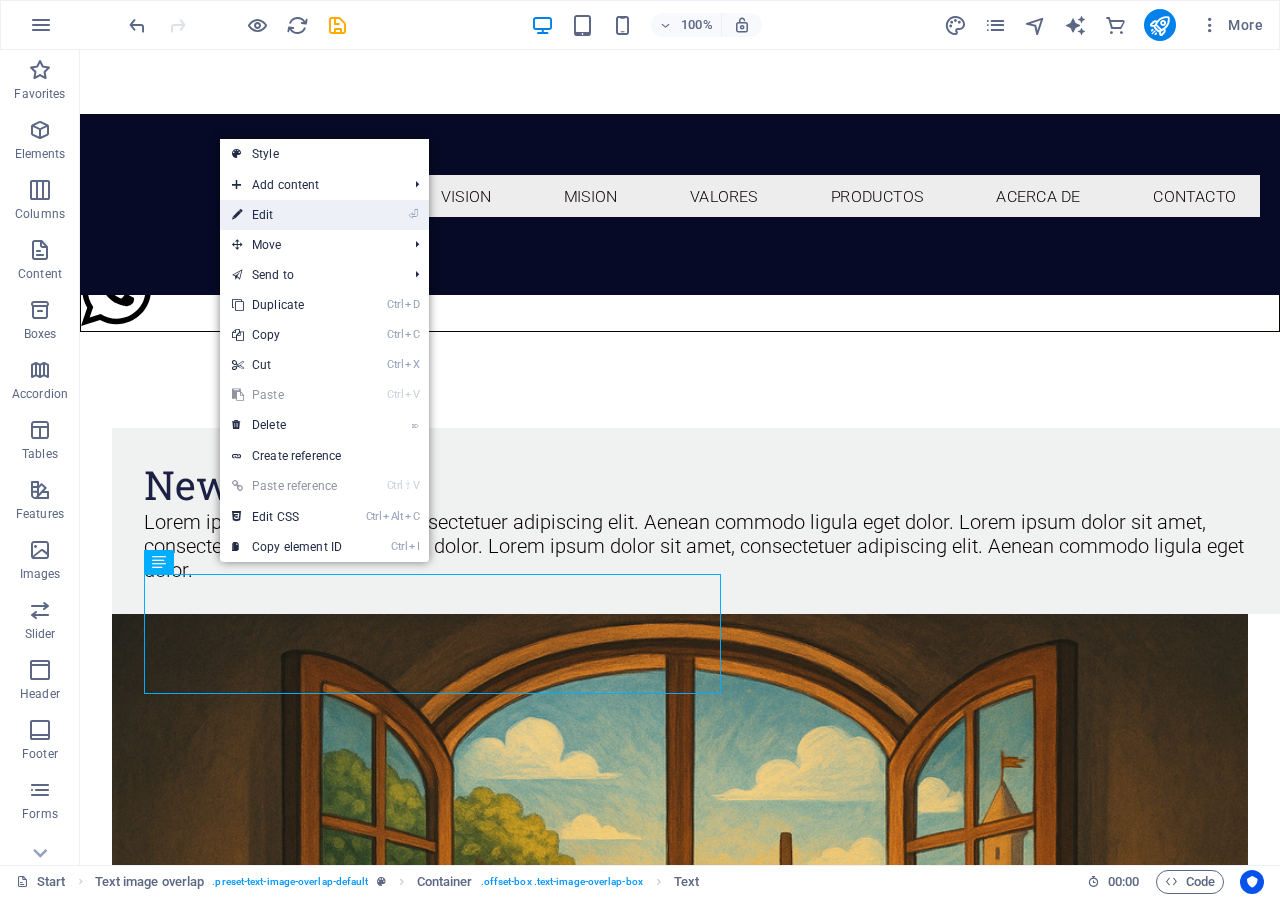 click on "⏎  Edit" at bounding box center [287, 215] 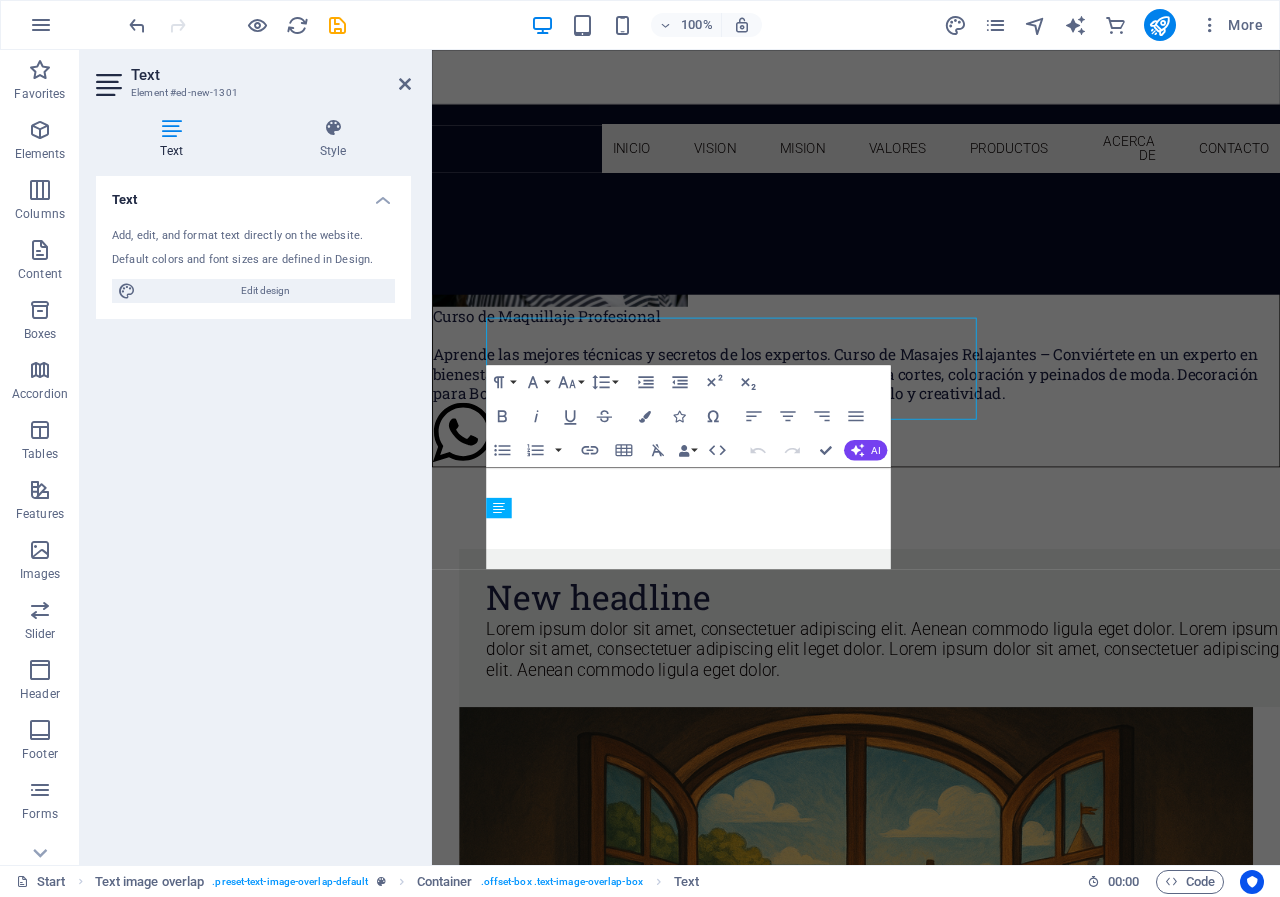 scroll, scrollTop: 2002, scrollLeft: 0, axis: vertical 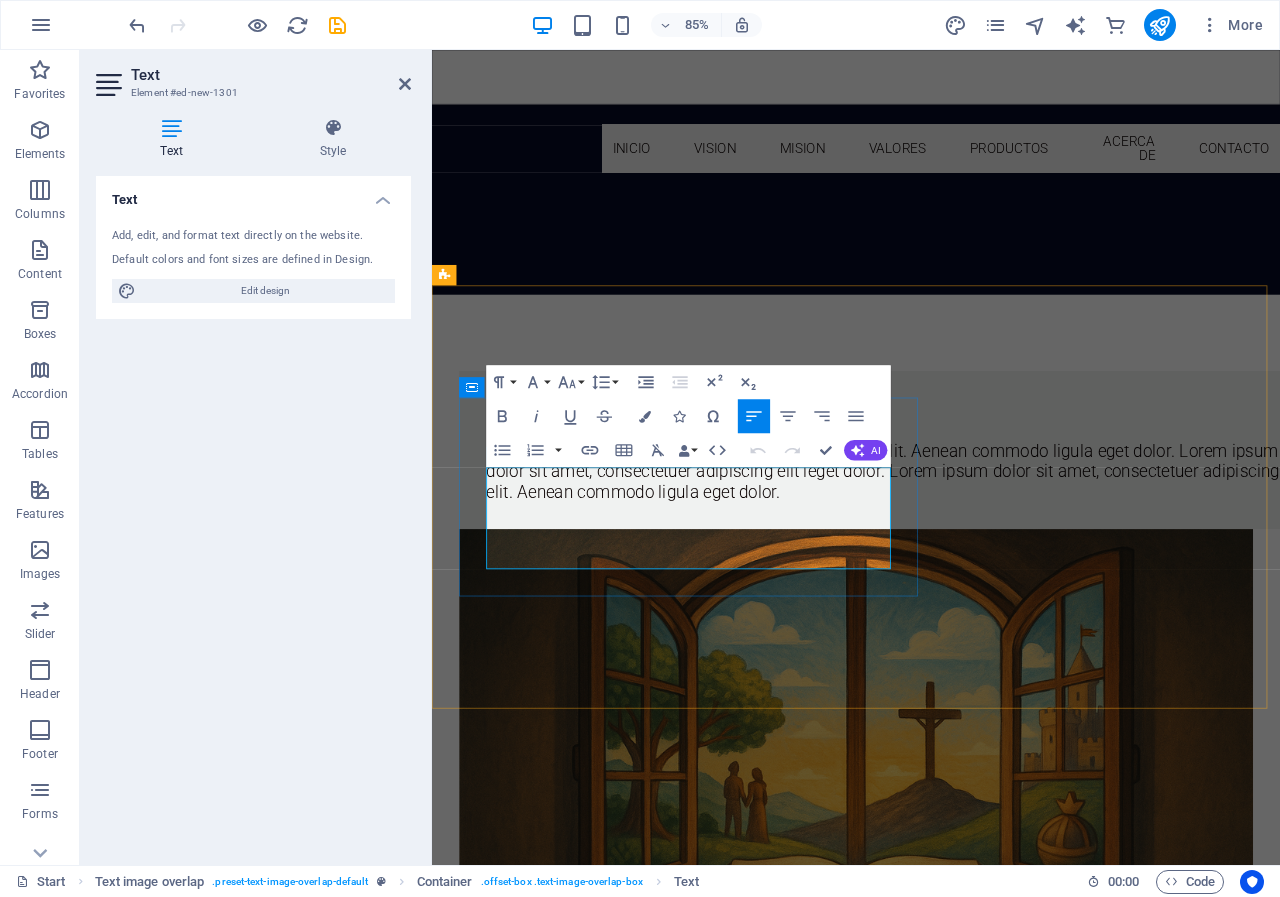 click on "Lorem ipsum dolor sit amet, consectetuer adipiscing elit. Aenean commodo ligula eget dolor. Lorem ipsum dolor sit amet, consectetuer adipiscing elit leget dolor. Lorem ipsum dolor sit amet, consectetuer adipiscing elit. Aenean commodo ligula eget dolor." at bounding box center [971, 546] 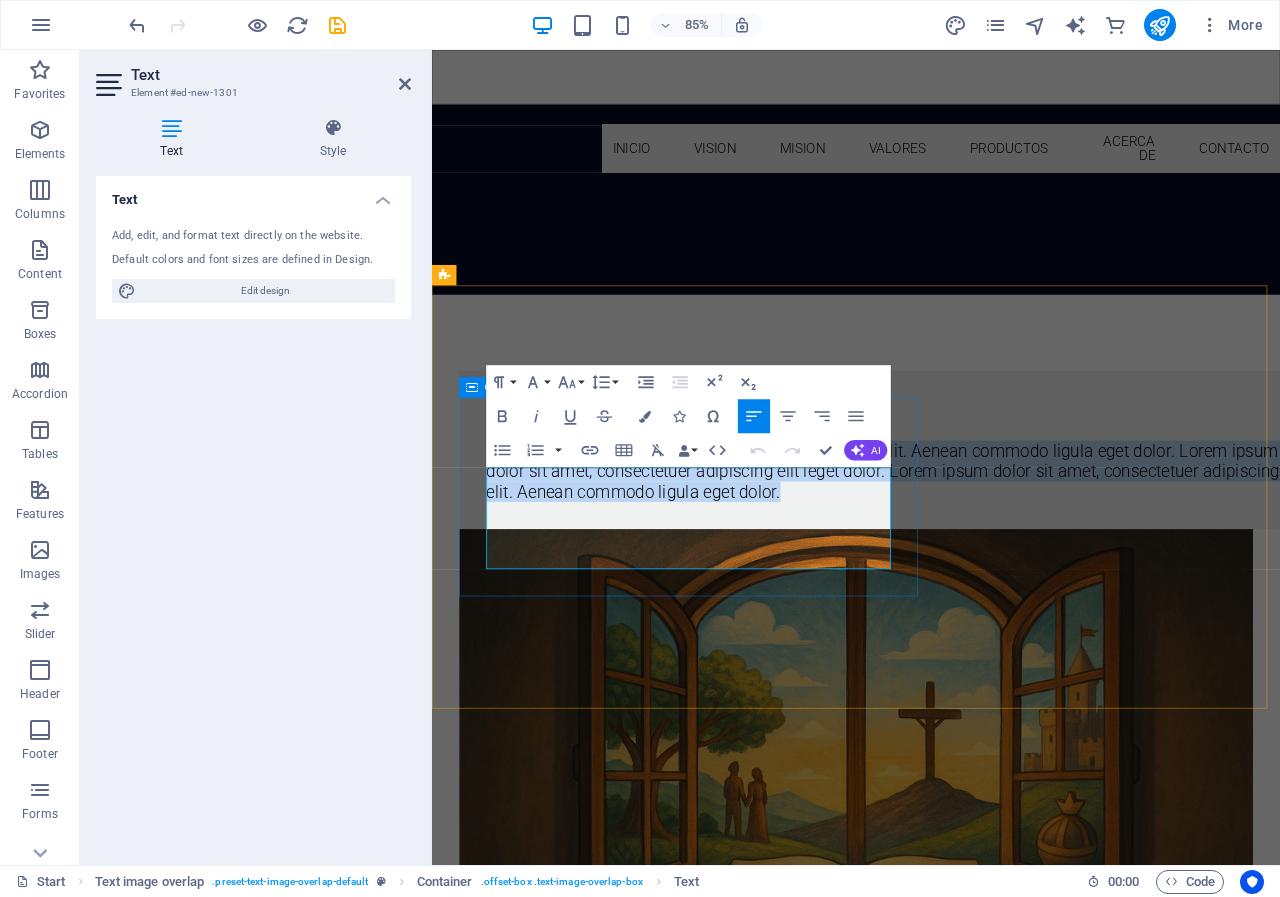 drag, startPoint x: 849, startPoint y: 649, endPoint x: 481, endPoint y: 548, distance: 381.60843 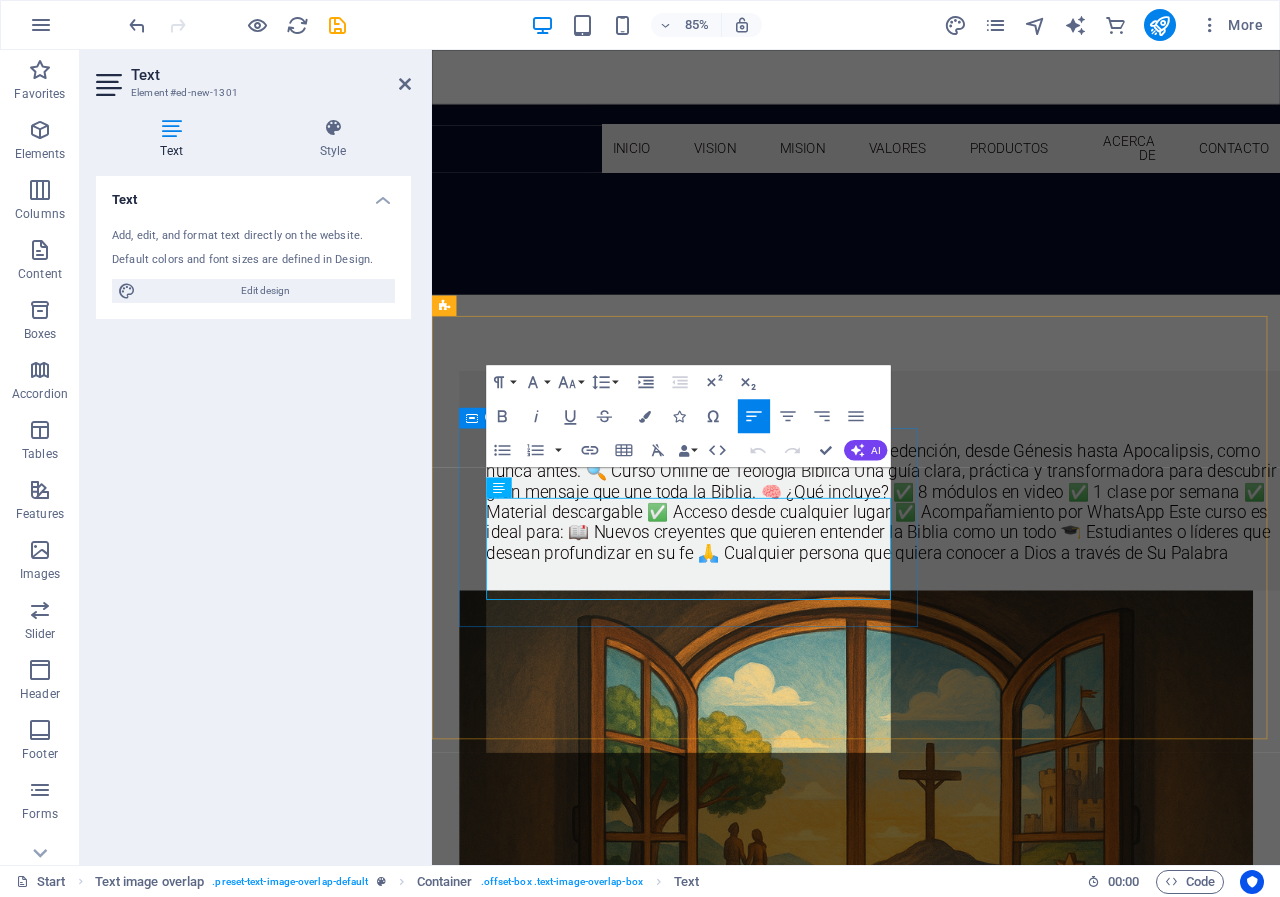 scroll, scrollTop: 1966, scrollLeft: 0, axis: vertical 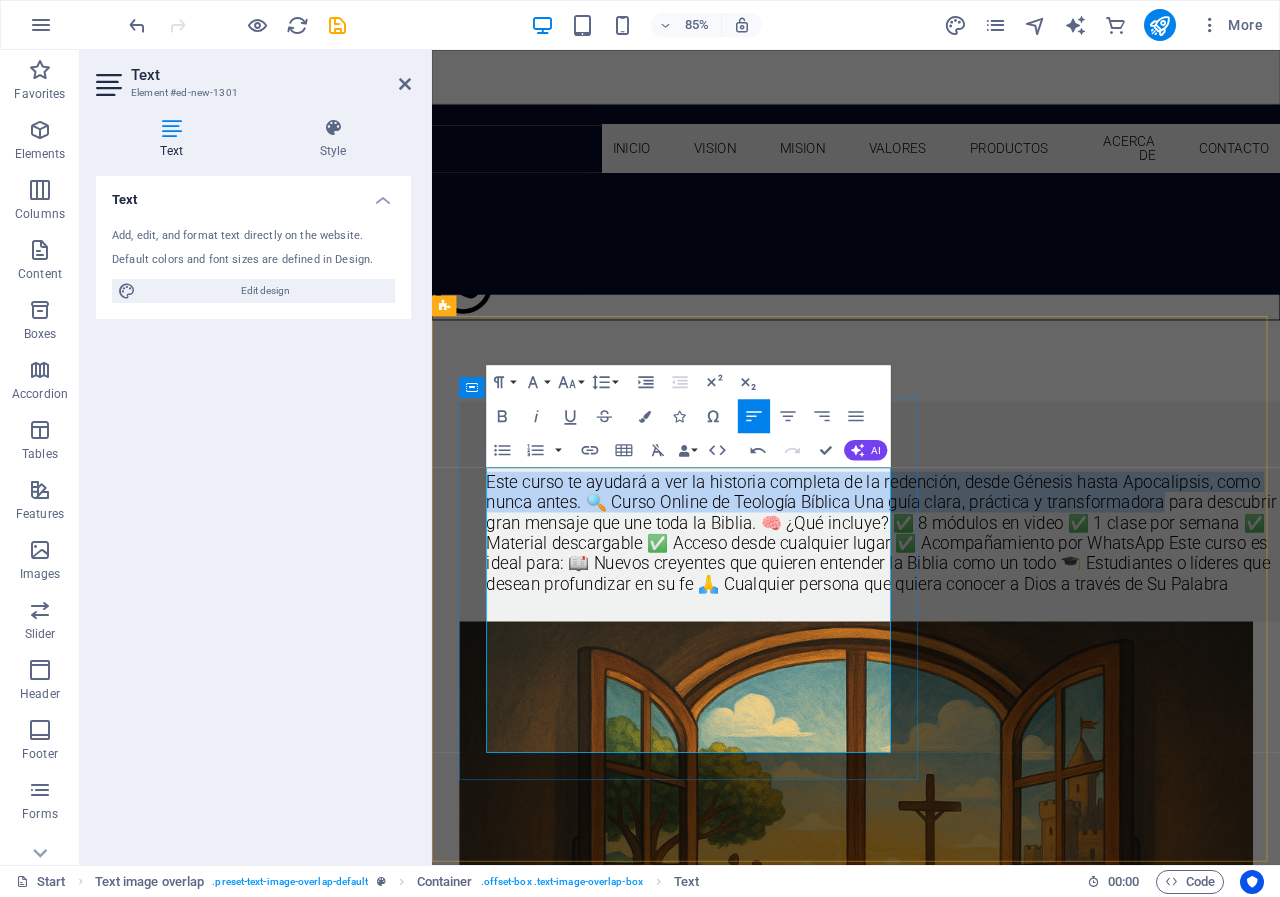 drag, startPoint x: 961, startPoint y: 625, endPoint x: 497, endPoint y: 554, distance: 469.4007 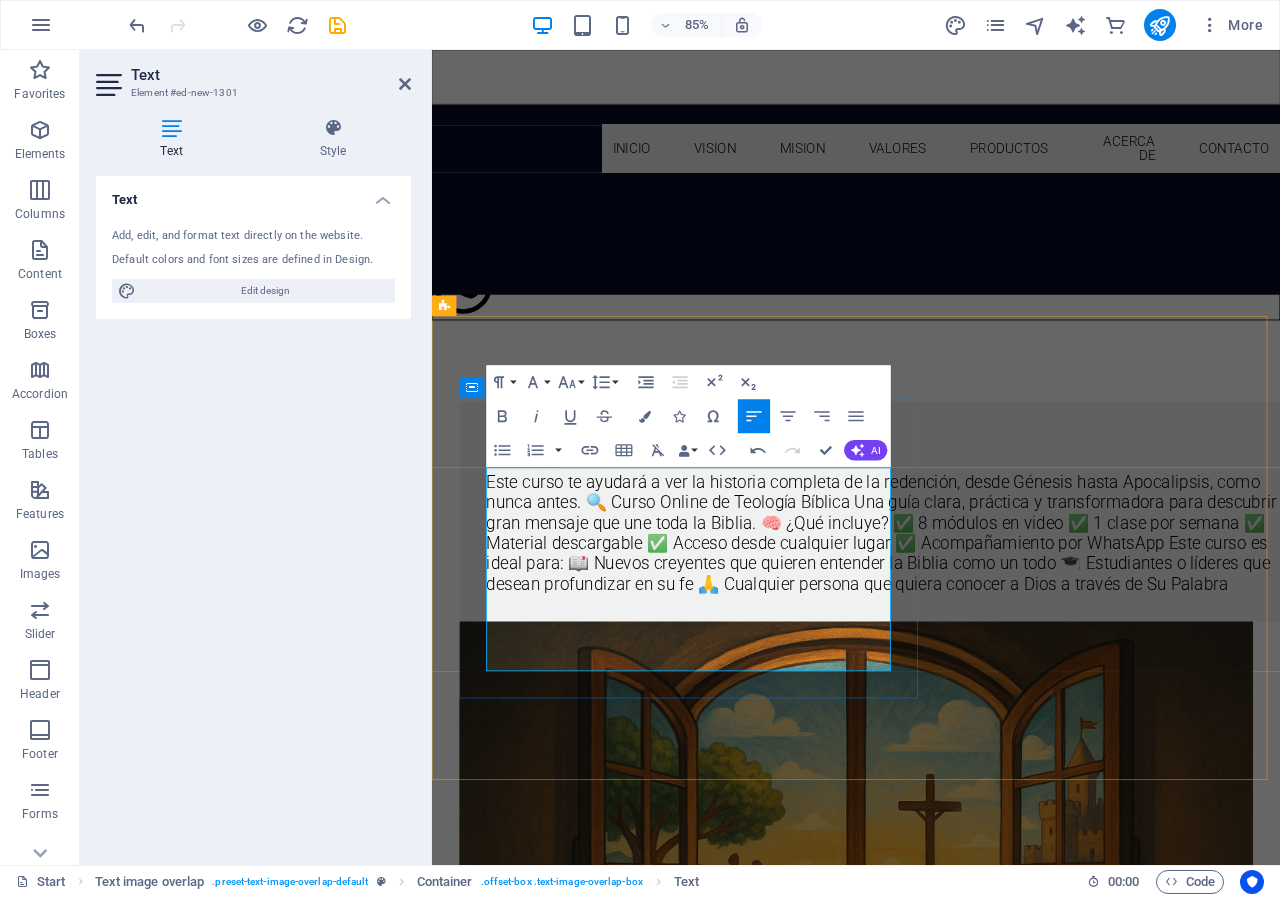 click on "Este curso te ayudará a ver la historia completa de la redención, desde Génesis hasta Apocalipsis, como nunca antes. 🔍 Curso Online de Teología Bíblica Una guía clara, práctica y transformadora para descubrir el gran mensaje que une toda la Biblia. 🧠 ¿Qué incluye? ✅ 8 módulos en video ✅ 1 clase por semana ✅ Material descargable ✅ Acceso desde cualquier lugar ✅ Acompañamiento por WhatsApp Este curso es ideal para: 📖 Nuevos creyentes que quieren entender la Biblia como un todo 🎓 Estudiantes o líderes que desean profundizar en su fe 🙏 Cualquier persona que quiera conocer a Dios a través de Su Palabra" at bounding box center (971, 618) 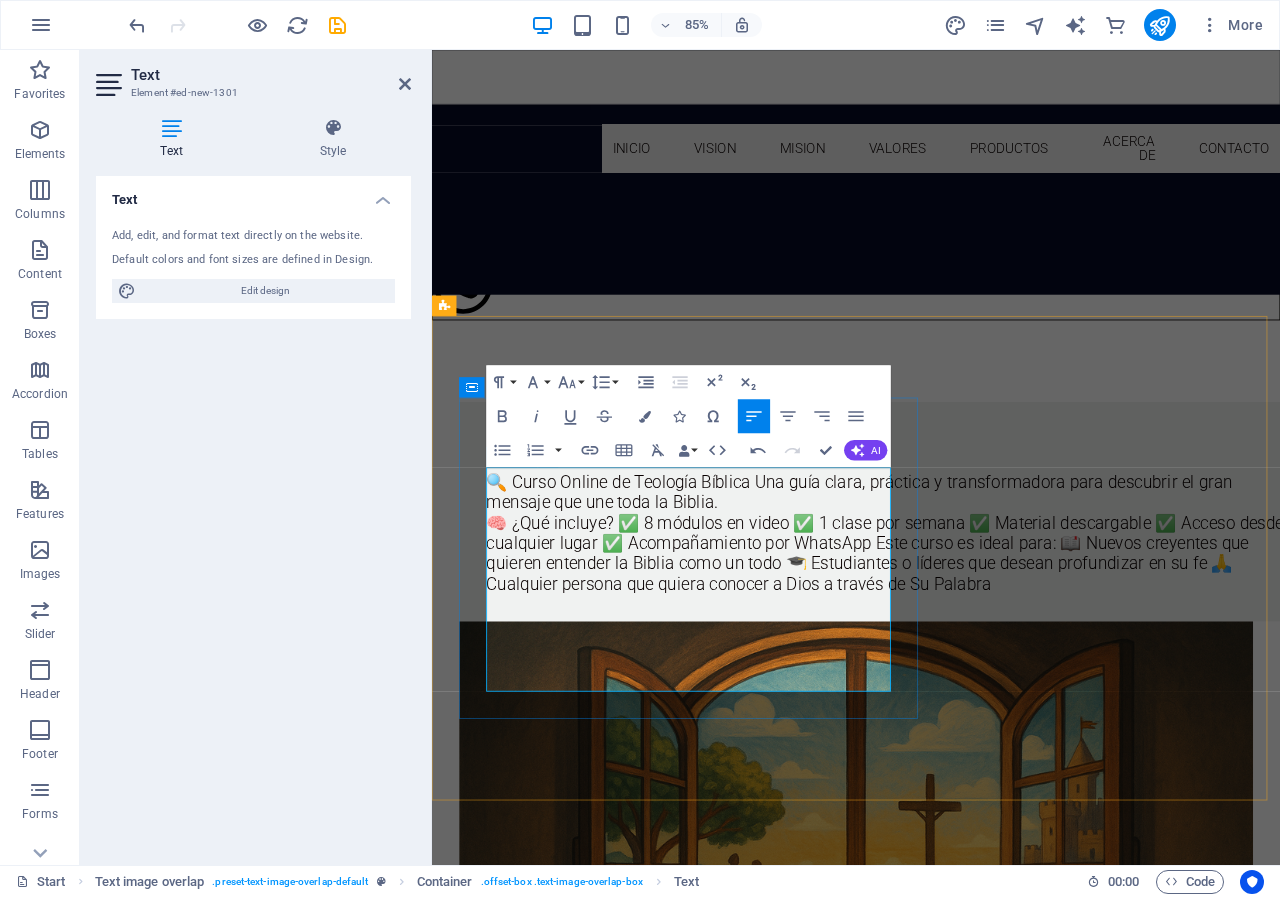 click on "🧠 ¿Qué incluye? ✅ 8 módulos en video ✅ 1 clase por semana ✅ Material descargable ✅ Acceso desde cualquier lugar ✅ Acompañamiento por WhatsApp Este curso es ideal para: 📖 Nuevos creyentes que quieren entender la Biblia como un todo 🎓 Estudiantes o líderes que desean profundizar en su fe 🙏 Cualquier persona que quiera conocer a Dios a través de Su Palabra" at bounding box center (971, 642) 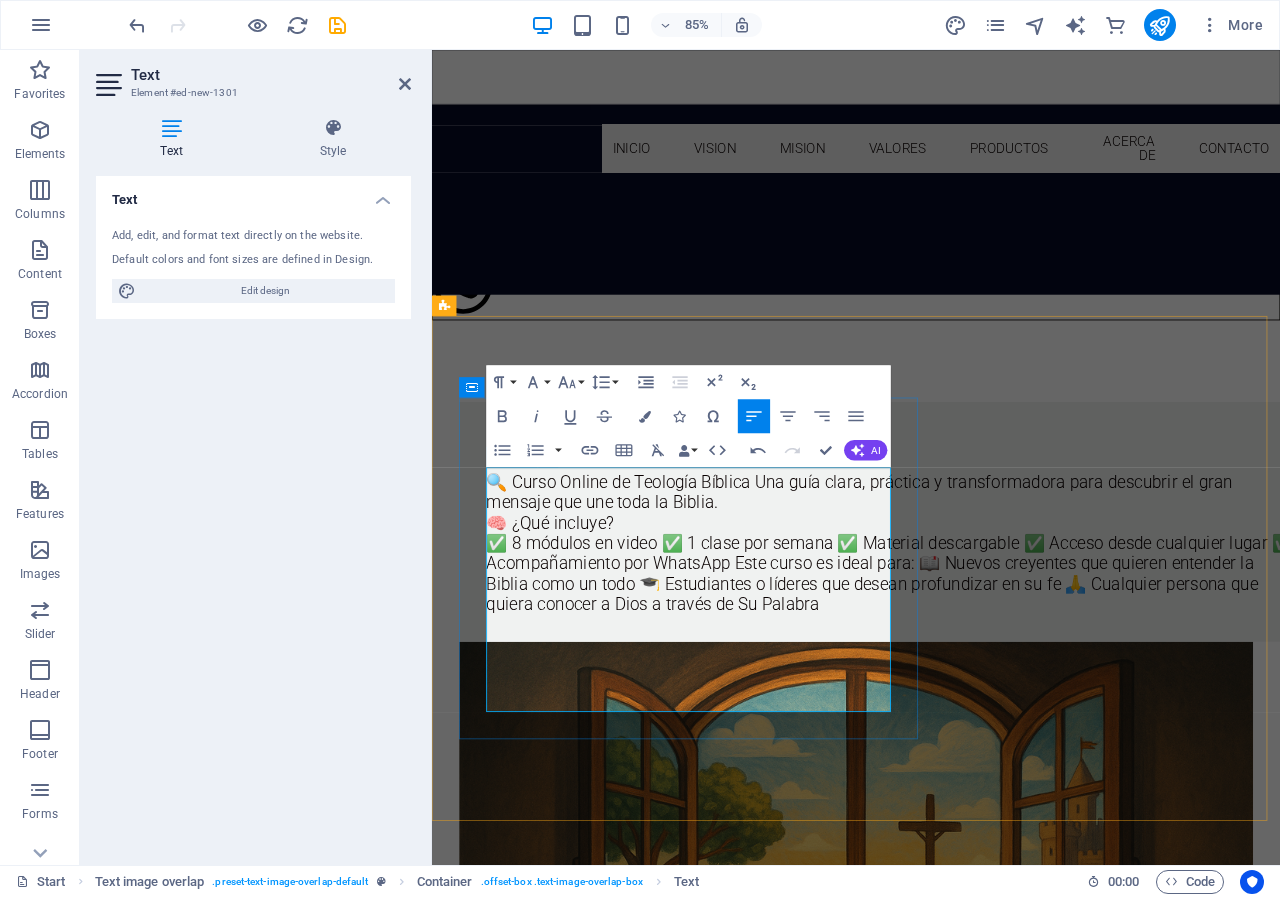 click on "✅ 8 módulos en video ✅ 1 clase por semana ✅ Material descargable ✅ Acceso desde cualquier lugar ✅ Acompañamiento por WhatsApp Este curso es ideal para: 📖 Nuevos creyentes que quieren entender la Biblia como un todo 🎓 Estudiantes o líderes que desean profundizar en su fe 🙏 Cualquier persona que quiera conocer a Dios a través de Su Palabra" at bounding box center (971, 666) 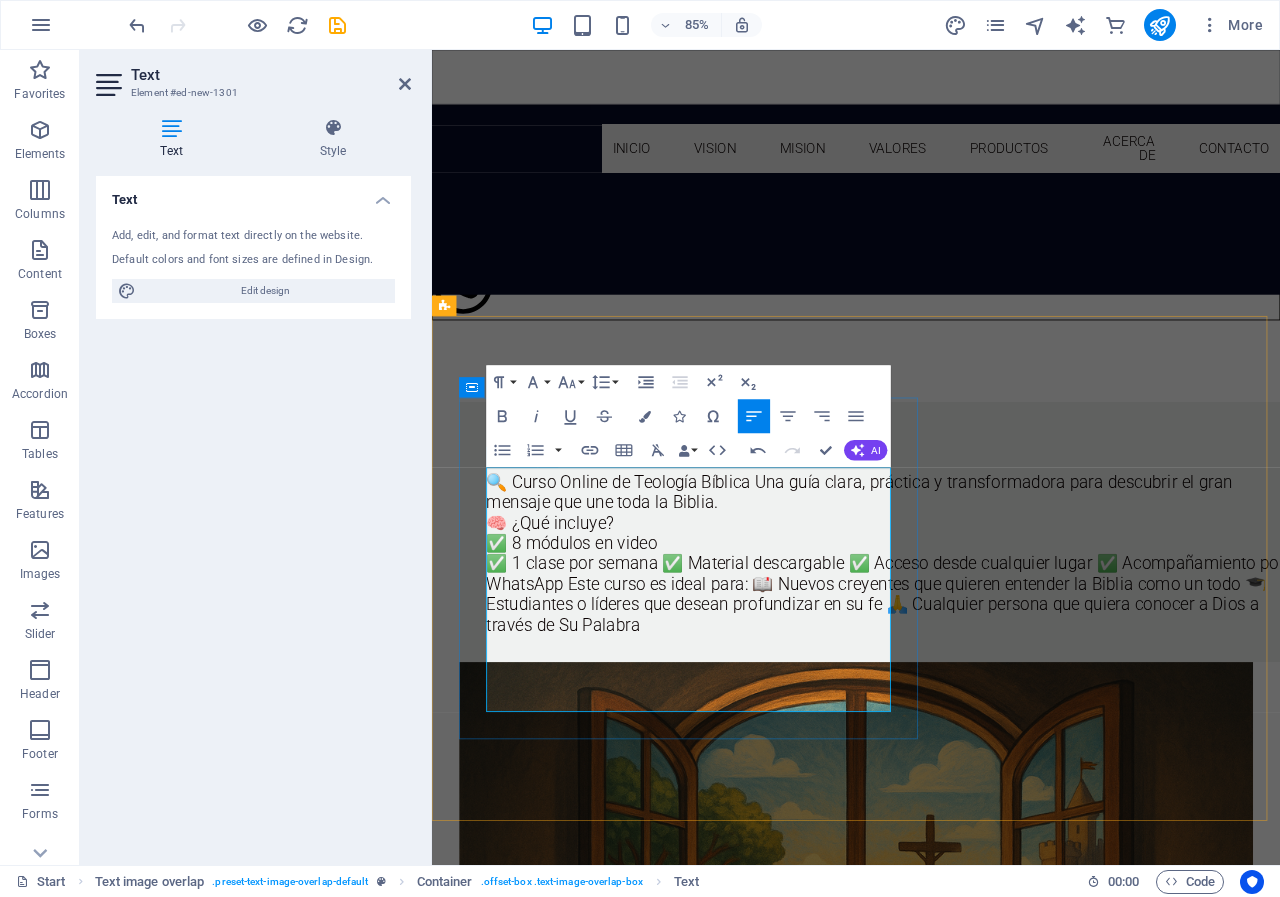 click on "✅ 1 clase por semana ✅ Material descargable ✅ Acceso desde cualquier lugar ✅ Acompañamiento por WhatsApp Este curso es ideal para: 📖 Nuevos creyentes que quieren entender la Biblia como un todo 🎓 Estudiantes o líderes que desean profundizar en su fe 🙏 Cualquier persona que quiera conocer a Dios a través de Su Palabra" at bounding box center (971, 690) 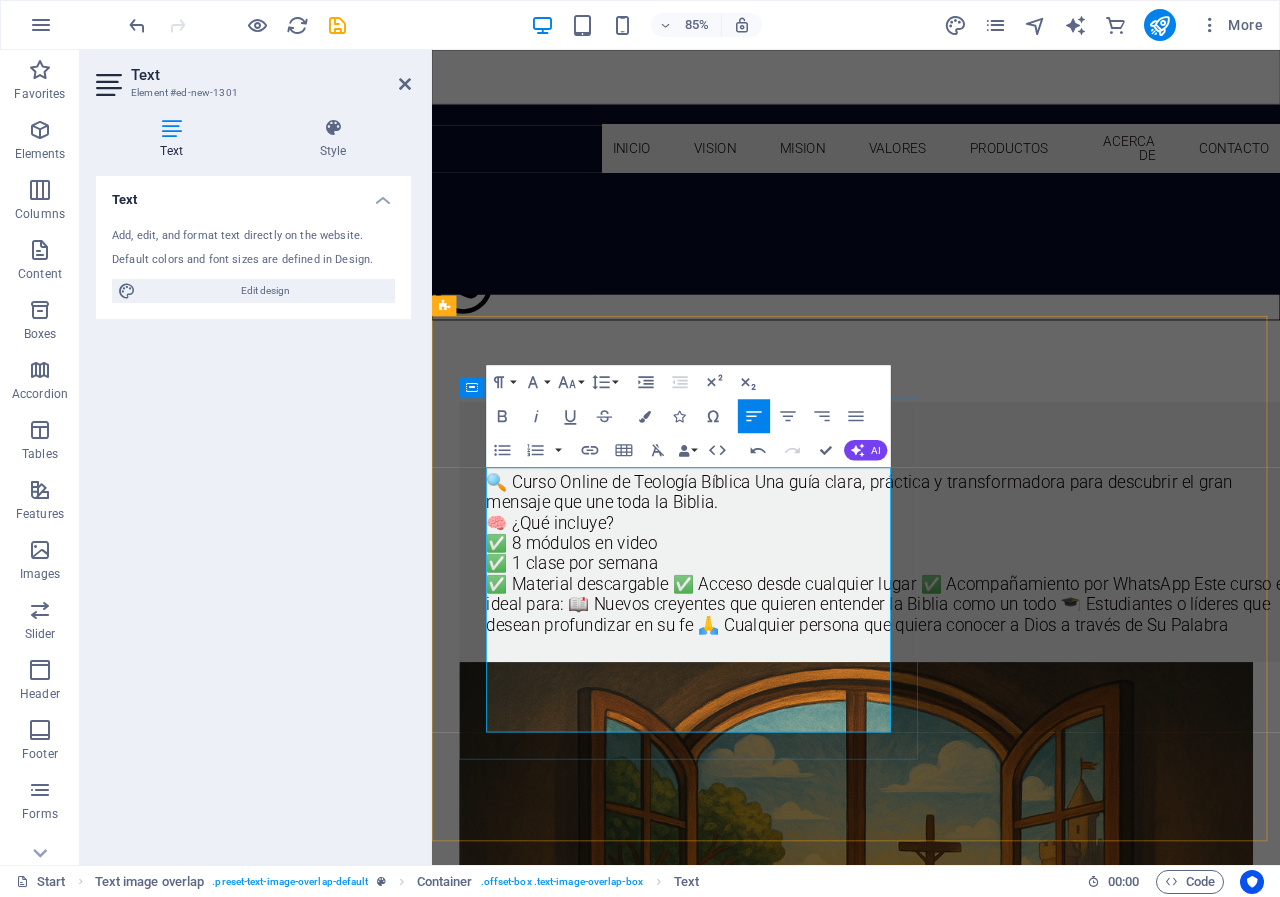 click on "✅ Material descargable ✅ Acceso desde cualquier lugar ✅ Acompañamiento por WhatsApp Este curso es ideal para: 📖 Nuevos creyentes que quieren entender la Biblia como un todo 🎓 Estudiantes o líderes que desean profundizar en su fe 🙏 Cualquier persona que quiera conocer a Dios a través de Su Palabra" at bounding box center (971, 702) 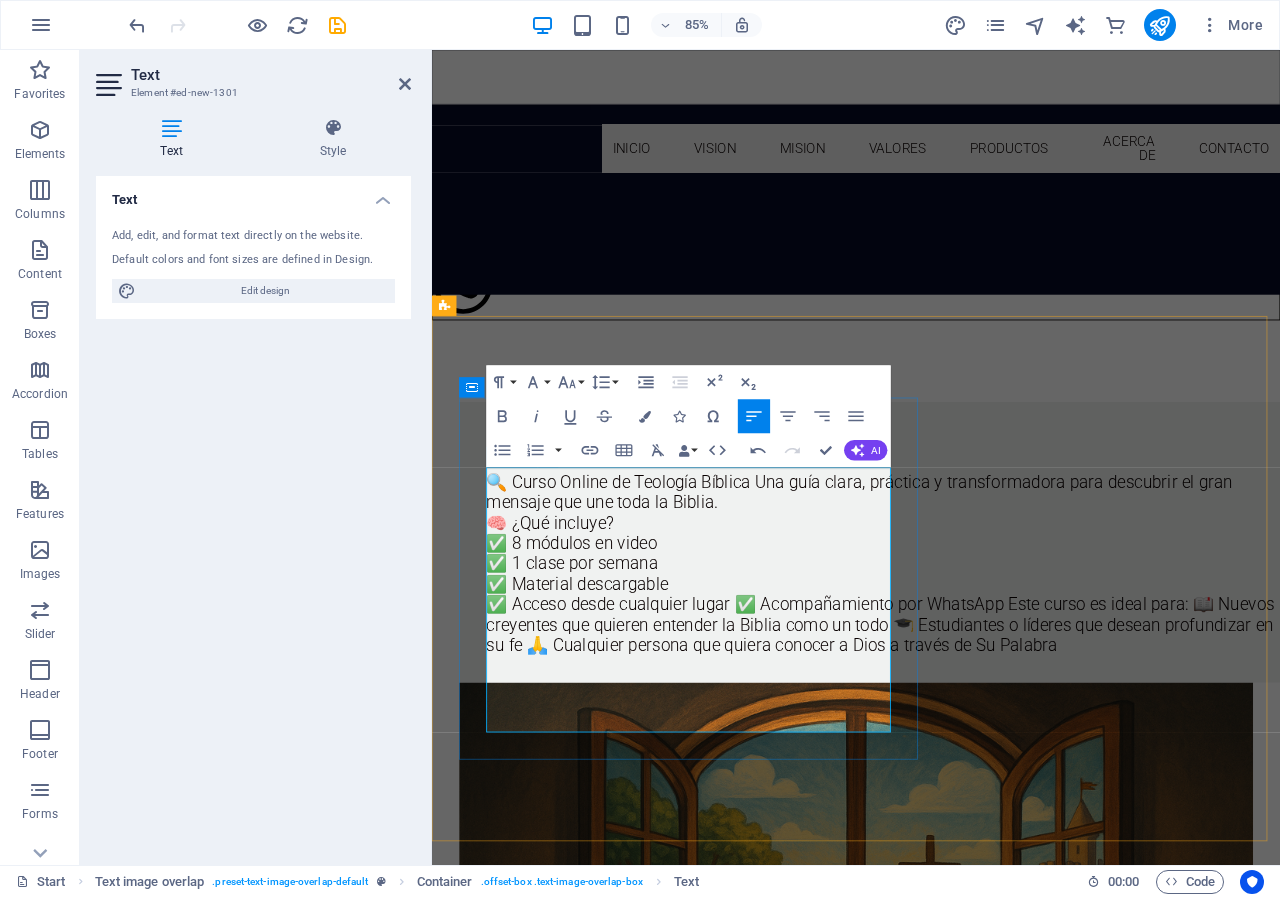 click on "✅ Acceso desde cualquier lugar ✅ Acompañamiento por WhatsApp Este curso es ideal para: 📖 Nuevos creyentes que quieren entender la Biblia como un todo 🎓 Estudiantes o líderes que desean profundizar en su fe 🙏 Cualquier persona que quiera conocer a Dios a través de Su Palabra" at bounding box center [971, 726] 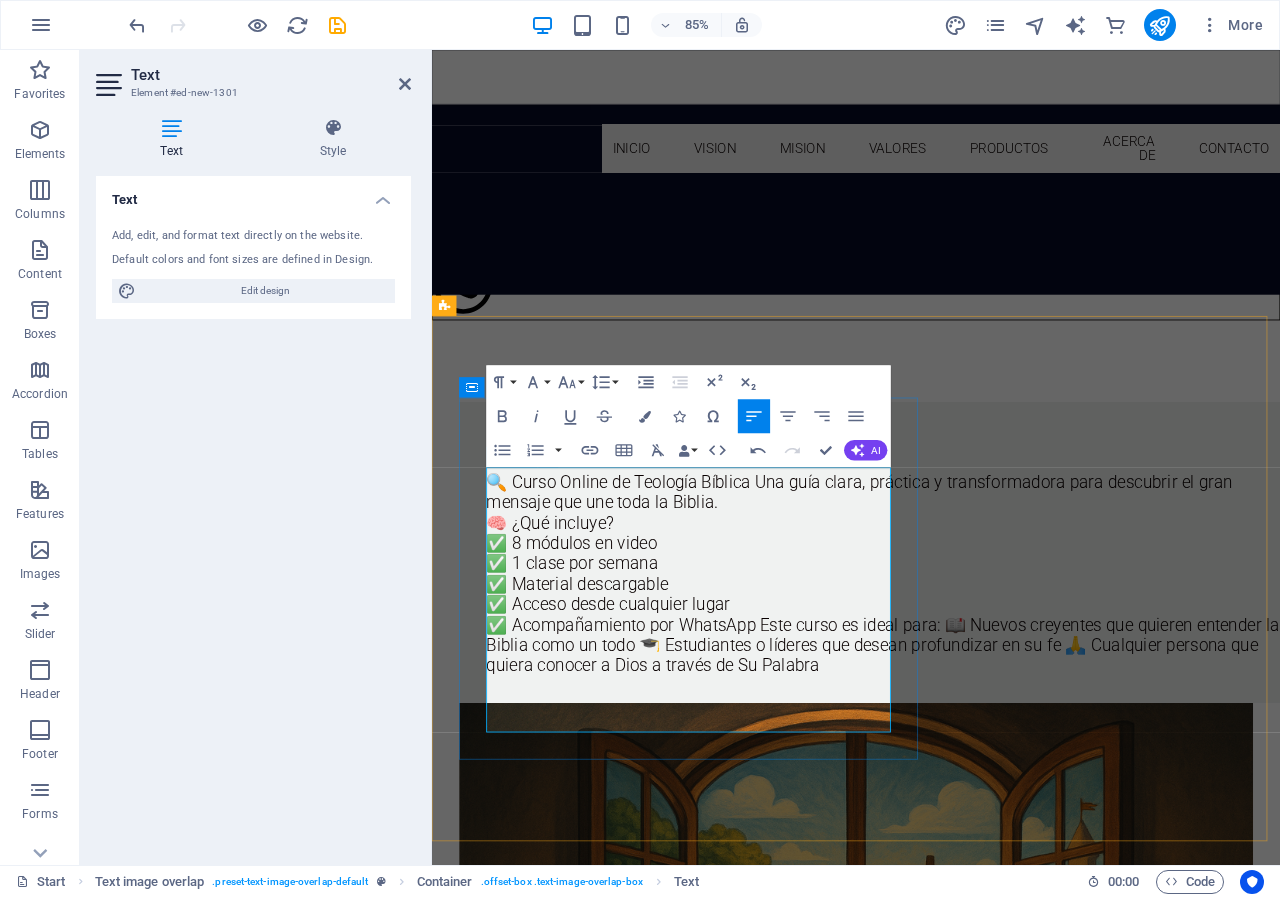 click on "✅ Acompañamiento por WhatsApp Este curso es ideal para: 📖 Nuevos creyentes que quieren entender la Biblia como un todo 🎓 Estudiantes o líderes que desean profundizar en su fe 🙏 Cualquier persona que quiera conocer a Dios a través de Su Palabra" at bounding box center (971, 750) 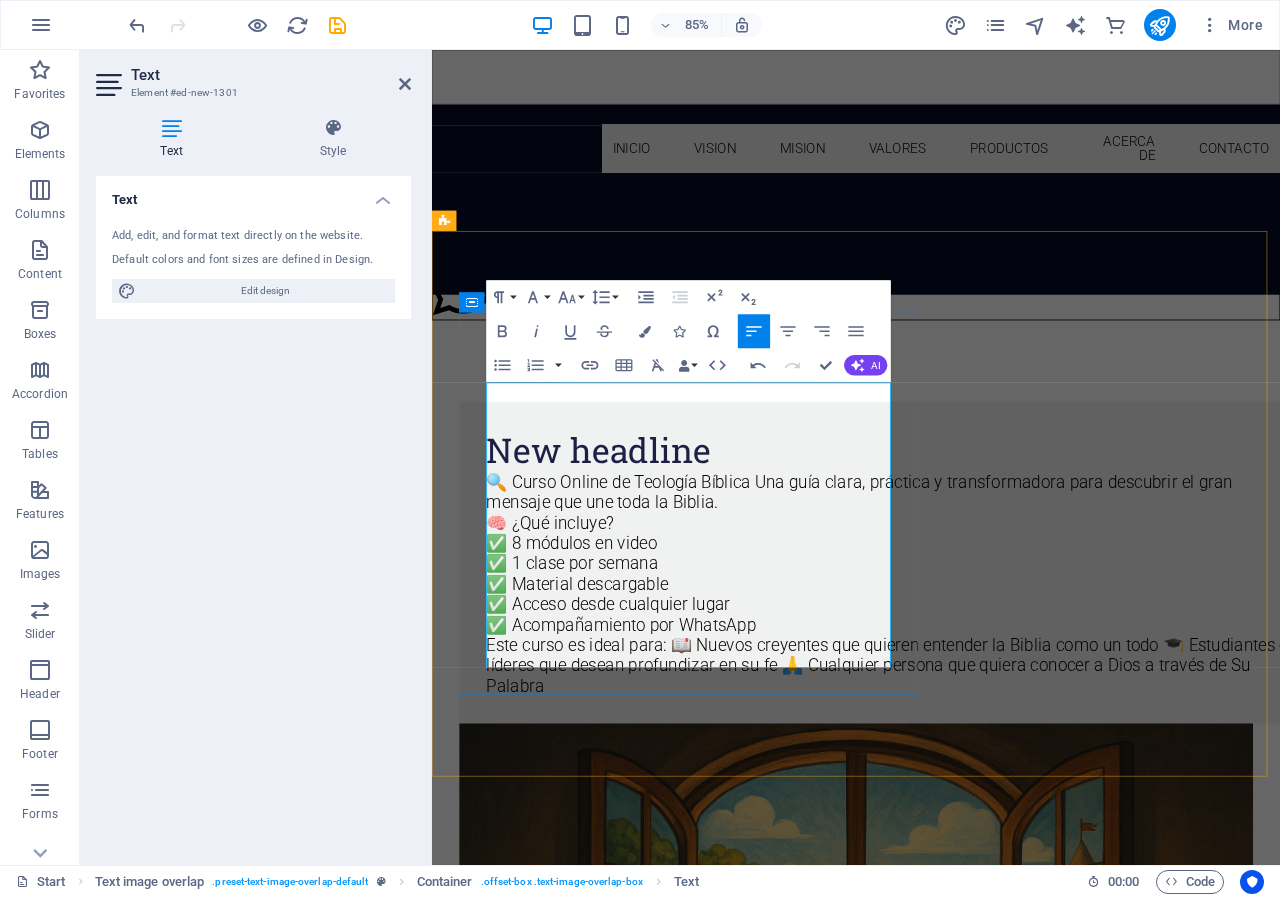 scroll, scrollTop: 2066, scrollLeft: 0, axis: vertical 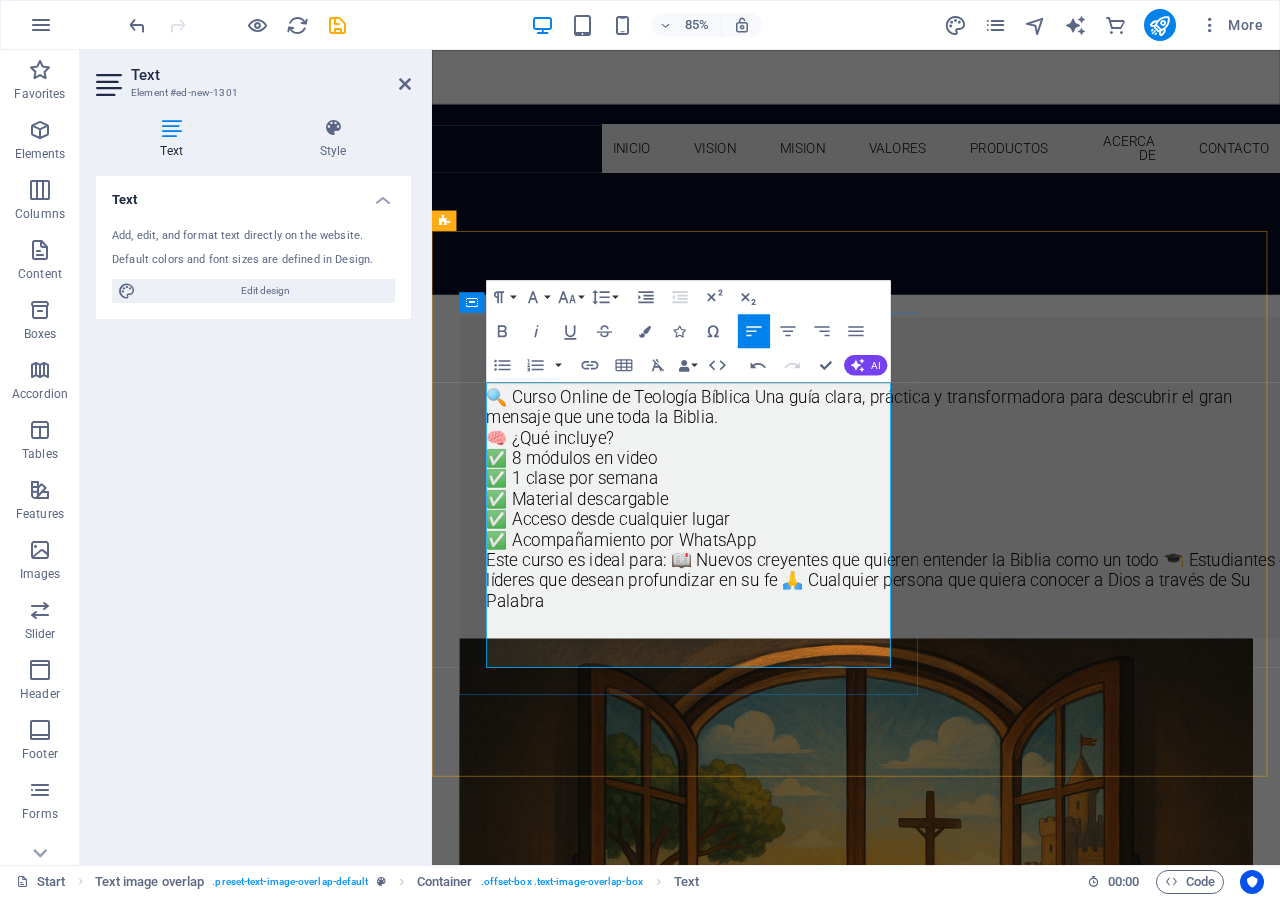 click on "Este curso es ideal para: 📖 Nuevos creyentes que quieren entender la Biblia como un todo 🎓 Estudiantes o líderes que desean profundizar en su fe 🙏 Cualquier persona que quiera conocer a Dios a través de Su Palabra" at bounding box center (971, 674) 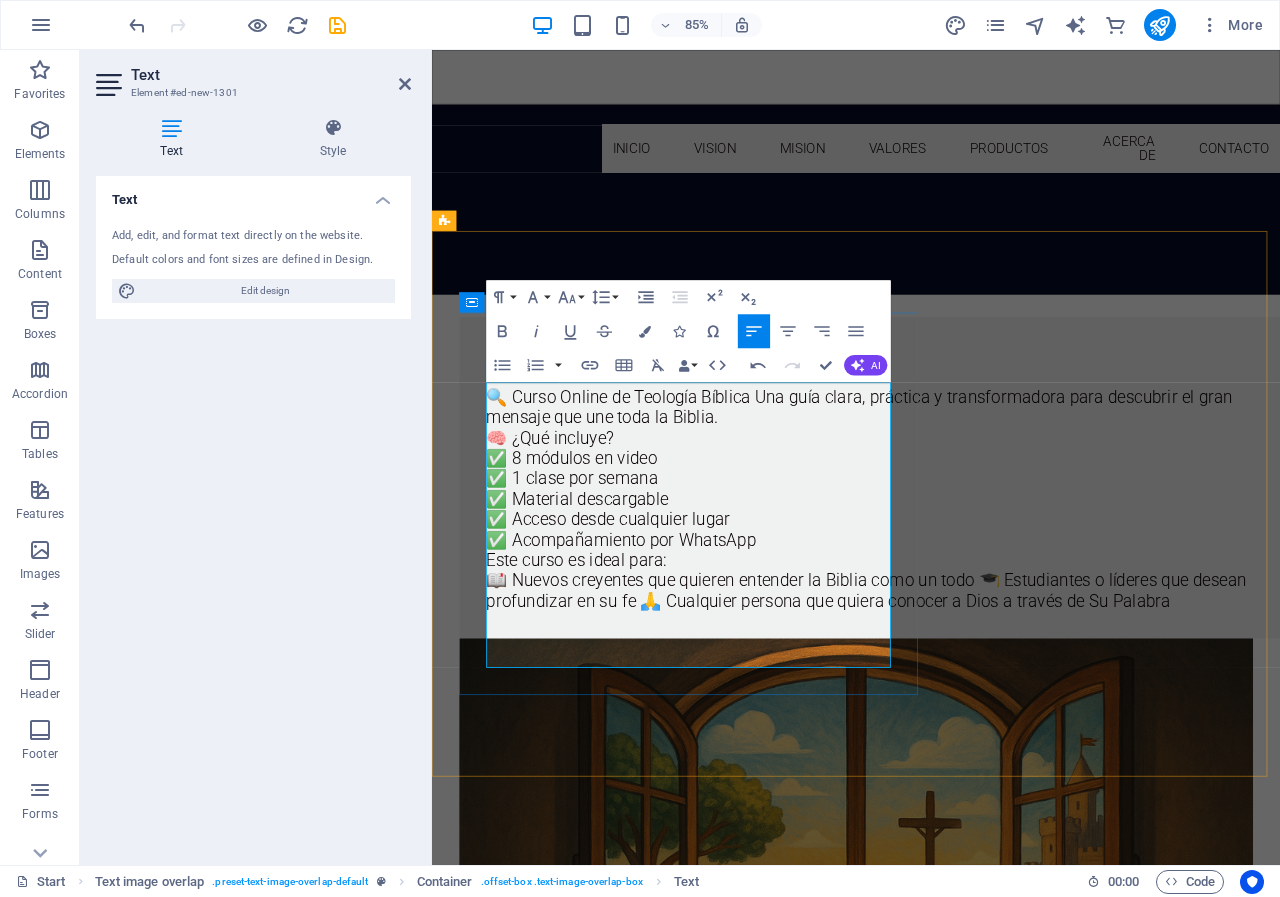 click on "📖 Nuevos creyentes que quieren entender la Biblia como un todo 🎓 Estudiantes o líderes que desean profundizar en su fe 🙏 Cualquier persona que quiera conocer a Dios a través de Su Palabra" at bounding box center (971, 686) 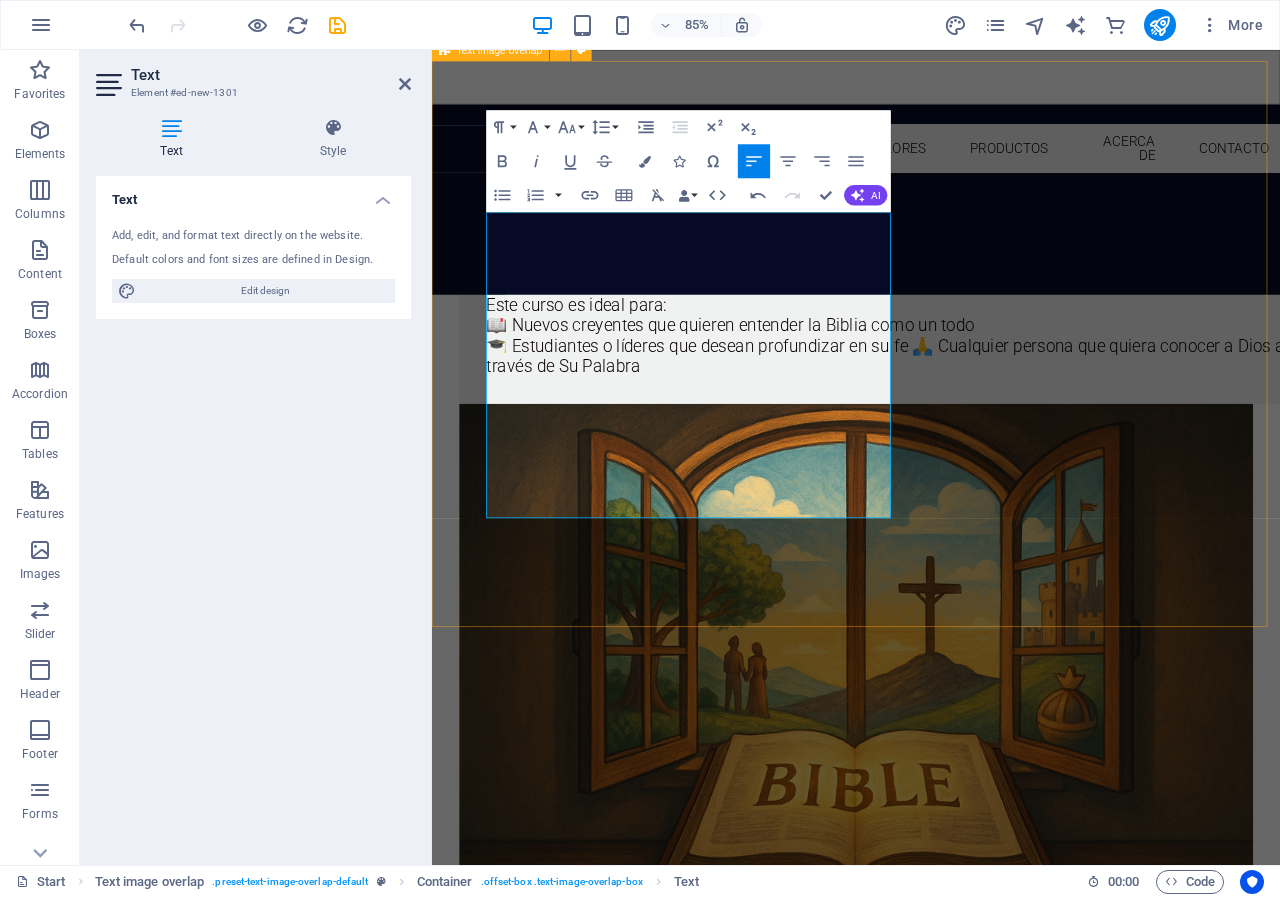 scroll, scrollTop: 2266, scrollLeft: 0, axis: vertical 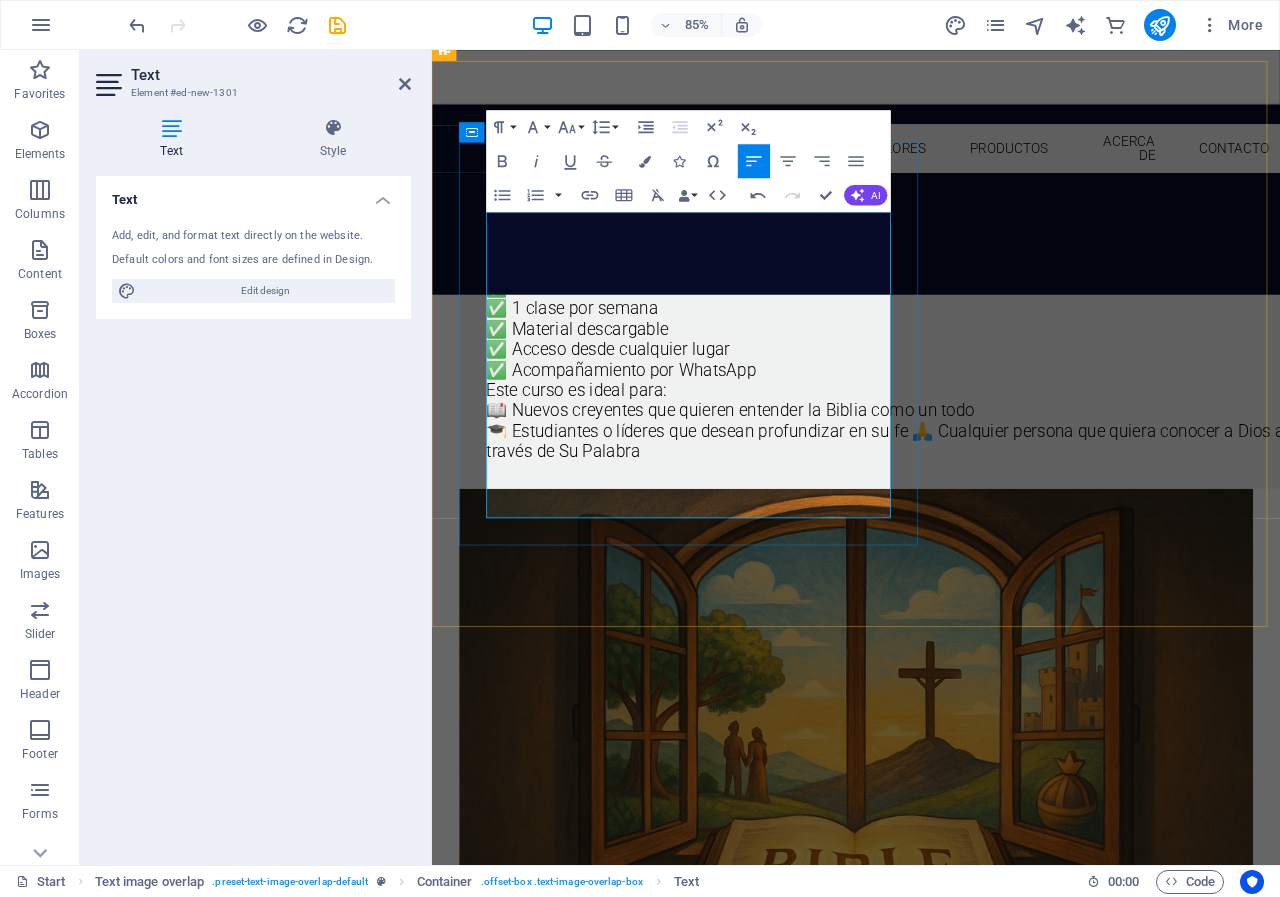 click on "🎓 Estudiantes o líderes que desean profundizar en su fe 🙏 Cualquier persona que quiera conocer a Dios a través de Su Palabra" at bounding box center (971, 510) 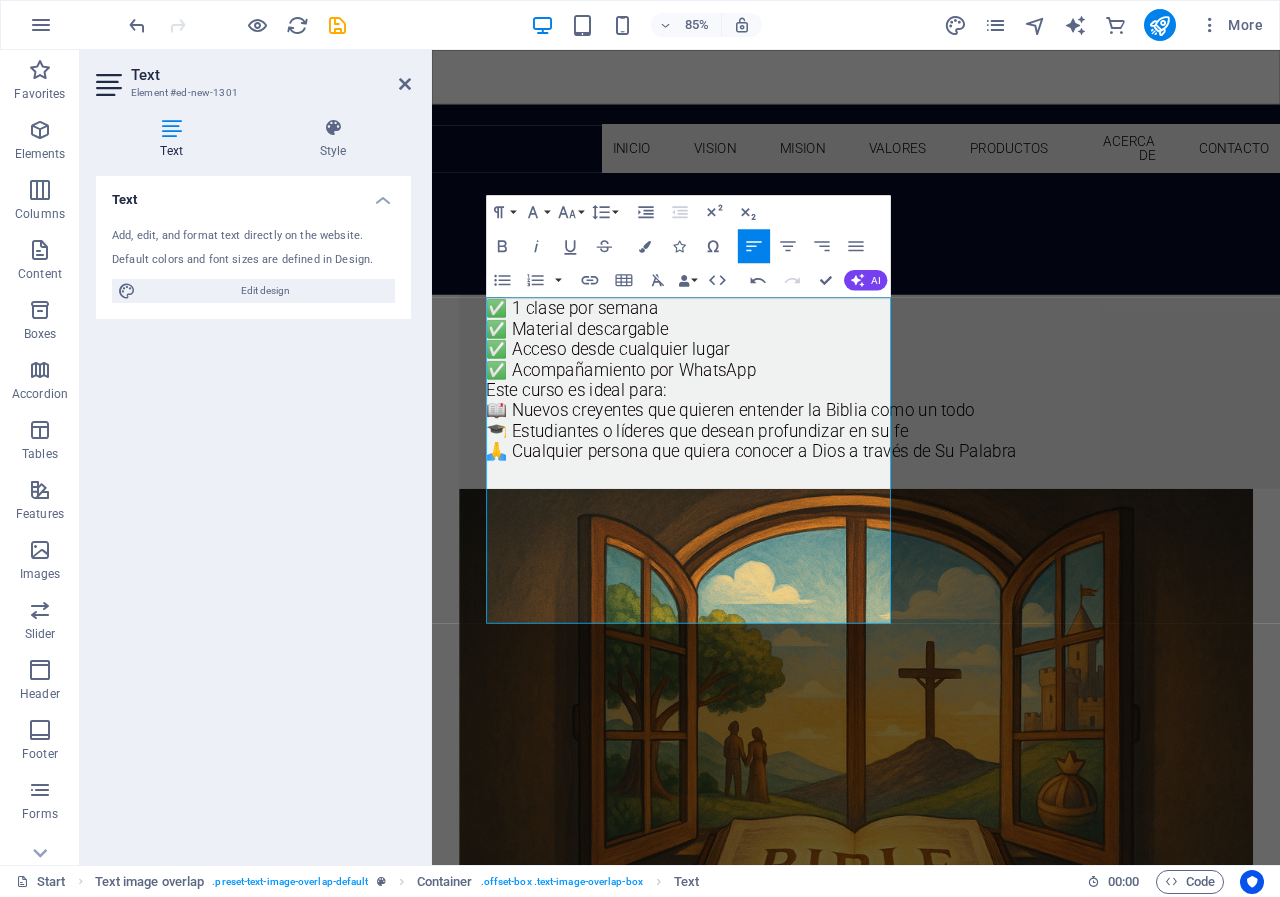 scroll, scrollTop: 1966, scrollLeft: 0, axis: vertical 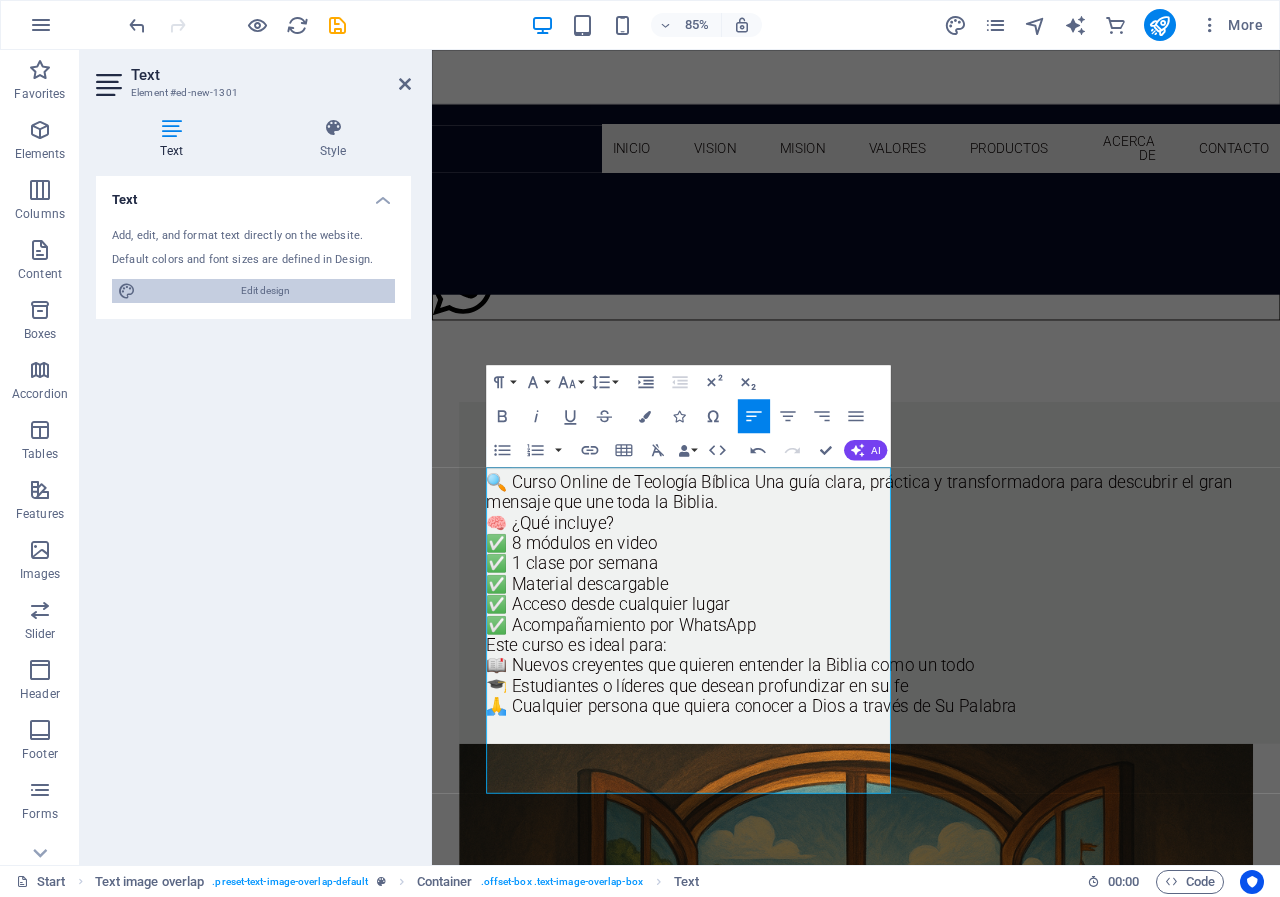 click on "Edit design" at bounding box center (265, 291) 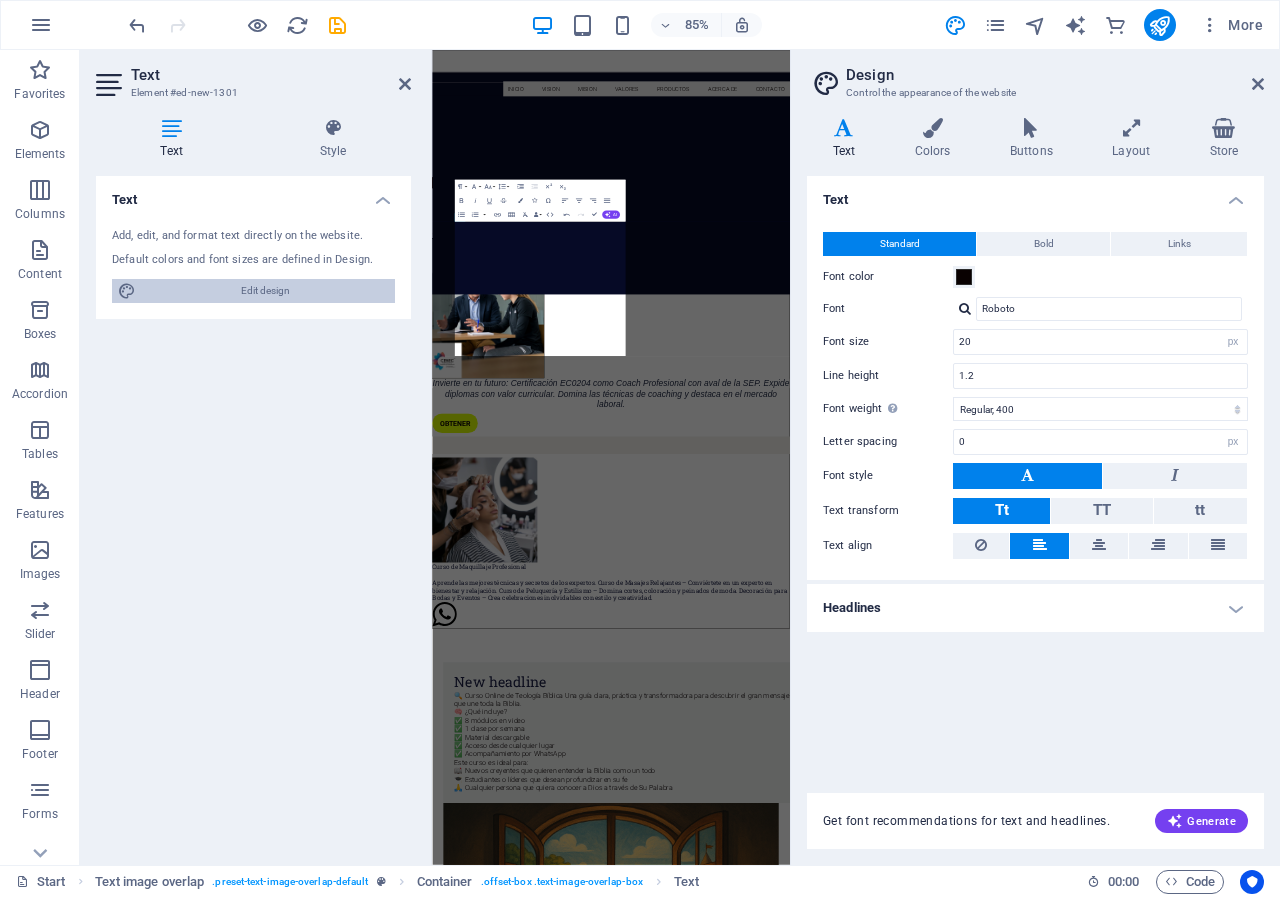 scroll, scrollTop: 3301, scrollLeft: 0, axis: vertical 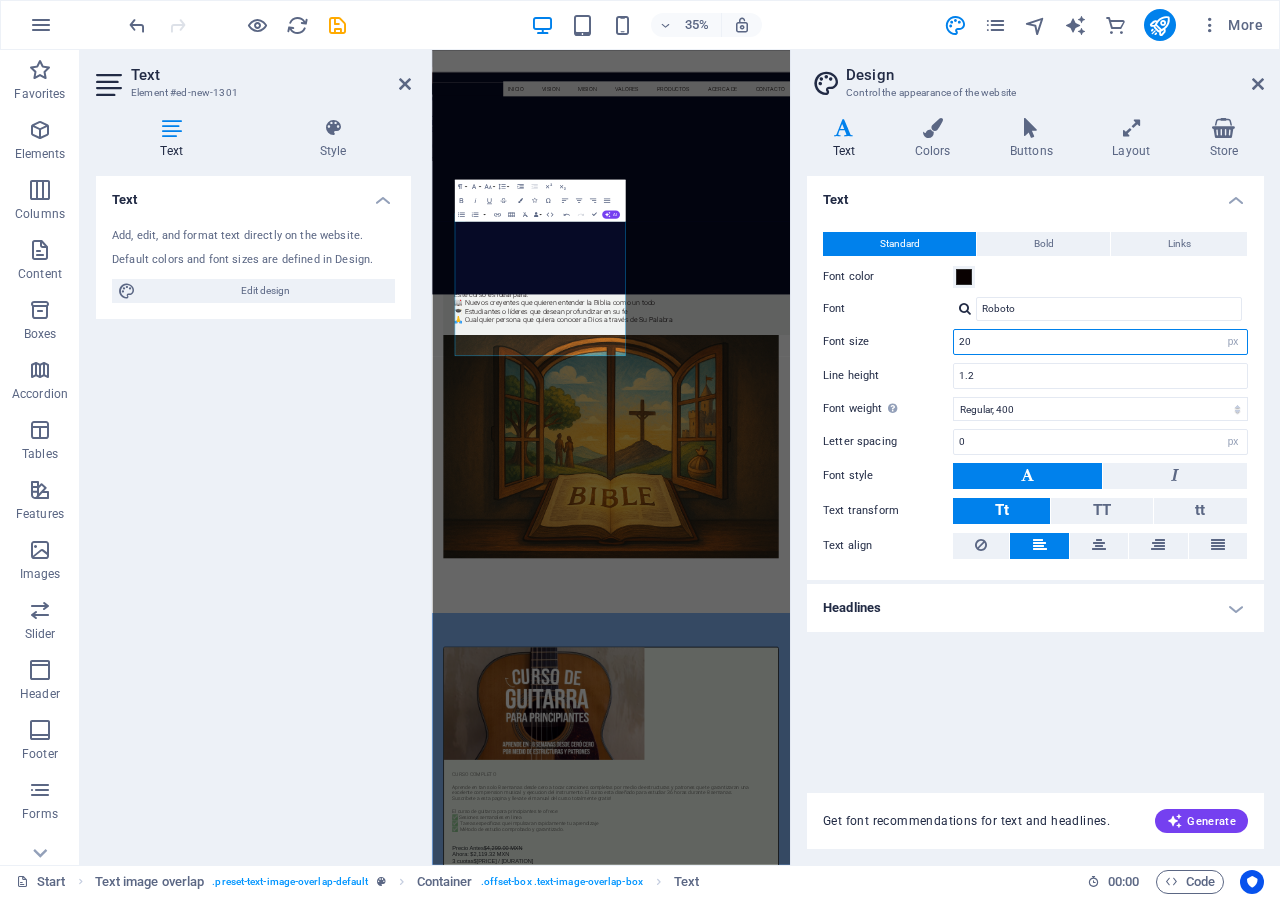 drag, startPoint x: 974, startPoint y: 343, endPoint x: 951, endPoint y: 342, distance: 23.021729 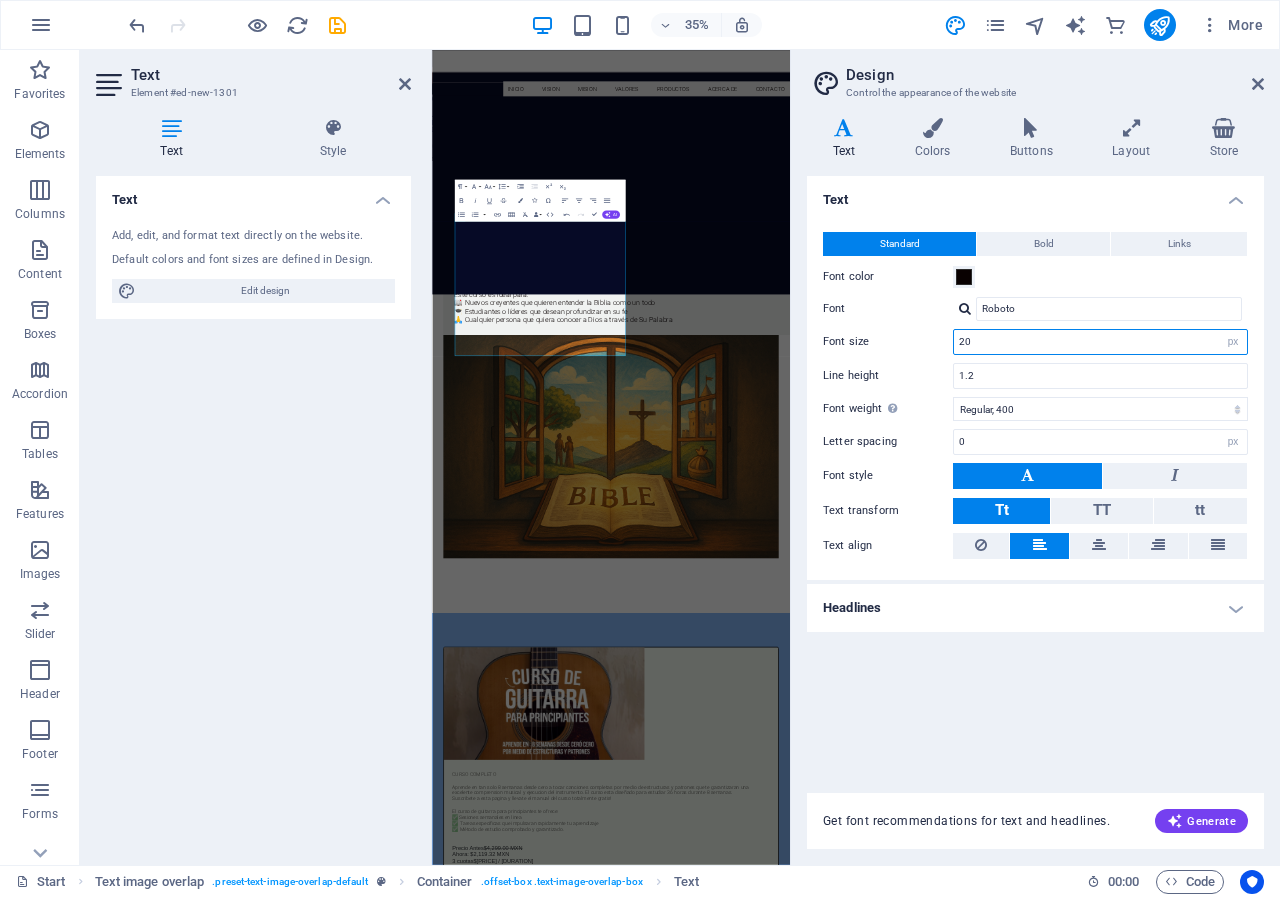 click on "Font size 20 rem px" at bounding box center (1035, 342) 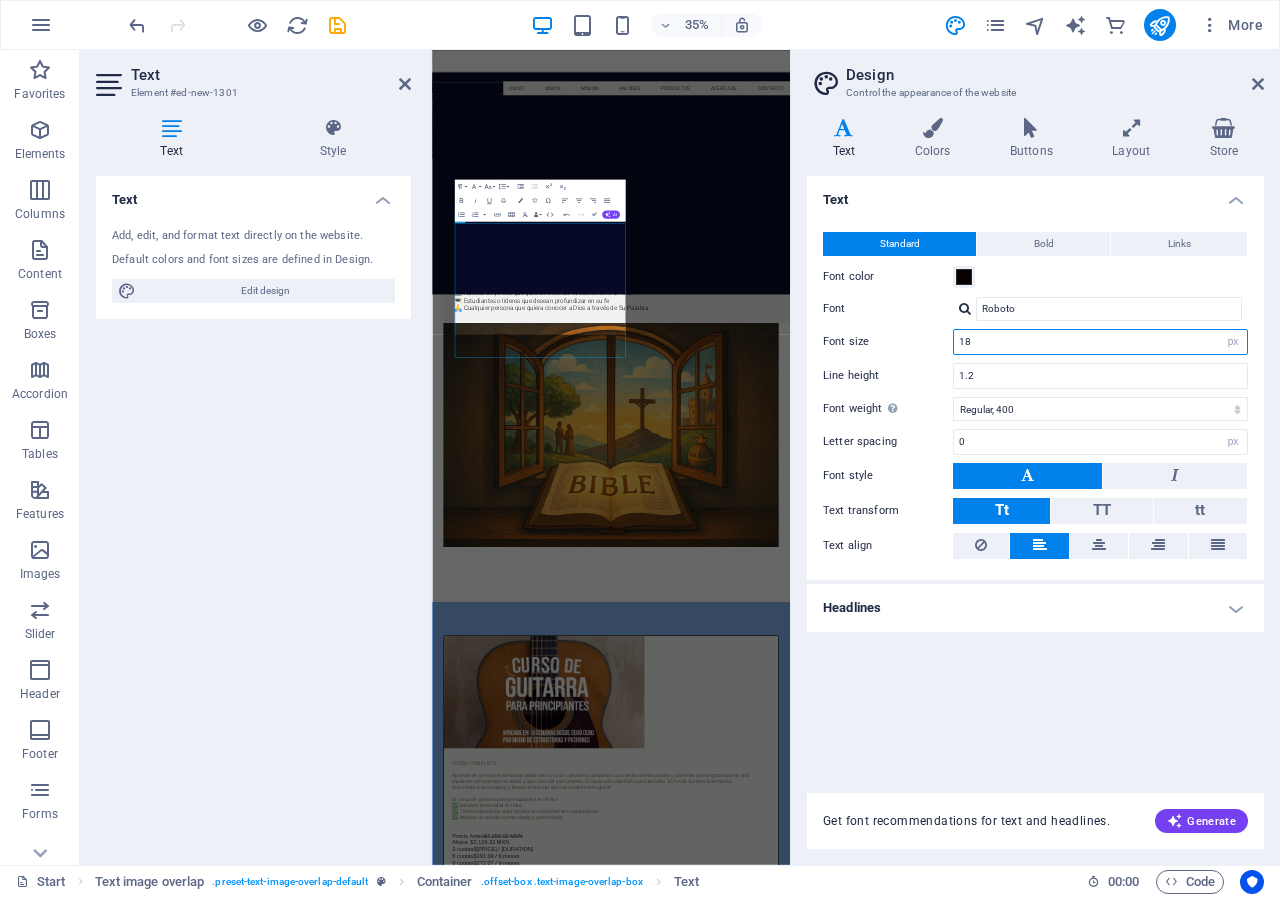 scroll, scrollTop: 3294, scrollLeft: 0, axis: vertical 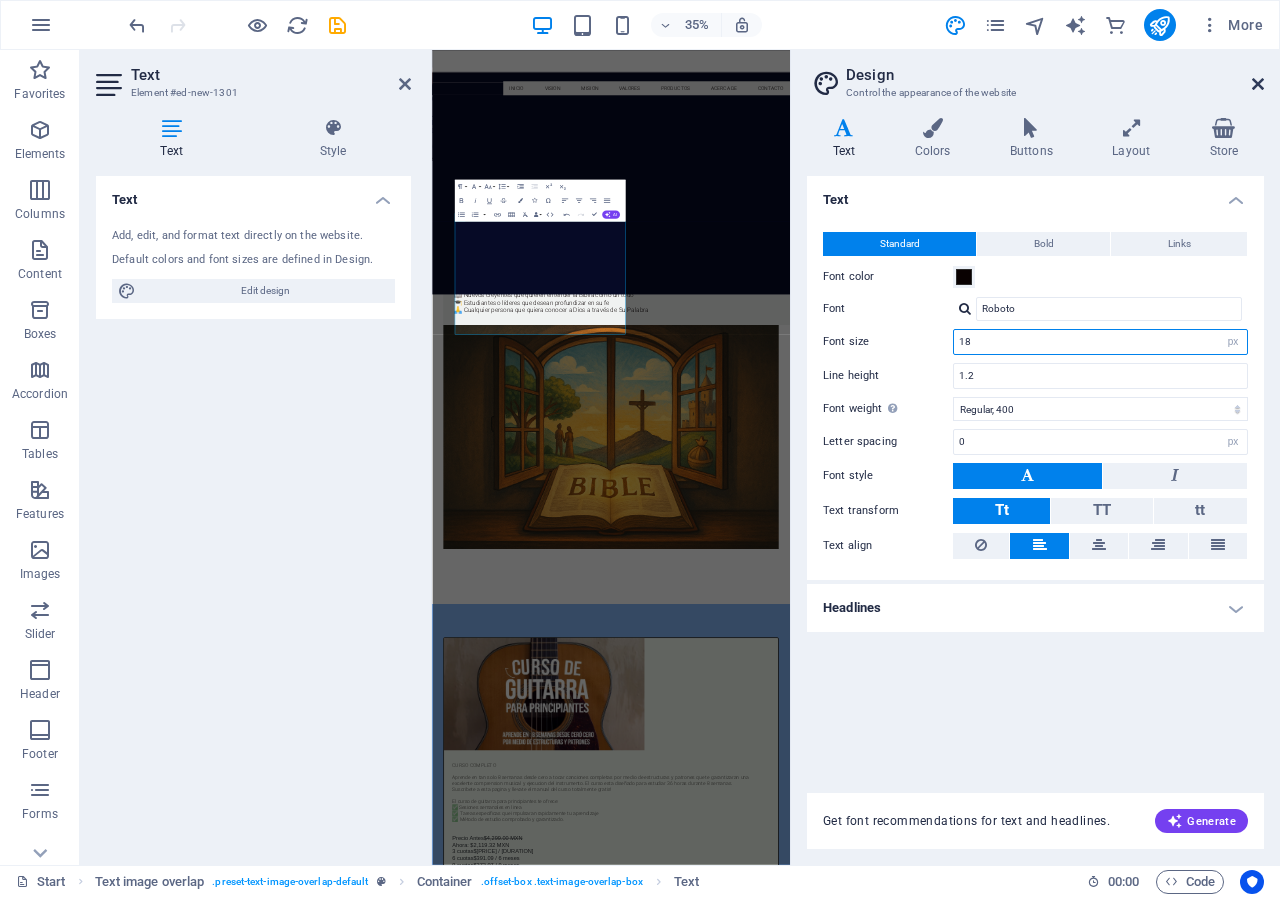 type on "18" 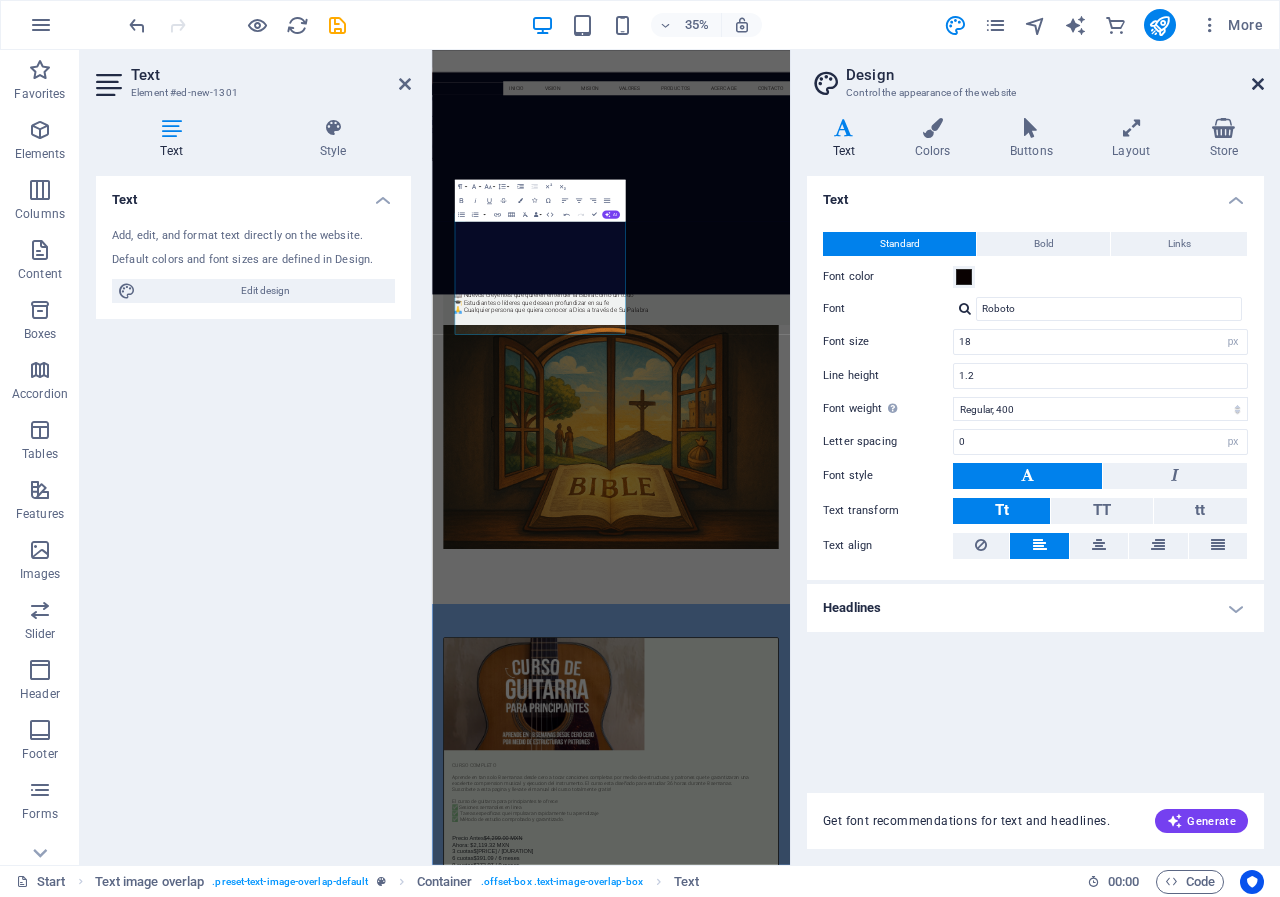 click at bounding box center (1258, 84) 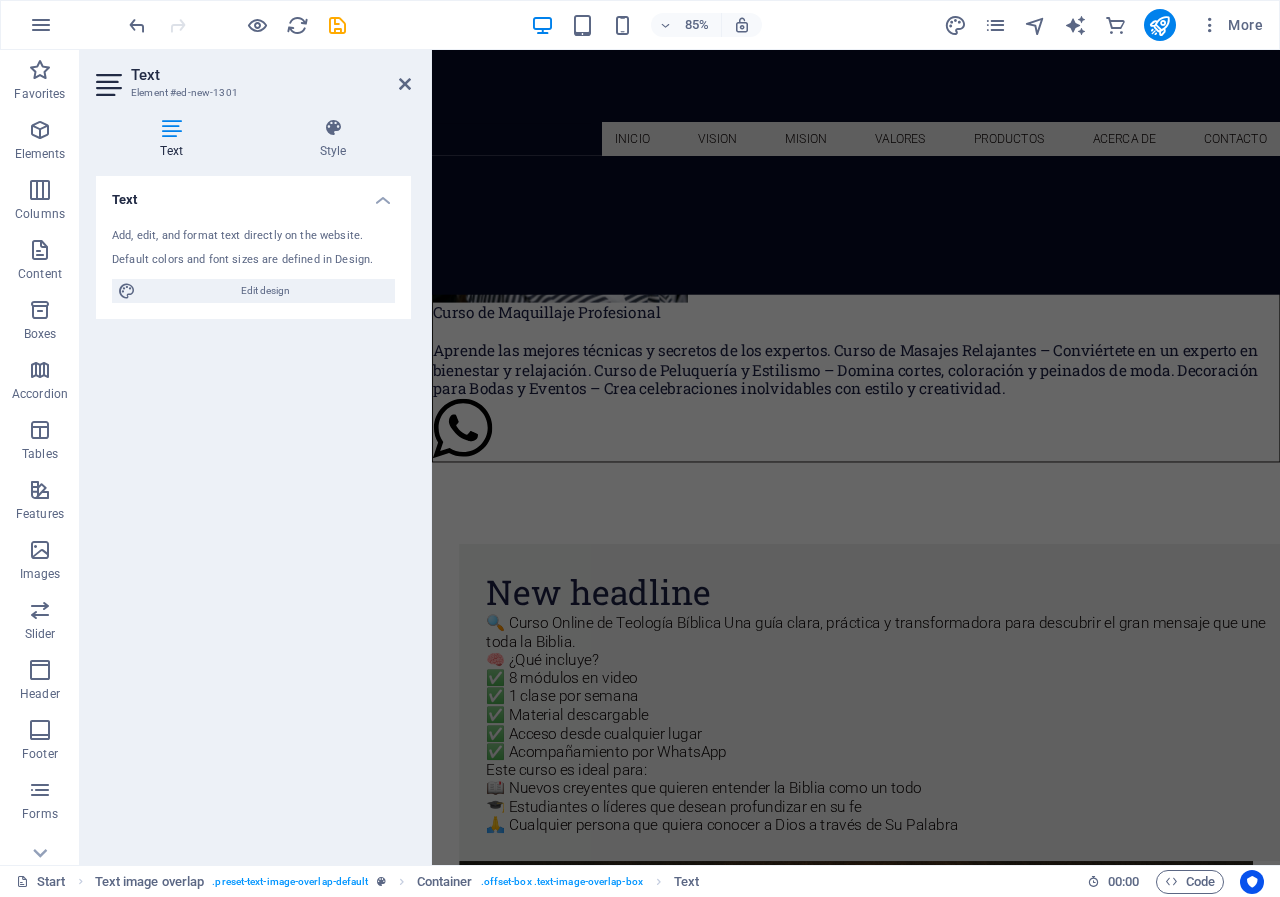 scroll, scrollTop: 1327, scrollLeft: 0, axis: vertical 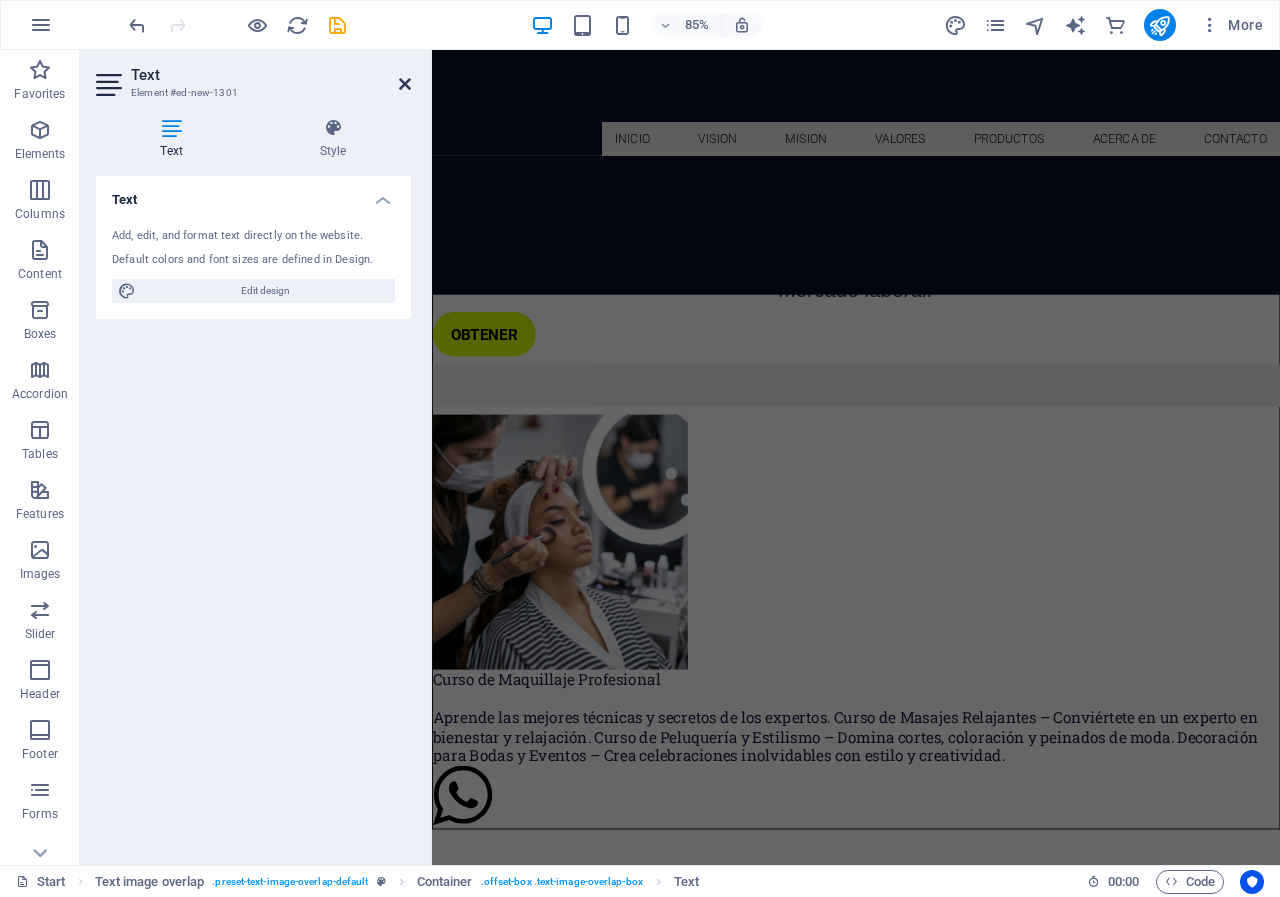 click at bounding box center (405, 84) 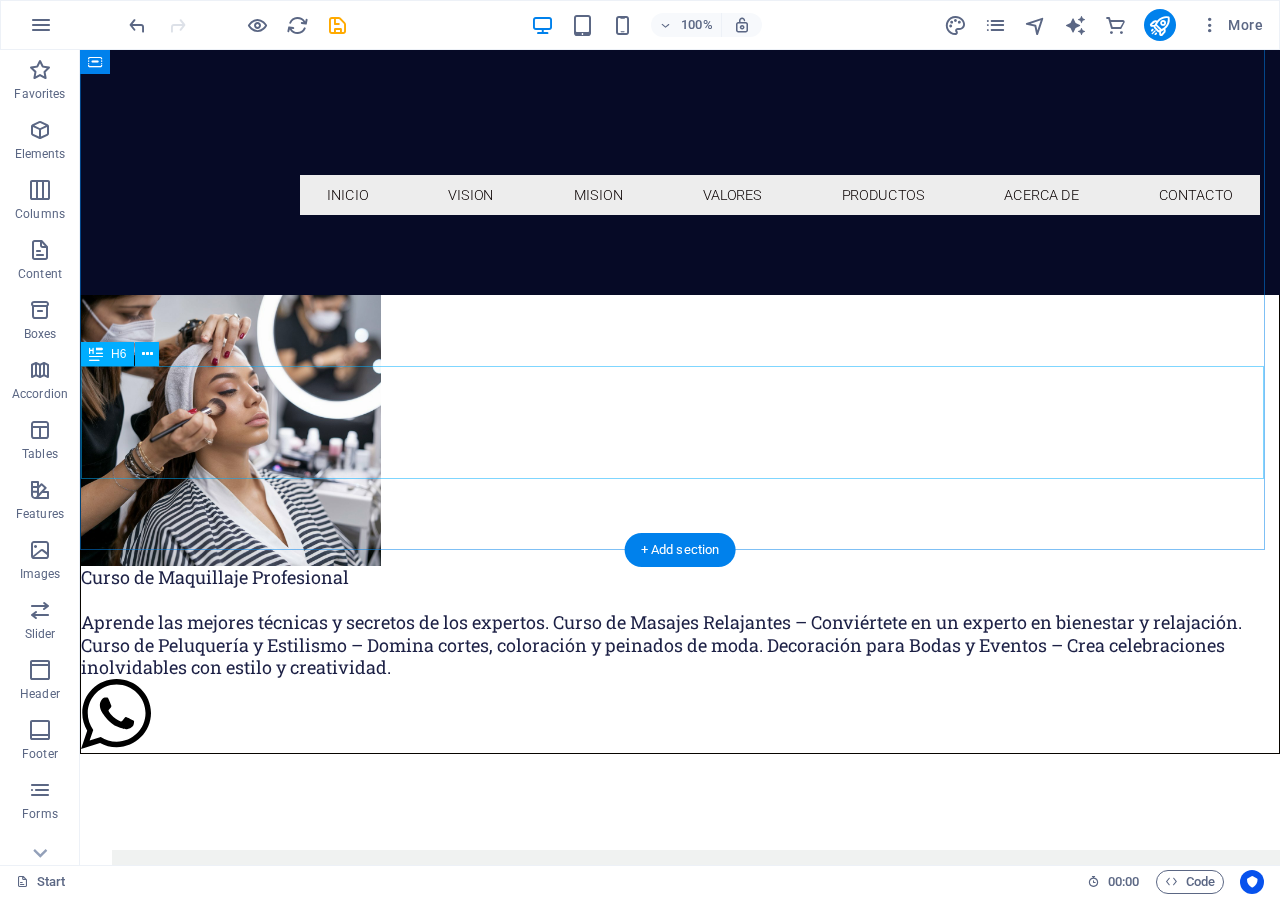 scroll, scrollTop: 1731, scrollLeft: 0, axis: vertical 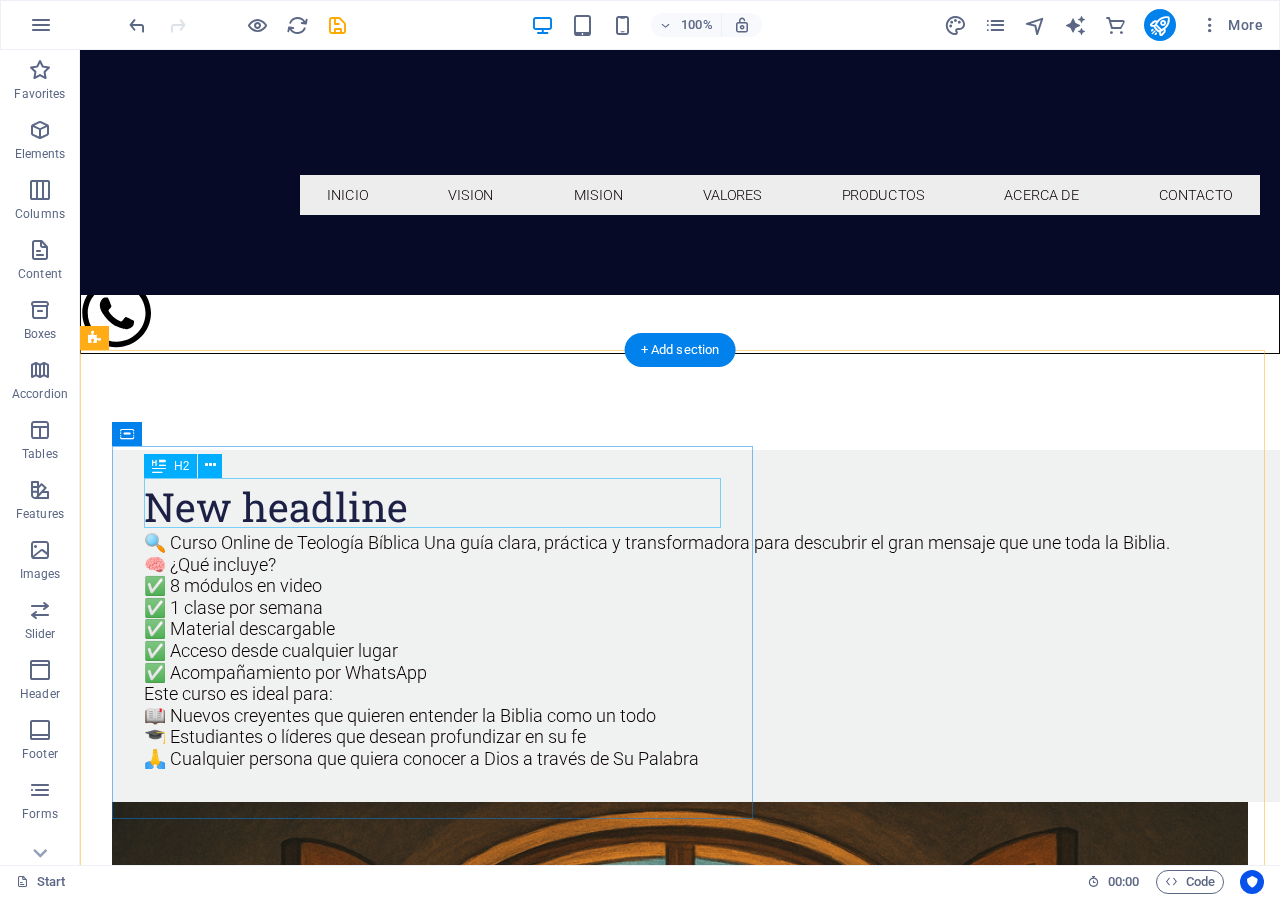 click on "New headline" at bounding box center [720, 507] 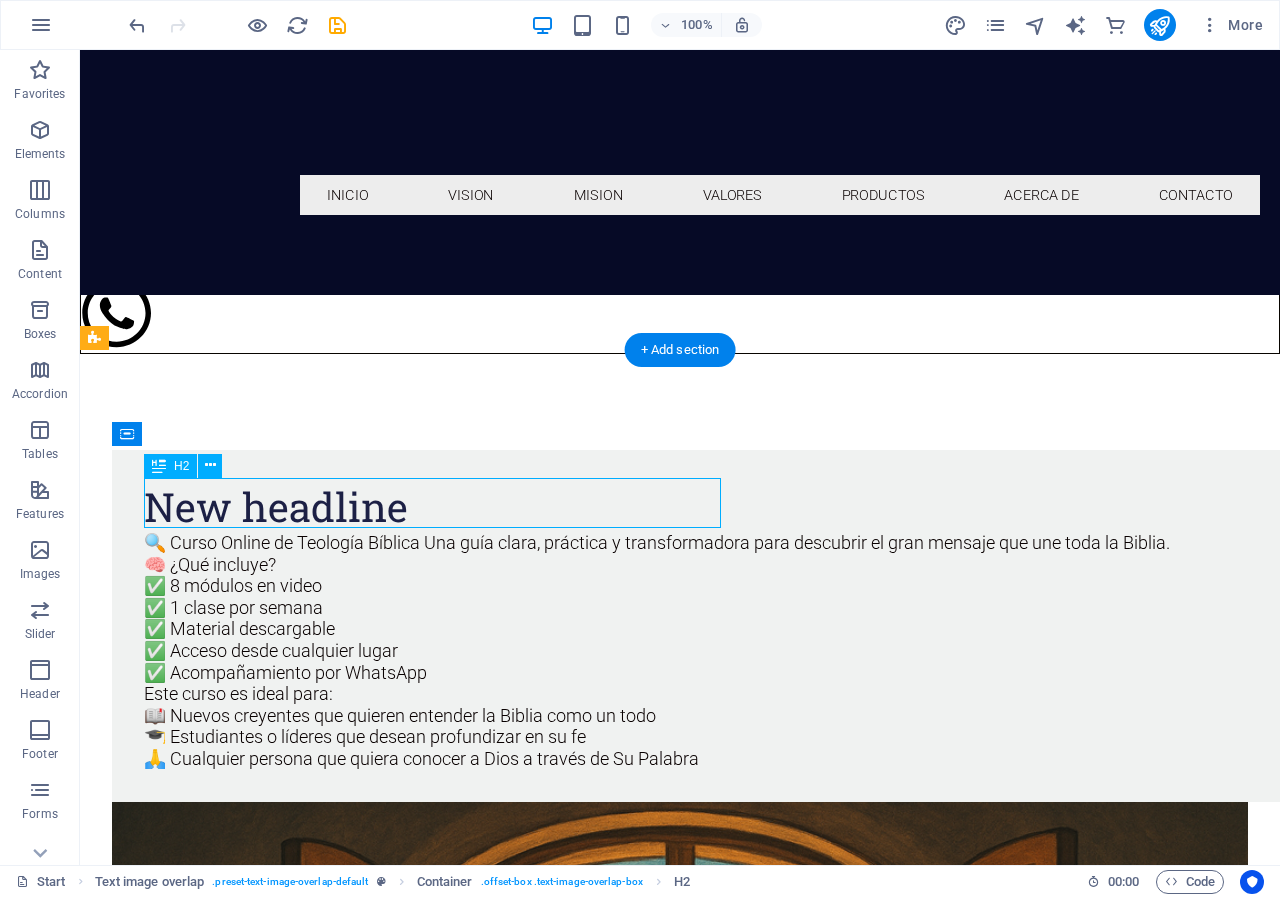 click on "New headline" at bounding box center [720, 507] 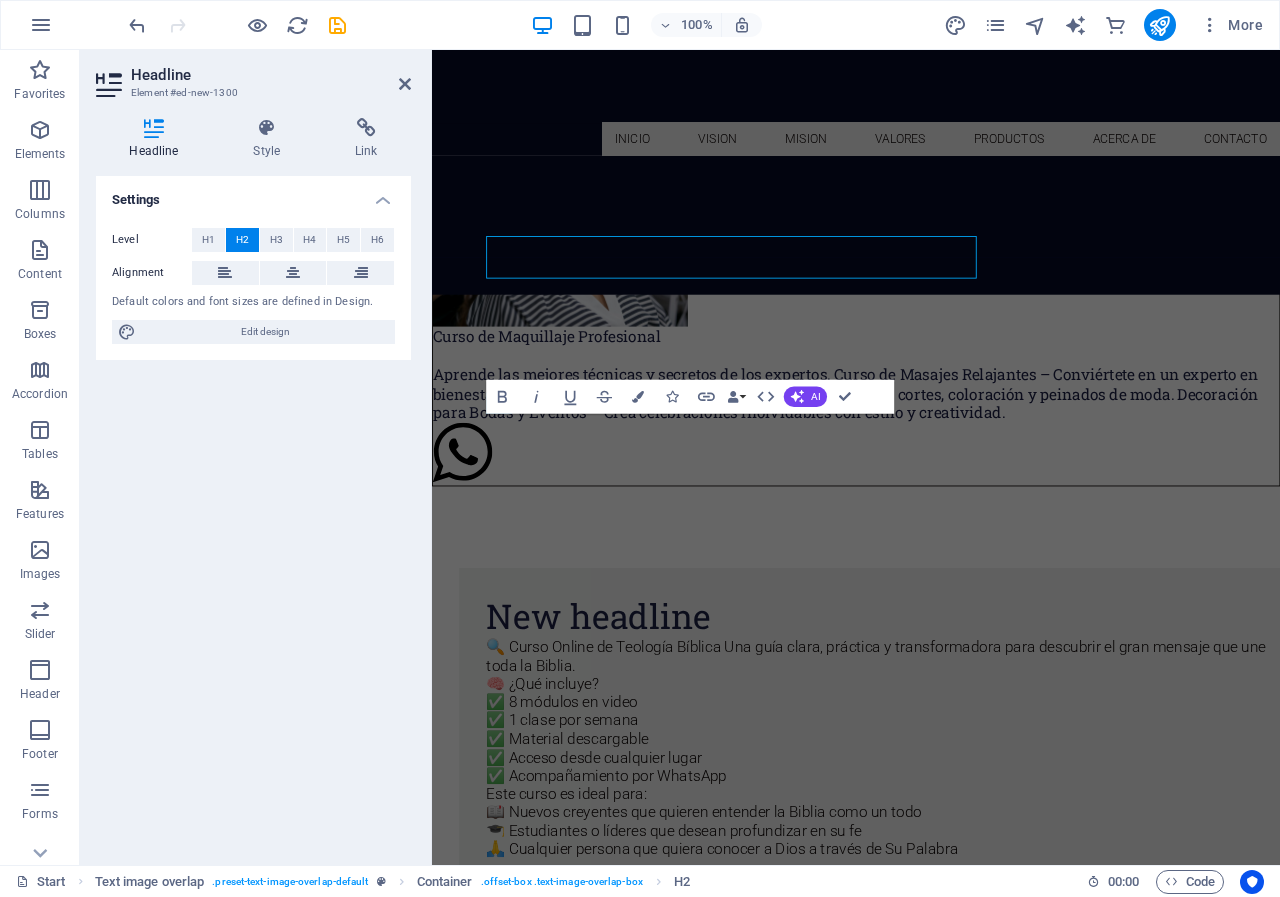 scroll, scrollTop: 1940, scrollLeft: 0, axis: vertical 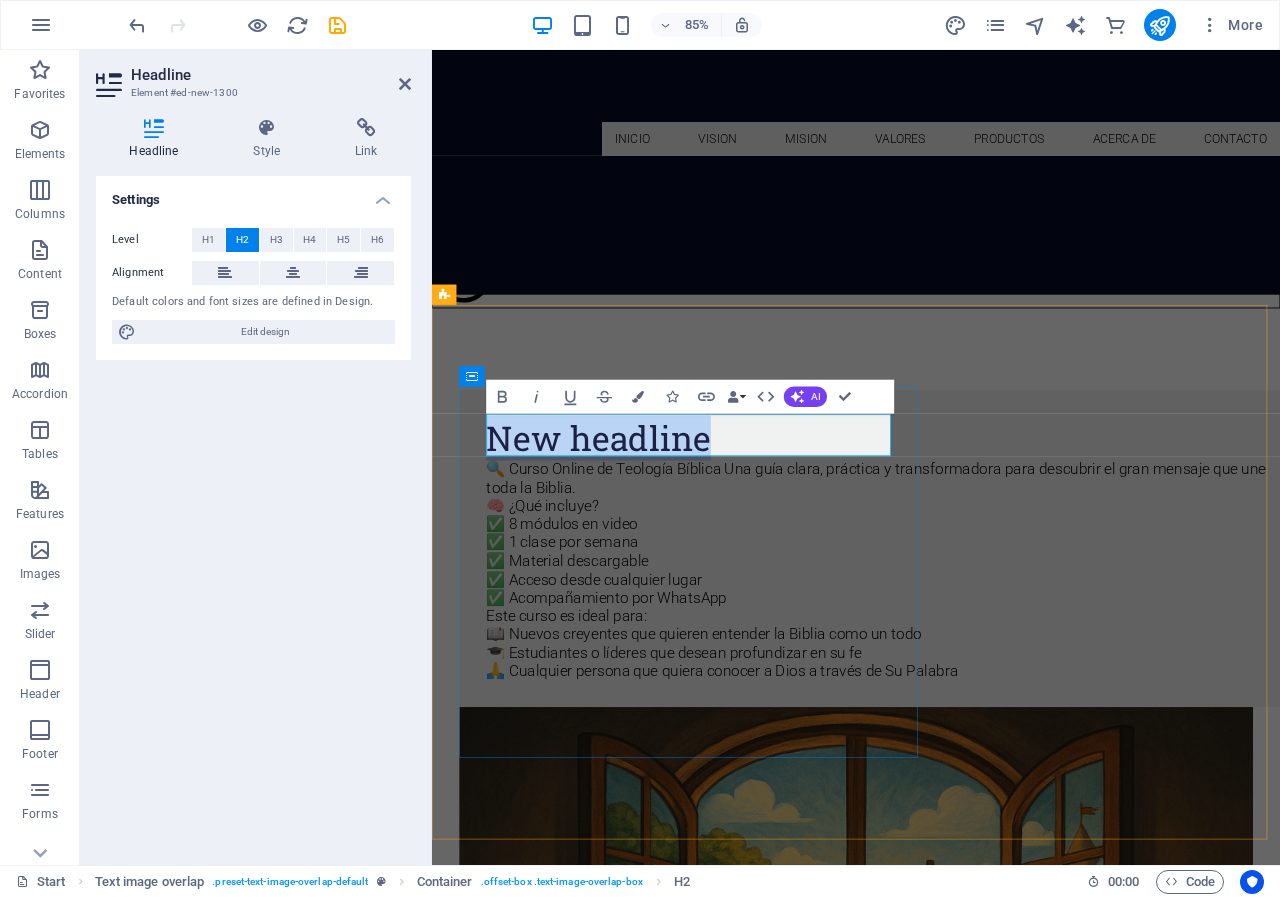 type 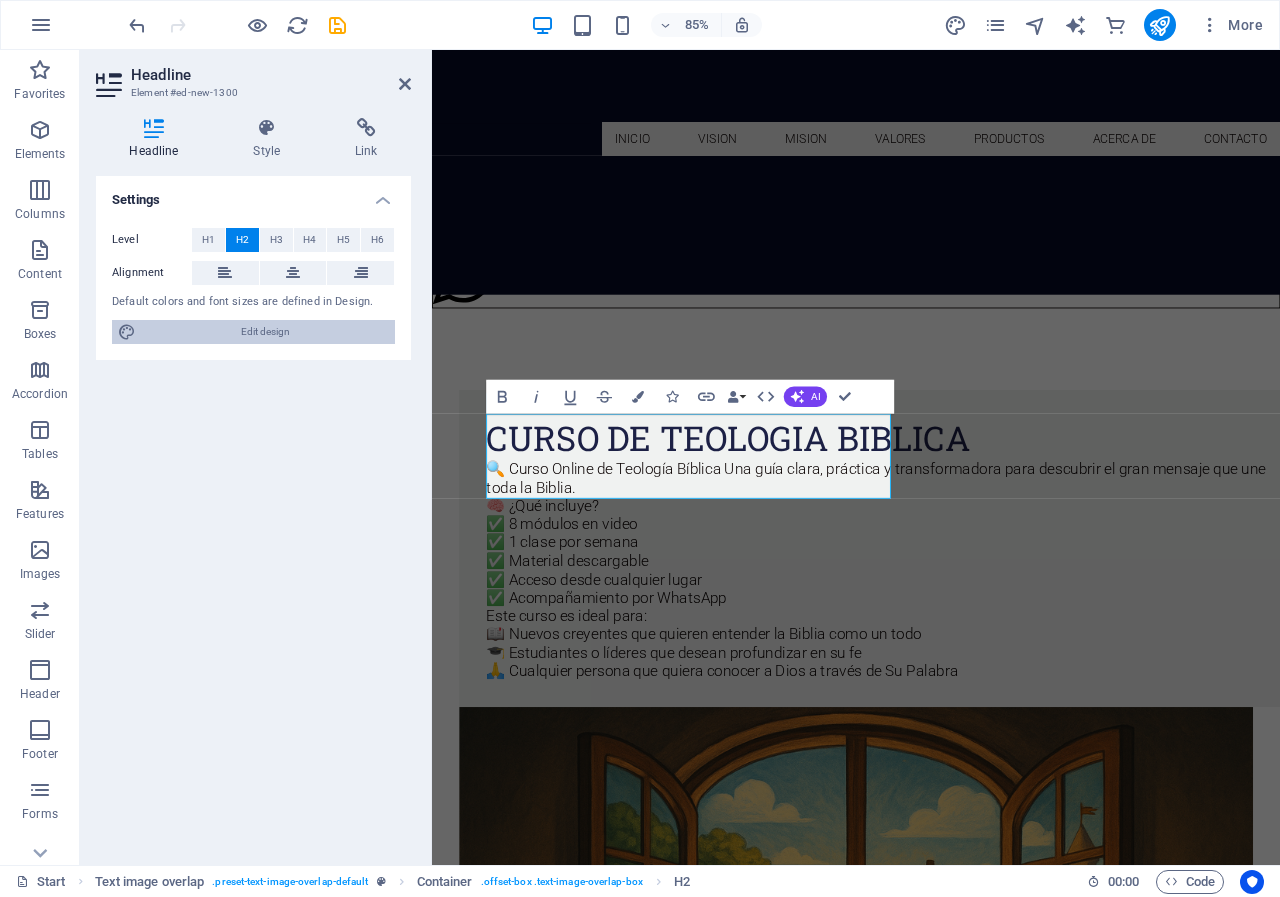 click on "Edit design" at bounding box center (265, 332) 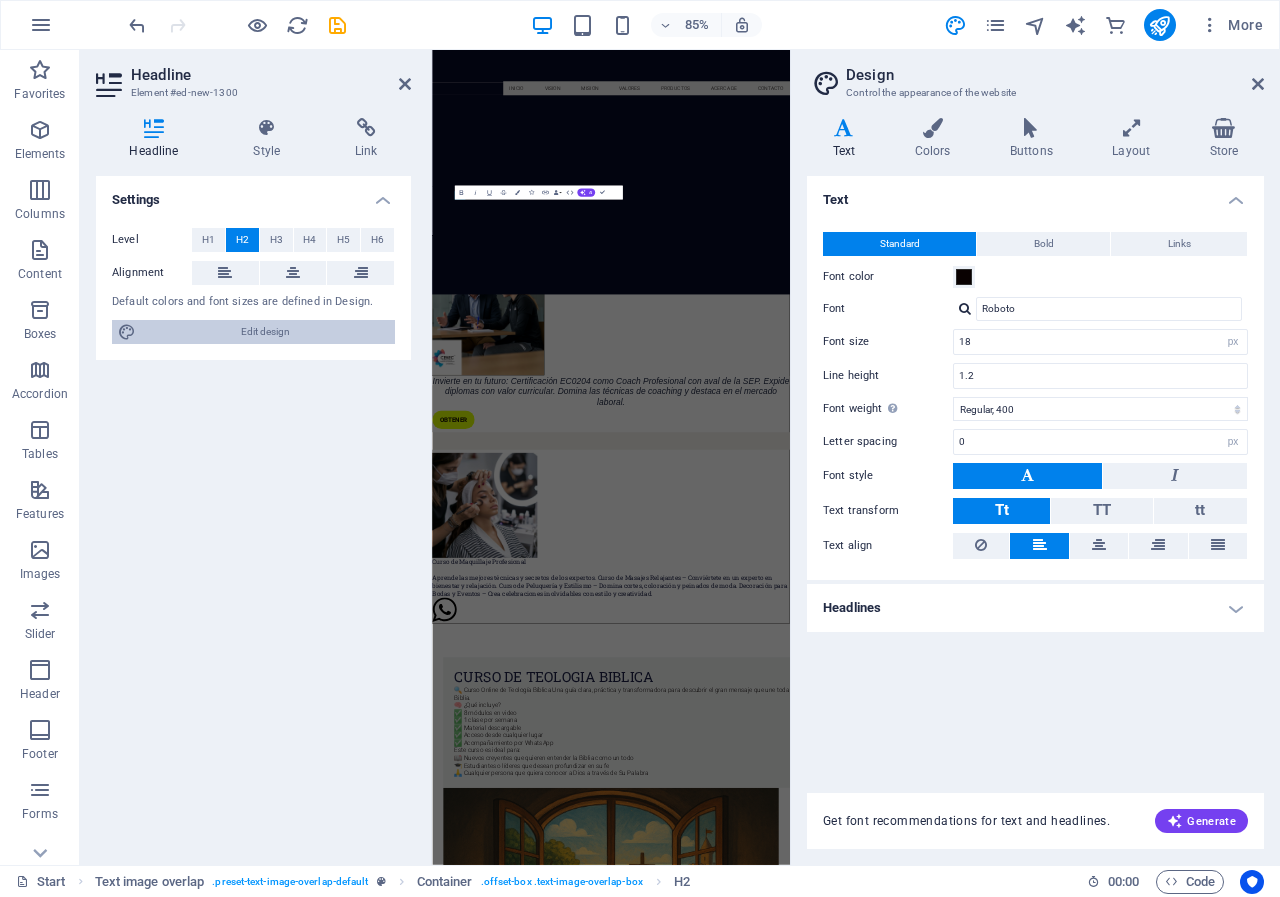 scroll, scrollTop: 3275, scrollLeft: 0, axis: vertical 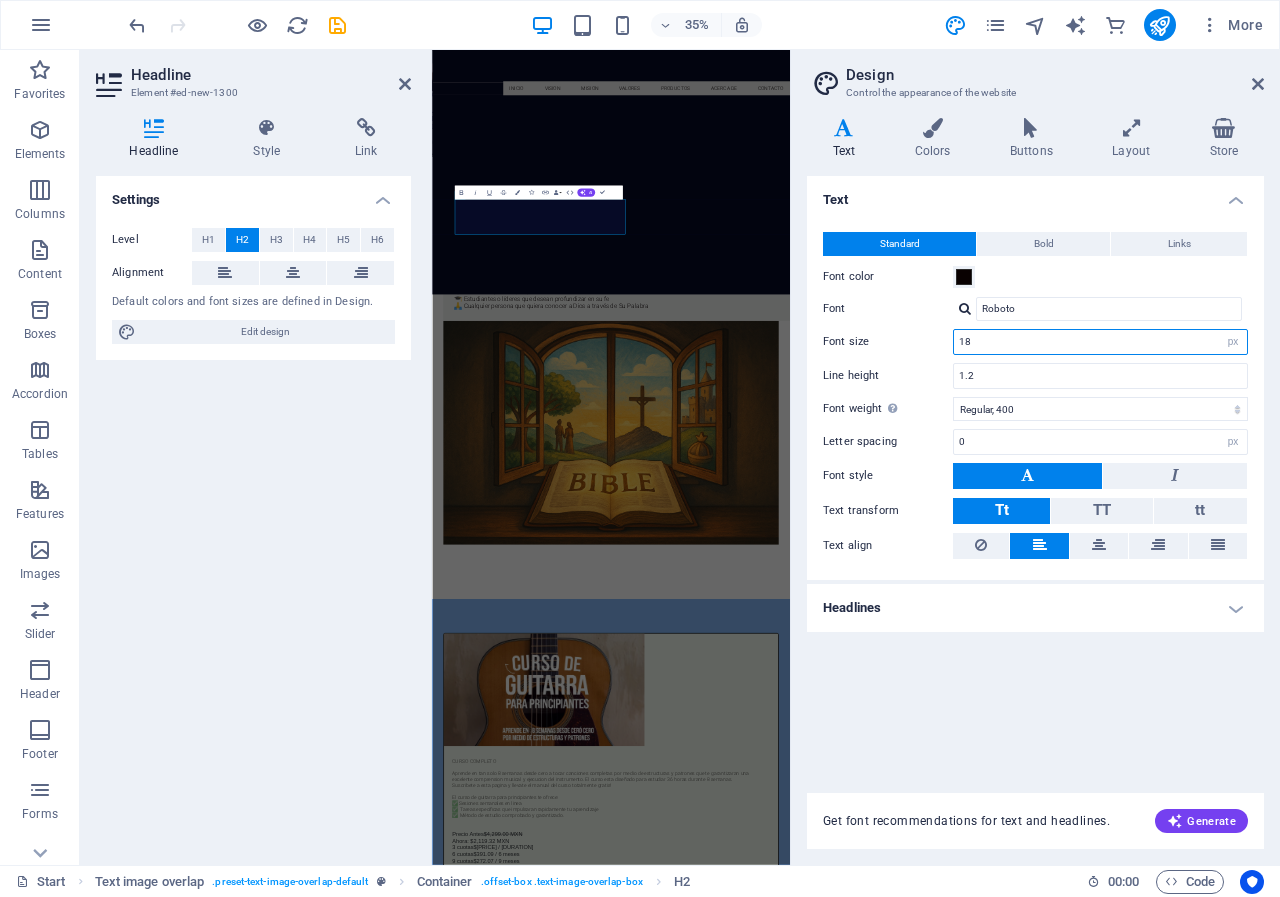 drag, startPoint x: 993, startPoint y: 344, endPoint x: 909, endPoint y: 345, distance: 84.00595 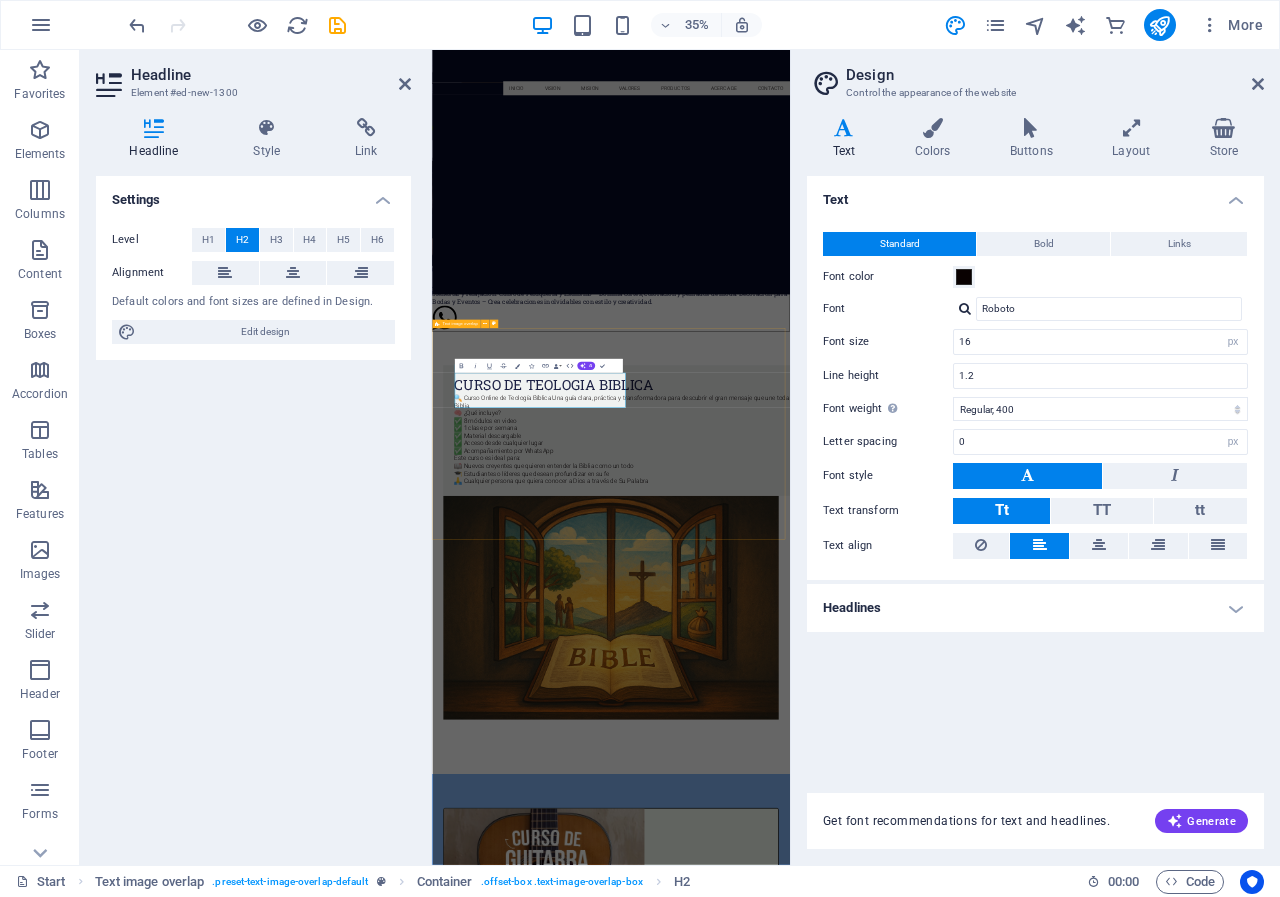 scroll, scrollTop: 2773, scrollLeft: 0, axis: vertical 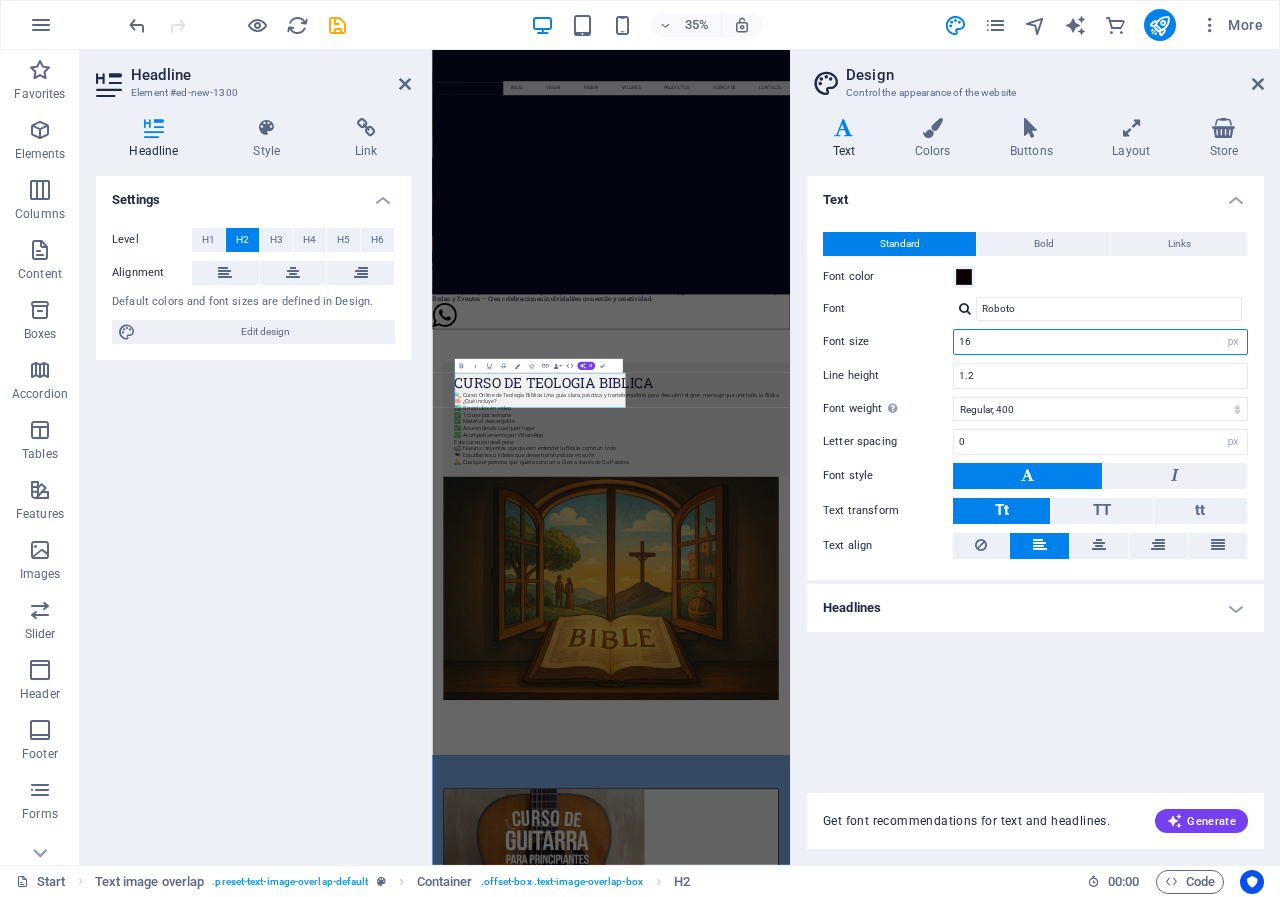 click on "16" at bounding box center [1100, 342] 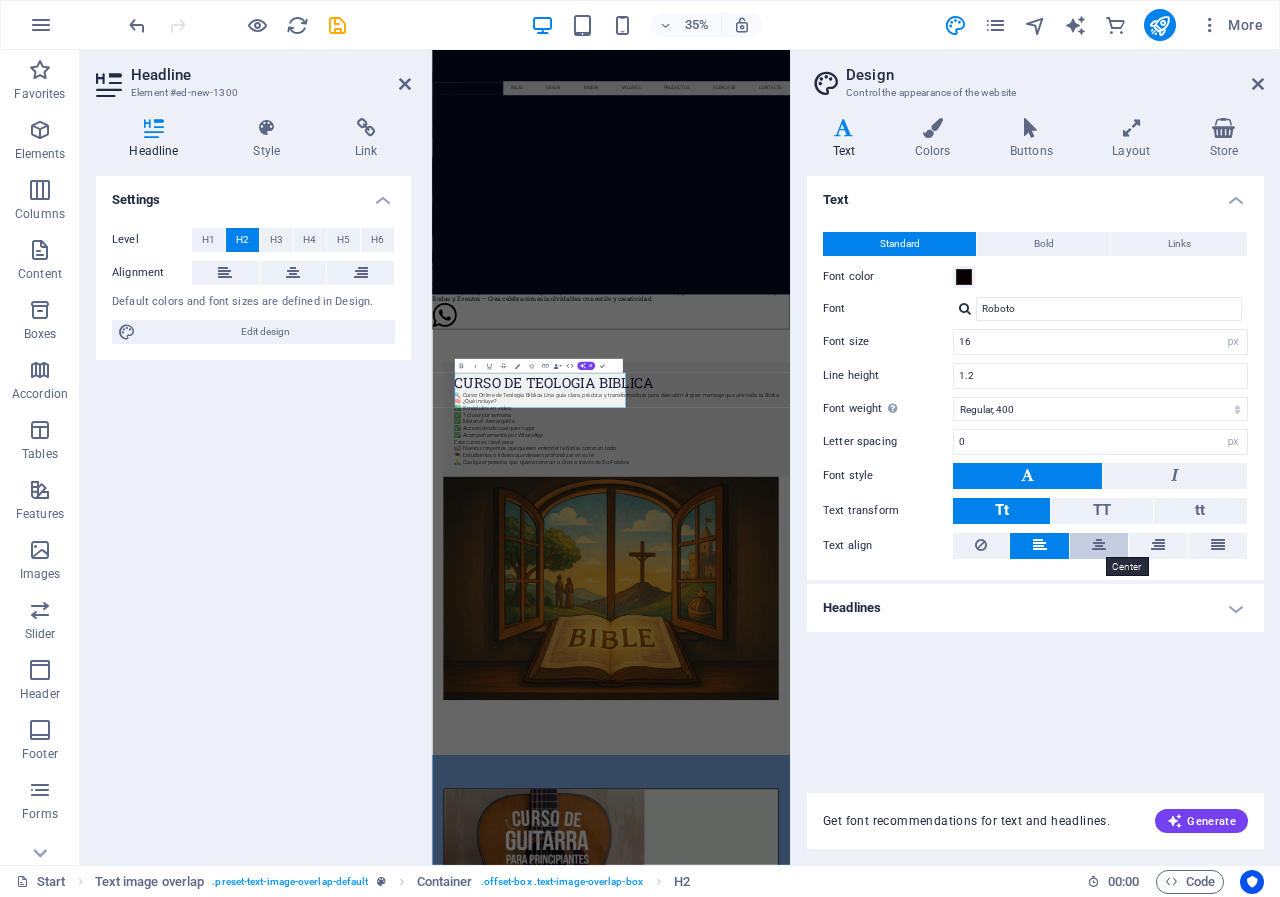 click at bounding box center (1099, 545) 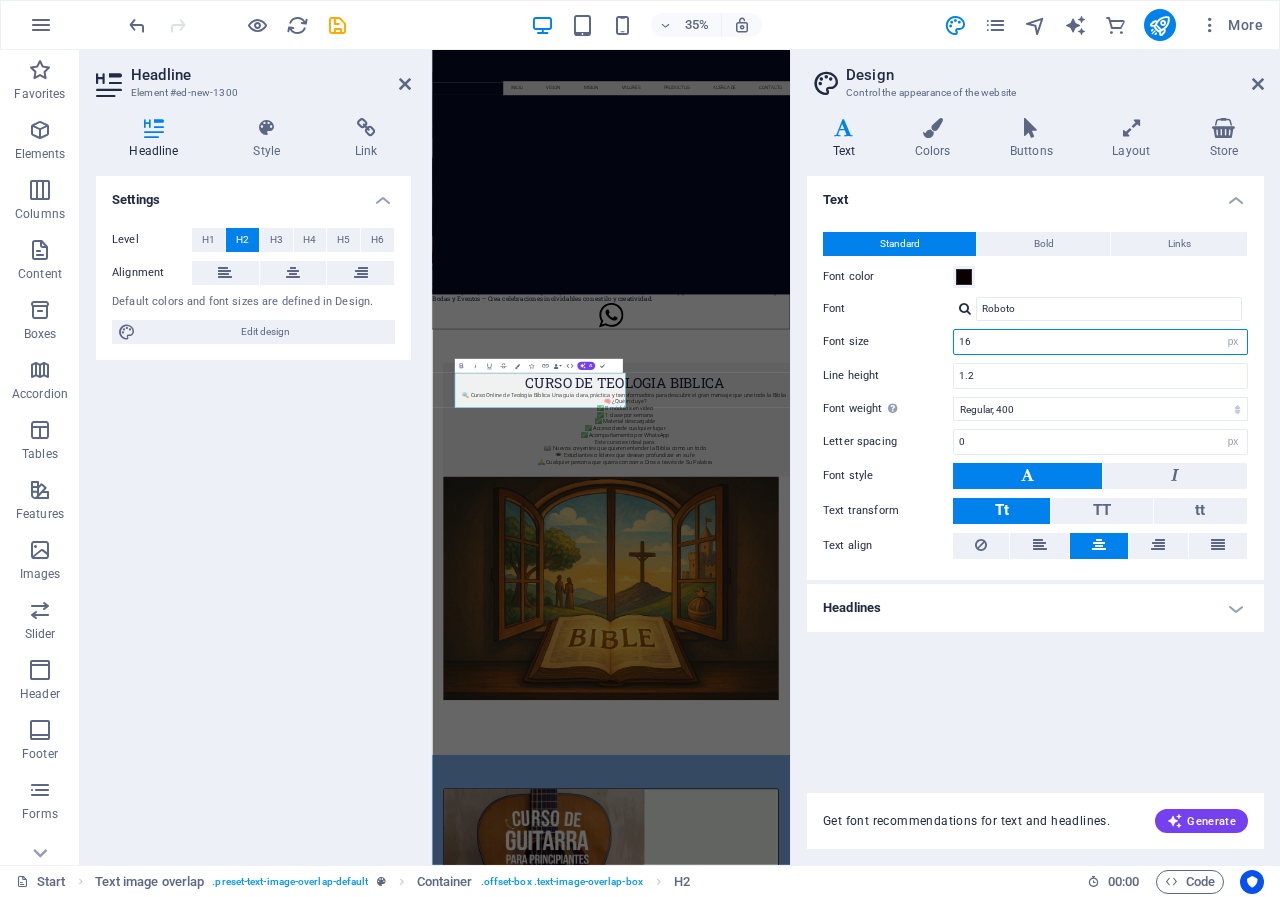 drag, startPoint x: 985, startPoint y: 347, endPoint x: 913, endPoint y: 352, distance: 72.1734 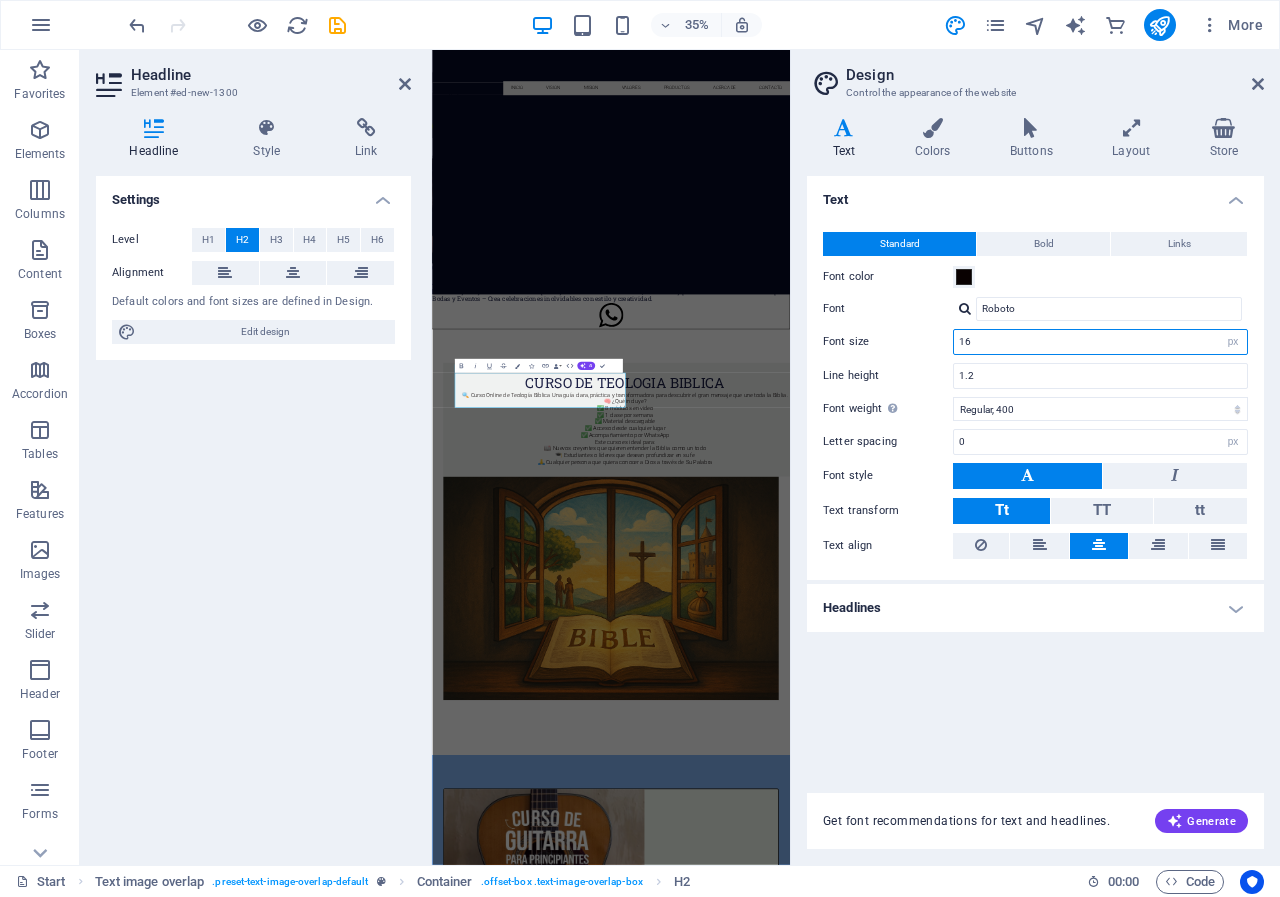 click on "Font size 16 rem px" at bounding box center (1035, 342) 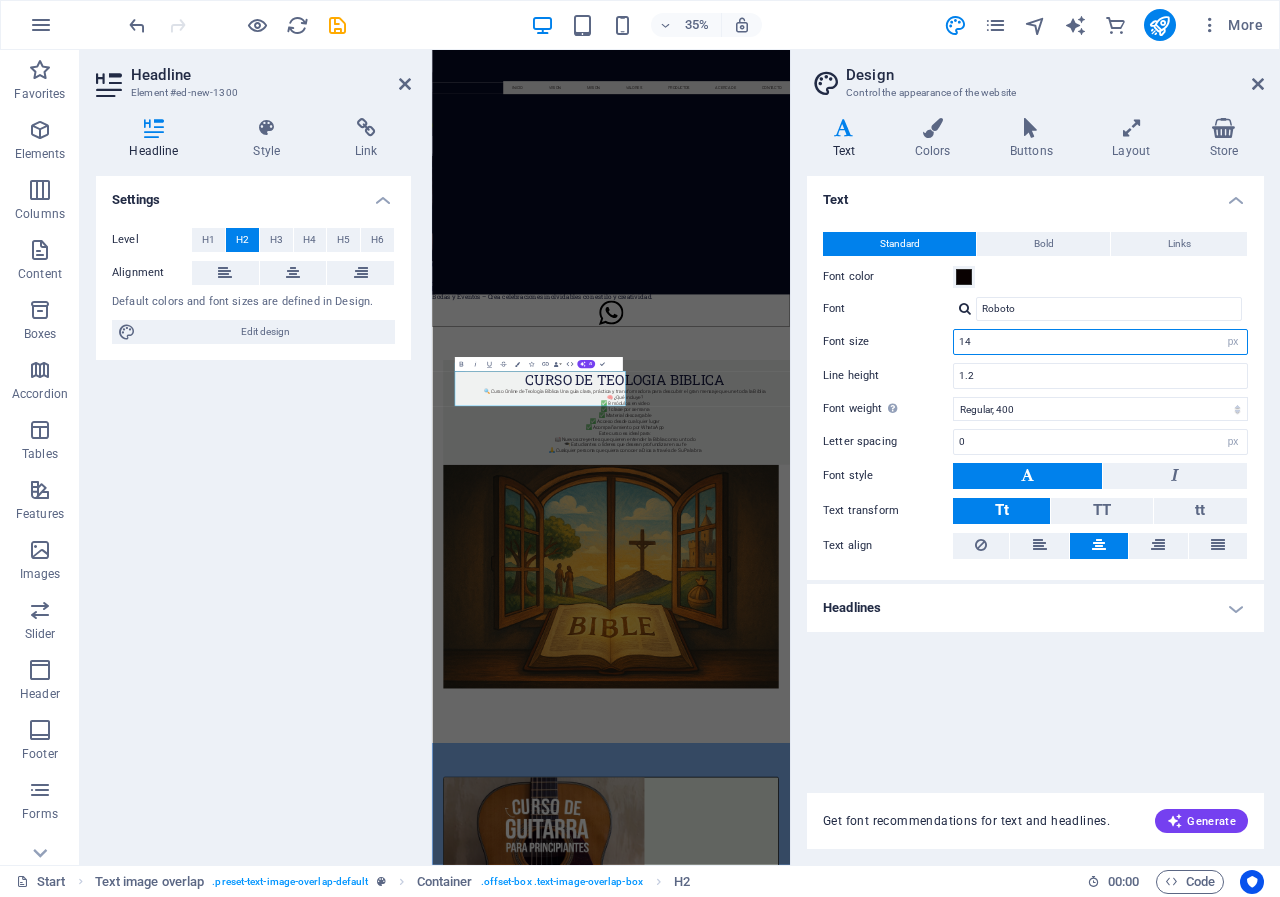 scroll, scrollTop: 2771, scrollLeft: 0, axis: vertical 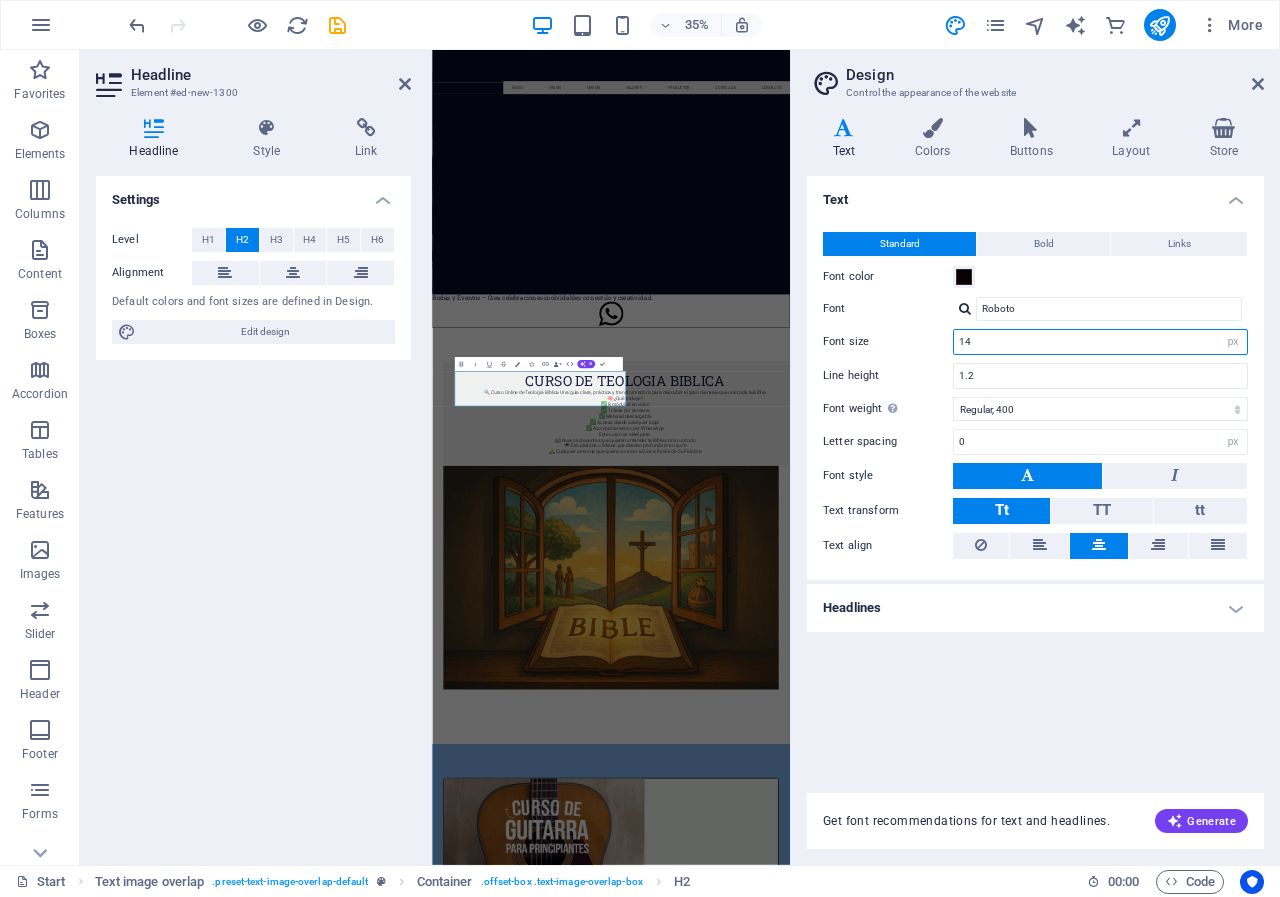 drag, startPoint x: 986, startPoint y: 341, endPoint x: 927, endPoint y: 341, distance: 59 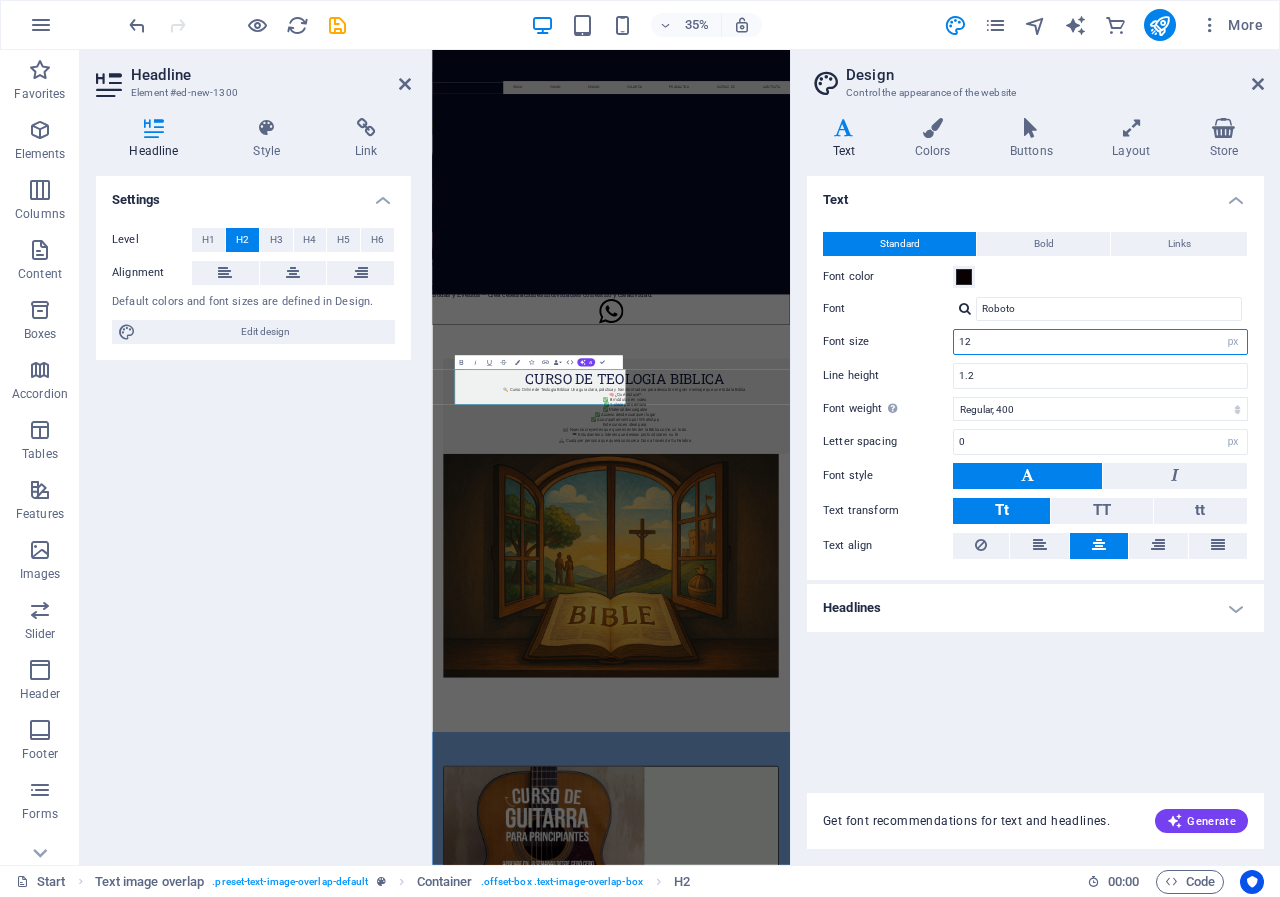 scroll, scrollTop: 2769, scrollLeft: 0, axis: vertical 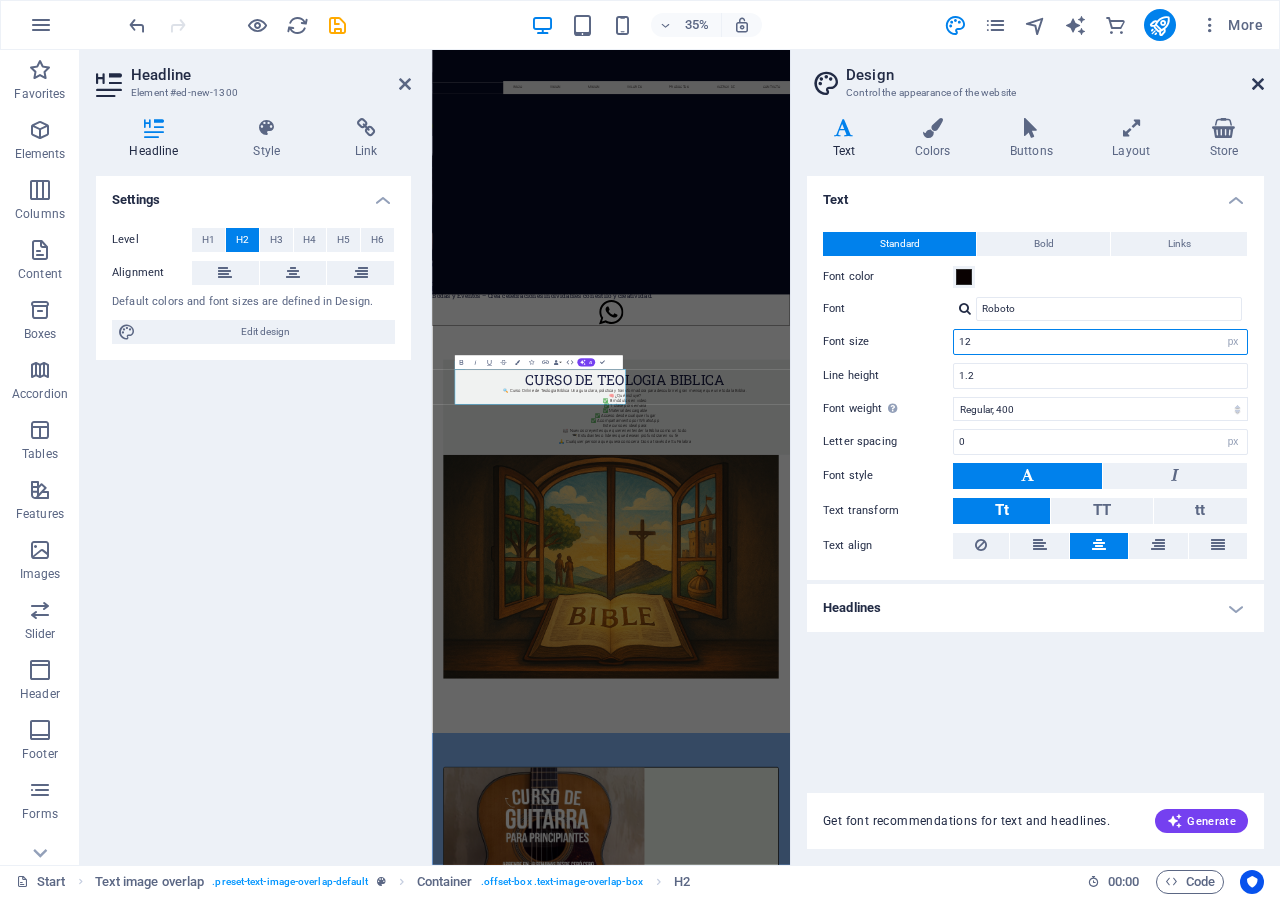 type on "12" 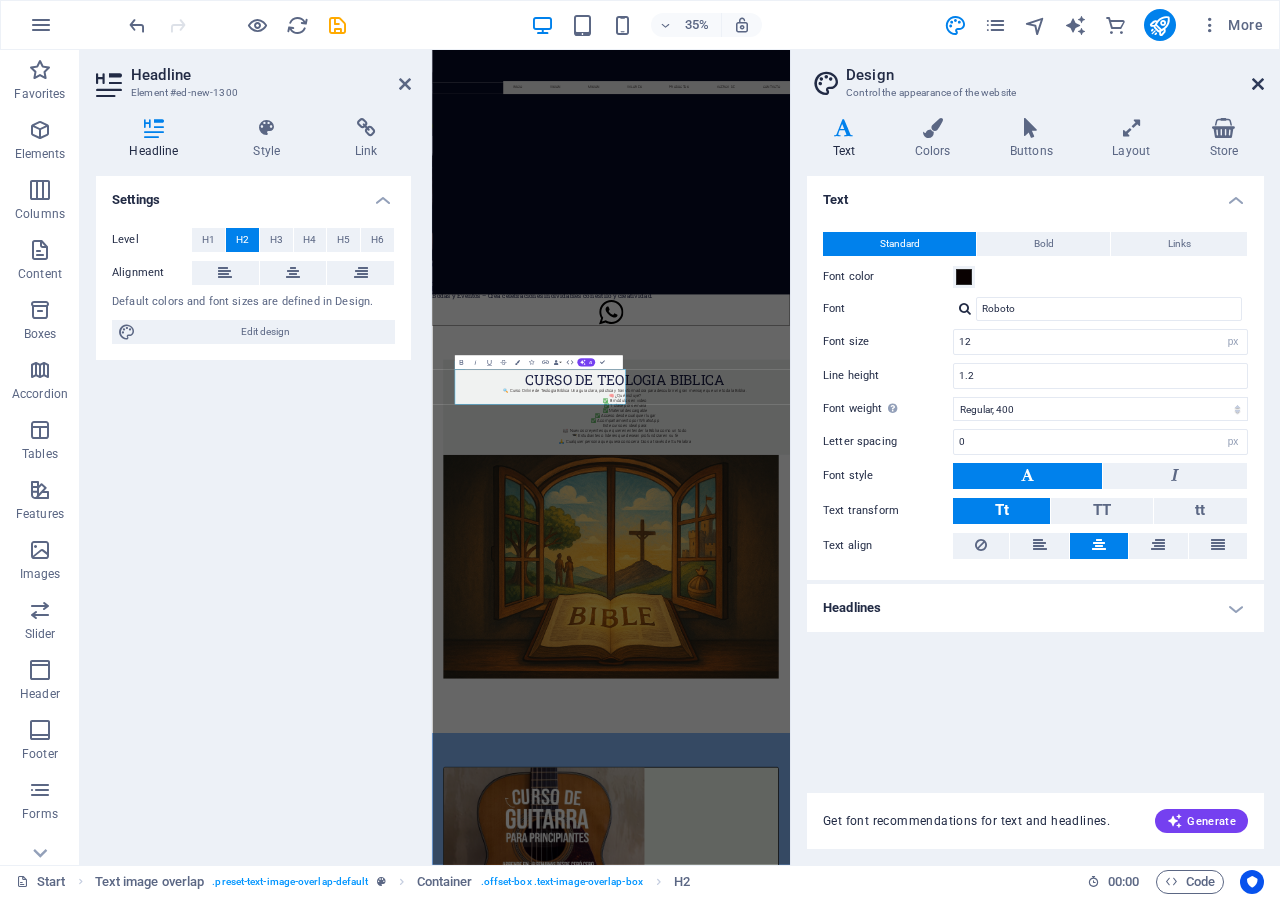 click at bounding box center (1258, 84) 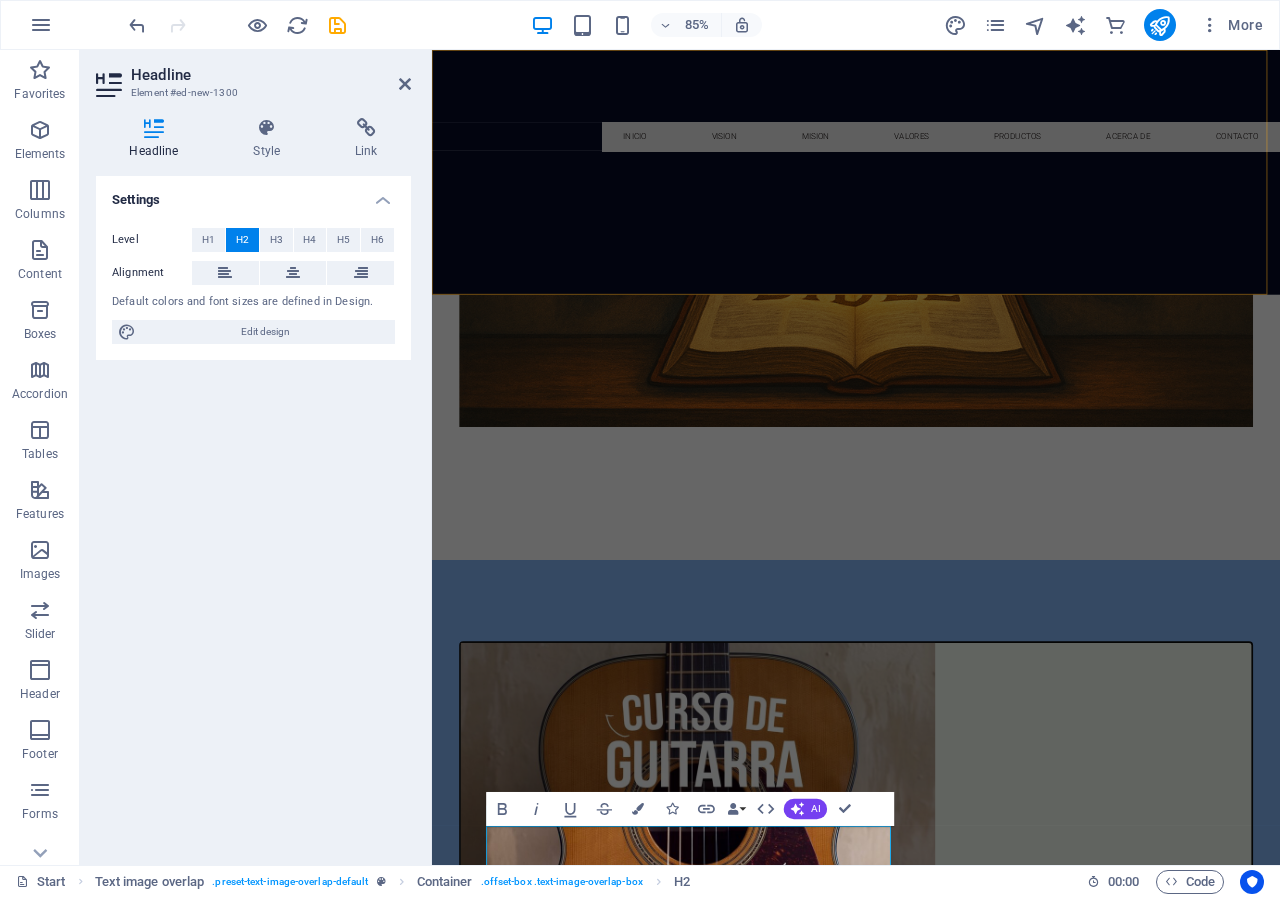 scroll, scrollTop: 1434, scrollLeft: 0, axis: vertical 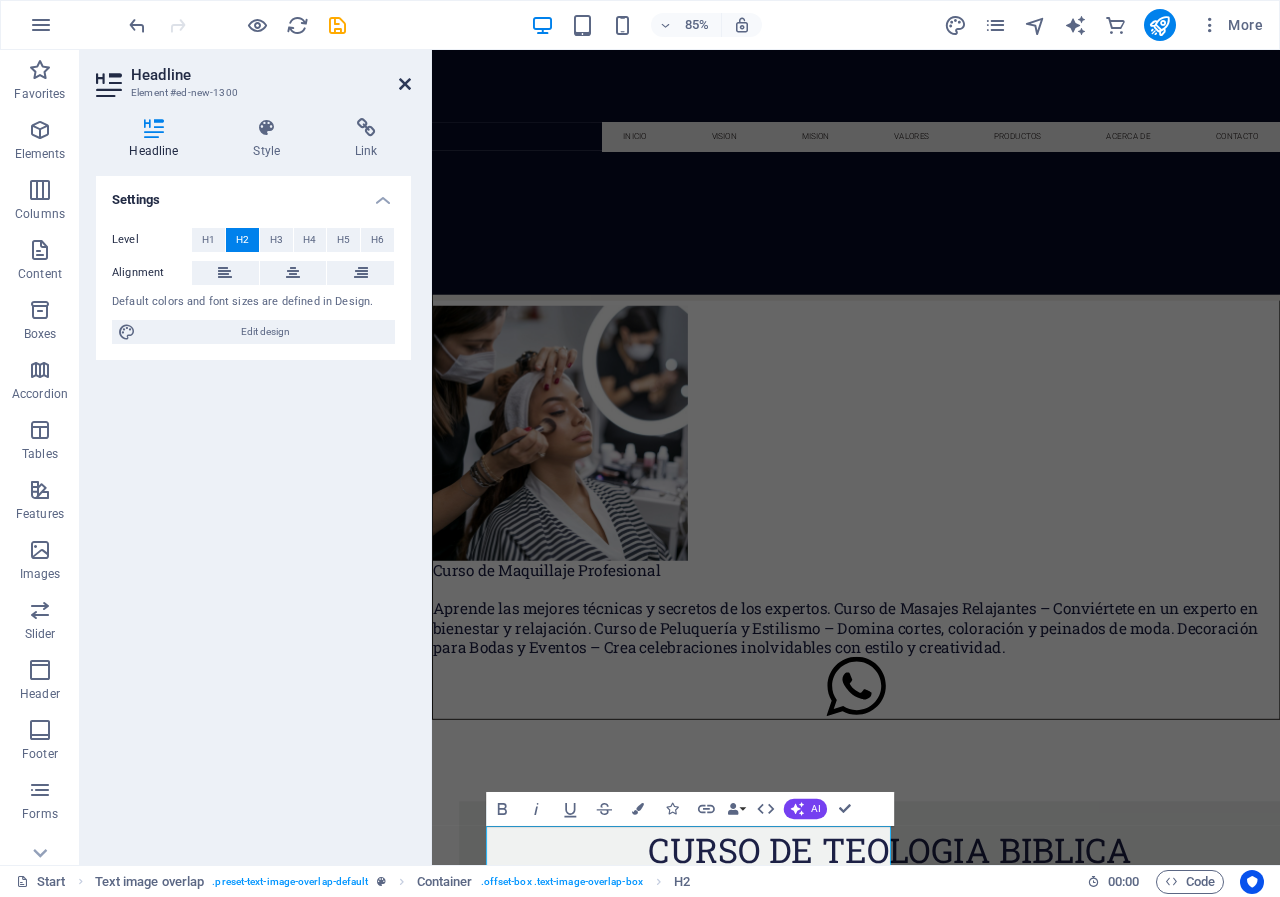 click at bounding box center [405, 84] 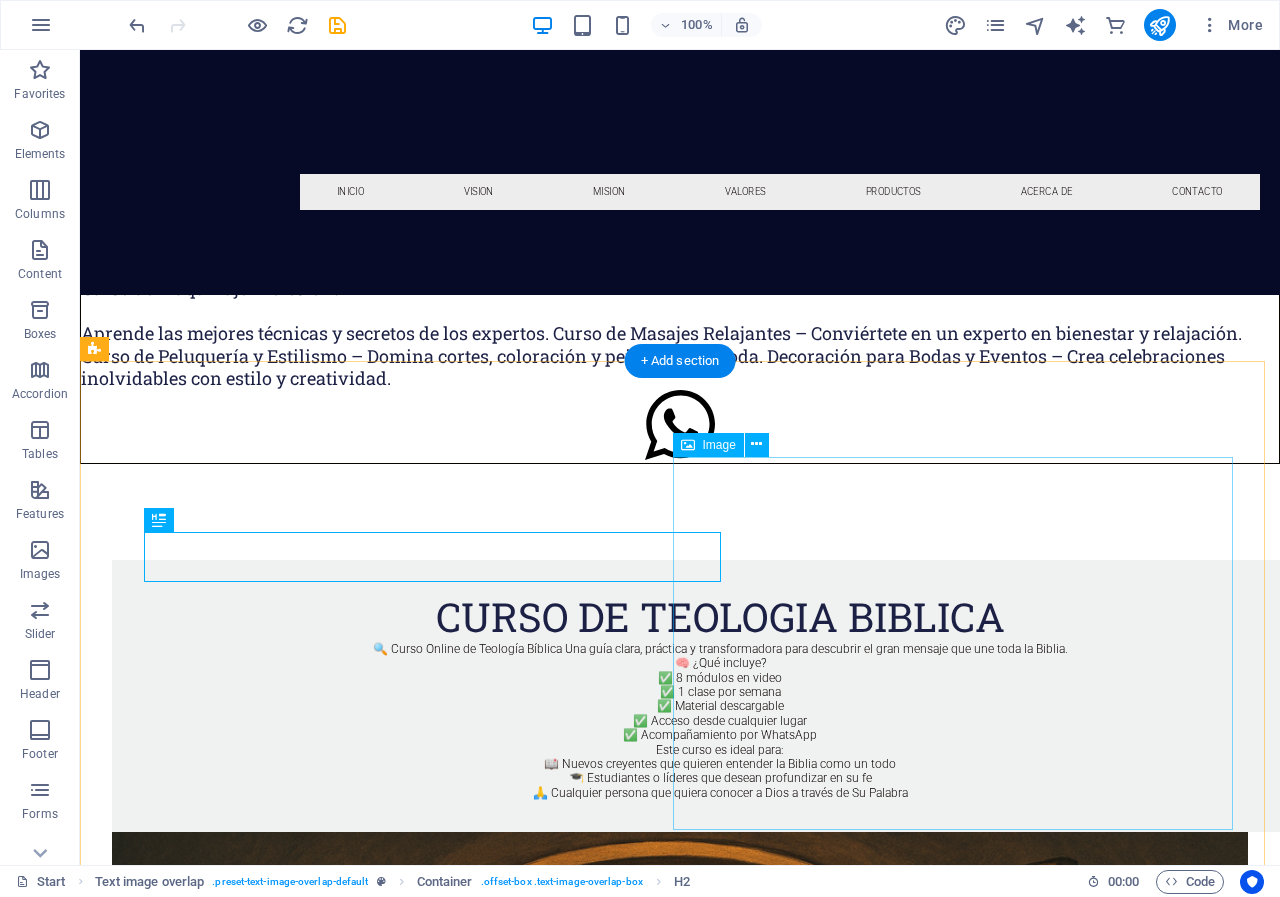 scroll, scrollTop: 1699, scrollLeft: 0, axis: vertical 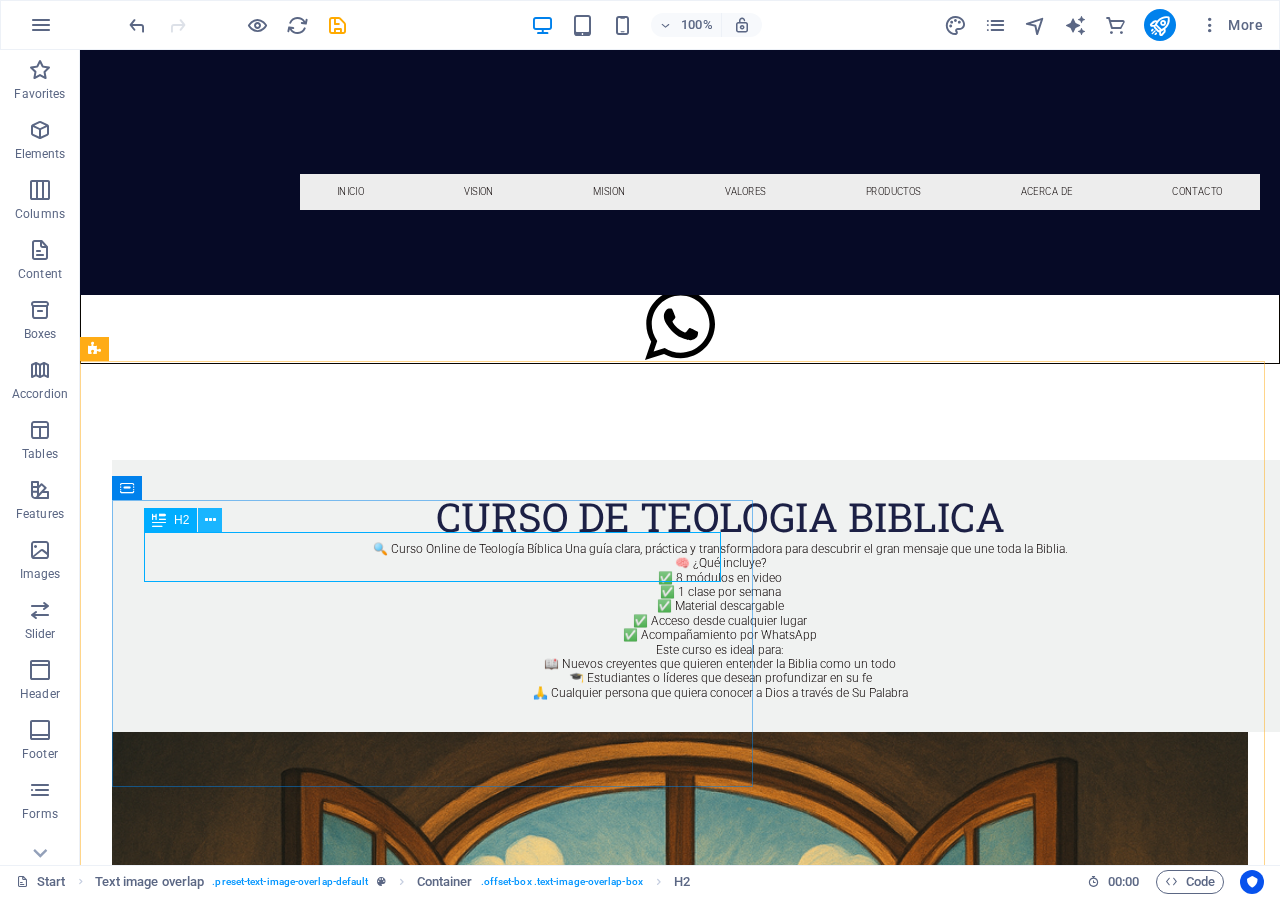 click at bounding box center [210, 520] 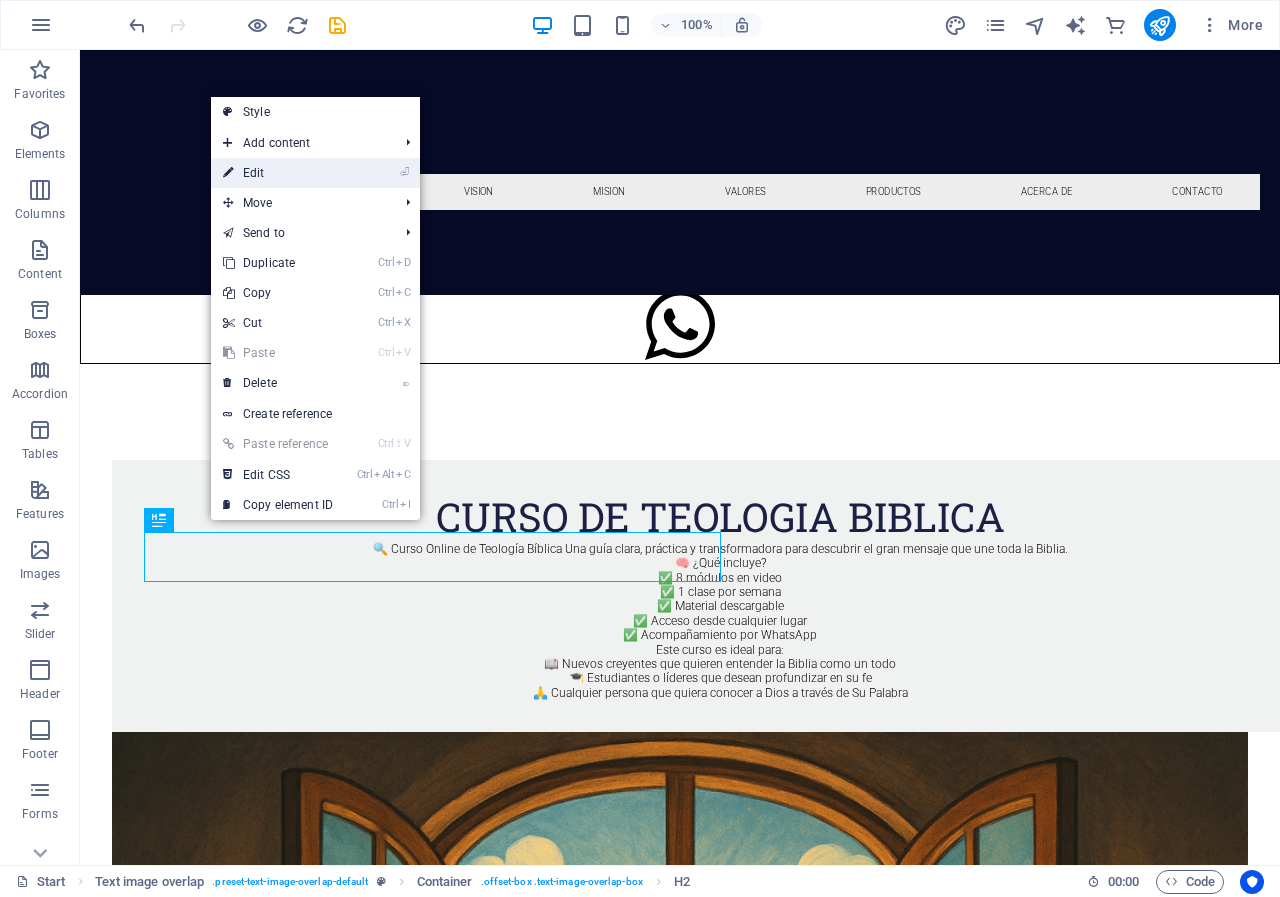 click on "⏎  Edit" at bounding box center (278, 173) 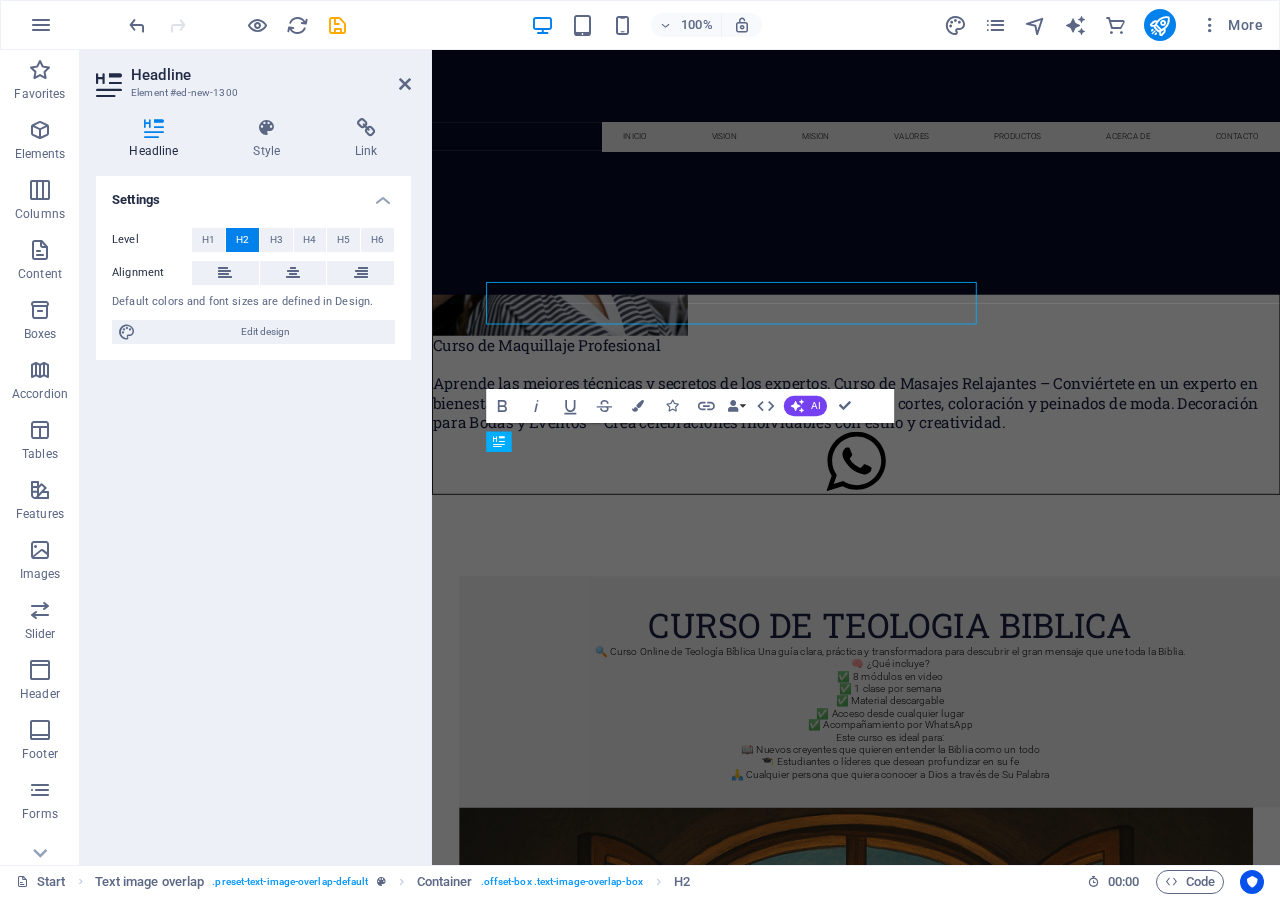 scroll, scrollTop: 1908, scrollLeft: 0, axis: vertical 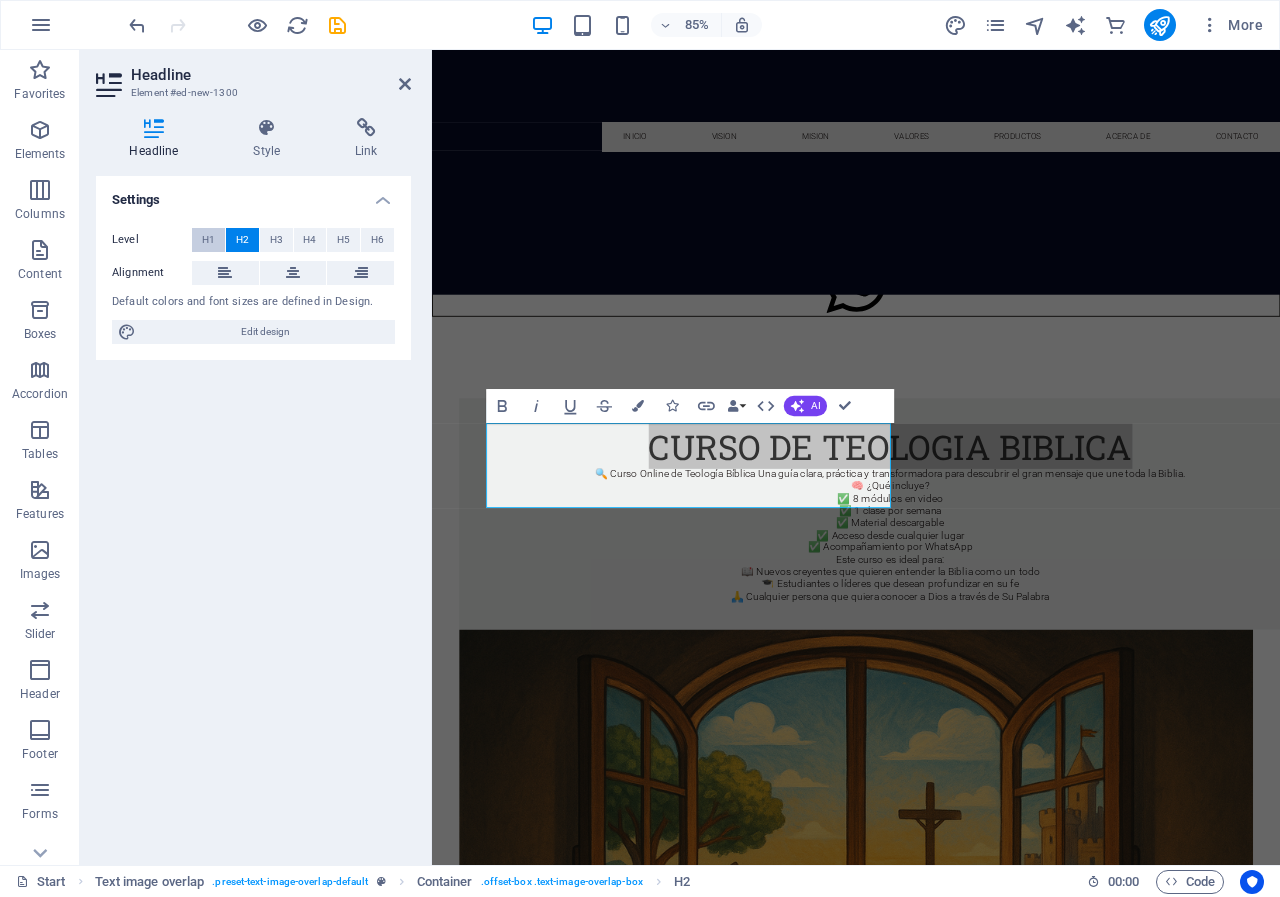 click on "H1" at bounding box center (208, 240) 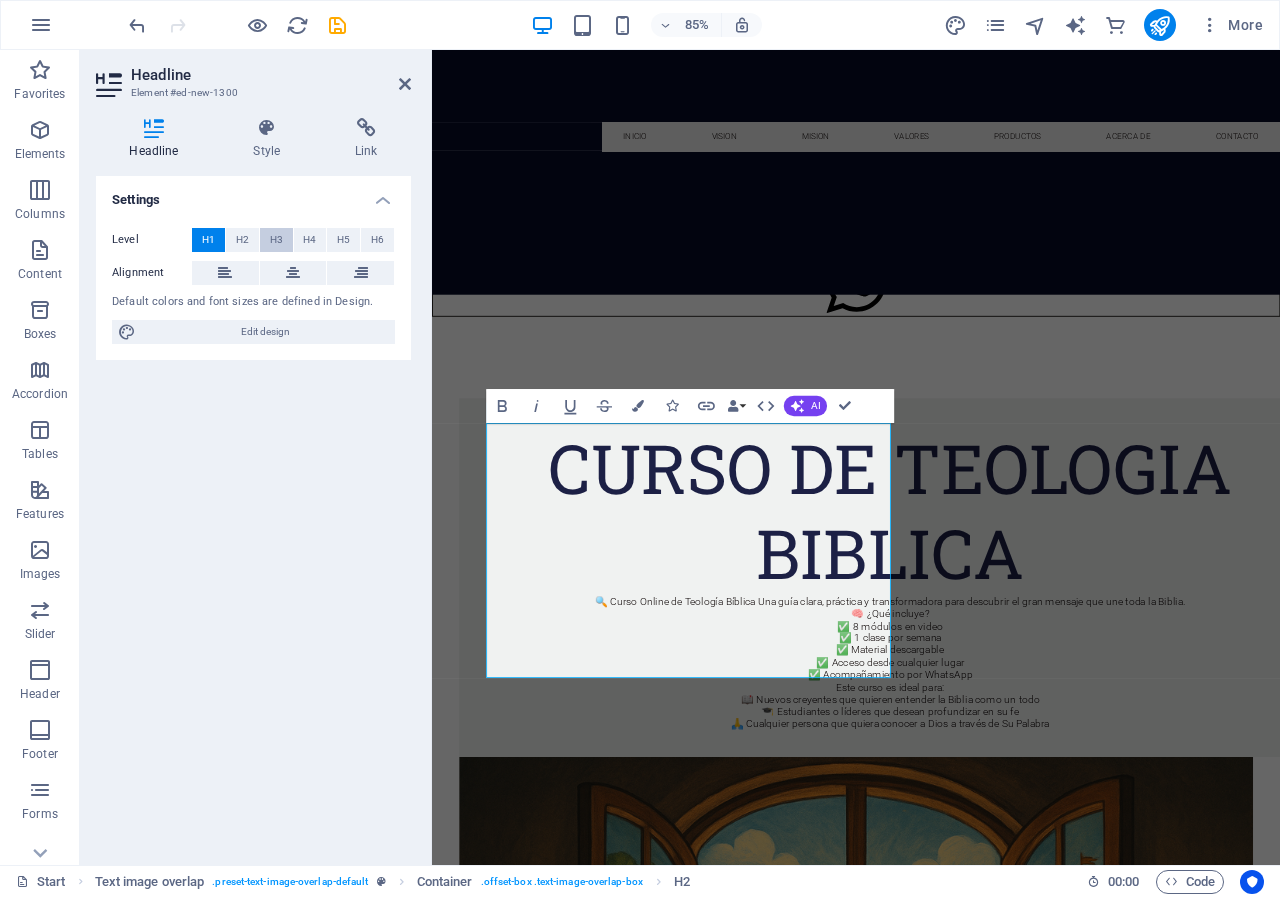 click on "H3" at bounding box center (276, 240) 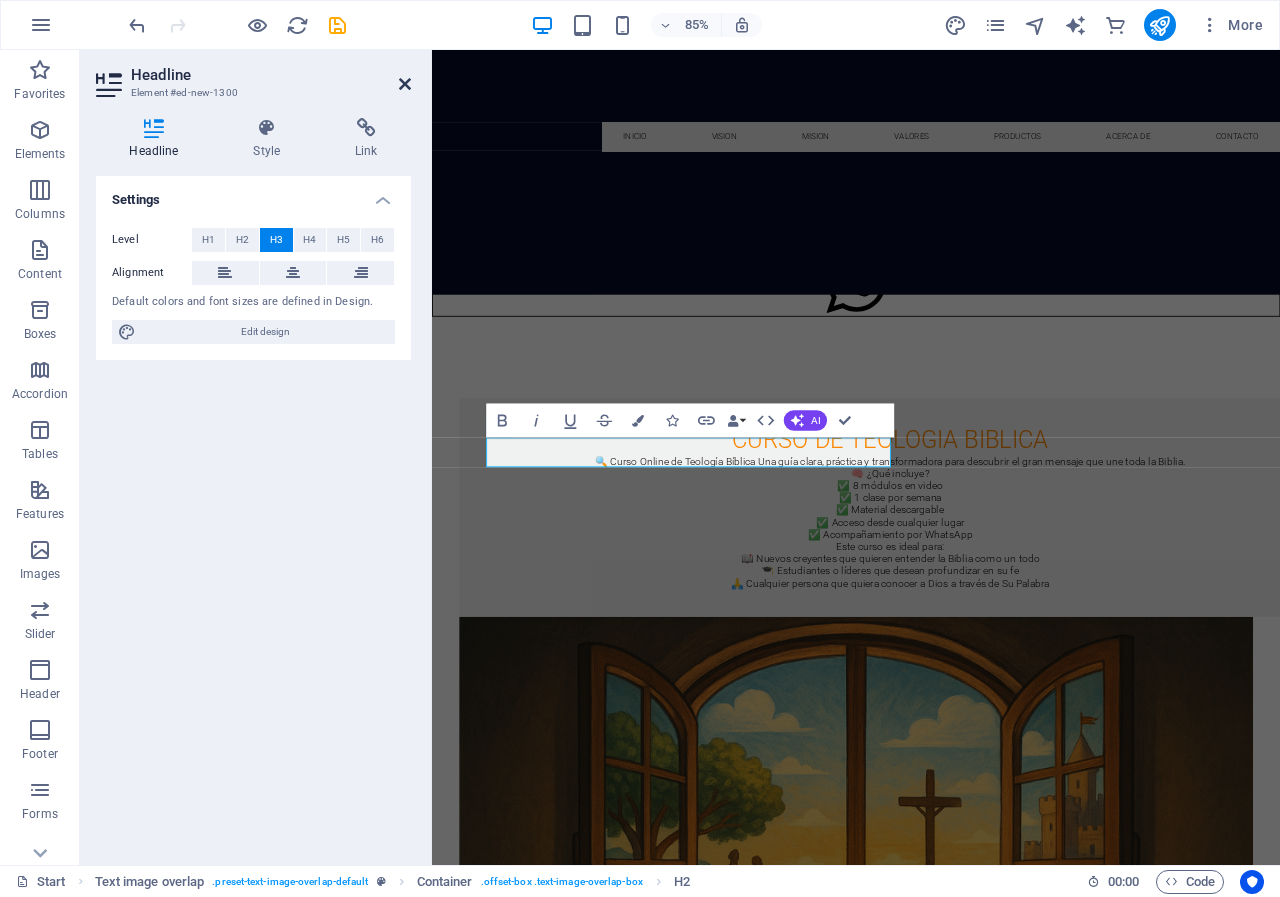 click at bounding box center [405, 84] 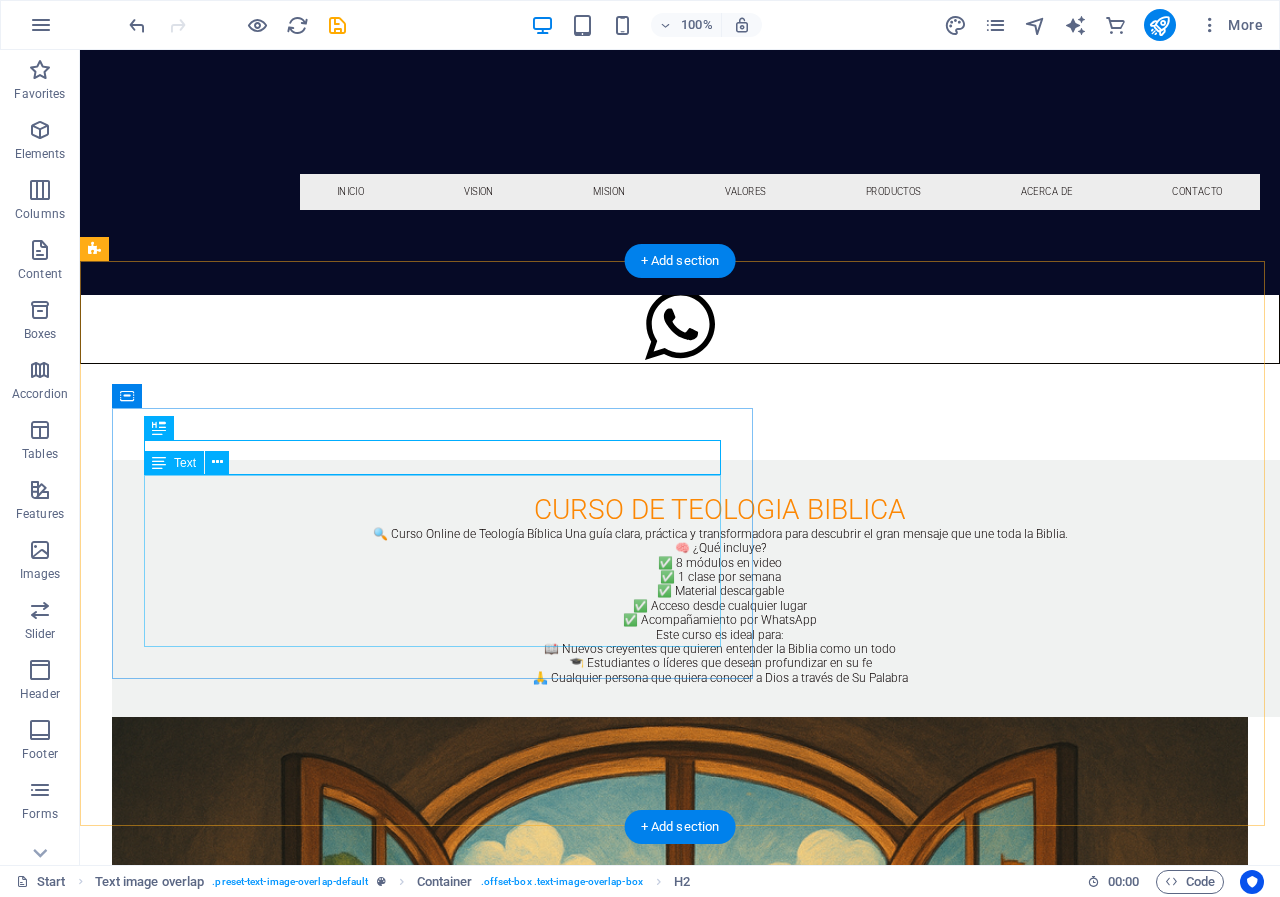 scroll, scrollTop: 1899, scrollLeft: 0, axis: vertical 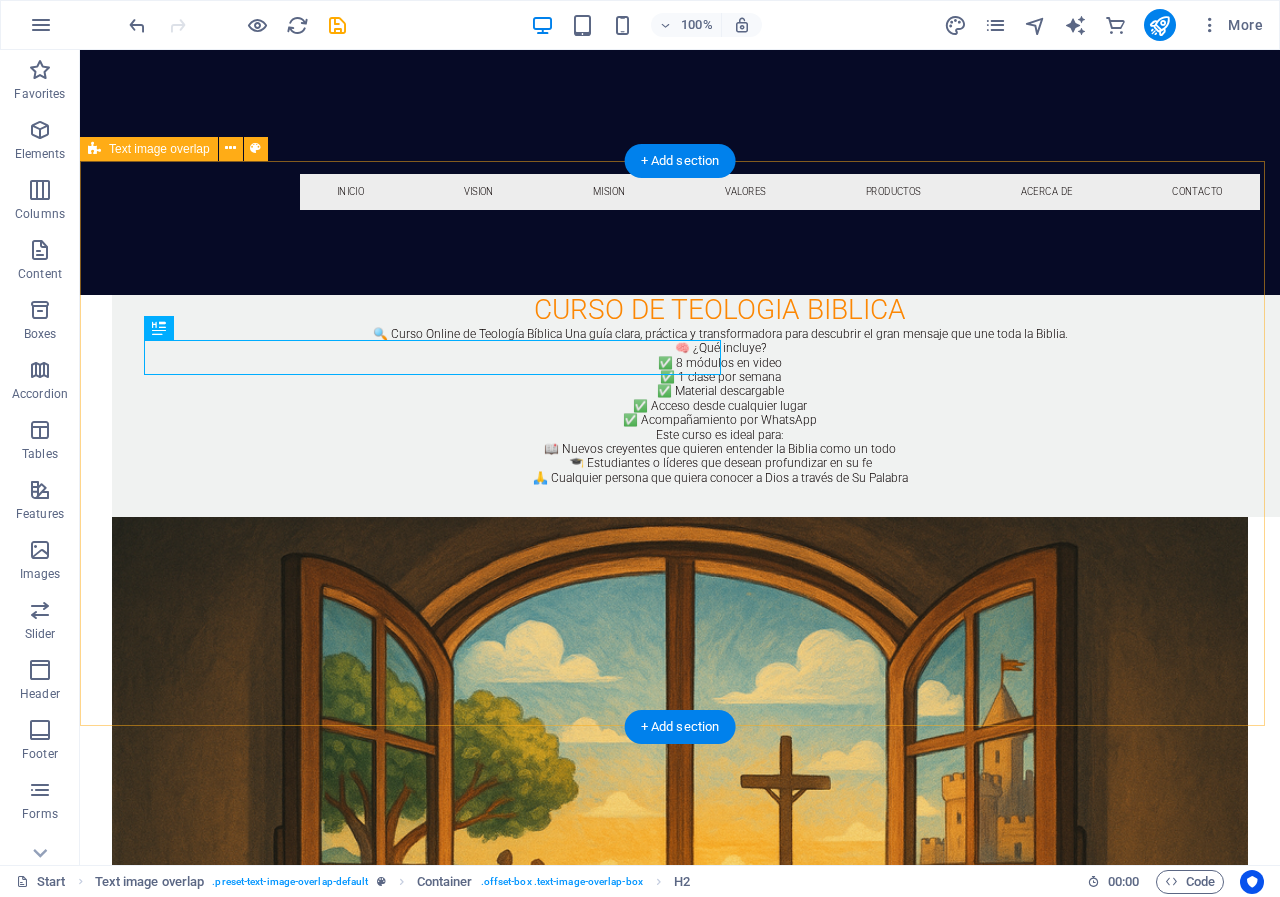 click on "CURSO DE TEOLOGIA BIBLICA  🔍 Curso Online de Teología Bíblica Una guía clara, práctica y transformadora para descubrir el gran mensaje que une toda la Biblia.  🧠 ¿Qué incluye?  ✅ 8 módulos en video  ✅ 1 clase por semana  ✅ Material descargable  ✅ Acceso desde cualquier lugar  ✅ Acompañamiento por WhatsApp  Este curso es ideal para:  📖 Nuevos creyentes que quieren entender la Biblia como un todo  🎓 Estudiantes o líderes que desean profundizar en su fe  🙏 Cualquier persona que quiera conocer a Dios a través de Su Palabra" at bounding box center (680, 767) 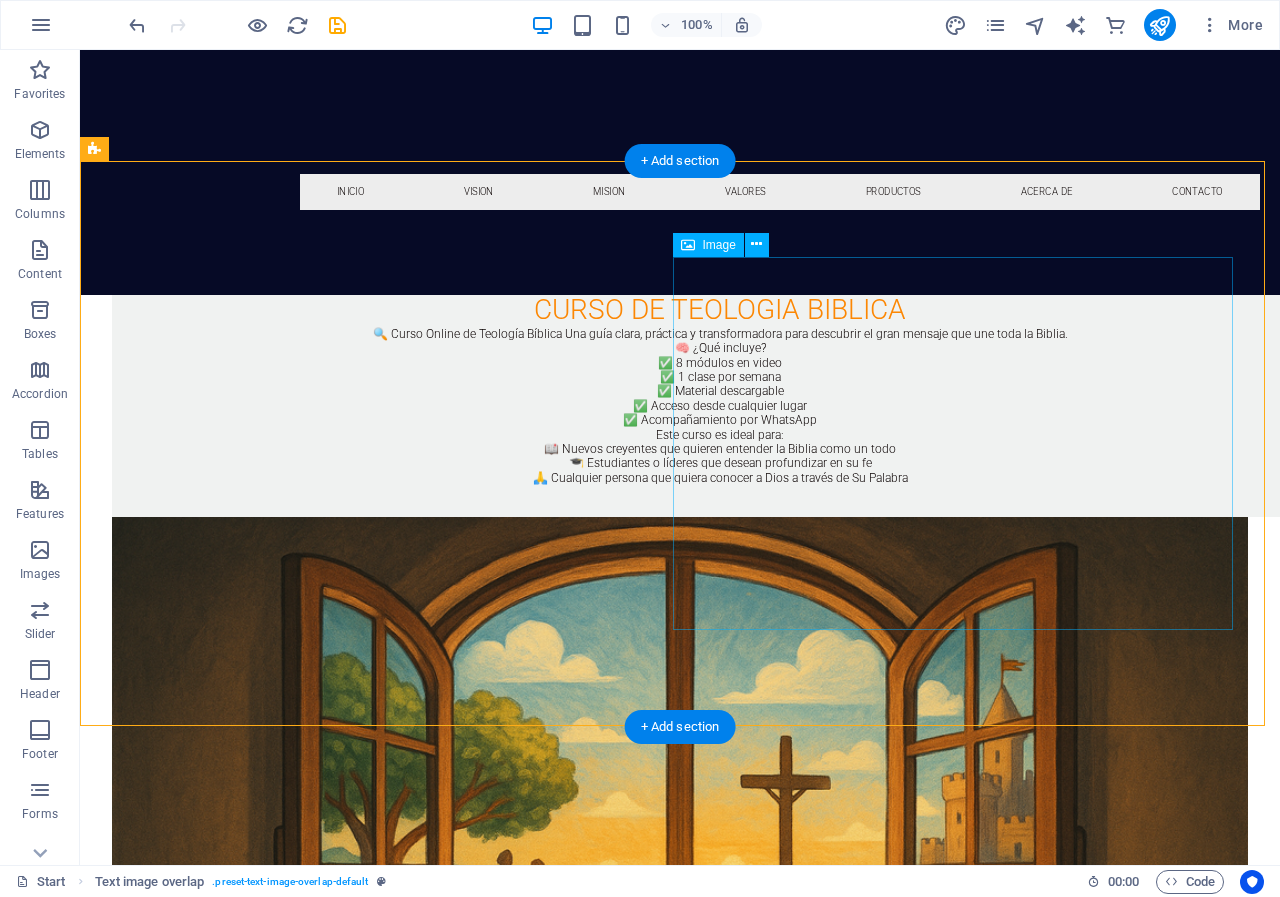 scroll, scrollTop: 1799, scrollLeft: 0, axis: vertical 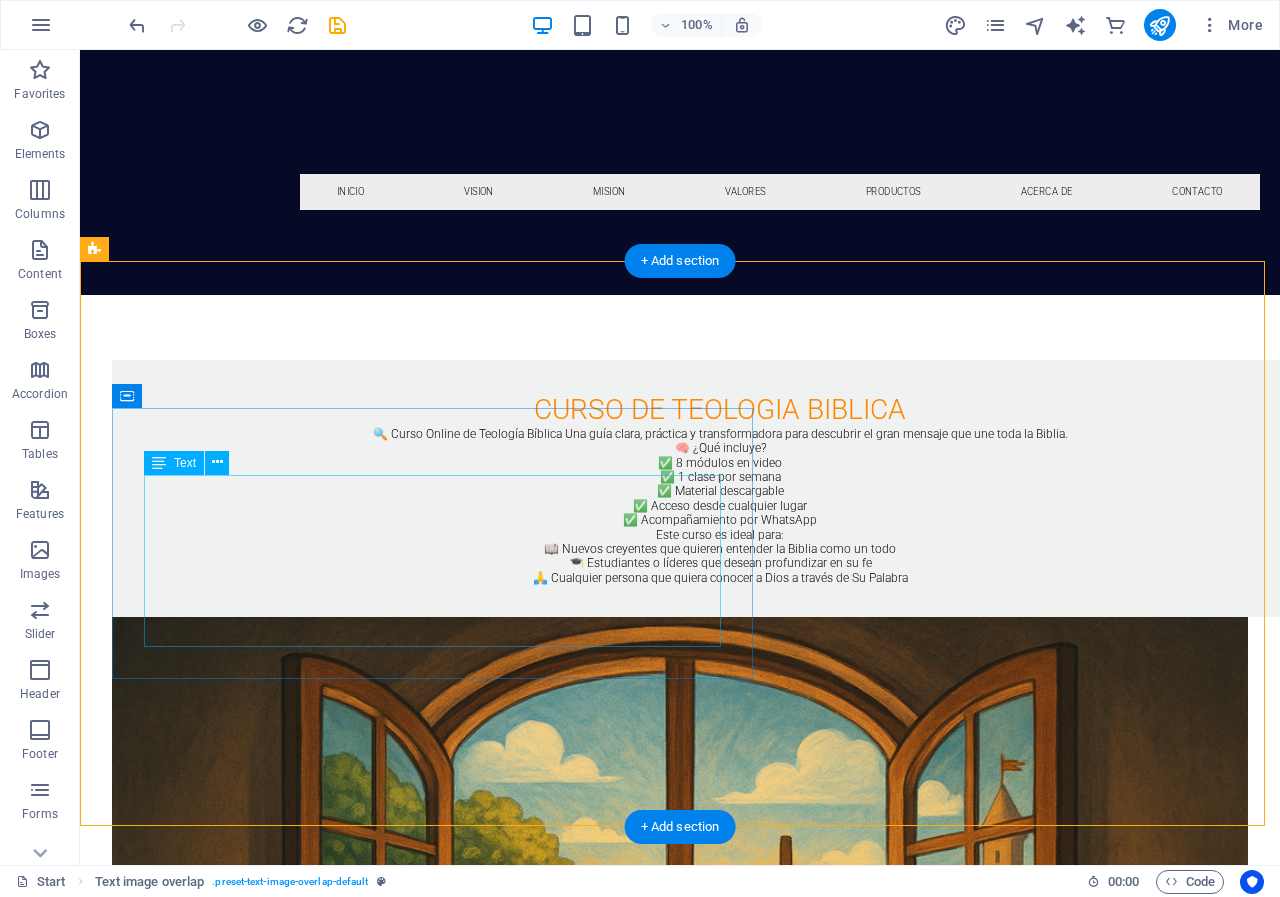 click on "CURSO DE TEOLOGIA BIBLICA  🔍 Curso Online de Teología Bíblica Una guía clara, práctica y transformadora para descubrir el gran mensaje que une toda la Biblia.  🧠 ¿Qué incluye?  ✅ 8 módulos en video  ✅ 1 clase por semana  ✅ Material descargable  ✅ Acceso desde cualquier lugar  ✅ Acompañamiento por WhatsApp  Este curso es ideal para:  📖 Nuevos creyentes que quieren entender la Biblia como un todo  🎓 Estudiantes o líderes que desean profundizar en su fe  🙏 Cualquier persona que quiera conocer a Dios a través de Su Palabra" at bounding box center [720, 506] 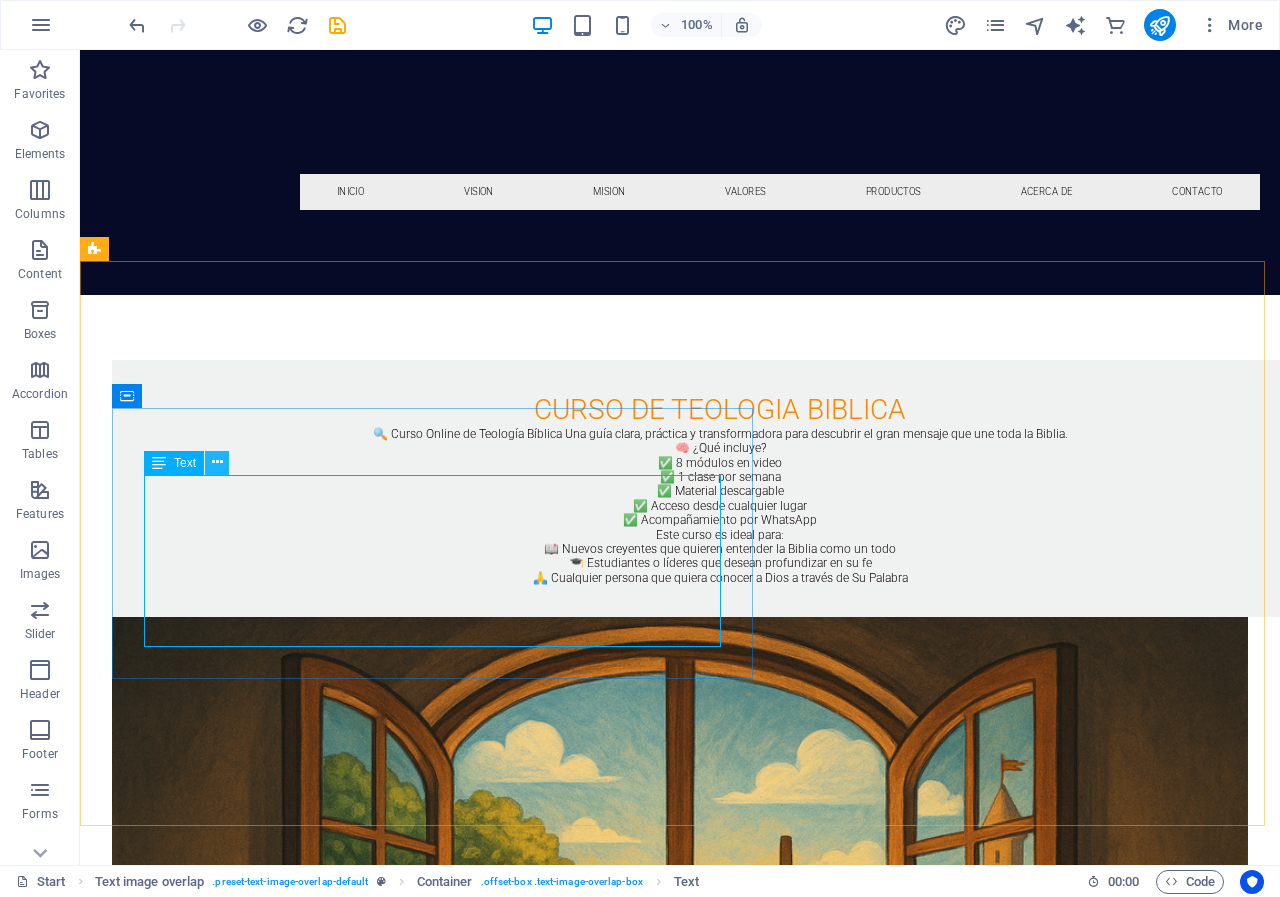 click at bounding box center (217, 462) 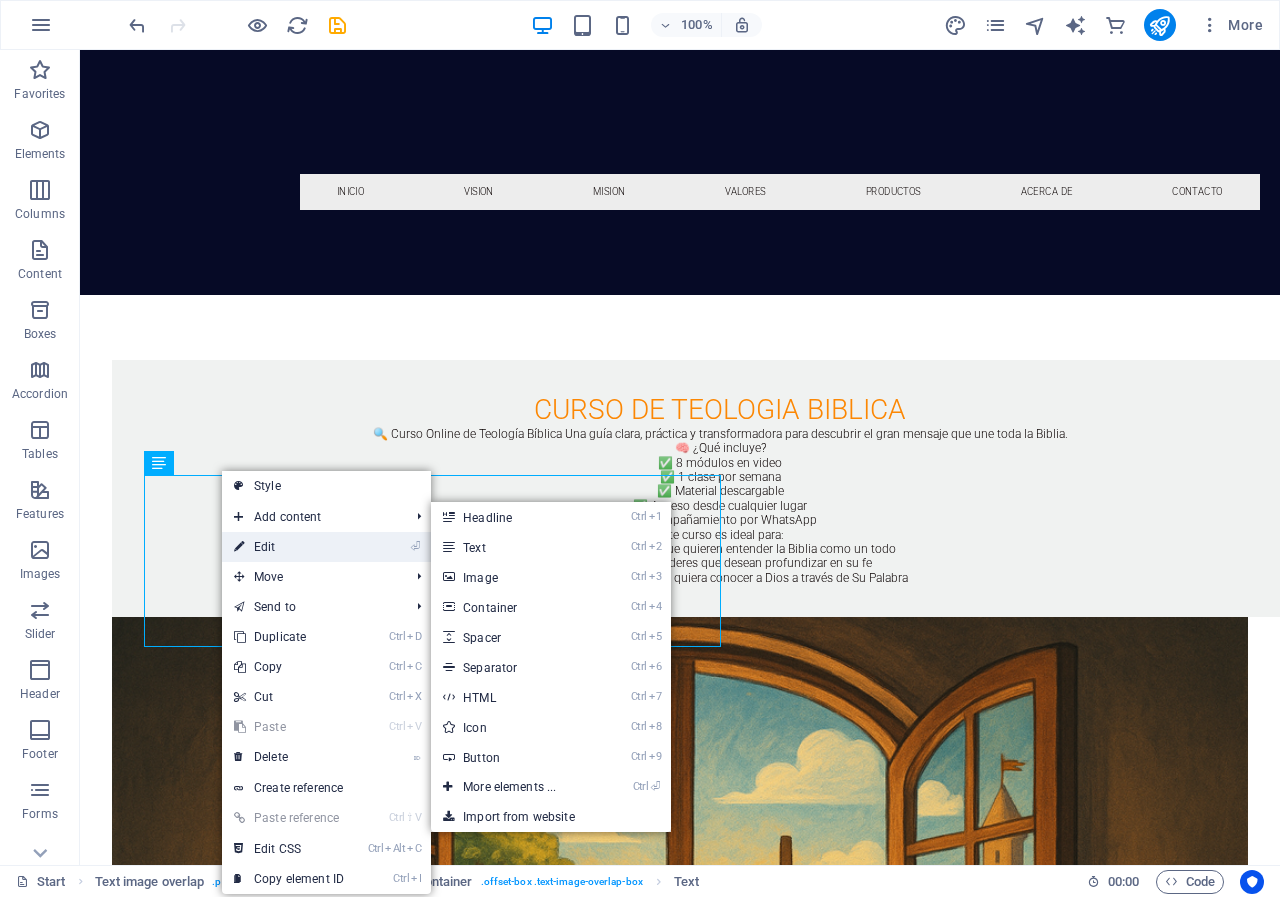 click on "⏎  Edit" at bounding box center [289, 547] 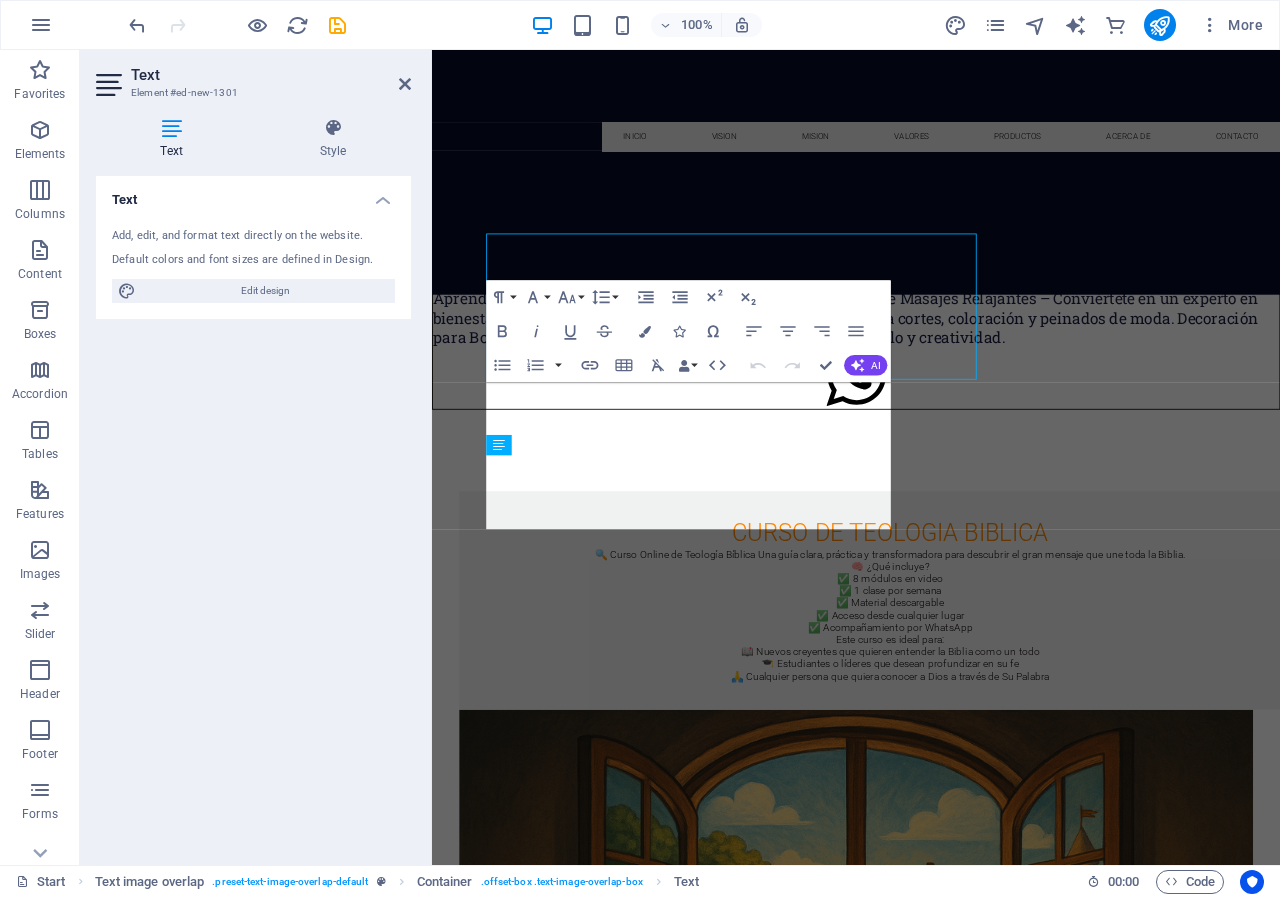 scroll, scrollTop: 2008, scrollLeft: 0, axis: vertical 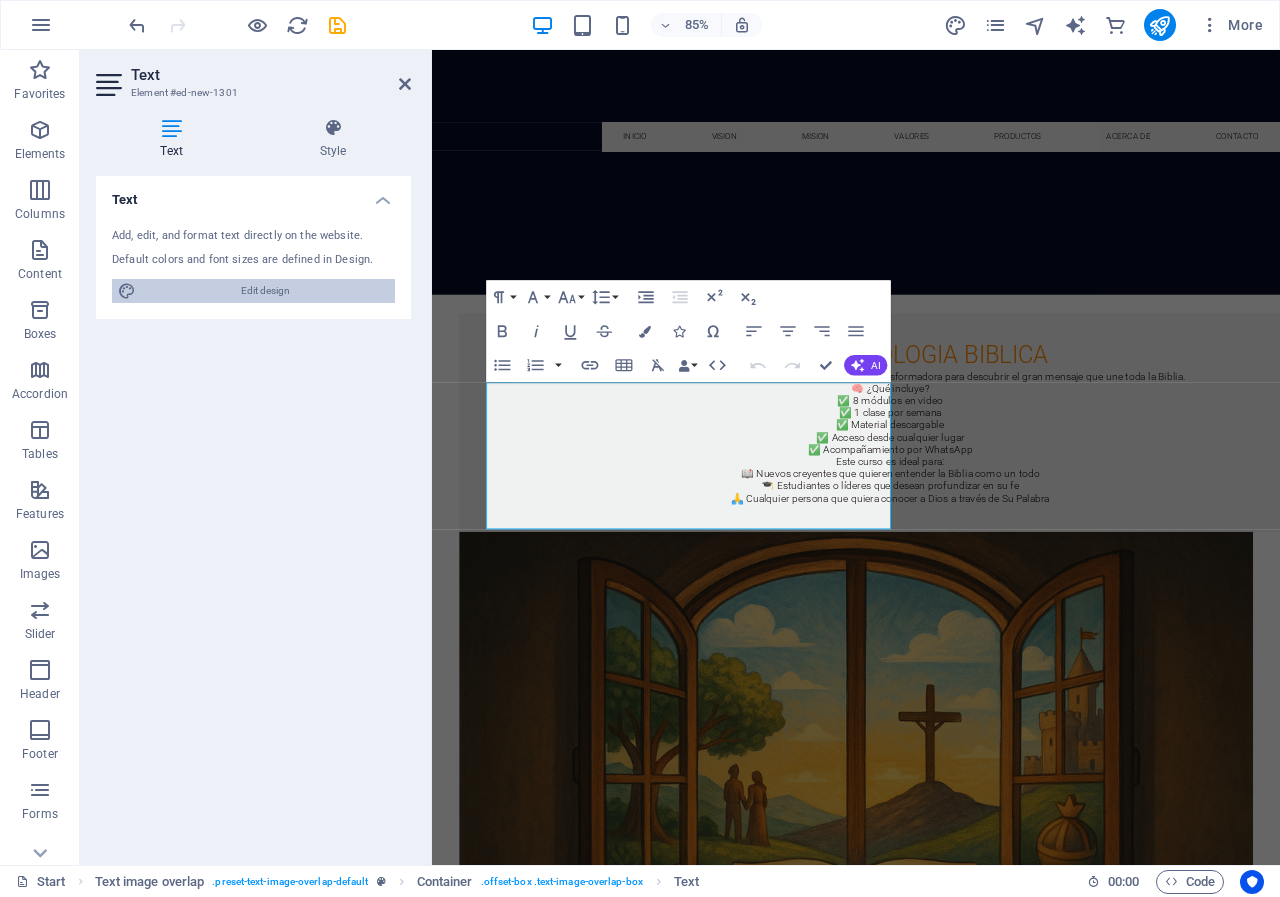 click on "Edit design" at bounding box center [265, 291] 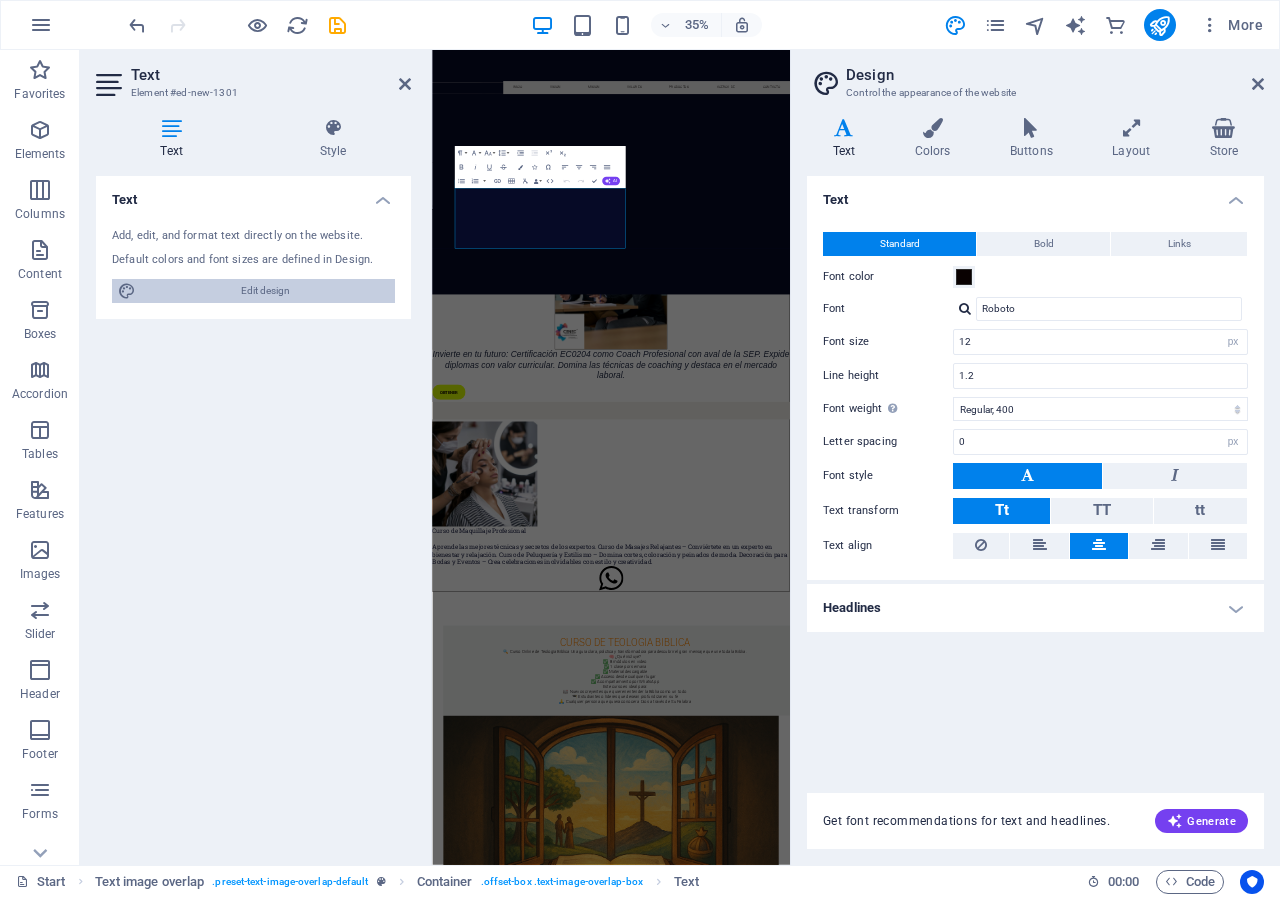 scroll, scrollTop: 3343, scrollLeft: 0, axis: vertical 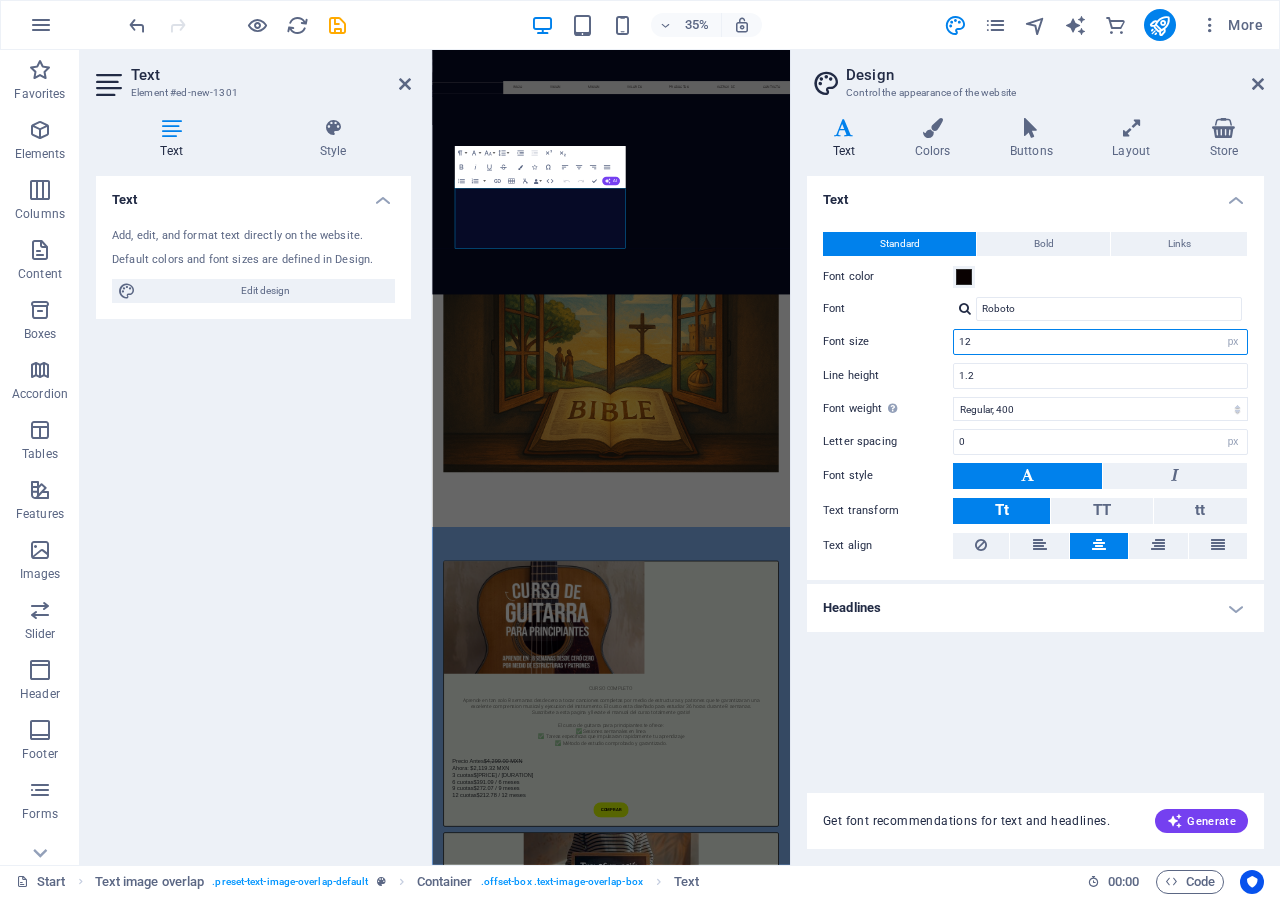 drag, startPoint x: 978, startPoint y: 345, endPoint x: 933, endPoint y: 350, distance: 45.276924 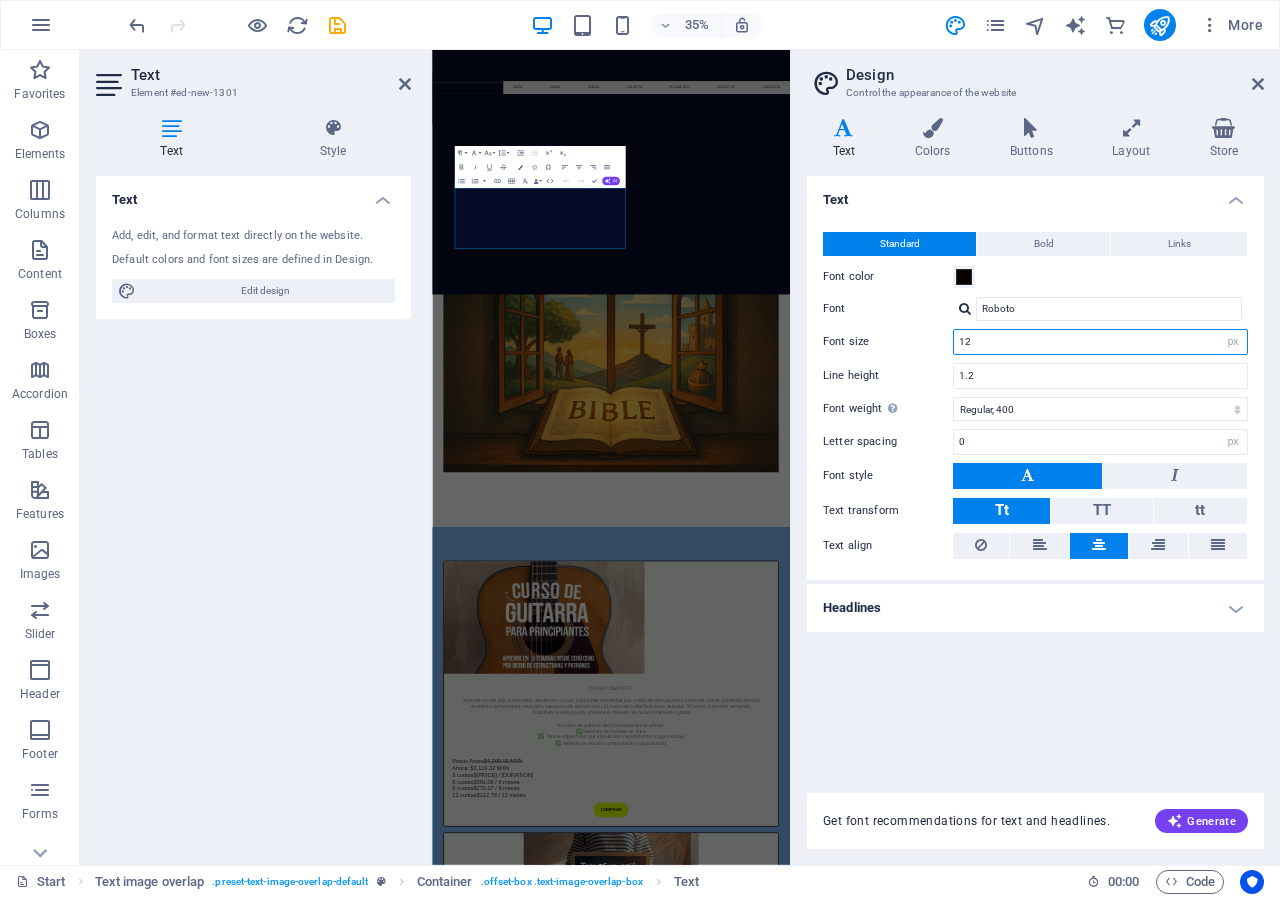 click on "Font size 12 rem px" at bounding box center [1035, 342] 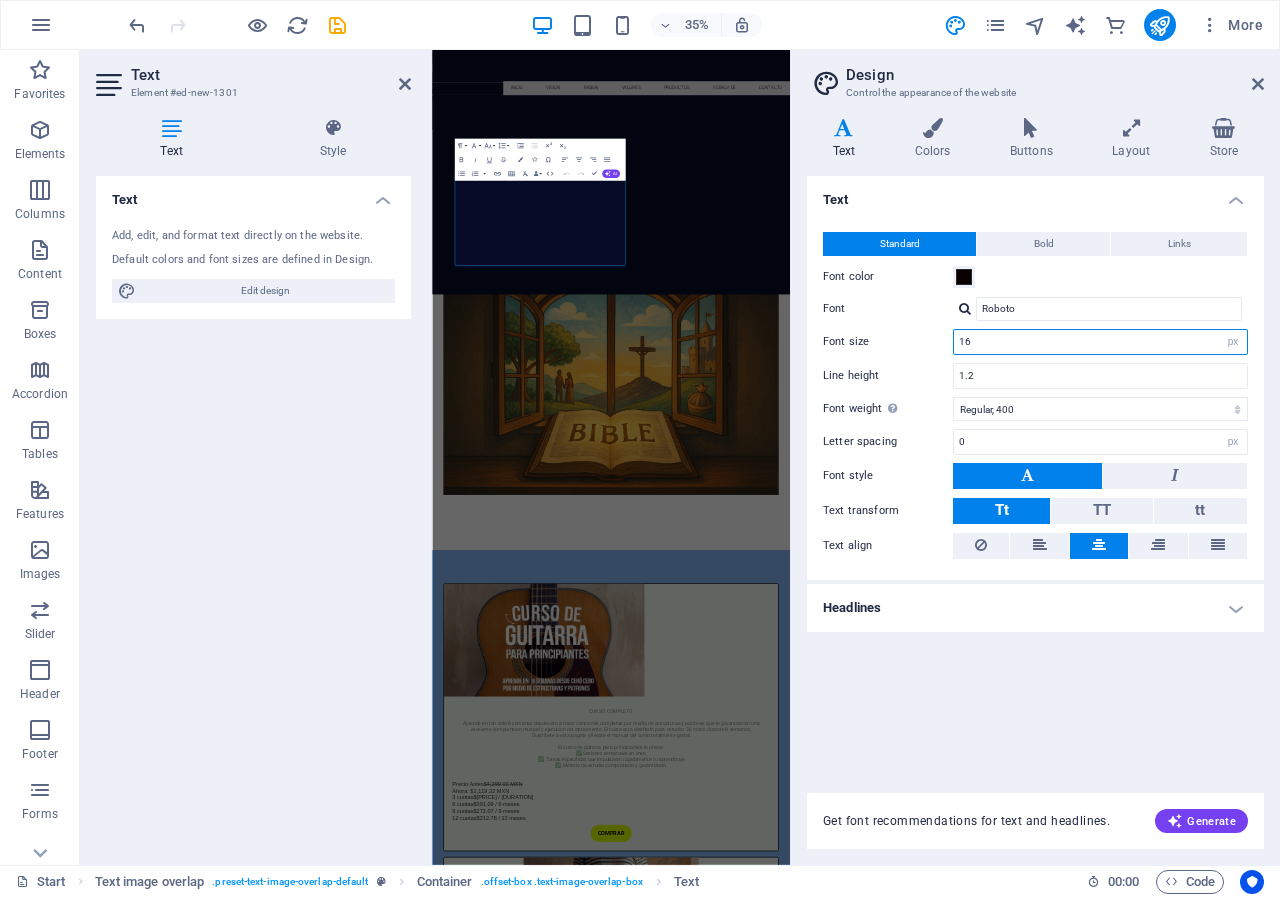 scroll, scrollTop: 3357, scrollLeft: 0, axis: vertical 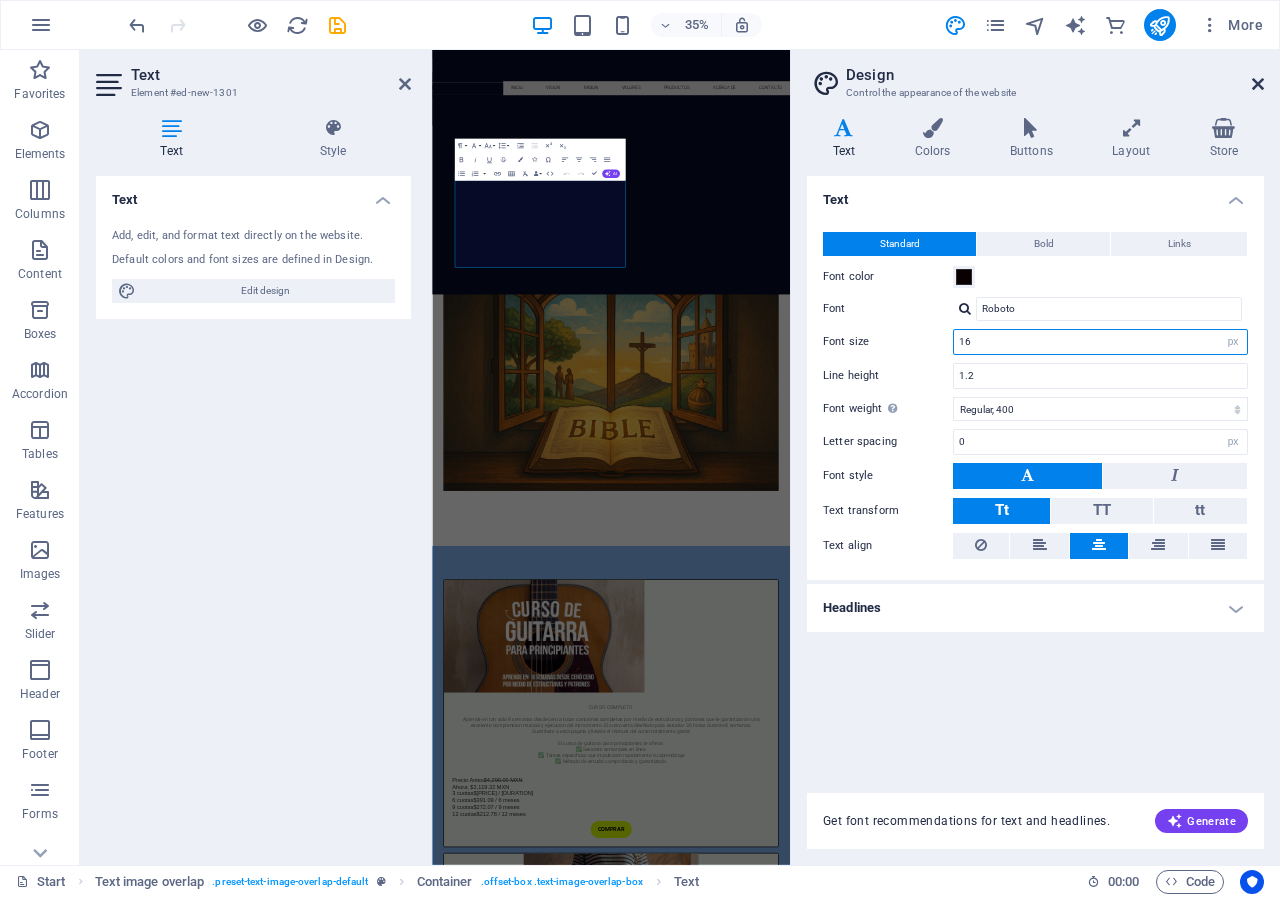 type on "16" 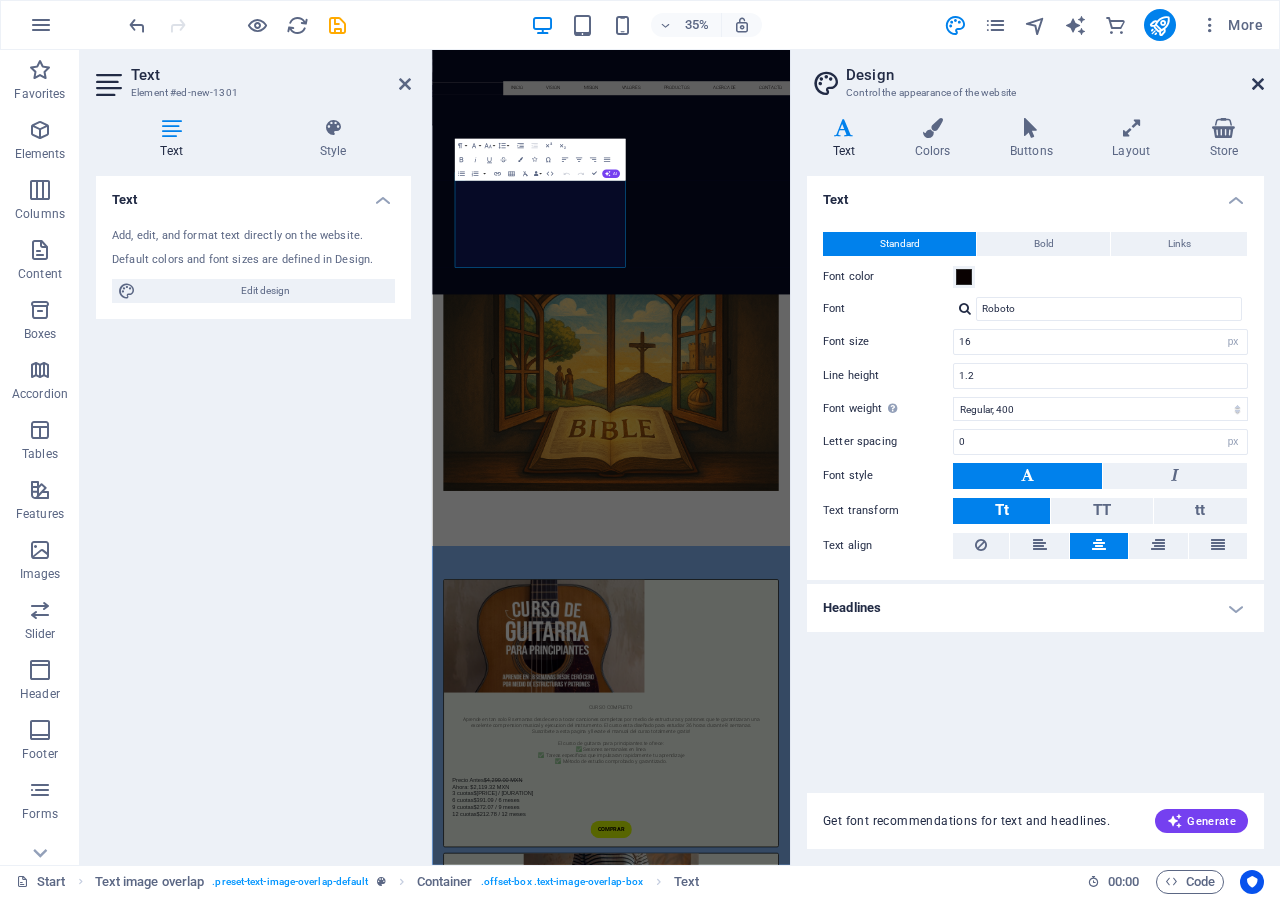click at bounding box center [1258, 84] 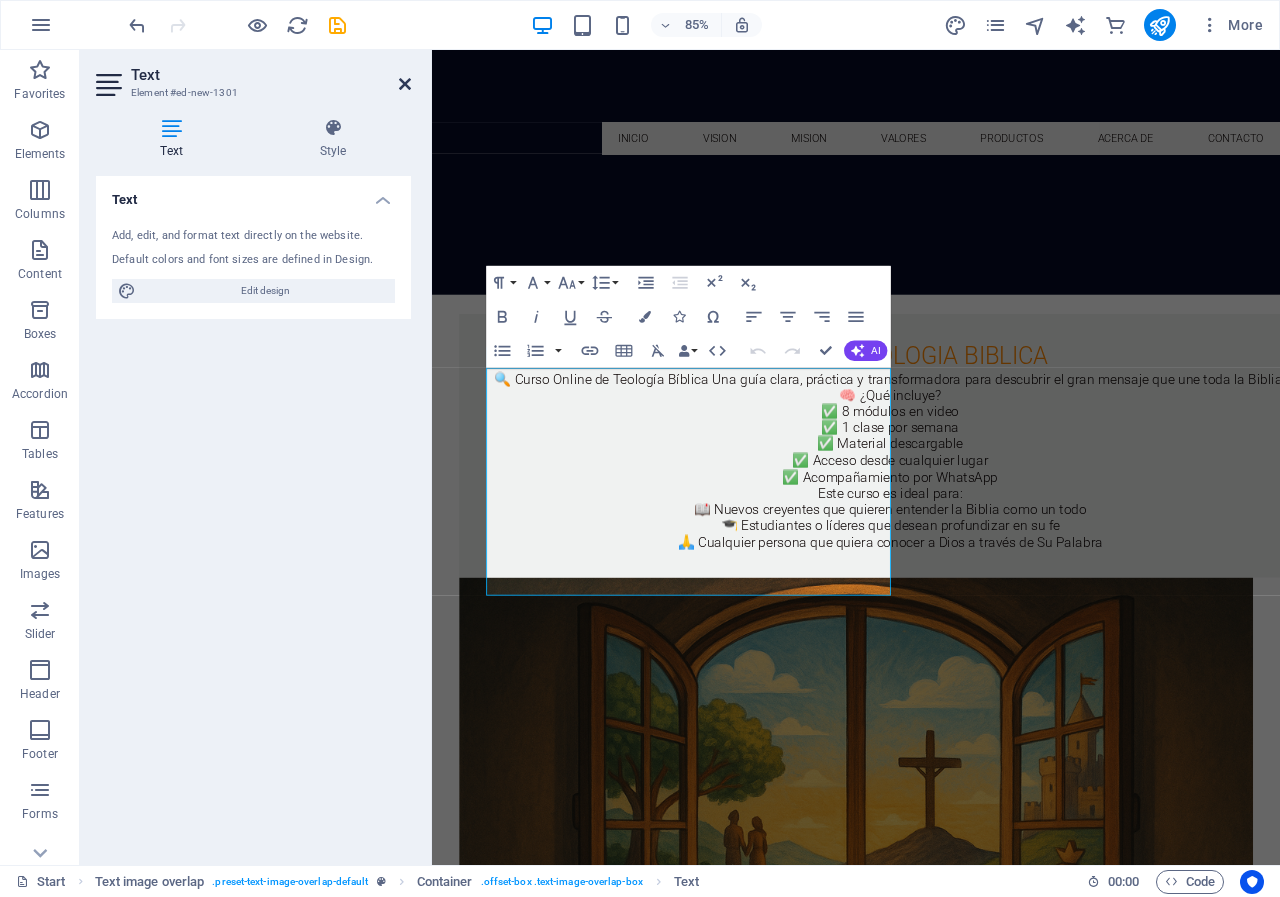 click at bounding box center (405, 84) 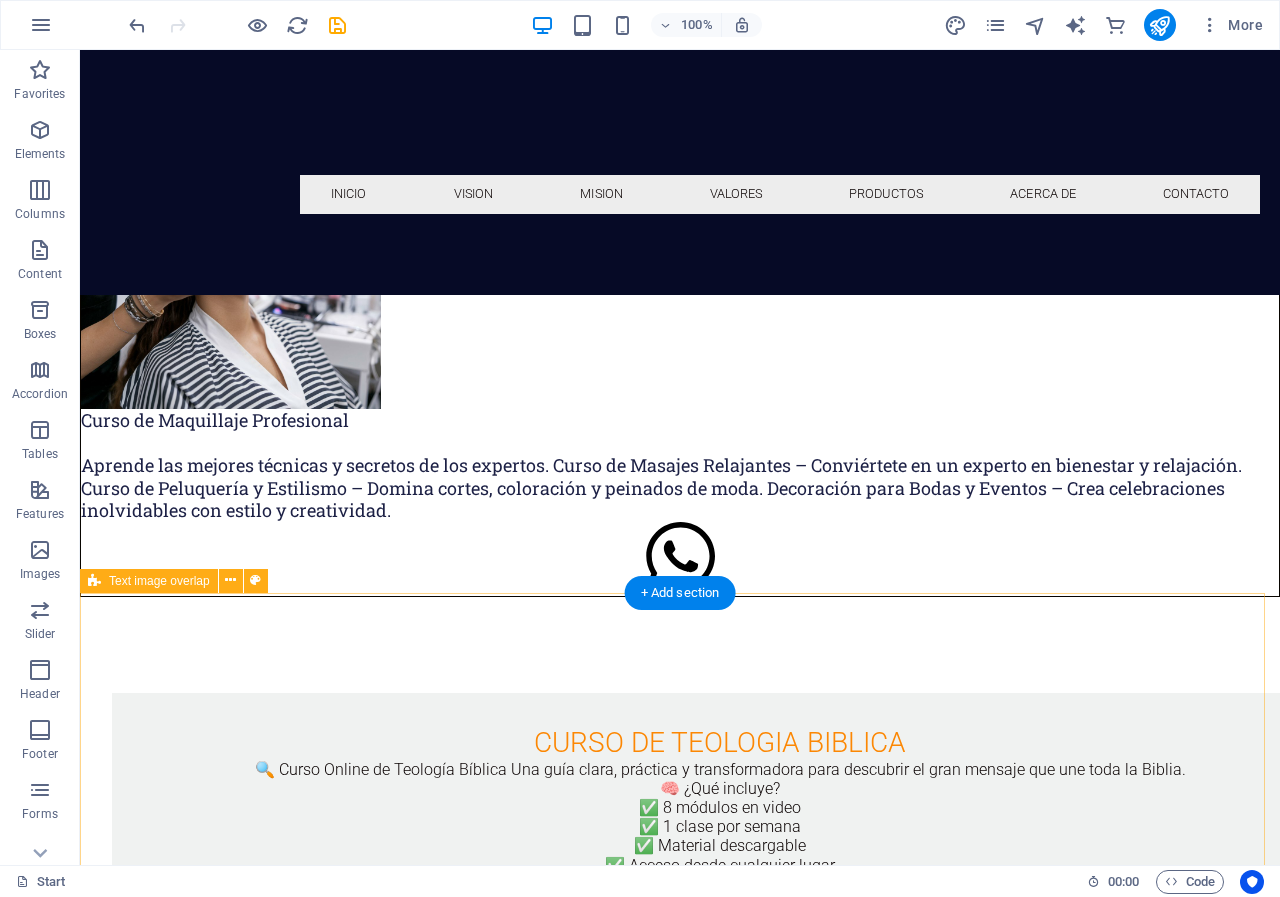 scroll, scrollTop: 1281, scrollLeft: 0, axis: vertical 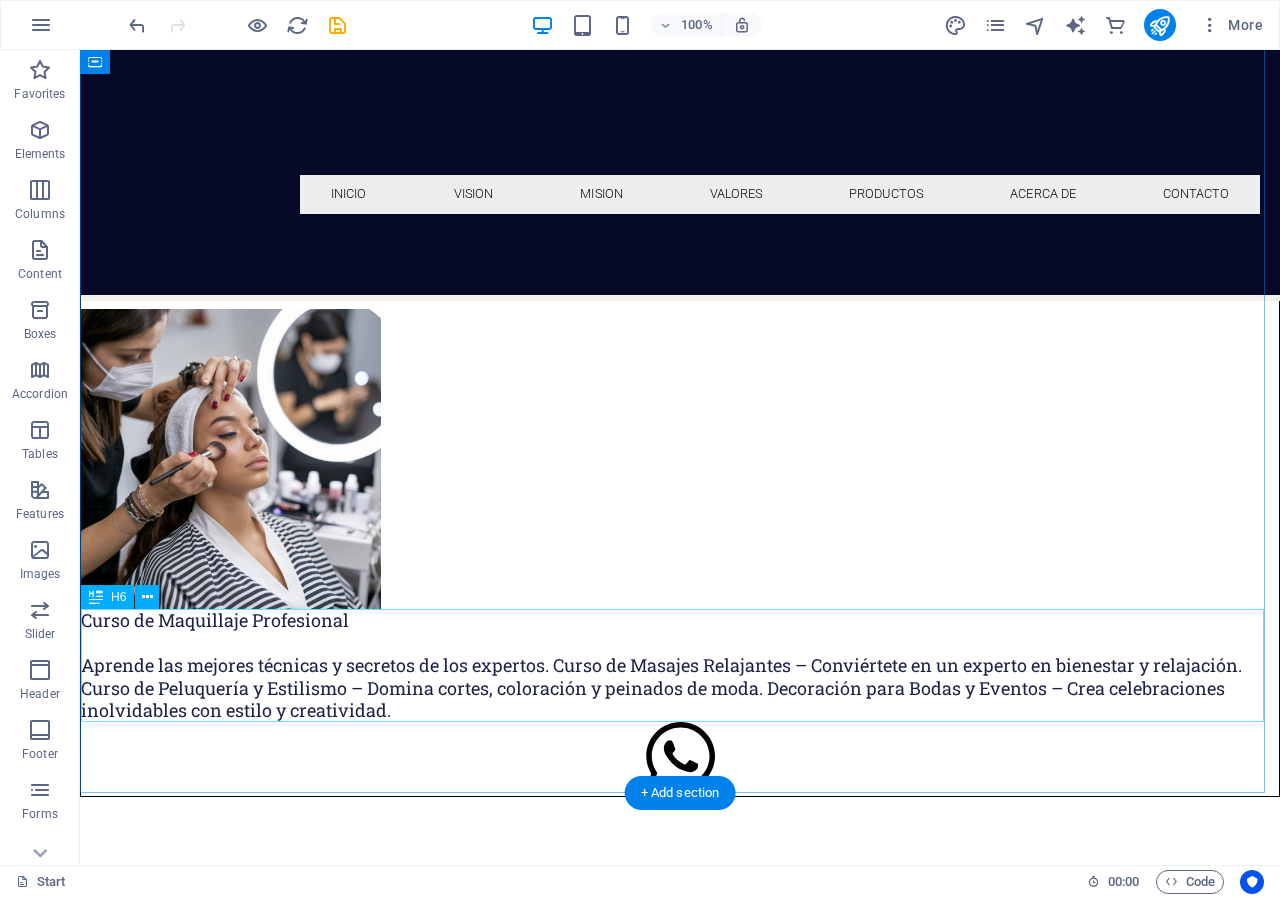 click on "Curso de Maquillaje Profesional Aprende las mejores técnicas y secretos de los expertos. Curso de Masajes Relajantes – Conviértete en un experto en bienestar y relajación. Curso de Peluquería y Estilismo – Domina cortes, coloración y peinados de moda. Decoración para Bodas y Eventos – Crea celebraciones inolvidables con estilo y creatividad." at bounding box center (680, 665) 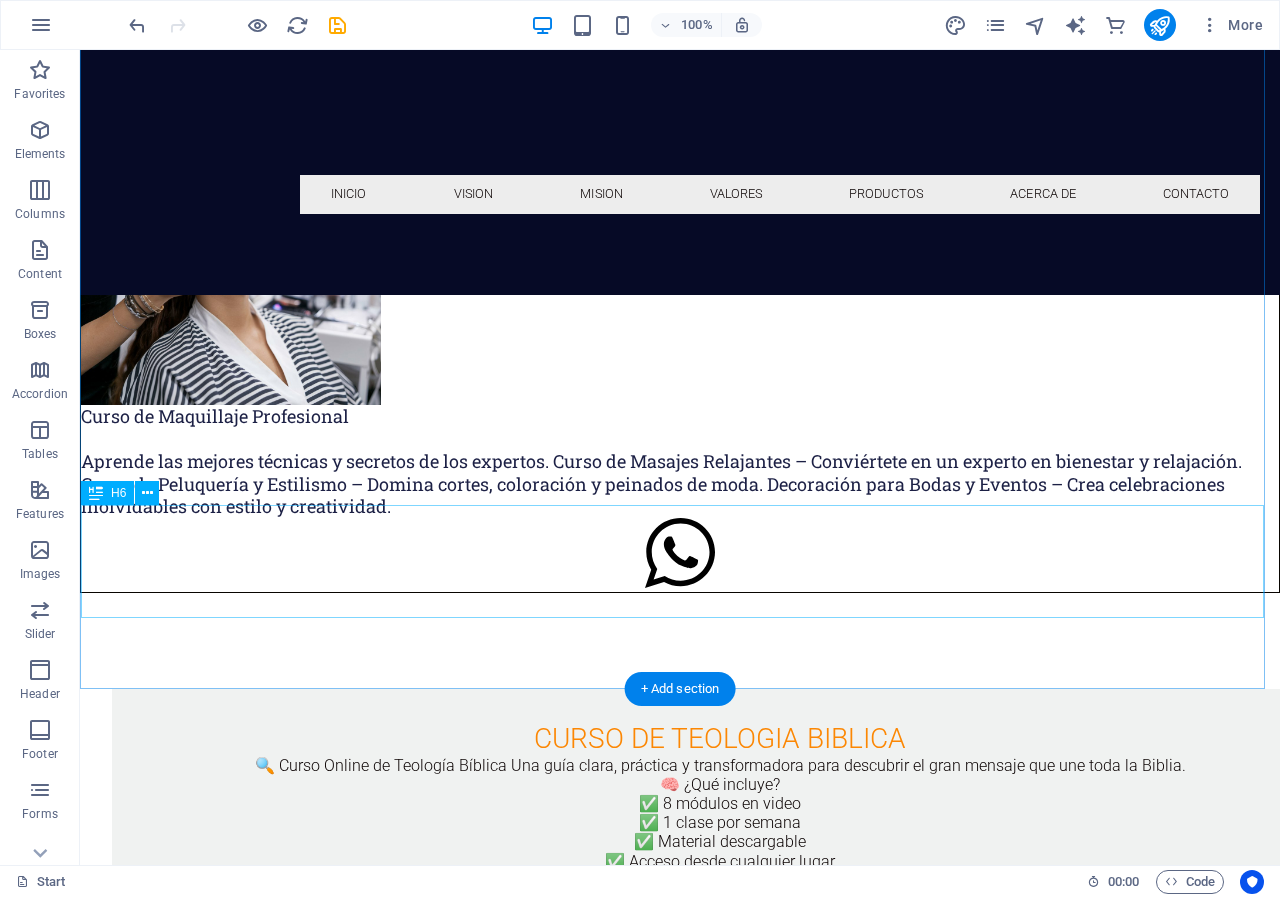 scroll, scrollTop: 1185, scrollLeft: 0, axis: vertical 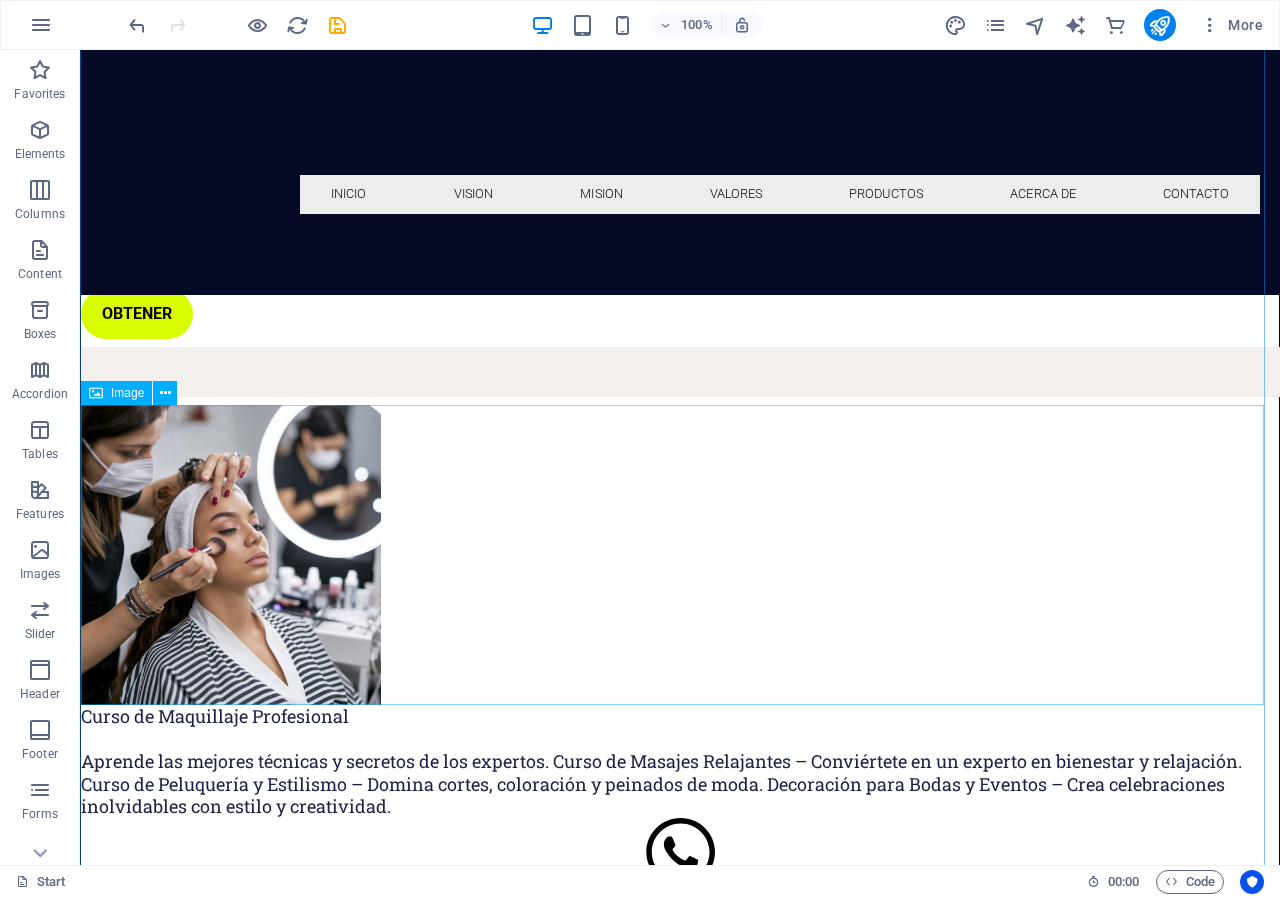 click at bounding box center [680, 555] 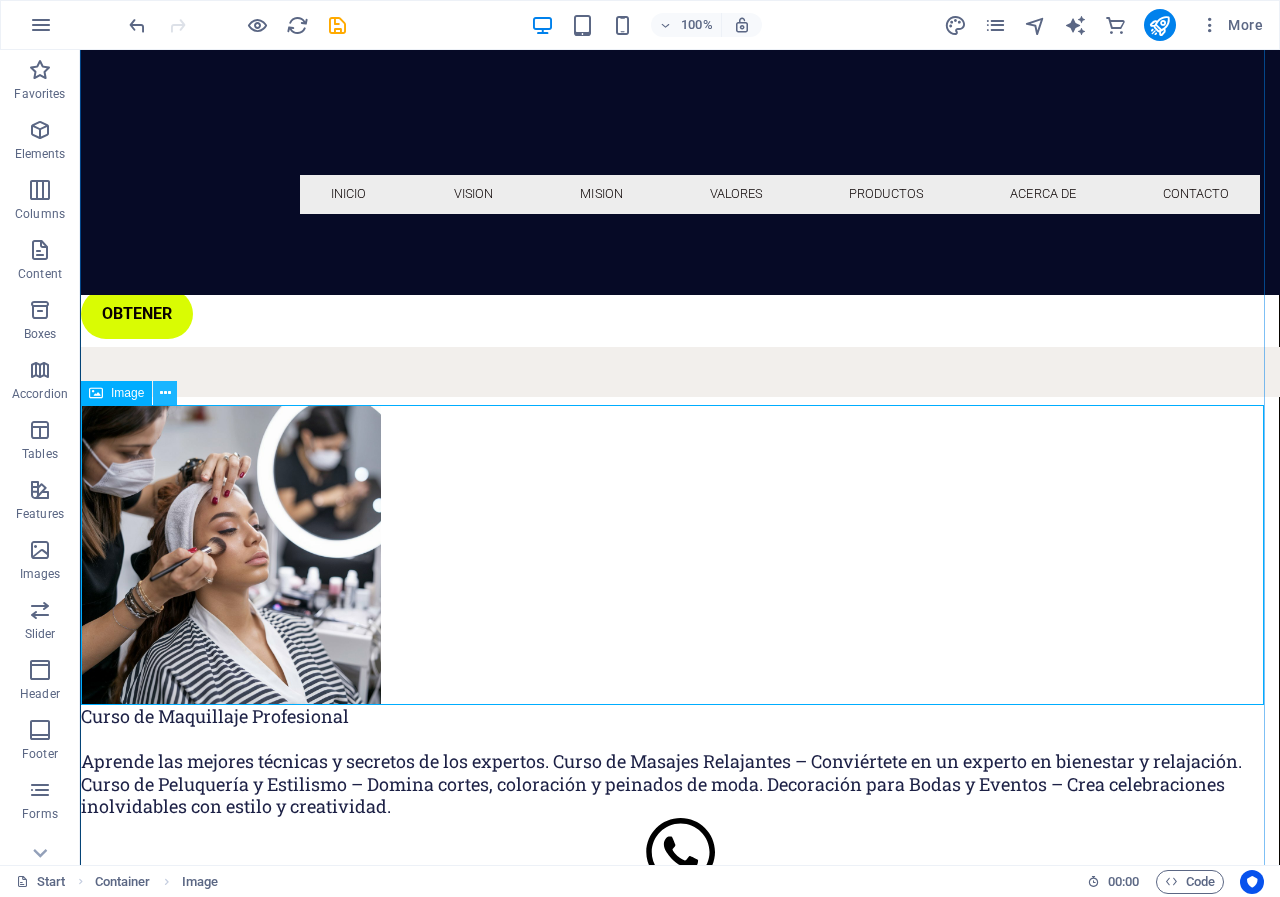 click at bounding box center [165, 393] 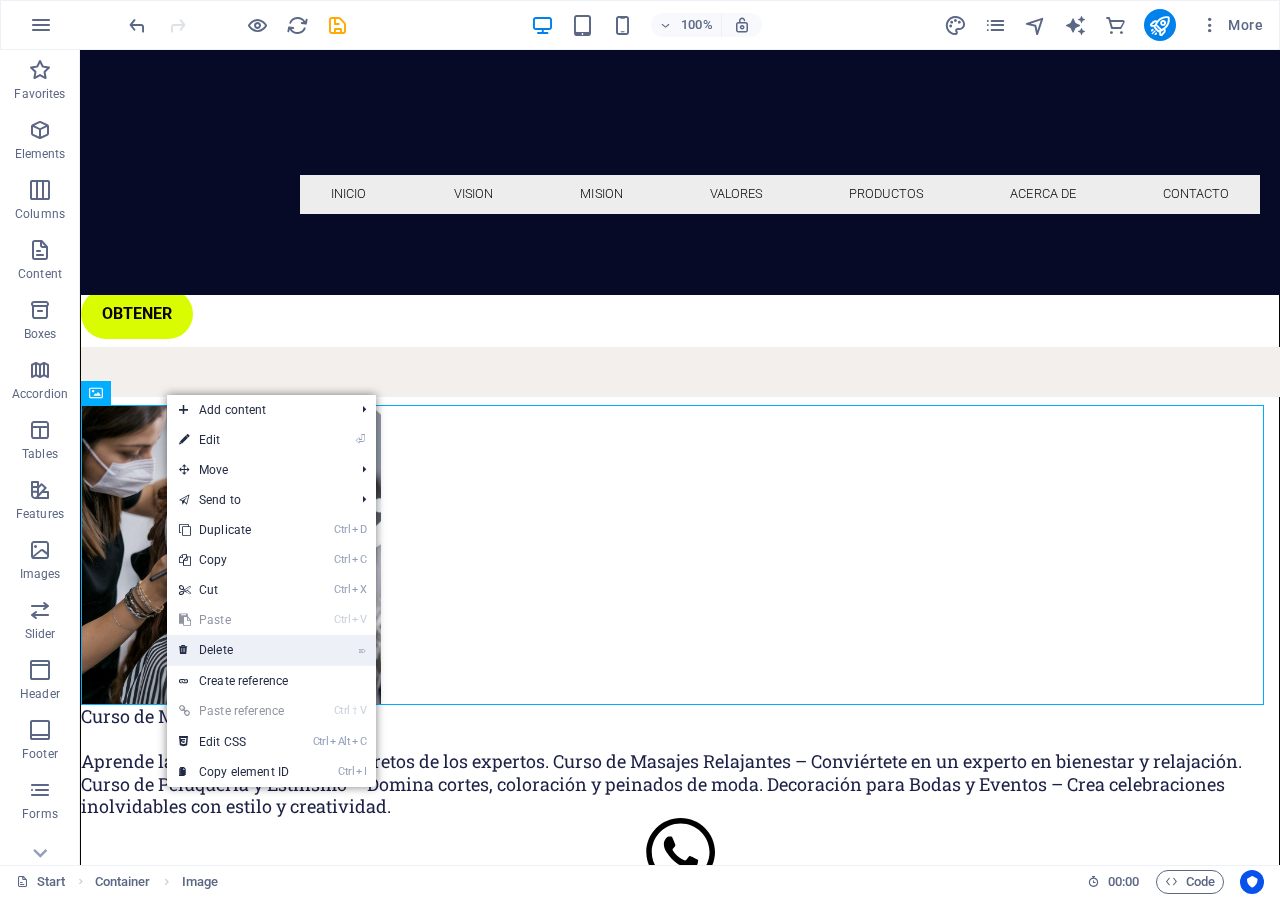 click on "⌦  Delete" at bounding box center [234, 650] 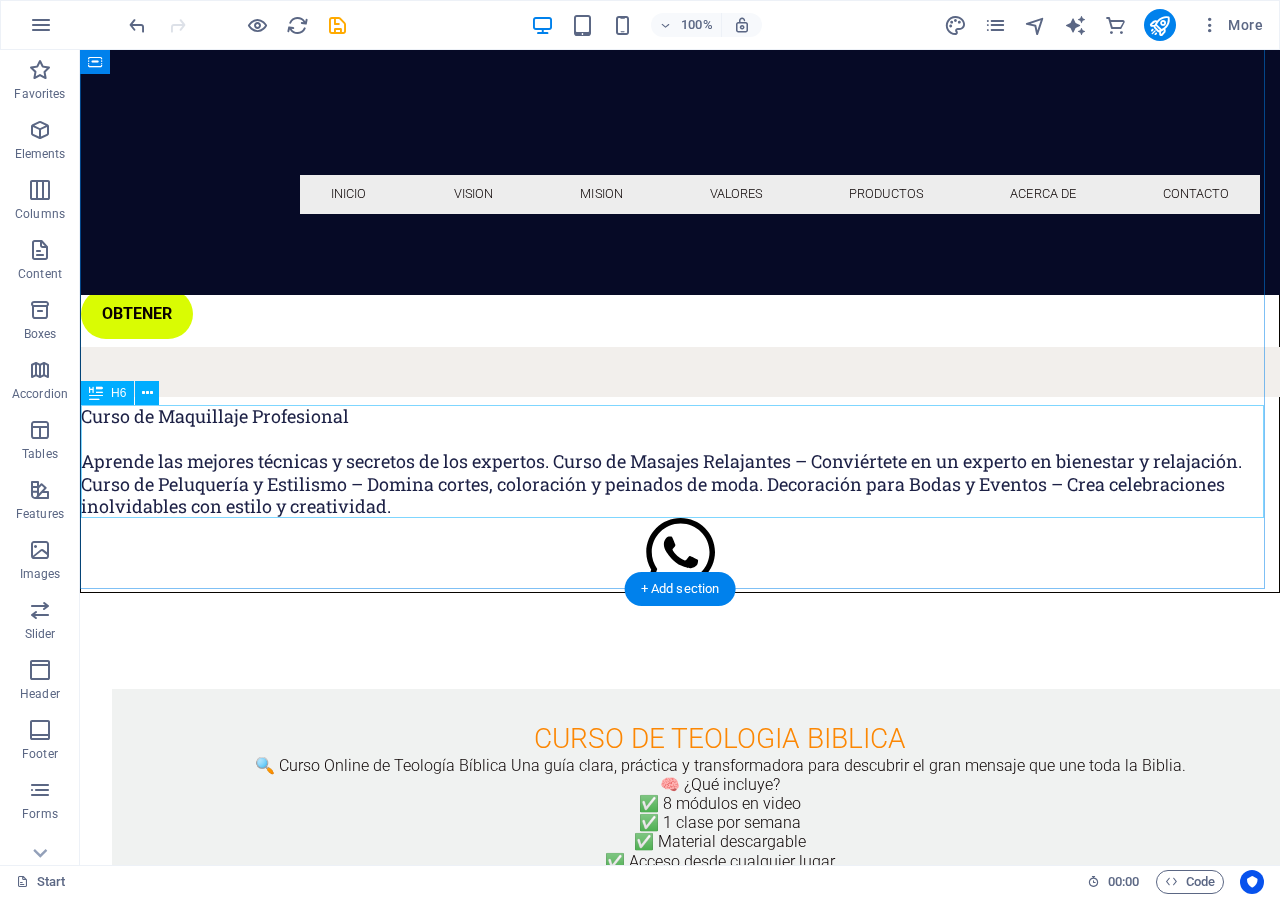 click on "Curso de Maquillaje Profesional Aprende las mejores técnicas y secretos de los expertos. Curso de Masajes Relajantes – Conviértete en un experto en bienestar y relajación. Curso de Peluquería y Estilismo – Domina cortes, coloración y peinados de moda. Decoración para Bodas y Eventos – Crea celebraciones inolvidables con estilo y creatividad." at bounding box center (680, 461) 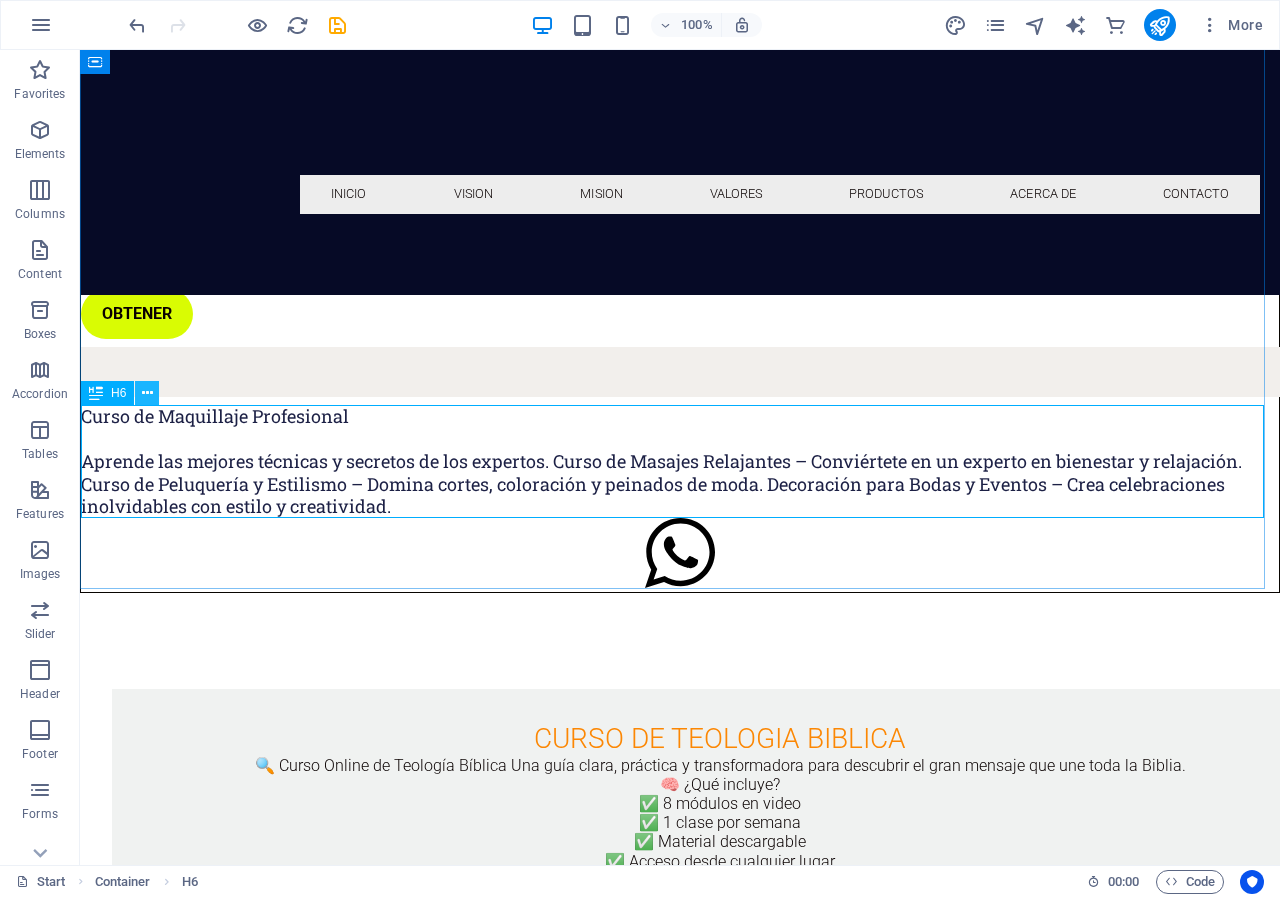 click at bounding box center [147, 393] 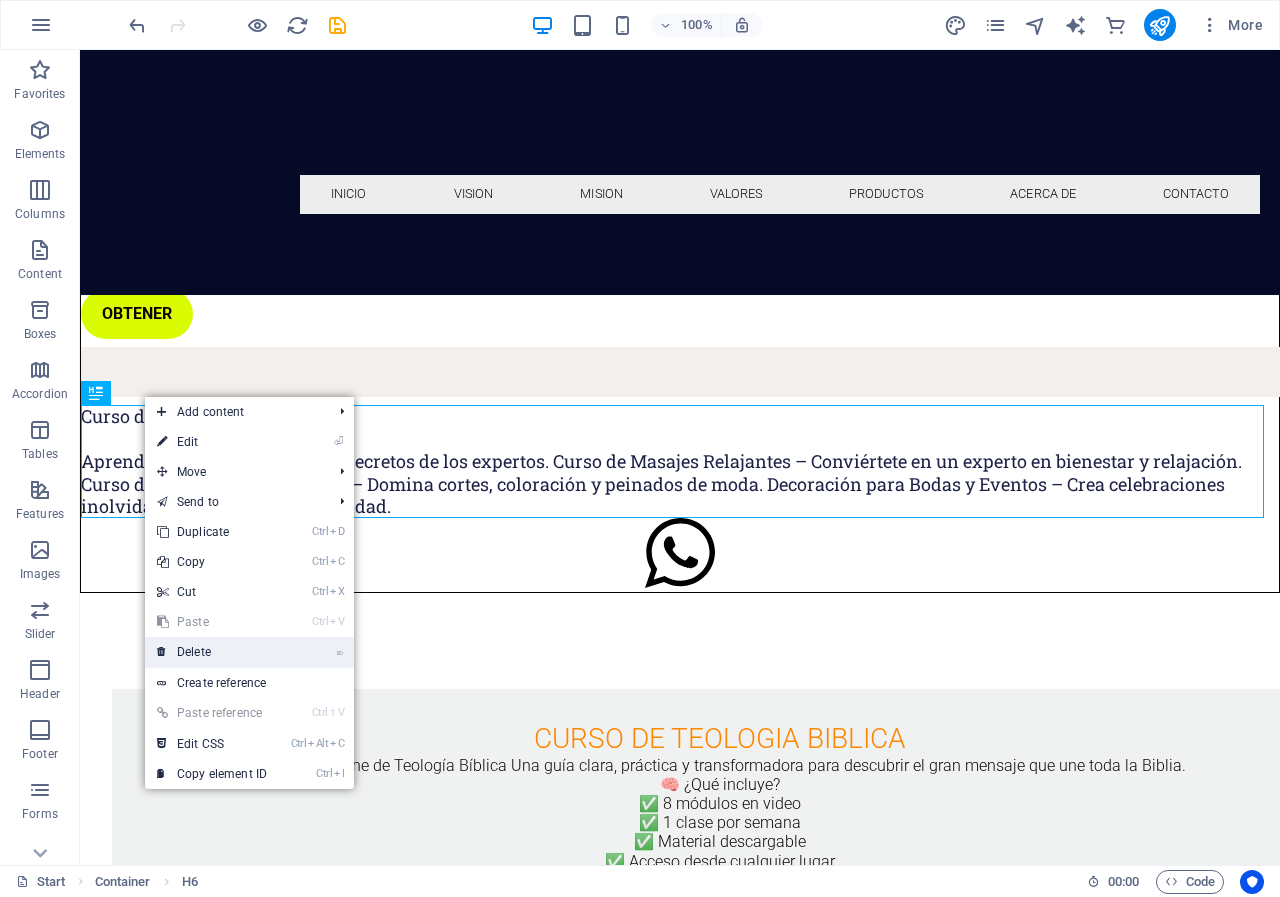 click on "⌦  Delete" at bounding box center [212, 652] 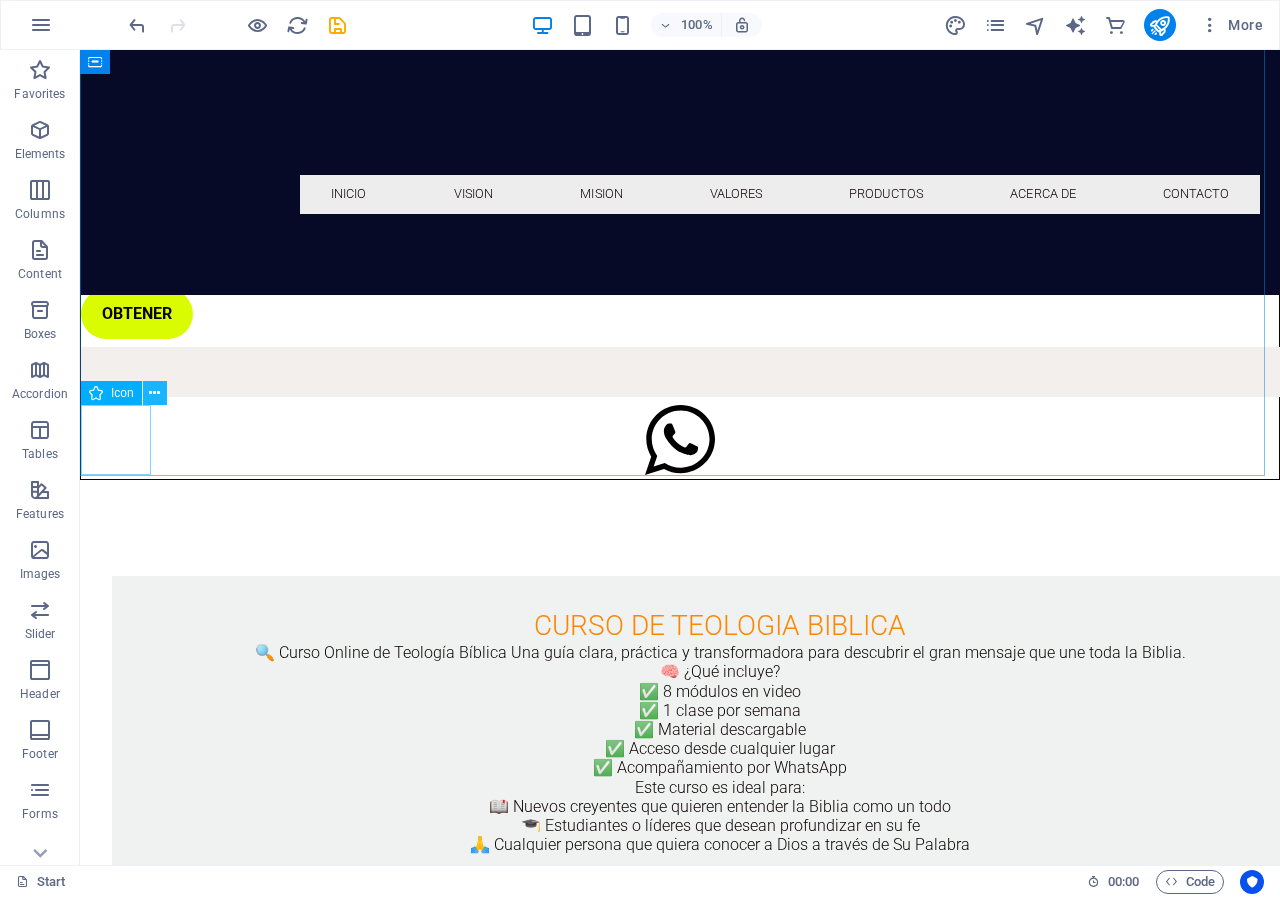 click at bounding box center (154, 393) 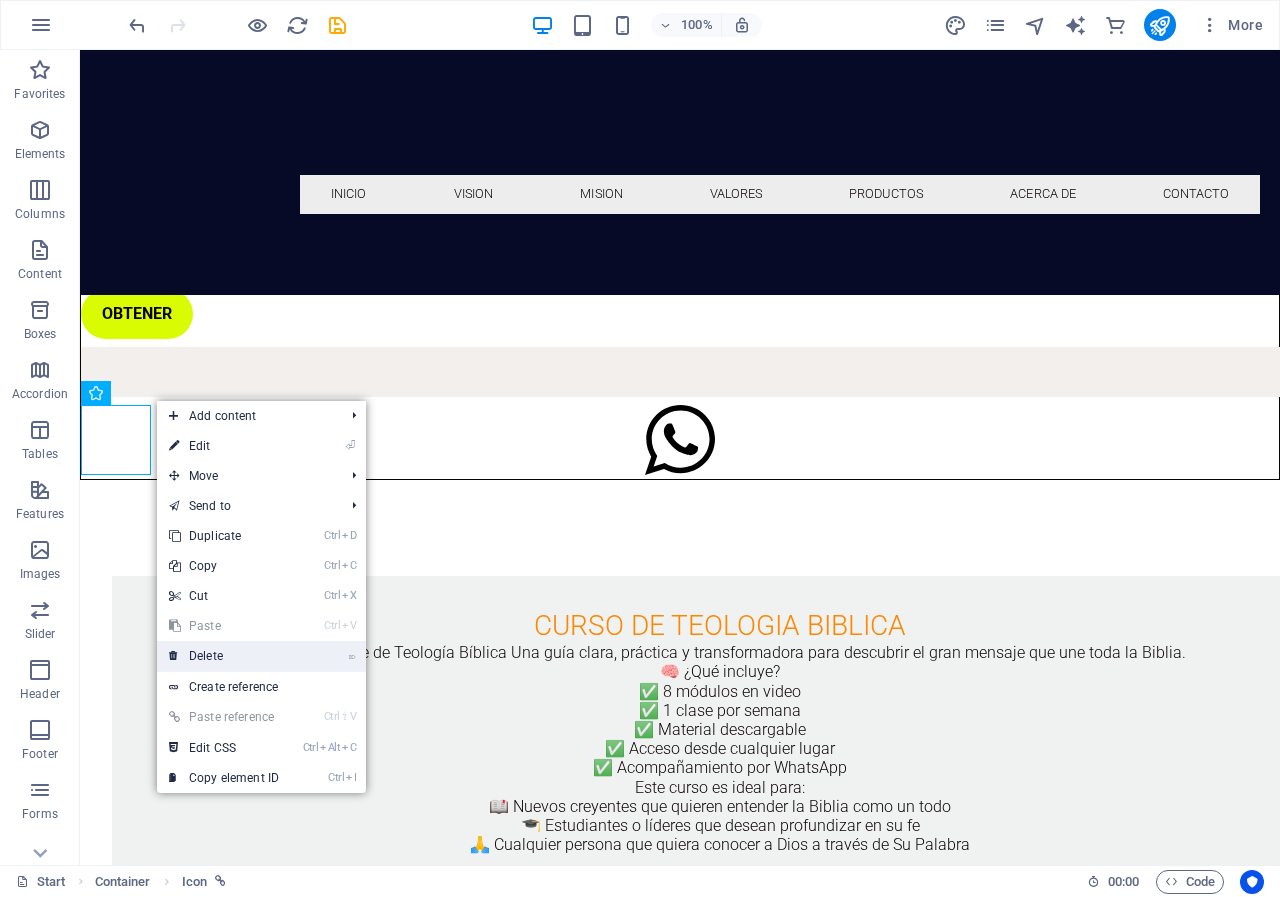 click on "⌦  Delete" at bounding box center [224, 656] 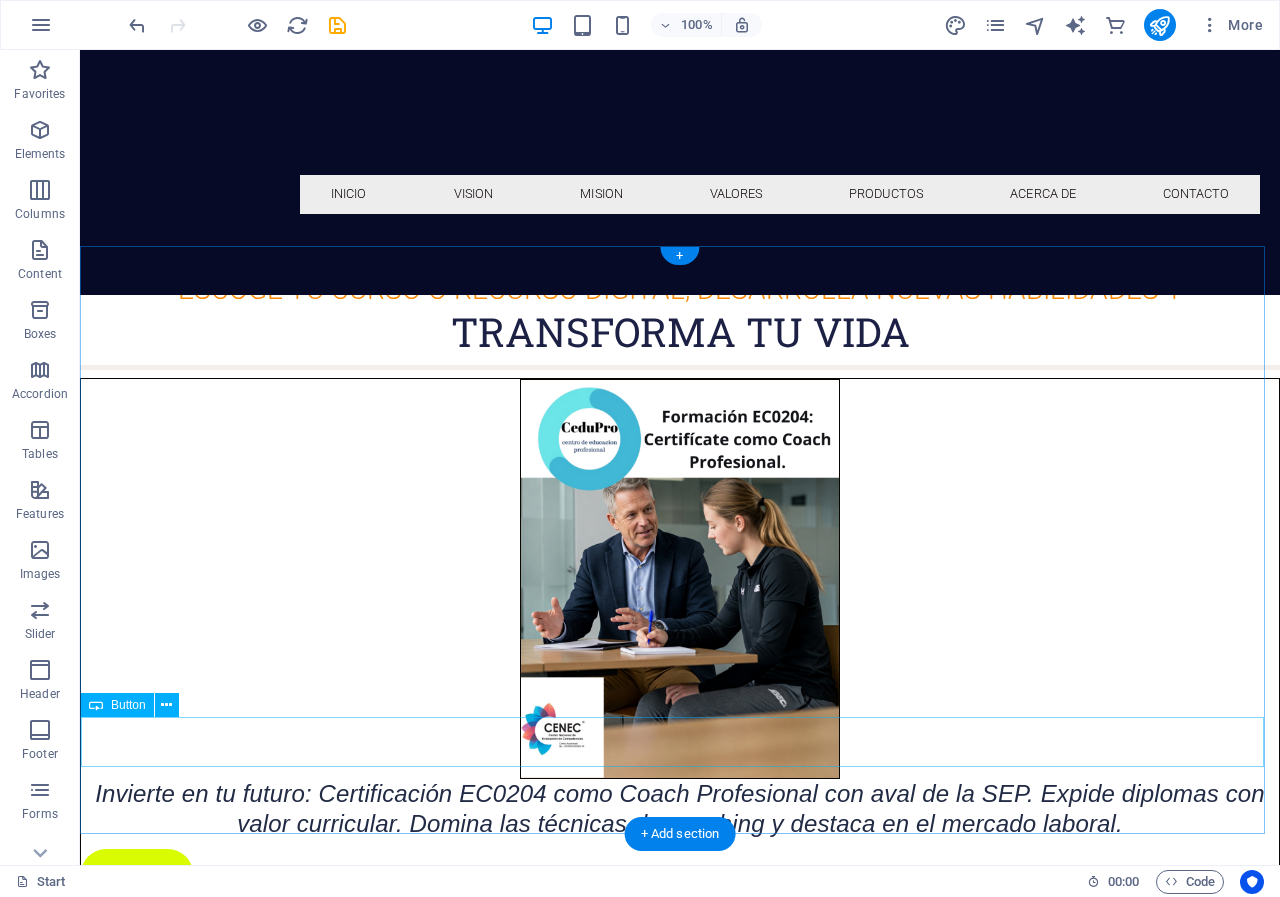scroll, scrollTop: 757, scrollLeft: 0, axis: vertical 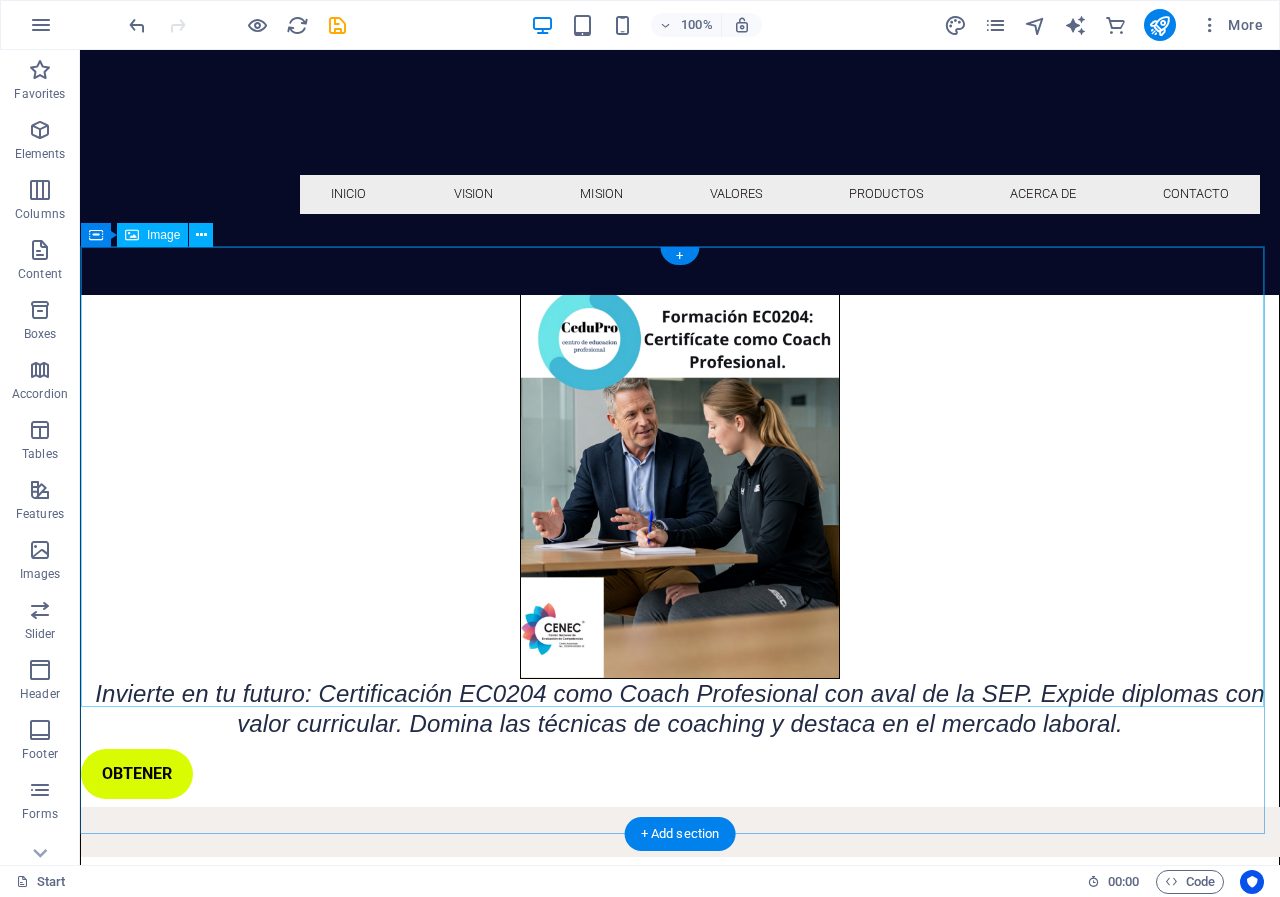 click on "Invierte en tu futuro: Certificación EC0204 como Coach Profesional con aval de la SEP. Expide diplomas con valor curricular. Domina las técnicas de coaching y destaca en el mercado laboral." at bounding box center (680, 509) 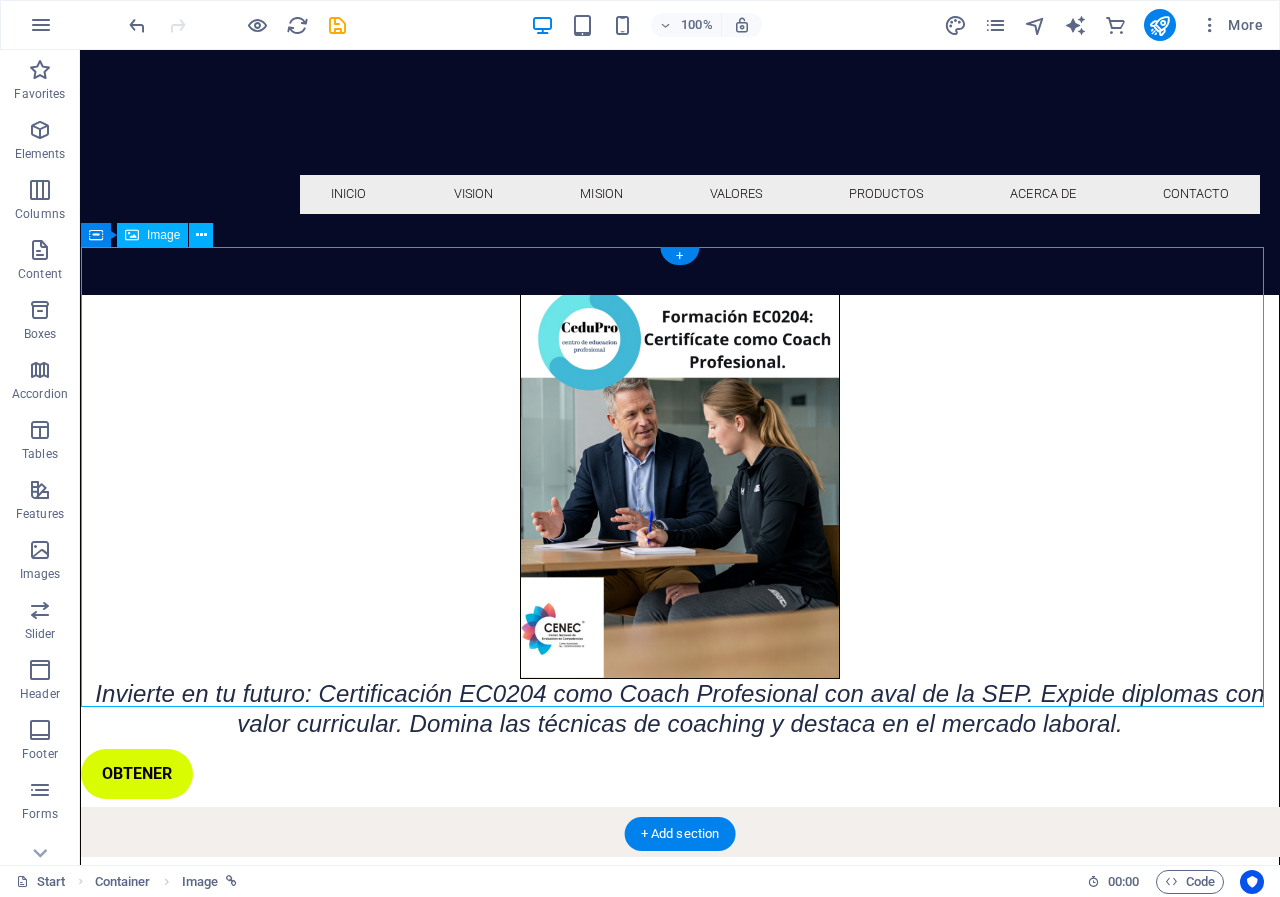 click on "Invierte en tu futuro: Certificación EC0204 como Coach Profesional con aval de la SEP. Expide diplomas con valor curricular. Domina las técnicas de coaching y destaca en el mercado laboral." at bounding box center (680, 509) 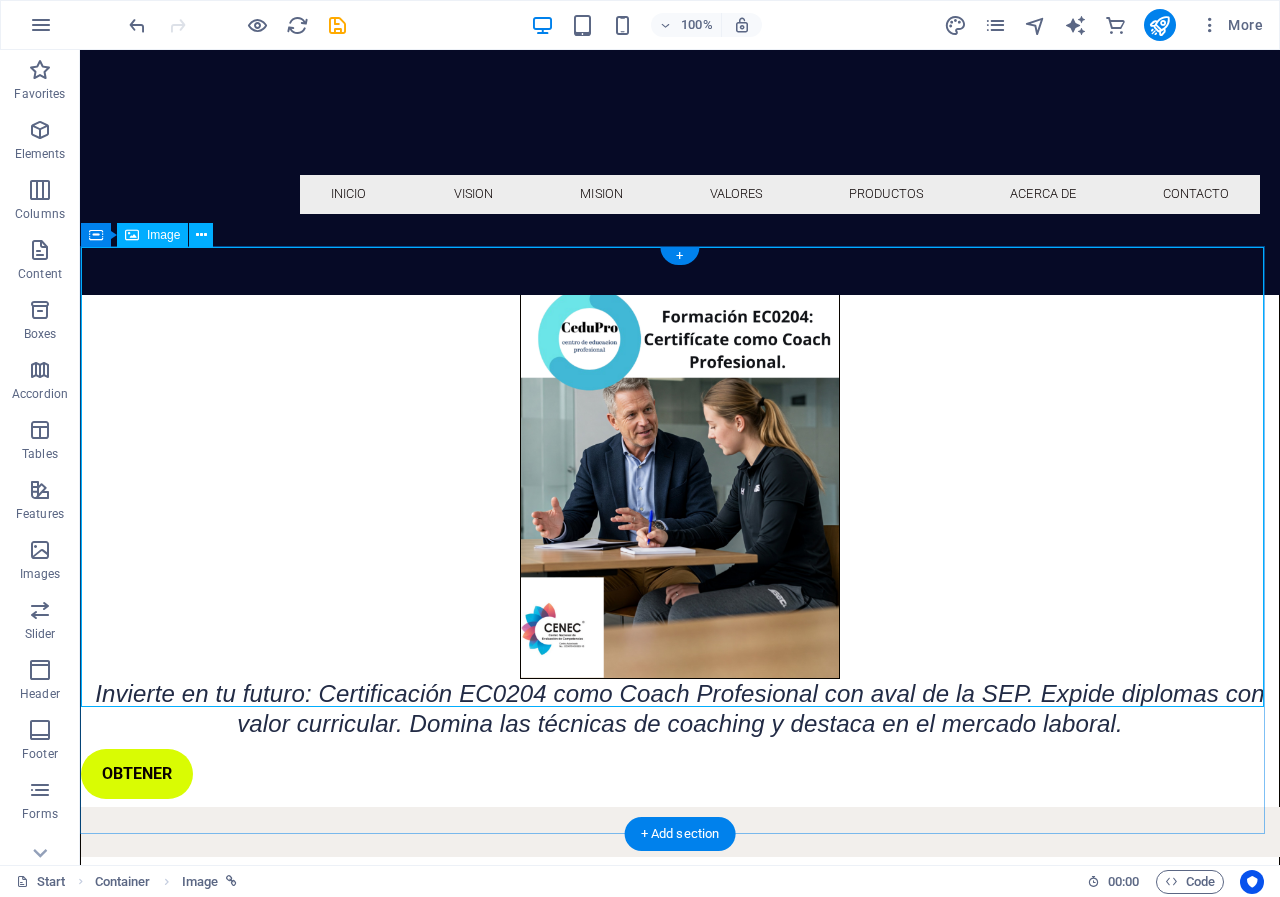 click on "Invierte en tu futuro: Certificación EC0204 como Coach Profesional con aval de la SEP. Expide diplomas con valor curricular. Domina las técnicas de coaching y destaca en el mercado laboral." at bounding box center [680, 509] 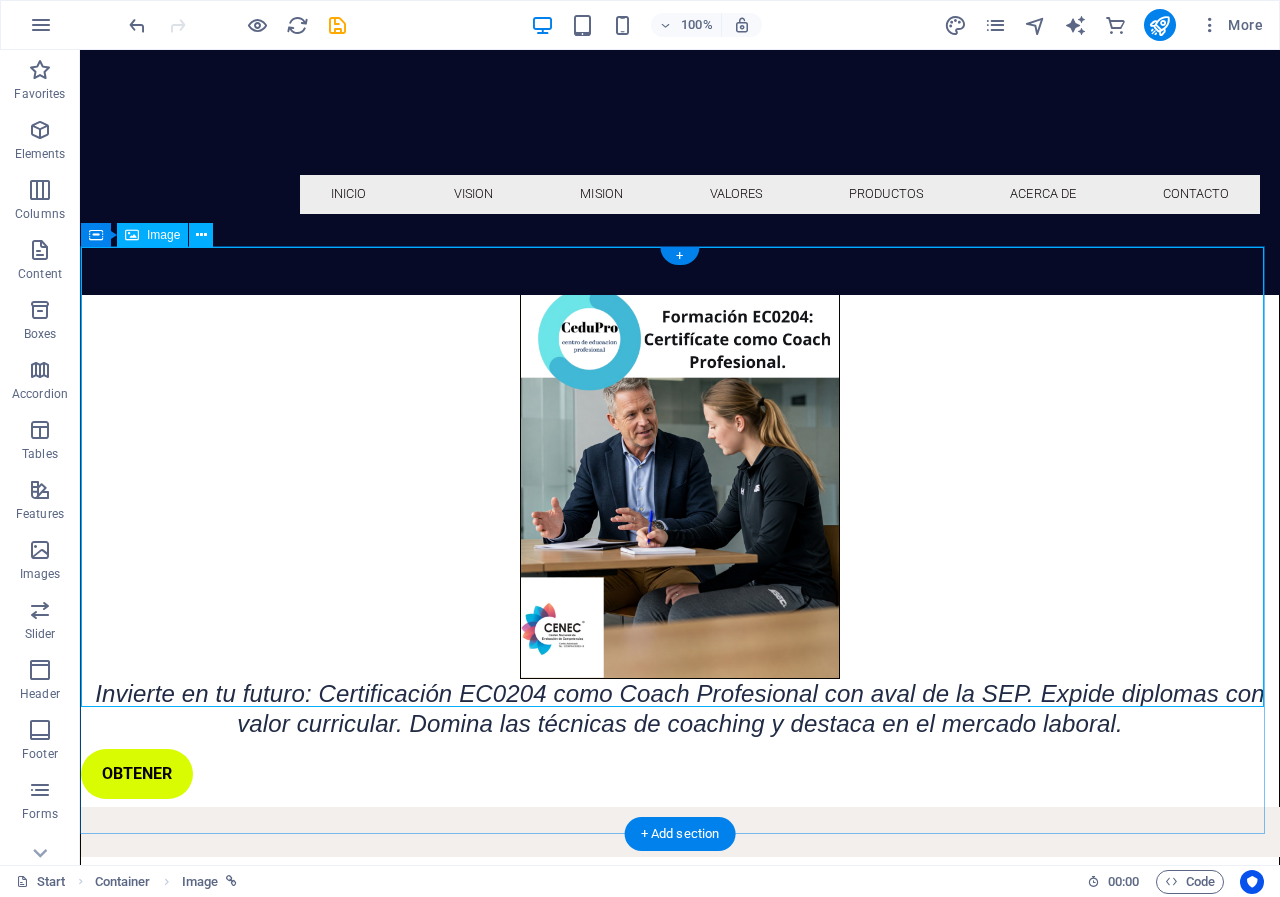 select on "px" 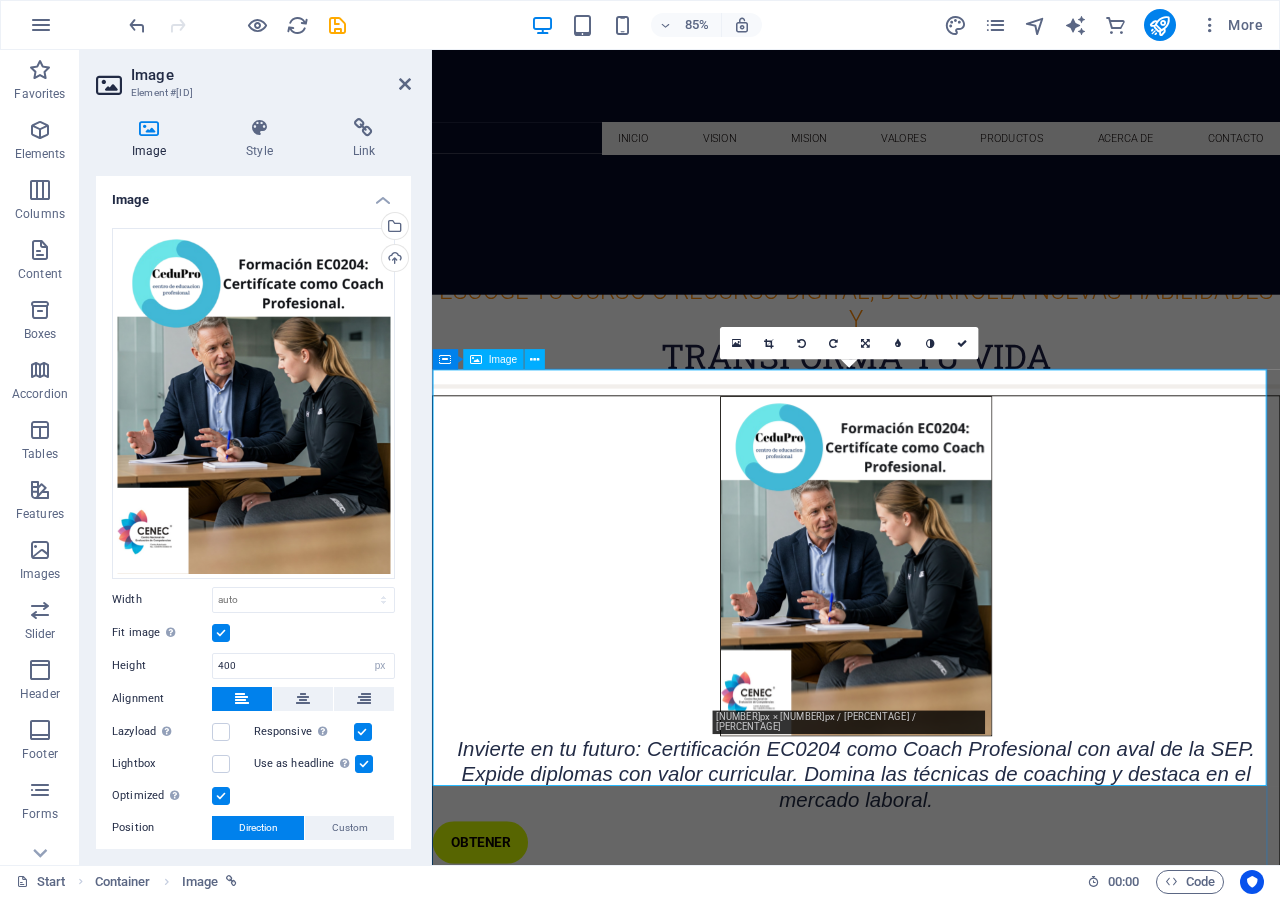 click on "Invierte en tu futuro: Certificación EC0204 como Coach Profesional con aval de la SEP. Expide diplomas con valor curricular. Domina las técnicas de coaching y destaca en el mercado laboral." at bounding box center (931, 703) 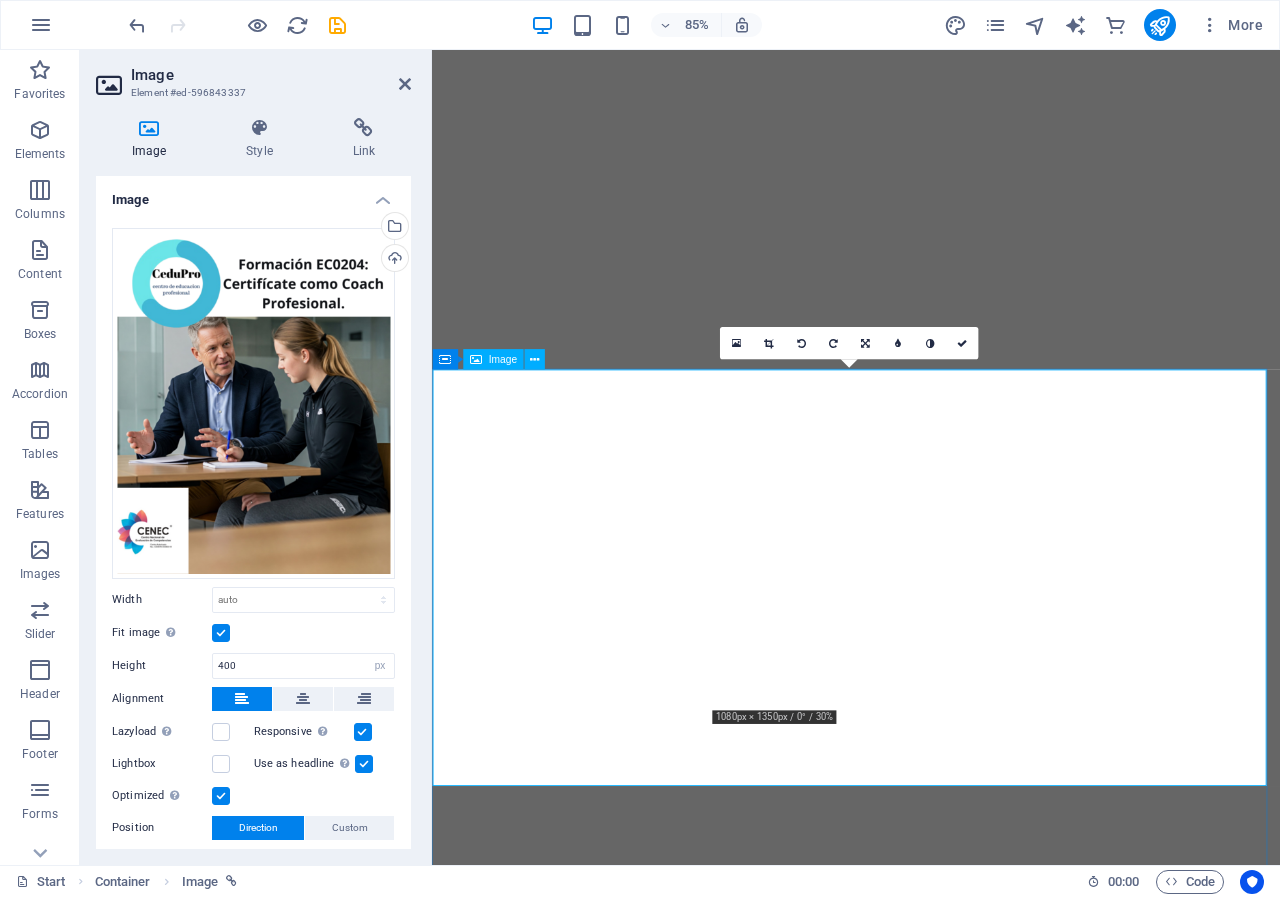 select on "px" 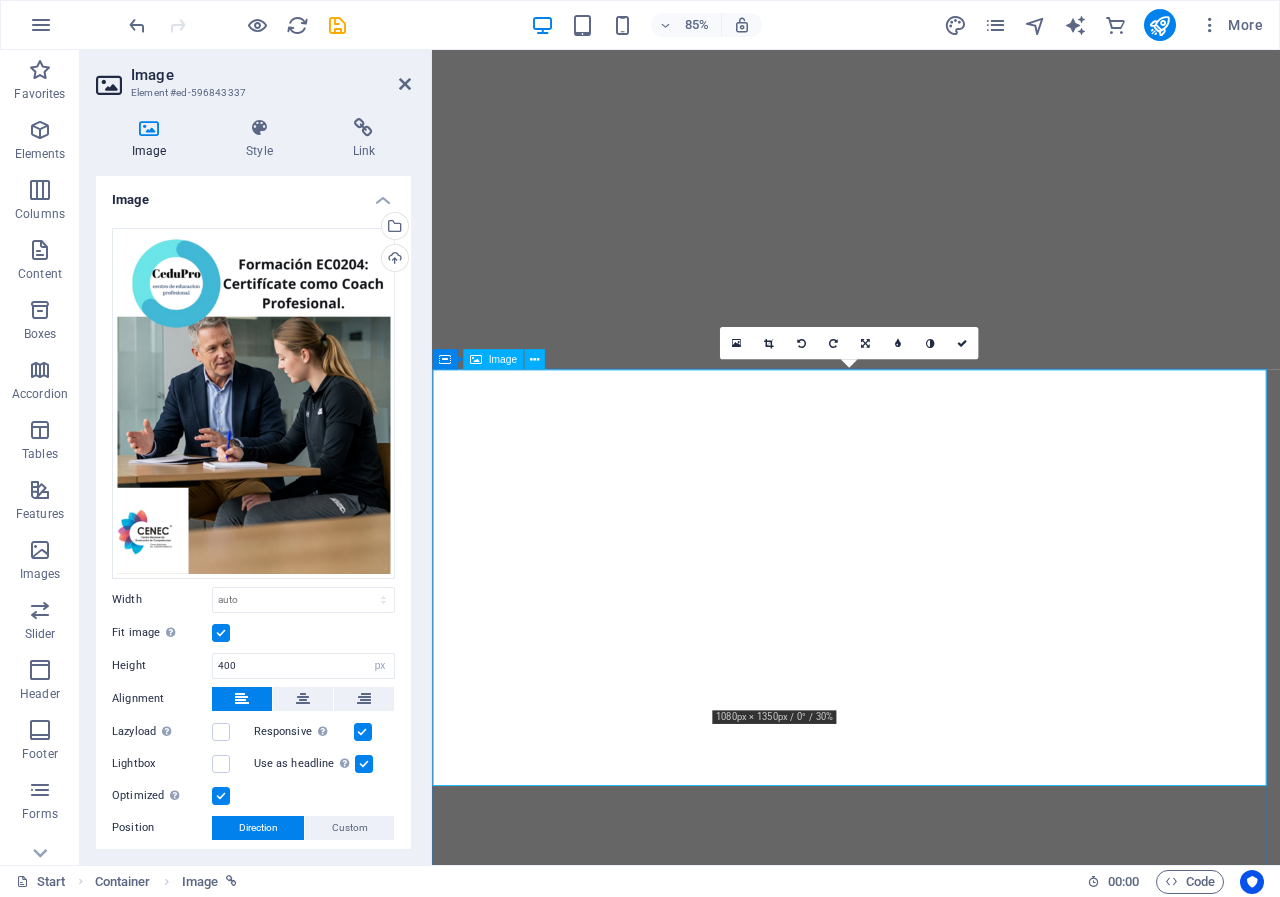 scroll, scrollTop: 0, scrollLeft: 0, axis: both 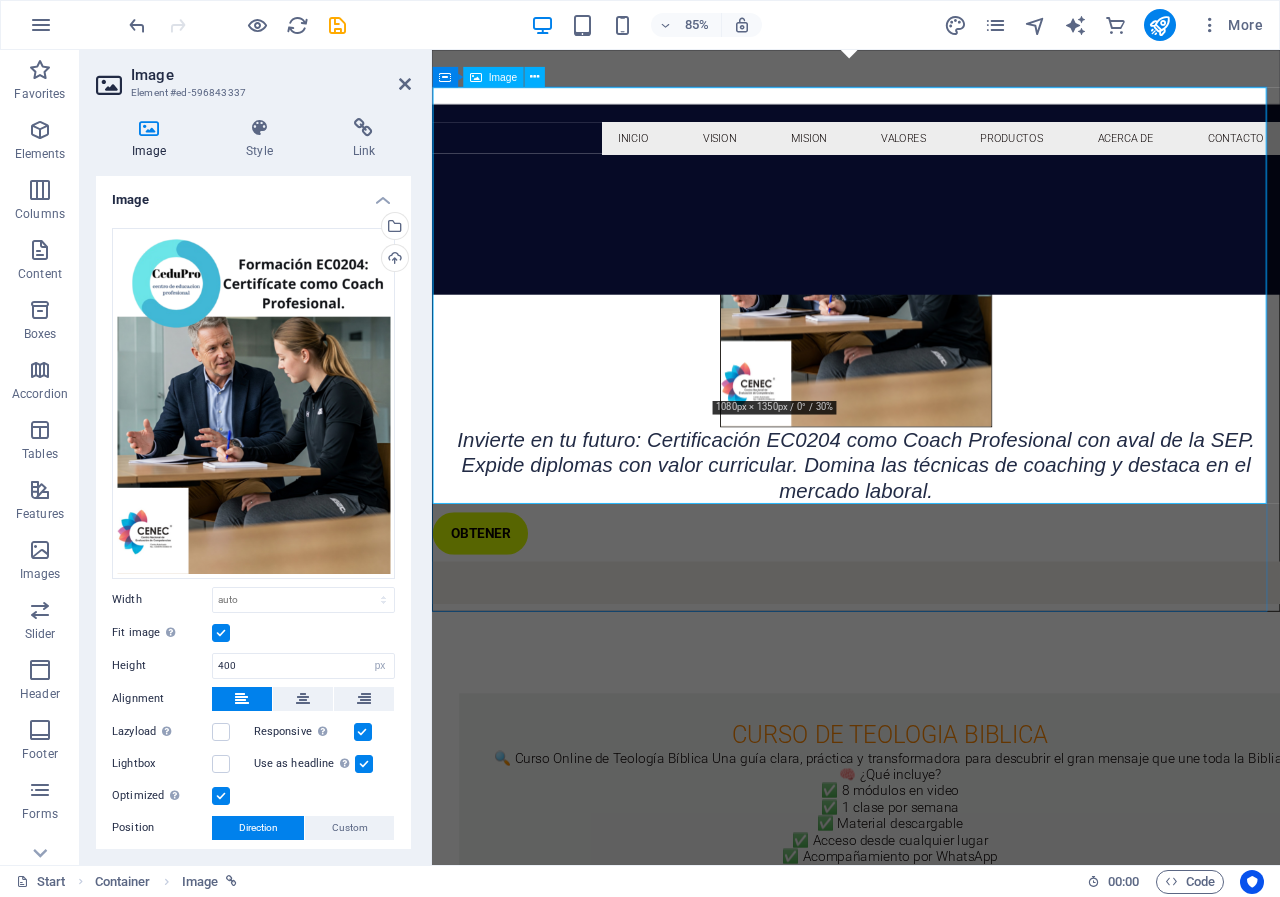 click on "Invierte en tu futuro: Certificación EC0204 como Coach Profesional con aval de la SEP. Expide diplomas con valor curricular. Domina las técnicas de coaching y destaca en el mercado laboral." at bounding box center [931, 339] 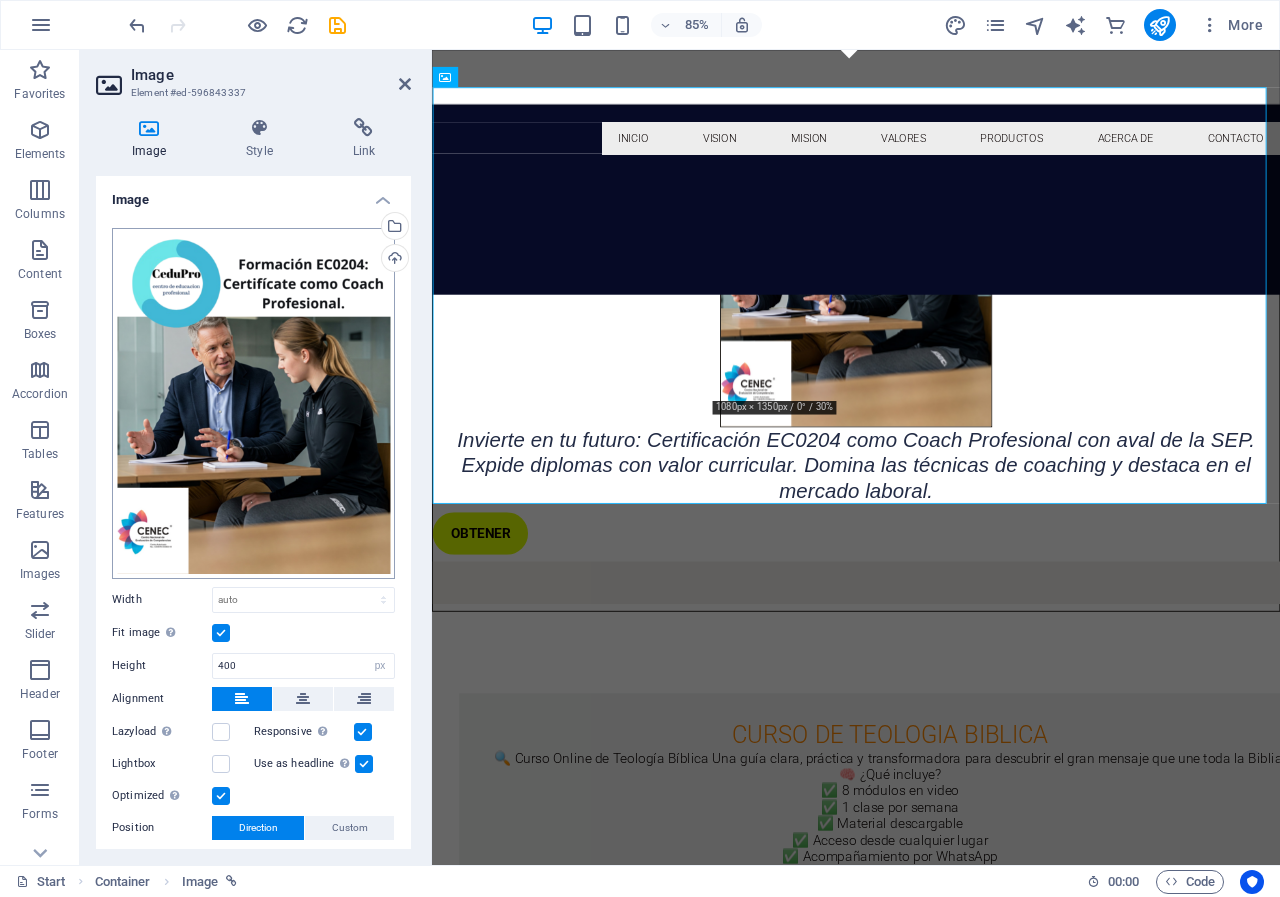 scroll, scrollTop: 119, scrollLeft: 0, axis: vertical 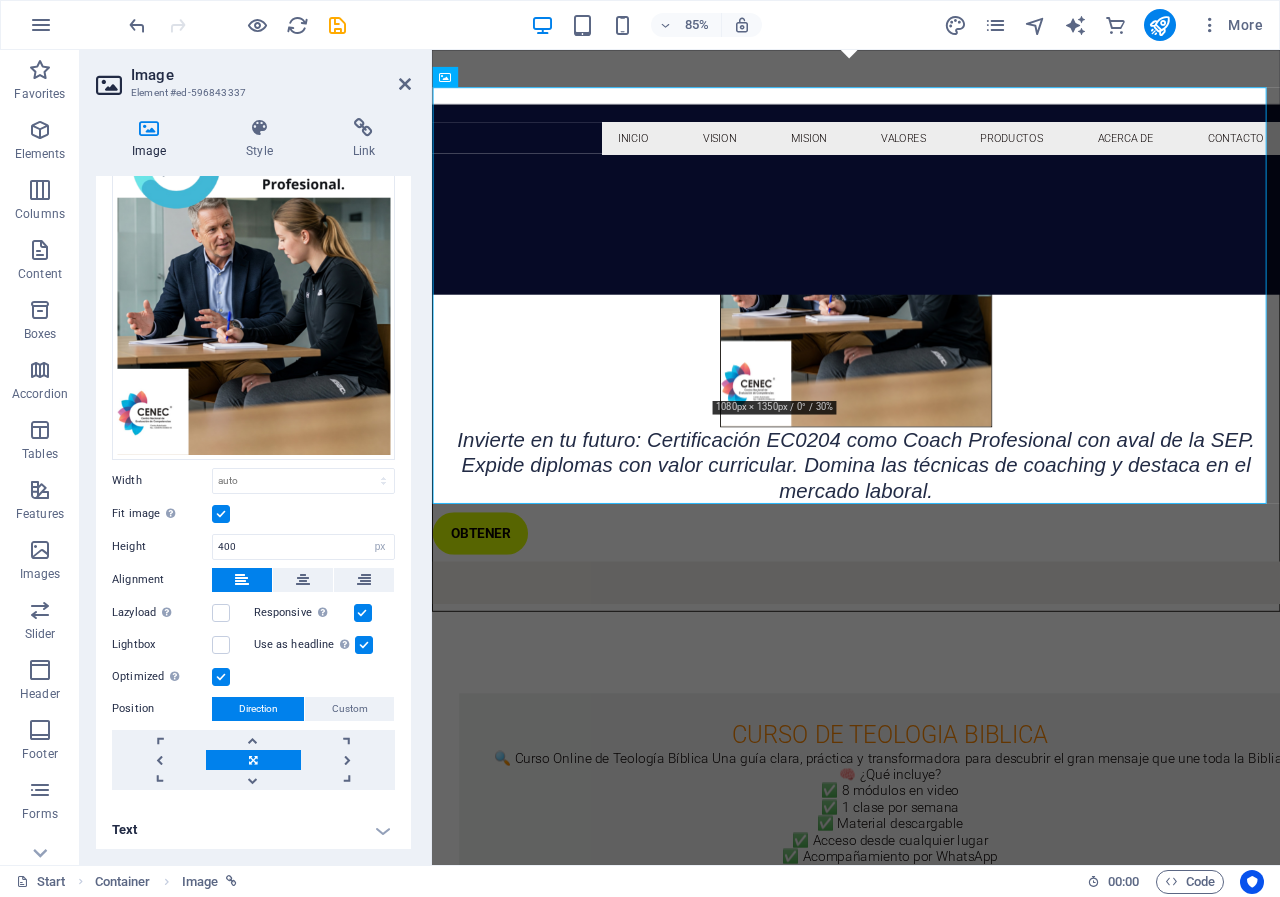 click on "Text" at bounding box center (253, 830) 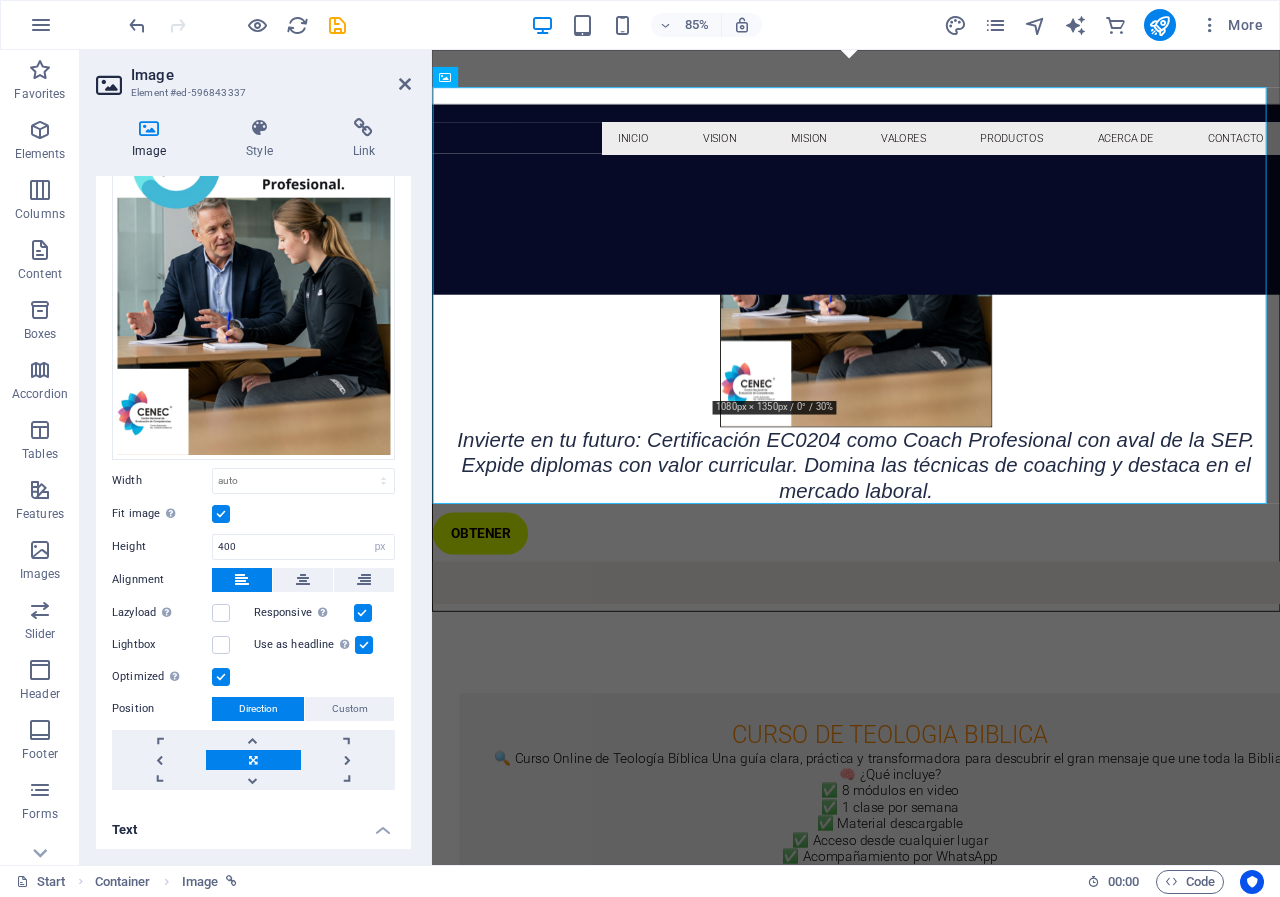scroll, scrollTop: 447, scrollLeft: 0, axis: vertical 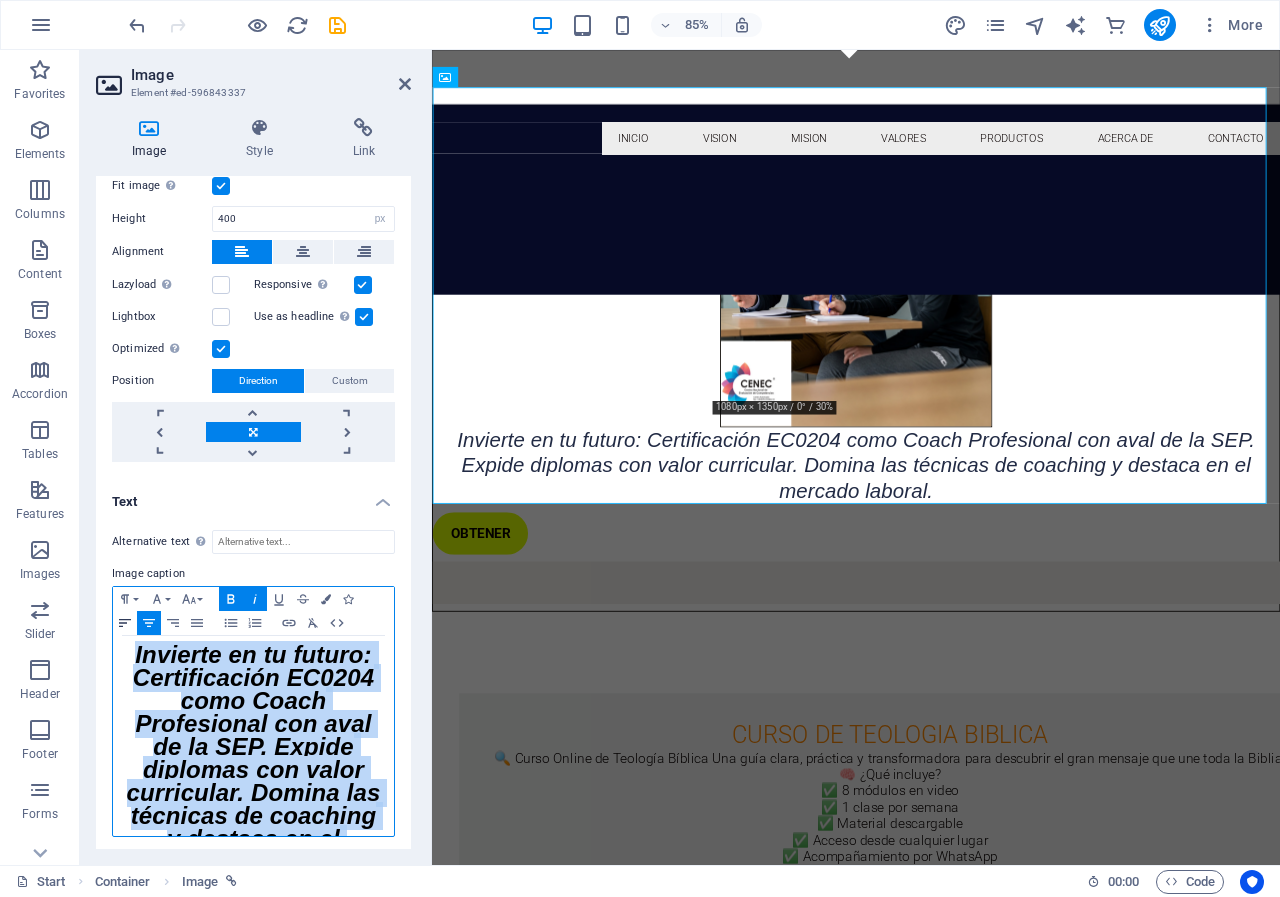 drag, startPoint x: 367, startPoint y: 807, endPoint x: 134, endPoint y: 625, distance: 295.6569 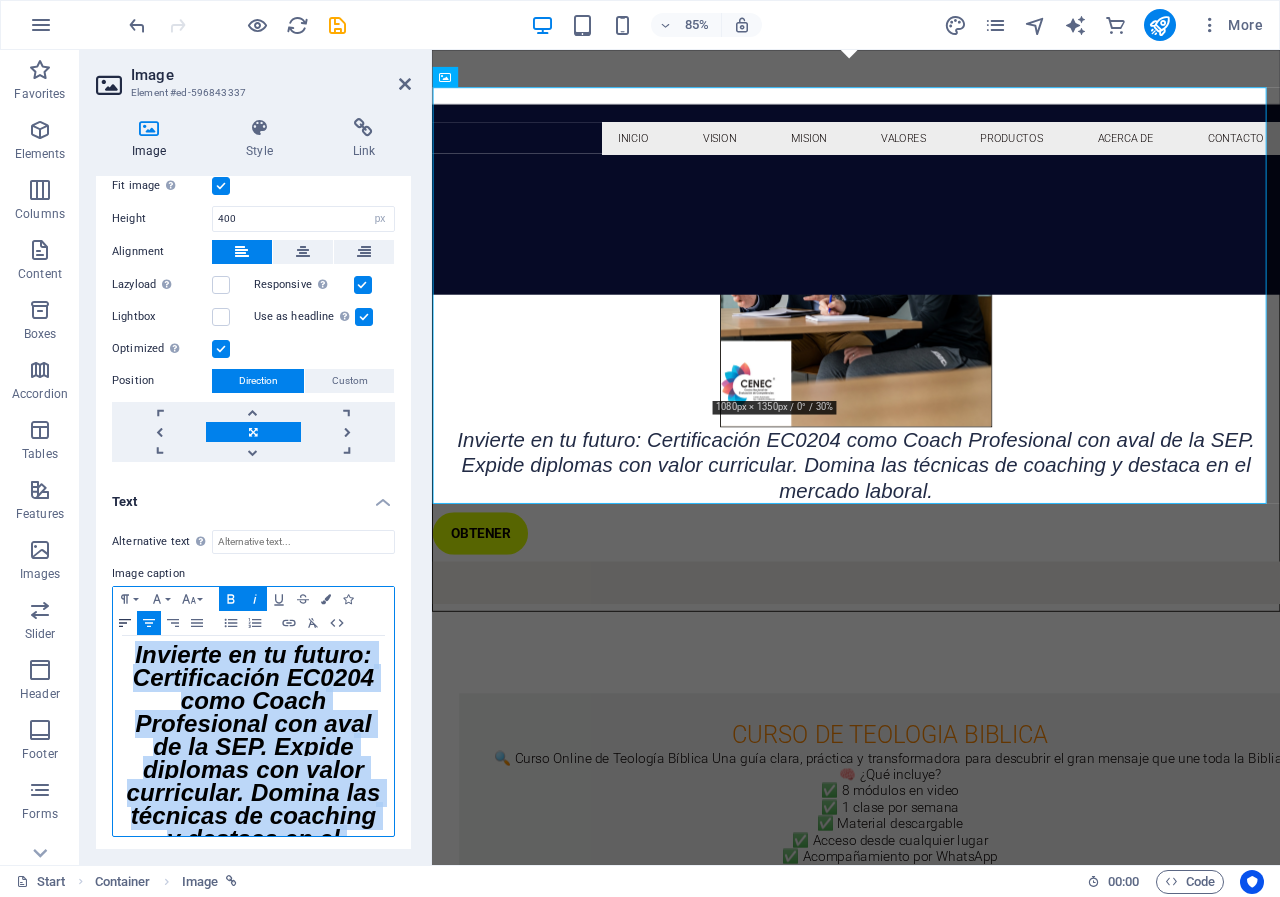 click on "Paragraph Format Normal Heading 1 Heading 2 Heading 3 Heading 4 Heading 5 Heading 6 Code Font Family Arial Georgia Impact Tahoma Times New Roman Verdana Roboto Roboto Slab Font Size 8 9 10 11 12 14 18 24 30 36 48 60 72 96 Bold Italic Underline Strikethrough Colors Icons Align Left Align Center Align Right Align Justify Unordered List Ordered List Insert Link Clear Formatting HTML Invierte en tu futuro: Certificación EC0204 como Coach Profesional con aval de la SEP. Expide diplomas con valor curricular. Domina las técnicas de coaching y destaca en el mercado laboral." at bounding box center [253, 711] 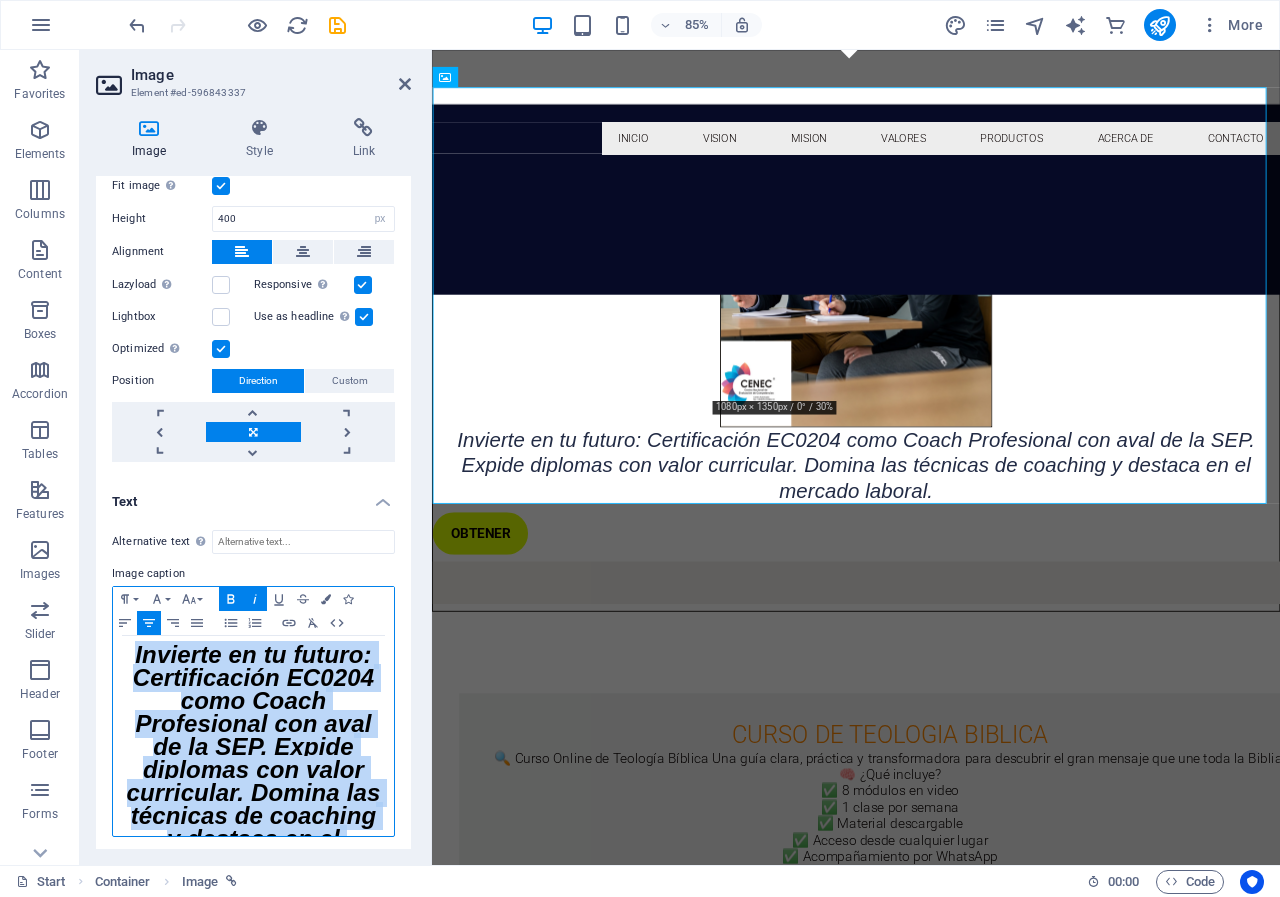 copy on "Invierte en tu futuro: Certificación EC0204 como Coach Profesional con aval de la SEP. Expide diplomas con valor curricular. Domina las técnicas de coaching y destaca en el mercado laboral." 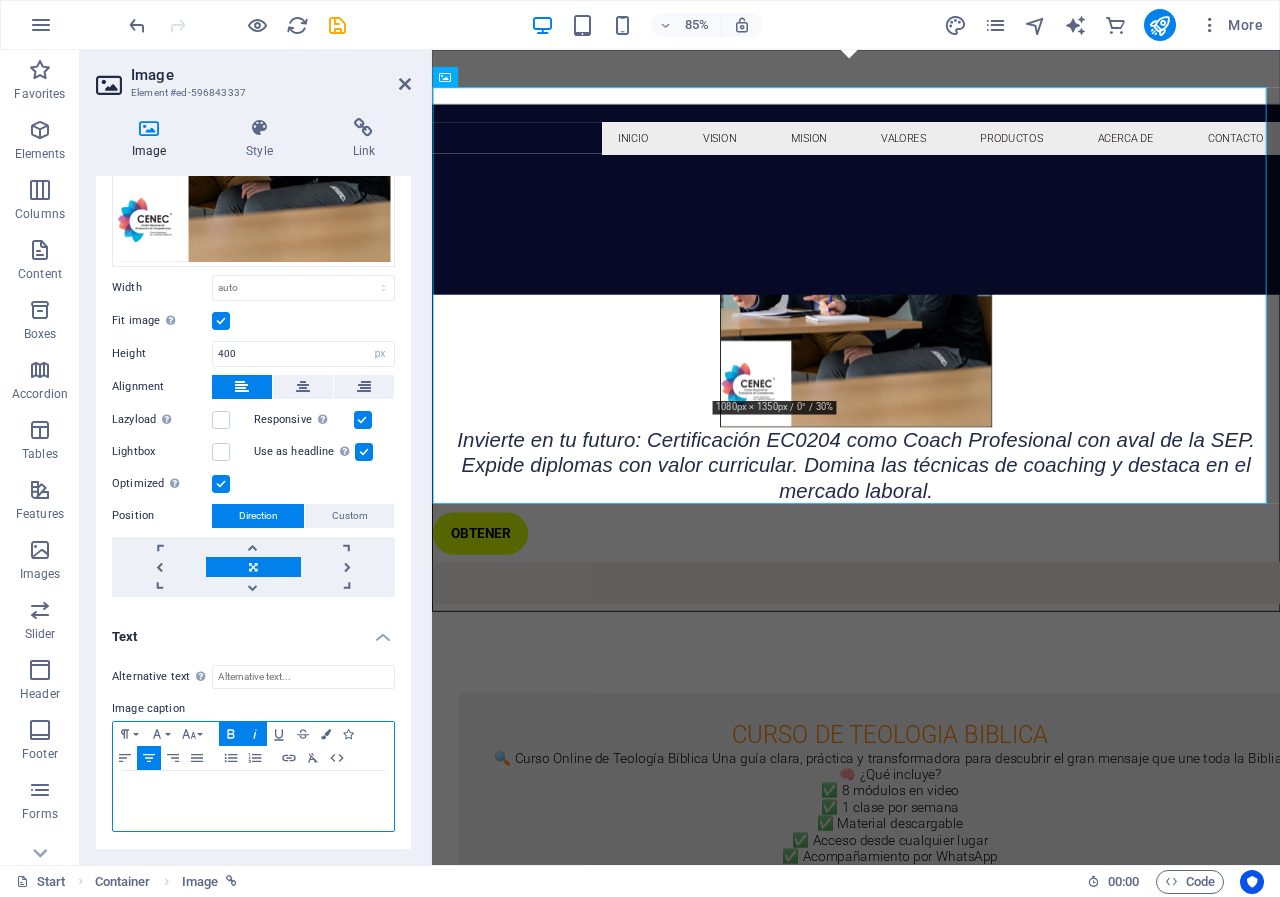 scroll, scrollTop: 307, scrollLeft: 0, axis: vertical 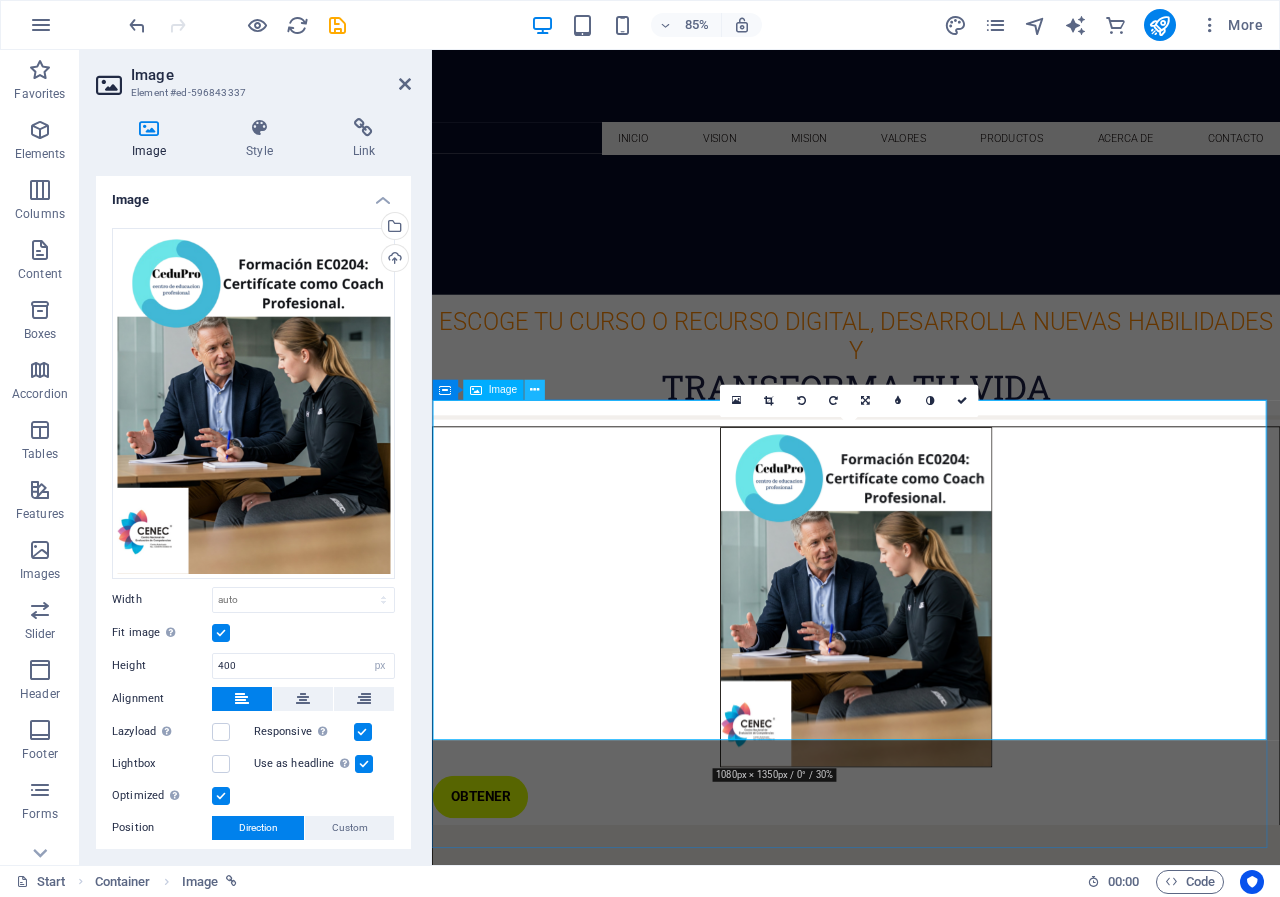 click at bounding box center [534, 390] 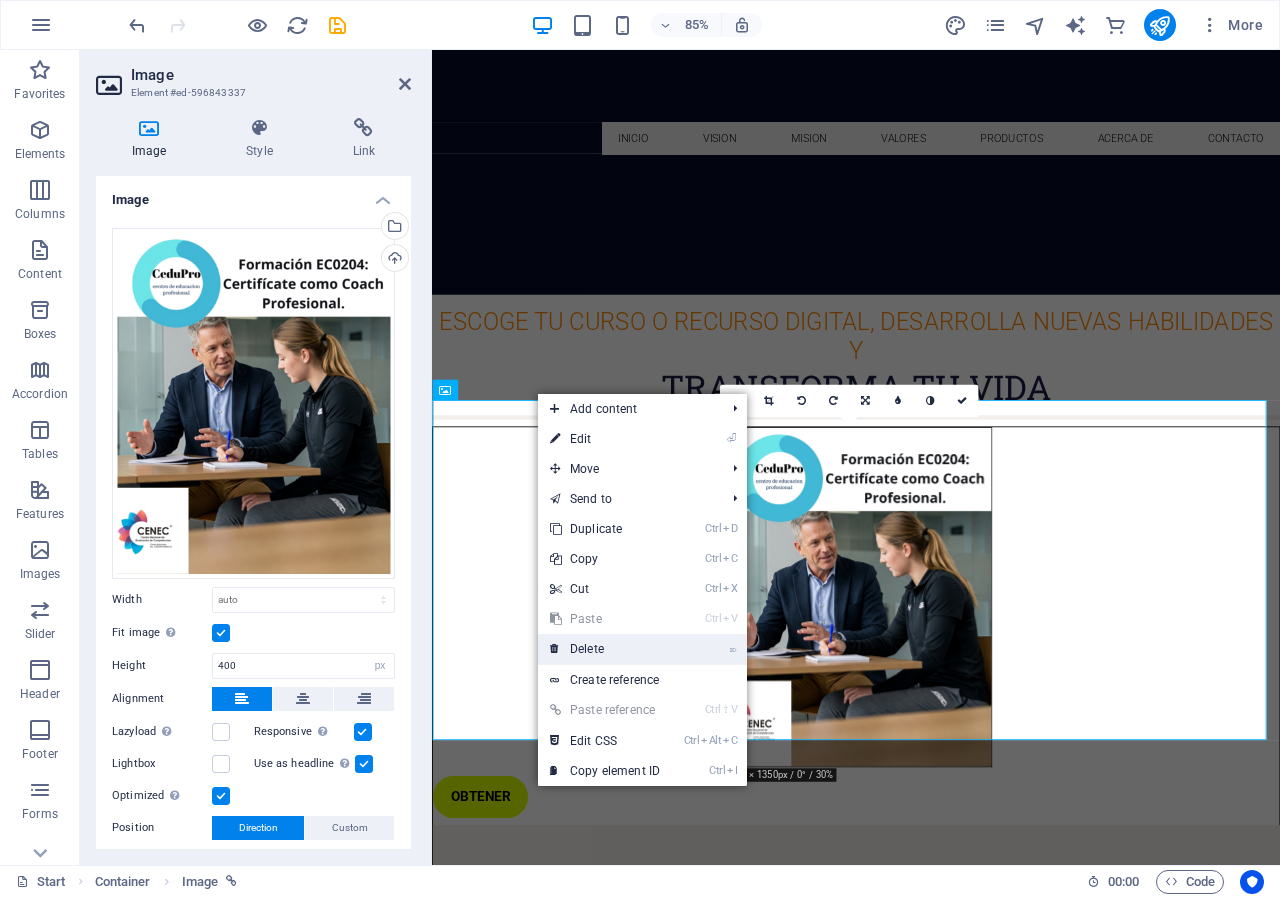 click on "⌦  Delete" at bounding box center (605, 649) 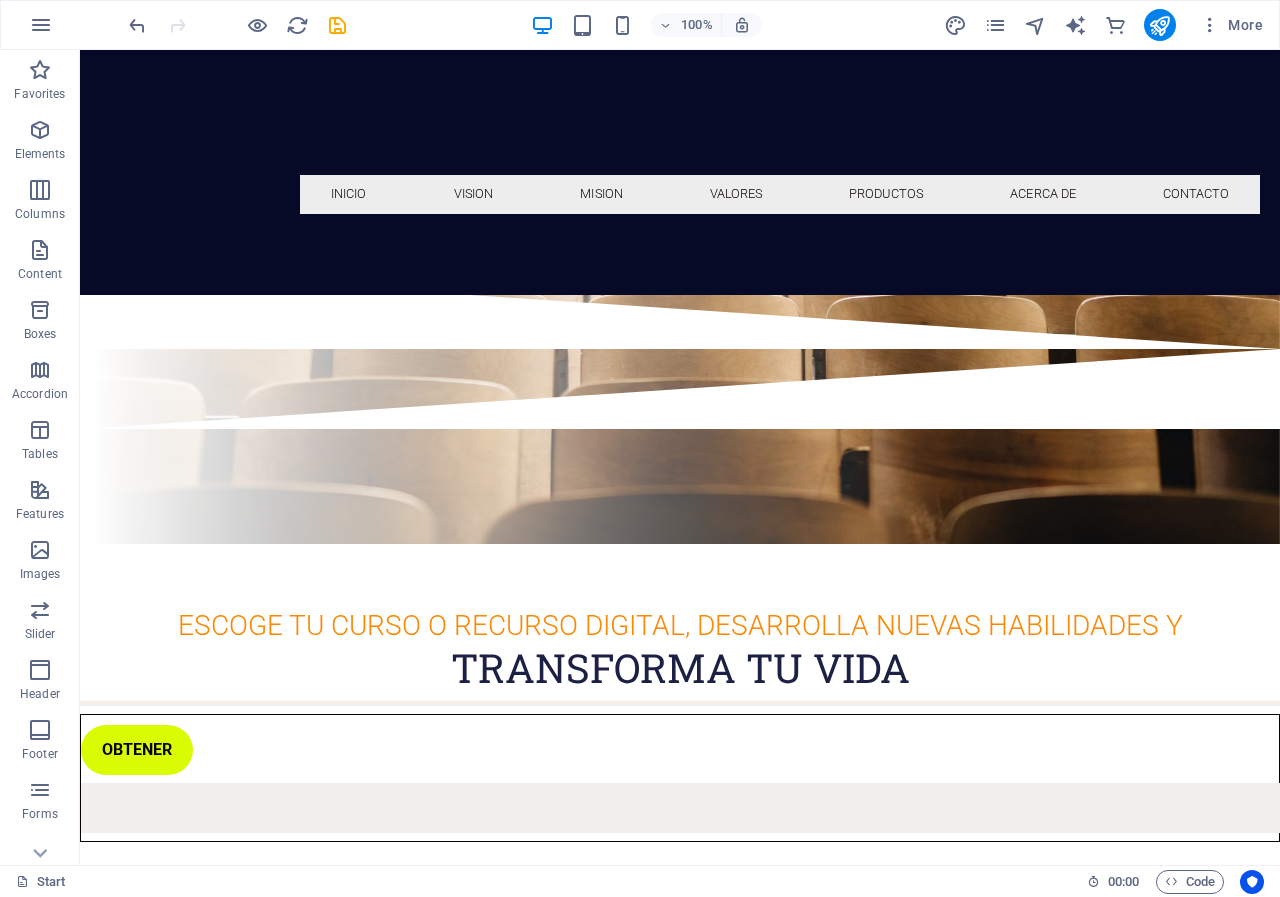 scroll, scrollTop: 521, scrollLeft: 0, axis: vertical 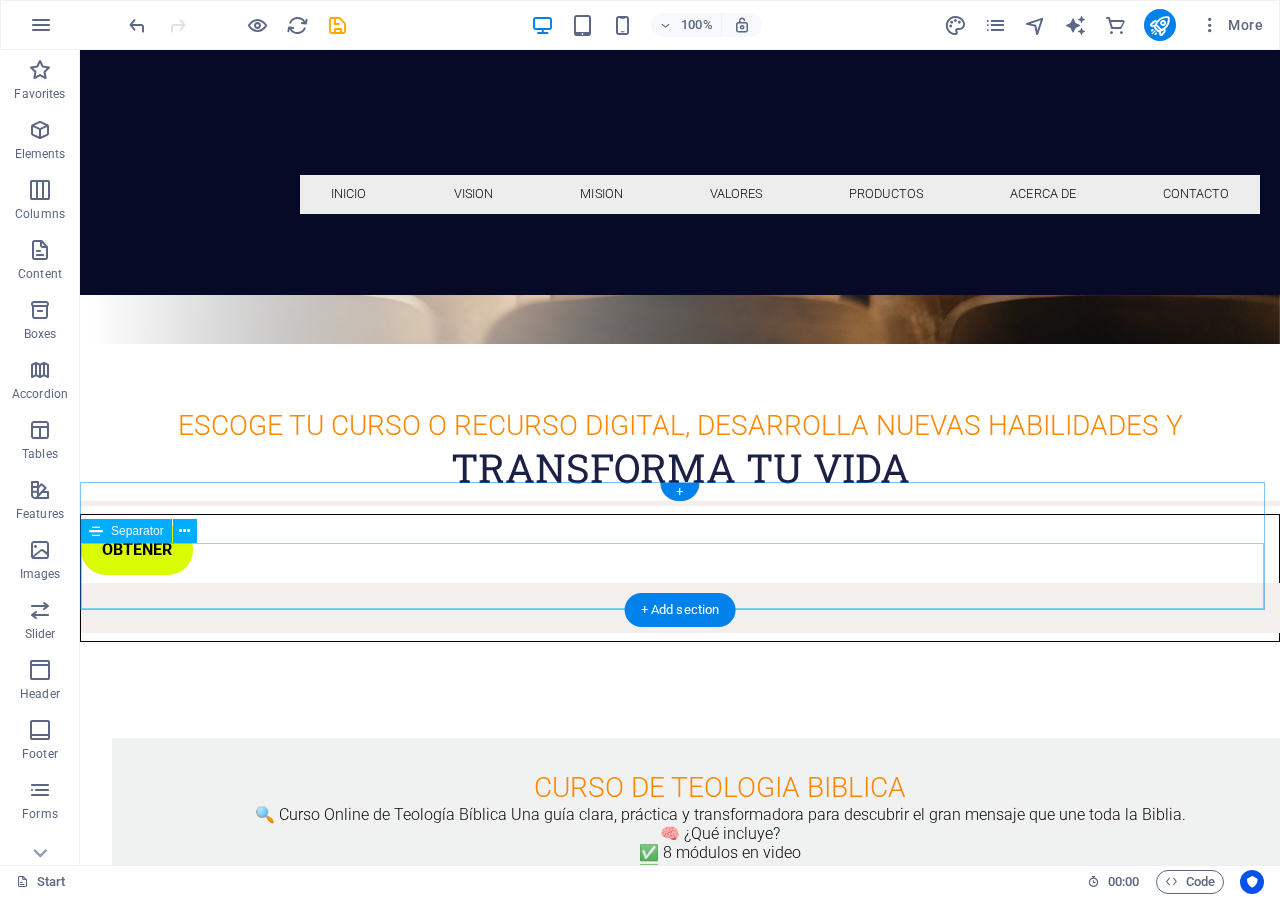 click at bounding box center [680, 608] 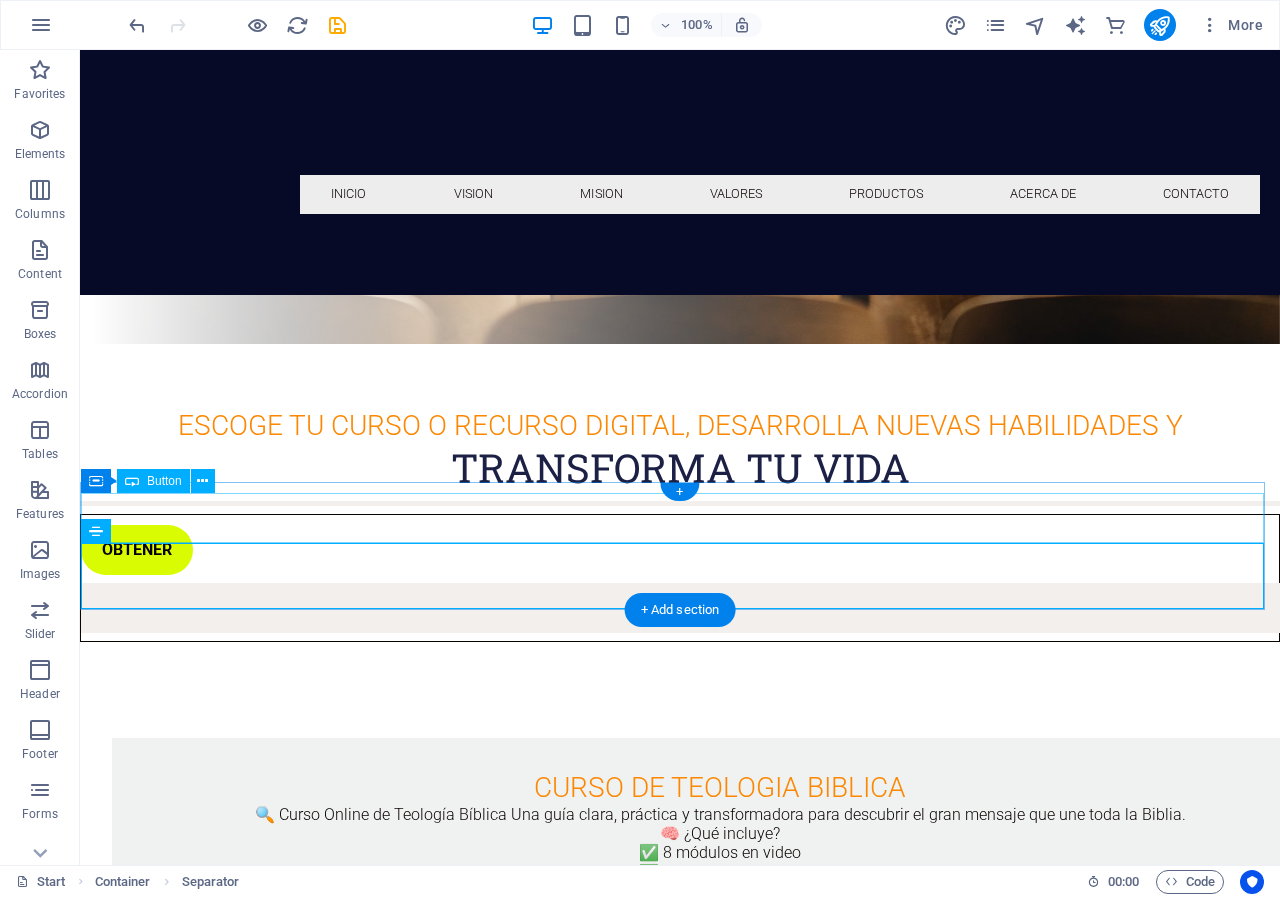 click on "obtener" at bounding box center (680, 550) 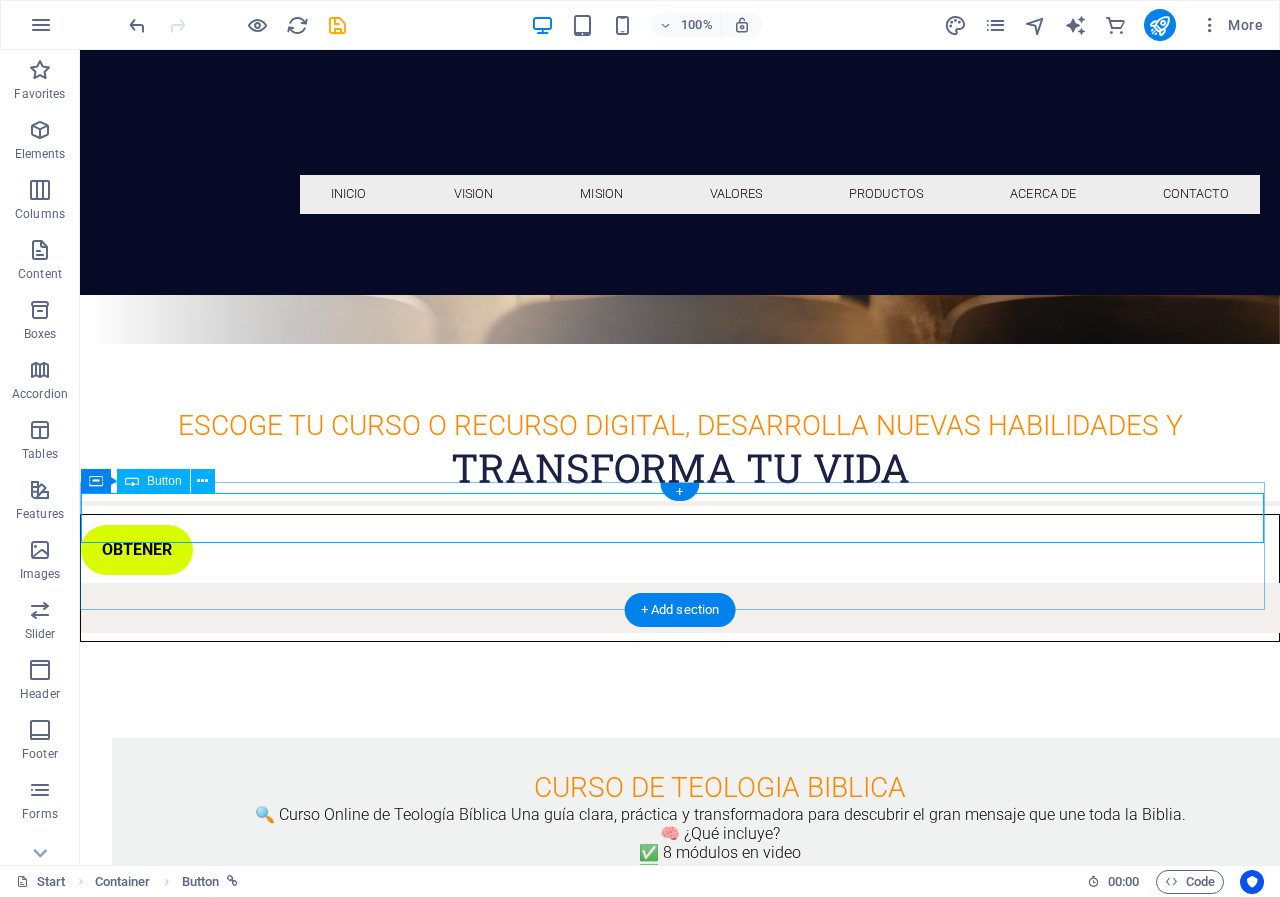 click on "obtener" at bounding box center [680, 550] 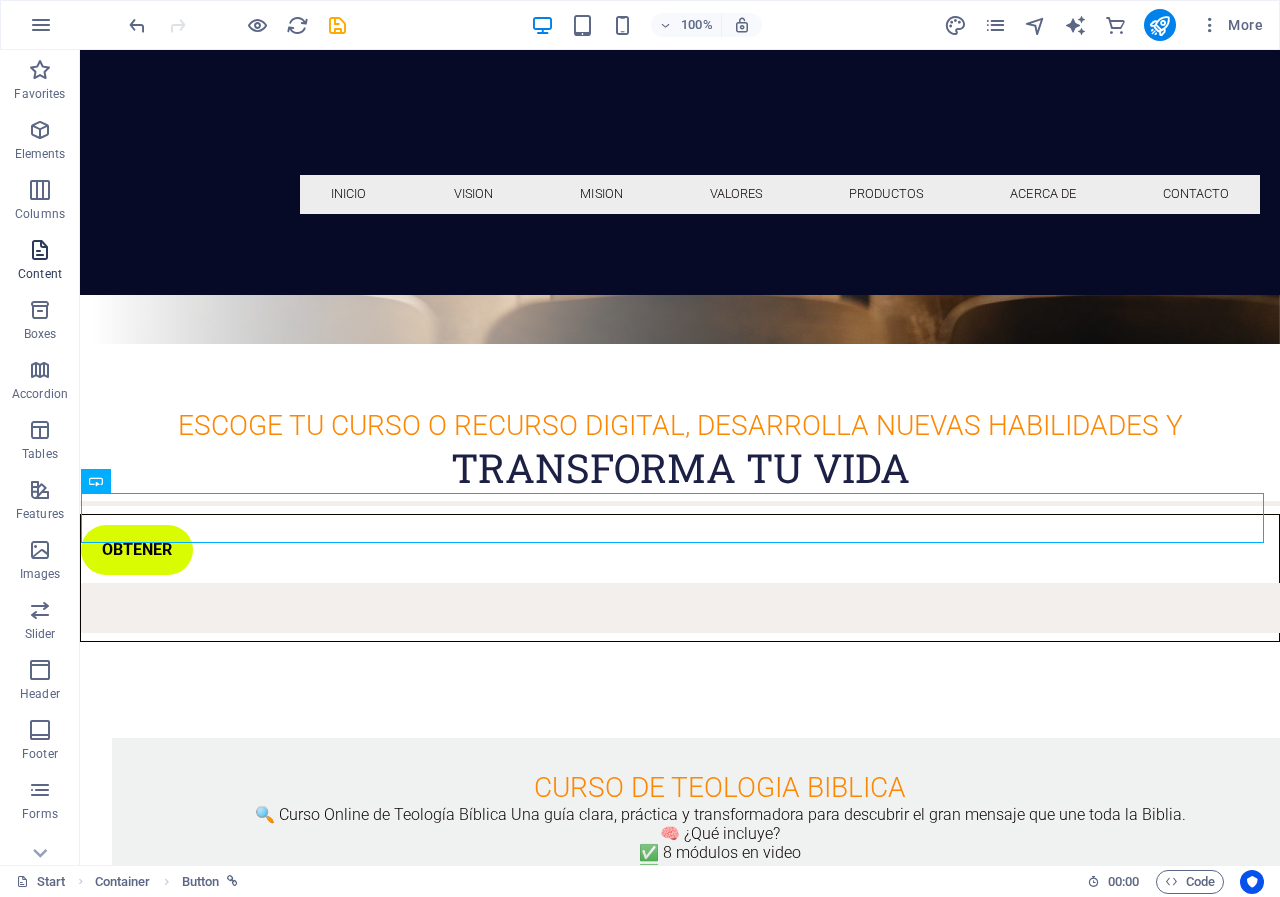 click at bounding box center (40, 250) 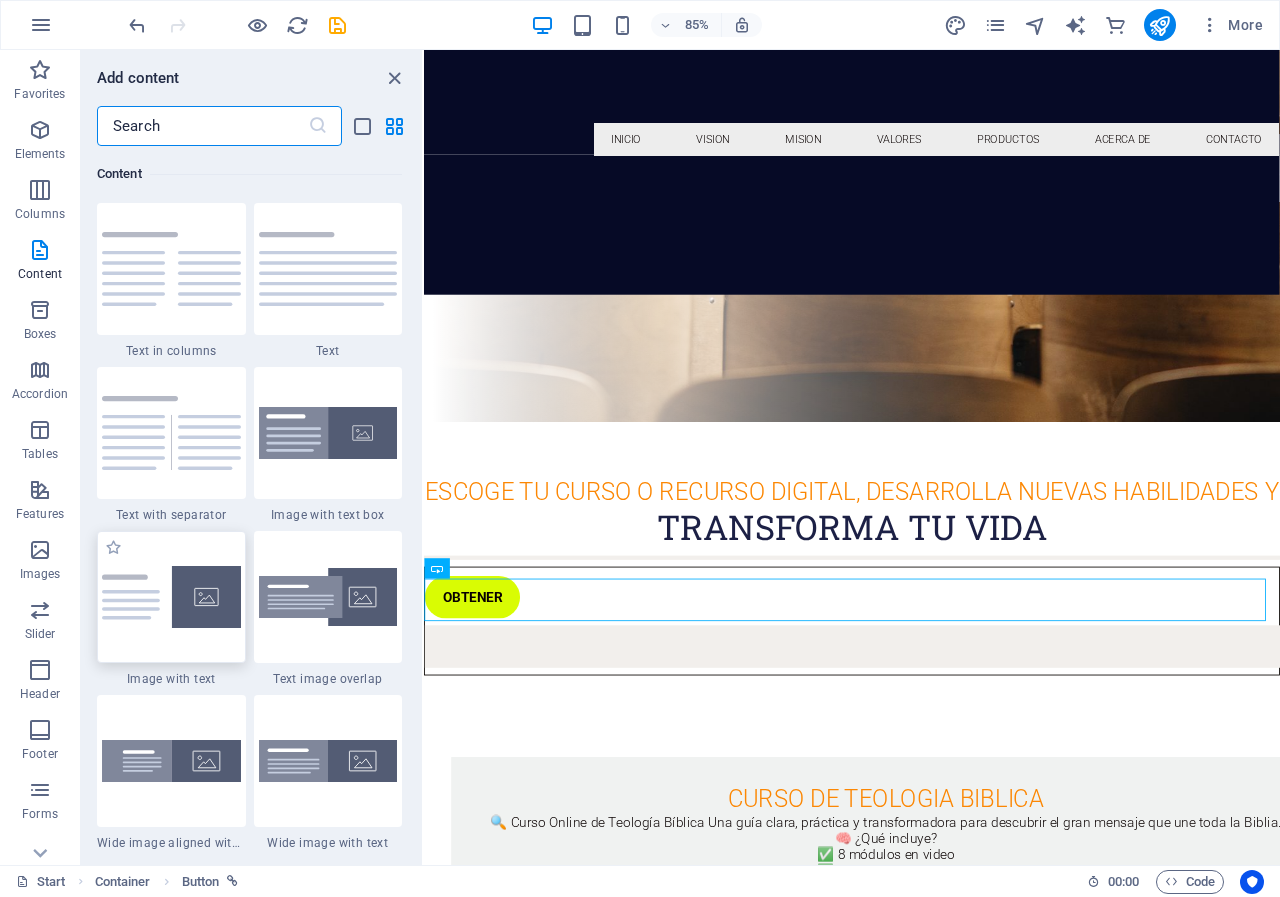 scroll, scrollTop: 3799, scrollLeft: 0, axis: vertical 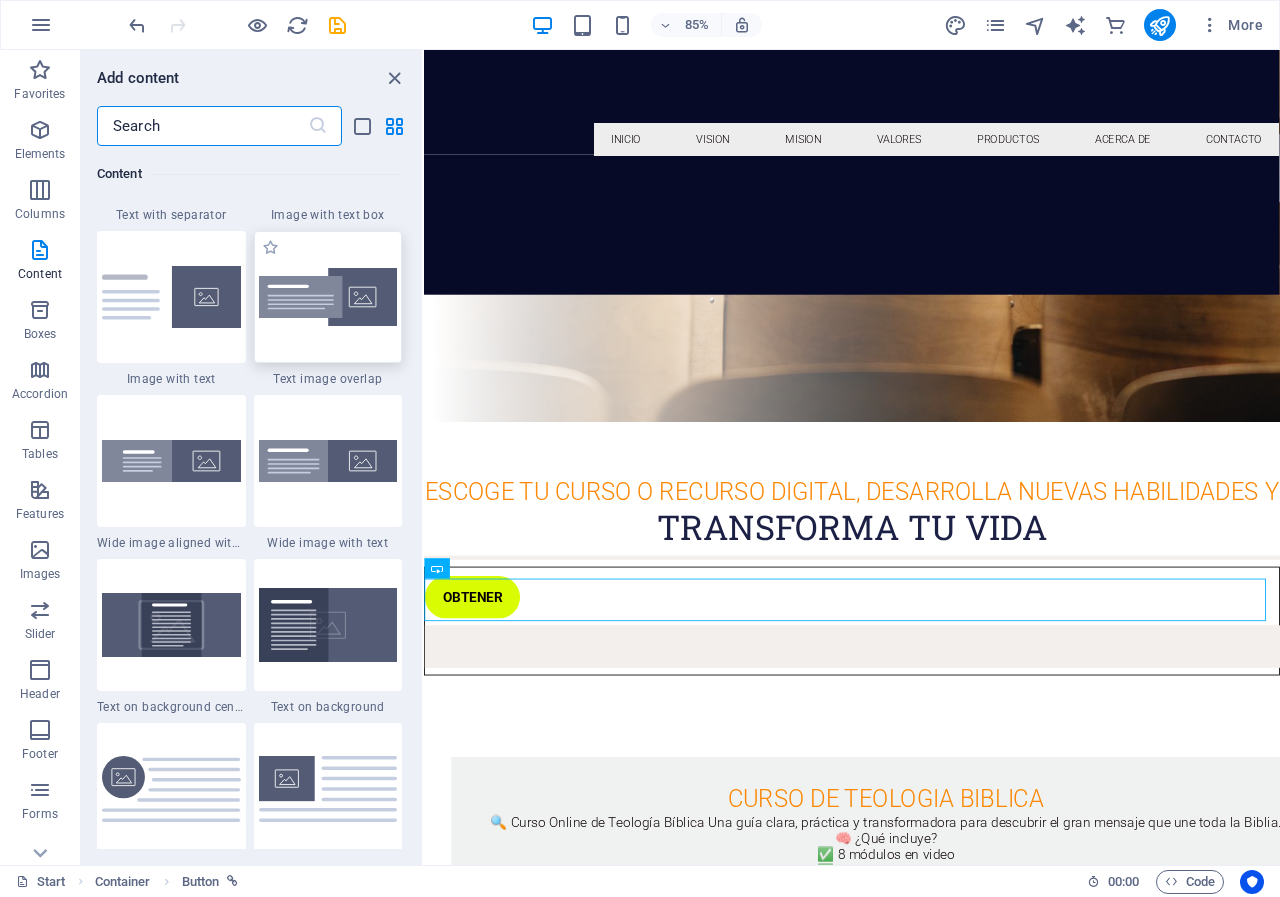 click at bounding box center [328, 297] 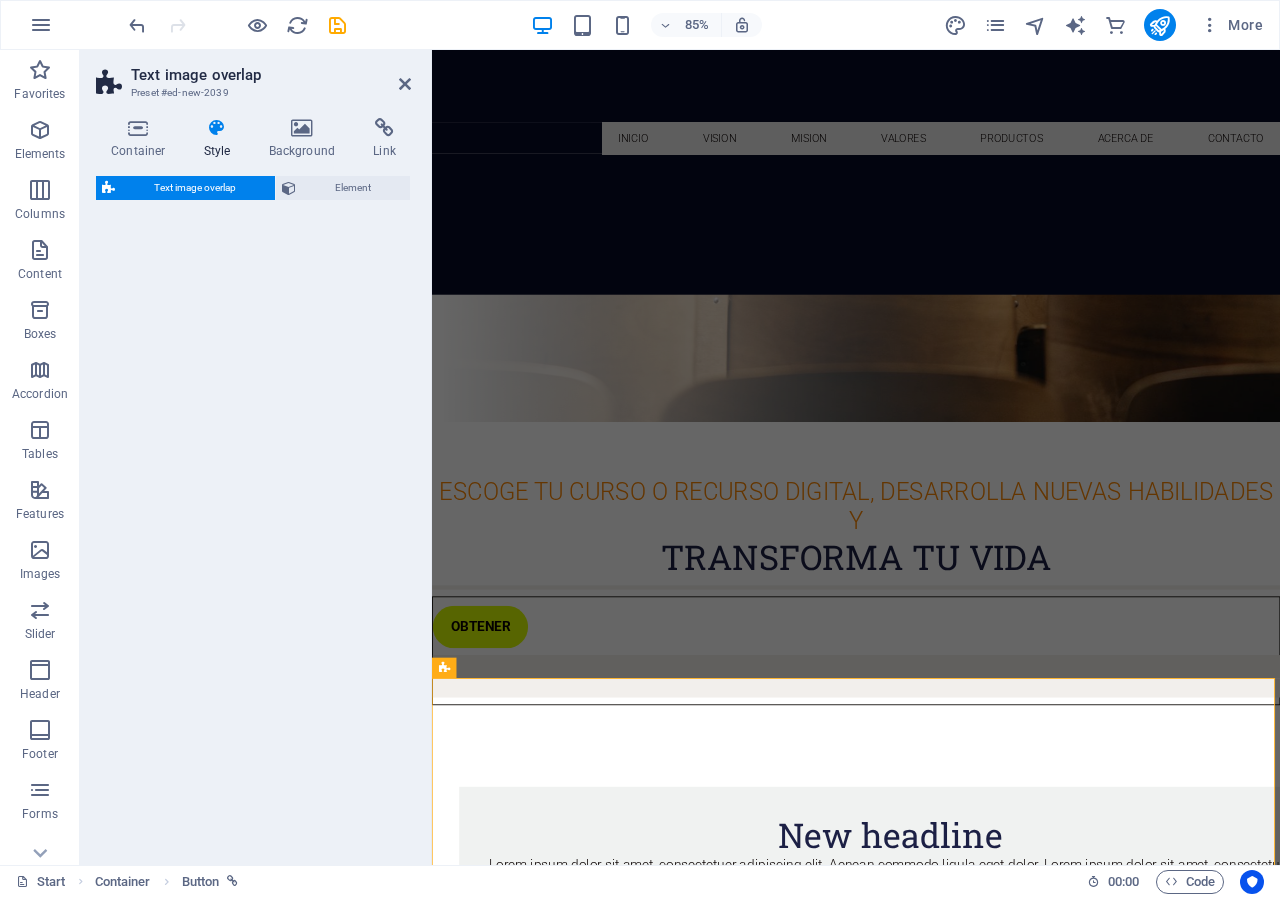 select on "rem" 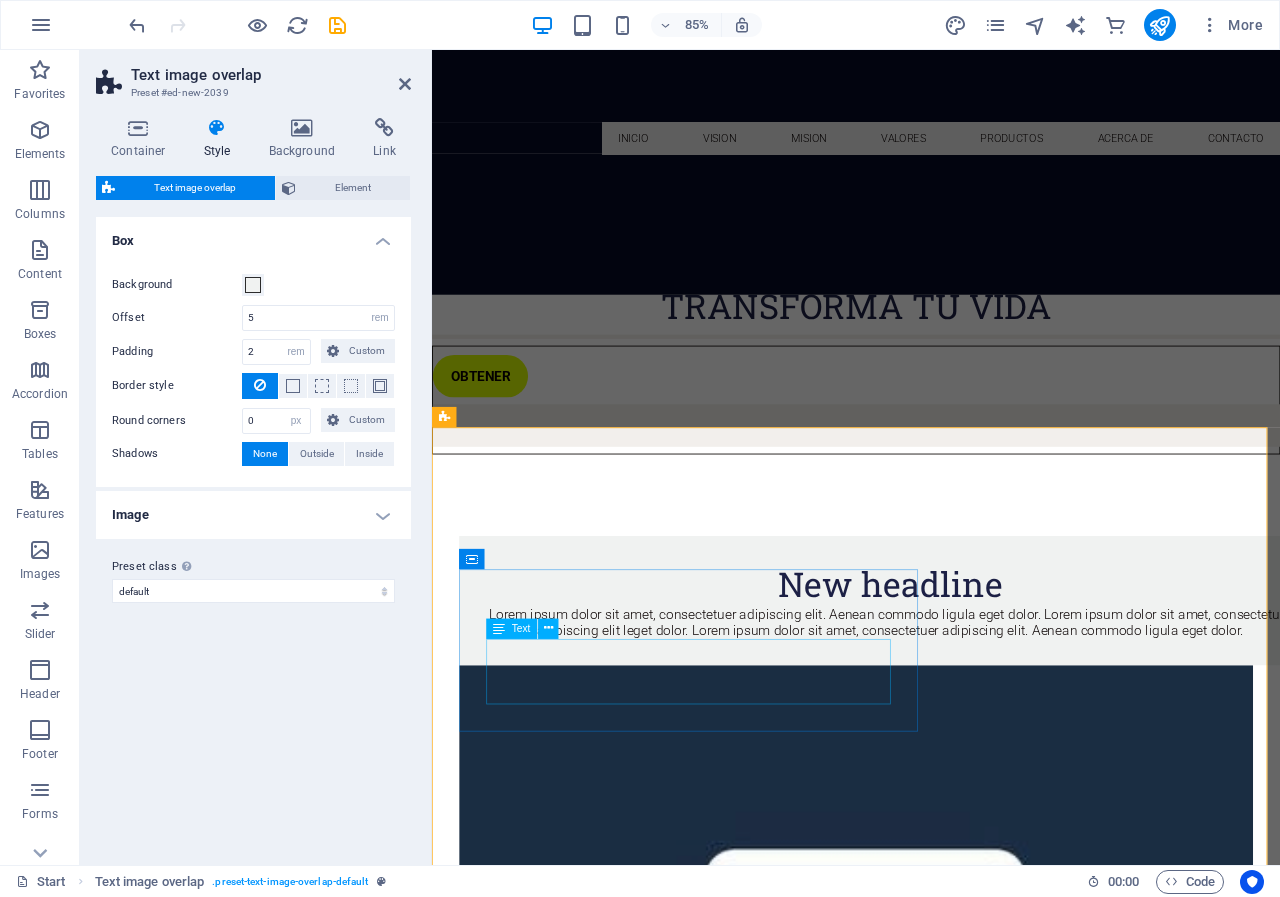 scroll, scrollTop: 821, scrollLeft: 0, axis: vertical 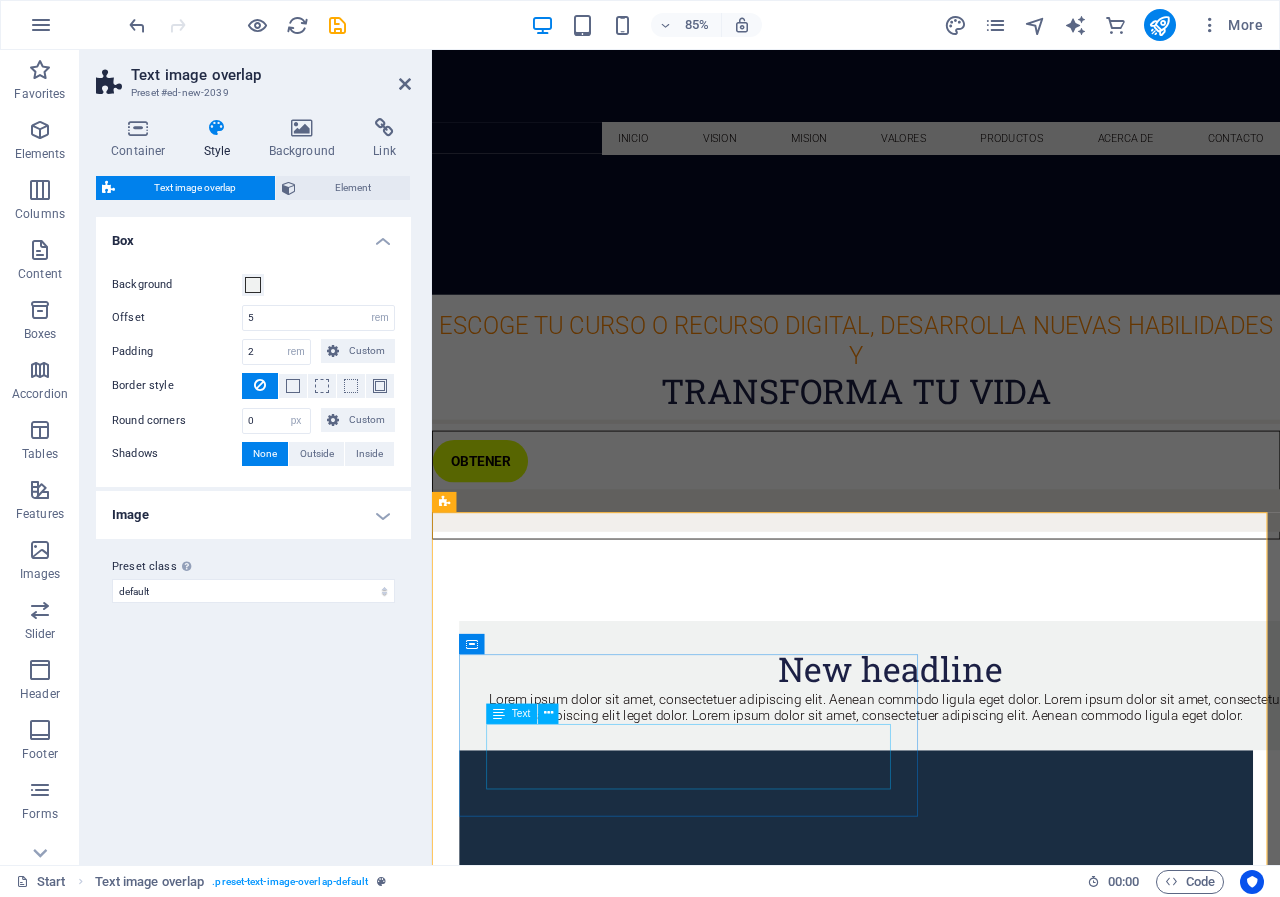 click on "Lorem ipsum dolor sit amet, consectetuer adipiscing elit. Aenean commodo ligula eget dolor. Lorem ipsum dolor sit amet, consectetuer adipiscing elit leget dolor. Lorem ipsum dolor sit amet, consectetuer adipiscing elit. Aenean commodo ligula eget dolor." at bounding box center [971, 823] 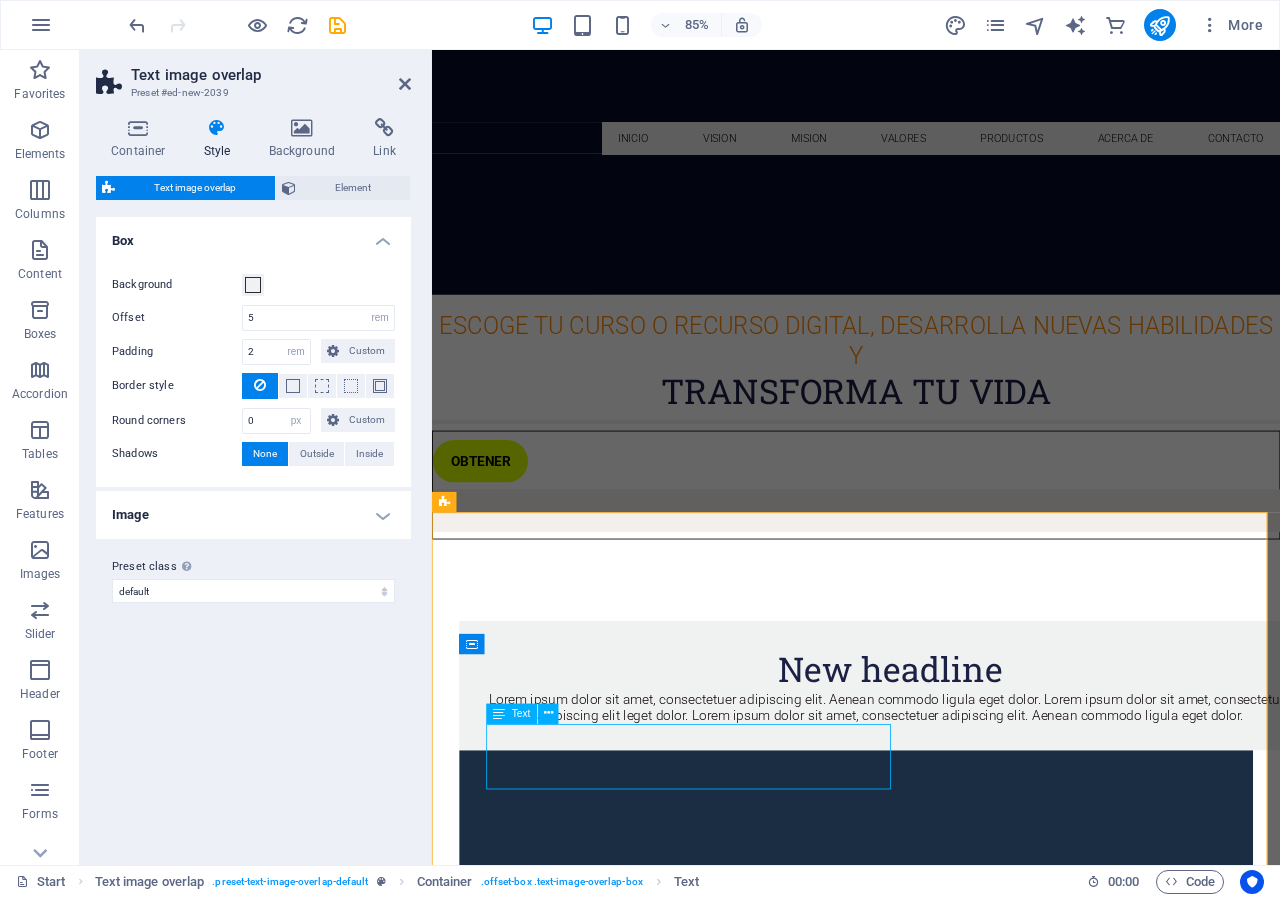 click on "Lorem ipsum dolor sit amet, consectetuer adipiscing elit. Aenean commodo ligula eget dolor. Lorem ipsum dolor sit amet, consectetuer adipiscing elit leget dolor. Lorem ipsum dolor sit amet, consectetuer adipiscing elit. Aenean commodo ligula eget dolor." at bounding box center [971, 823] 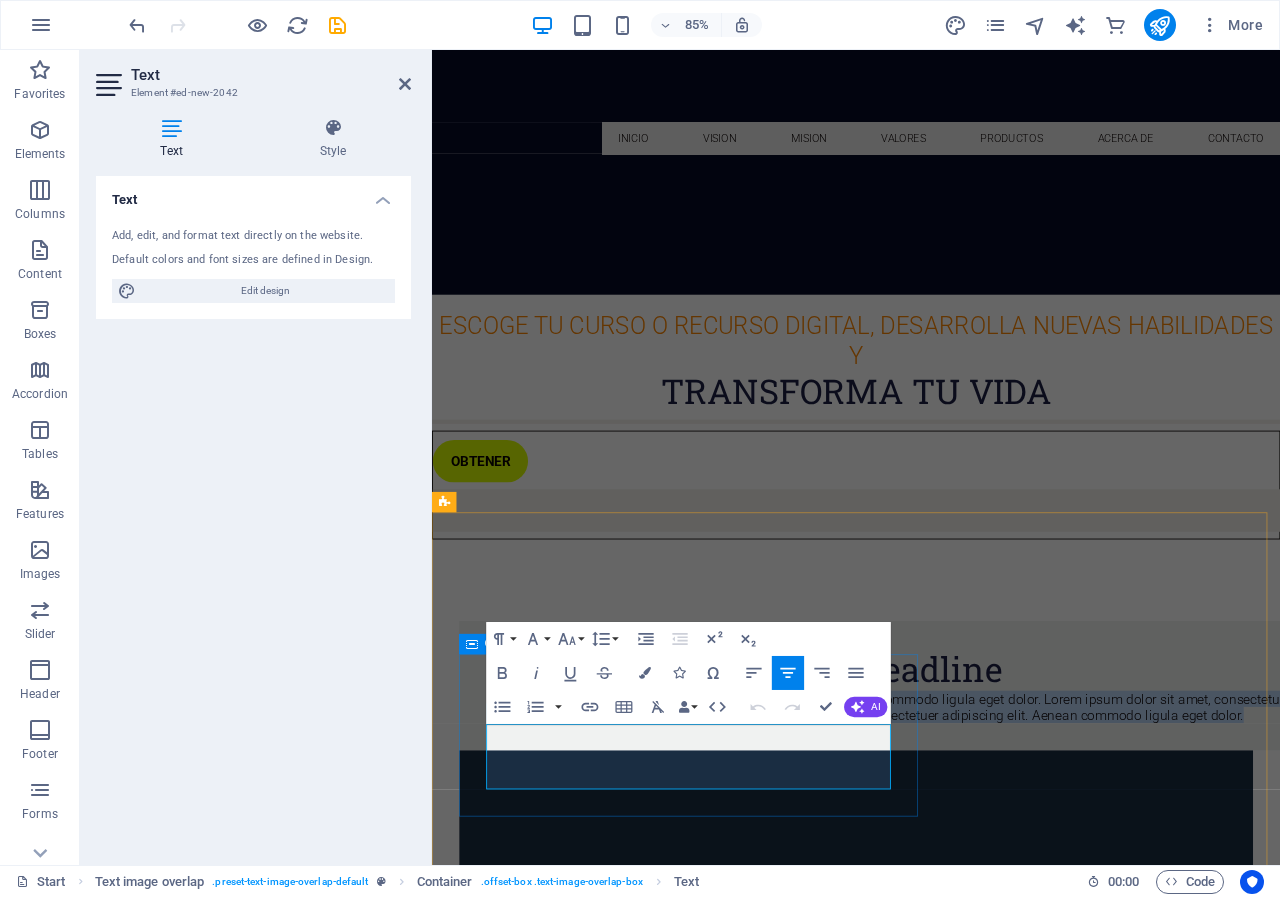 drag, startPoint x: 504, startPoint y: 854, endPoint x: 979, endPoint y: 933, distance: 481.52466 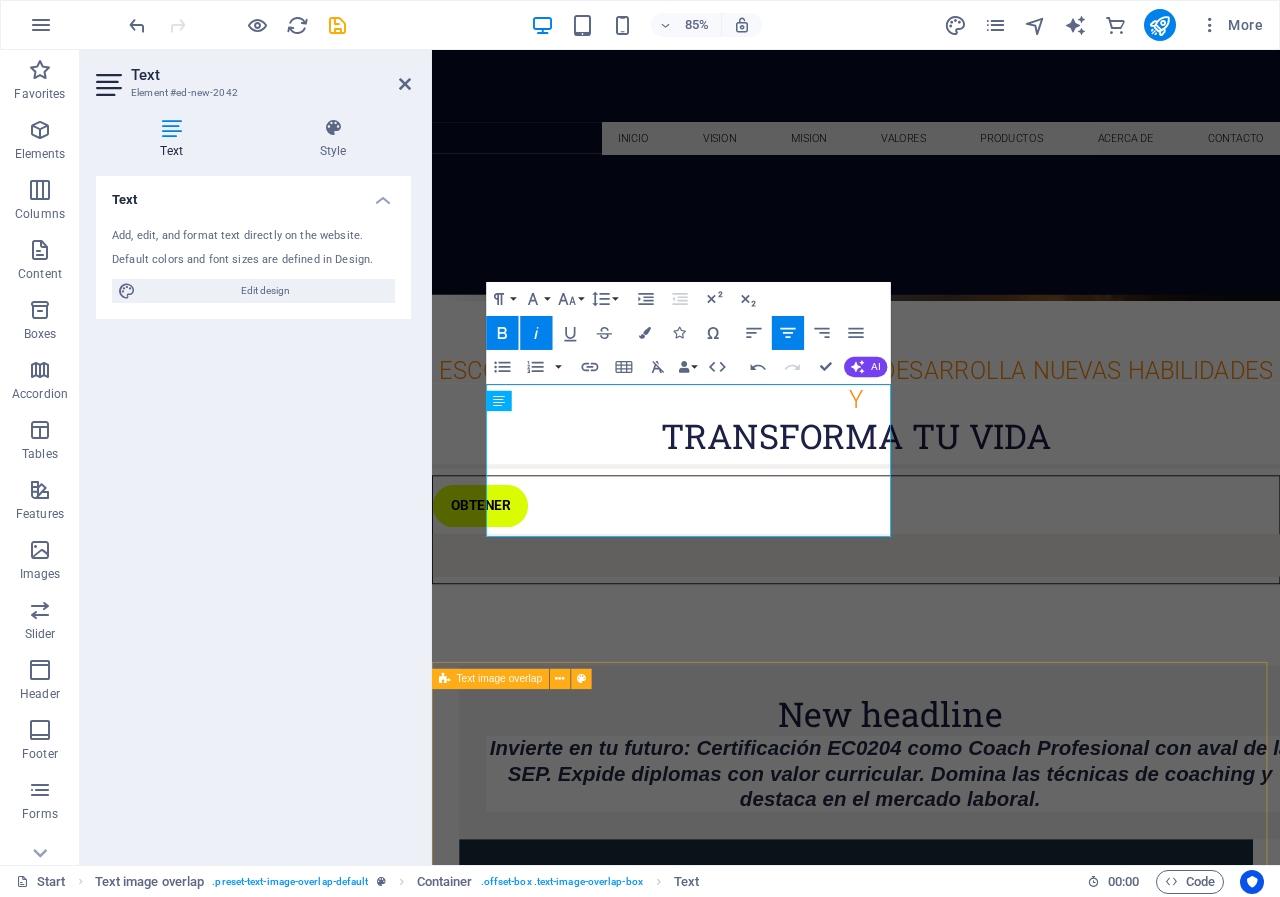 scroll, scrollTop: 1064, scrollLeft: 0, axis: vertical 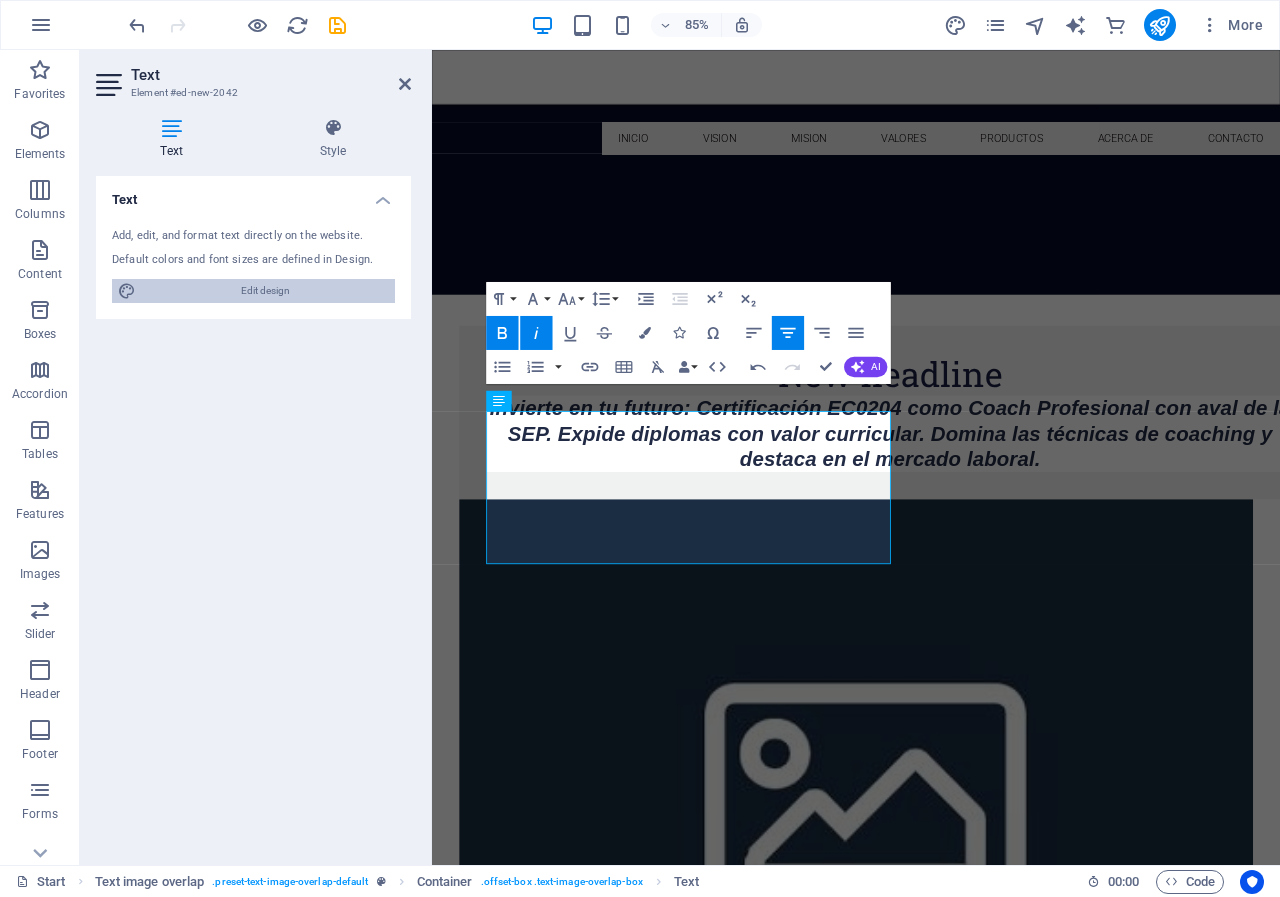 click on "Edit design" at bounding box center [265, 291] 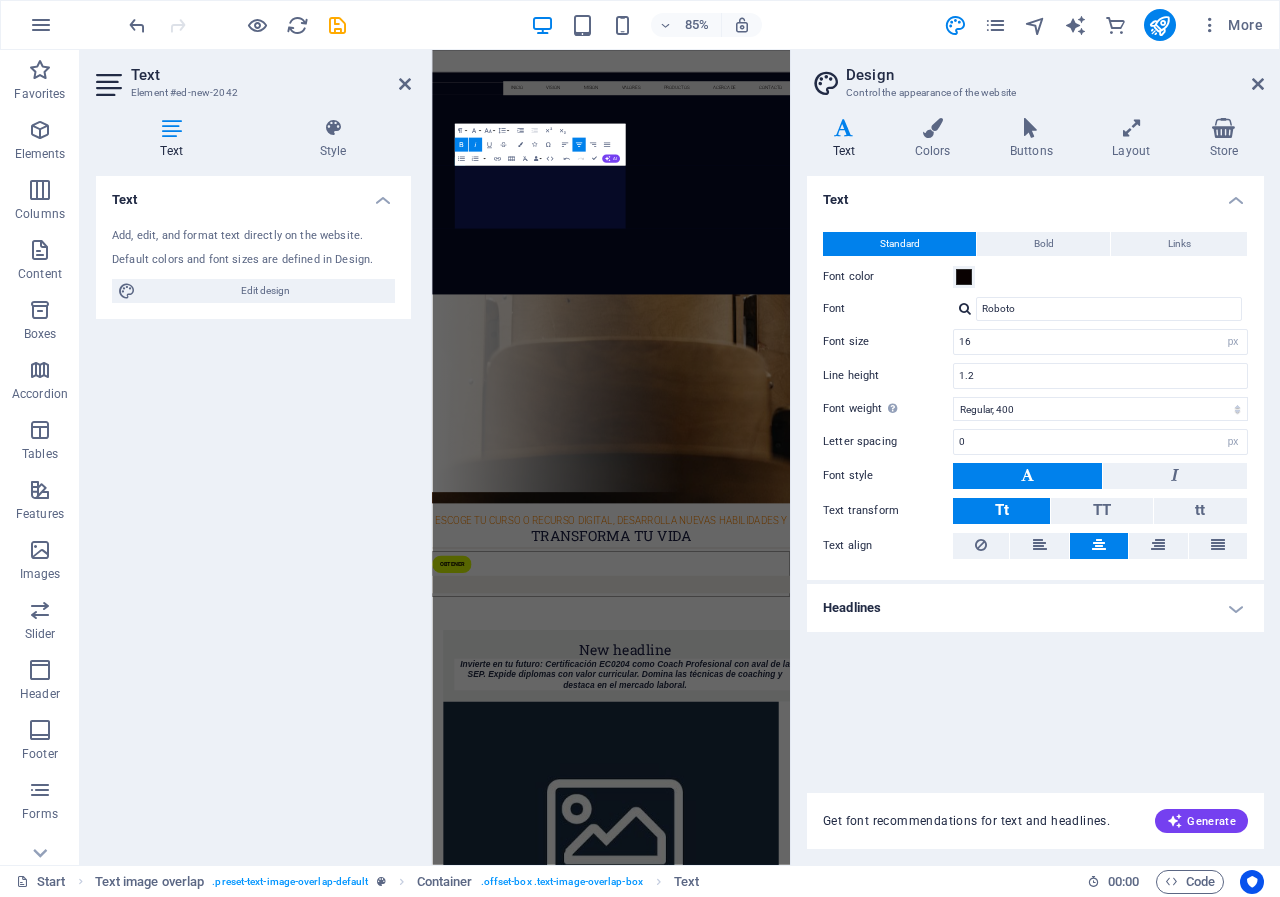 scroll, scrollTop: 2498, scrollLeft: 0, axis: vertical 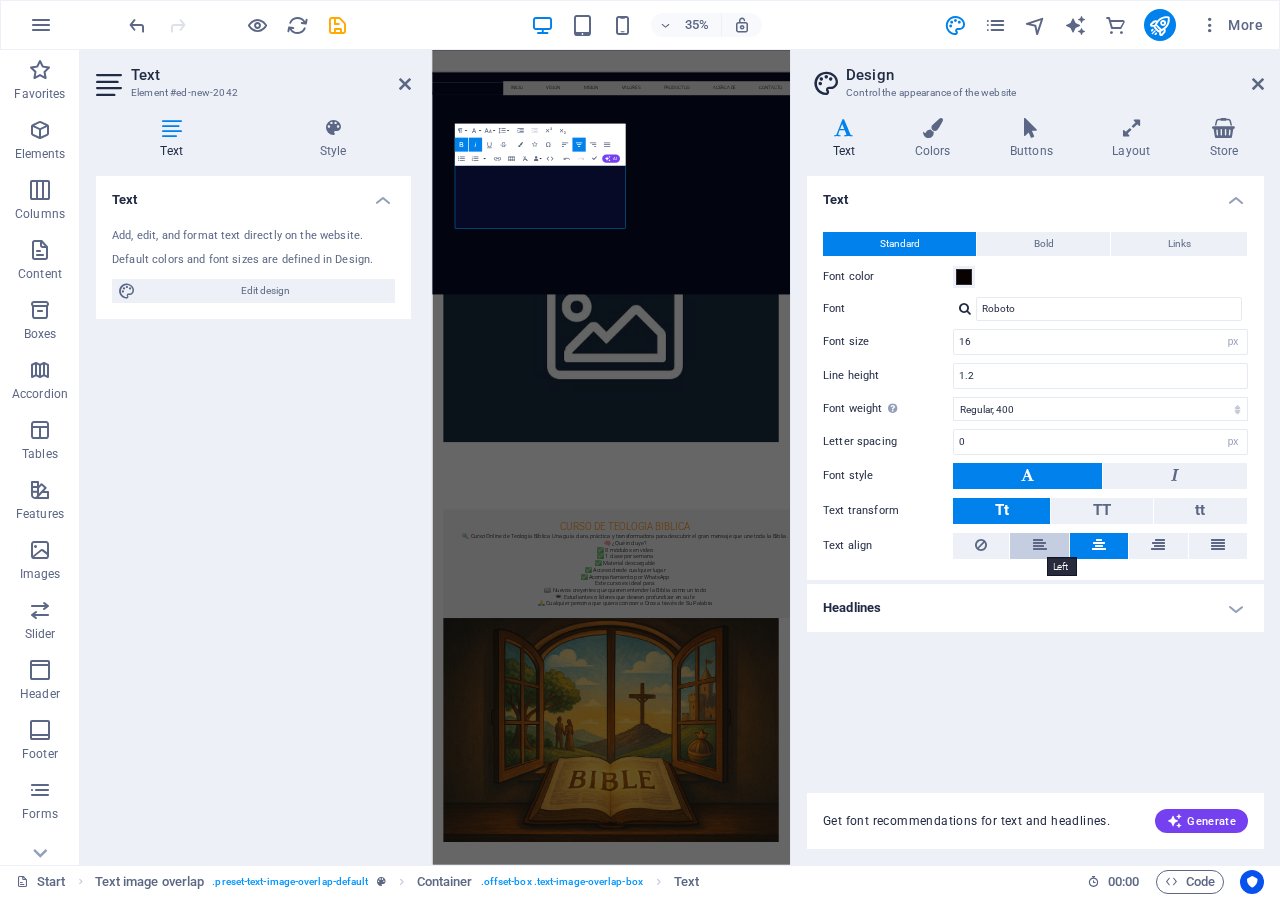 click at bounding box center (1040, 545) 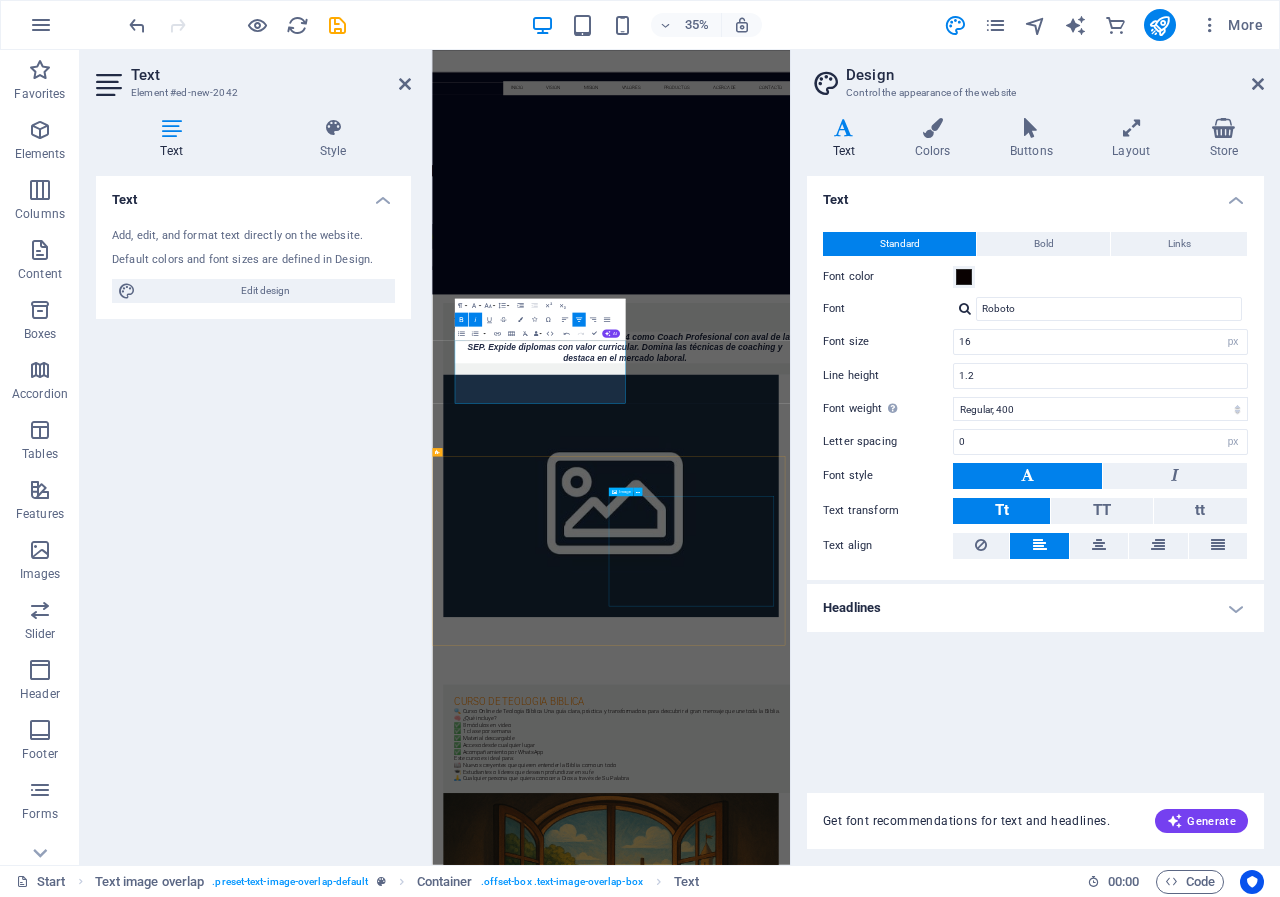 scroll, scrollTop: 1798, scrollLeft: 0, axis: vertical 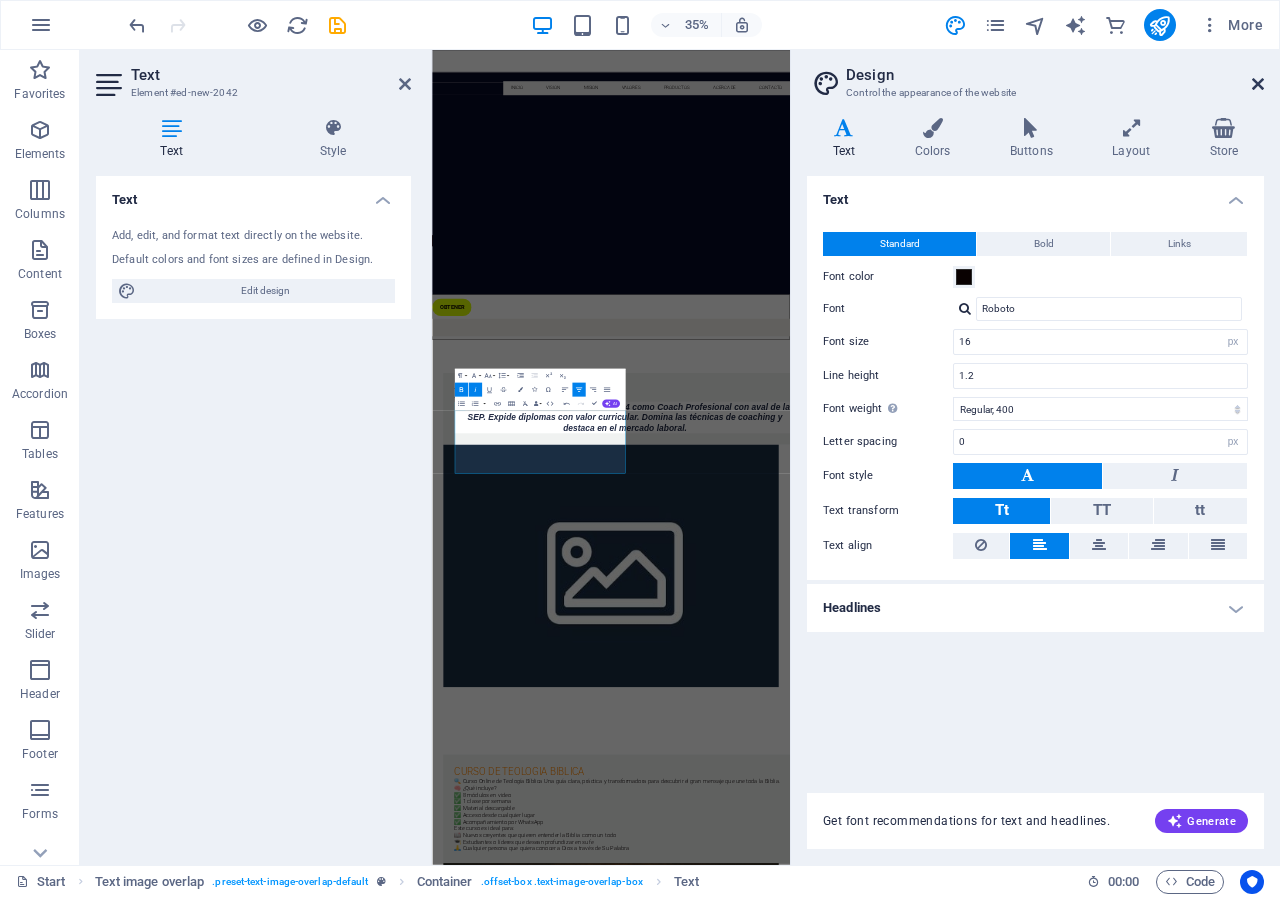 click at bounding box center (1258, 84) 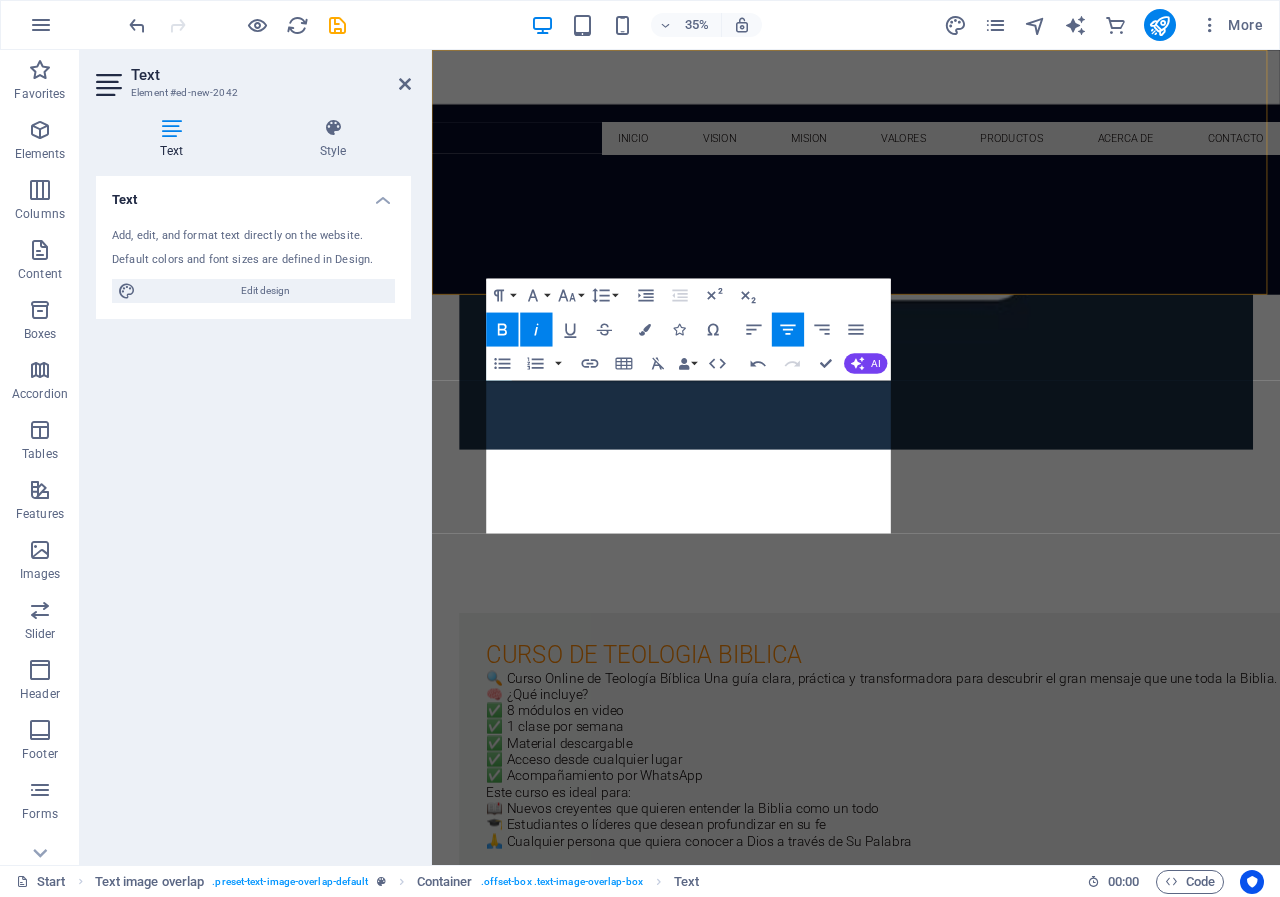 scroll, scrollTop: 1100, scrollLeft: 0, axis: vertical 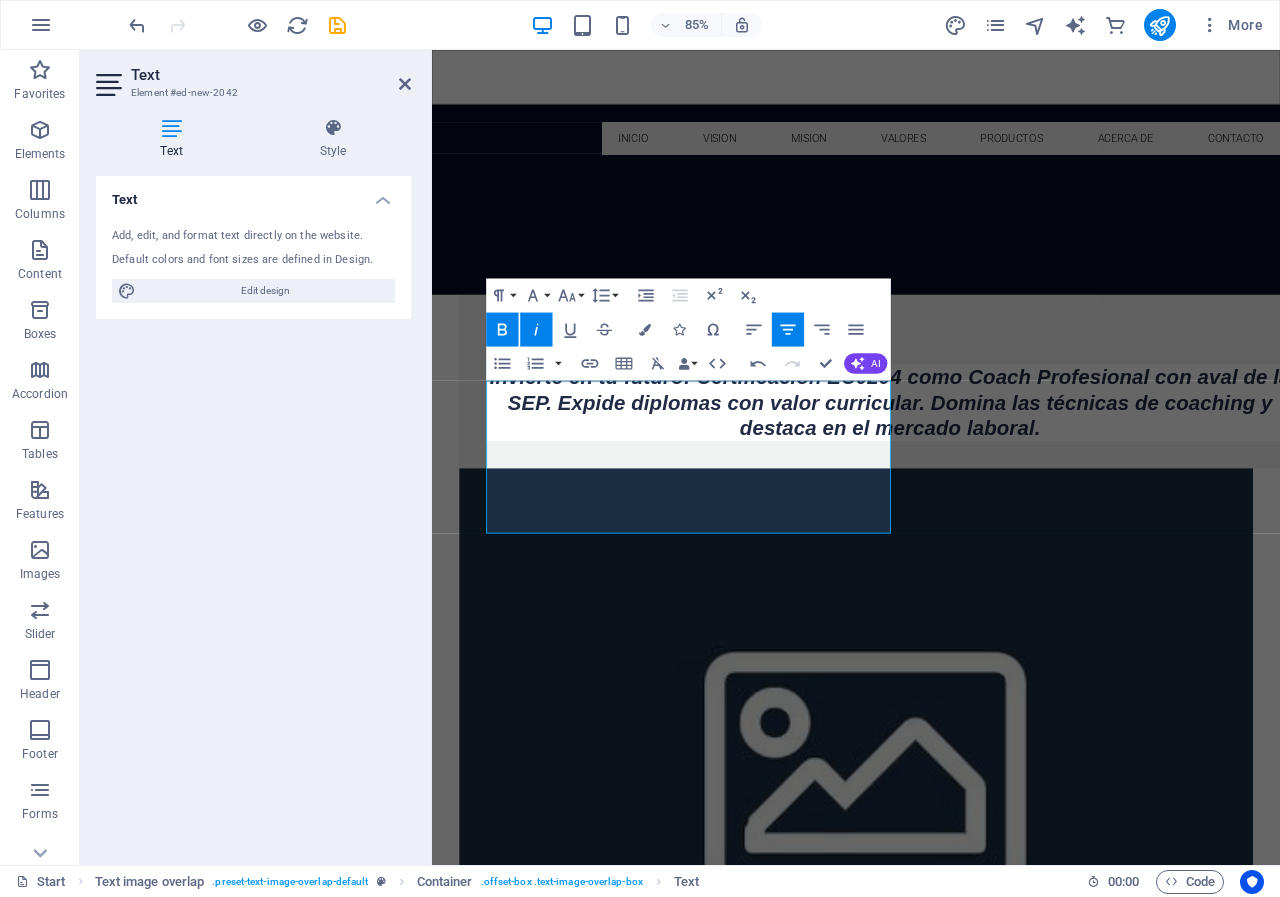 click 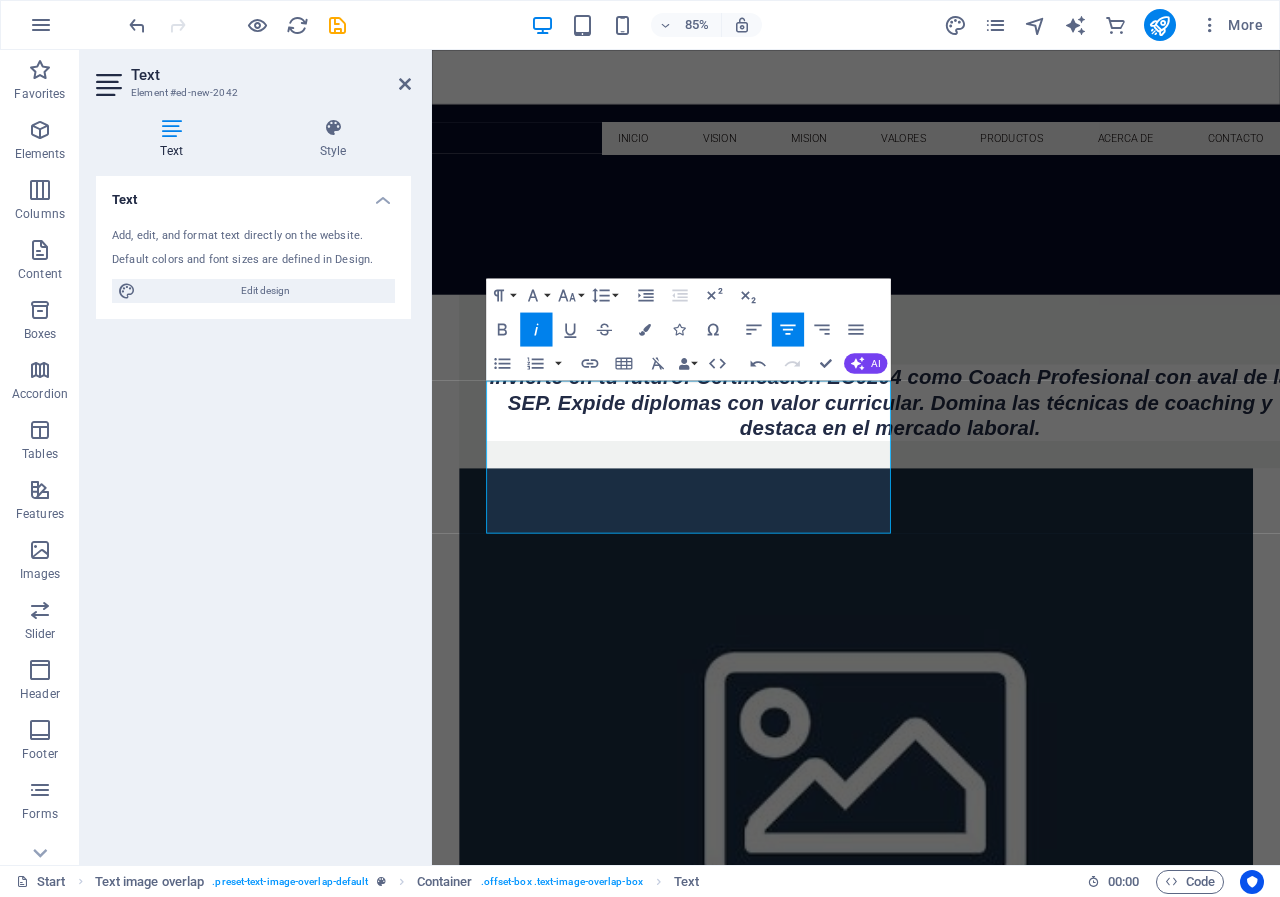 click 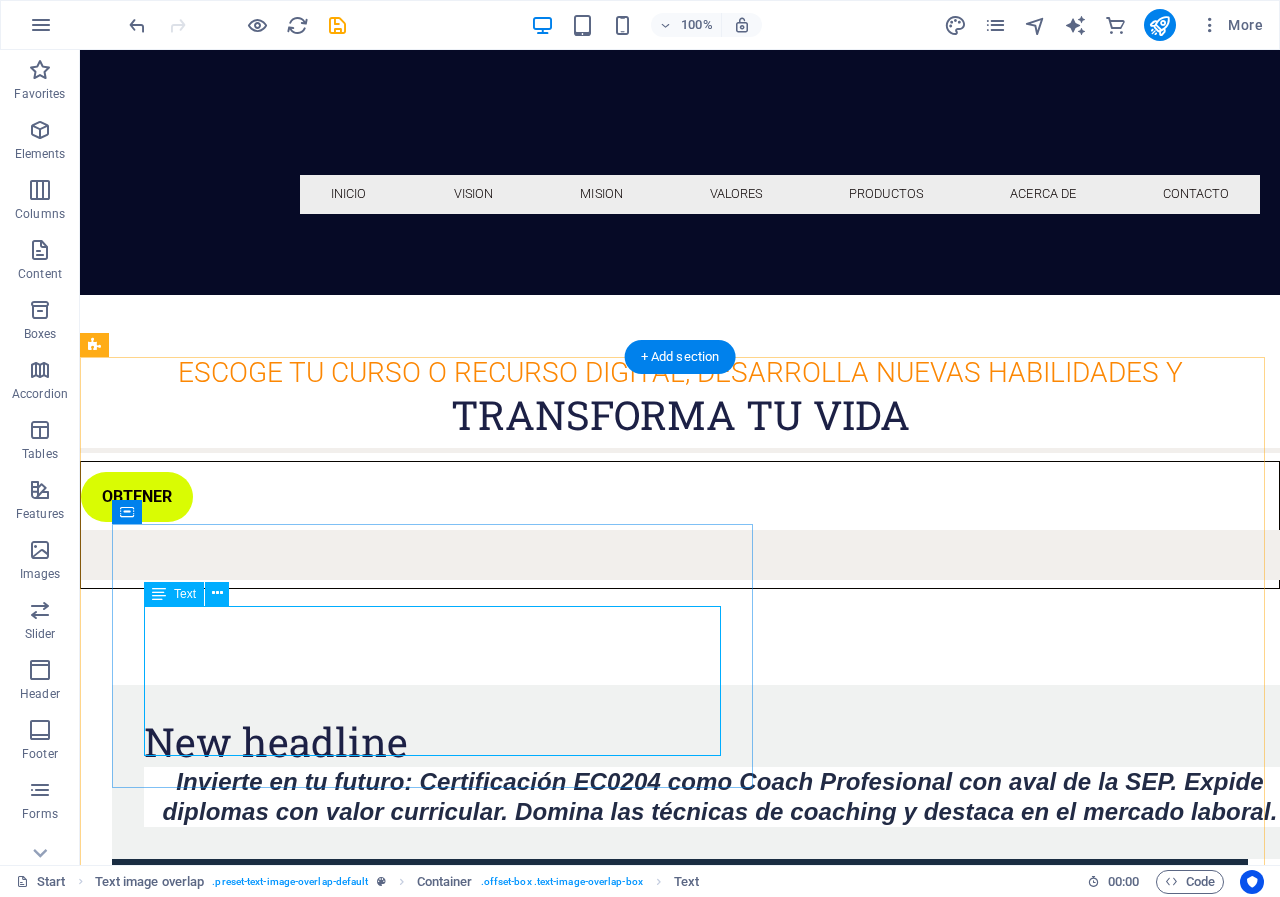 scroll, scrollTop: 774, scrollLeft: 0, axis: vertical 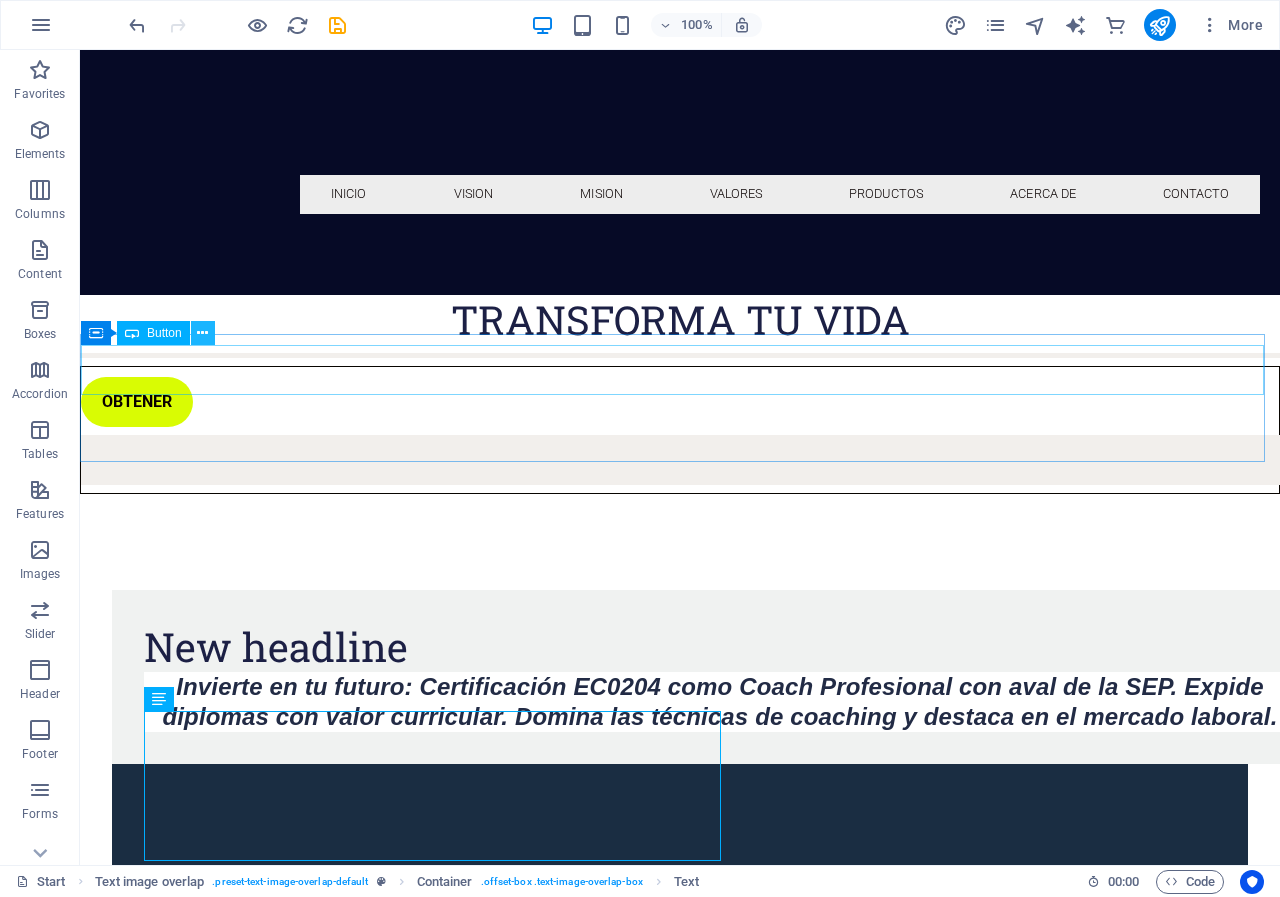 click at bounding box center (202, 333) 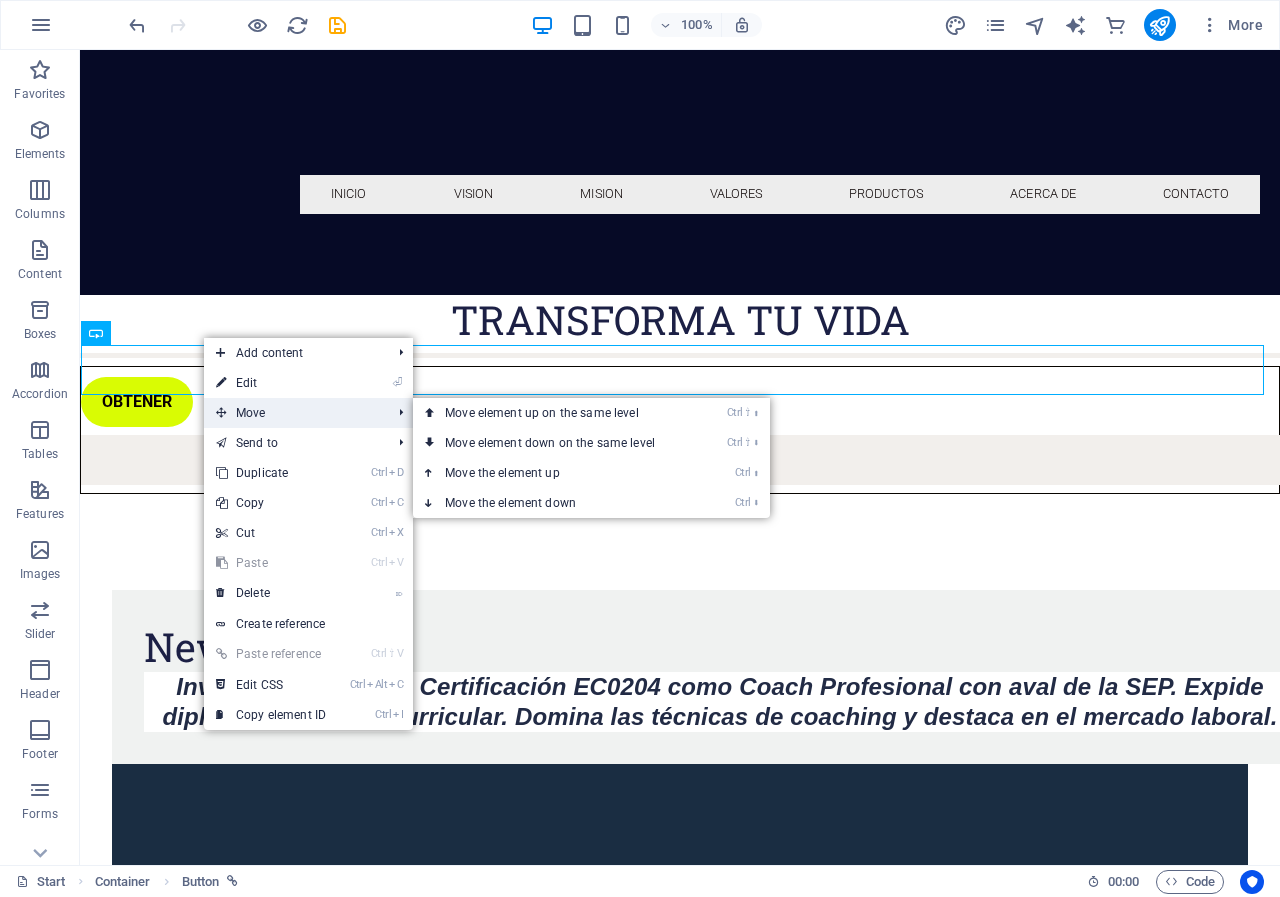 click on "Move" at bounding box center (293, 413) 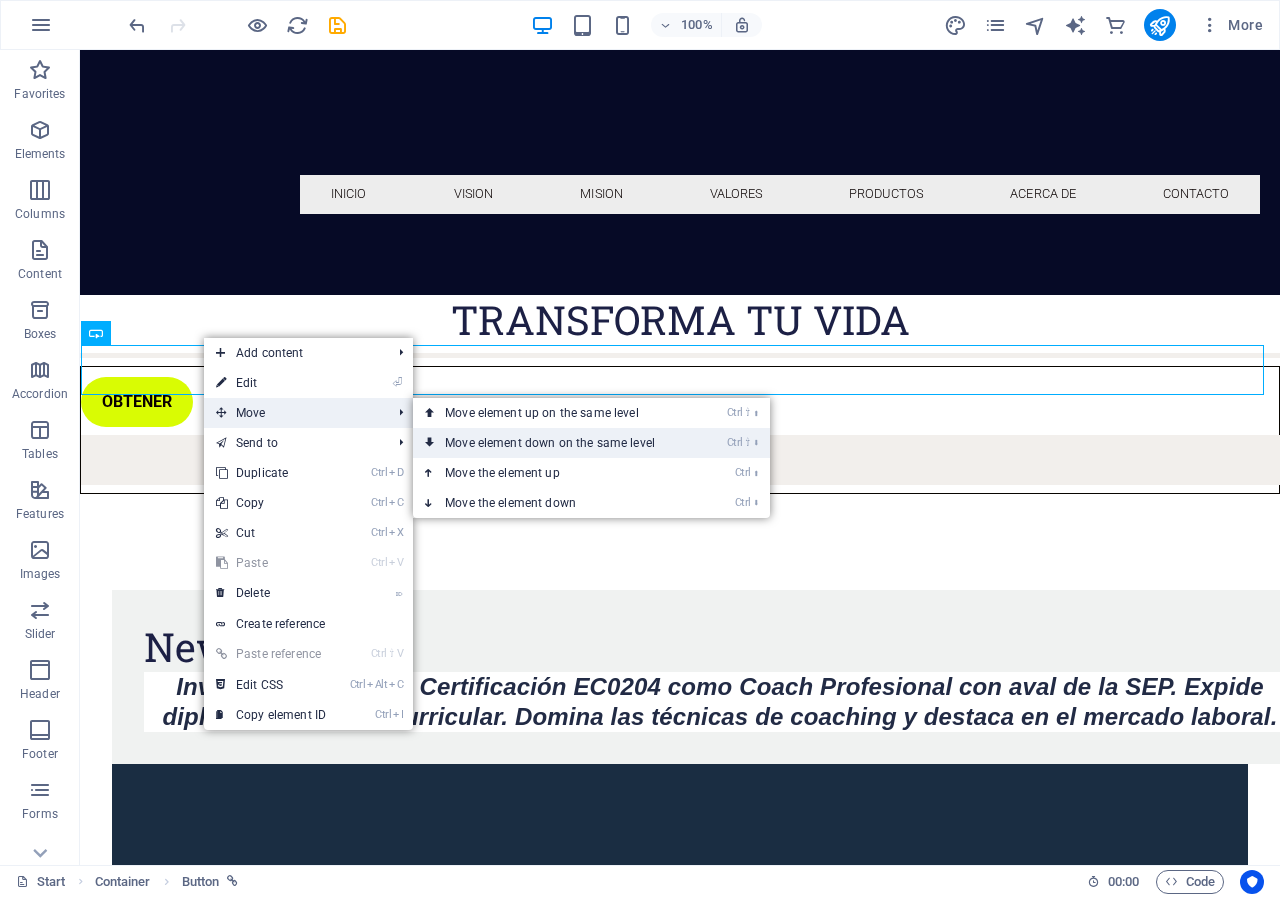 click on "Ctrl ⇧ ⬇  Move element down on the same level" at bounding box center (554, 443) 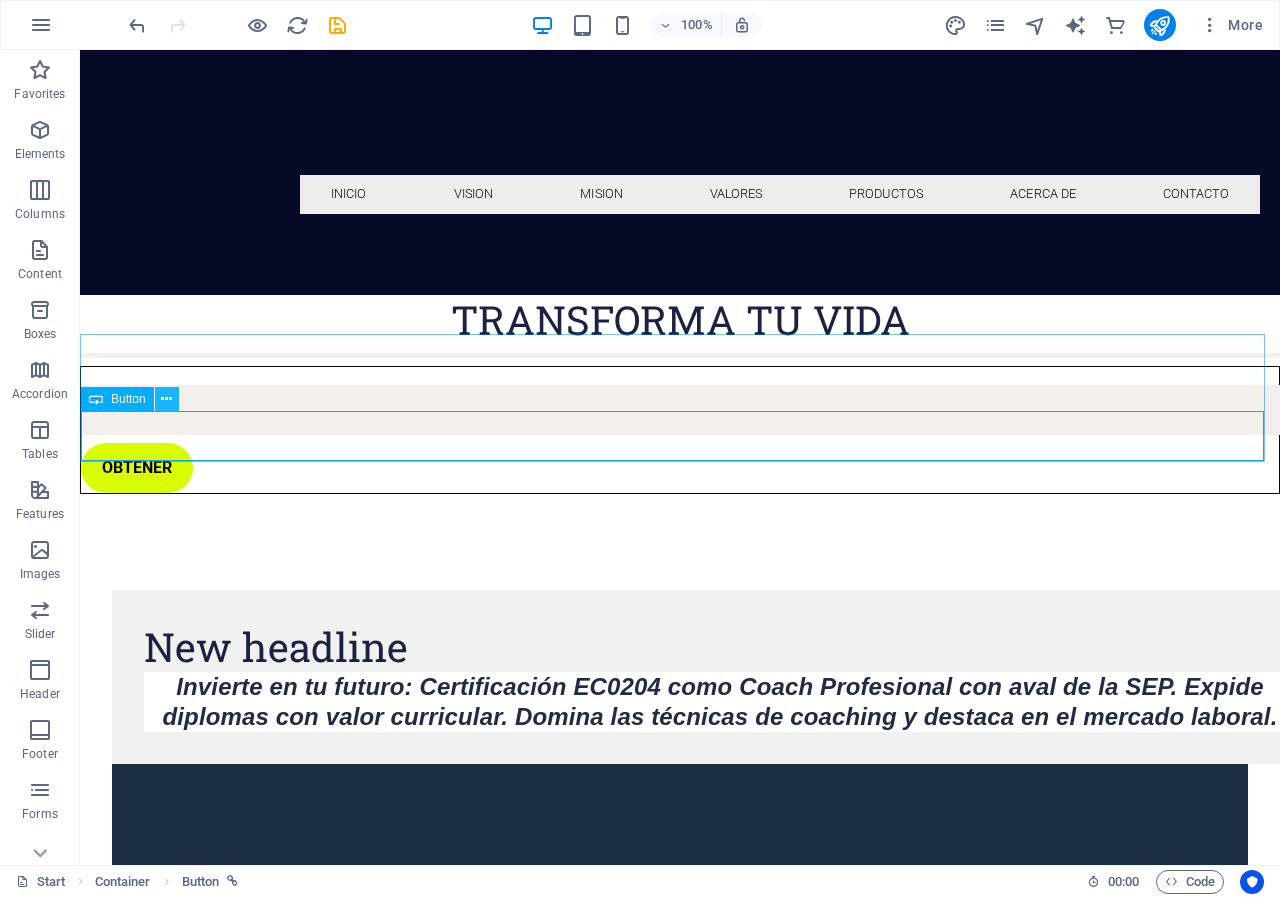 click at bounding box center (166, 399) 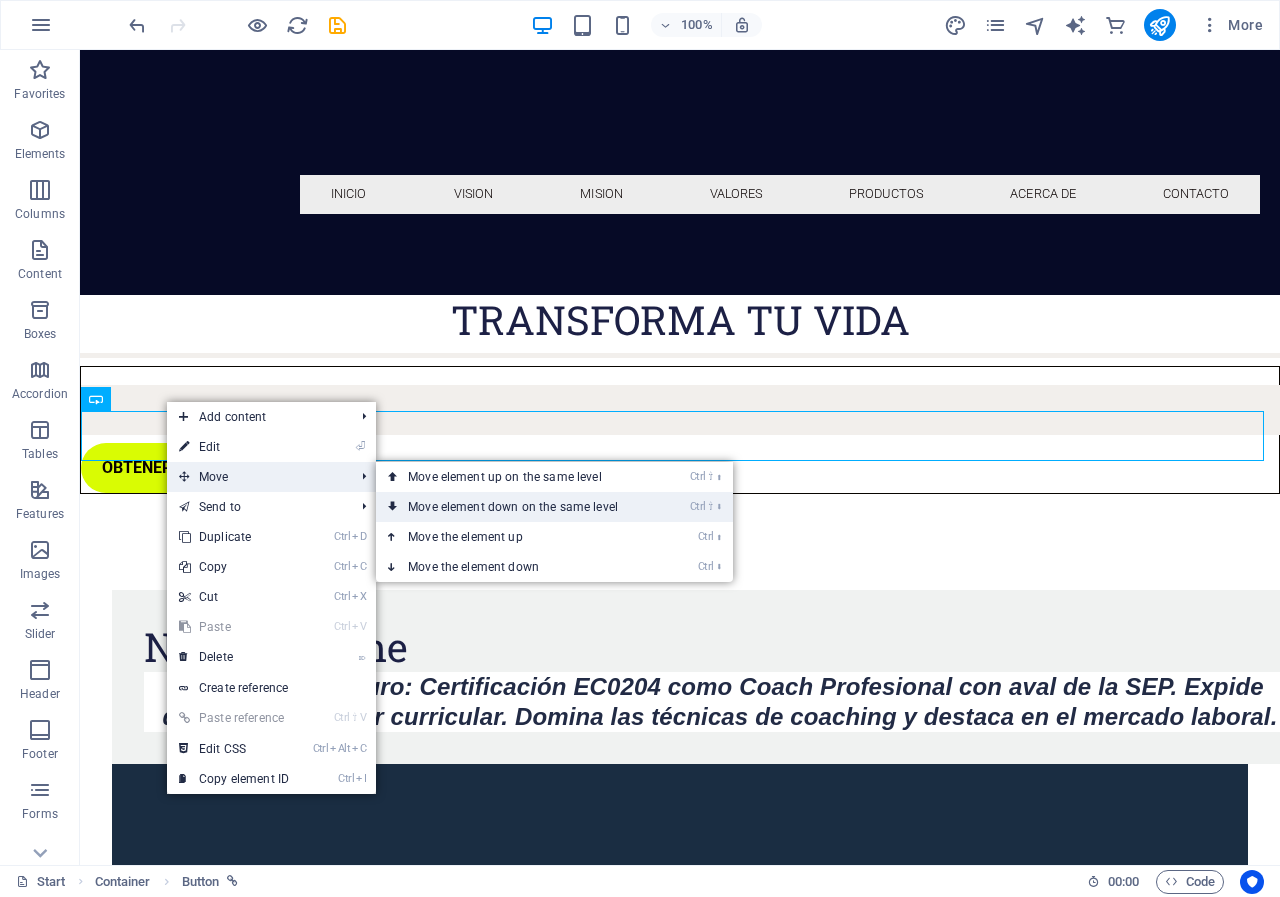 click on "Ctrl ⇧ ⬇  Move element down on the same level" at bounding box center (517, 507) 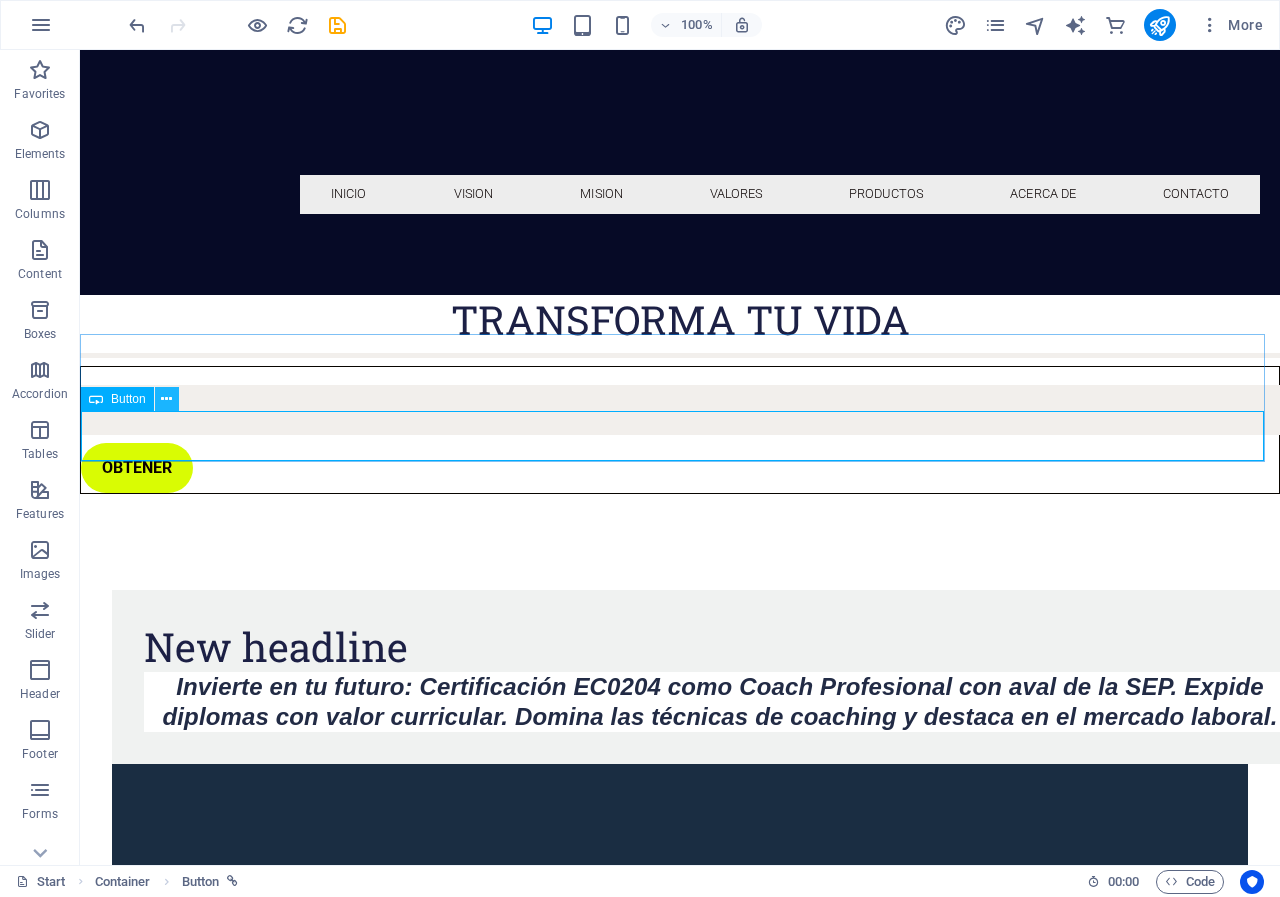 click at bounding box center (166, 399) 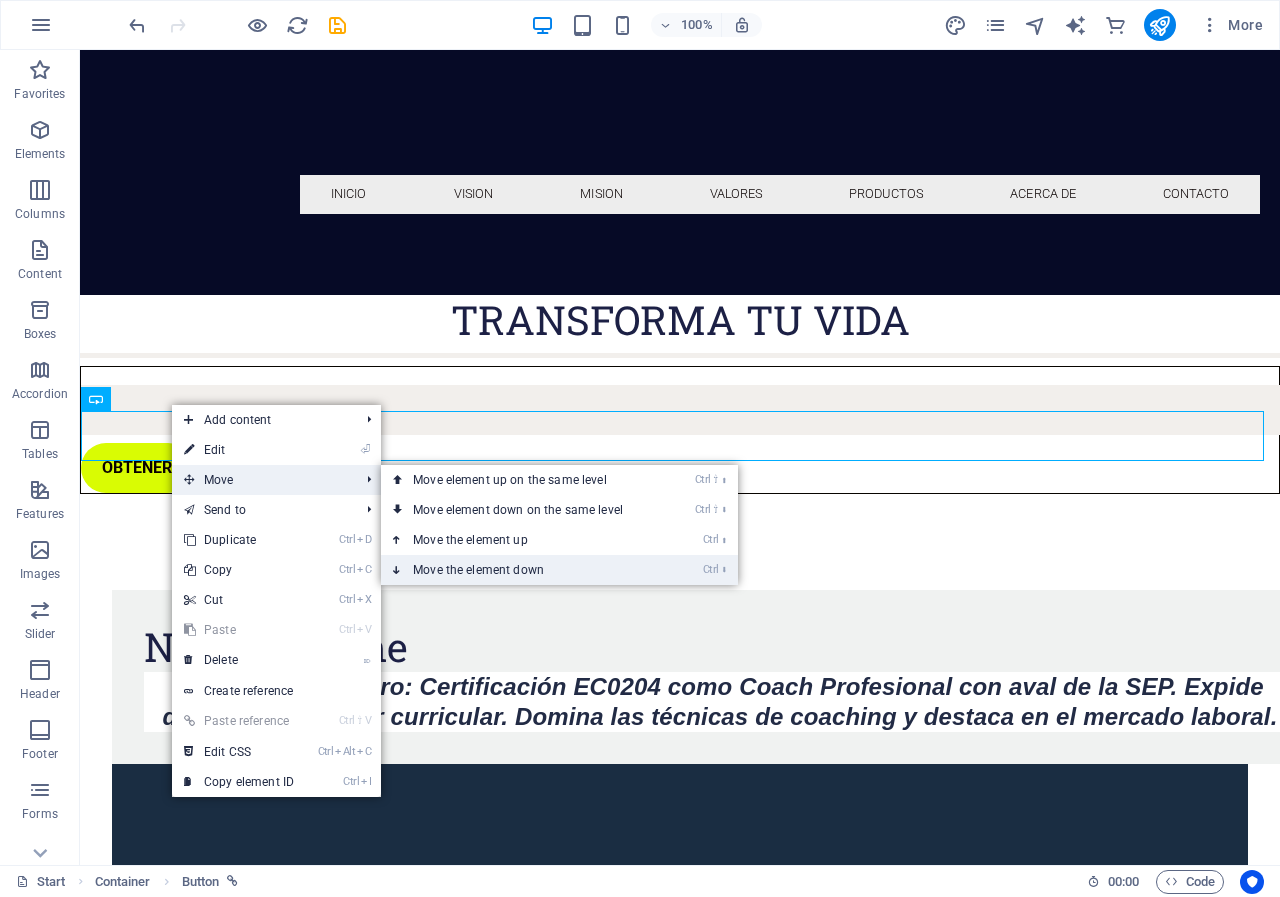 click on "Ctrl ⬇  Move the element down" at bounding box center [522, 570] 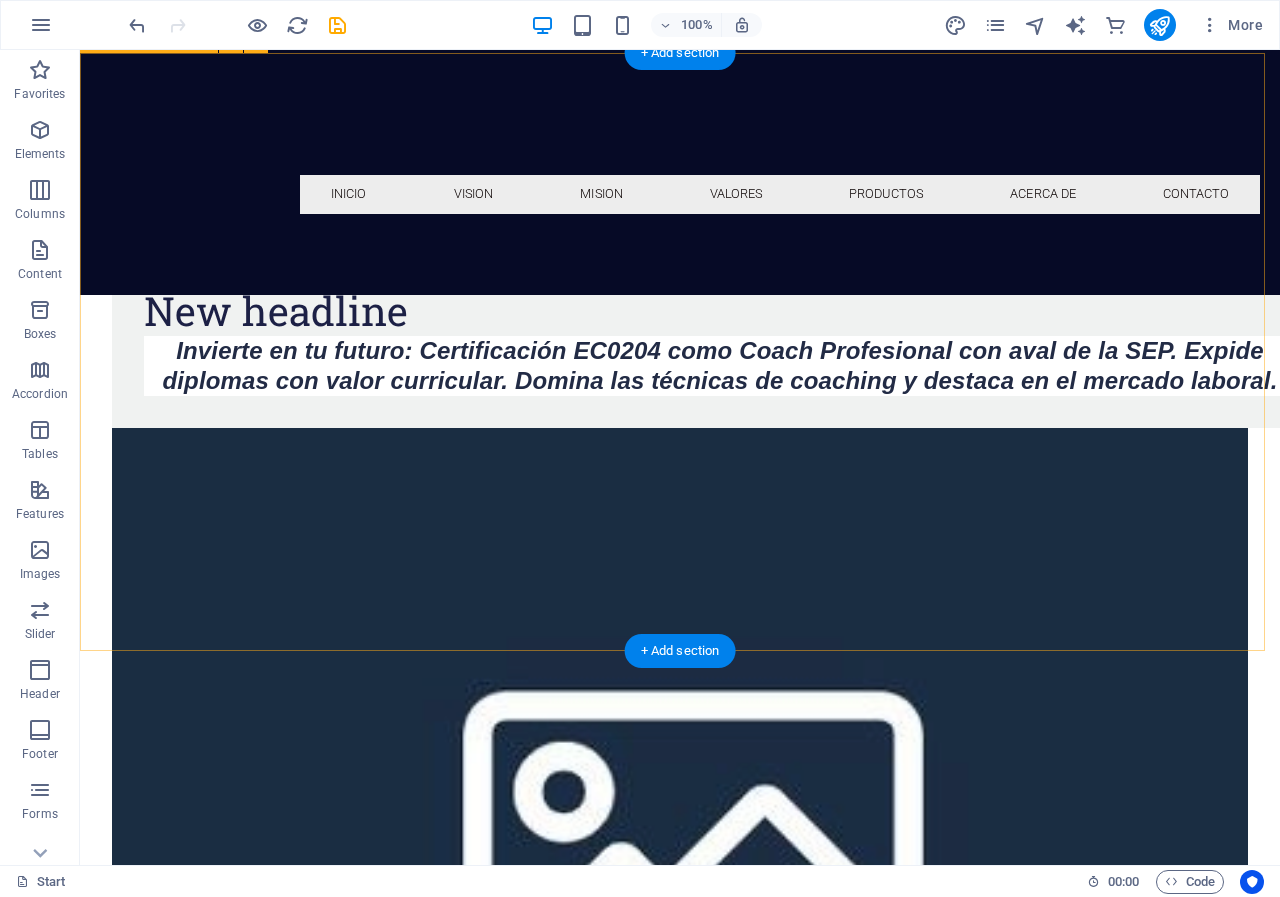 scroll, scrollTop: 746, scrollLeft: 0, axis: vertical 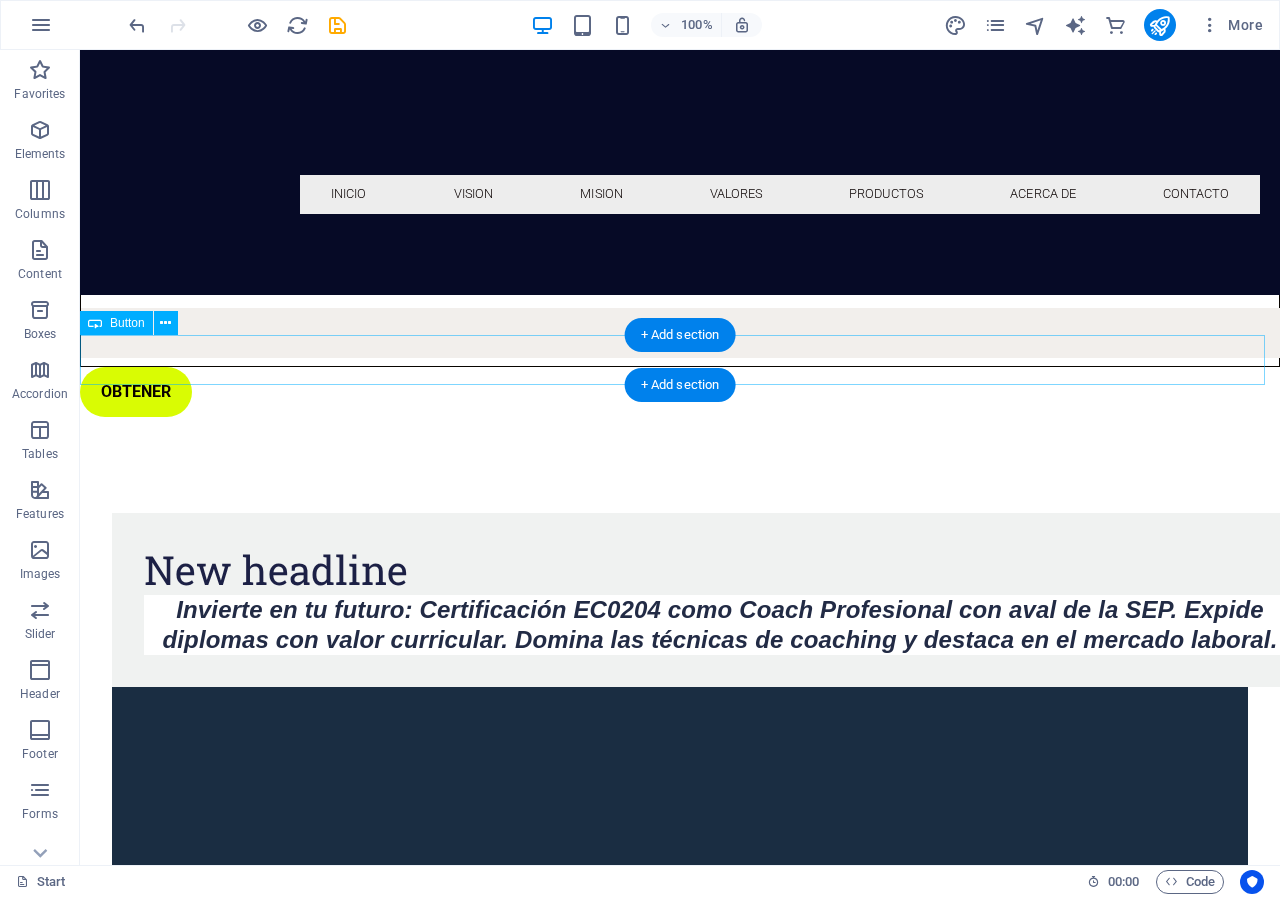 click on "obtener" at bounding box center (680, 392) 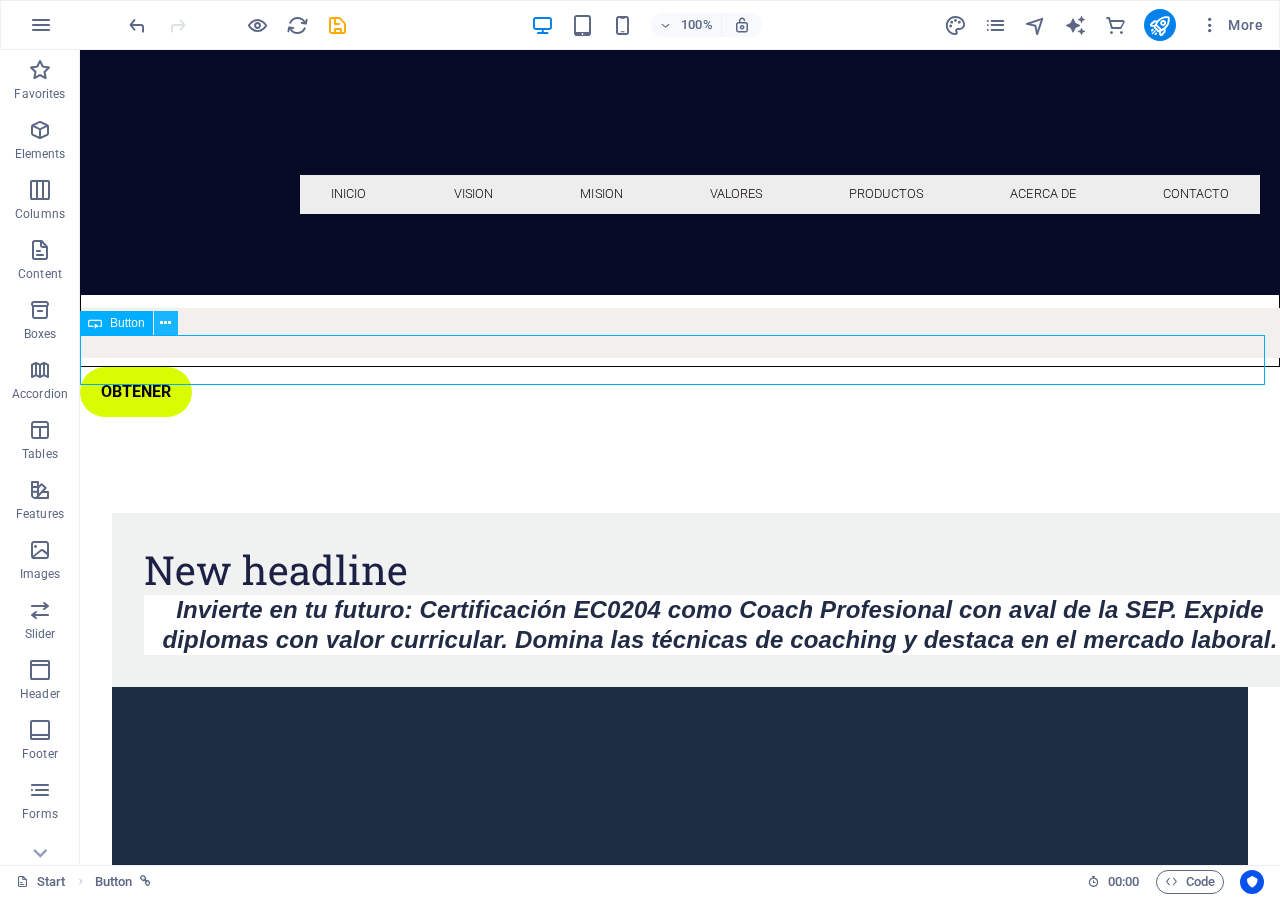 click at bounding box center (165, 323) 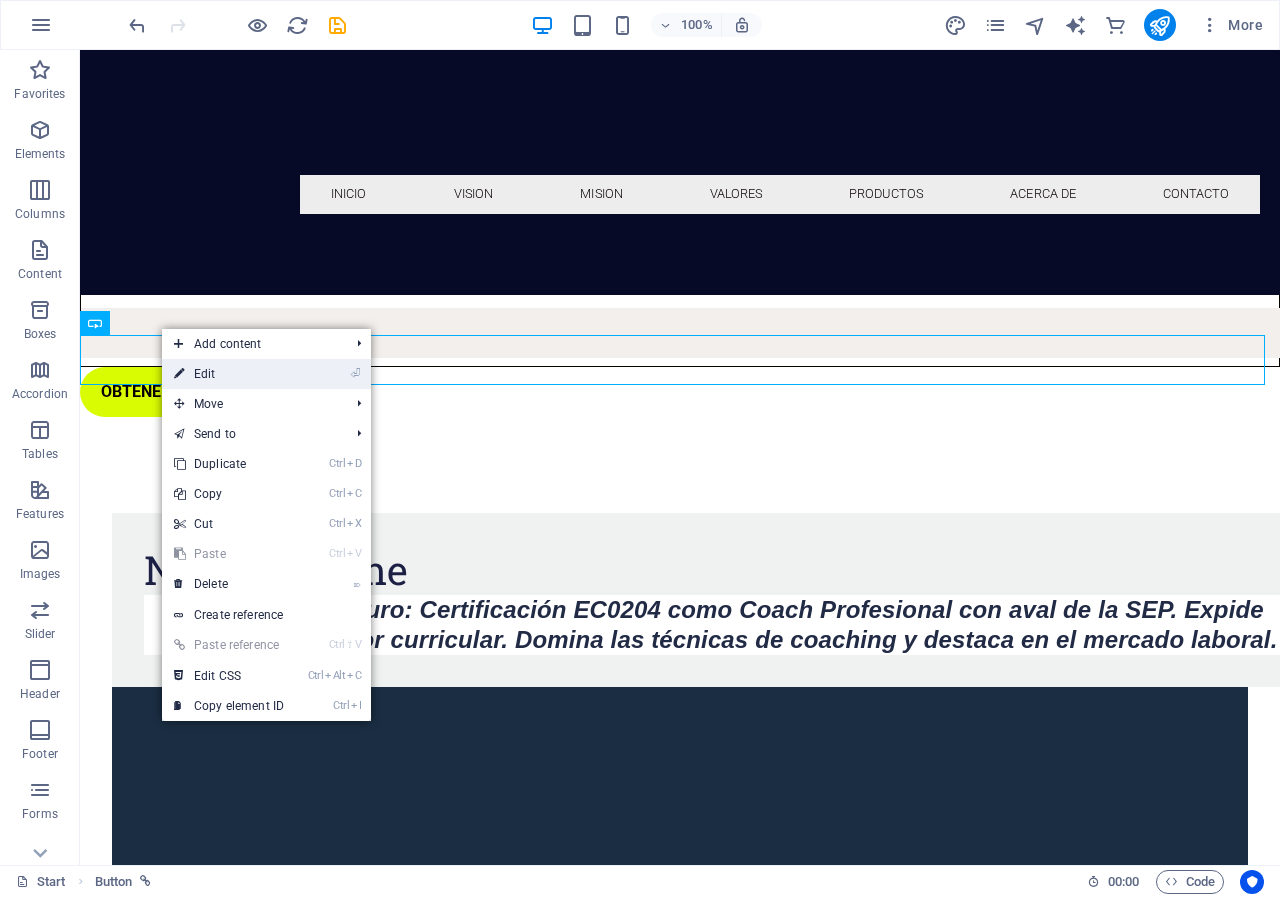 click on "⏎  Edit" at bounding box center (229, 374) 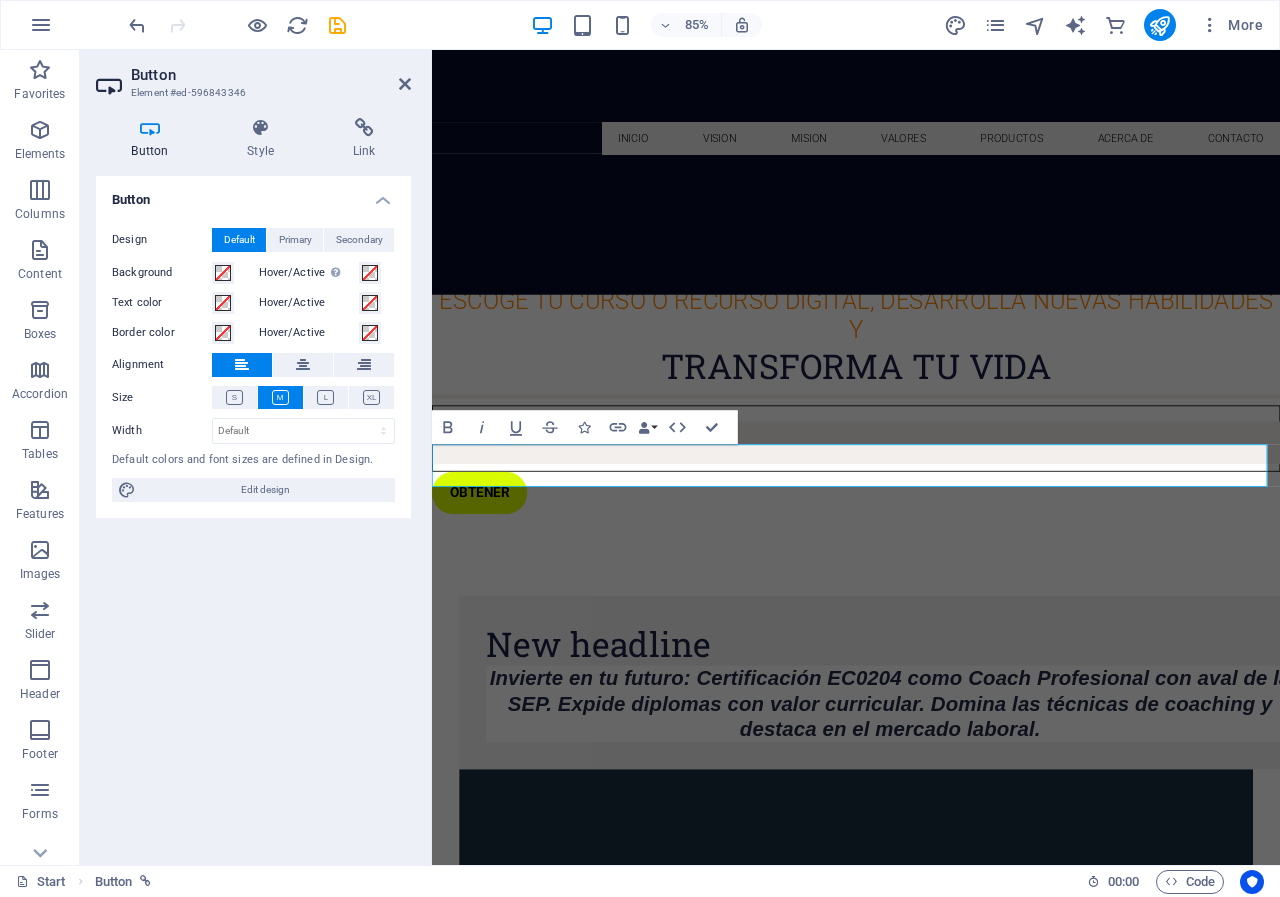 click on "obtener" at bounding box center (931, 571) 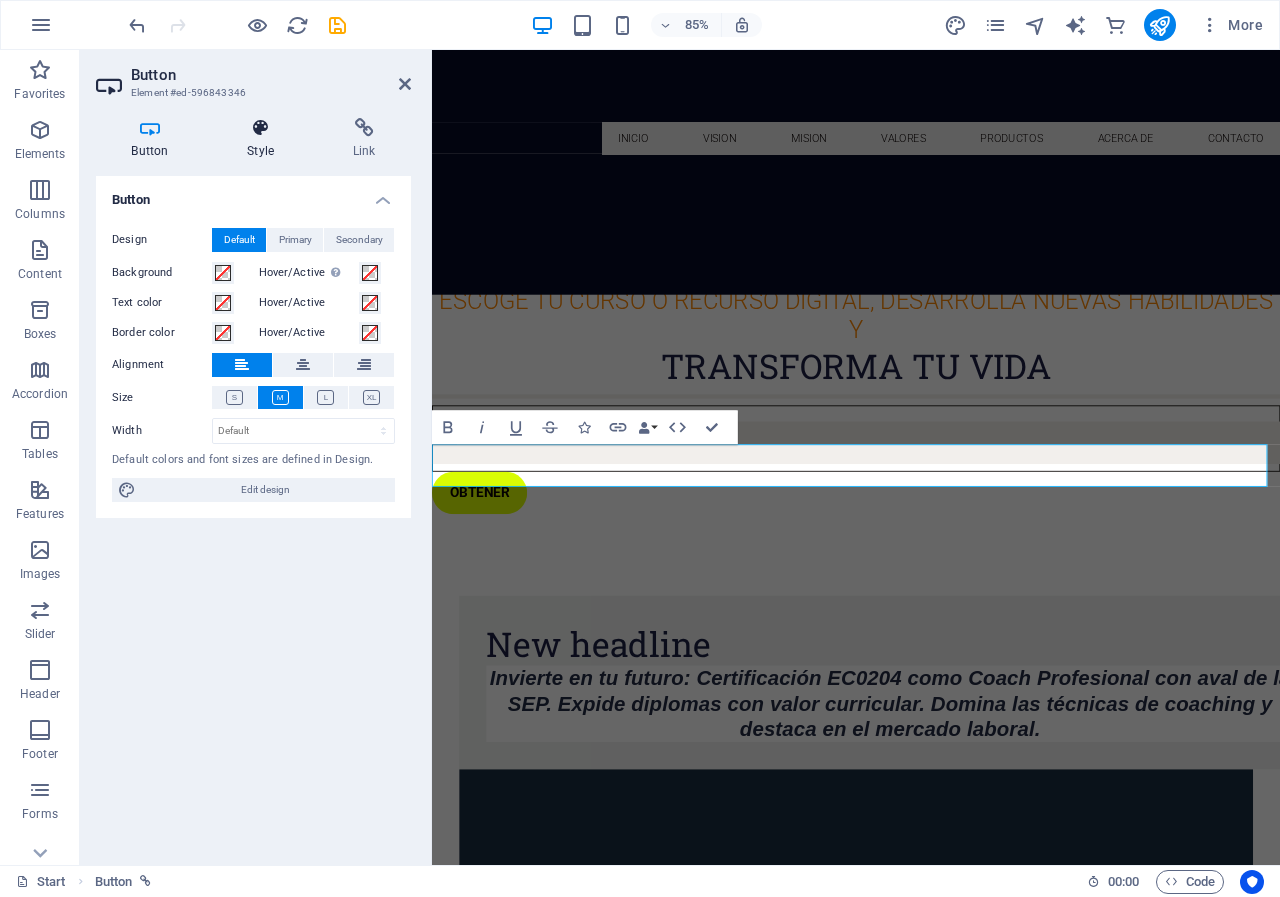 click on "Style" at bounding box center [265, 139] 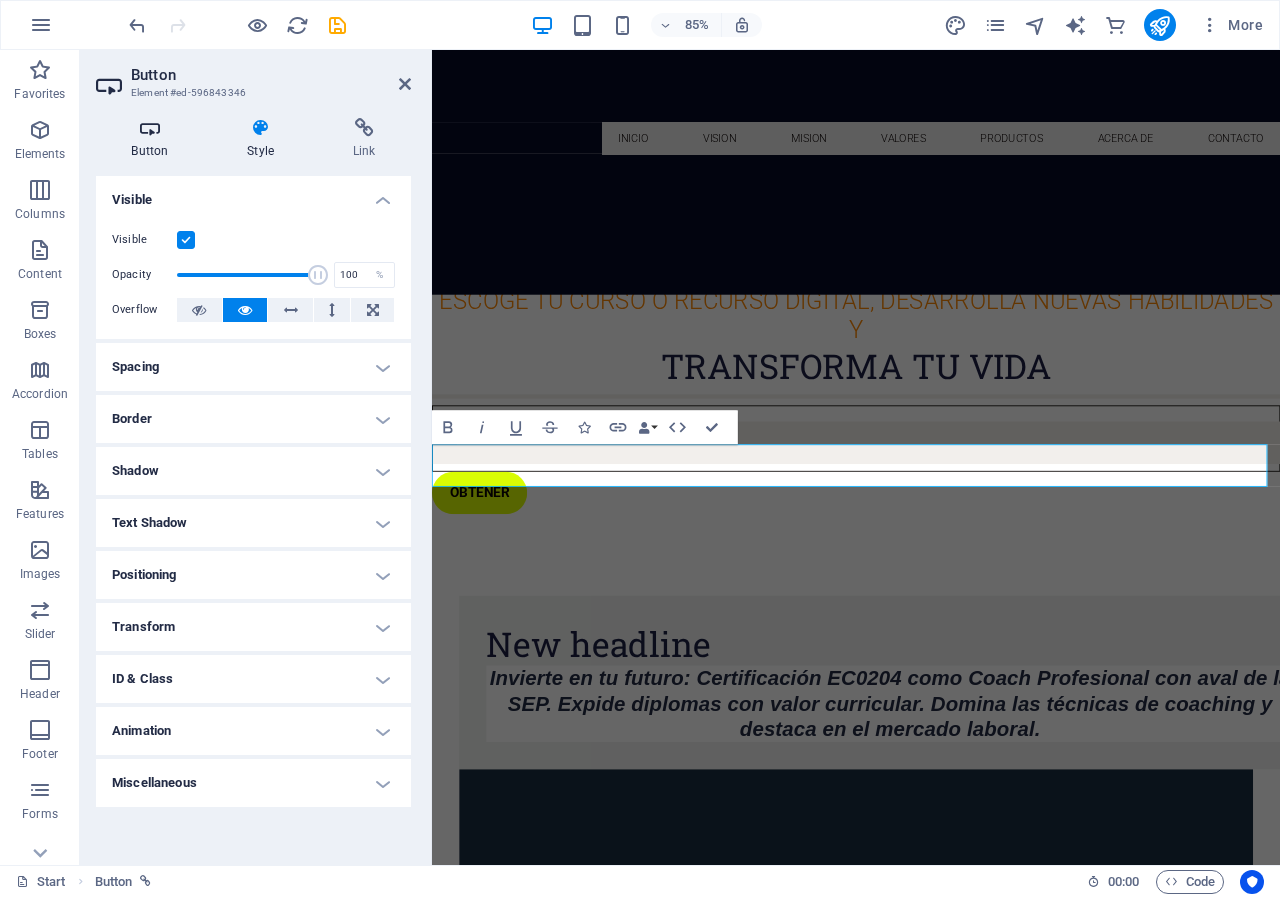 click on "Button" at bounding box center [154, 139] 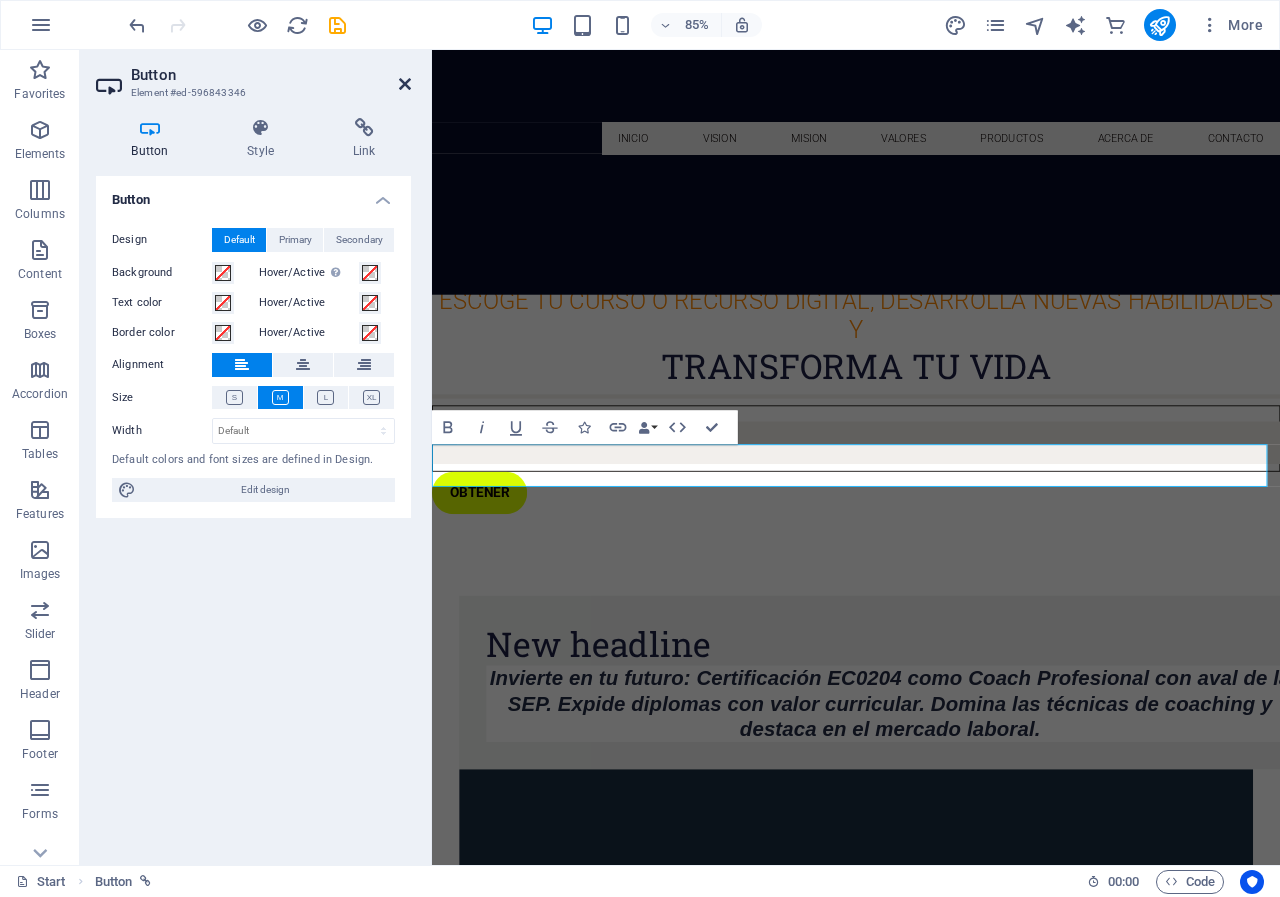 click at bounding box center (405, 84) 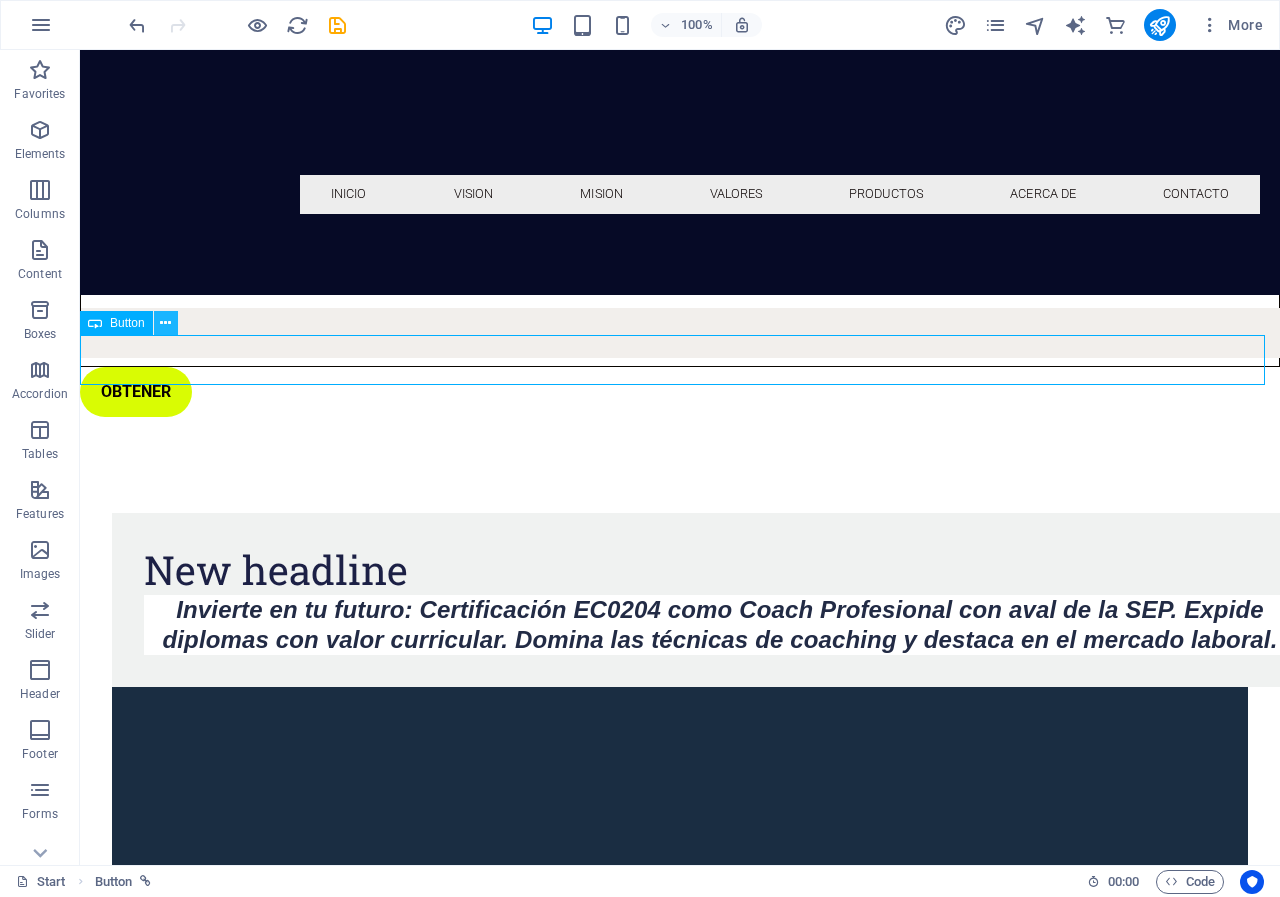 click at bounding box center [165, 323] 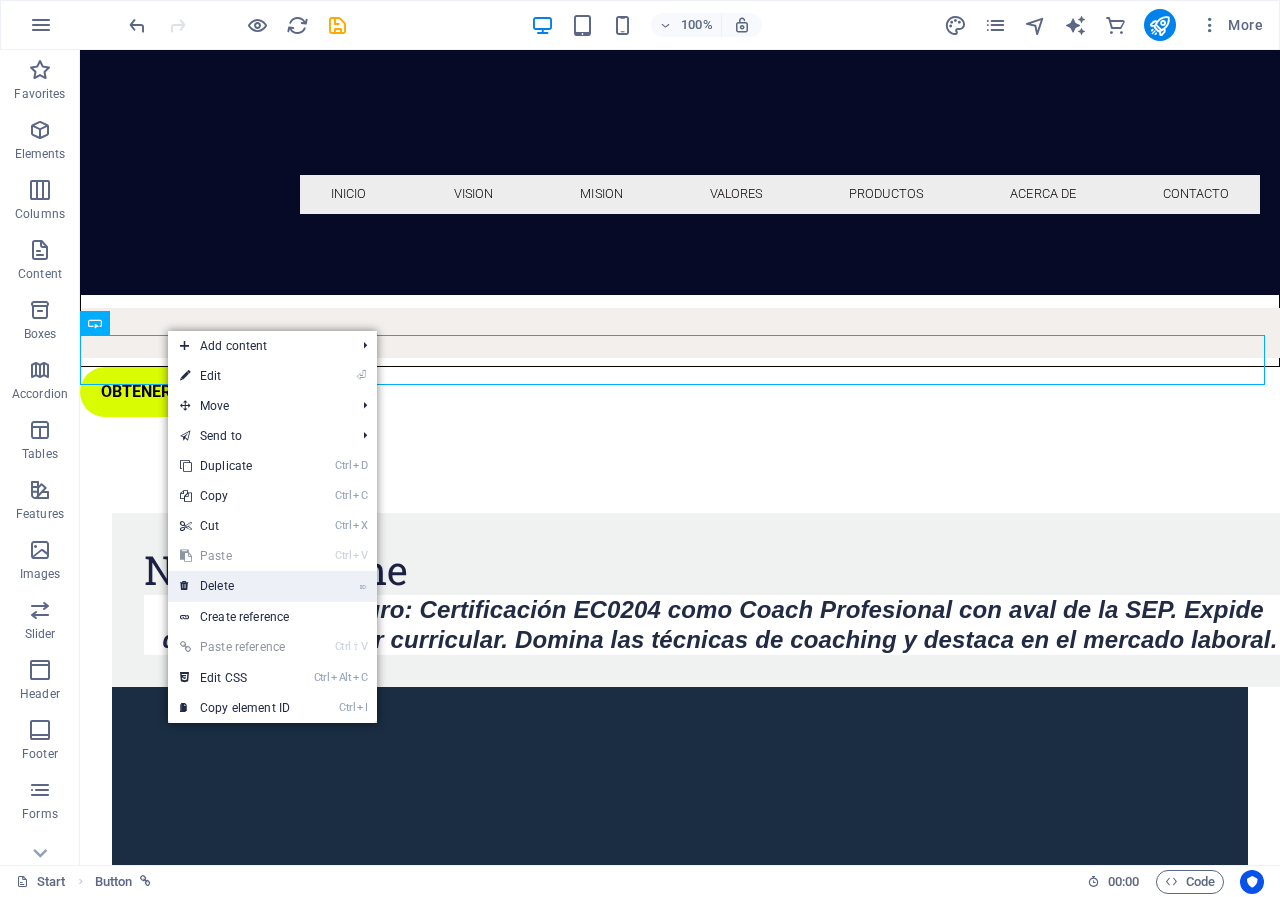 click on "⌦  Delete" at bounding box center (235, 586) 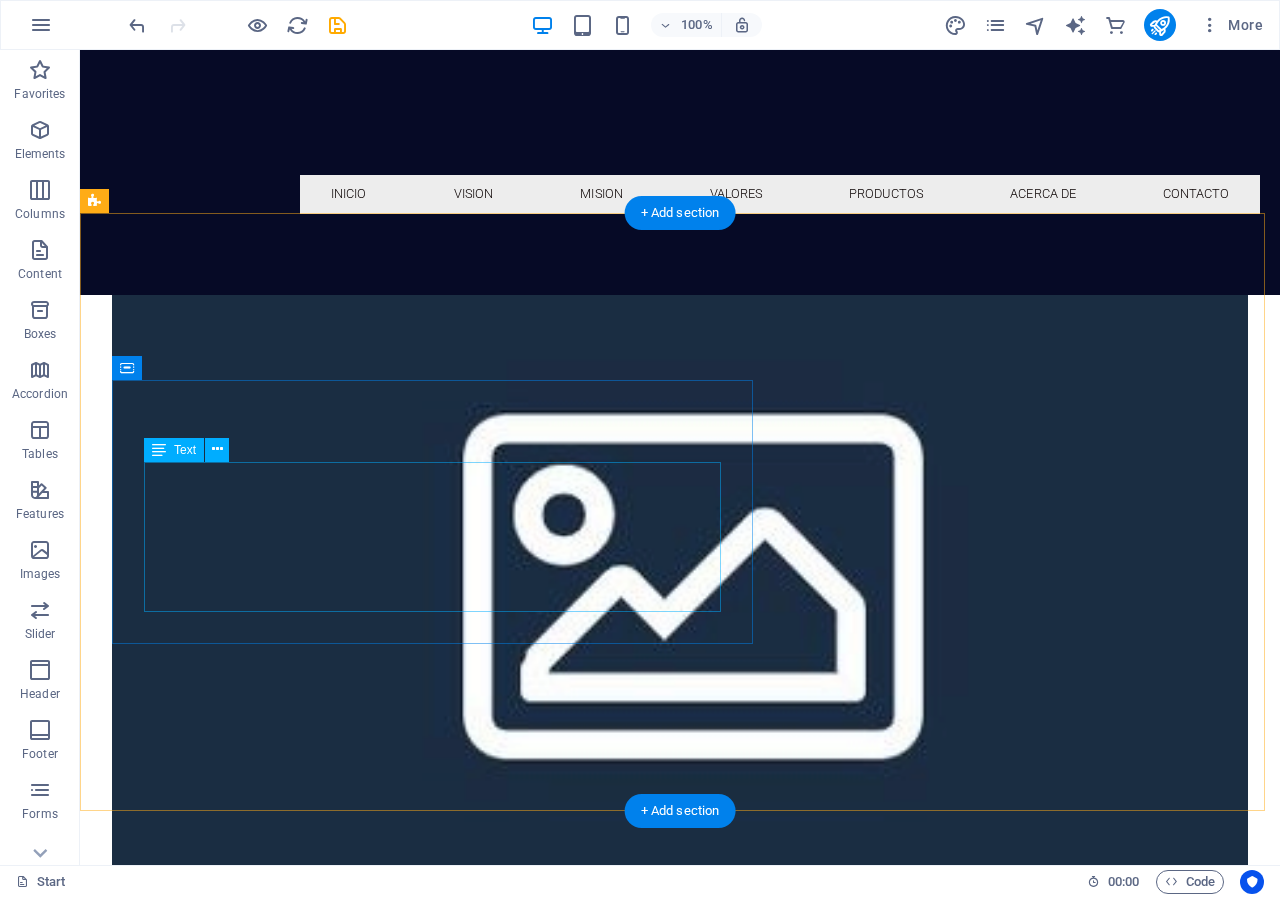 scroll, scrollTop: 932, scrollLeft: 0, axis: vertical 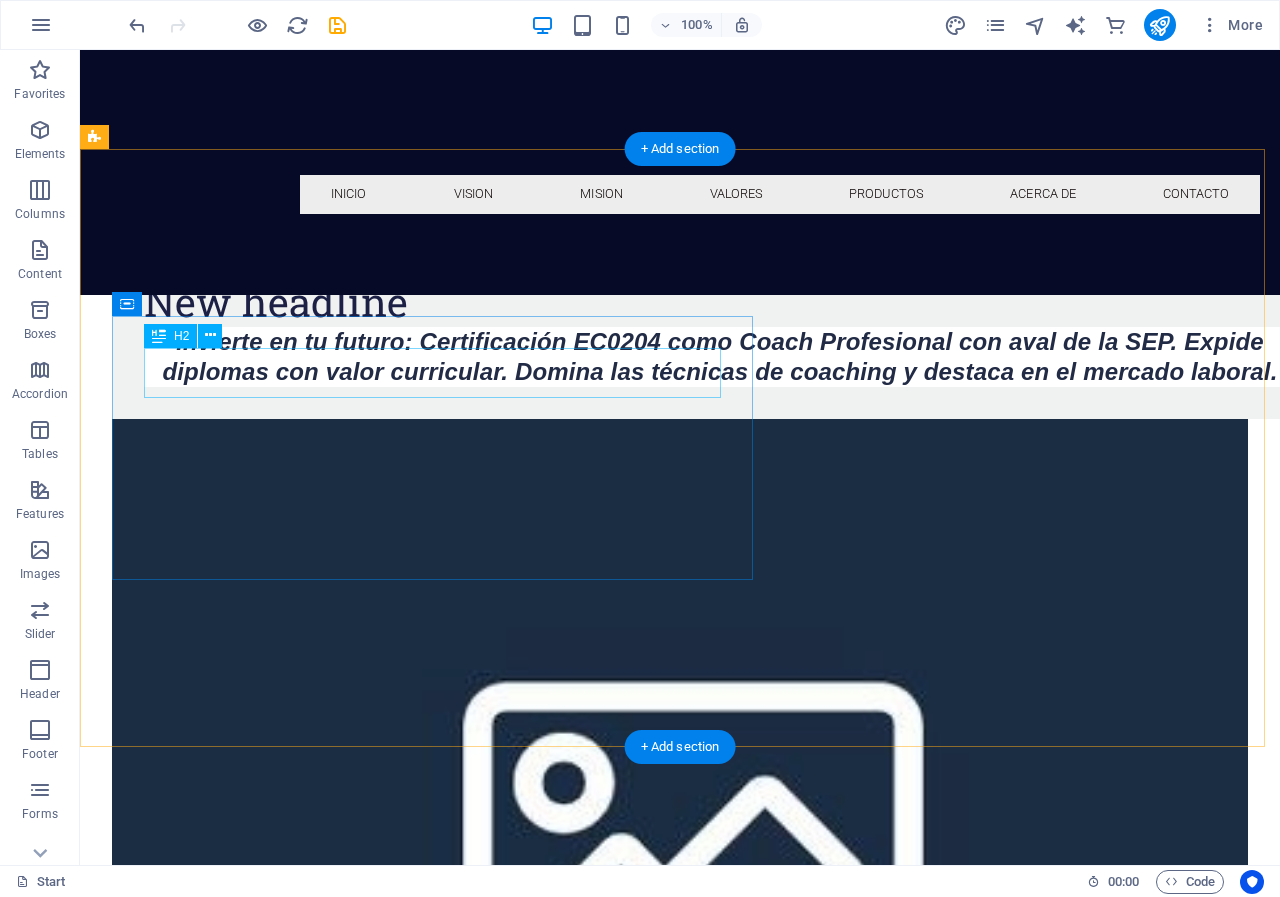 click on "New headline" at bounding box center (720, 302) 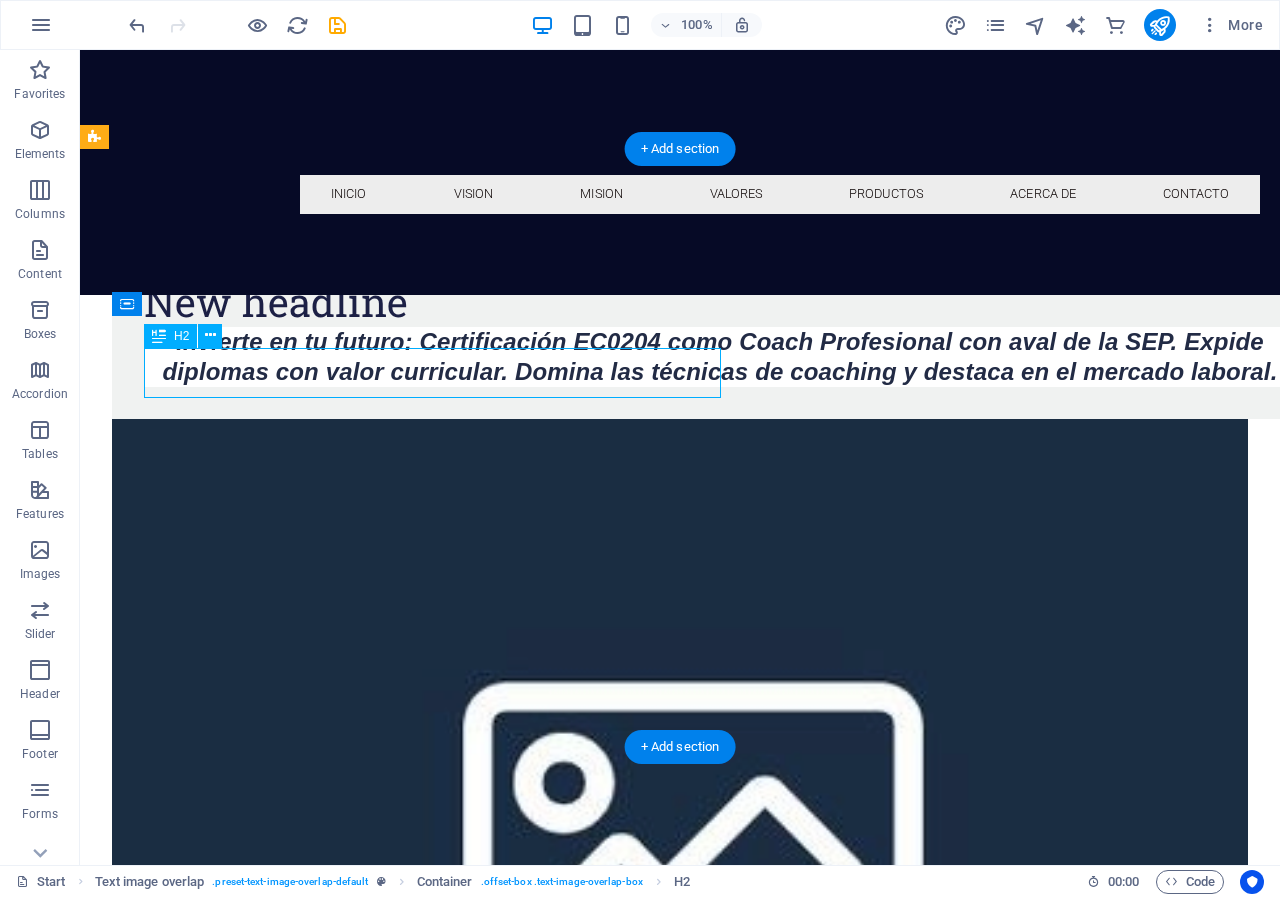 click on "New headline" at bounding box center [720, 302] 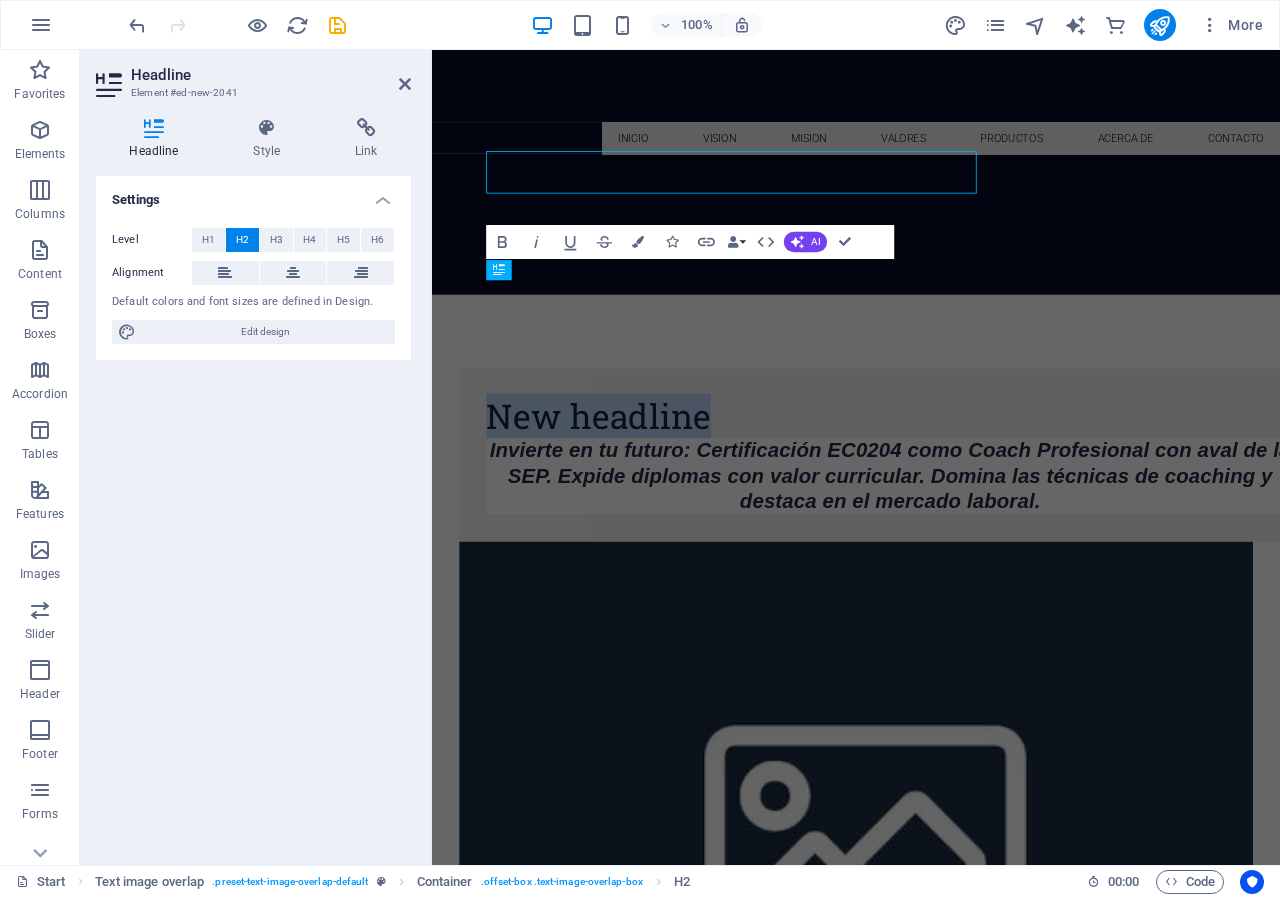 scroll, scrollTop: 1111, scrollLeft: 0, axis: vertical 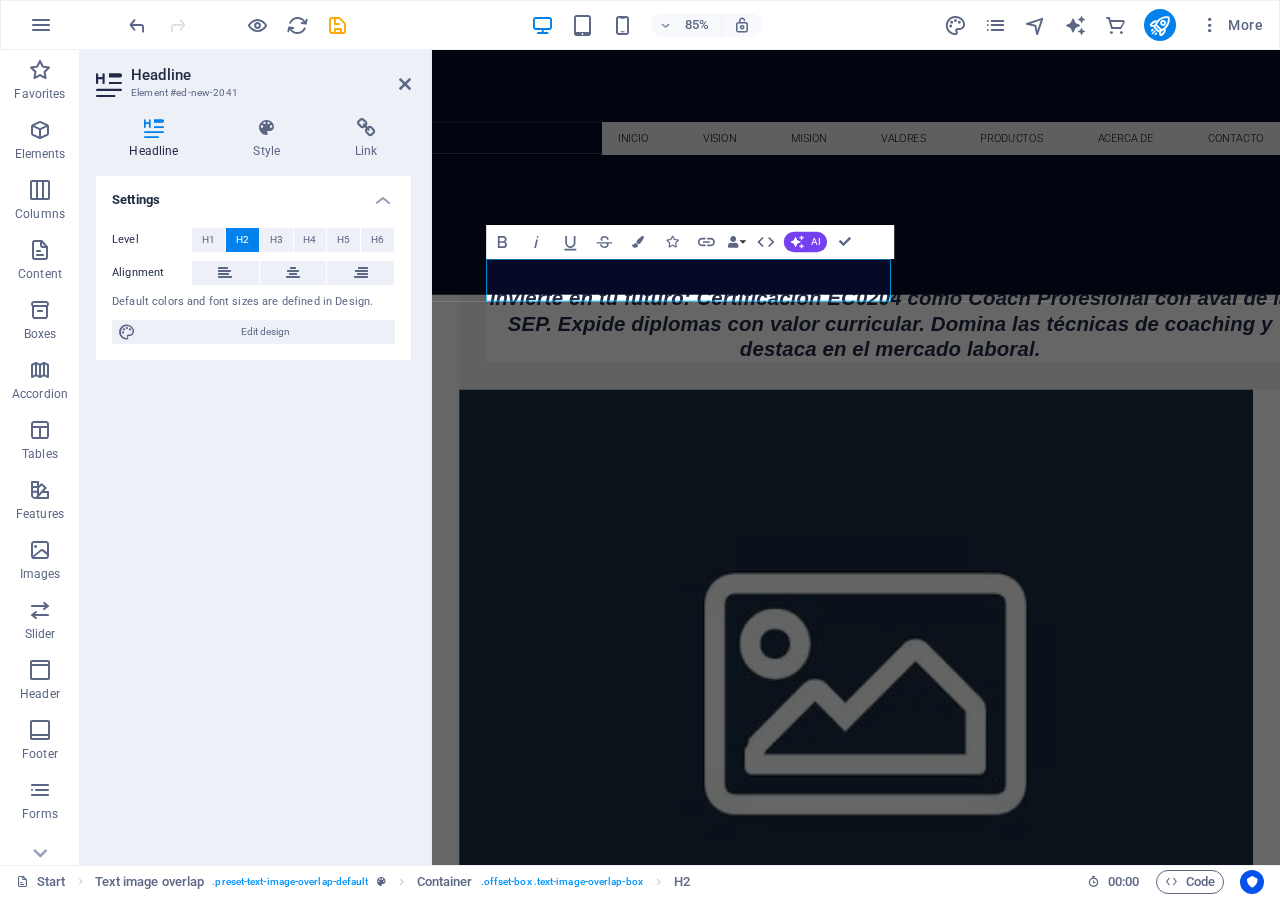 type 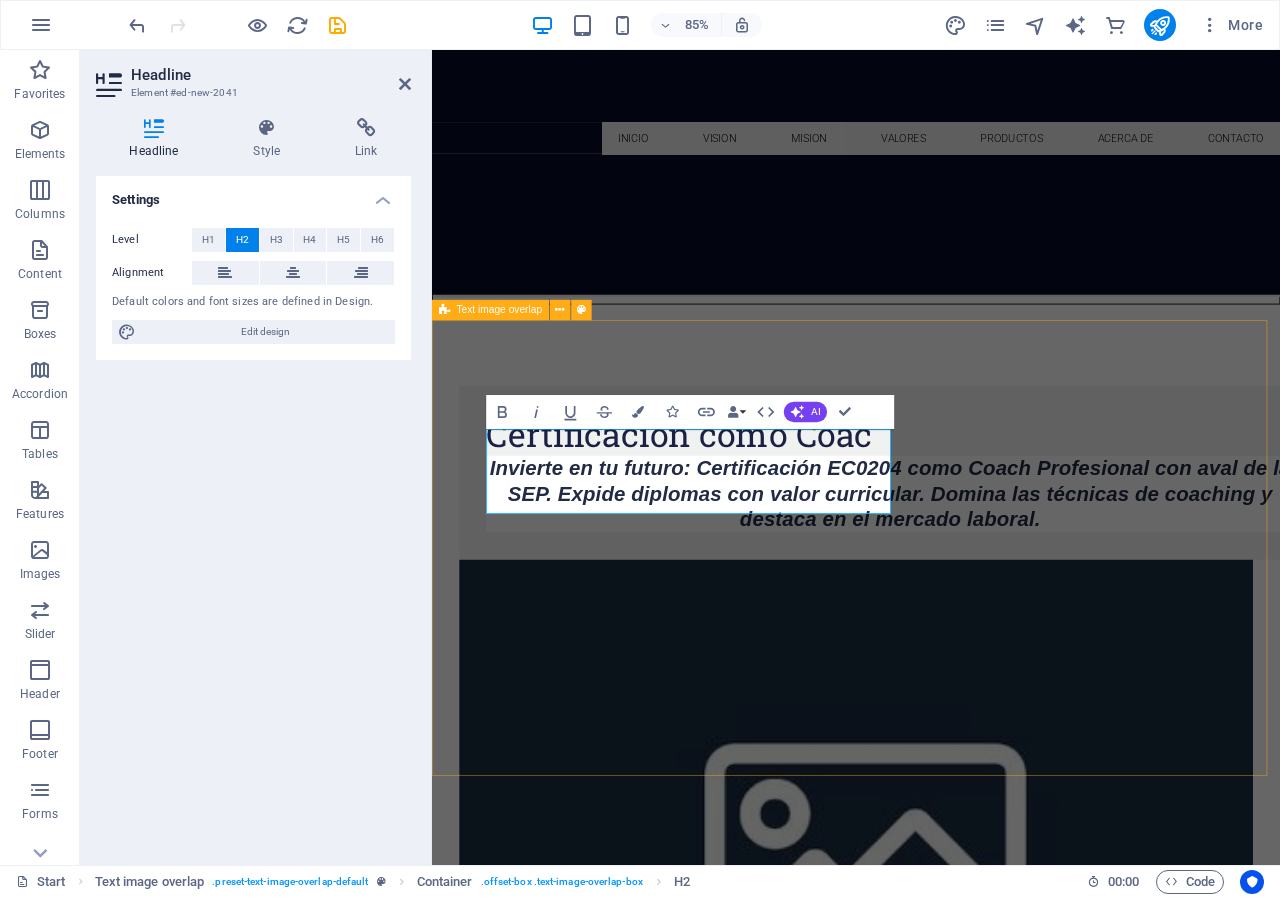 scroll, scrollTop: 892, scrollLeft: 0, axis: vertical 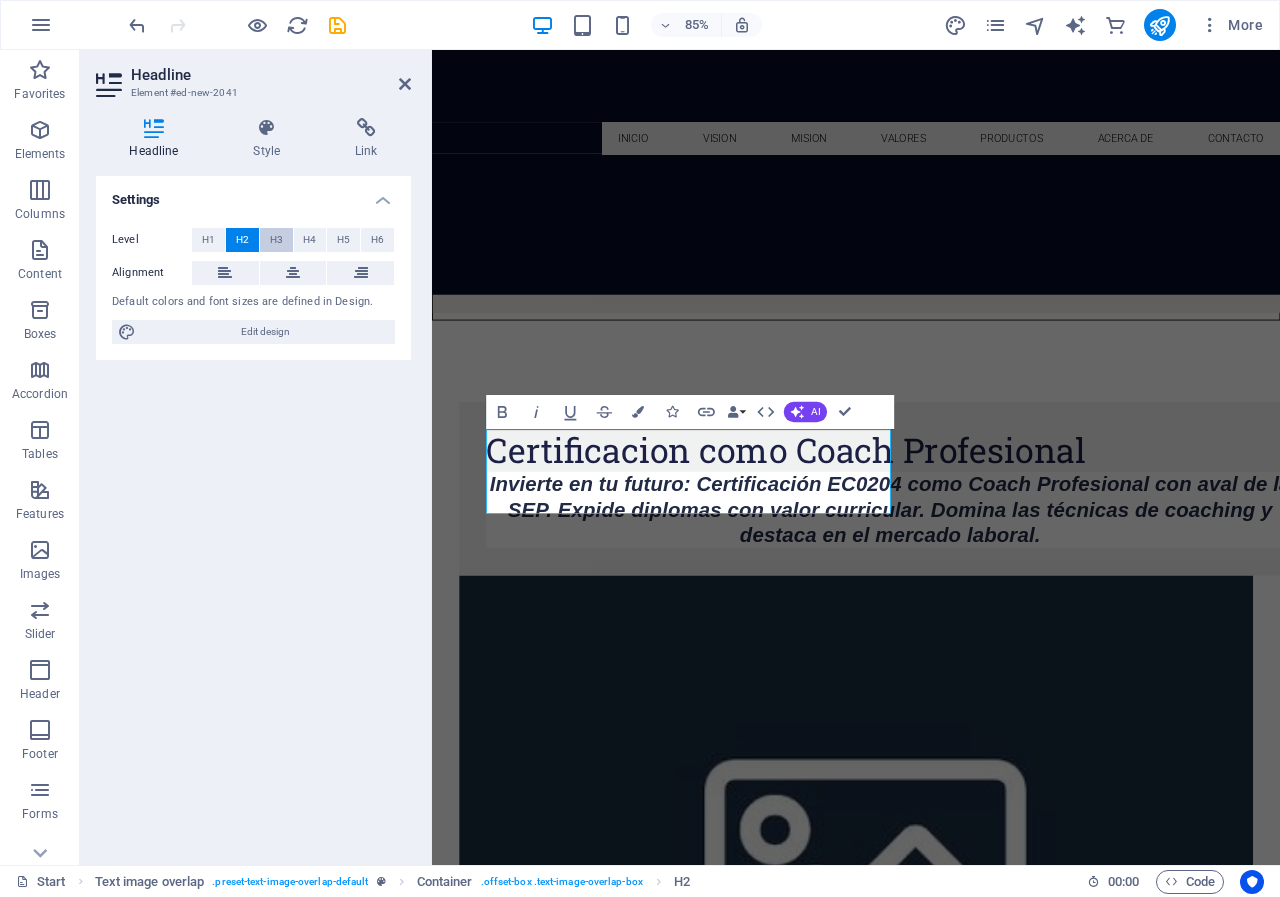 click on "H3" at bounding box center (276, 240) 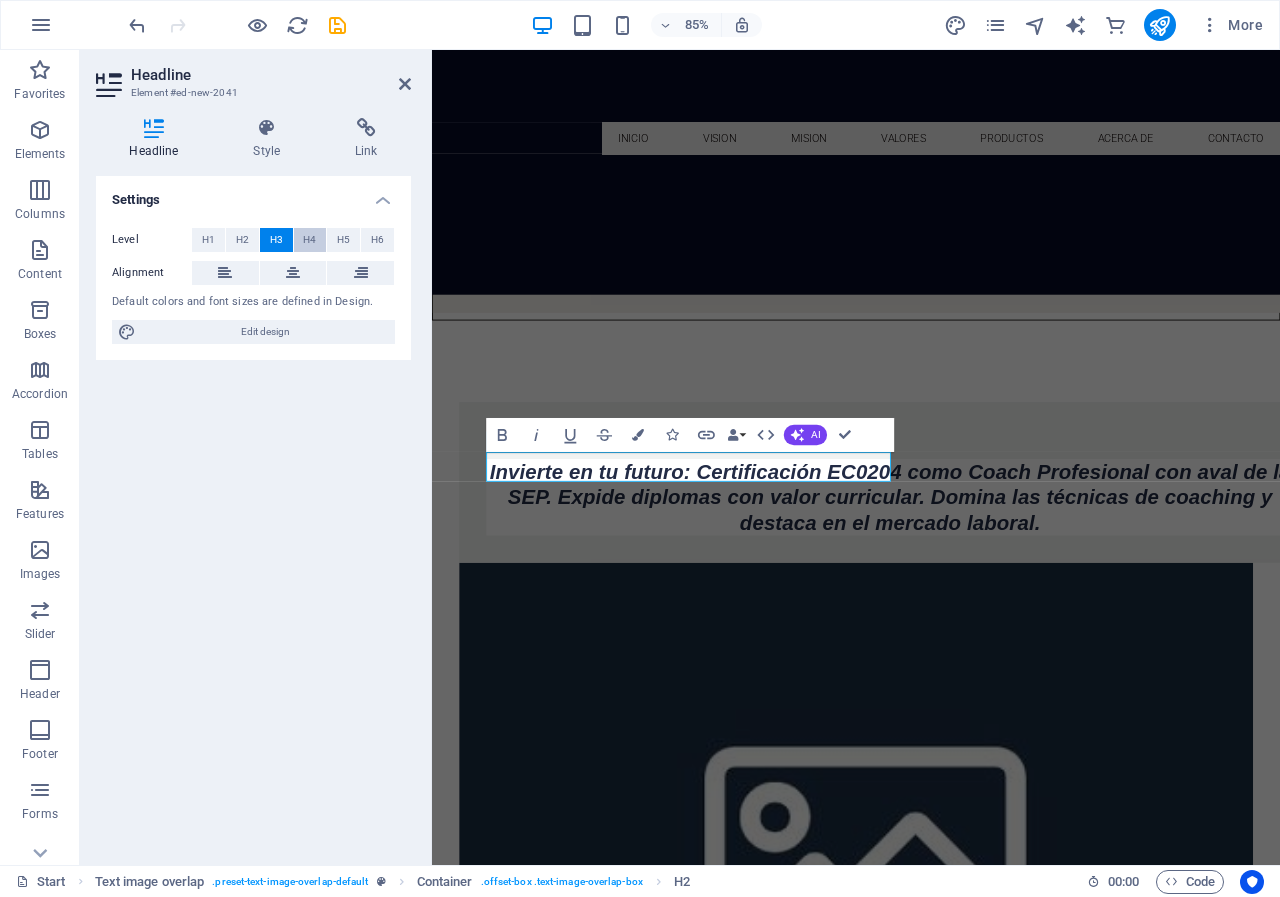 click on "H4" at bounding box center (309, 240) 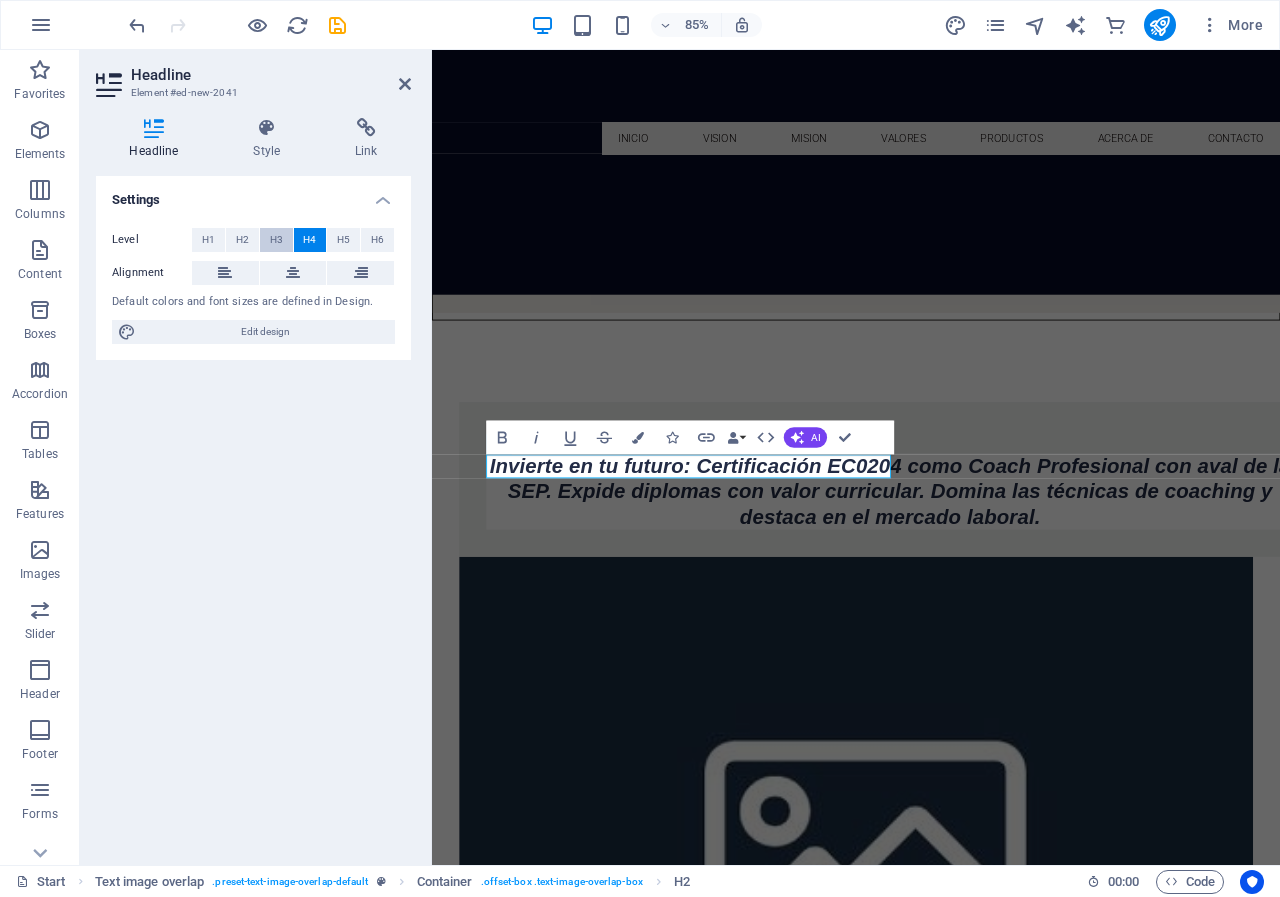 click on "H3" at bounding box center (276, 240) 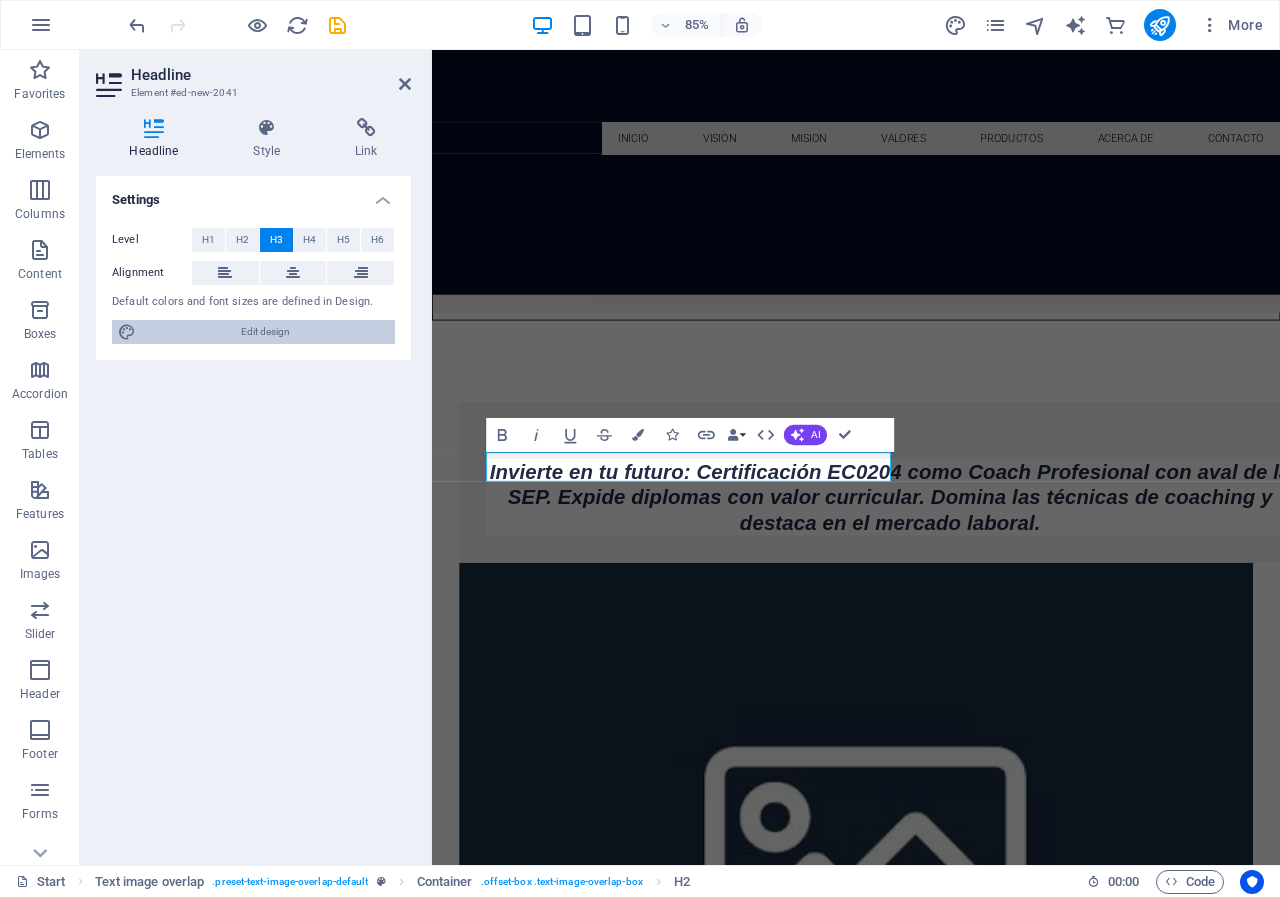 click on "Edit design" at bounding box center [265, 332] 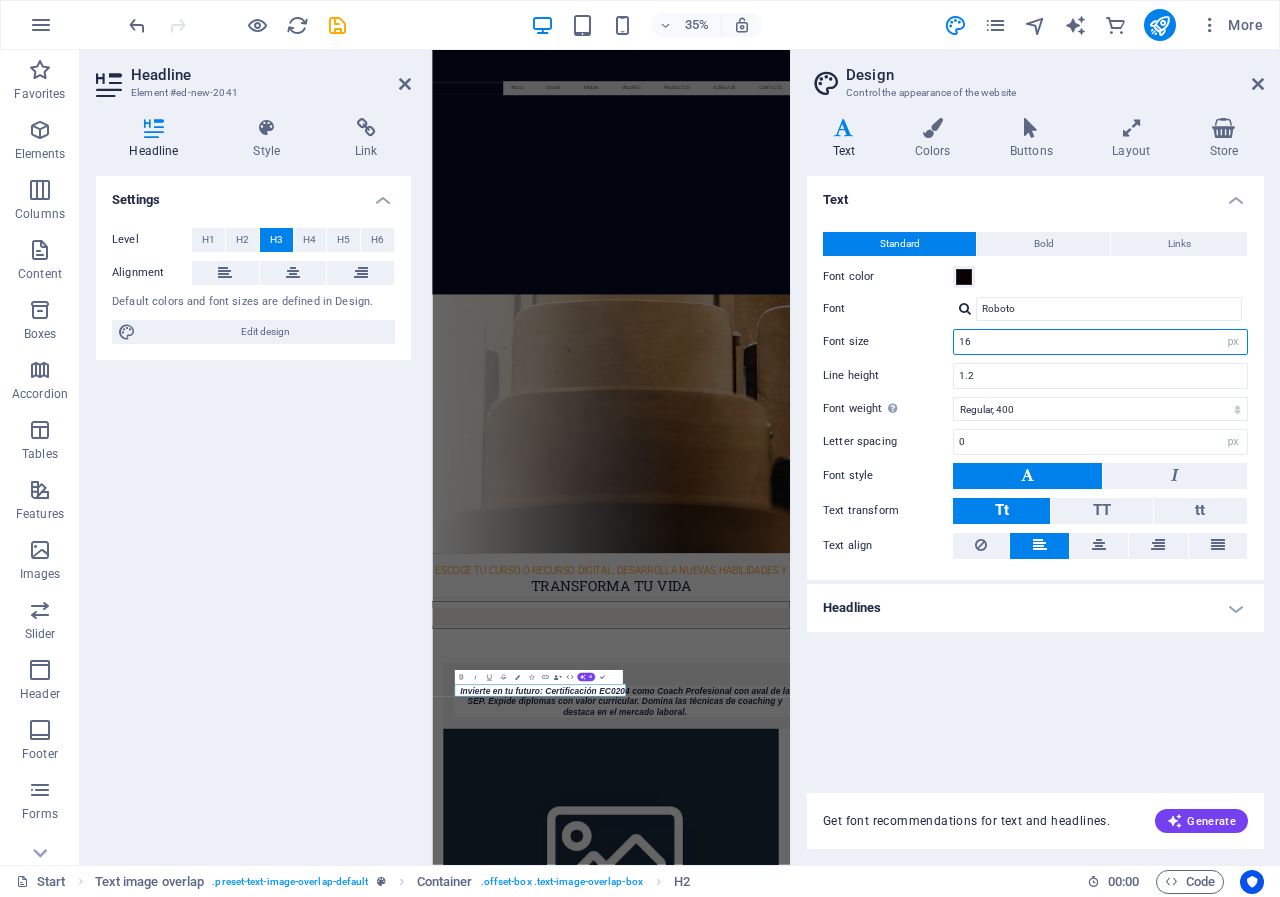 drag, startPoint x: 983, startPoint y: 347, endPoint x: 916, endPoint y: 360, distance: 68.24954 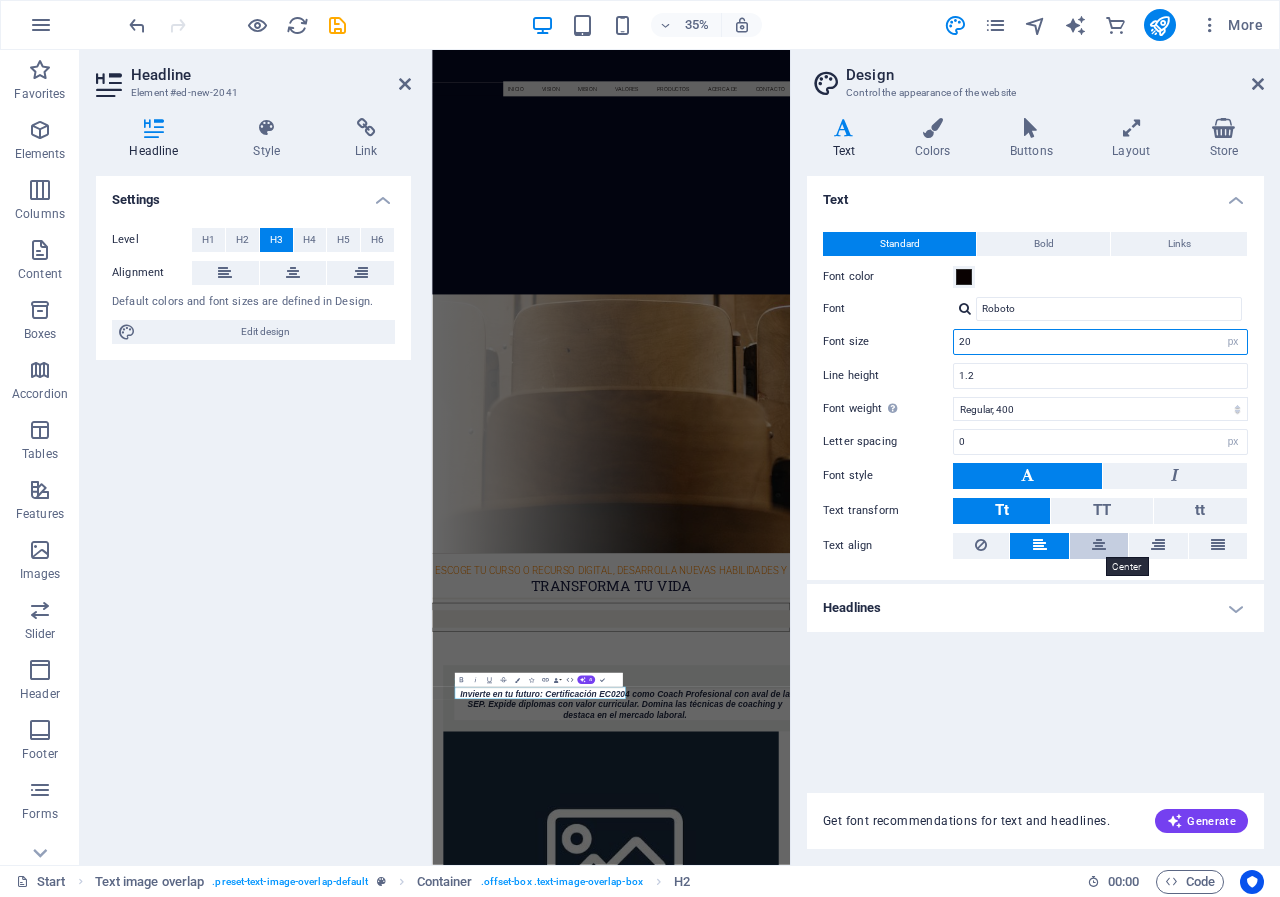 type on "20" 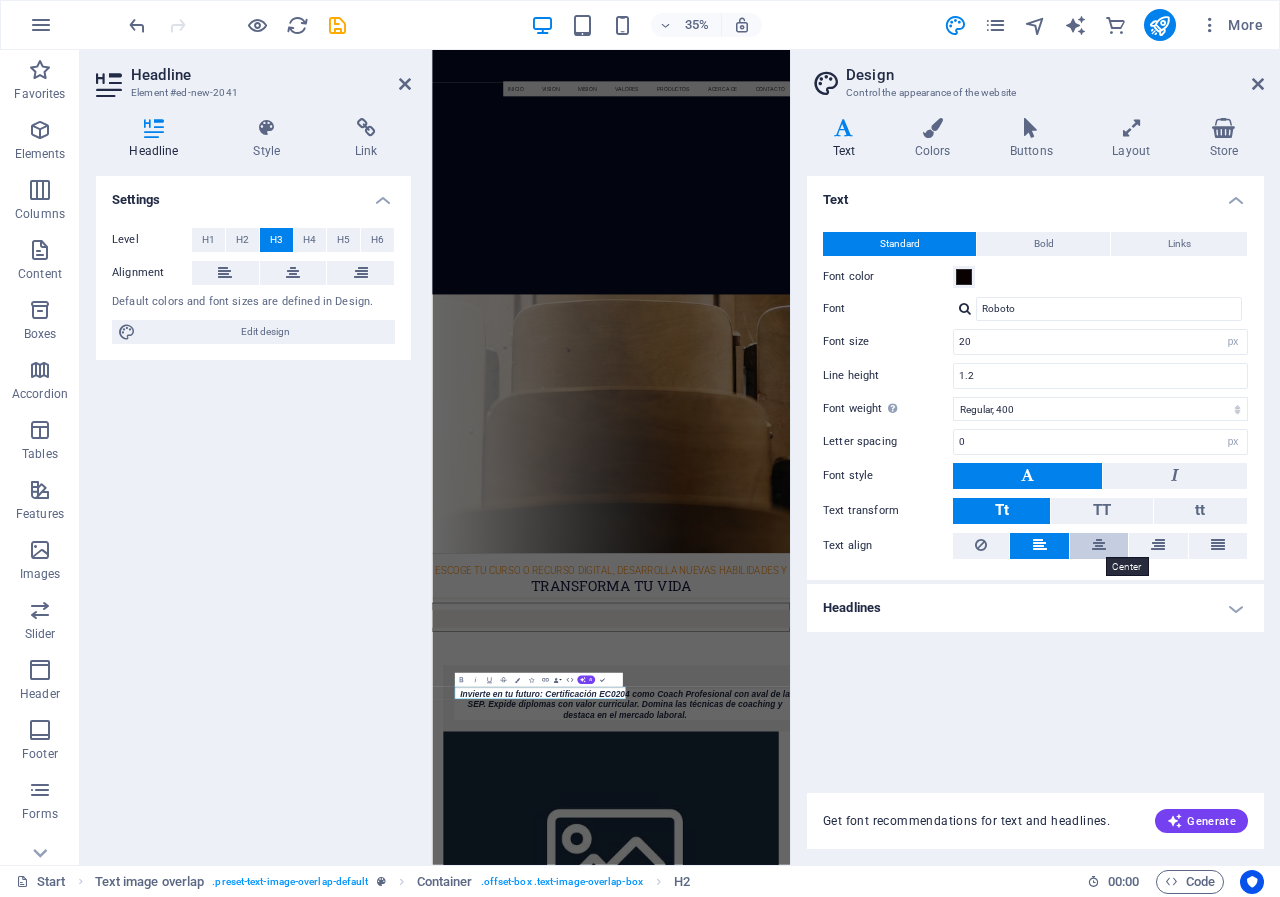 click at bounding box center [1099, 545] 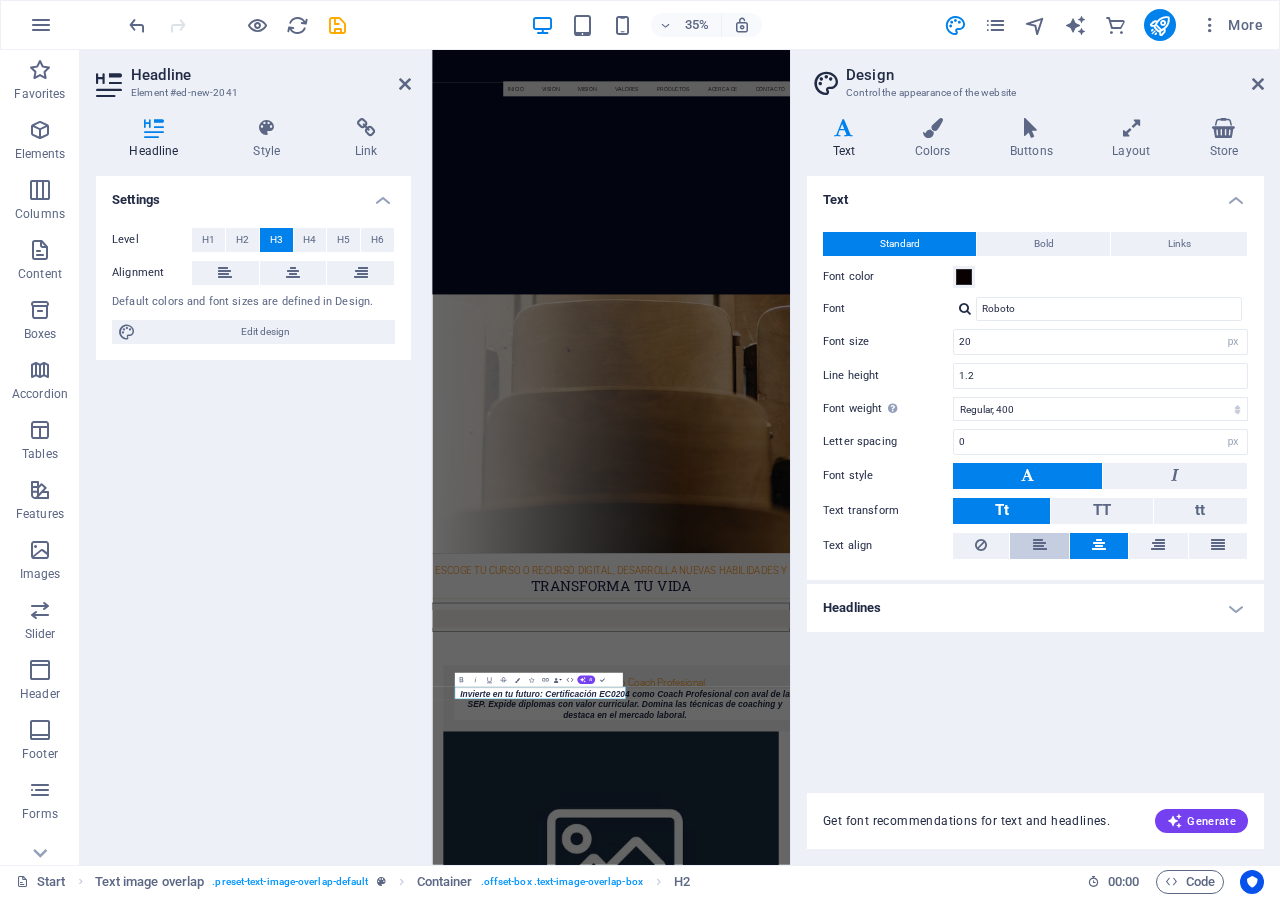 click at bounding box center (1040, 545) 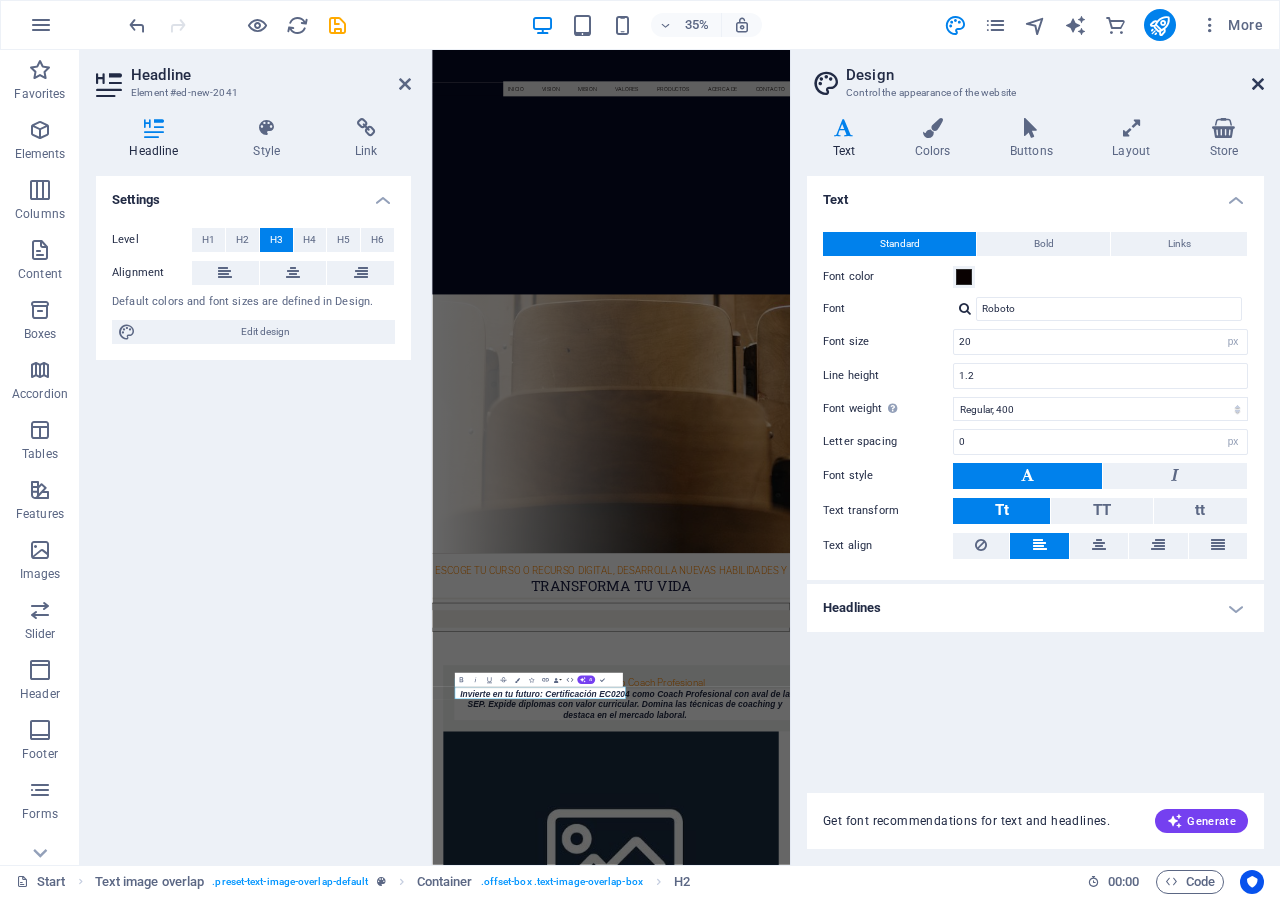 drag, startPoint x: 1256, startPoint y: 84, endPoint x: 947, endPoint y: 55, distance: 310.35785 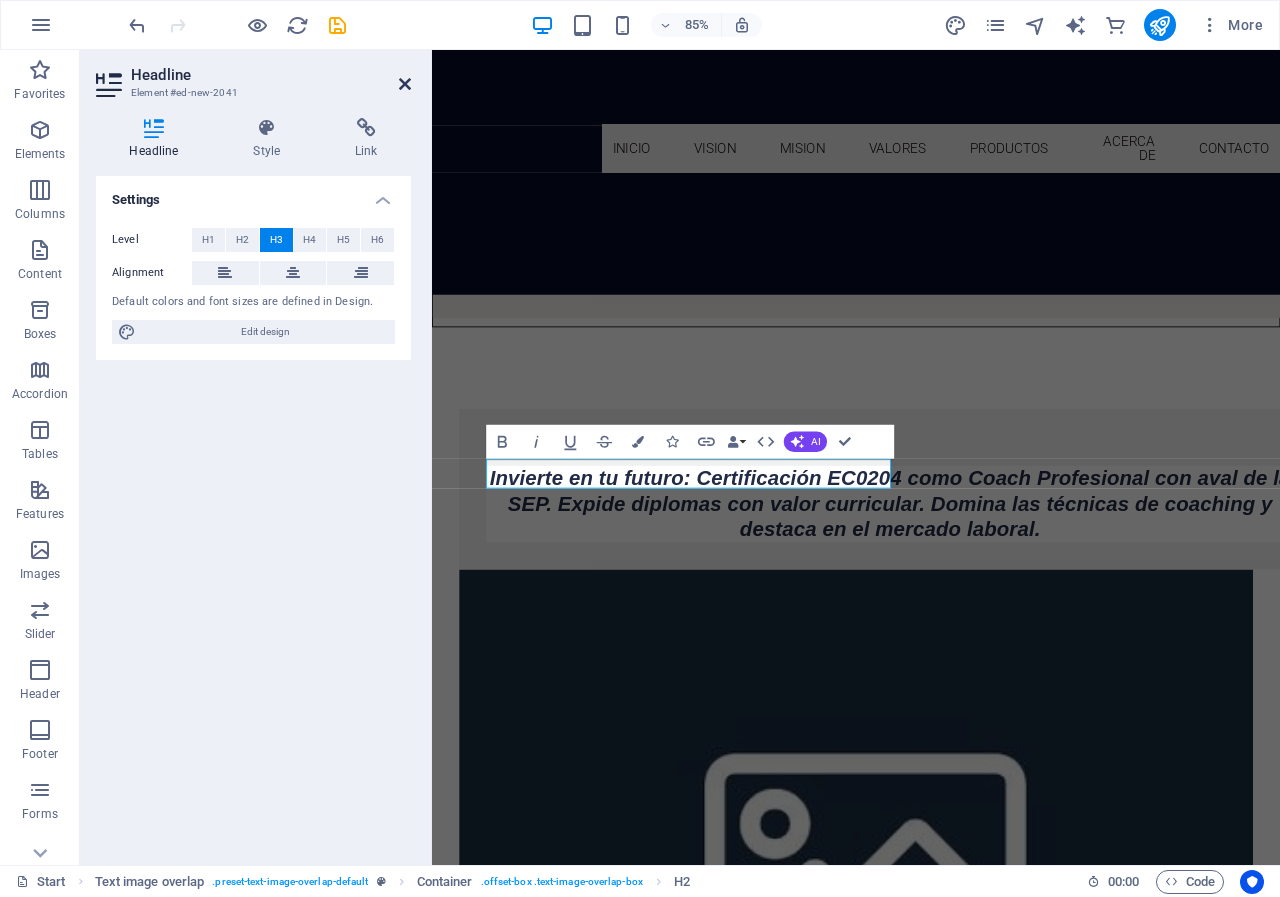 click at bounding box center (405, 84) 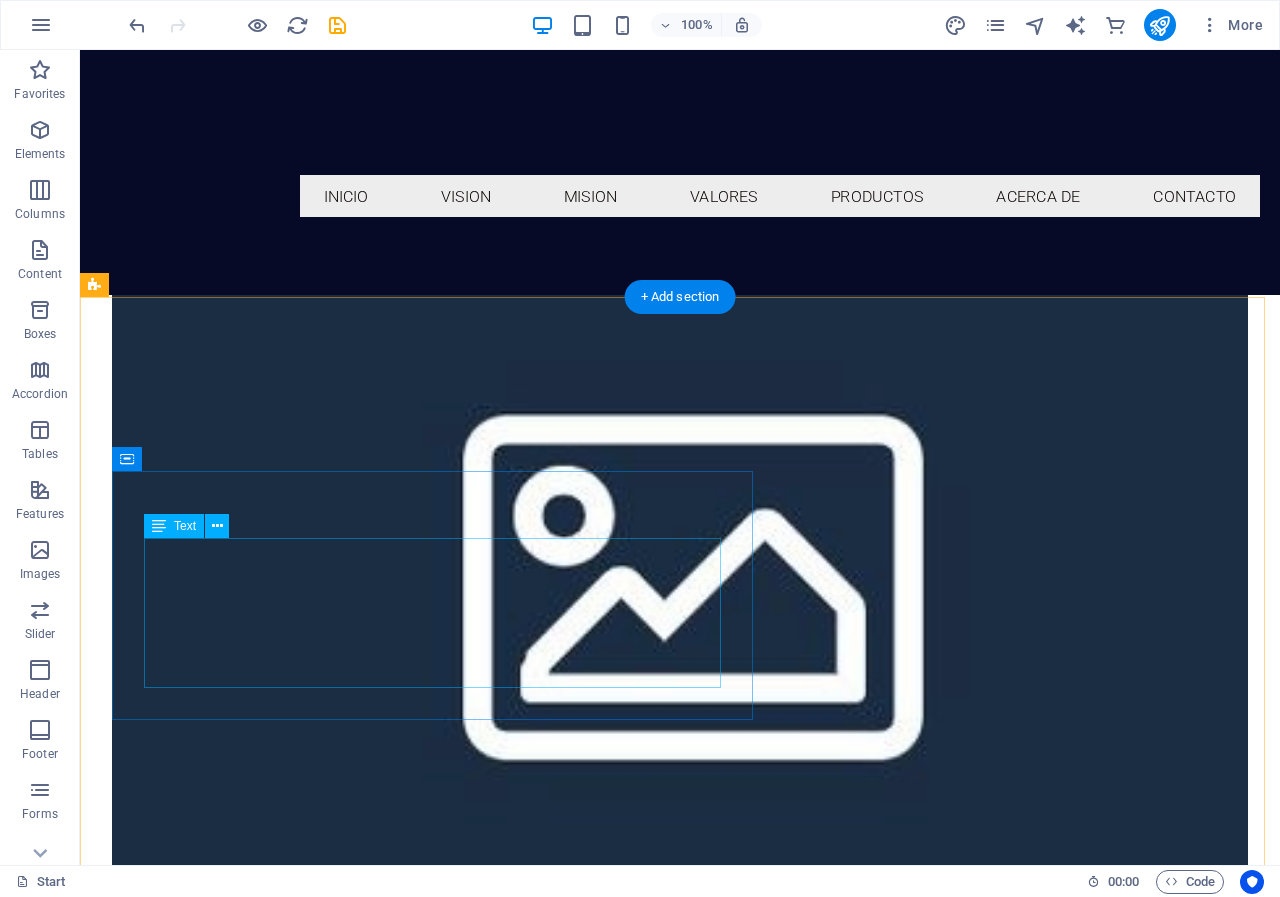 scroll, scrollTop: 792, scrollLeft: 0, axis: vertical 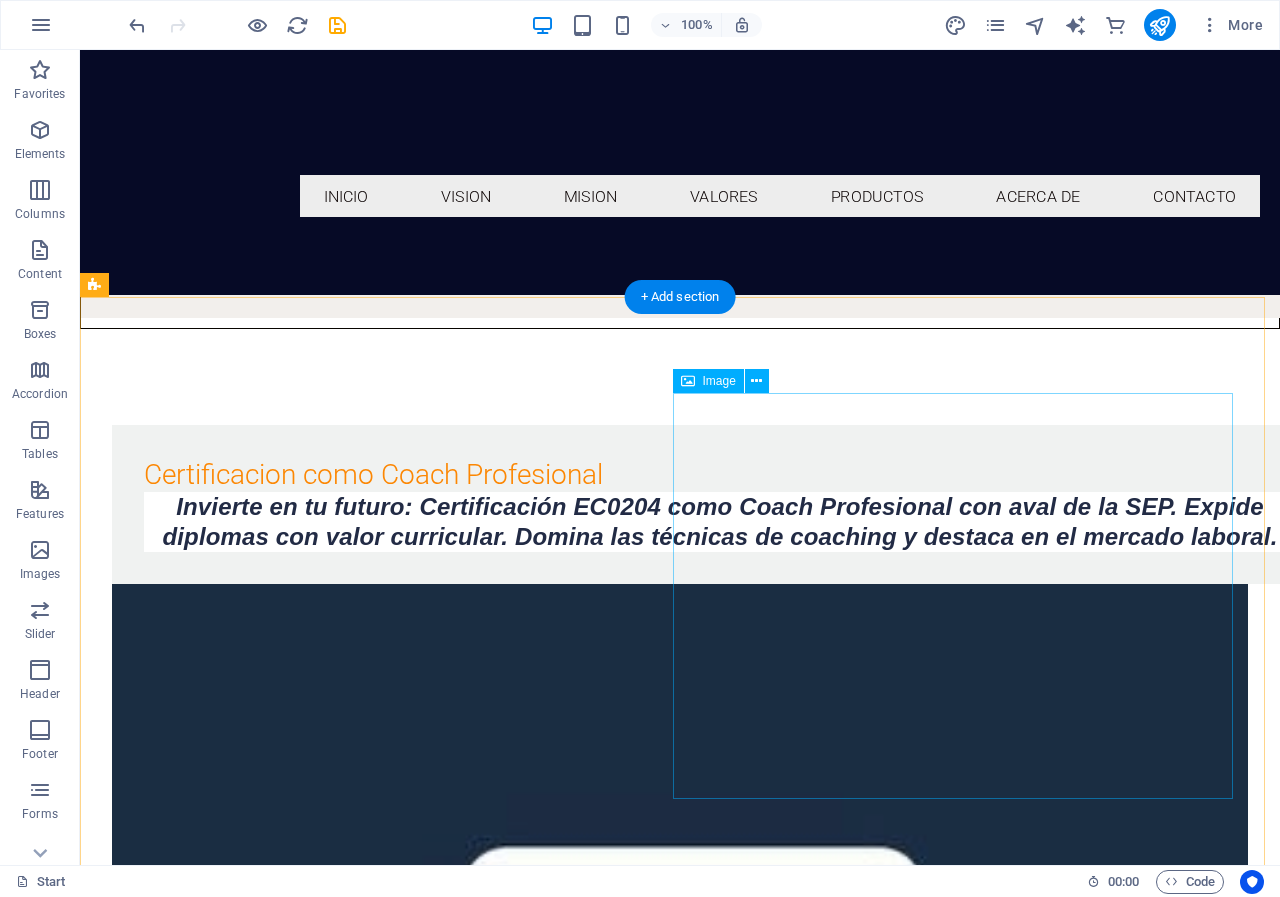 click at bounding box center [680, 995] 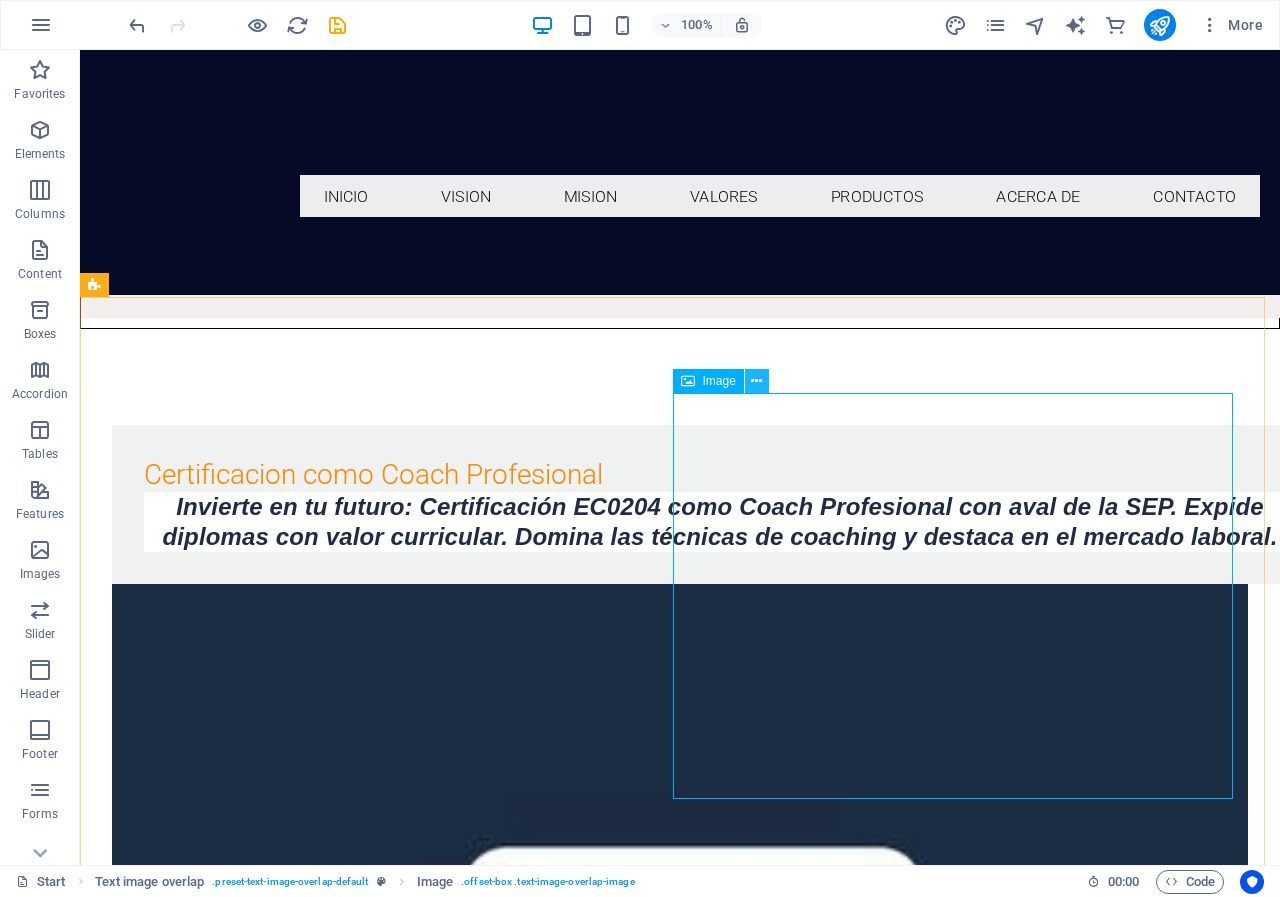 click at bounding box center [756, 381] 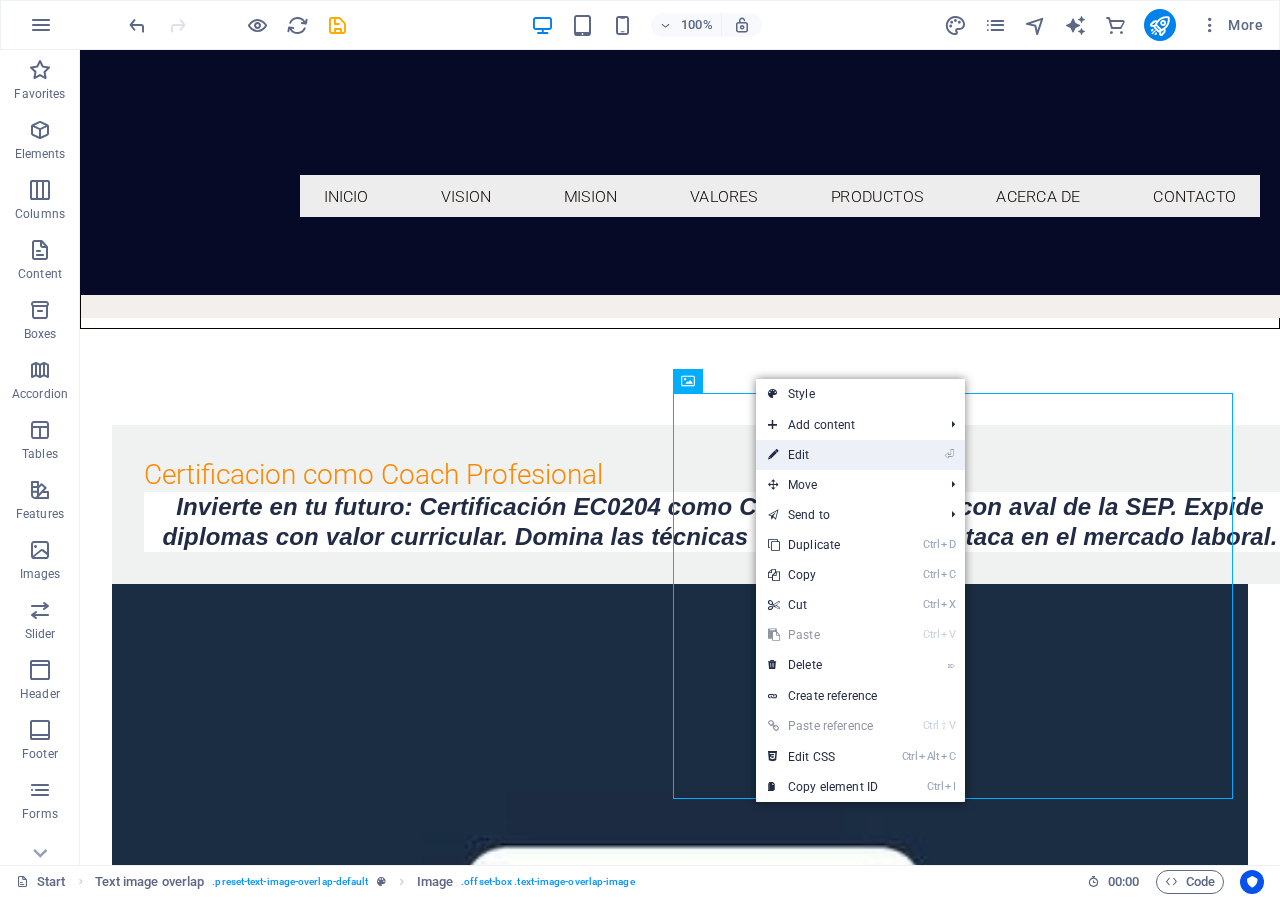 click on "⏎  Edit" at bounding box center (823, 455) 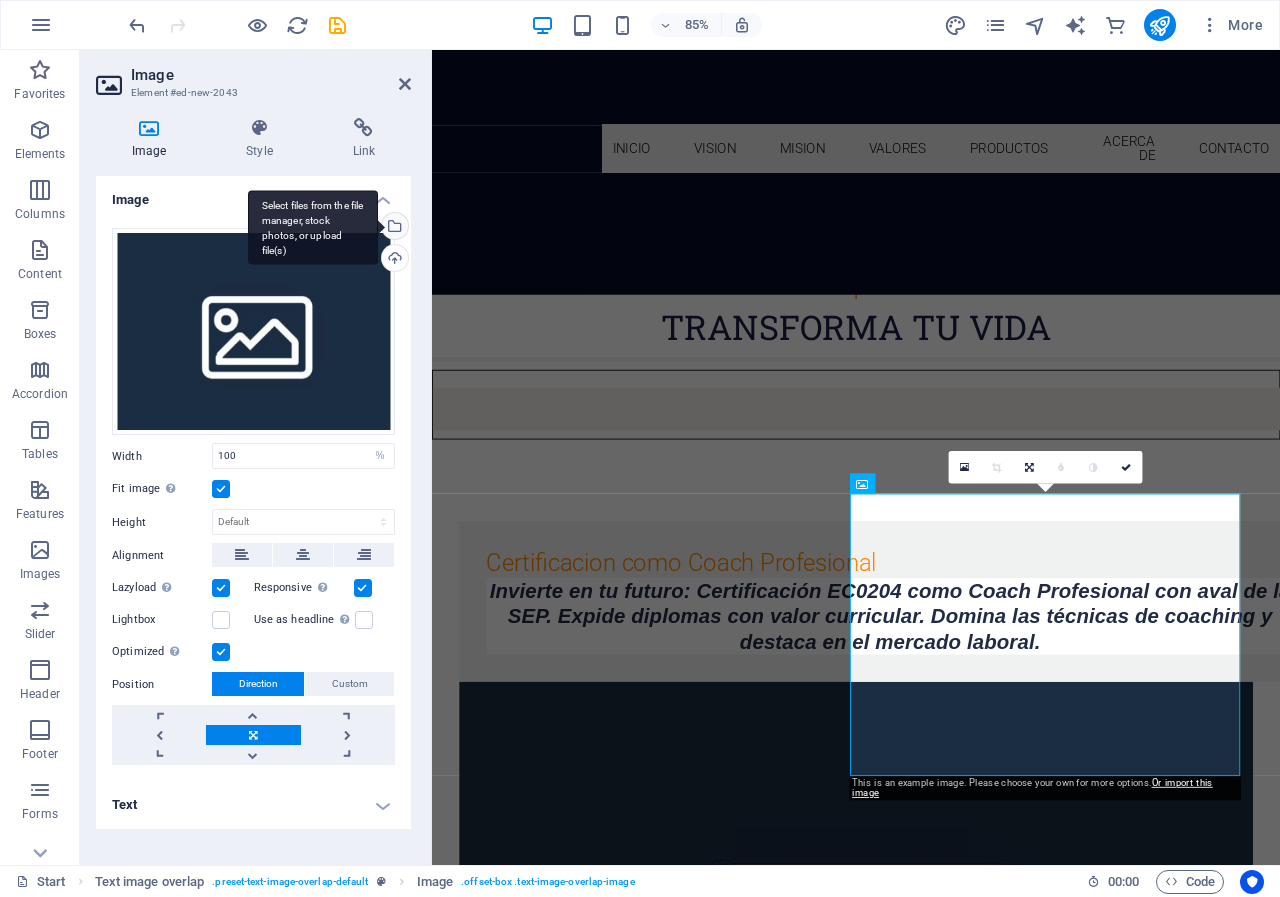 click on "Select files from the file manager, stock photos, or upload file(s)" at bounding box center [393, 228] 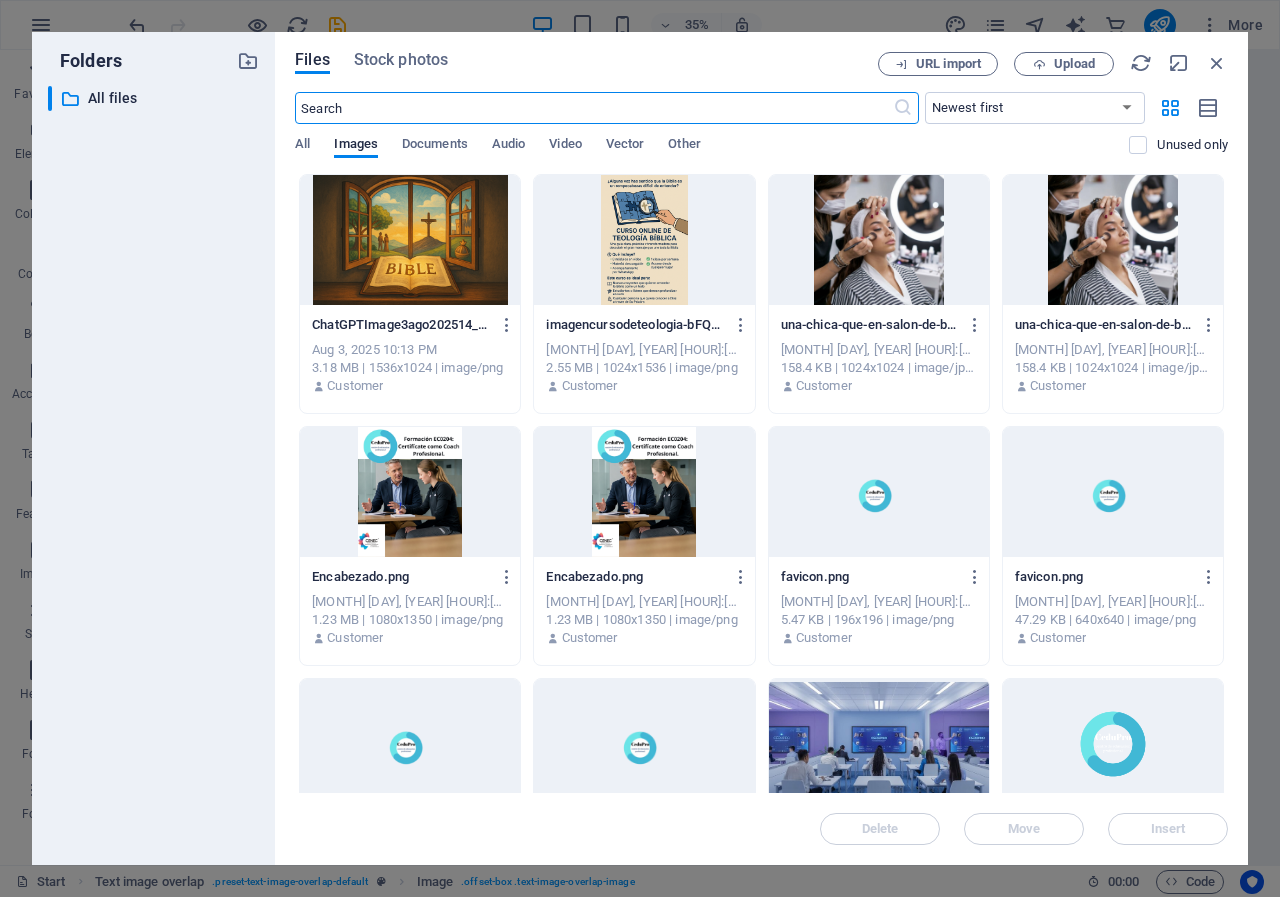 click at bounding box center [410, 492] 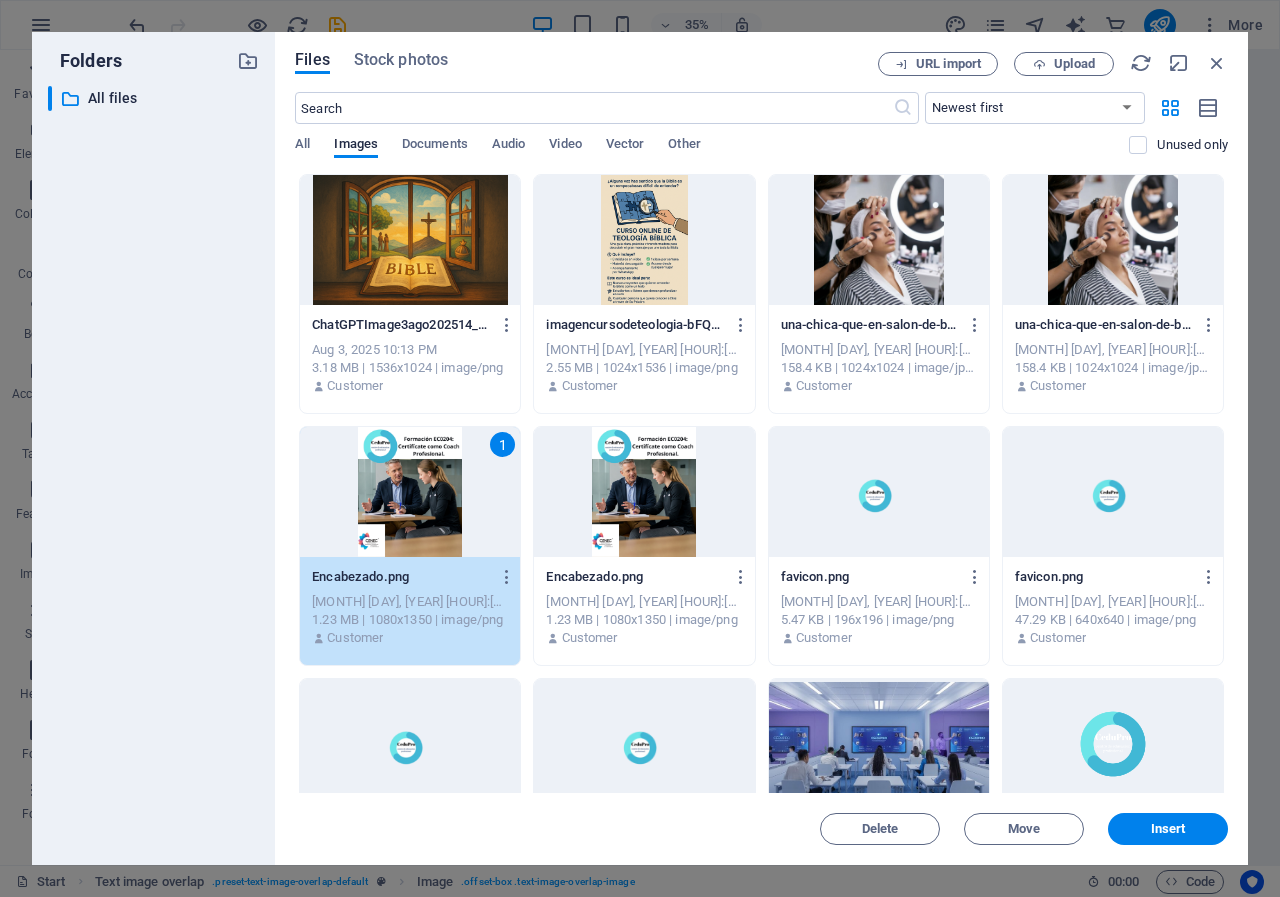 click on "1" at bounding box center [410, 492] 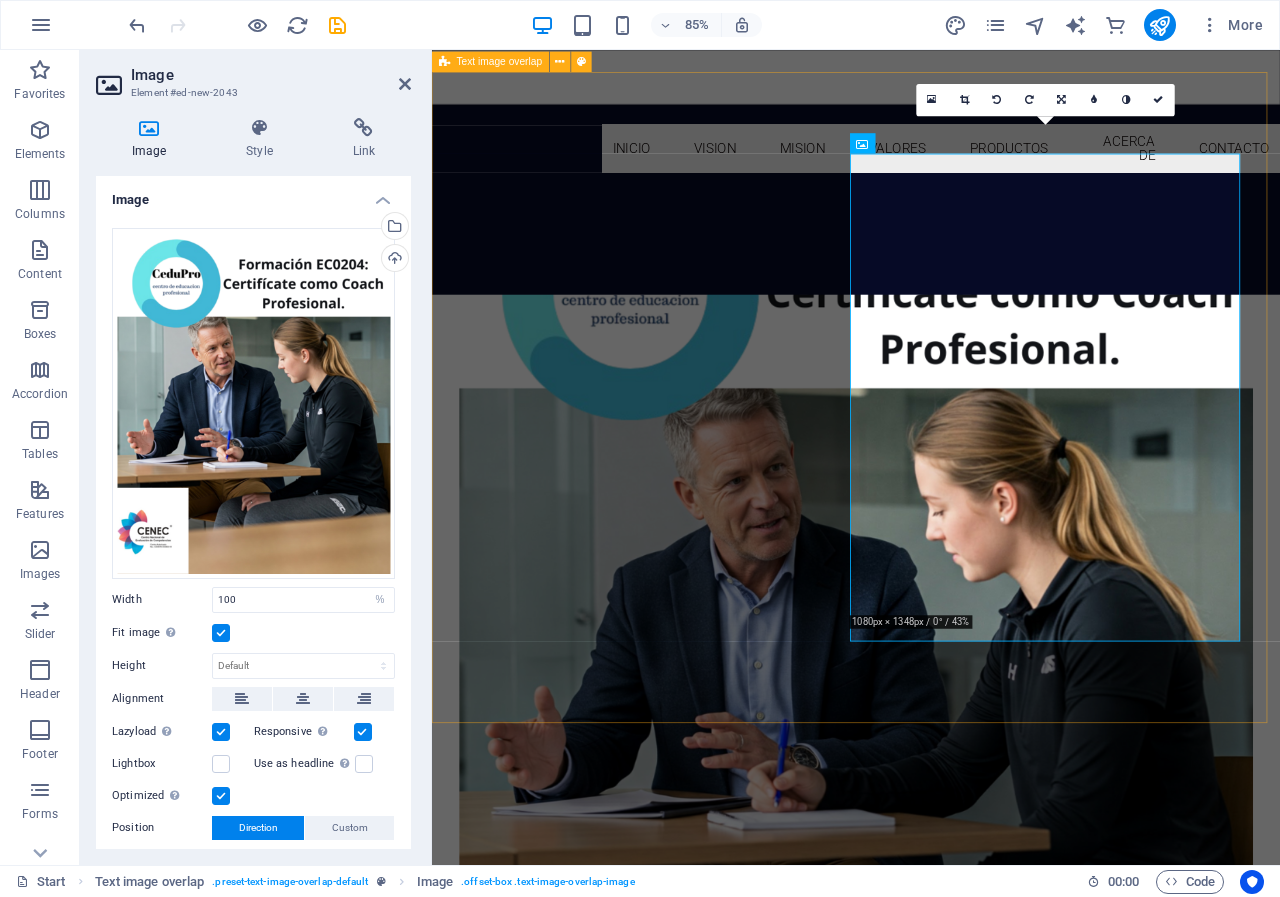 scroll, scrollTop: 1224, scrollLeft: 0, axis: vertical 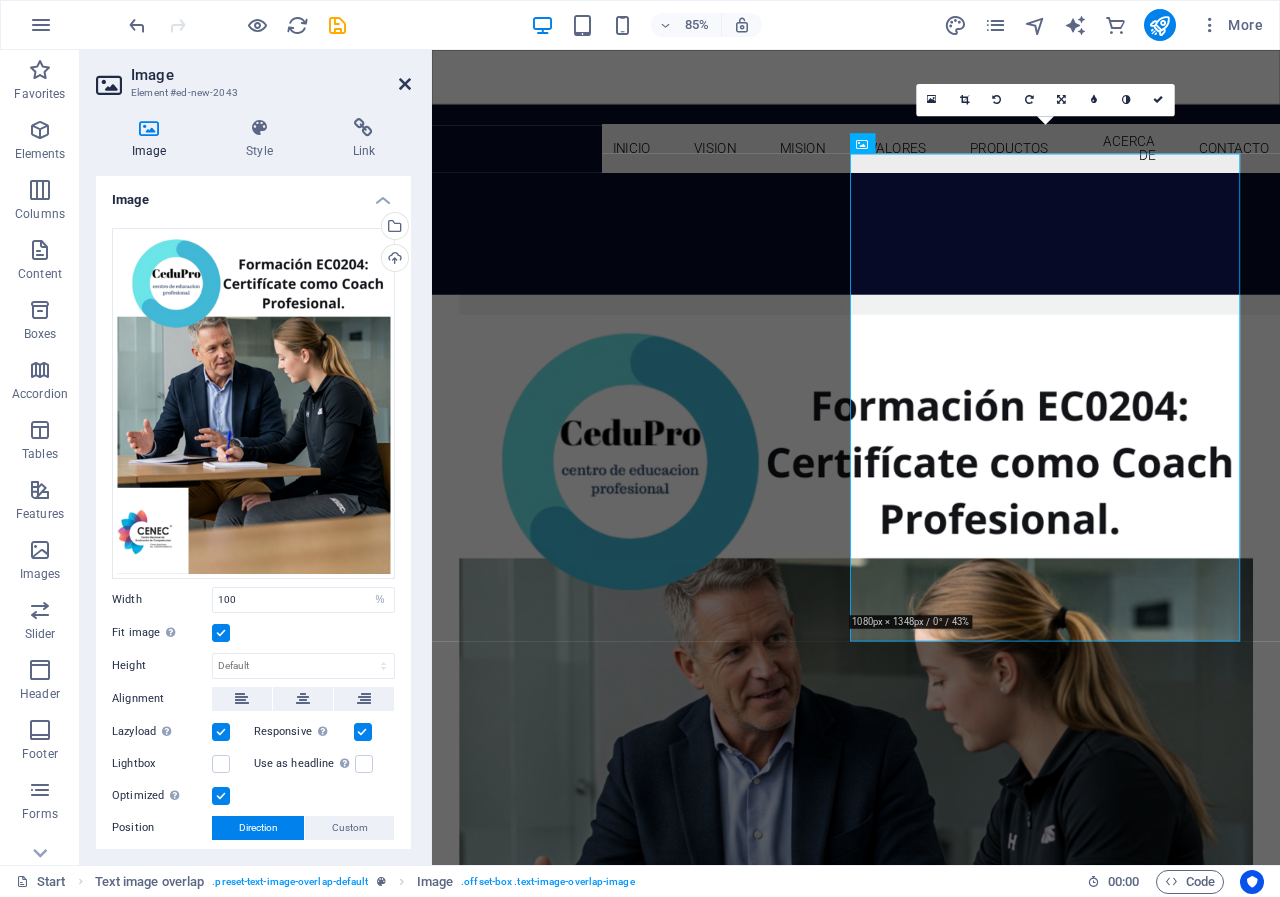 drag, startPoint x: 405, startPoint y: 84, endPoint x: 328, endPoint y: 42, distance: 87.70975 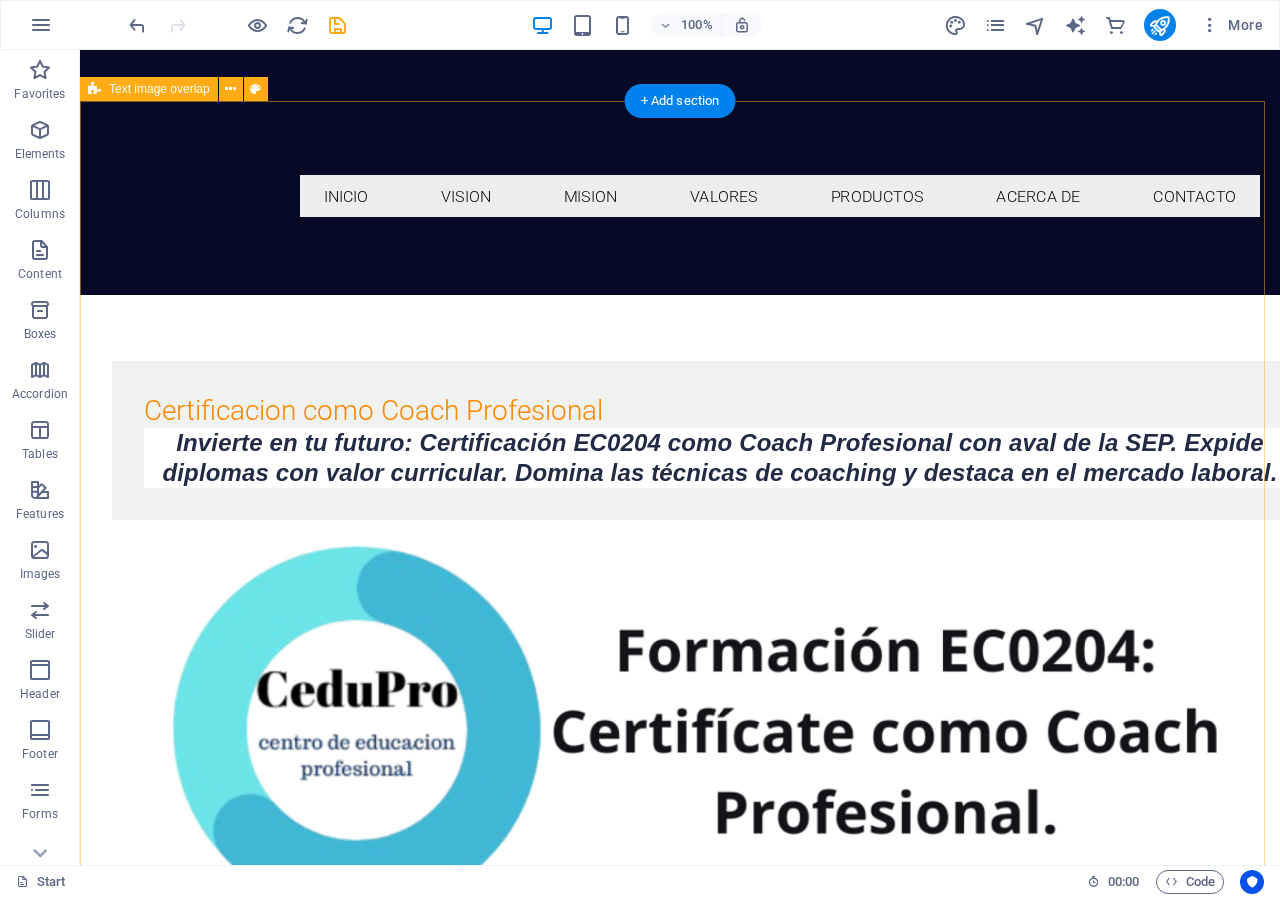 scroll, scrollTop: 756, scrollLeft: 0, axis: vertical 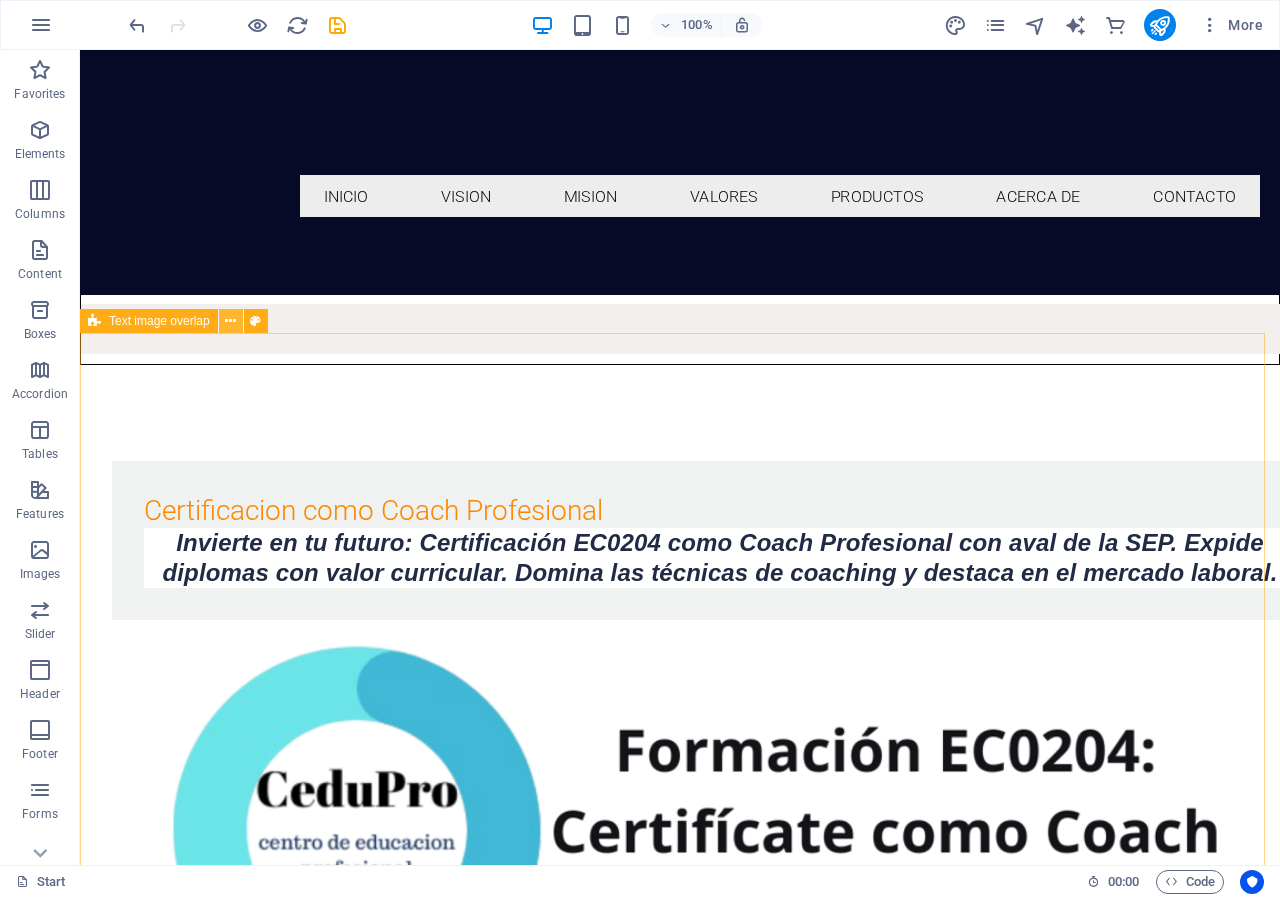 click at bounding box center (230, 321) 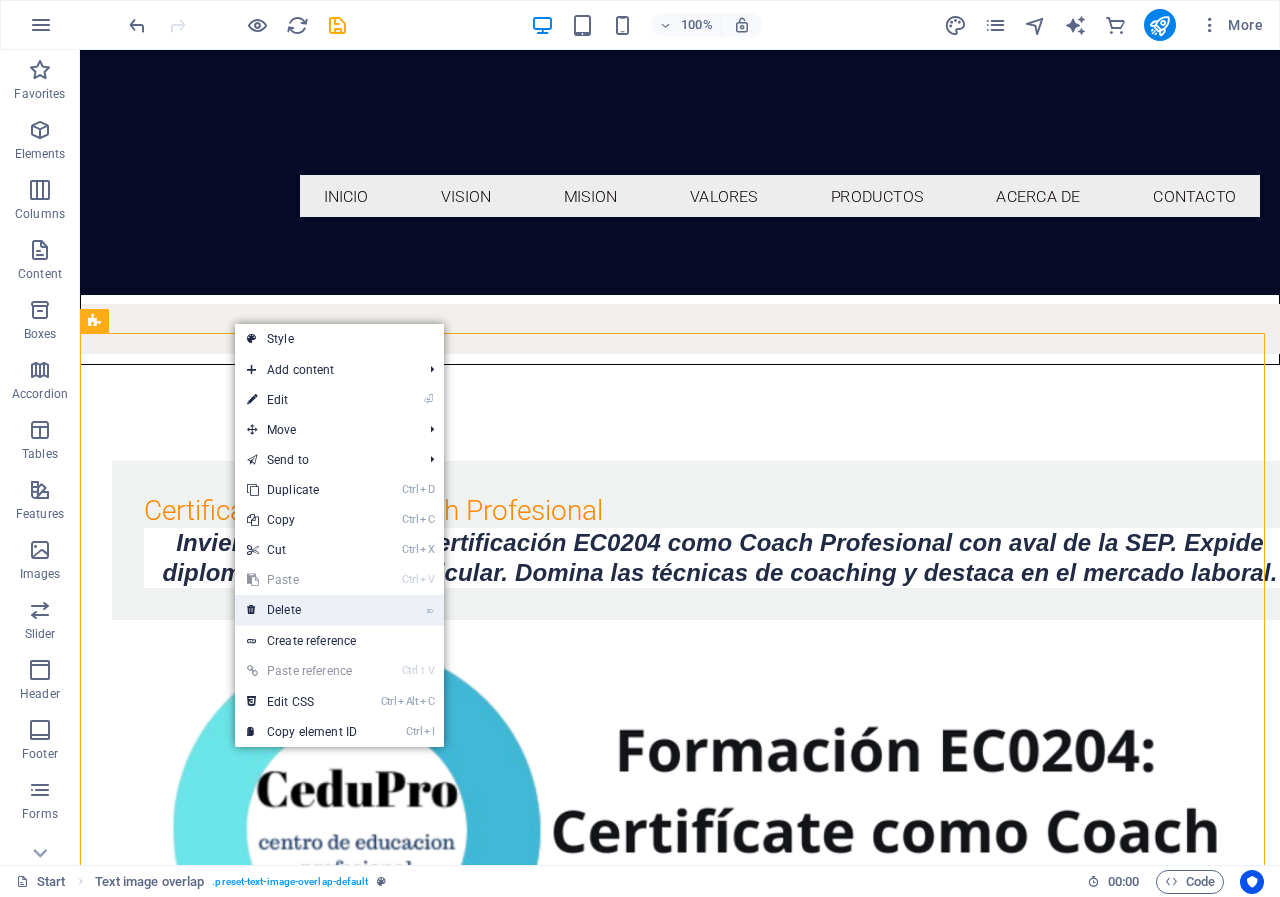 click on "⌦  Delete" at bounding box center (302, 610) 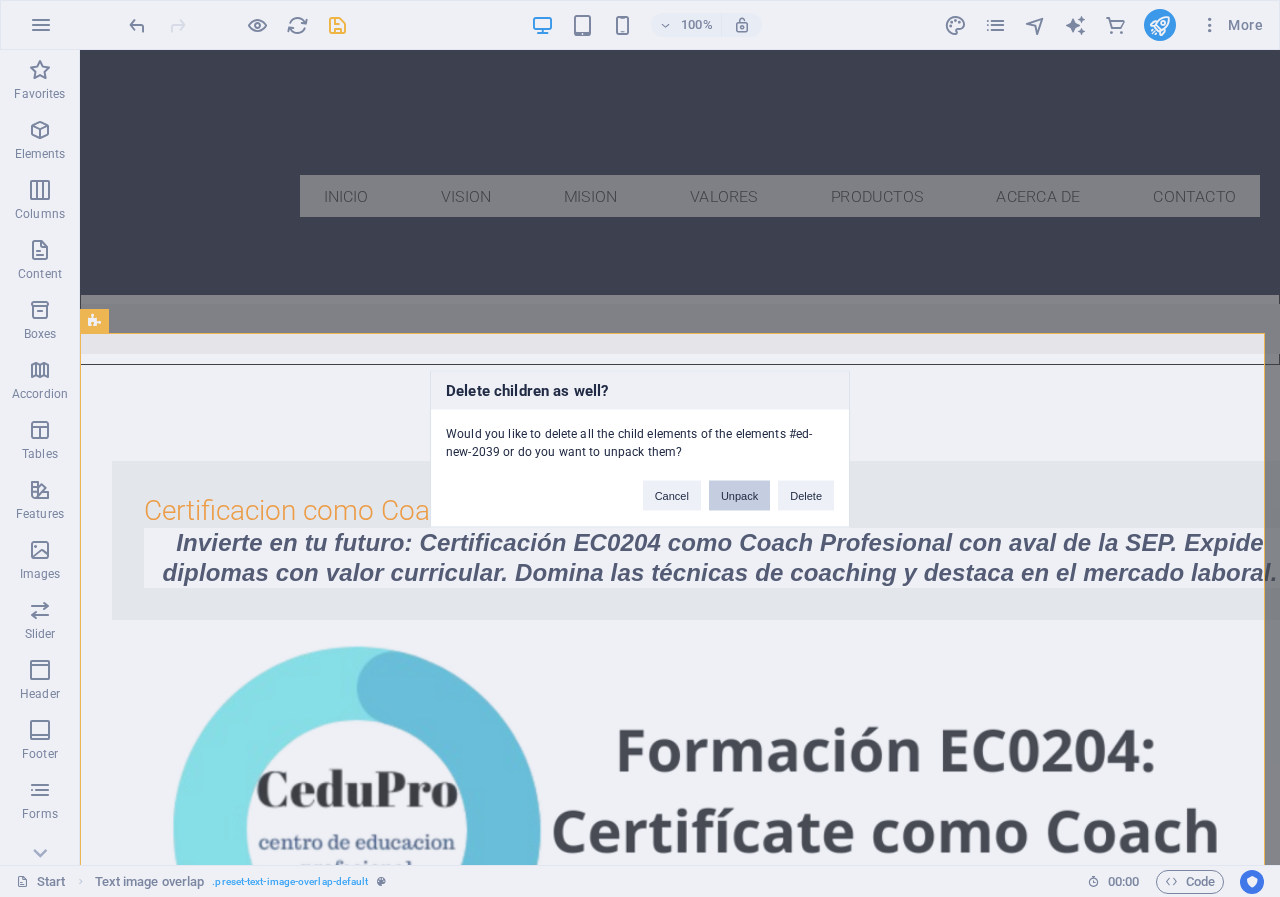 click on "Unpack" at bounding box center [739, 495] 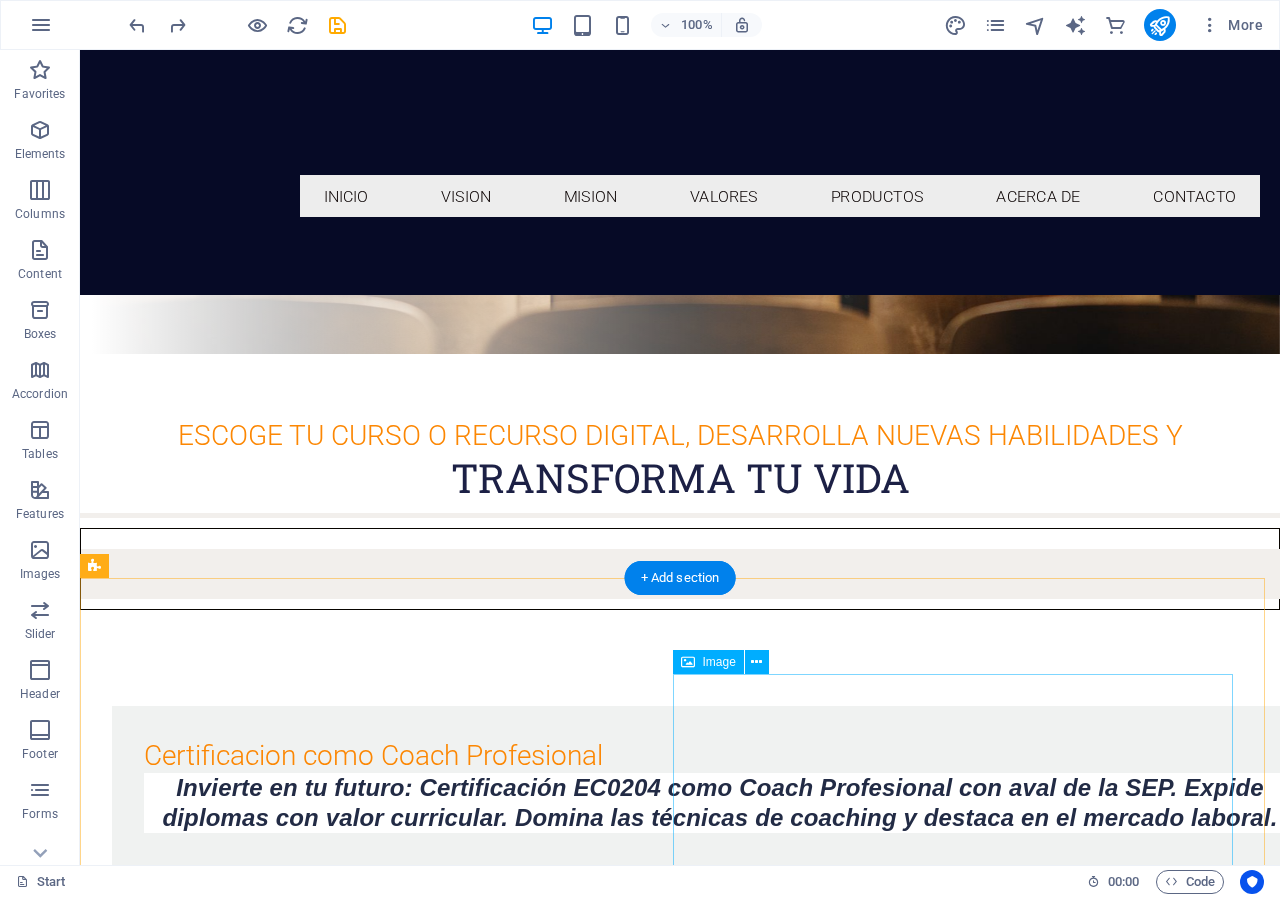 scroll, scrollTop: 911, scrollLeft: 0, axis: vertical 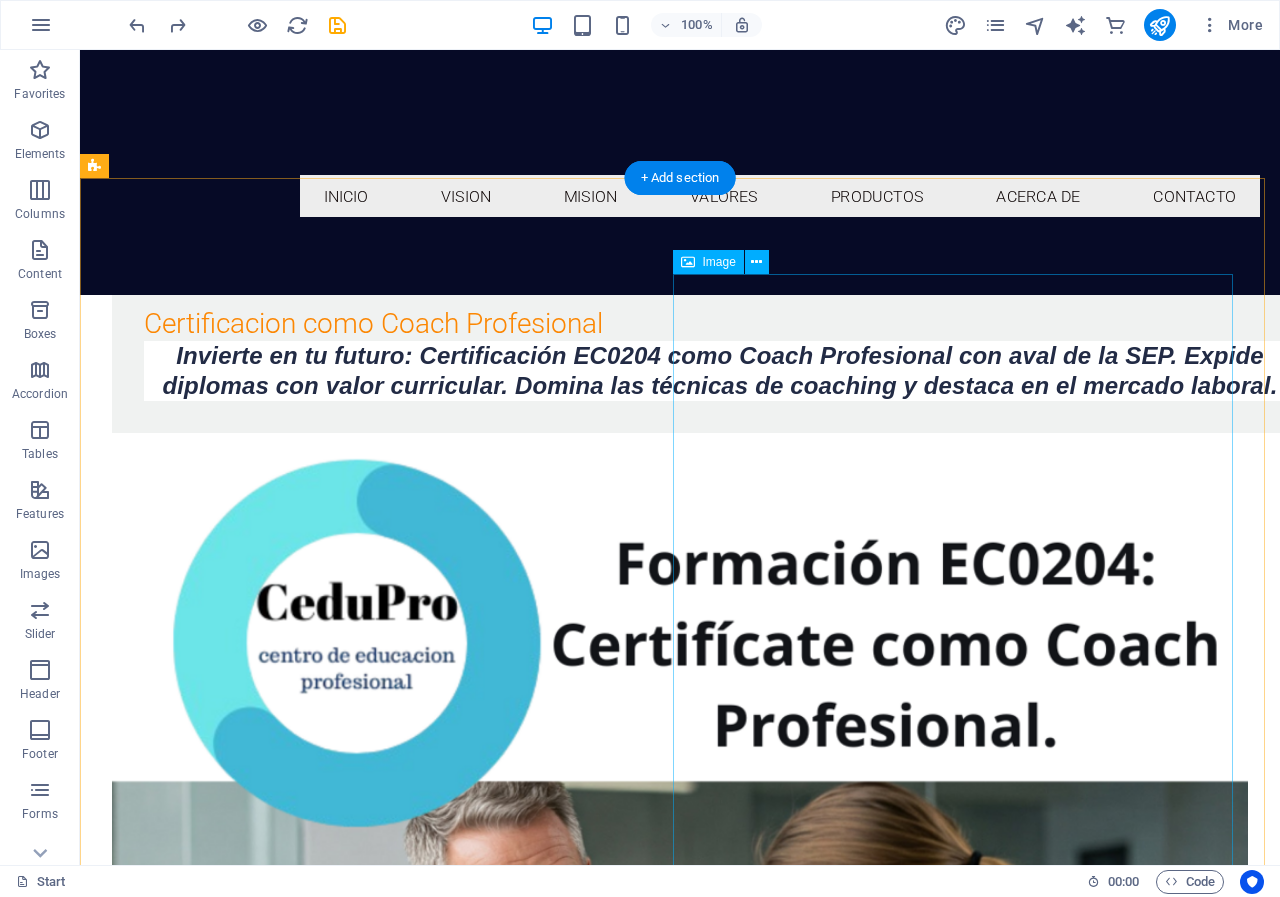 click at bounding box center (680, 1143) 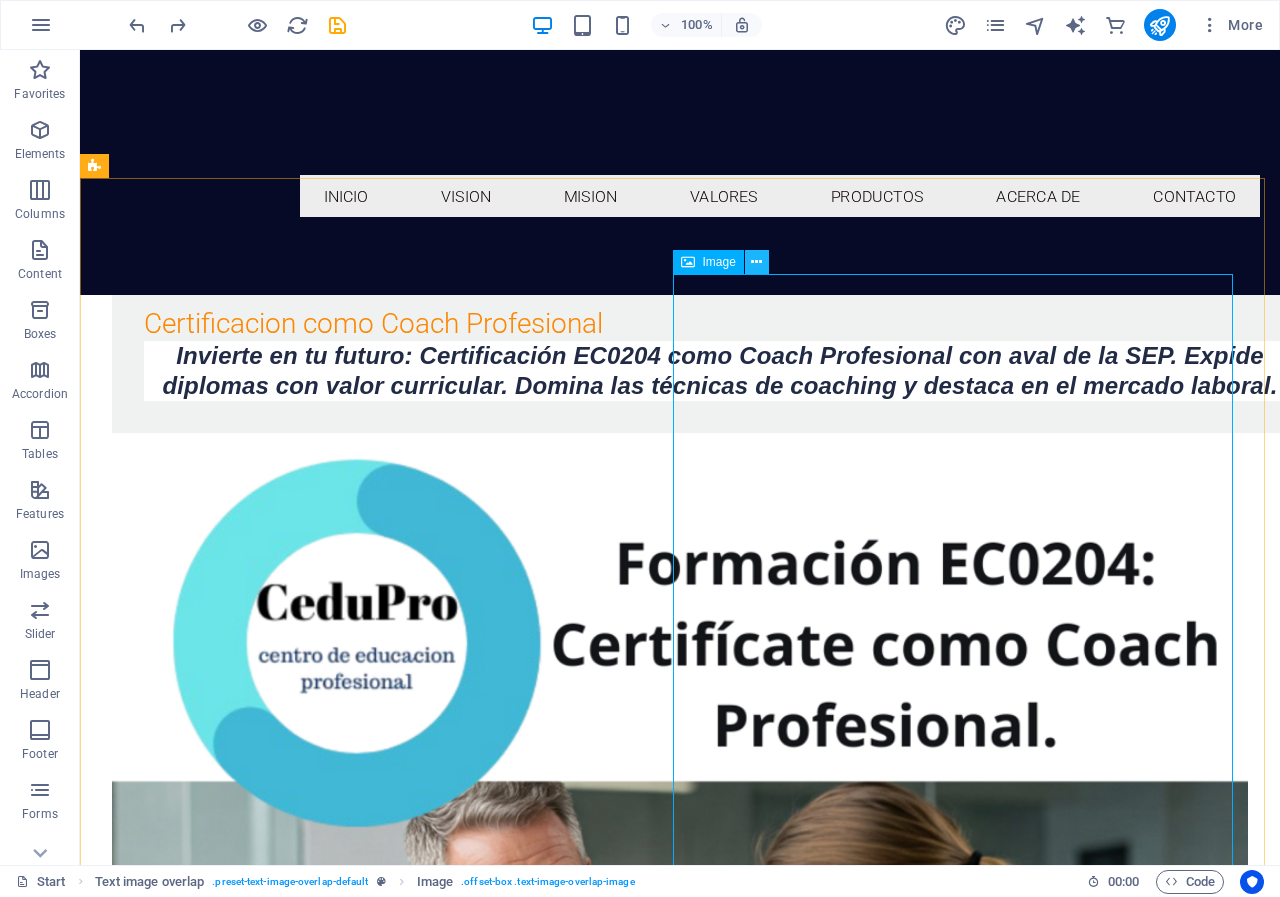 click at bounding box center [756, 262] 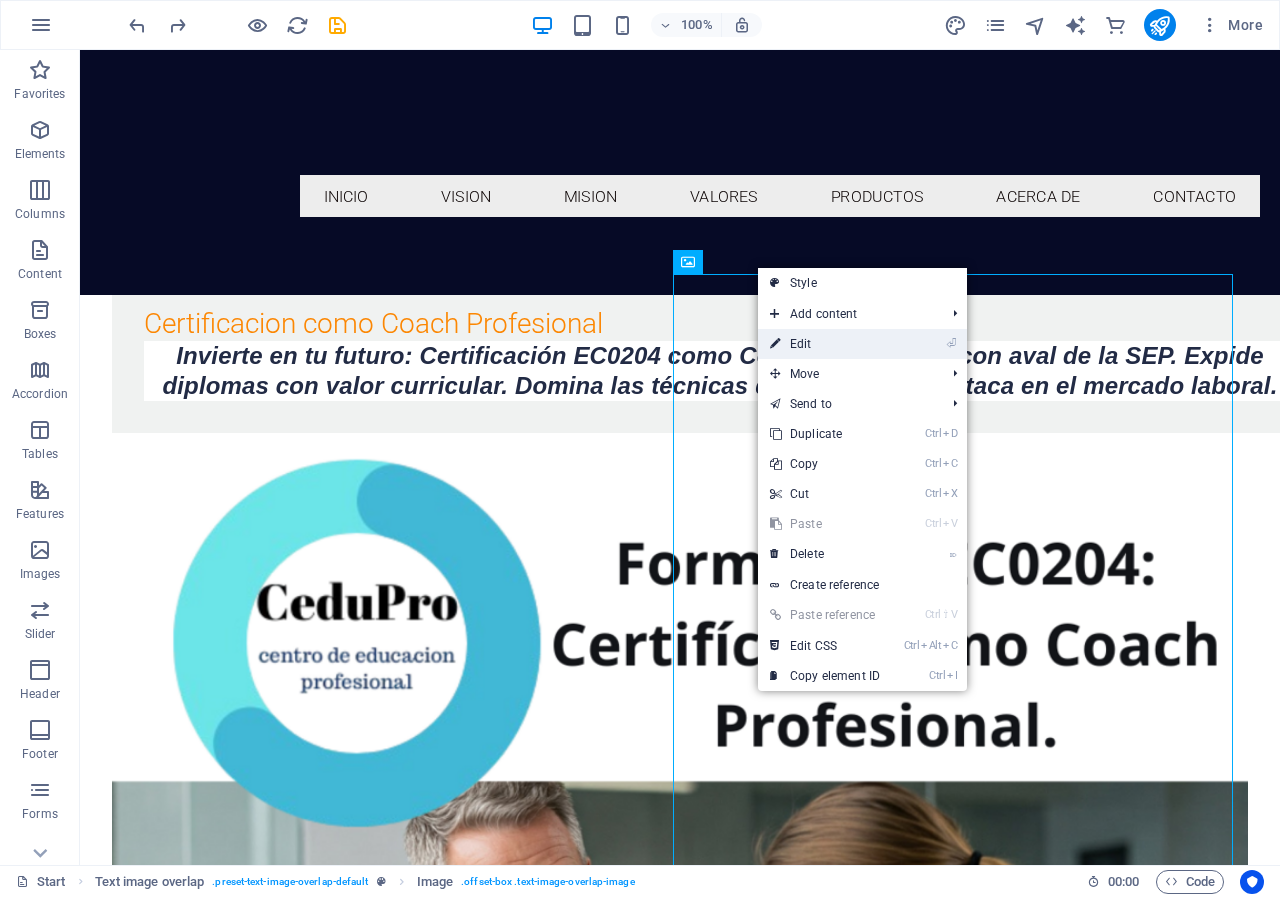 click on "⏎  Edit" at bounding box center [825, 344] 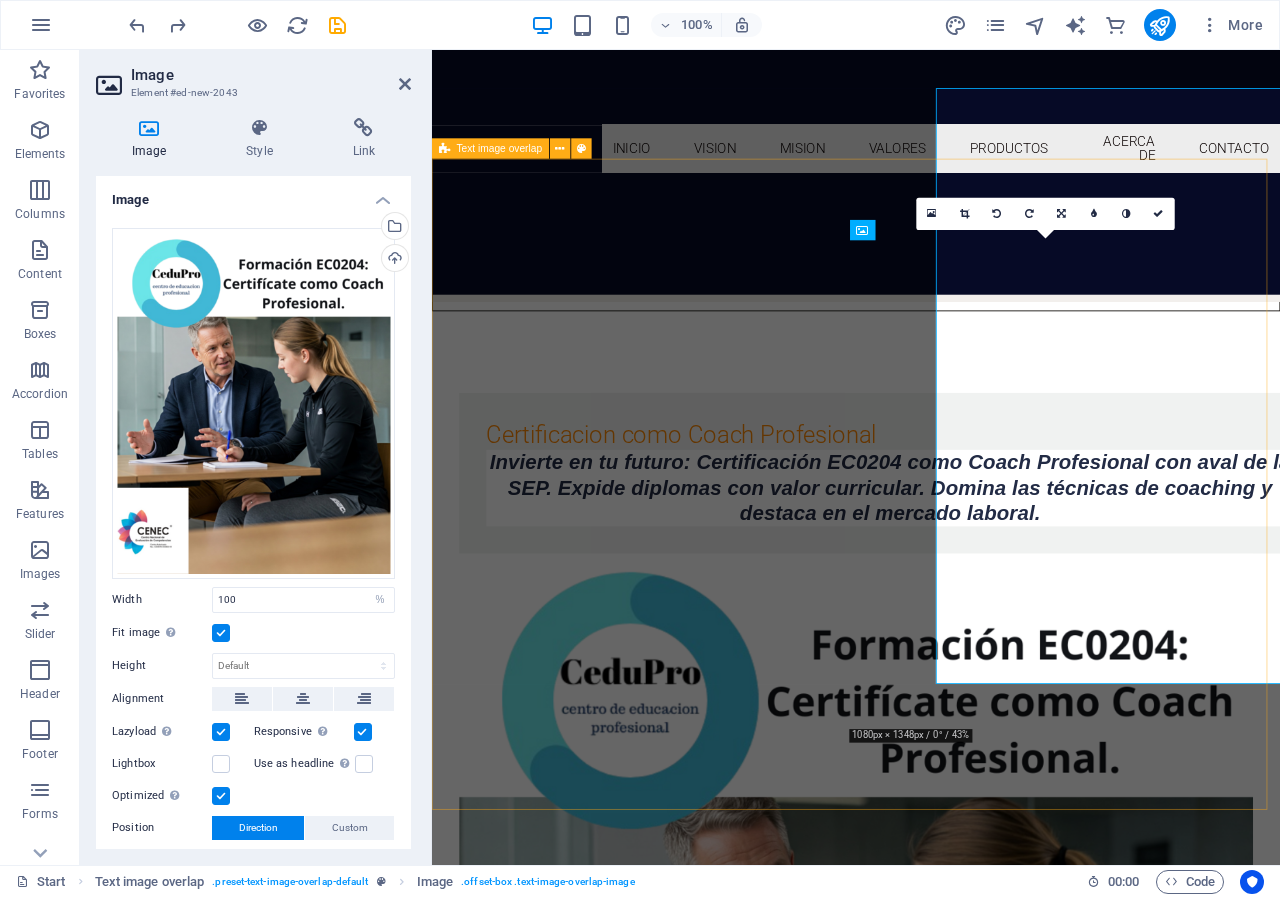 scroll, scrollTop: 1090, scrollLeft: 0, axis: vertical 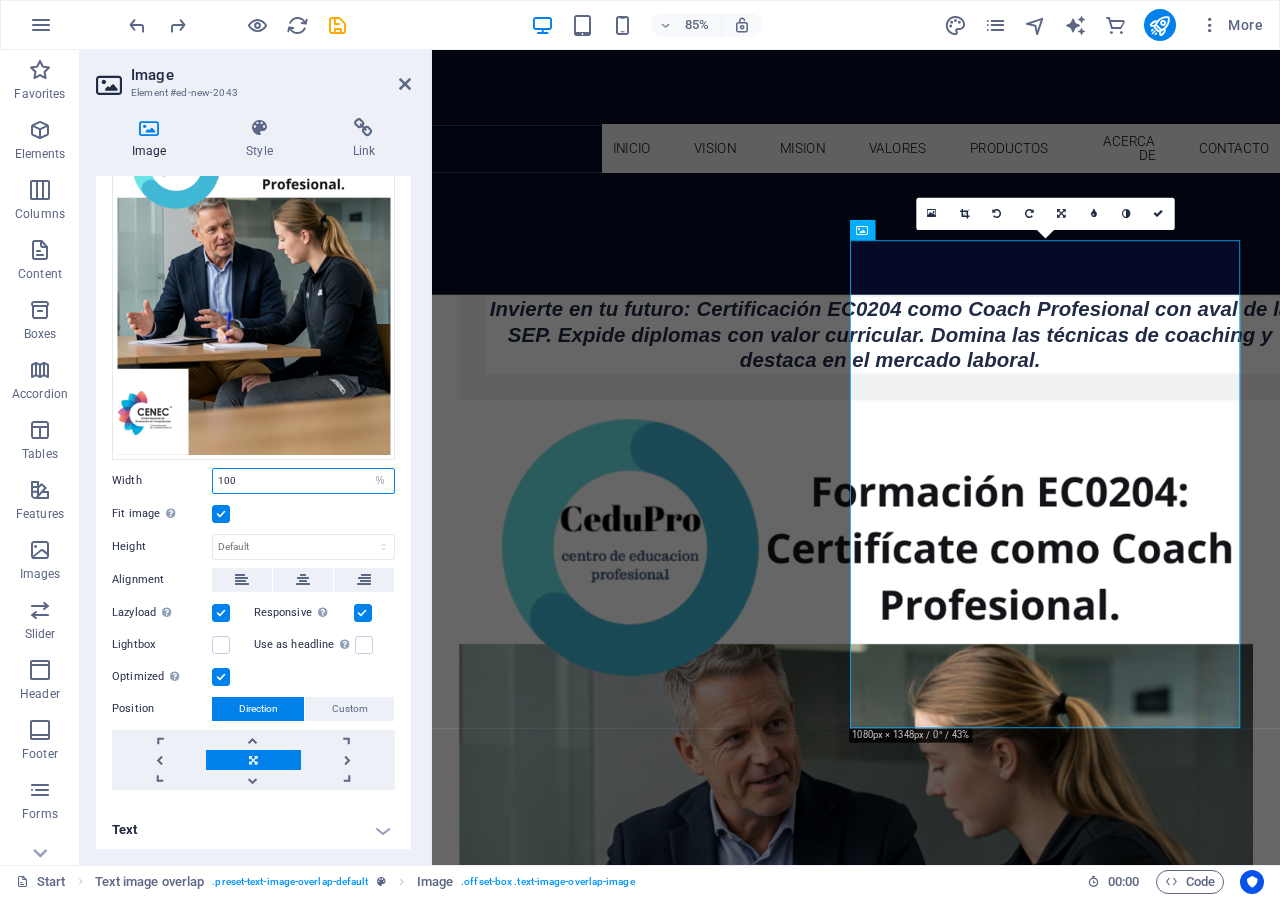 drag, startPoint x: 244, startPoint y: 480, endPoint x: 178, endPoint y: 493, distance: 67.26812 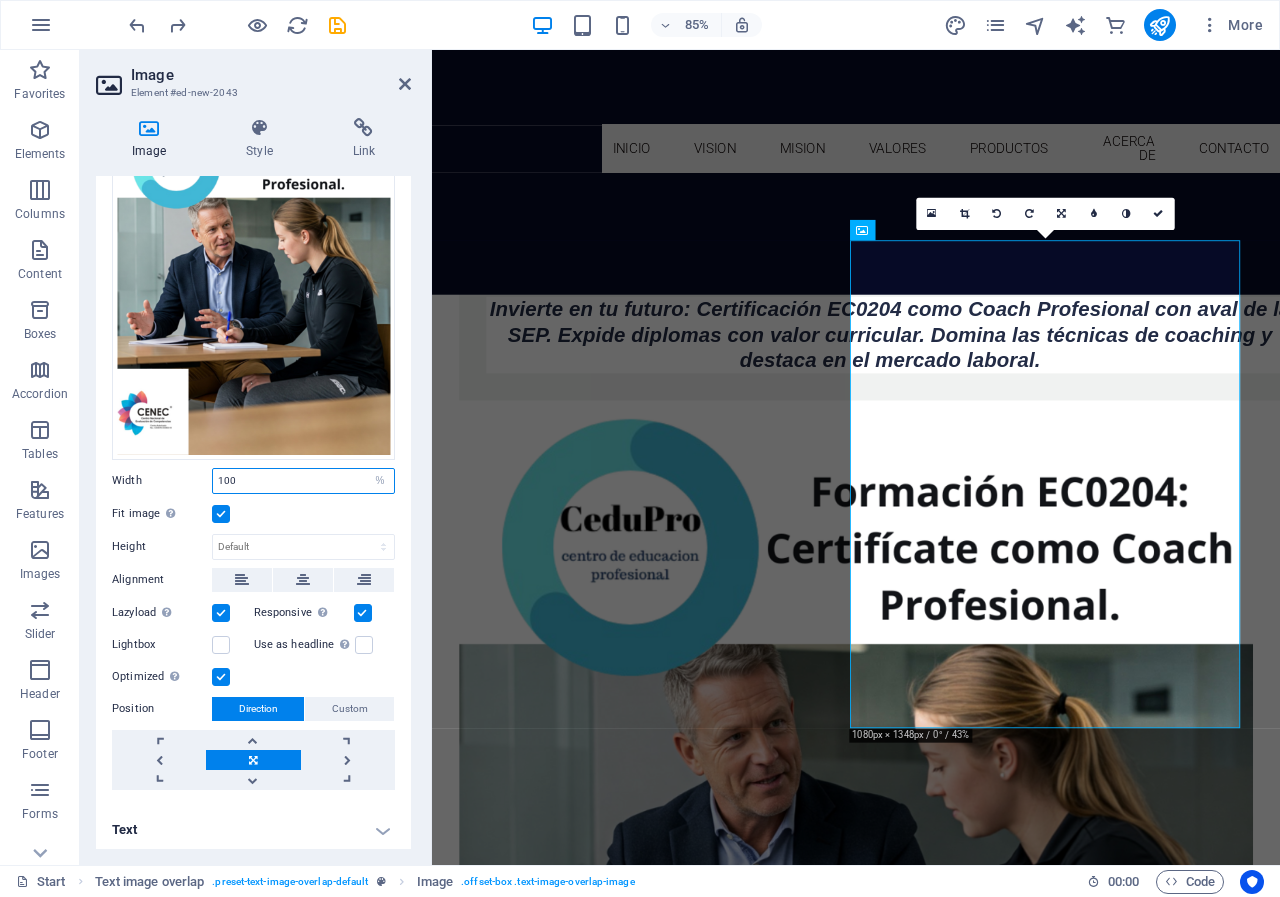 click on "Drag files here, click to choose files or select files from Files or our free stock photos & videos Select files from the file manager, stock photos, or upload file(s) Upload Width 100 Default auto px rem % em vh vw Fit image Automatically fit image to a fixed width and height Height Default auto px Alignment Lazyload Loading images after the page loads improves page speed. Responsive Automatically load retina image and smartphone optimized sizes. Lightbox Use as headline The image will be wrapped in an H1 headline tag. Useful for giving alternative text the weight of an H1 headline, e.g. for the logo. Leave unchecked if uncertain. Optimized Images are compressed to improve page speed. Position Direction Custom X offset 50 px rem % vh vw Y offset 50 px rem % vh vw" at bounding box center [253, 449] 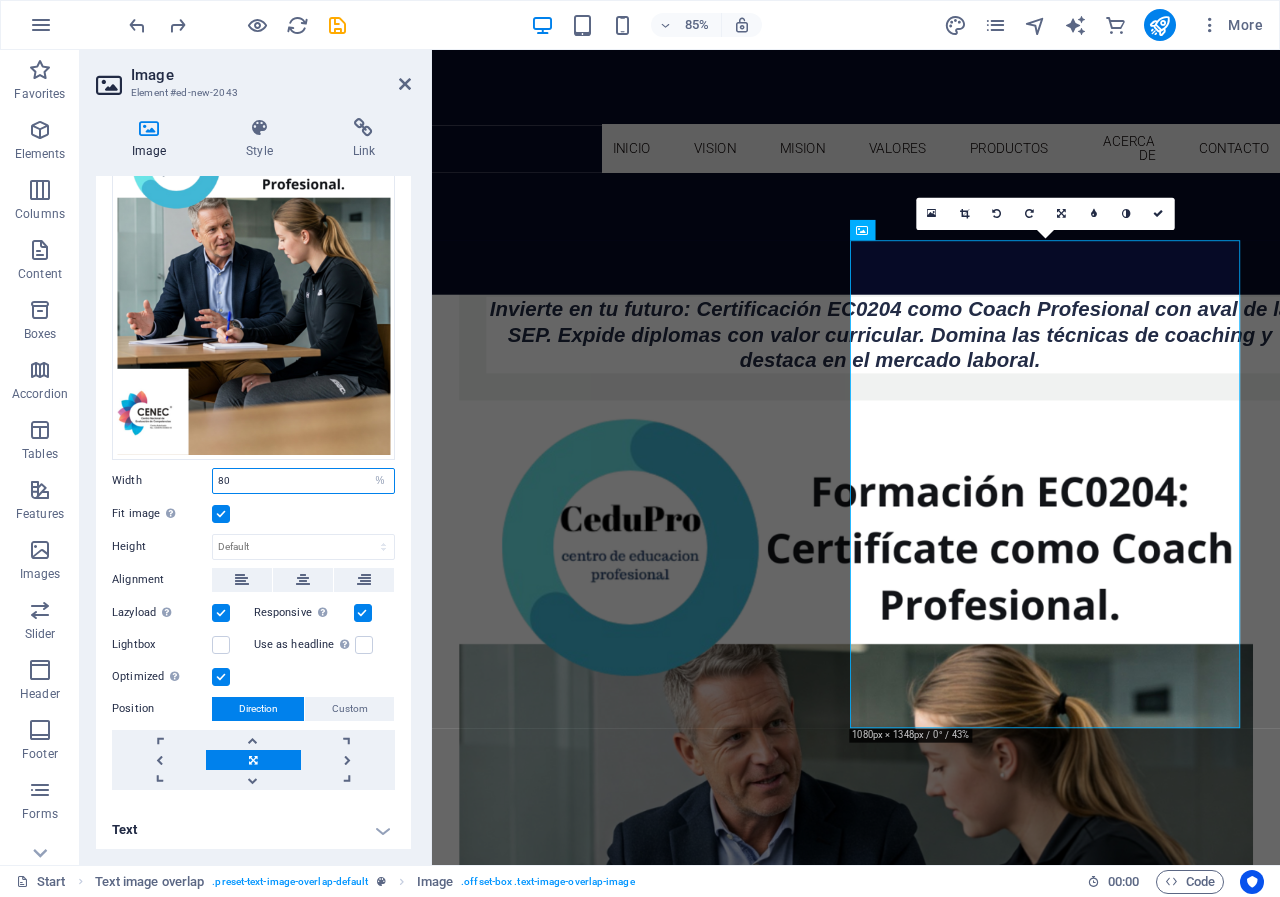 type on "80" 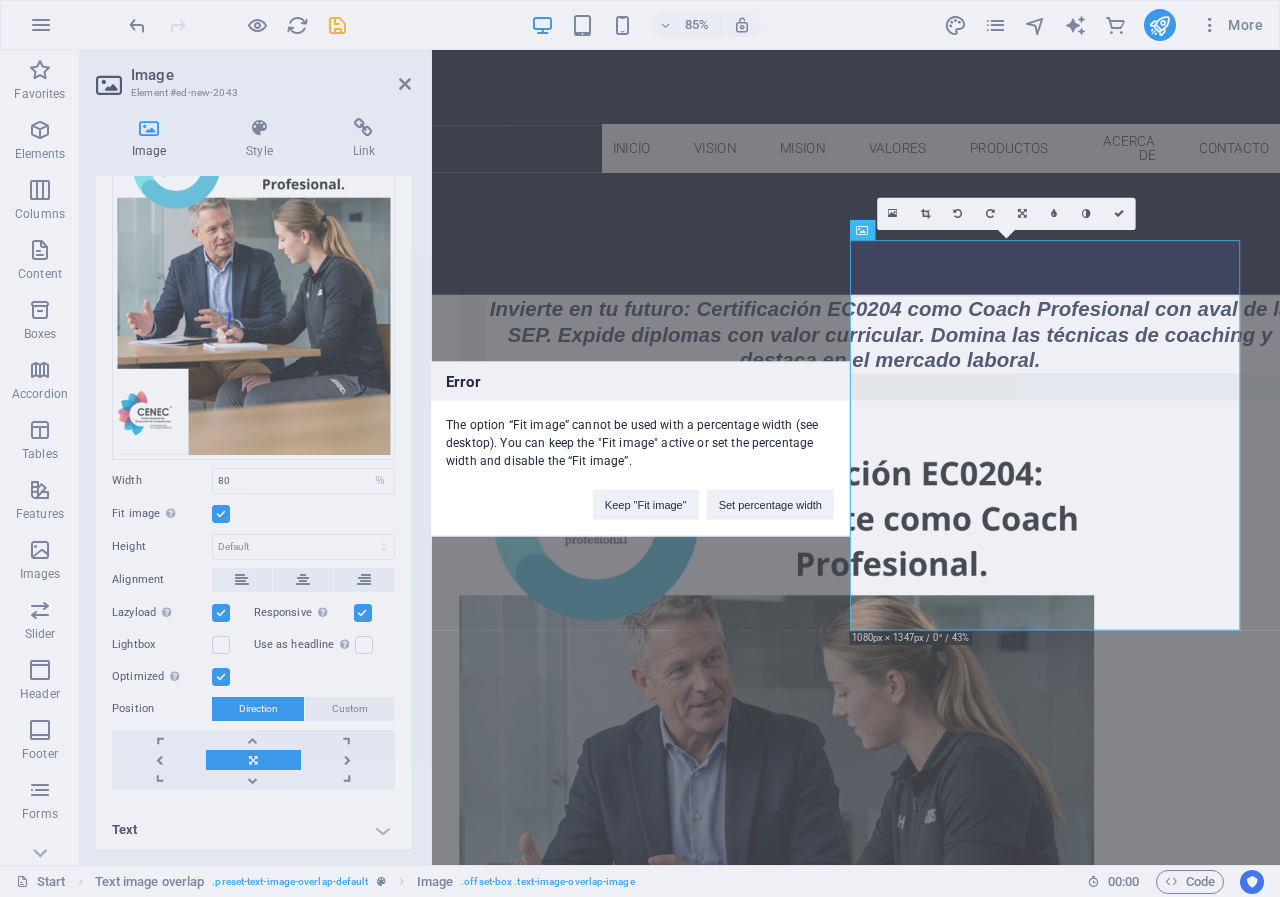 click on "Error The option “Fit image” cannot be used with a percentage width (see desktop). You can keep the "Fit image" active or set the percentage width and disable the “Fit image”. Keep "Fit image" Set percentage width" at bounding box center (640, 448) 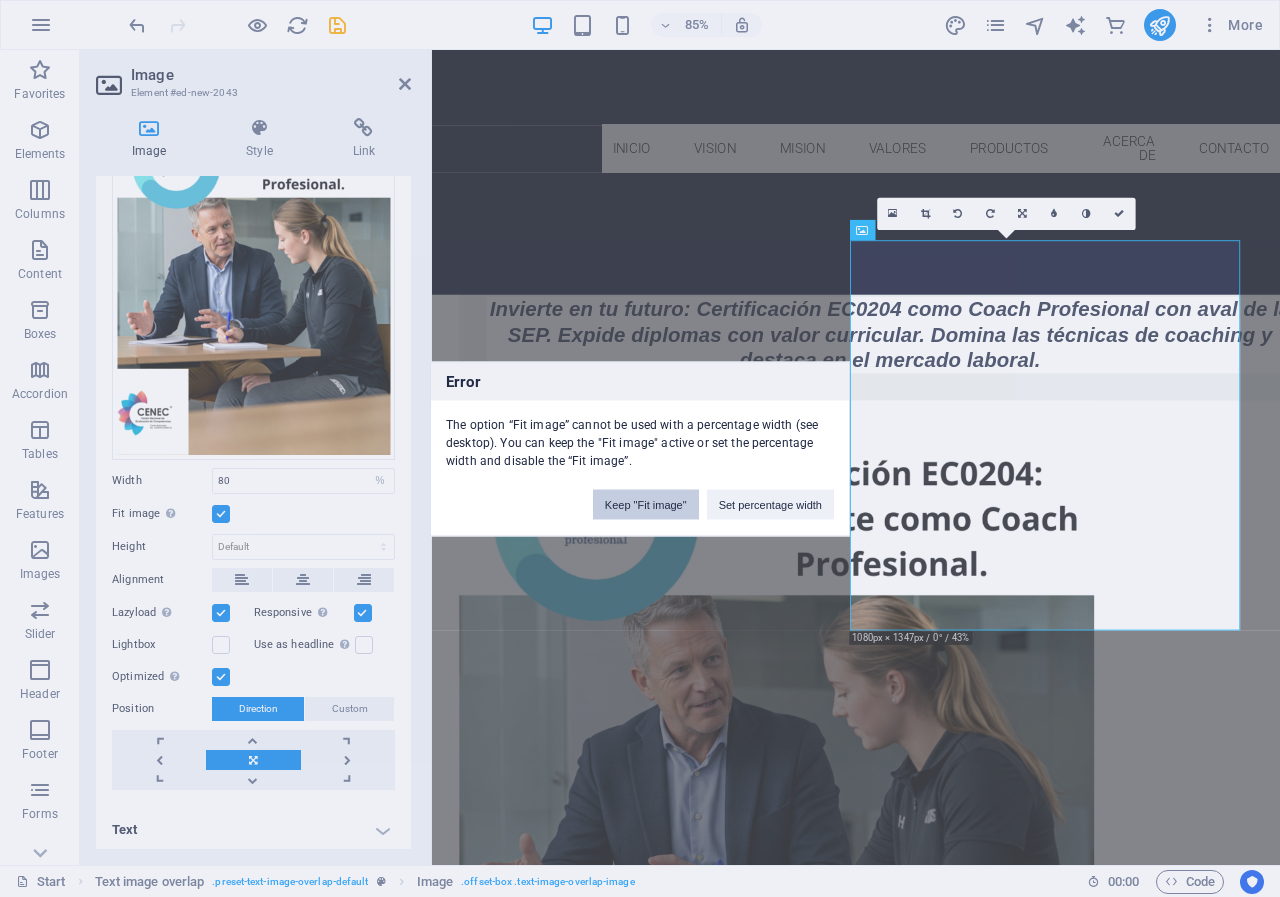 click on "Keep "Fit image"" at bounding box center [646, 504] 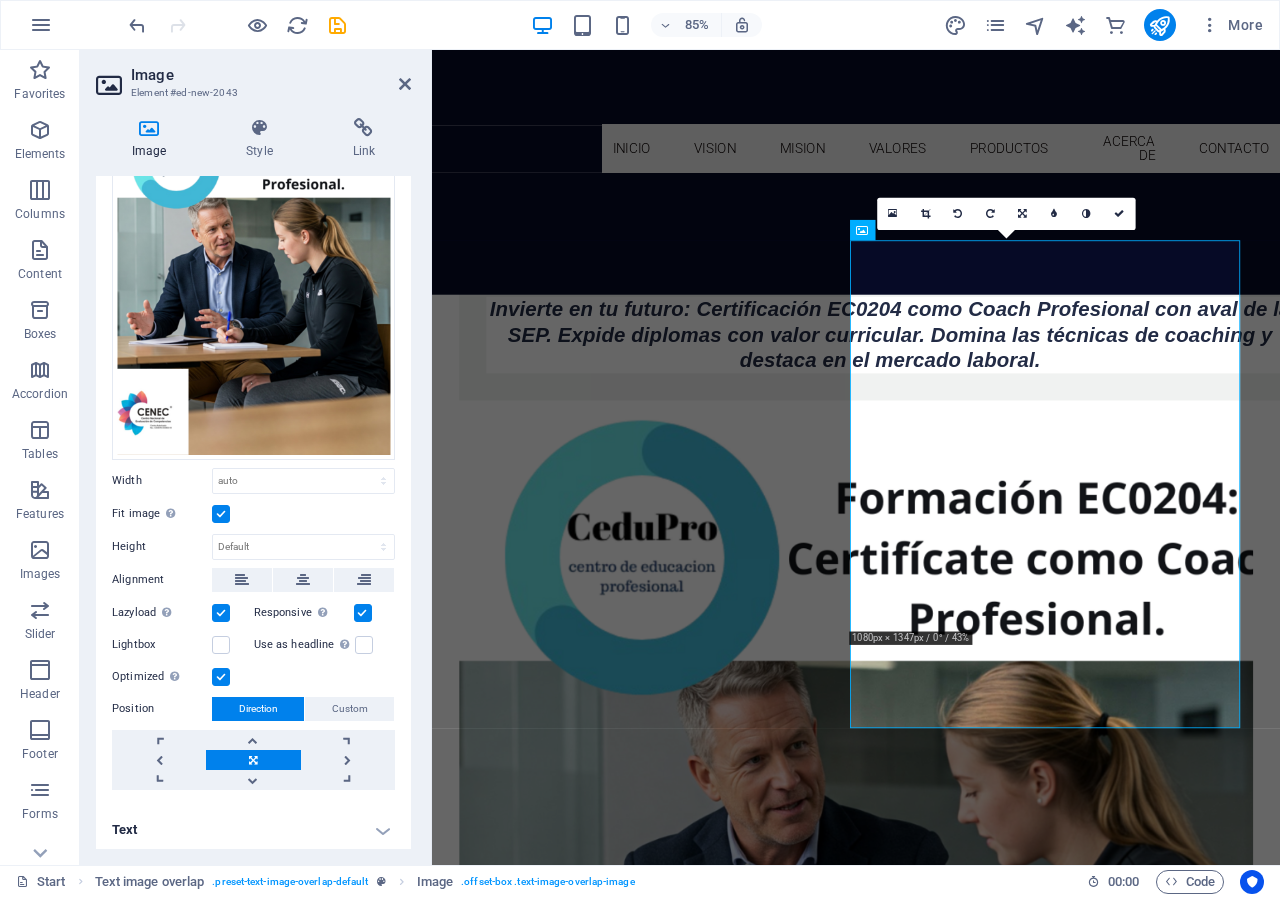 click at bounding box center [221, 514] 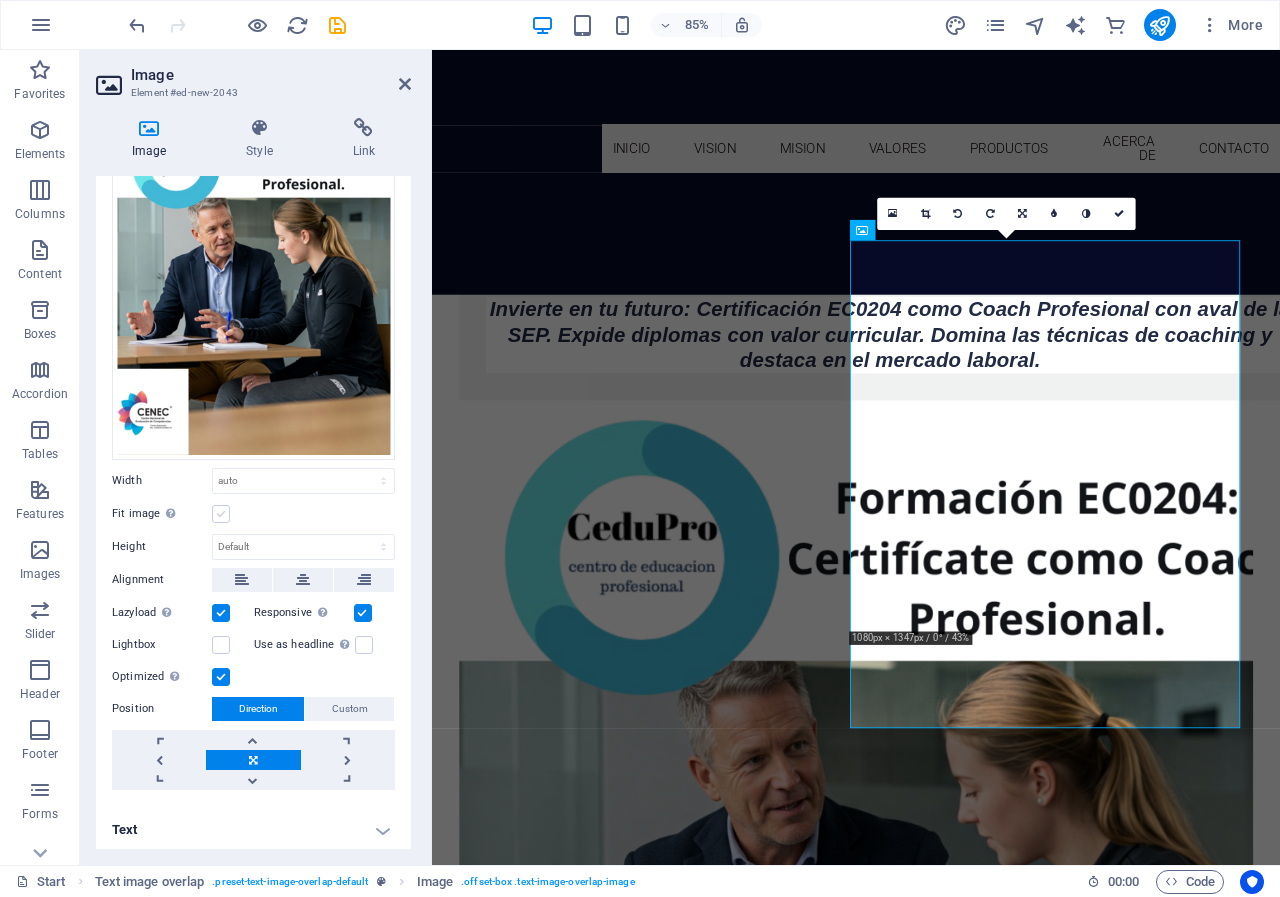 scroll, scrollTop: 0, scrollLeft: 0, axis: both 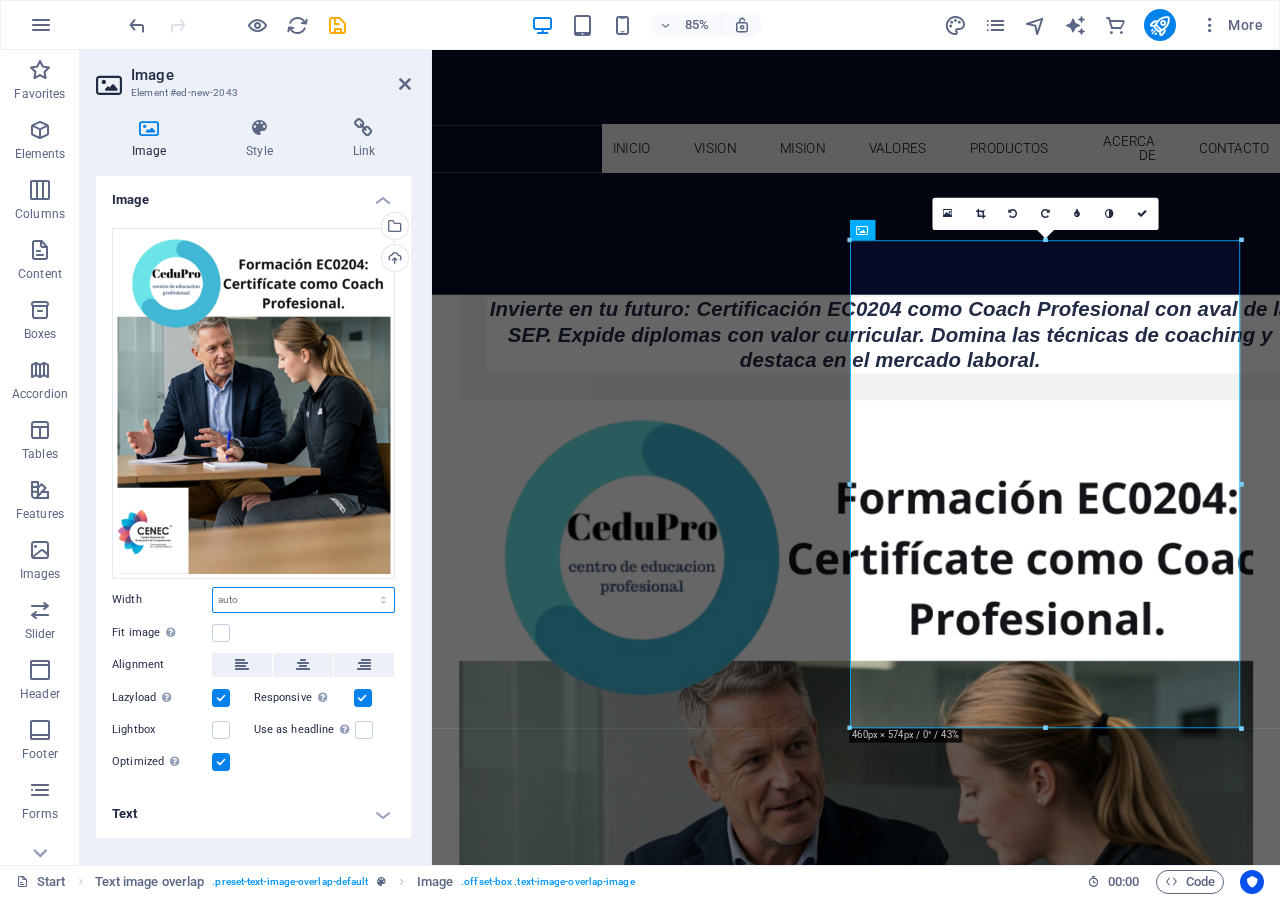 click on "Default auto px rem % em vh vw" at bounding box center (303, 600) 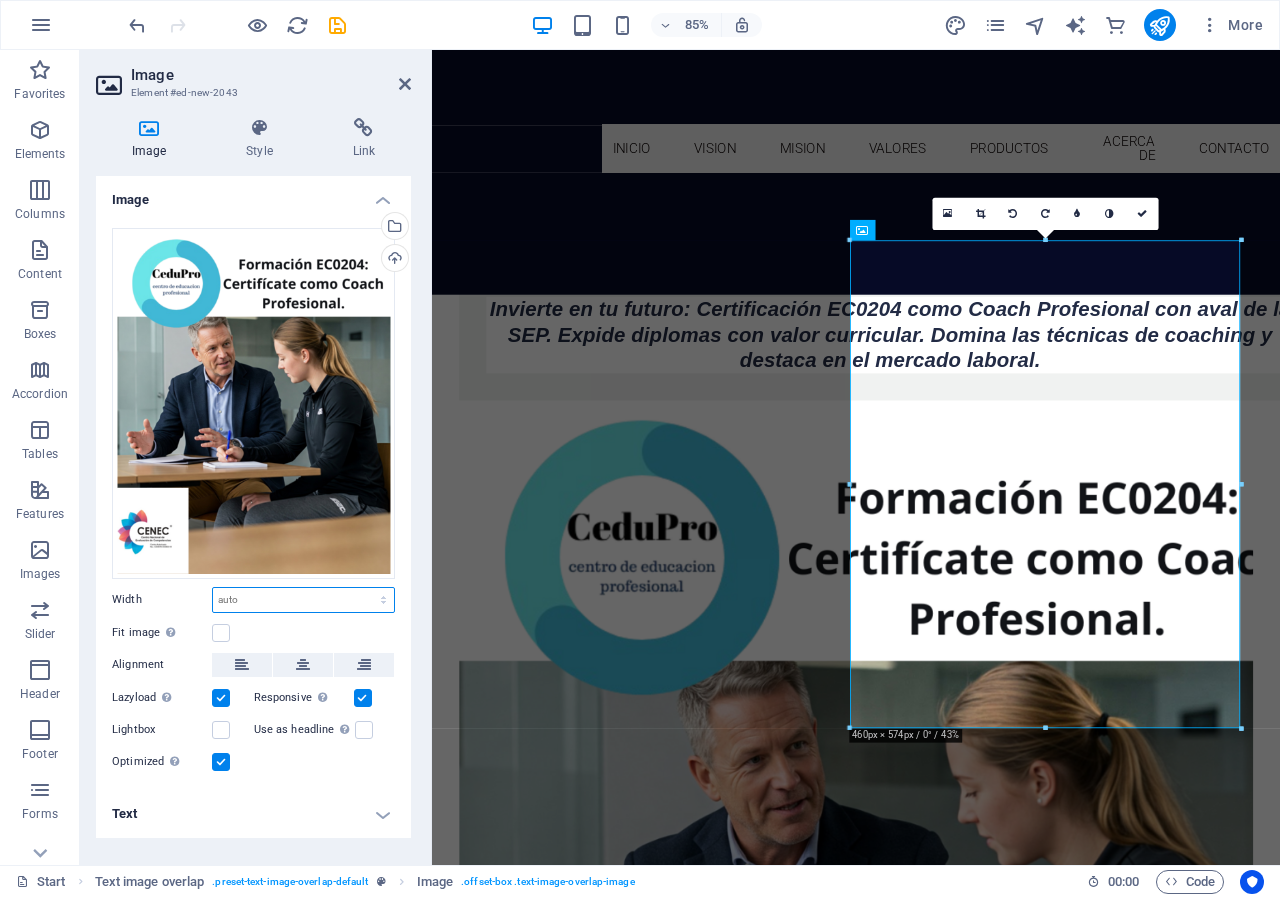 select on "px" 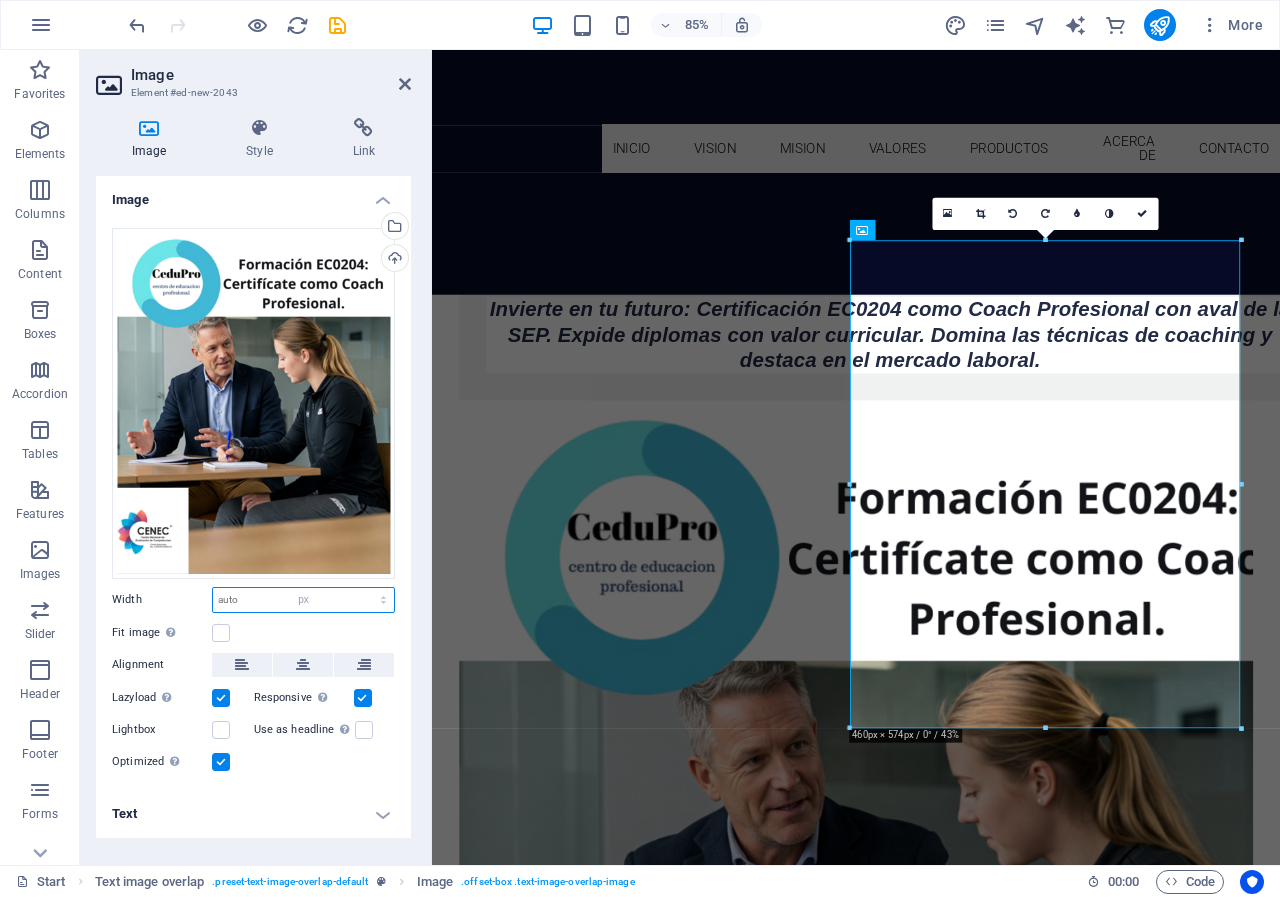 click on "Default auto px rem % em vh vw" at bounding box center (303, 600) 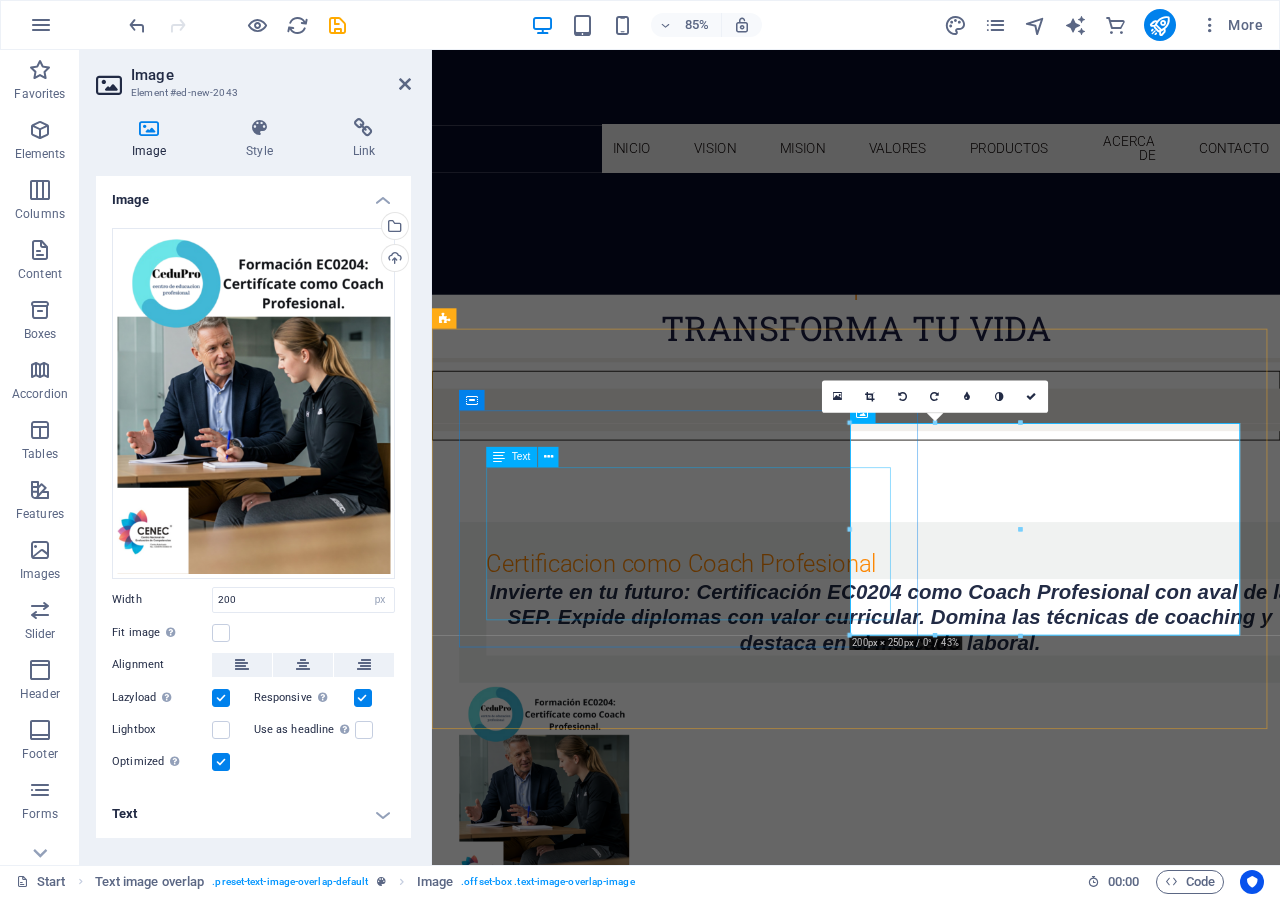 scroll, scrollTop: 890, scrollLeft: 0, axis: vertical 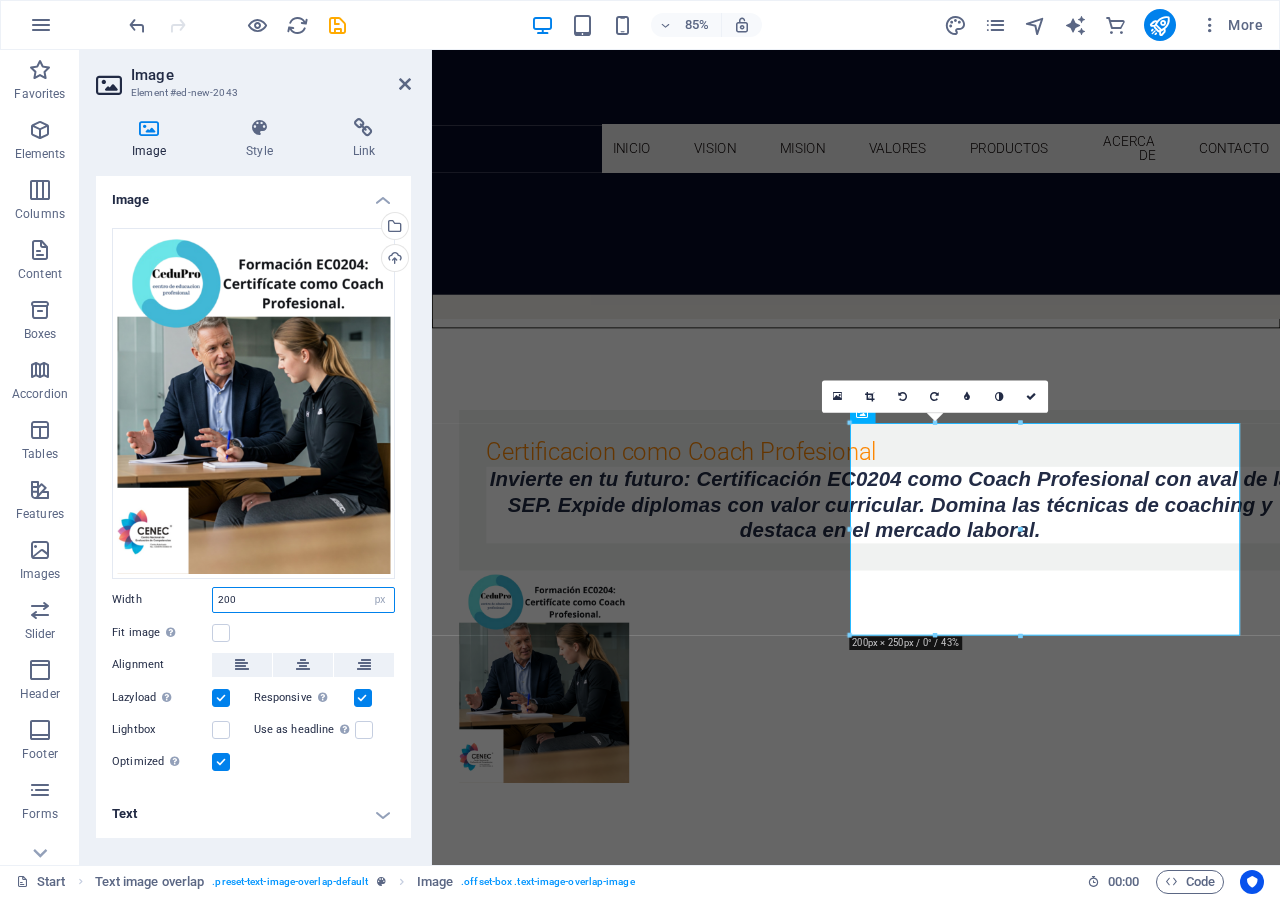 drag, startPoint x: 253, startPoint y: 603, endPoint x: 157, endPoint y: 617, distance: 97.015465 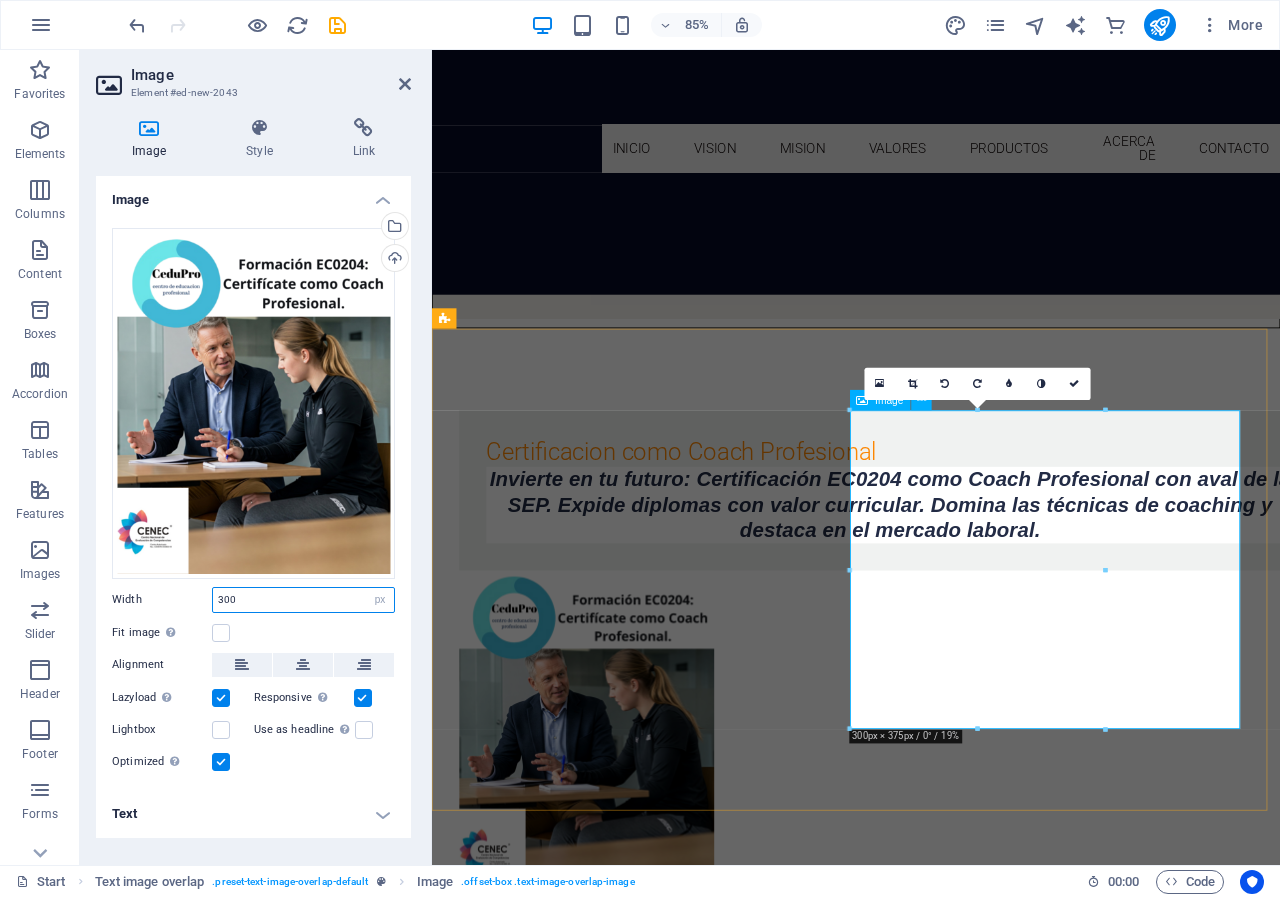 type on "300" 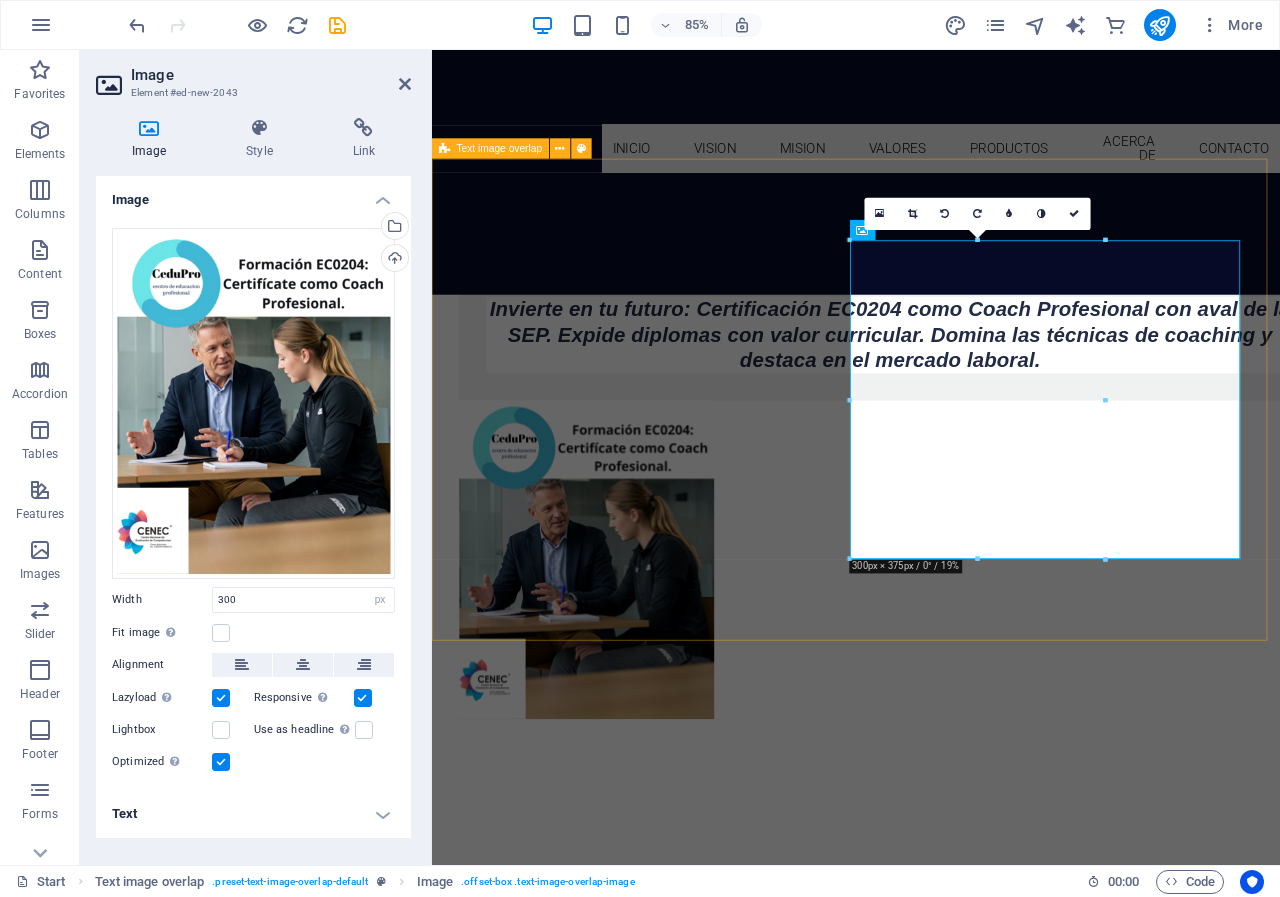 scroll, scrollTop: 990, scrollLeft: 0, axis: vertical 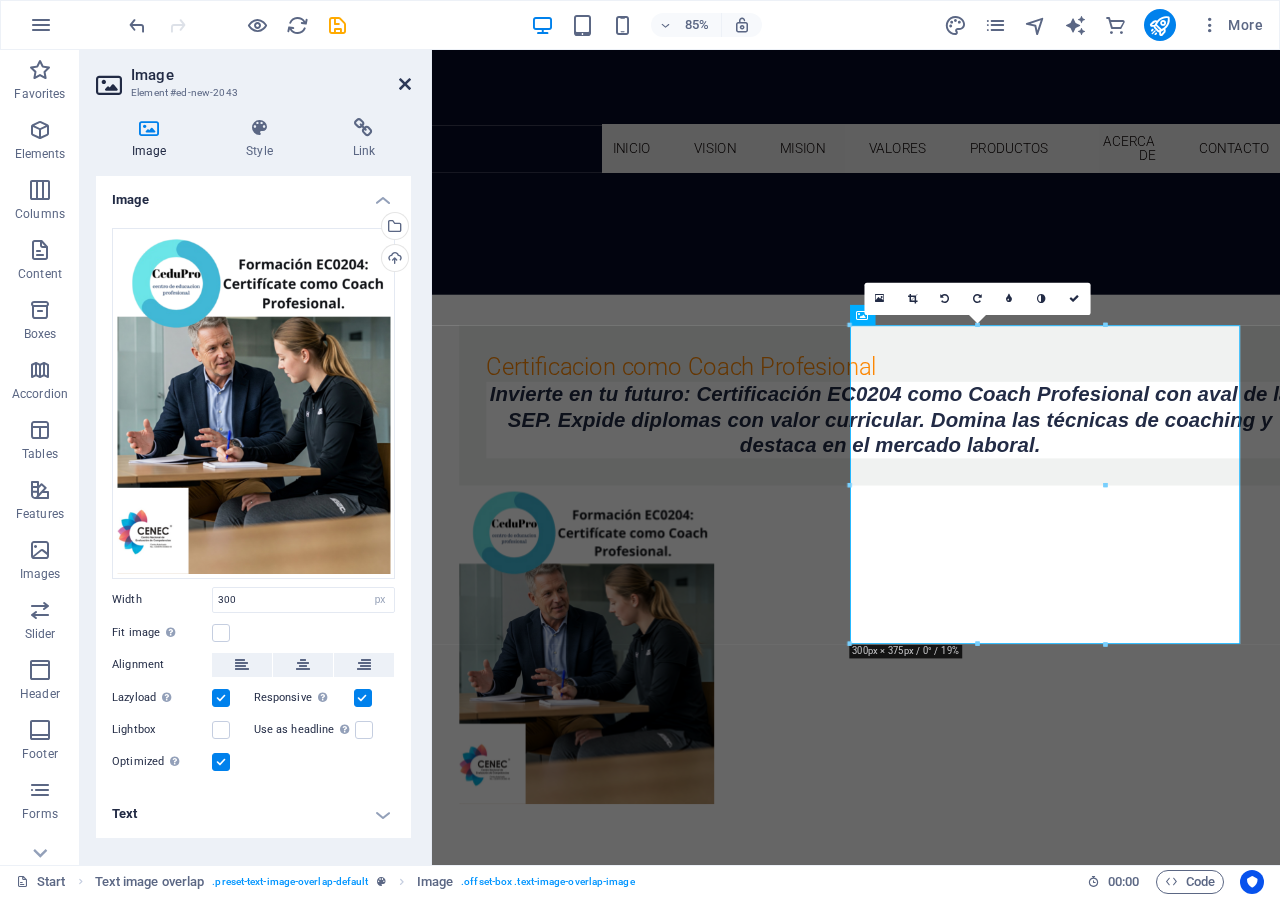 click at bounding box center (405, 84) 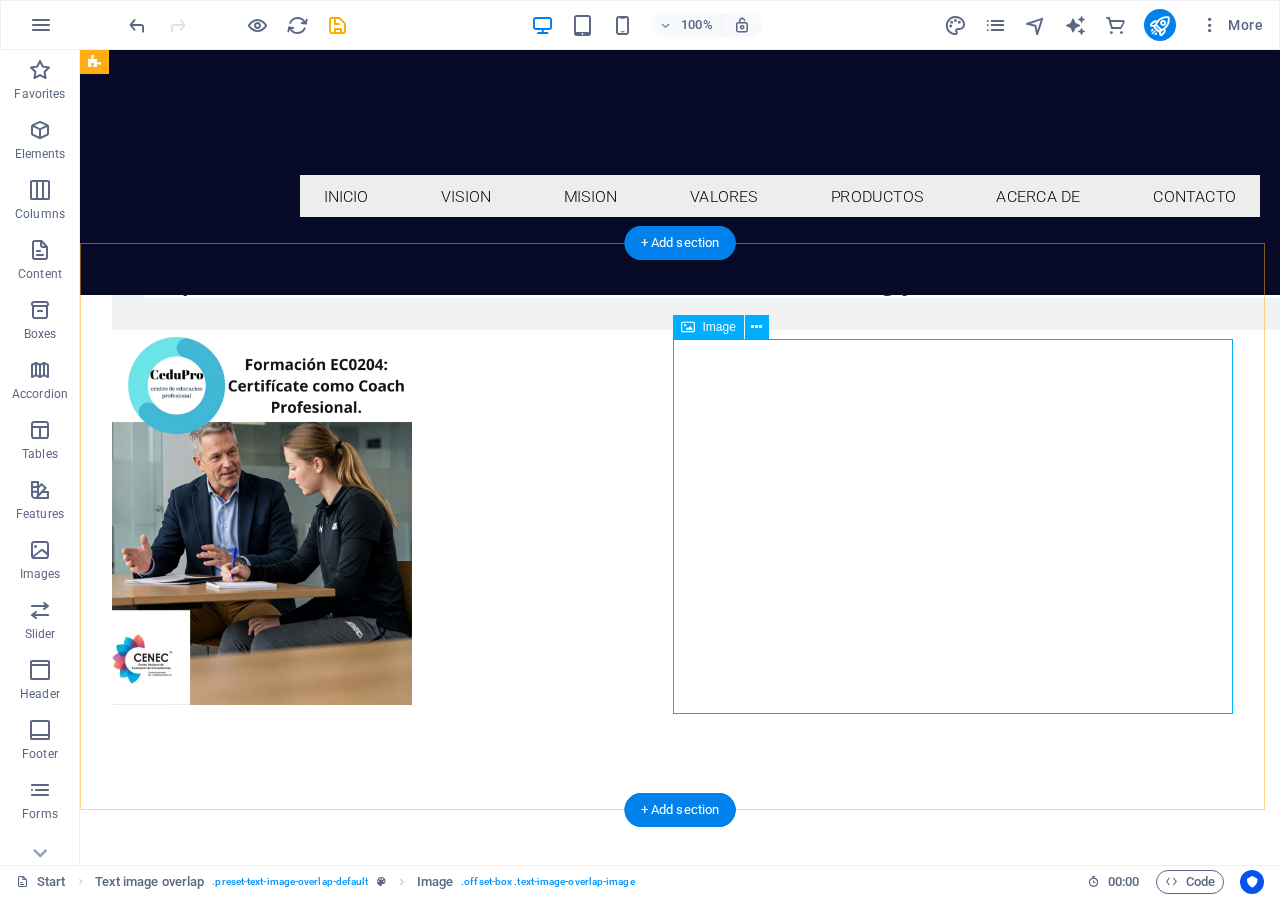 scroll, scrollTop: 746, scrollLeft: 0, axis: vertical 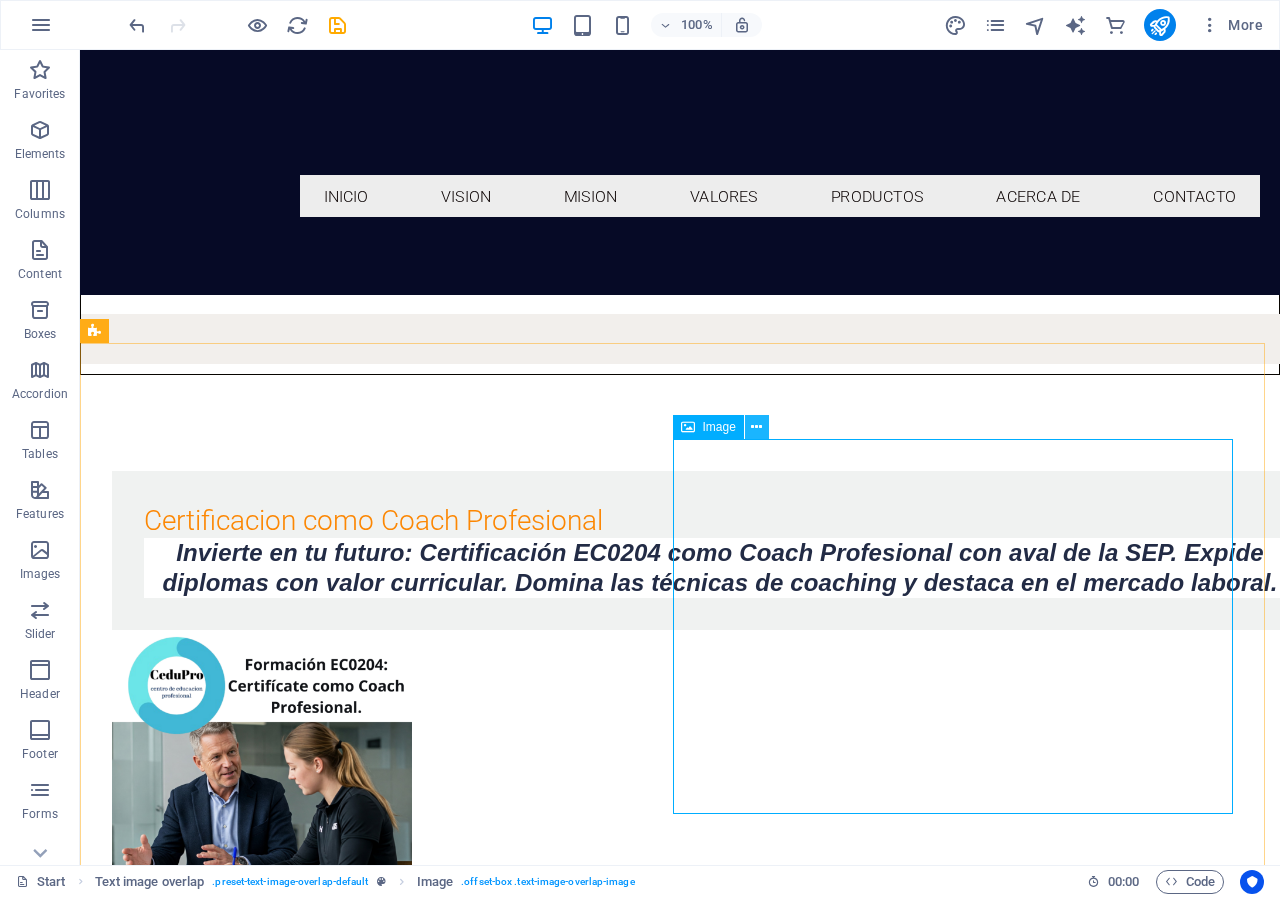 click at bounding box center (756, 427) 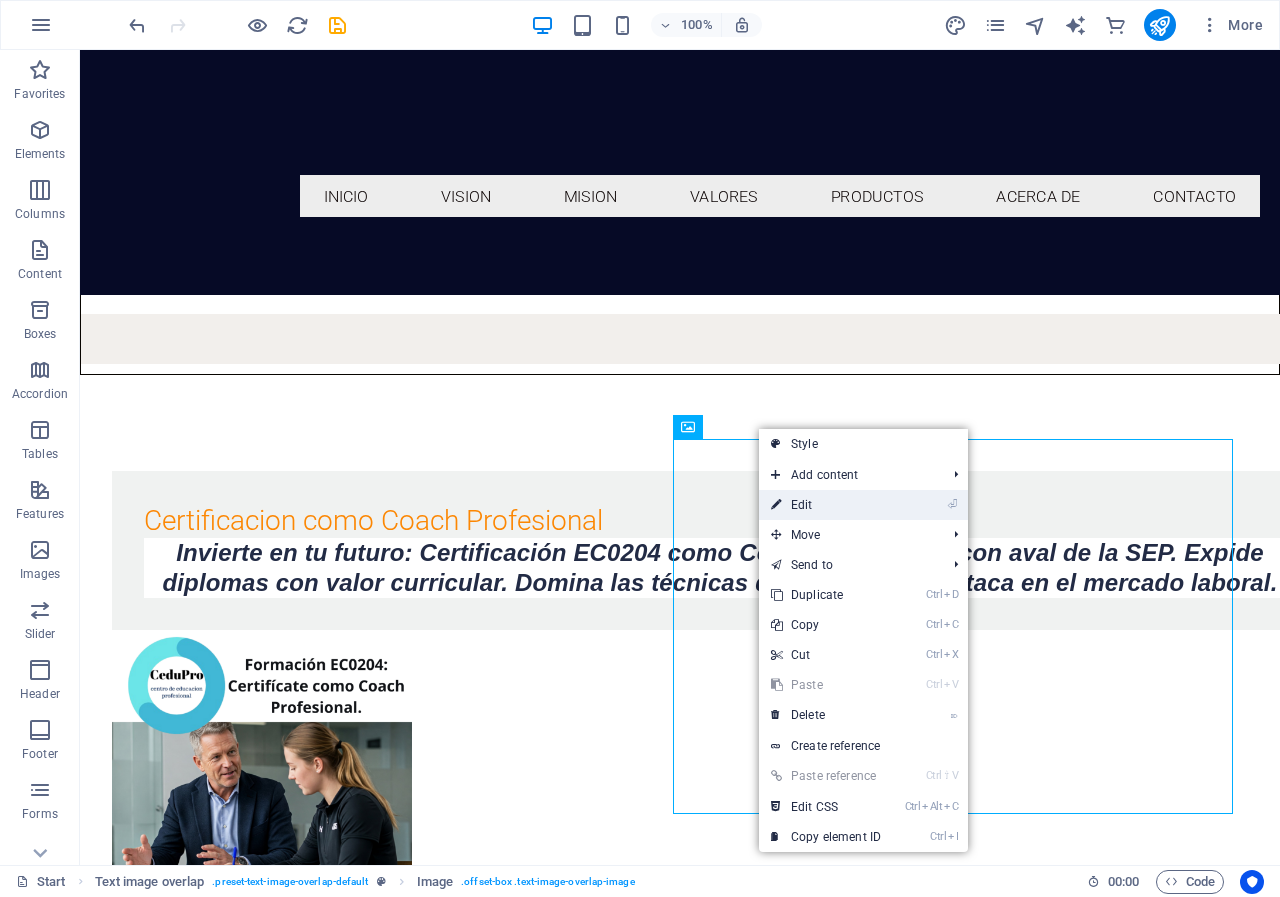 click on "⏎  Edit" at bounding box center (826, 505) 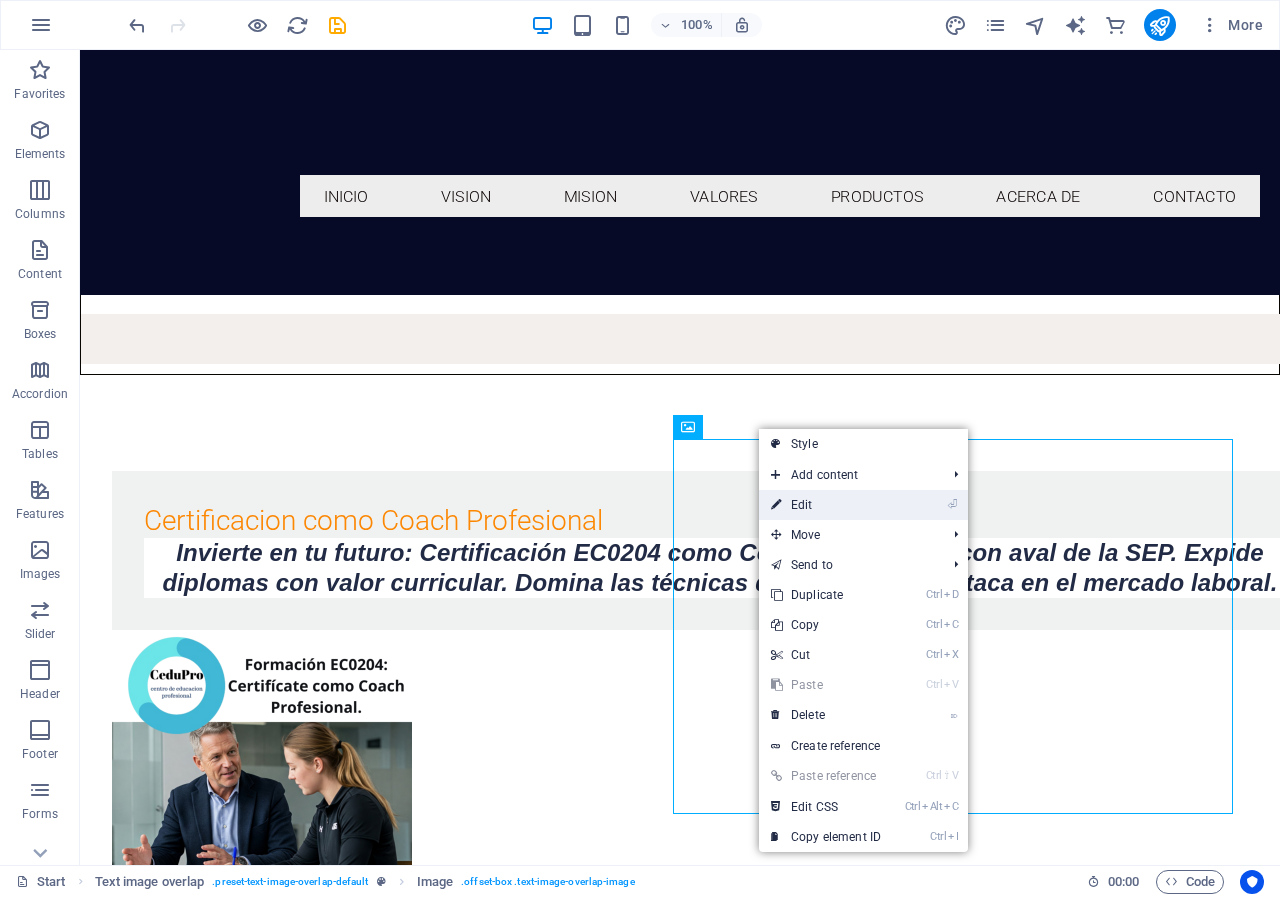 select on "px" 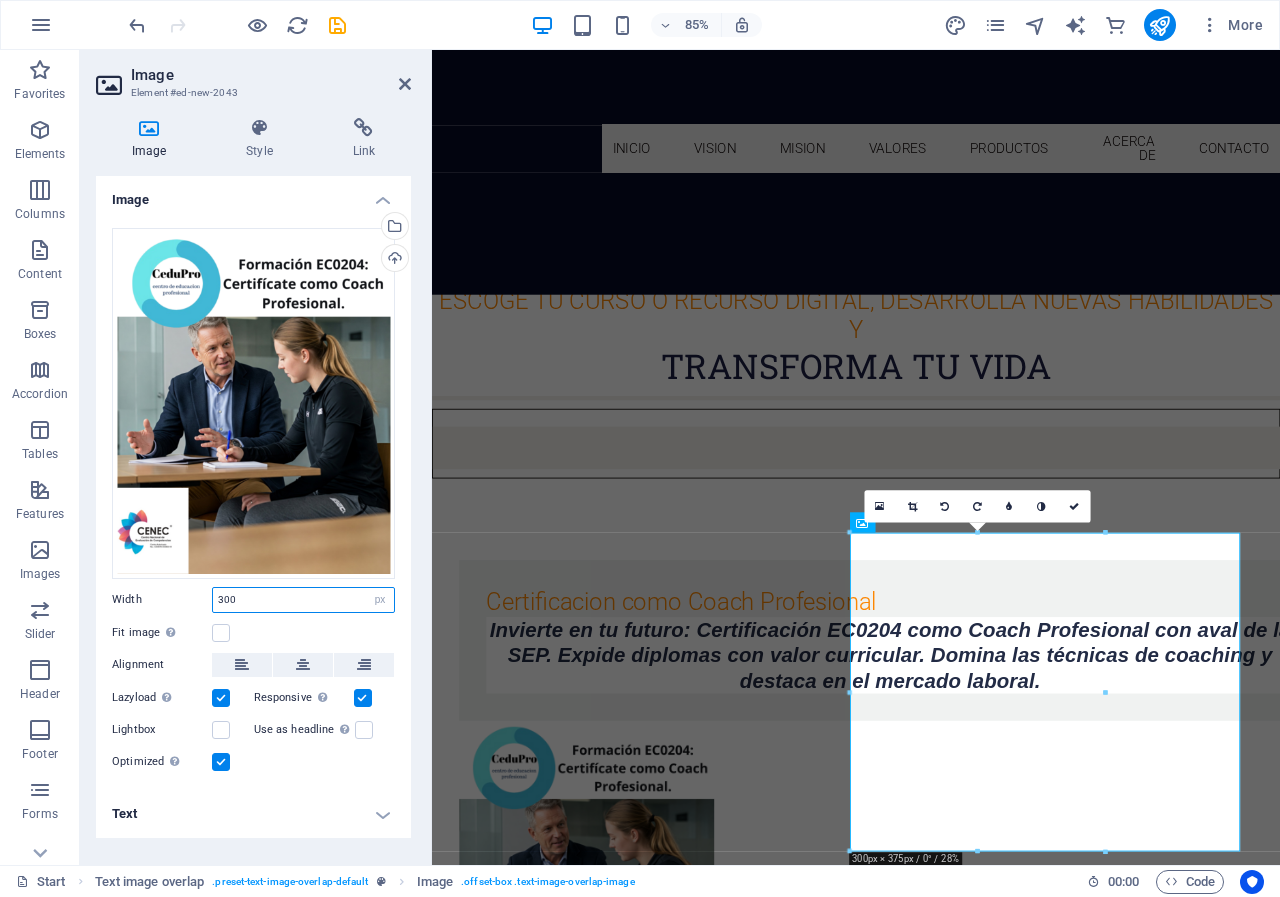 drag, startPoint x: 251, startPoint y: 595, endPoint x: 106, endPoint y: 606, distance: 145.41664 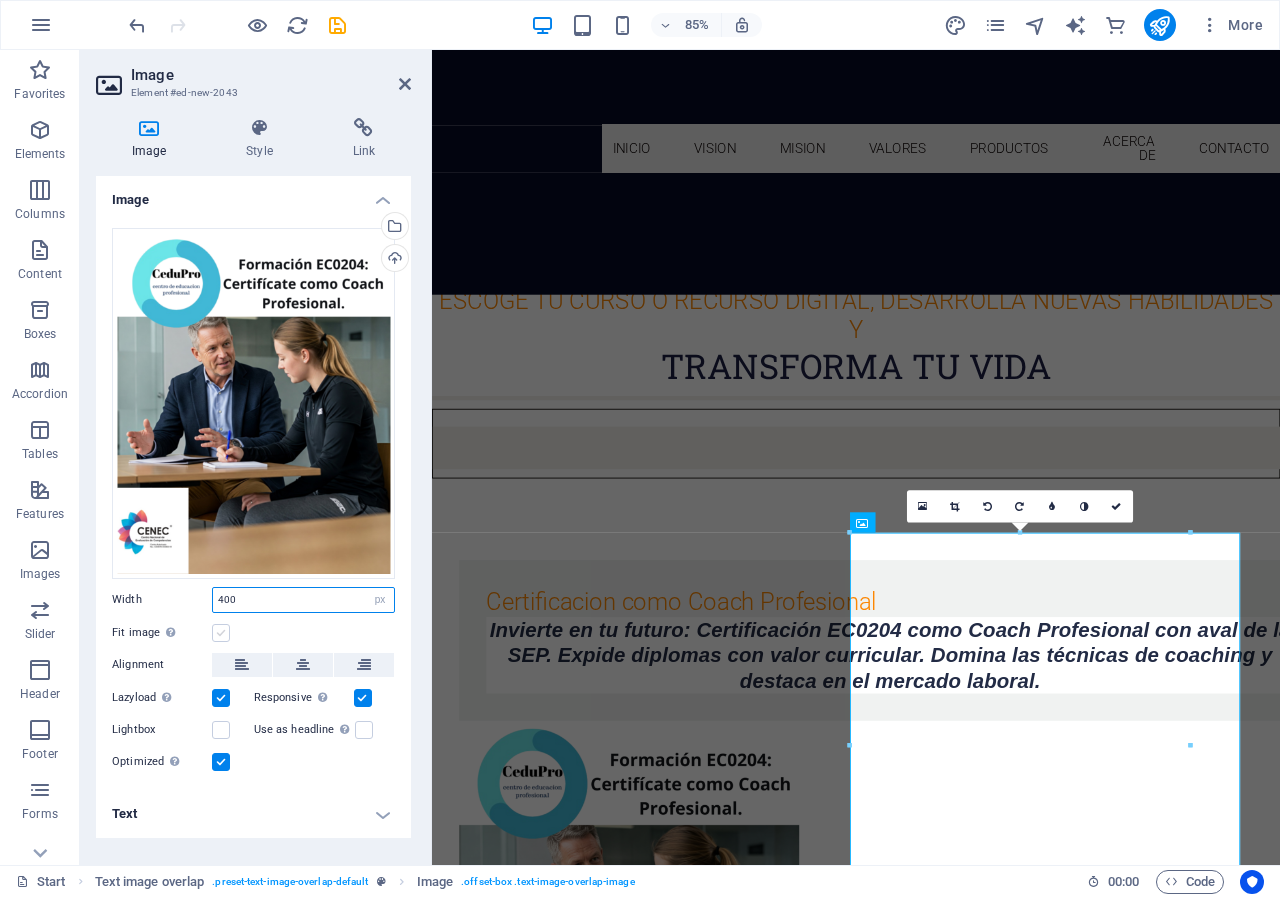 type on "400" 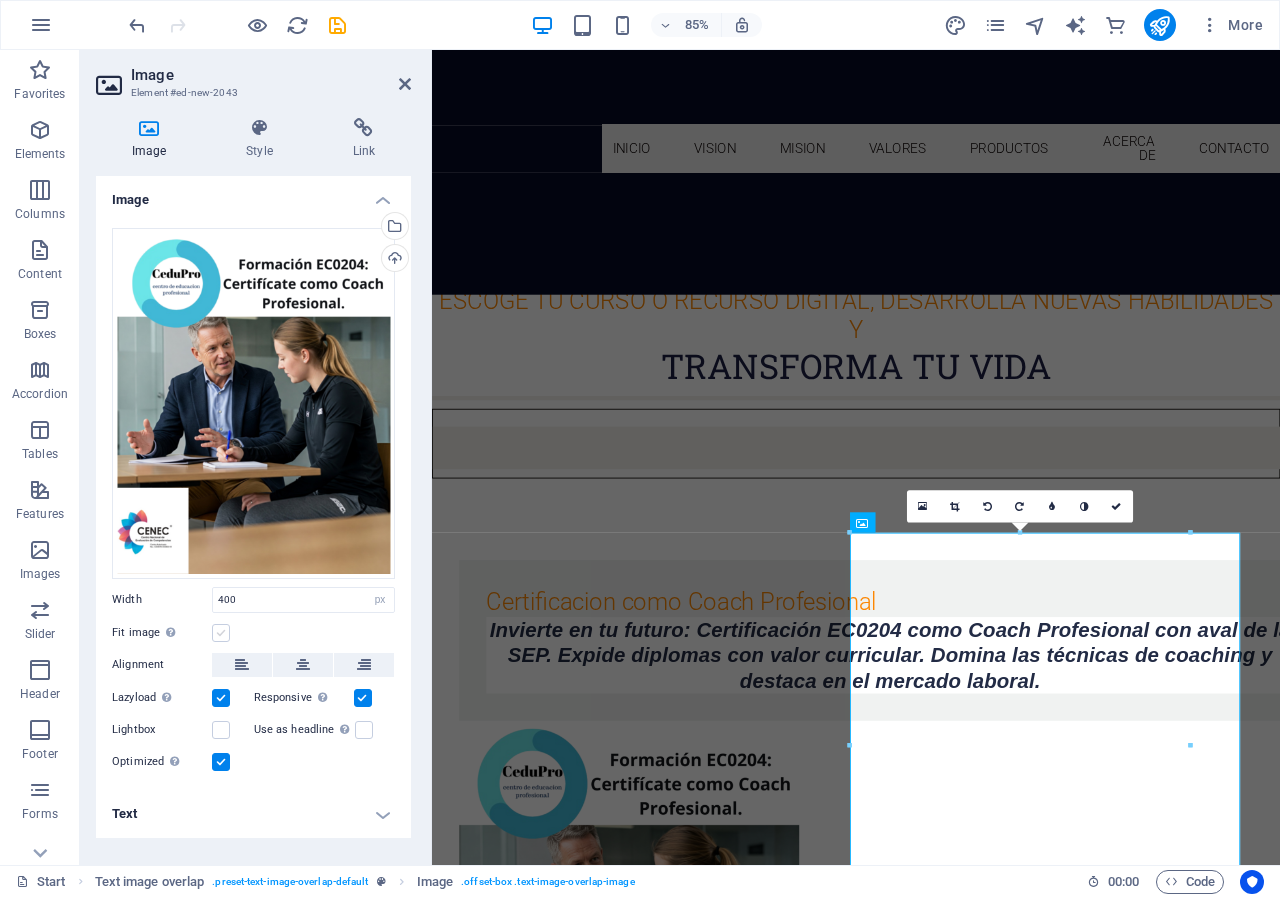 click at bounding box center [221, 633] 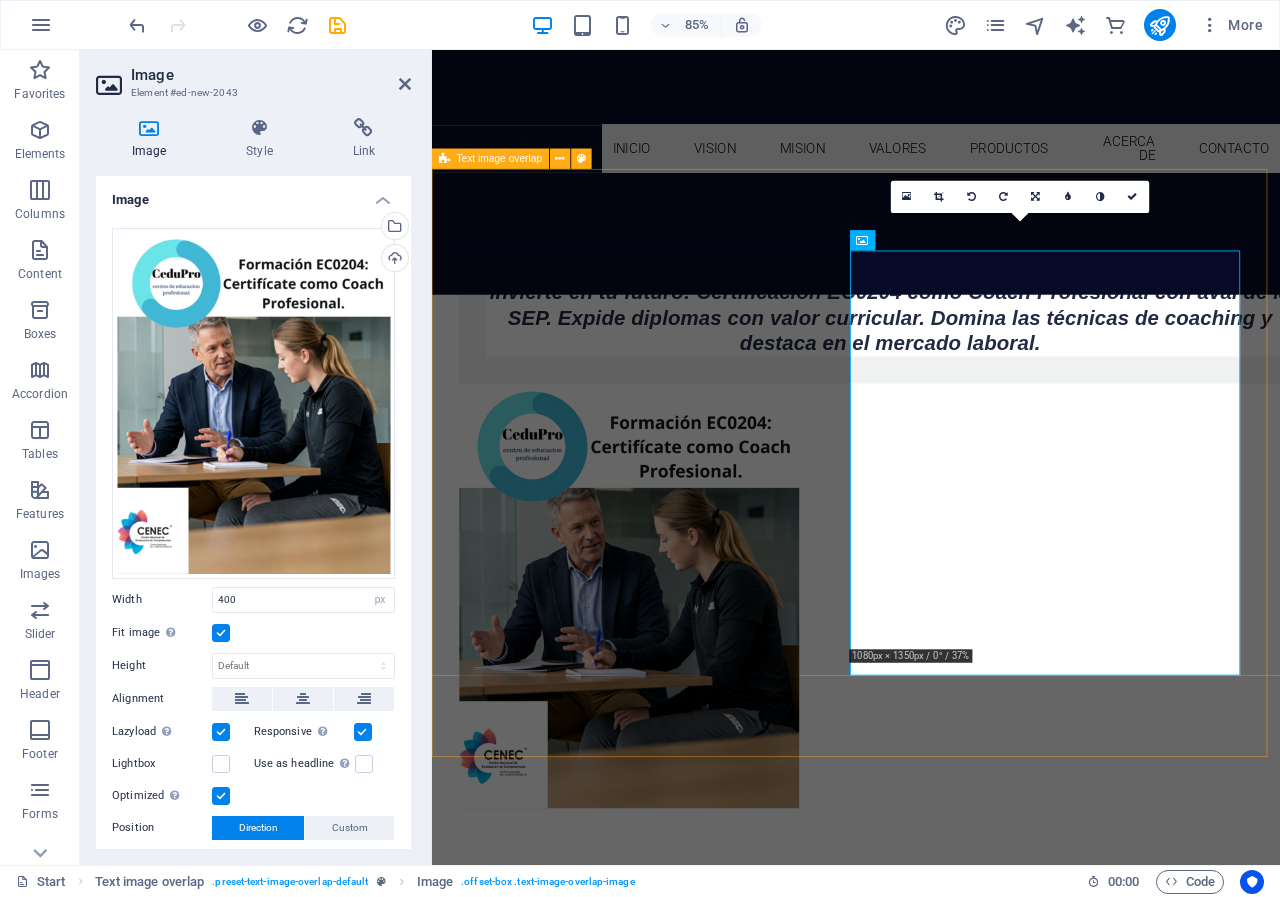 scroll, scrollTop: 810, scrollLeft: 0, axis: vertical 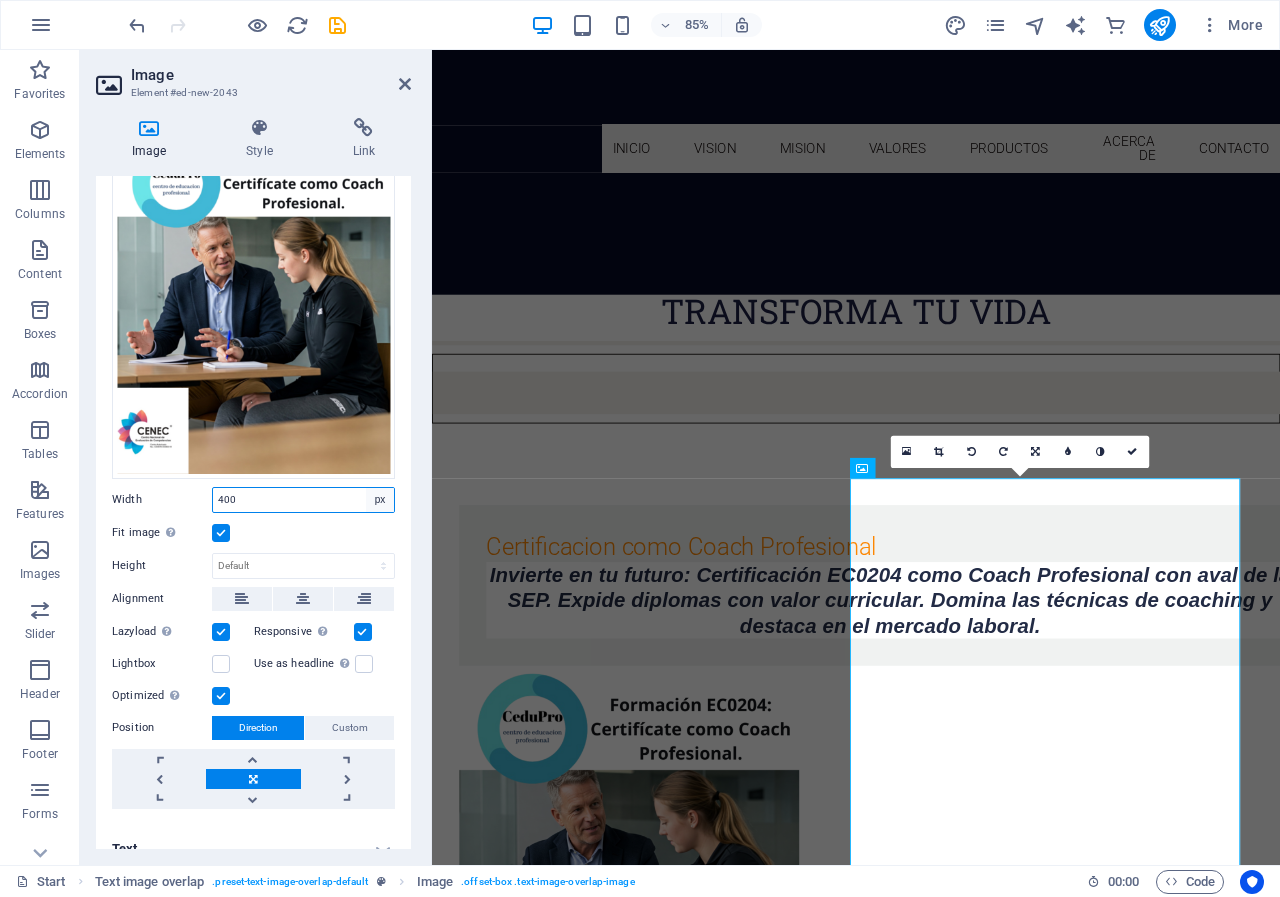 click on "Default auto px rem % em vh vw" at bounding box center [380, 500] 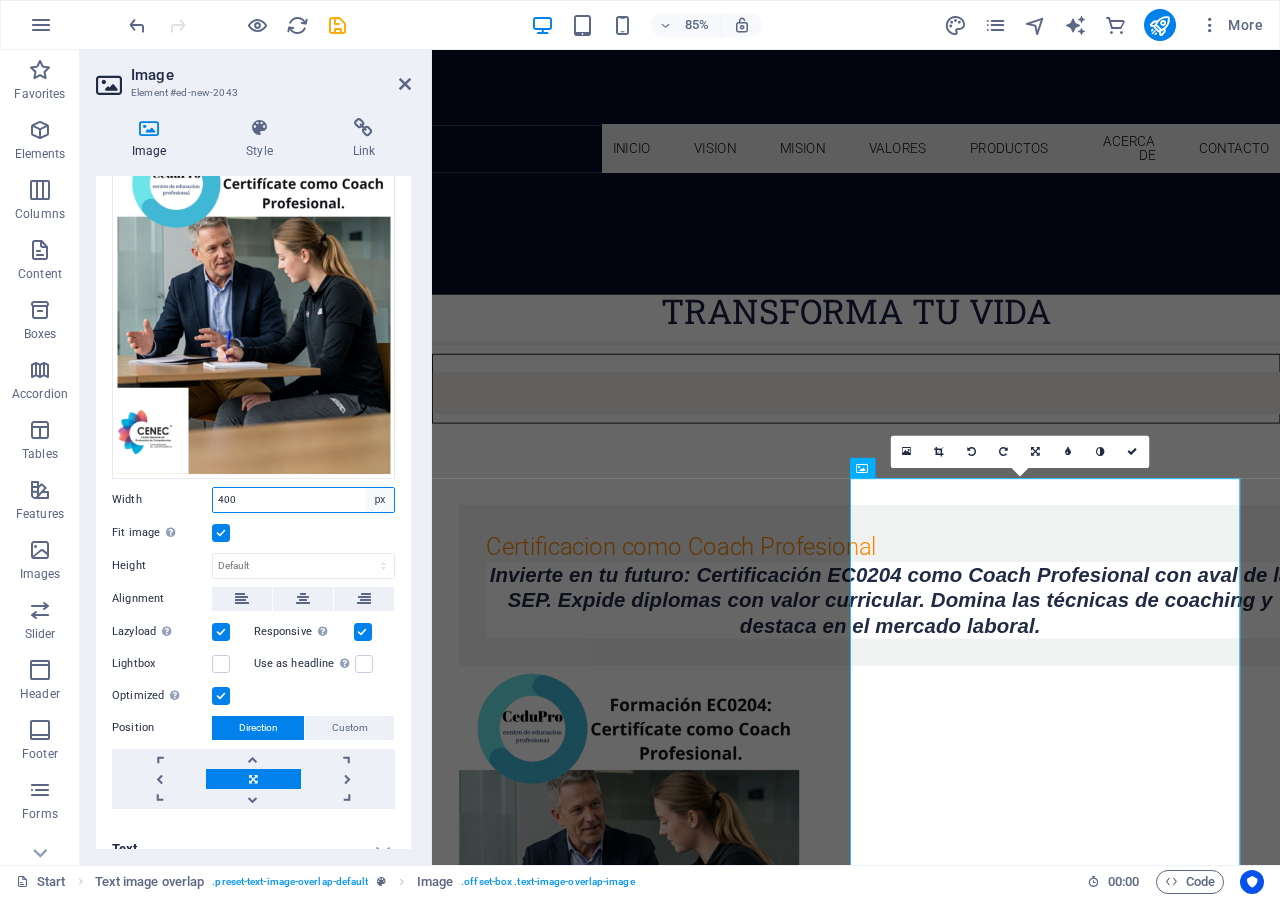 select on "%" 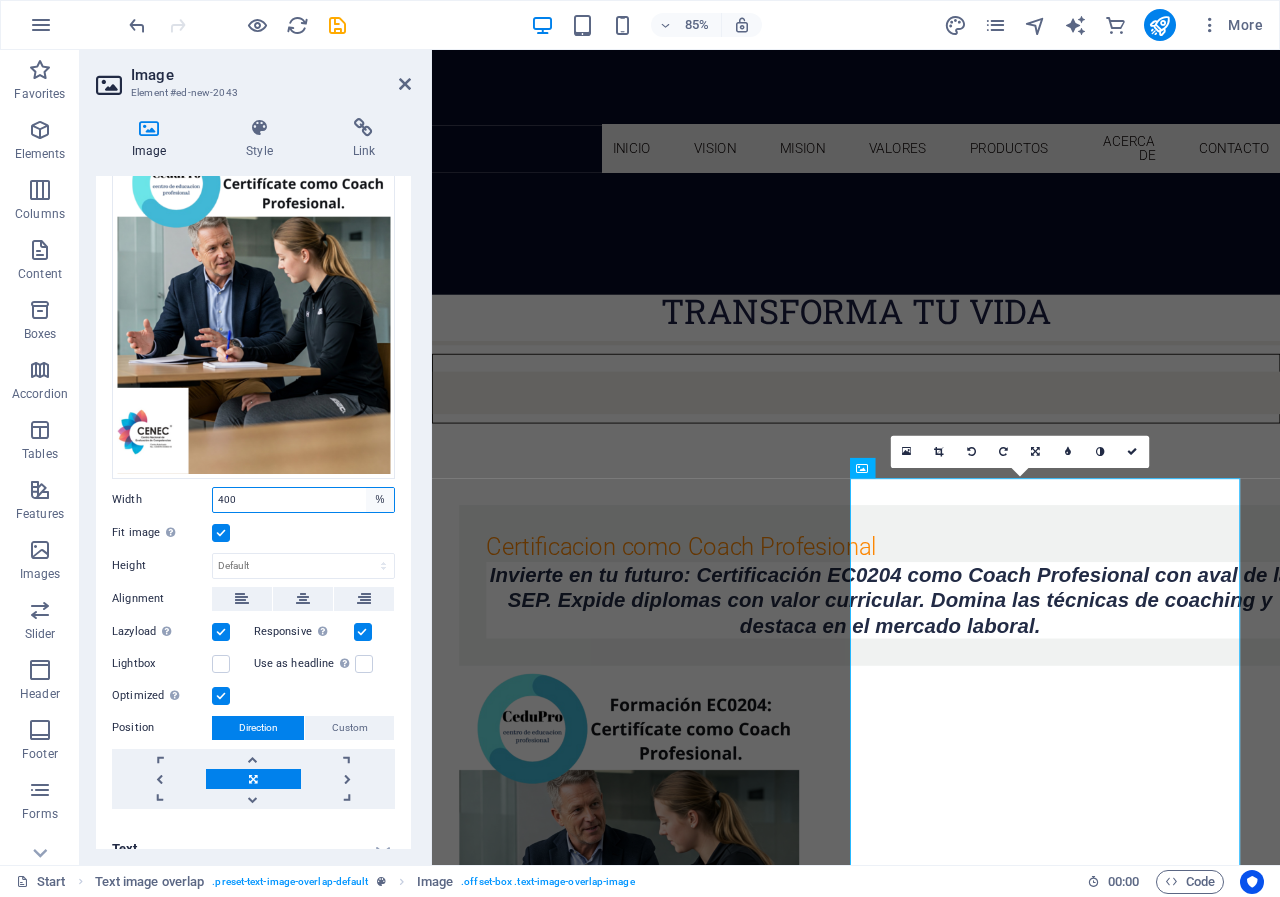 click on "Default auto px rem % em vh vw" at bounding box center [380, 500] 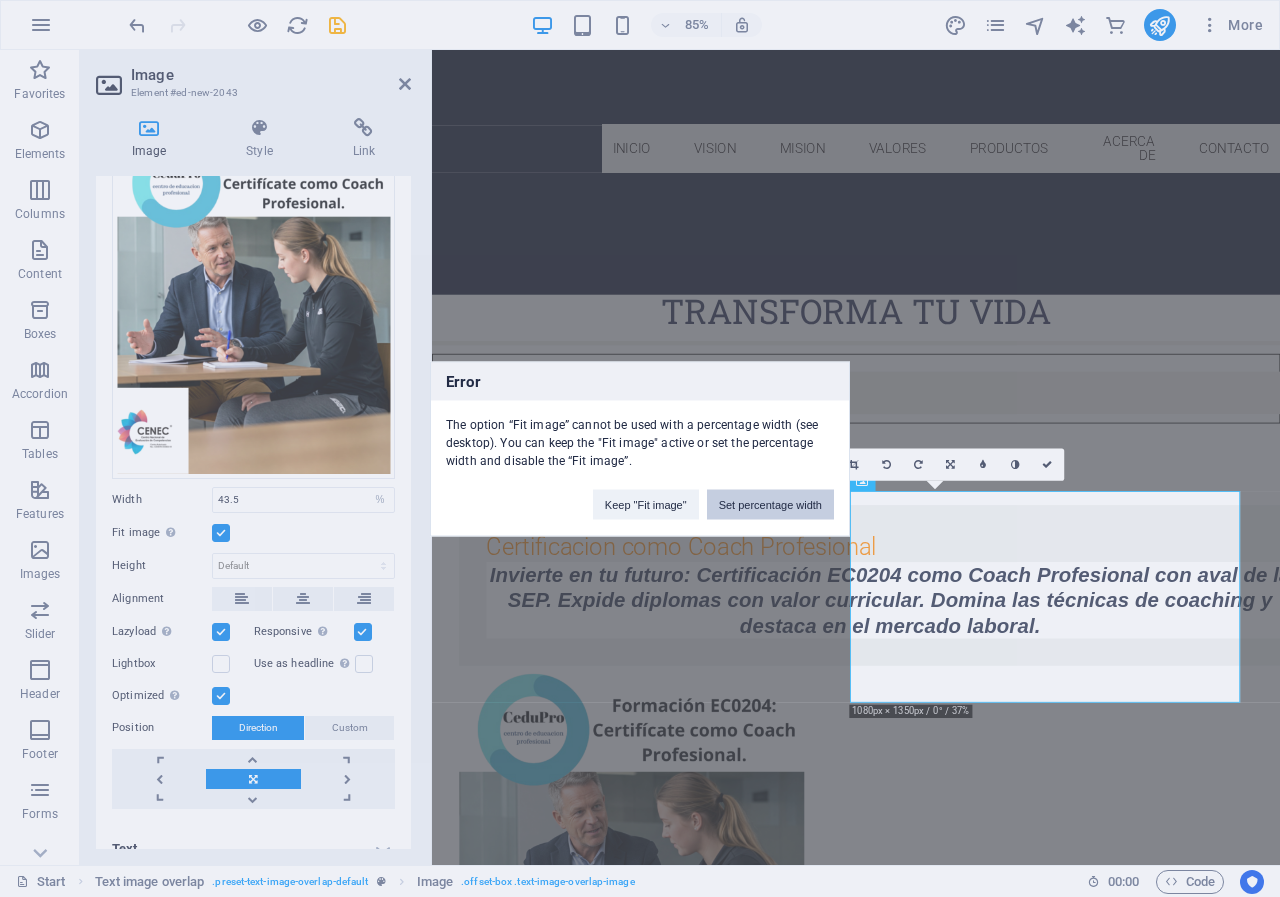 click on "Set percentage width" at bounding box center [770, 504] 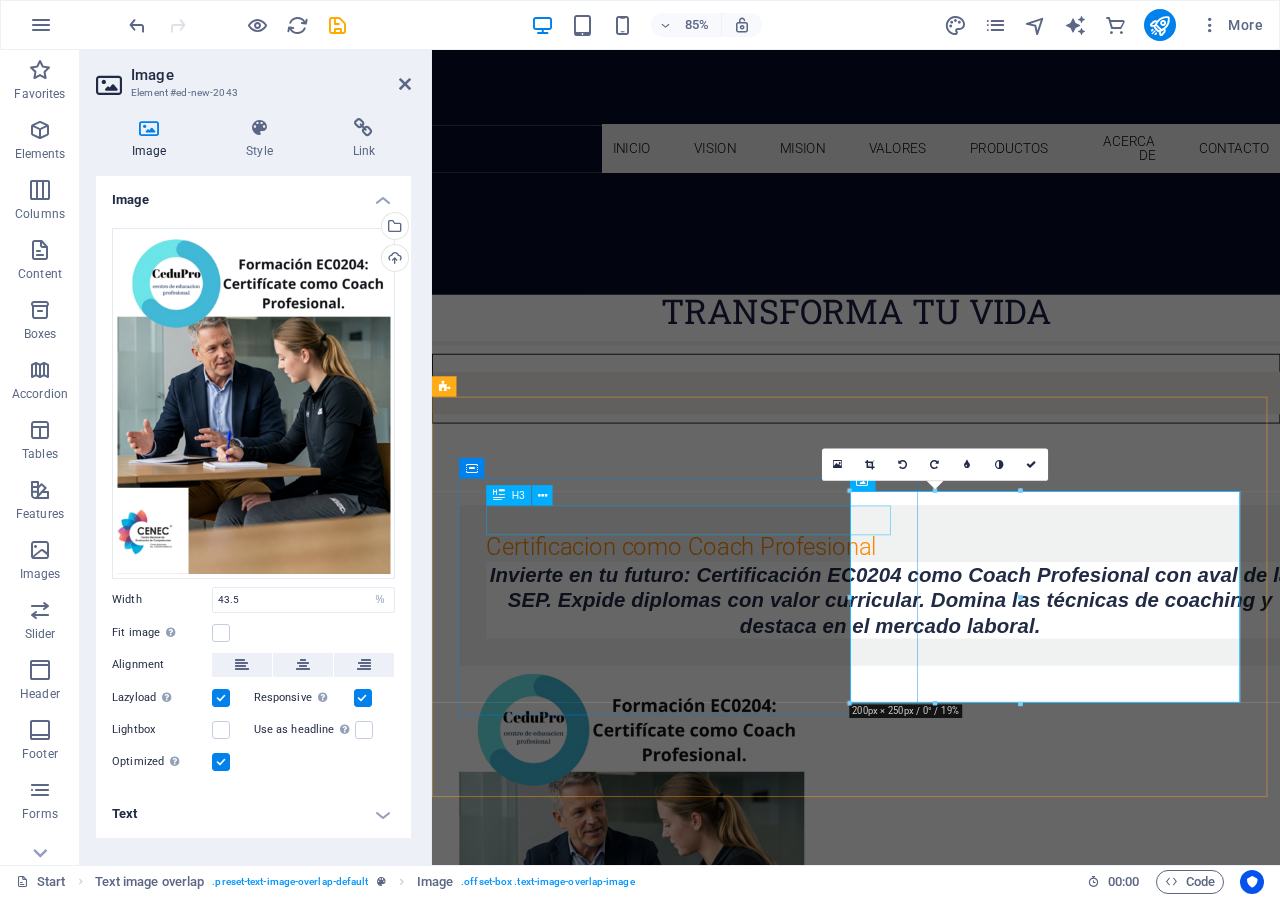 scroll, scrollTop: 0, scrollLeft: 0, axis: both 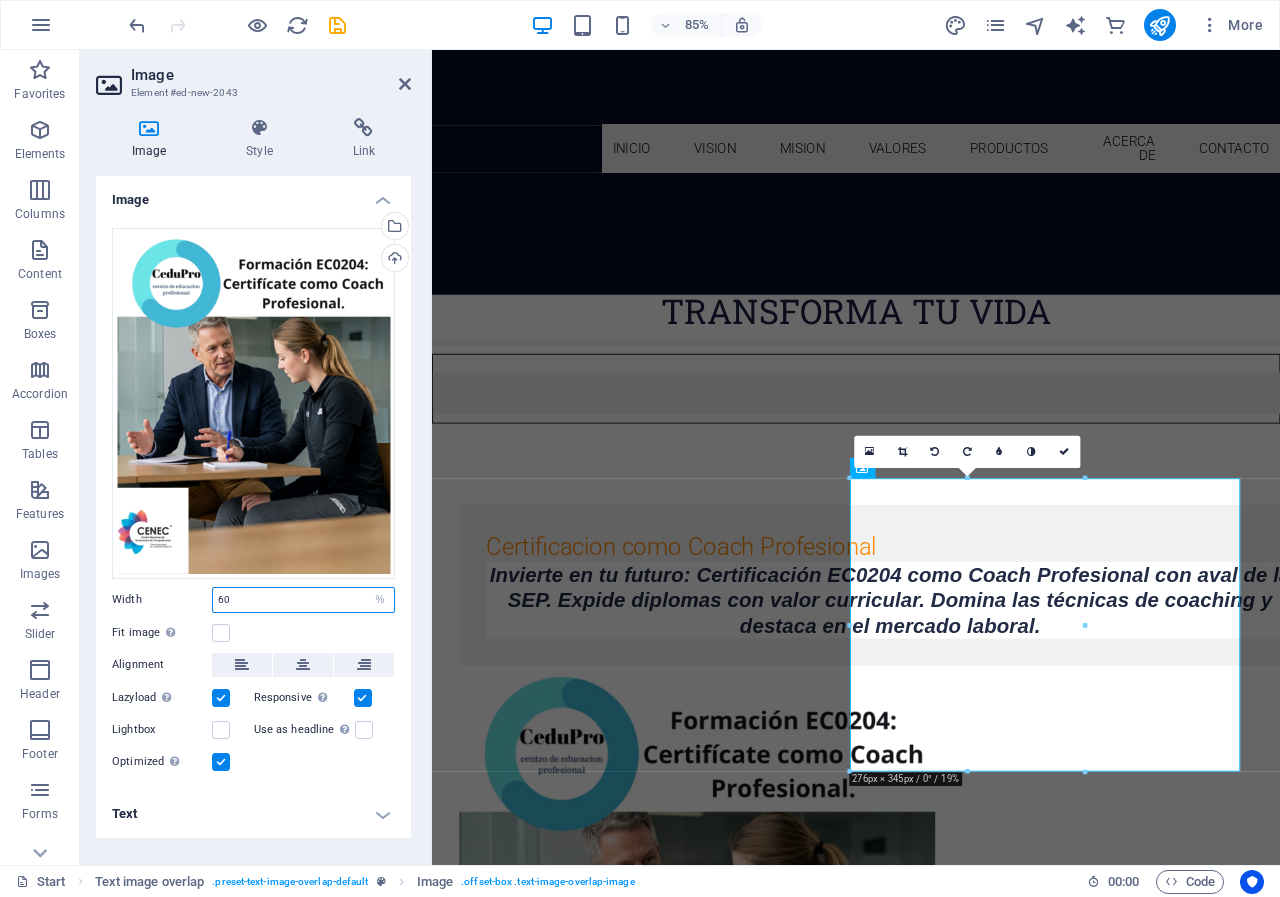 drag, startPoint x: 241, startPoint y: 602, endPoint x: 145, endPoint y: 618, distance: 97.3242 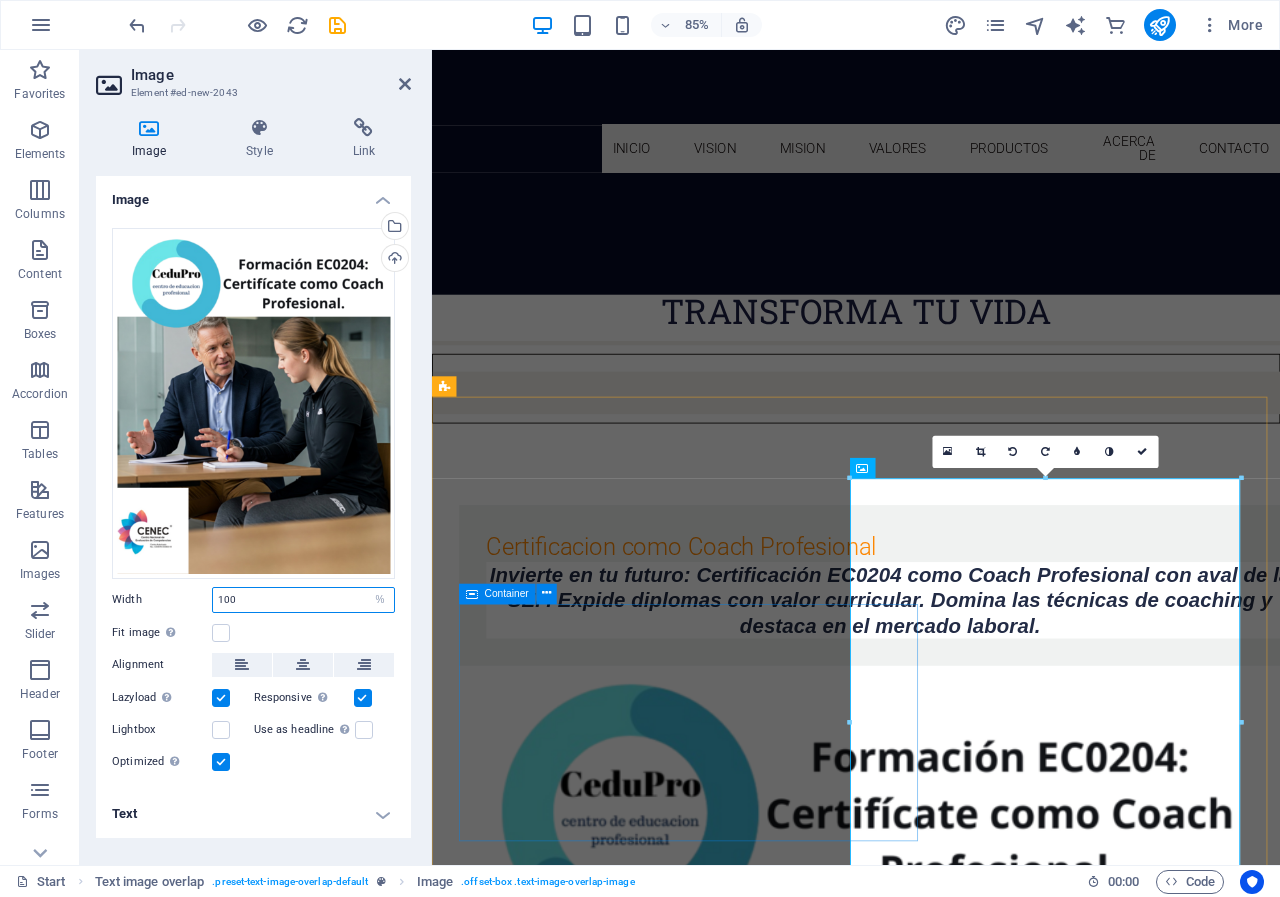 type on "100" 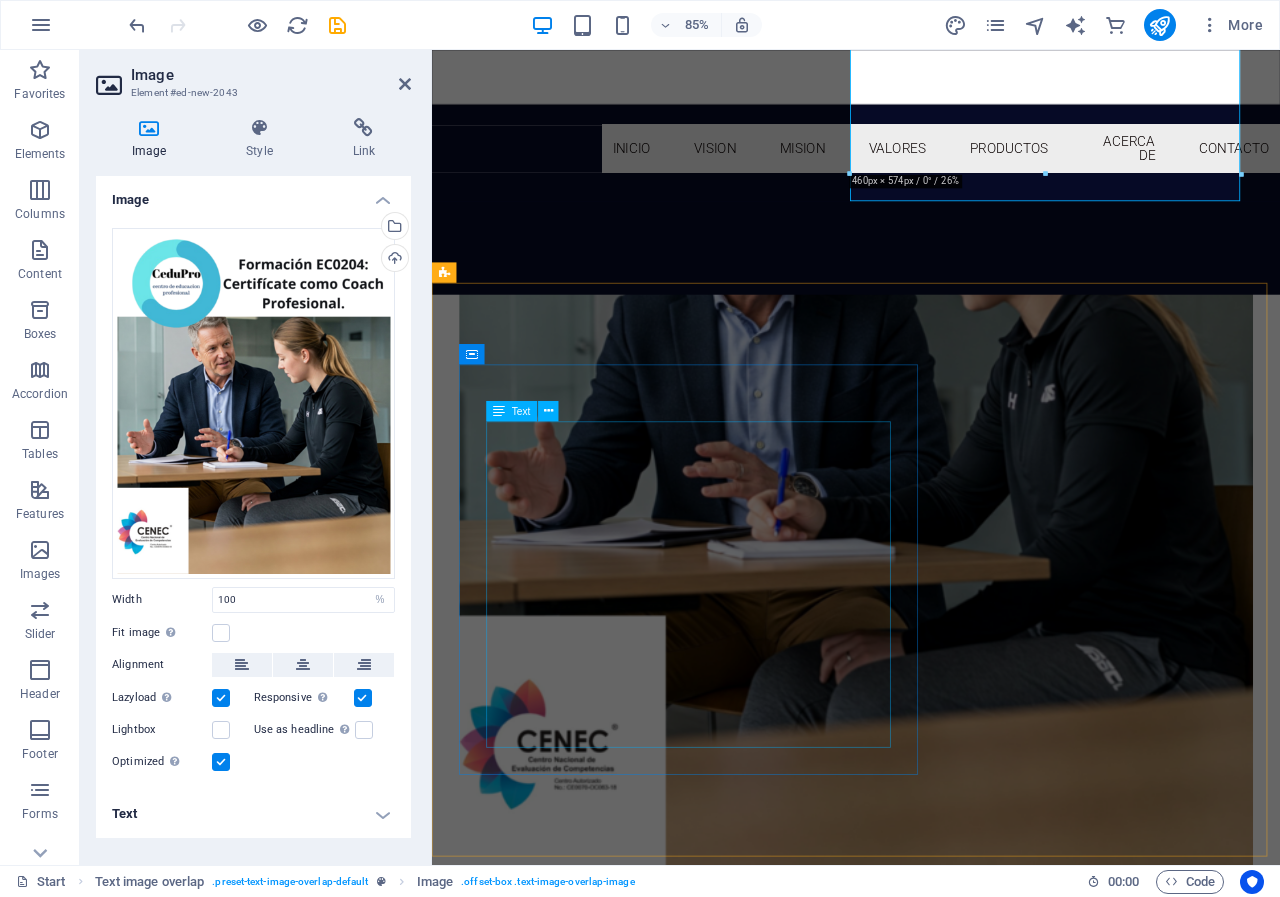 scroll, scrollTop: 1542, scrollLeft: 0, axis: vertical 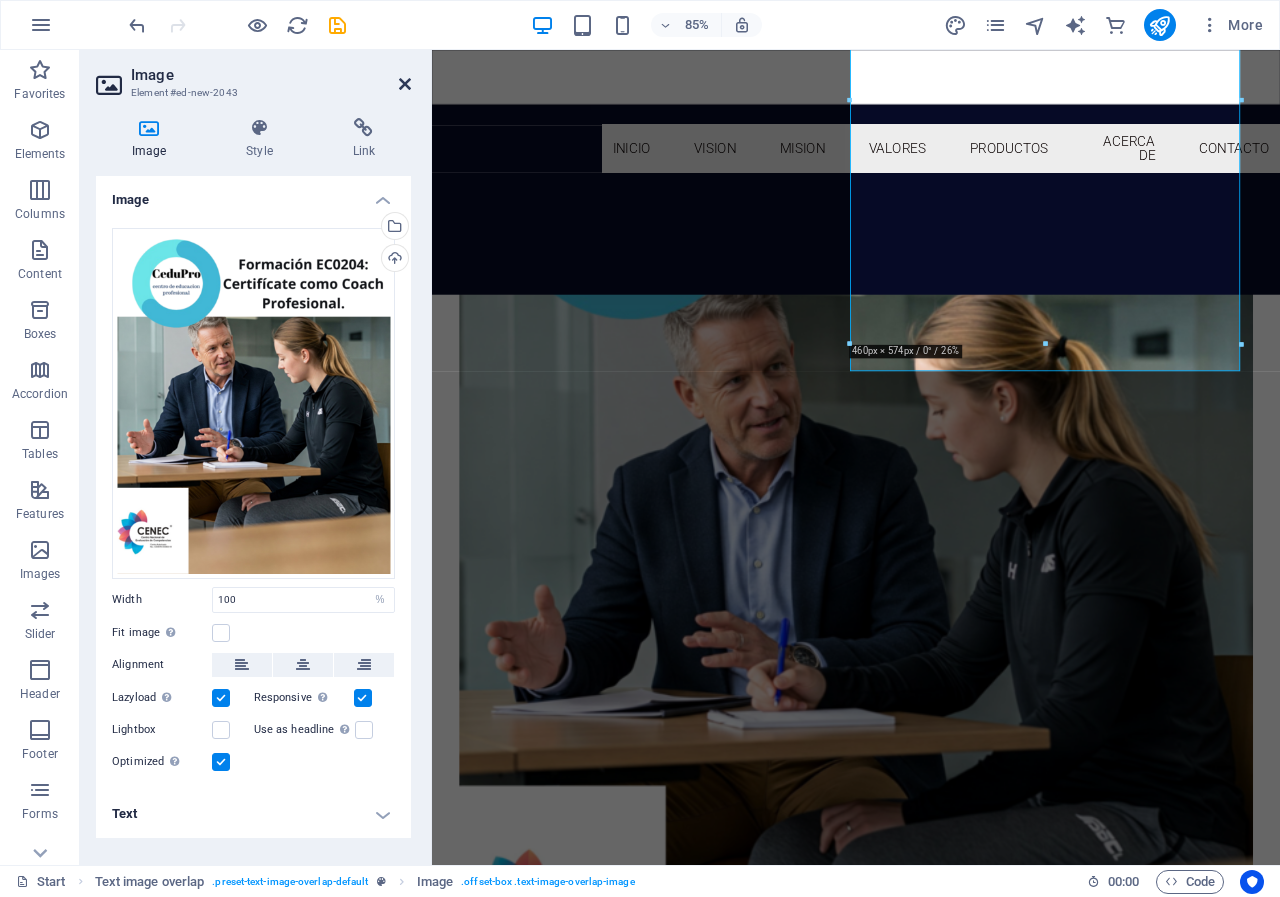 click at bounding box center [405, 84] 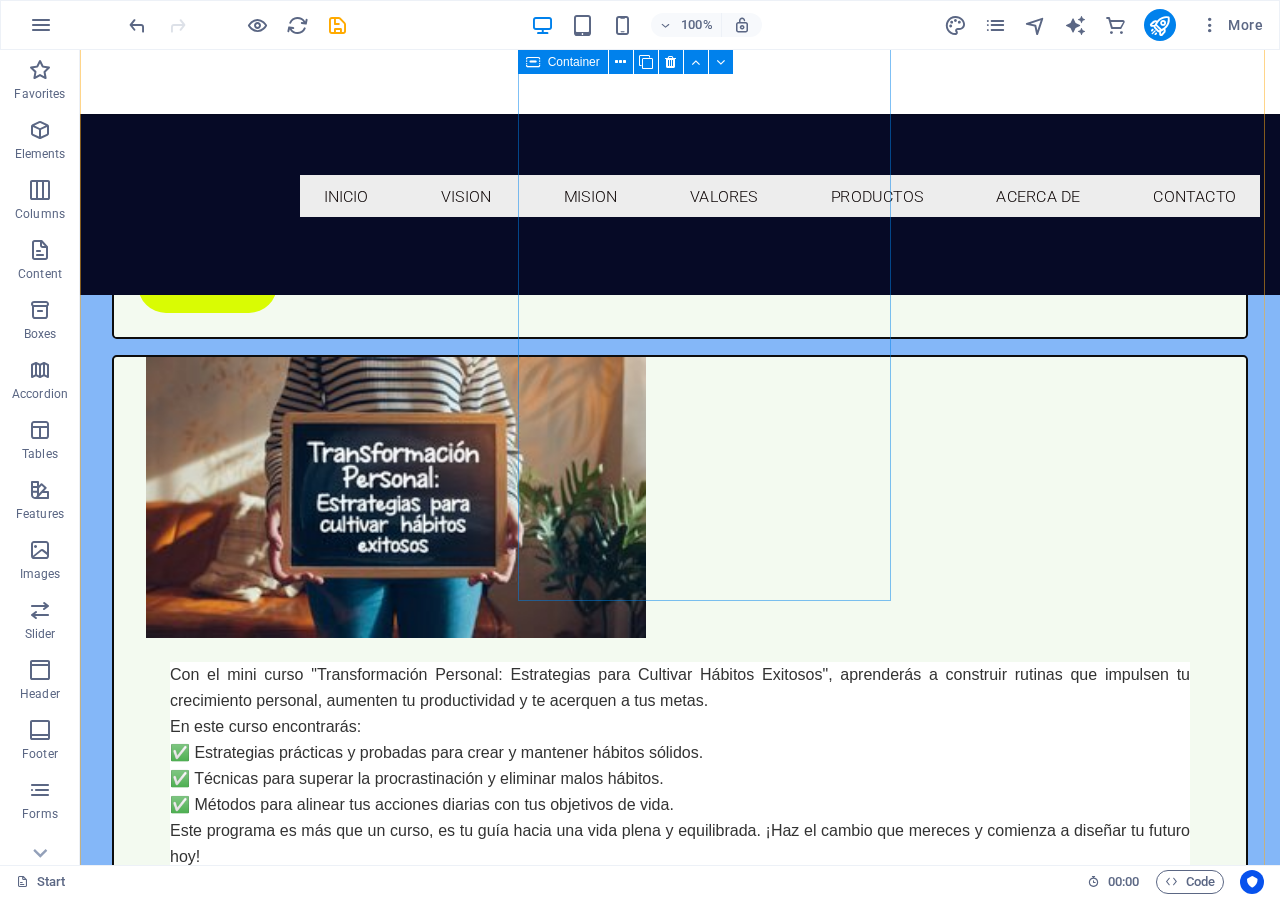 scroll, scrollTop: 4777, scrollLeft: 0, axis: vertical 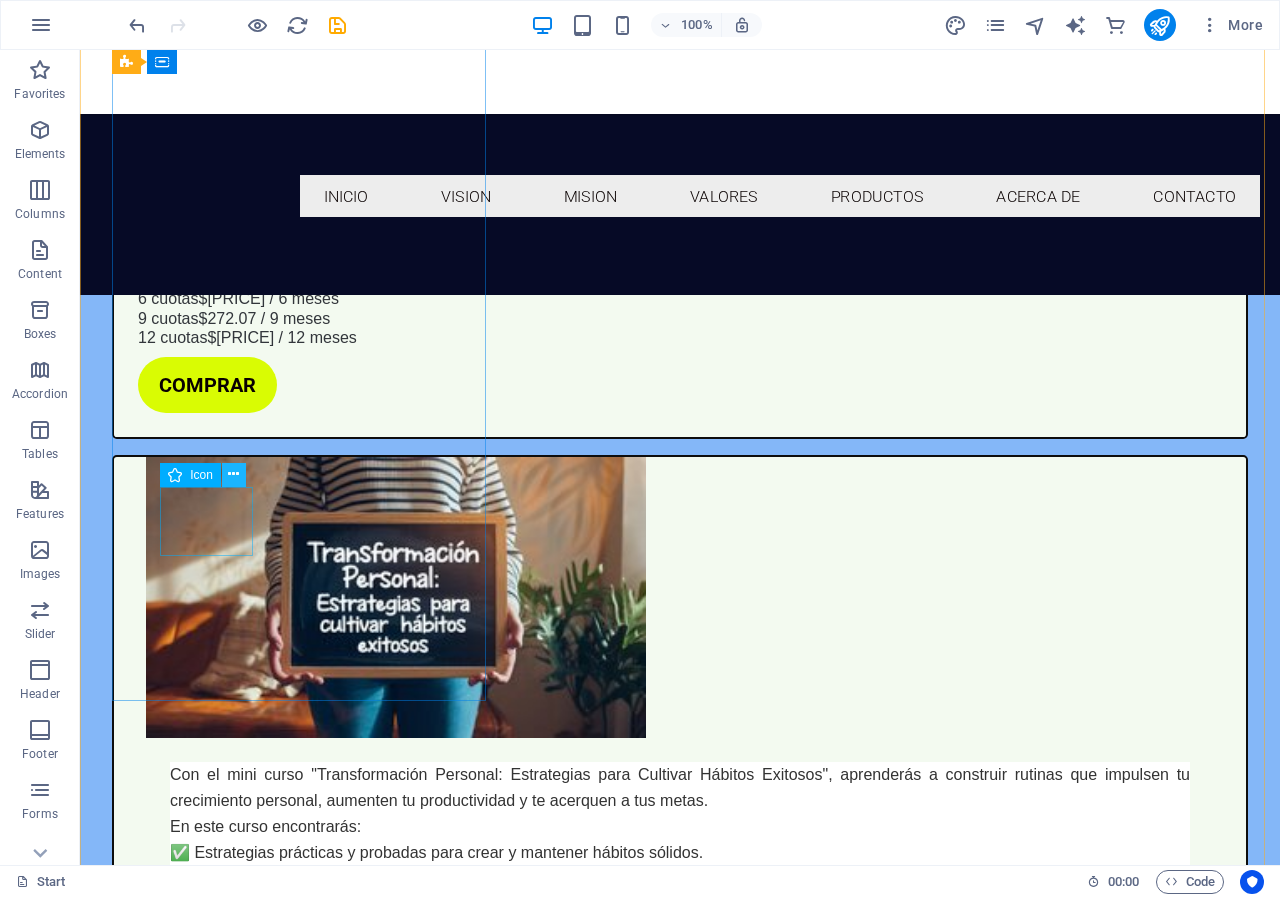 click at bounding box center [233, 474] 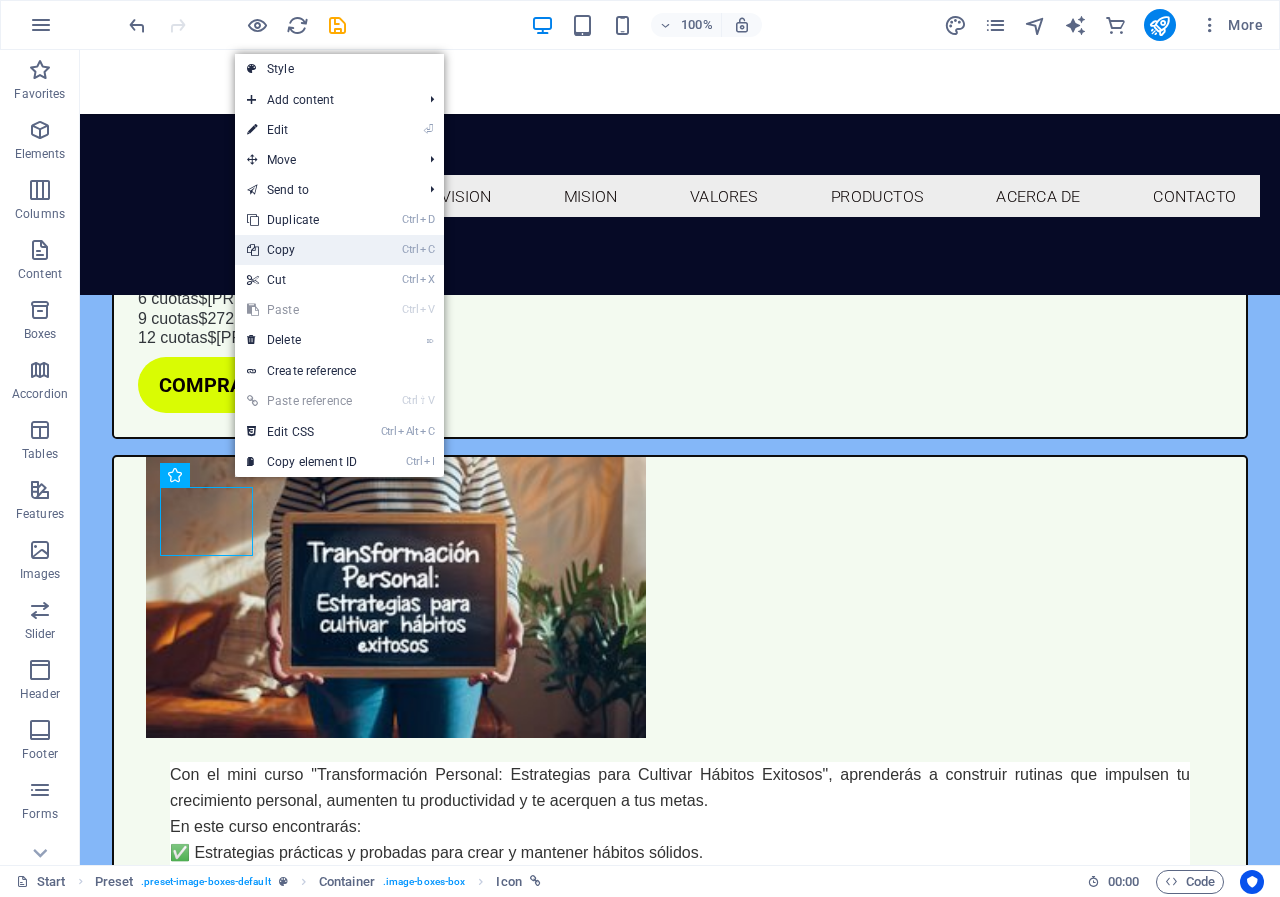 click on "Ctrl C  Copy" at bounding box center [302, 250] 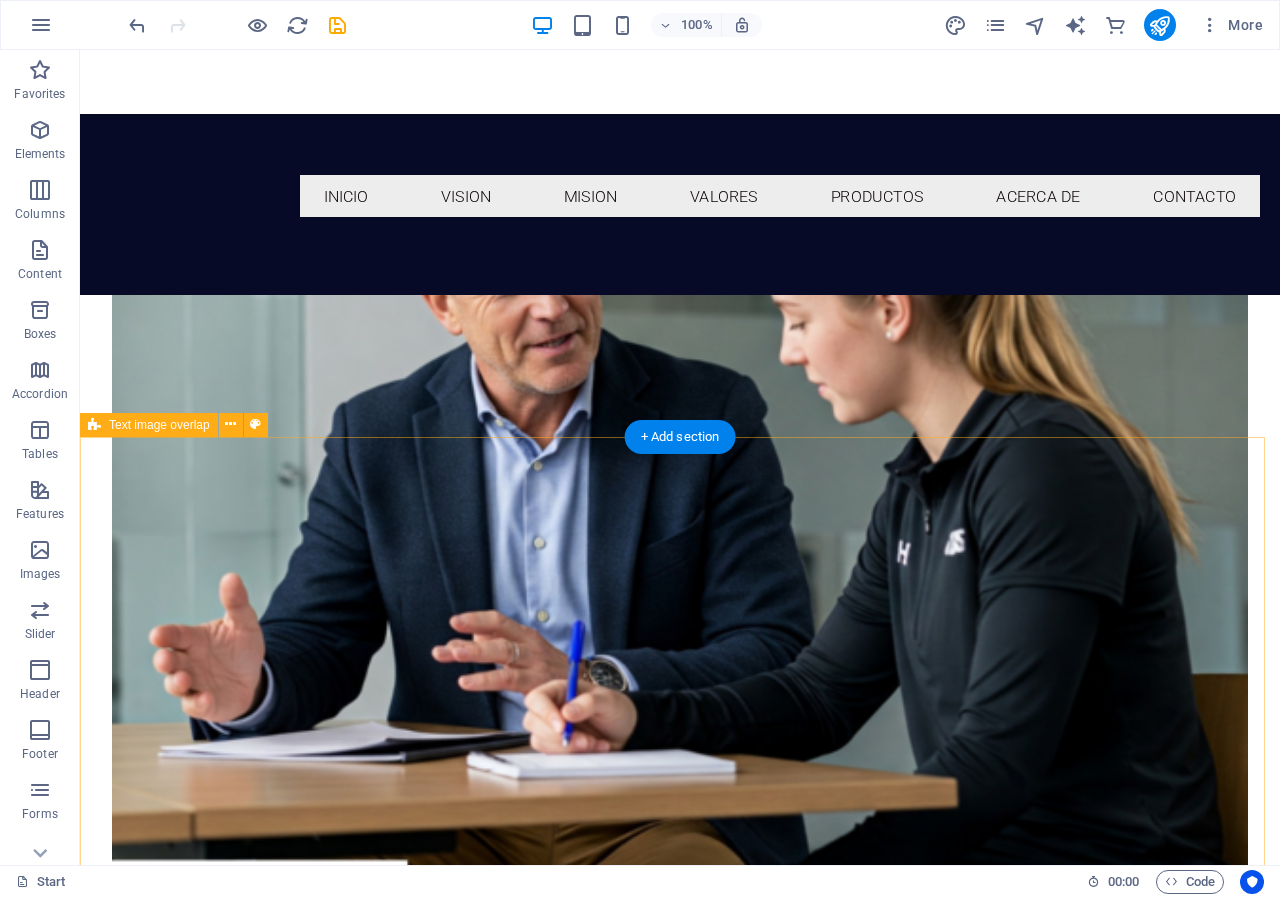 scroll, scrollTop: 1877, scrollLeft: 0, axis: vertical 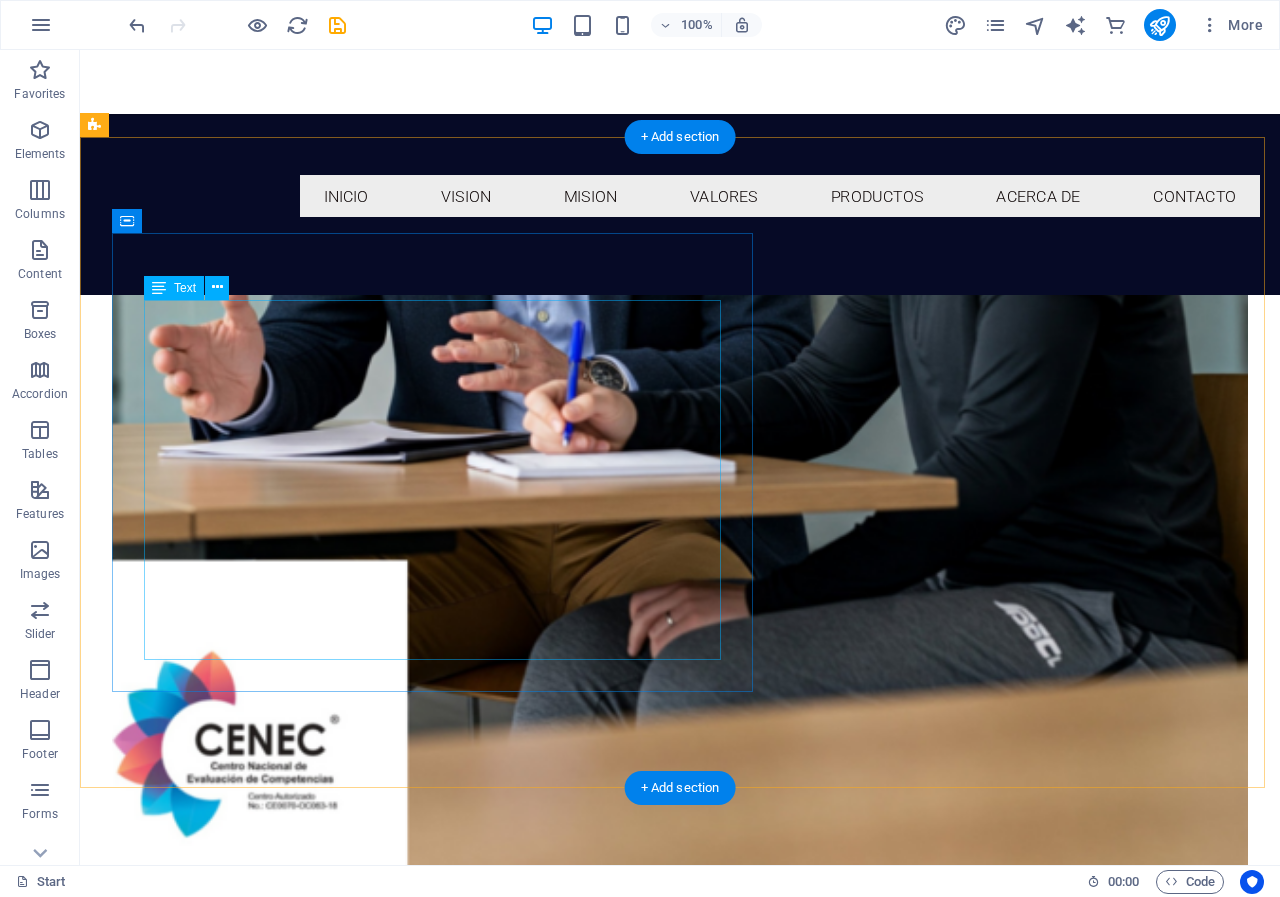 click on "CURSO DE TEOLOGIA BIBLICA  🔍 Curso Online de Teología Bíblica Una guía clara, práctica y transformadora para descubrir el gran mensaje que une toda la Biblia.  🧠 ¿Qué incluye?  ✅ 8 módulos en video  ✅ 1 clase por semana  ✅ Material descargable  ✅ Acceso desde cualquier lugar  ✅ Acompañamiento por WhatsApp  Este curso es ideal para:  📖 Nuevos creyentes que quieren entender la Biblia como un todo  🎓 Estudiantes o líderes que desean profundizar en su fe  🙏 Cualquier persona que quiera conocer a Dios a través de Su Palabra" at bounding box center (720, 1322) 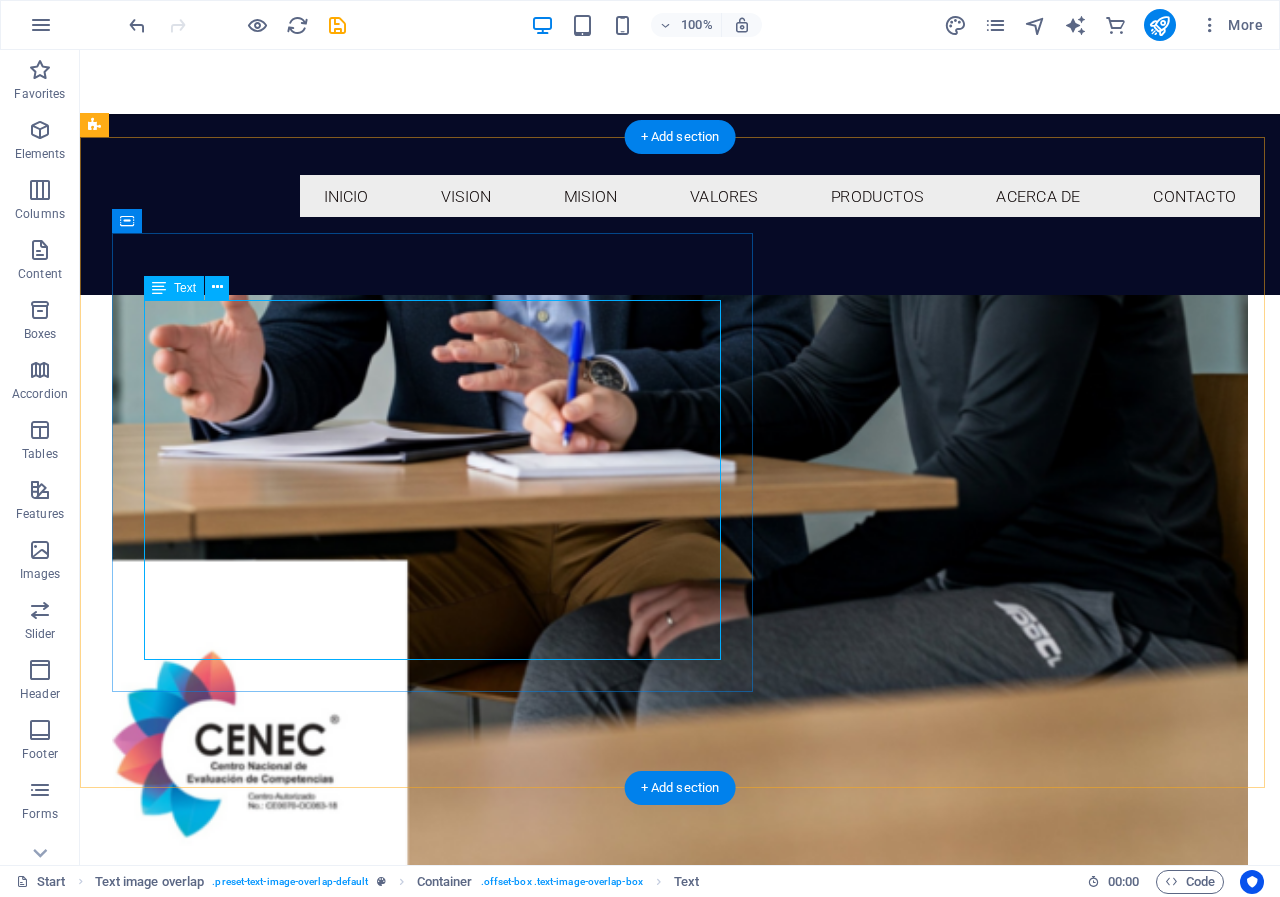click on "CURSO DE TEOLOGIA BIBLICA  🔍 Curso Online de Teología Bíblica Una guía clara, práctica y transformadora para descubrir el gran mensaje que une toda la Biblia.  🧠 ¿Qué incluye?  ✅ 8 módulos en video  ✅ 1 clase por semana  ✅ Material descargable  ✅ Acceso desde cualquier lugar  ✅ Acompañamiento por WhatsApp  Este curso es ideal para:  📖 Nuevos creyentes que quieren entender la Biblia como un todo  🎓 Estudiantes o líderes que desean profundizar en su fe  🙏 Cualquier persona que quiera conocer a Dios a través de Su Palabra" at bounding box center [720, 1322] 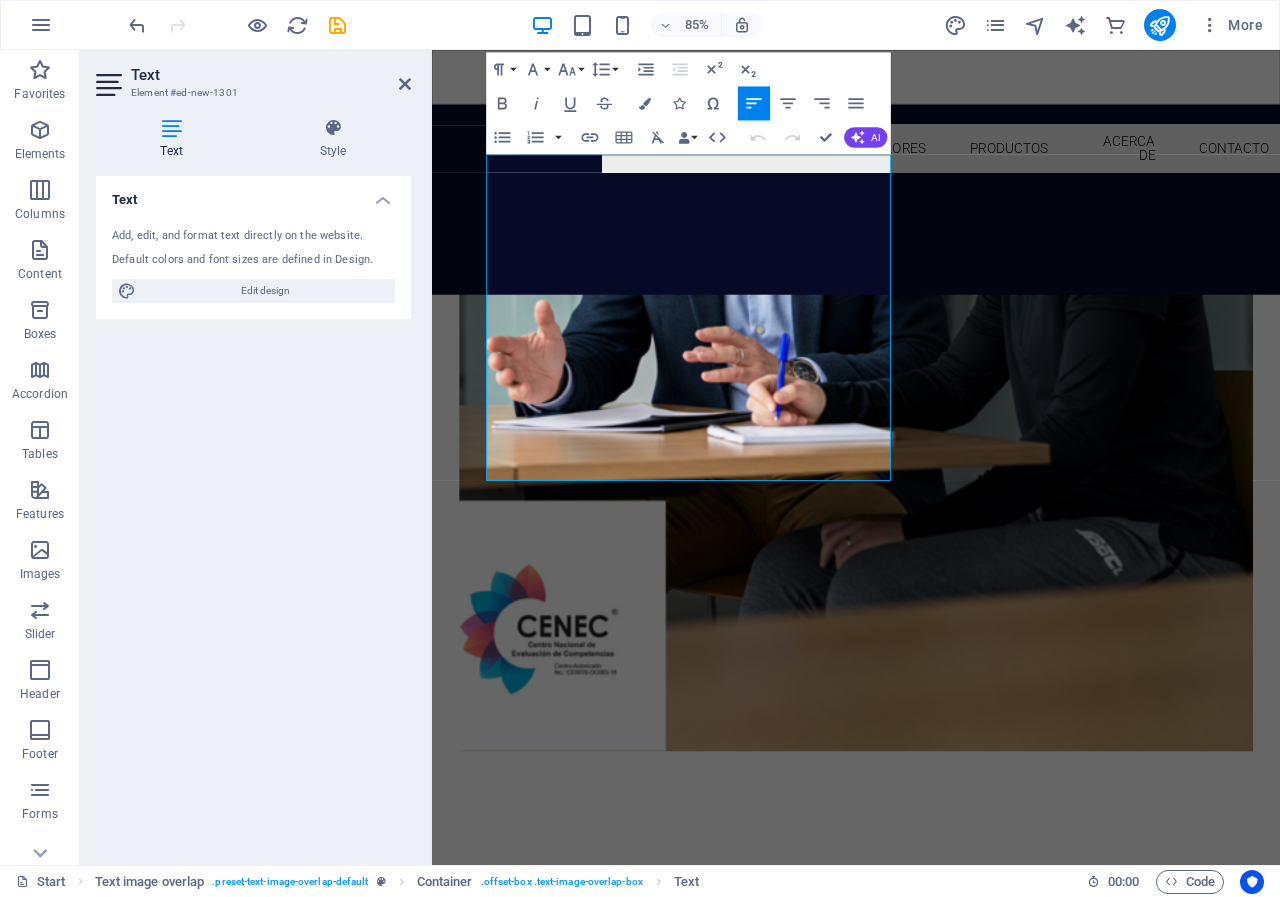 scroll, scrollTop: 2056, scrollLeft: 0, axis: vertical 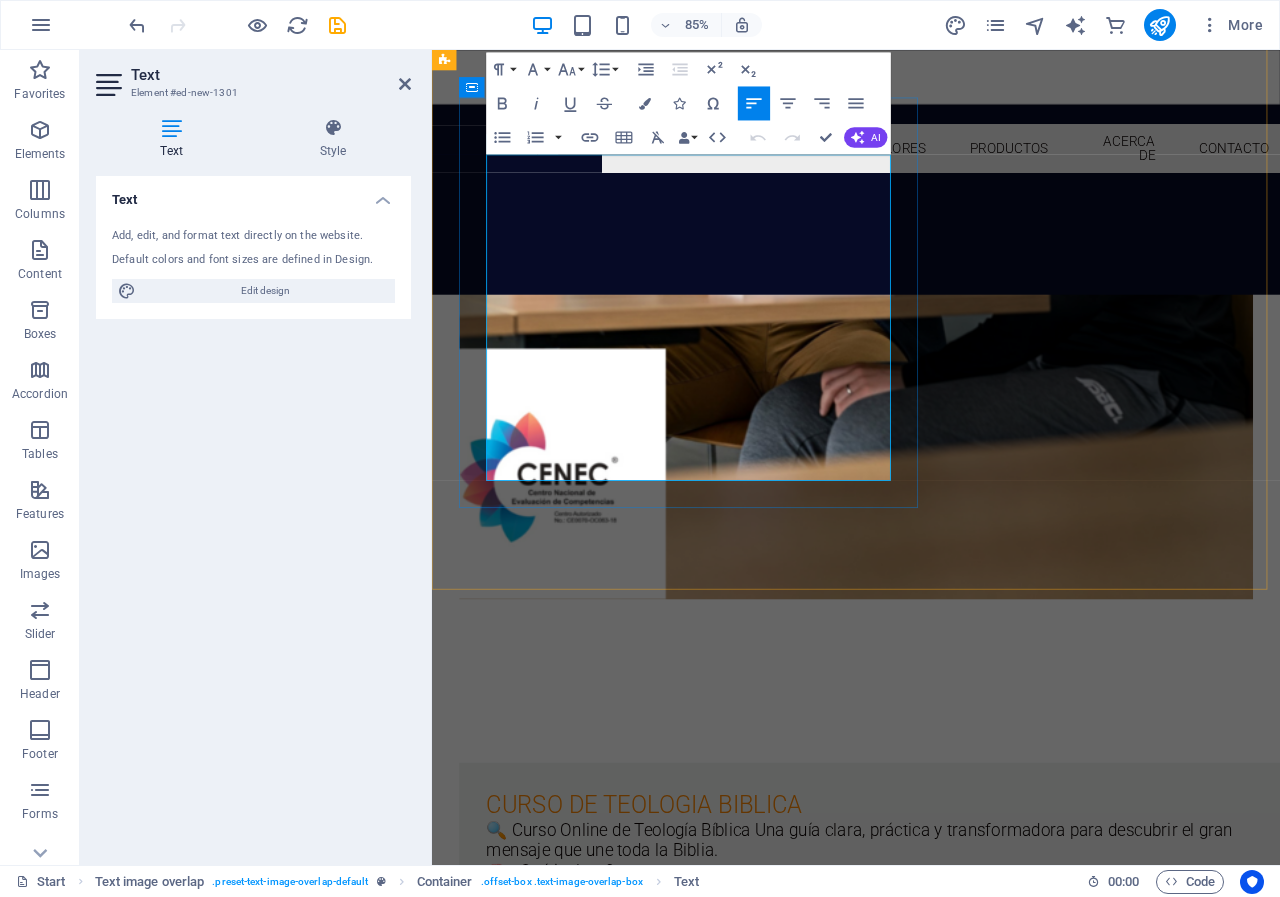 click on "🙏 Cualquier persona que quiera conocer a Dios a través de Su Palabra" at bounding box center (971, 1232) 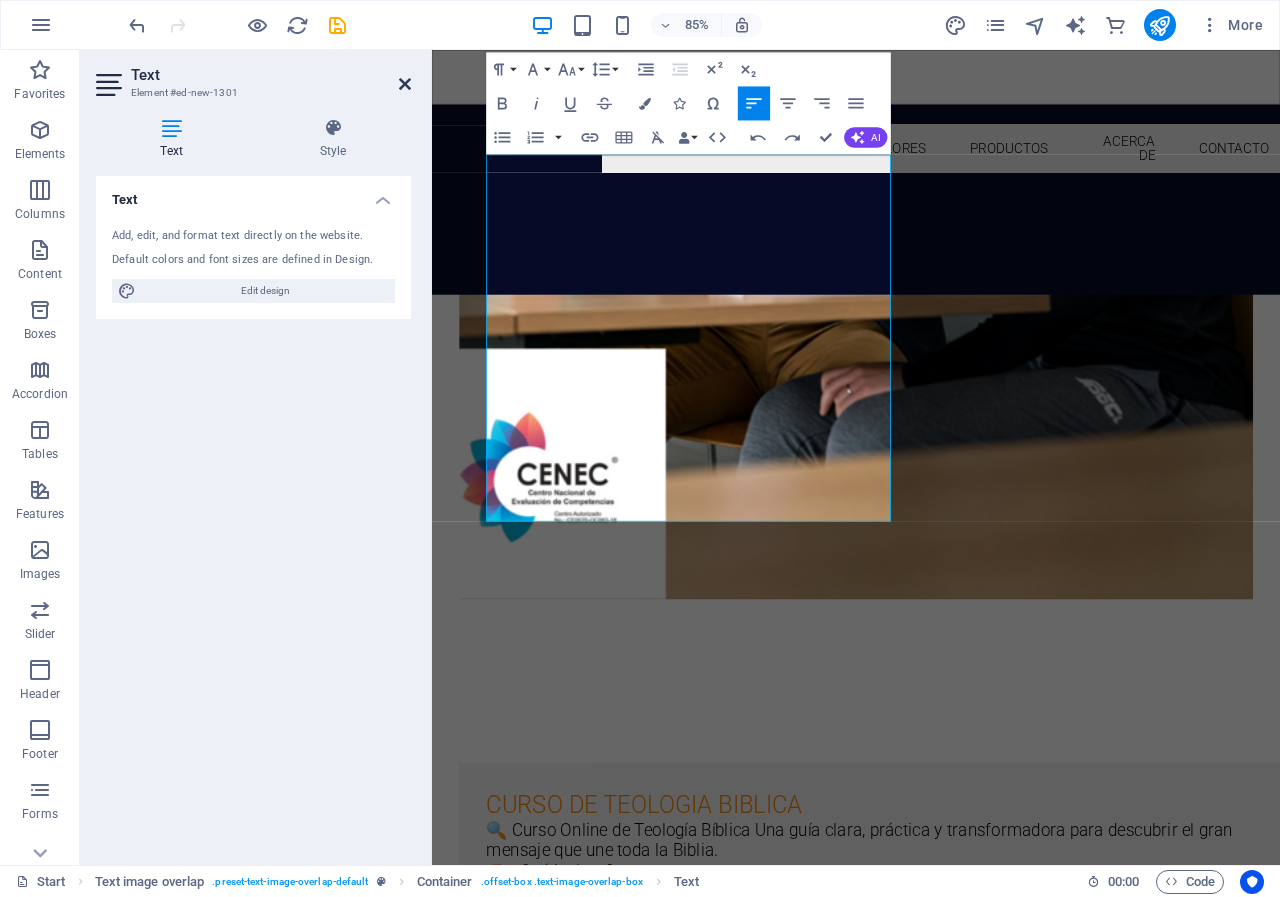 click at bounding box center [405, 84] 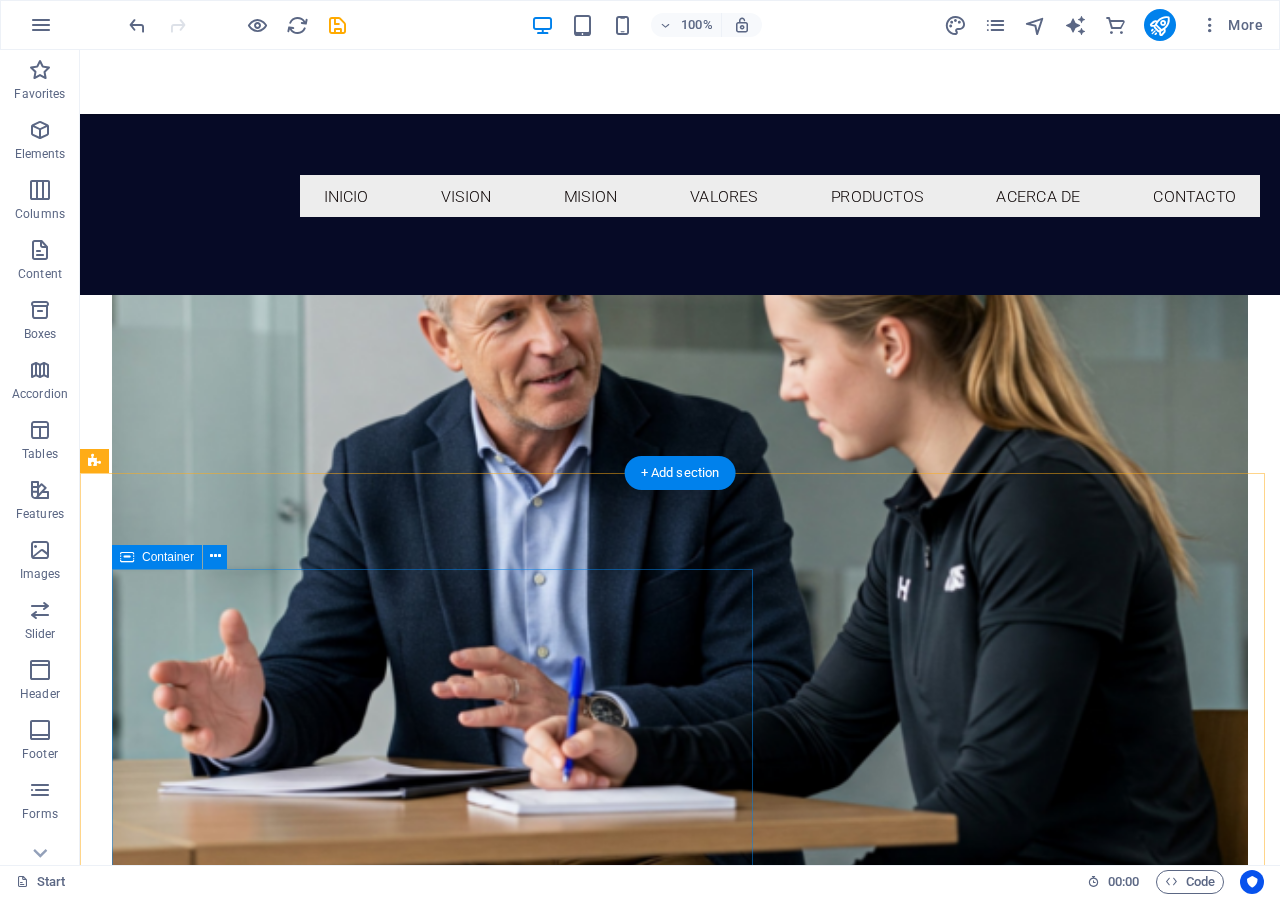 scroll, scrollTop: 1941, scrollLeft: 0, axis: vertical 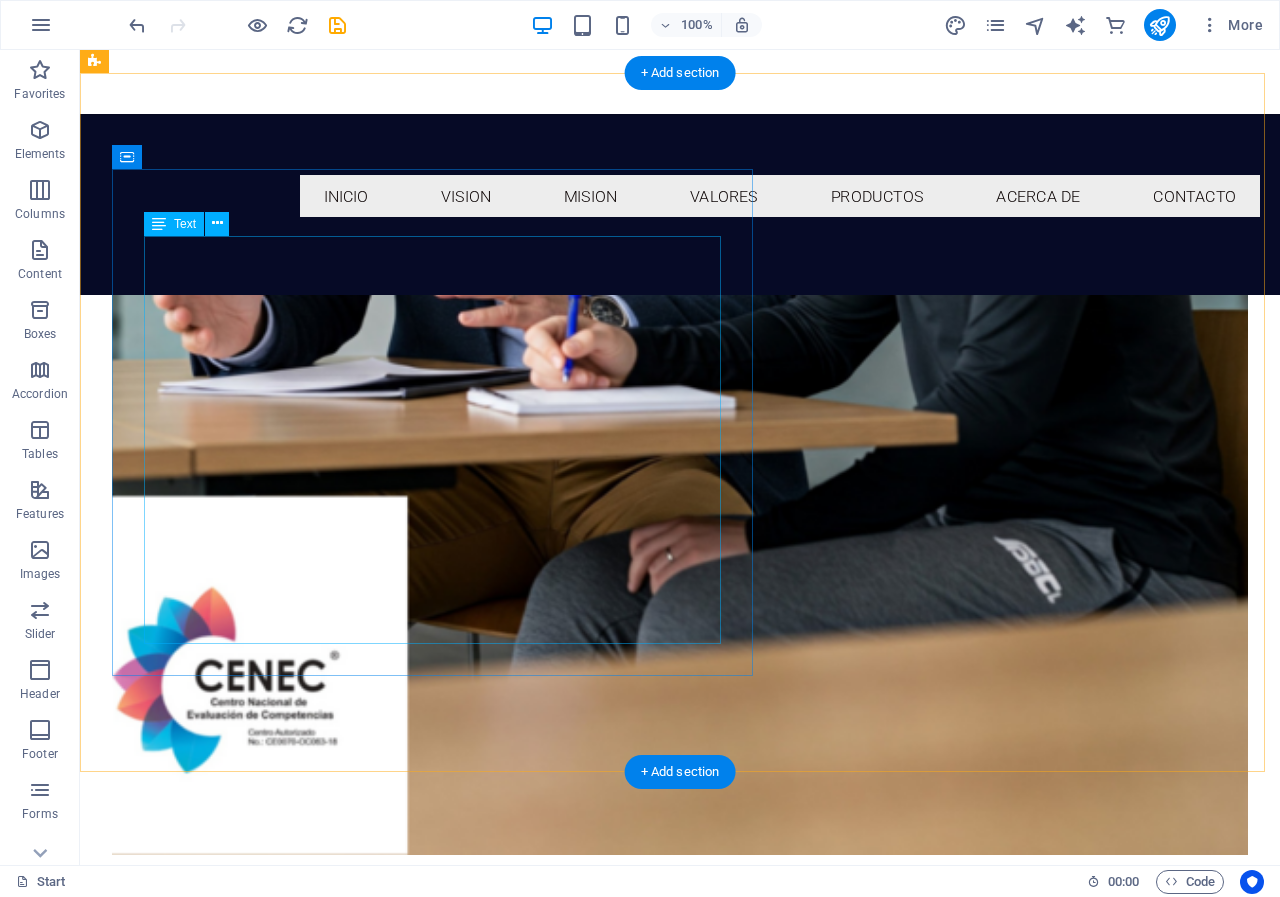 click on "CURSO DE TEOLOGIA BIBLICA  🔍 Curso Online de Teología Bíblica Una guía clara, práctica y transformadora para descubrir el gran mensaje que une toda la Biblia.  🧠 ¿Qué incluye?  ✅ 8 módulos en video  ✅ 1 clase por semana  ✅ Material descargable  ✅ Acceso desde cualquier lugar  ✅ Acompañamiento por WhatsApp  Este curso es ideal para:  📖 Nuevos creyentes que quieren entender la Biblia como un todo  🎓 Estudiantes o líderes que desean profundizar en su fe  🙏 Cualquier persona que quiera conocer a Dios a través de Su Palabra" at bounding box center (720, 1282) 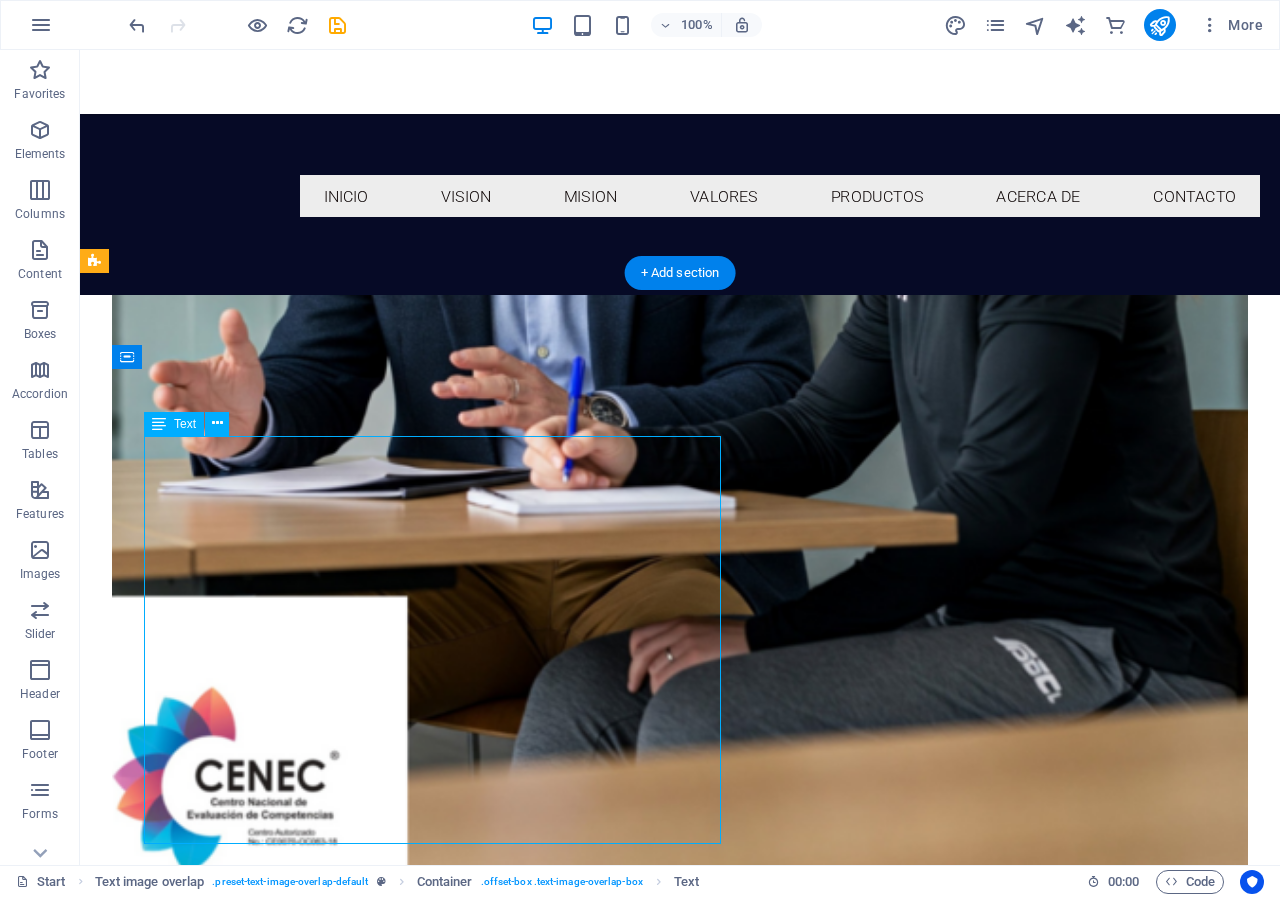 scroll, scrollTop: 1741, scrollLeft: 0, axis: vertical 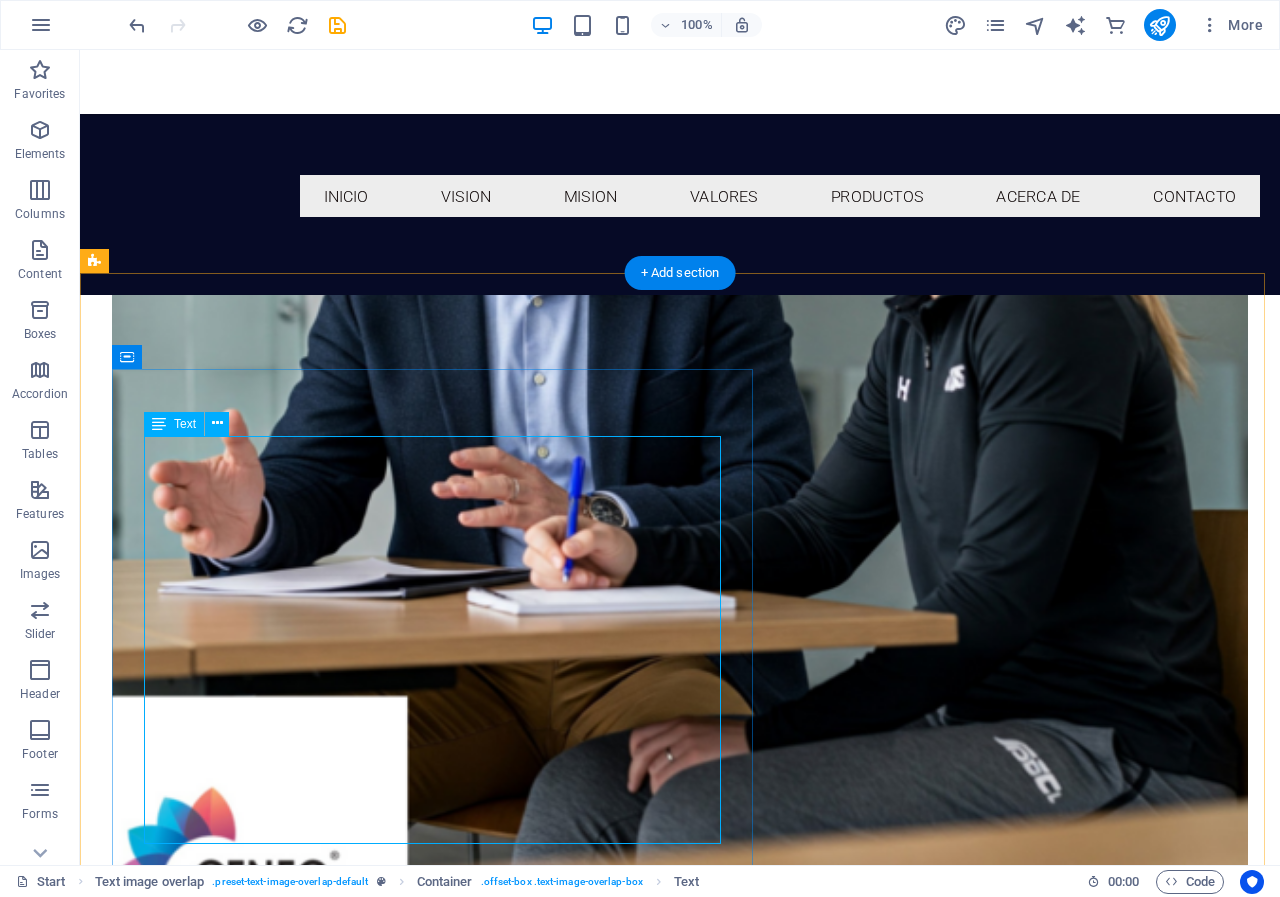 click on "CURSO DE TEOLOGIA BIBLICA  🔍 Curso Online de Teología Bíblica Una guía clara, práctica y transformadora para descubrir el gran mensaje que une toda la Biblia.  🧠 ¿Qué incluye?  ✅ 8 módulos en video  ✅ 1 clase por semana  ✅ Material descargable  ✅ Acceso desde cualquier lugar  ✅ Acompañamiento por WhatsApp  Este curso es ideal para:  📖 Nuevos creyentes que quieren entender la Biblia como un todo  🎓 Estudiantes o líderes que desean profundizar en su fe  🙏 Cualquier persona que quiera conocer a Dios a través de Su Palabra" at bounding box center [720, 1482] 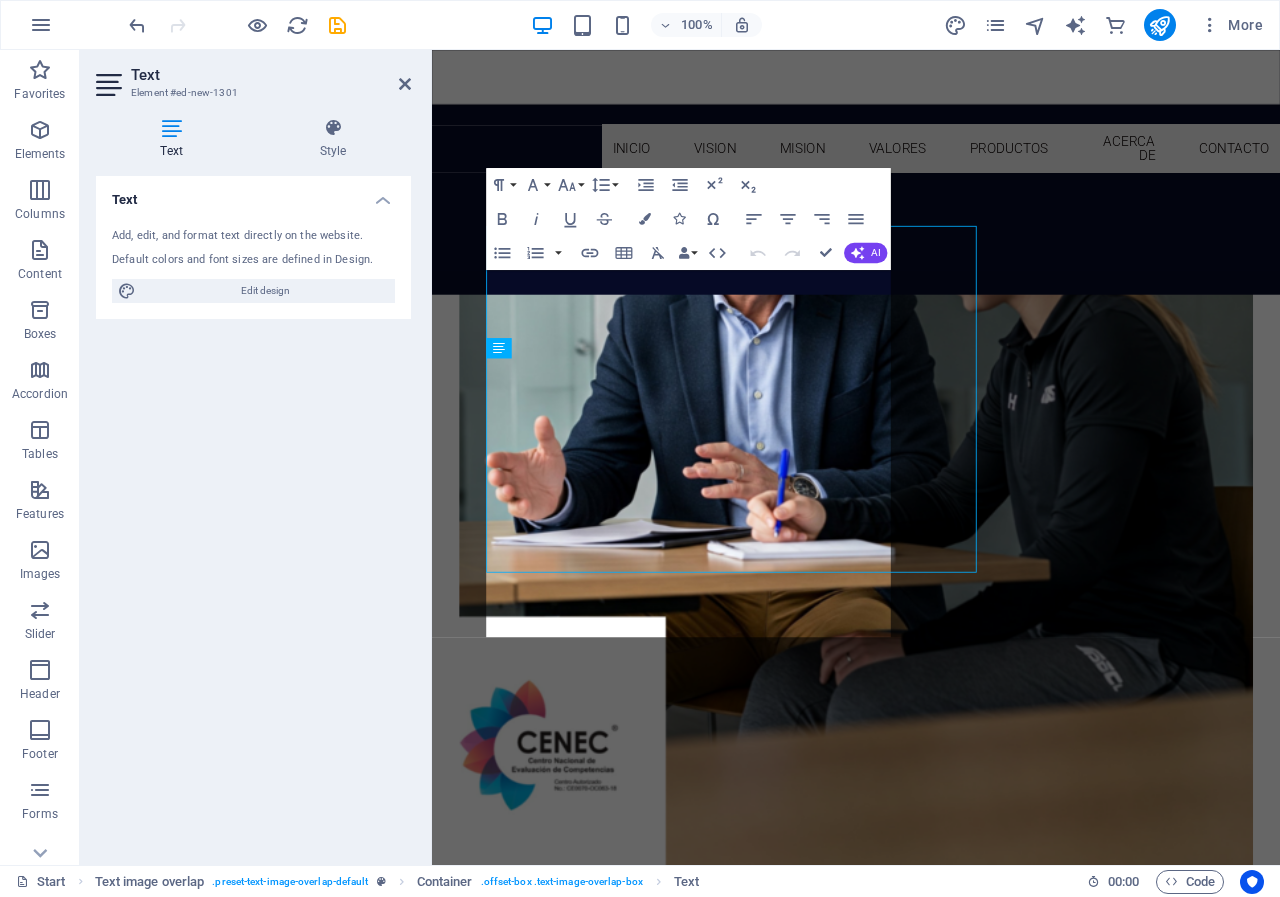 scroll, scrollTop: 1920, scrollLeft: 0, axis: vertical 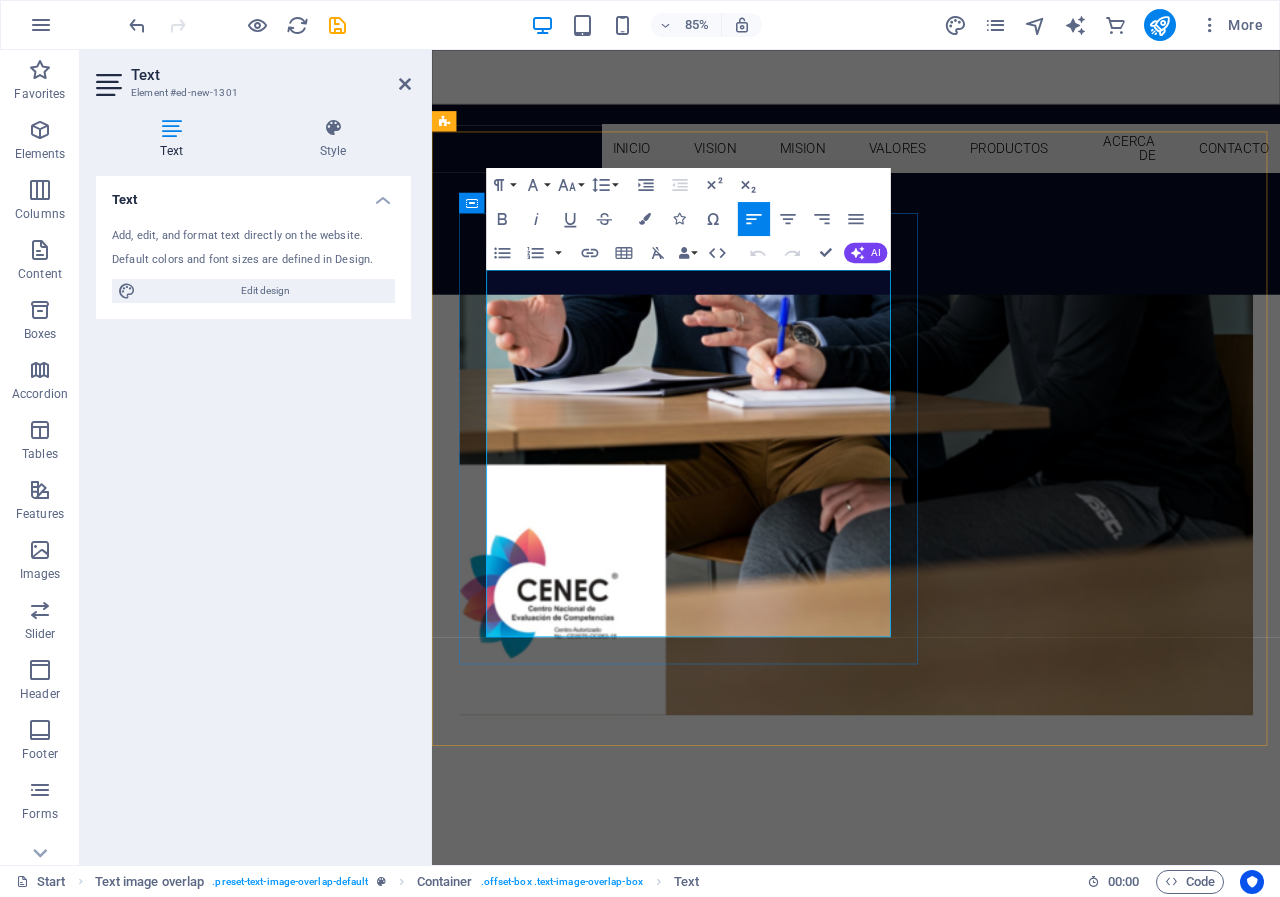 click on "🙏 Cualquier persona que quiera conocer a Dios a través de Su Palabra" at bounding box center (971, 1368) 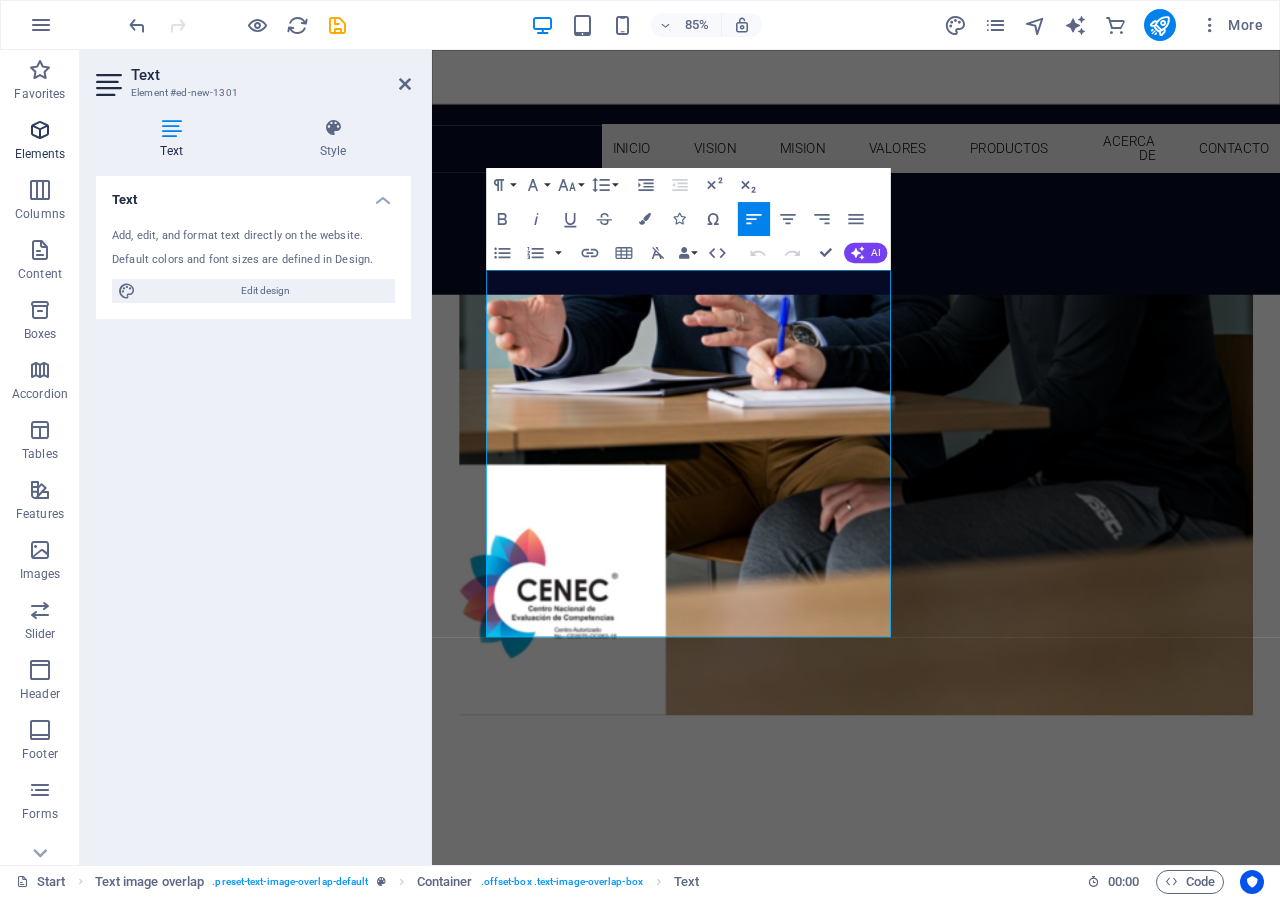 click on "Elements" at bounding box center [40, 154] 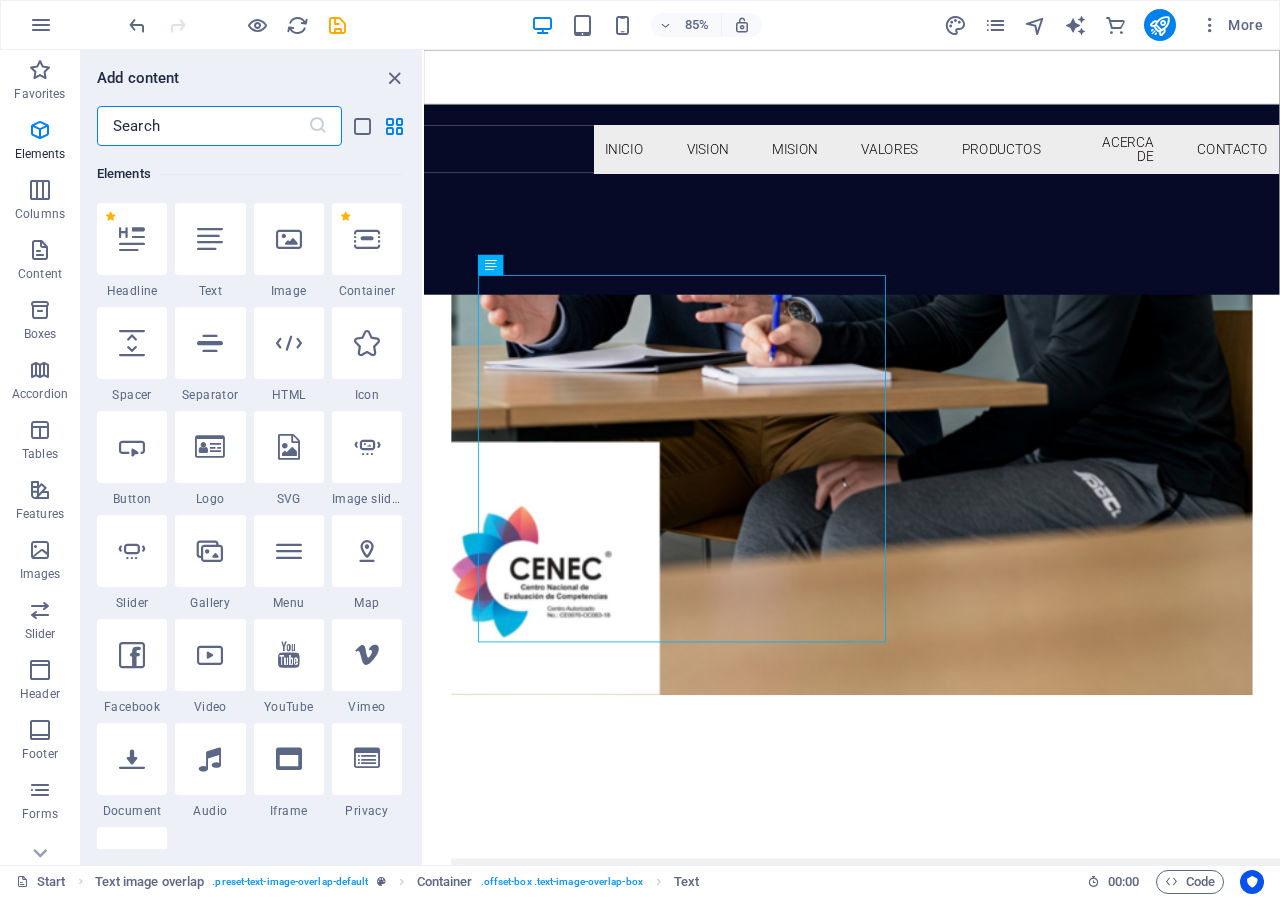 scroll, scrollTop: 313, scrollLeft: 0, axis: vertical 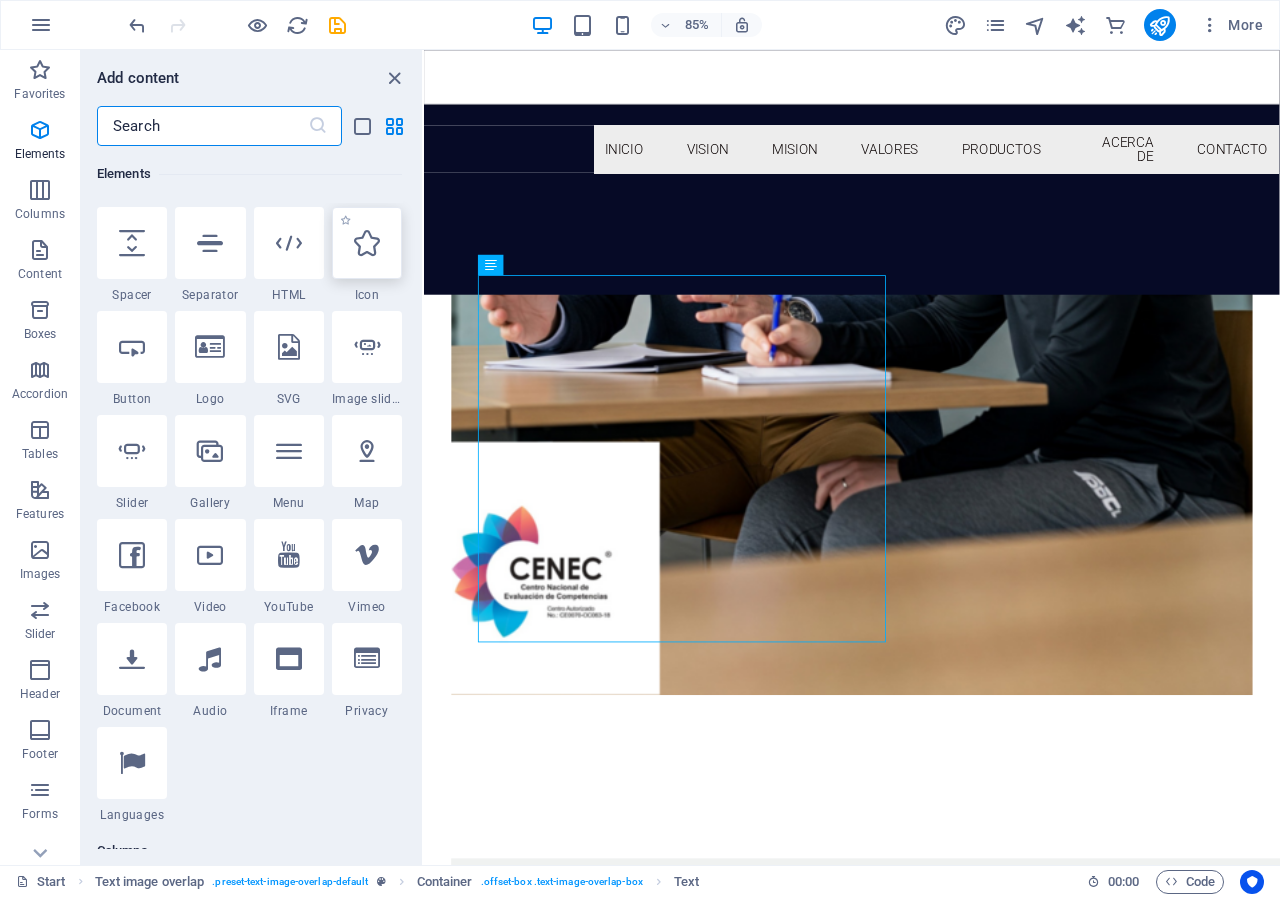 click at bounding box center (367, 243) 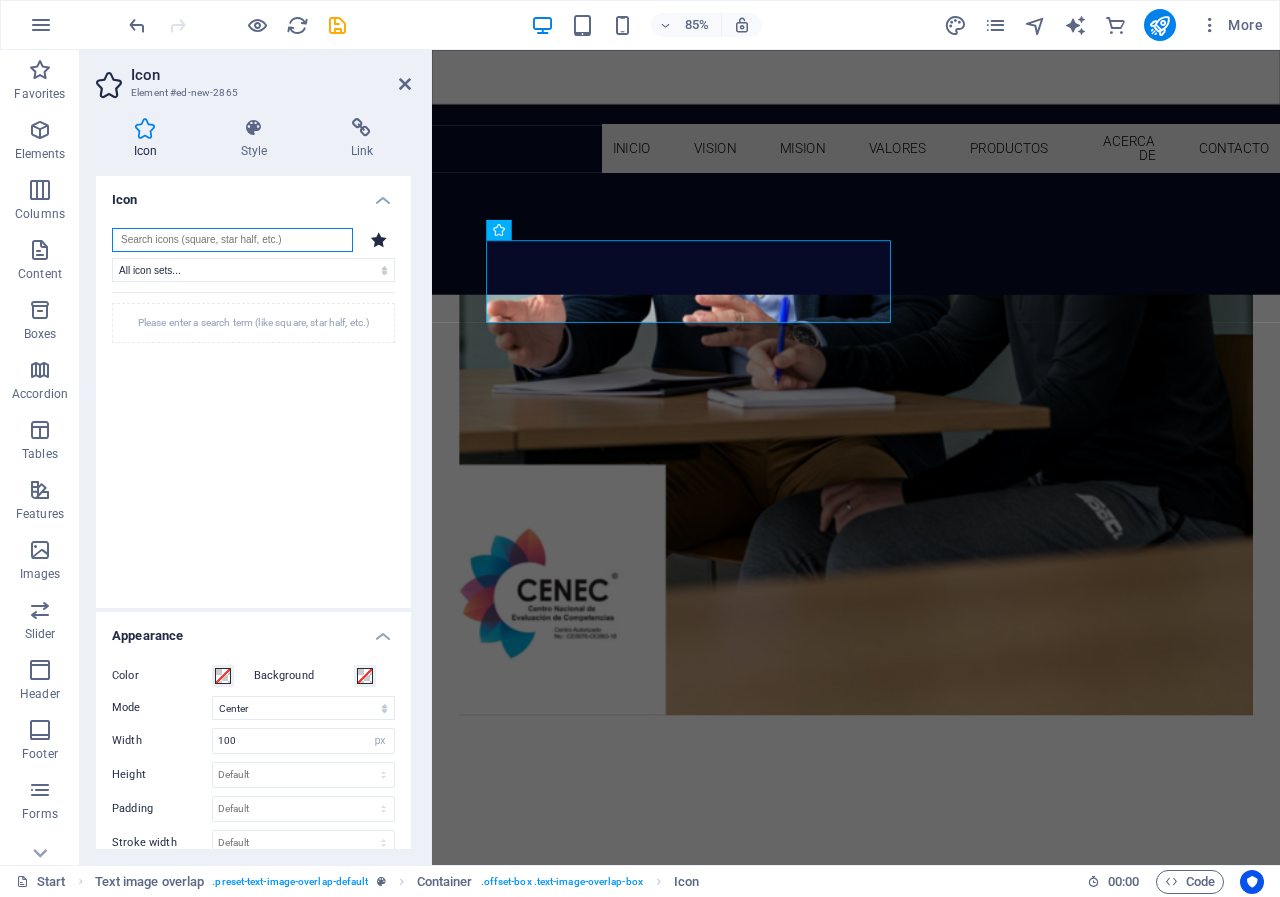 click at bounding box center [232, 240] 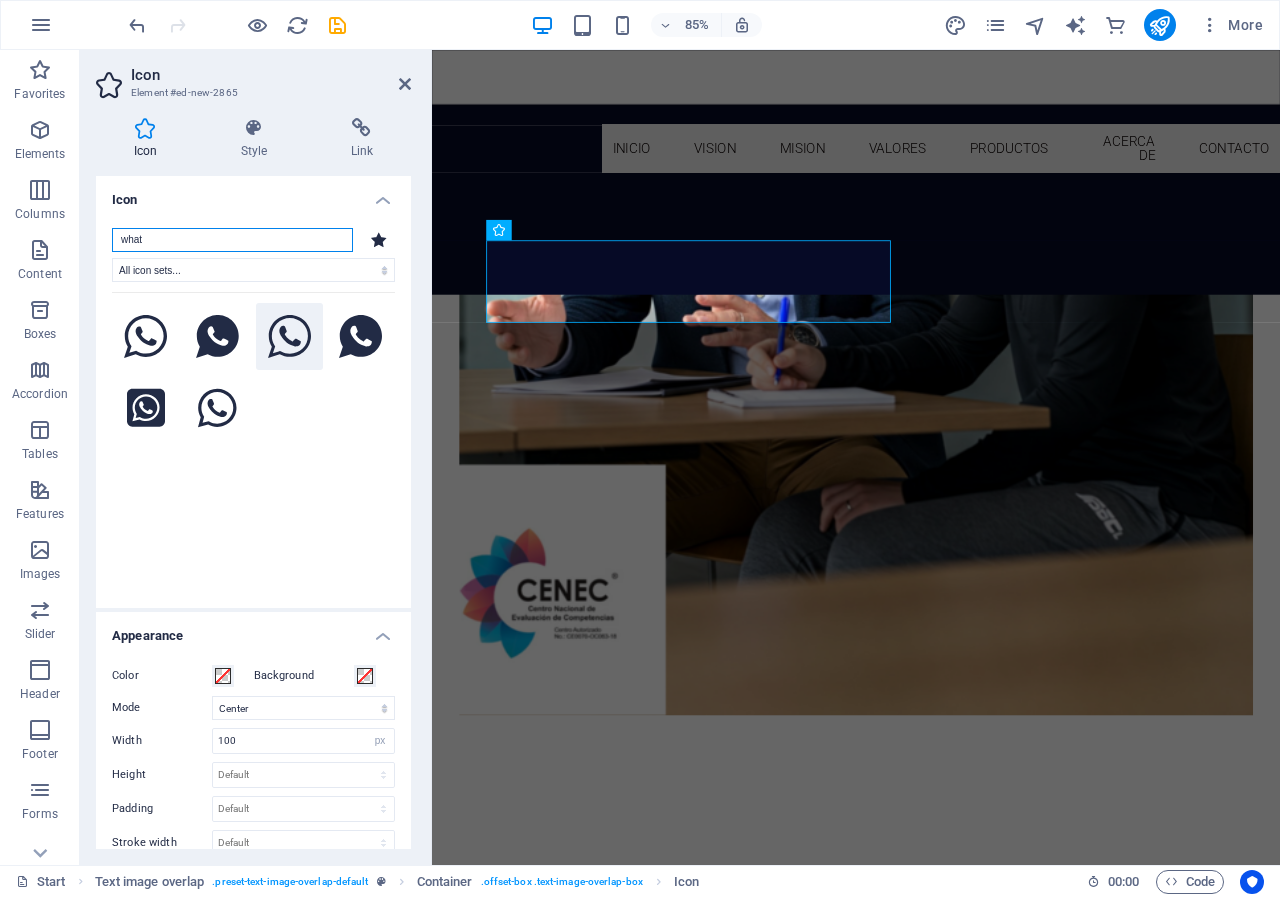 type on "what" 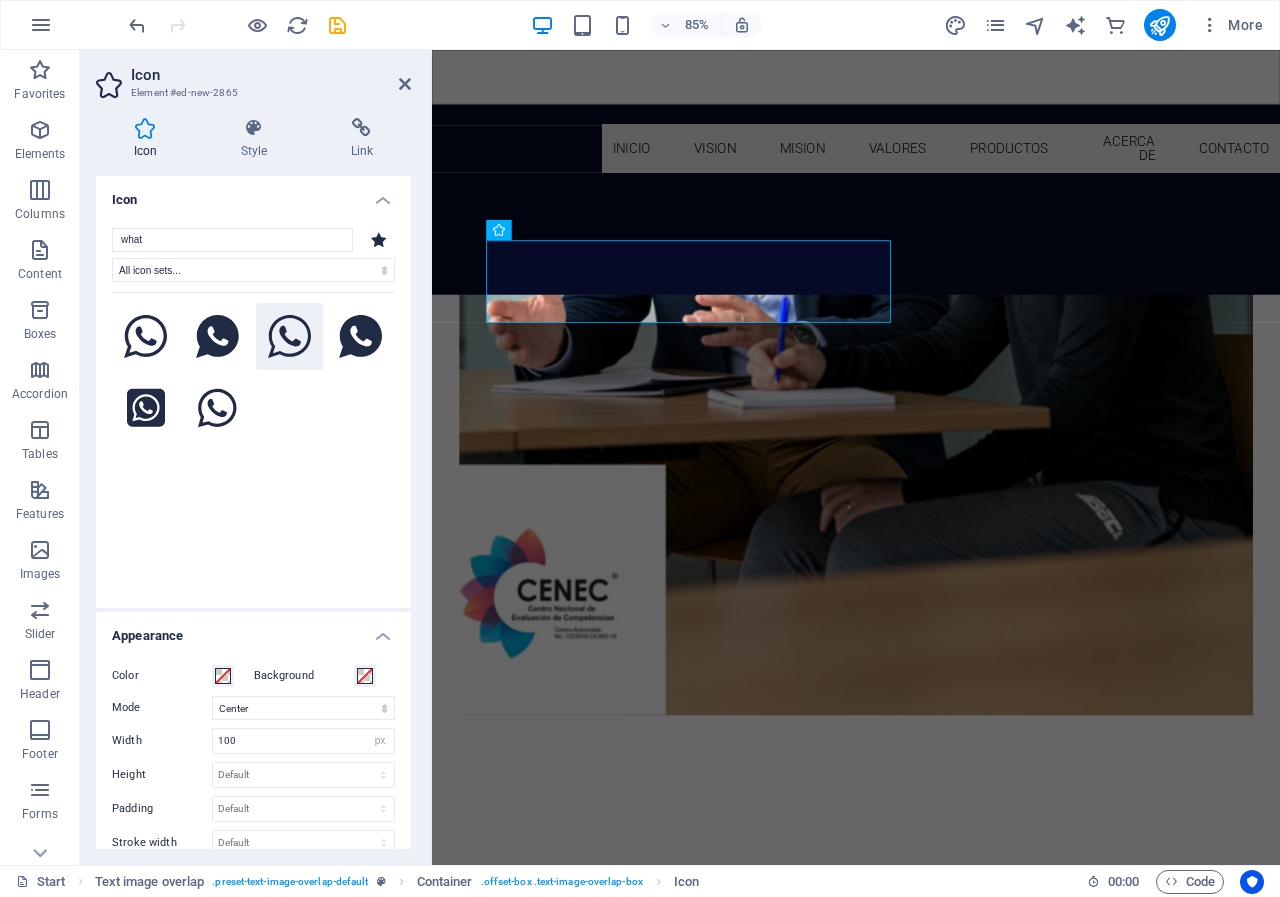 click 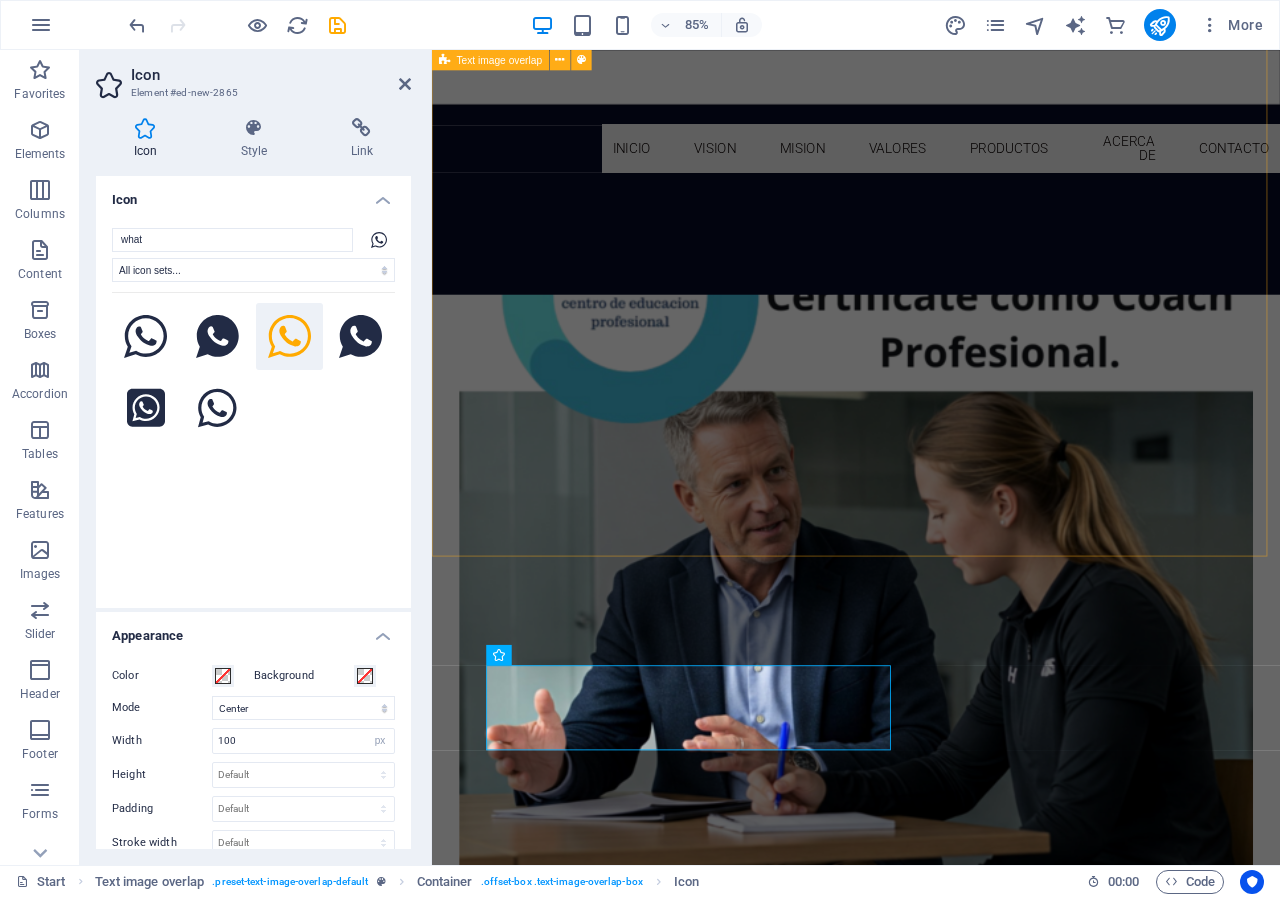 scroll, scrollTop: 1720, scrollLeft: 0, axis: vertical 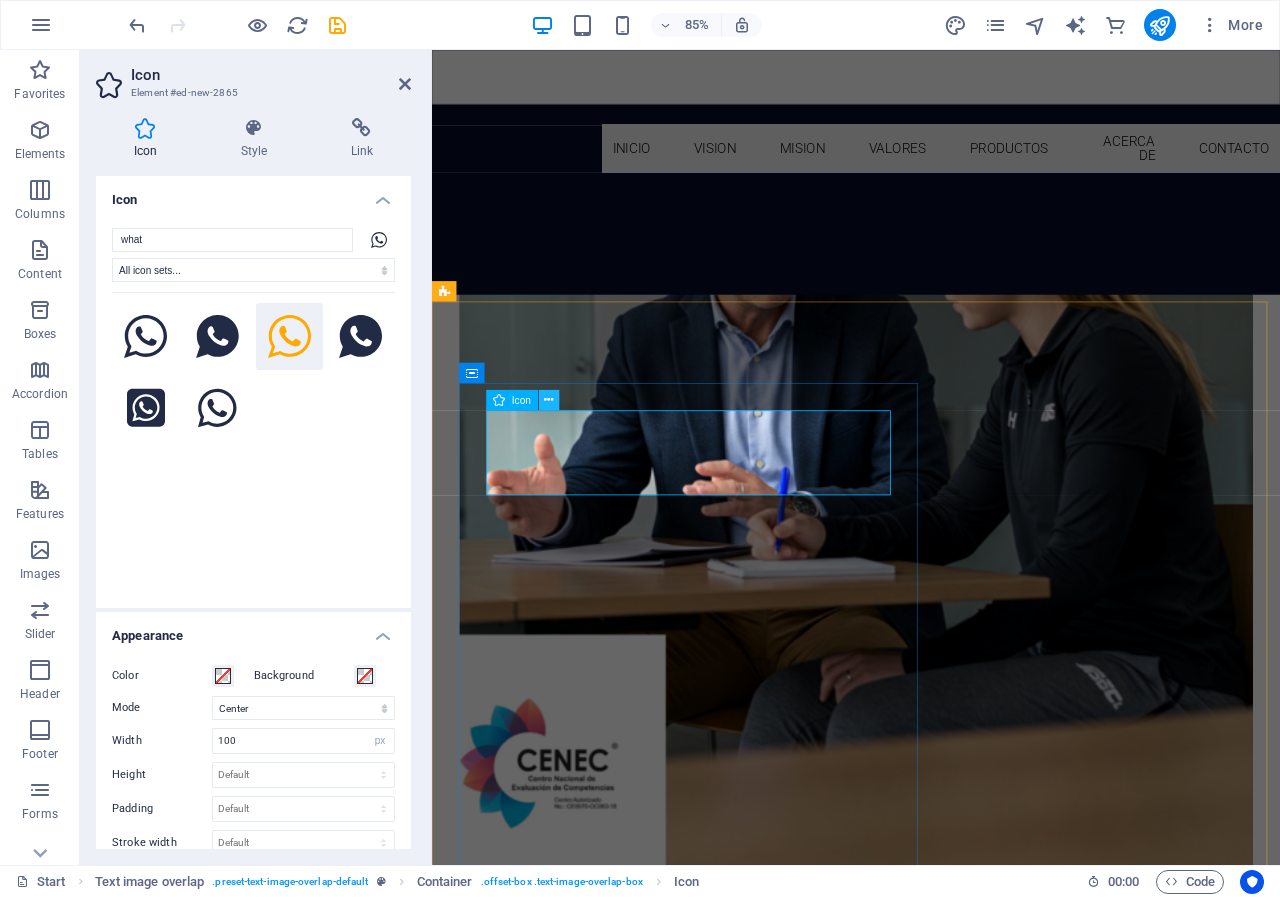 click at bounding box center (548, 401) 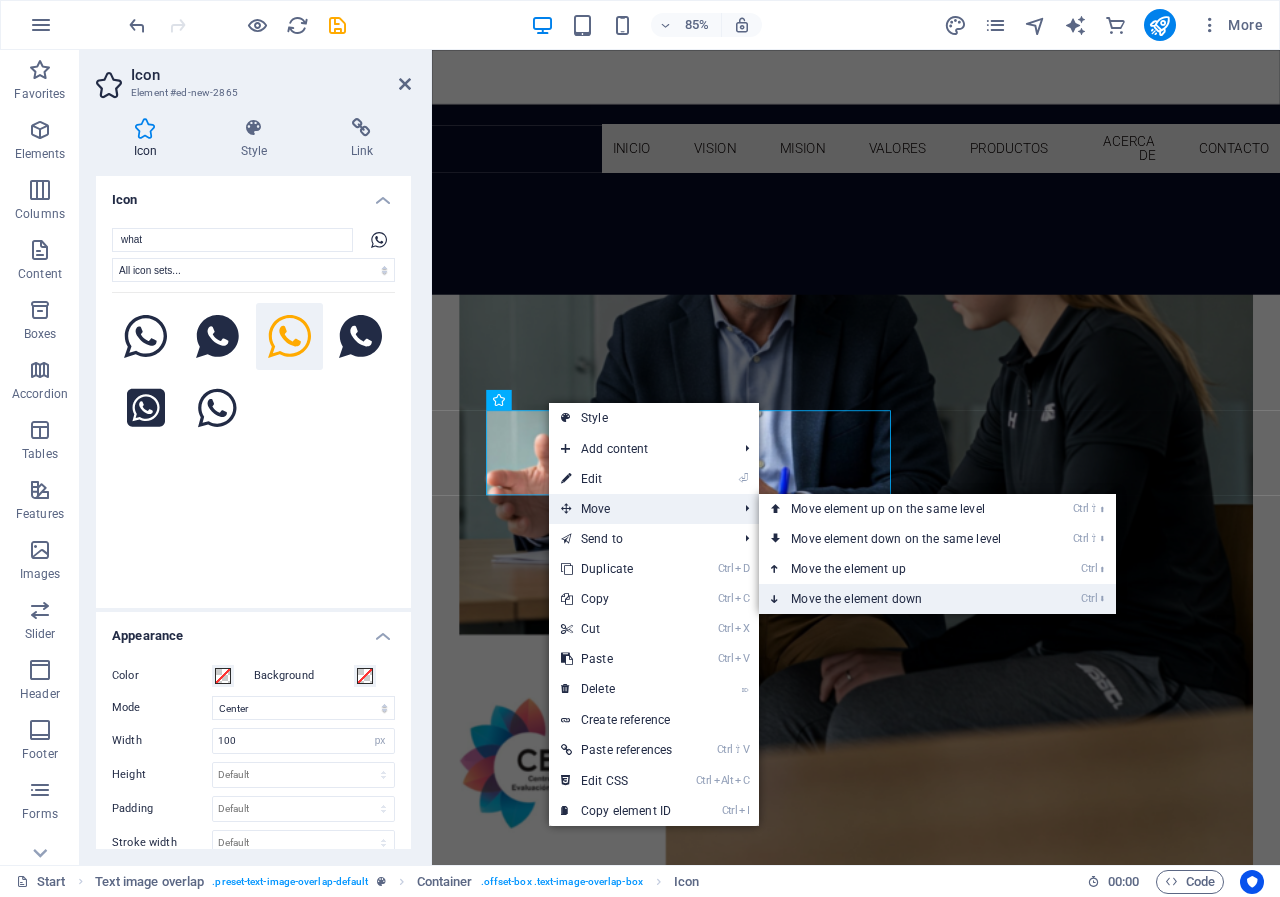 click on "Ctrl ⬇  Move the element down" at bounding box center (900, 599) 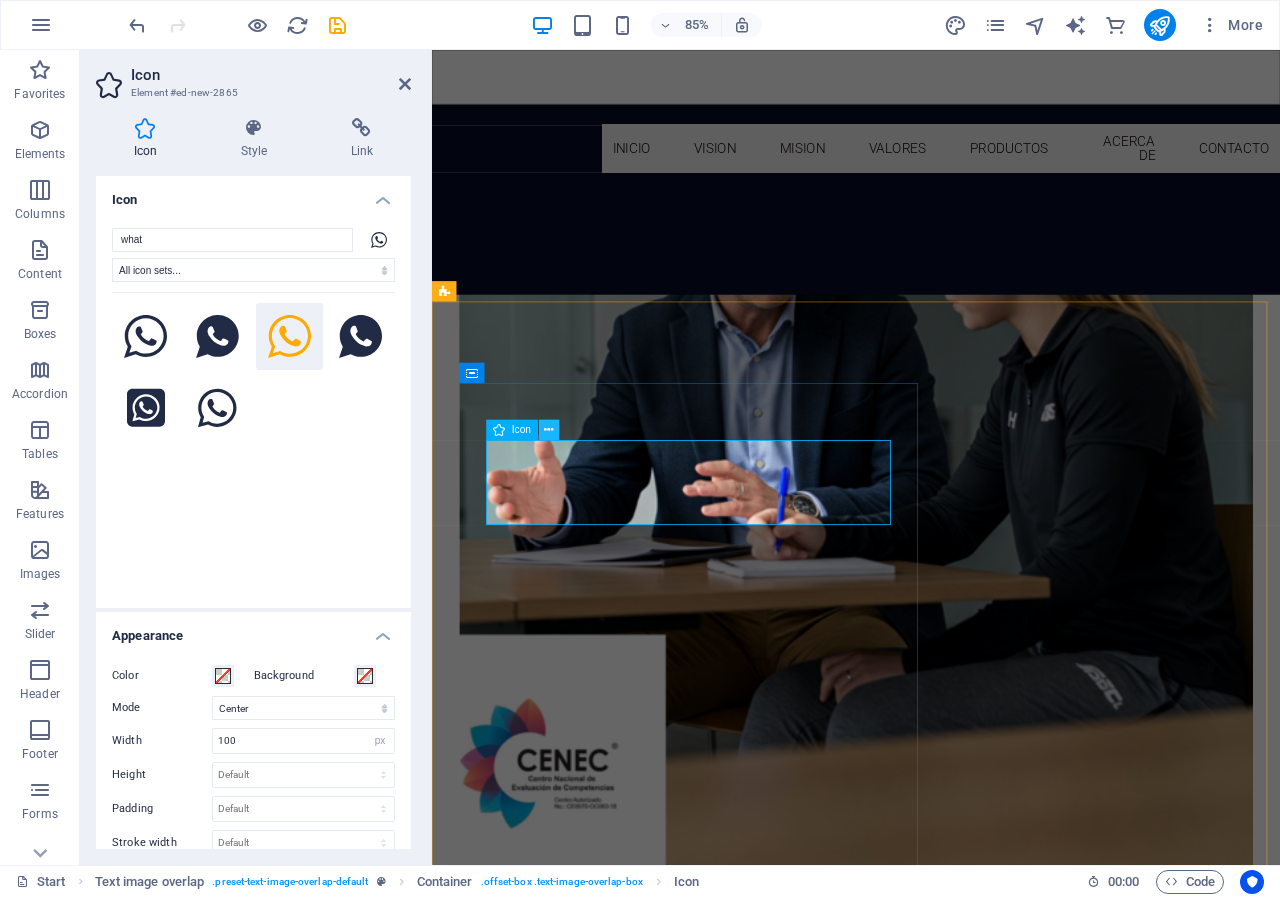 click at bounding box center [548, 430] 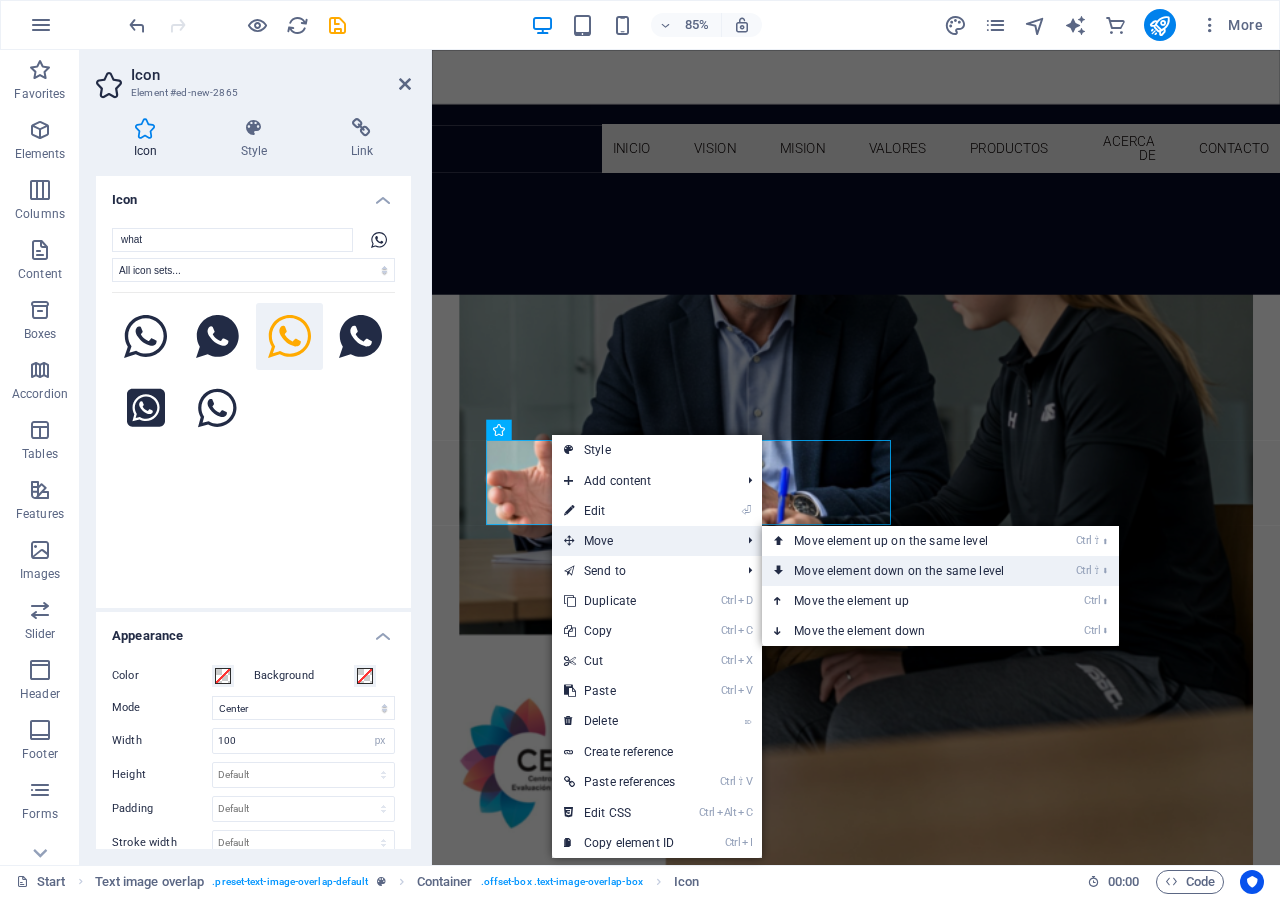 click on "Ctrl ⇧ ⬇  Move element down on the same level" at bounding box center [903, 571] 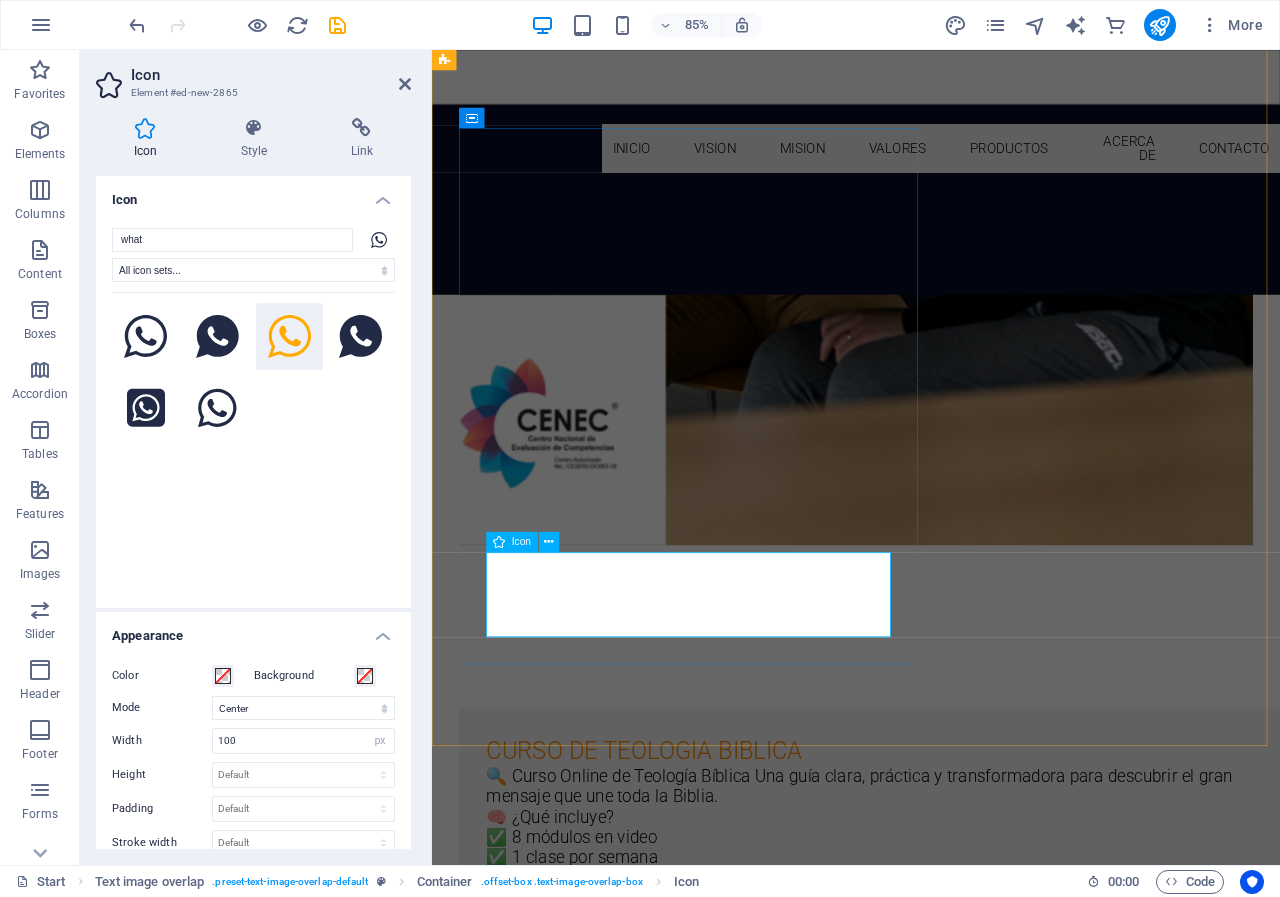 scroll, scrollTop: 2020, scrollLeft: 0, axis: vertical 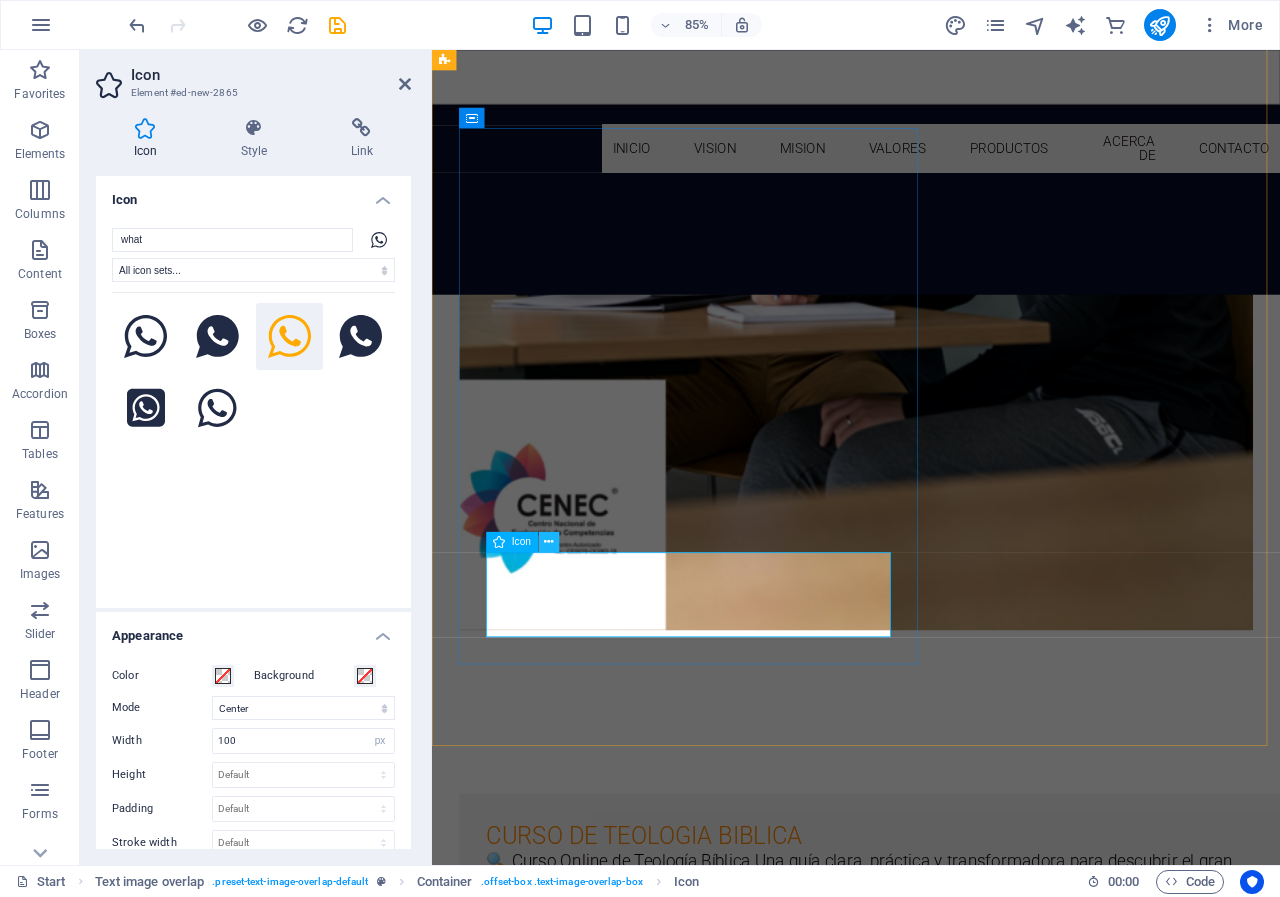 click at bounding box center [548, 543] 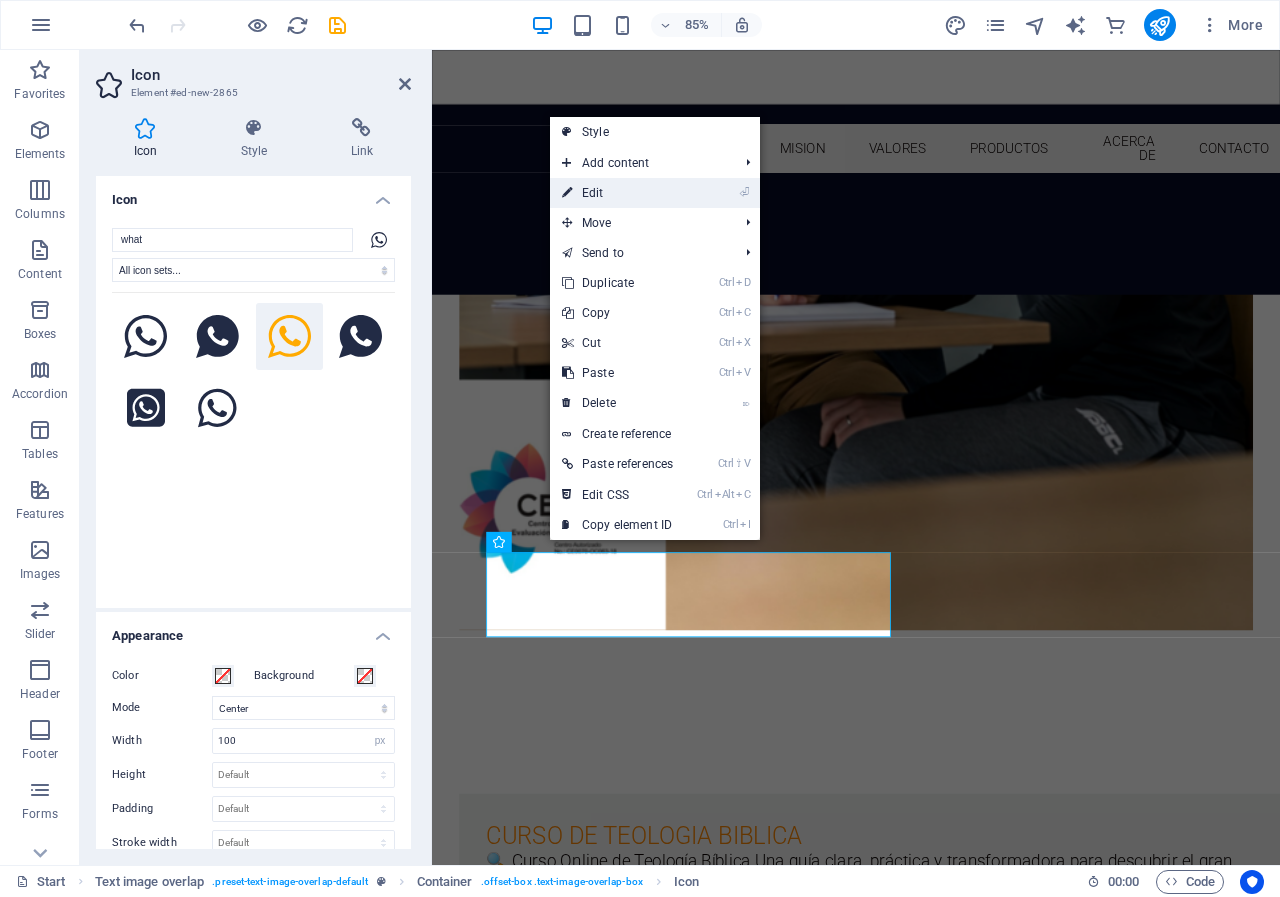 click on "⏎  Edit" at bounding box center [617, 193] 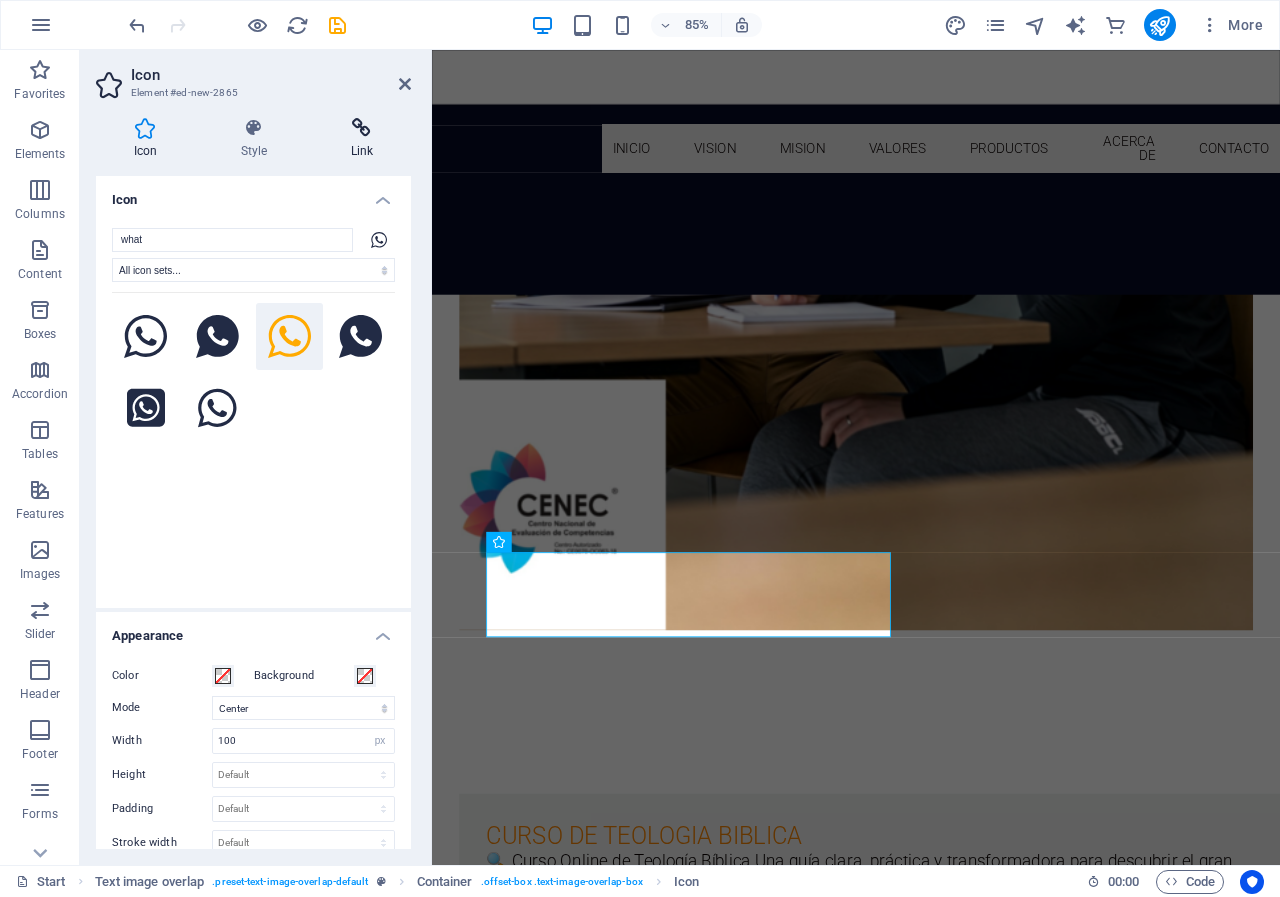click on "Link" at bounding box center [362, 139] 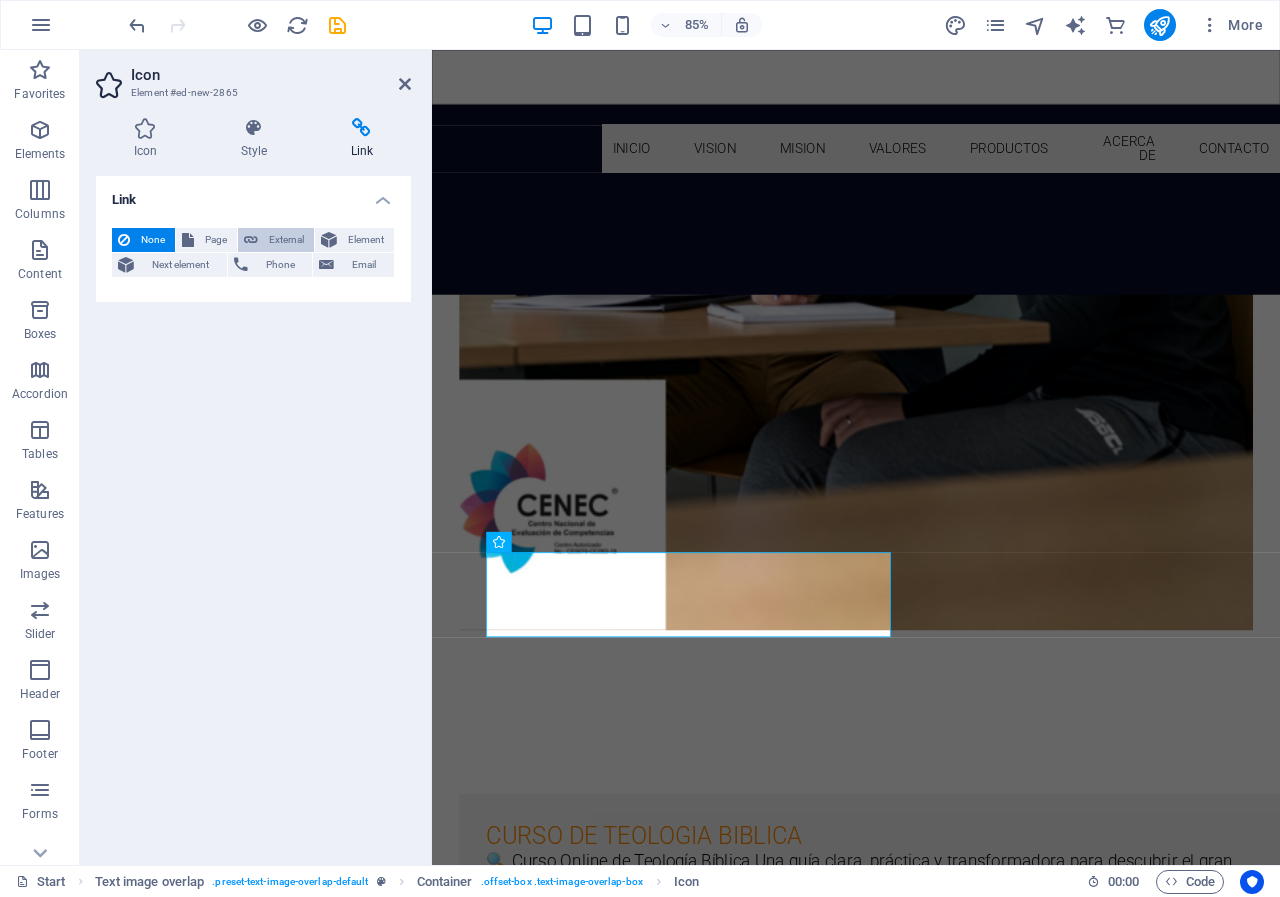 click on "External" at bounding box center (286, 240) 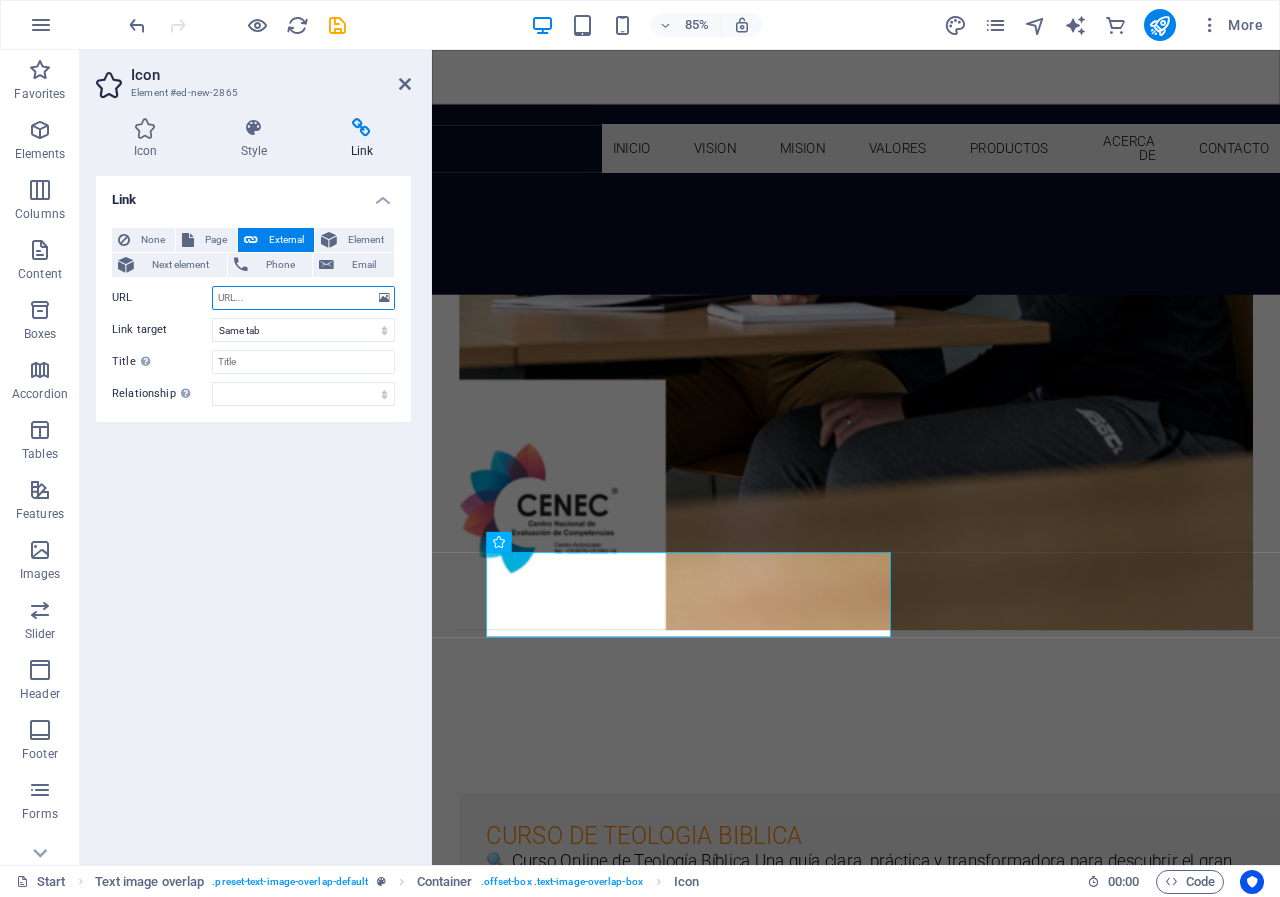 select on "blank" 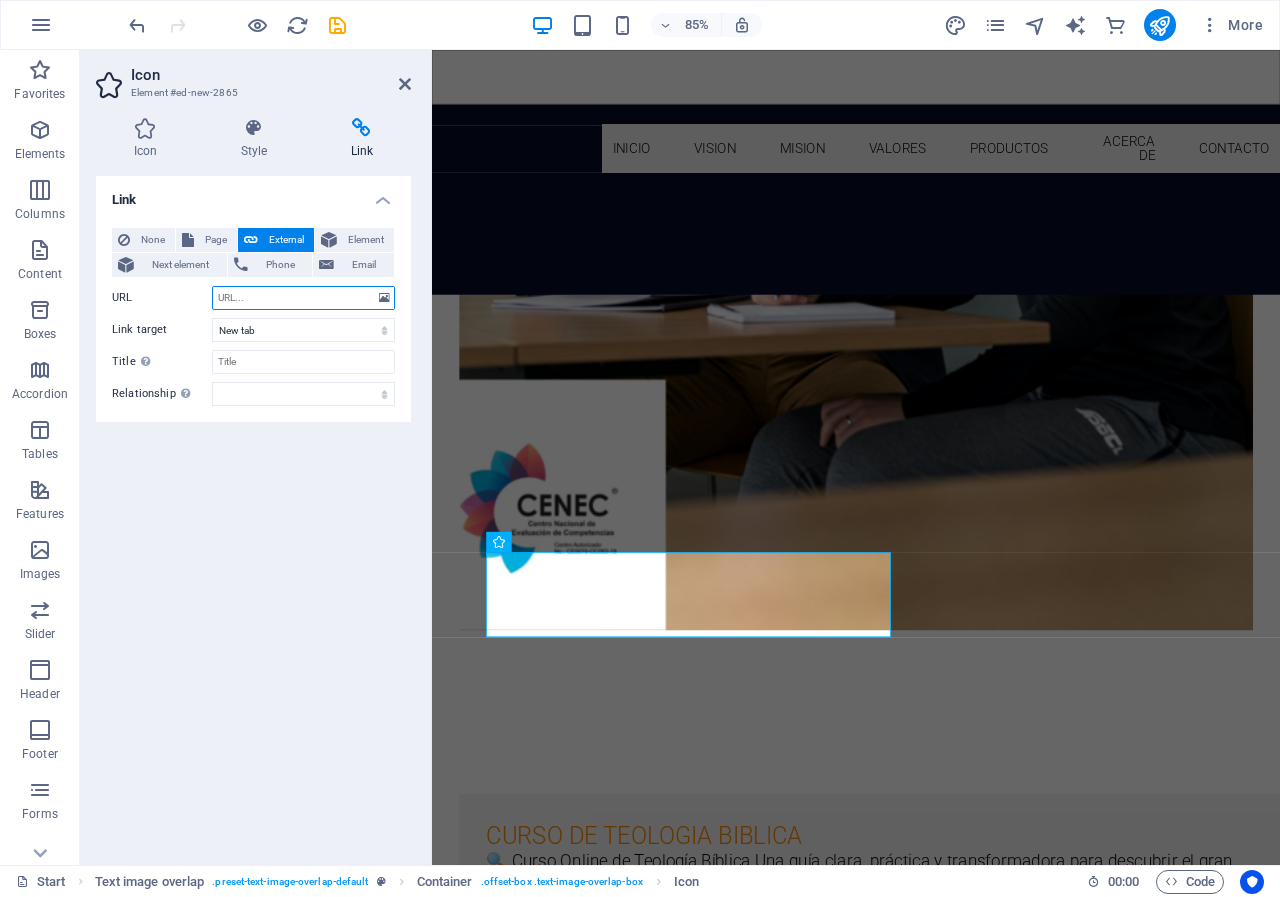click on "URL" at bounding box center [303, 298] 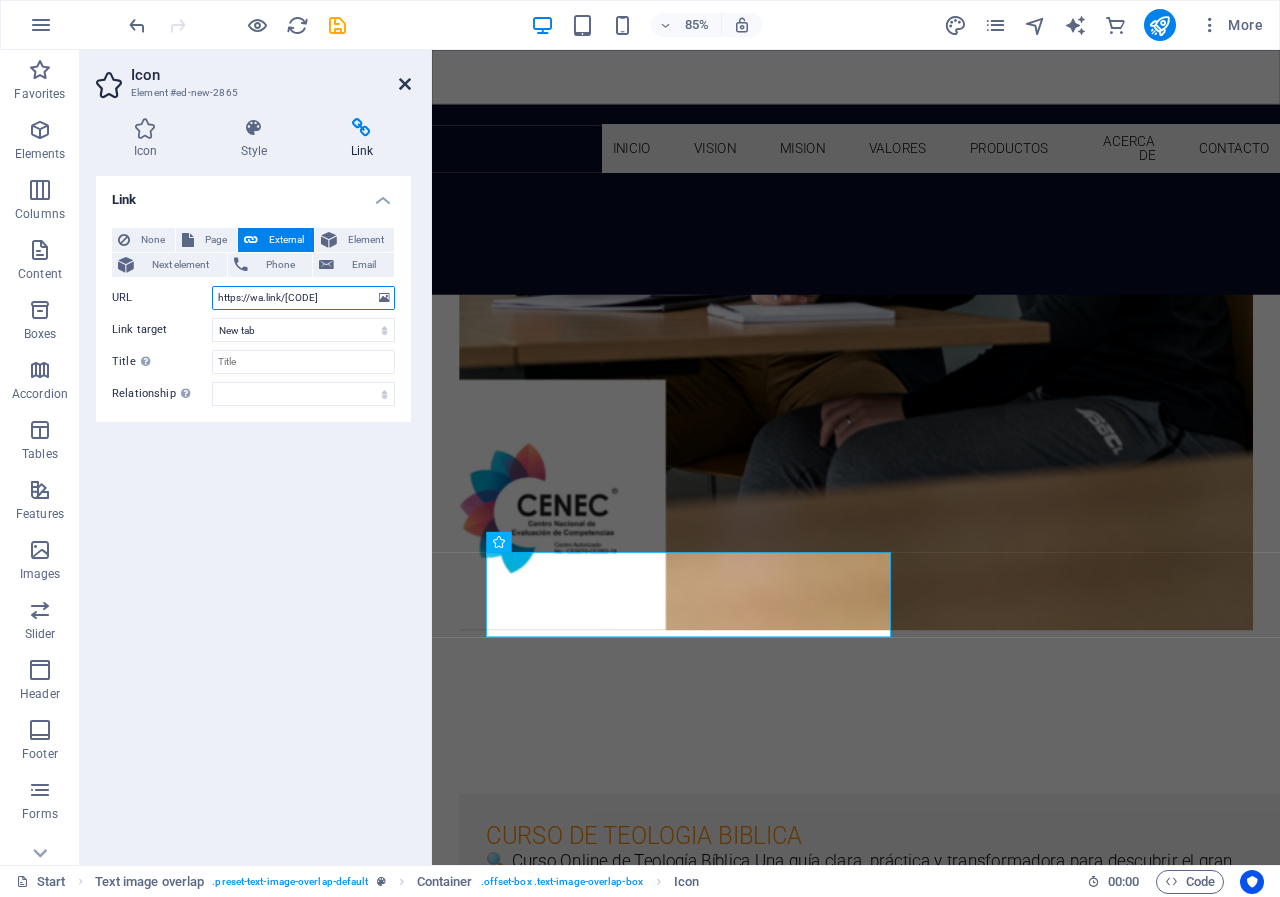 type on "https://wa.link/a9hsjm" 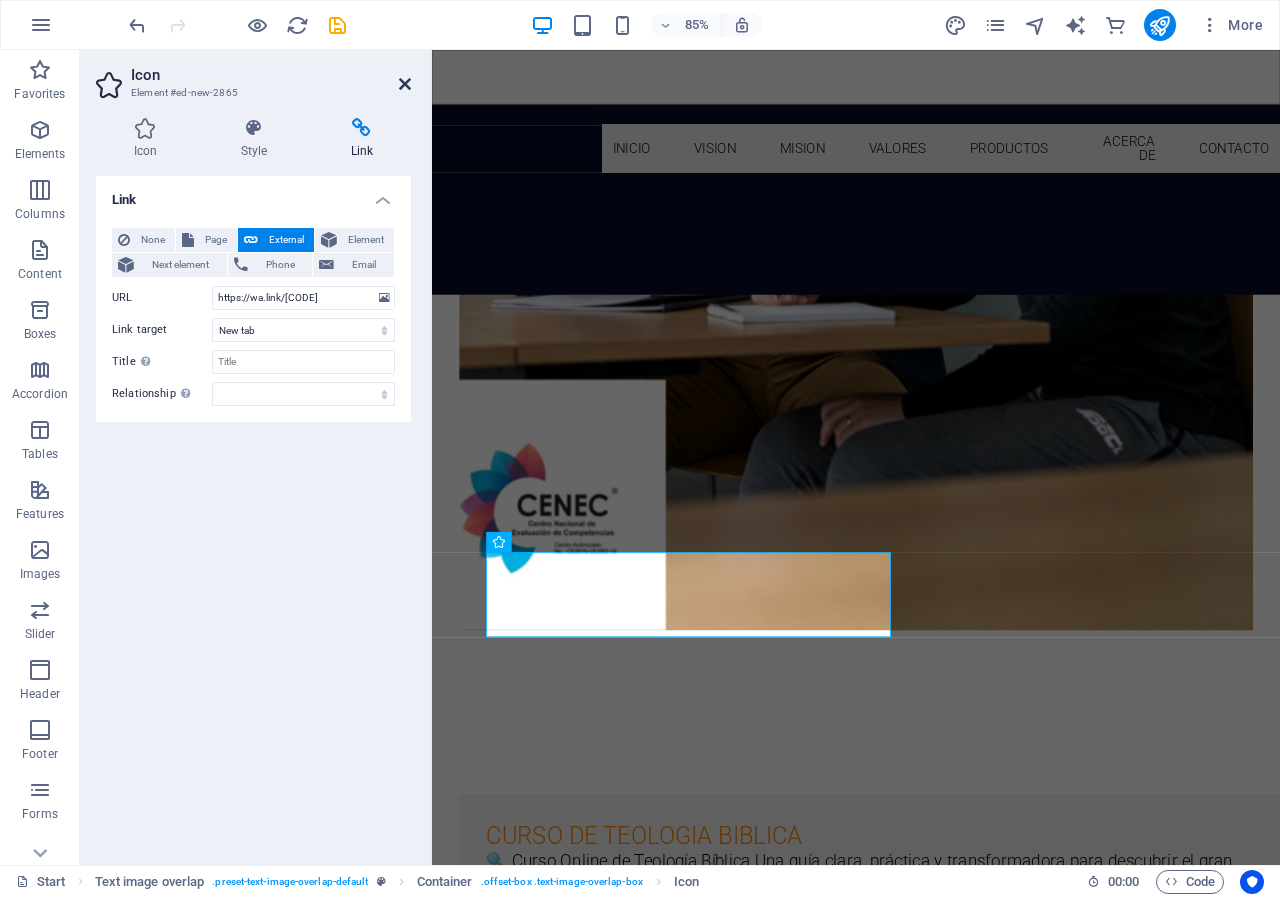 click at bounding box center (405, 84) 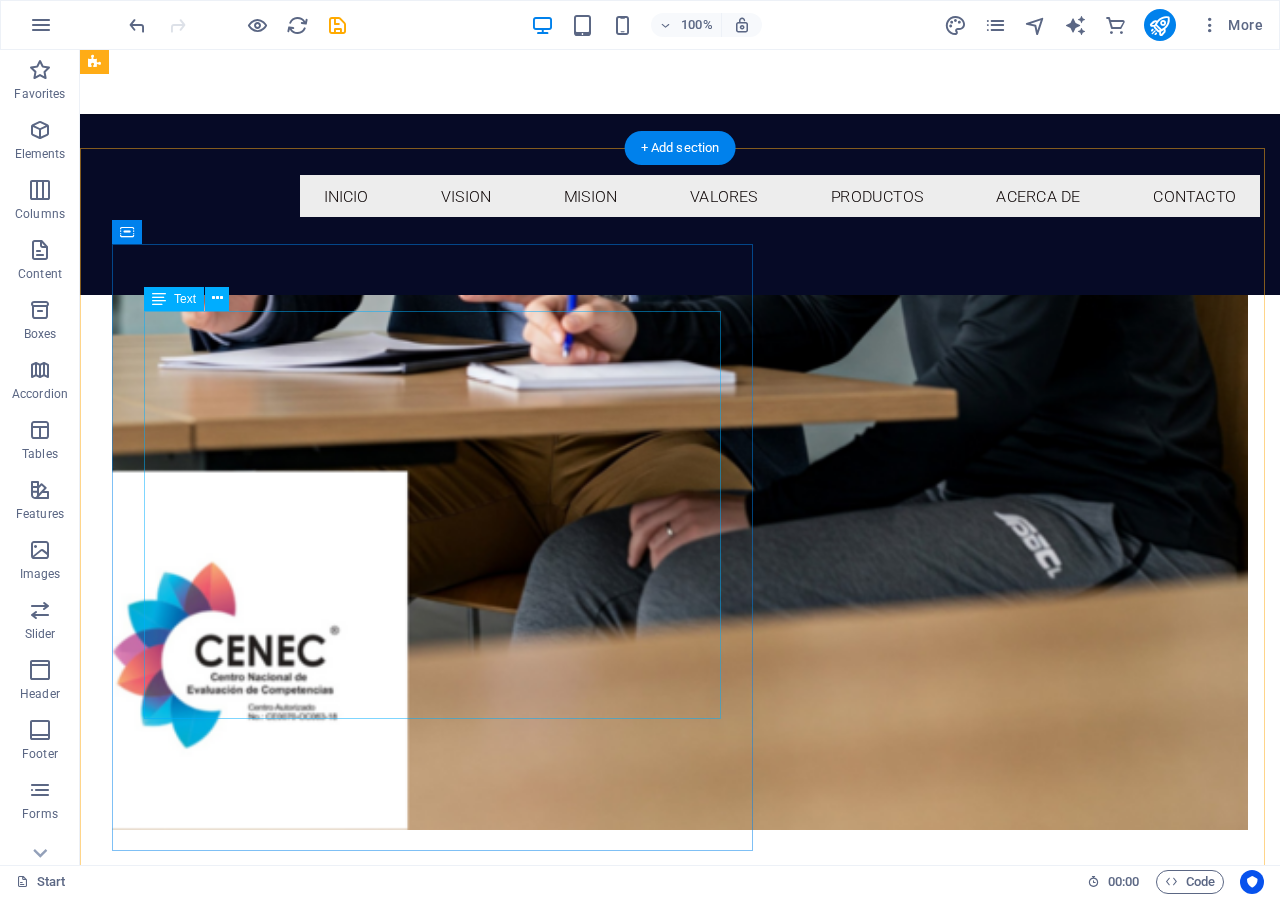scroll, scrollTop: 1866, scrollLeft: 0, axis: vertical 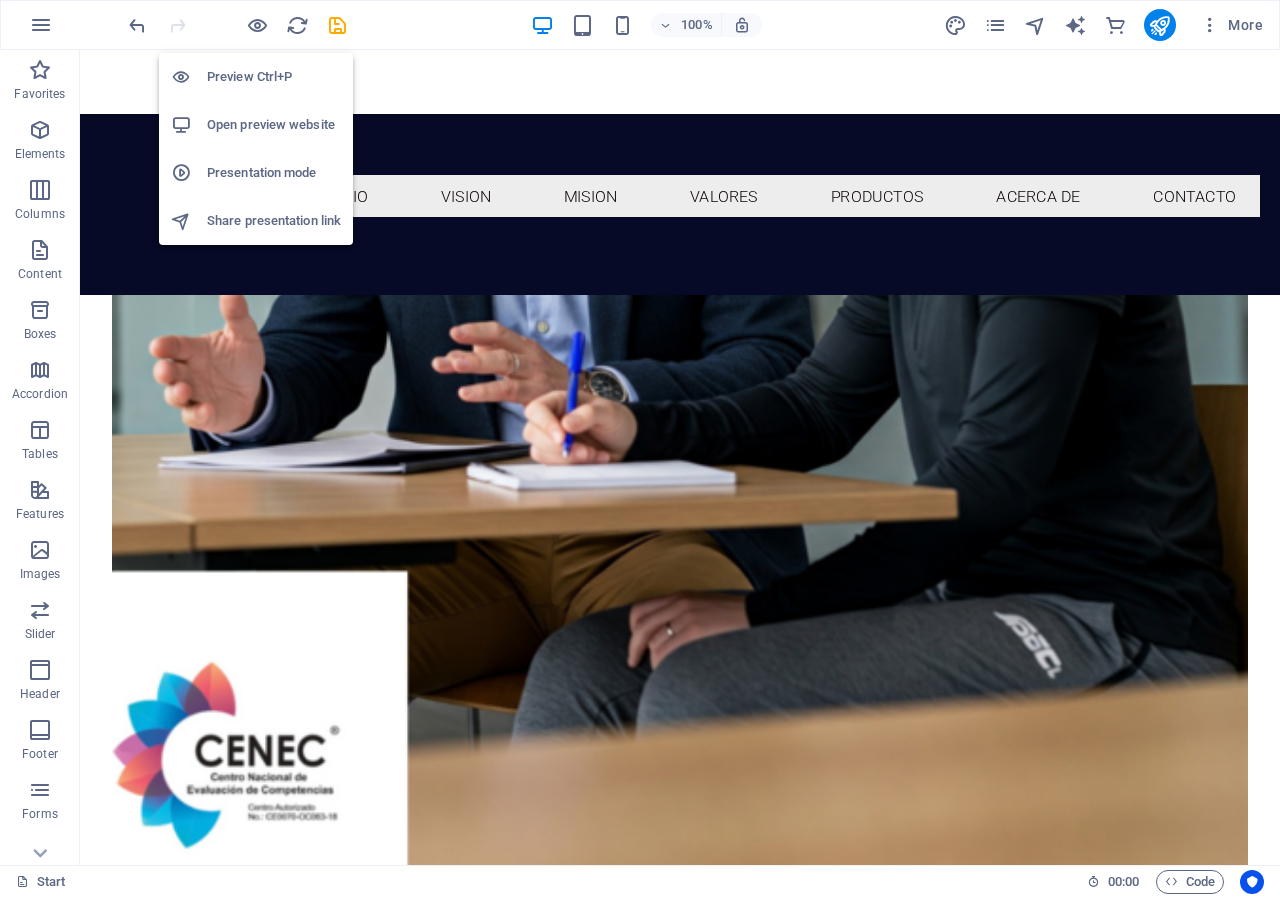 click on "Open preview website" at bounding box center (274, 125) 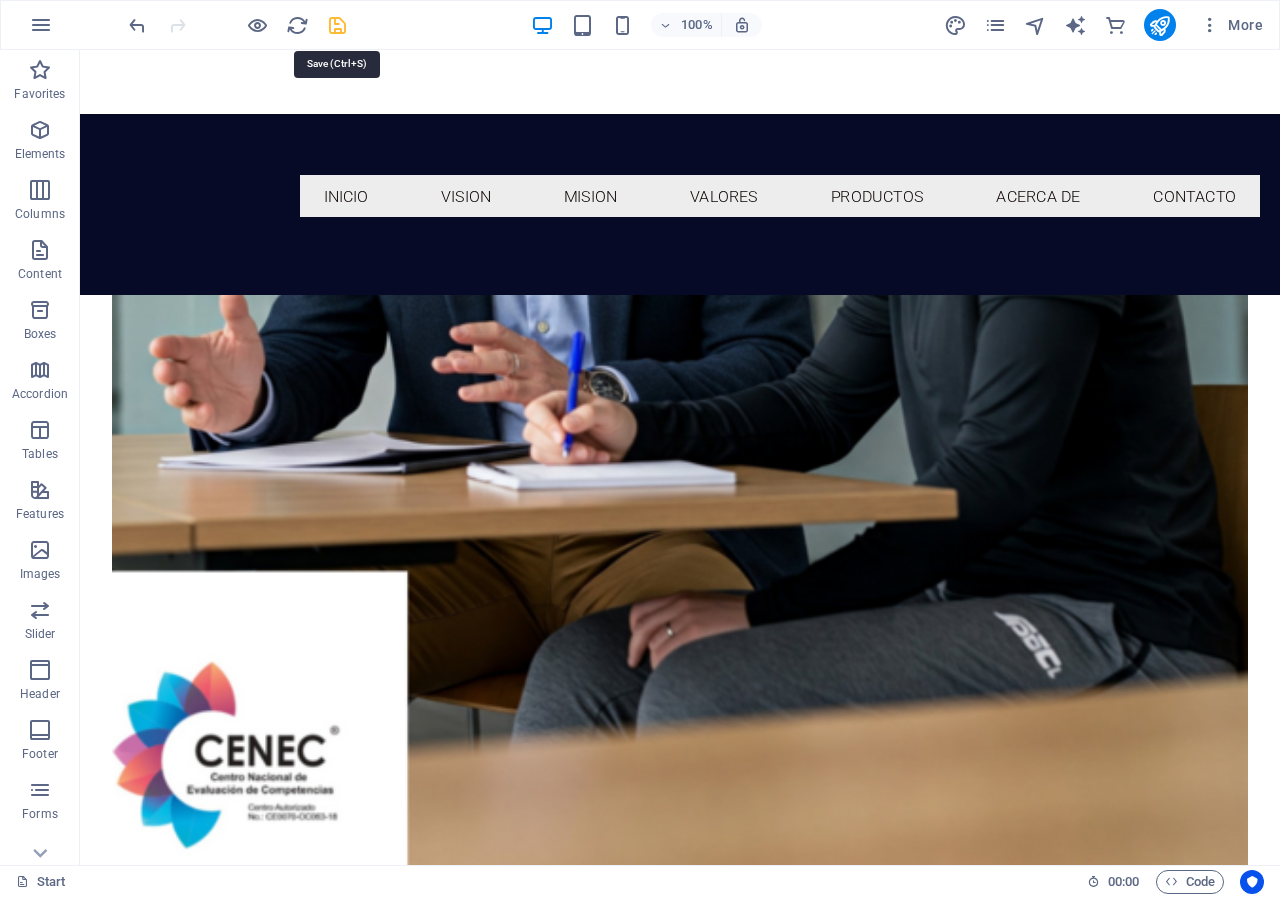 click at bounding box center [337, 25] 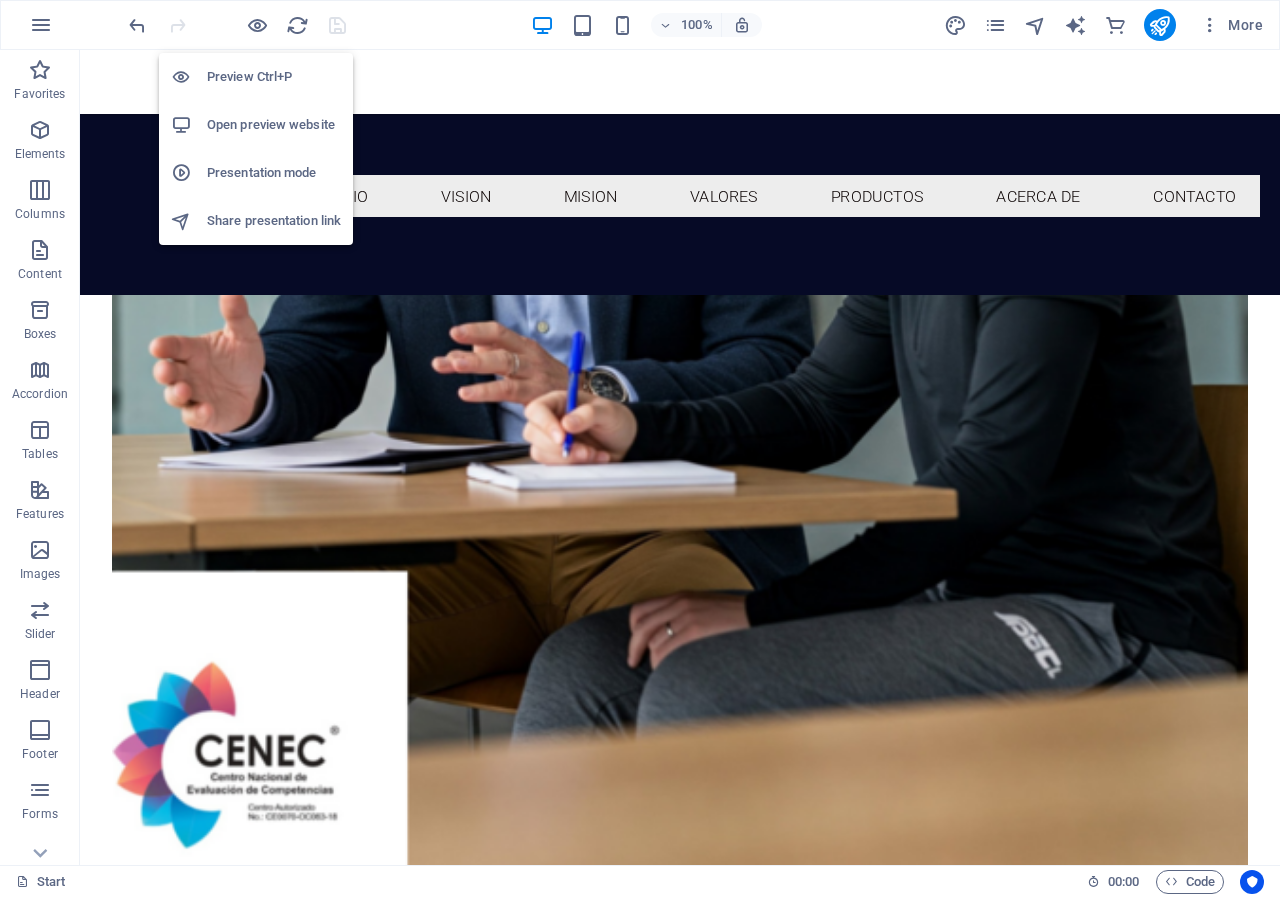 click on "Open preview website" at bounding box center [274, 125] 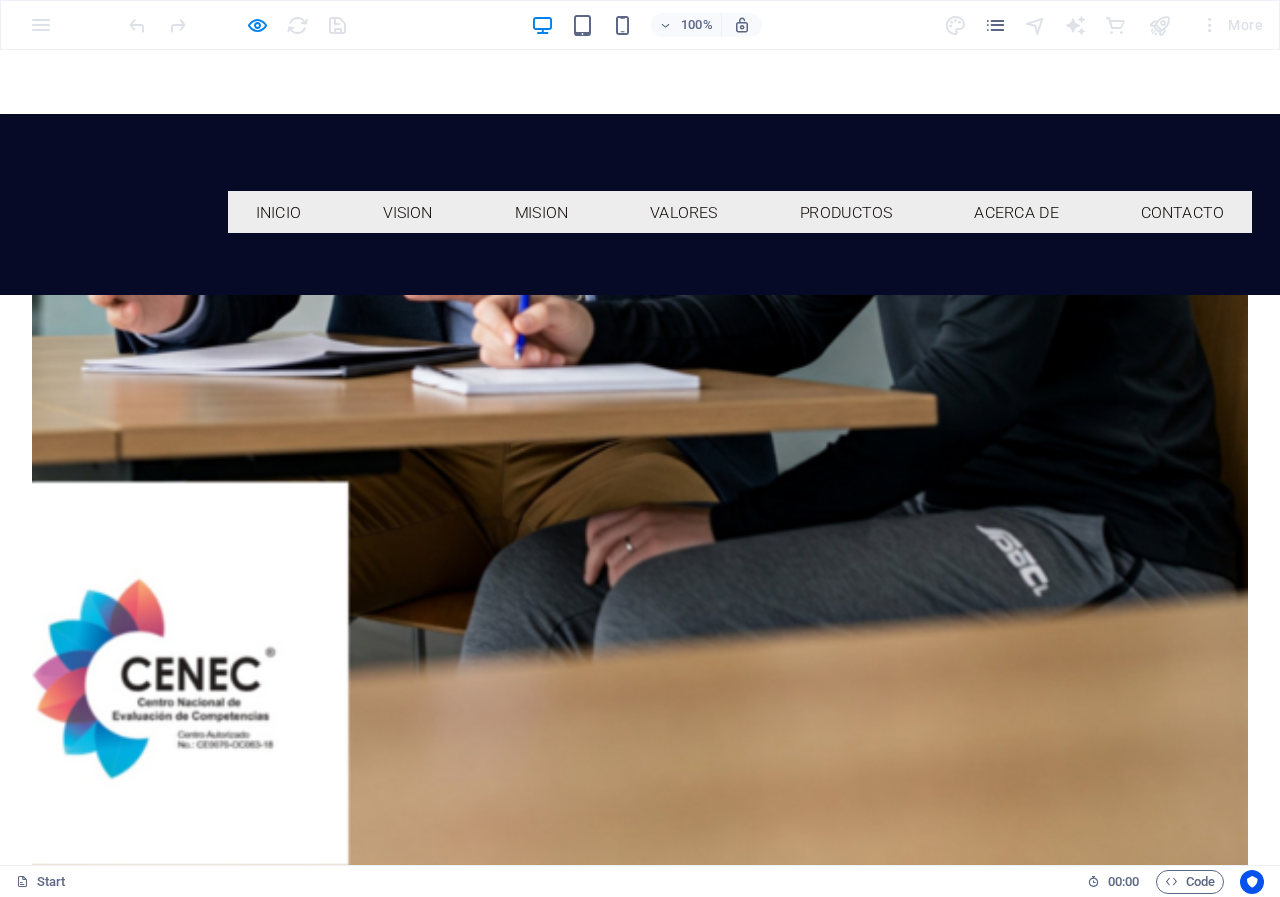 scroll, scrollTop: 1830, scrollLeft: 0, axis: vertical 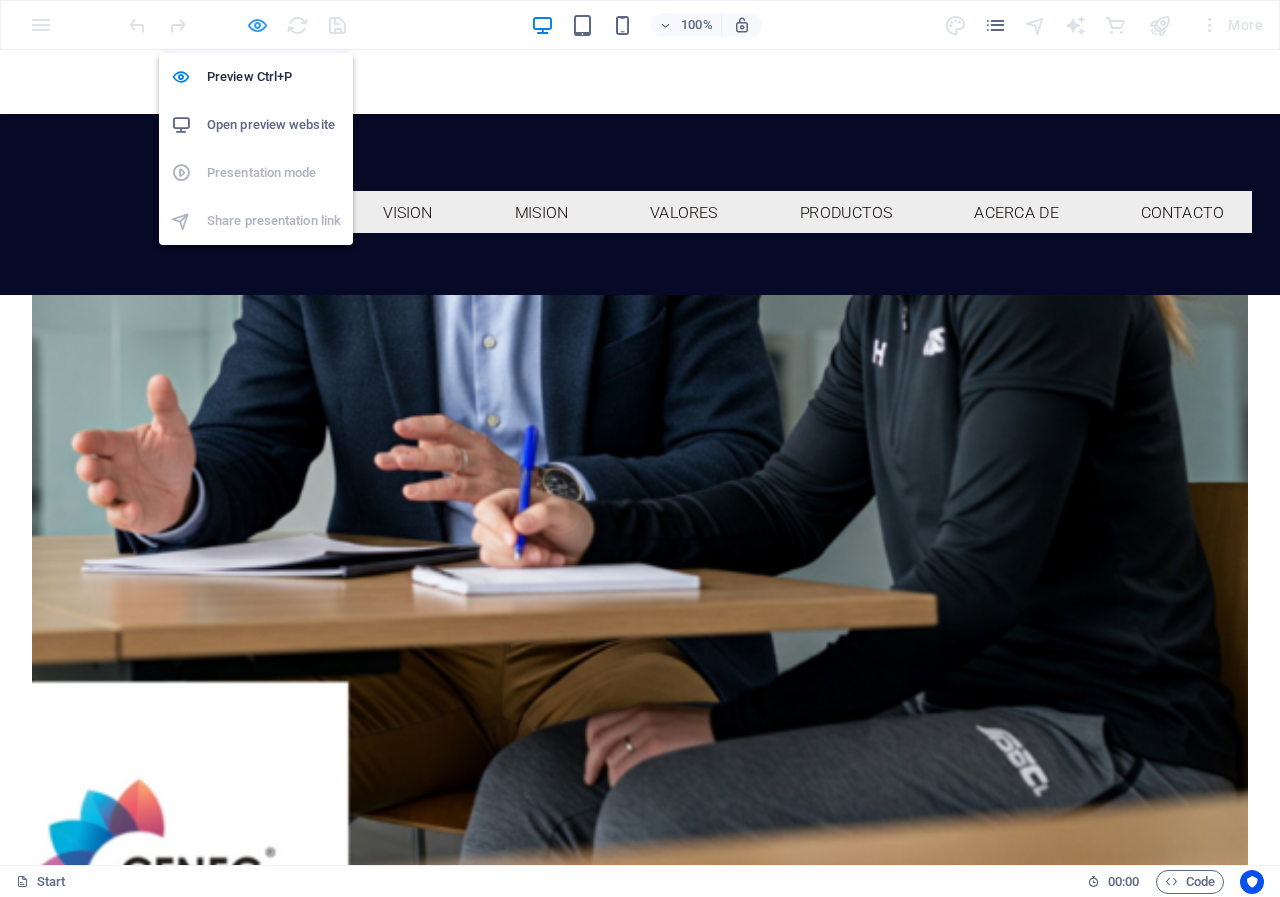 click at bounding box center [257, 25] 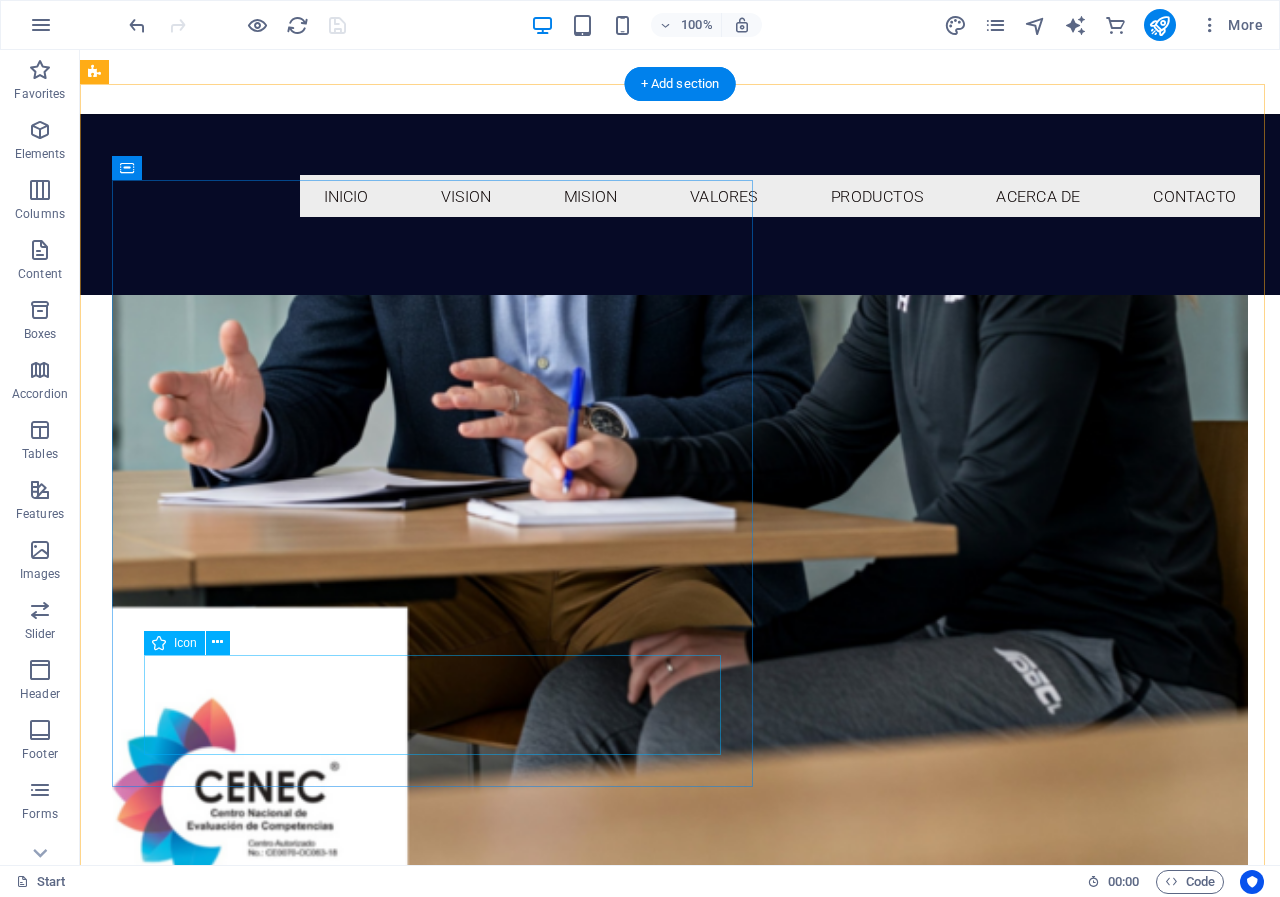 scroll, scrollTop: 1930, scrollLeft: 0, axis: vertical 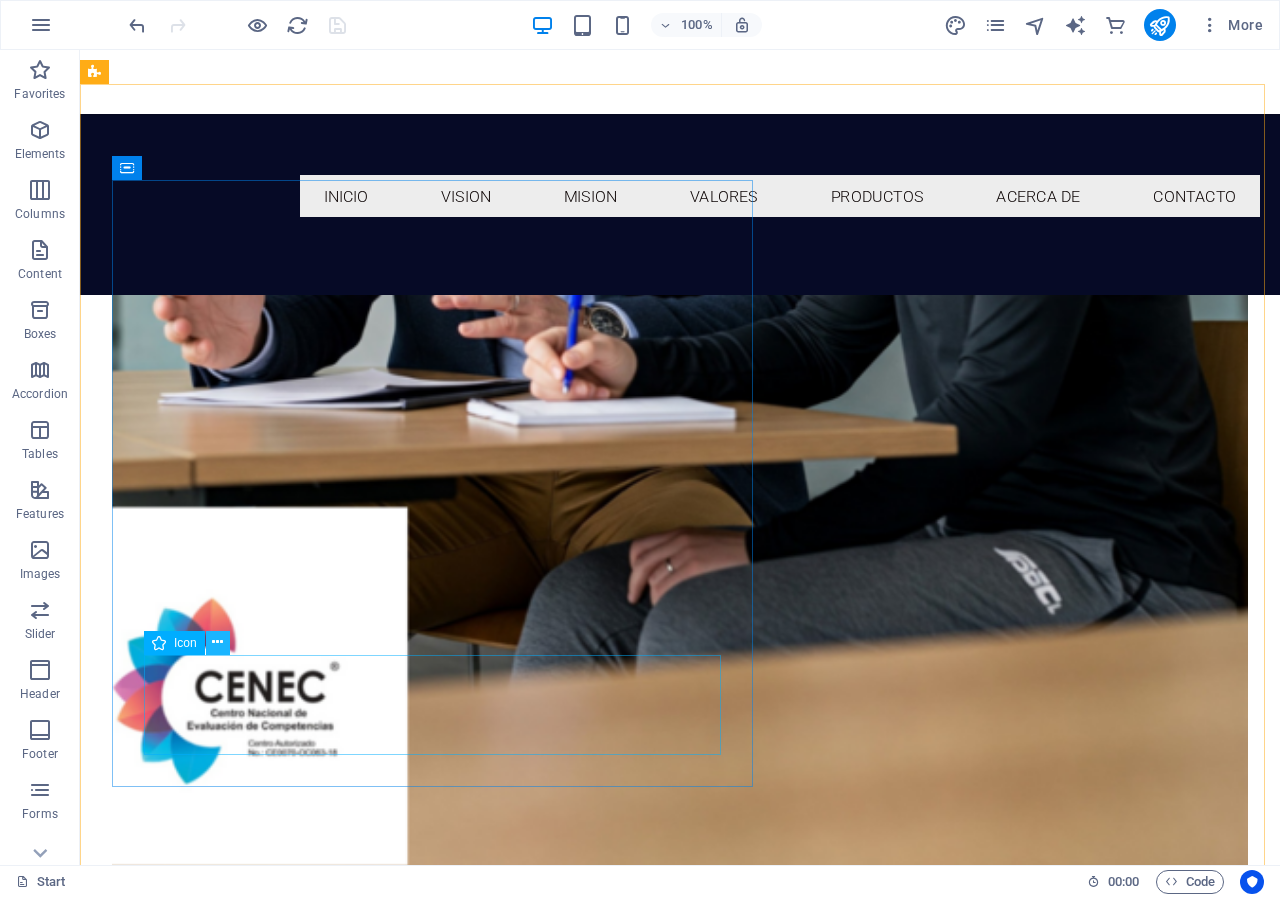 click at bounding box center [217, 642] 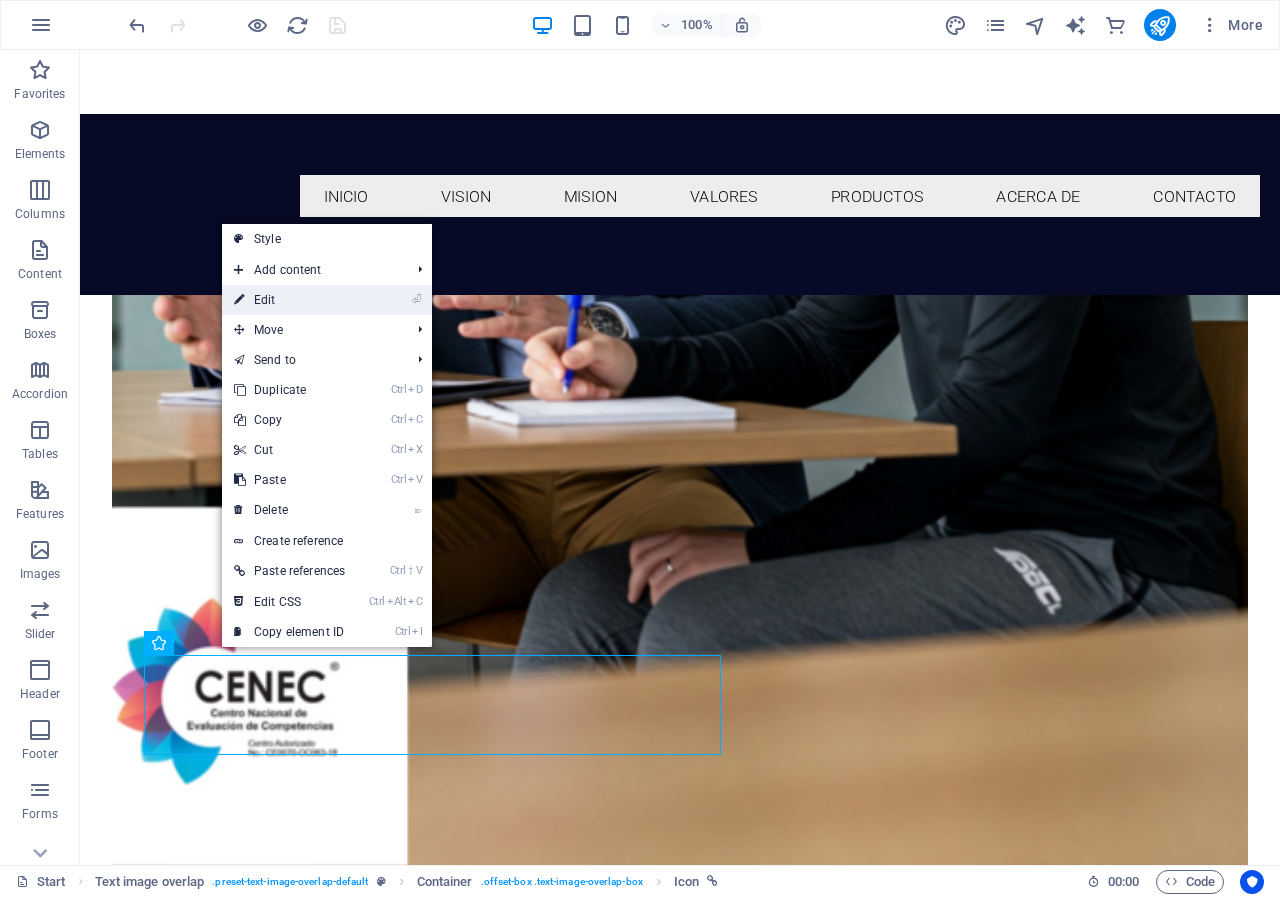 click on "⏎  Edit" at bounding box center (289, 300) 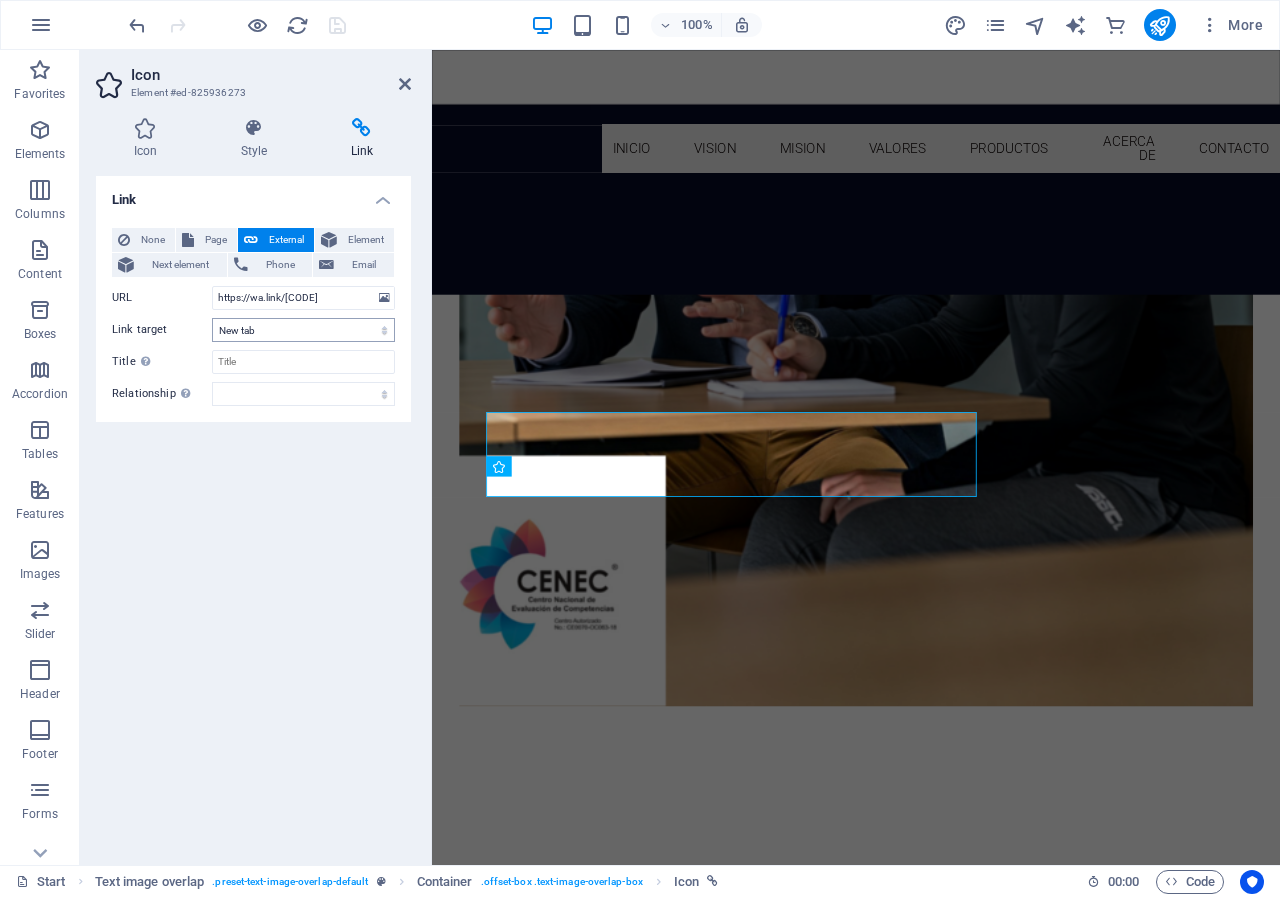 scroll, scrollTop: 2109, scrollLeft: 0, axis: vertical 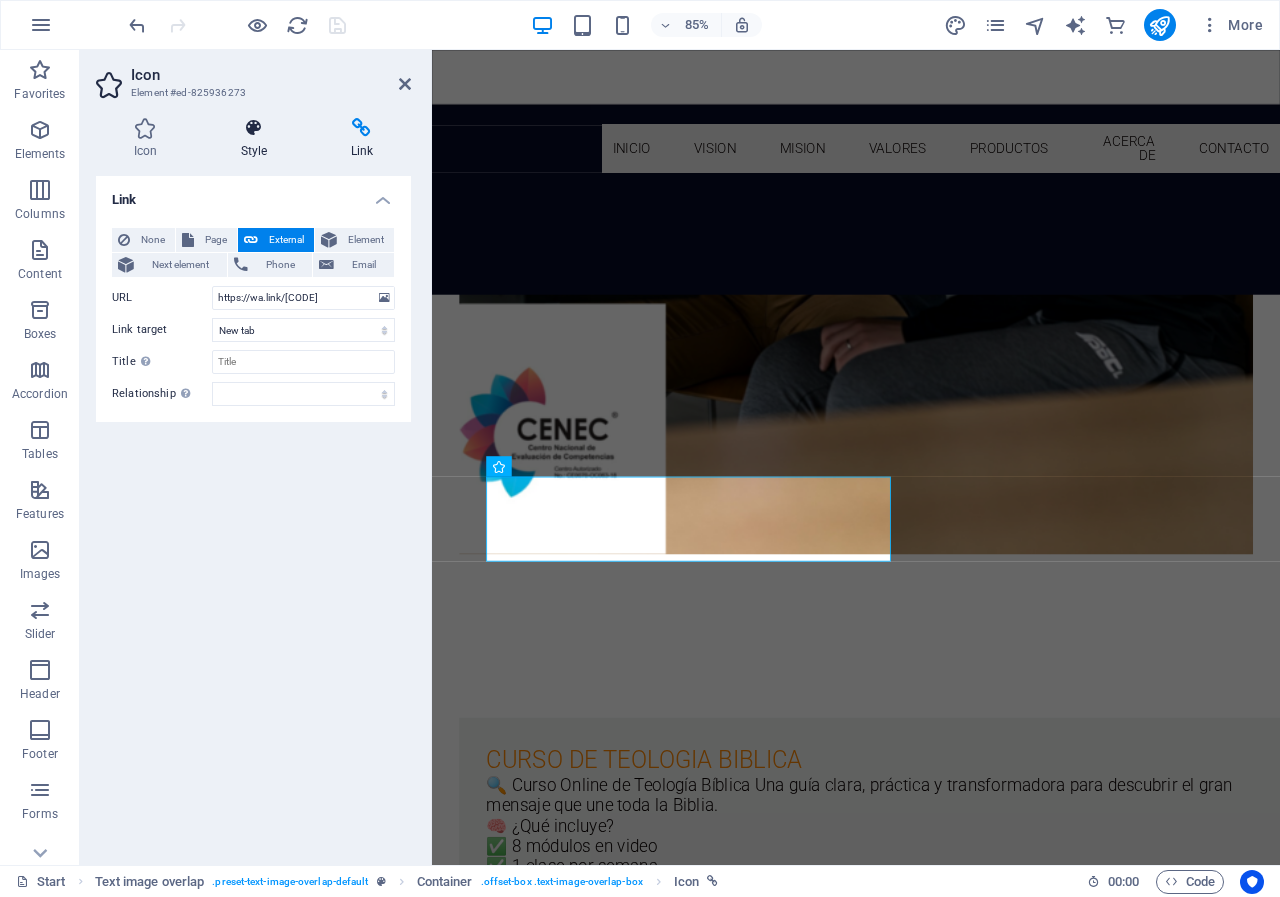click at bounding box center (254, 128) 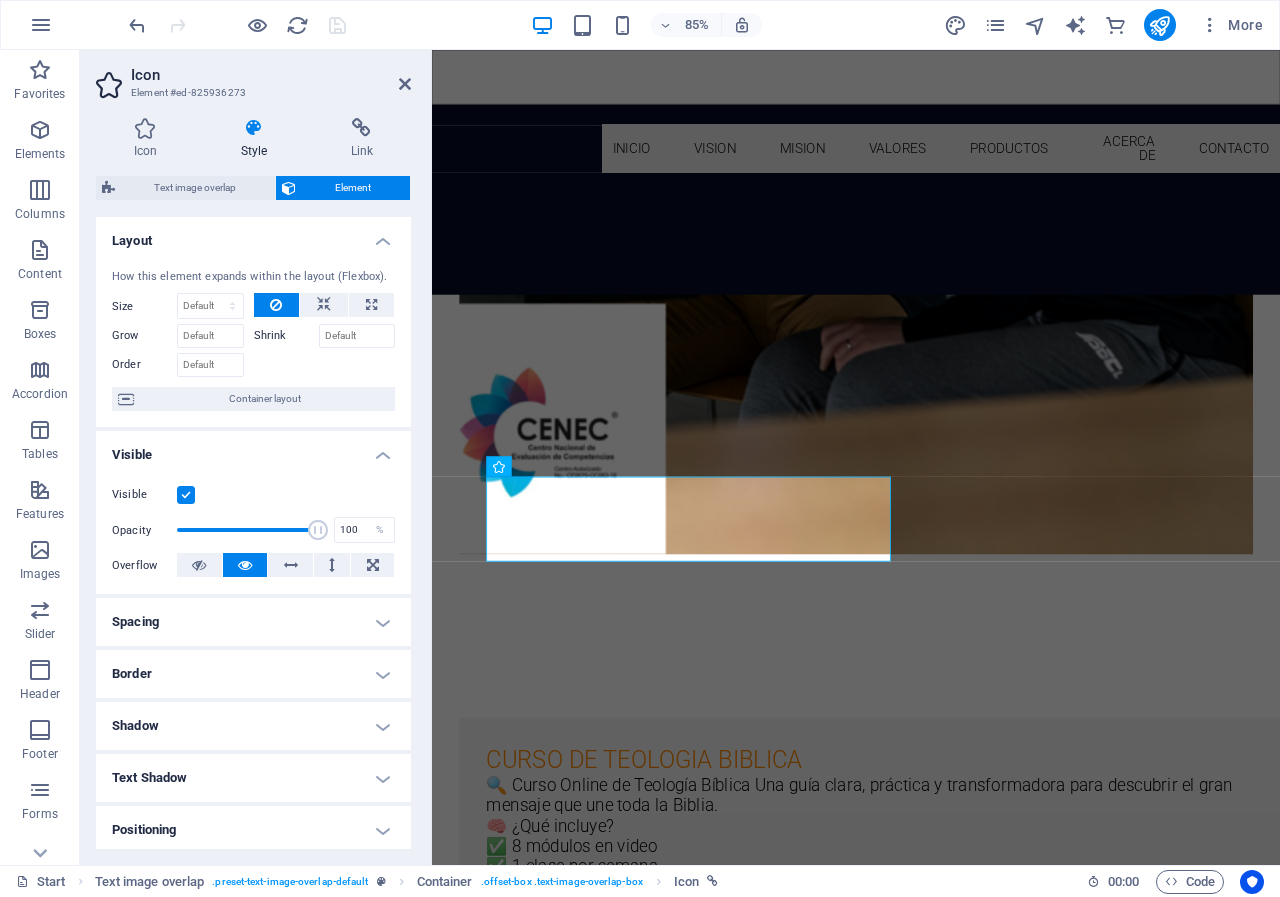 scroll, scrollTop: 213, scrollLeft: 0, axis: vertical 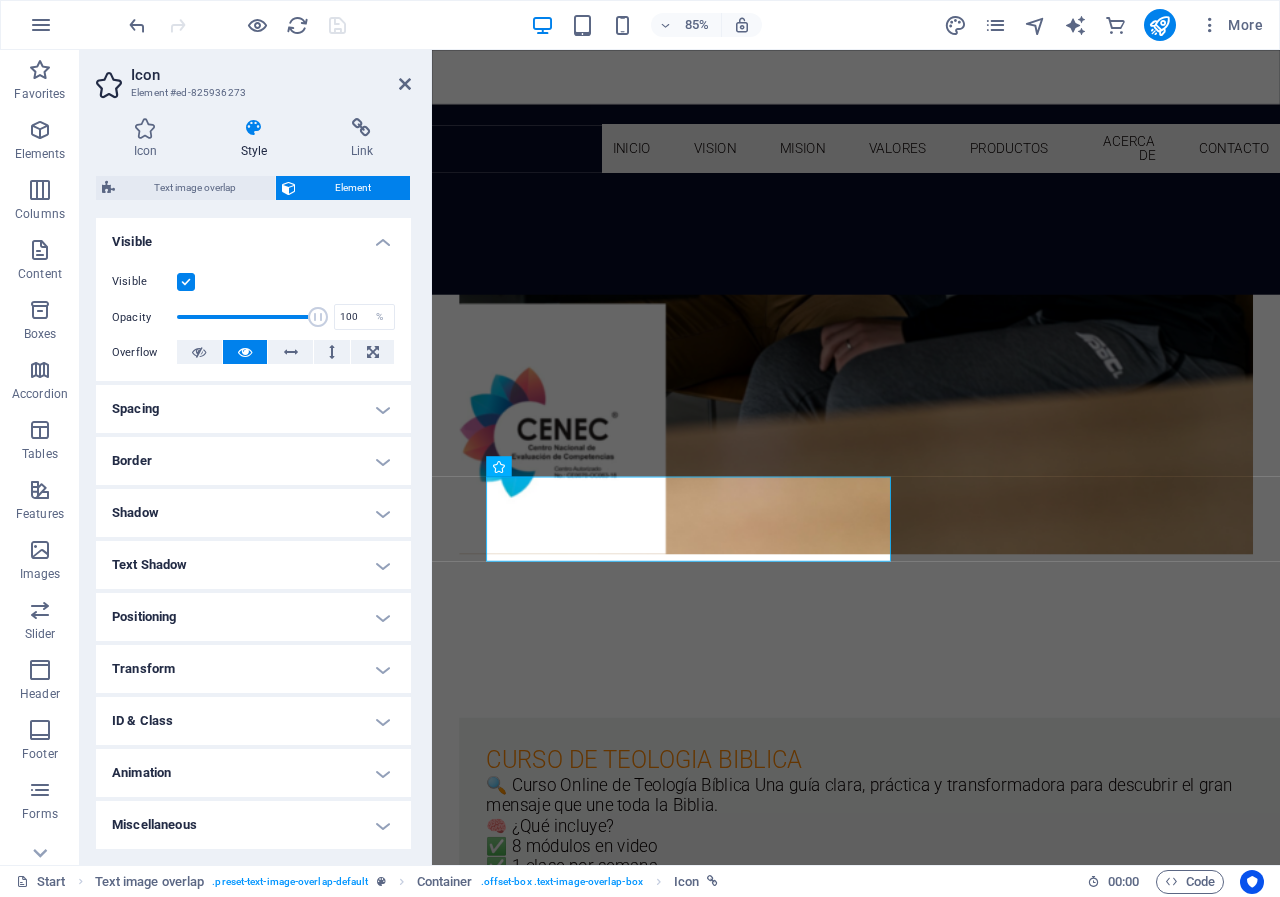 click on "Transform" at bounding box center (253, 669) 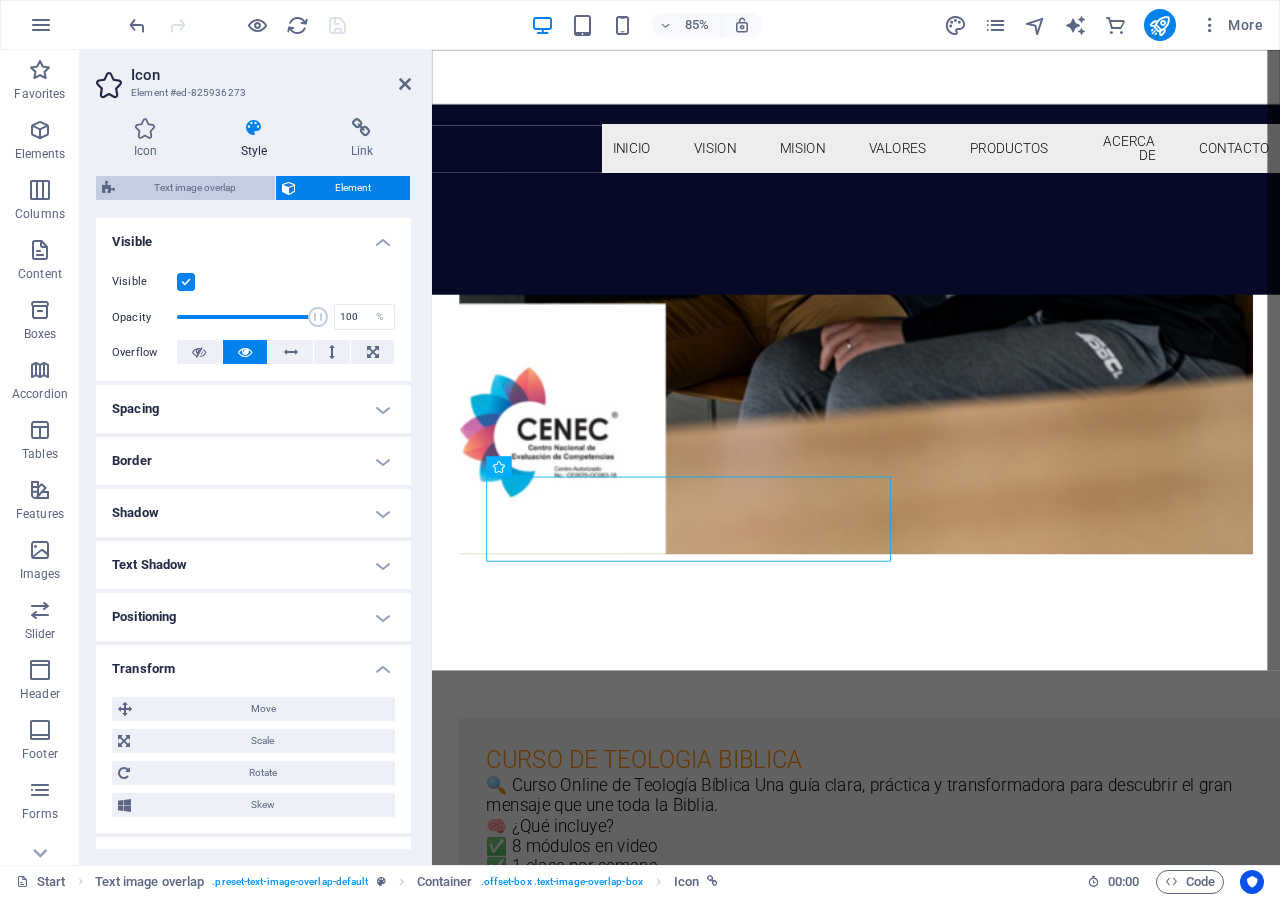 click on "Text image overlap" at bounding box center [195, 188] 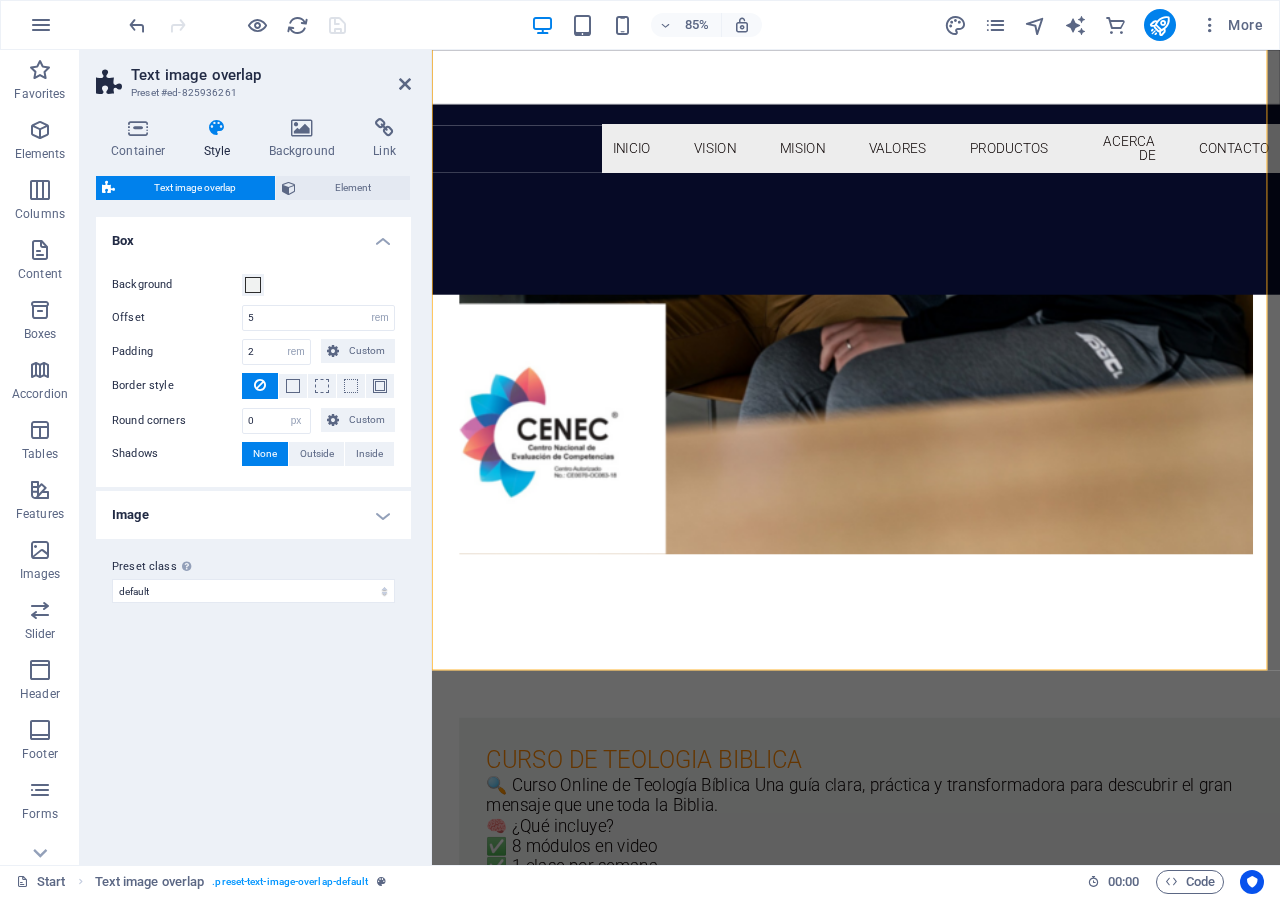 click on "Box" at bounding box center [253, 235] 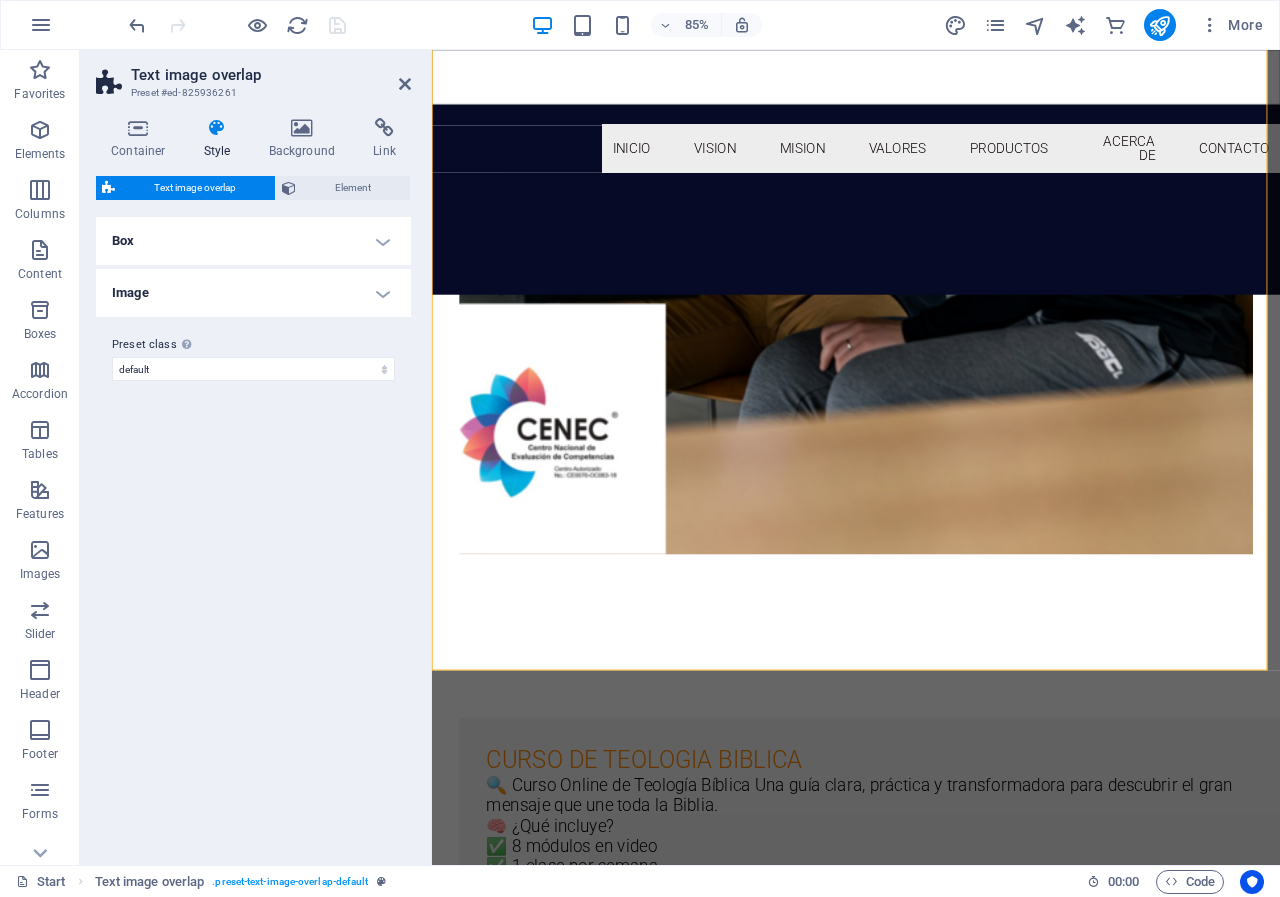click on "Box" at bounding box center (253, 241) 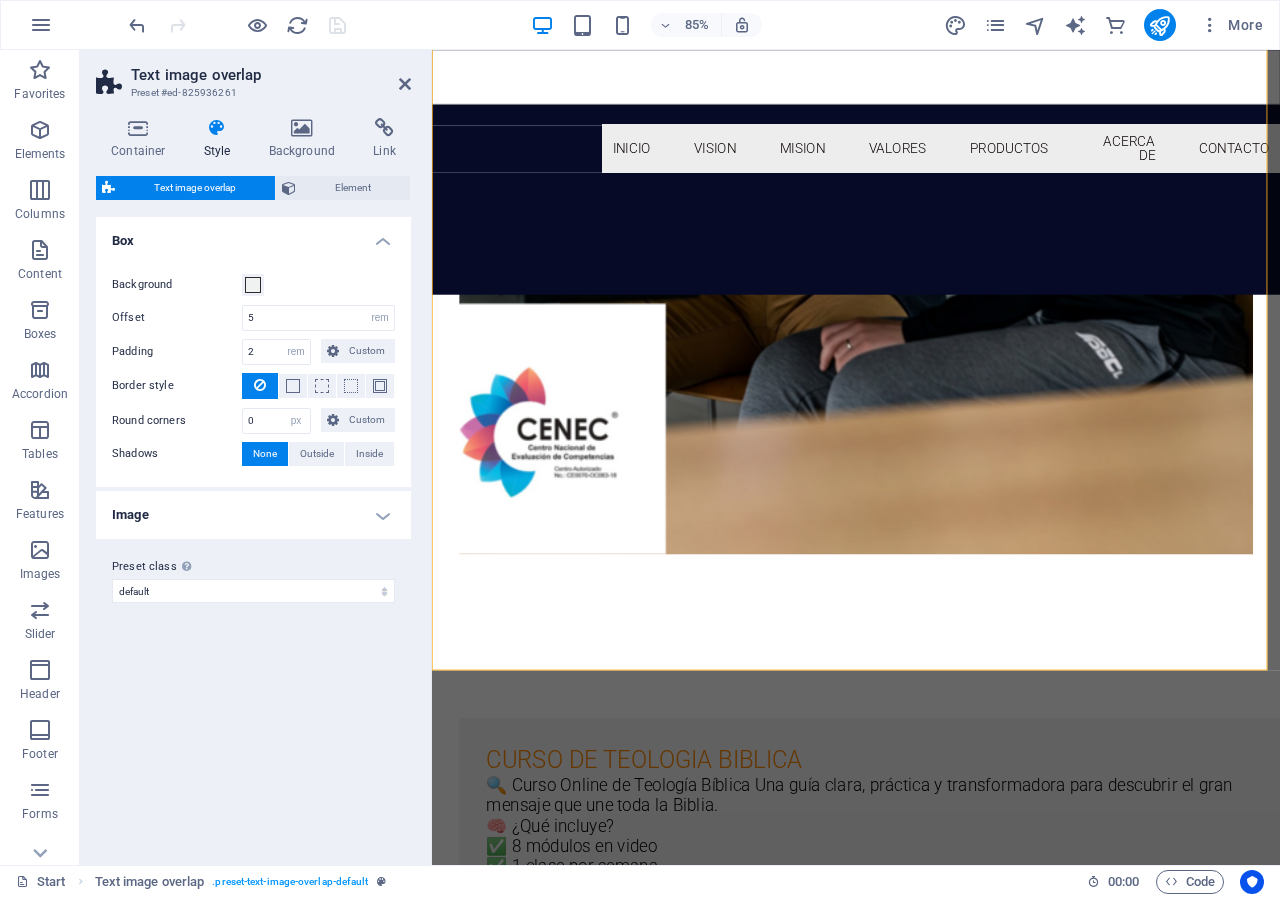 click on "Image" at bounding box center [253, 515] 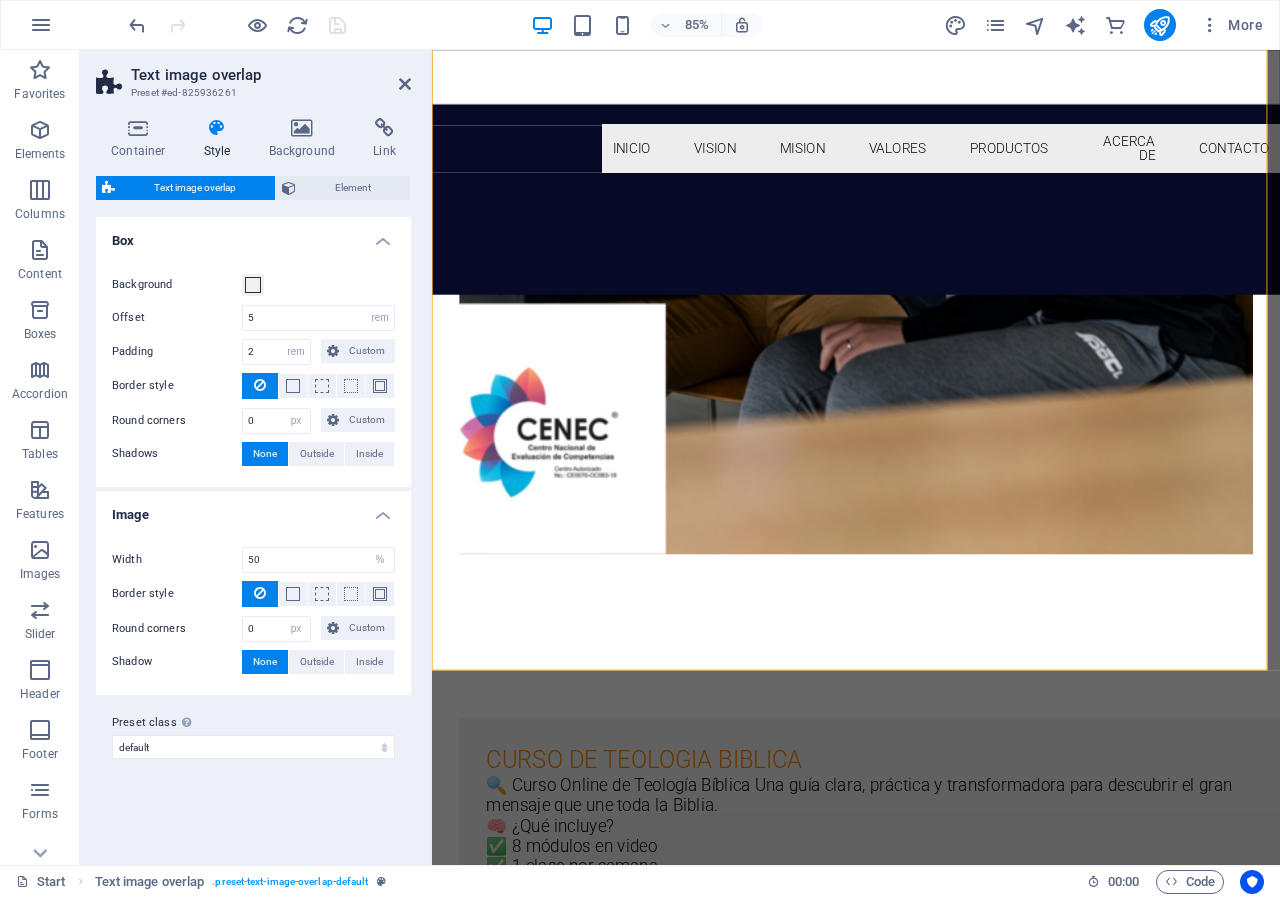 click on "Image" at bounding box center [253, 509] 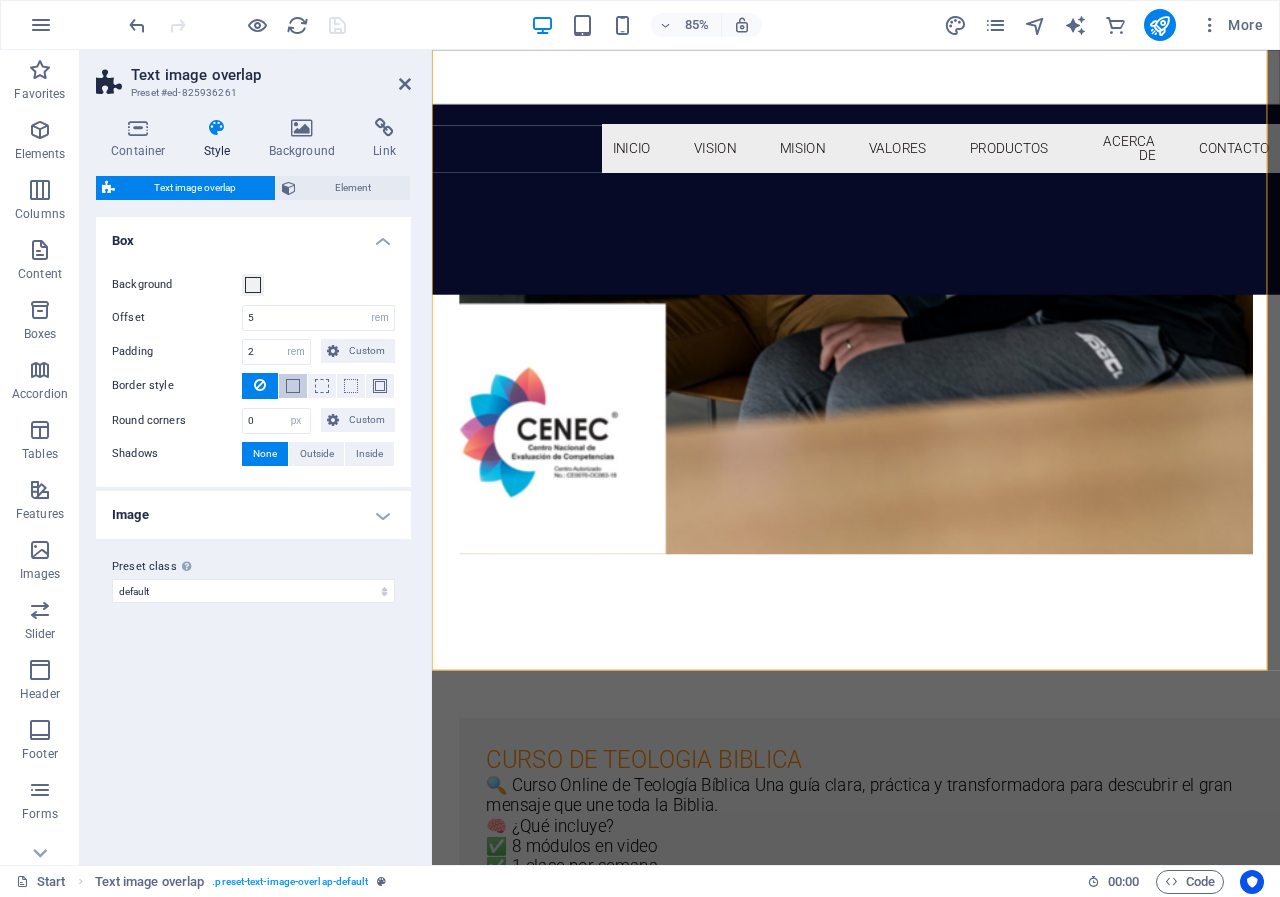 click at bounding box center (293, 386) 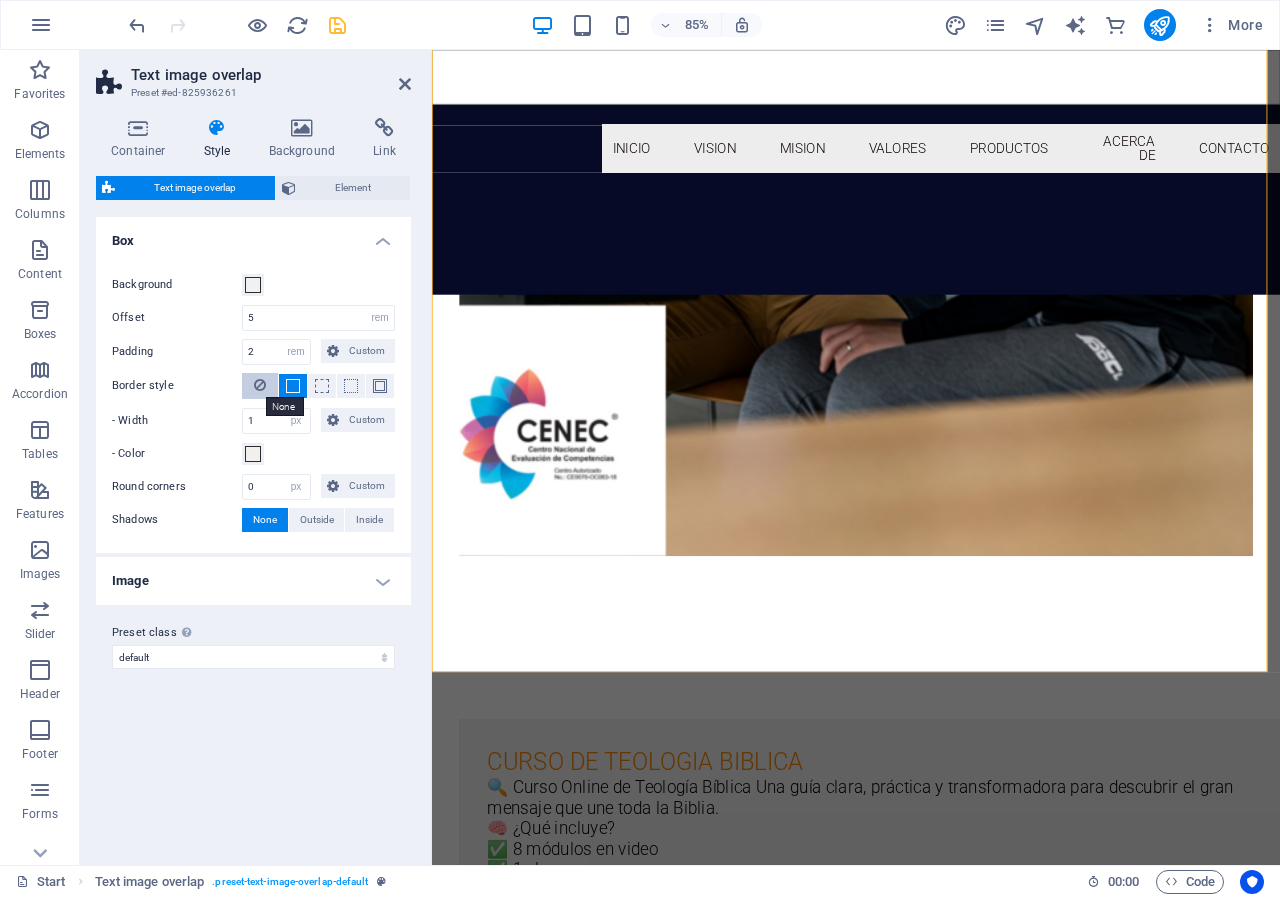 click at bounding box center [260, 385] 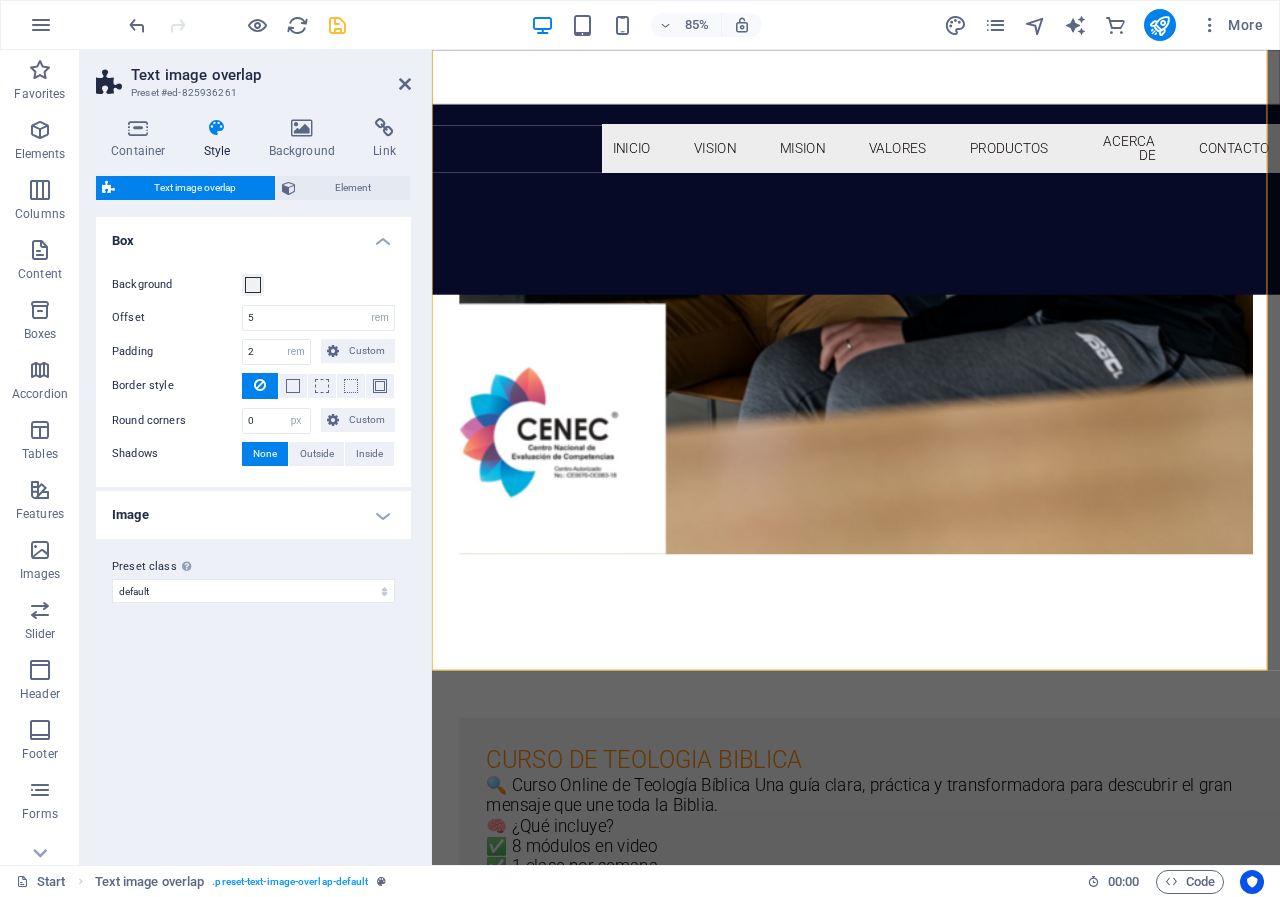 click on "Text image overlap" at bounding box center [195, 188] 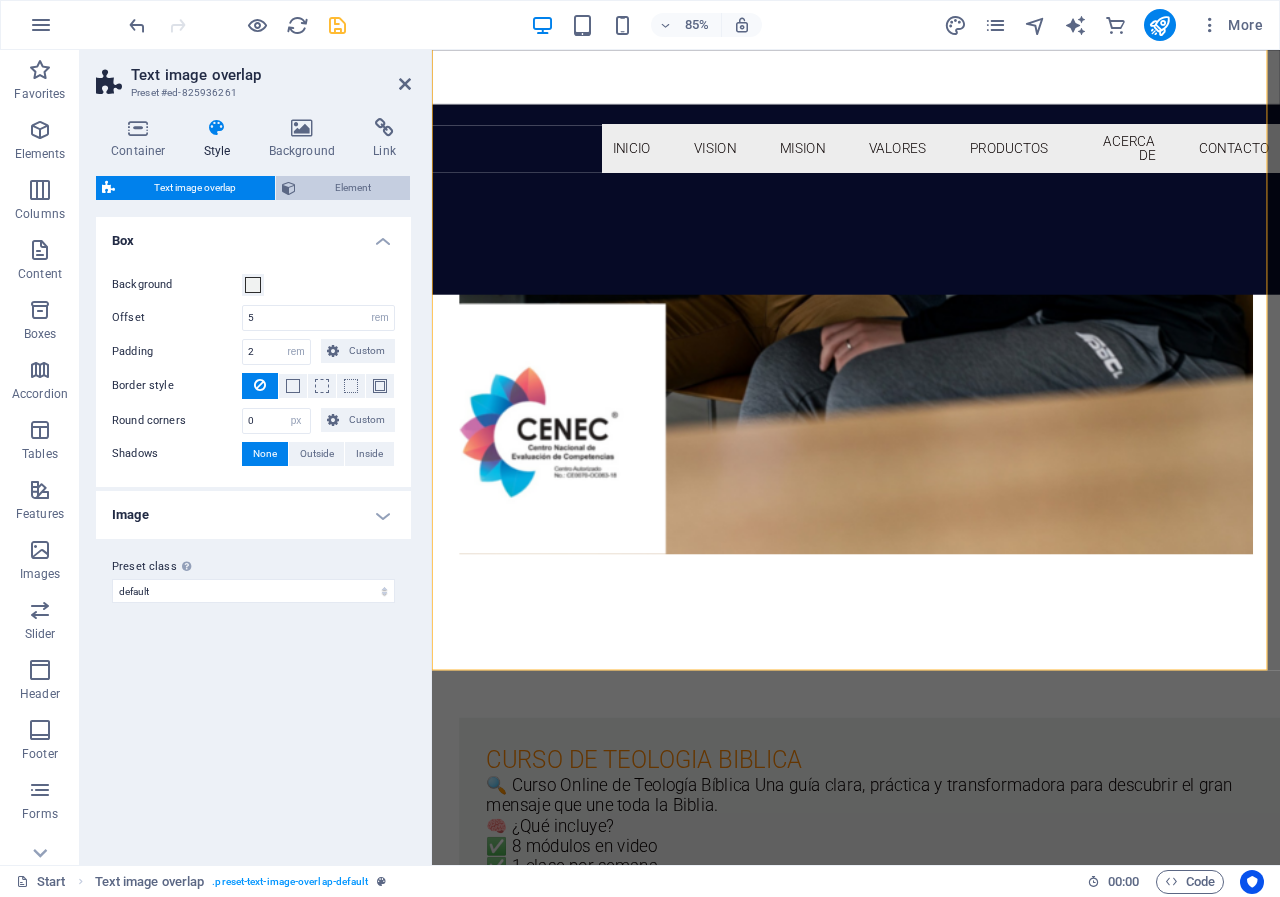 click on "Element" at bounding box center (353, 188) 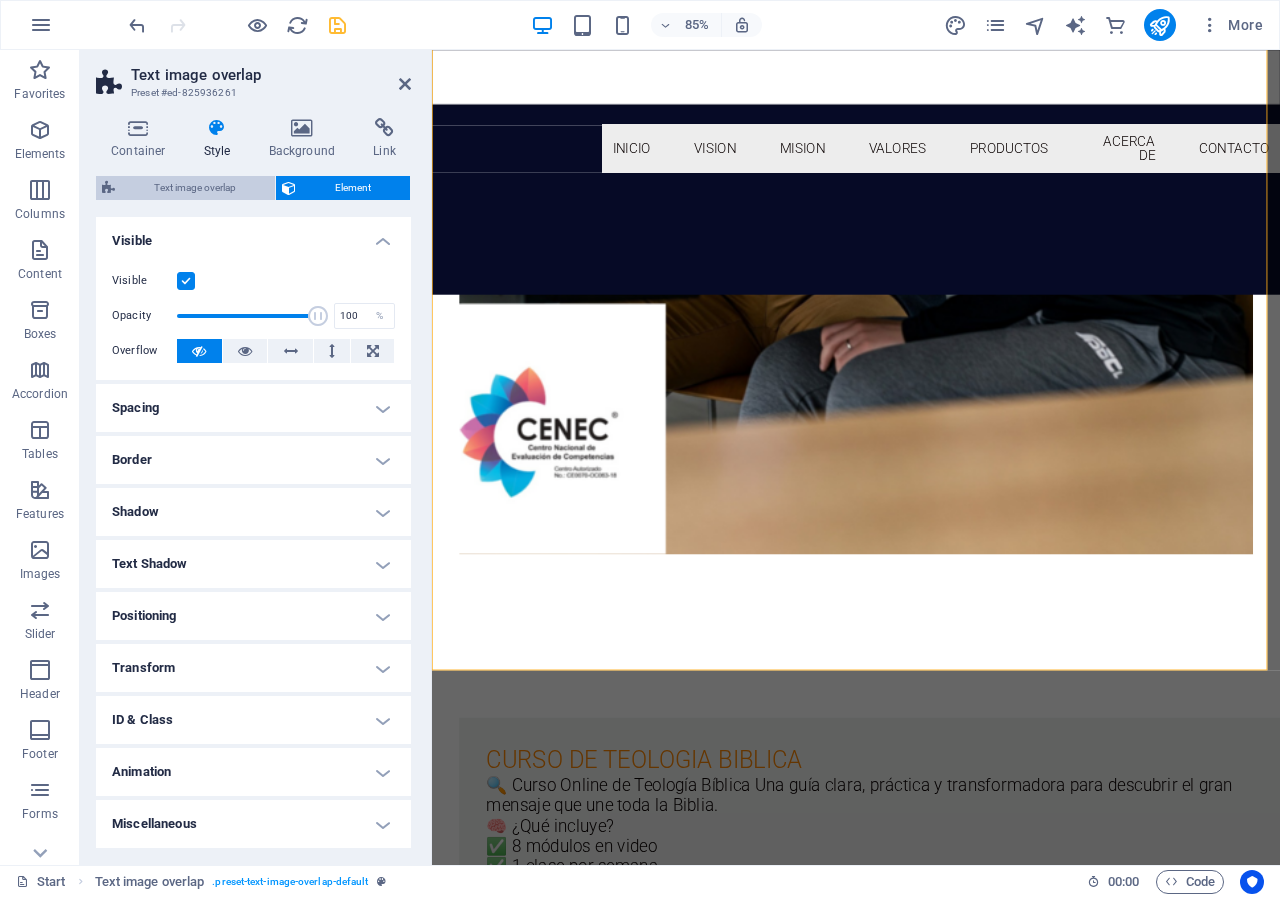 click on "Text image overlap" at bounding box center (195, 188) 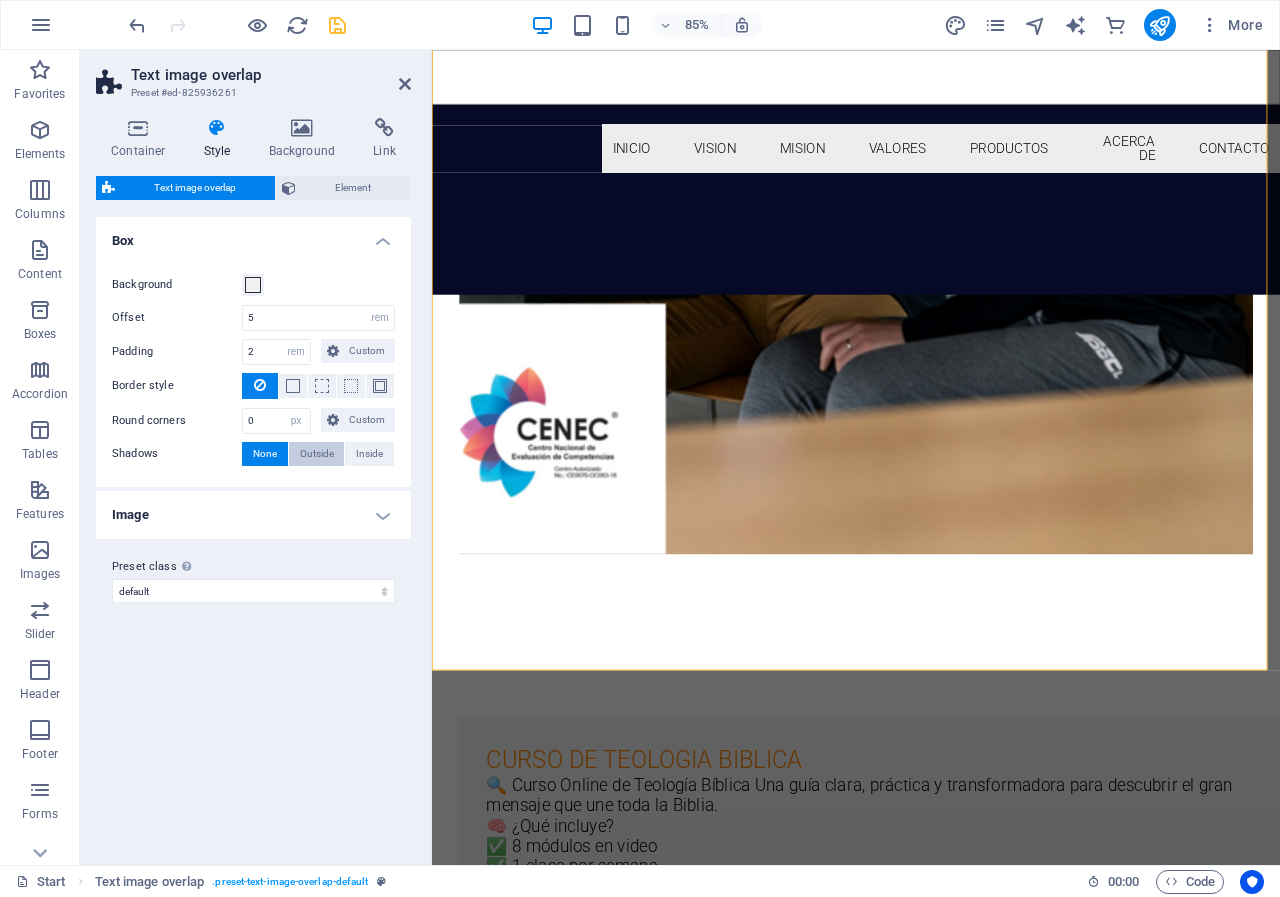 click on "Outside" at bounding box center (317, 454) 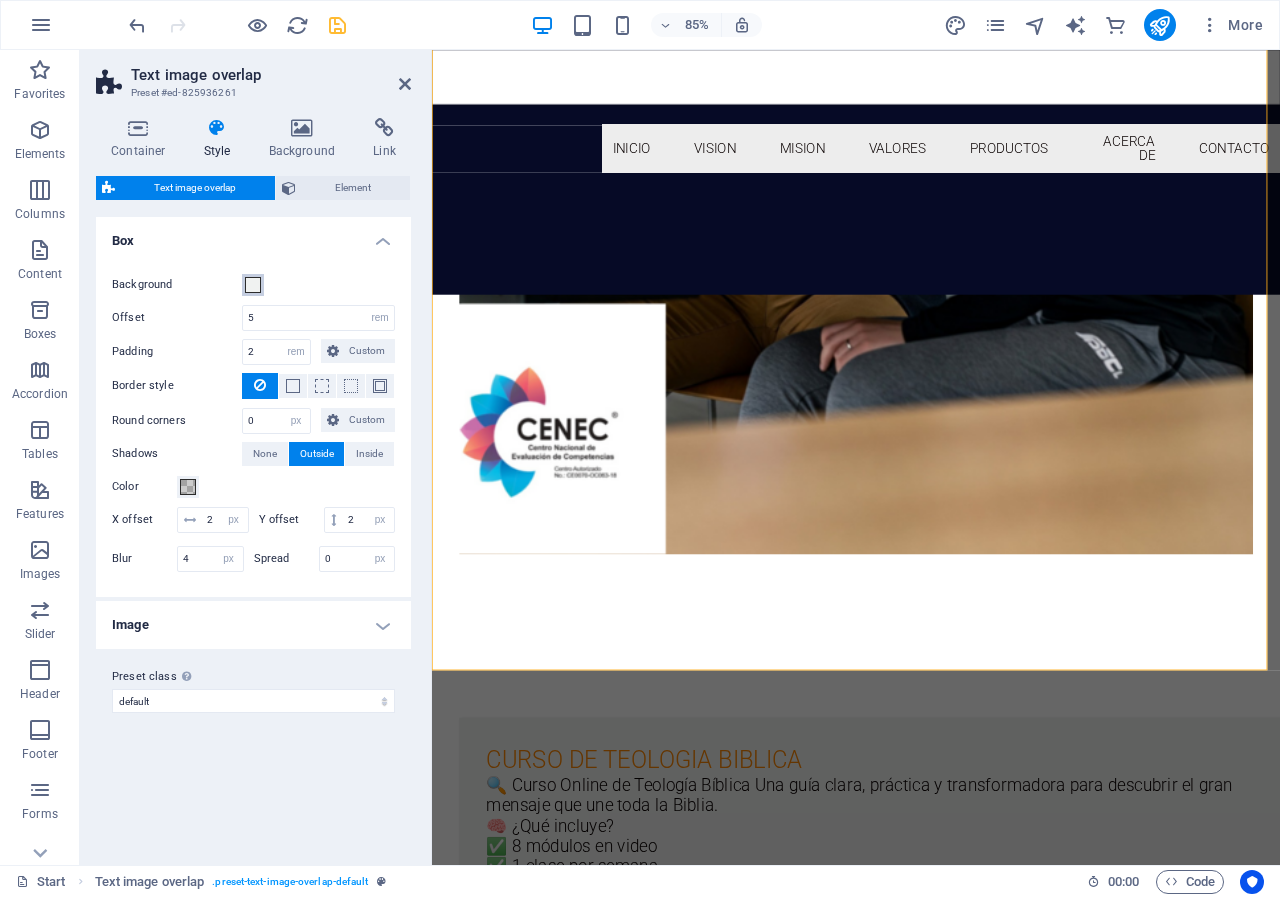 click at bounding box center [253, 285] 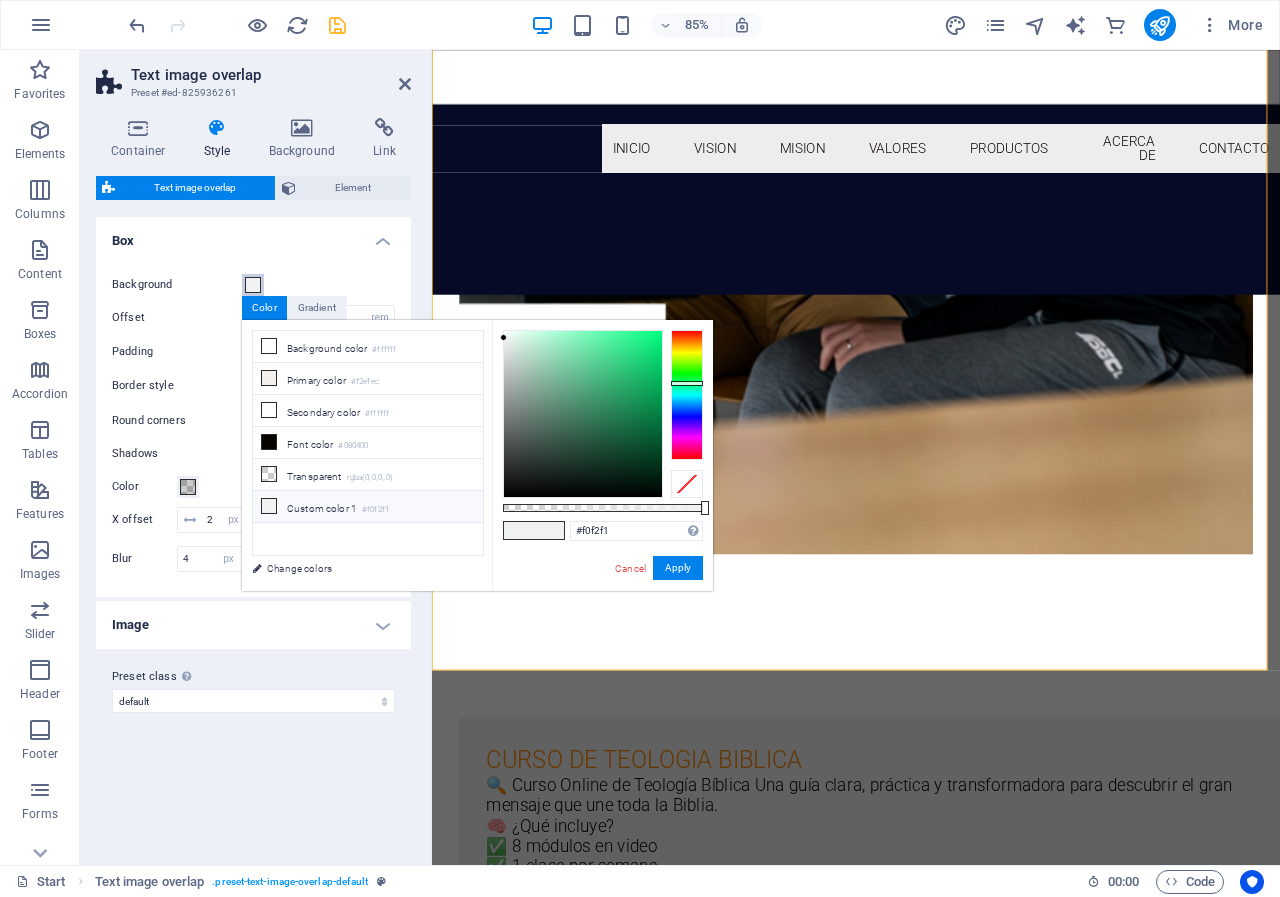 type on "#1fe984" 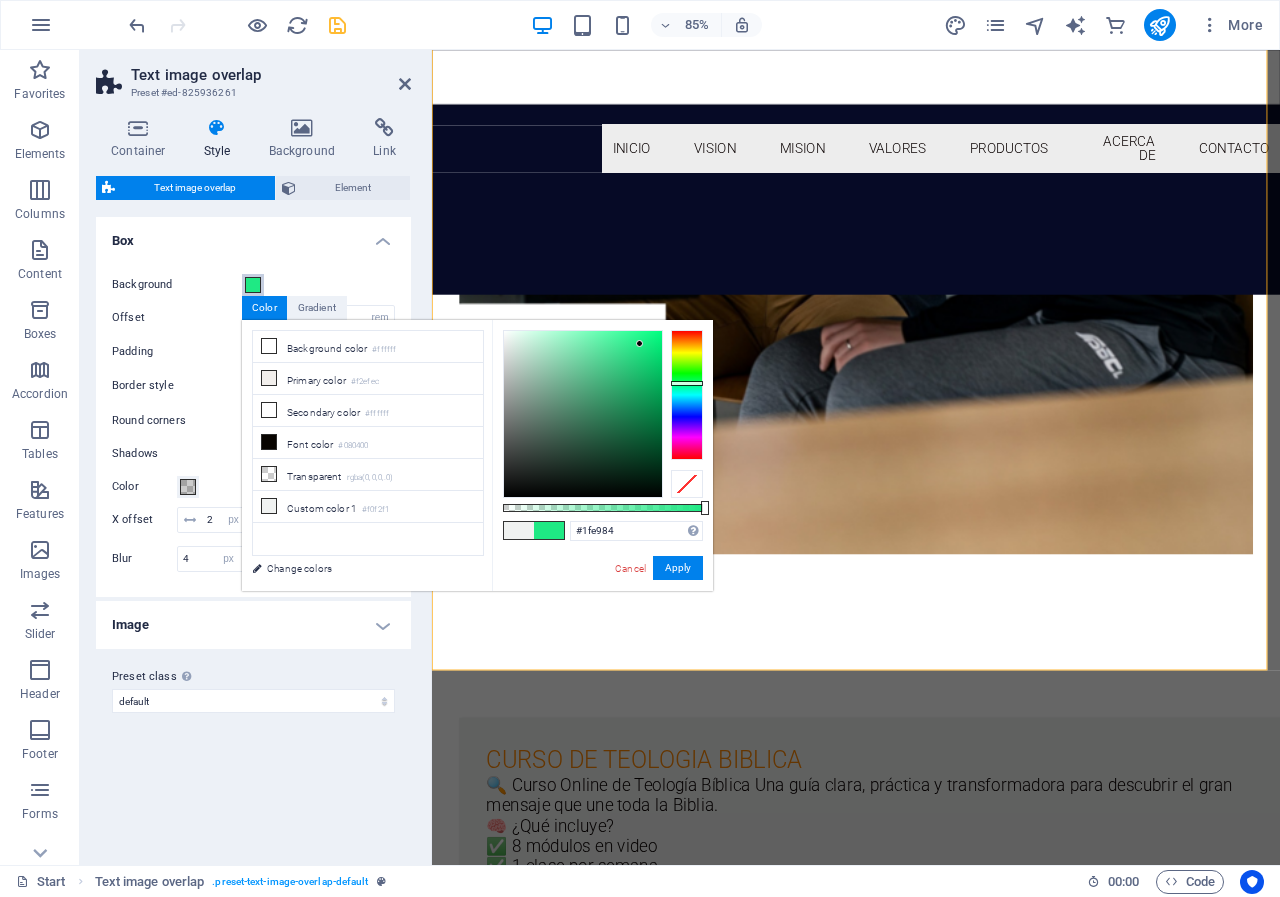 click at bounding box center [583, 414] 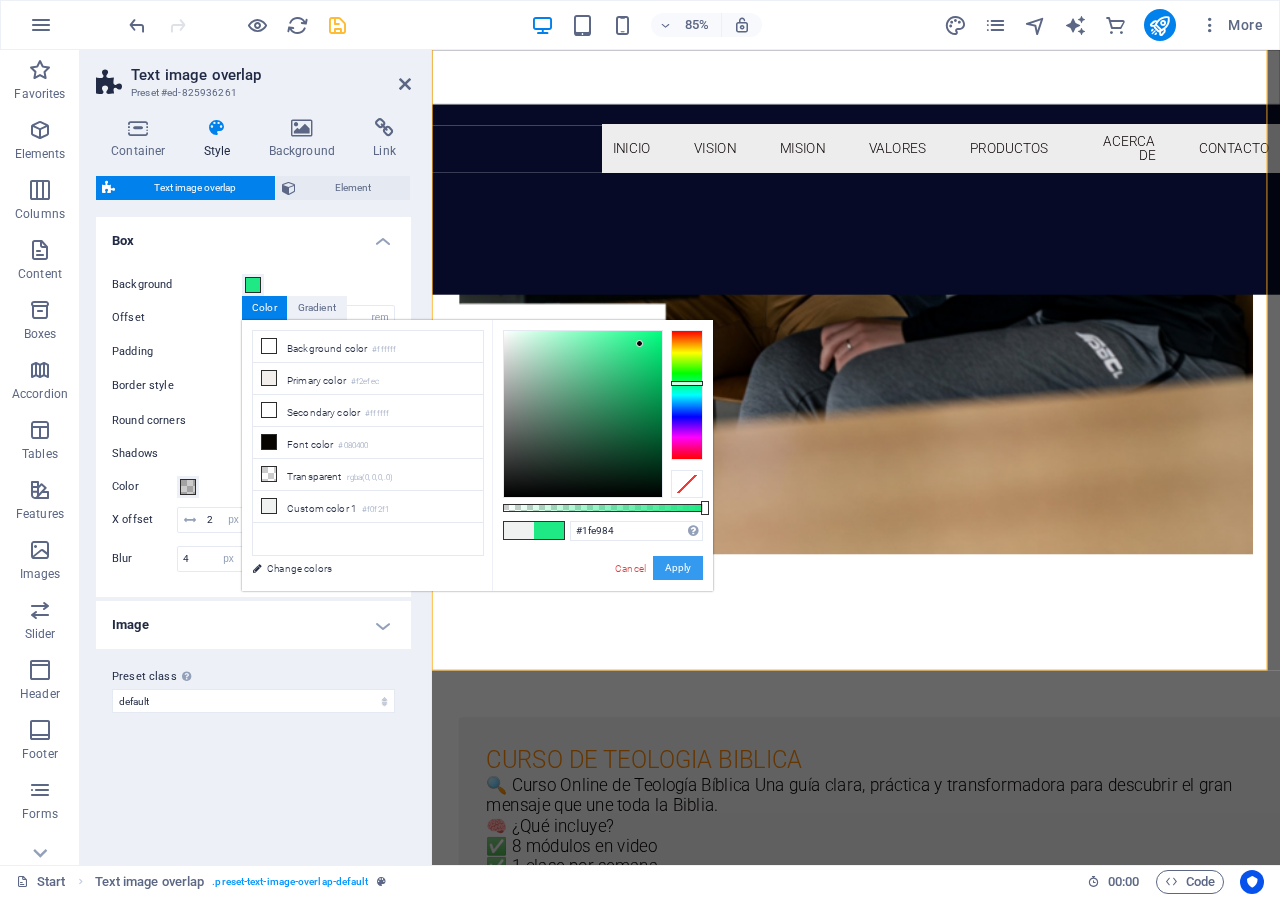 click on "Apply" at bounding box center (678, 568) 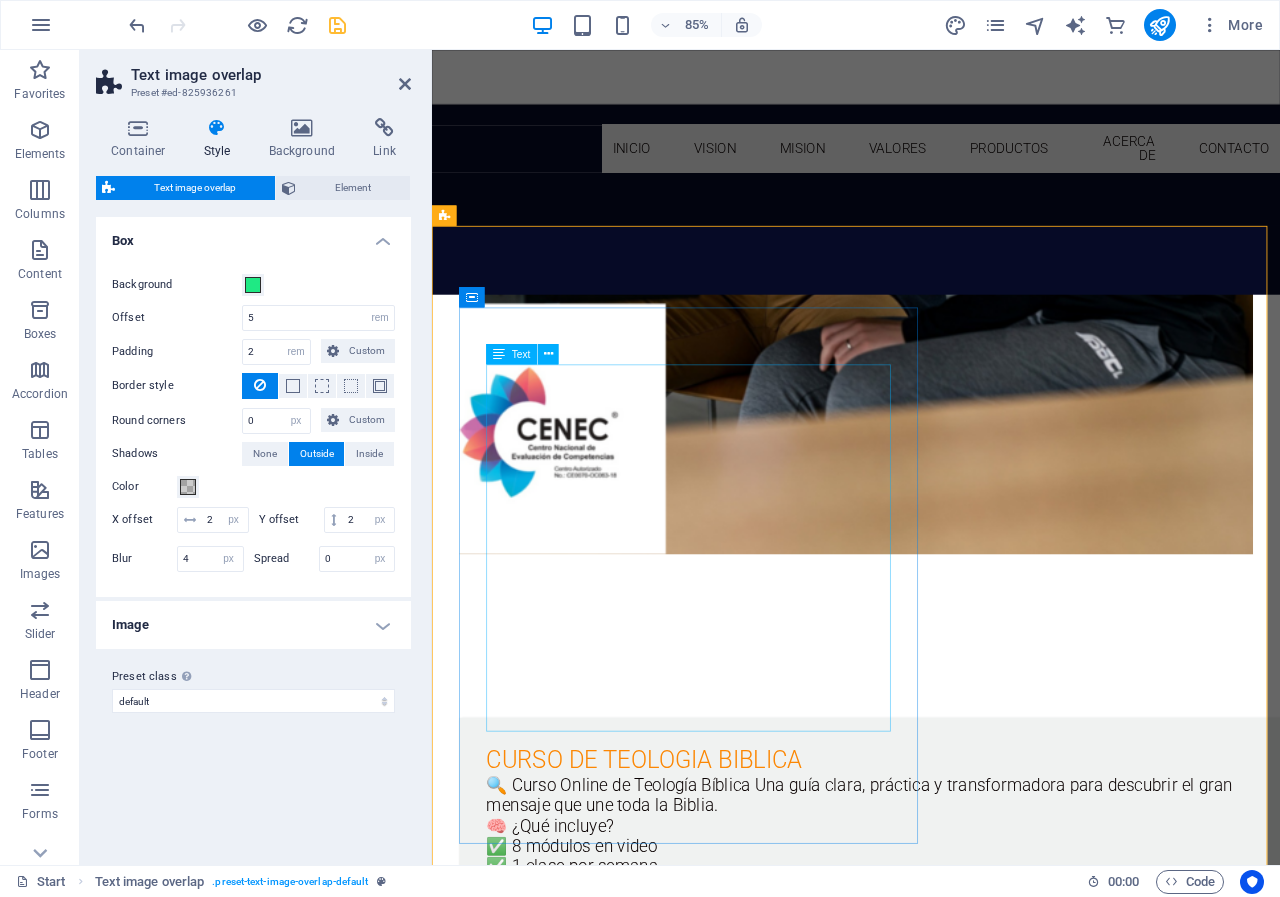 scroll, scrollTop: 1809, scrollLeft: 0, axis: vertical 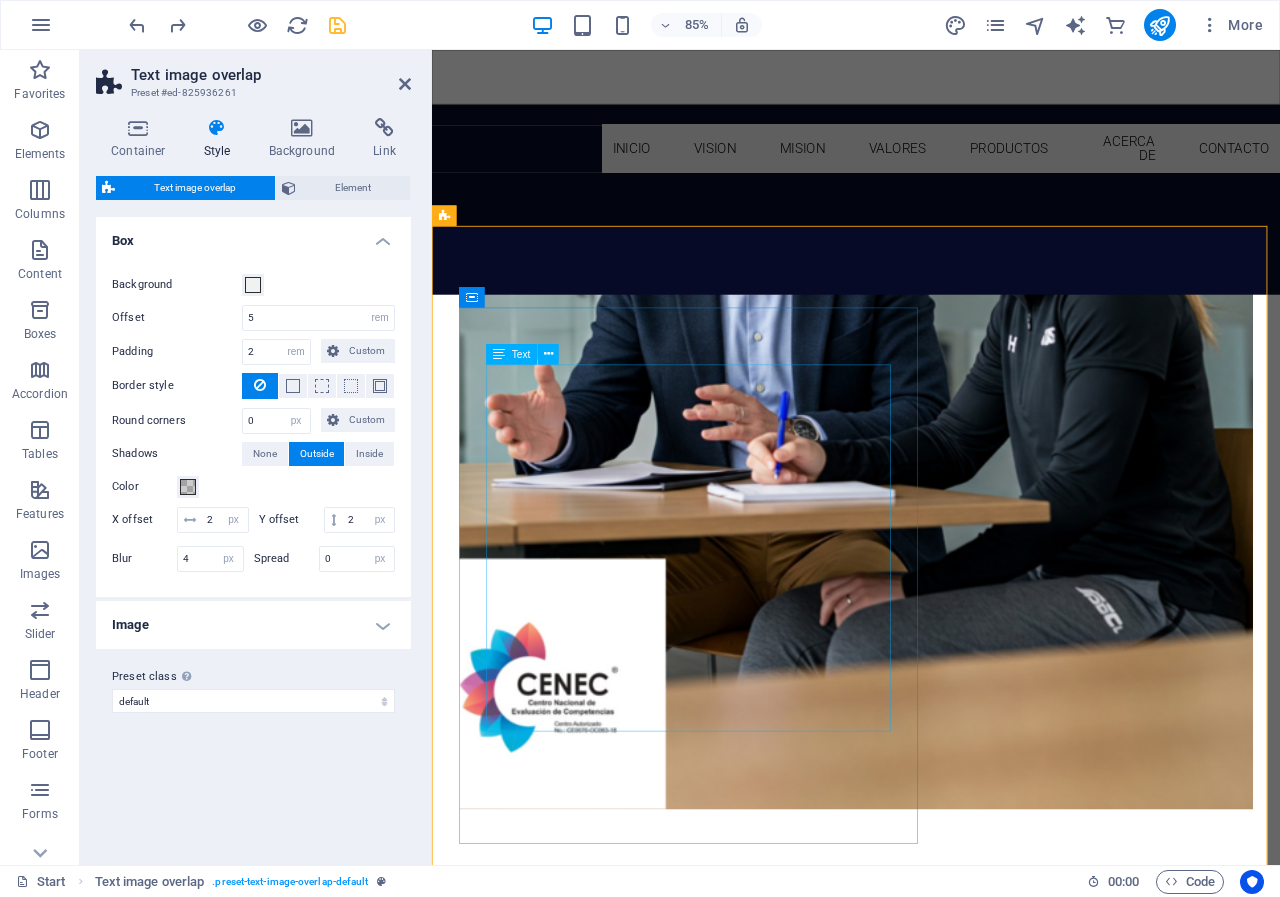 click on "CURSO DE TEOLOGIA BIBLICA  🔍 Curso Online de Teología Bíblica Una guía clara, práctica y transformadora para descubrir el gran mensaje que une toda la Biblia.  🧠 ¿Qué incluye?  ✅ 8 módulos en video  ✅ 1 clase por semana  ✅ Material descargable  ✅ Acceso desde cualquier lugar  ✅ Acompañamiento por WhatsApp  Este curso es ideal para:  📖 Nuevos creyentes que quieren entender la Biblia como un todo  🎓 Estudiantes o líderes que desean profundizar en su fe  🙏 Cualquier persona que quiera conocer a Dios a través de Su Palabra" at bounding box center [971, 1371] 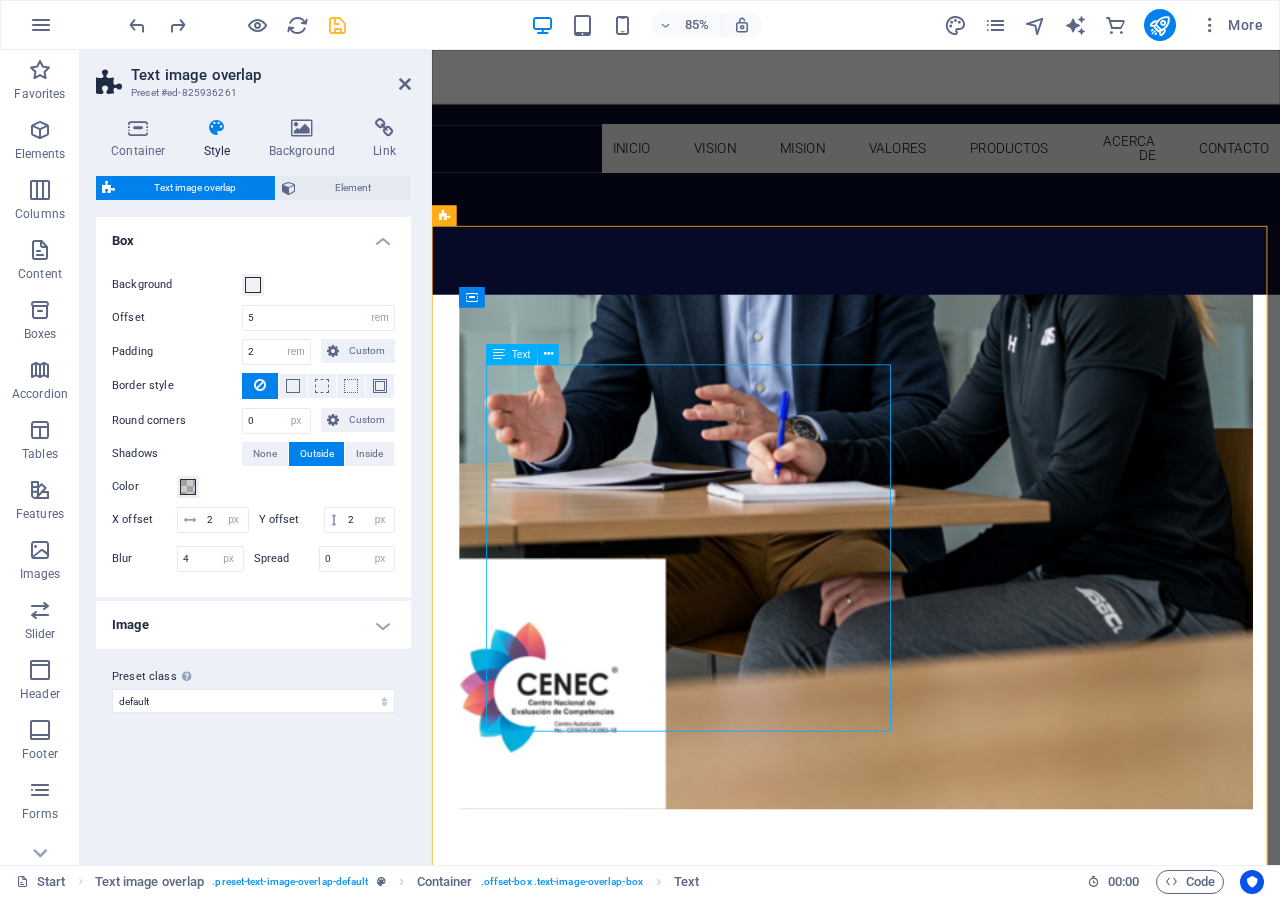click on "CURSO DE TEOLOGIA BIBLICA  🔍 Curso Online de Teología Bíblica Una guía clara, práctica y transformadora para descubrir el gran mensaje que une toda la Biblia.  🧠 ¿Qué incluye?  ✅ 8 módulos en video  ✅ 1 clase por semana  ✅ Material descargable  ✅ Acceso desde cualquier lugar  ✅ Acompañamiento por WhatsApp  Este curso es ideal para:  📖 Nuevos creyentes que quieren entender la Biblia como un todo  🎓 Estudiantes o líderes que desean profundizar en su fe  🙏 Cualquier persona que quiera conocer a Dios a través de Su Palabra" at bounding box center (971, 1371) 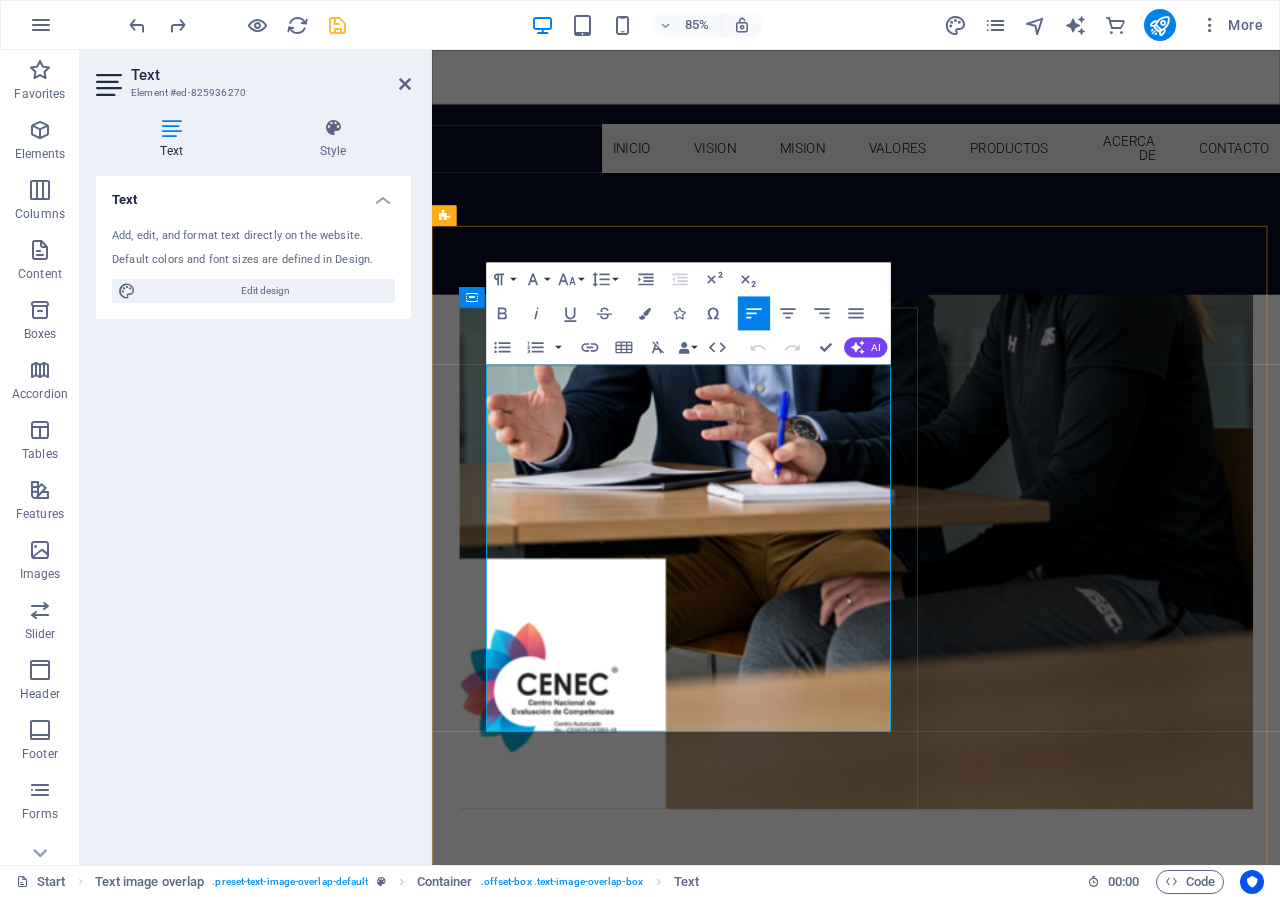 click at bounding box center [971, 1527] 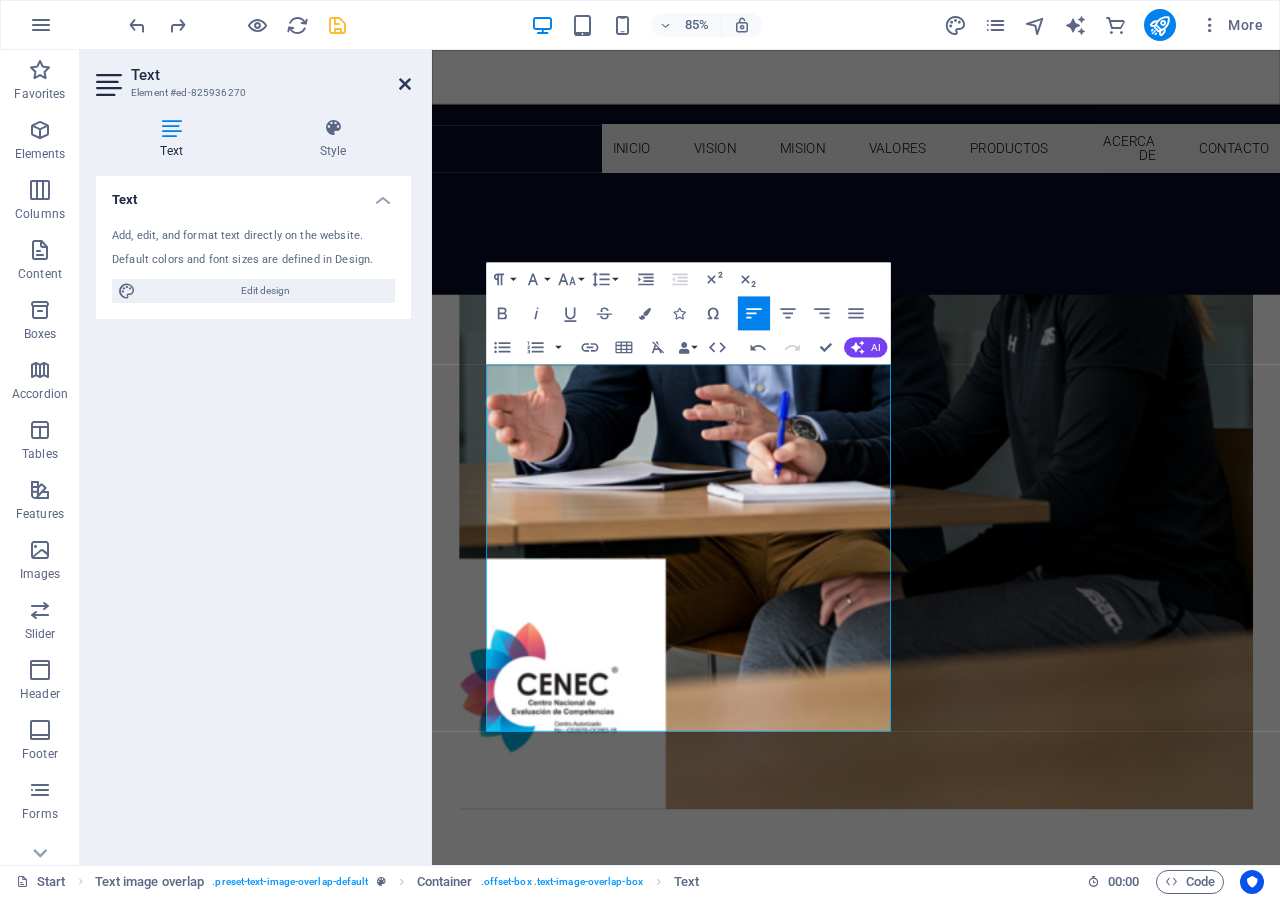 click at bounding box center (405, 84) 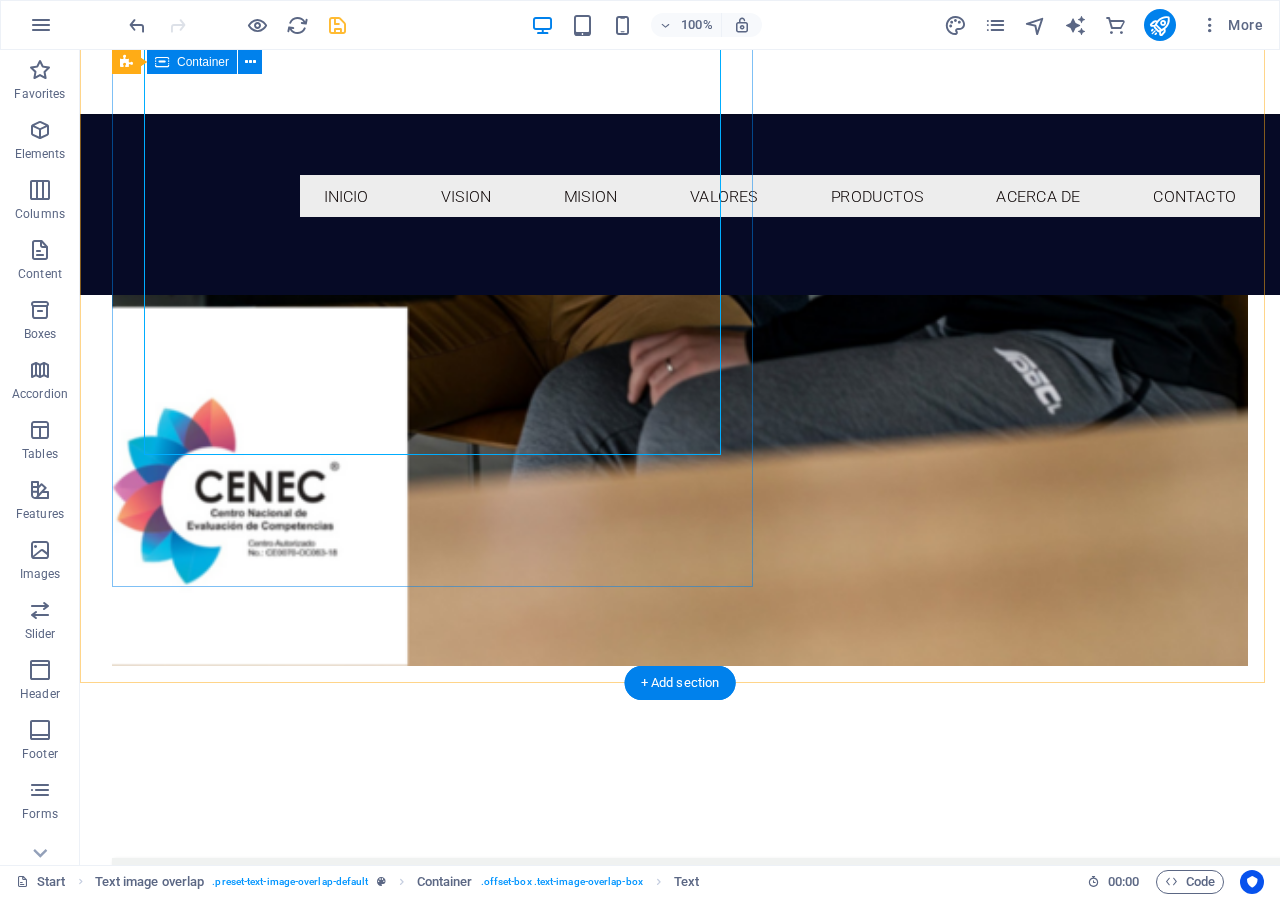 scroll, scrollTop: 2030, scrollLeft: 0, axis: vertical 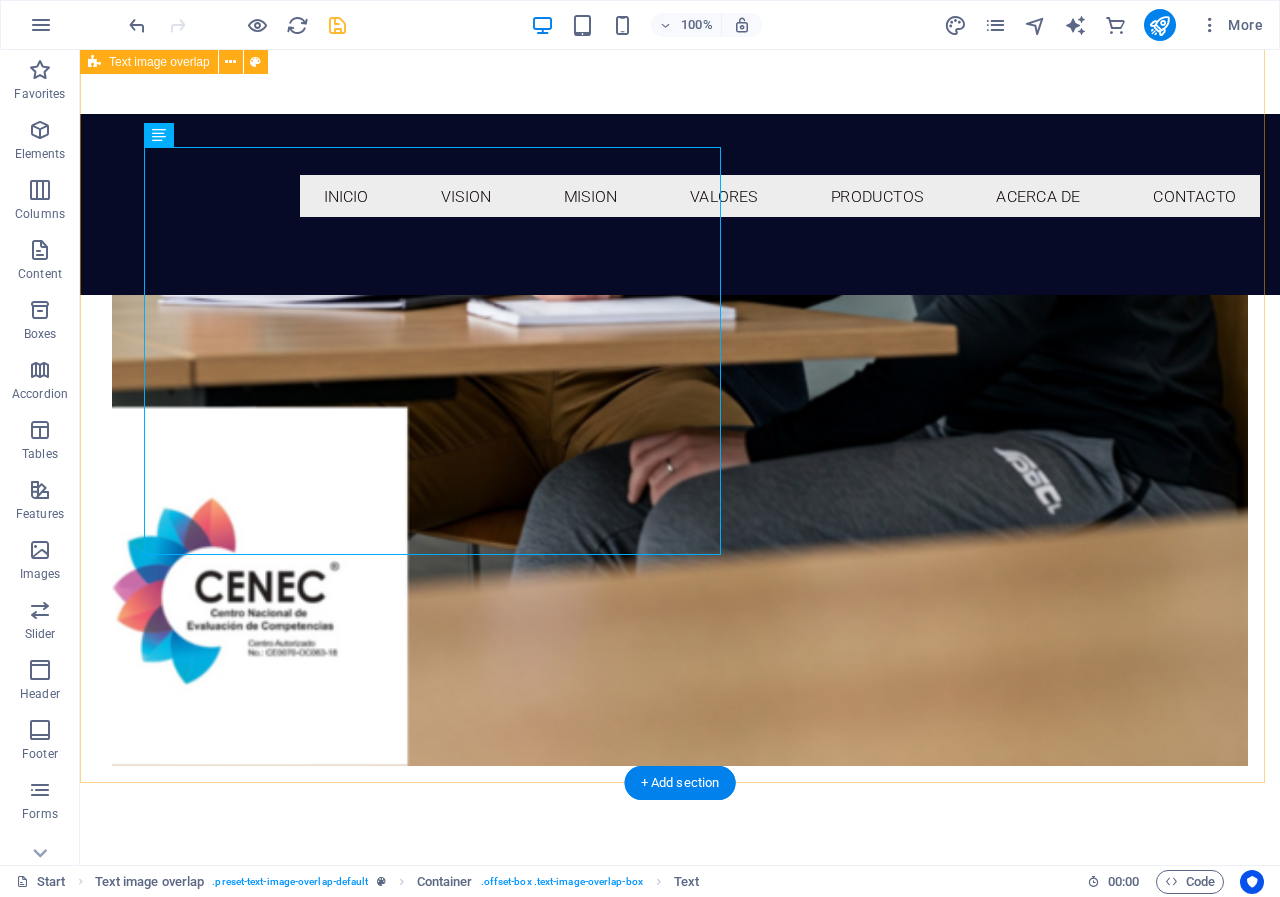 click on "CURSO DE TEOLOGIA BIBLICA  🔍 Curso Online de Teología Bíblica Una guía clara, práctica y transformadora para descubrir el gran mensaje que une toda la Biblia.  🧠 ¿Qué incluye?  ✅ 8 módulos en video  ✅ 1 clase por semana  ✅ Material descargable  ✅ Acceso desde cualquier lugar  ✅ Acompañamiento por WhatsApp  Este curso es ideal para:  📖 Nuevos creyentes que quieren entender la Biblia como un todo  🎓 Estudiantes o líderes que desean profundizar en su fe  🙏 Cualquier persona que quiera conocer a Dios a través de Su Palabra Envia Whatsapp" at bounding box center (680, 1607) 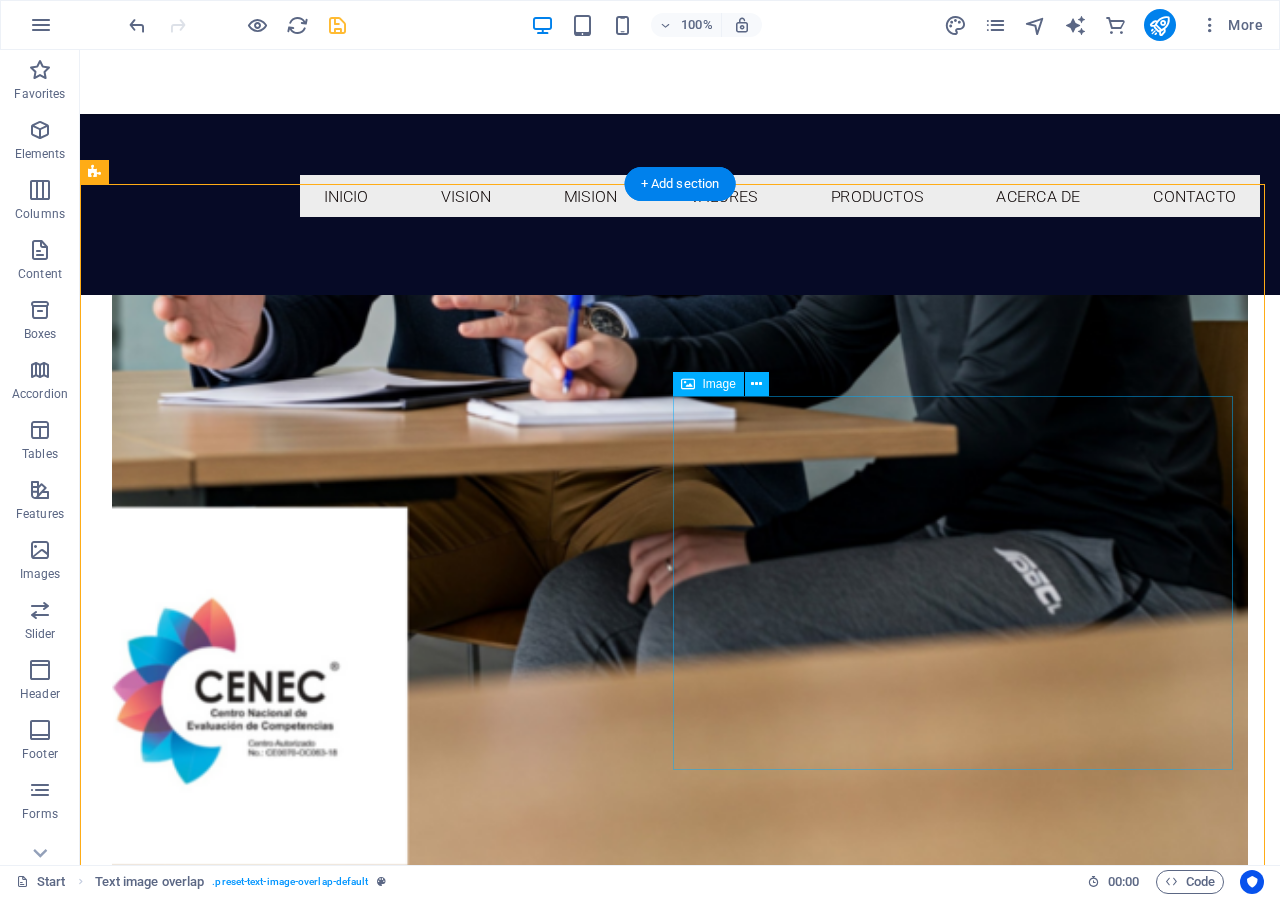 scroll, scrollTop: 1830, scrollLeft: 0, axis: vertical 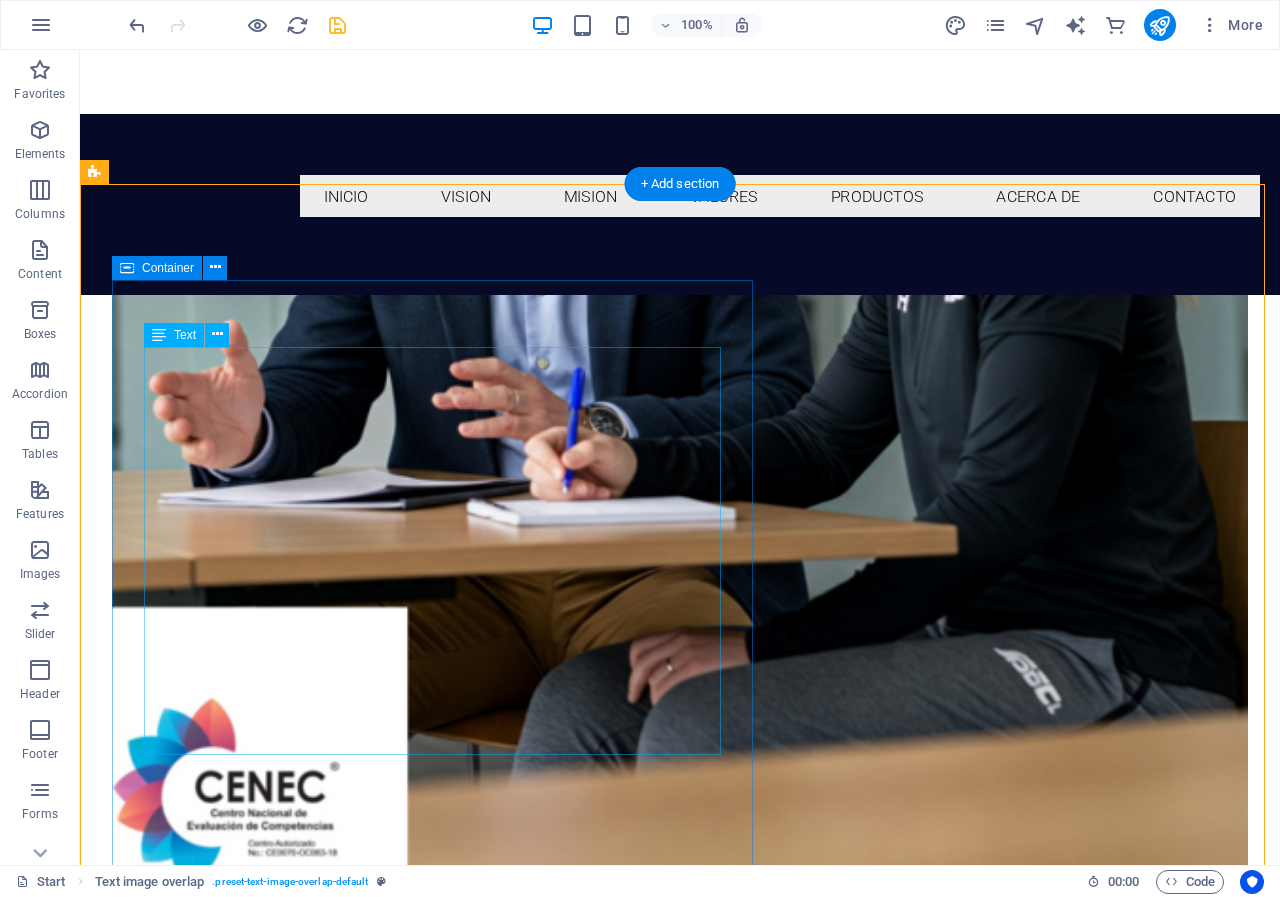 click on "🔍 Curso Online de Teología Bíblica Una guía clara, práctica y transformadora para descubrir el gran mensaje que une toda la Biblia.  🧠 ¿Qué incluye?  ✅ 8 módulos en video  ✅ 1 clase por semana  ✅ Material descargable  ✅ Acceso desde cualquier lugar  ✅ Acompañamiento por WhatsApp  Este curso es ideal para:  📖 Nuevos creyentes que quieren entender la Biblia como un todo  🎓 Estudiantes o líderes que desean profundizar en su fe  🙏 Cualquier persona que quiera conocer a Dios a través de Su Palabra Envia Whatsapp" at bounding box center (720, 1393) 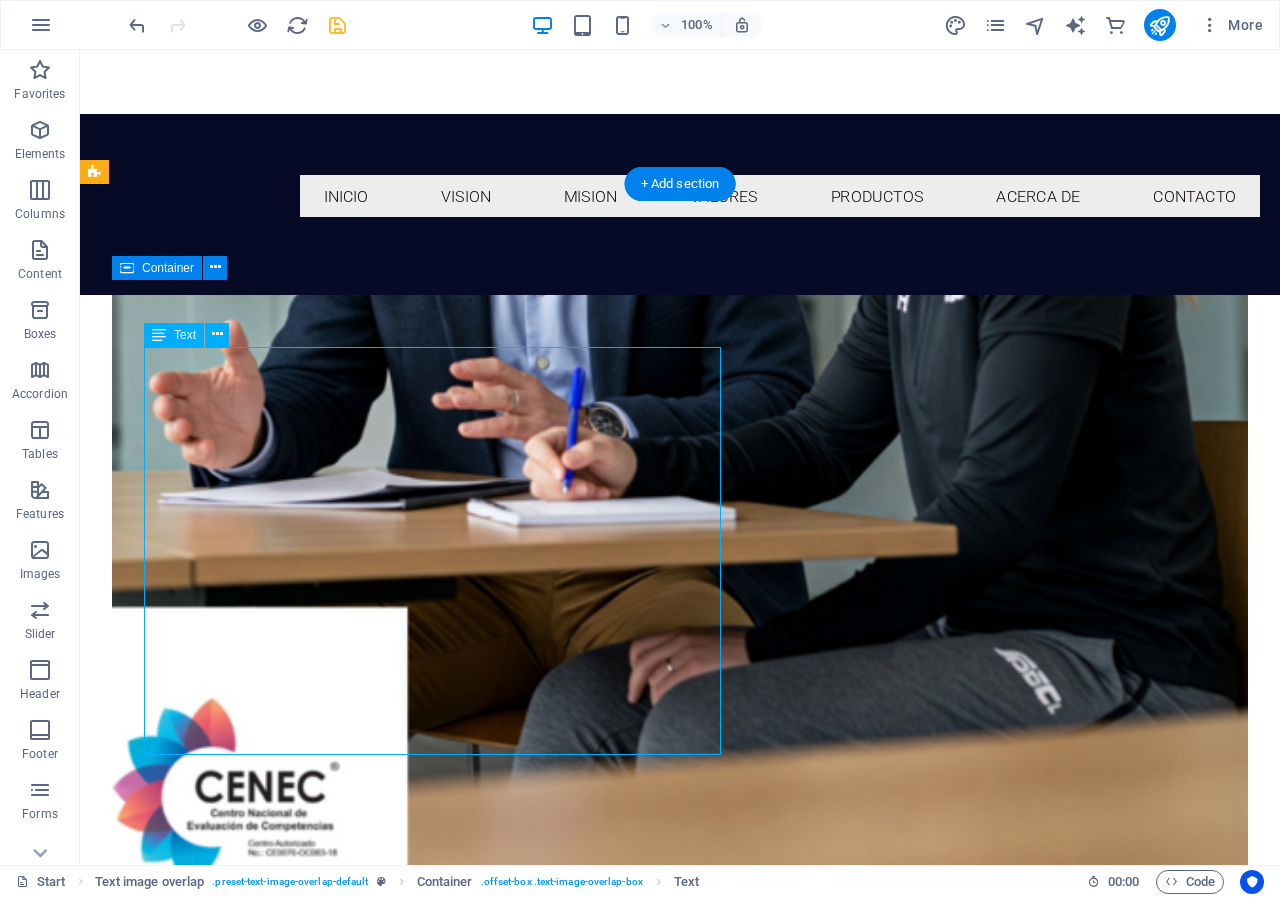click on "🔍 Curso Online de Teología Bíblica Una guía clara, práctica y transformadora para descubrir el gran mensaje que une toda la Biblia.  🧠 ¿Qué incluye?  ✅ 8 módulos en video  ✅ 1 clase por semana  ✅ Material descargable  ✅ Acceso desde cualquier lugar  ✅ Acompañamiento por WhatsApp  Este curso es ideal para:  📖 Nuevos creyentes que quieren entender la Biblia como un todo  🎓 Estudiantes o líderes que desean profundizar en su fe  🙏 Cualquier persona que quiera conocer a Dios a través de Su Palabra Envia Whatsapp" at bounding box center [720, 1393] 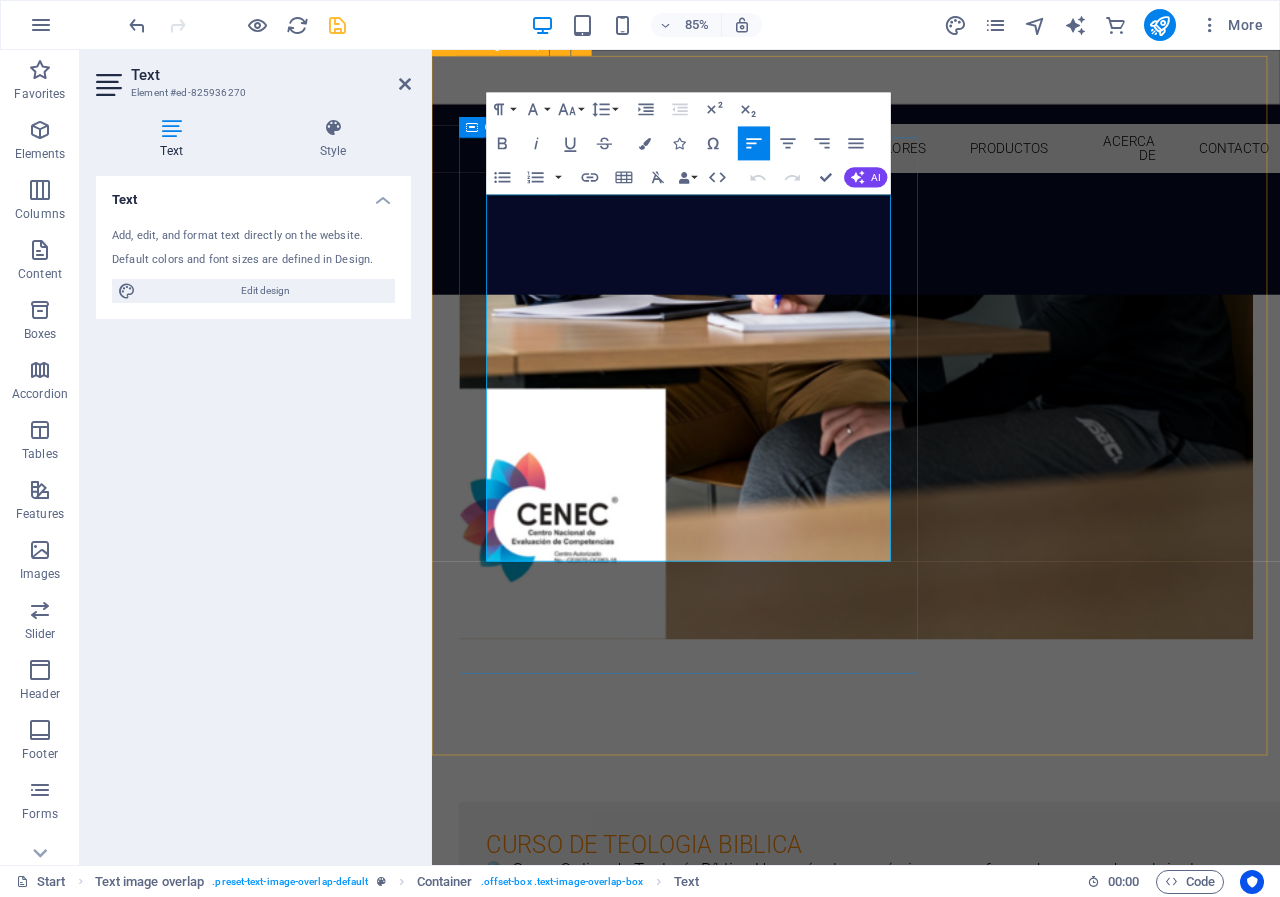 click on "Envia Whatsapp" at bounding box center (971, 1327) 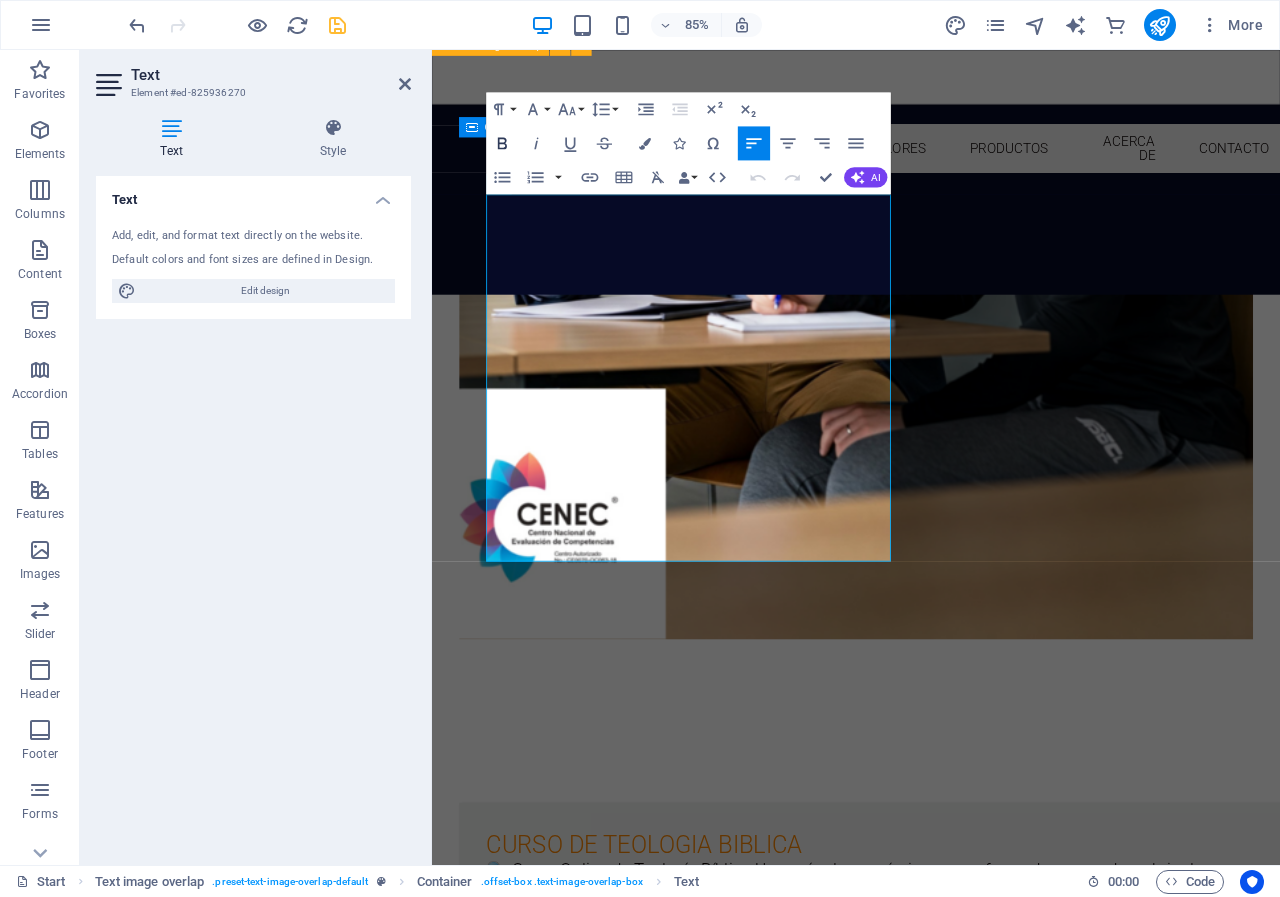 click 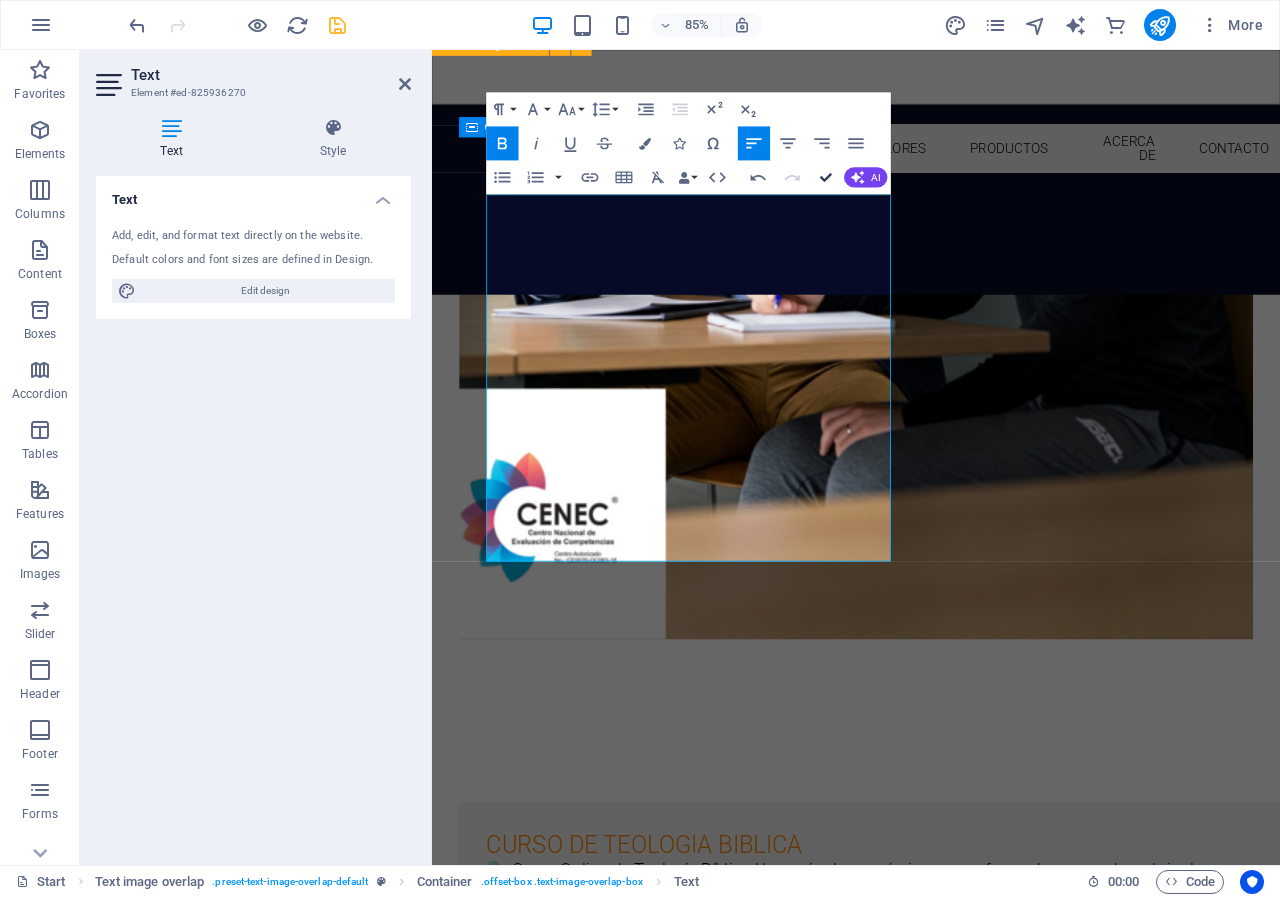 scroll, scrollTop: 1957, scrollLeft: 0, axis: vertical 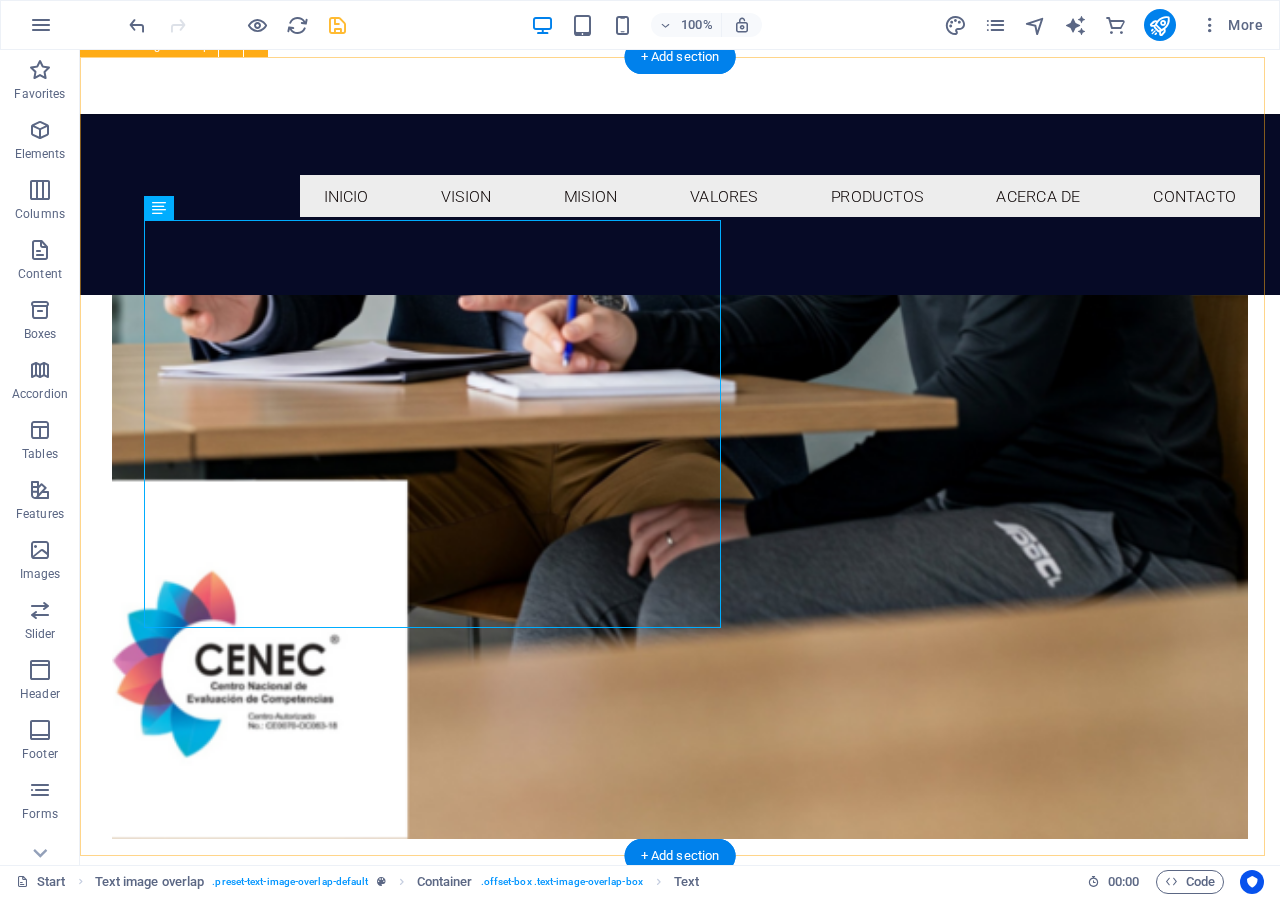 click on "CURSO DE TEOLOGIA BIBLICA  🔍 Curso Online de Teología Bíblica Una guía clara, práctica y transformadora para descubrir el gran mensaje que une toda la Biblia.  🧠 ¿Qué incluye?  ✅ 8 módulos en video  ✅ 1 clase por semana  ✅ Material descargable  ✅ Acceso desde cualquier lugar  ✅ Acompañamiento por WhatsApp  Este curso es ideal para:  📖 Nuevos creyentes que quieren entender la Biblia como un todo  🎓 Estudiantes o líderes que desean profundizar en su fe  🙏 Cualquier persona que quiera conocer a Dios a través de Su Palabra Envia Whatsapp" at bounding box center (680, 1680) 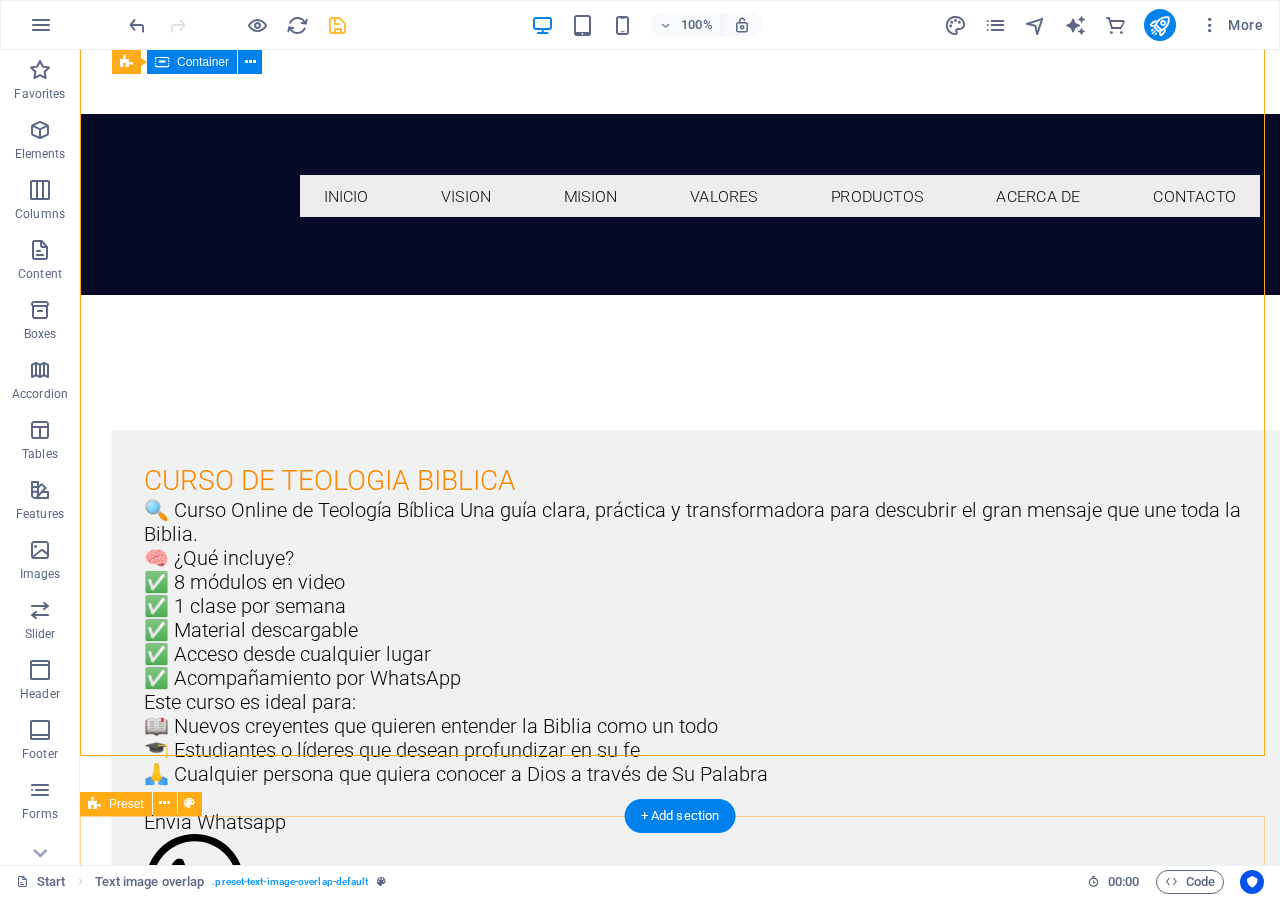 scroll, scrollTop: 2057, scrollLeft: 0, axis: vertical 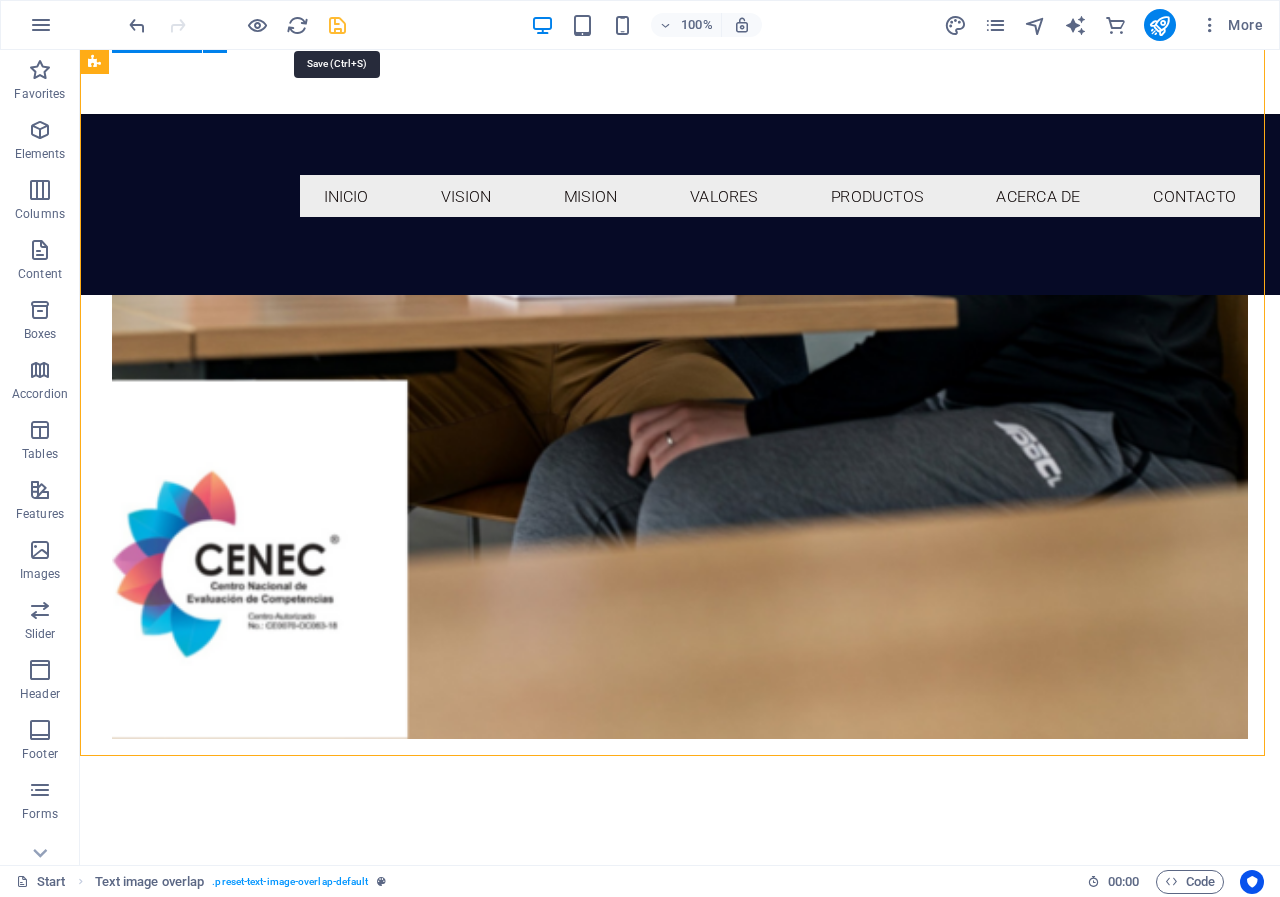 click at bounding box center (337, 25) 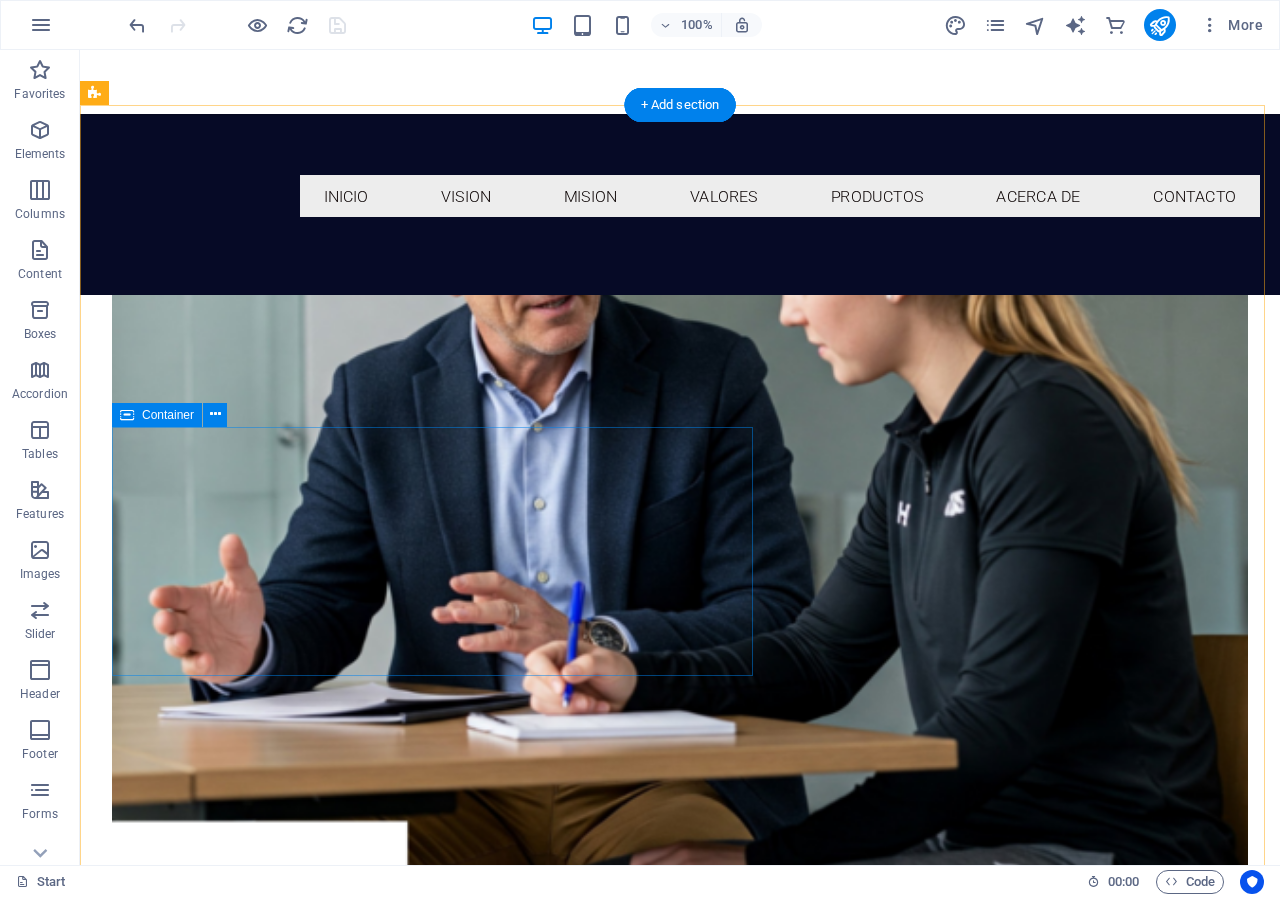 scroll, scrollTop: 1016, scrollLeft: 0, axis: vertical 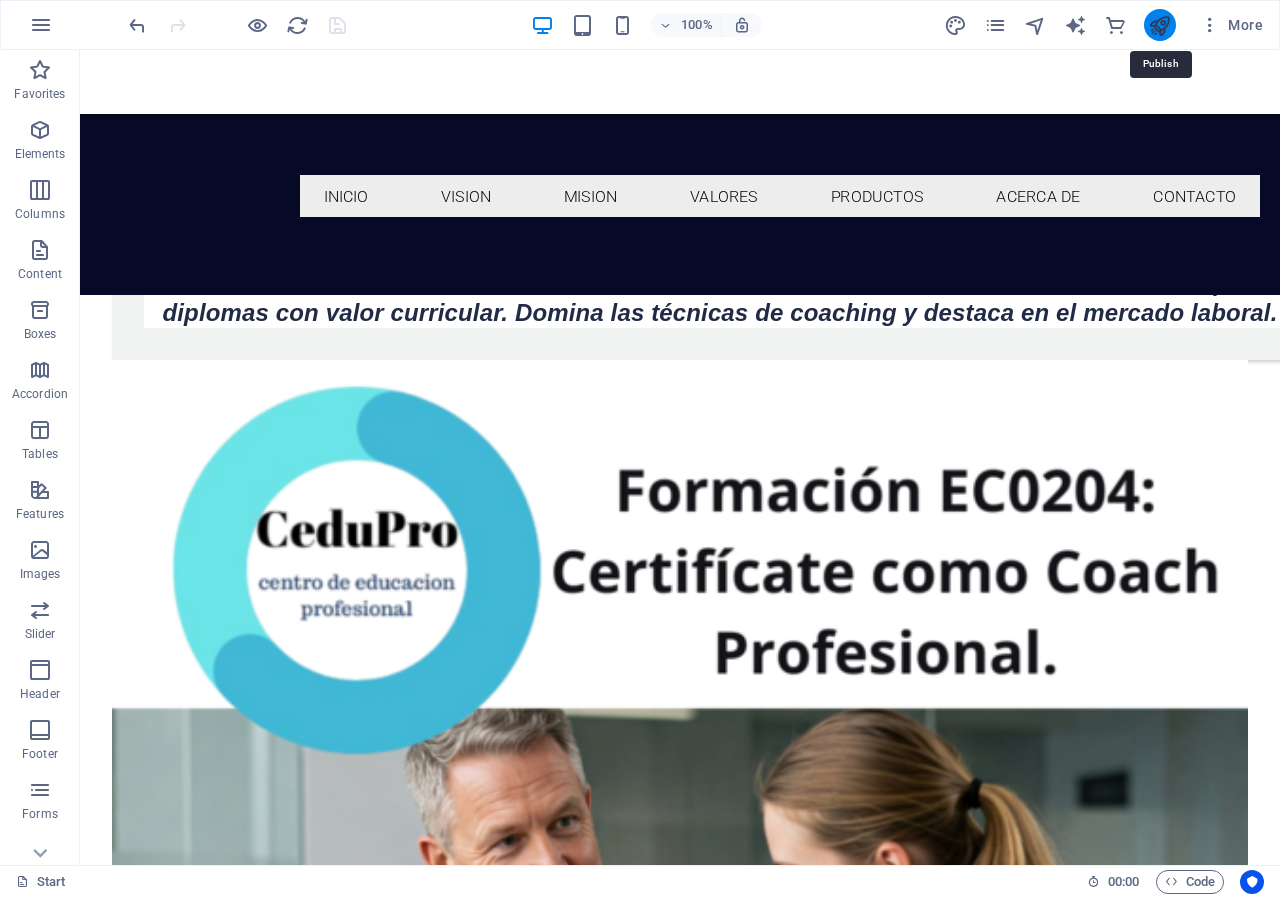 click at bounding box center (1159, 25) 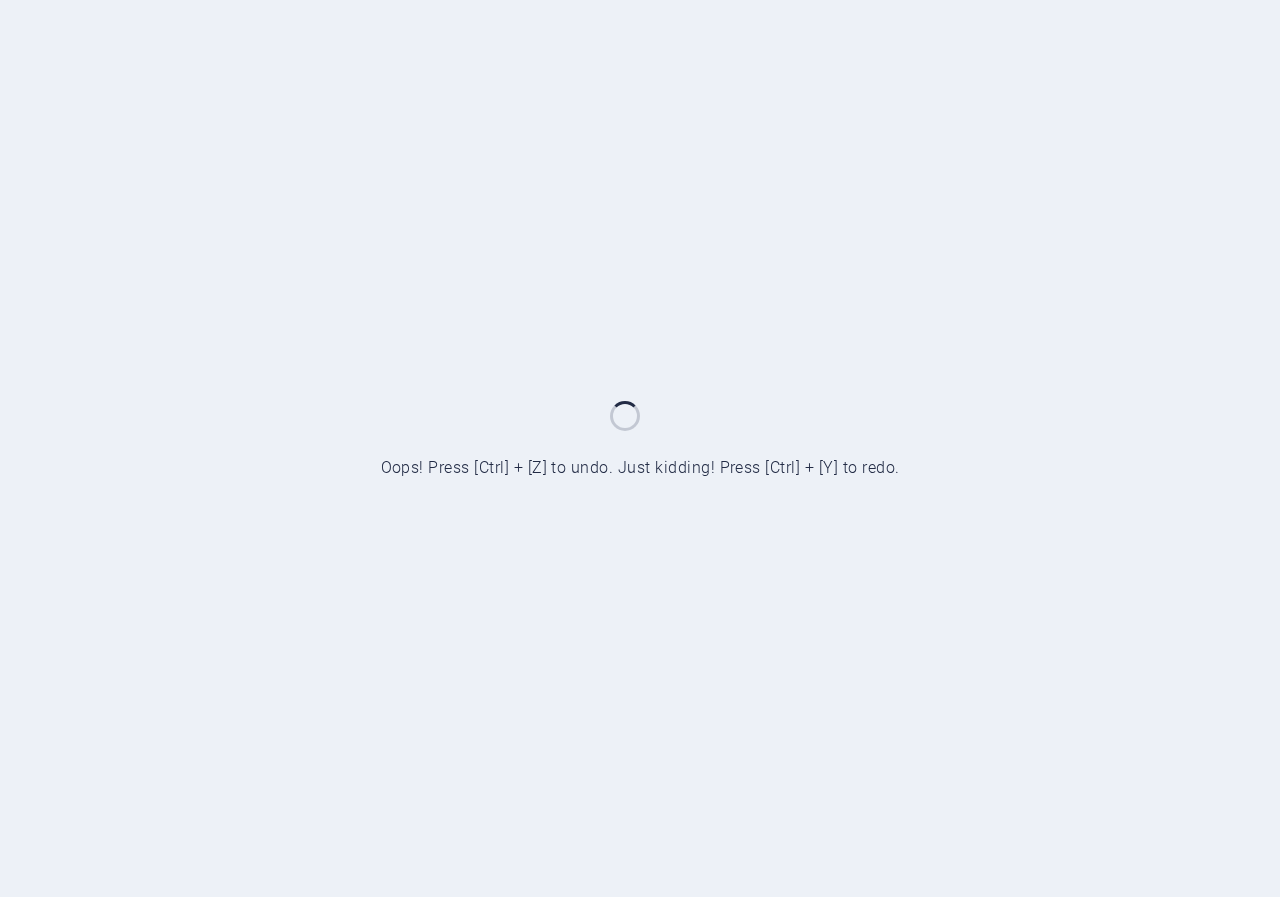 scroll, scrollTop: 0, scrollLeft: 0, axis: both 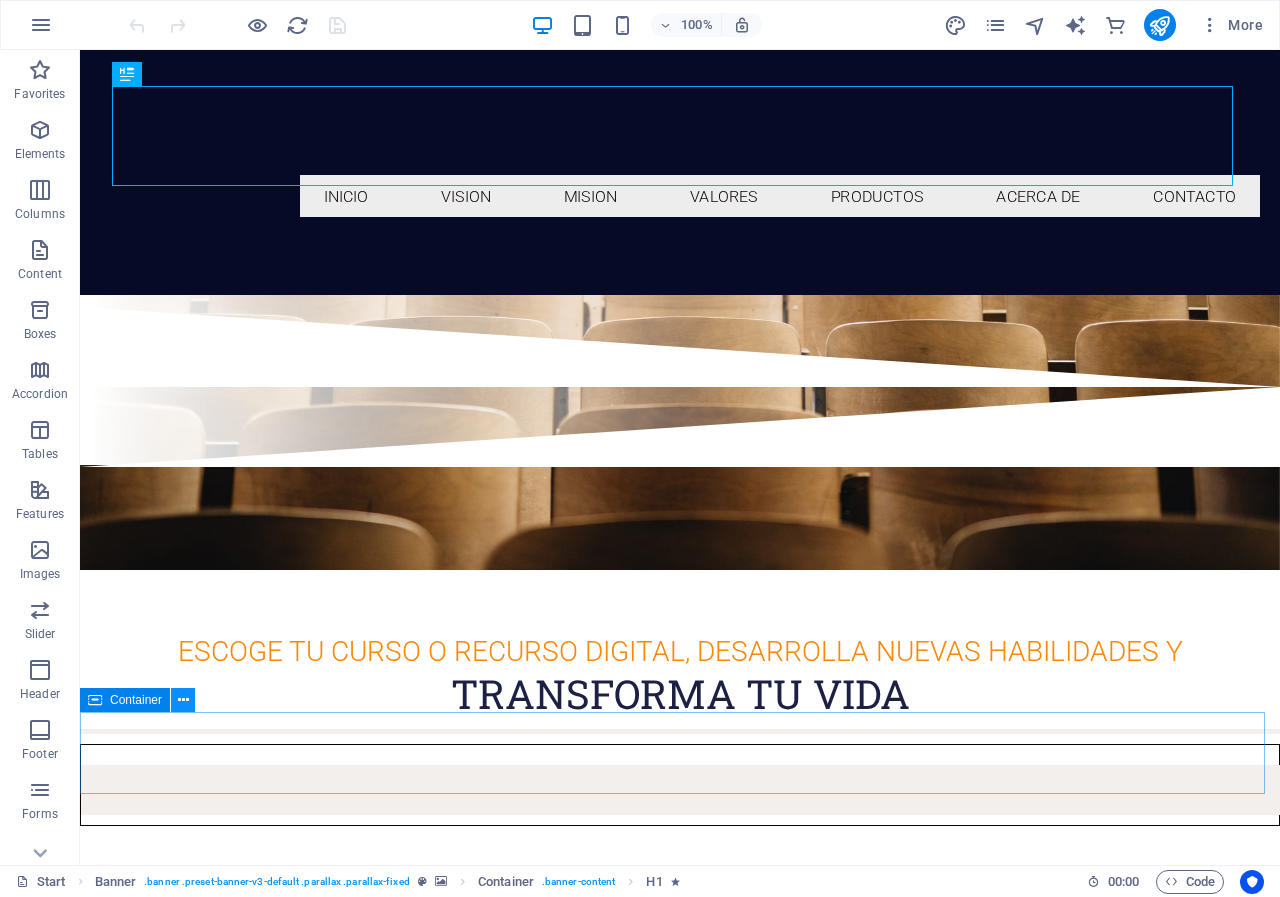 click at bounding box center [183, 700] 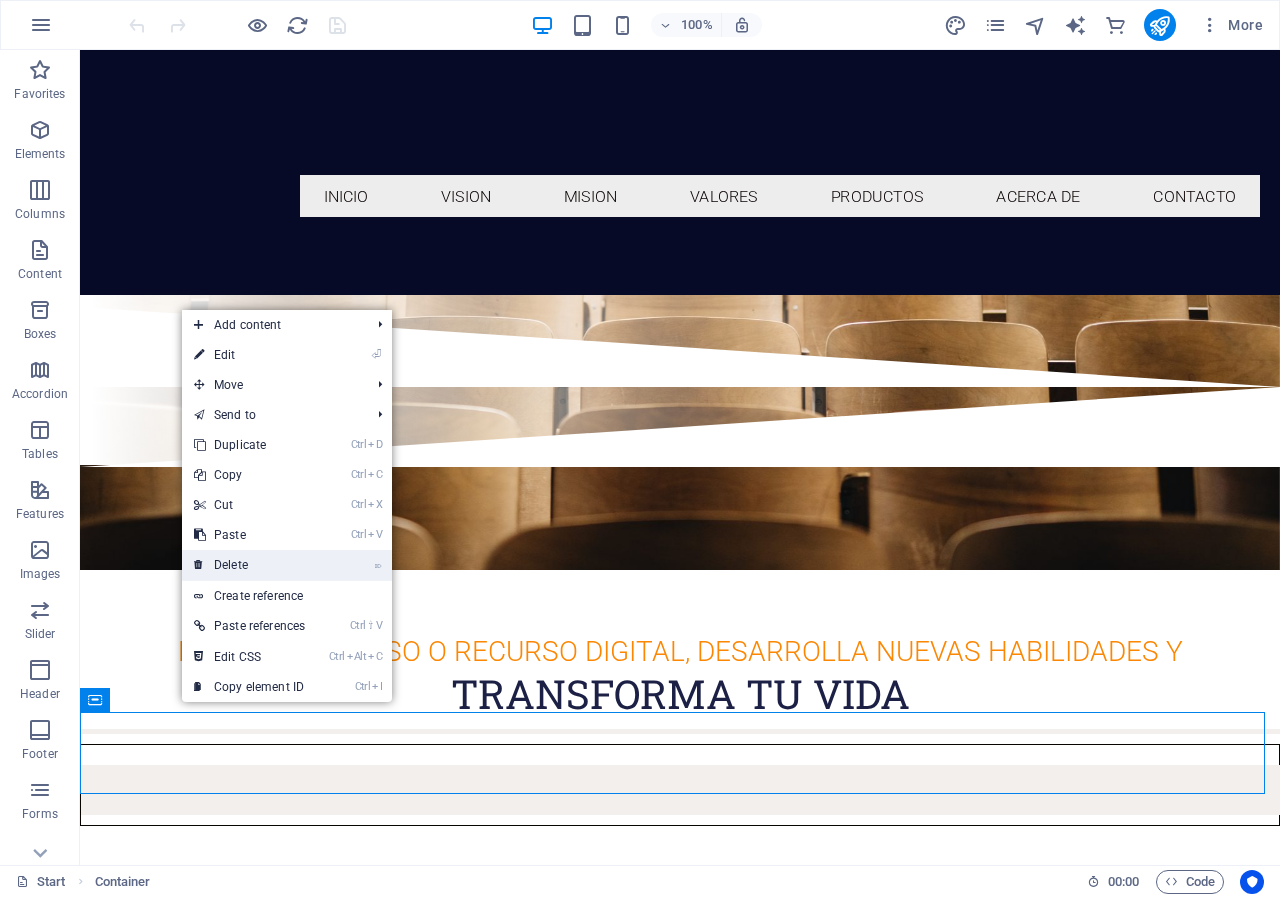 click on "⌦  Delete" at bounding box center (249, 565) 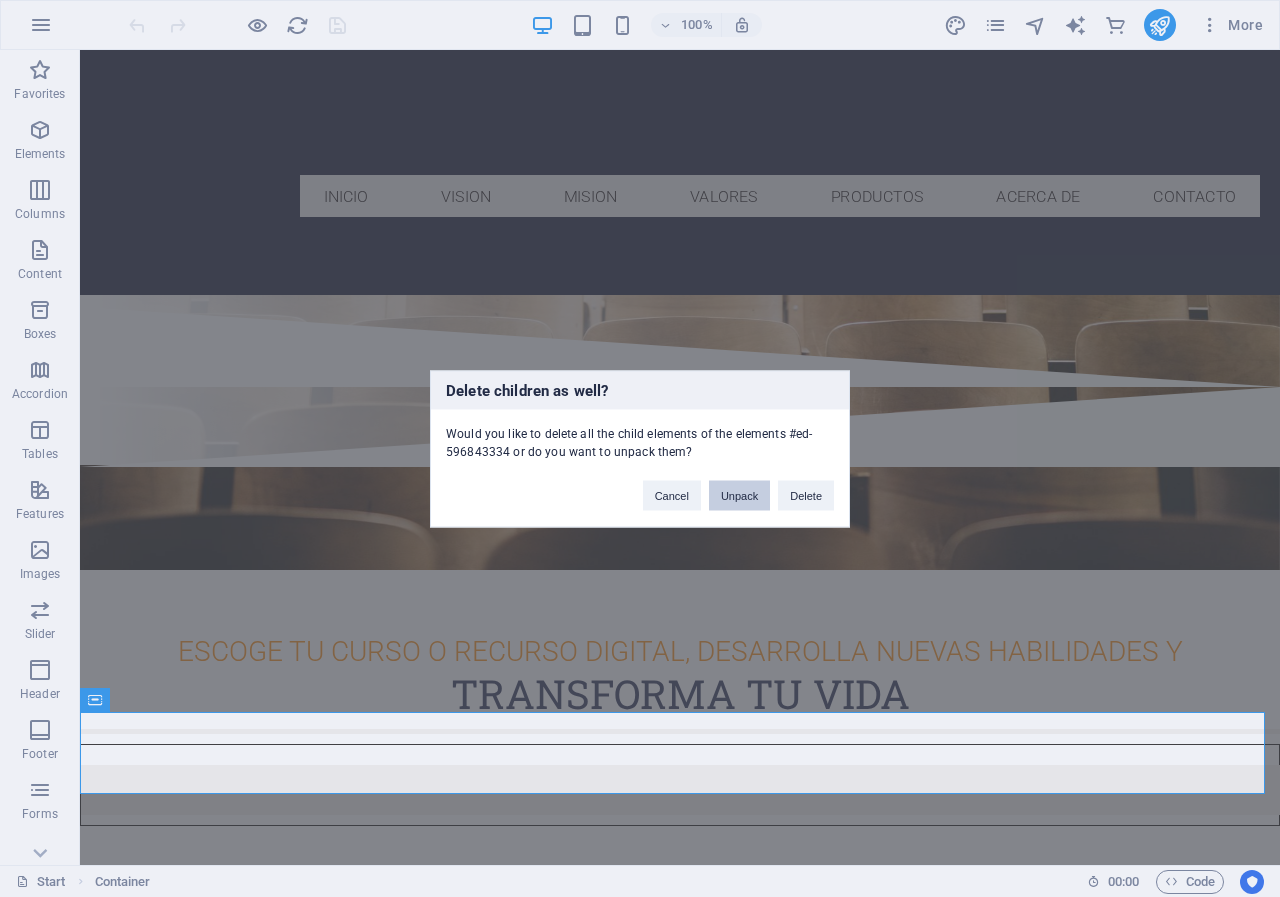 click on "Unpack" at bounding box center [739, 495] 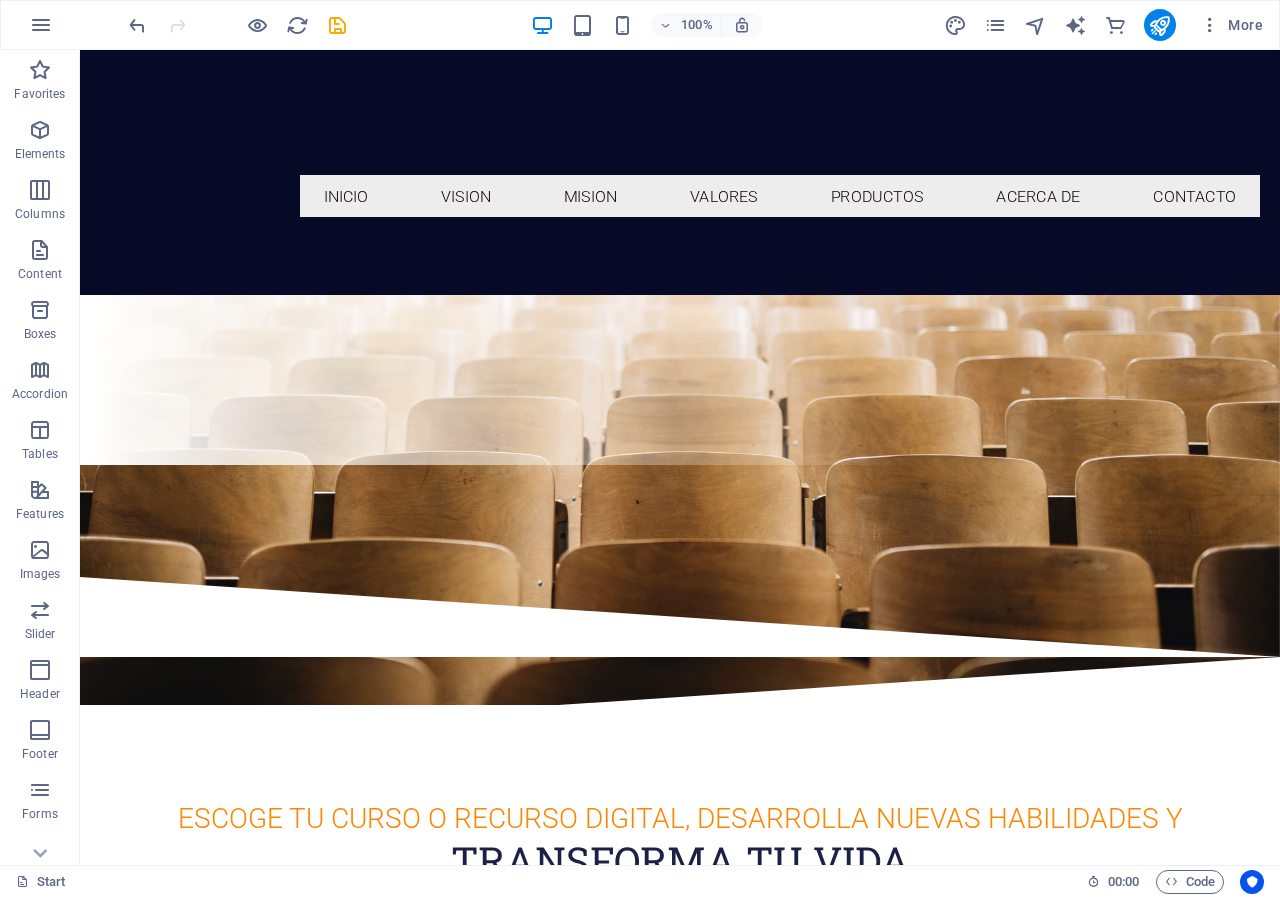 scroll, scrollTop: 700, scrollLeft: 0, axis: vertical 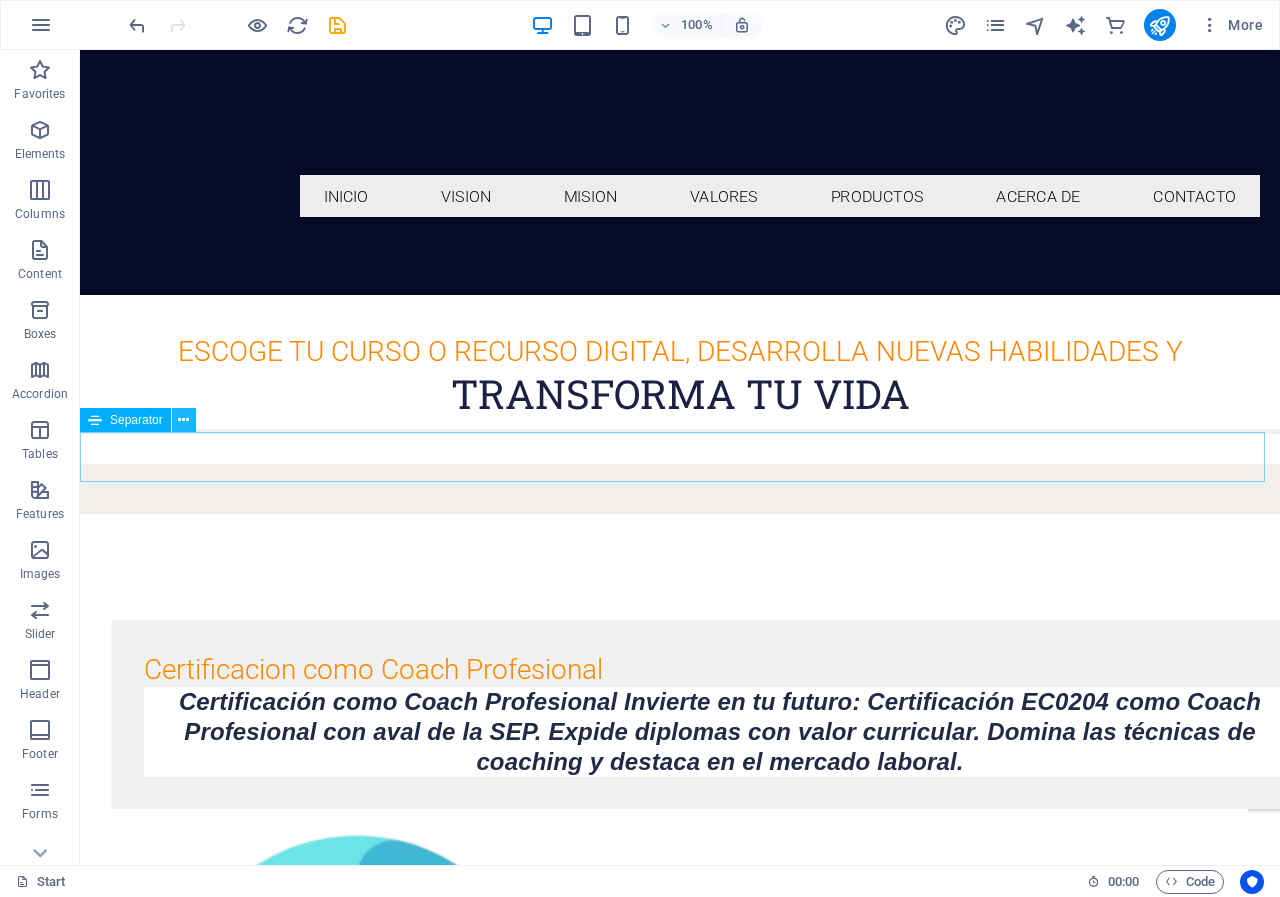 click at bounding box center [183, 420] 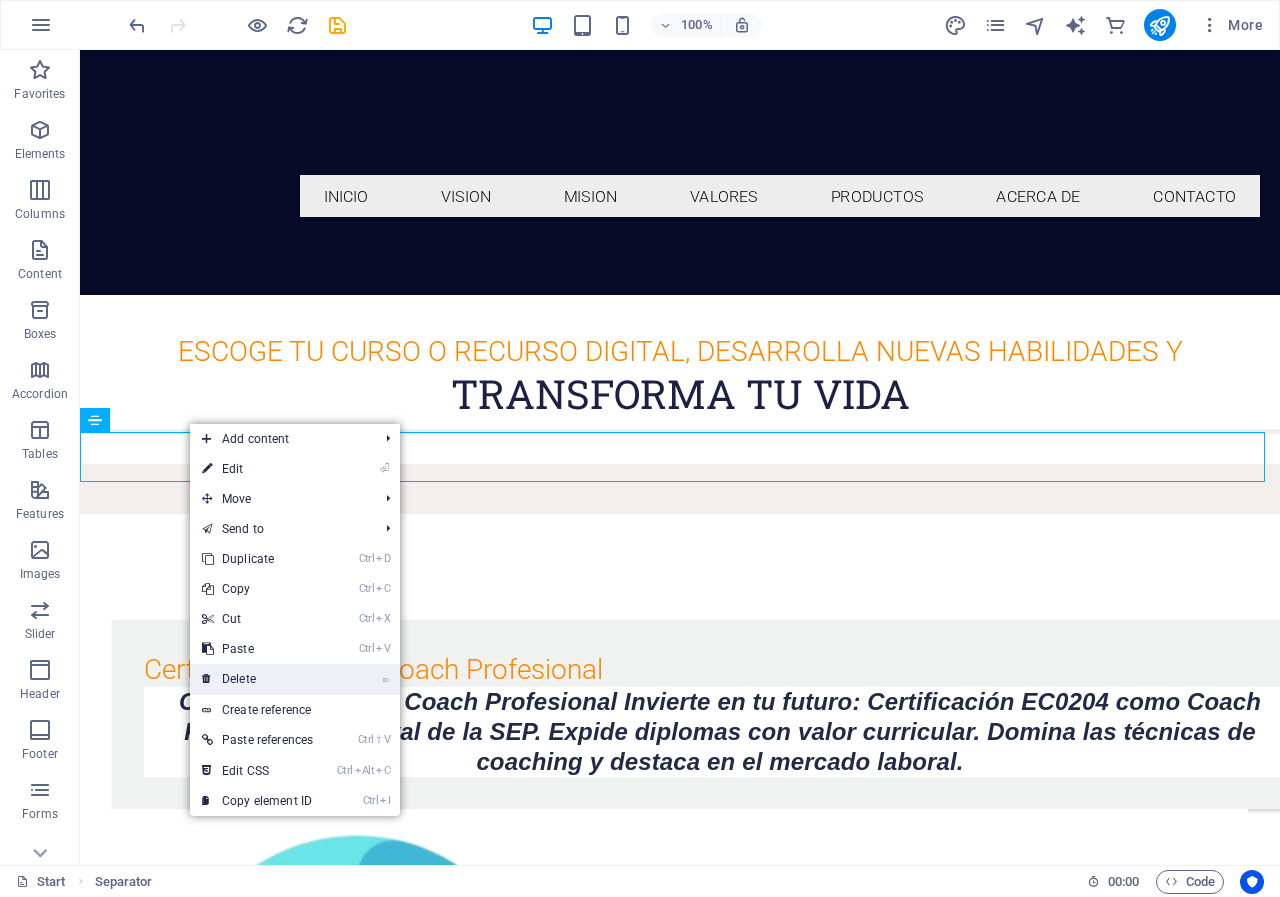 click on "⌦  Delete" at bounding box center [257, 679] 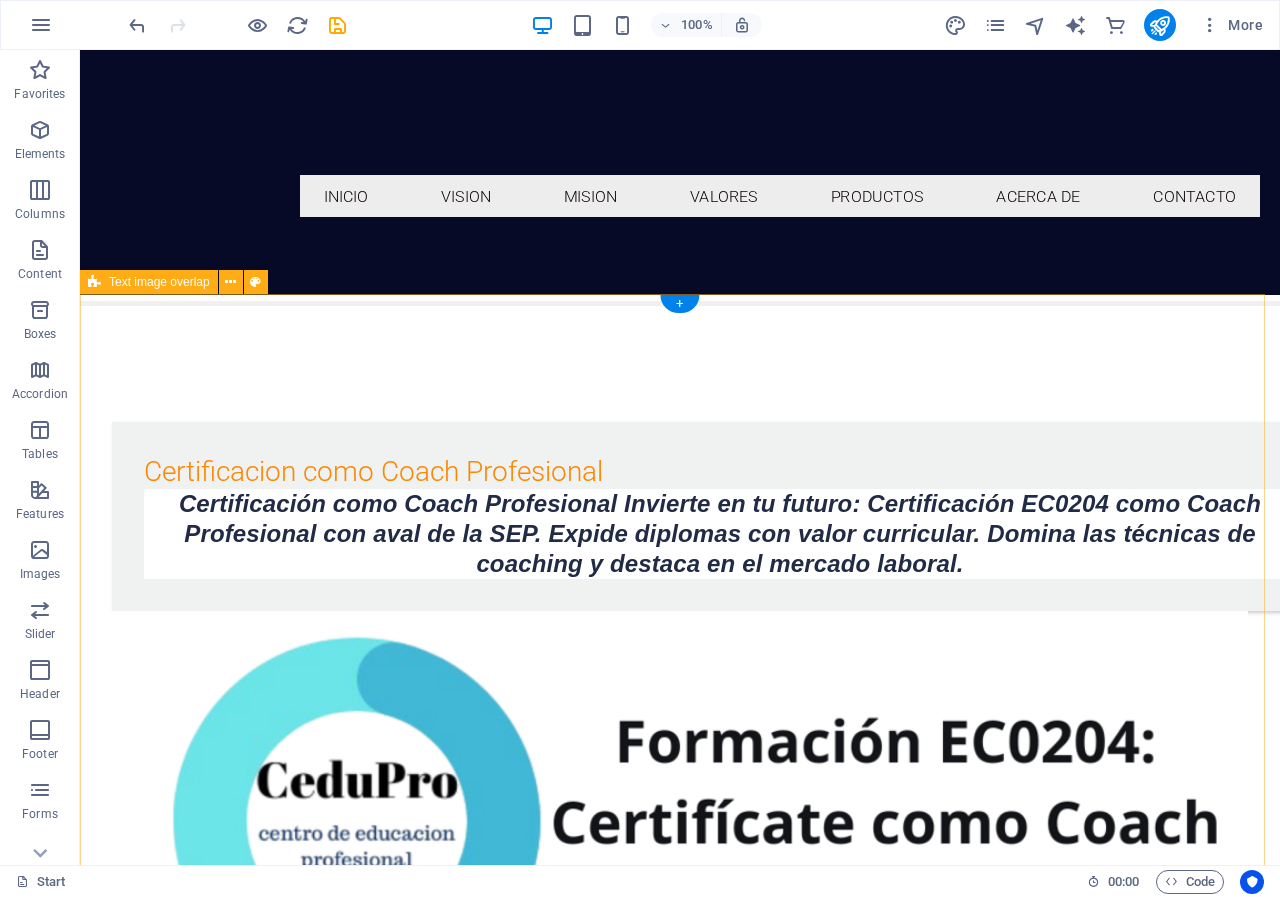 scroll, scrollTop: 628, scrollLeft: 0, axis: vertical 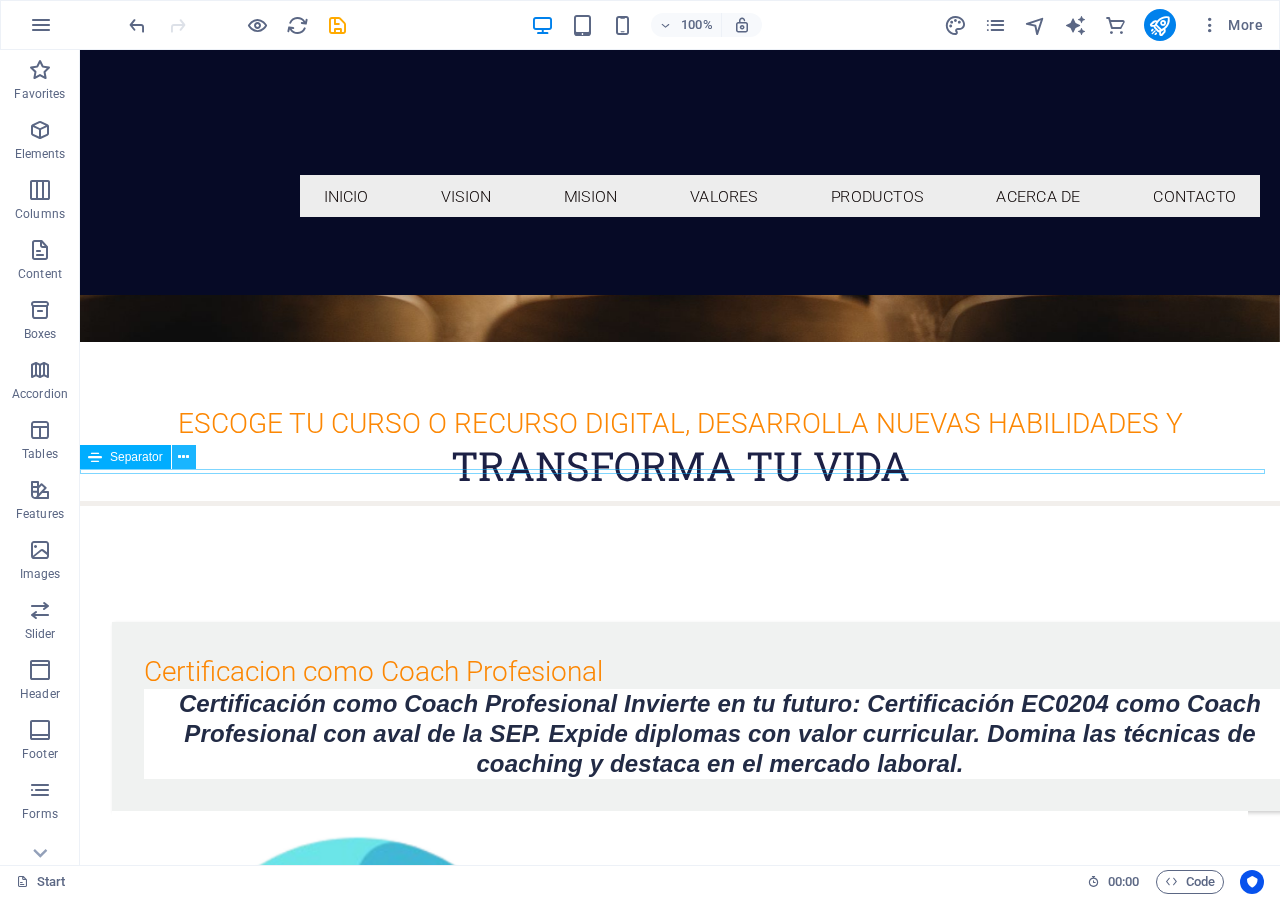click at bounding box center [183, 457] 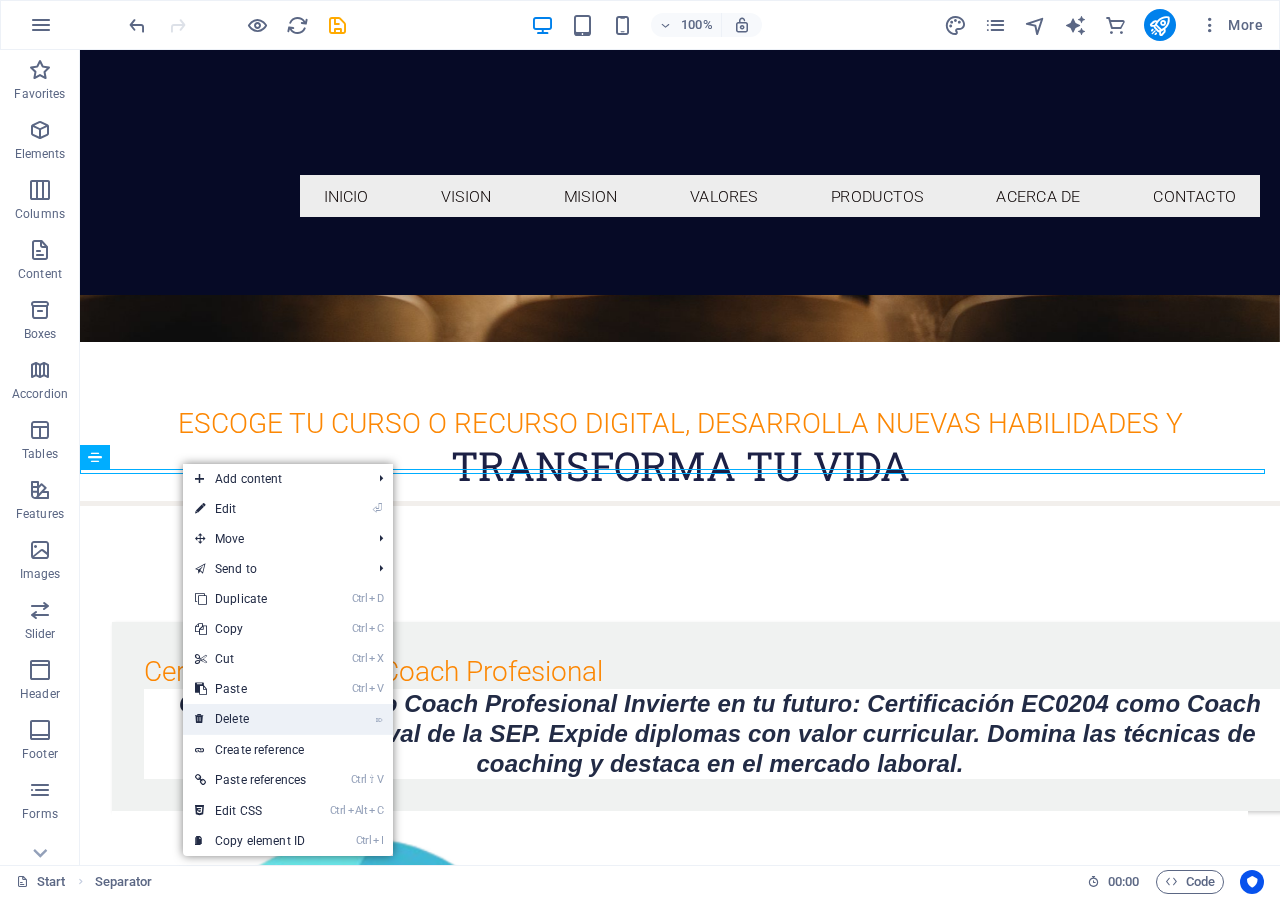 click on "⌦  Delete" at bounding box center [250, 719] 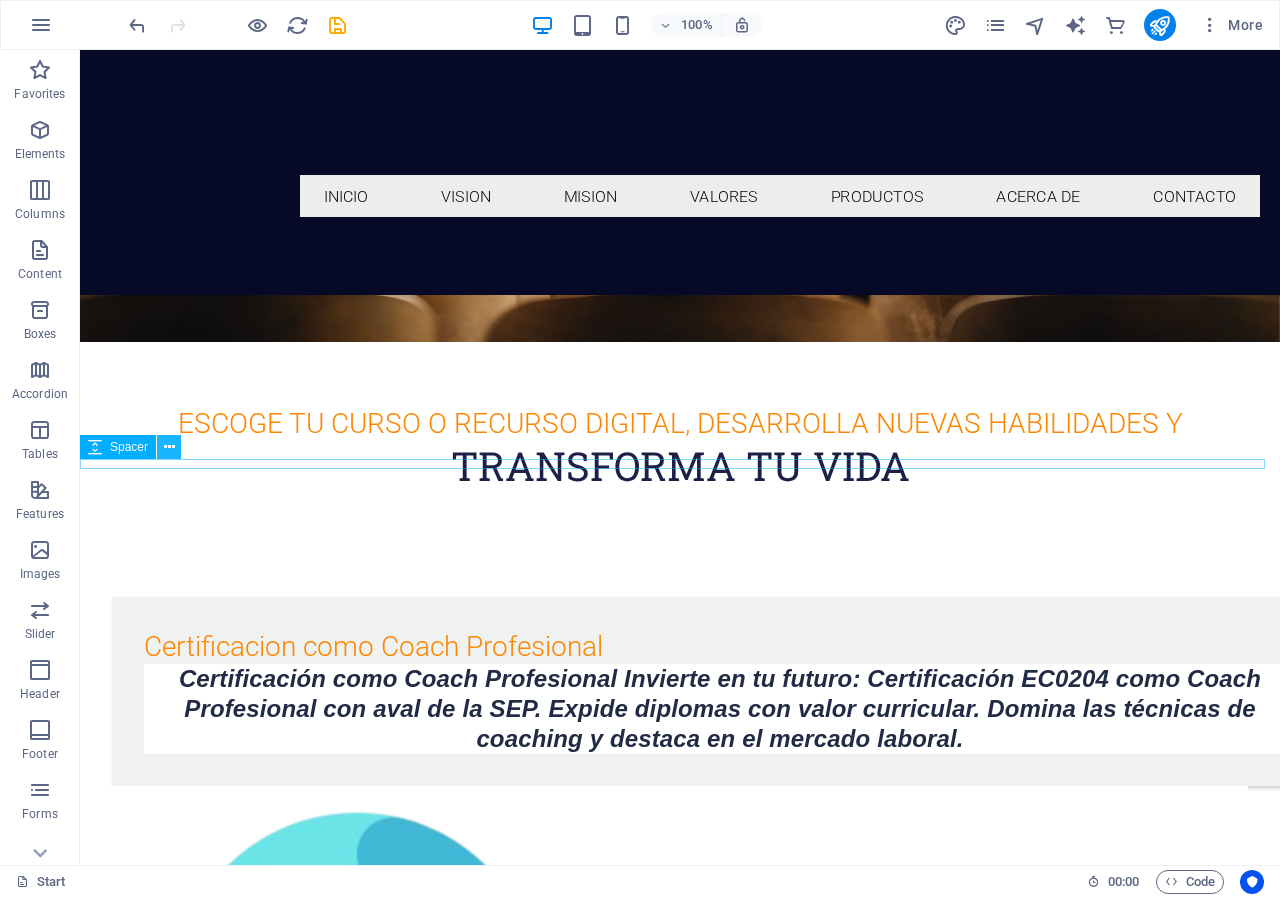 click at bounding box center [169, 447] 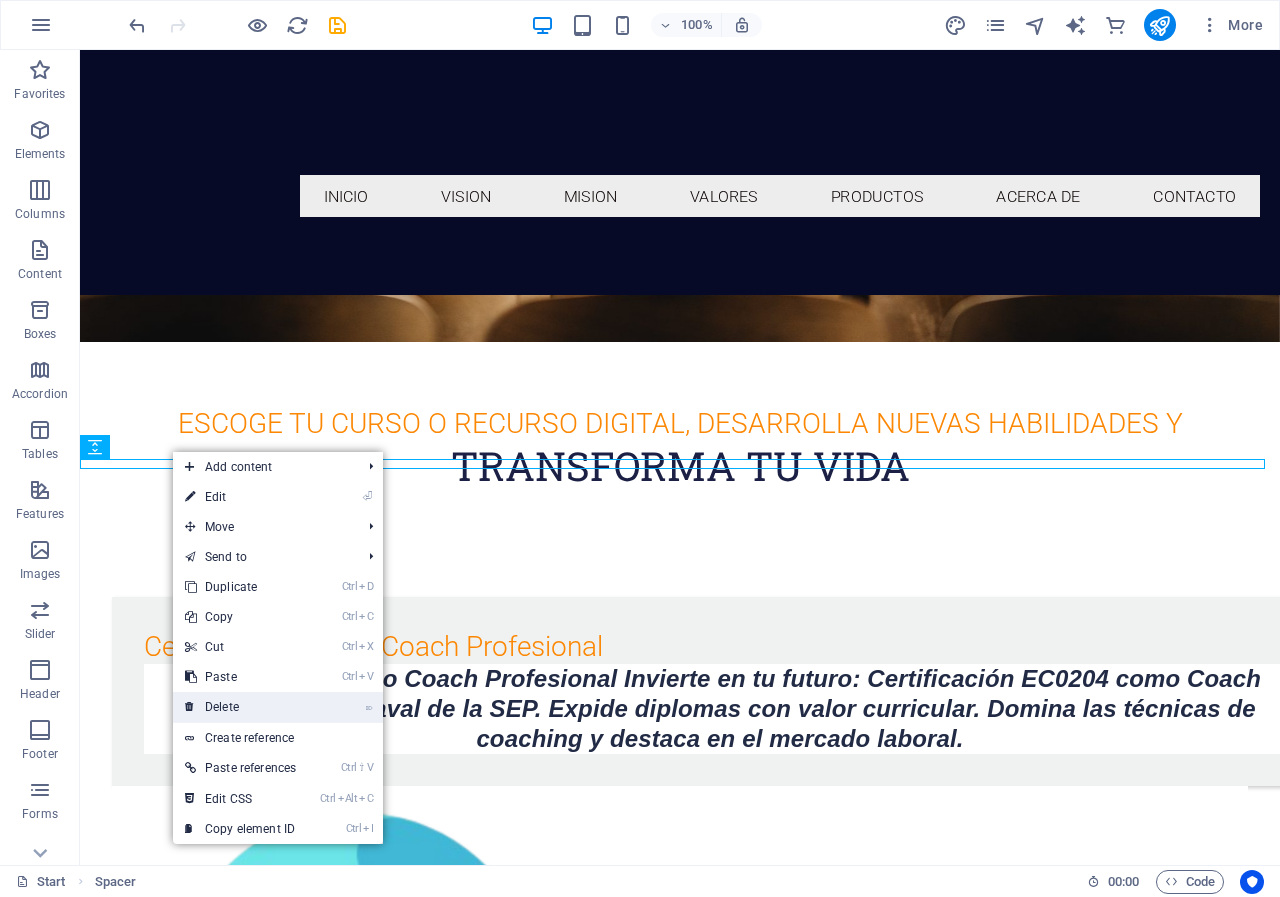 click on "⌦  Delete" at bounding box center [240, 707] 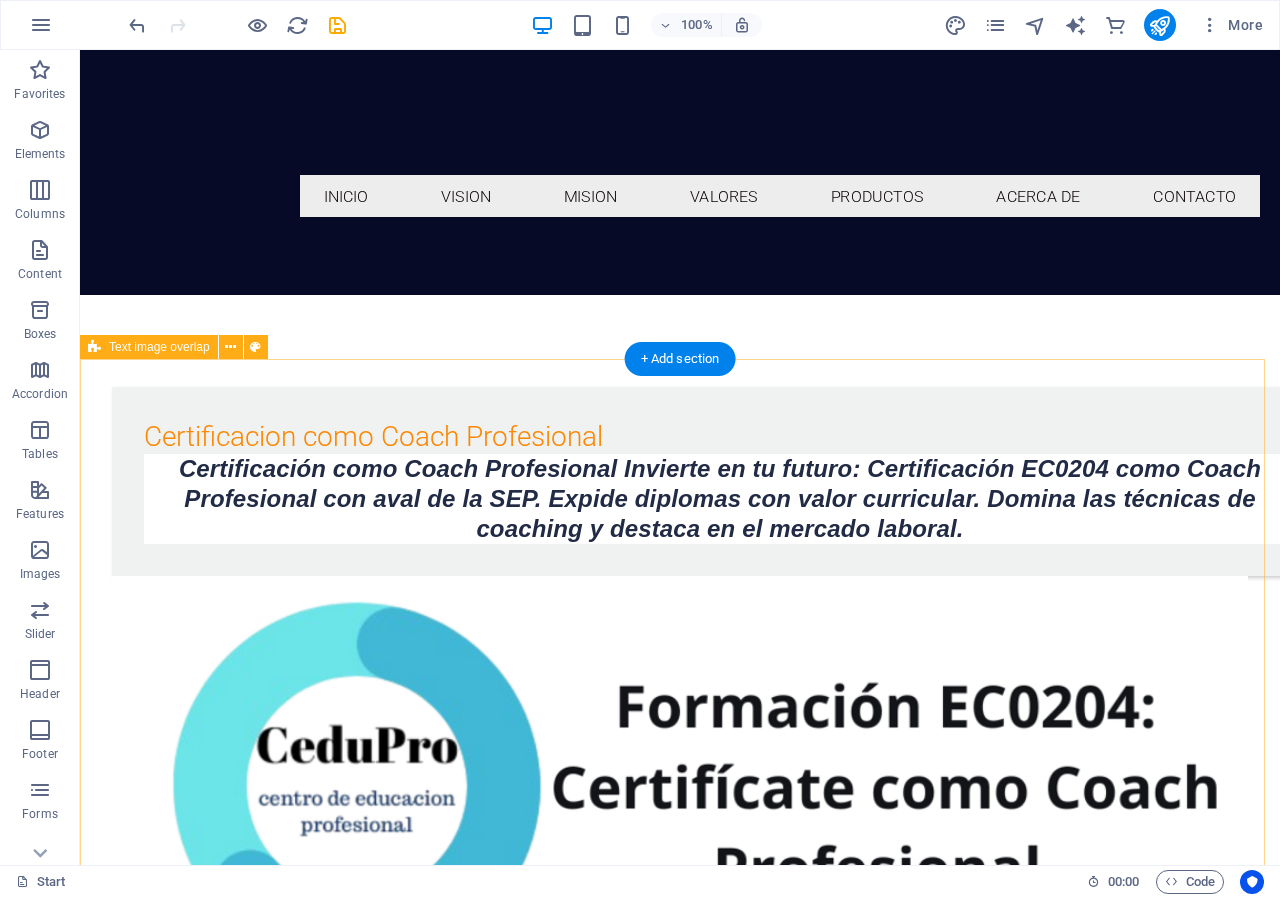 scroll, scrollTop: 628, scrollLeft: 0, axis: vertical 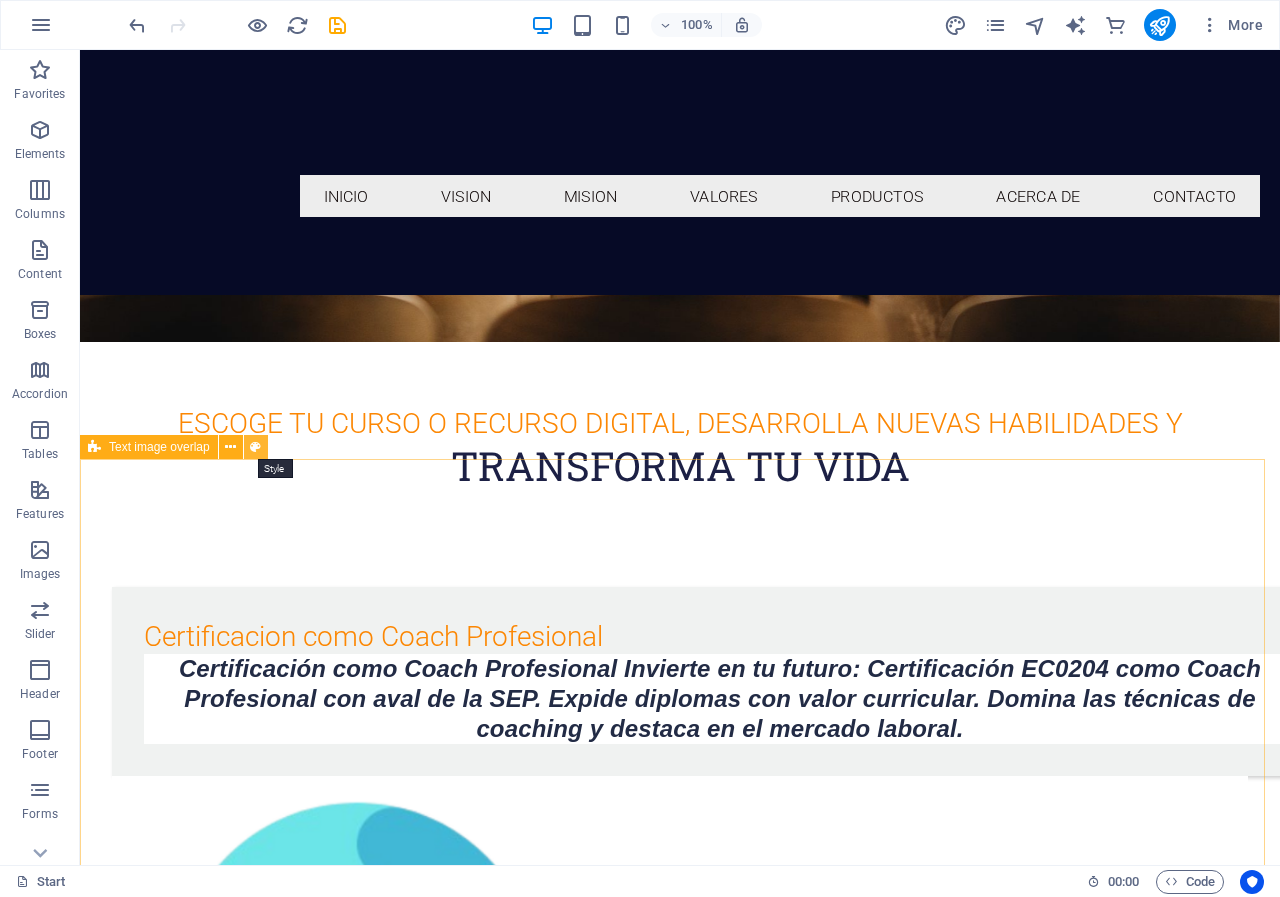 click at bounding box center (255, 447) 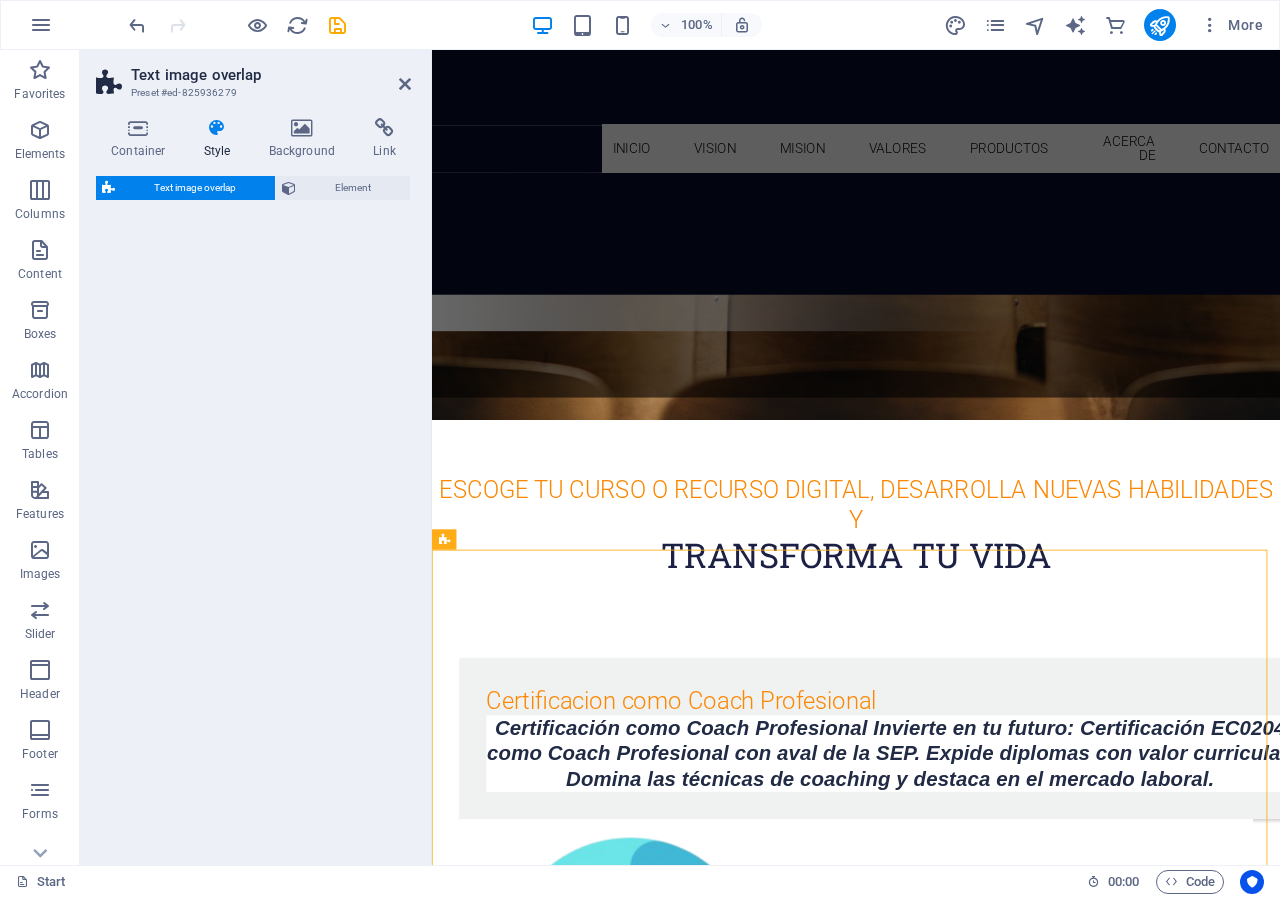 select on "rem" 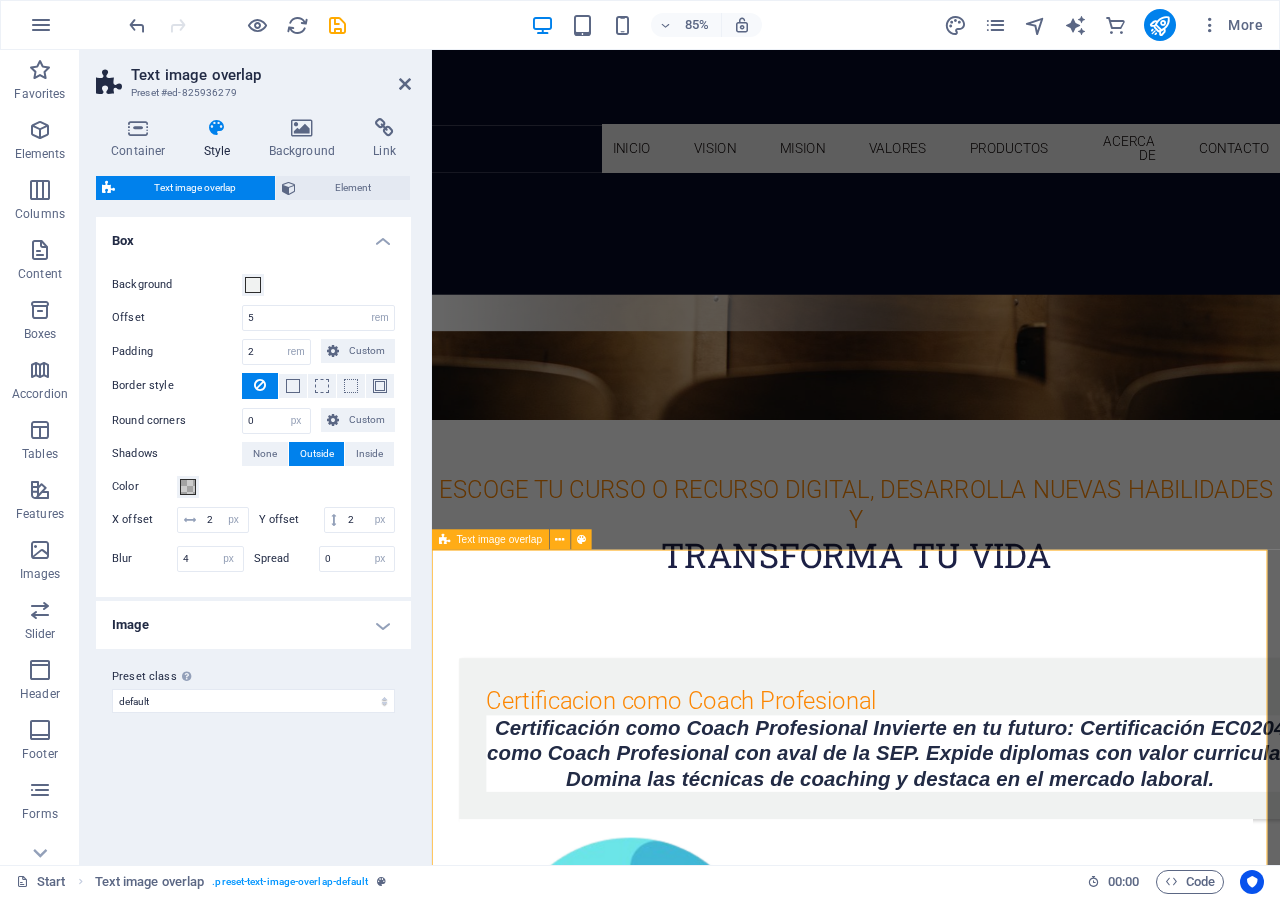 scroll, scrollTop: 428, scrollLeft: 0, axis: vertical 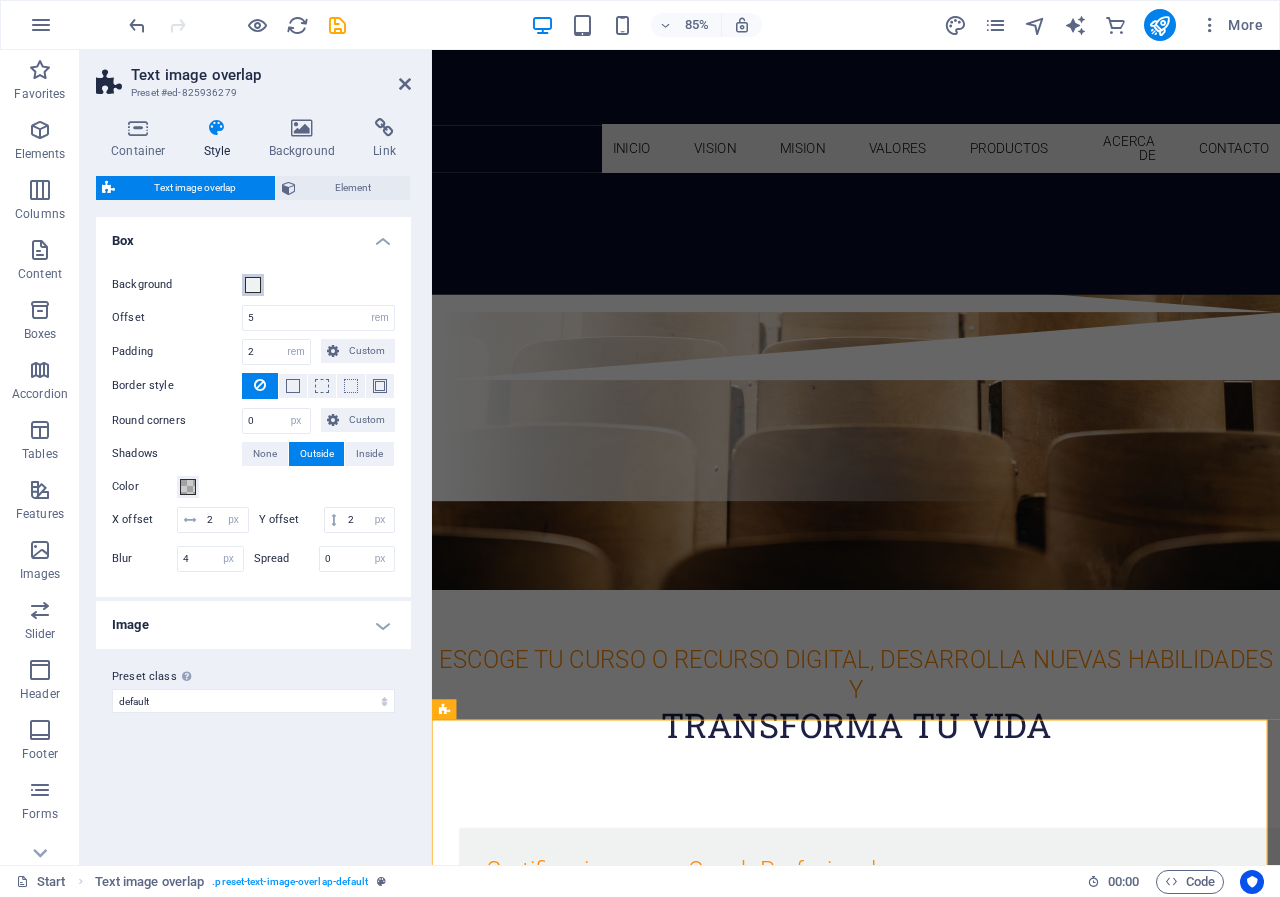 click at bounding box center [253, 285] 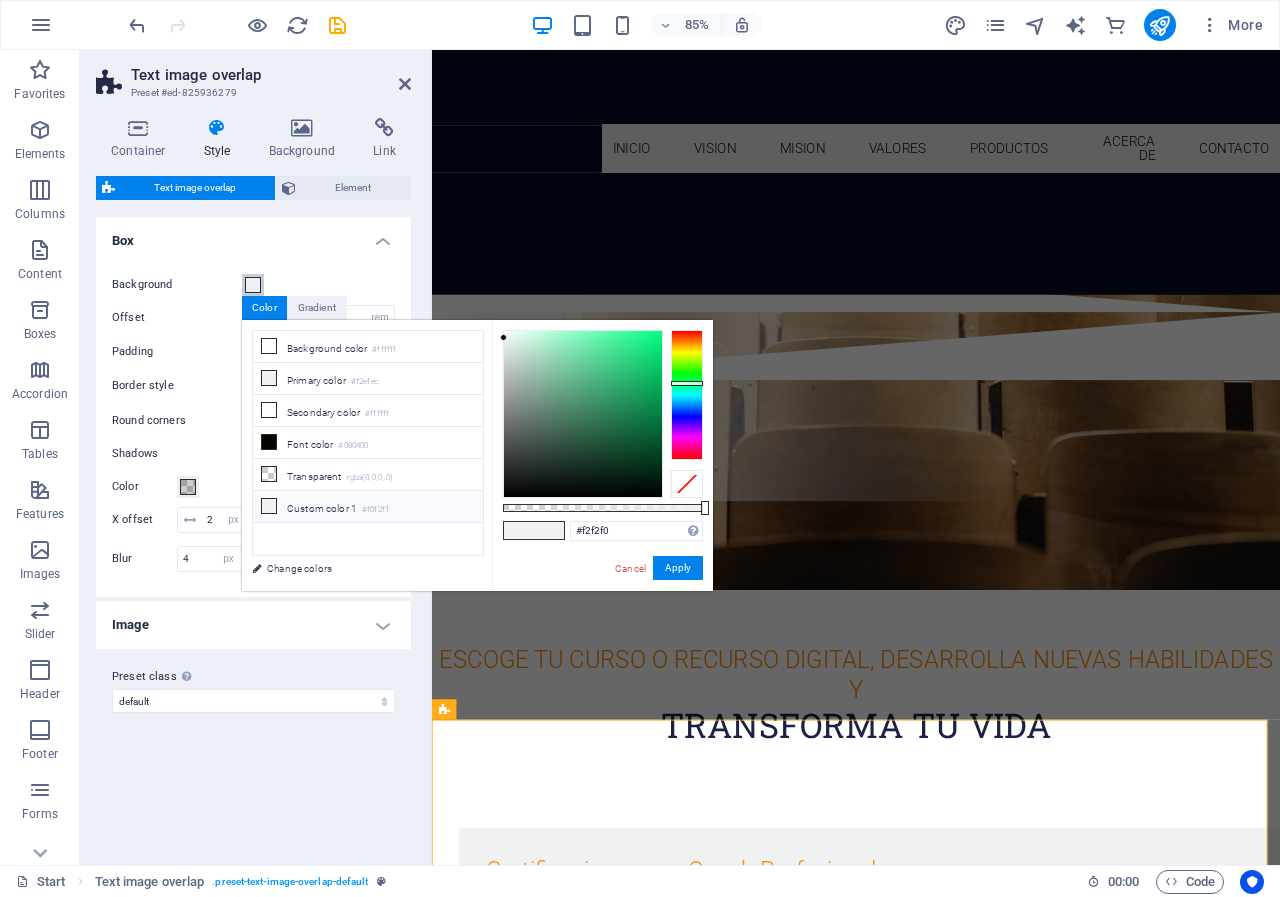 click at bounding box center [687, 395] 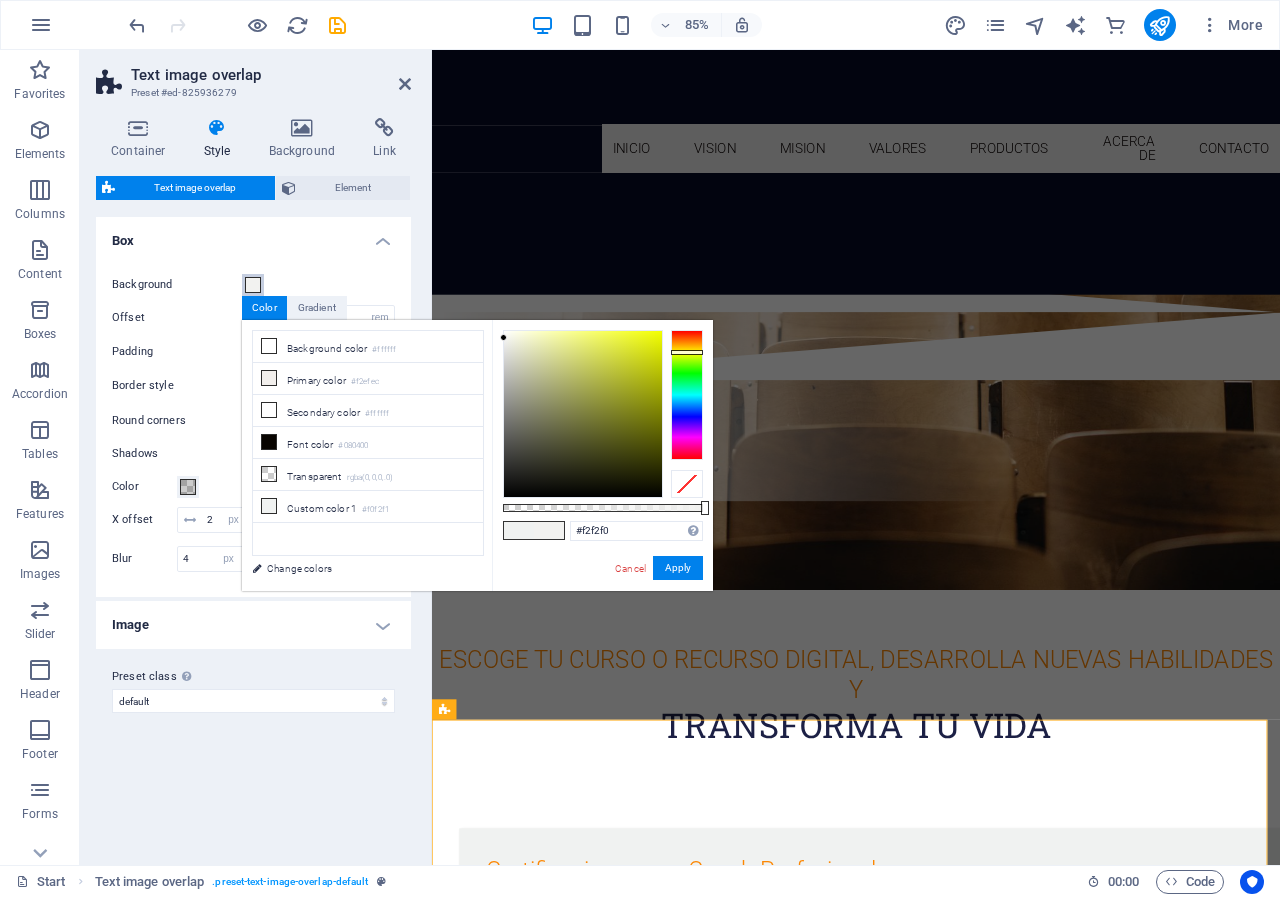 type on "#f4f8ab" 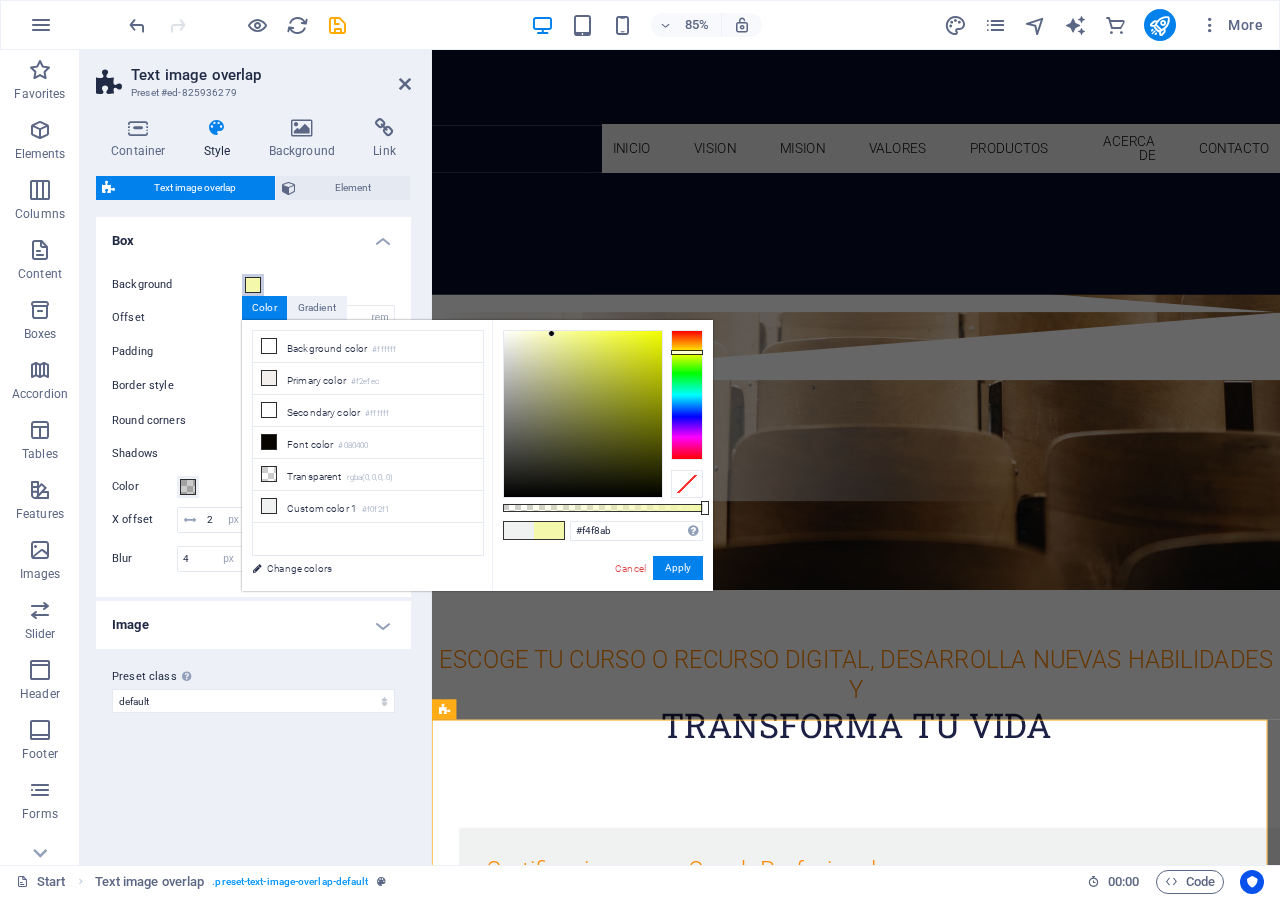 click at bounding box center [583, 414] 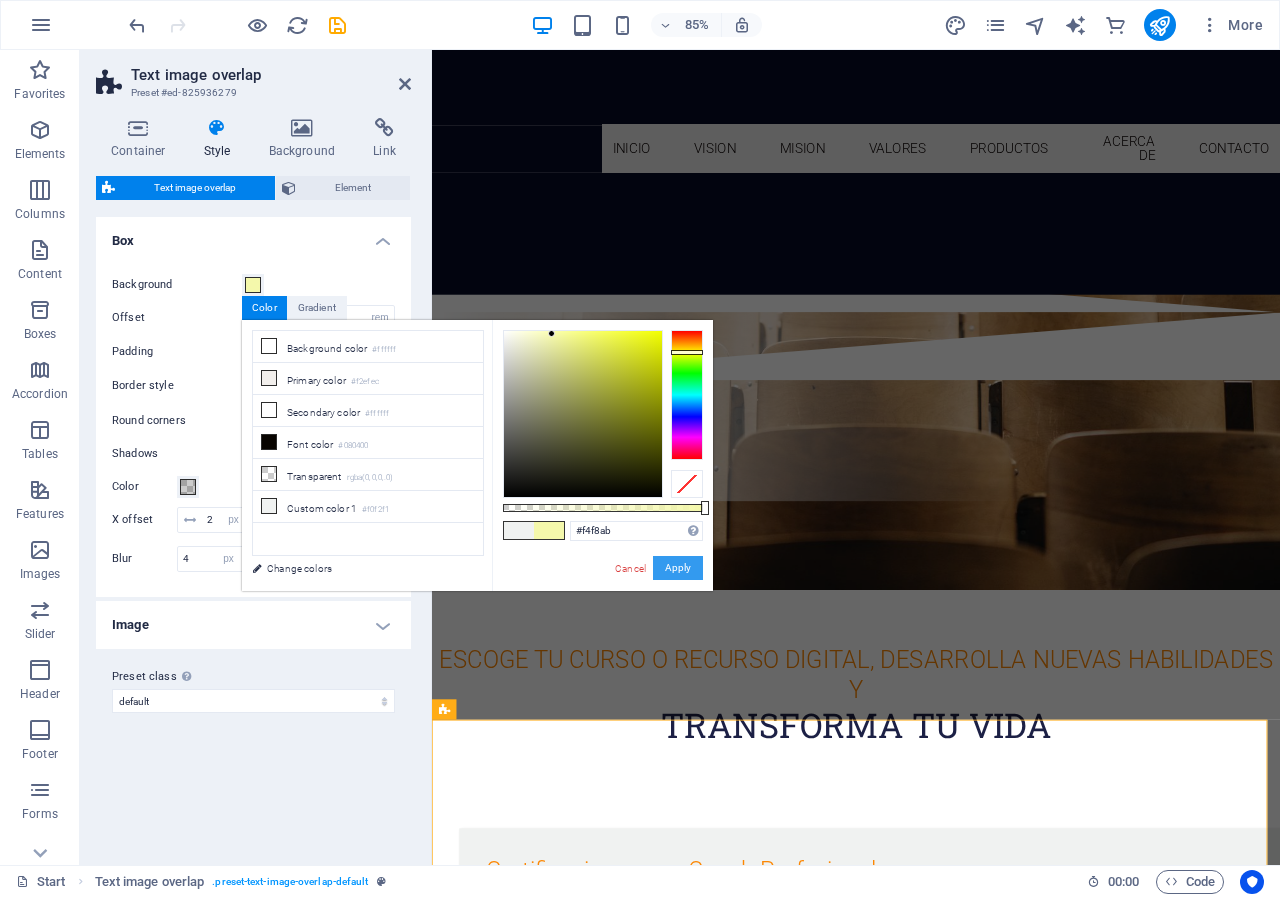 click on "Apply" at bounding box center (678, 568) 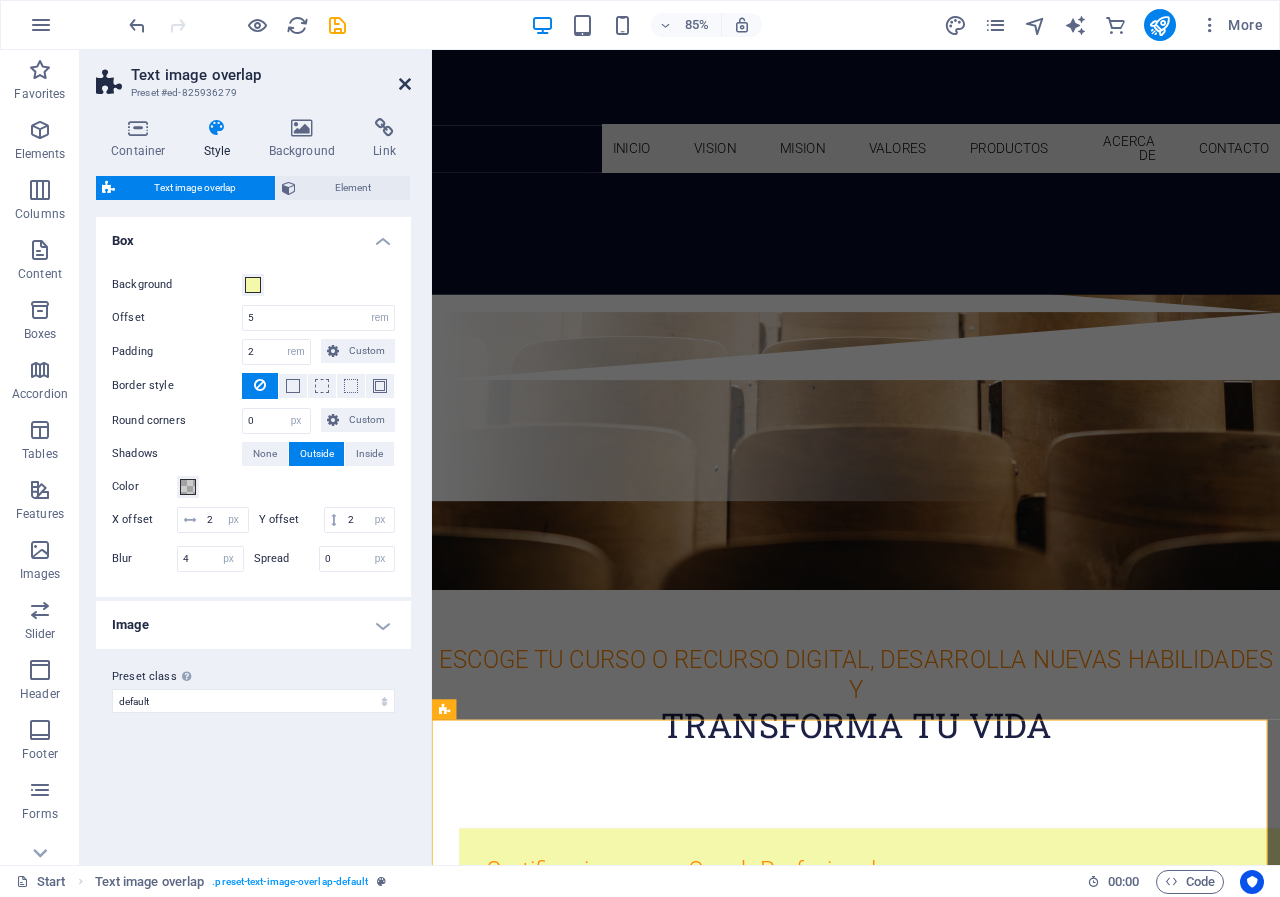 click at bounding box center (405, 84) 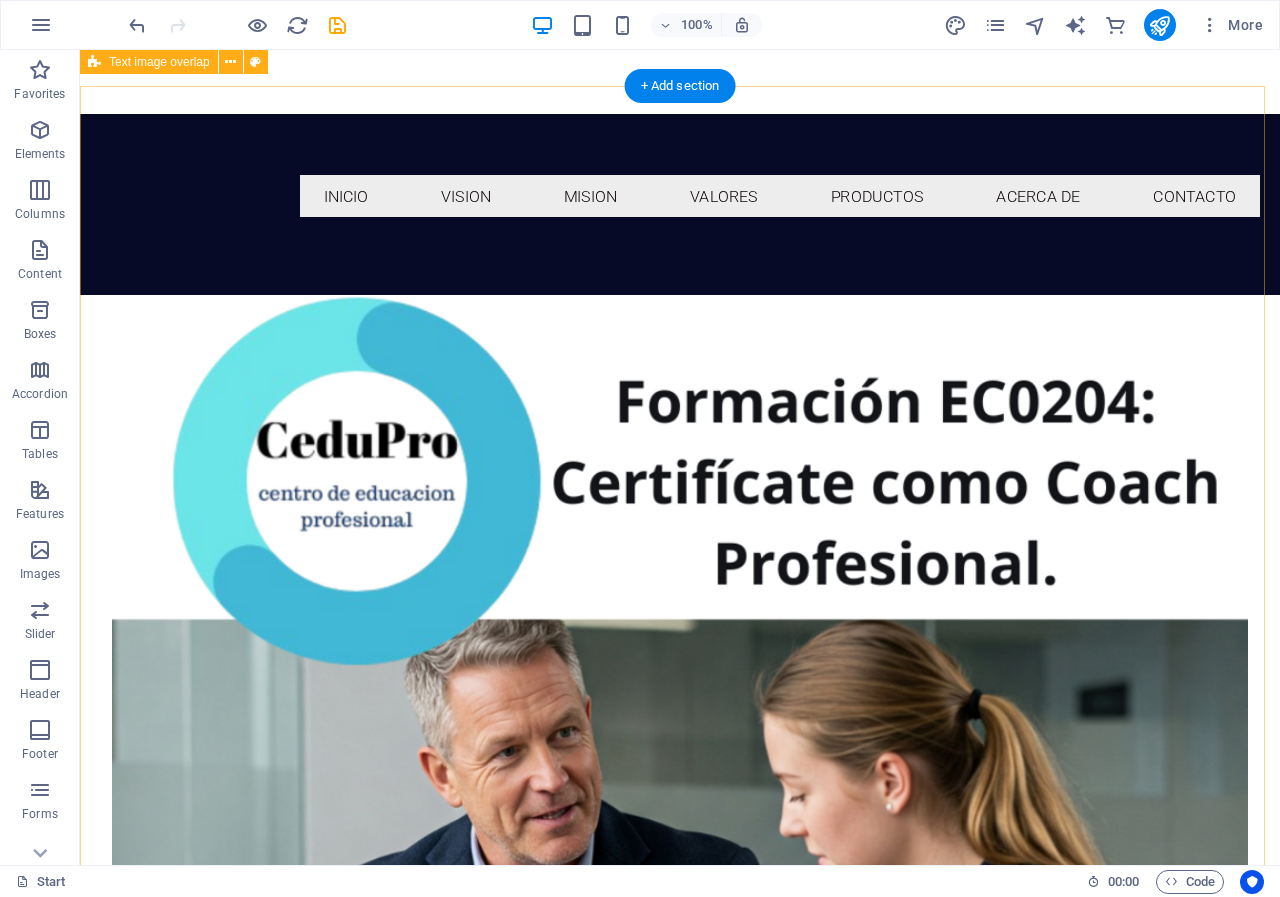 scroll, scrollTop: 928, scrollLeft: 0, axis: vertical 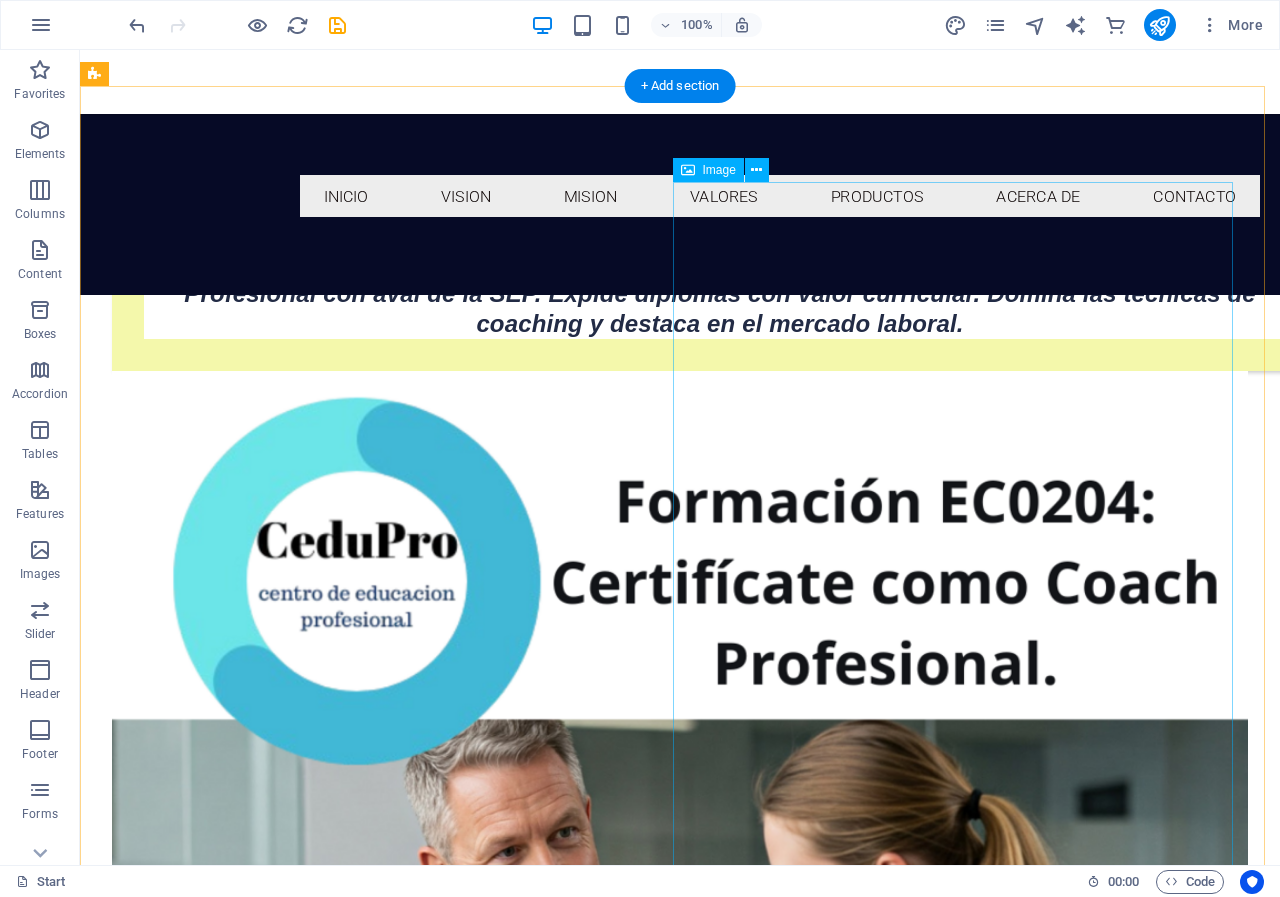click at bounding box center (680, 1081) 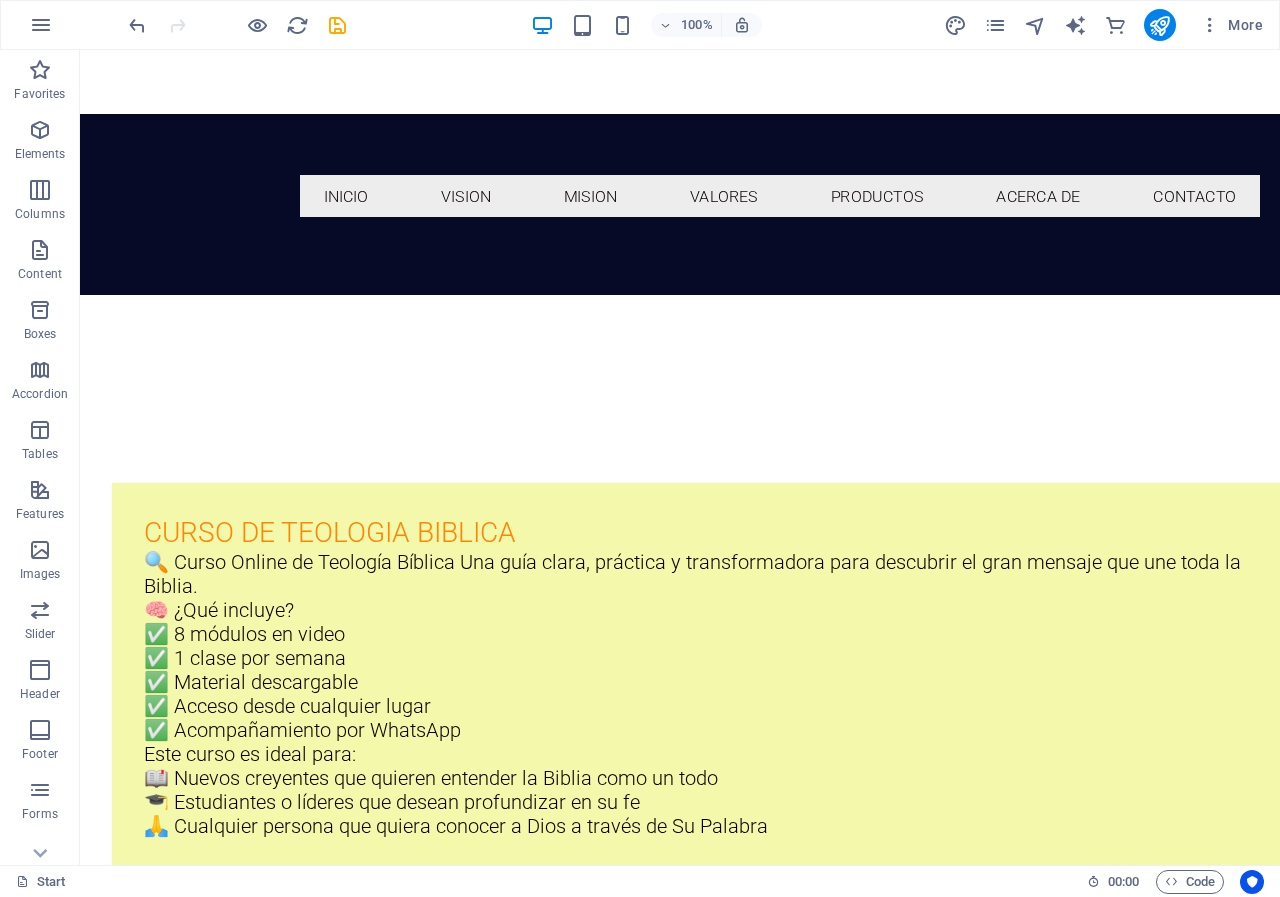 scroll, scrollTop: 2128, scrollLeft: 0, axis: vertical 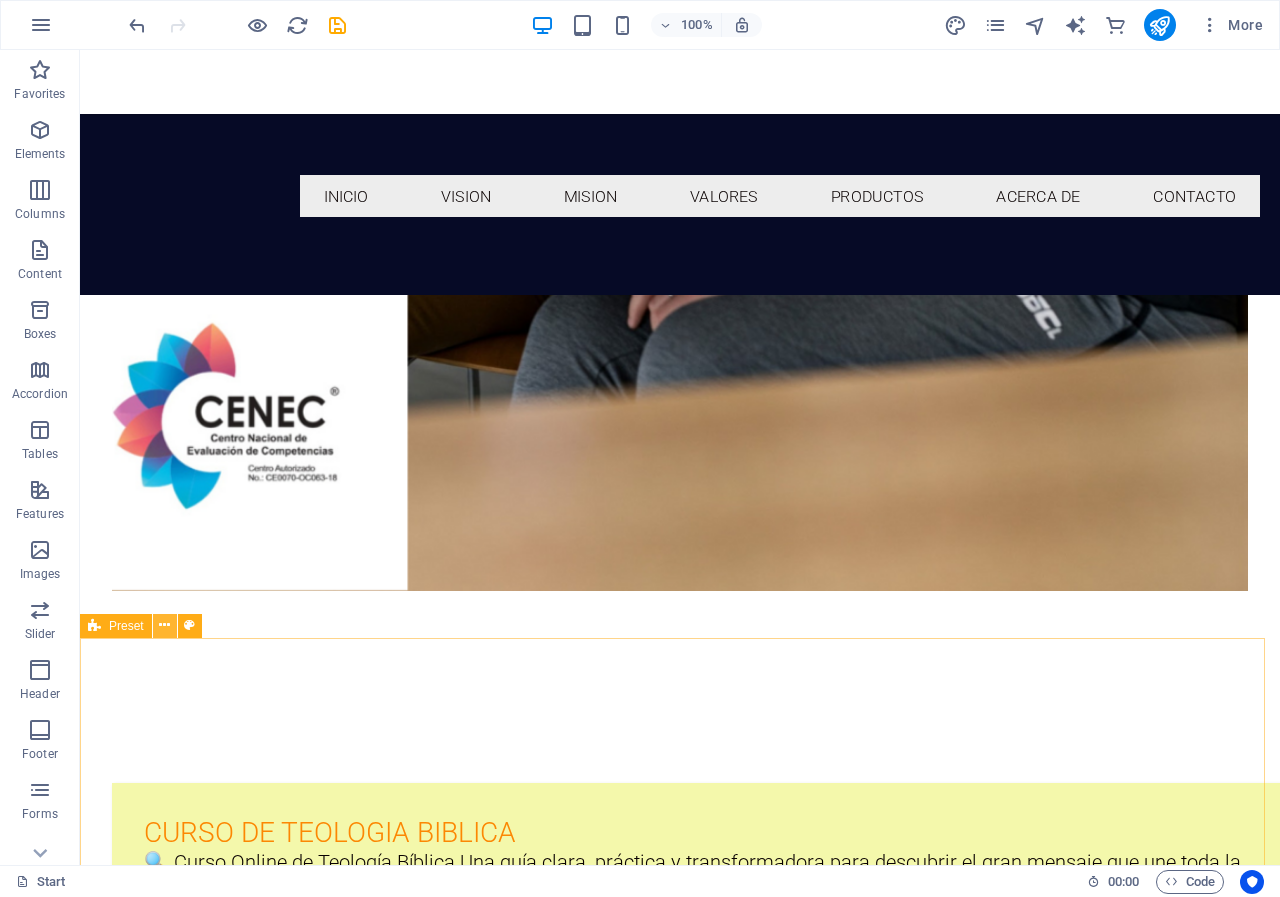 click at bounding box center [164, 625] 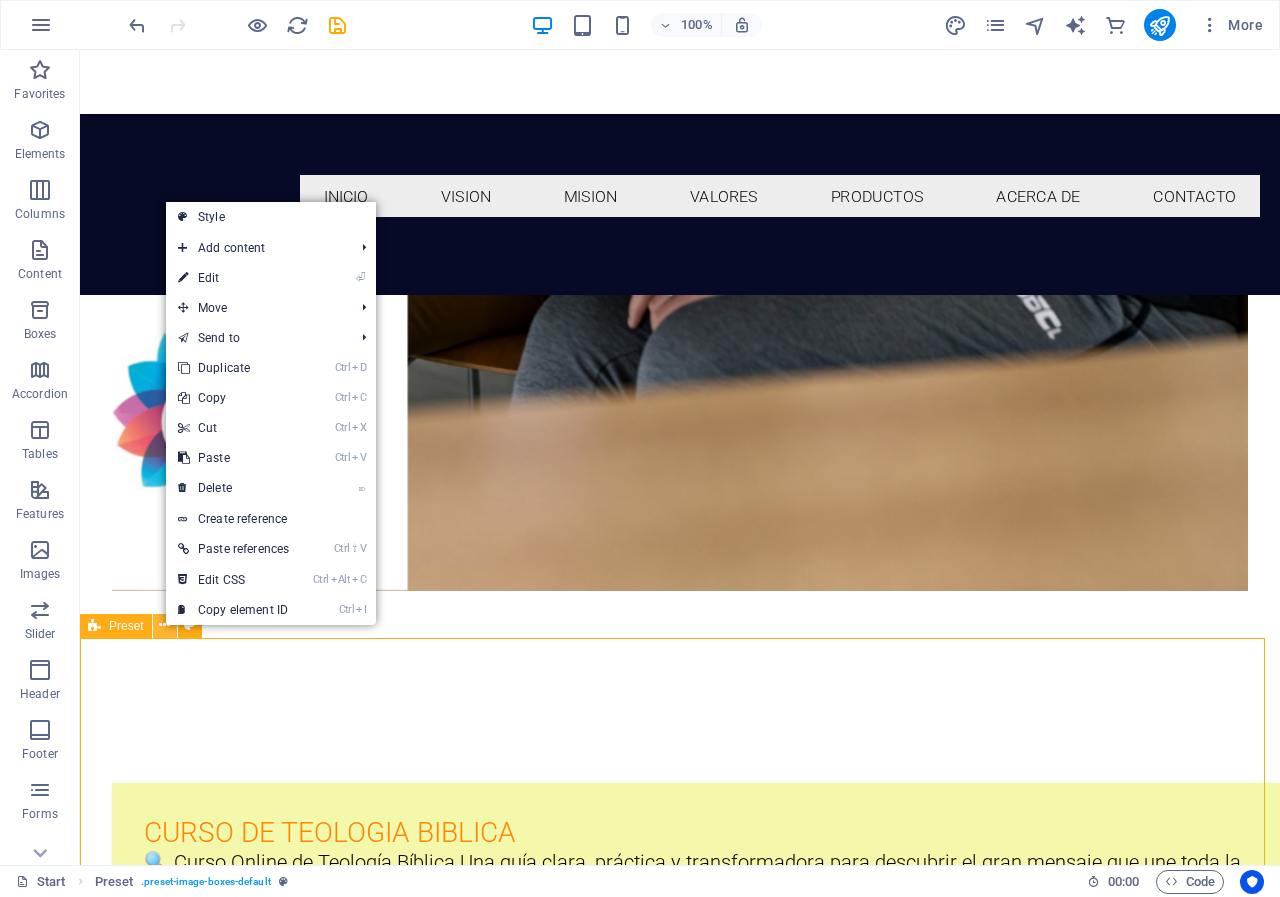 click at bounding box center (164, 625) 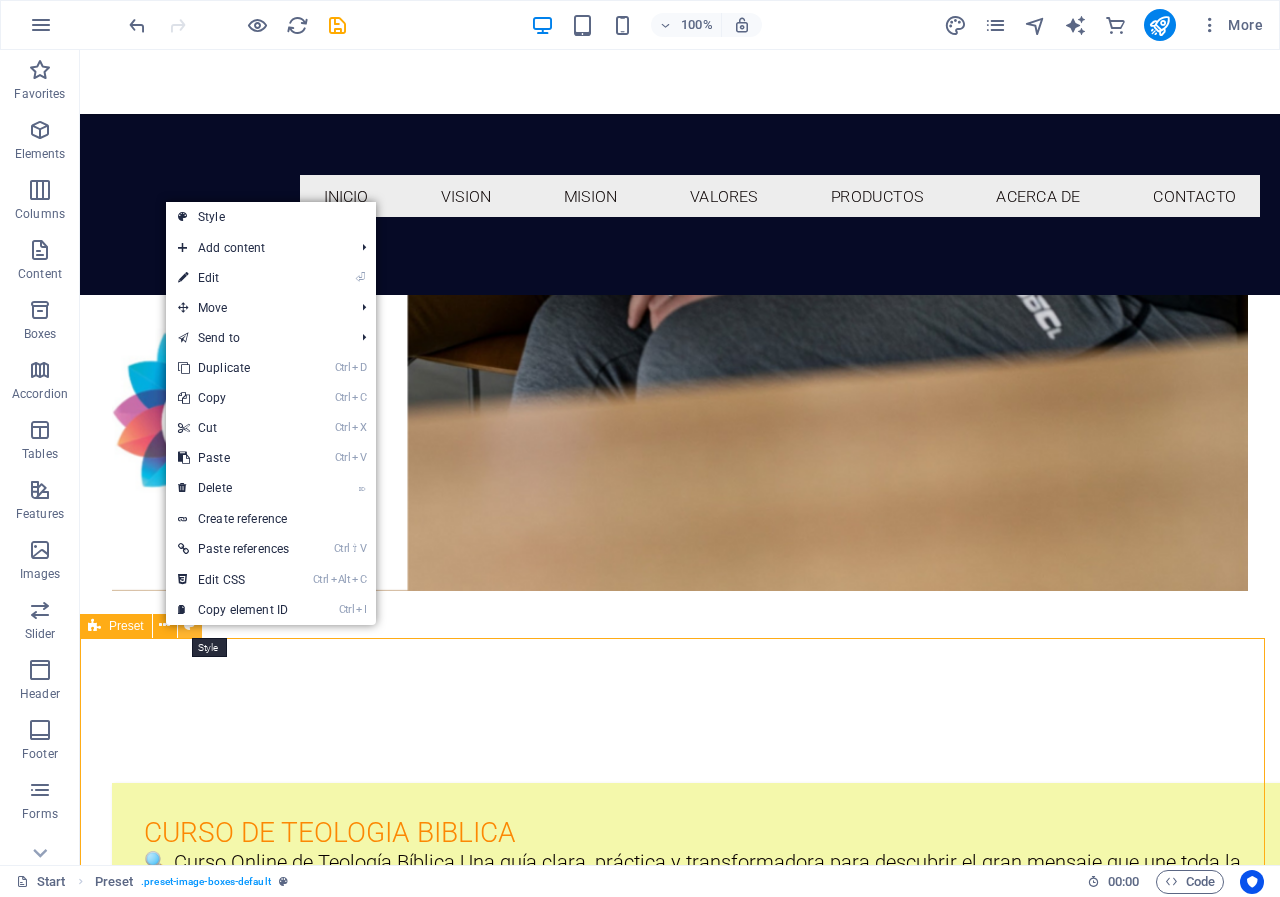 click at bounding box center (189, 625) 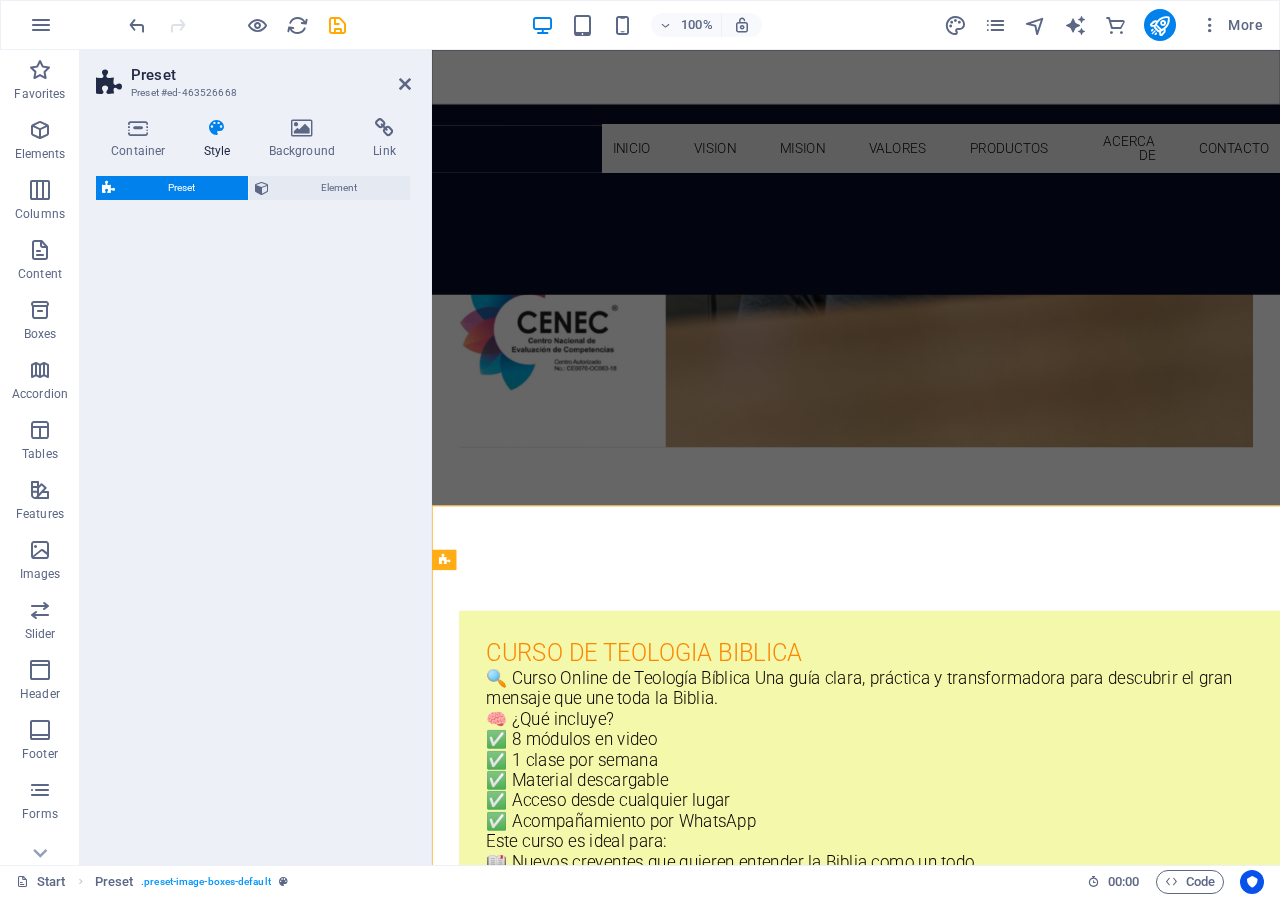 select on "px" 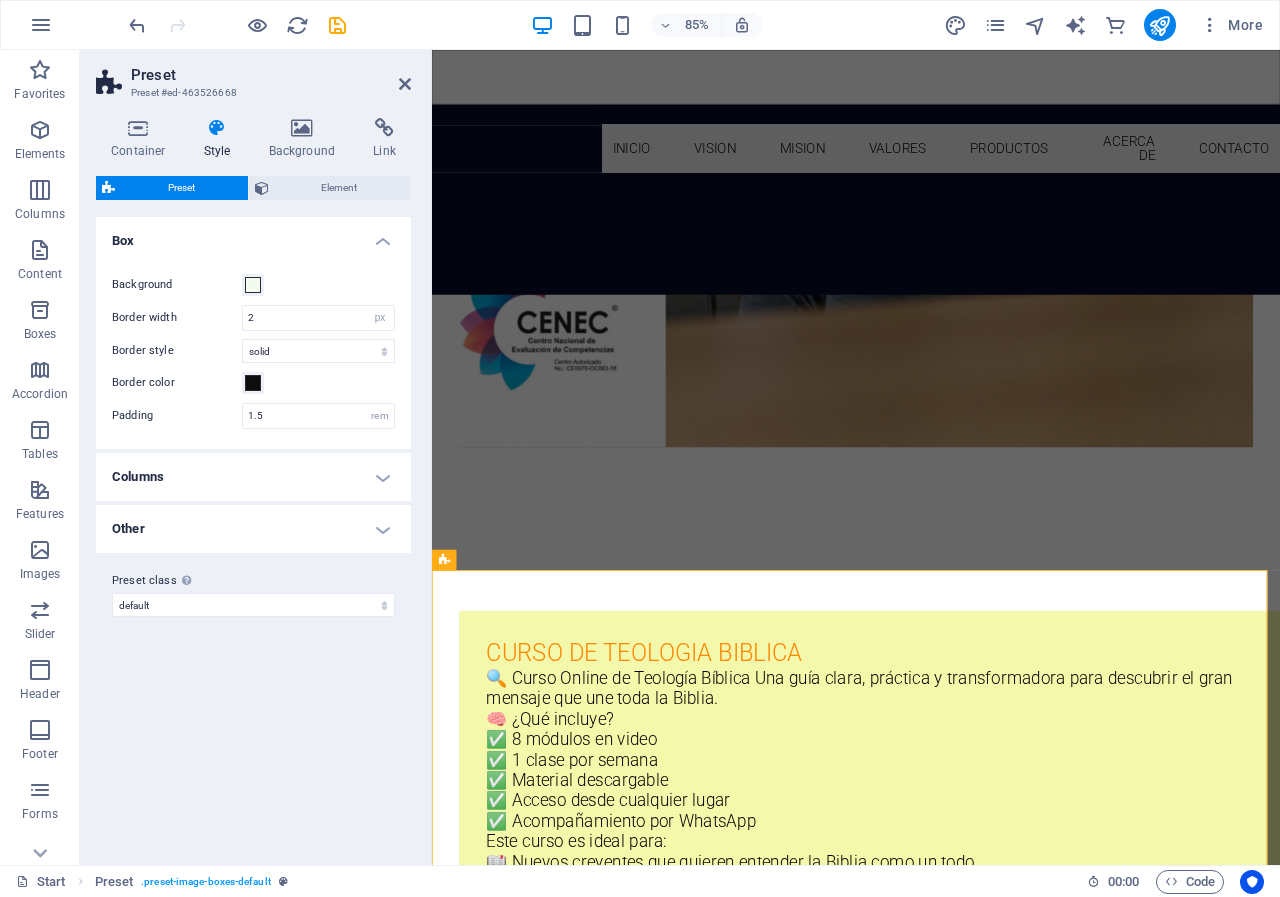 scroll, scrollTop: 2180, scrollLeft: 0, axis: vertical 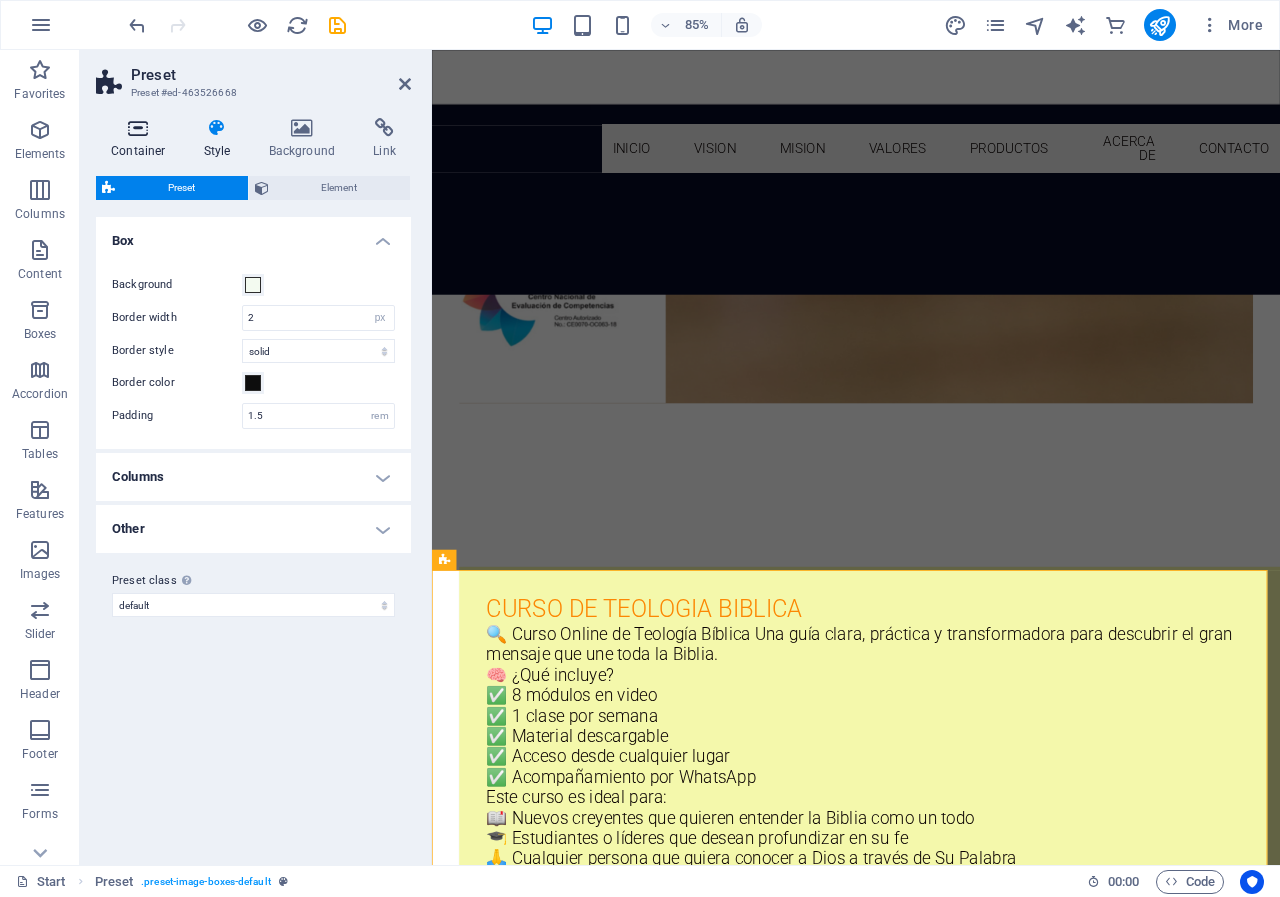 click on "Container" at bounding box center [142, 139] 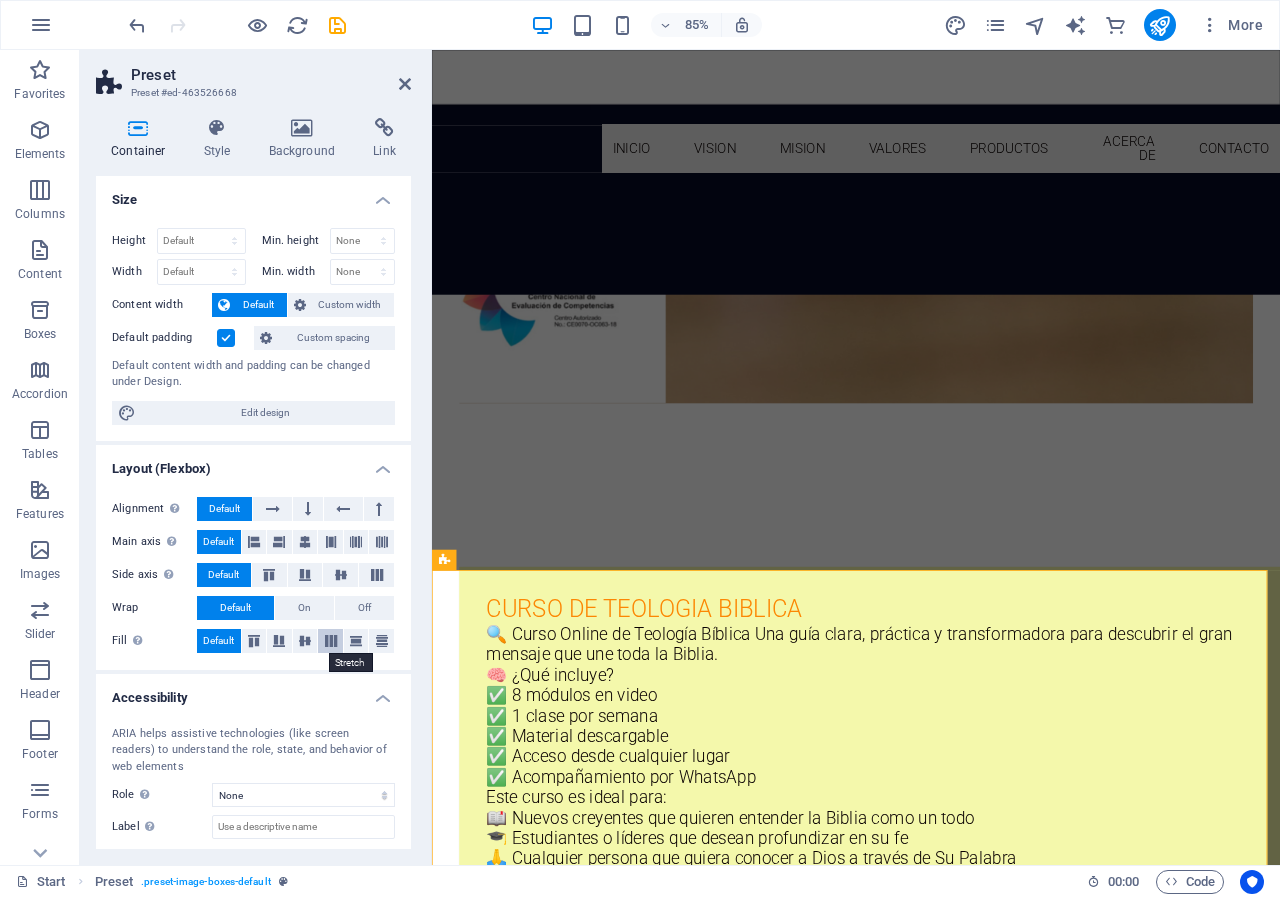 scroll, scrollTop: 102, scrollLeft: 0, axis: vertical 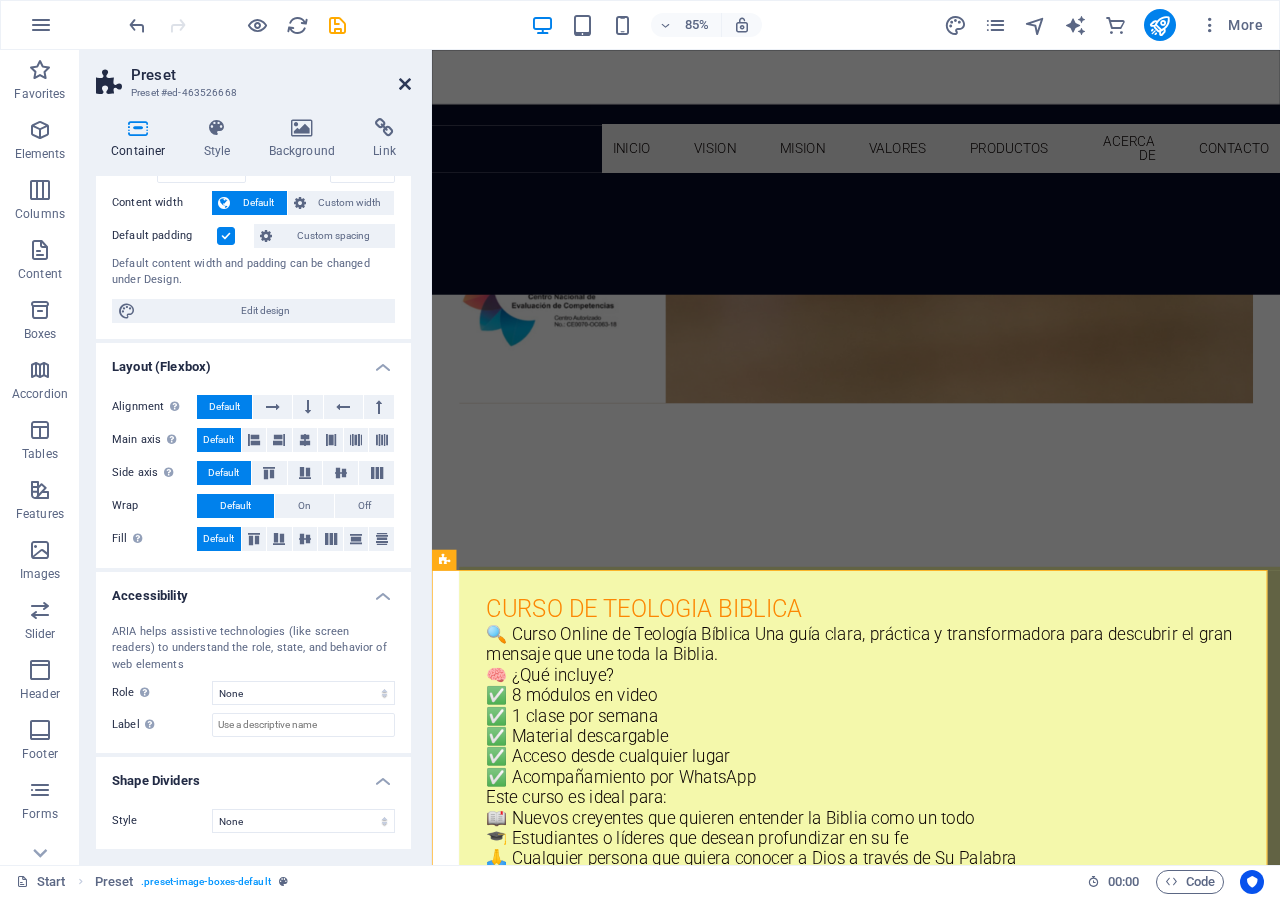 click at bounding box center (405, 84) 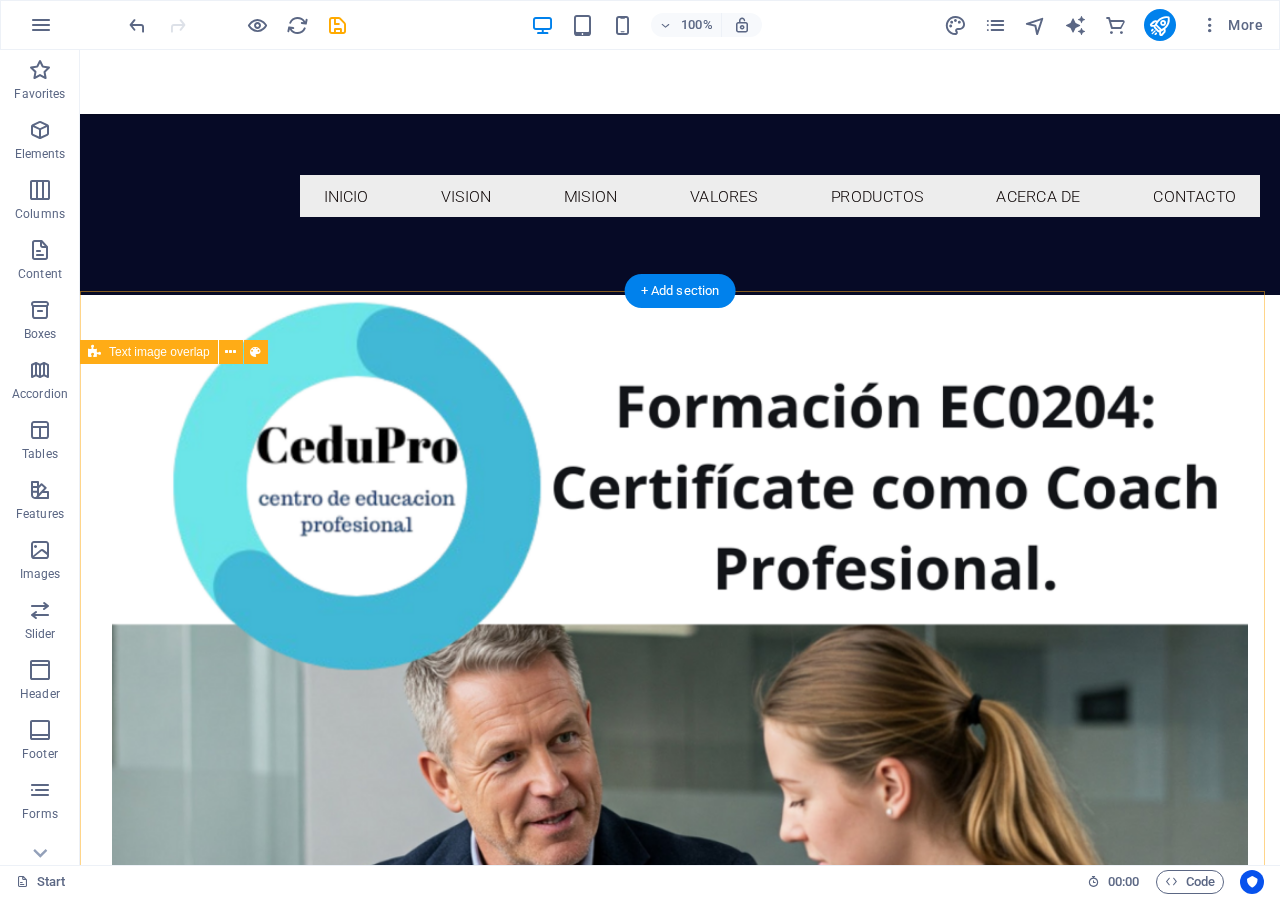 scroll, scrollTop: 523, scrollLeft: 0, axis: vertical 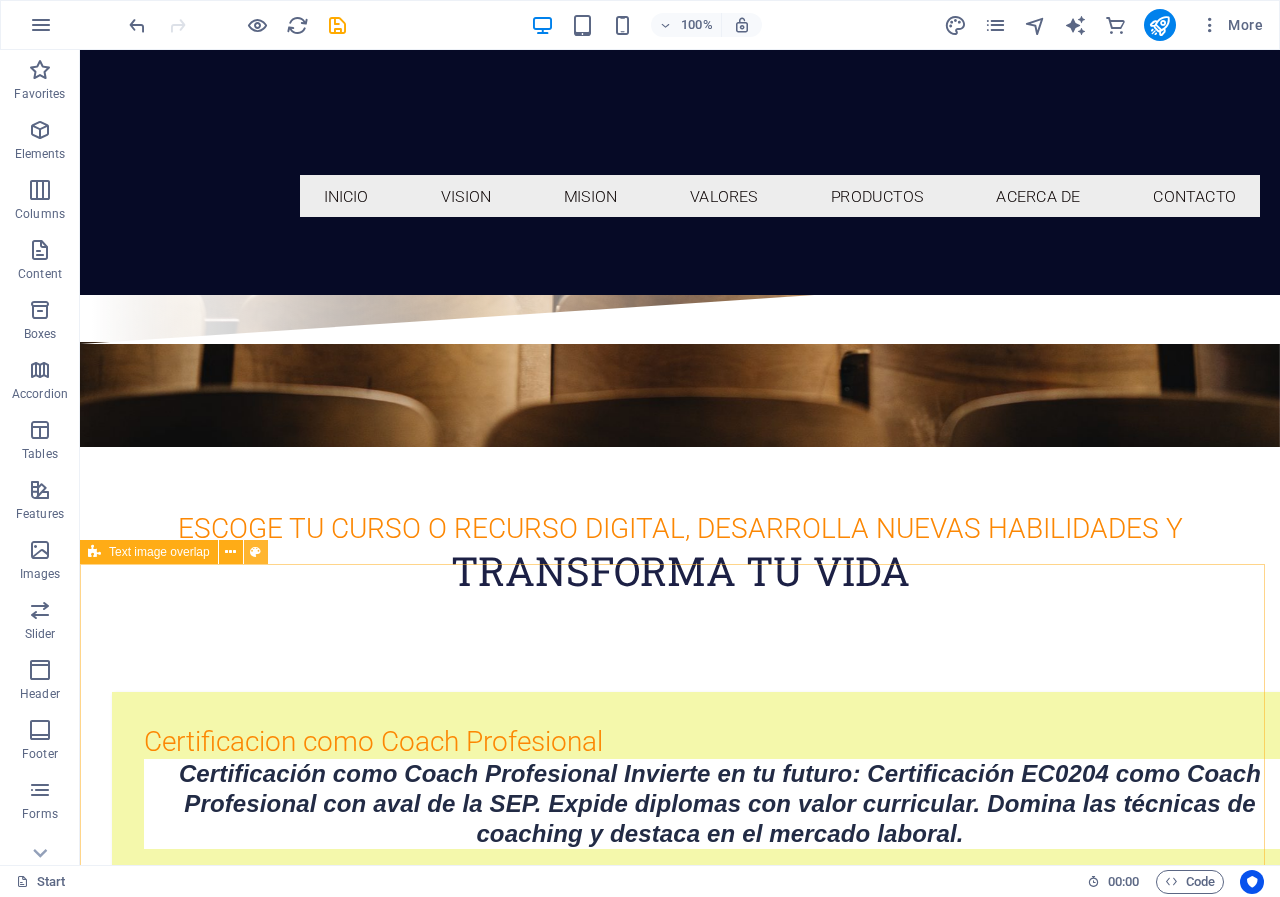 click at bounding box center (255, 552) 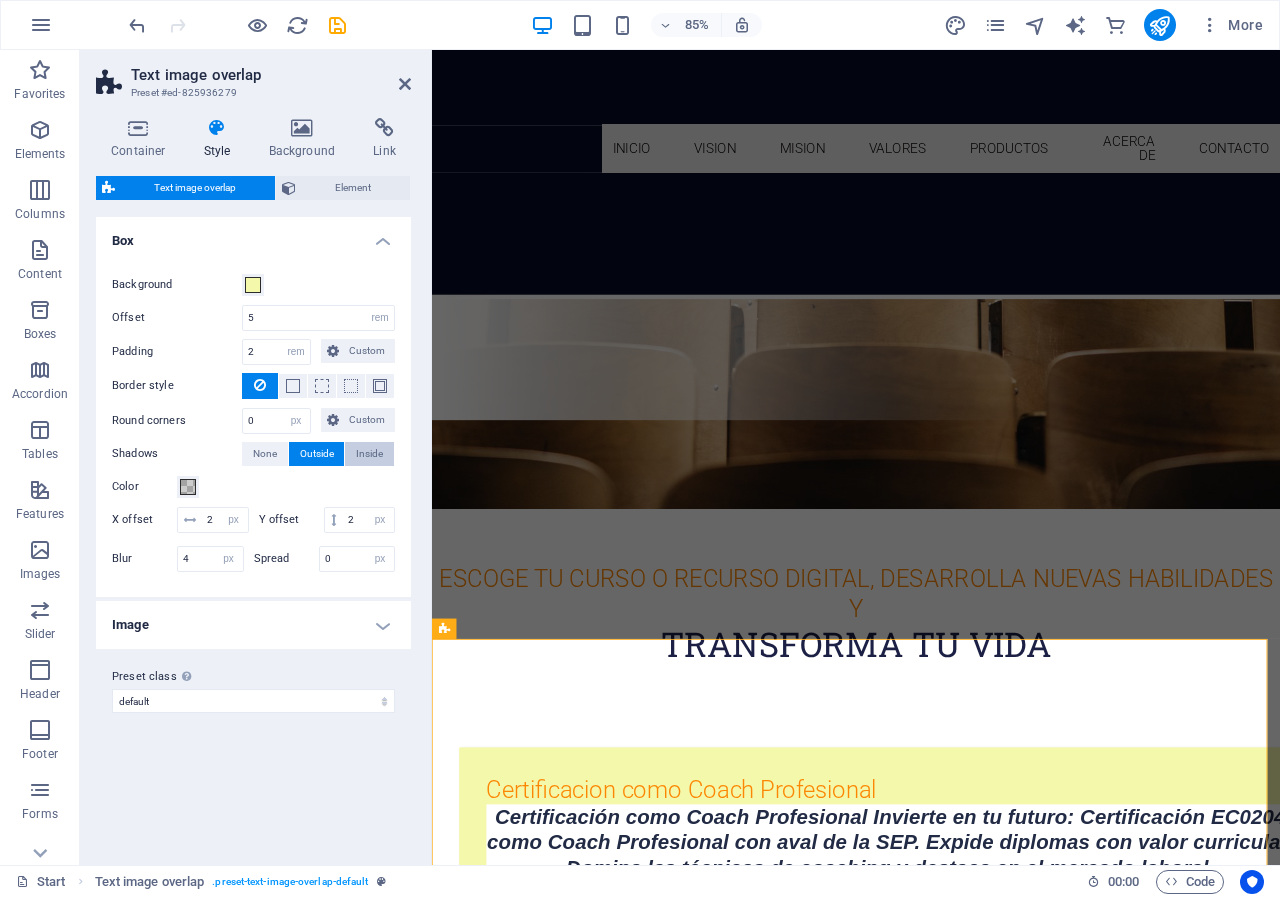 click on "Inside" at bounding box center [369, 454] 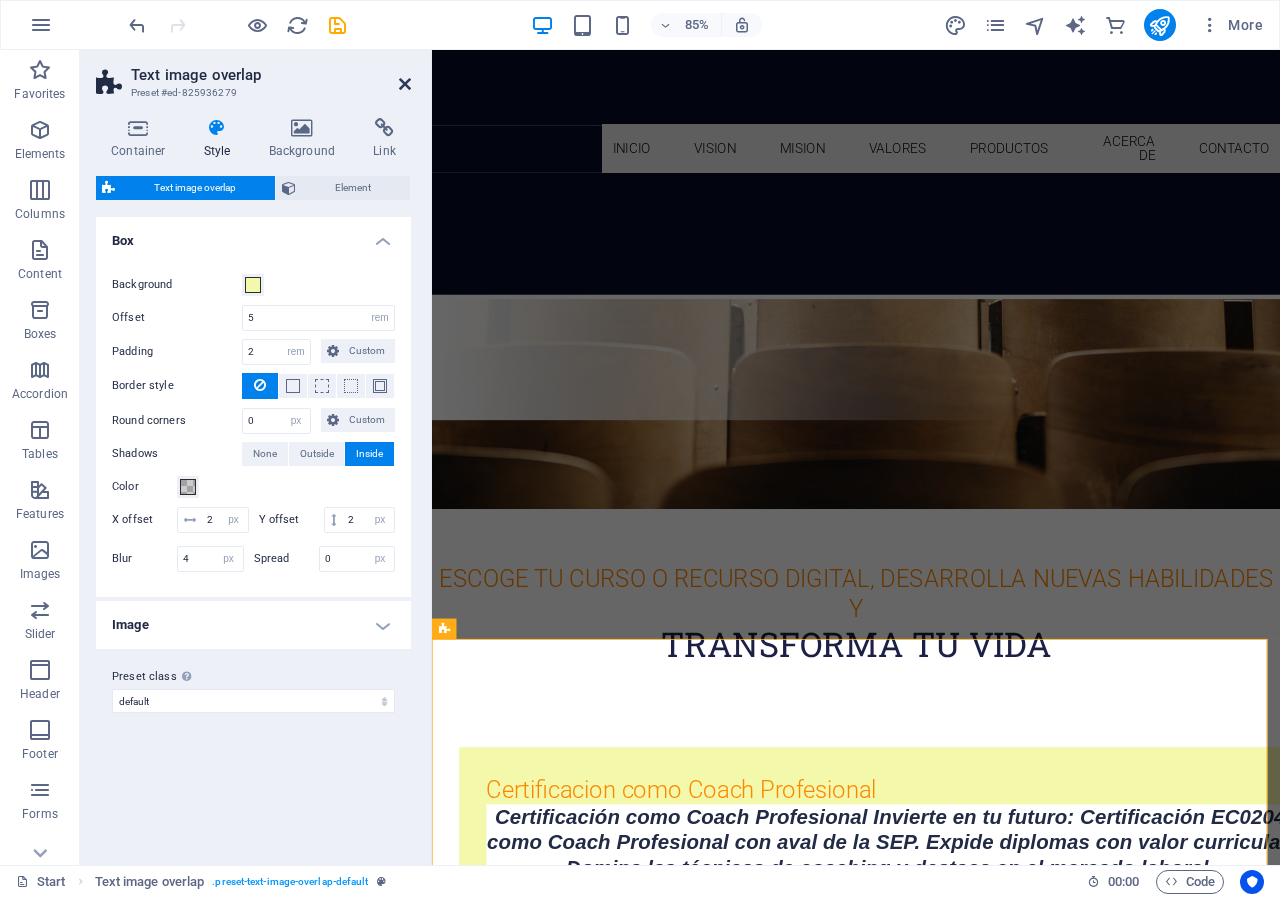 click at bounding box center (405, 84) 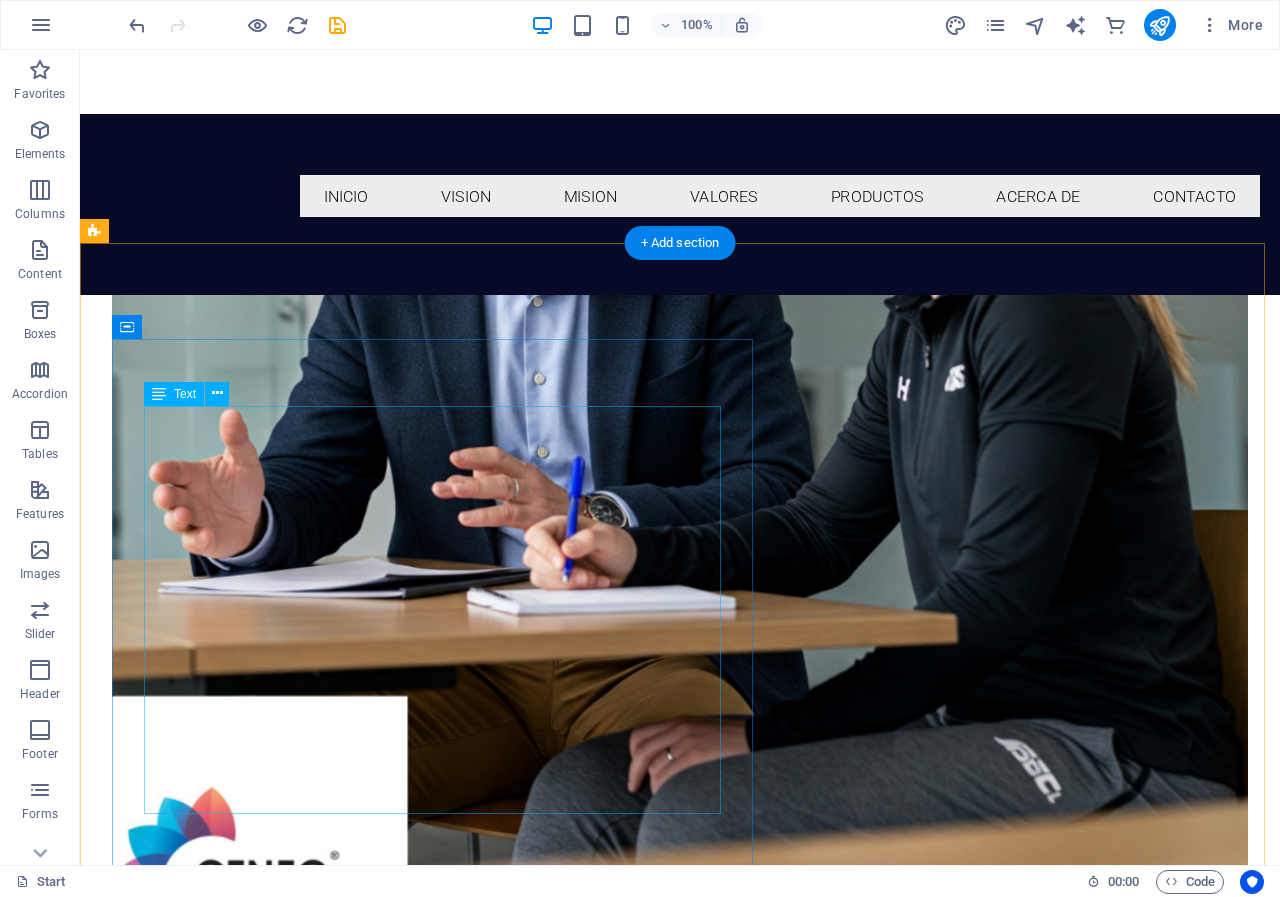 scroll, scrollTop: 1864, scrollLeft: 0, axis: vertical 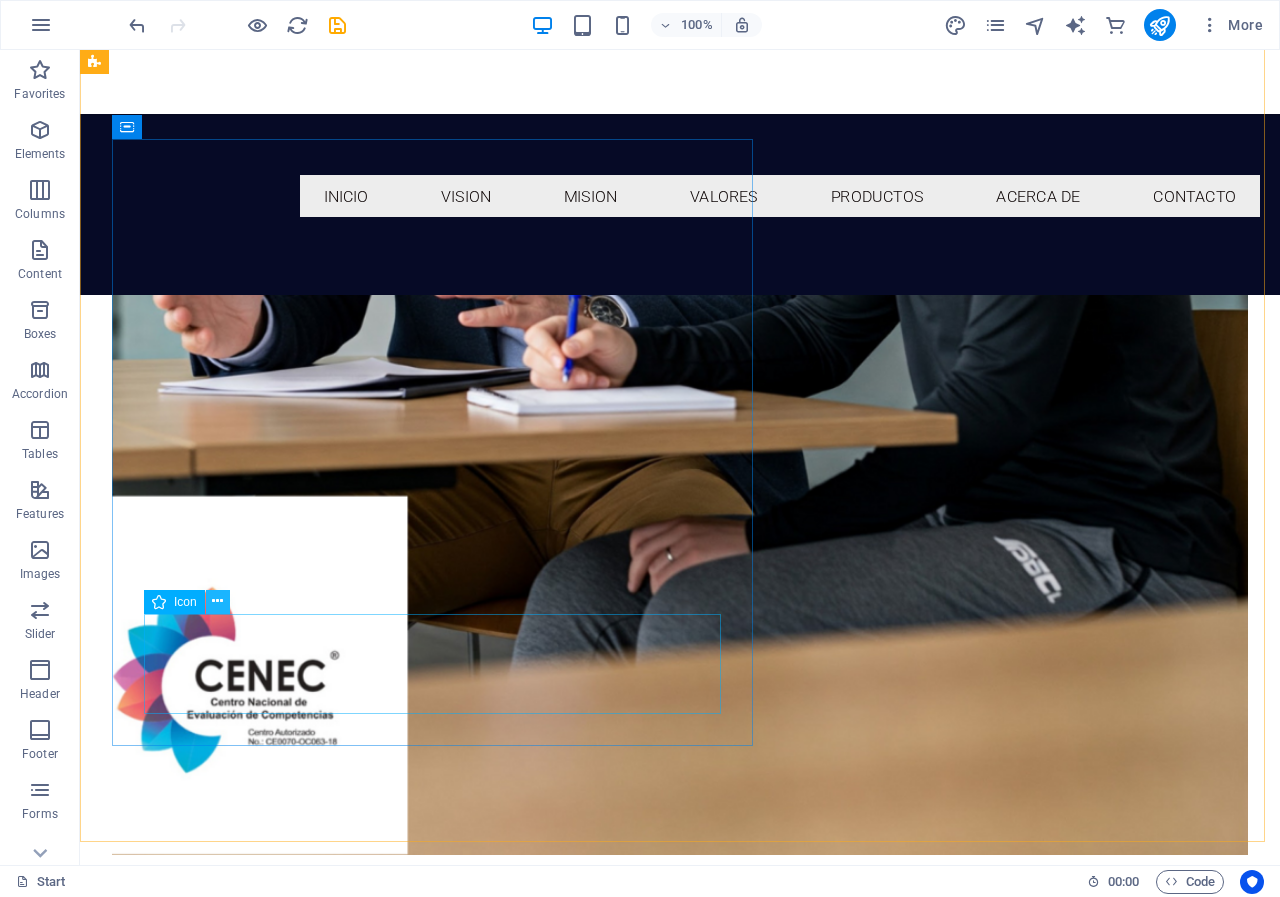 click at bounding box center (217, 601) 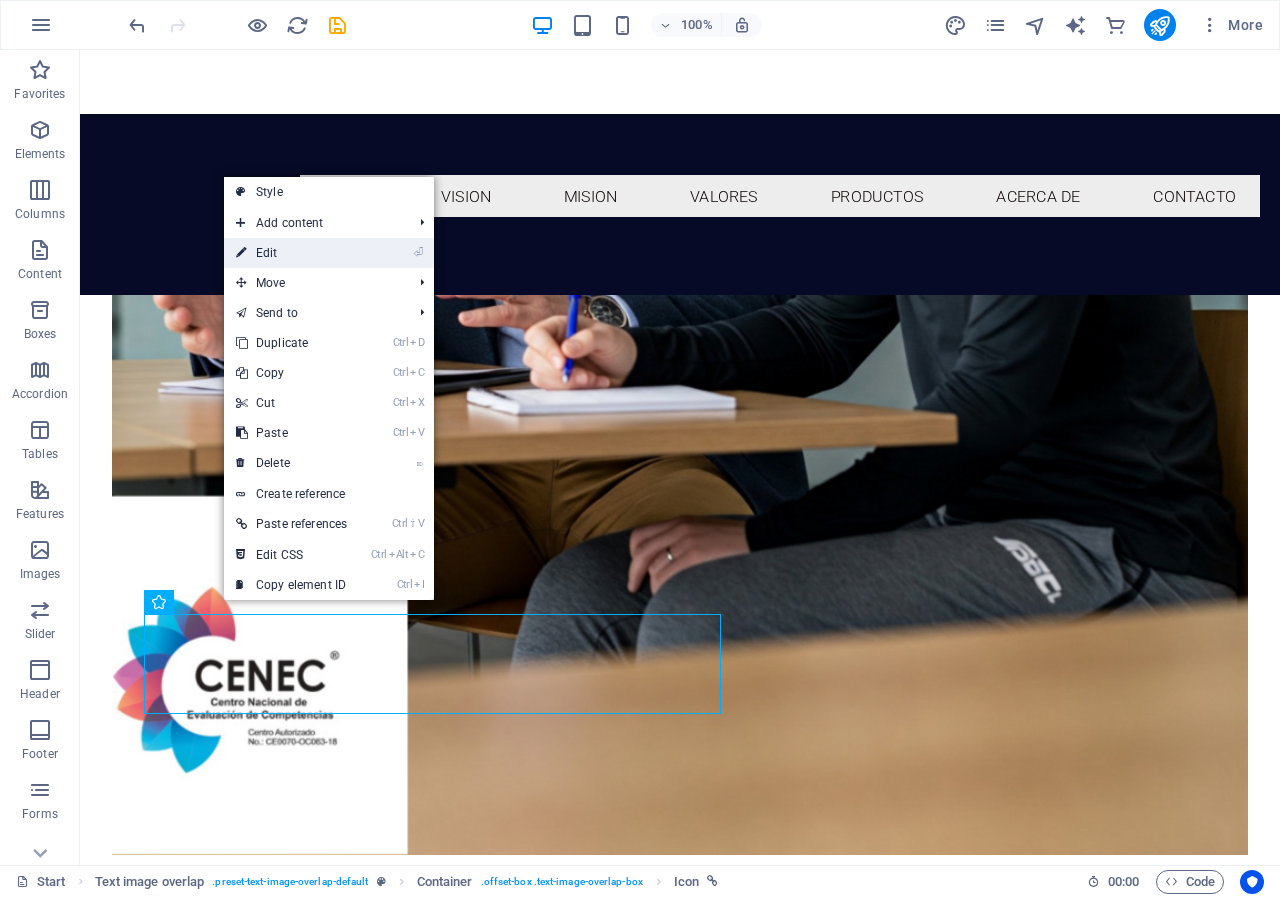 click on "⏎  Edit" at bounding box center (291, 253) 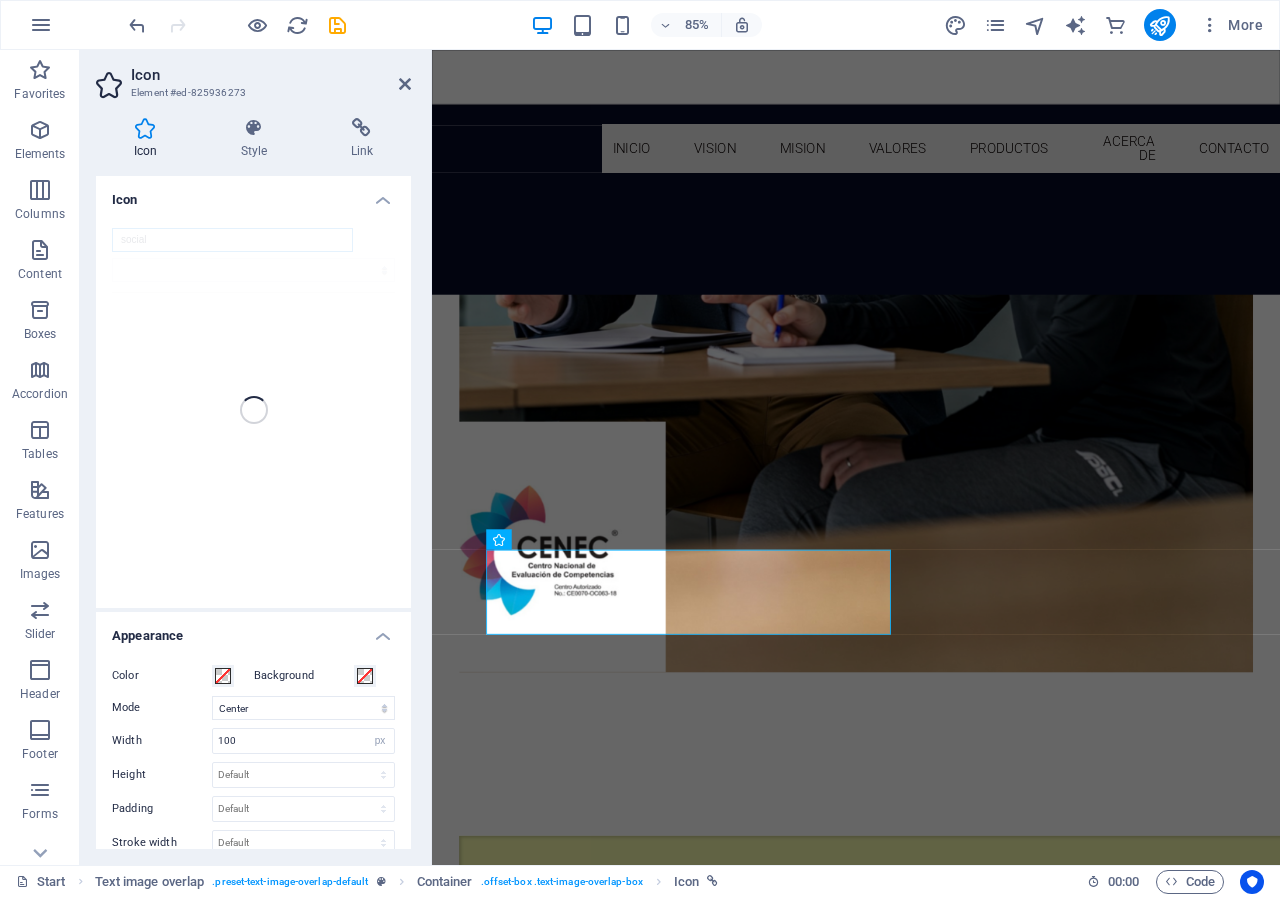 scroll, scrollTop: 1916, scrollLeft: 0, axis: vertical 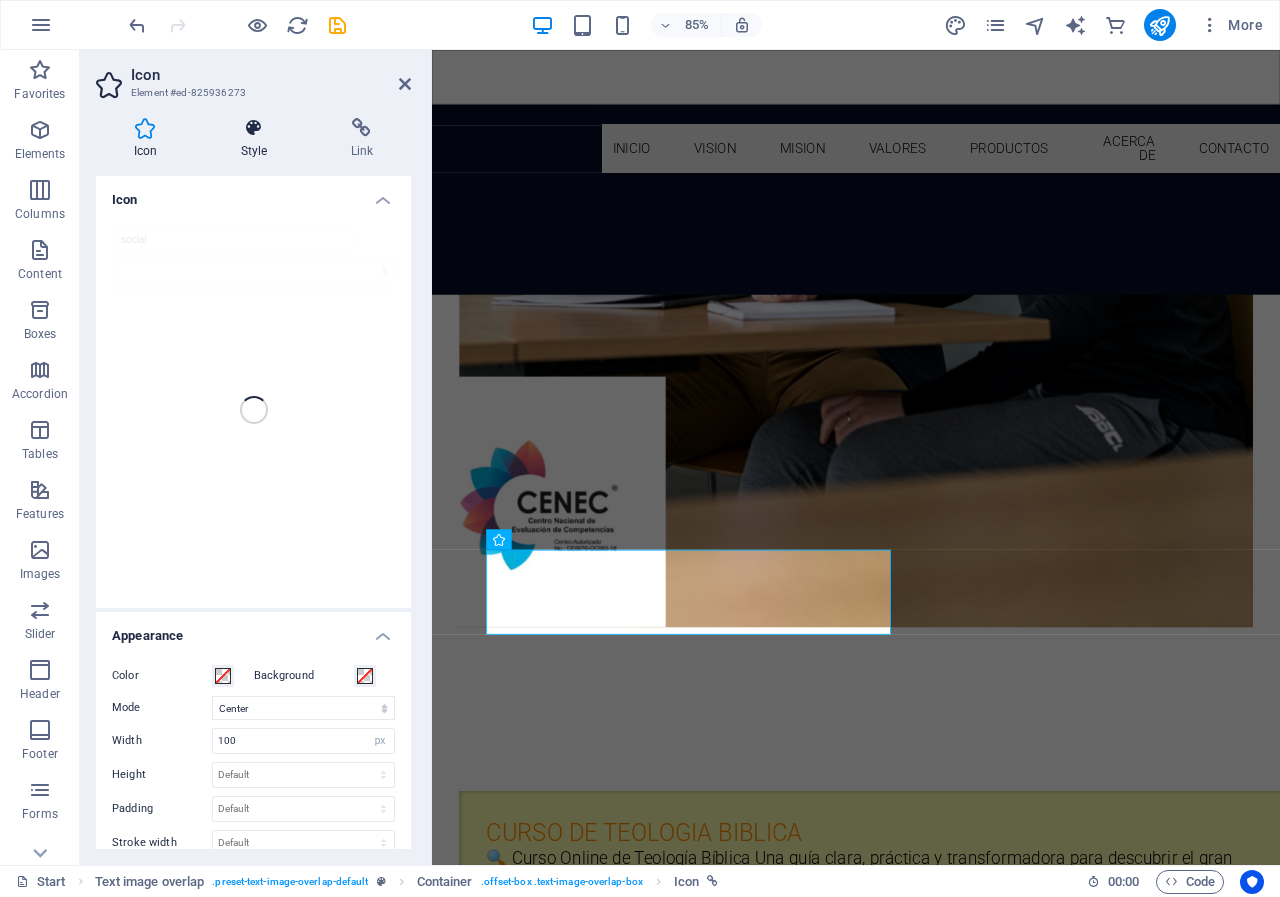 click on "Style" at bounding box center [258, 139] 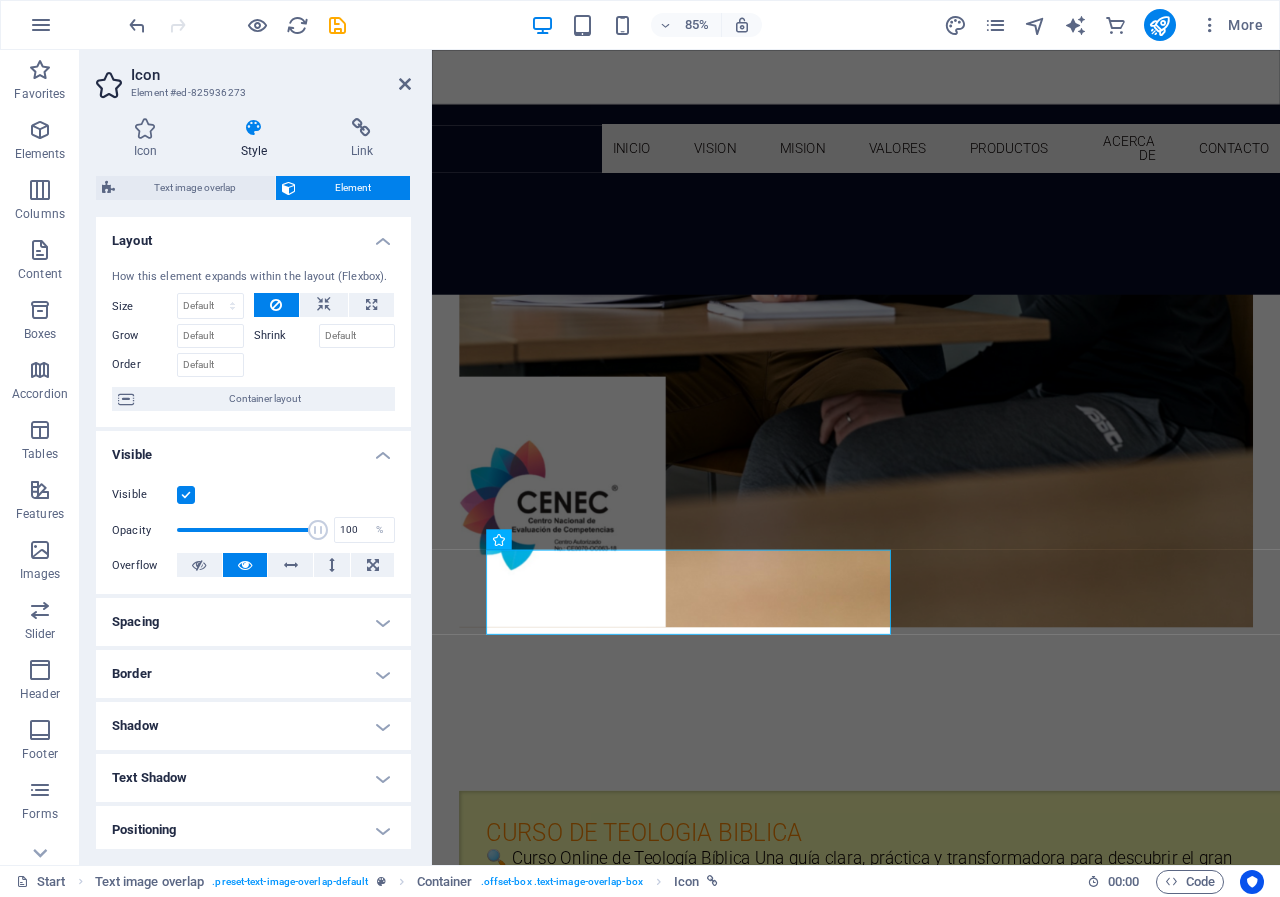 scroll, scrollTop: 200, scrollLeft: 0, axis: vertical 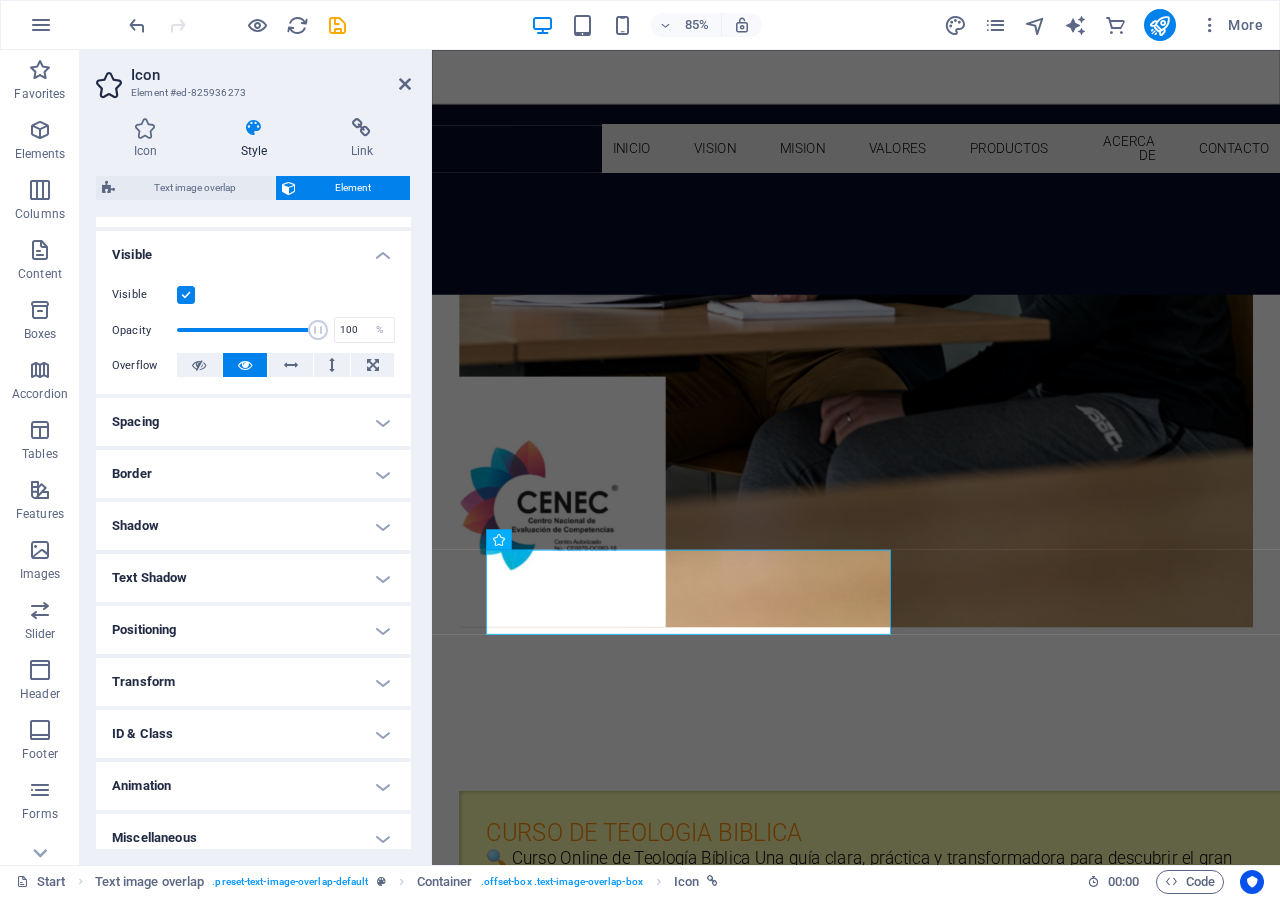 click on "Transform" at bounding box center (253, 682) 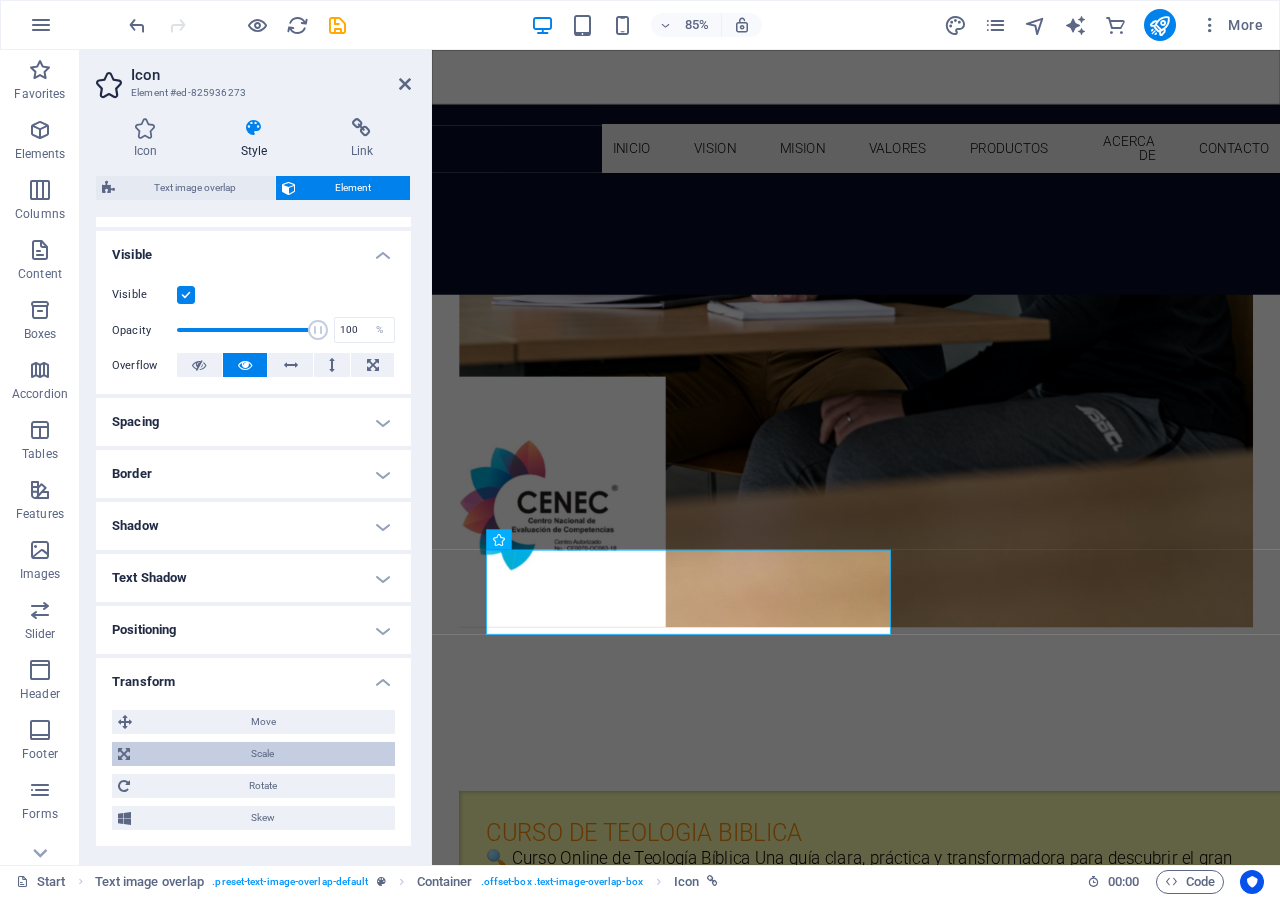 click on "Scale" at bounding box center [262, 754] 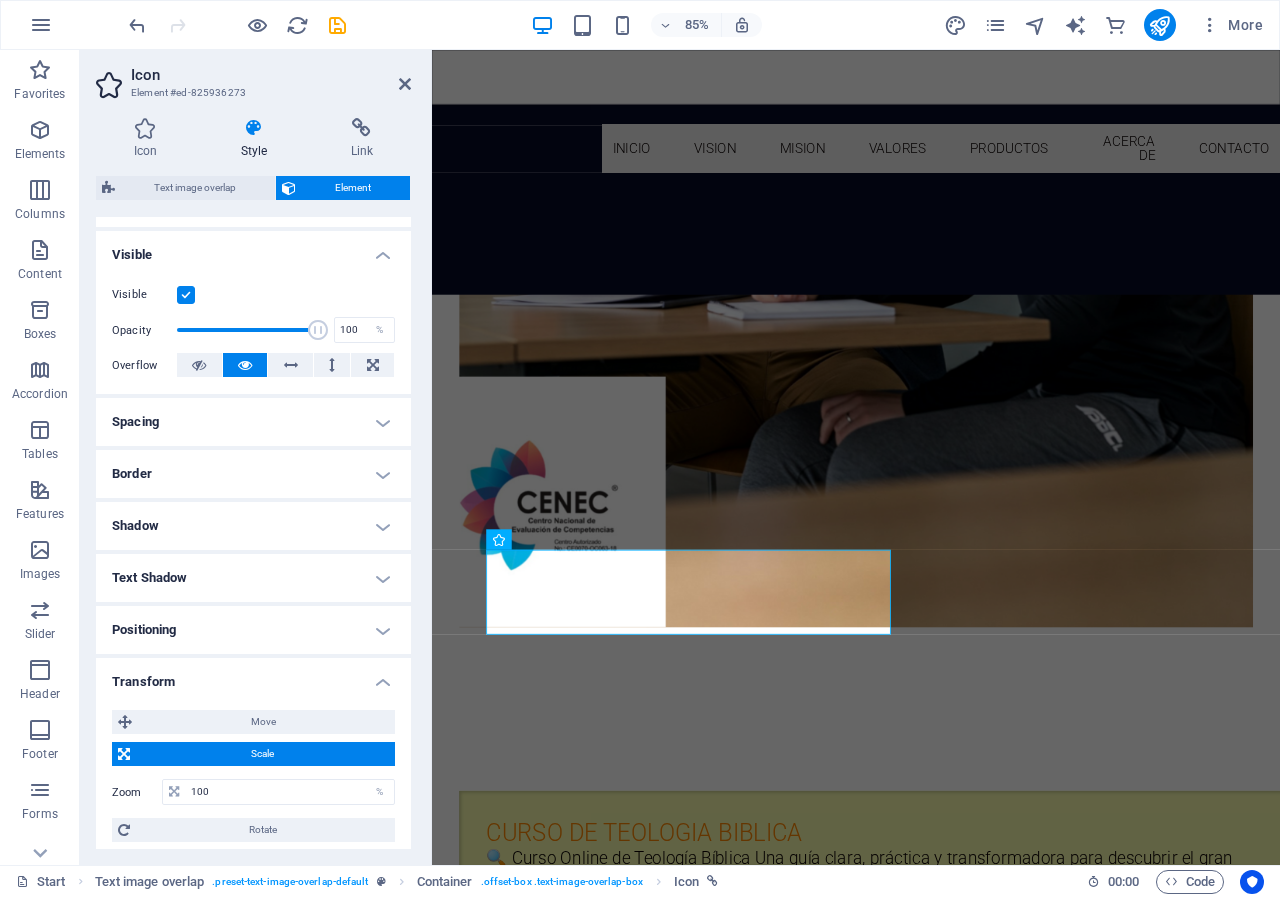 scroll, scrollTop: 397, scrollLeft: 0, axis: vertical 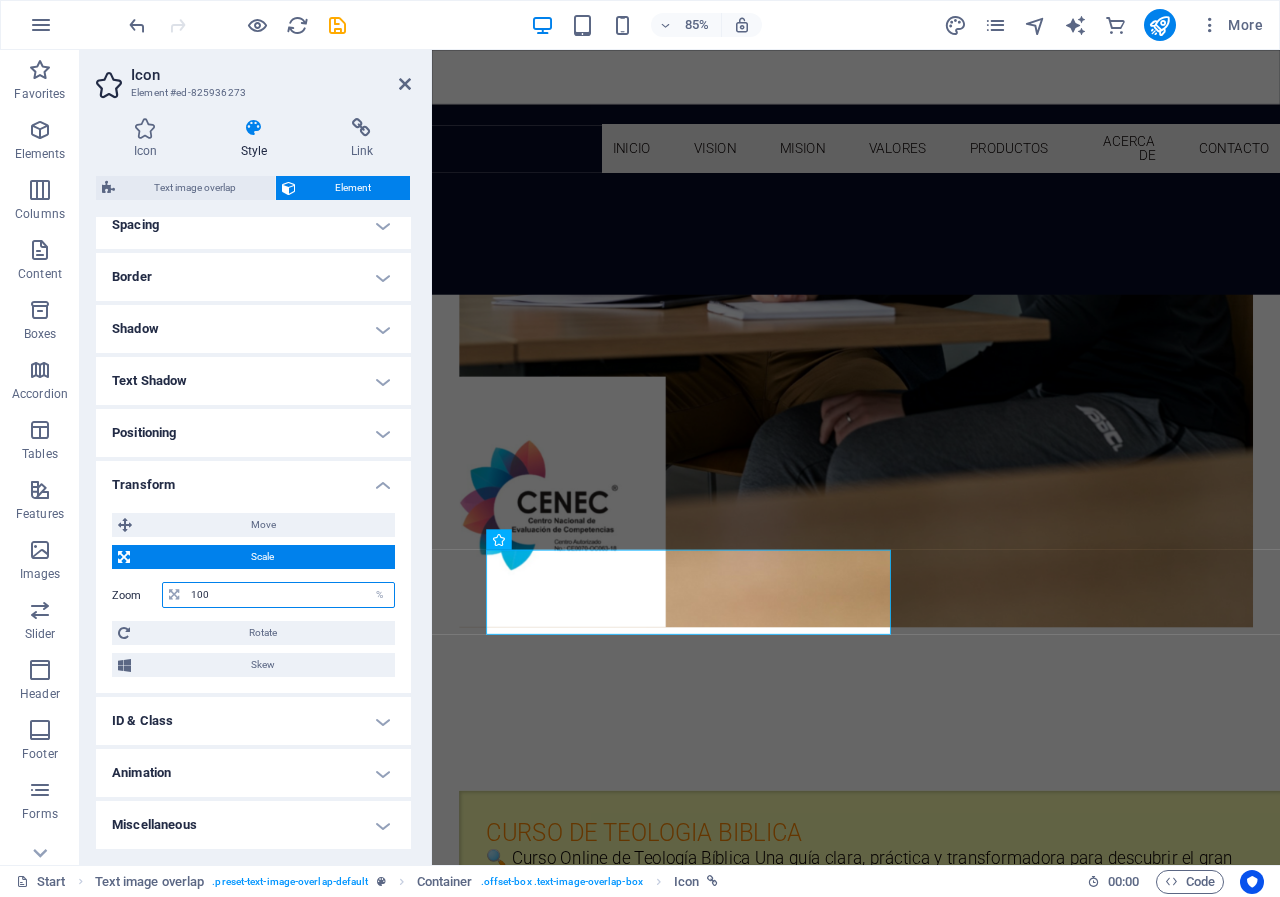 drag, startPoint x: 227, startPoint y: 596, endPoint x: 161, endPoint y: 596, distance: 66 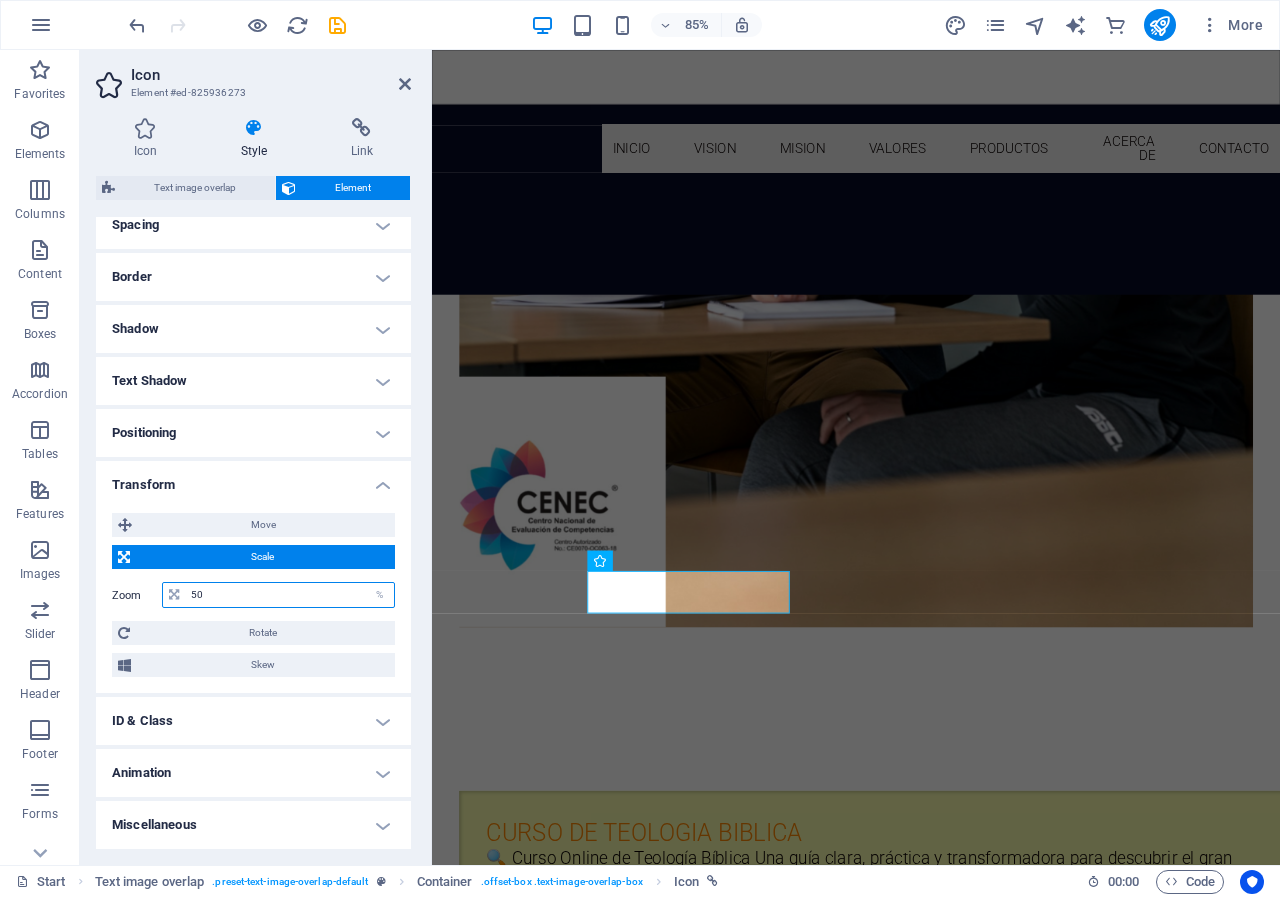 type on "5" 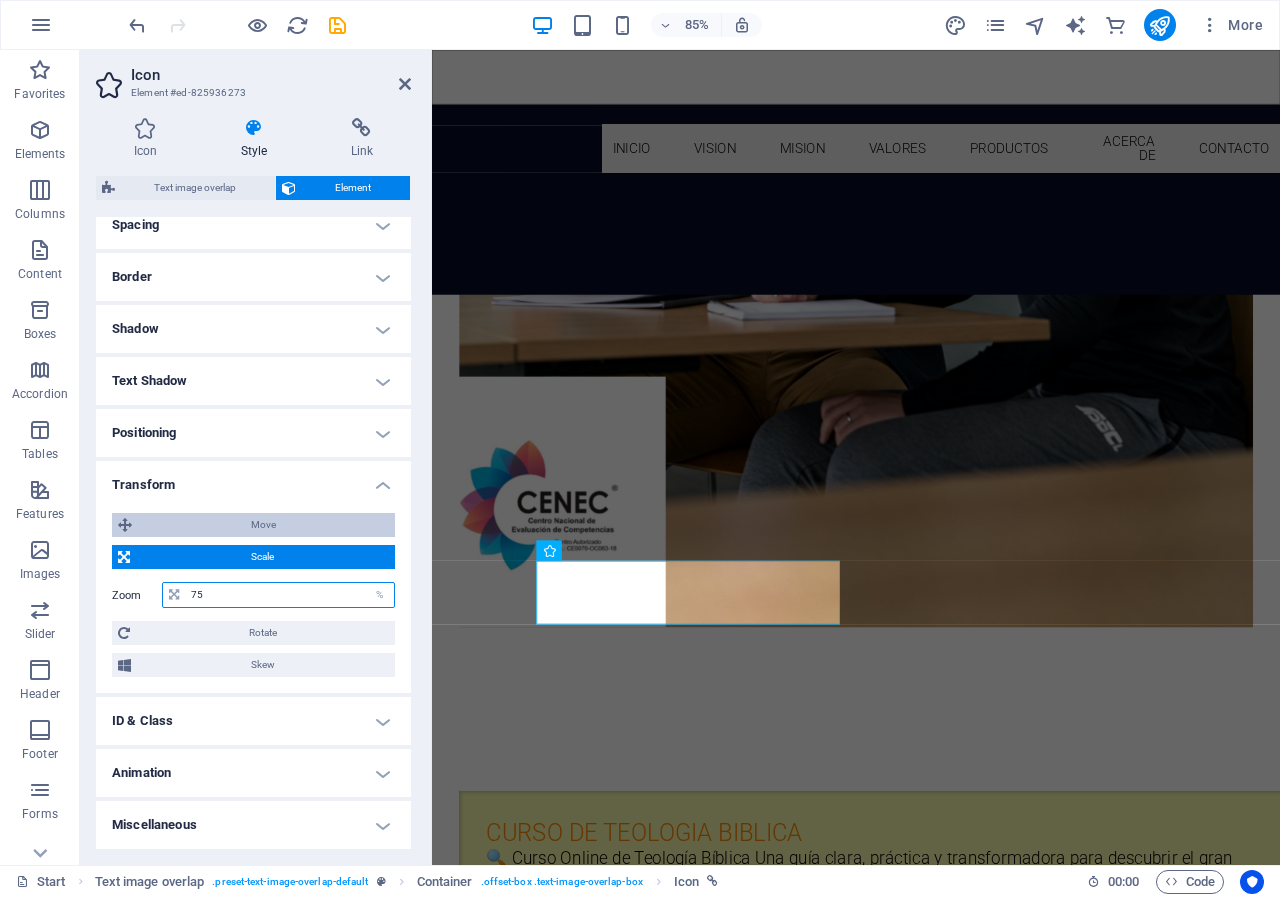 type on "75" 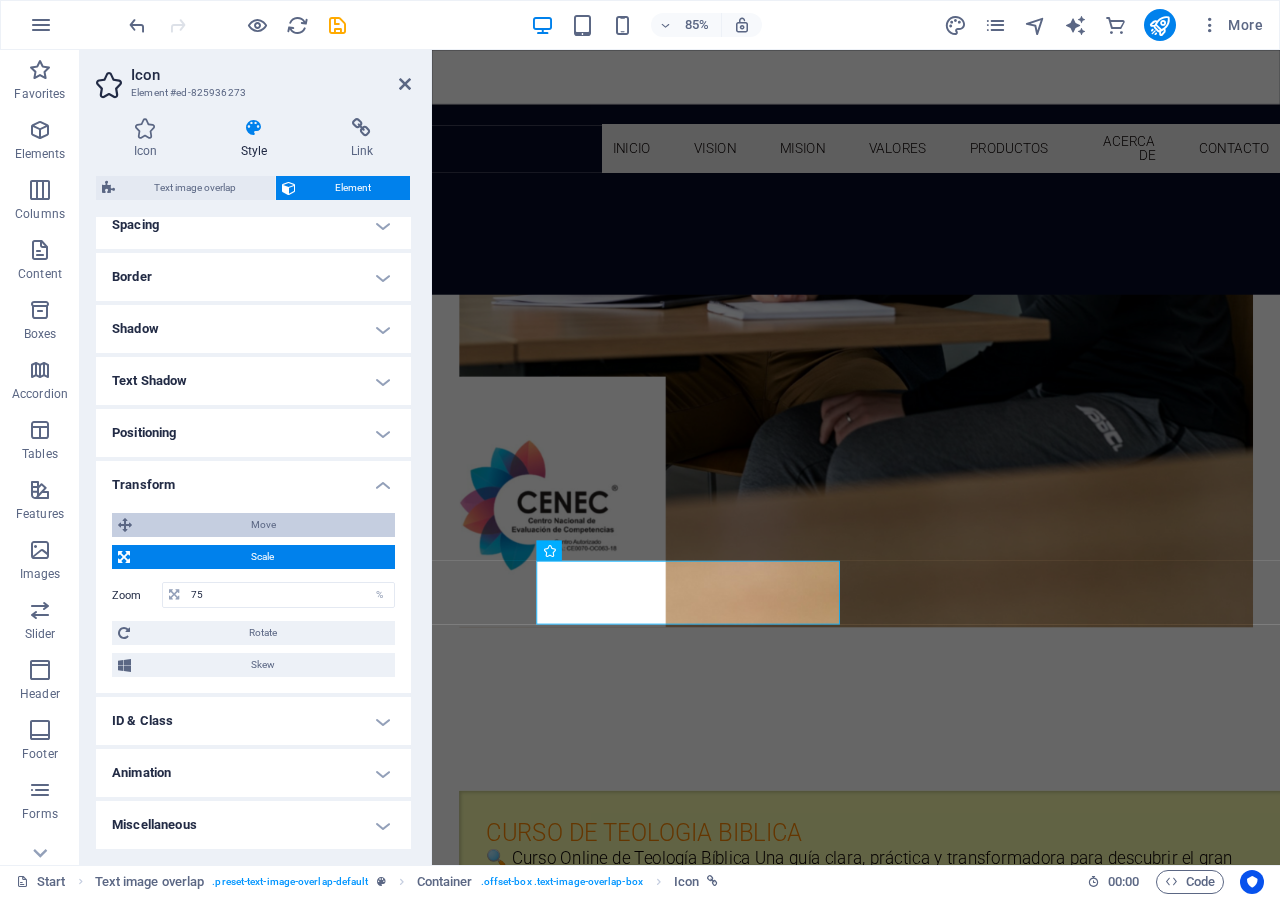 click on "Move" at bounding box center (263, 525) 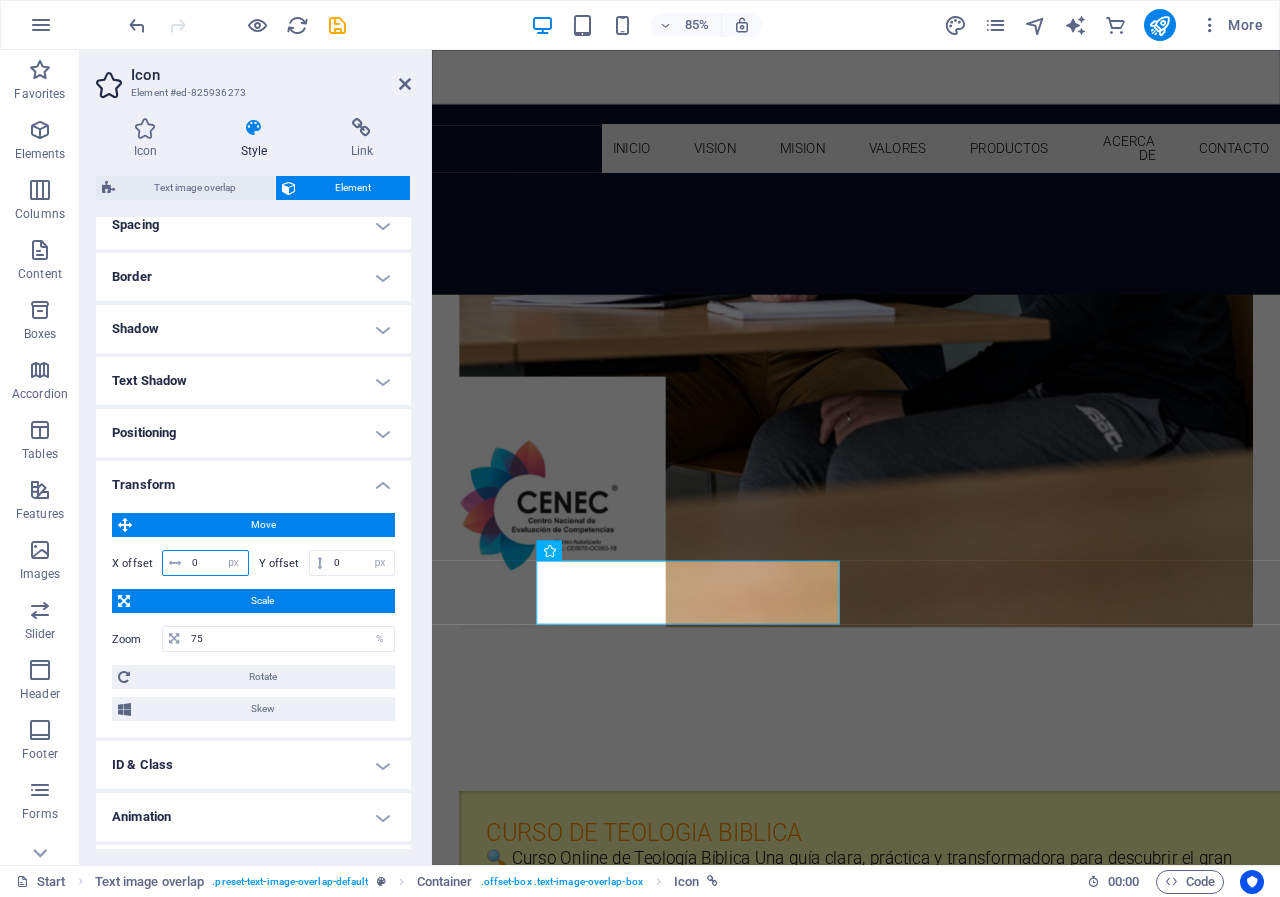 drag, startPoint x: 201, startPoint y: 564, endPoint x: 173, endPoint y: 564, distance: 28 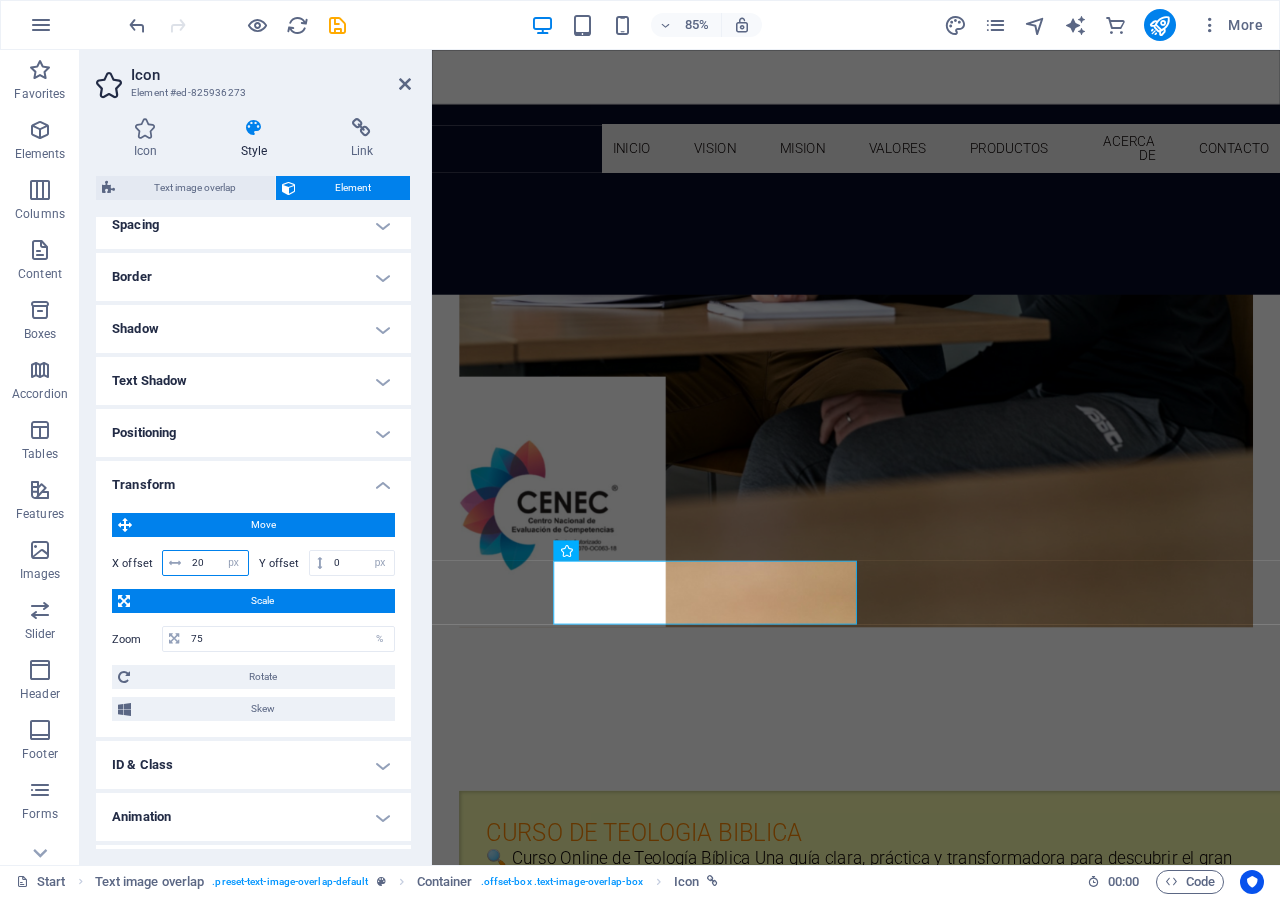 click on "20" at bounding box center (217, 563) 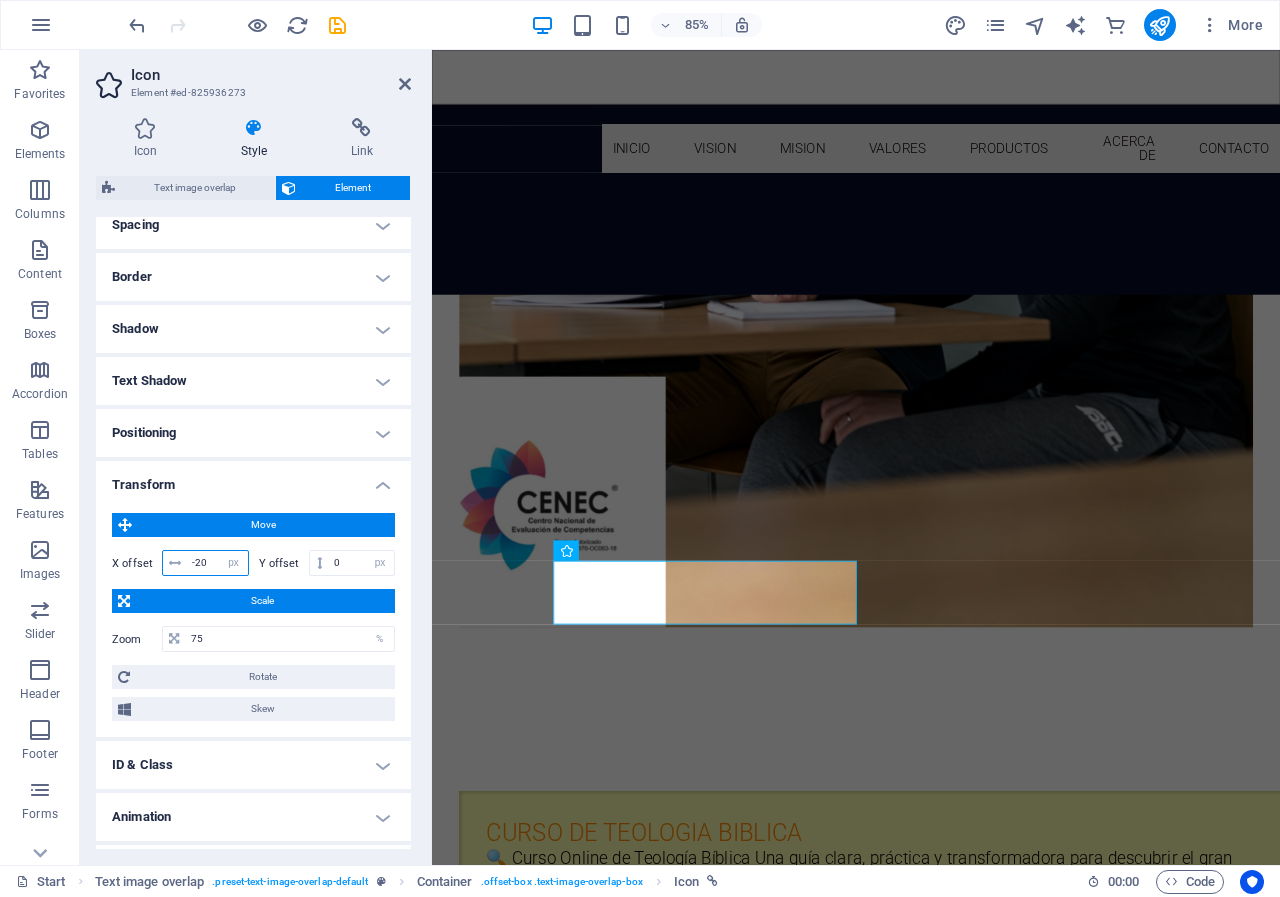 type on "-20" 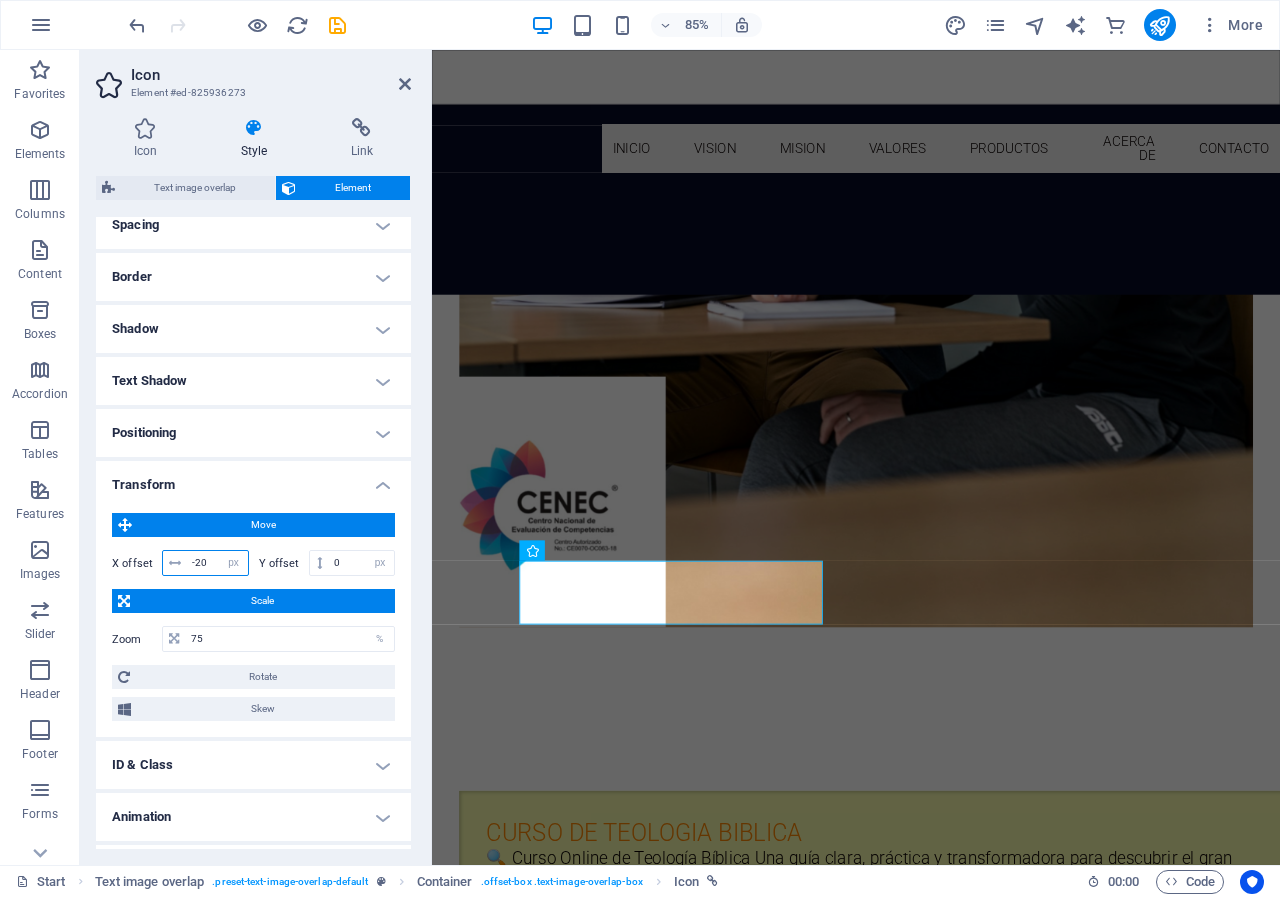 drag, startPoint x: 207, startPoint y: 562, endPoint x: 182, endPoint y: 552, distance: 26.925823 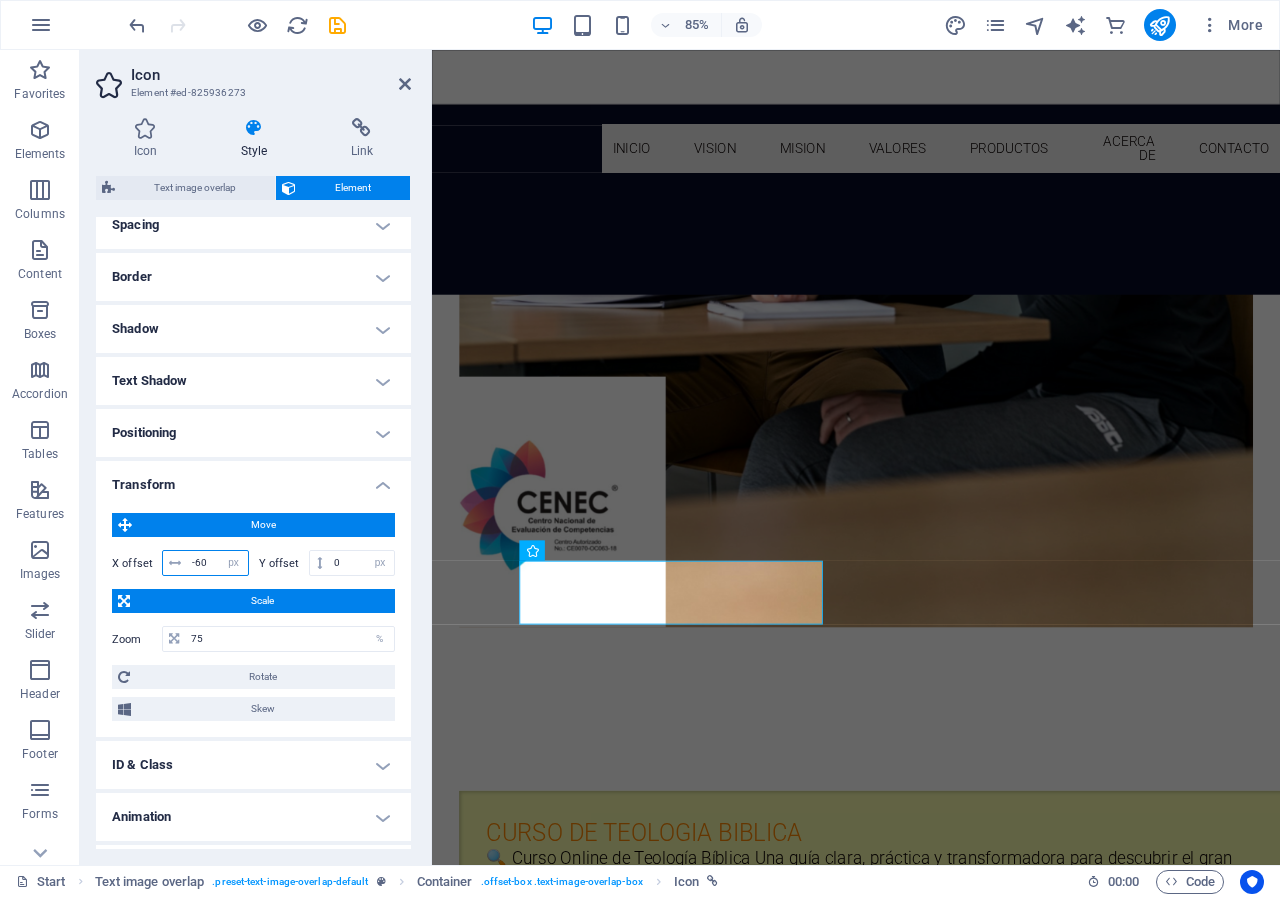 type on "-60" 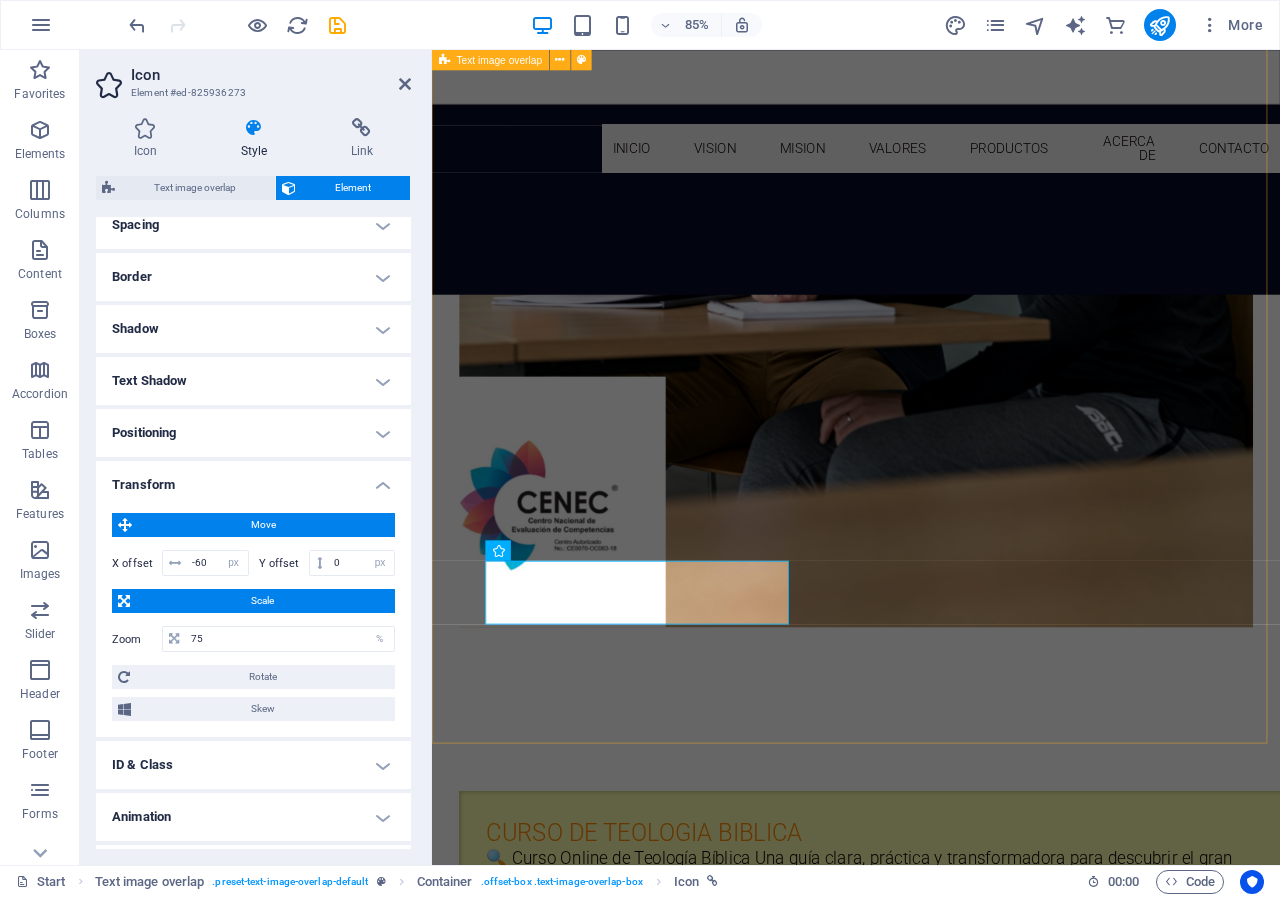 click on "CURSO DE TEOLOGIA BIBLICA  🔍 Curso Online de Teología Bíblica Una guía clara, práctica y transformadora para descubrir el gran mensaje que une toda la Biblia.  🧠 ¿Qué incluye?  ✅ 8 módulos en video  ✅ 1 clase por semana  ✅ Material descargable  ✅ Acceso desde cualquier lugar  ✅ Acompañamiento por WhatsApp  Este curso es ideal para:  📖 Nuevos creyentes que quieren entender la Biblia como un todo  🎓 Estudiantes o líderes que desean profundizar en su fe  🙏 Cualquier persona que quiera conocer a Dios a través de Su Palabra Envia Whatsapp" at bounding box center [931, 1503] 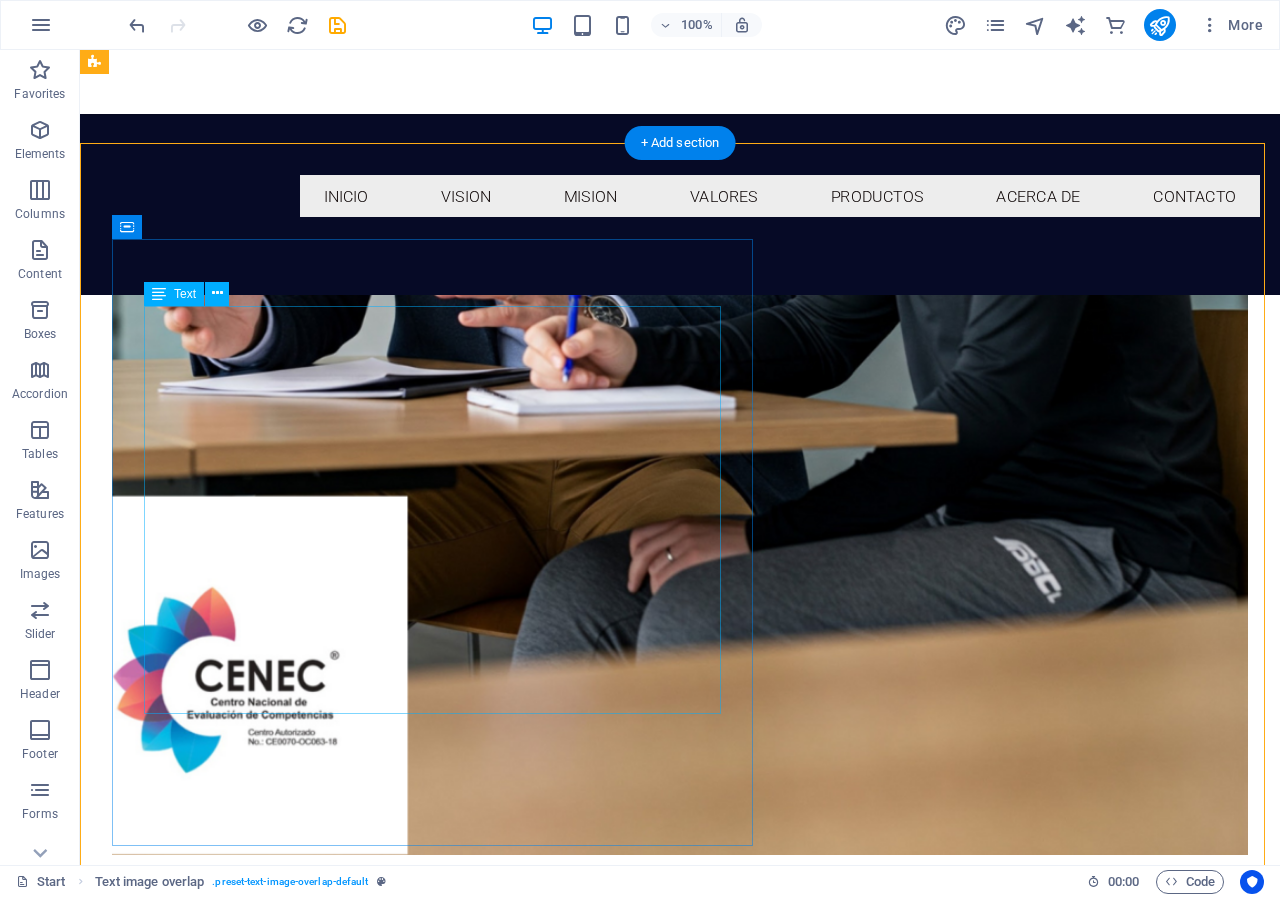 scroll, scrollTop: 1564, scrollLeft: 0, axis: vertical 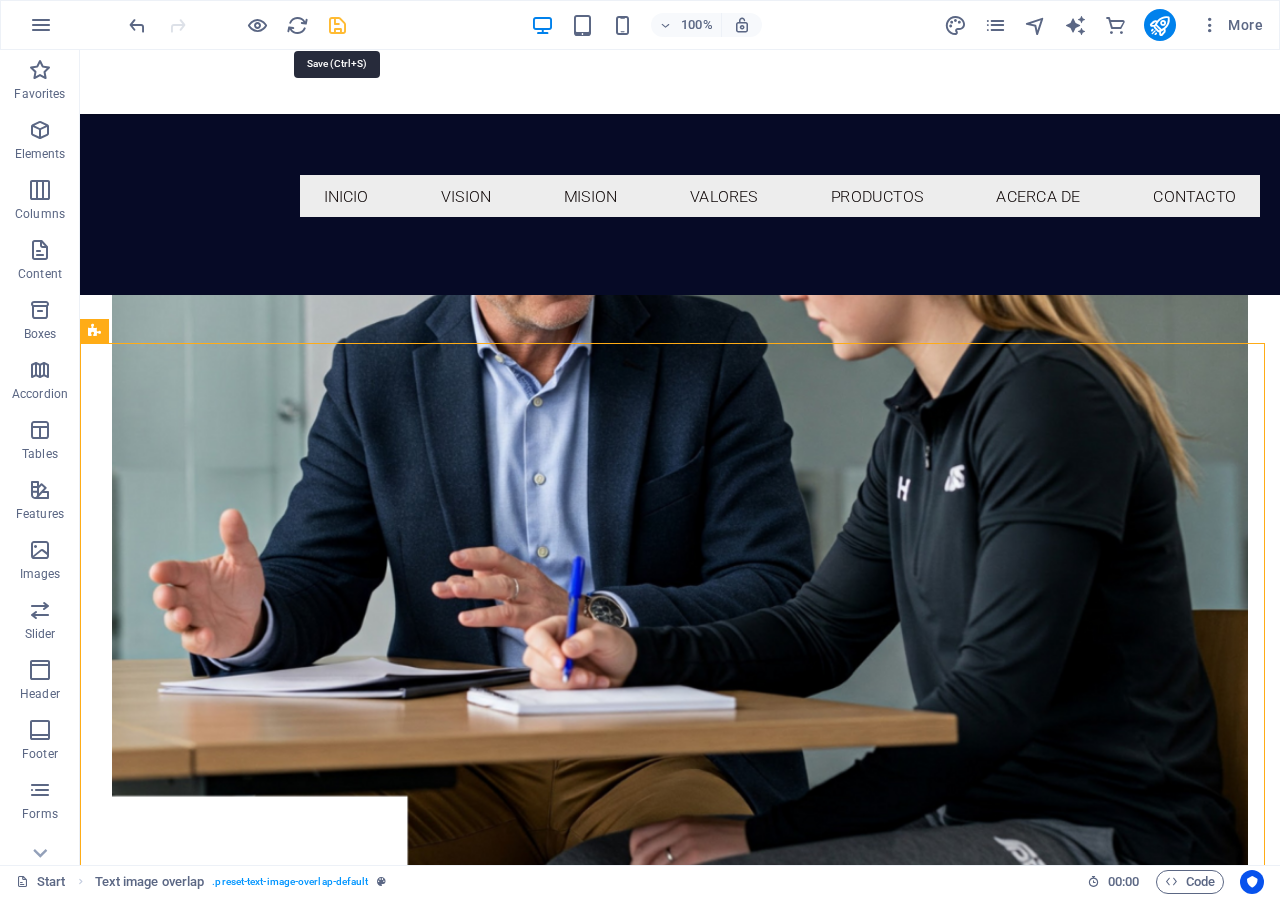 click at bounding box center [337, 25] 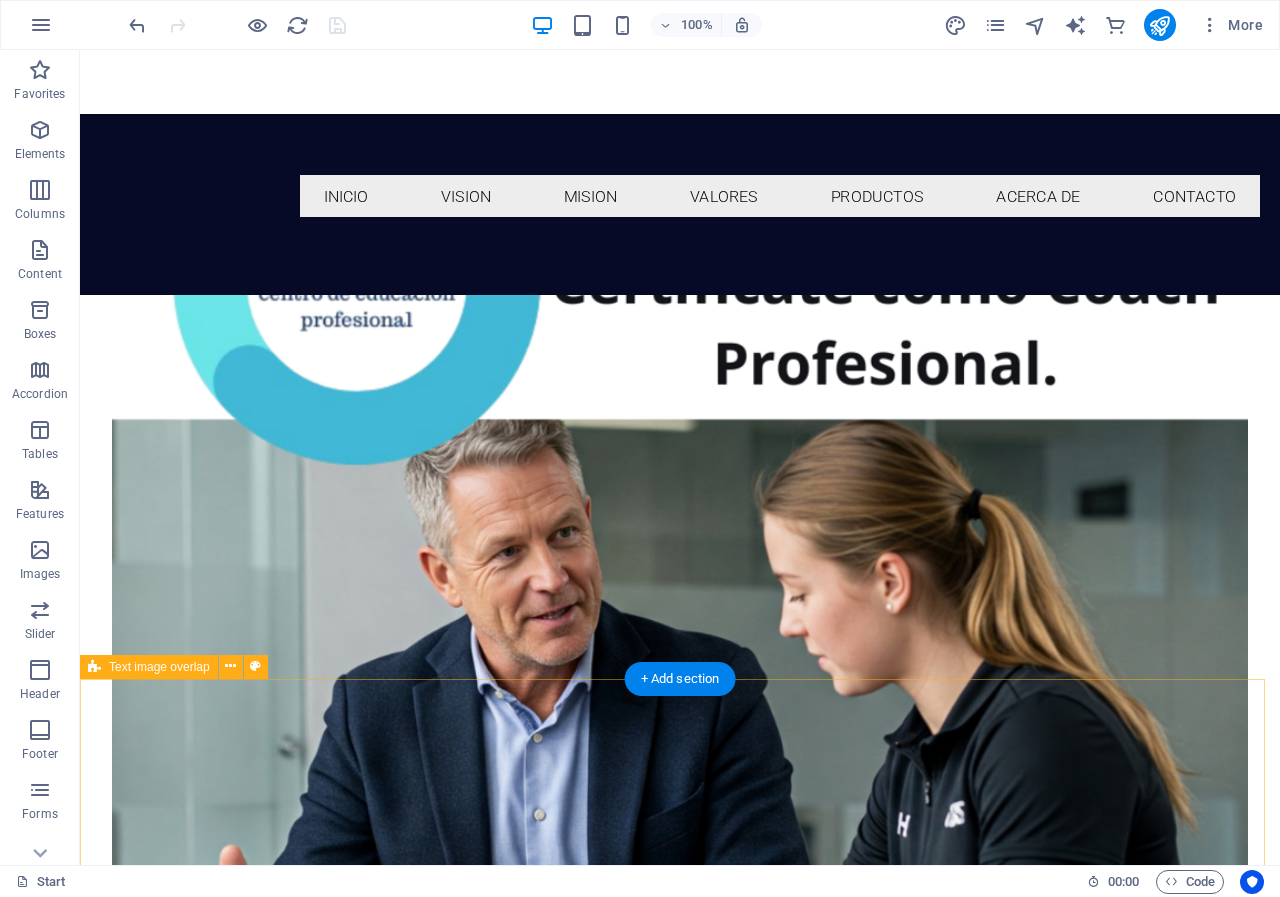 scroll, scrollTop: 1528, scrollLeft: 0, axis: vertical 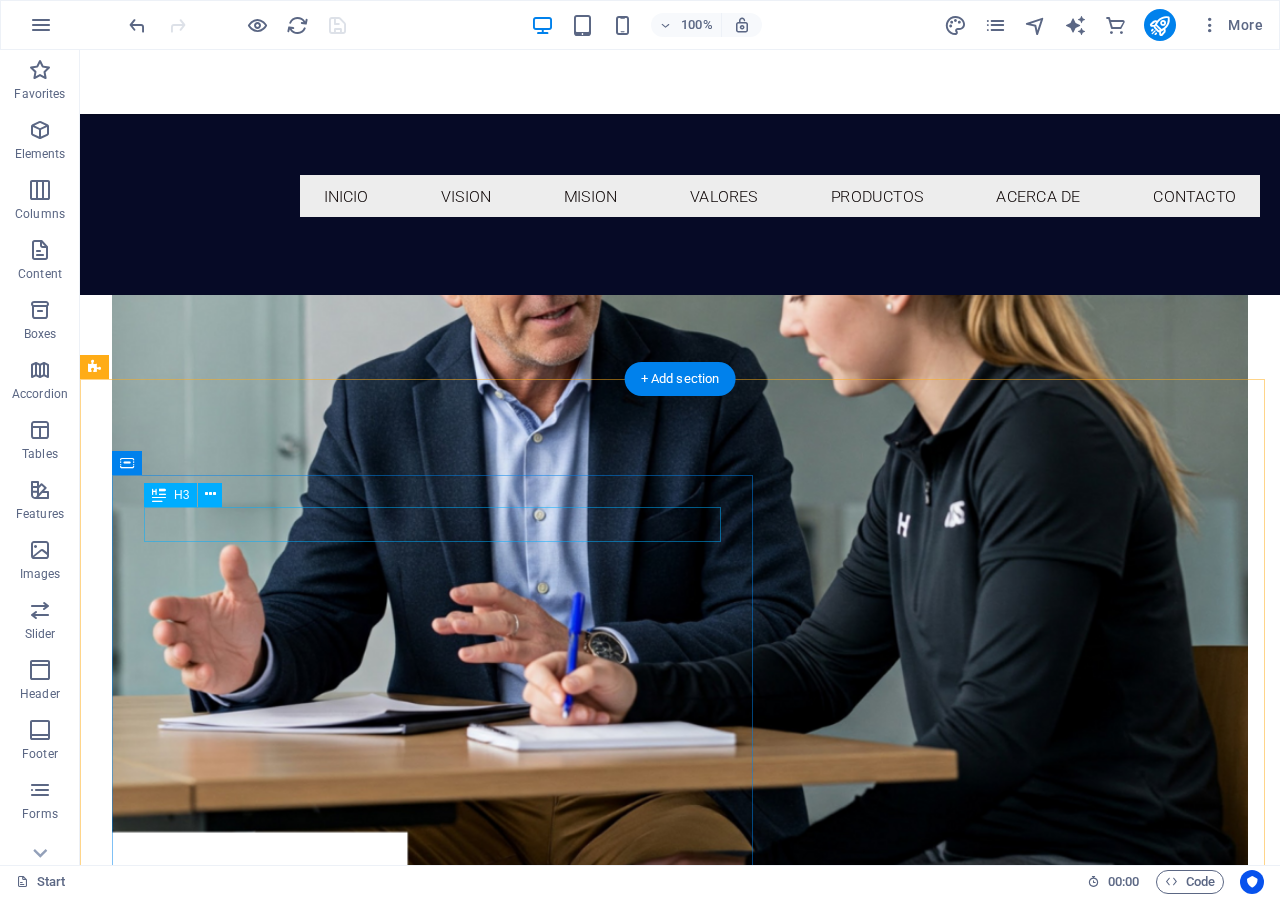 click on "CURSO DE TEOLOGIA BIBLICA" at bounding box center [720, 1432] 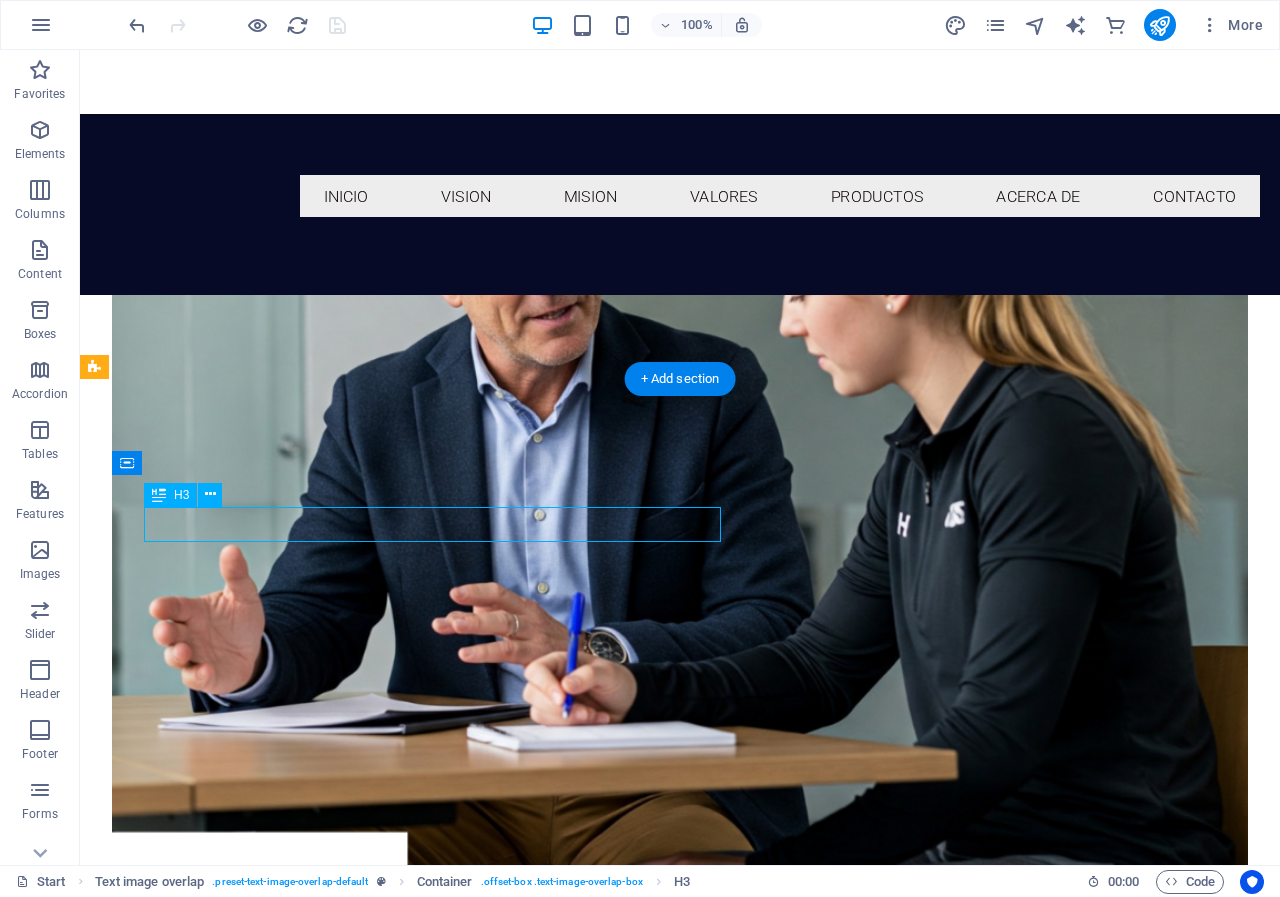 click on "CURSO DE TEOLOGIA BIBLICA" at bounding box center [720, 1432] 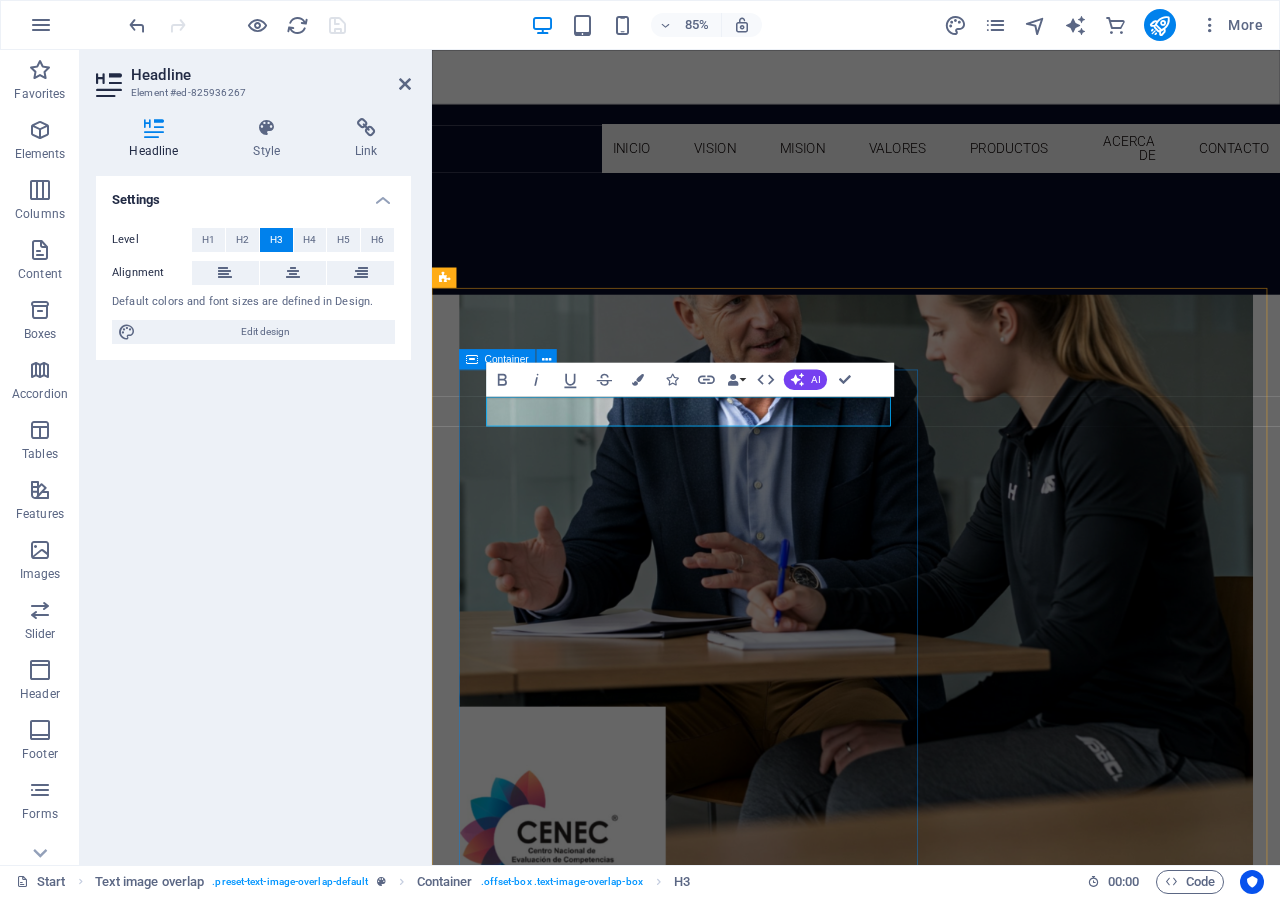 scroll, scrollTop: 1629, scrollLeft: 0, axis: vertical 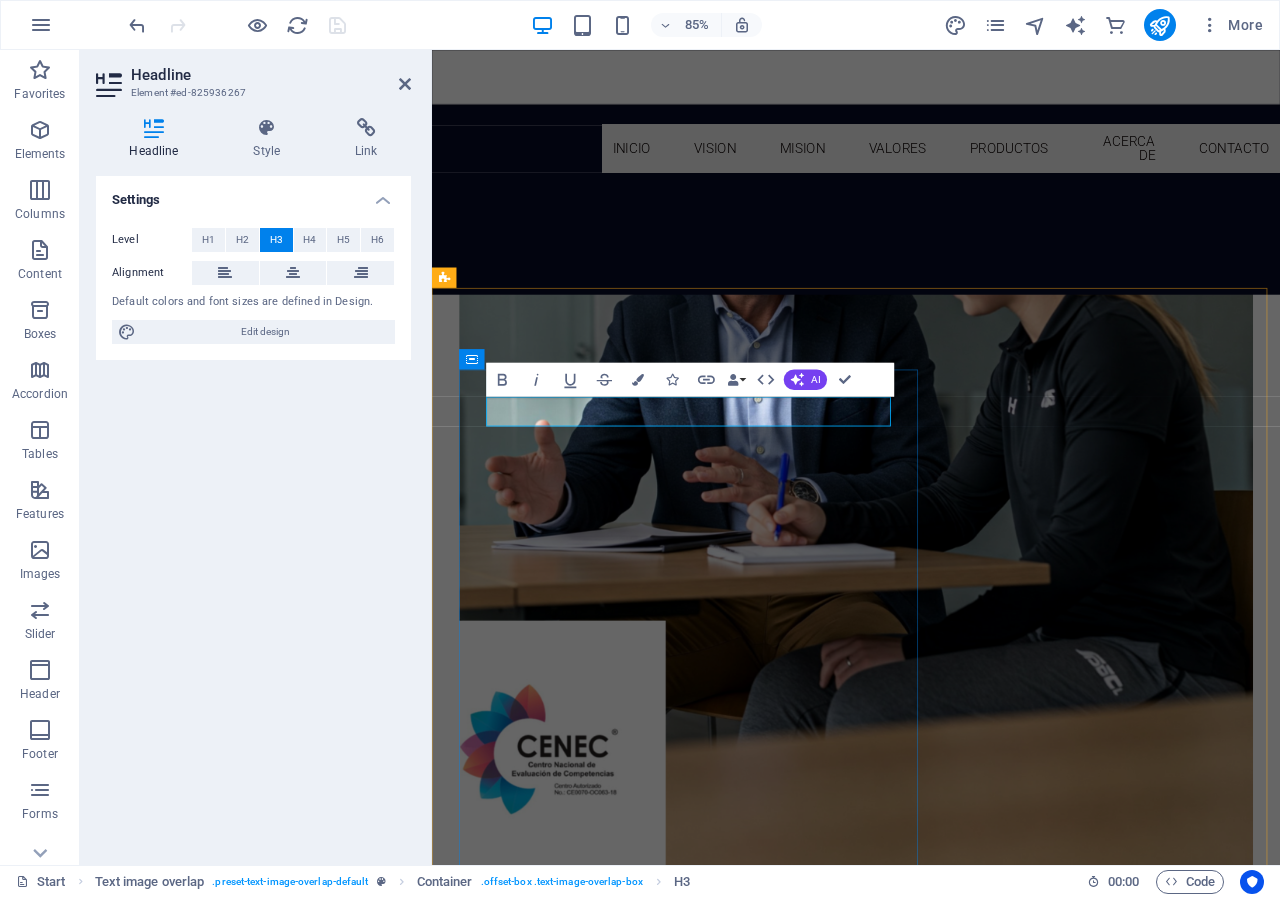 type 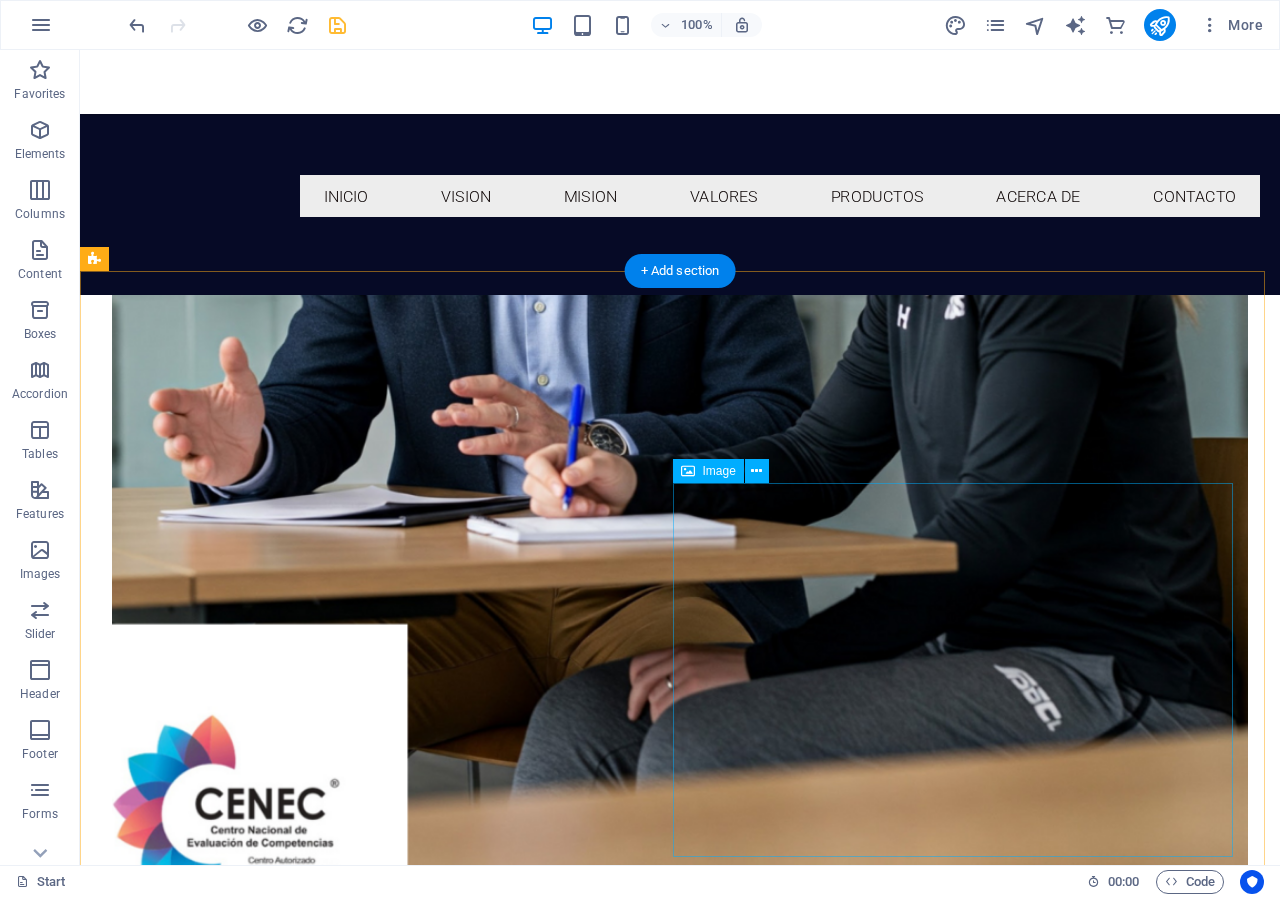 scroll, scrollTop: 1636, scrollLeft: 0, axis: vertical 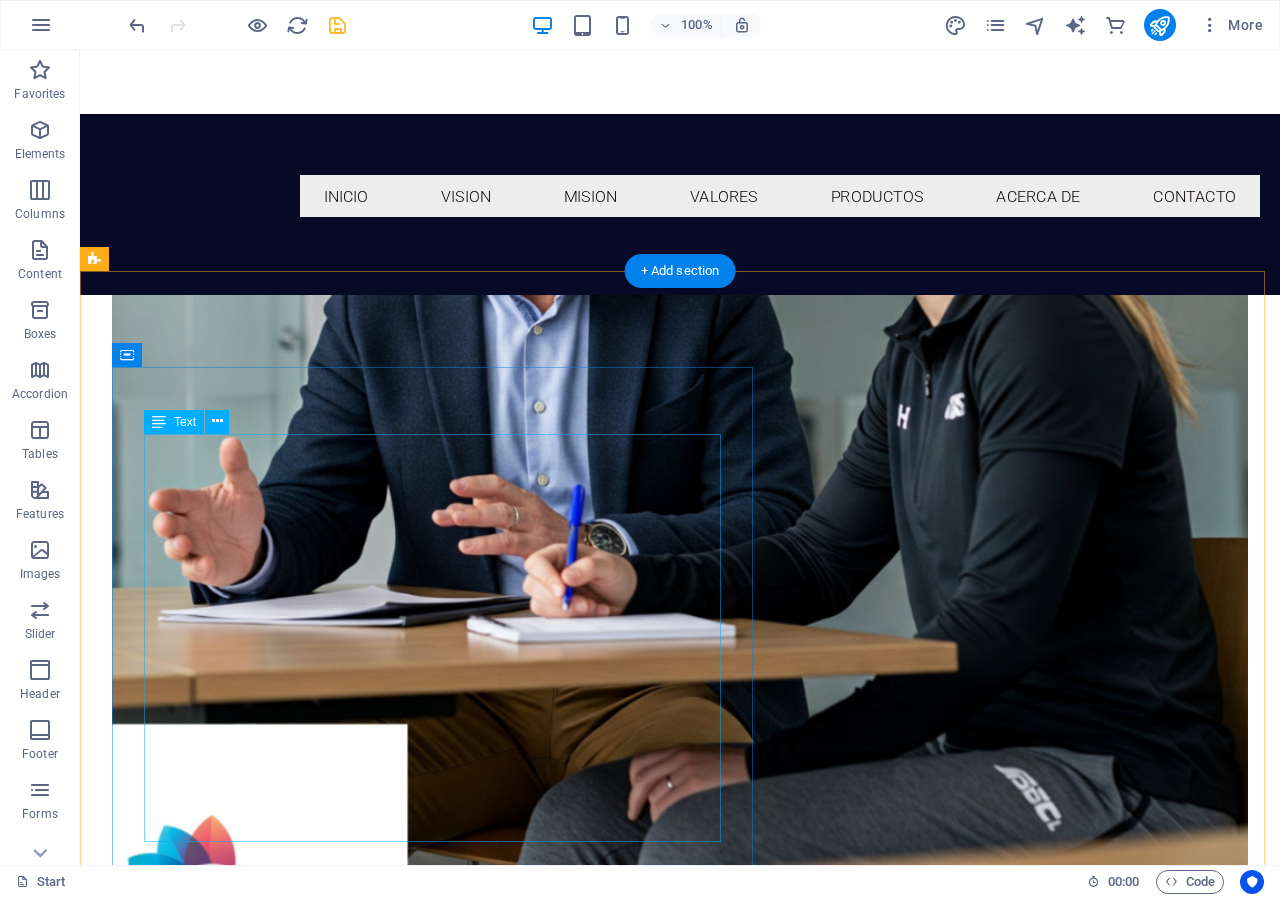 click on "🔍 Curso Online de Teología Bíblica Una guía clara, práctica y transformadora para descubrir el gran mensaje que une toda la Biblia.  🧠 ¿Qué incluye?  ✅ 8 módulos en video  ✅ 1 clase por semana  ✅ Material descargable  ✅ Acceso desde cualquier lugar  ✅ Acompañamiento por WhatsApp  Este curso es ideal para:  📖 Nuevos creyentes que quieren entender la Biblia como un todo  🎓 Estudiantes o líderes que desean profundizar en su fe  🙏 Cualquier persona que quiera conocer a Dios a través de Su Palabra Envia Whatsapp" at bounding box center (720, 1510) 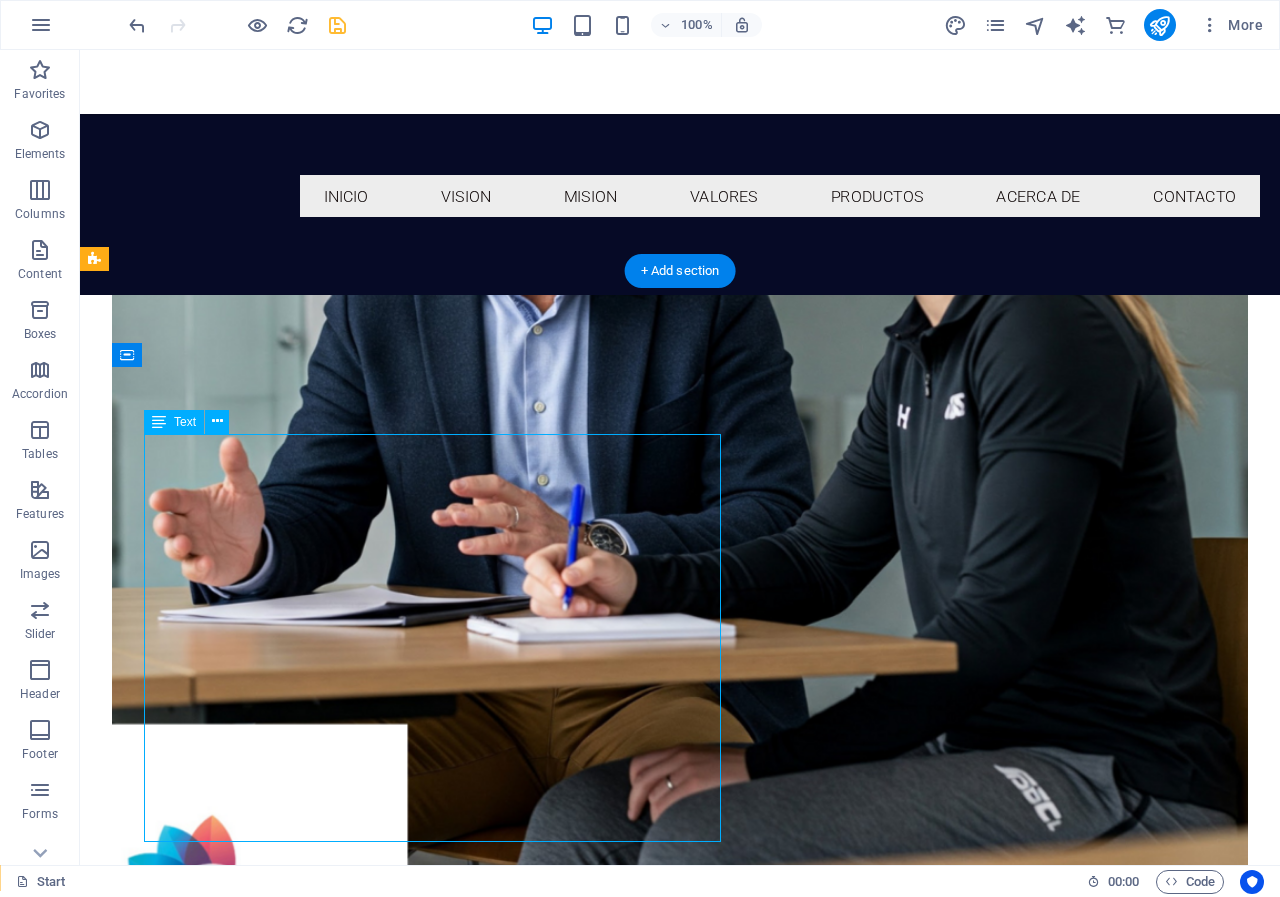 click on "🔍 Curso Online de Teología Bíblica Una guía clara, práctica y transformadora para descubrir el gran mensaje que une toda la Biblia.  🧠 ¿Qué incluye?  ✅ 8 módulos en video  ✅ 1 clase por semana  ✅ Material descargable  ✅ Acceso desde cualquier lugar  ✅ Acompañamiento por WhatsApp  Este curso es ideal para:  📖 Nuevos creyentes que quieren entender la Biblia como un todo  🎓 Estudiantes o líderes que desean profundizar en su fe  🙏 Cualquier persona que quiera conocer a Dios a través de Su Palabra Envia Whatsapp" at bounding box center (720, 1510) 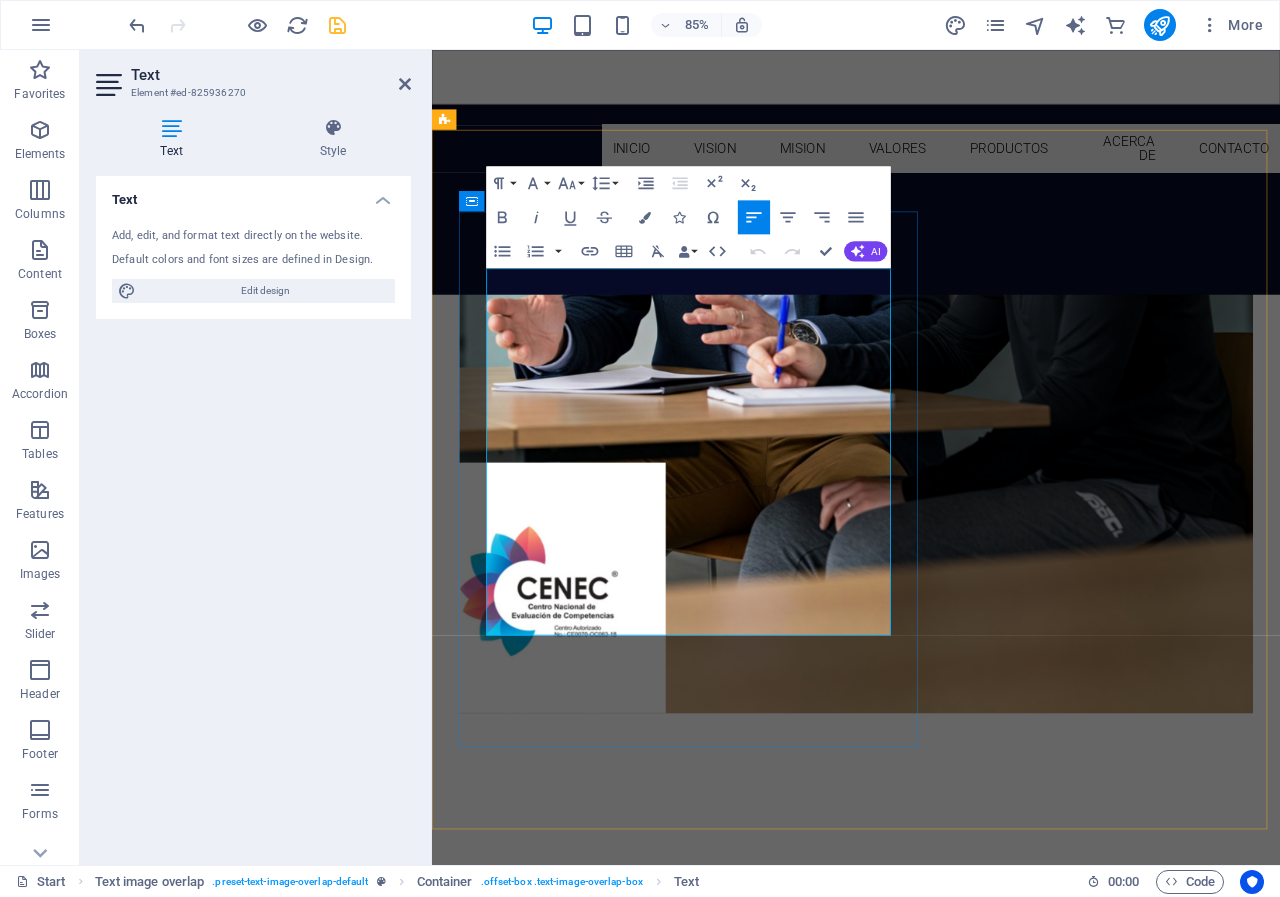 scroll, scrollTop: 1615, scrollLeft: 0, axis: vertical 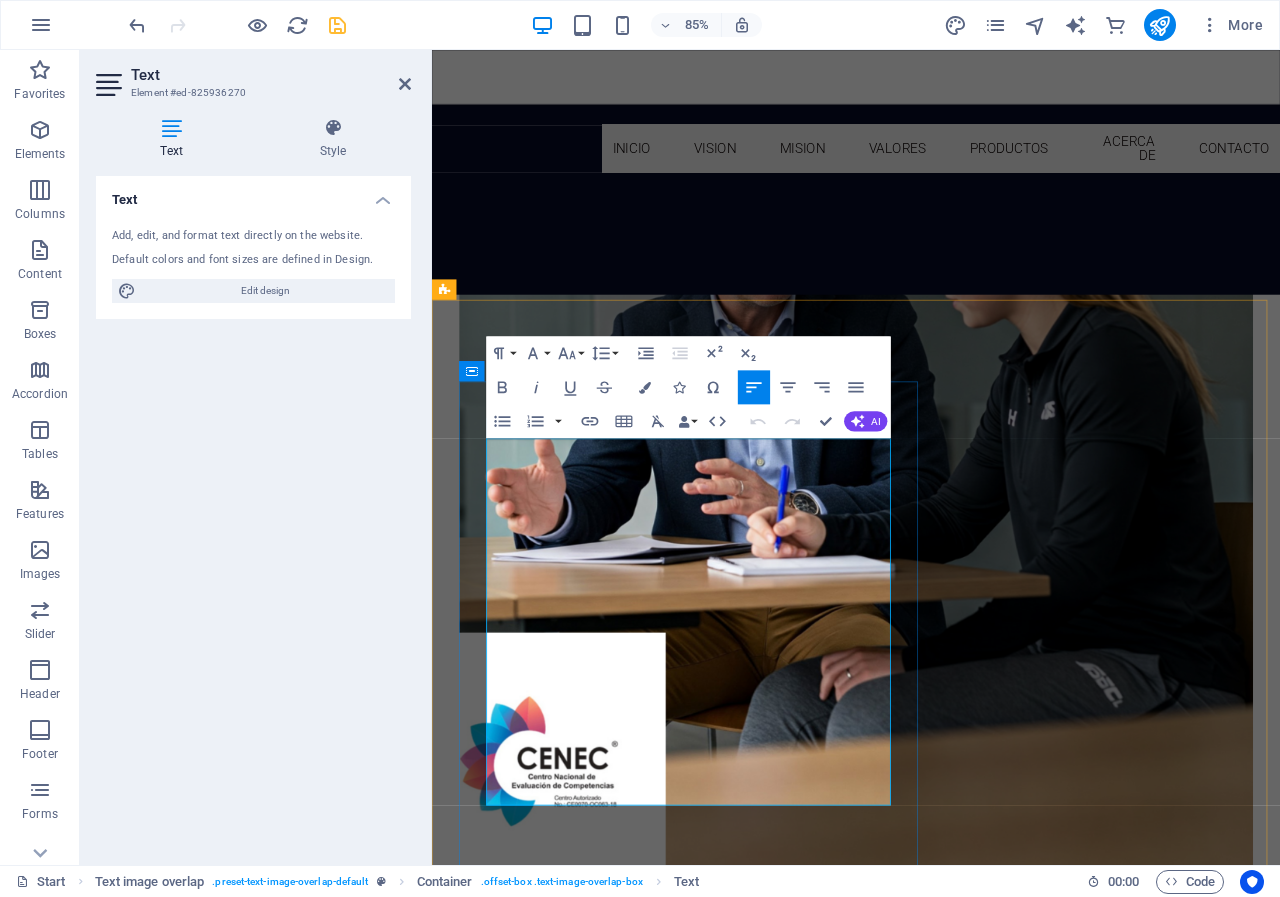 drag, startPoint x: 815, startPoint y: 517, endPoint x: 501, endPoint y: 521, distance: 314.02548 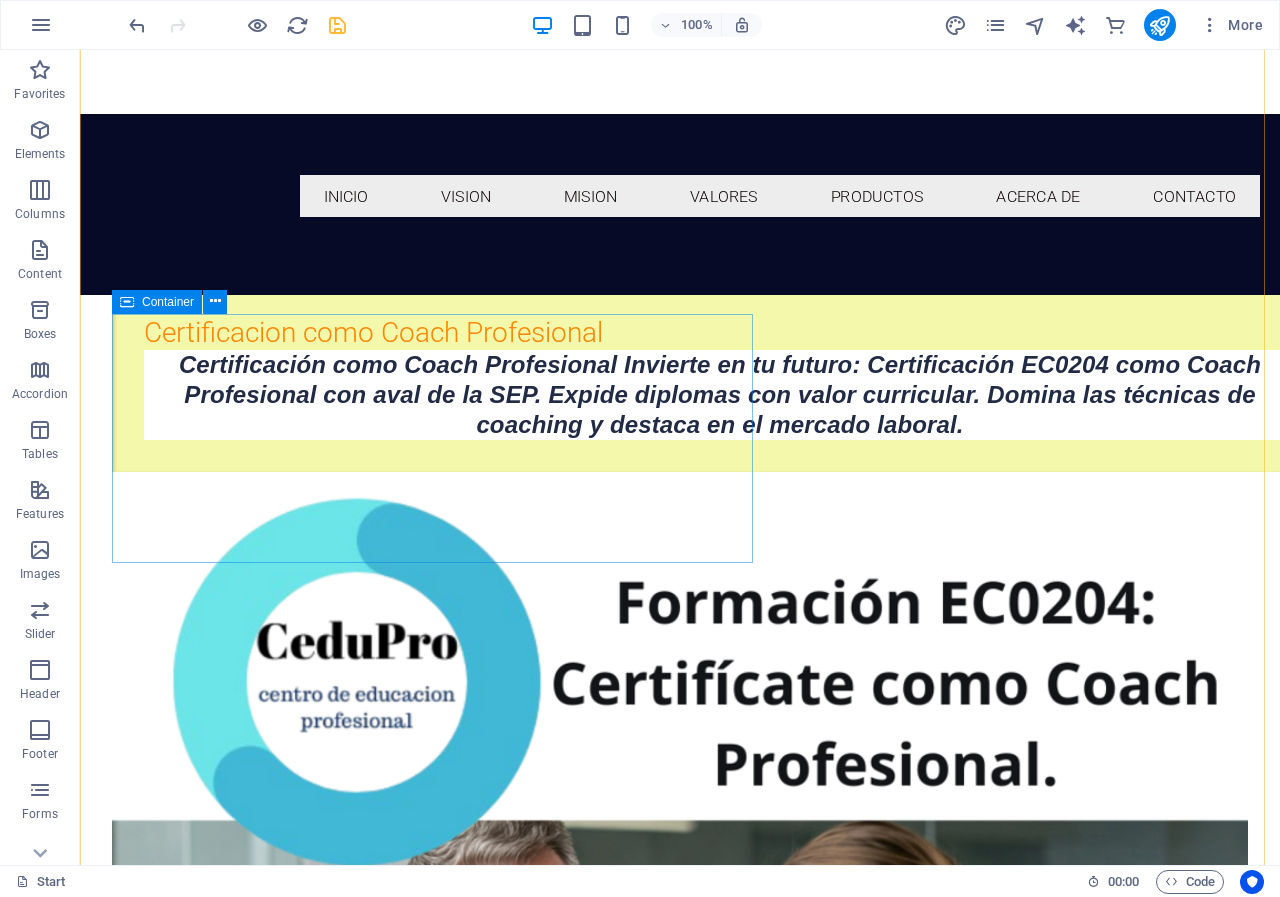 scroll, scrollTop: 1022, scrollLeft: 0, axis: vertical 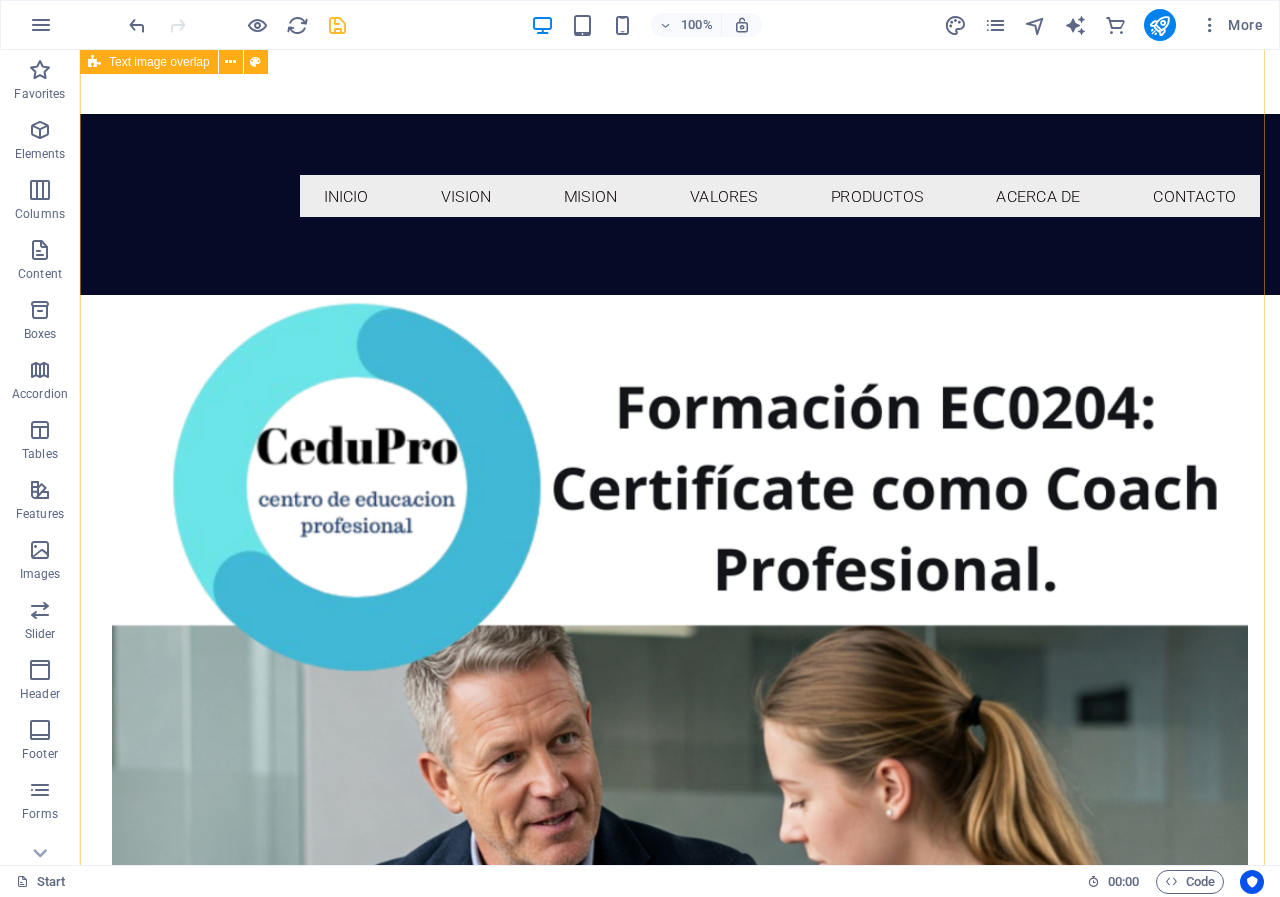 click on "Certificacion como Coach Profesional Invierte en tu futuro: Certificación EC0204 como Coach Profesional con aval de la SEP. Expide diplomas con valor curricular. Domina las técnicas de coaching y destaca en el mercado laboral." at bounding box center (680, 892) 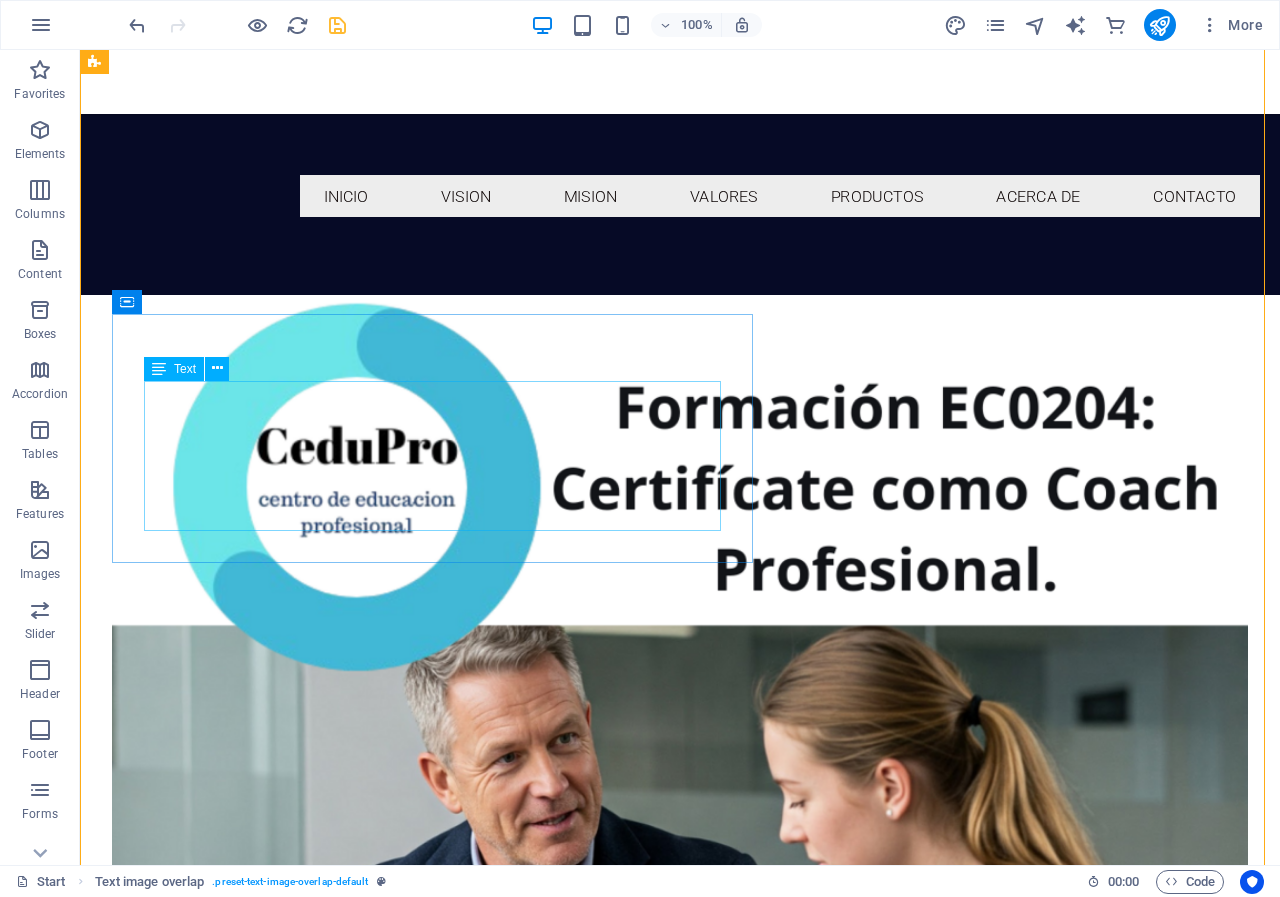 click on "Invierte en tu futuro: Certificación EC0204 como Coach Profesional con aval de la SEP. Expide diplomas con valor curricular. Domina las técnicas de coaching y destaca en el mercado laboral." at bounding box center [720, 200] 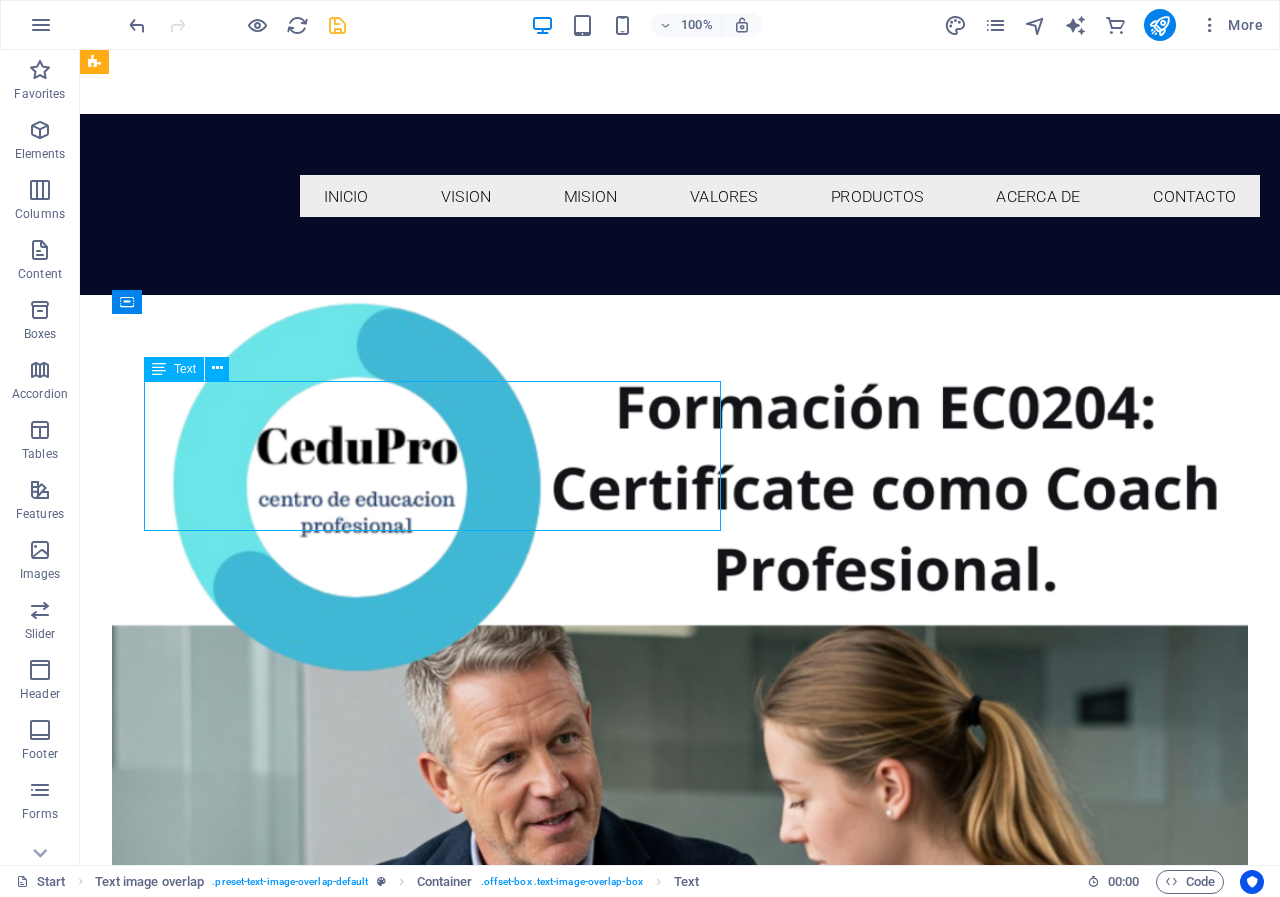 click on "Invierte en tu futuro: Certificación EC0204 como Coach Profesional con aval de la SEP. Expide diplomas con valor curricular. Domina las técnicas de coaching y destaca en el mercado laboral." at bounding box center [720, 200] 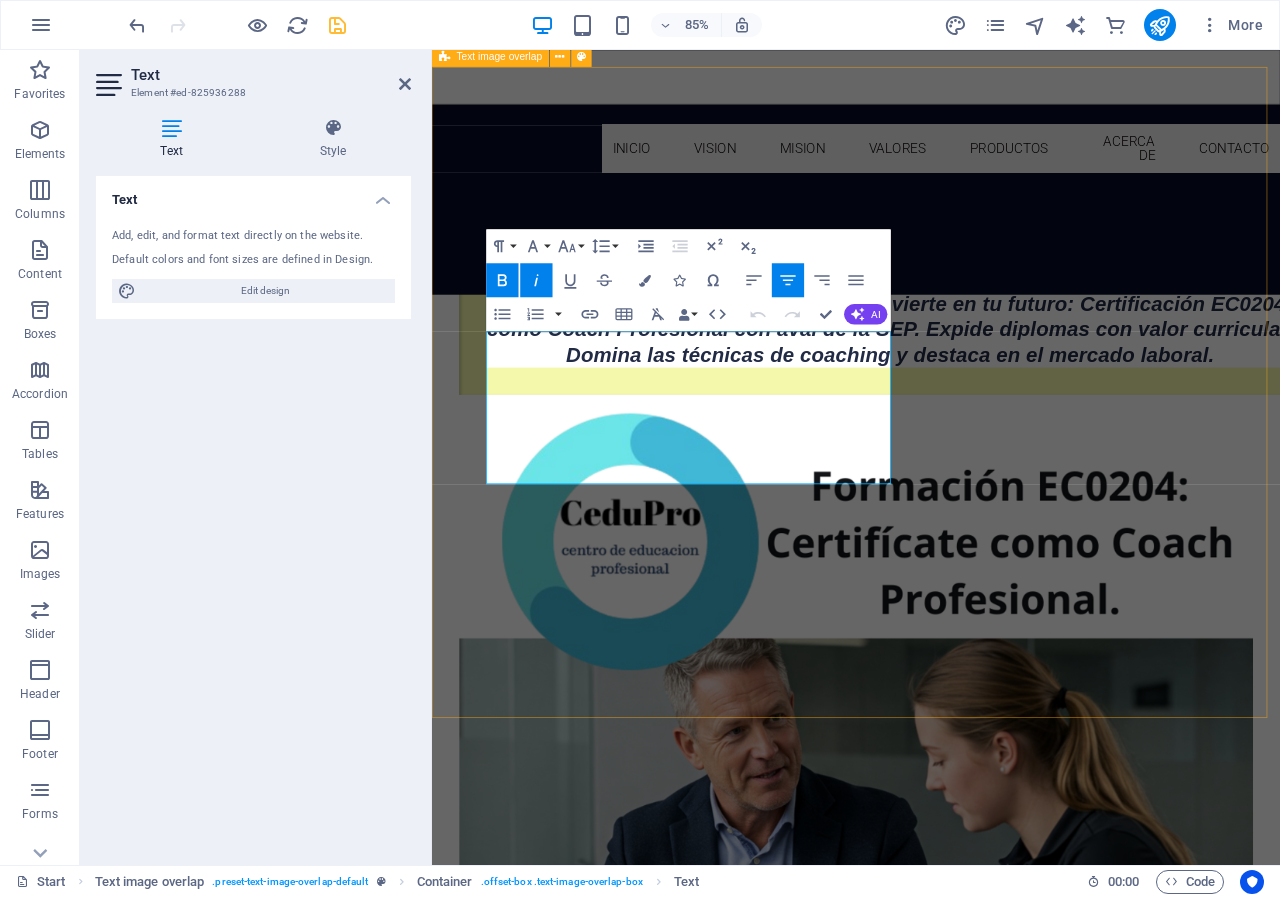 scroll, scrollTop: 1123, scrollLeft: 0, axis: vertical 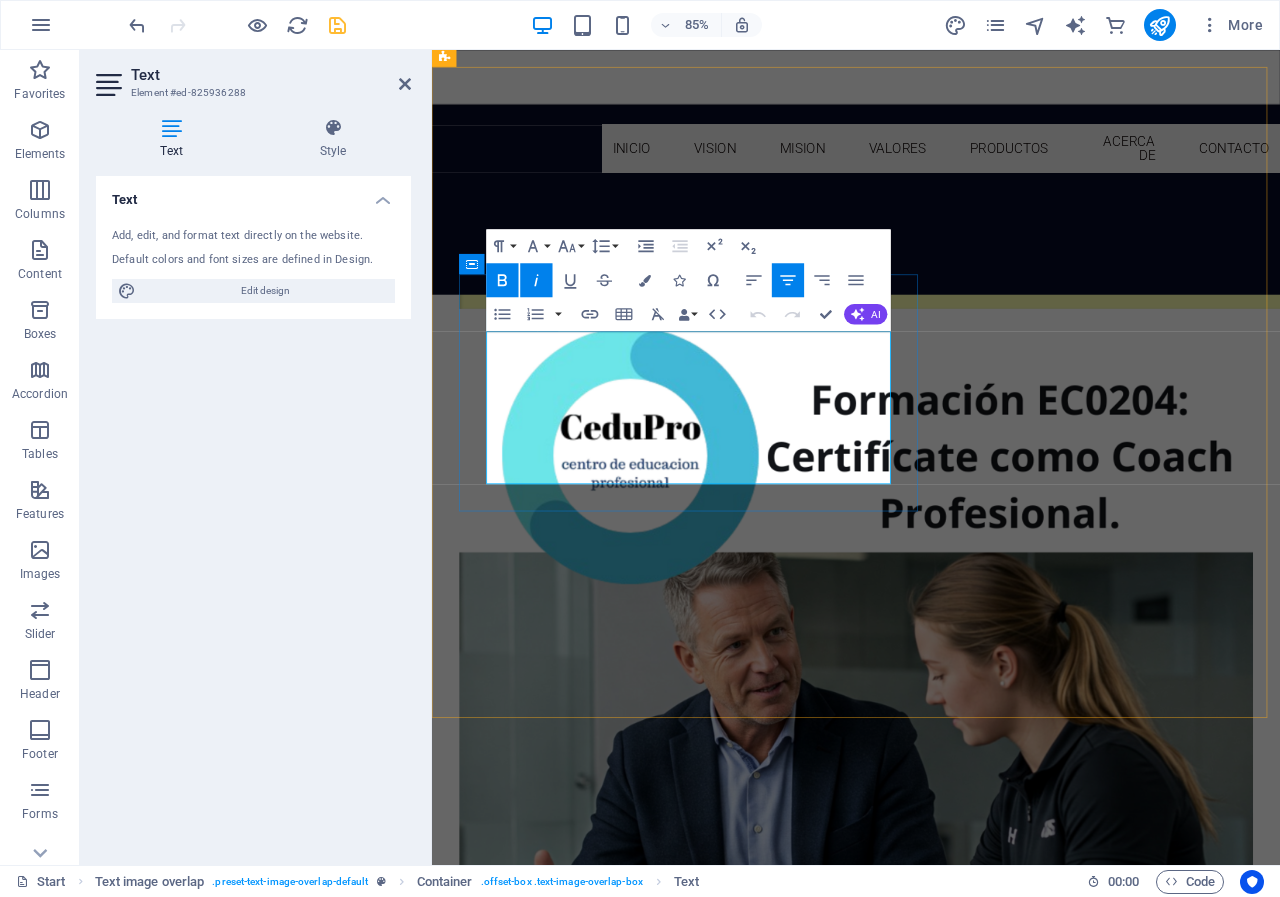 click on "Invierte en tu futuro: Certificación EC0204 como Coach Profesional con aval de la SEP. Expide diplomas con valor curricular. Domina las técnicas de coaching y destaca en el mercado laboral." at bounding box center [971, 278] 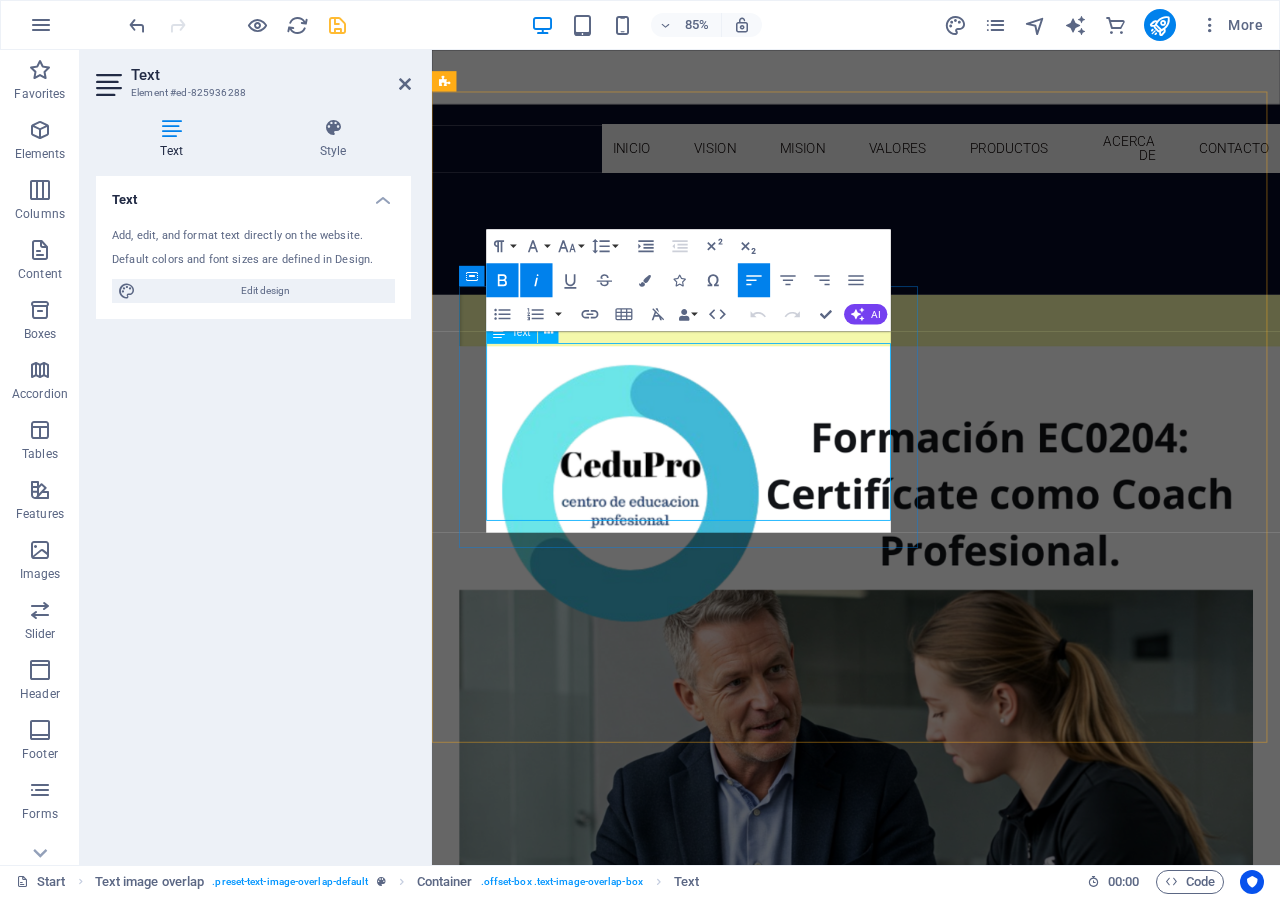 scroll, scrollTop: 1094, scrollLeft: 0, axis: vertical 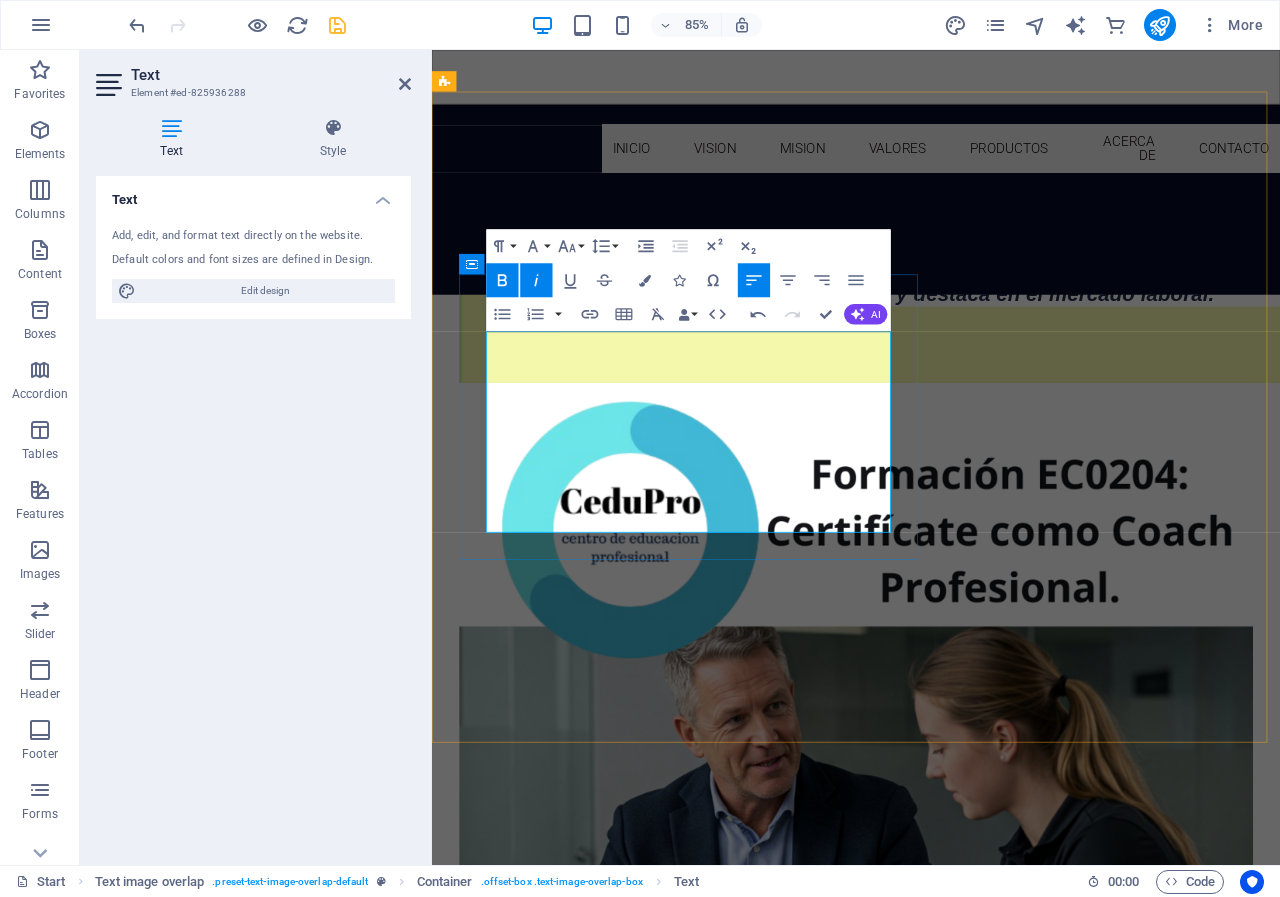 type 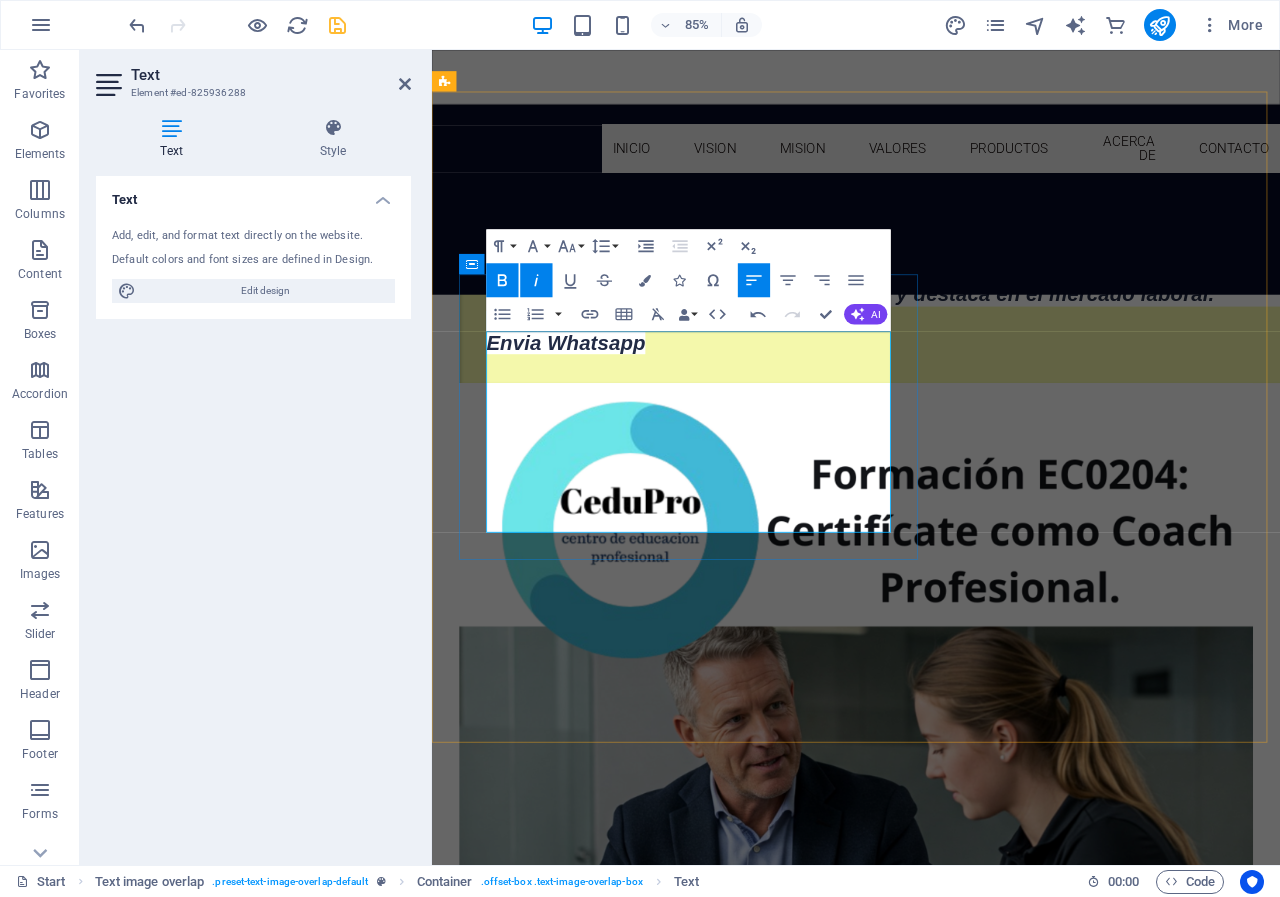 scroll, scrollTop: 1079, scrollLeft: 0, axis: vertical 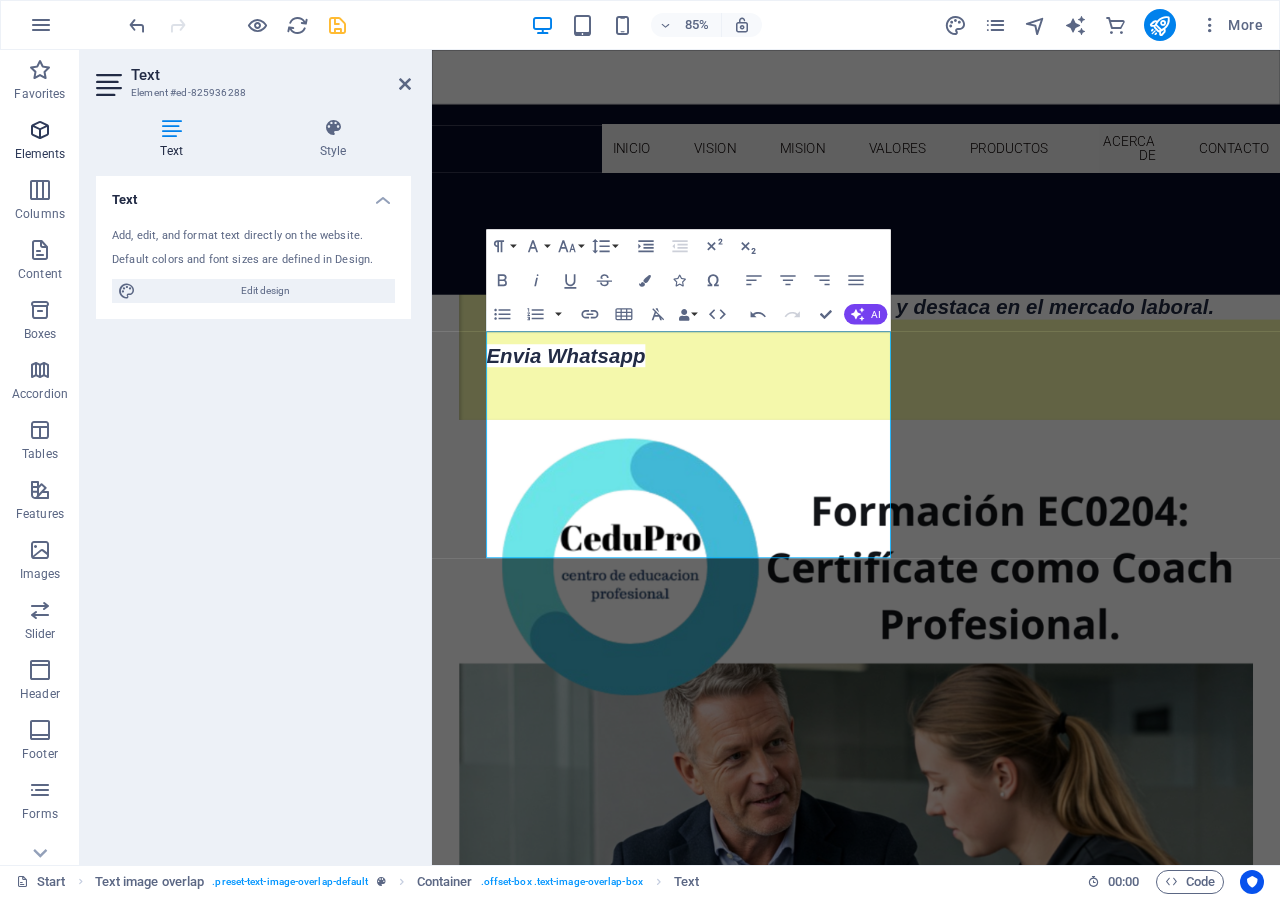 click at bounding box center (40, 130) 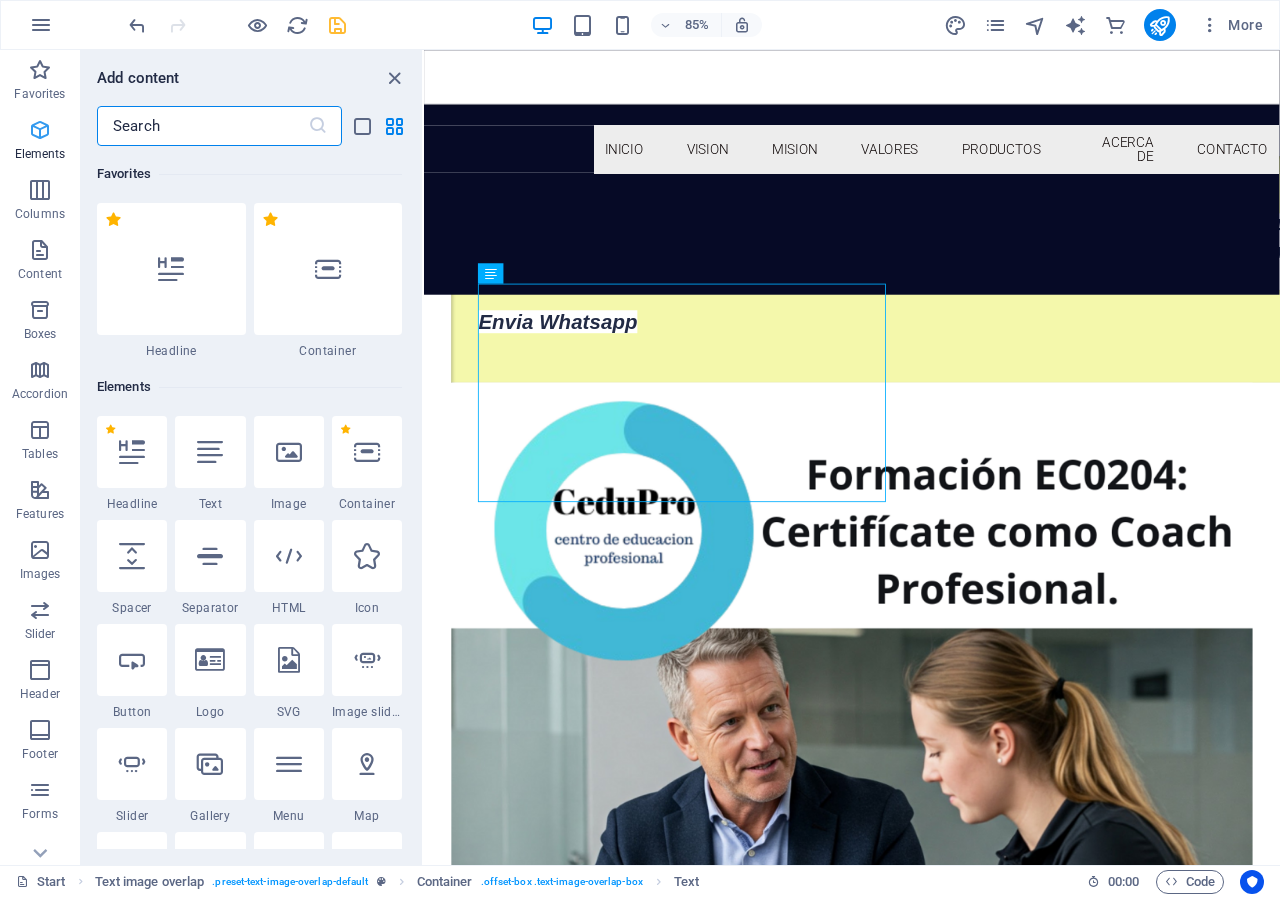 scroll, scrollTop: 1143, scrollLeft: 0, axis: vertical 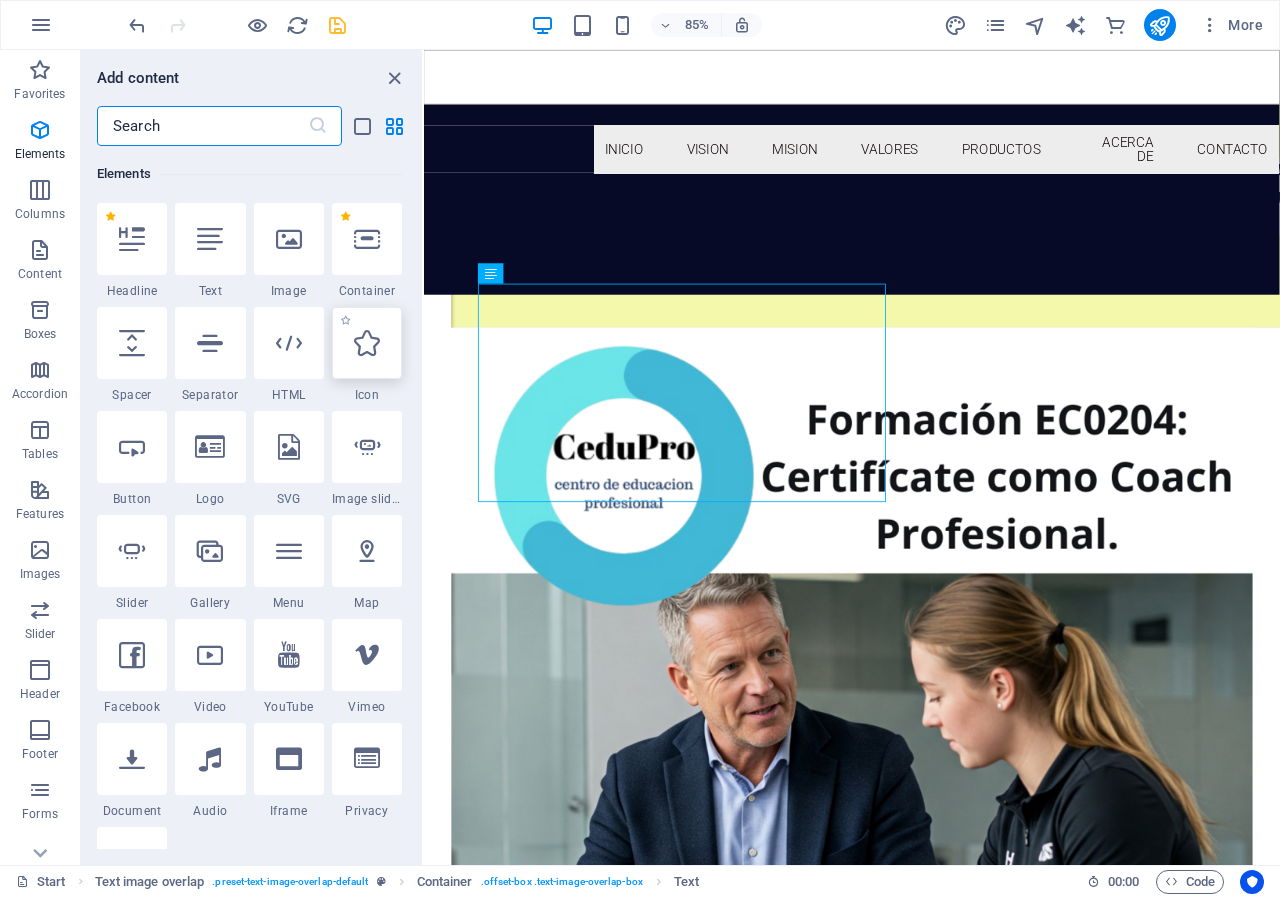 click at bounding box center [367, 343] 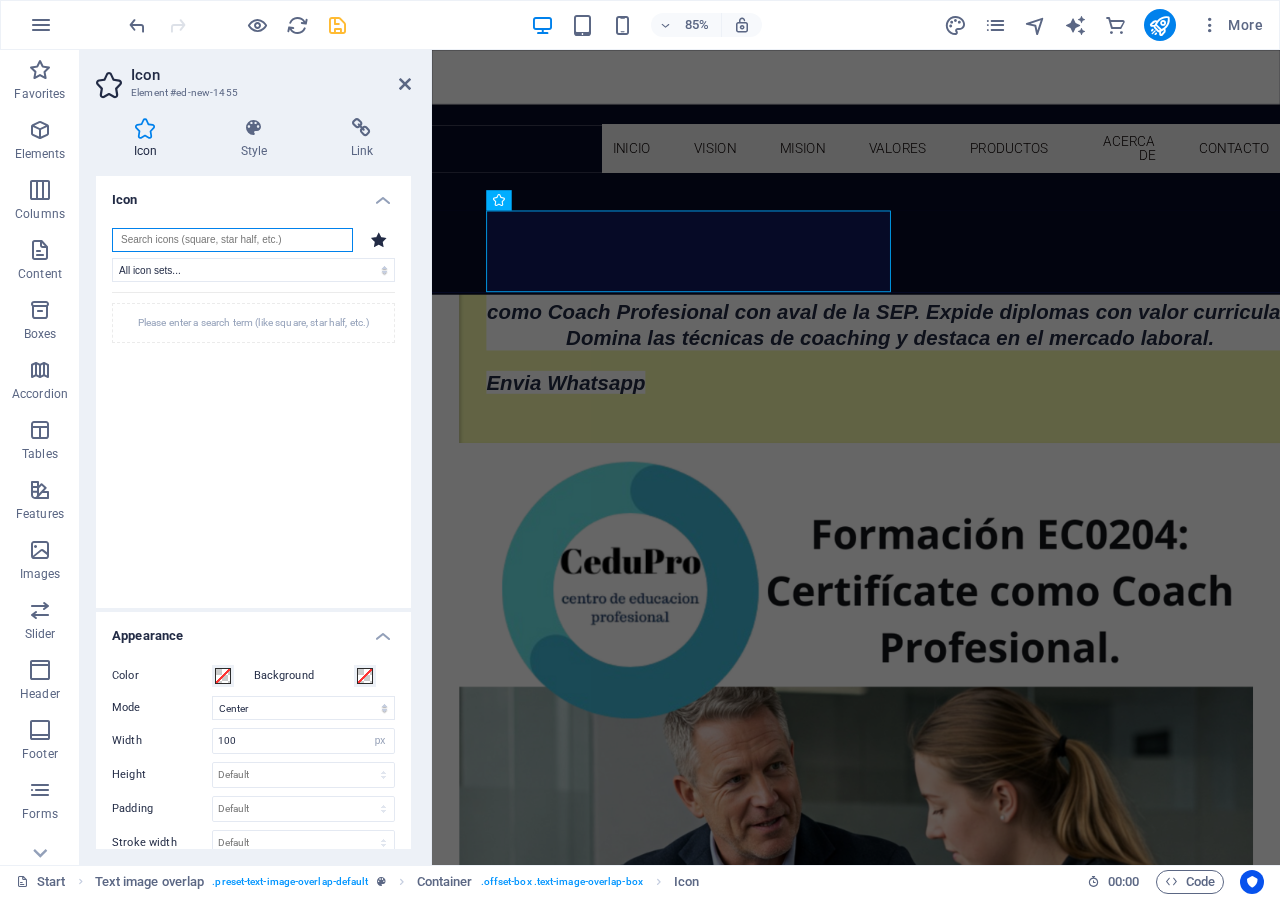 click at bounding box center (232, 240) 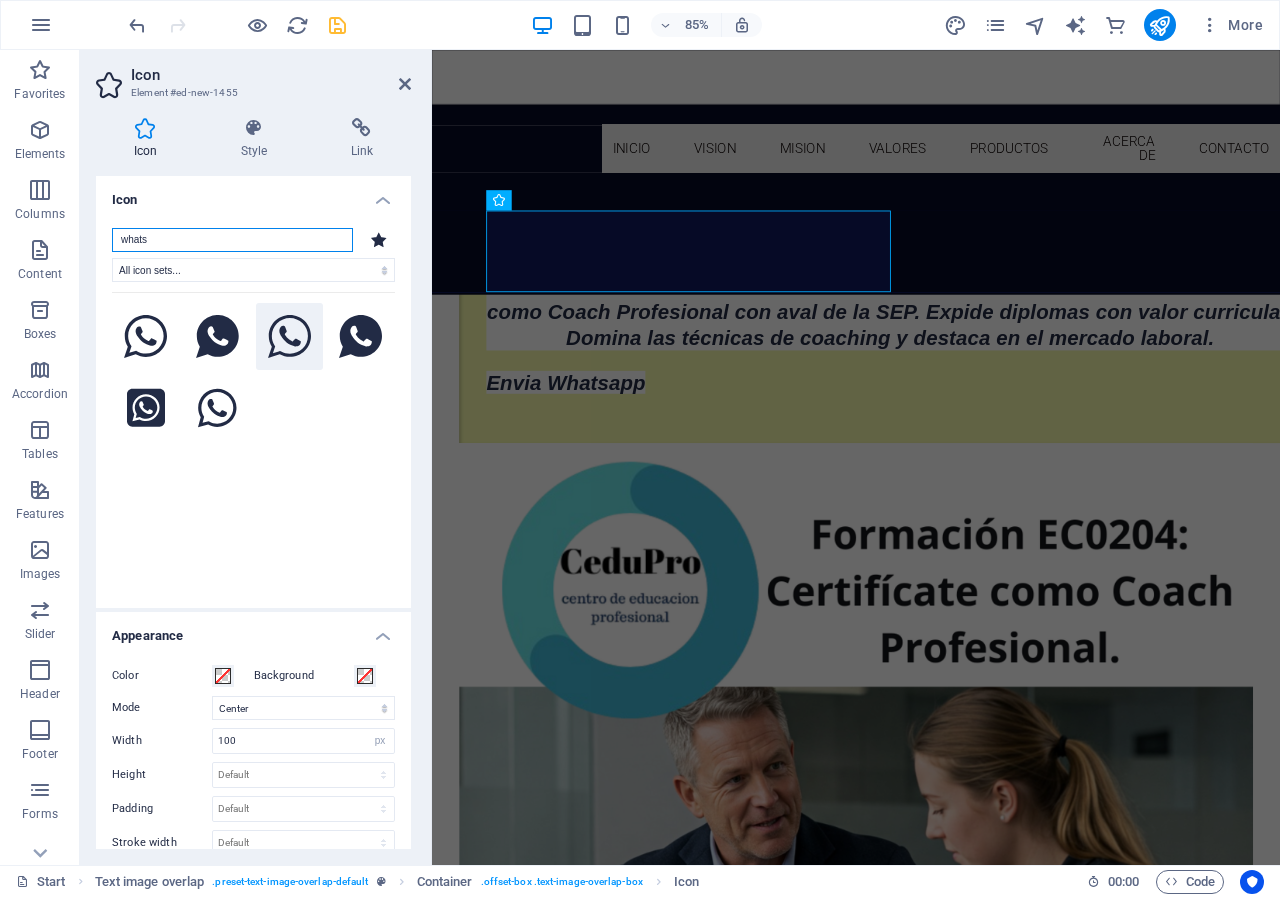 type on "whats" 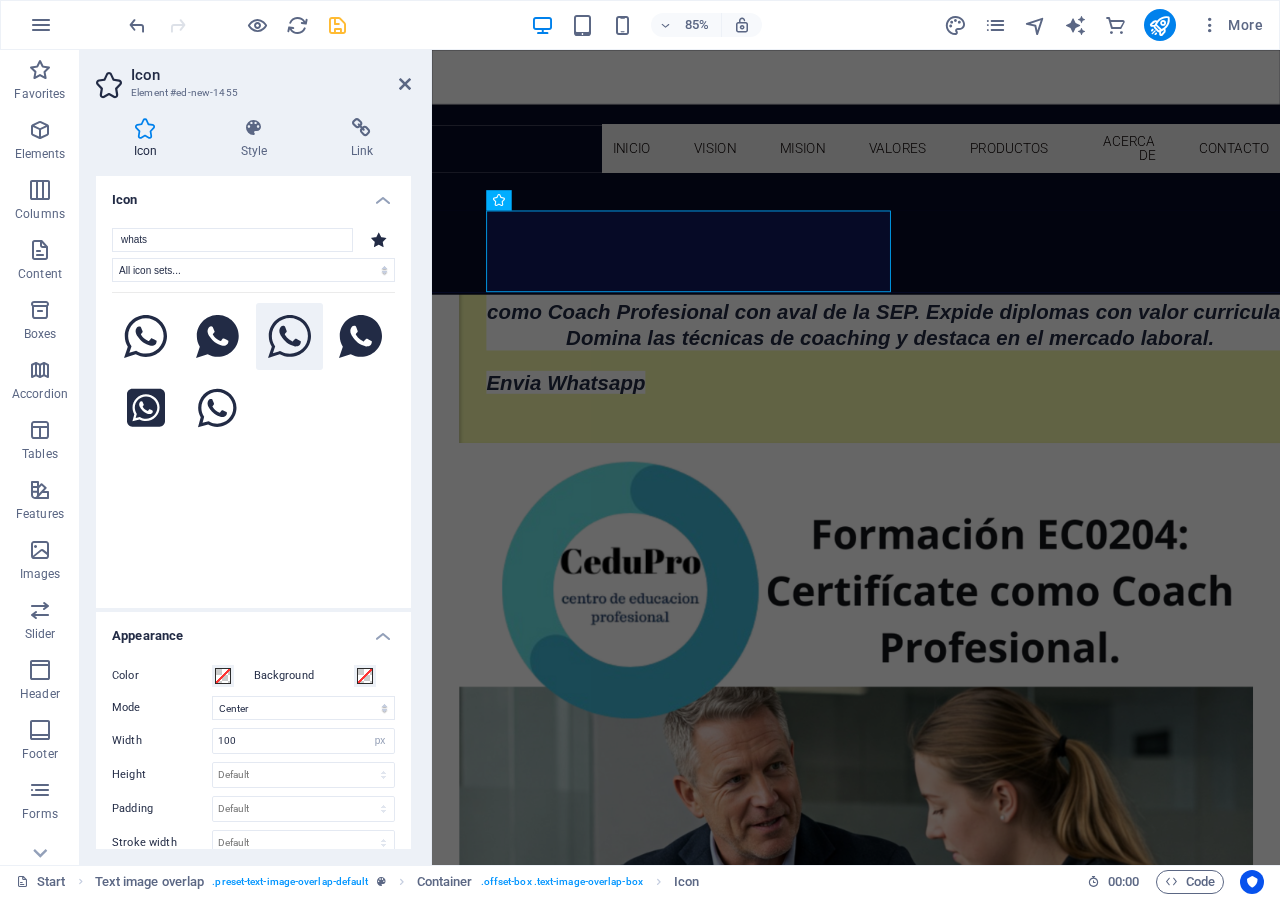 click 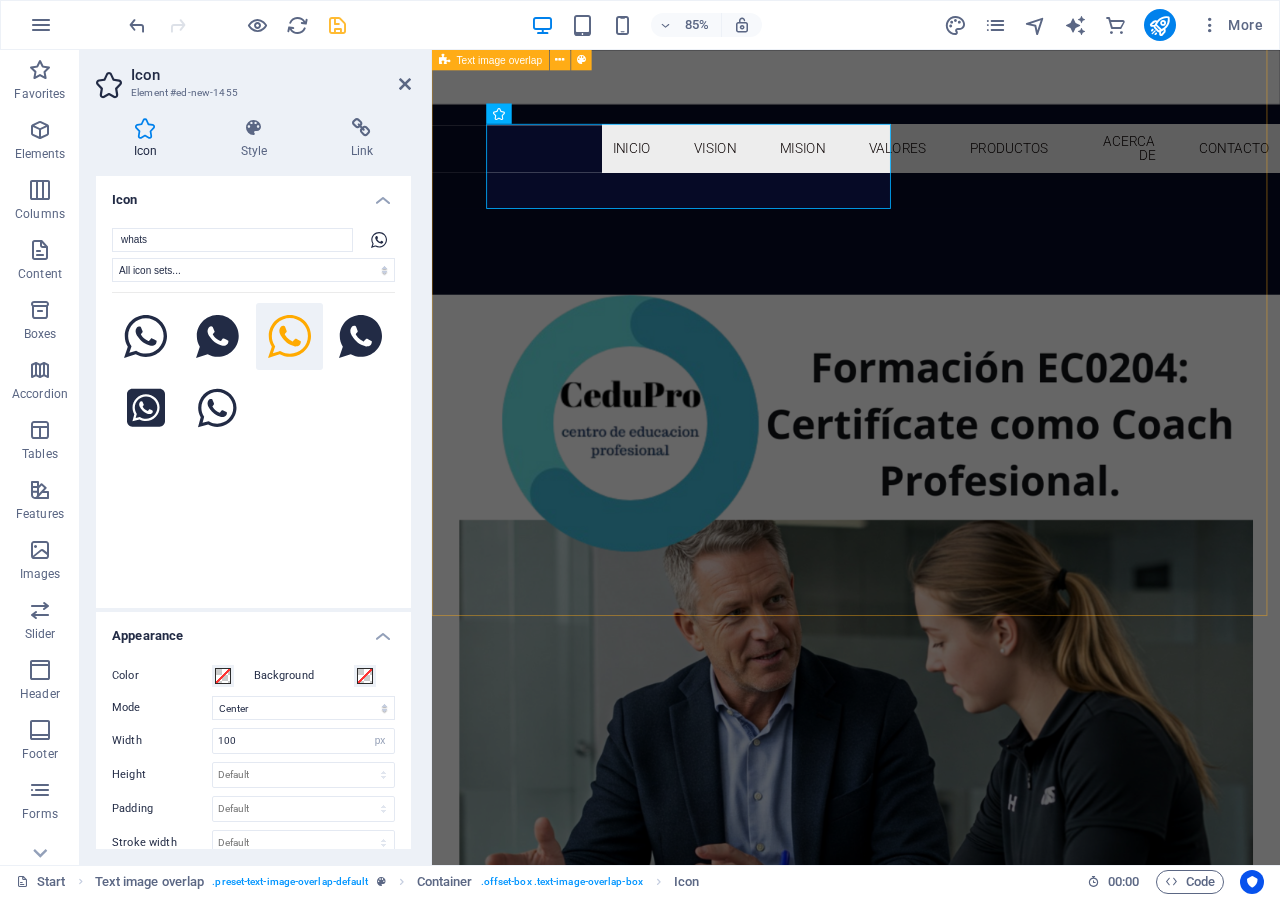 scroll, scrollTop: 1243, scrollLeft: 0, axis: vertical 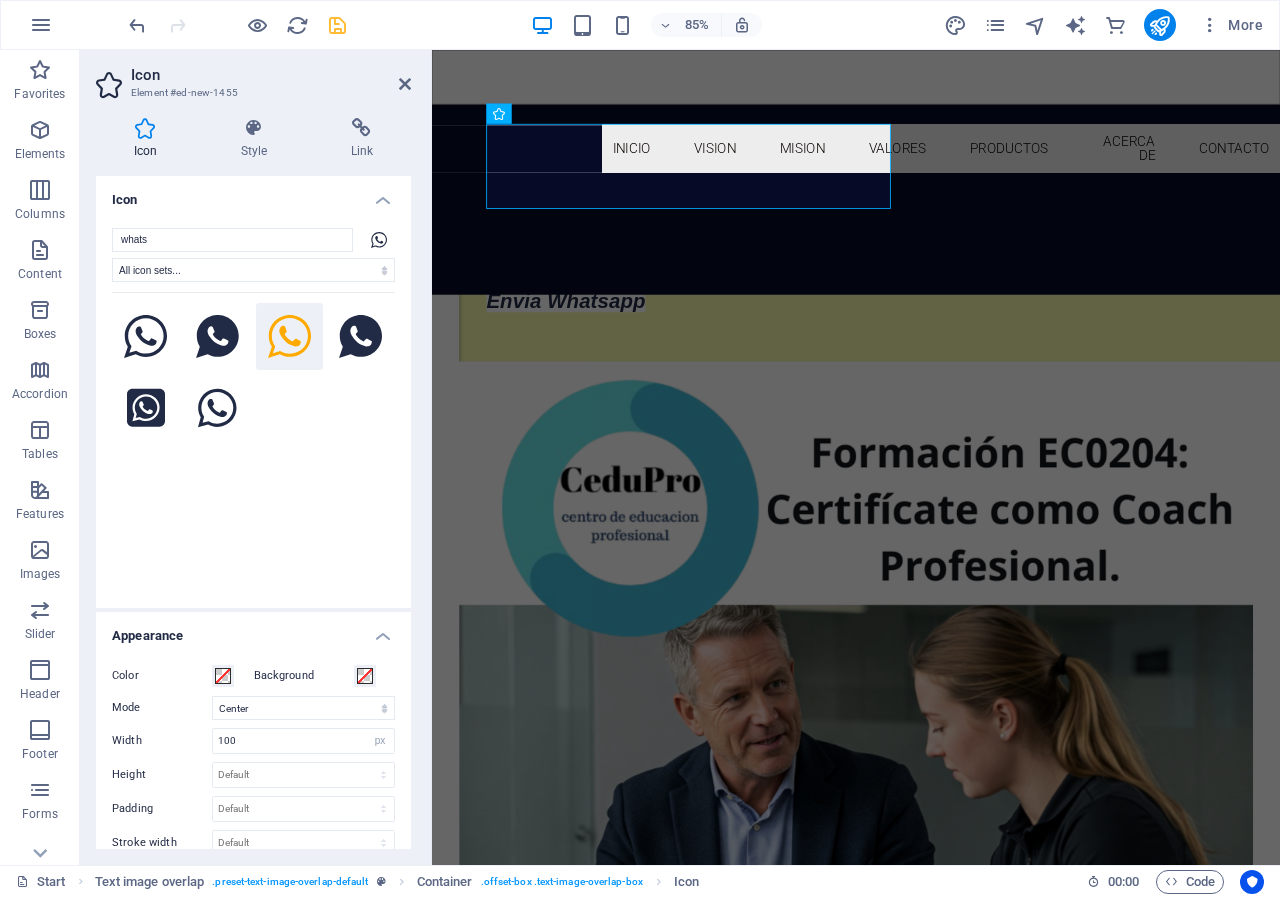 click 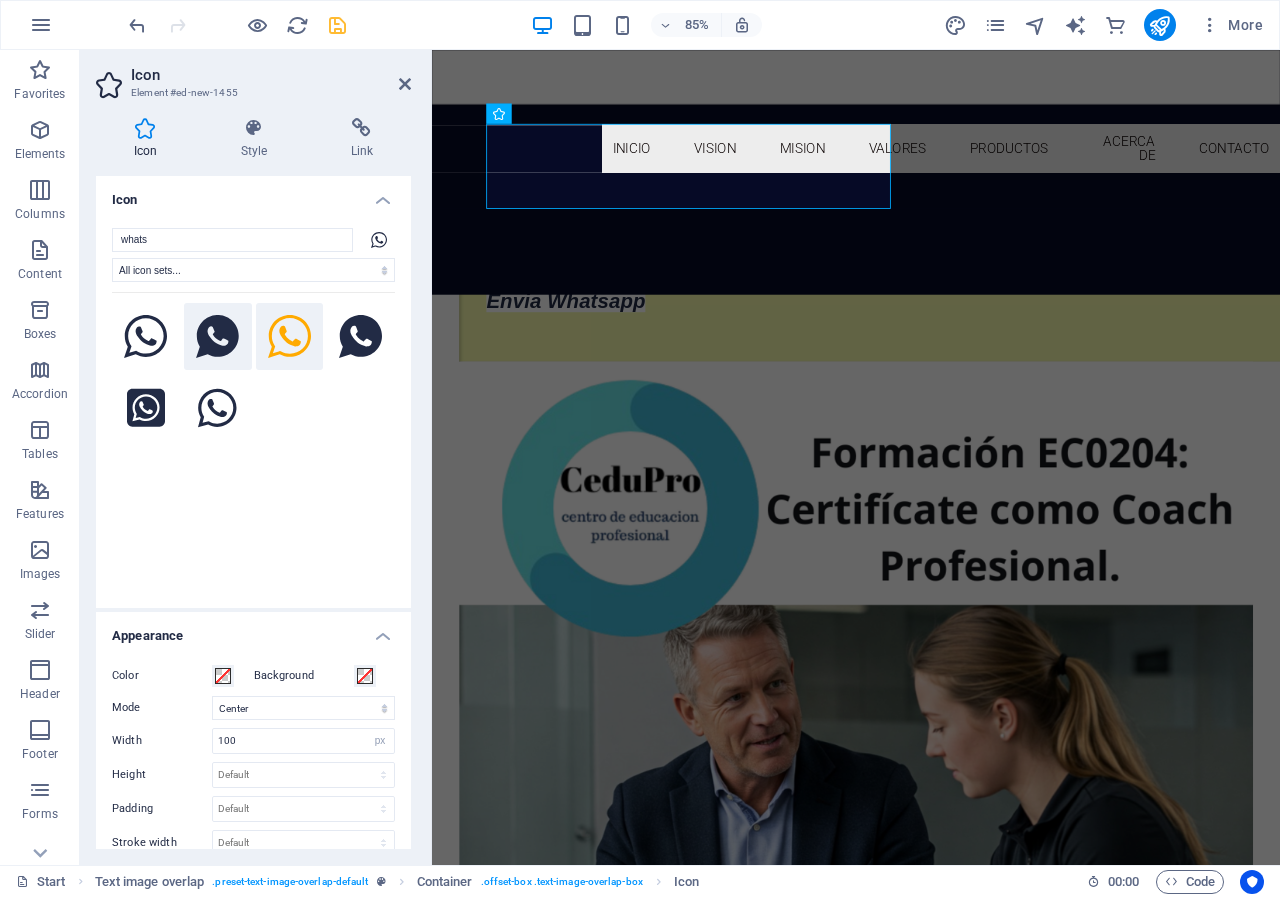 click 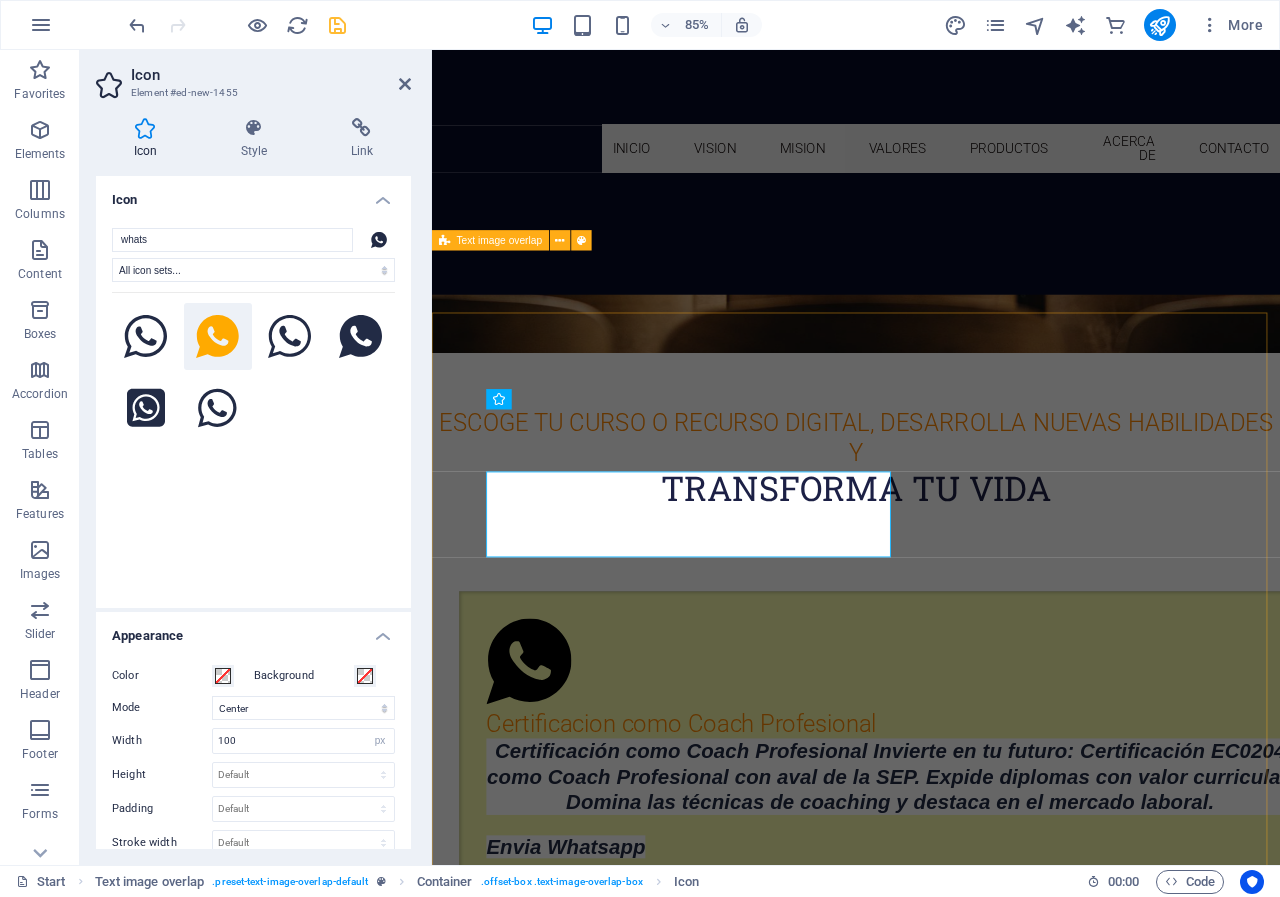 scroll, scrollTop: 907, scrollLeft: 0, axis: vertical 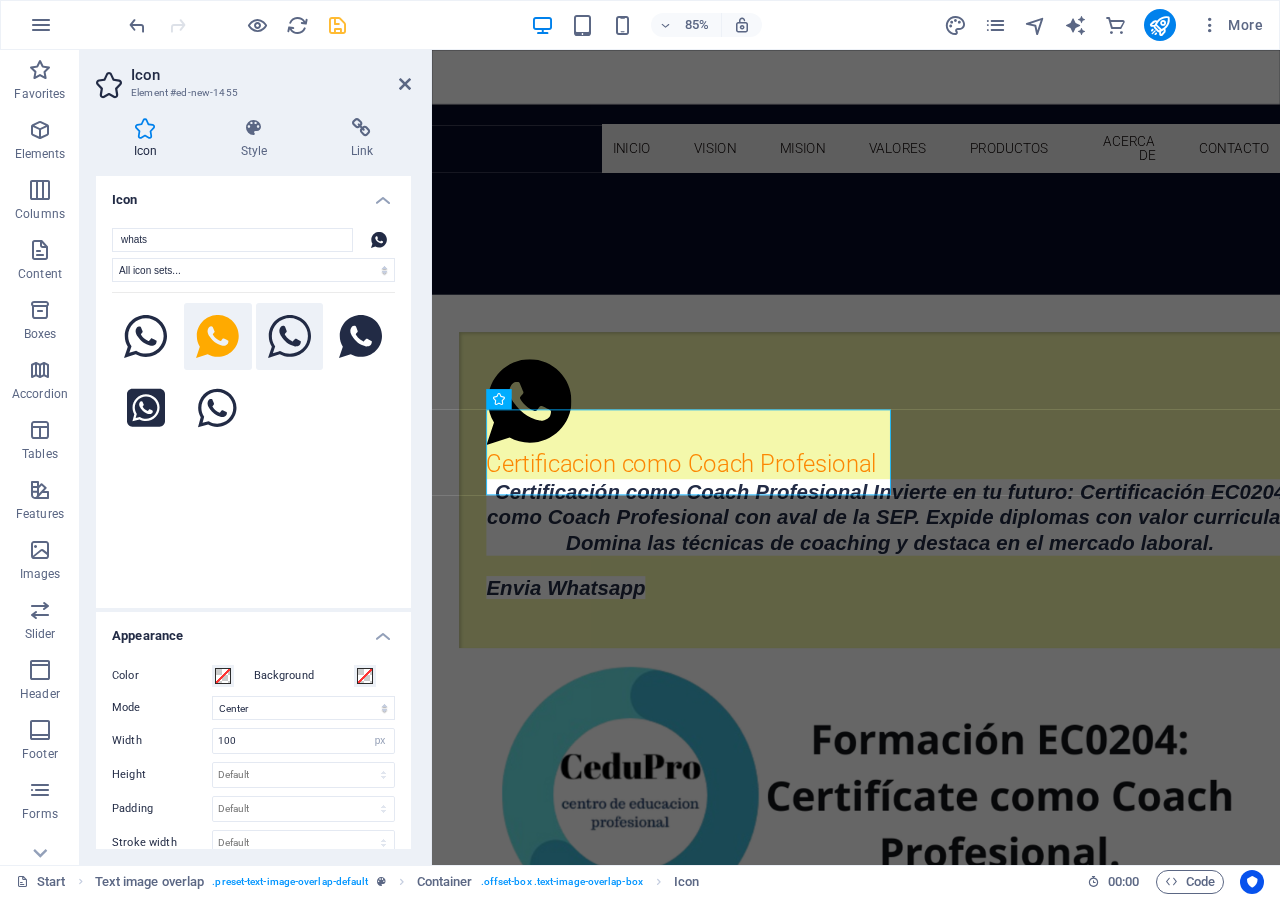 click 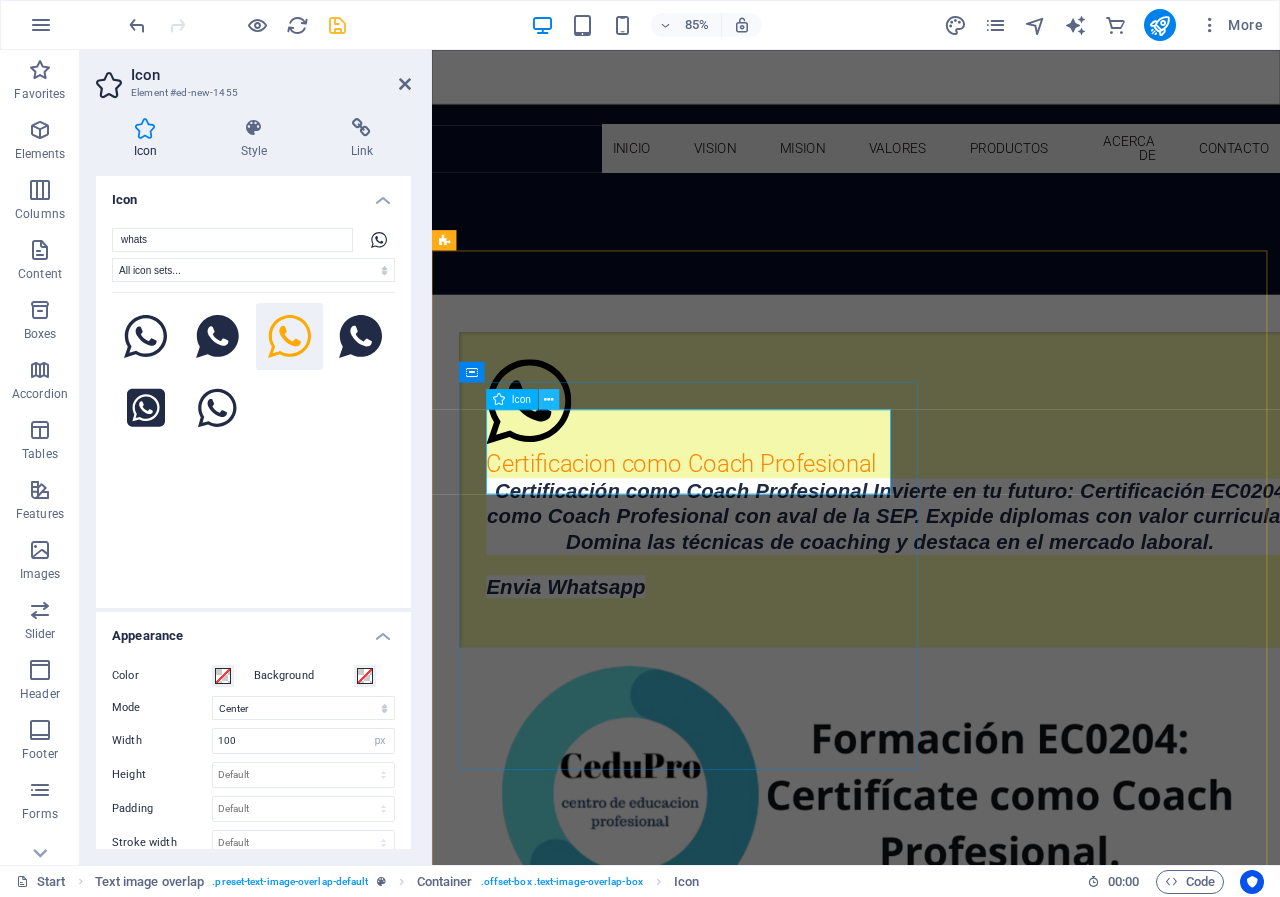 click at bounding box center [548, 400] 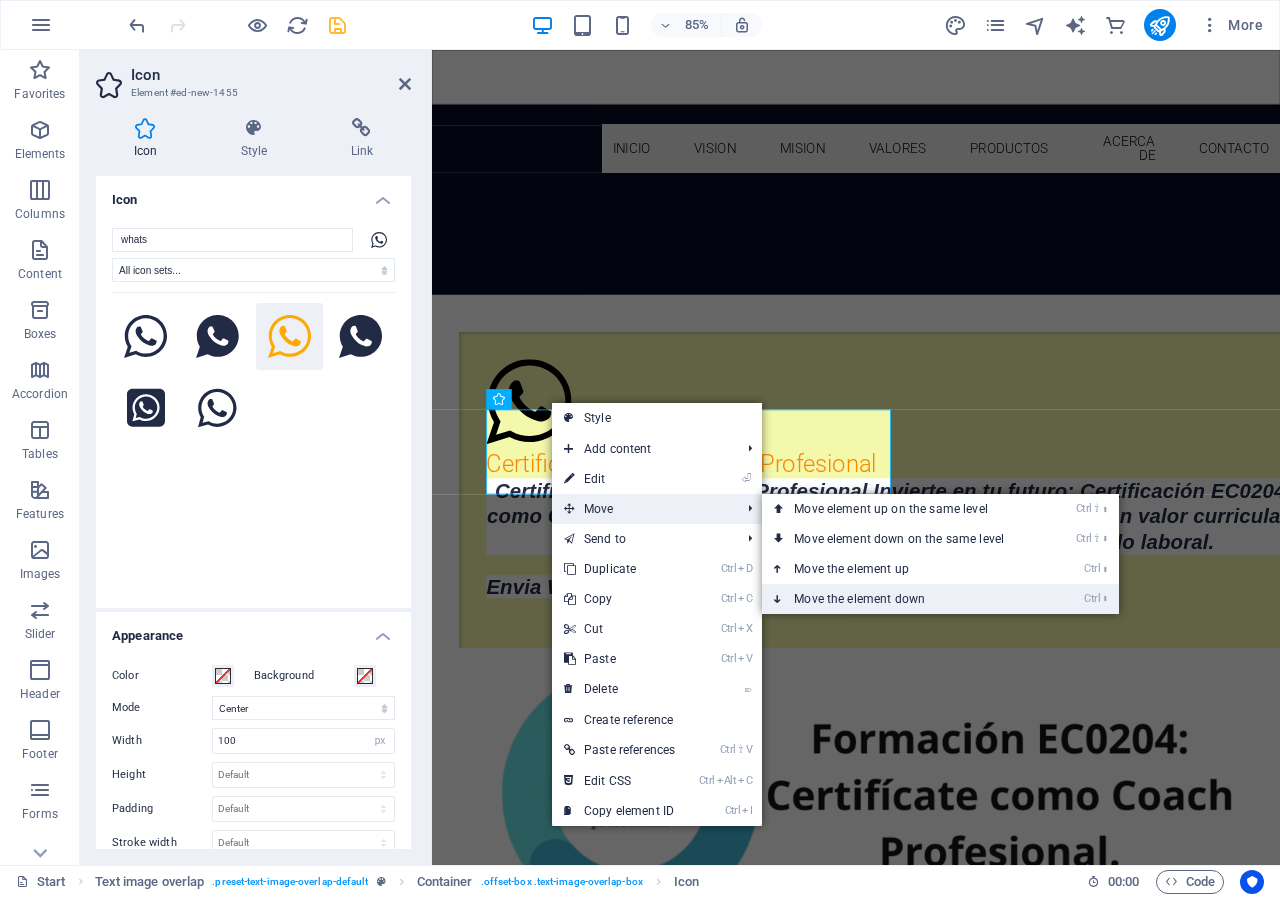 click on "Ctrl ⬇  Move the element down" at bounding box center (903, 599) 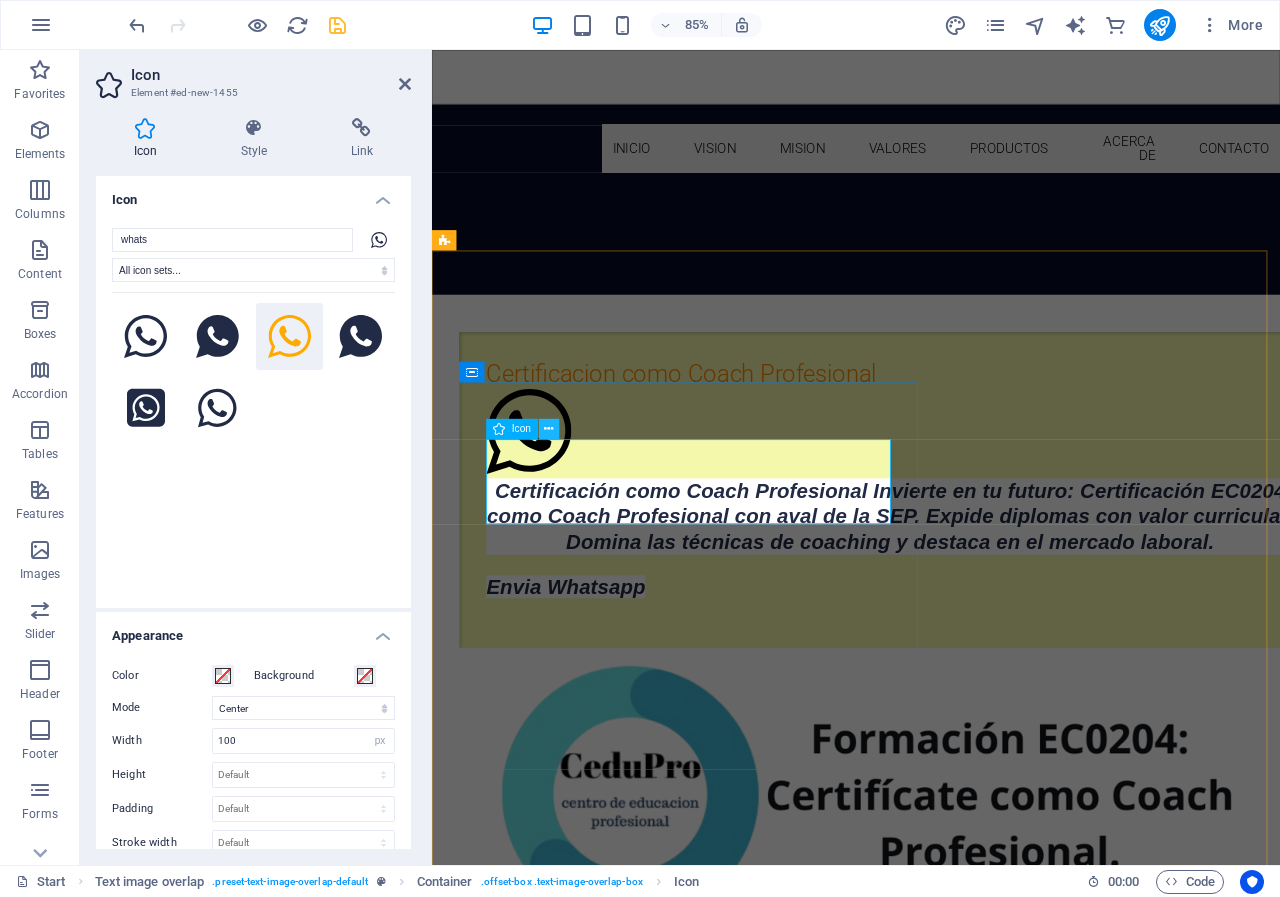 click at bounding box center (548, 429) 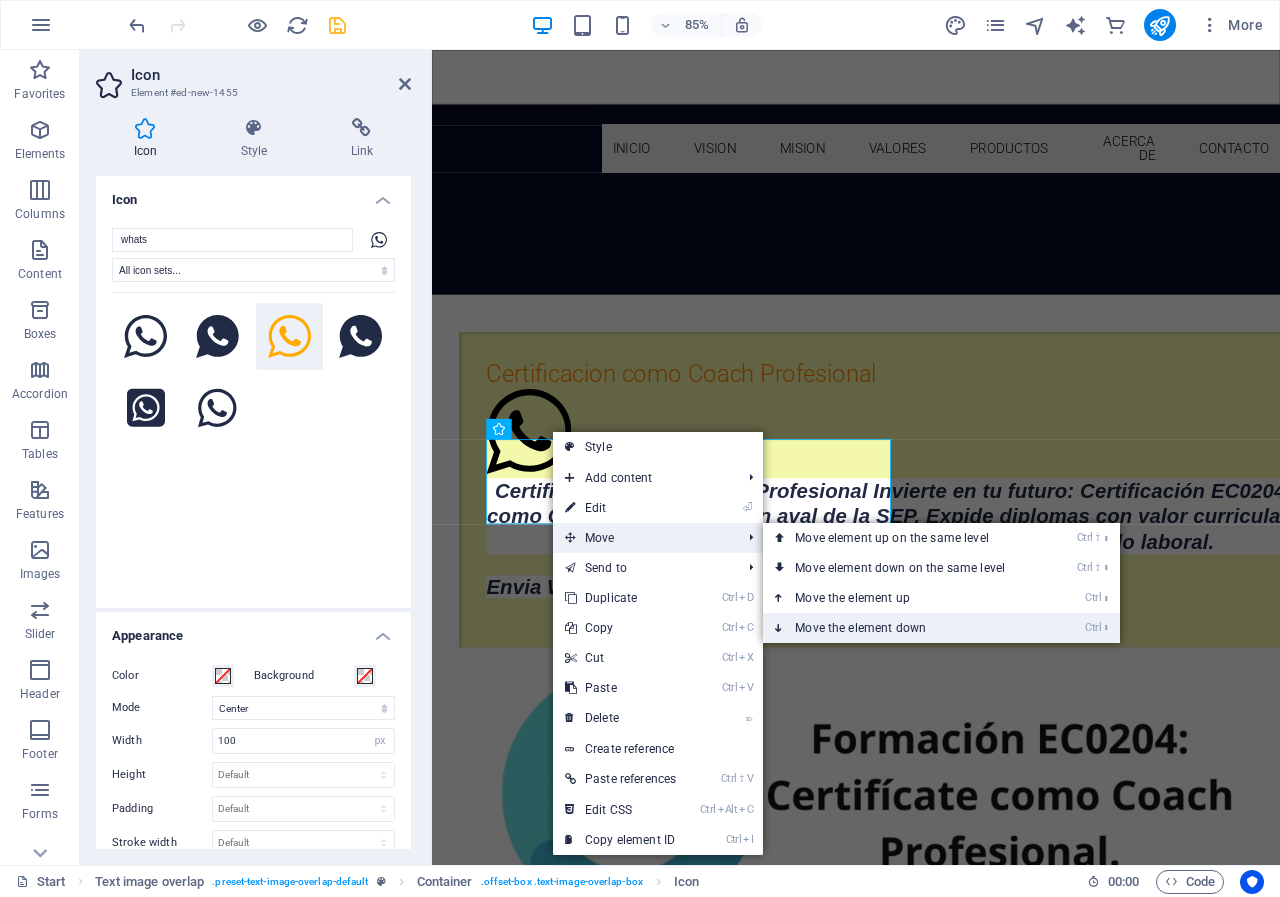 click on "Ctrl ⬇  Move the element down" at bounding box center [904, 628] 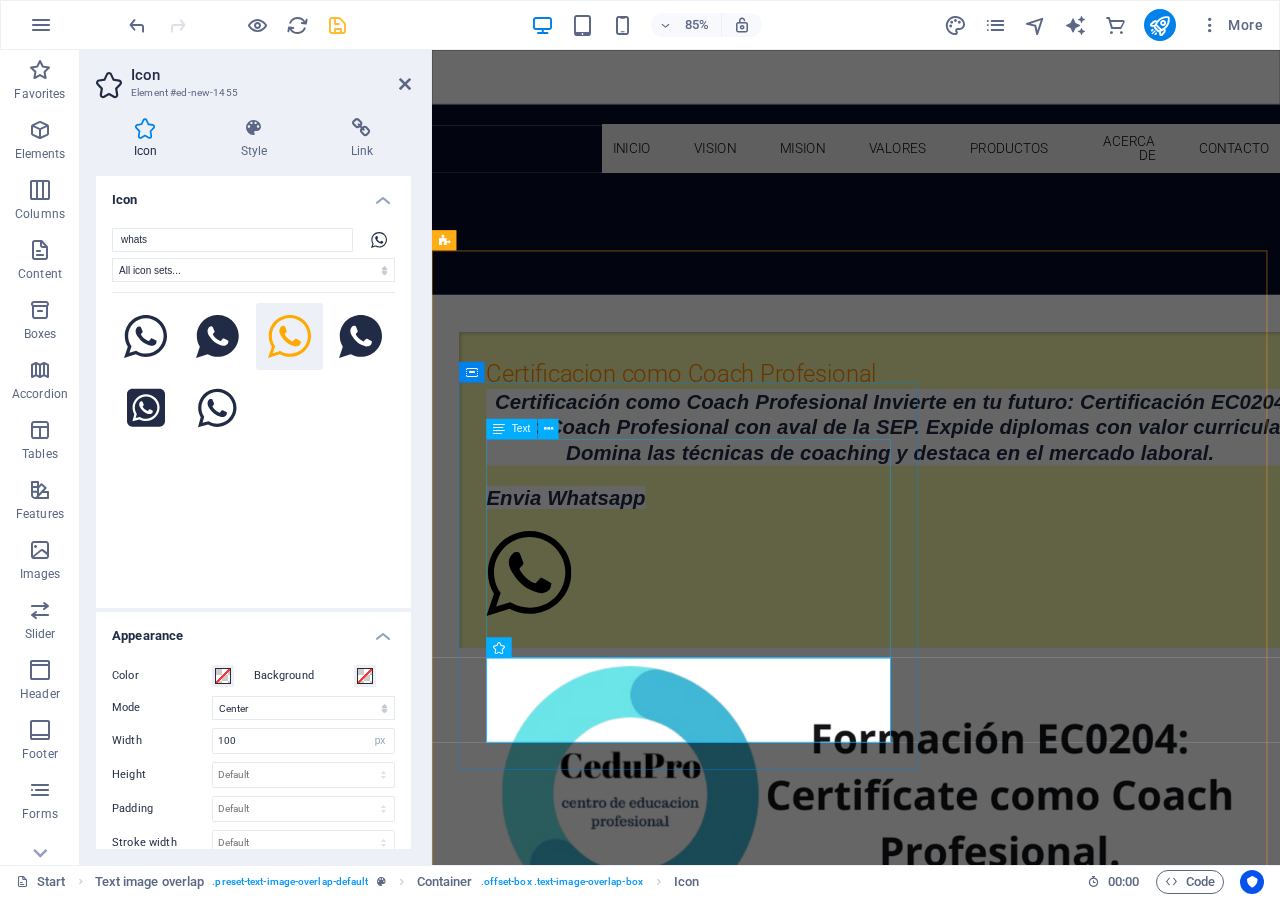 click on "Invierte en tu futuro: Certificación EC0204 como Coach Profesional con aval de la SEP. Expide diplomas con valor curricular. Domina las técnicas de coaching y destaca en el mercado laboral. Envia Whatsapp" at bounding box center (971, 532) 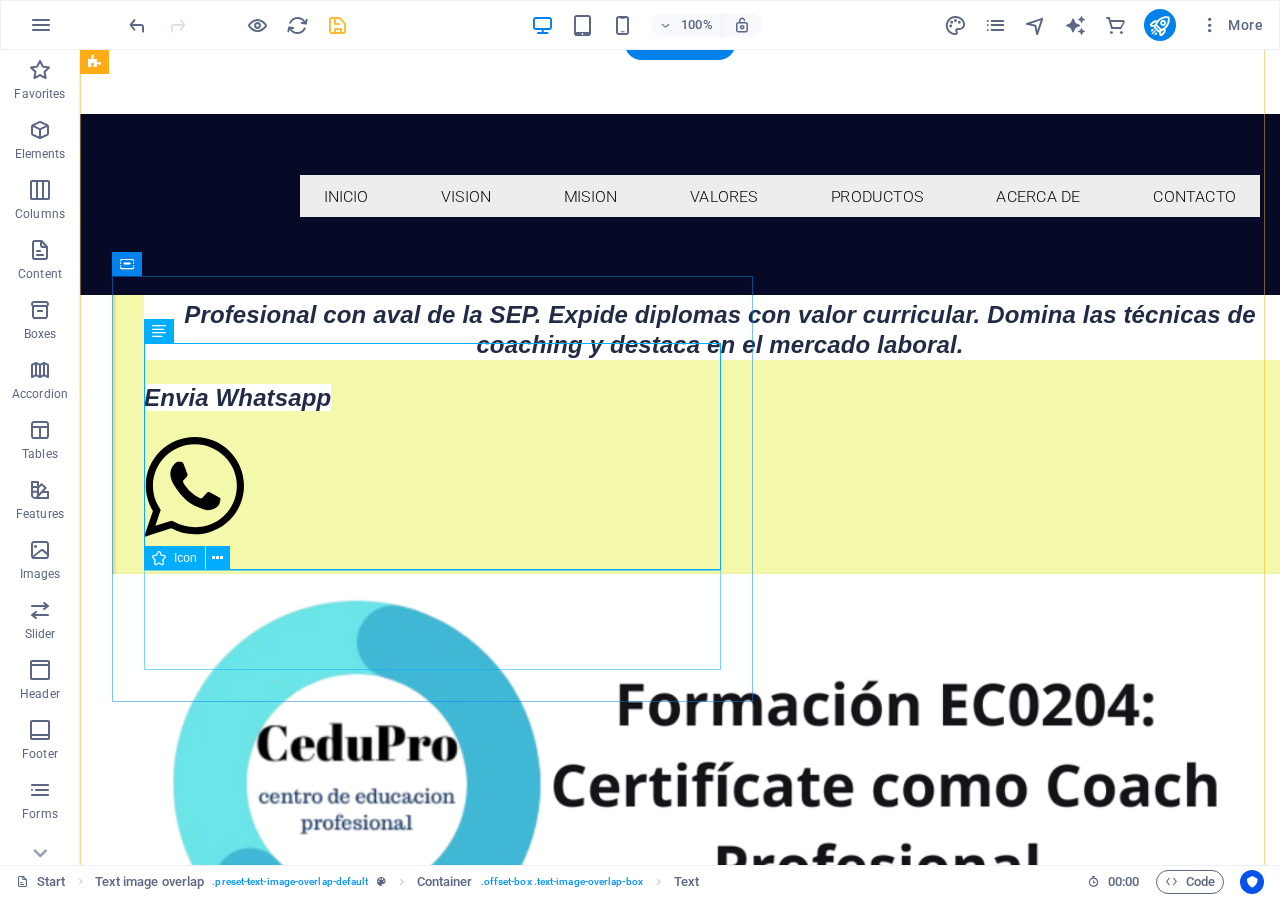 scroll, scrollTop: 971, scrollLeft: 0, axis: vertical 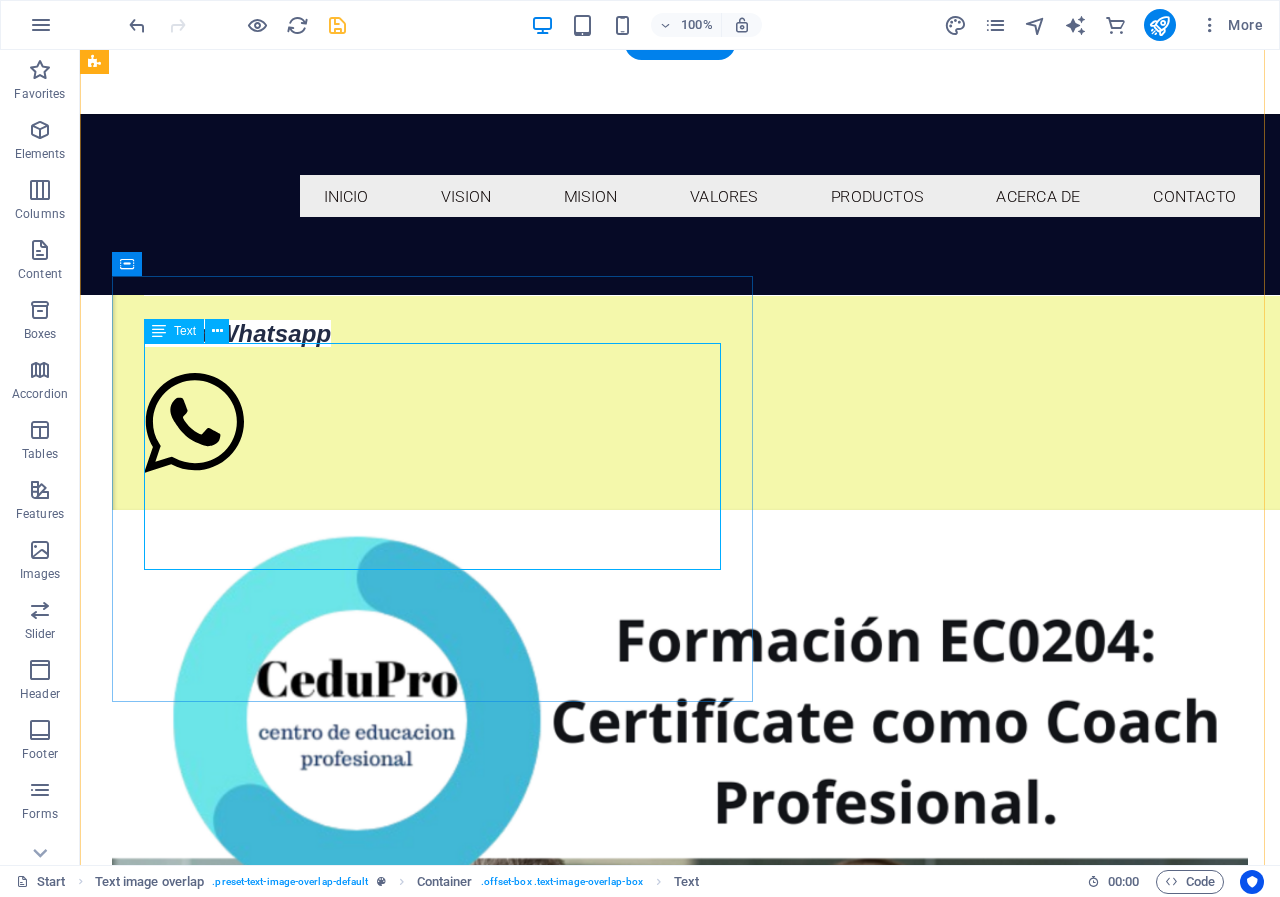 click on "Invierte en tu futuro: Certificación EC0204 como Coach Profesional con aval de la SEP. Expide diplomas con valor curricular. Domina las técnicas de coaching y destaca en el mercado laboral. Envia Whatsapp" at bounding box center (720, 289) 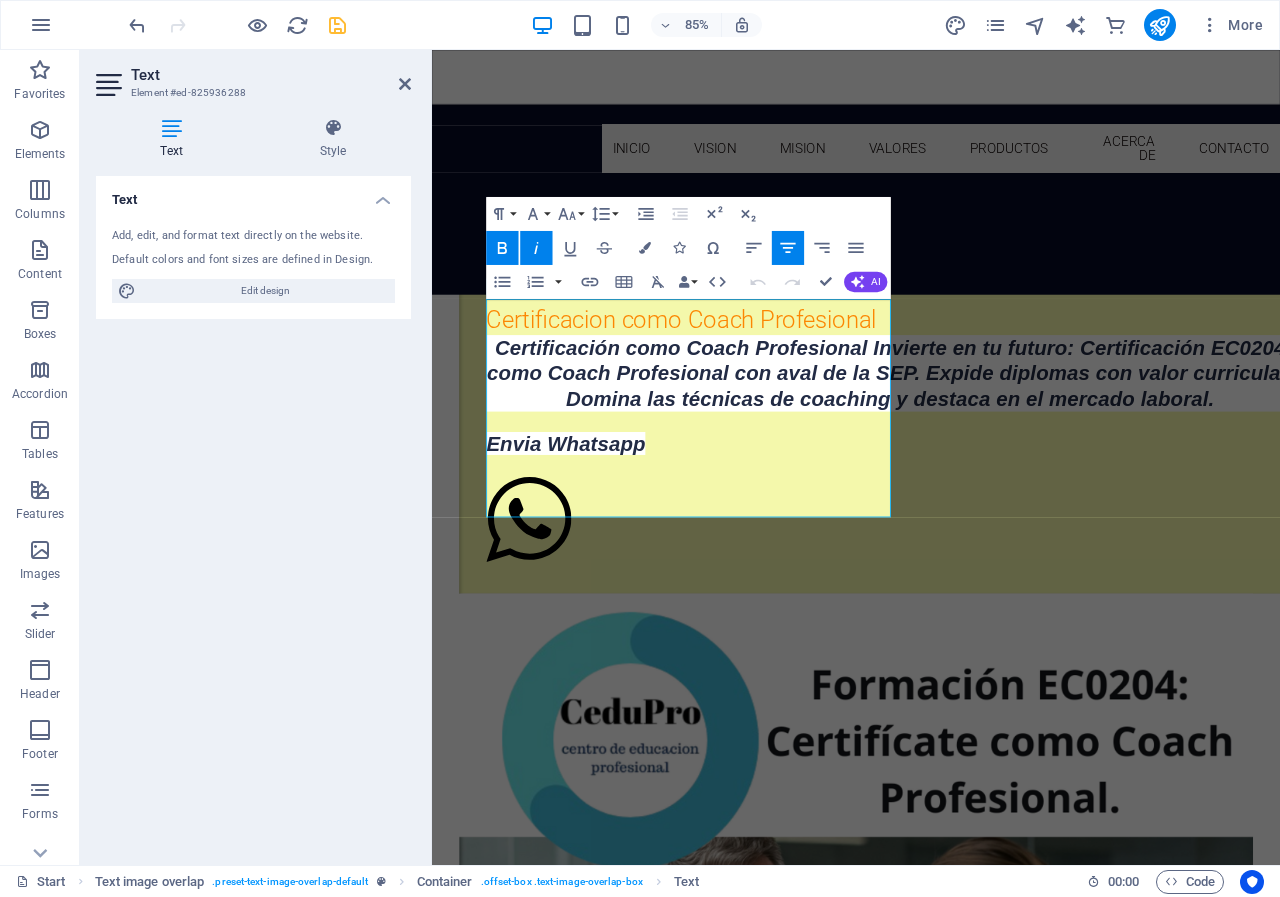 scroll, scrollTop: 1072, scrollLeft: 0, axis: vertical 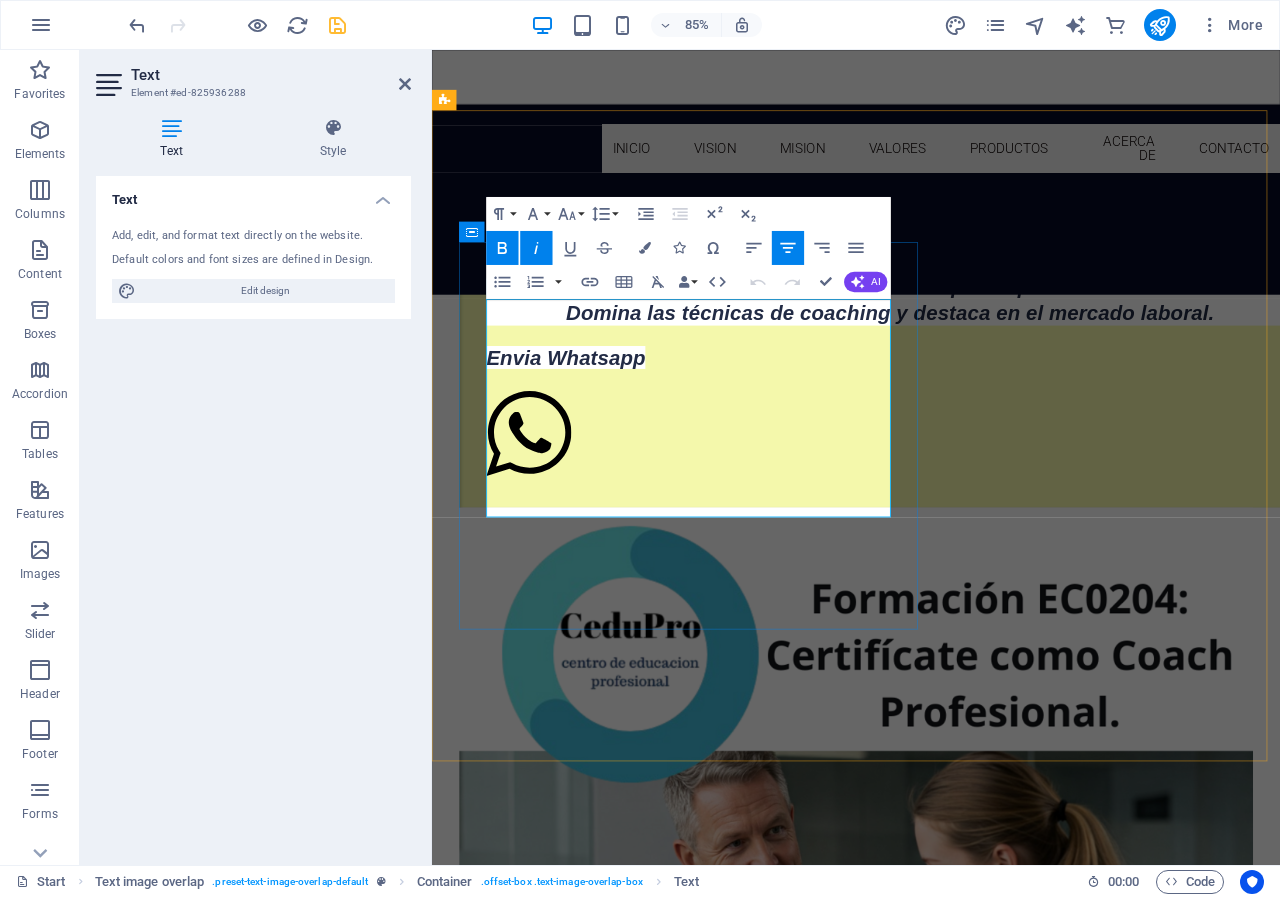 click on "Envia Whatsapp" at bounding box center [589, 411] 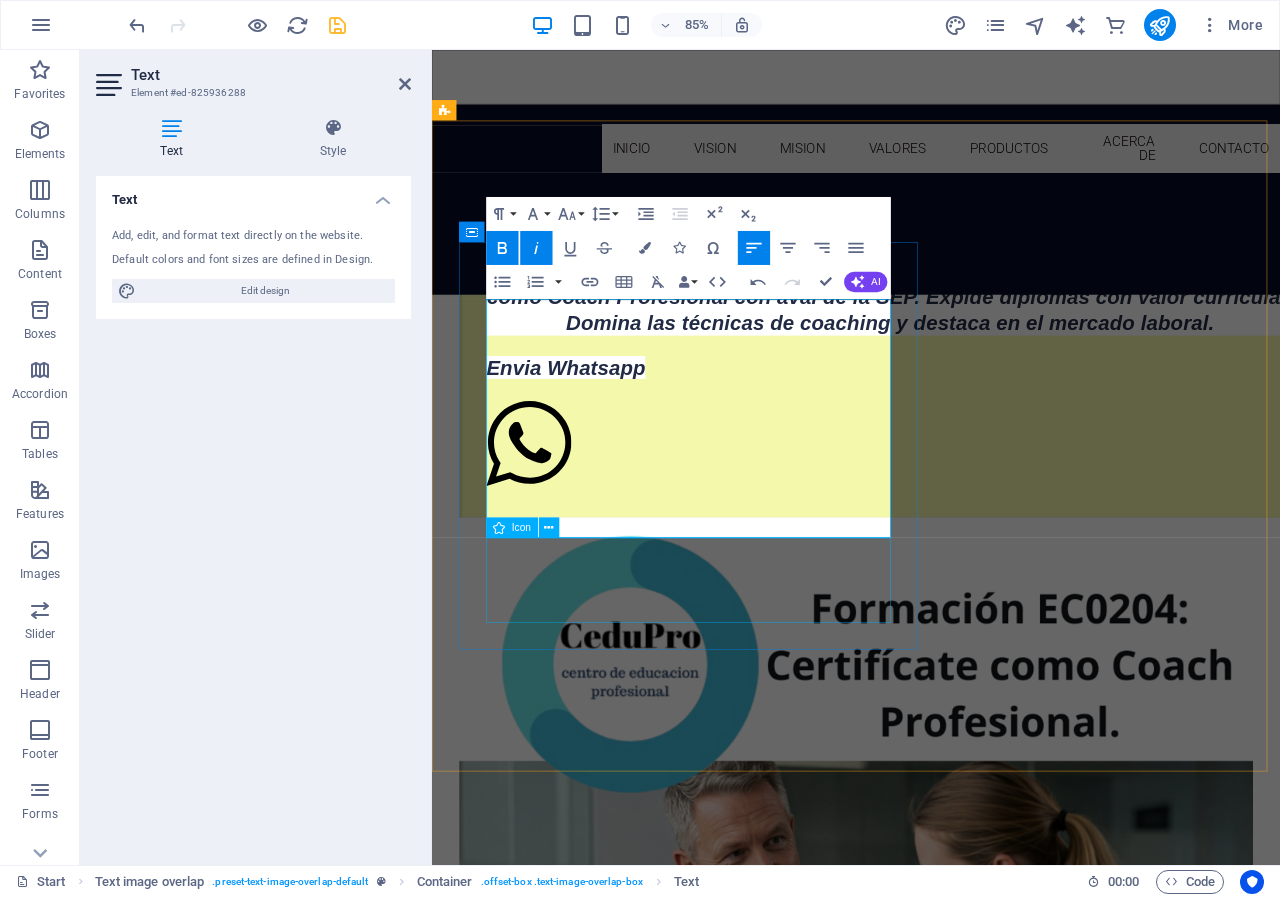 scroll, scrollTop: 1072, scrollLeft: 0, axis: vertical 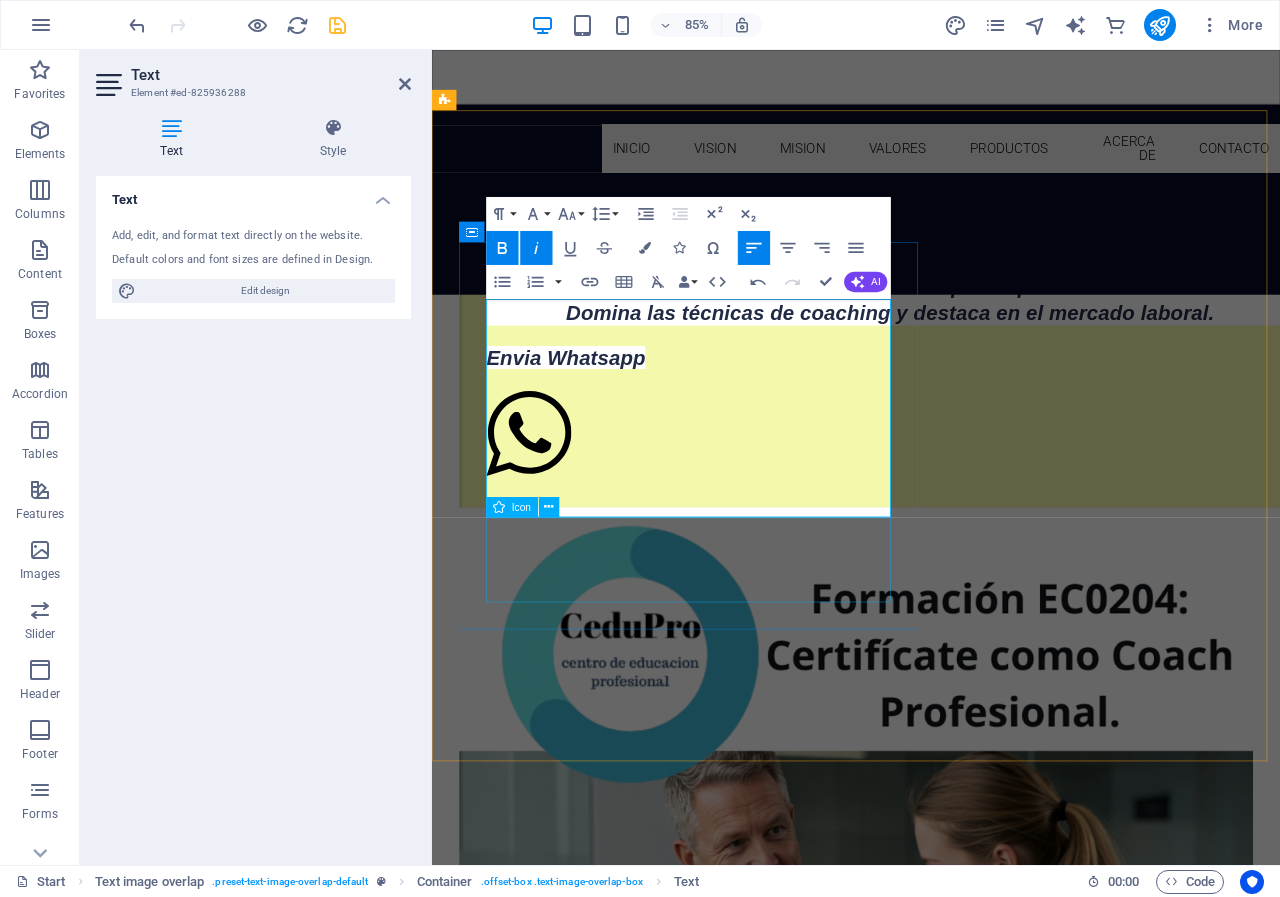 click at bounding box center [971, 503] 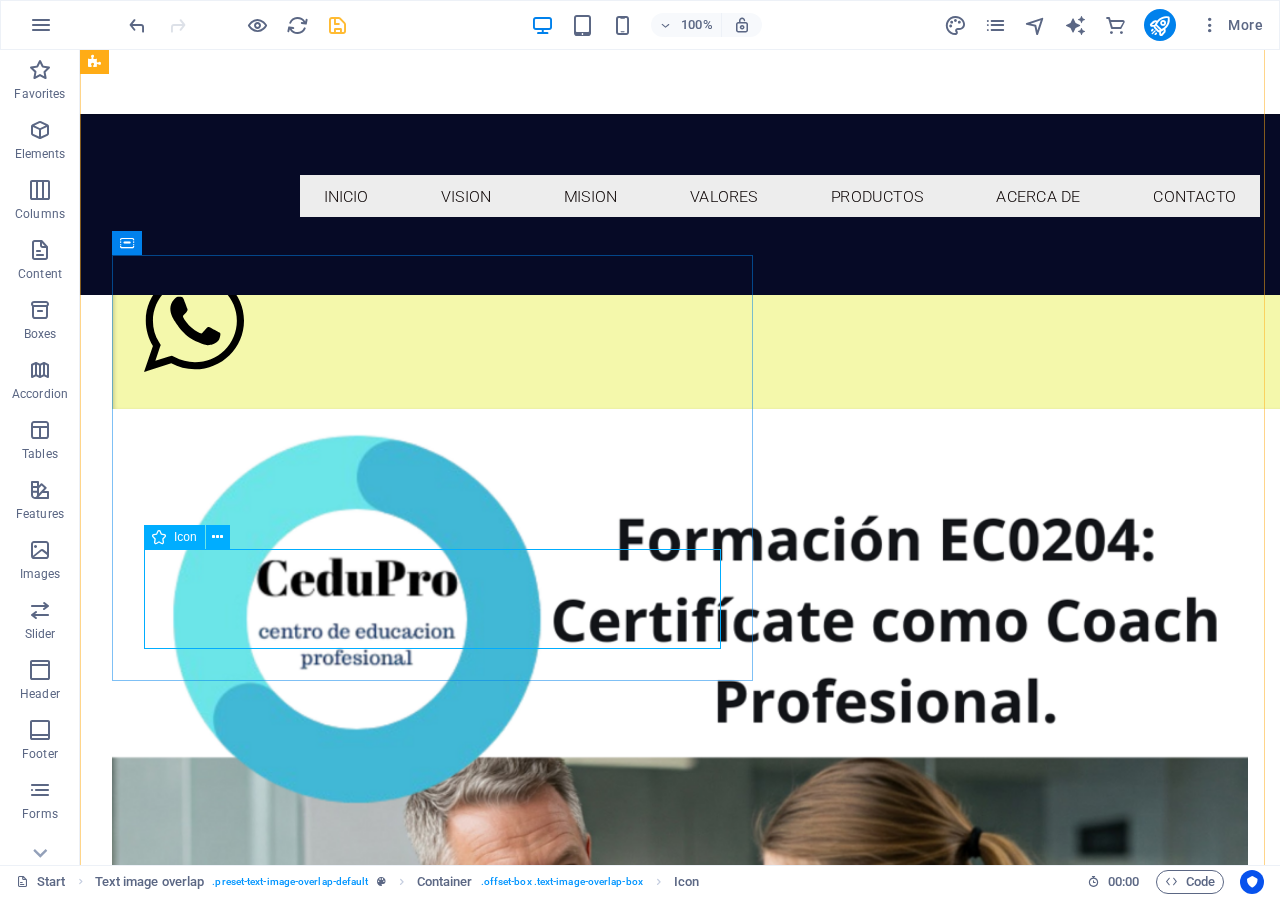 scroll, scrollTop: 992, scrollLeft: 0, axis: vertical 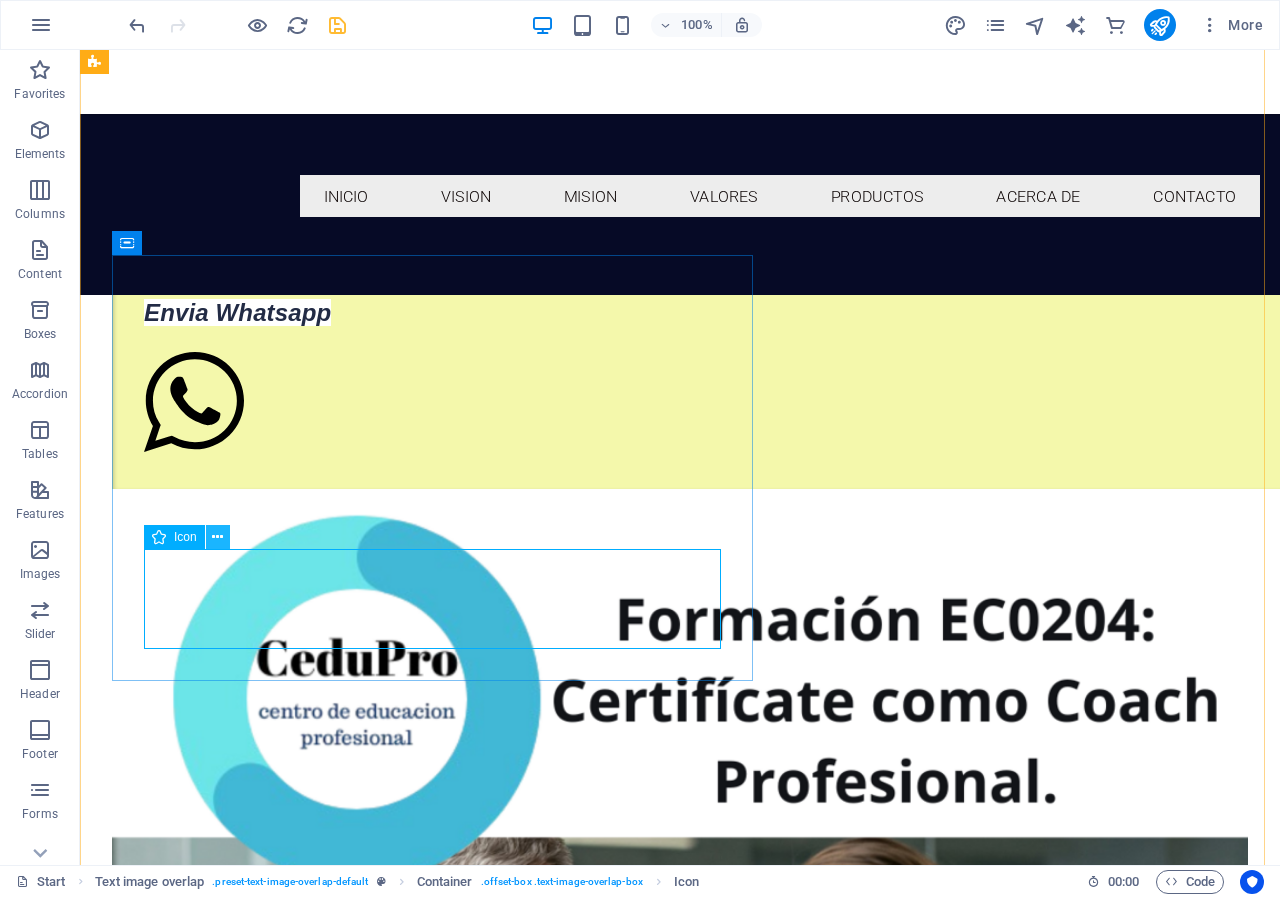 click at bounding box center [217, 537] 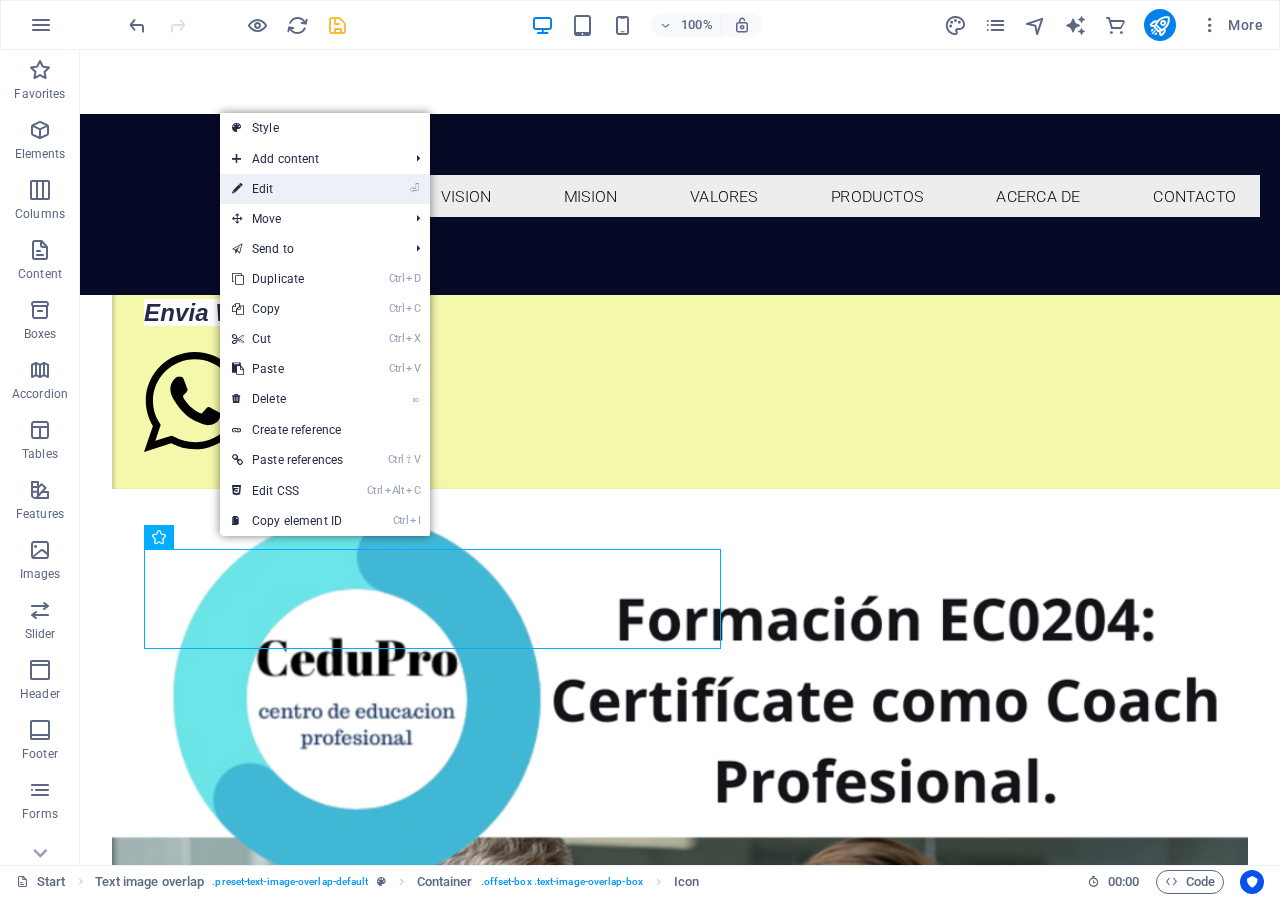 click on "⏎  Edit" at bounding box center (287, 189) 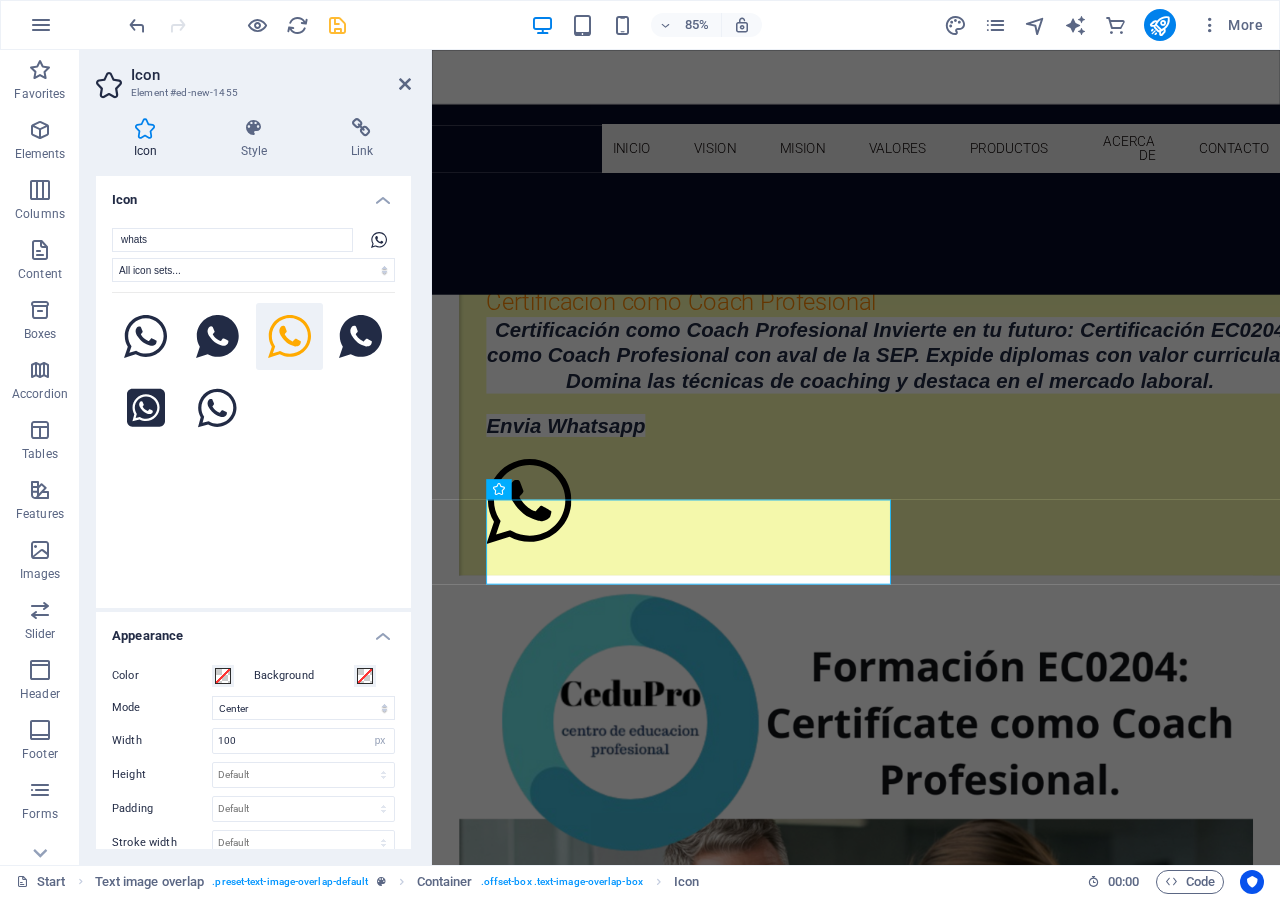 scroll, scrollTop: 1093, scrollLeft: 0, axis: vertical 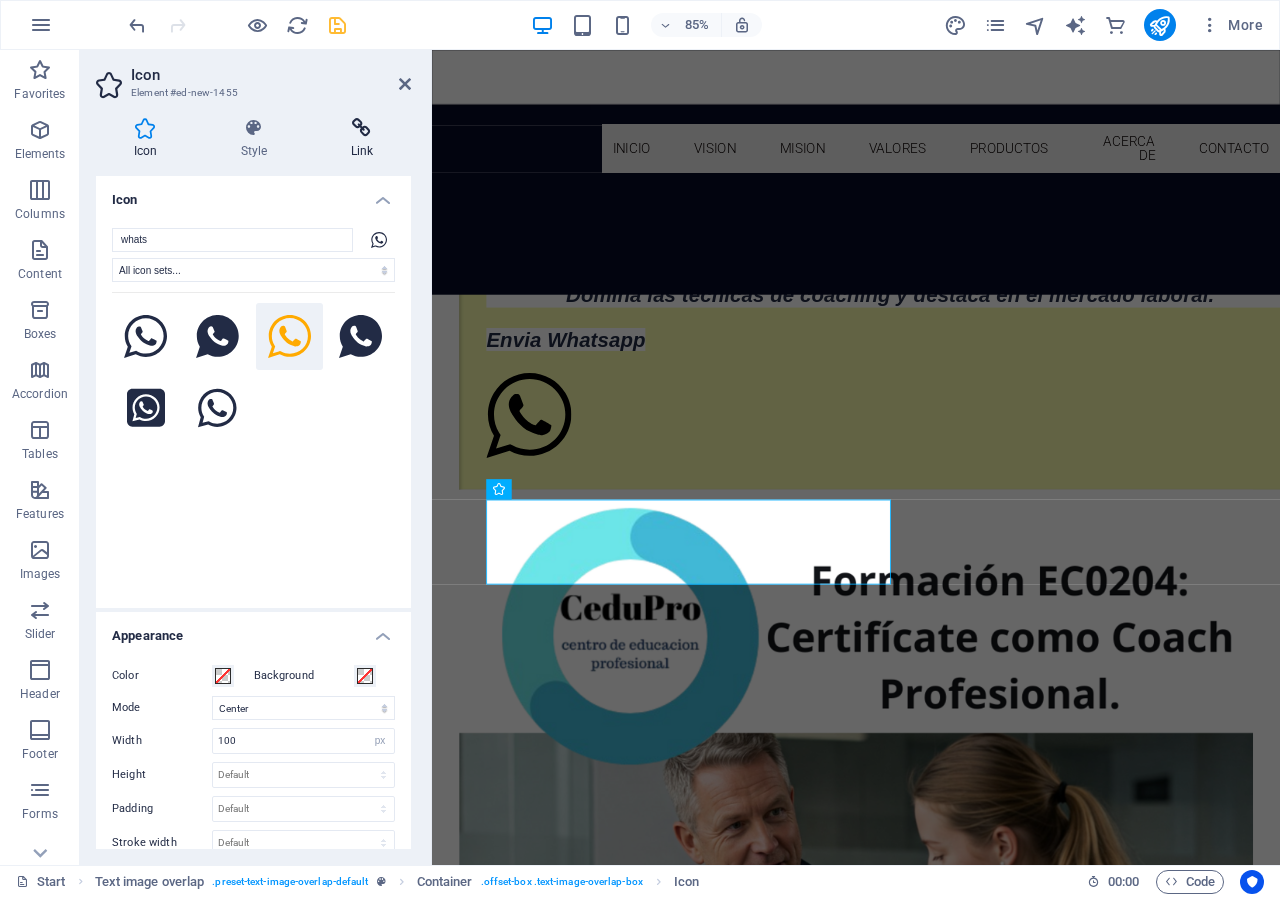 click at bounding box center [362, 128] 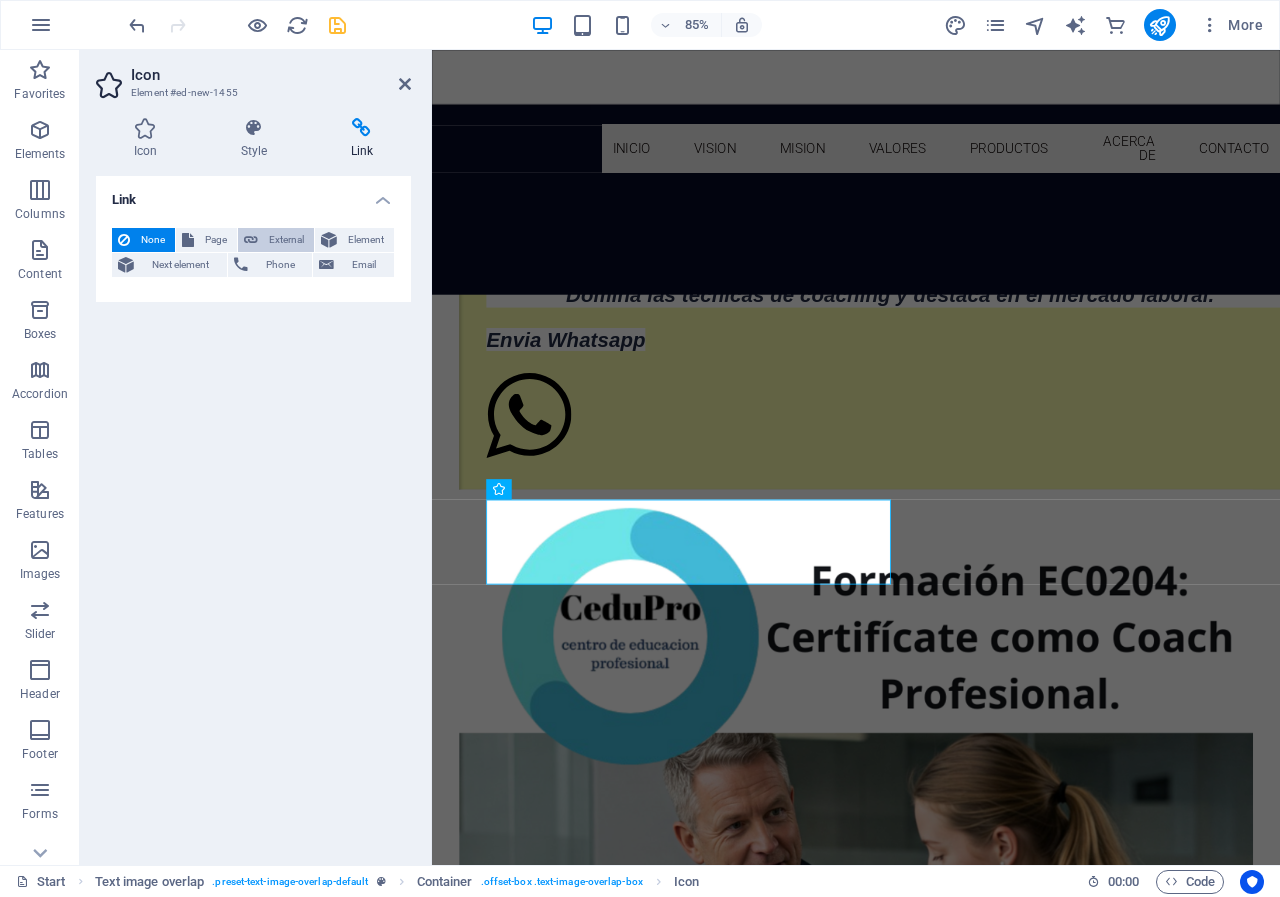 click on "External" at bounding box center [286, 240] 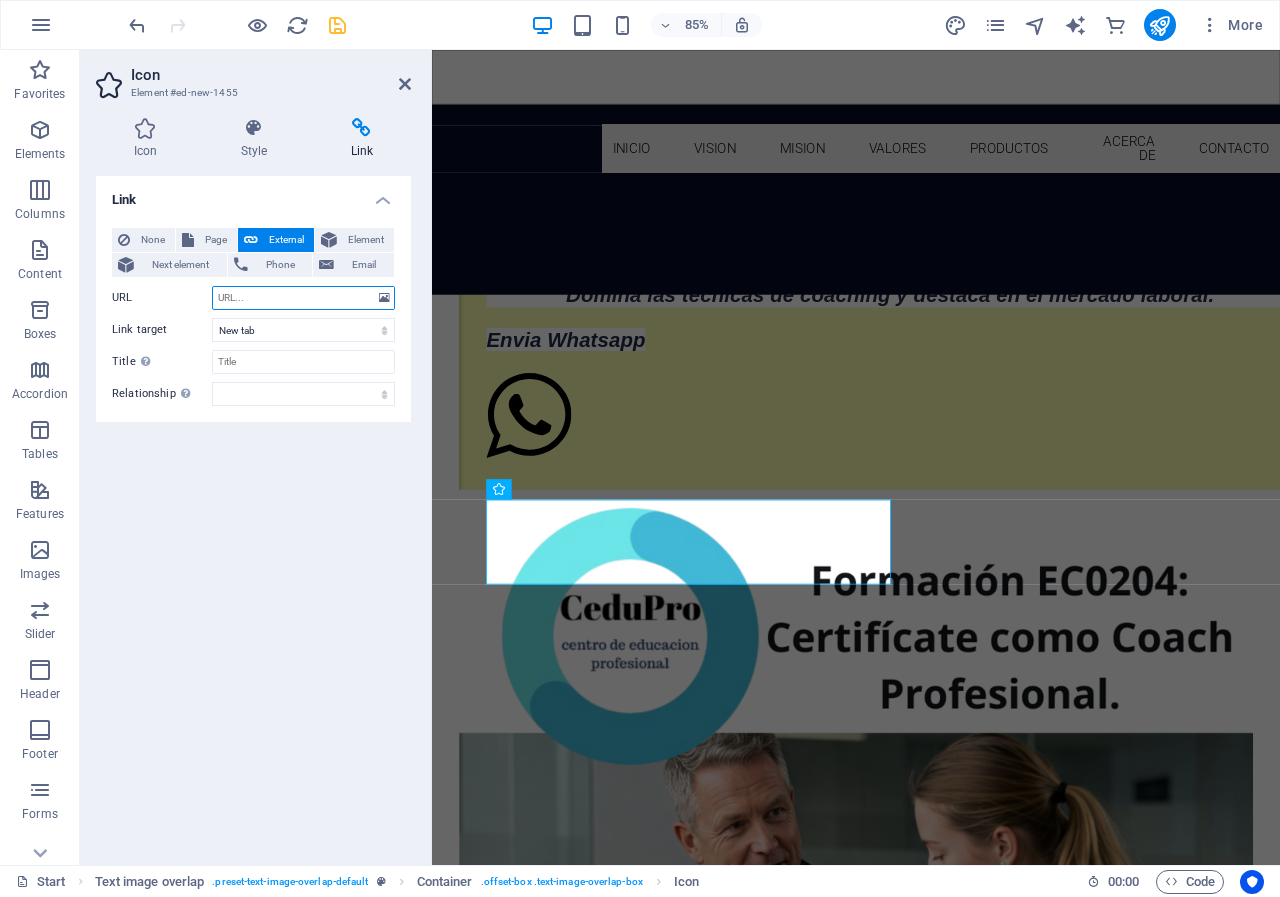 click on "URL" at bounding box center [303, 298] 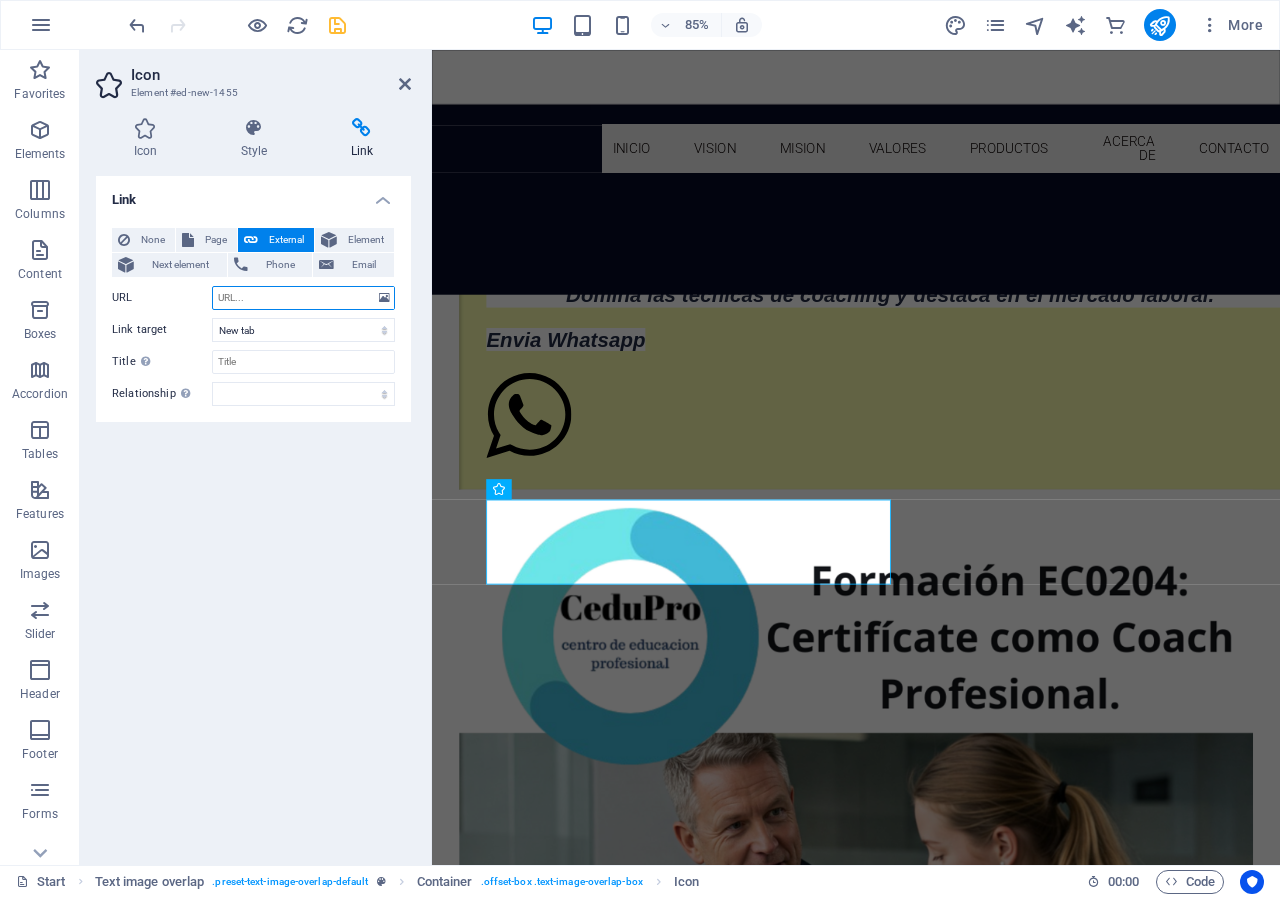 paste on "https://wa.link/f6ppy4" 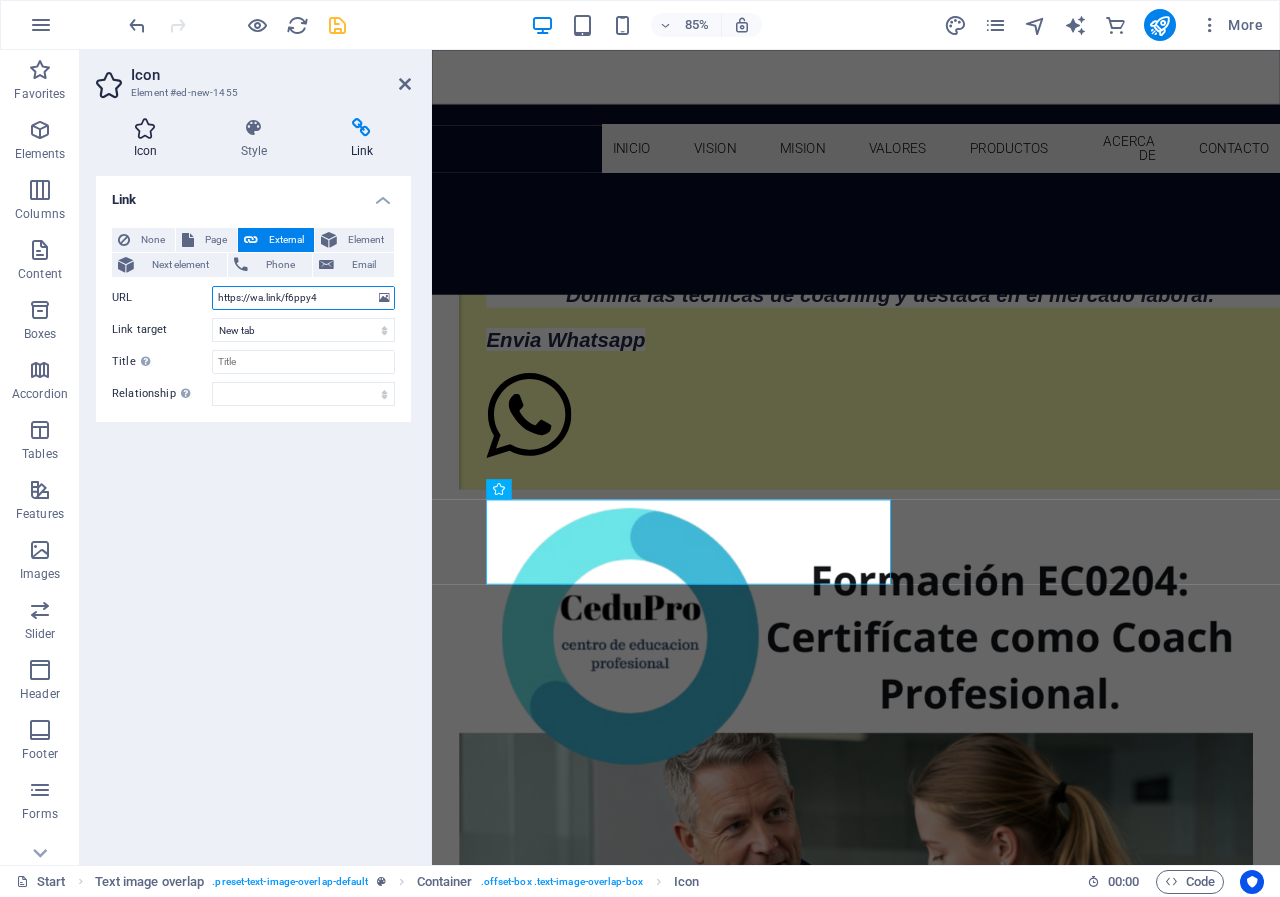 type on "https://wa.link/f6ppy4" 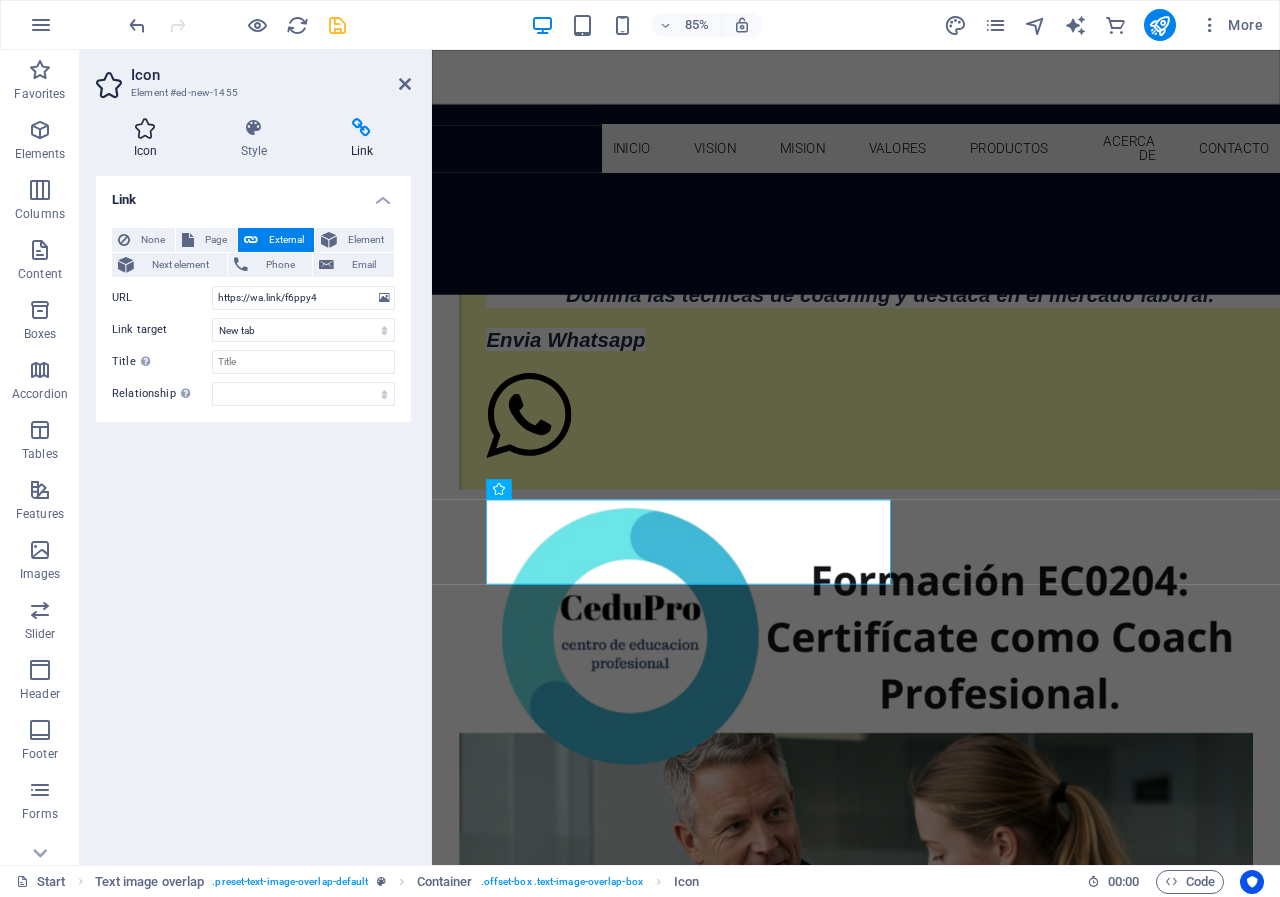 click at bounding box center (145, 128) 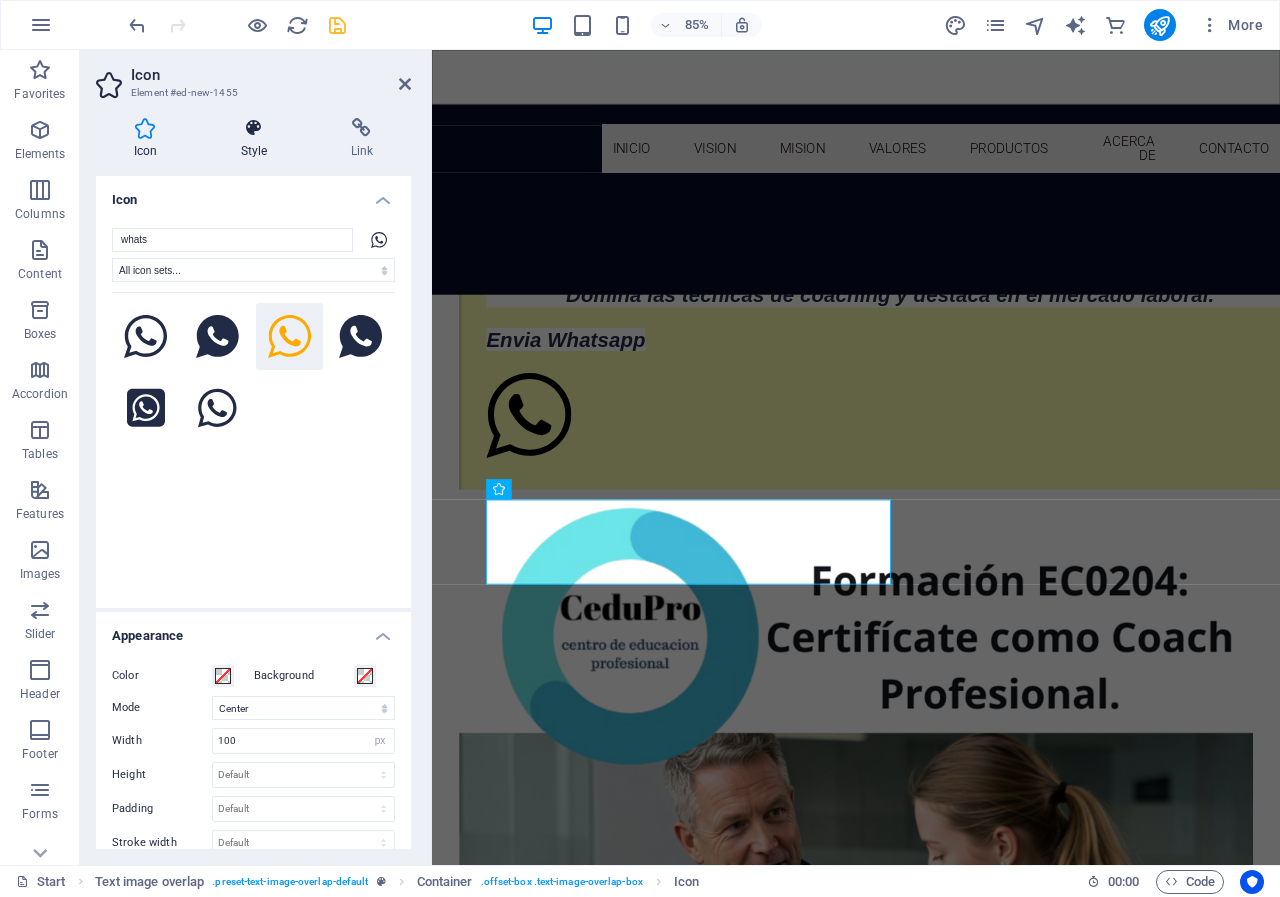 click on "Style" at bounding box center (258, 139) 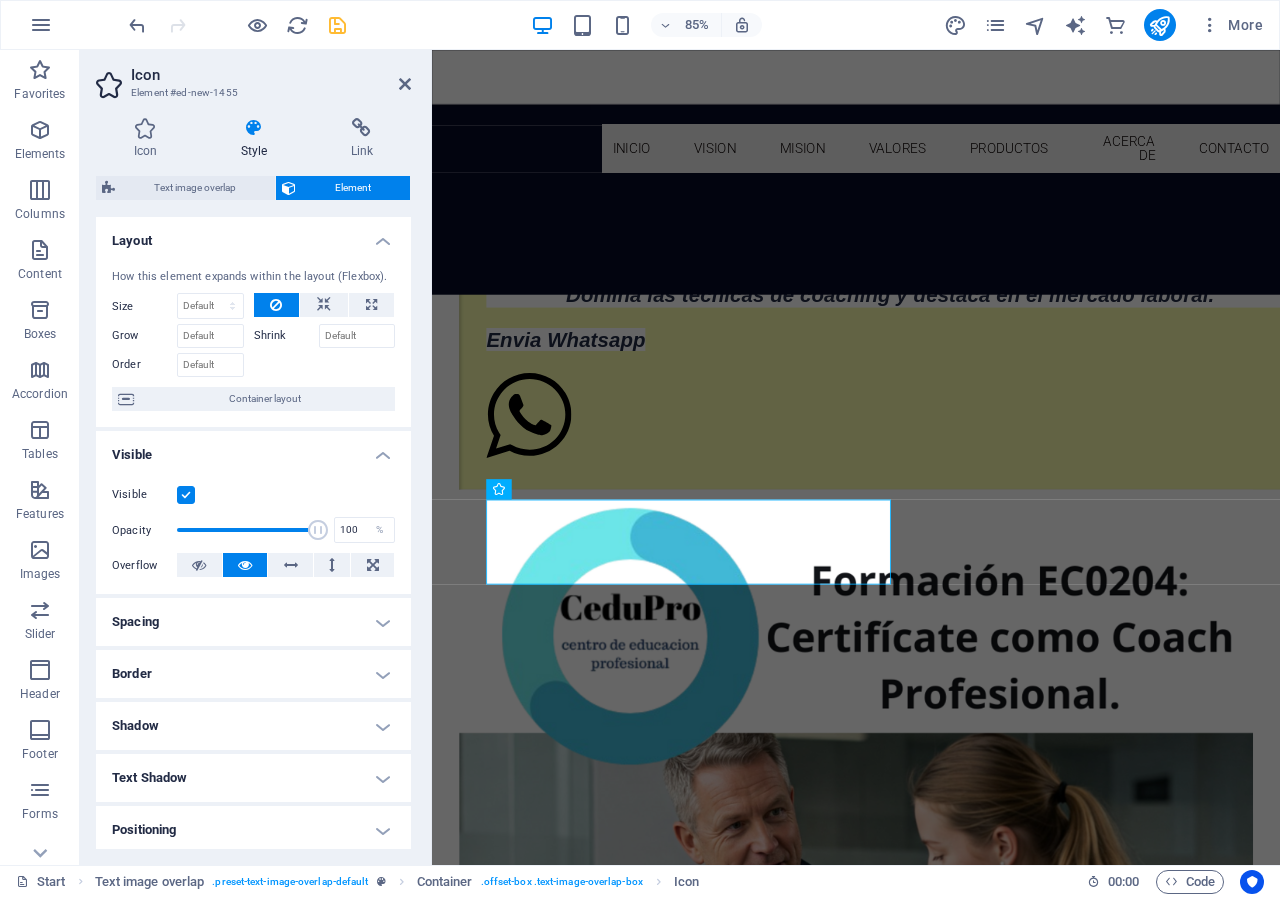 scroll, scrollTop: 100, scrollLeft: 0, axis: vertical 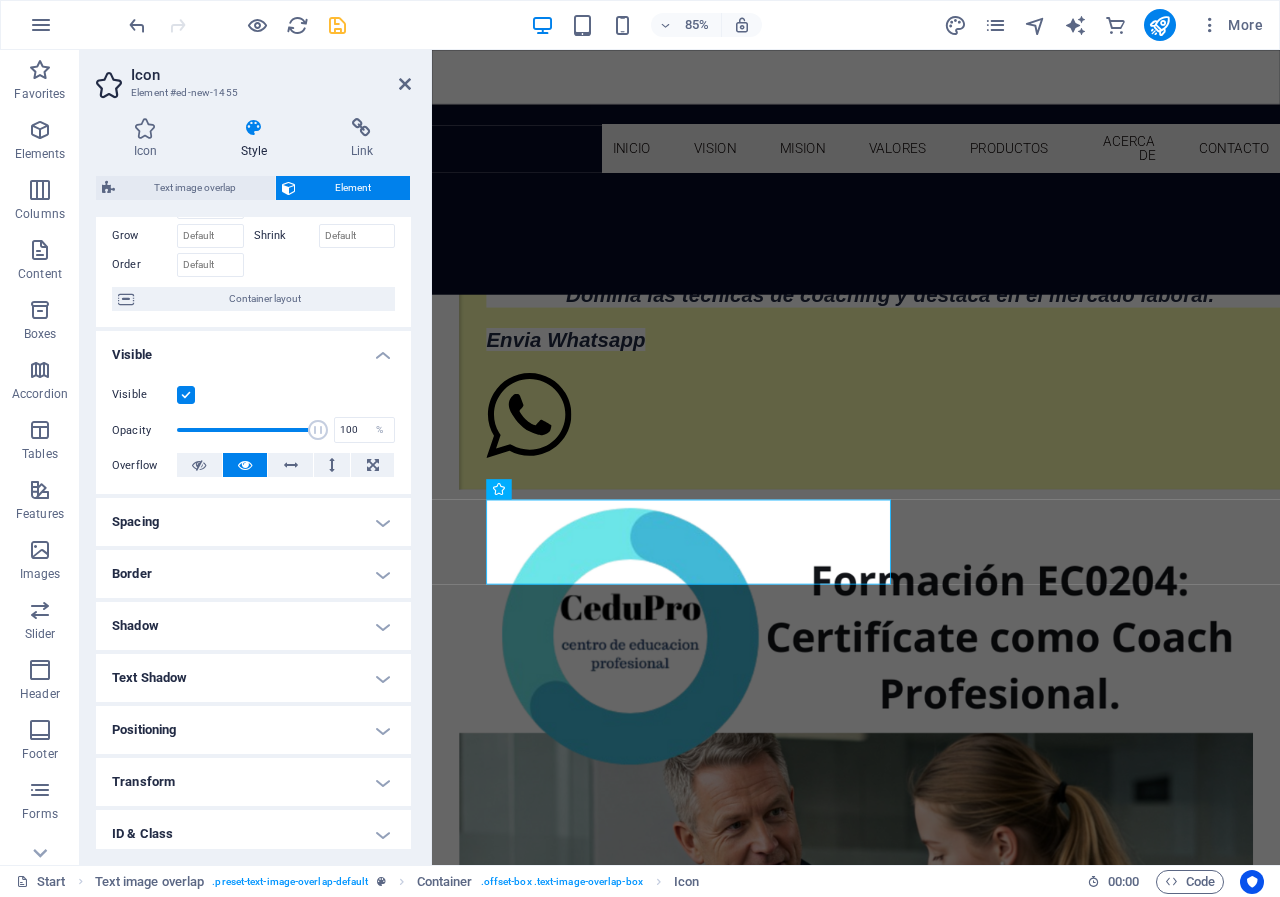 click on "Transform" at bounding box center [253, 782] 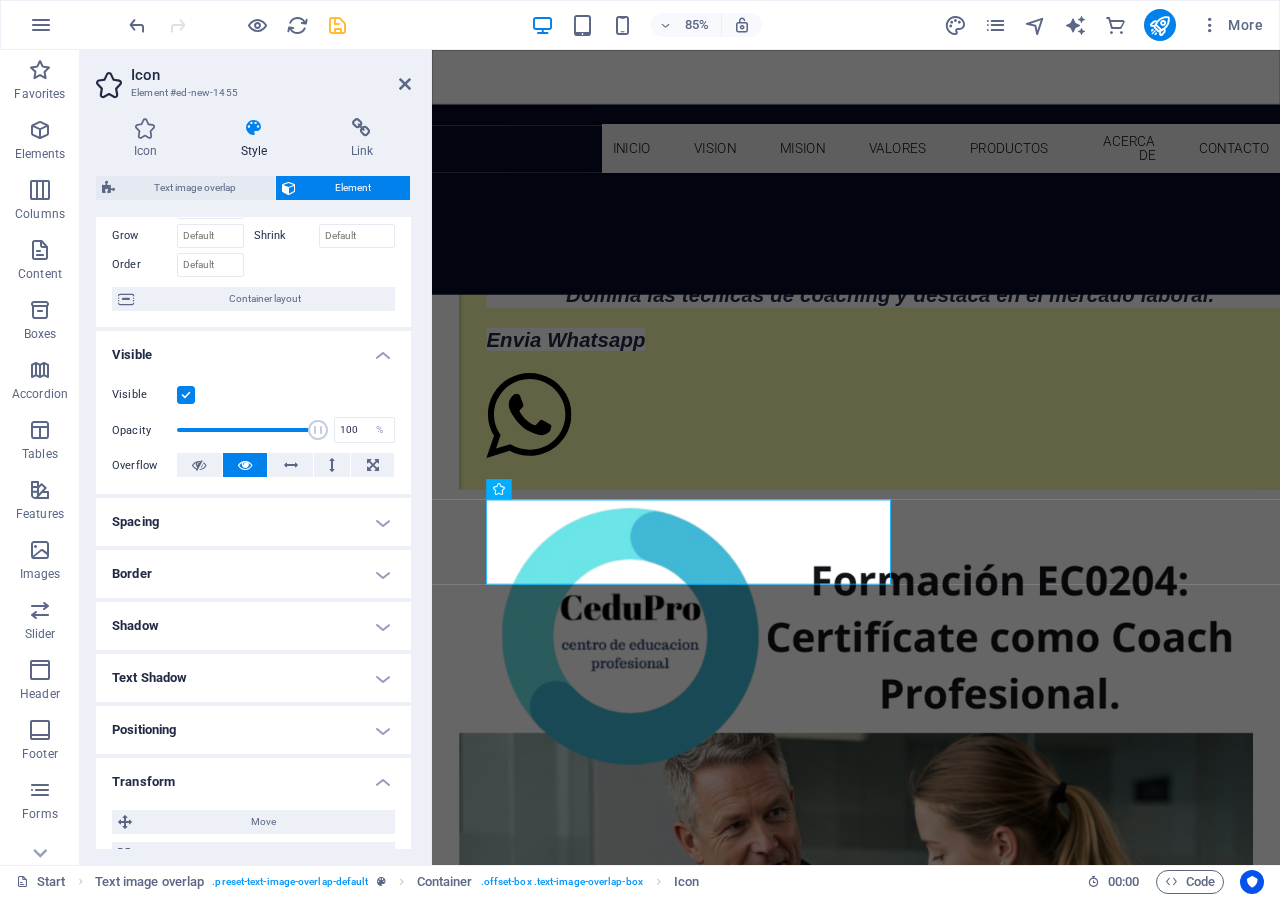 scroll, scrollTop: 300, scrollLeft: 0, axis: vertical 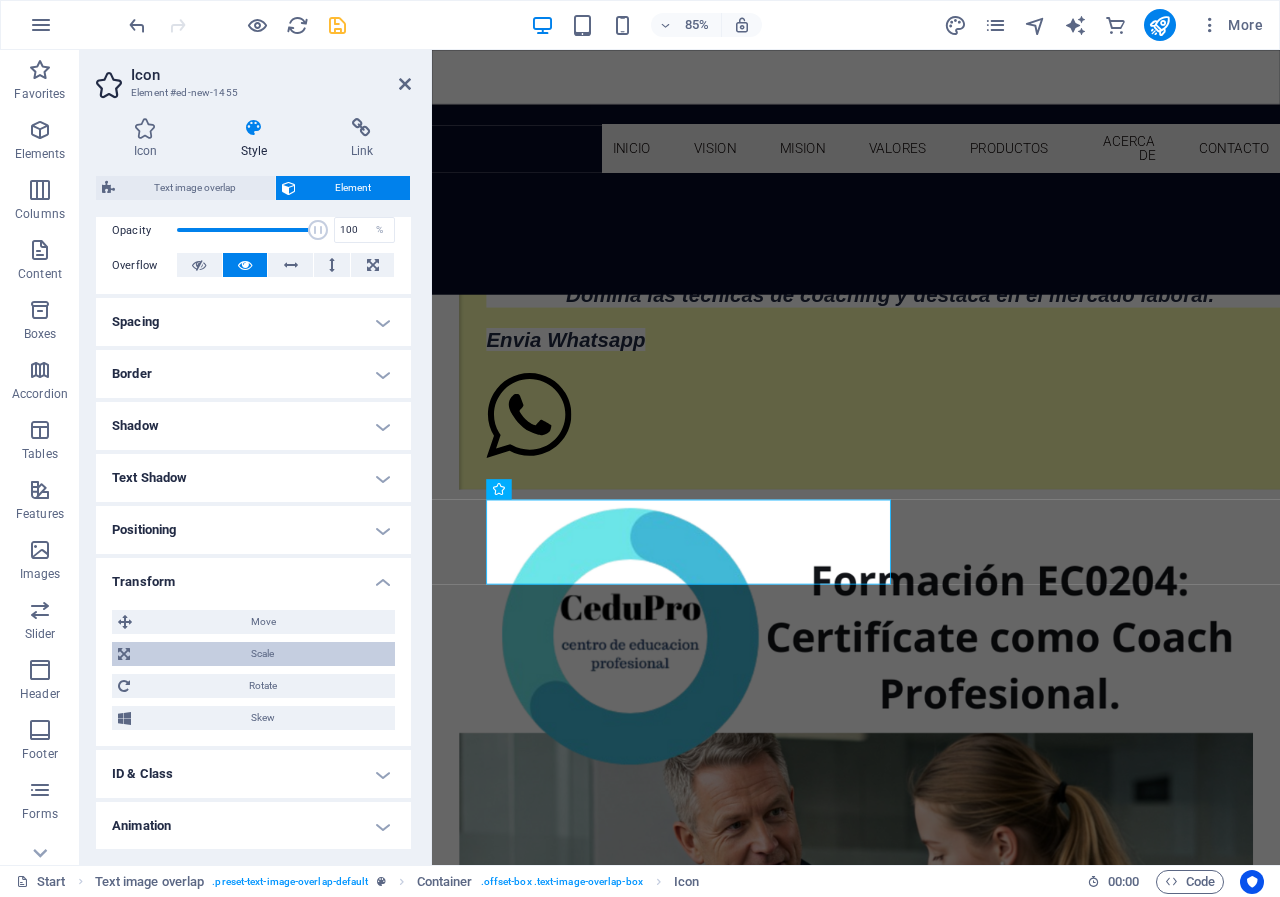 click on "Scale" at bounding box center (262, 654) 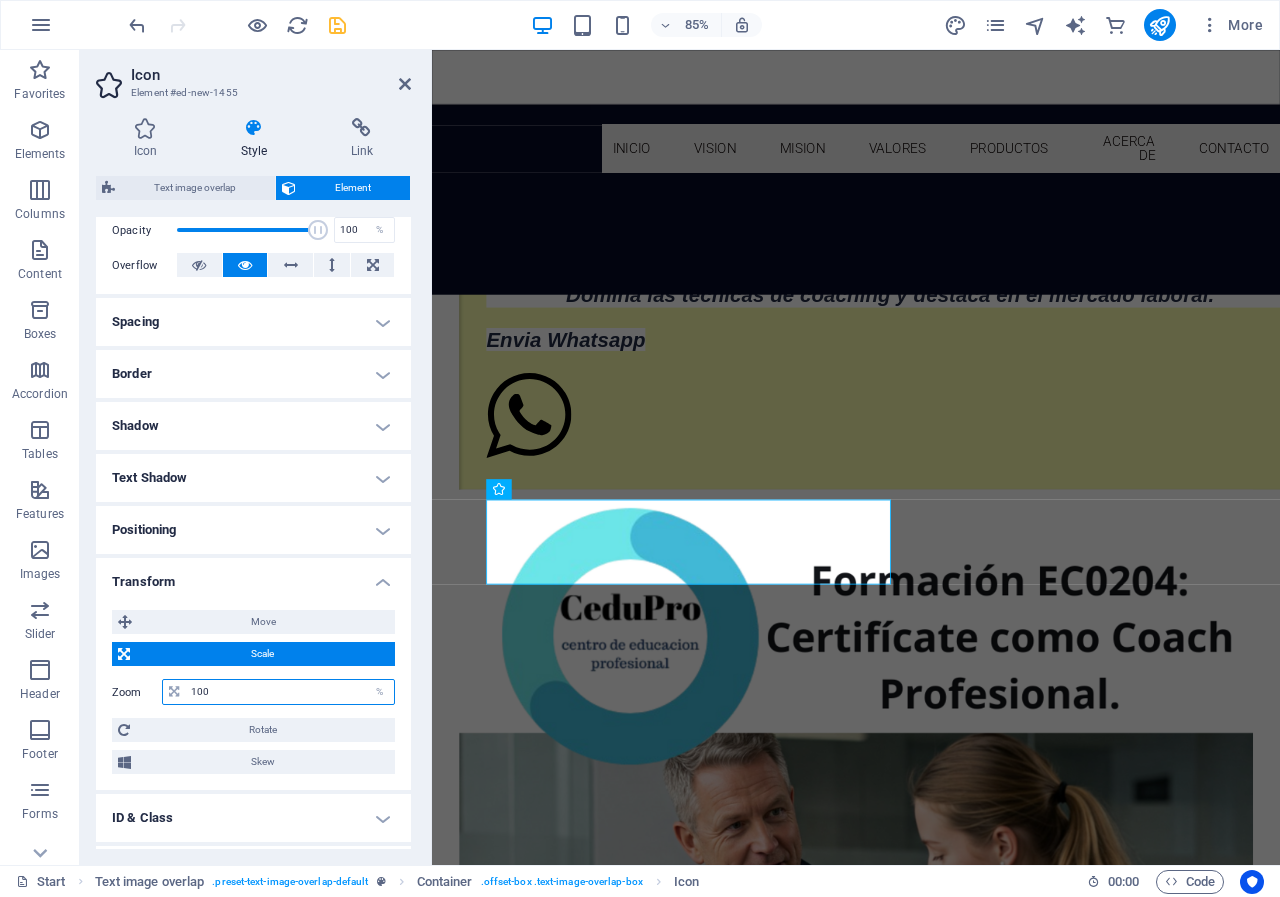 drag, startPoint x: 226, startPoint y: 689, endPoint x: 190, endPoint y: 689, distance: 36 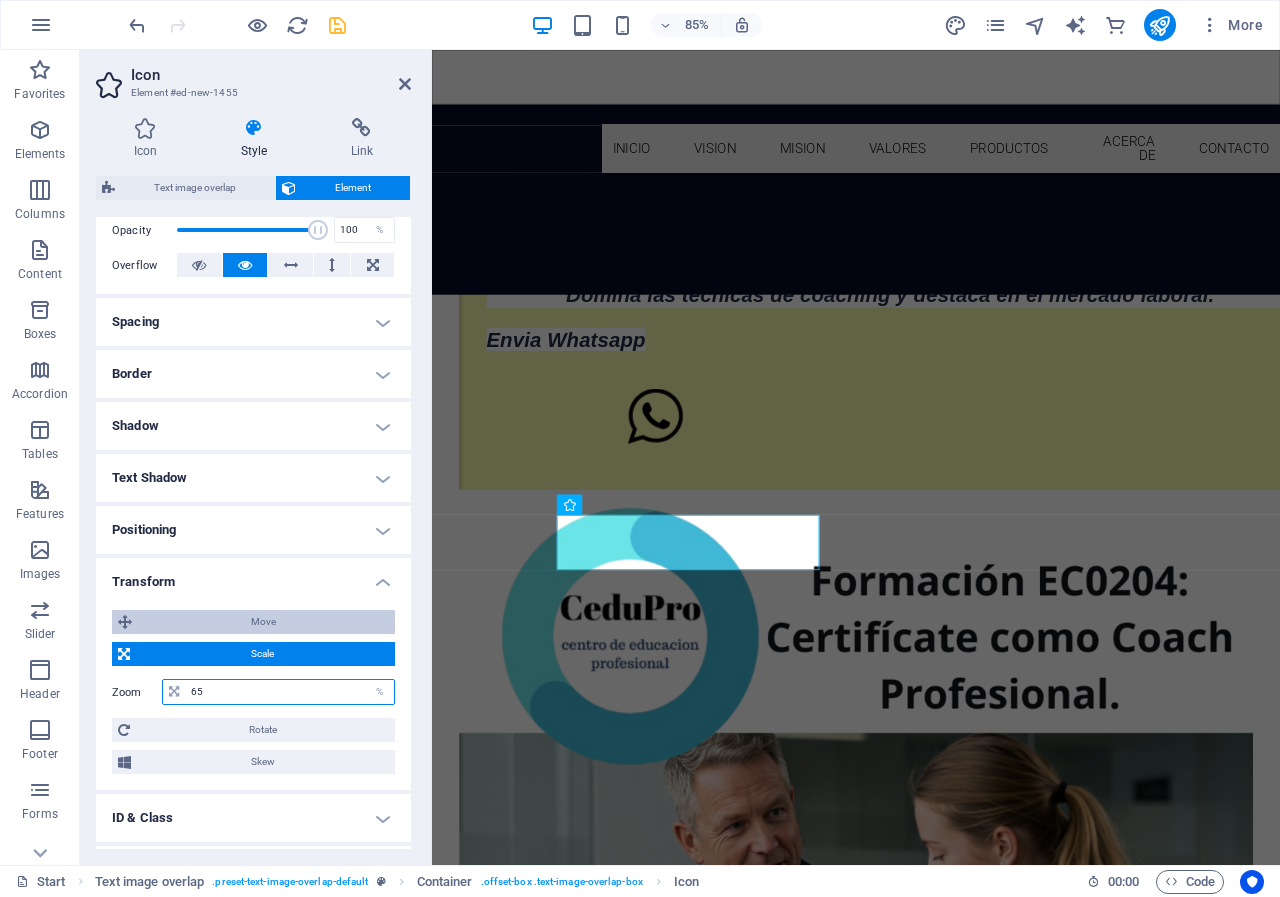 type on "65" 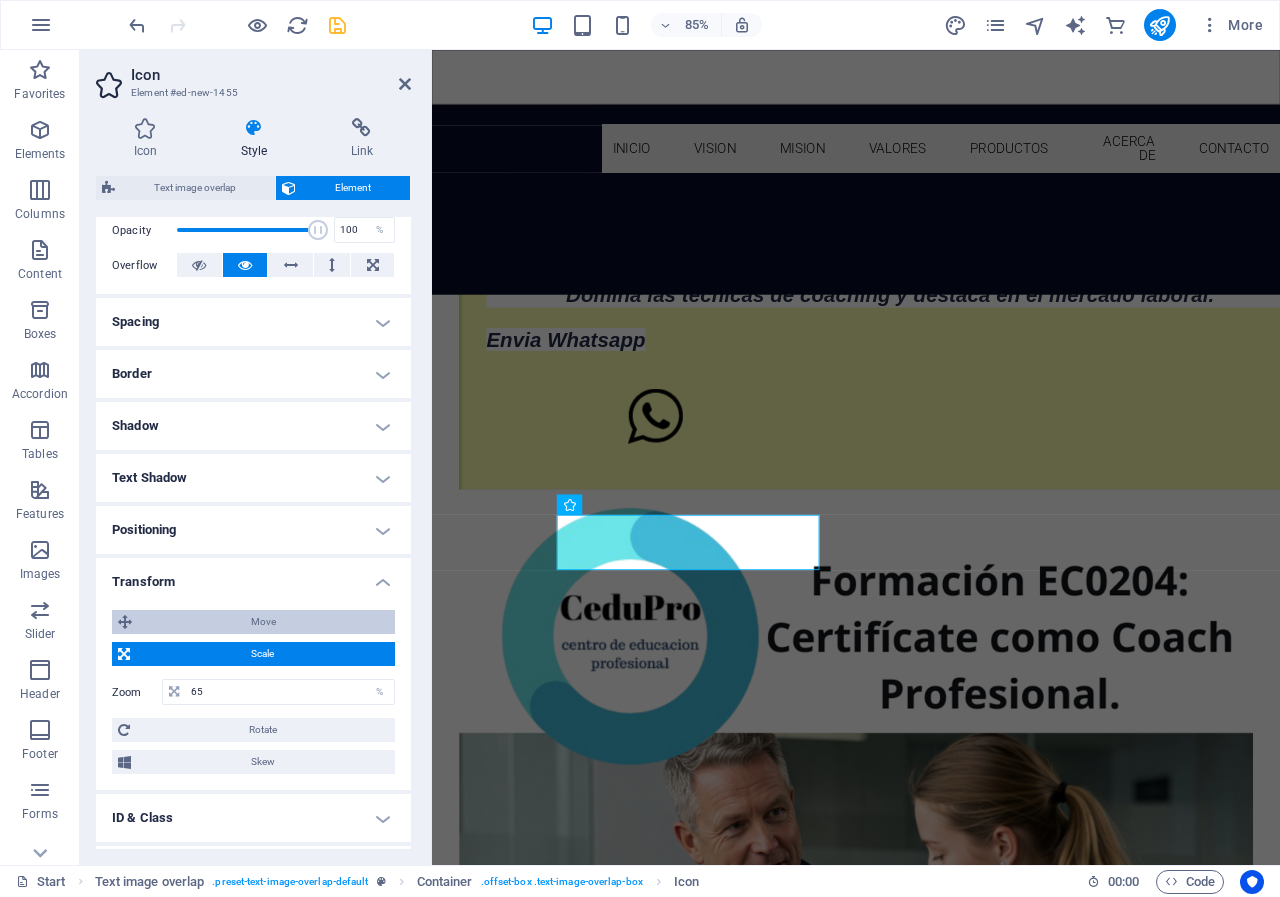 click on "Move" at bounding box center (263, 622) 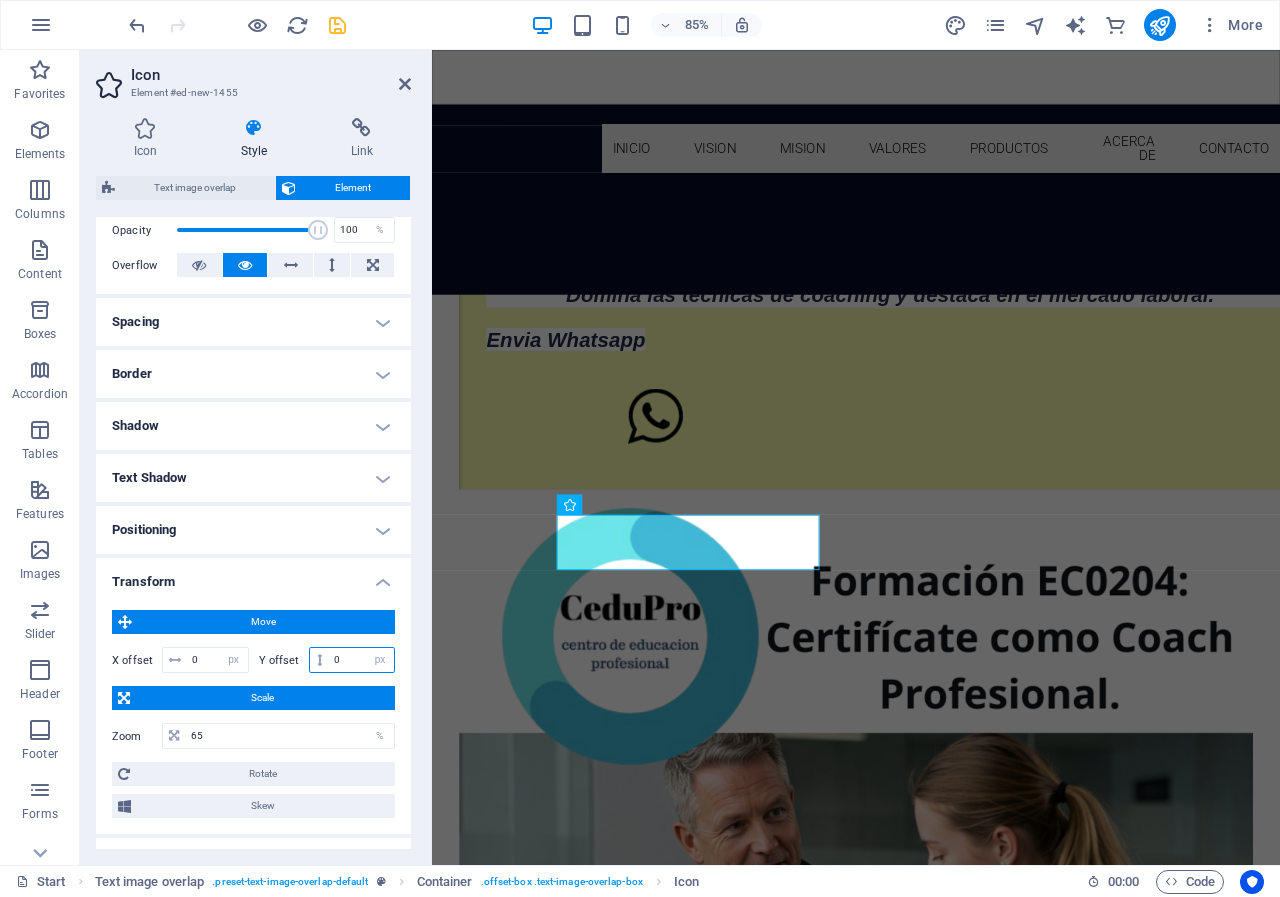 drag, startPoint x: 339, startPoint y: 658, endPoint x: 317, endPoint y: 658, distance: 22 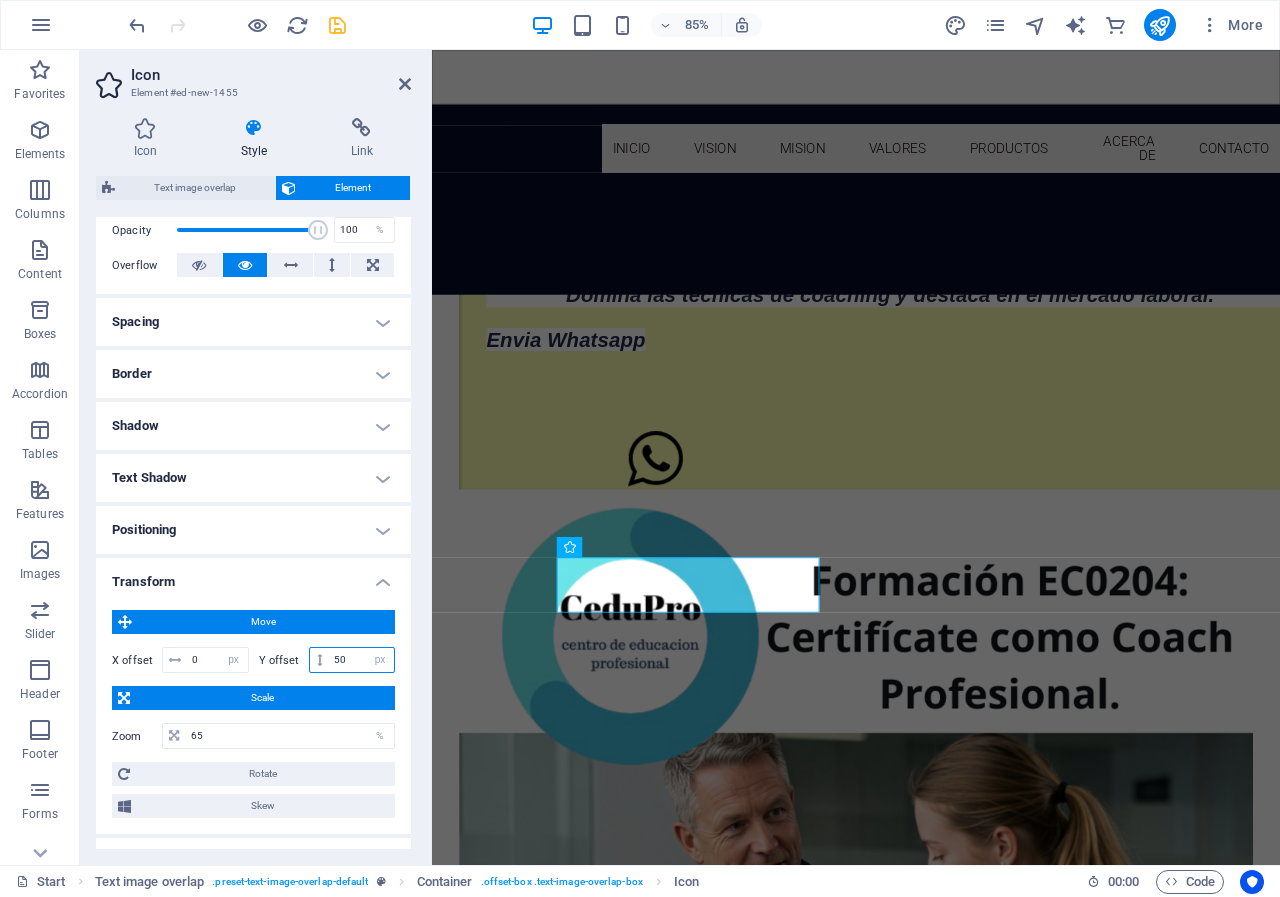 click on "50" at bounding box center (361, 660) 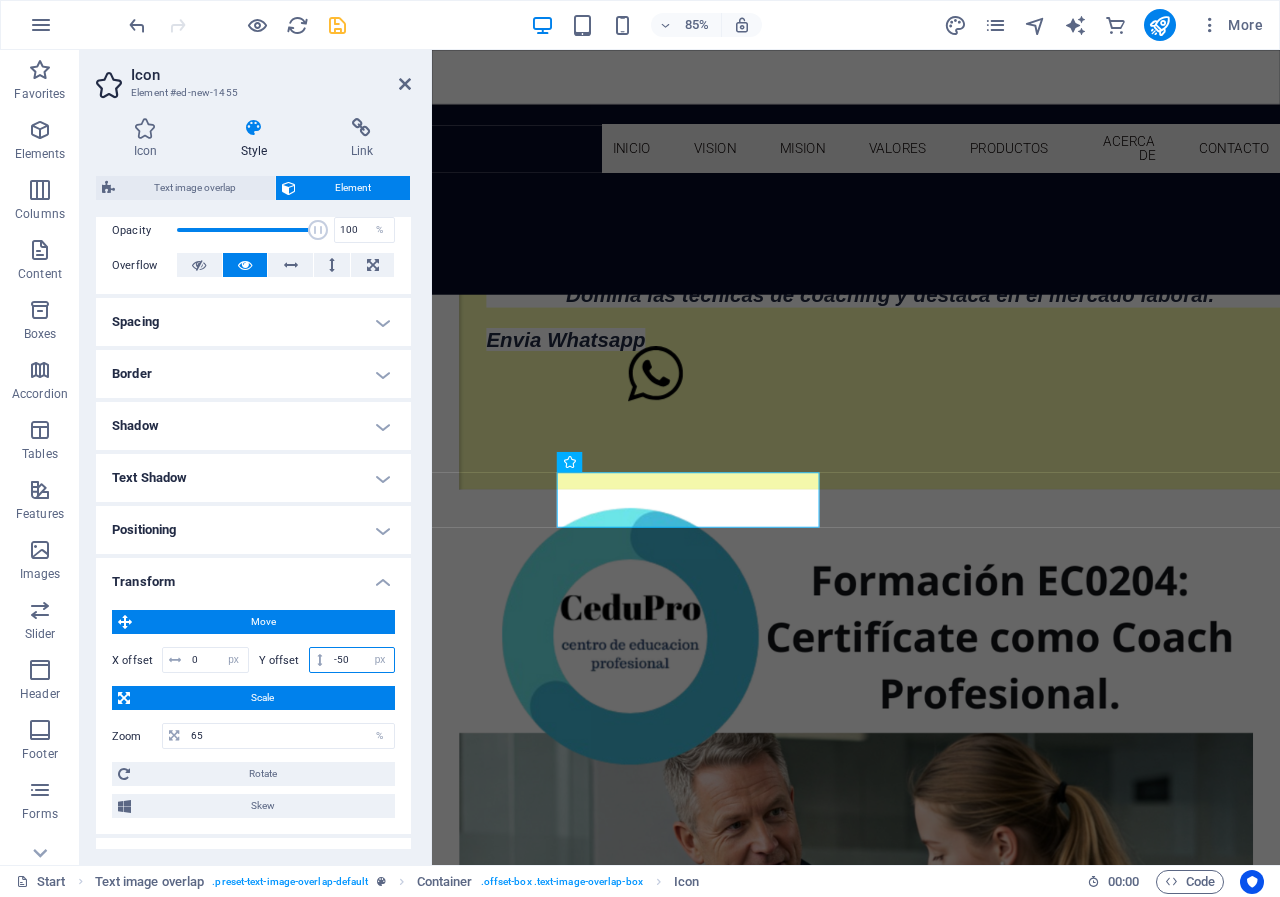 click on "-50" at bounding box center [361, 660] 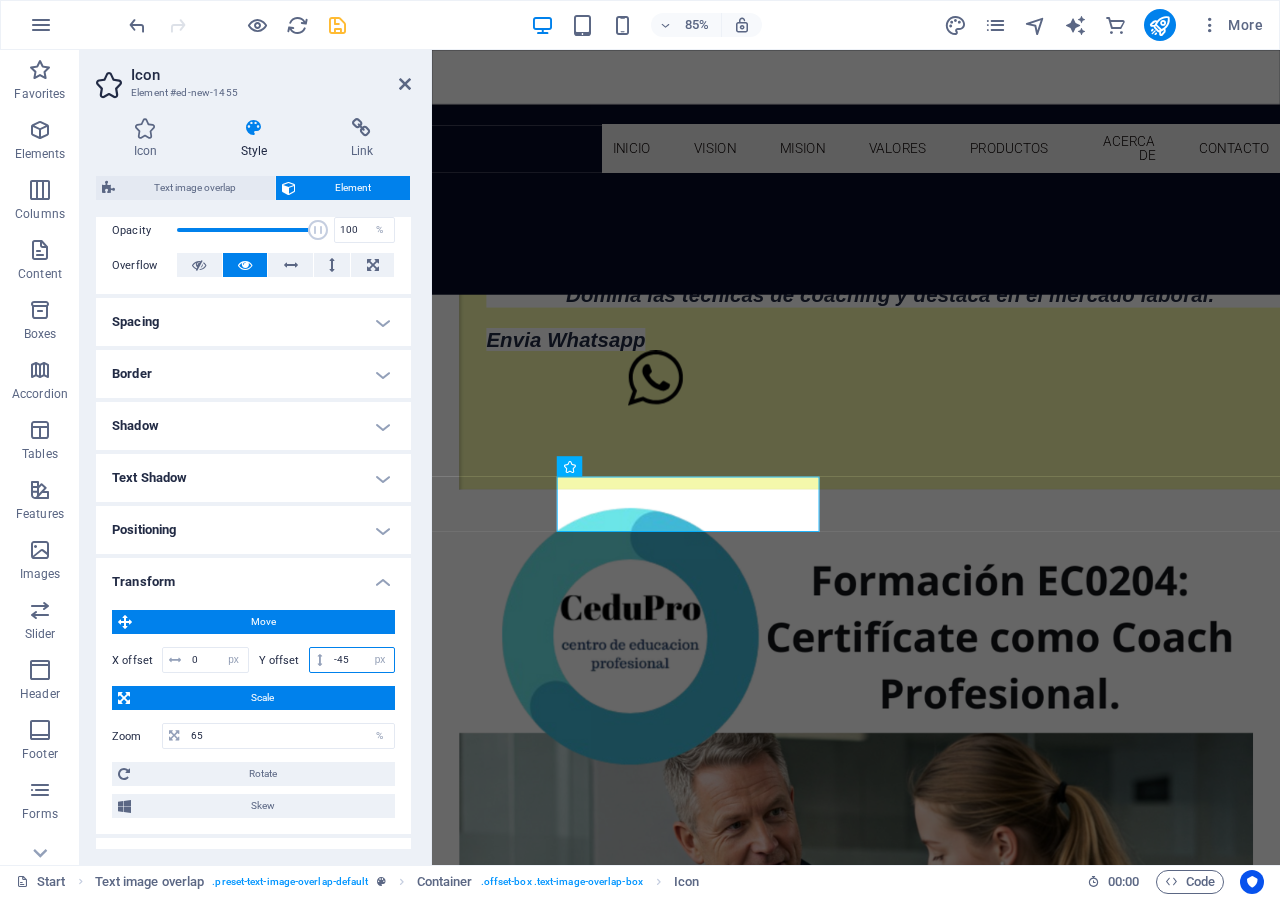 drag, startPoint x: 347, startPoint y: 662, endPoint x: 334, endPoint y: 657, distance: 13.928389 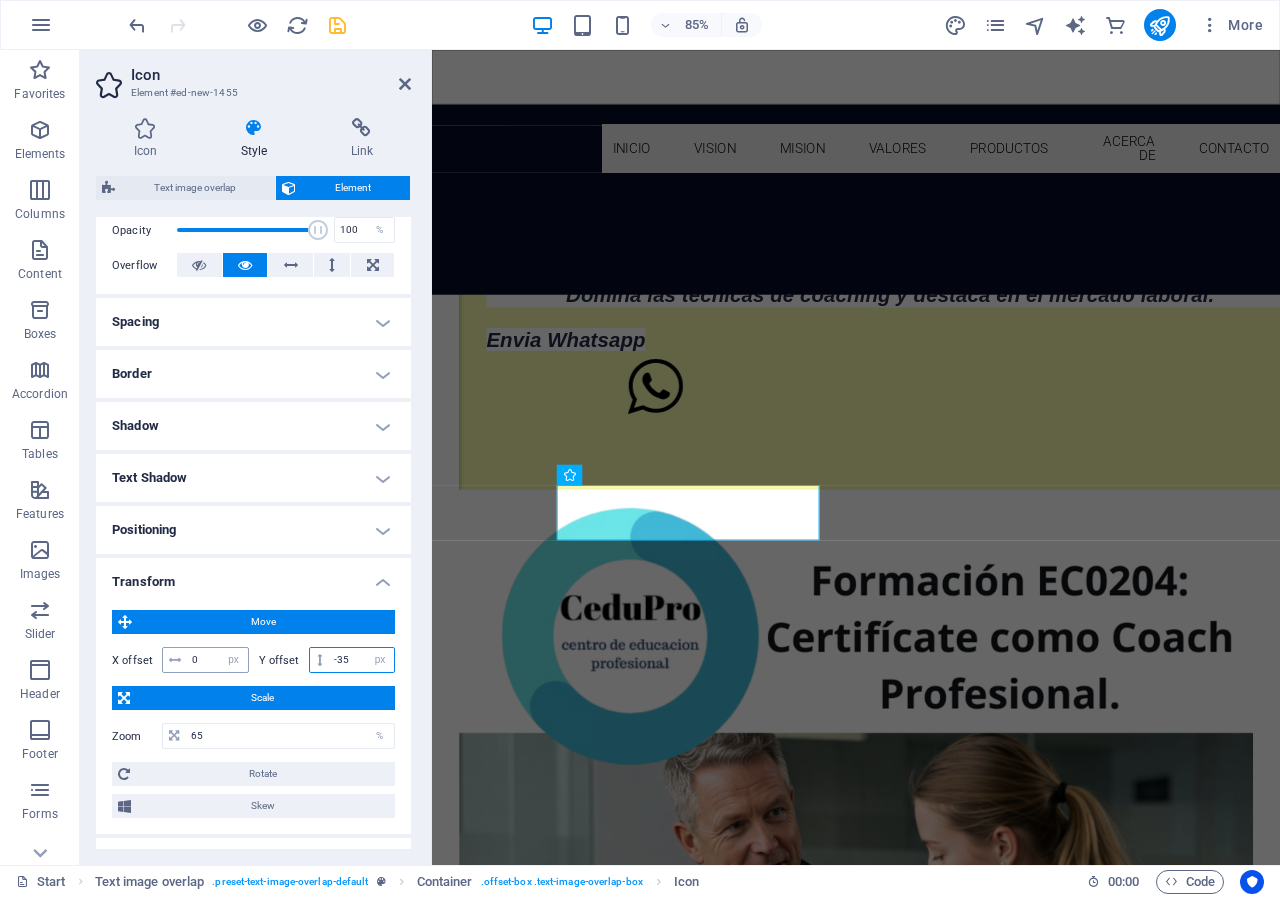 type on "-35" 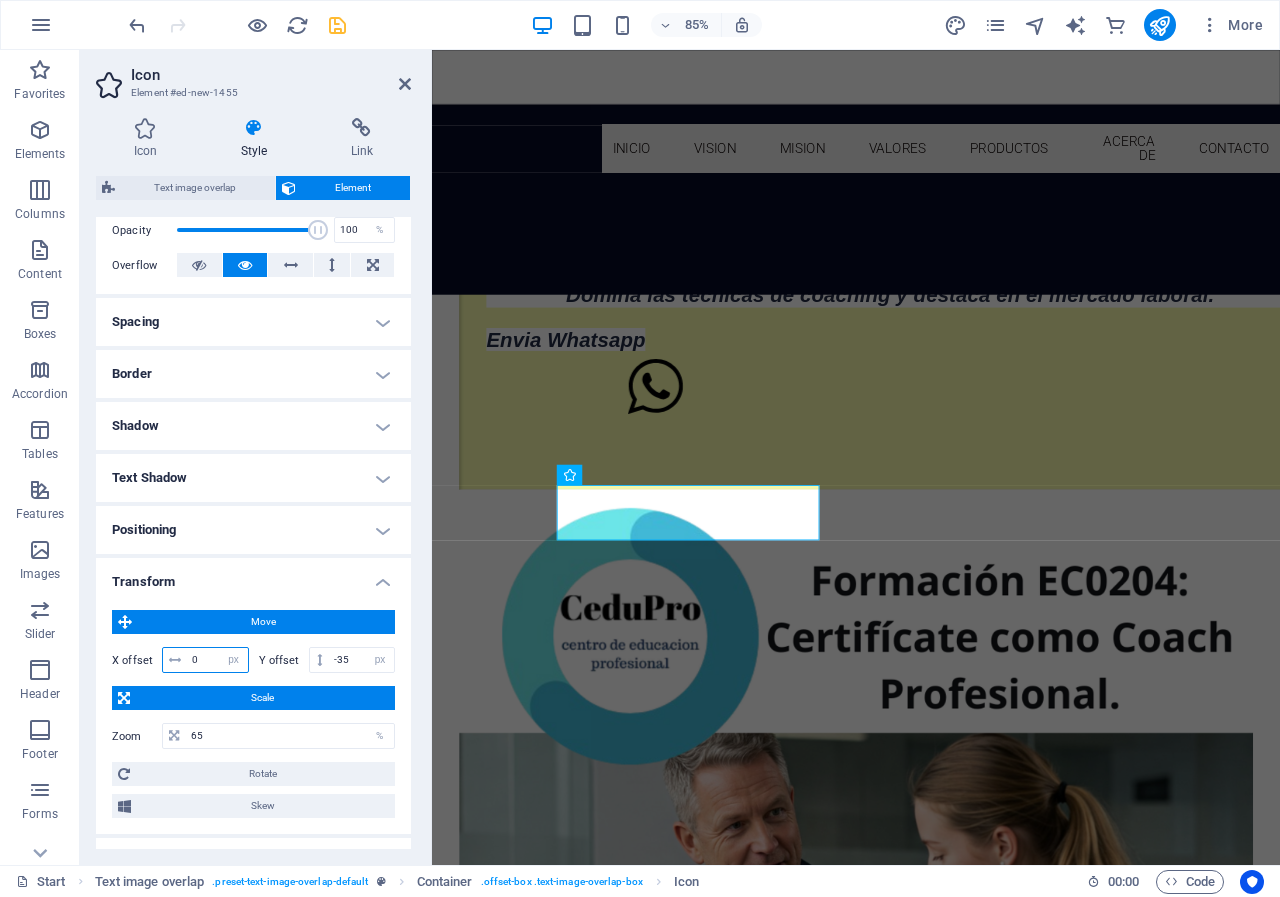 click on "0" at bounding box center [217, 660] 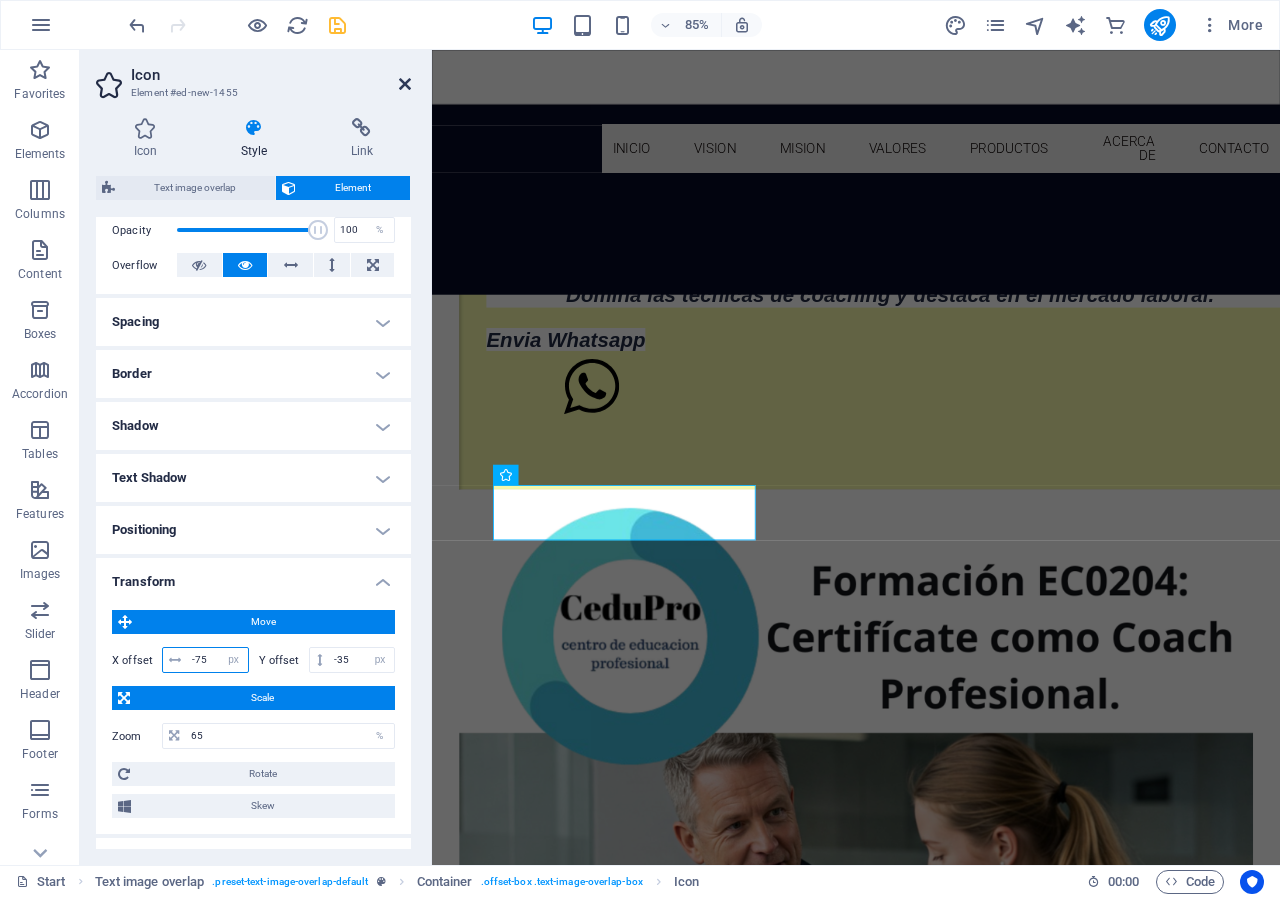 type on "-75" 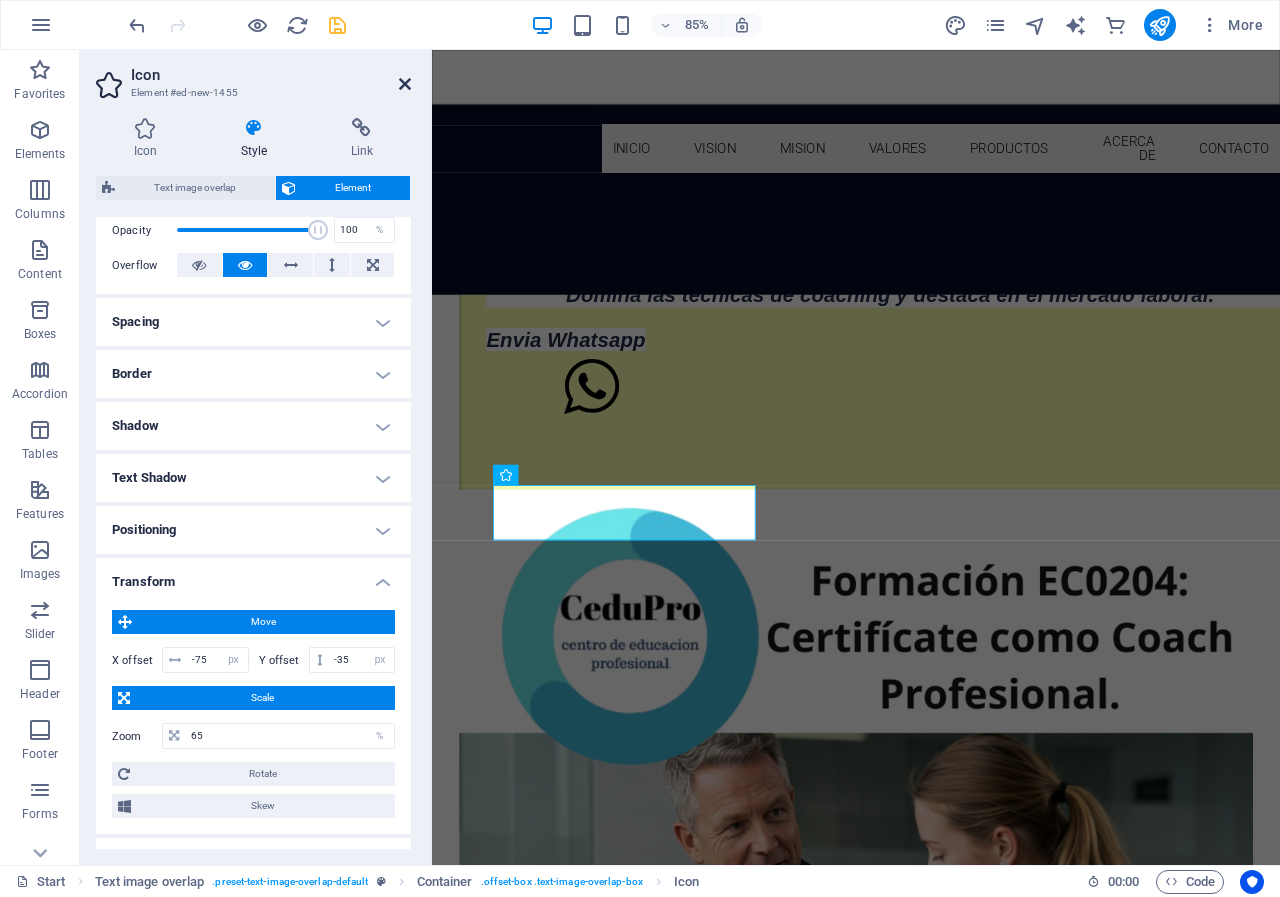 click at bounding box center [405, 84] 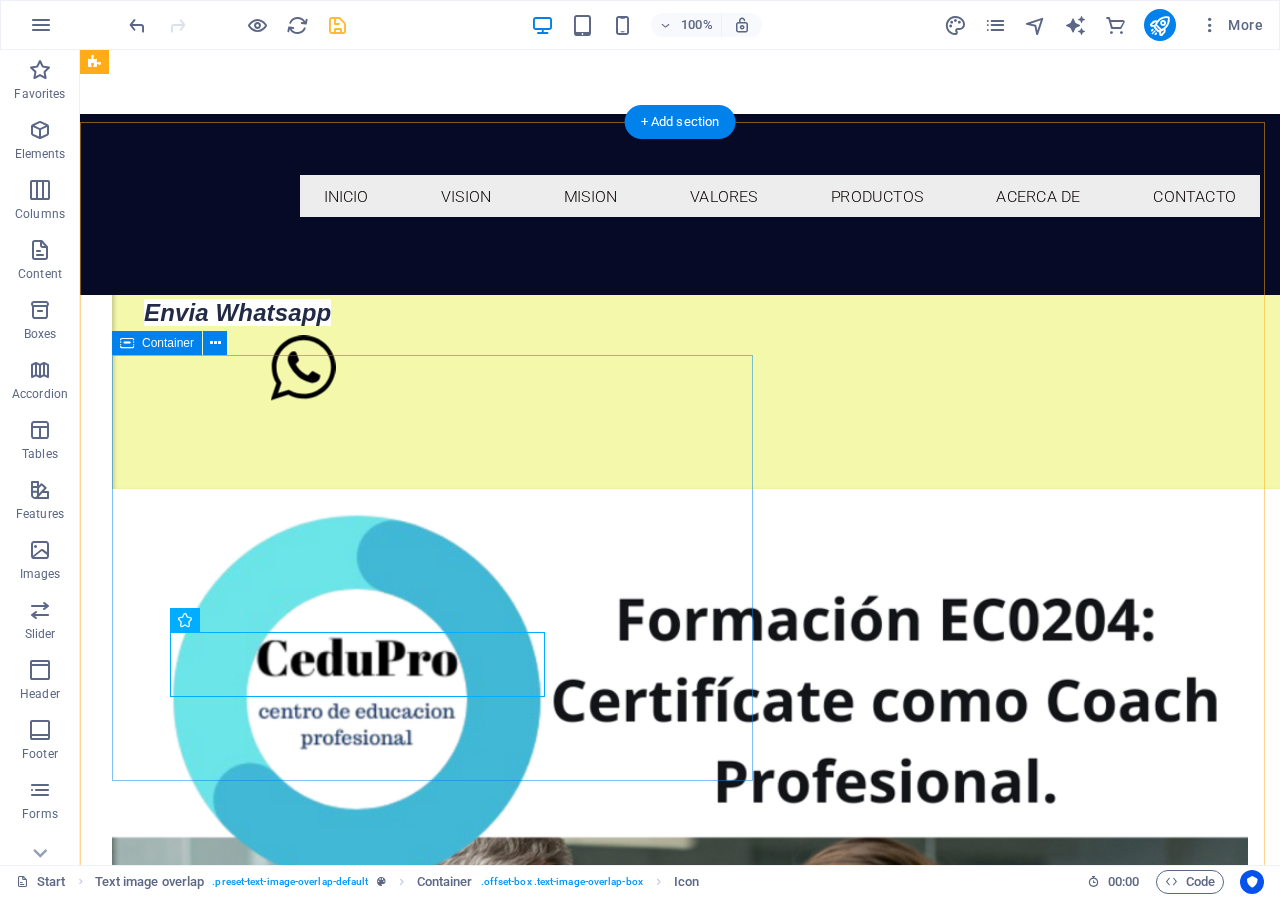 scroll, scrollTop: 920, scrollLeft: 0, axis: vertical 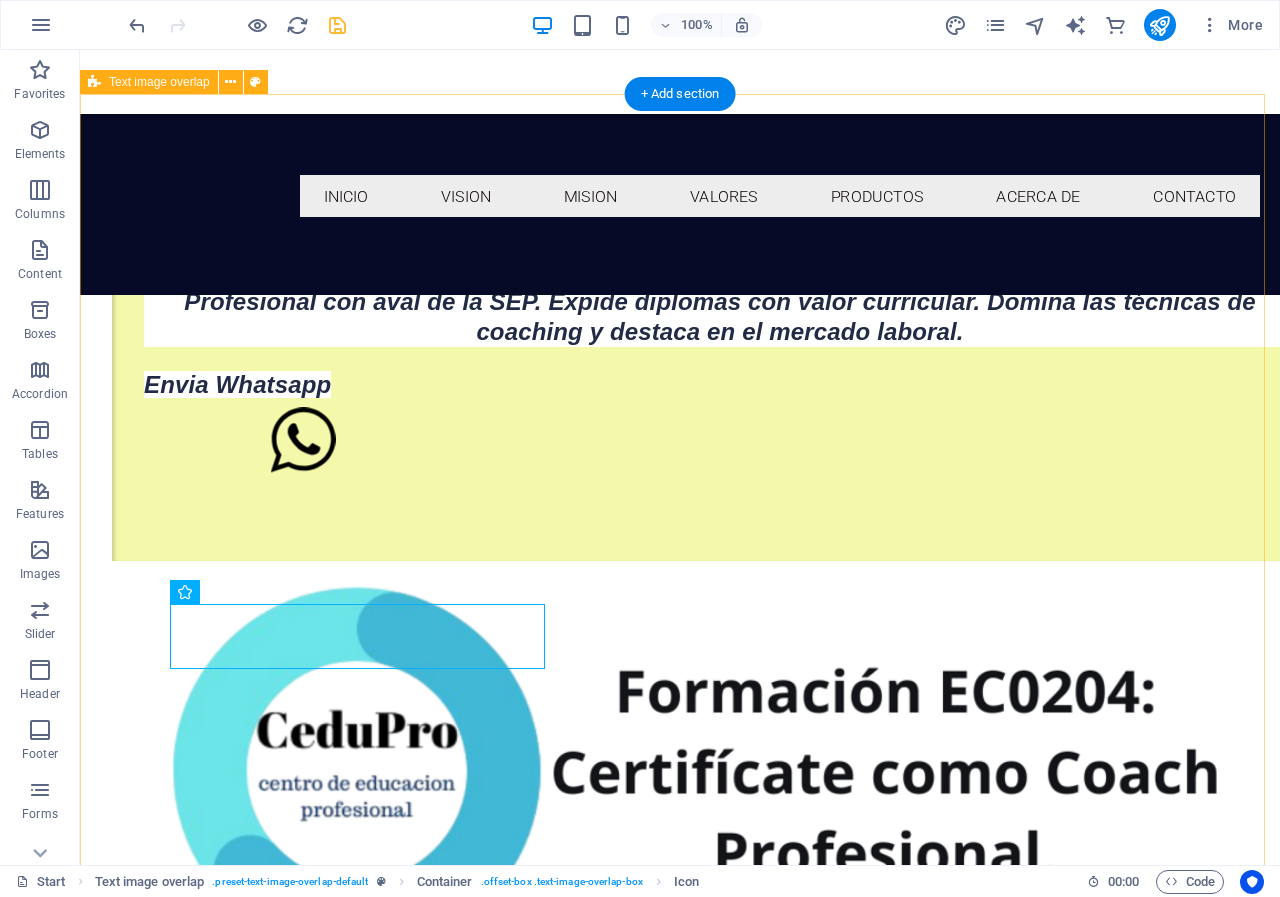 click on "Certificacion como Coach Profesional Invierte en tu futuro: Certificación EC0204 como Coach Profesional con aval de la SEP. Expide diplomas con valor curricular. Domina las técnicas de coaching y destaca en el mercado laboral. Envia Whatsapp" at bounding box center (680, 1085) 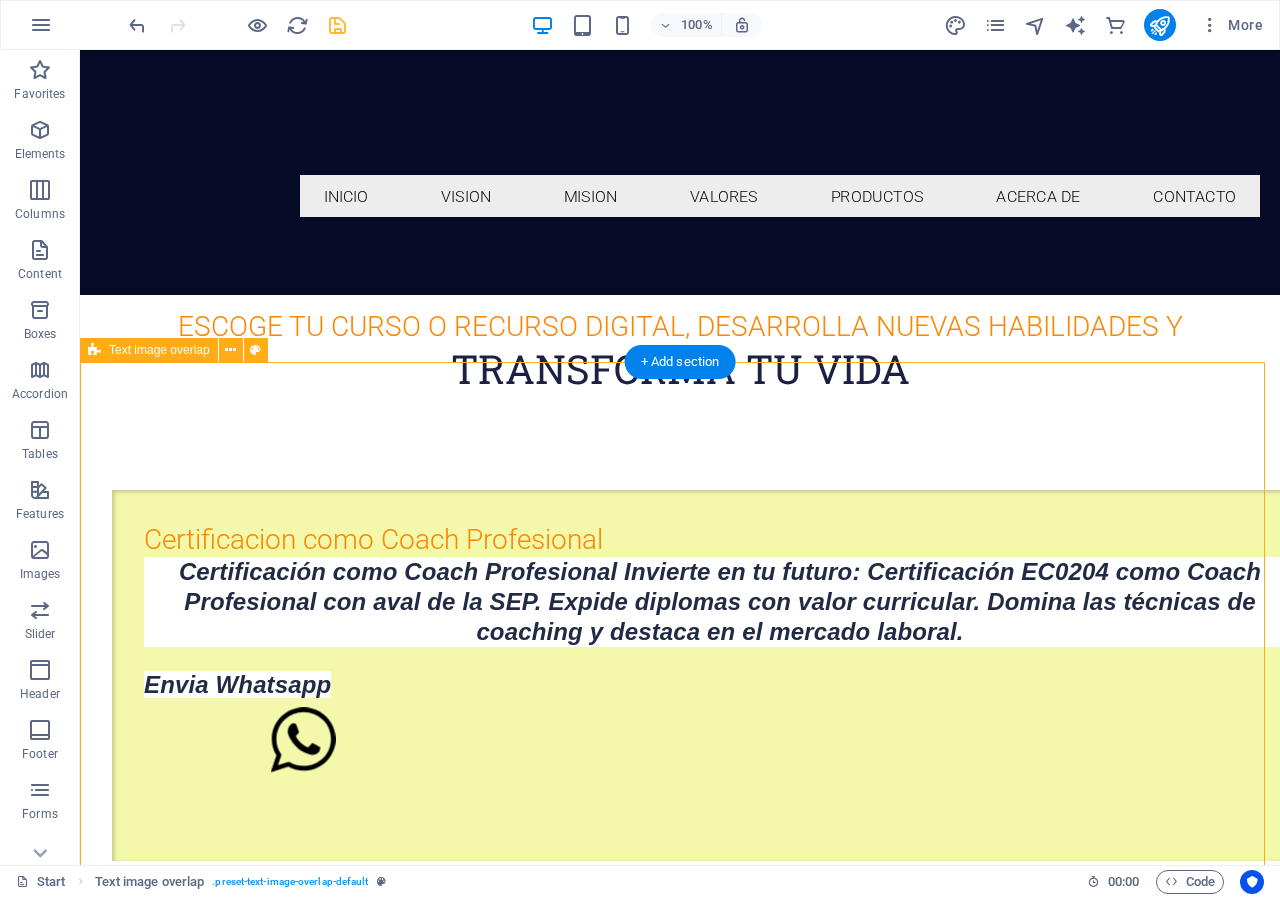 scroll, scrollTop: 325, scrollLeft: 0, axis: vertical 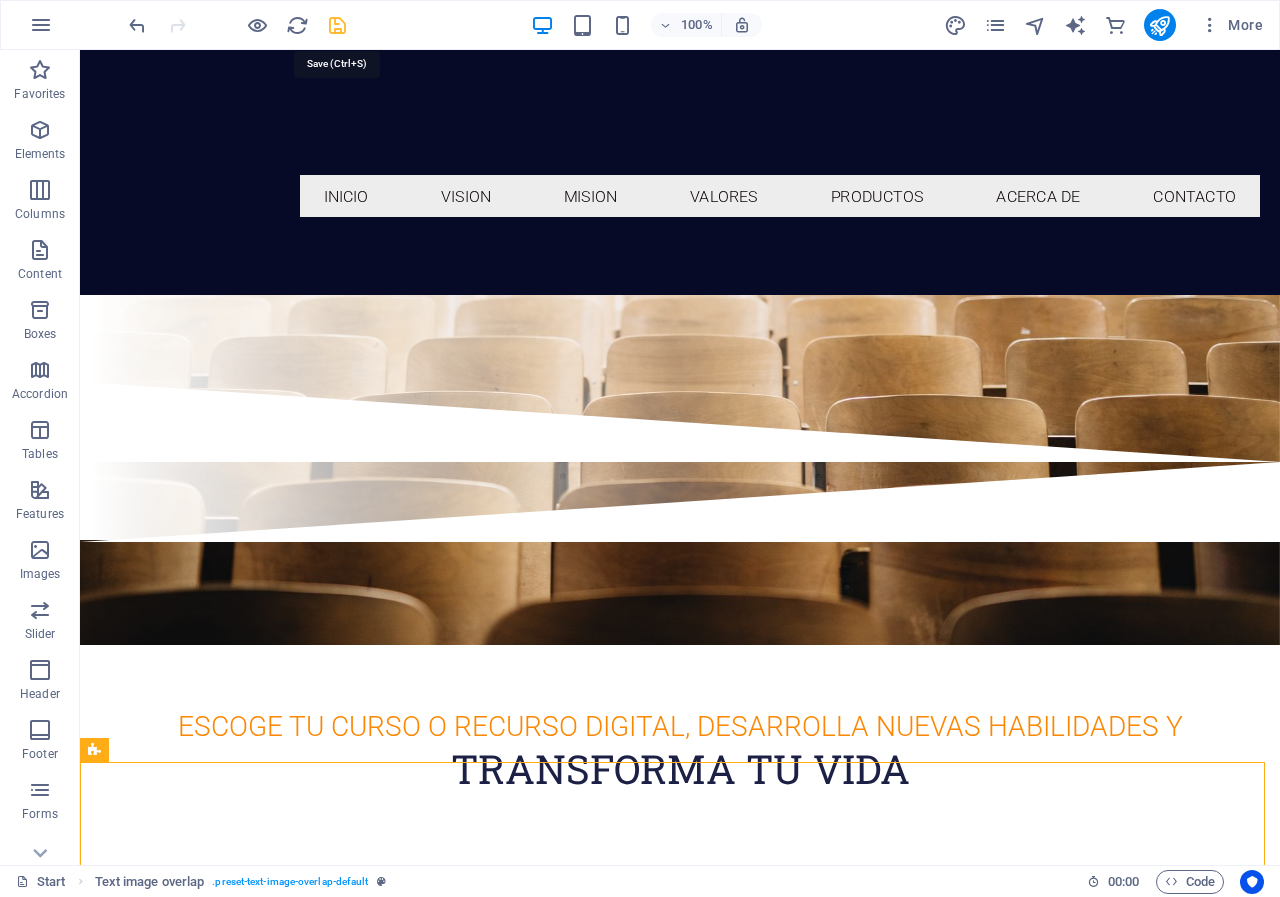 click at bounding box center [337, 25] 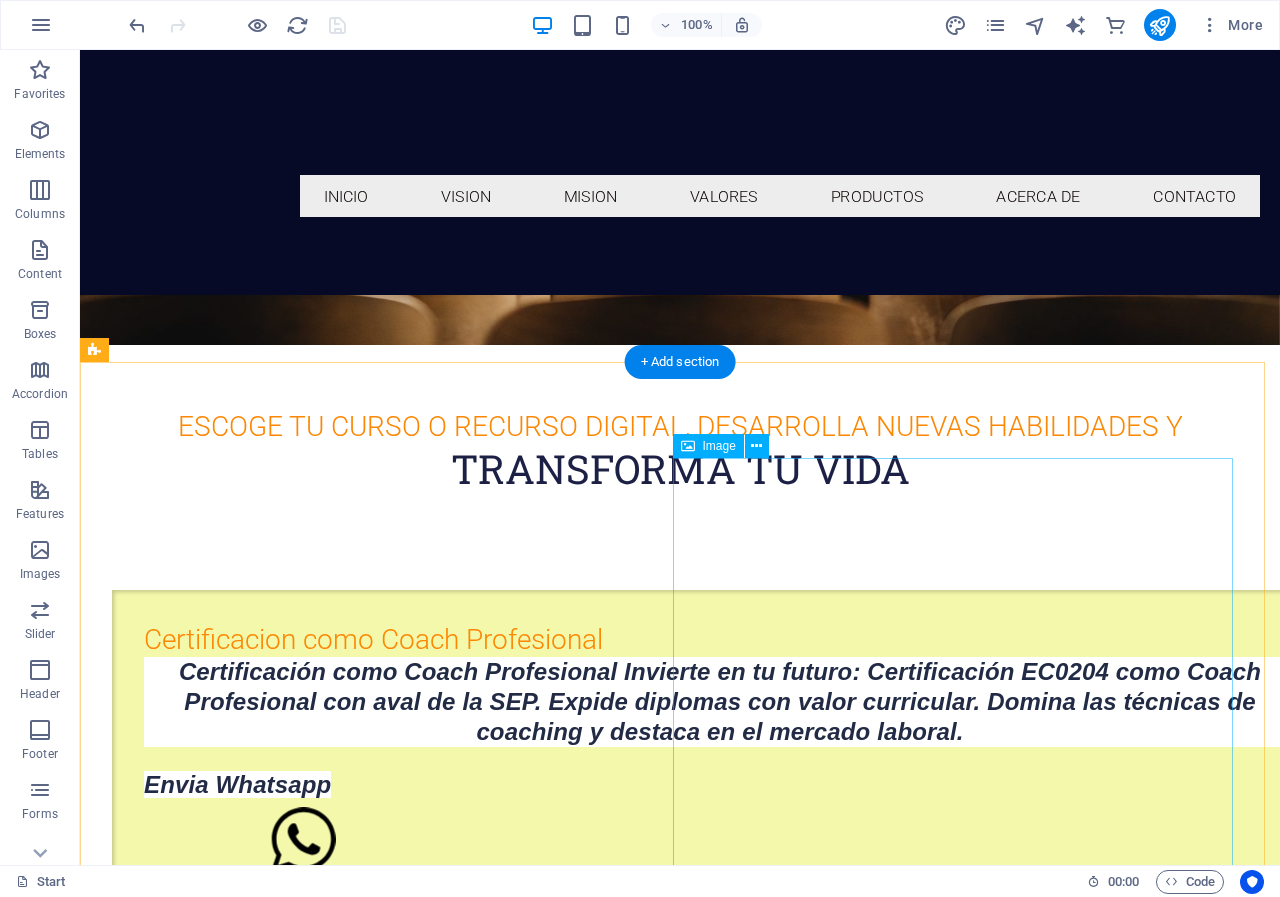 scroll, scrollTop: 725, scrollLeft: 0, axis: vertical 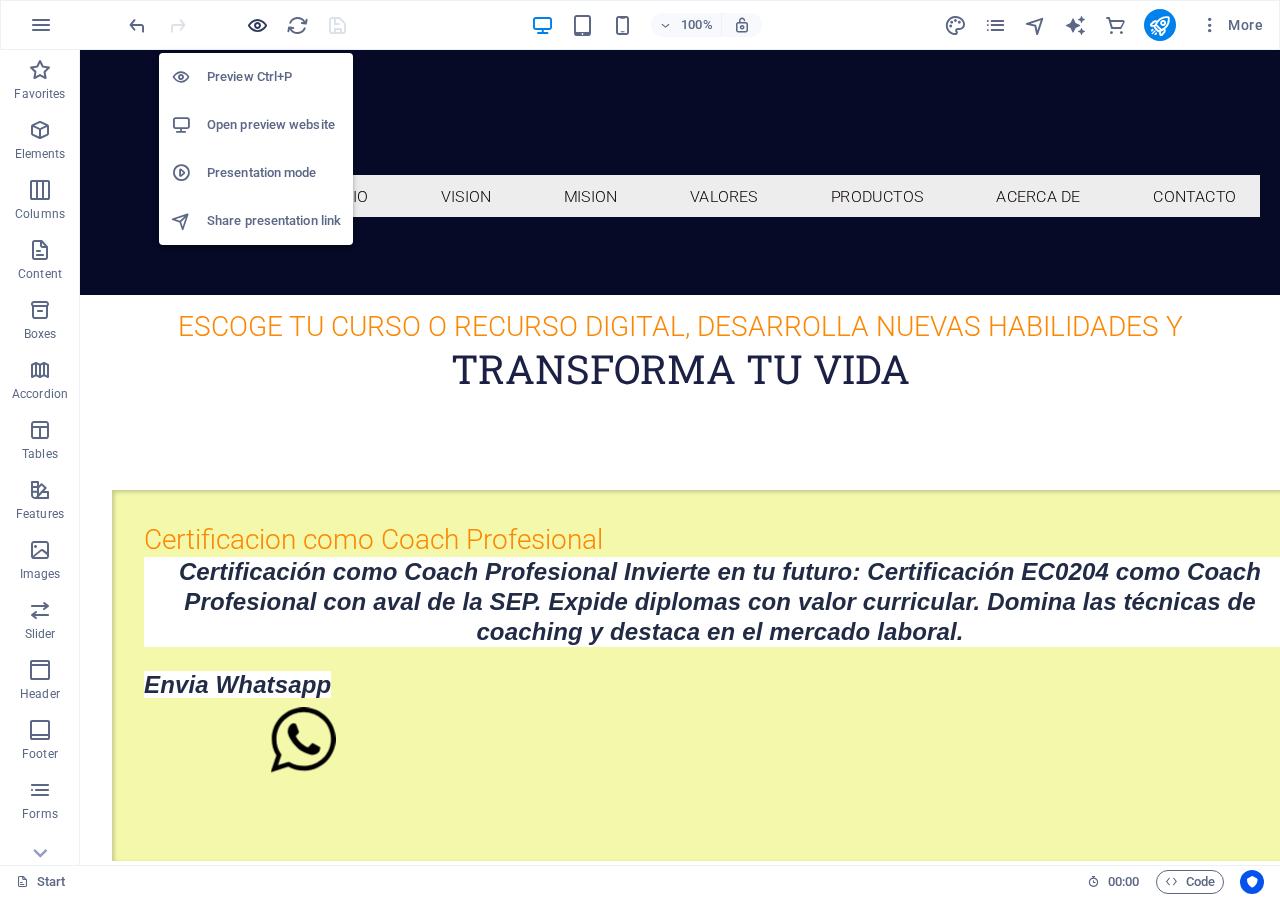 click at bounding box center (257, 25) 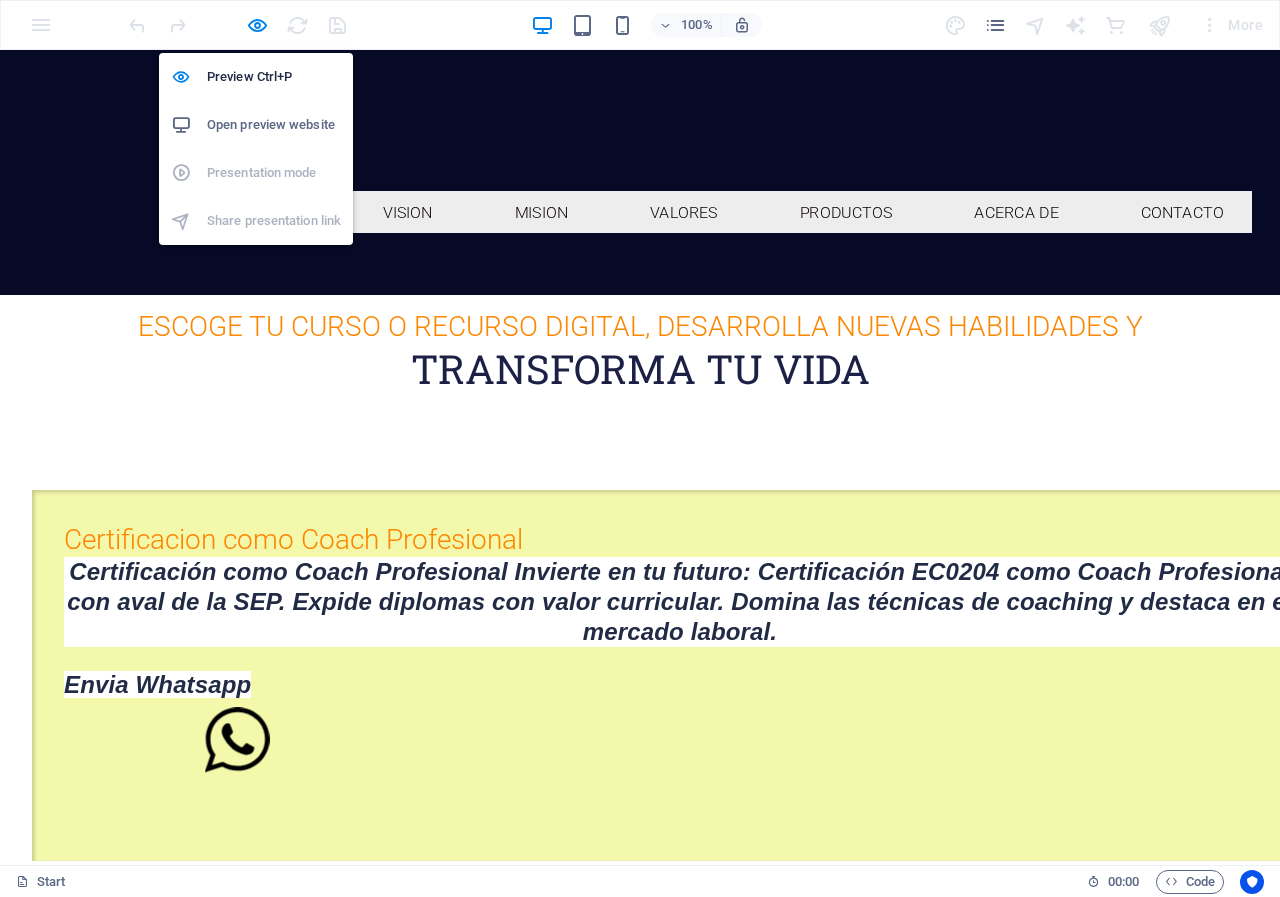 click on "Open preview website" at bounding box center (274, 125) 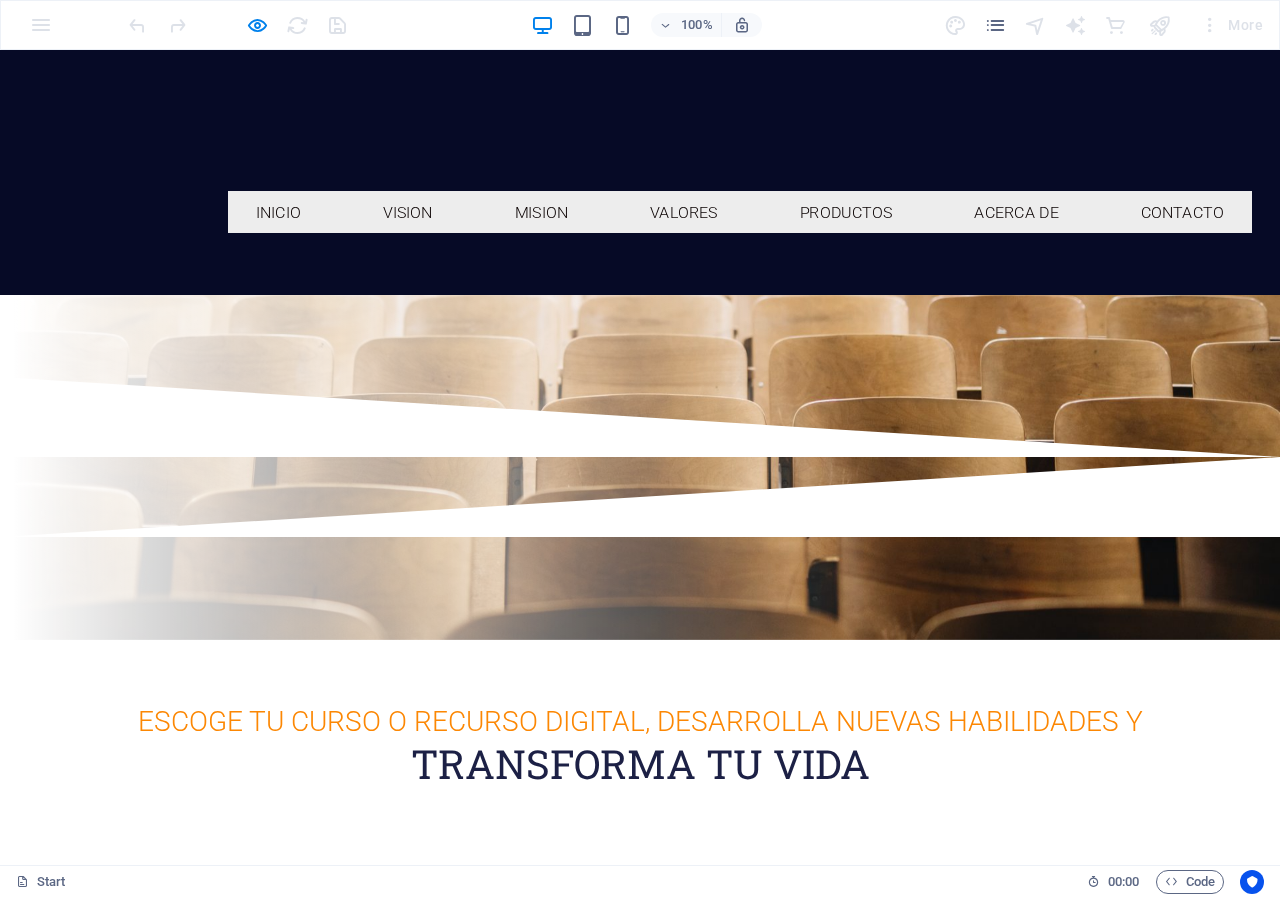 scroll, scrollTop: 0, scrollLeft: 0, axis: both 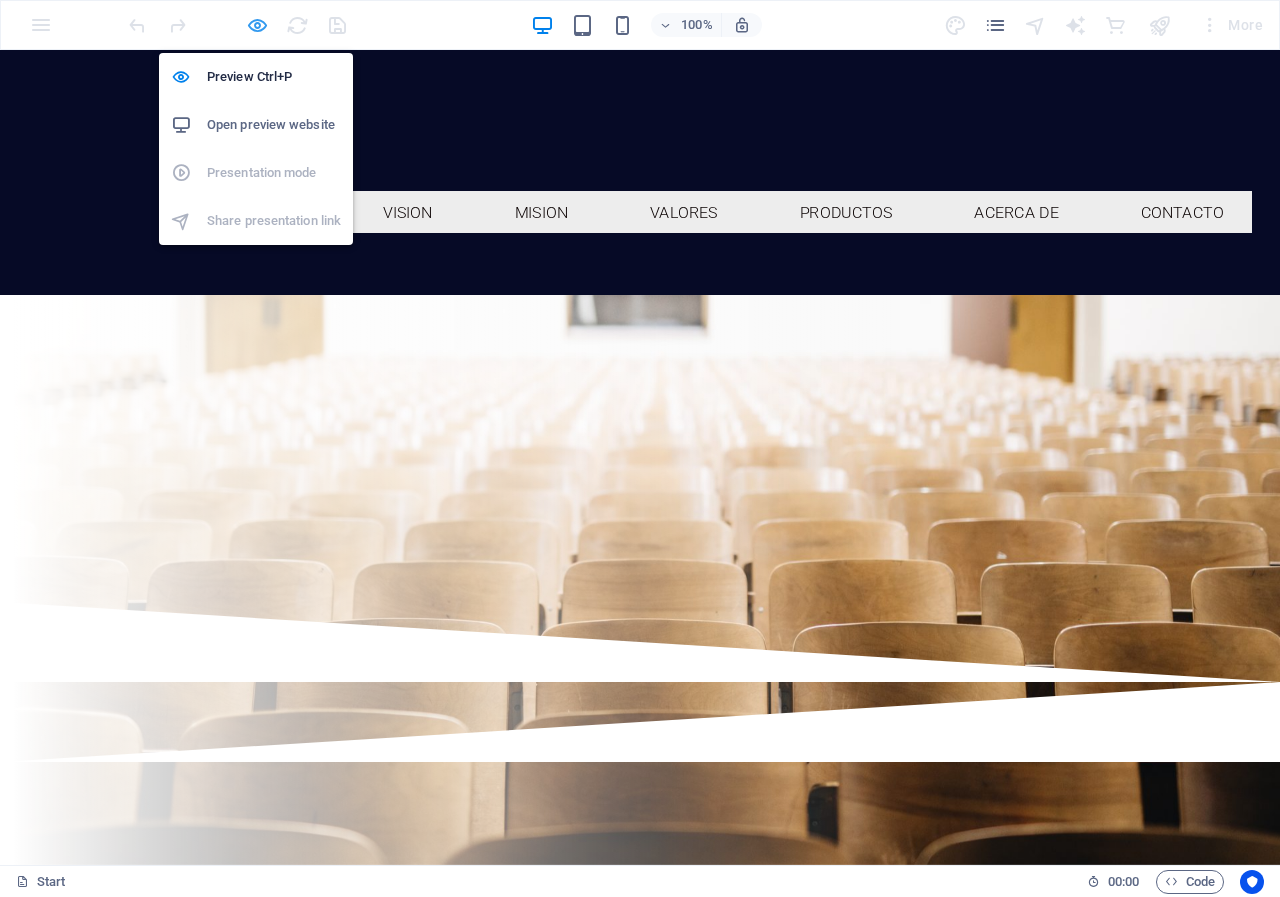 click at bounding box center (257, 25) 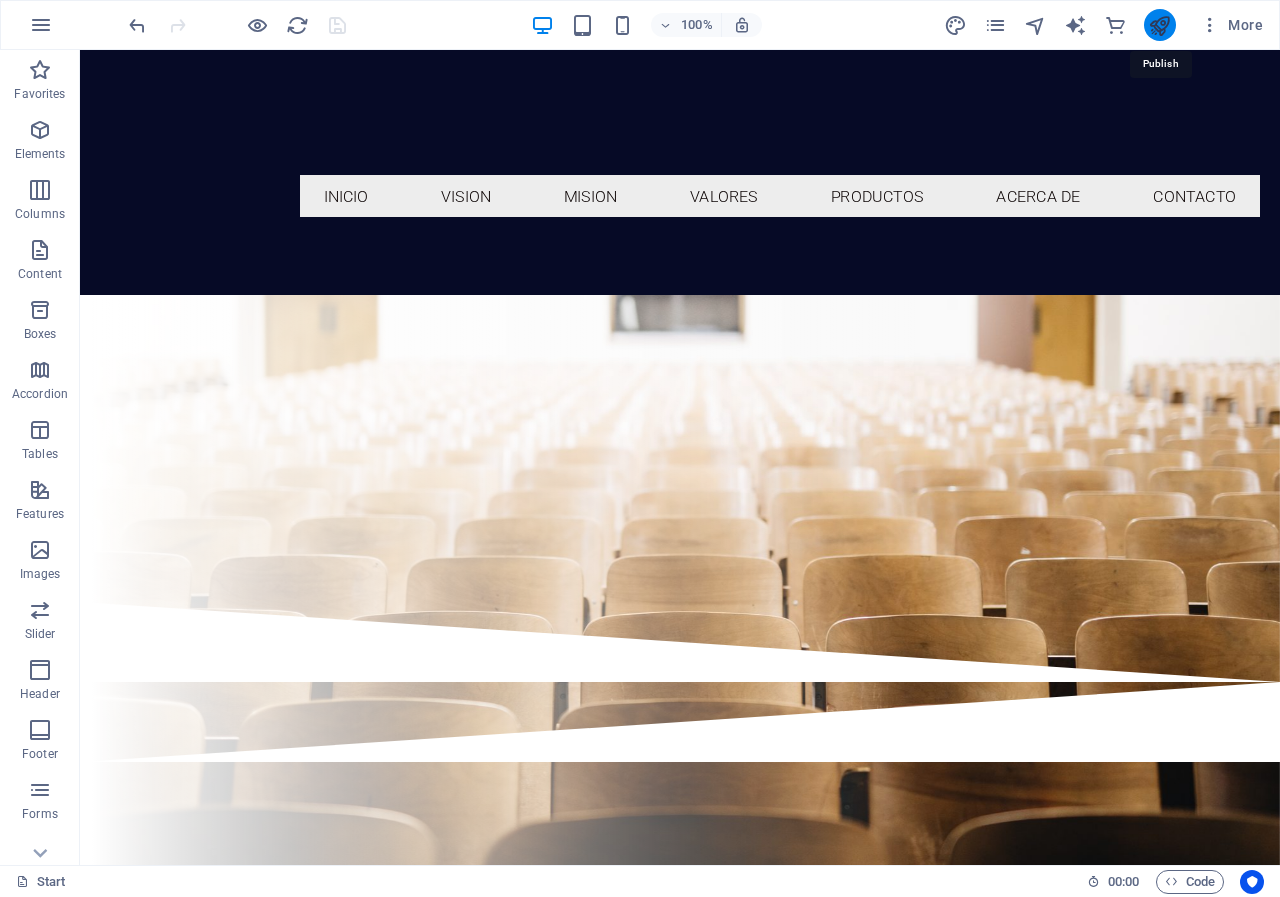 click at bounding box center (1159, 25) 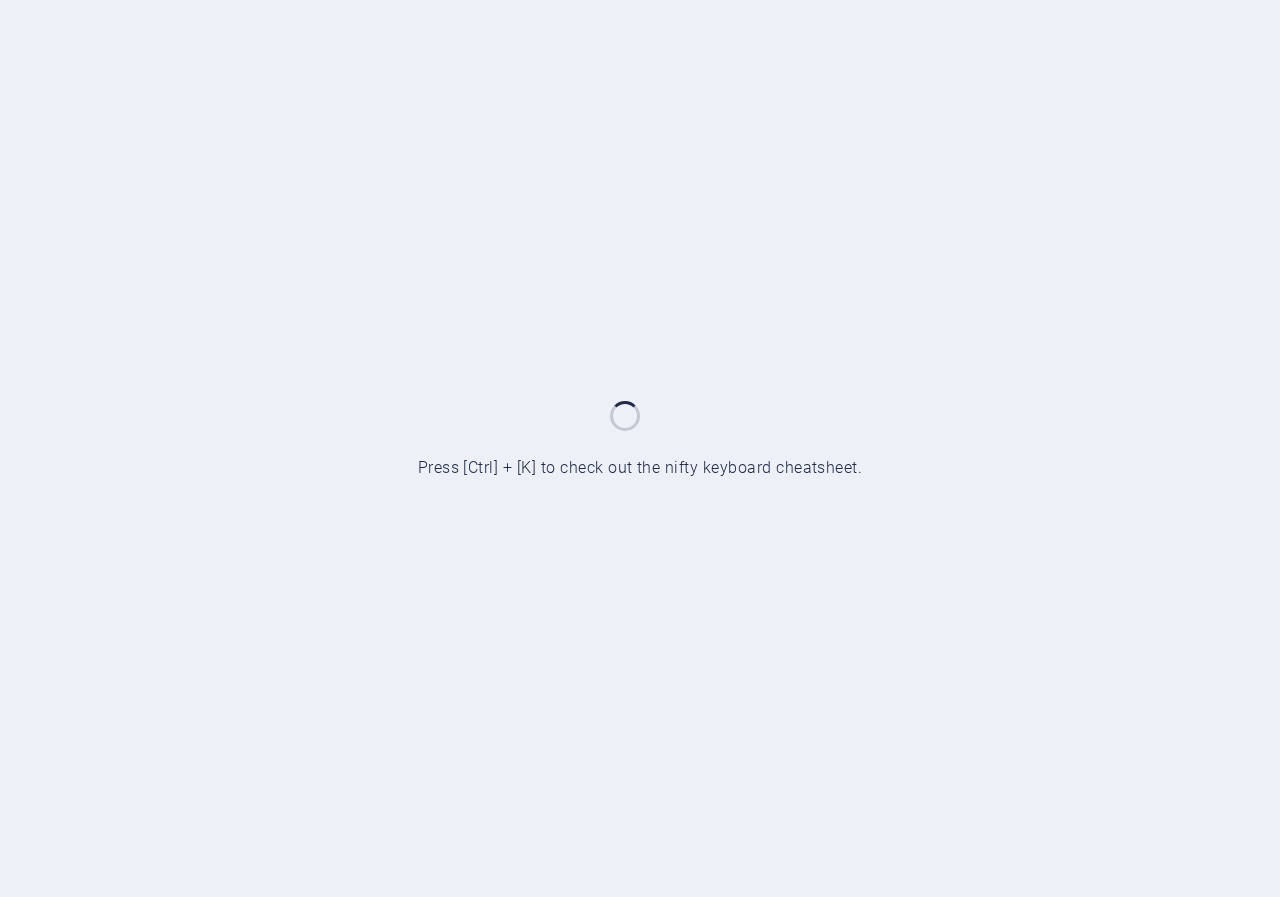 scroll, scrollTop: 0, scrollLeft: 0, axis: both 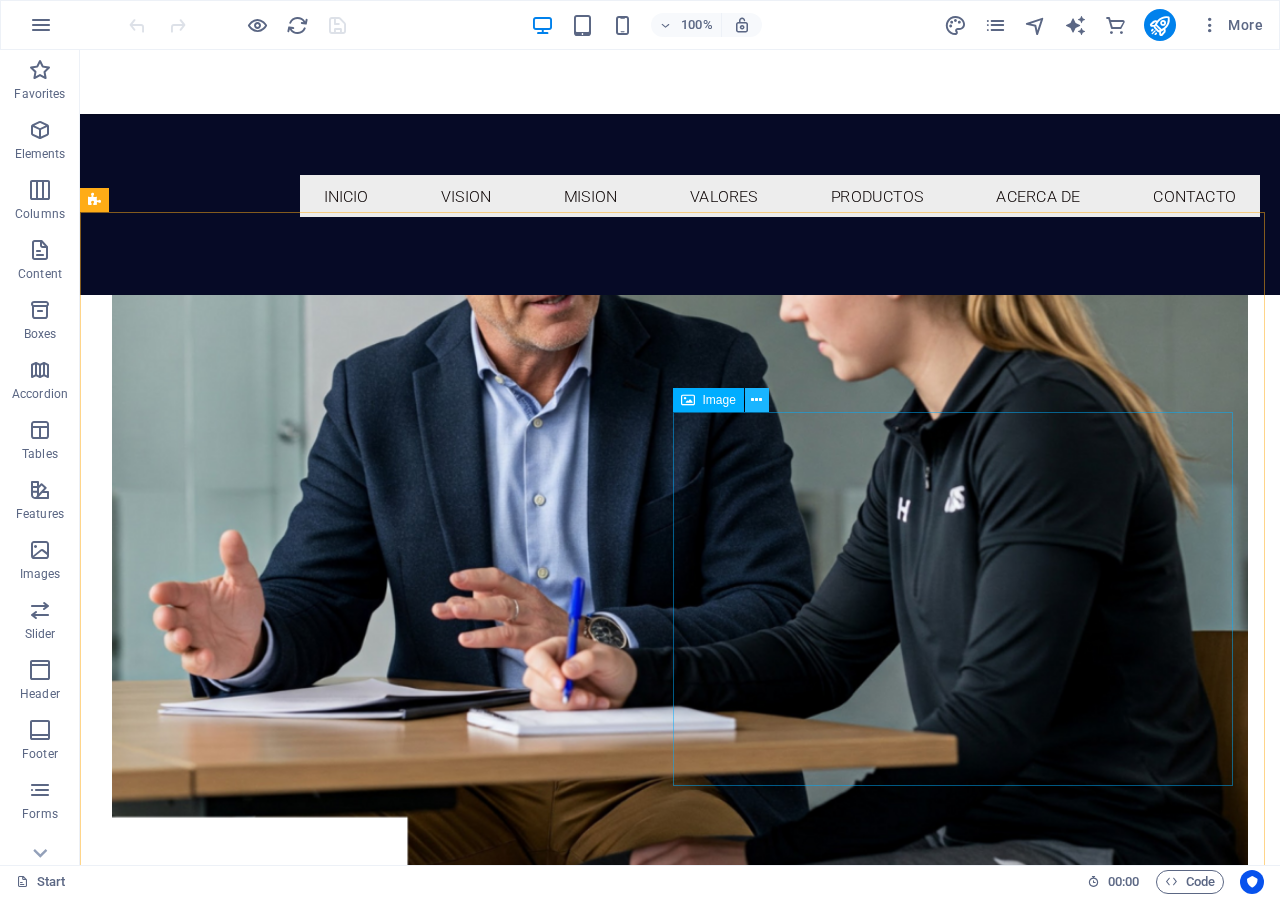 click at bounding box center (756, 400) 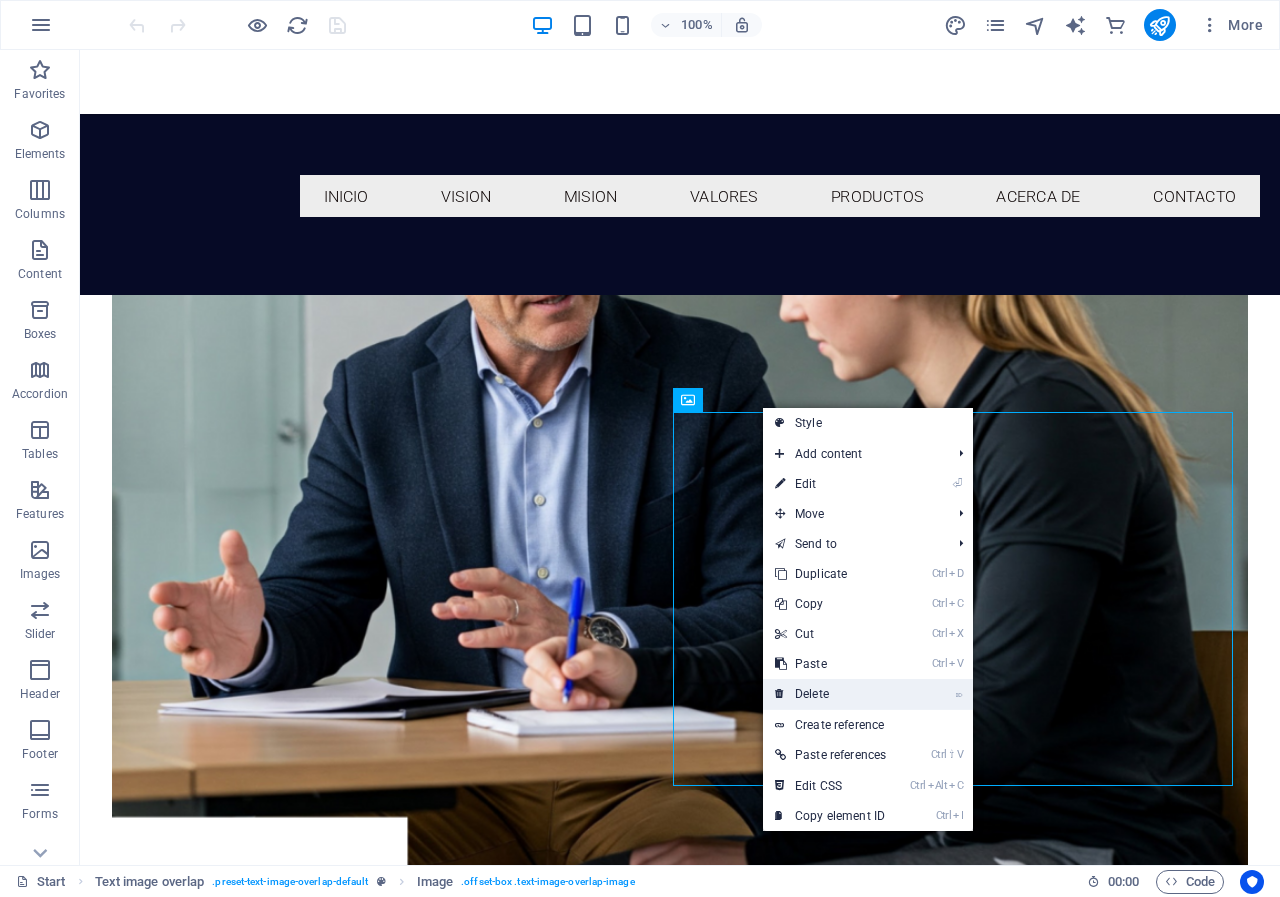 click on "⌦  Delete" at bounding box center [830, 694] 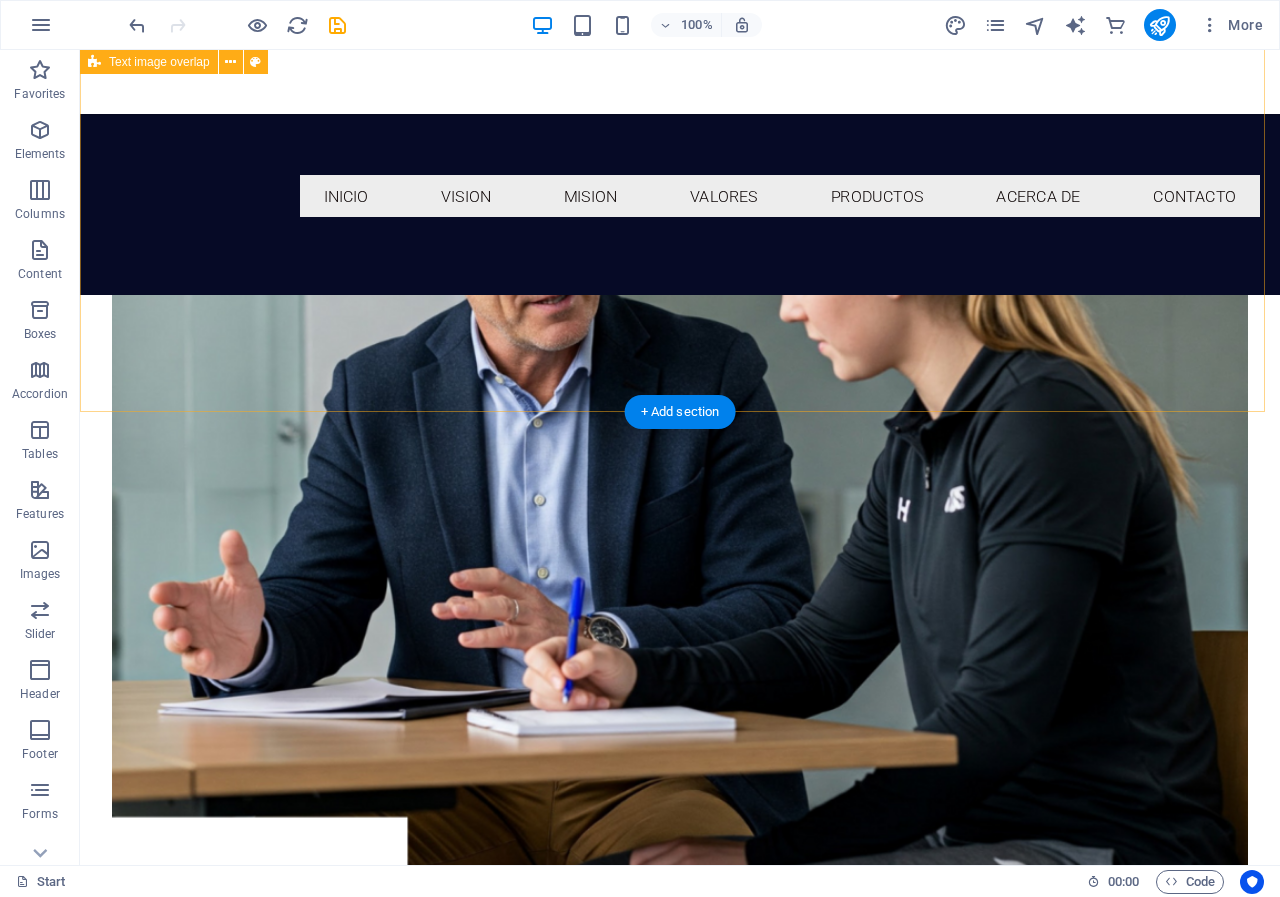 scroll, scrollTop: 1495, scrollLeft: 0, axis: vertical 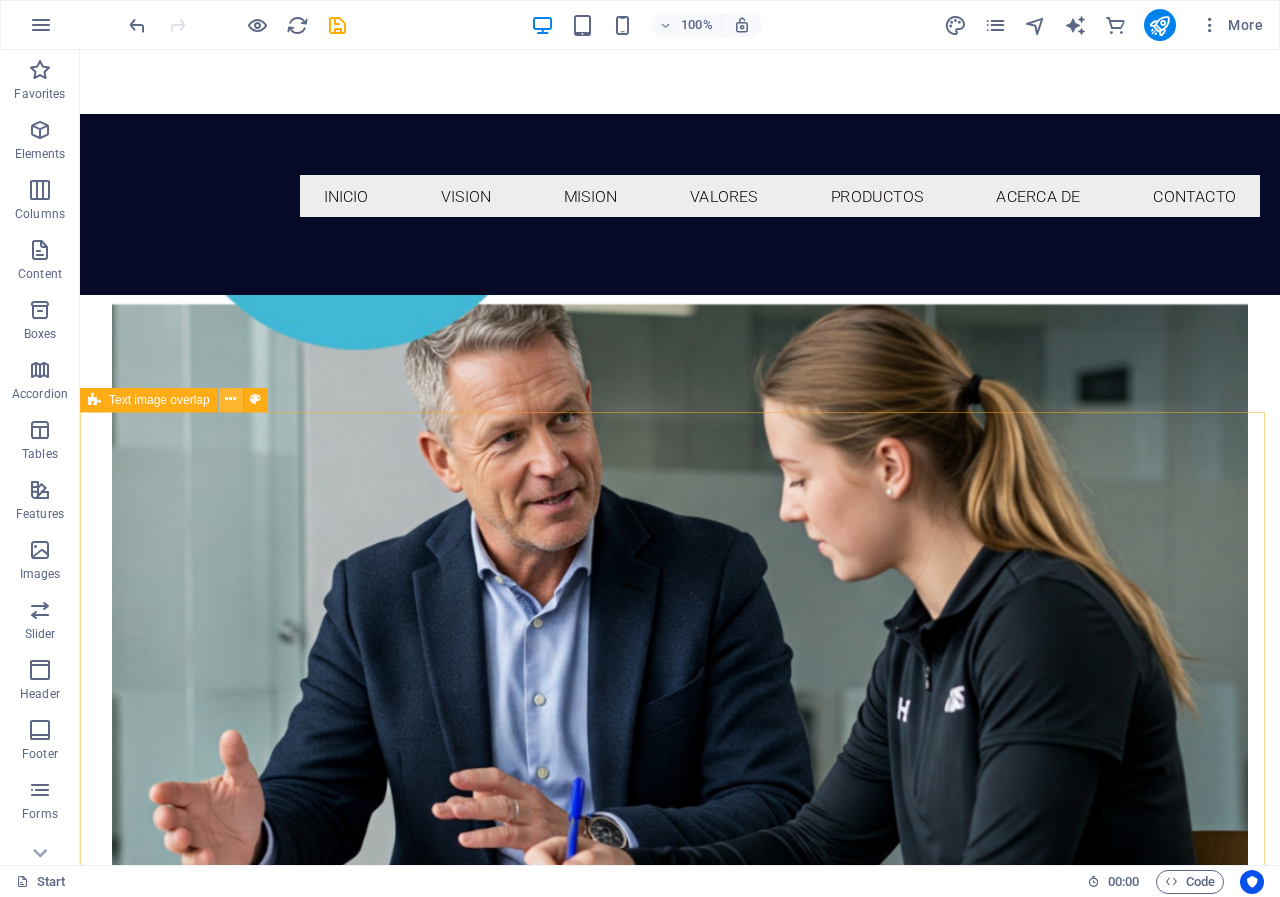 click at bounding box center (230, 399) 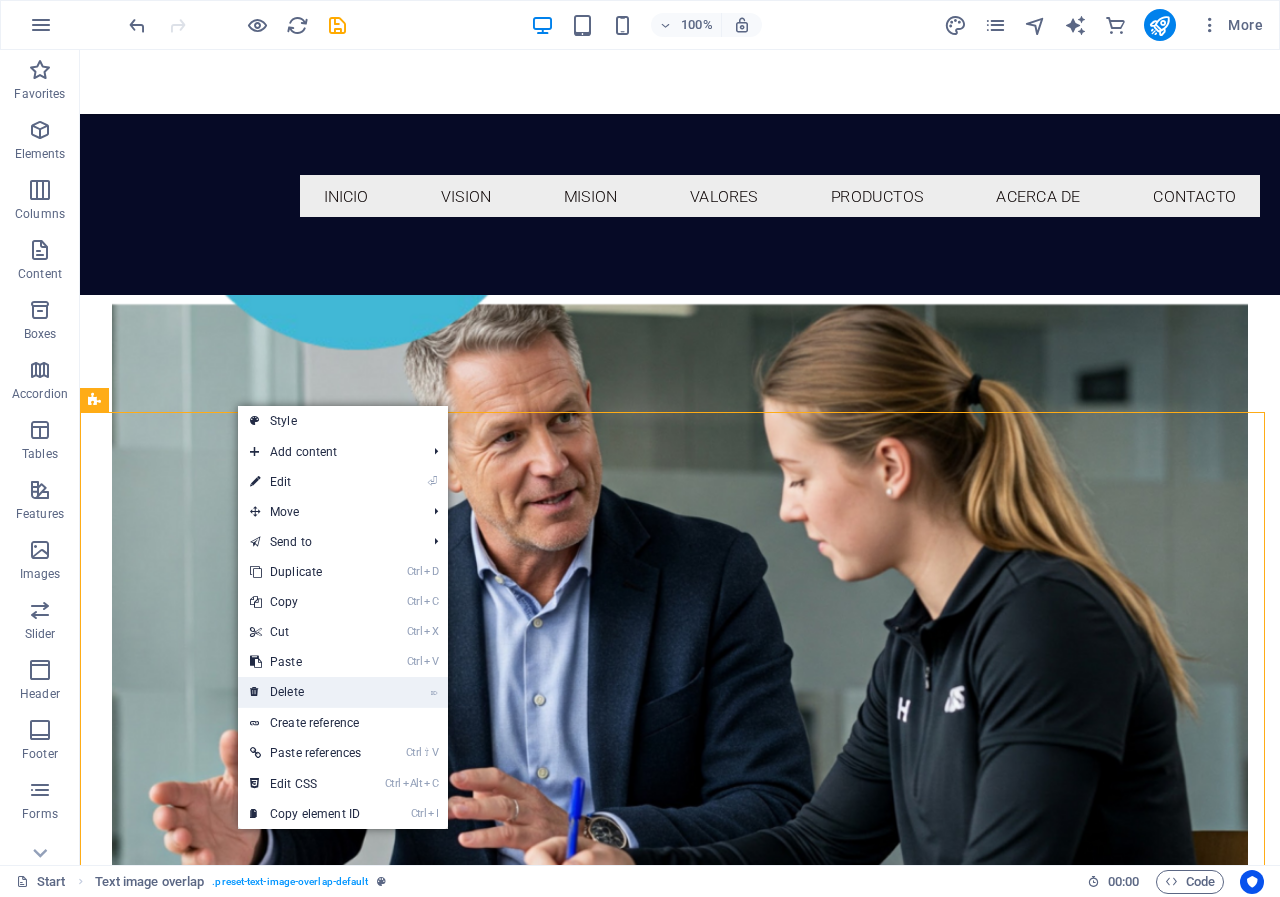 click on "⌦  Delete" at bounding box center [305, 692] 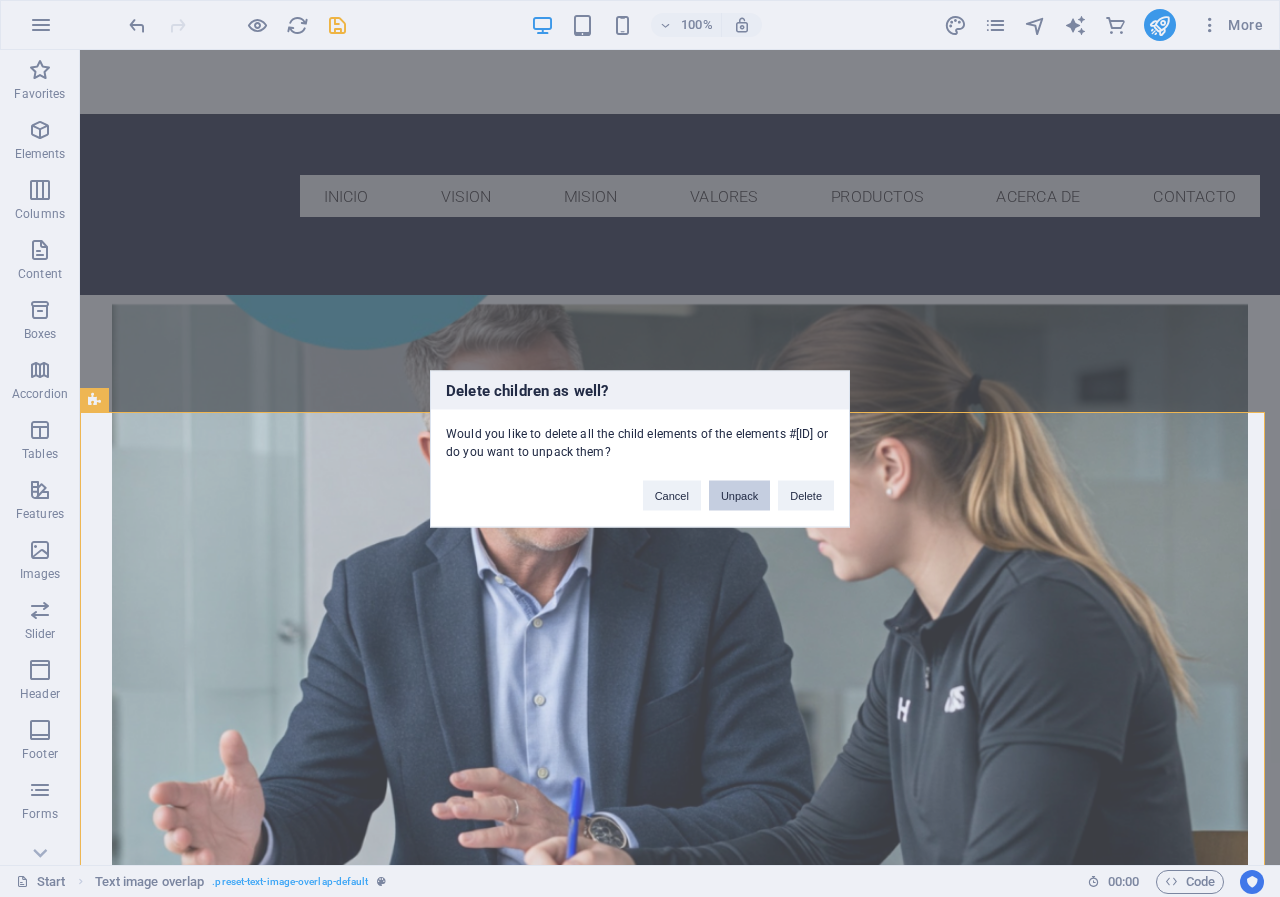 click on "Unpack" at bounding box center [739, 495] 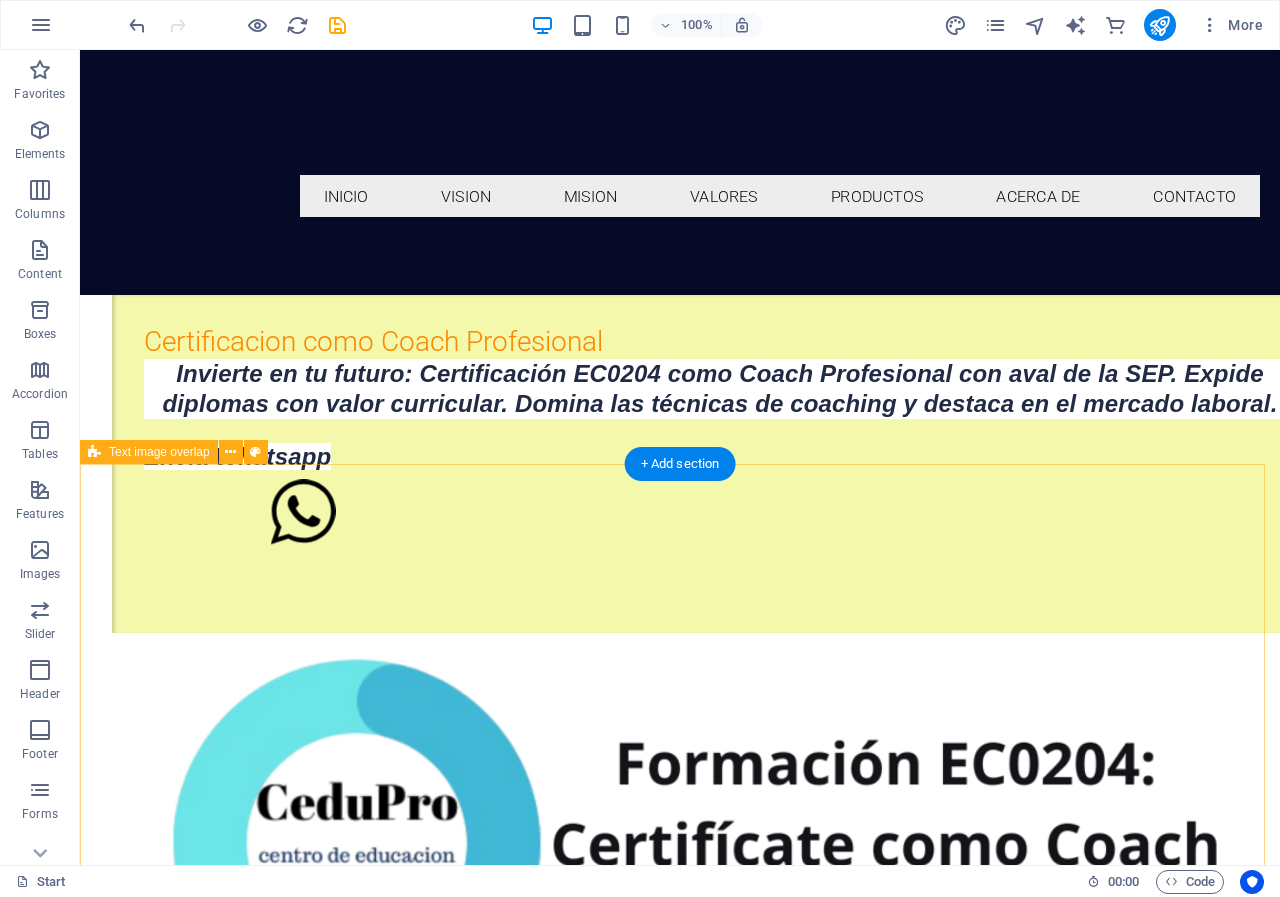 scroll, scrollTop: 623, scrollLeft: 0, axis: vertical 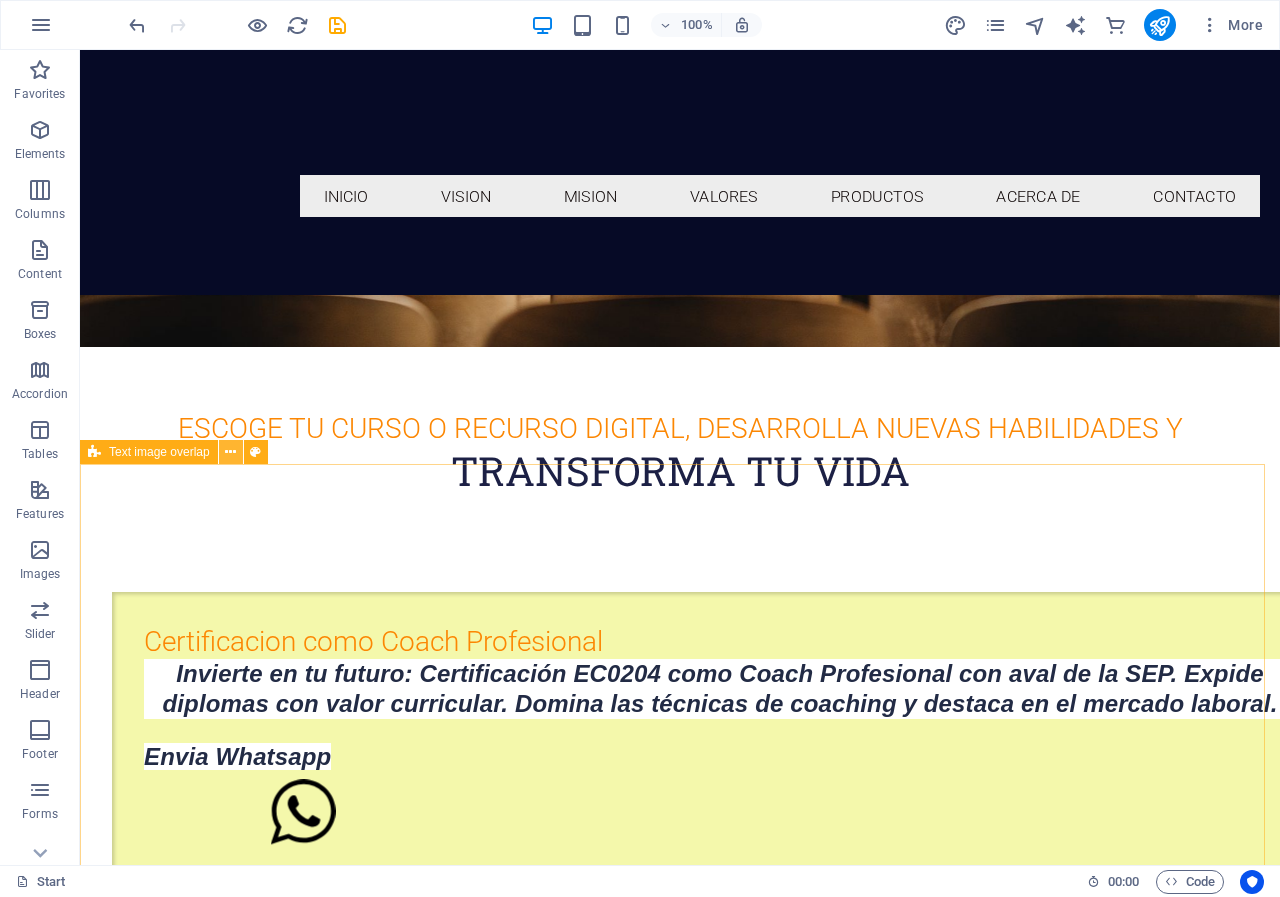 click at bounding box center [230, 452] 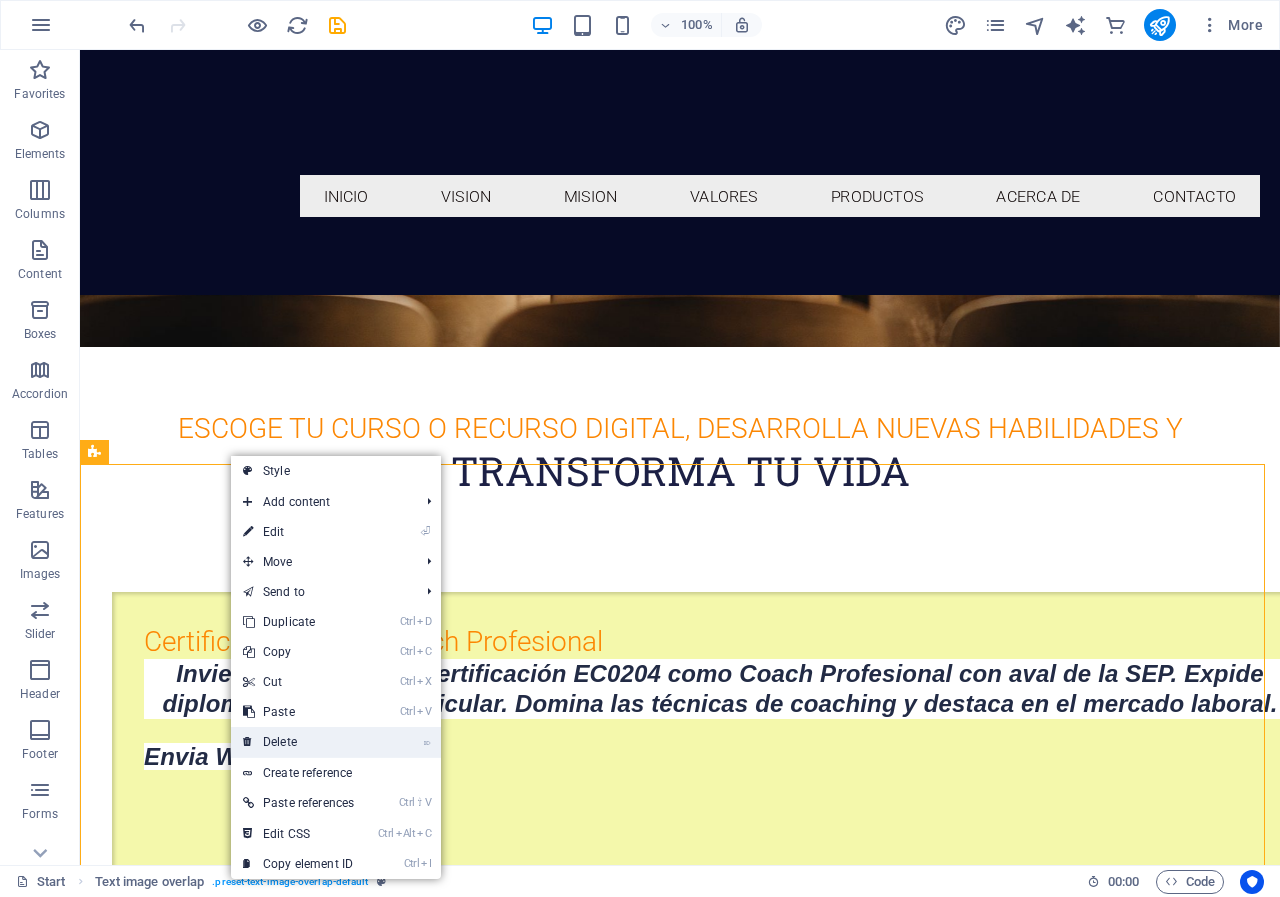 click on "⌦  Delete" at bounding box center (298, 742) 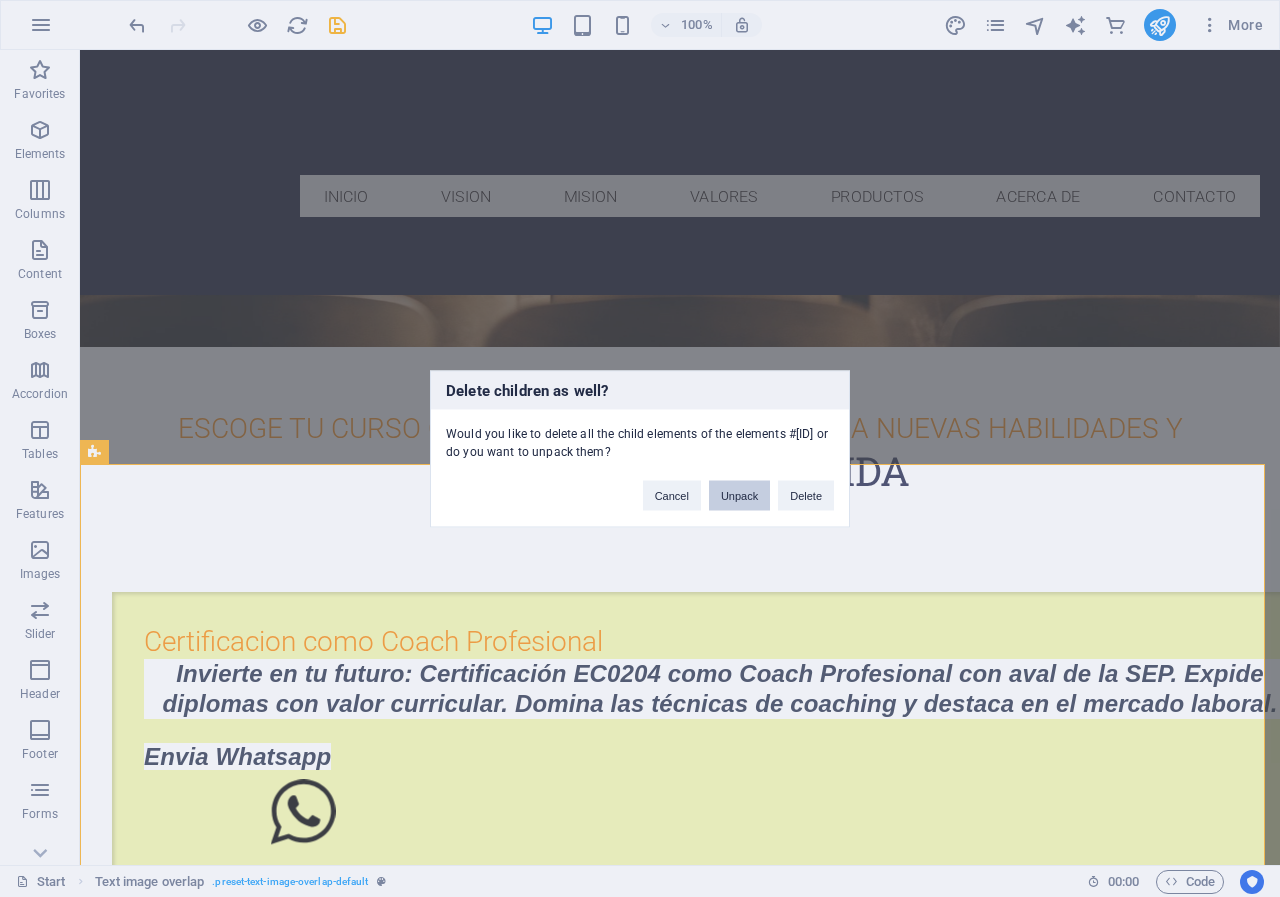 click on "Unpack" at bounding box center [739, 495] 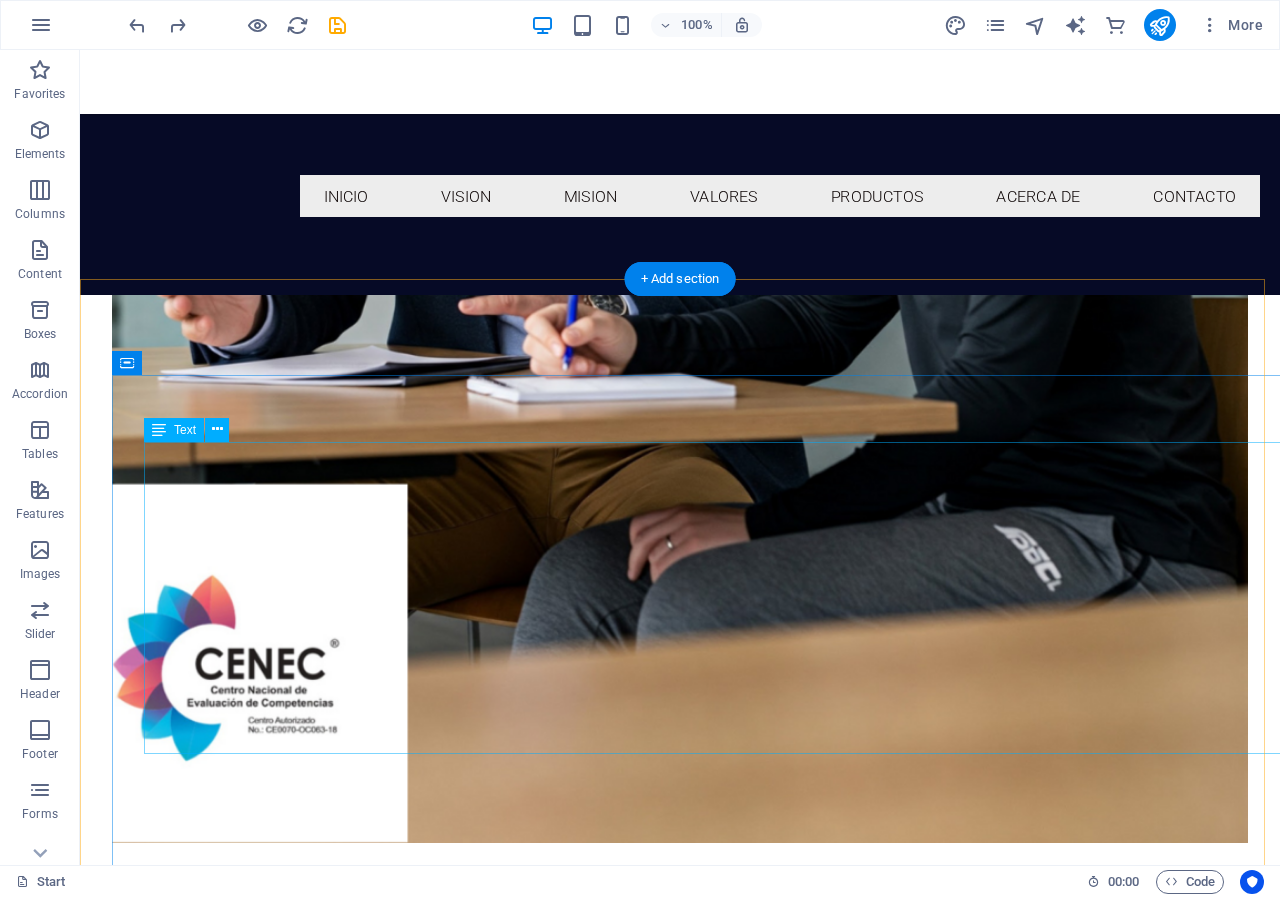 scroll, scrollTop: 1628, scrollLeft: 0, axis: vertical 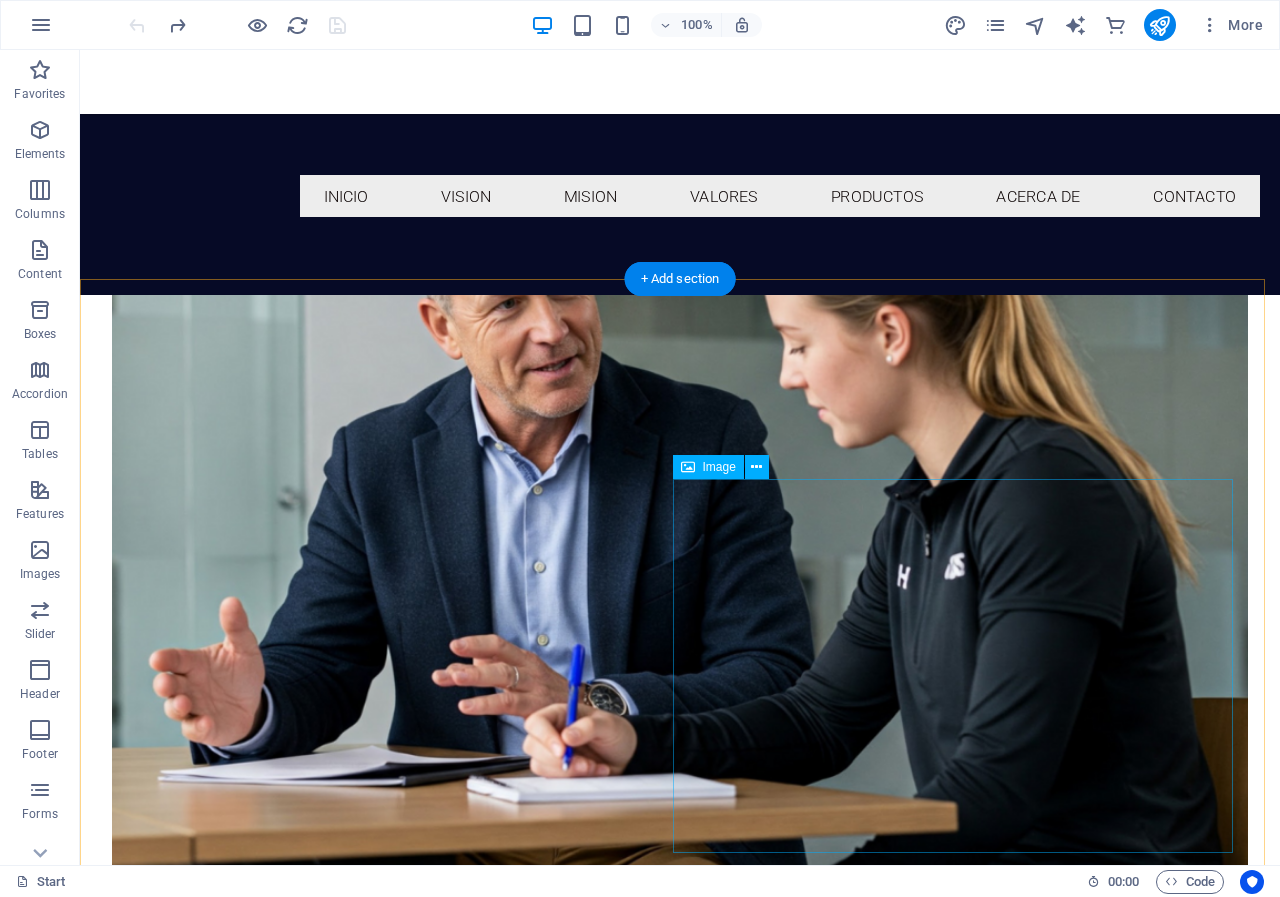 click at bounding box center (680, 2330) 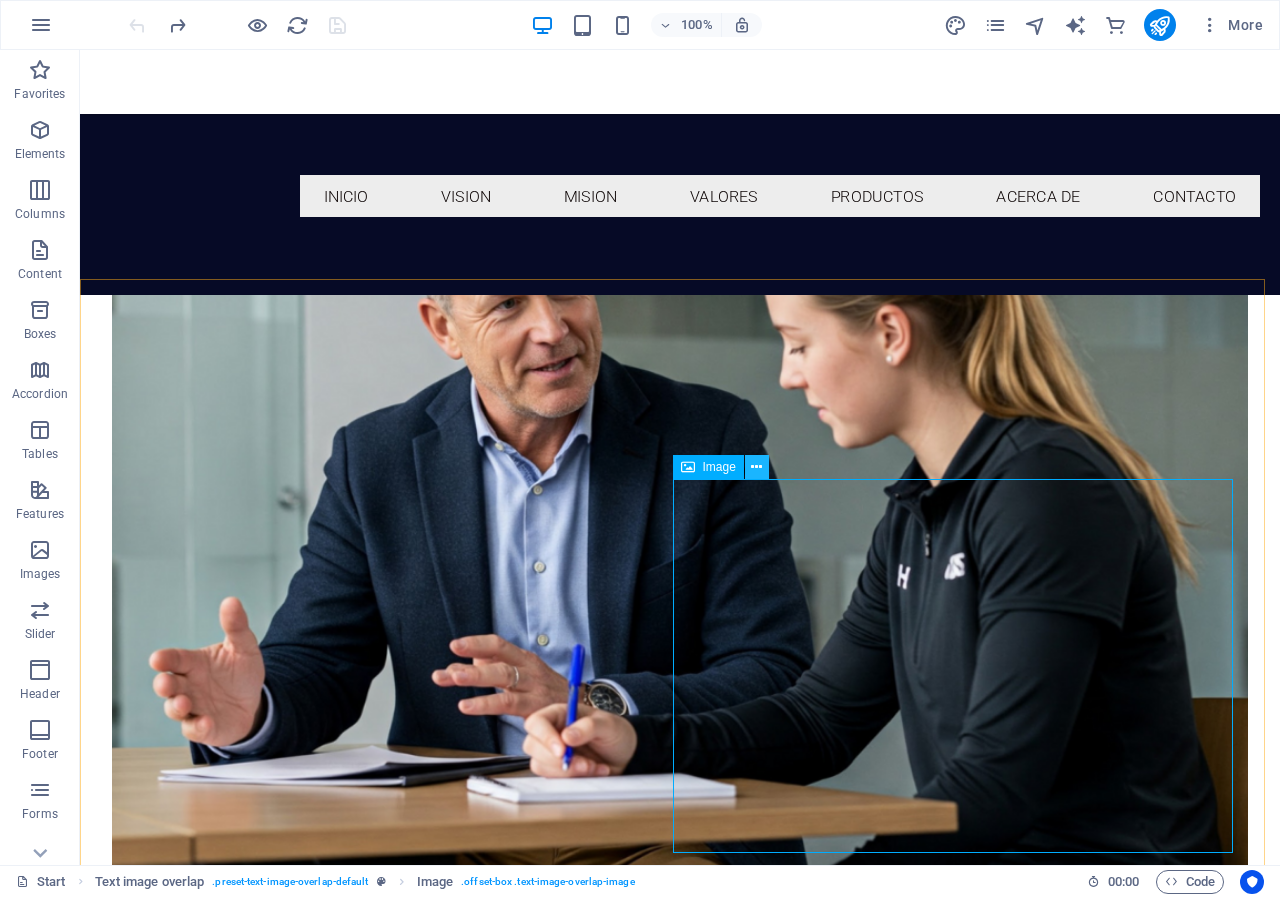 click at bounding box center [756, 467] 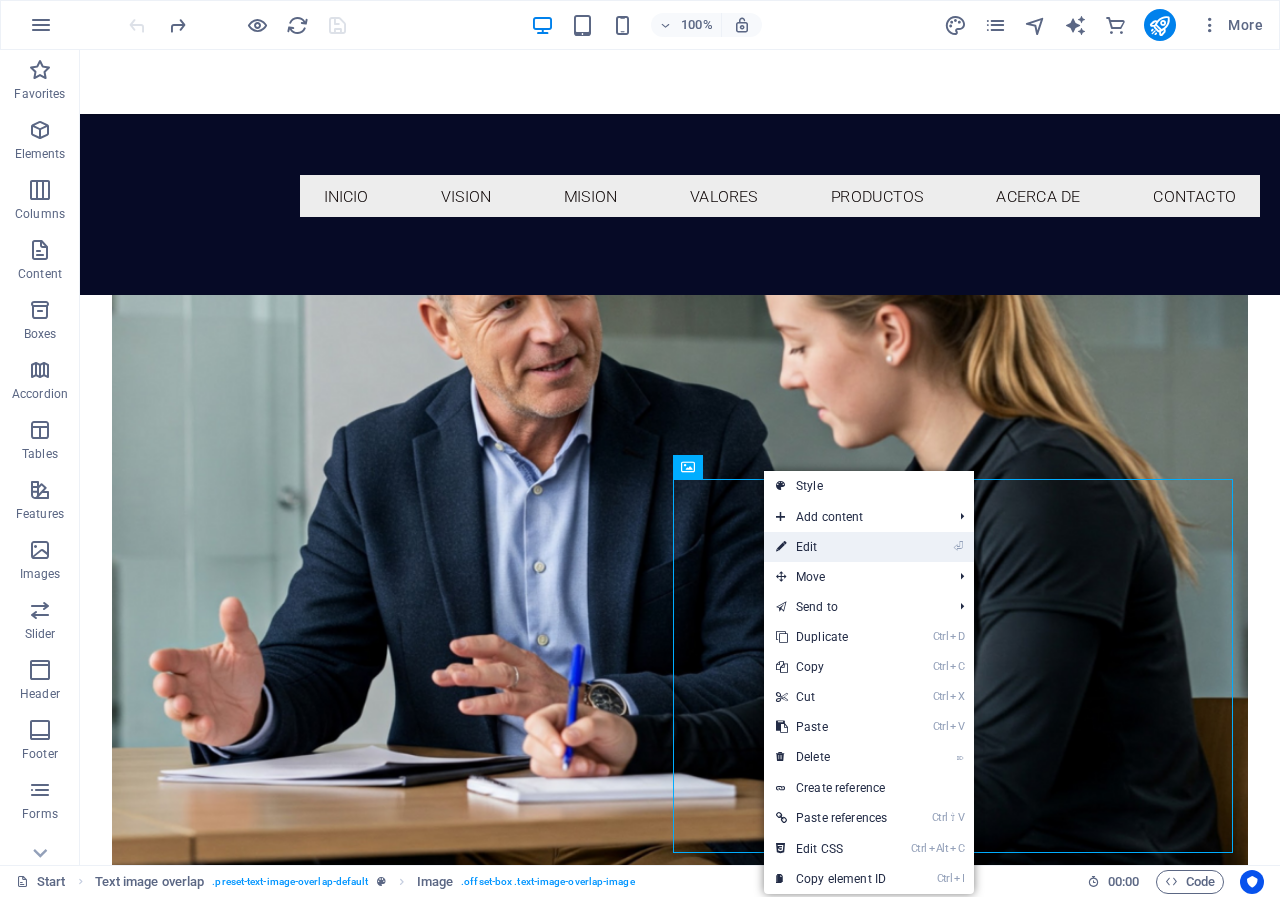 click on "⏎  Edit" at bounding box center (831, 547) 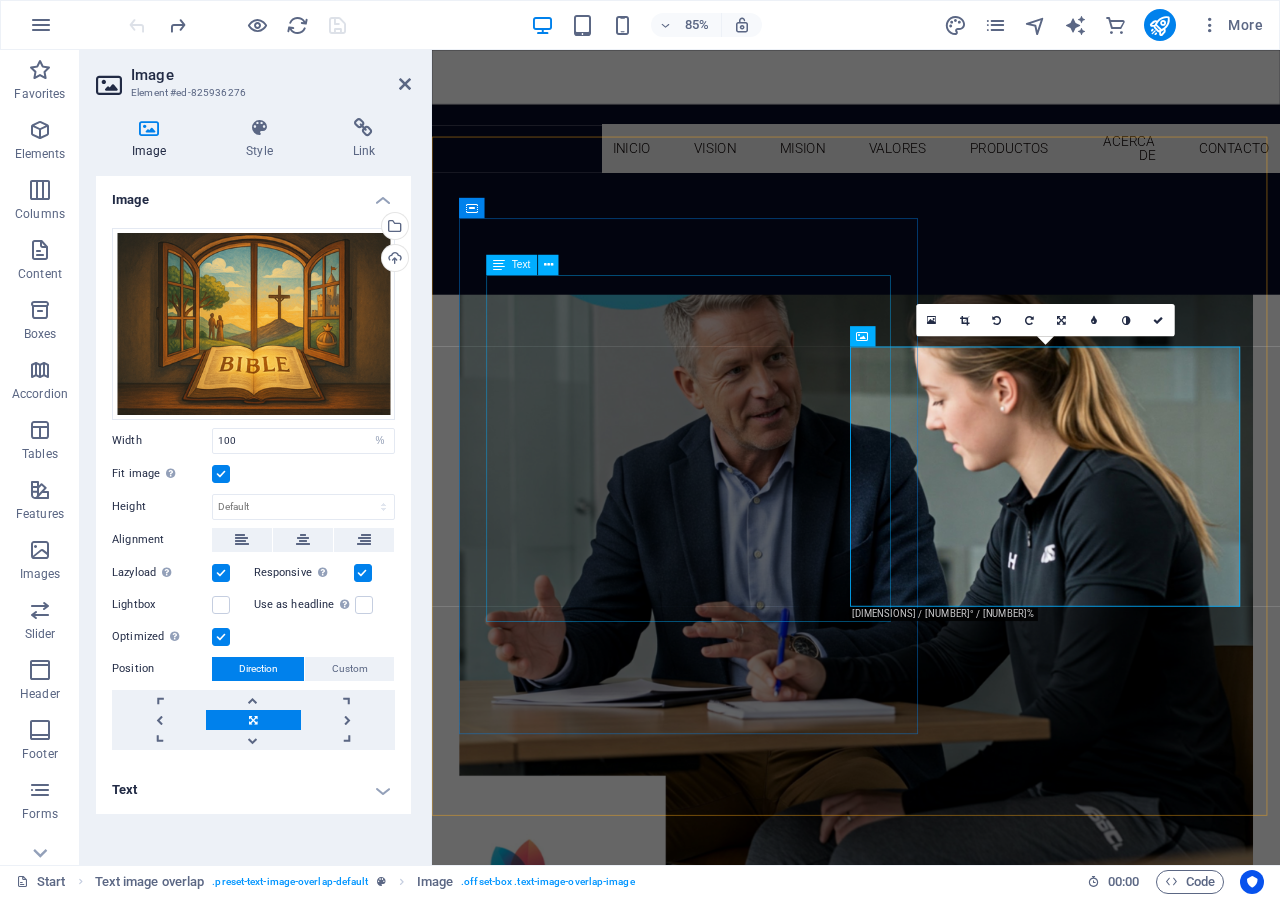scroll, scrollTop: 1807, scrollLeft: 0, axis: vertical 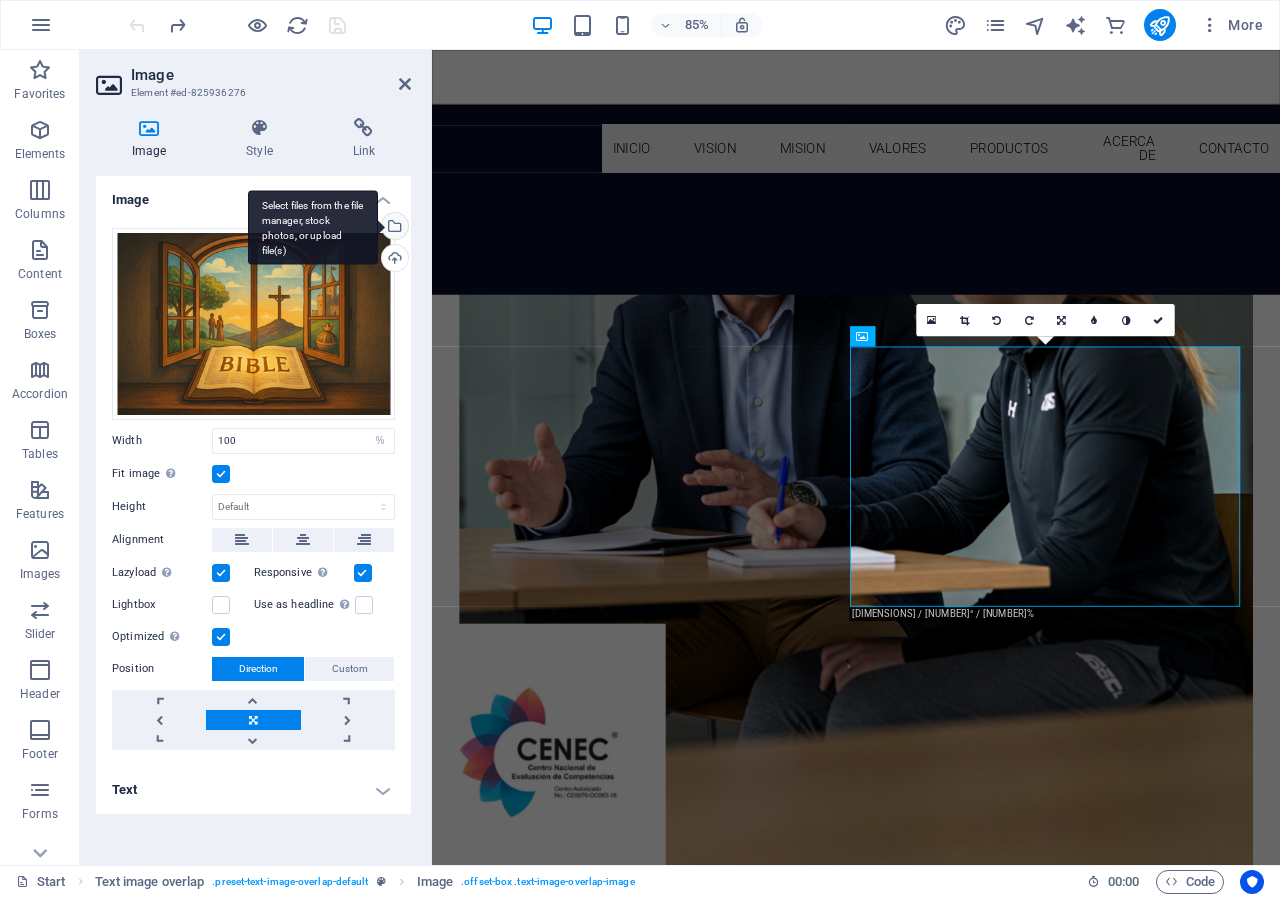 click on "Select files from the file manager, stock photos, or upload file(s)" at bounding box center [393, 228] 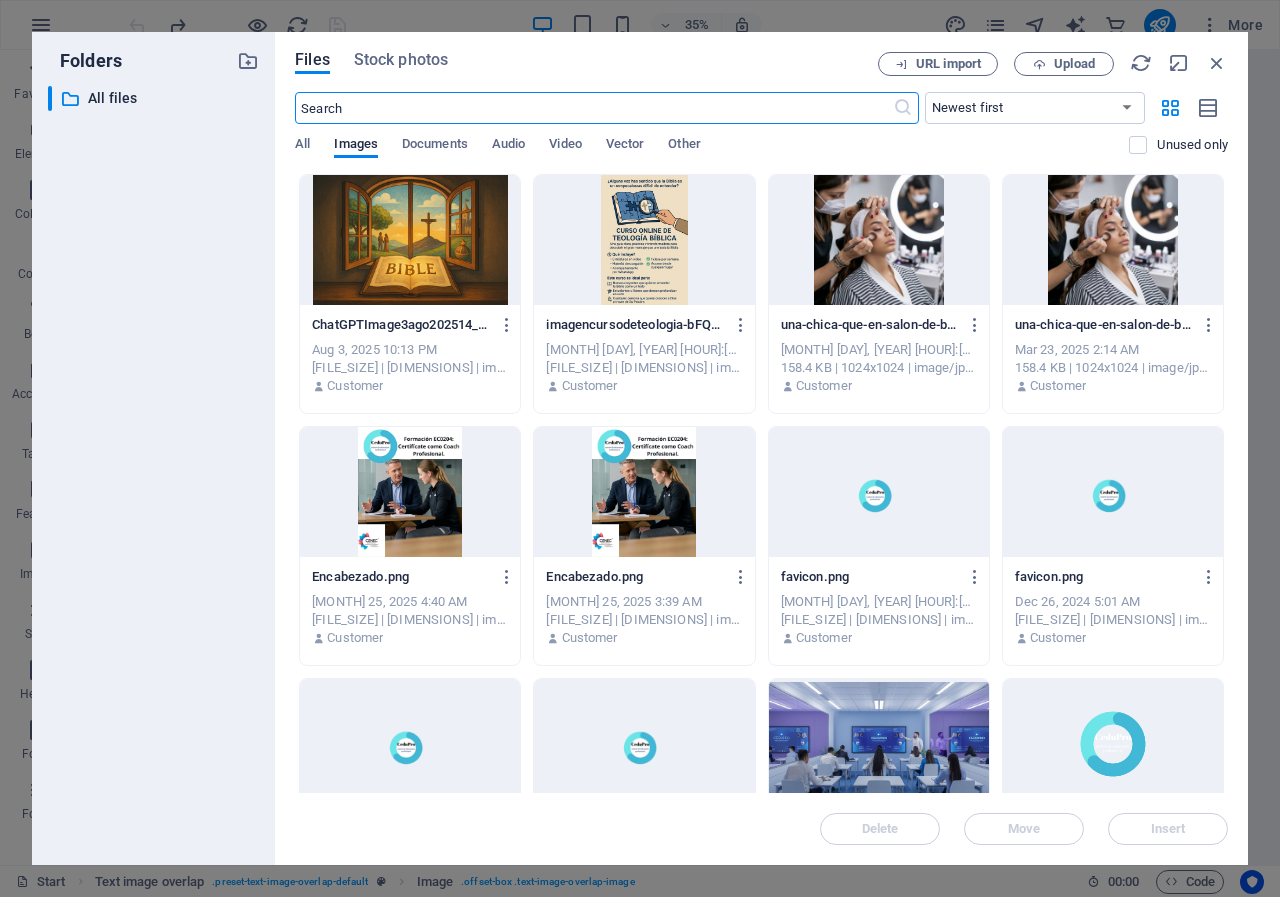 scroll, scrollTop: 3142, scrollLeft: 0, axis: vertical 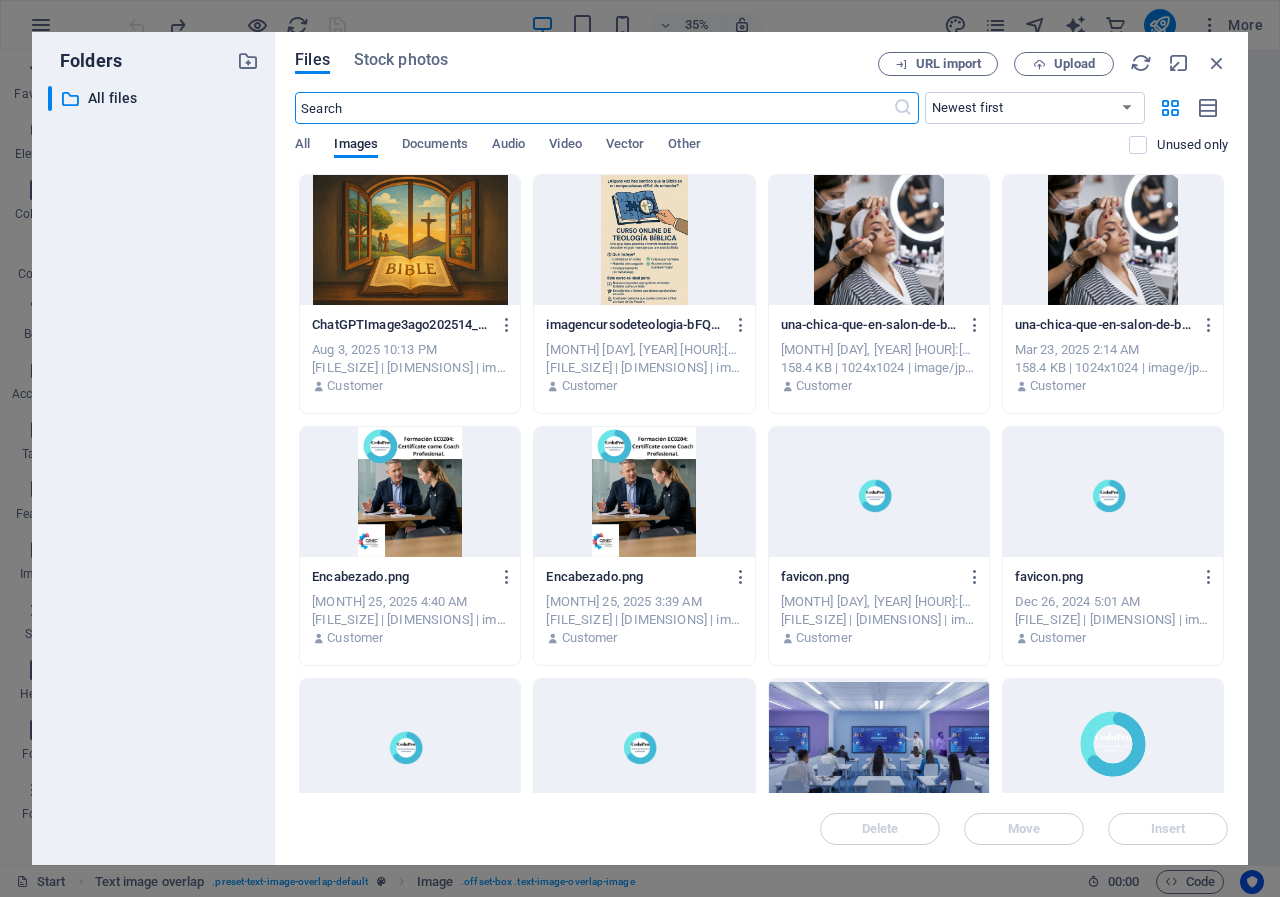 click at bounding box center (644, 240) 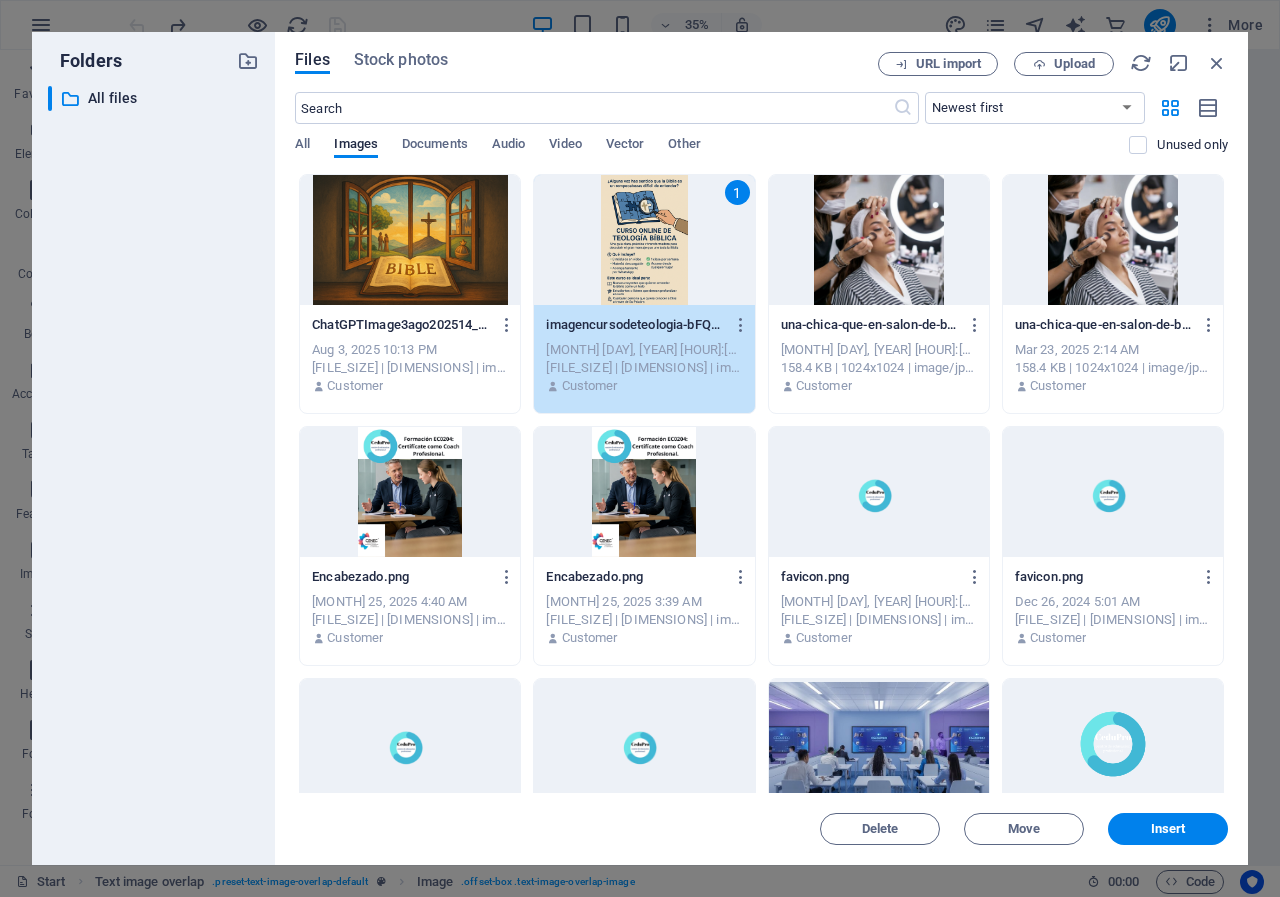 click on "1" at bounding box center (644, 240) 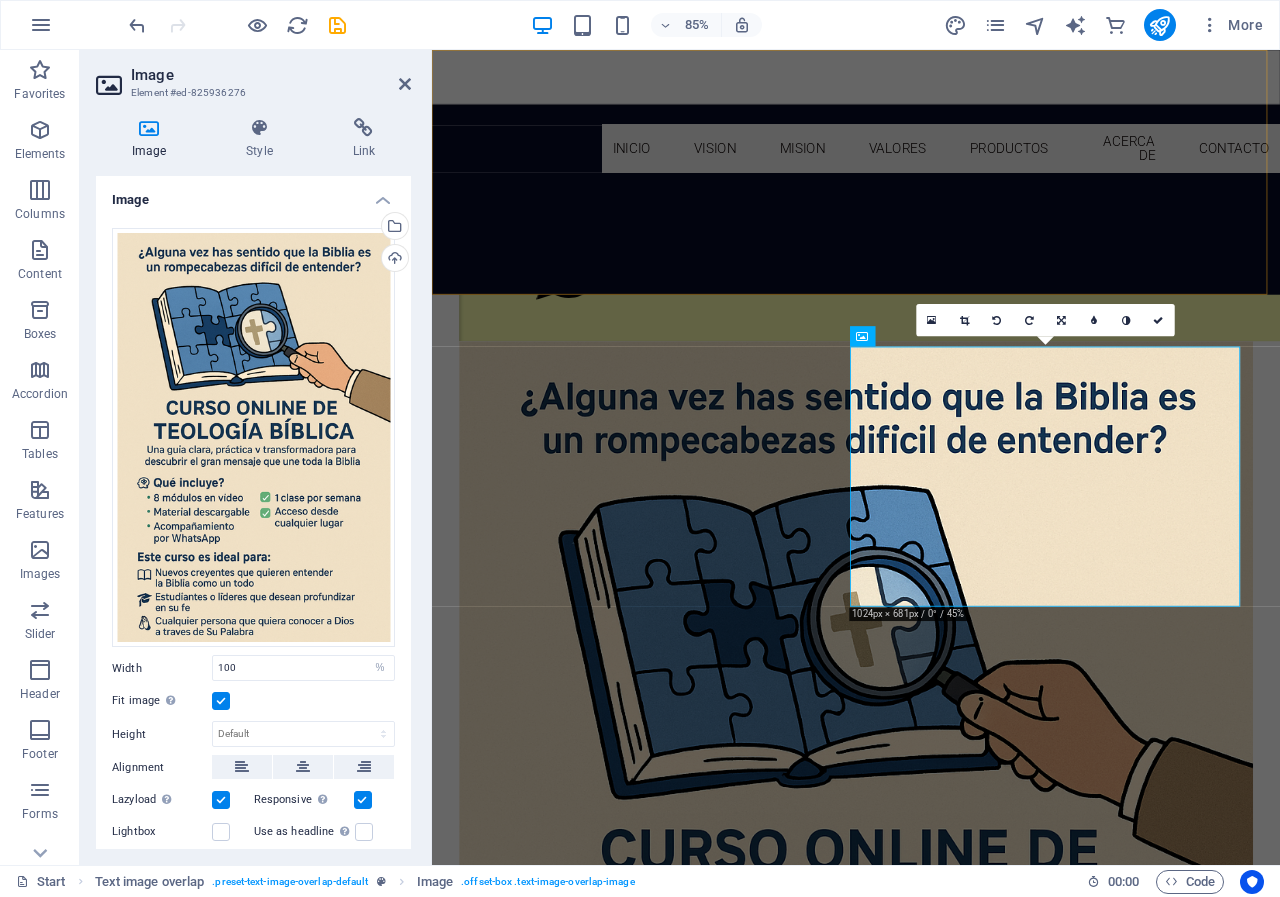 scroll, scrollTop: 1807, scrollLeft: 0, axis: vertical 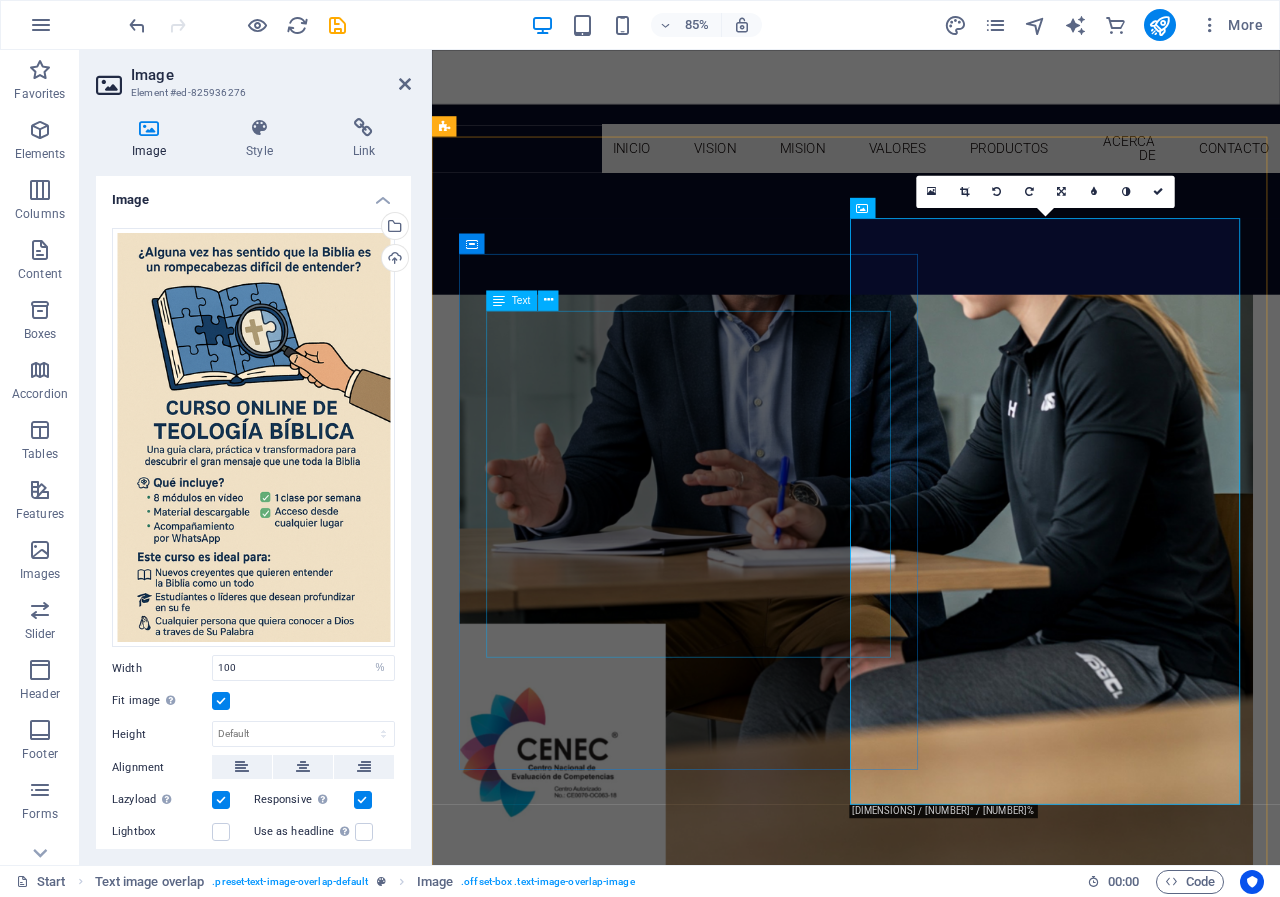 click on "Una guía clara, práctica y transformadora para descubrir el gran mensaje que une toda la Biblia.  🧠 ¿Qué incluye?  ✅ 8 módulos en video  ✅ 1 clase por semana  ✅ Material descargable  ✅ Acceso desde cualquier lugar  ✅ Acompañamiento por WhatsApp  Este curso es ideal para:  📖 Nuevos creyentes que quieren entender la Biblia como un todo  🎓 Estudiantes o líderes que desean profundizar en su fe  🙏 Cualquier persona que quiera conocer a Dios a través de Su Palabra Envia Whatsapp" at bounding box center [971, 1435] 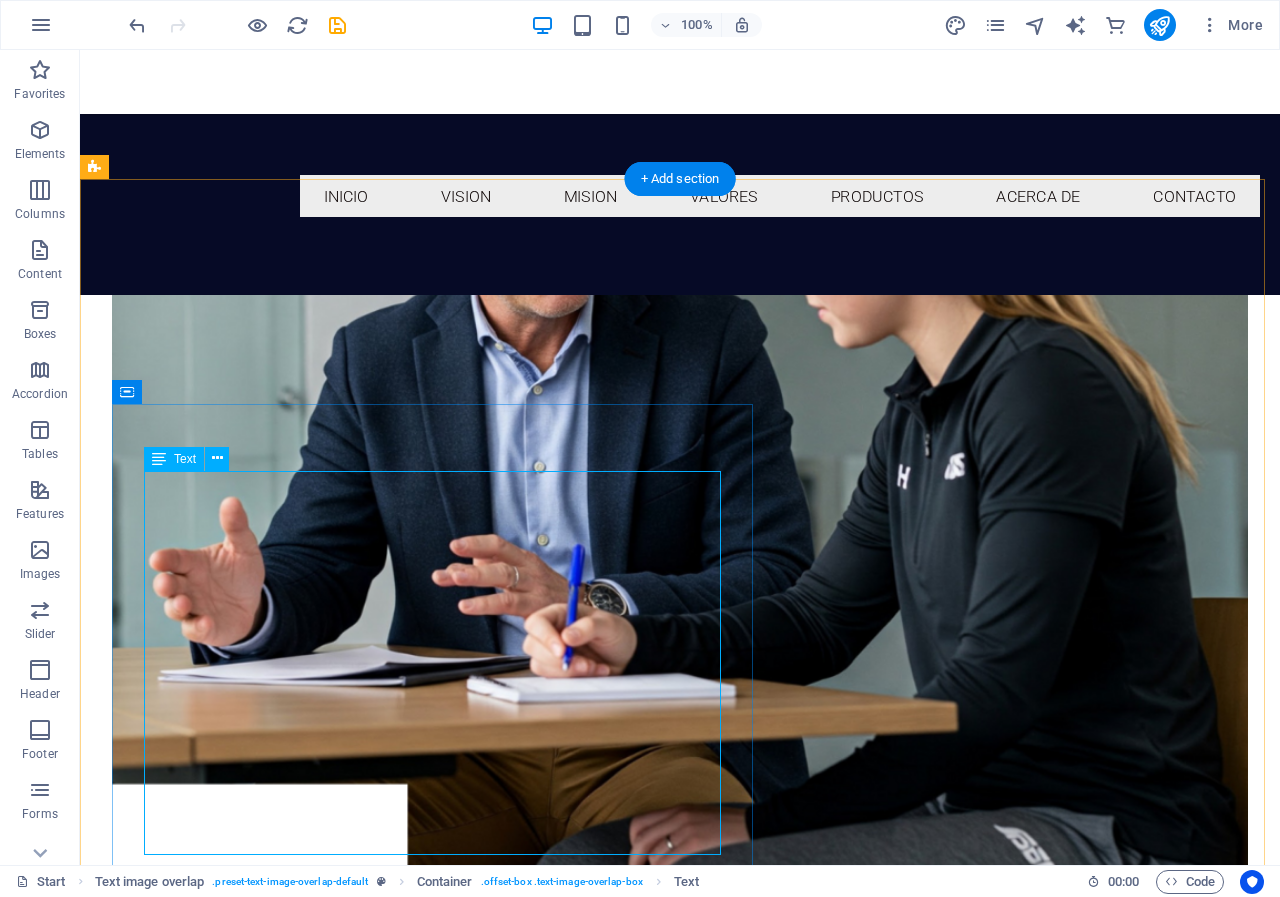scroll, scrollTop: 1828, scrollLeft: 0, axis: vertical 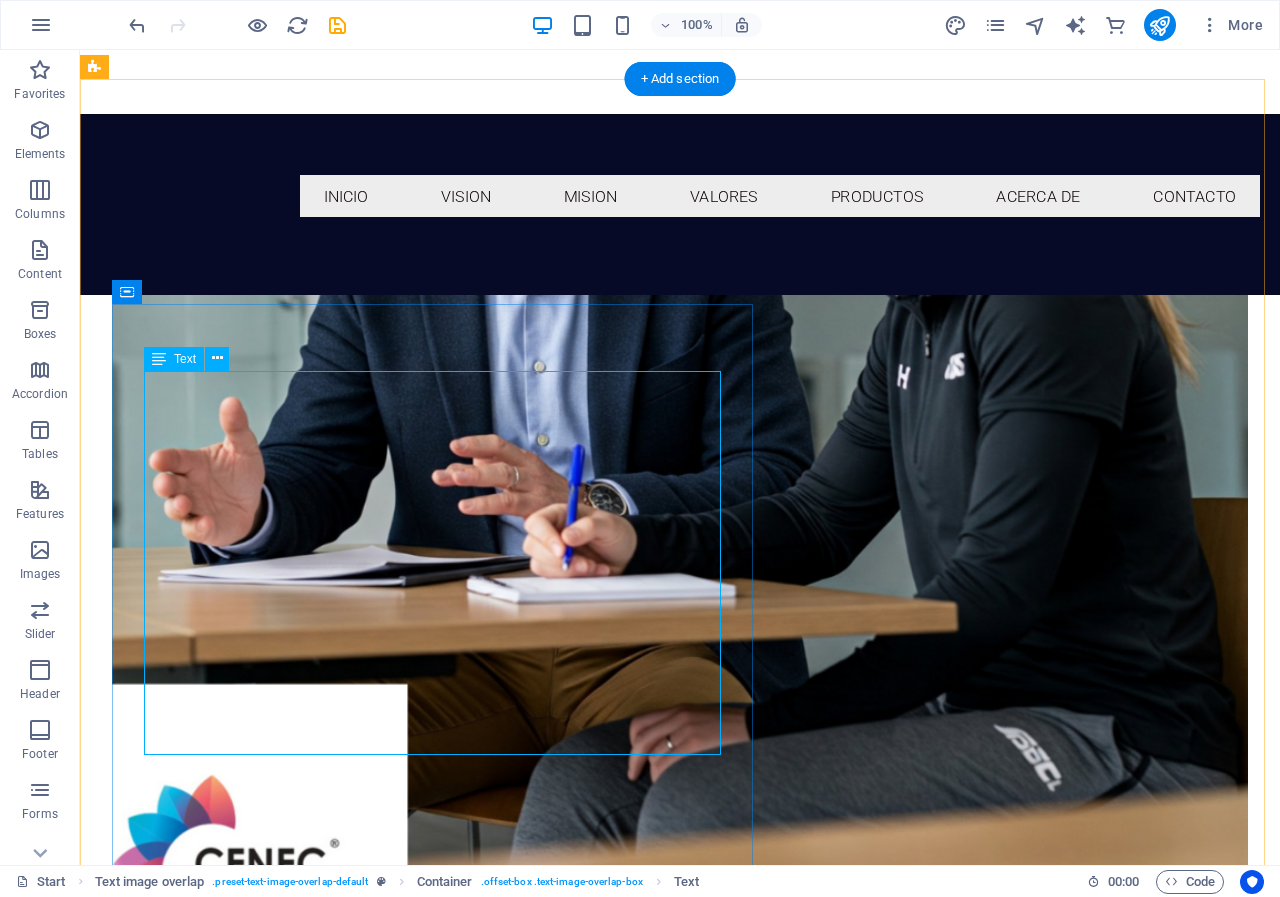 click on "Una guía clara, práctica y transformadora para descubrir el gran mensaje que une toda la Biblia.  🧠 ¿Qué incluye?  ✅ 8 módulos en video  ✅ 1 clase por semana  ✅ Material descargable  ✅ Acceso desde cualquier lugar  ✅ Acompañamiento por WhatsApp  Este curso es ideal para:  📖 Nuevos creyentes que quieren entender la Biblia como un todo  🎓 Estudiantes o líderes que desean profundizar en su fe  🙏 Cualquier persona que quiera conocer a Dios a través de Su Palabra Envia Whatsapp" at bounding box center (720, 1458) 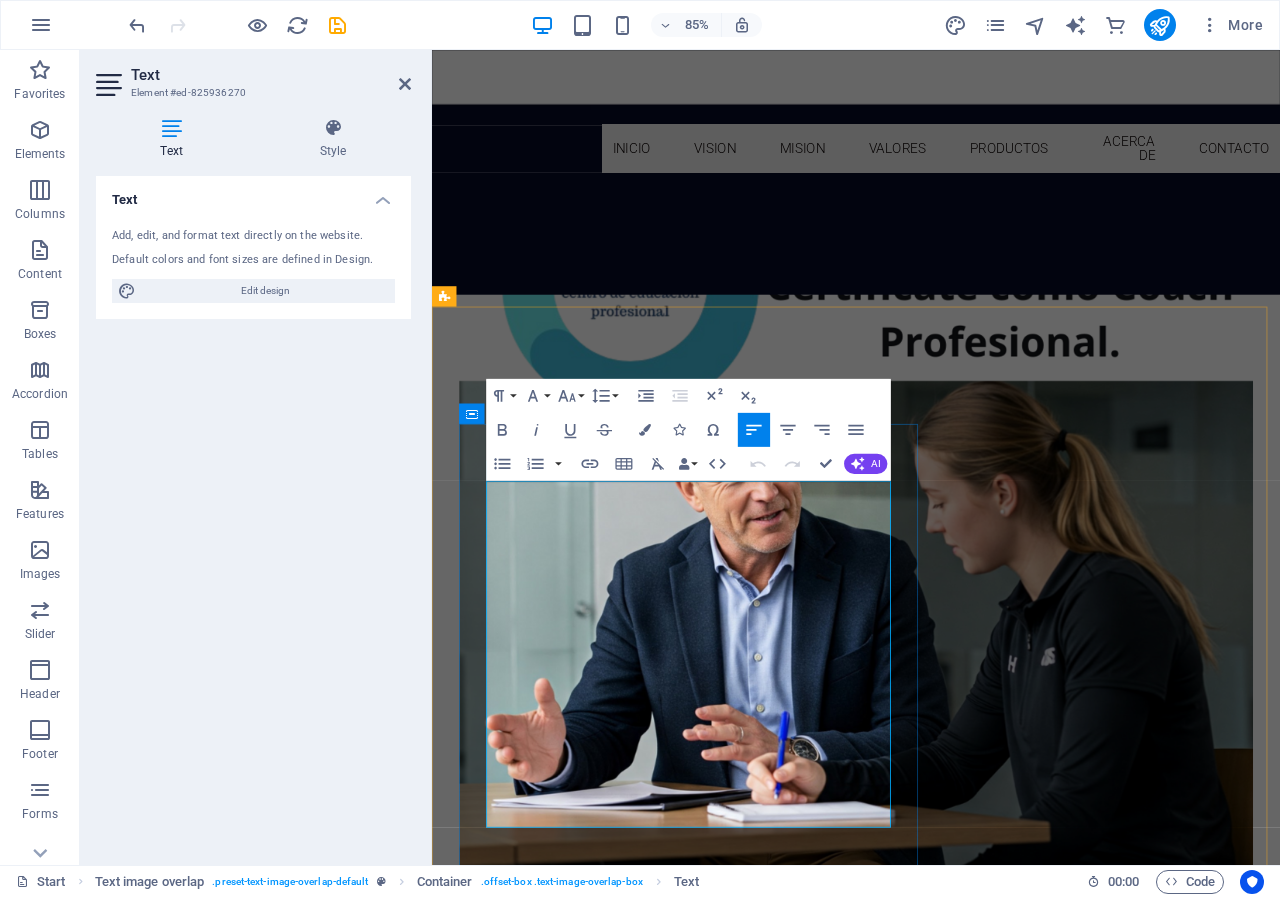 scroll, scrollTop: 1707, scrollLeft: 0, axis: vertical 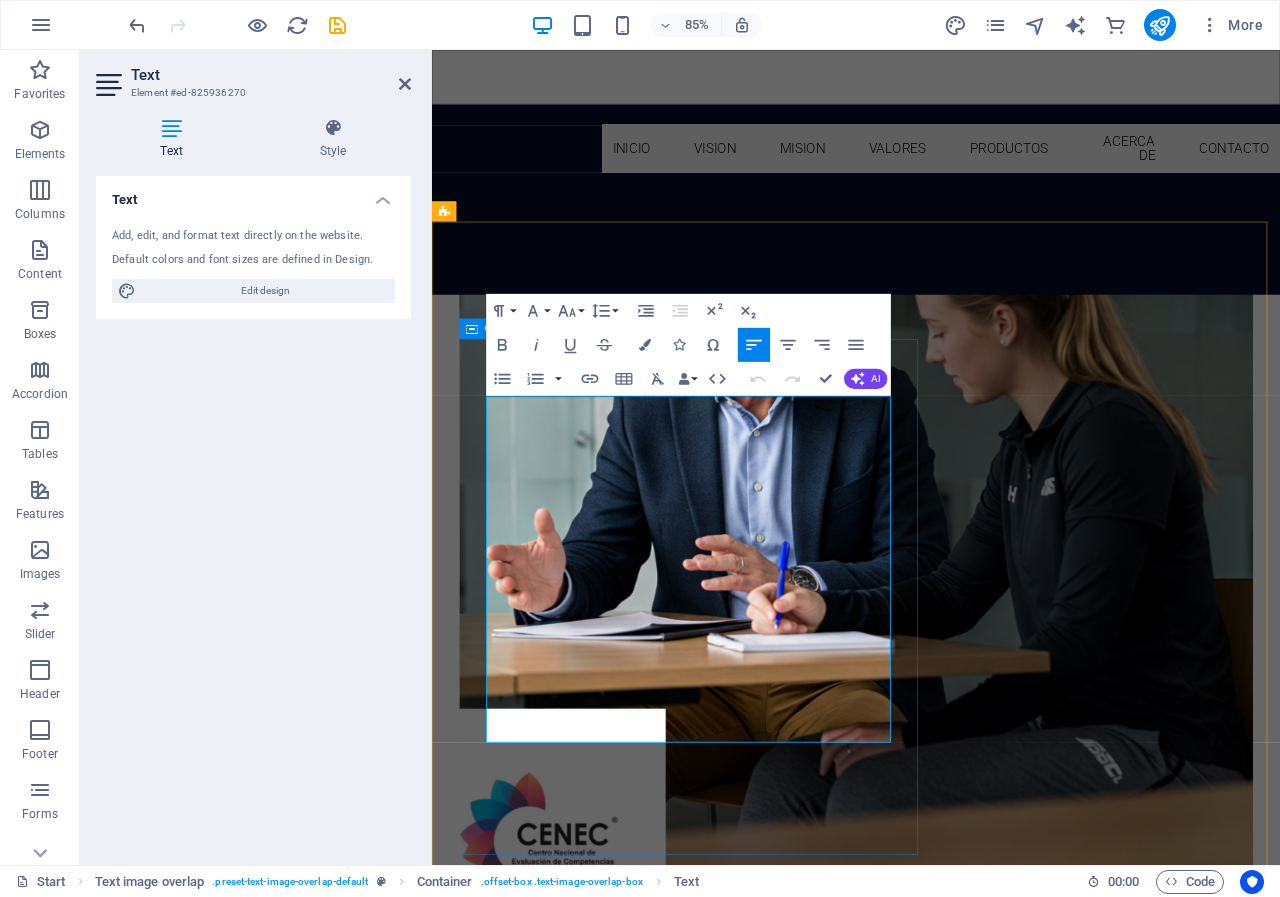 click on "Curso de Teología Bíblica  Una guía clara, práctica y transformadora para descubrir el gran mensaje que une toda la Biblia.  🧠 ¿Qué incluye?  ✅ 8 módulos en video  ✅ 1 clase por semana  ✅ Material descargable  ✅ Acceso desde cualquier lugar  ✅ Acompañamiento por WhatsApp  Este curso es ideal para:  📖 Nuevos creyentes que quieren entender la Biblia como un todo  🎓 Estudiantes o líderes que desean profundizar en su fe  🙏 Cualquier persona que quiera conocer a Dios a través de Su Palabra Envia Whatsapp" at bounding box center (971, 1570) 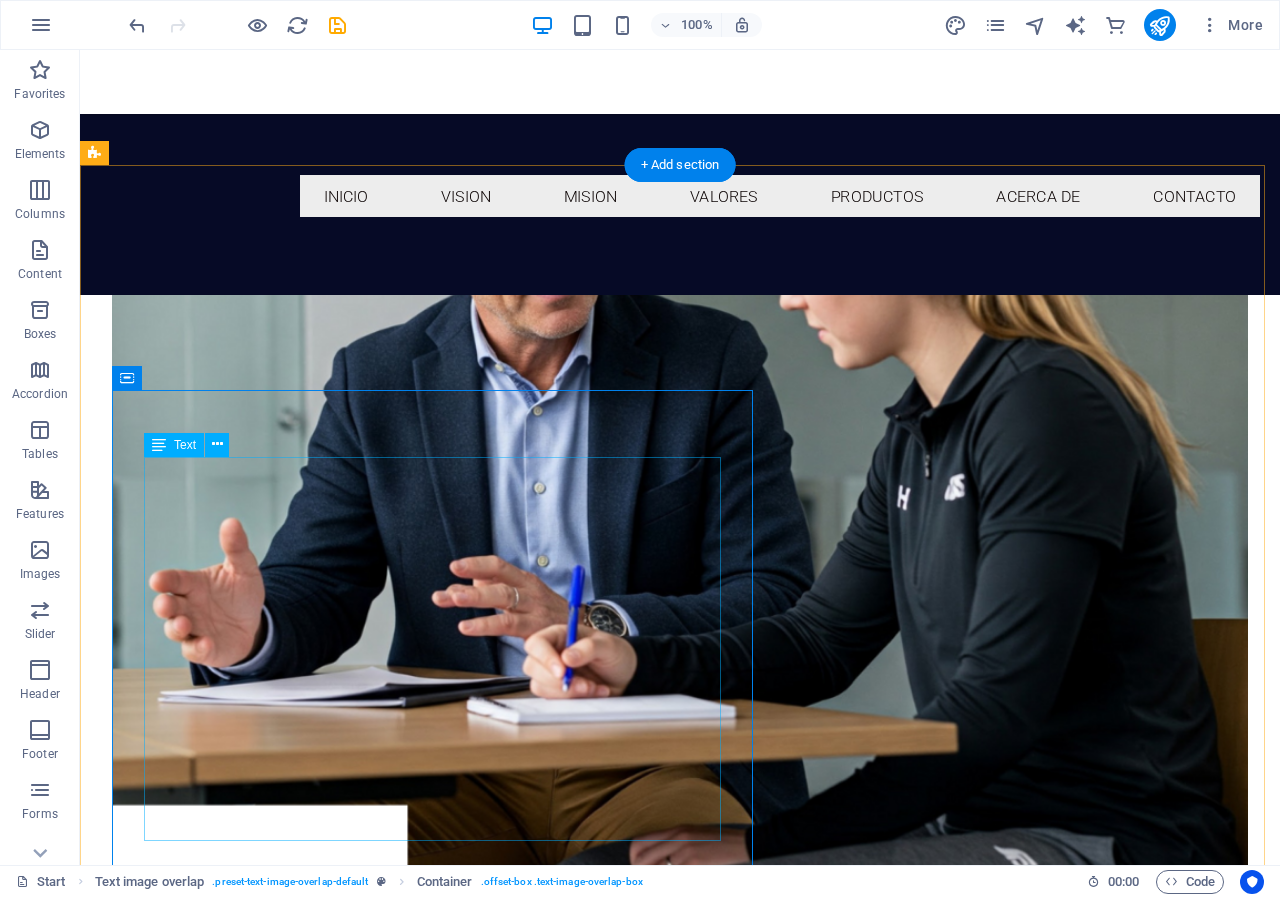 scroll, scrollTop: 1742, scrollLeft: 0, axis: vertical 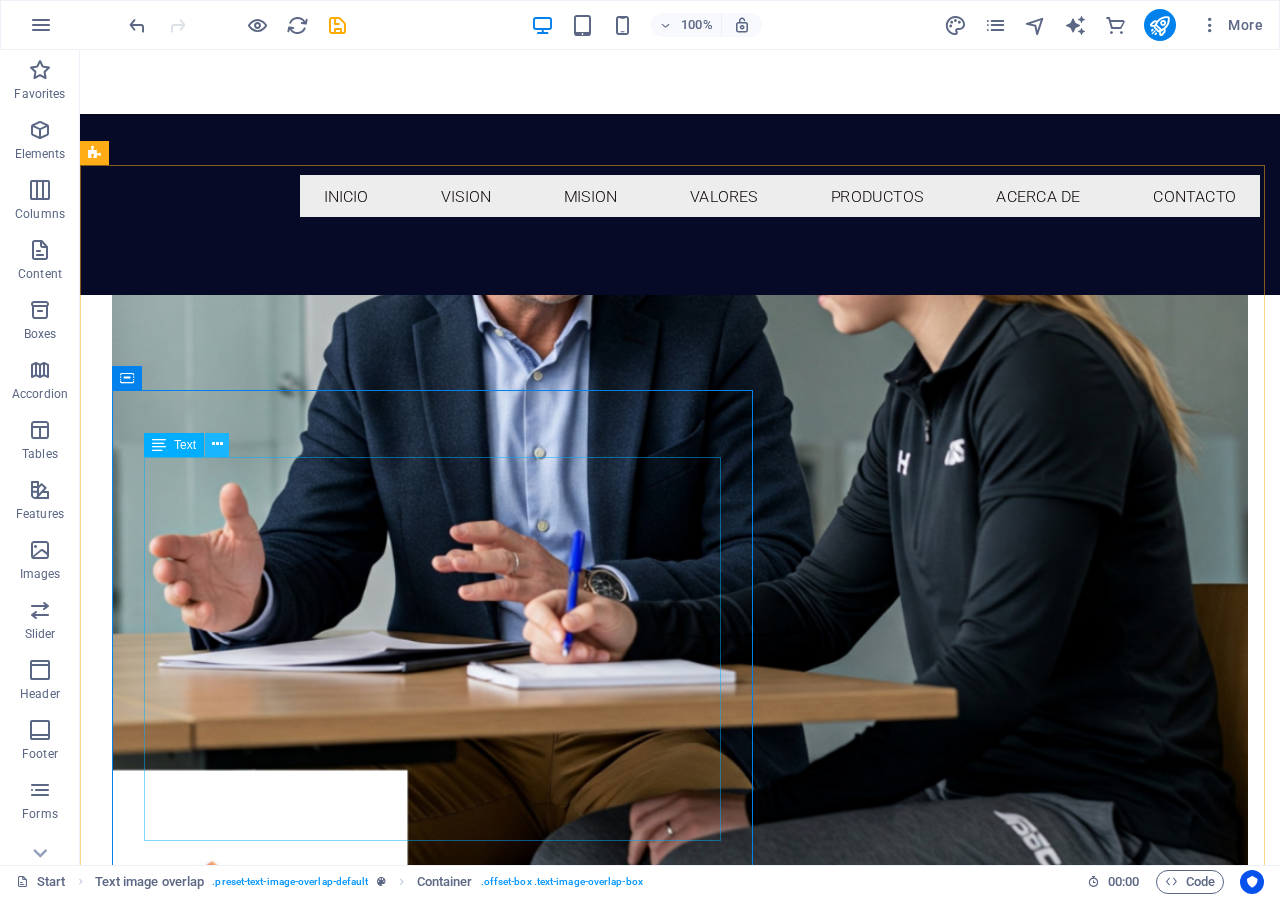 click at bounding box center (217, 444) 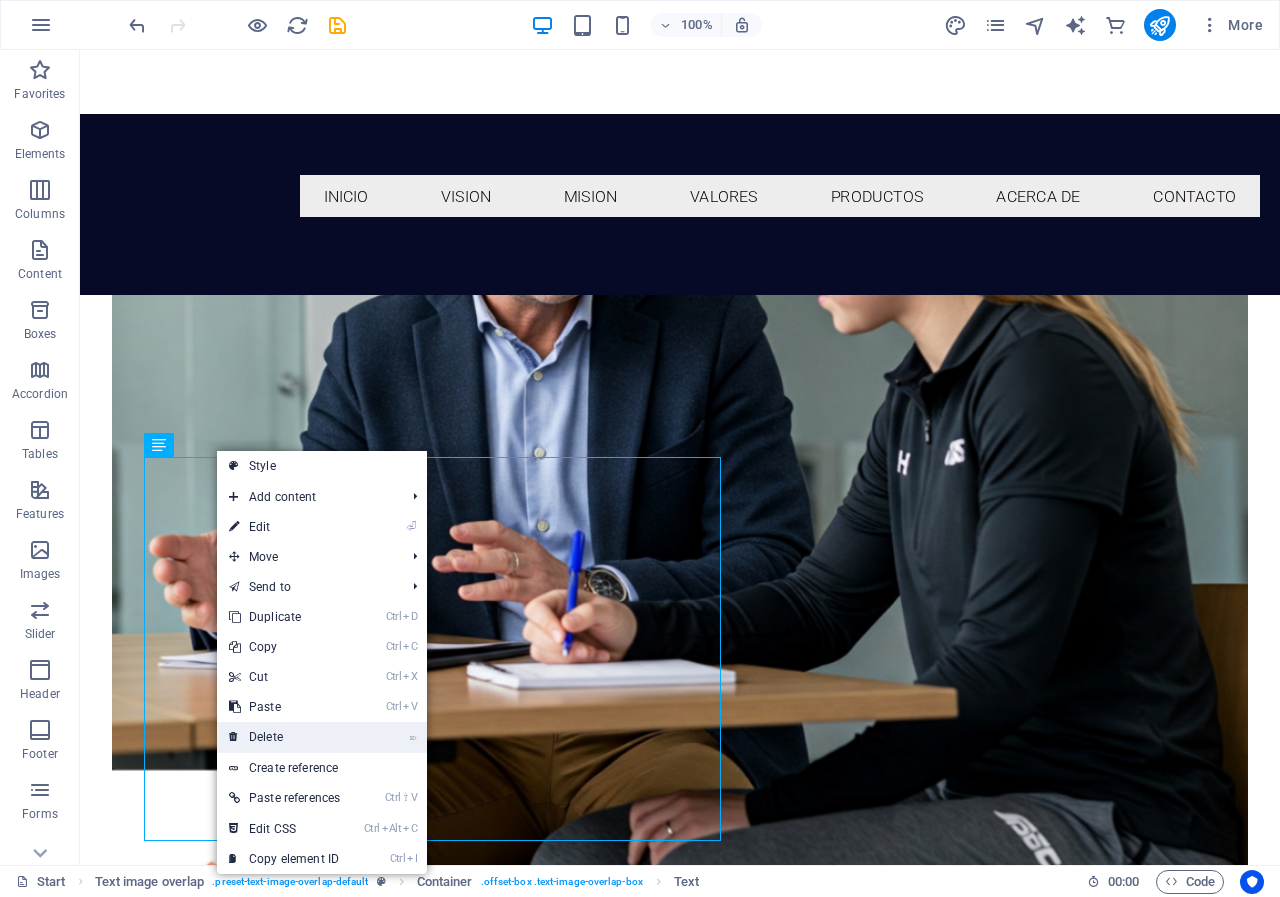click on "⌦  Delete" at bounding box center (284, 737) 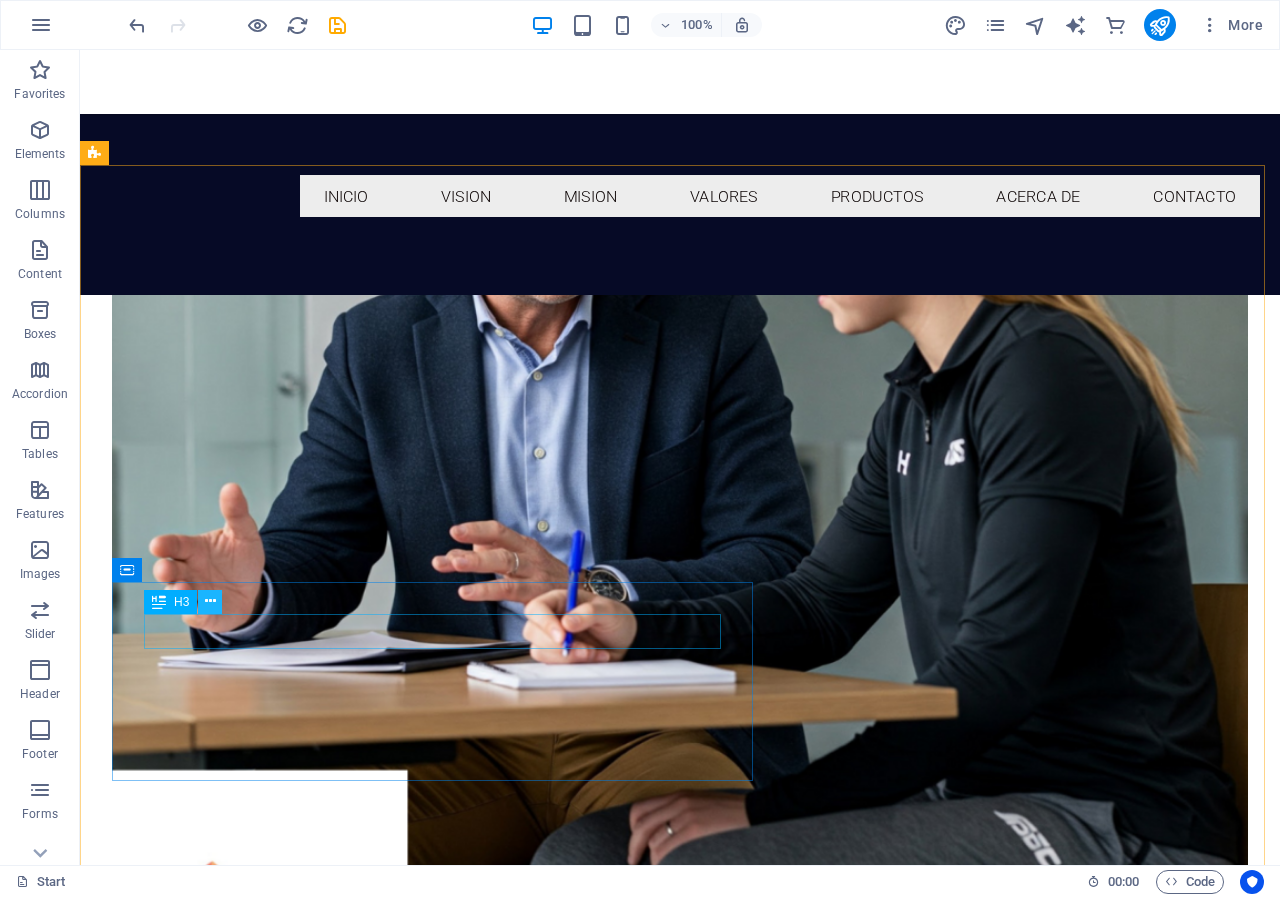 click at bounding box center (210, 601) 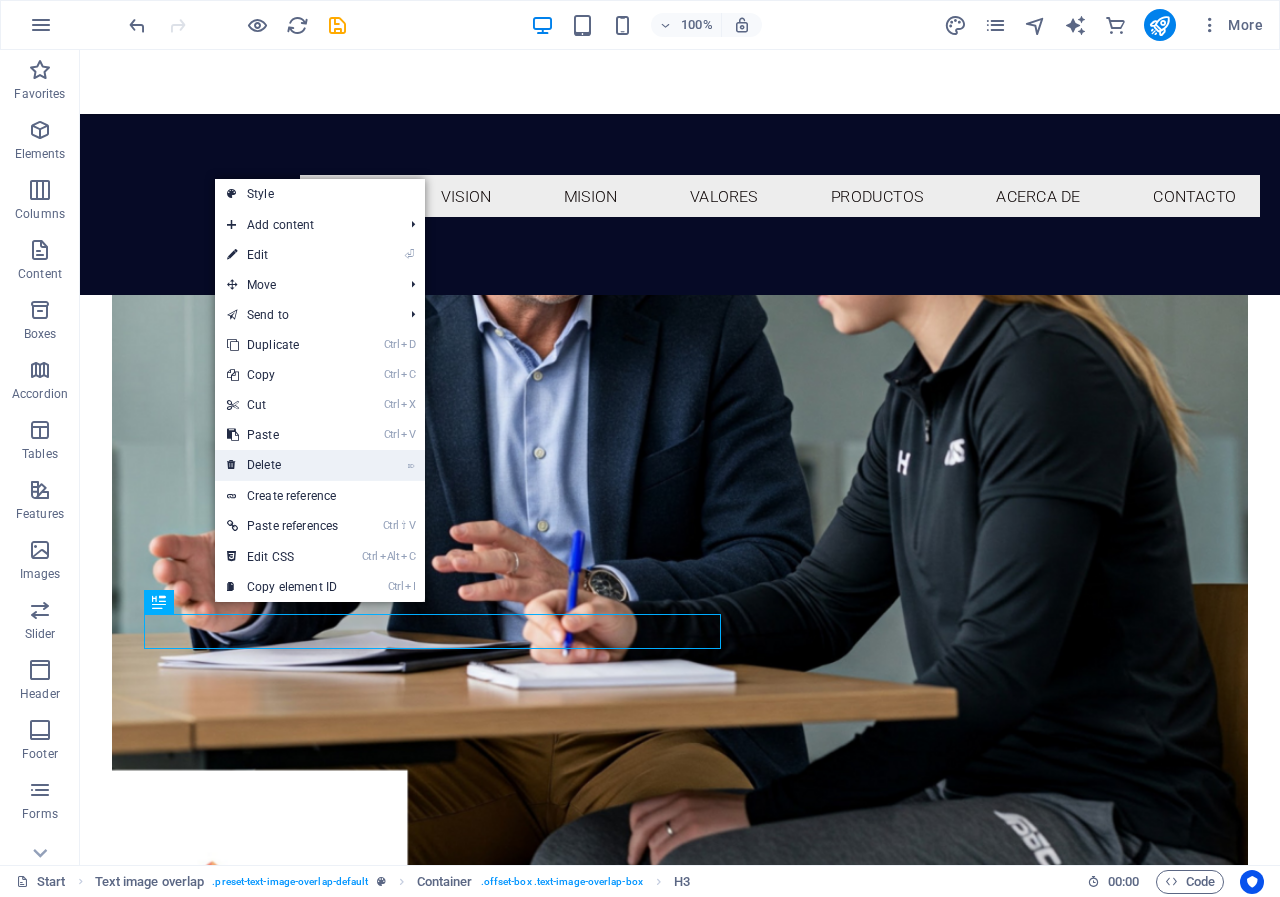 click on "⌦  Delete" at bounding box center [282, 465] 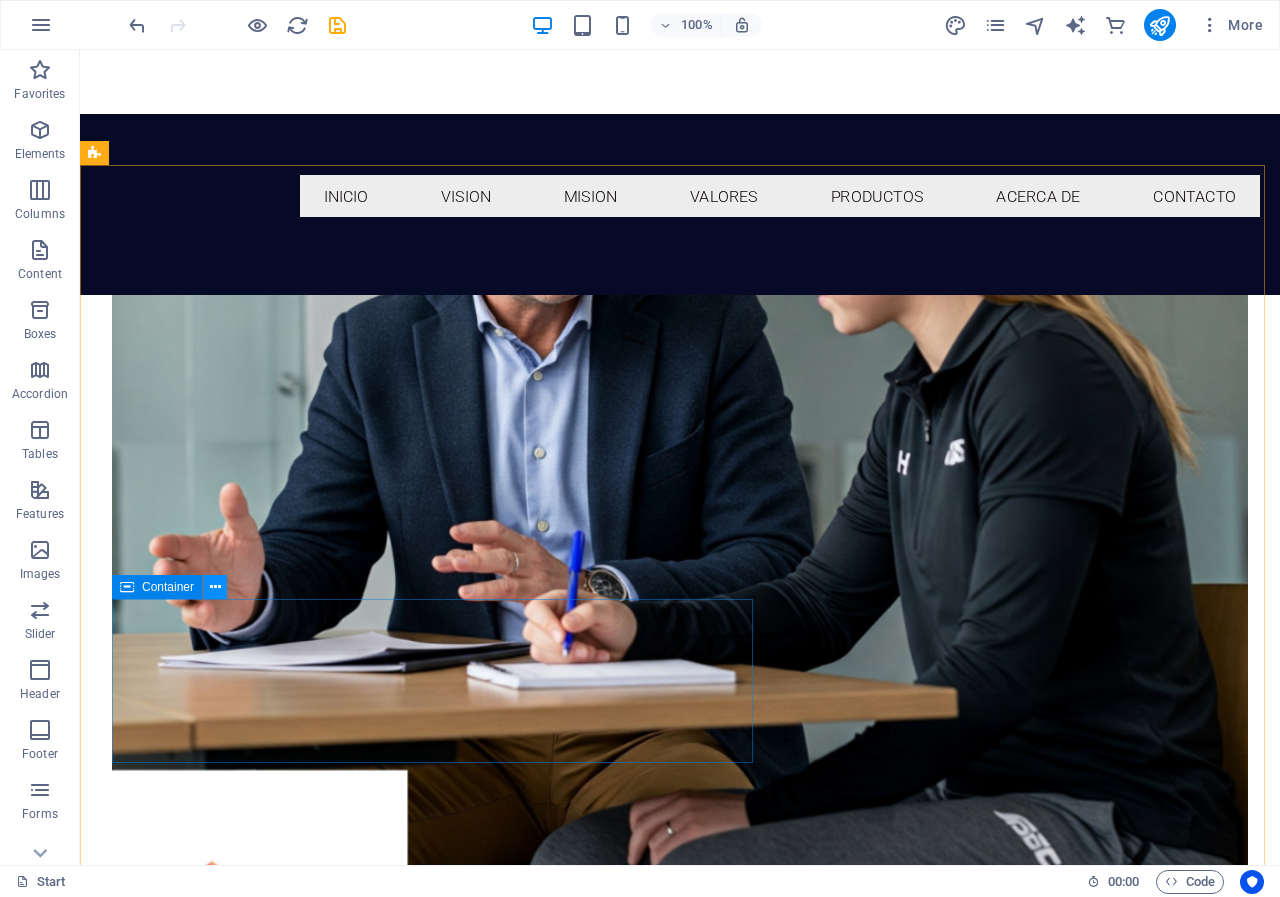 click at bounding box center (215, 587) 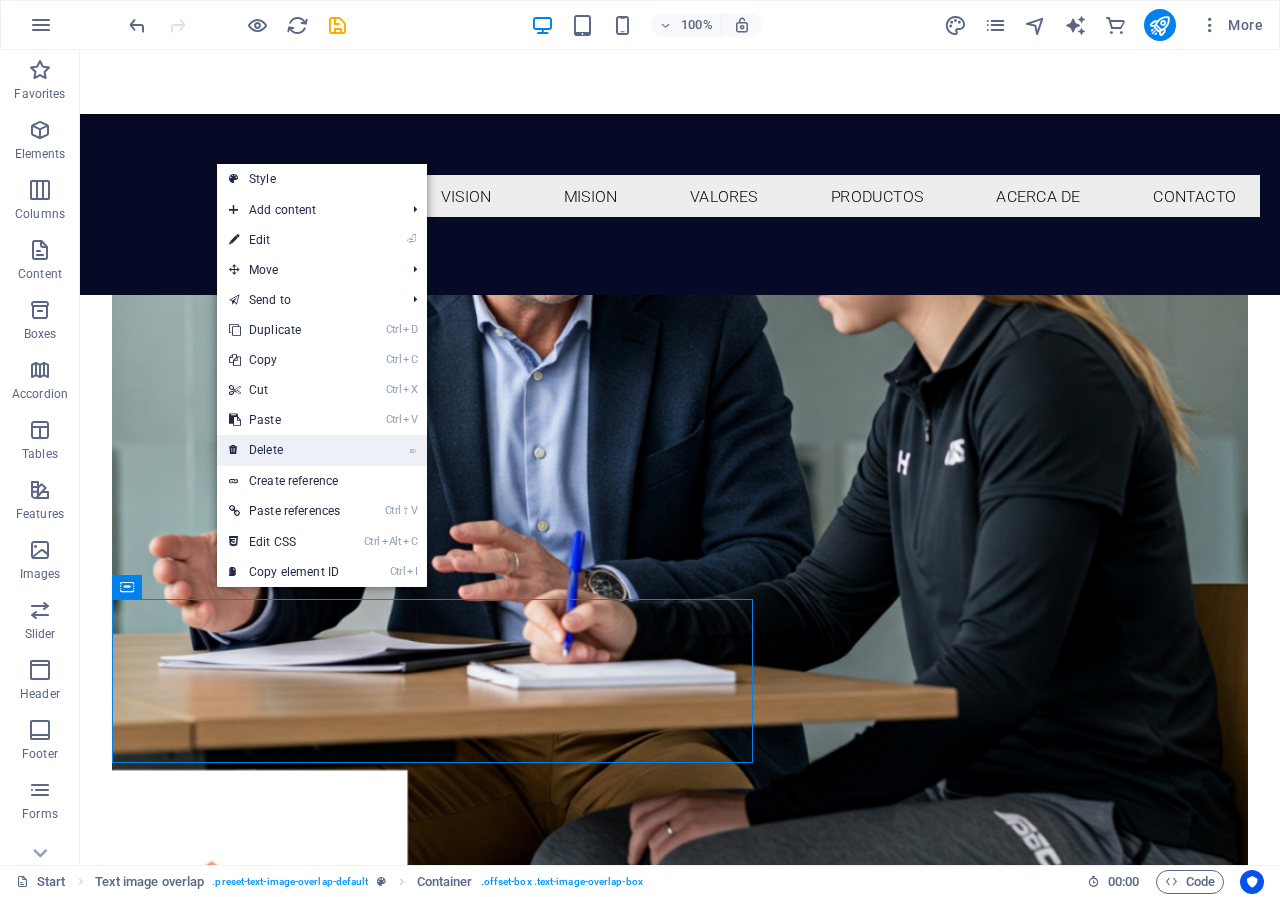 click on "⌦  Delete" at bounding box center (284, 450) 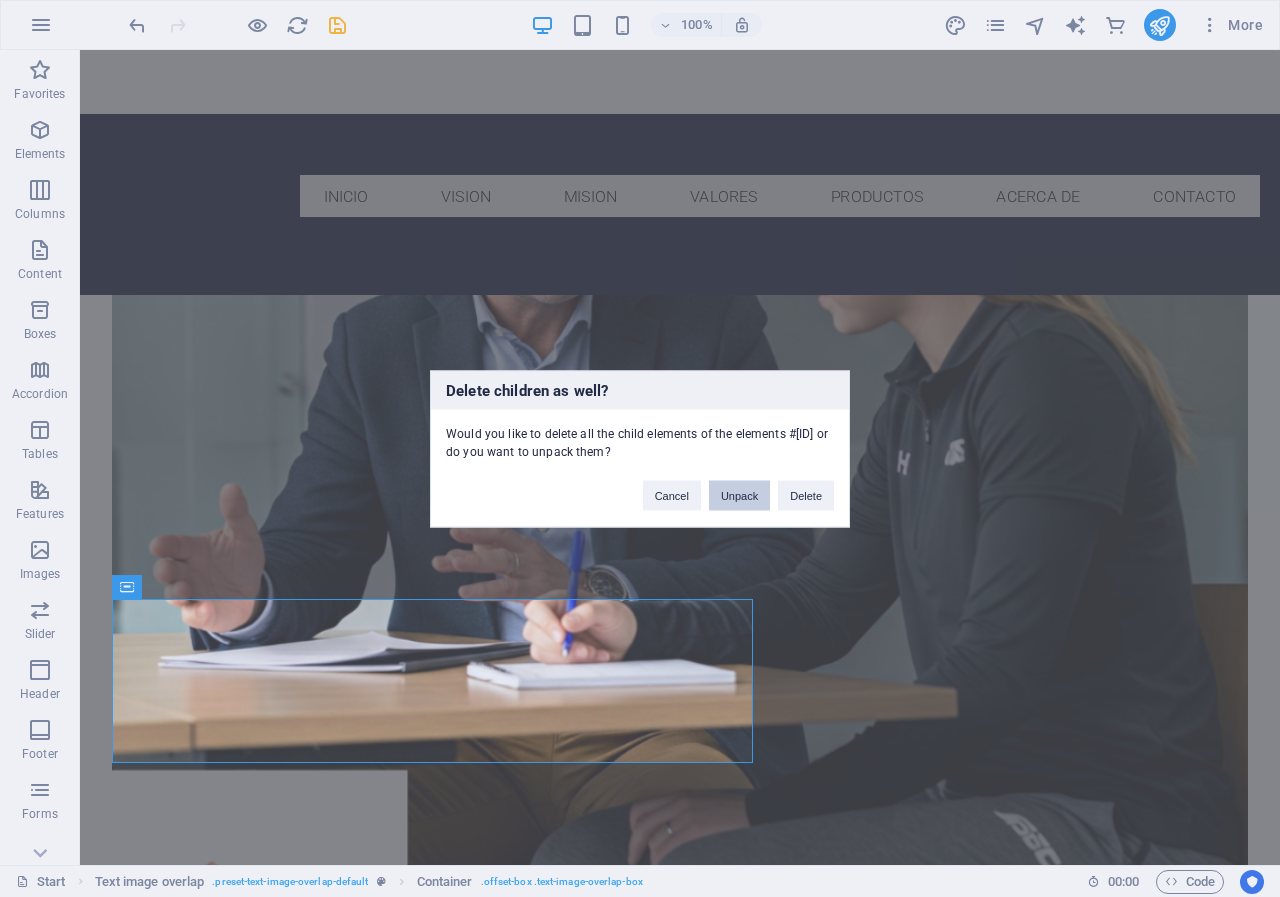 click on "Unpack" at bounding box center (739, 495) 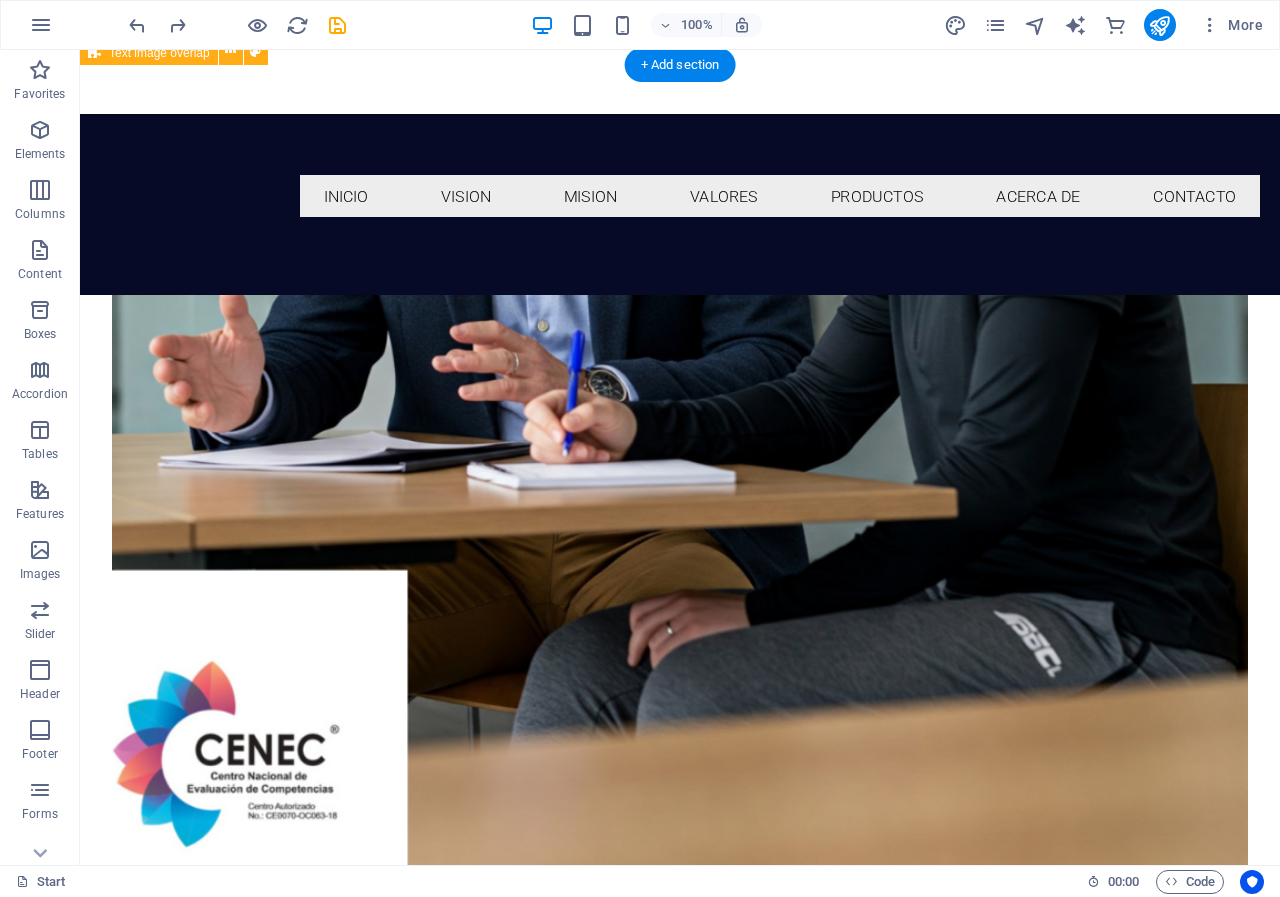 scroll, scrollTop: 2042, scrollLeft: 0, axis: vertical 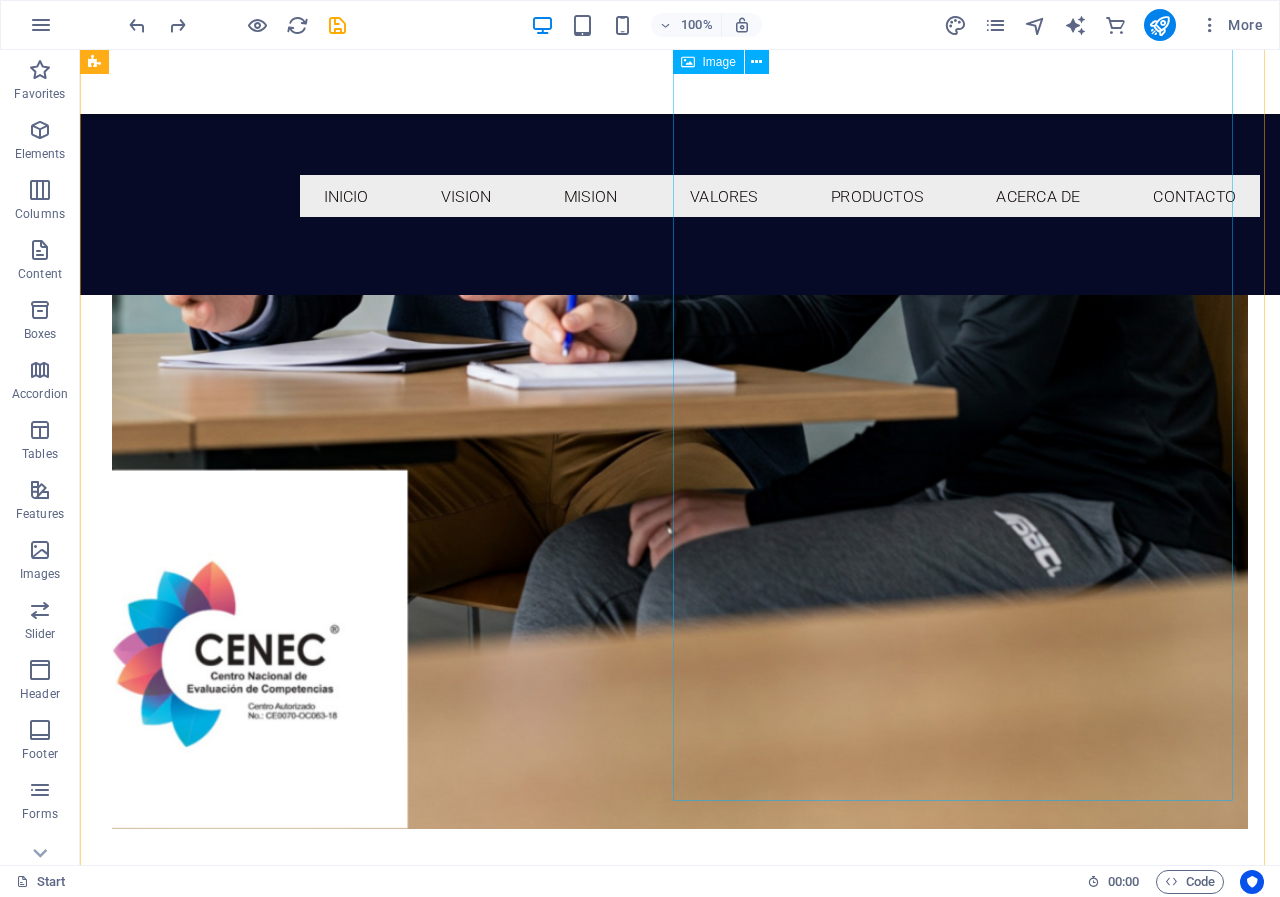 click at bounding box center (680, 2042) 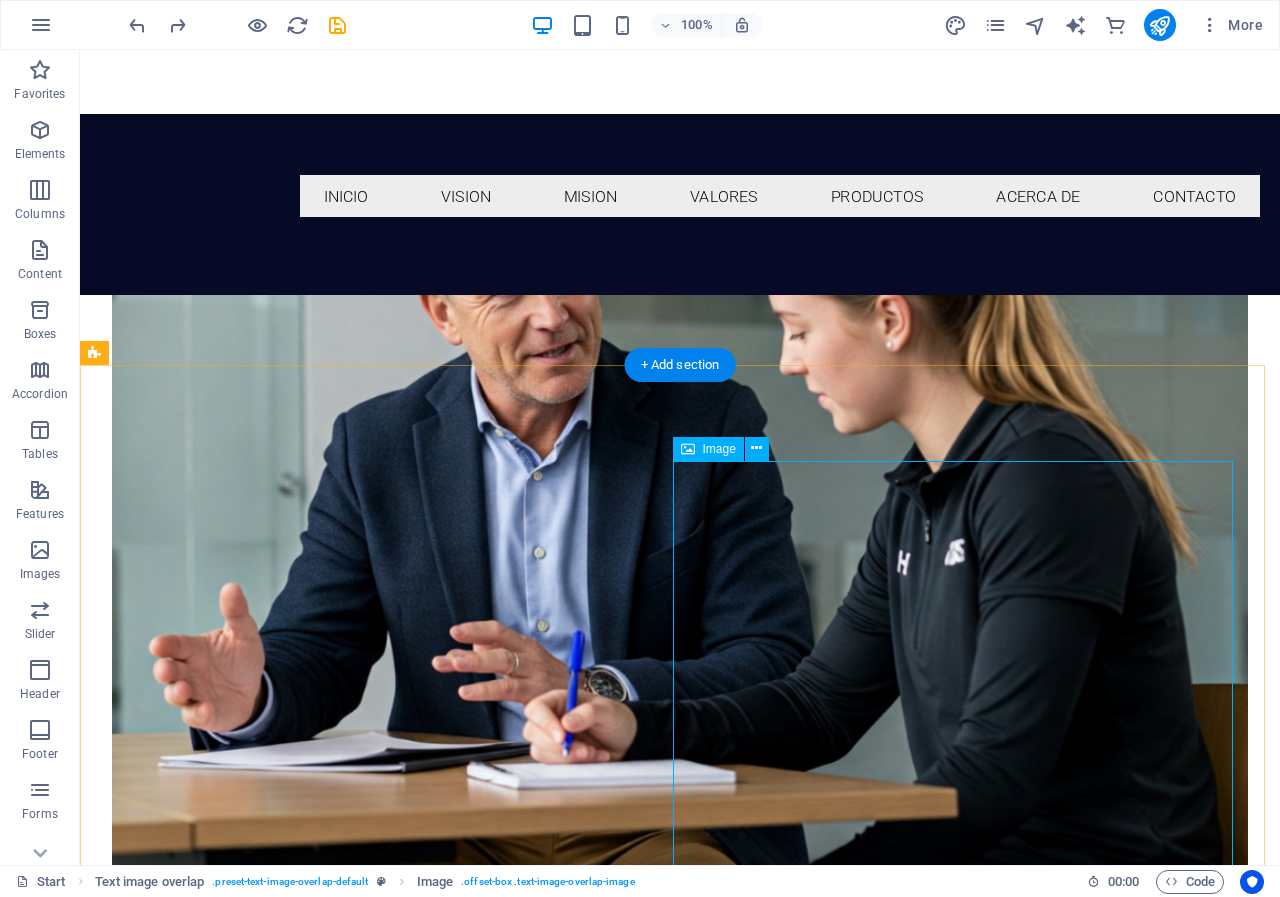 scroll, scrollTop: 1542, scrollLeft: 0, axis: vertical 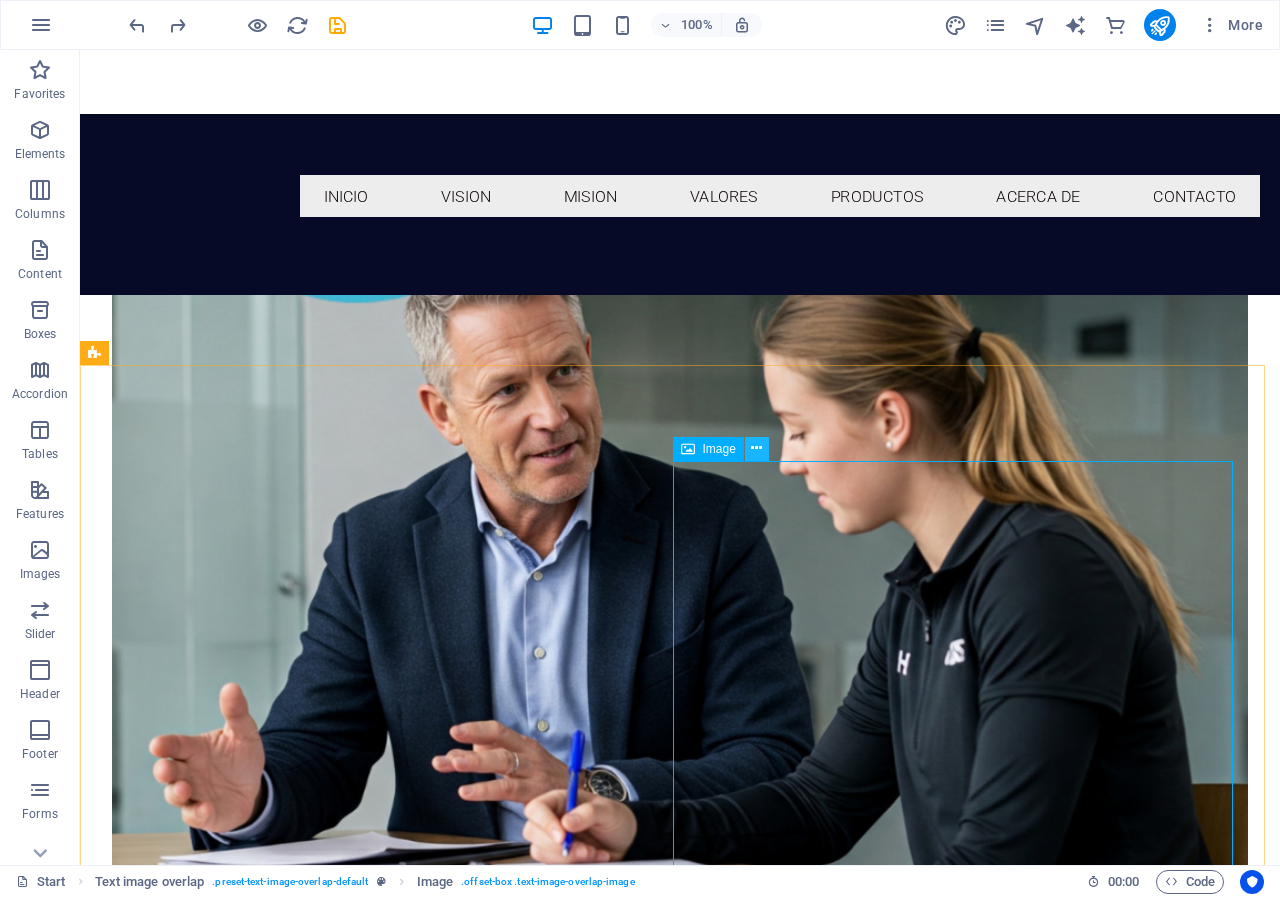 click at bounding box center [757, 449] 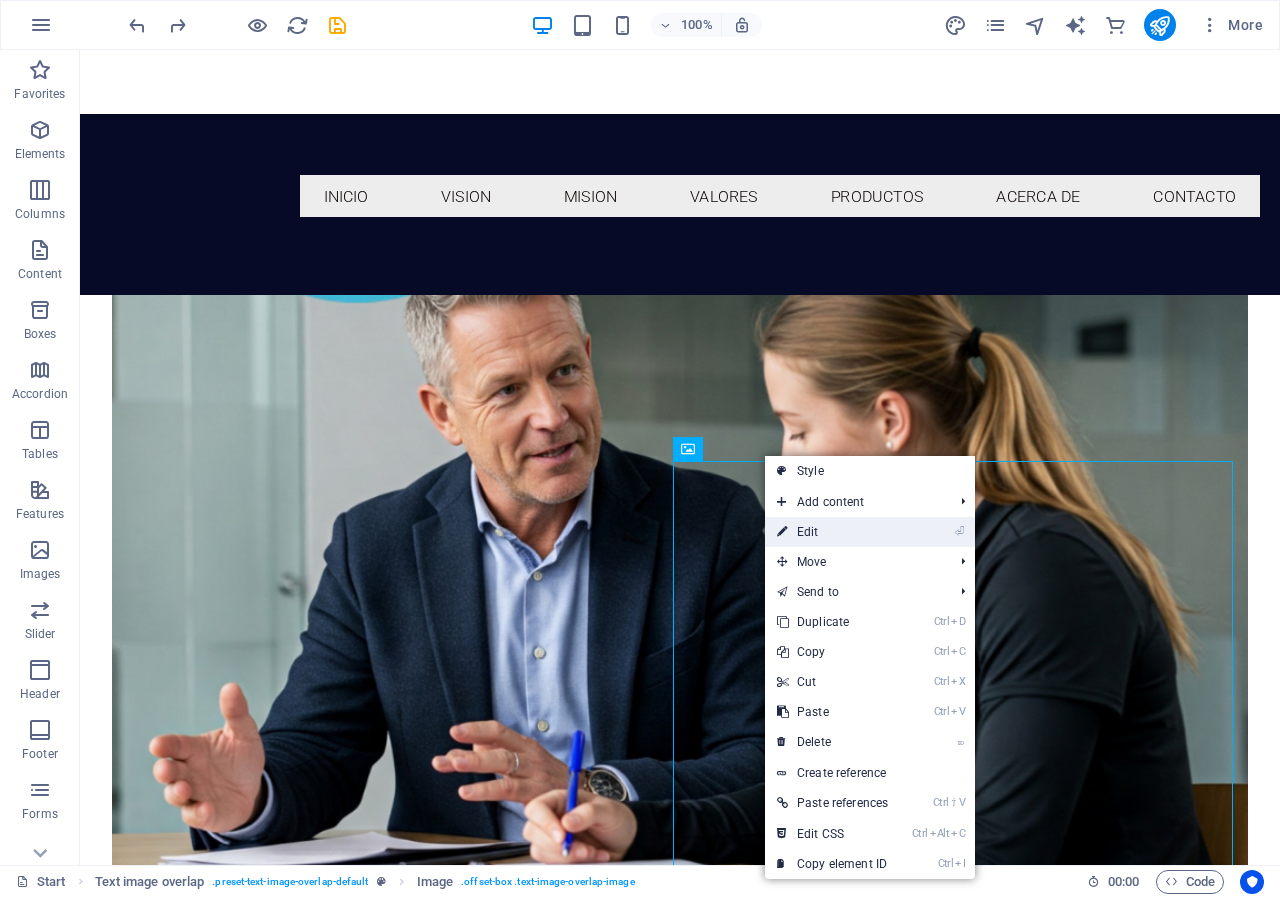click on "⏎  Edit" at bounding box center [832, 532] 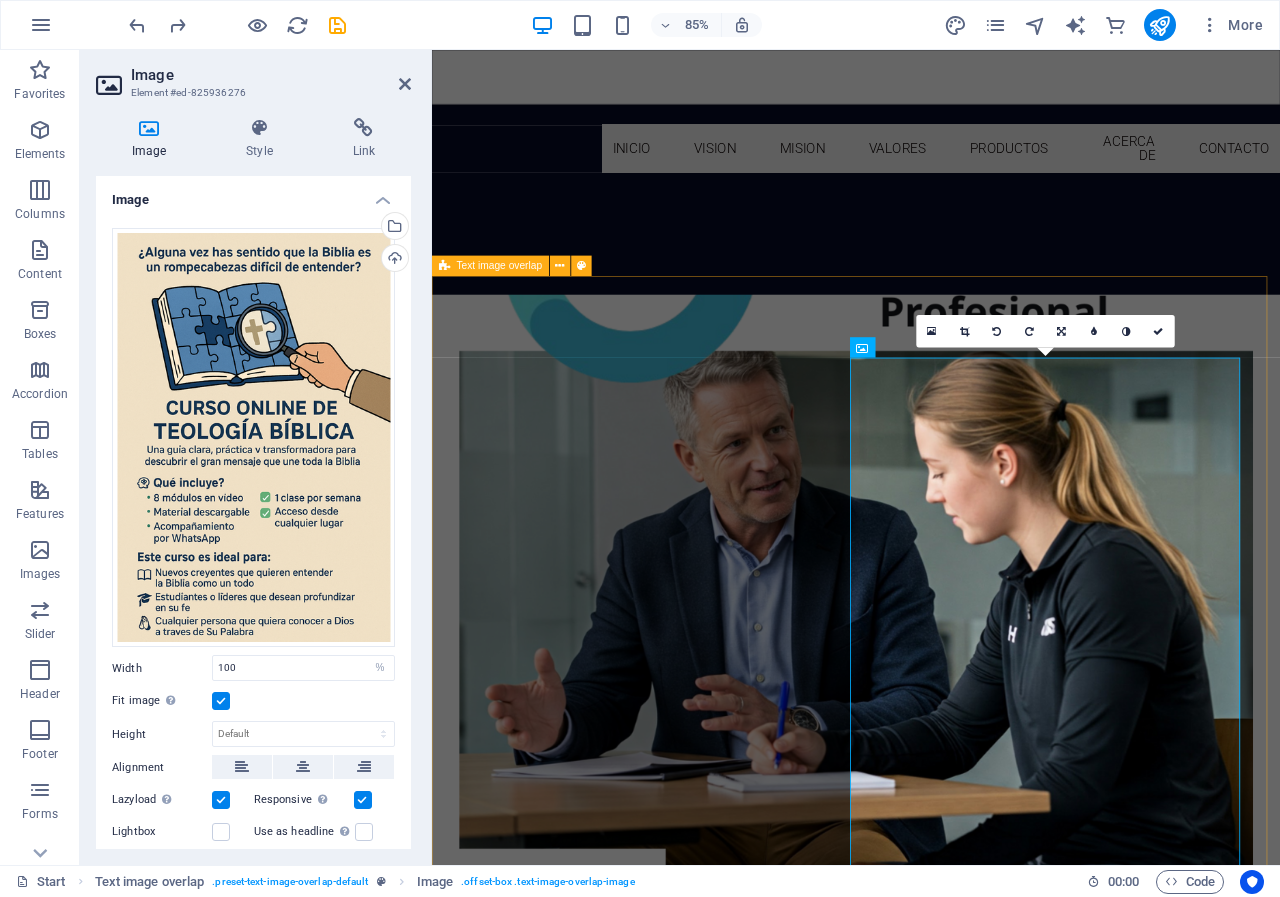 scroll, scrollTop: 1643, scrollLeft: 0, axis: vertical 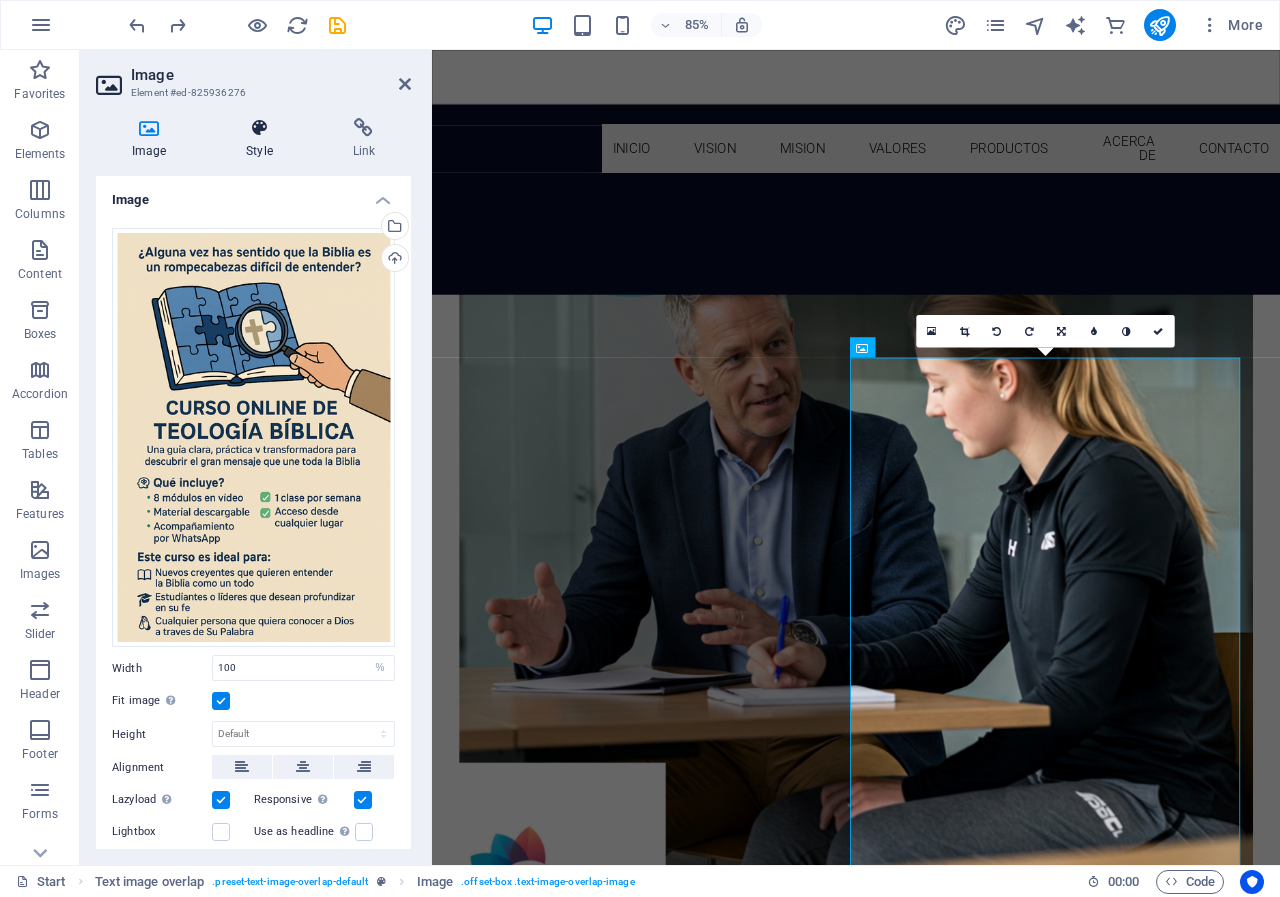 click at bounding box center [259, 128] 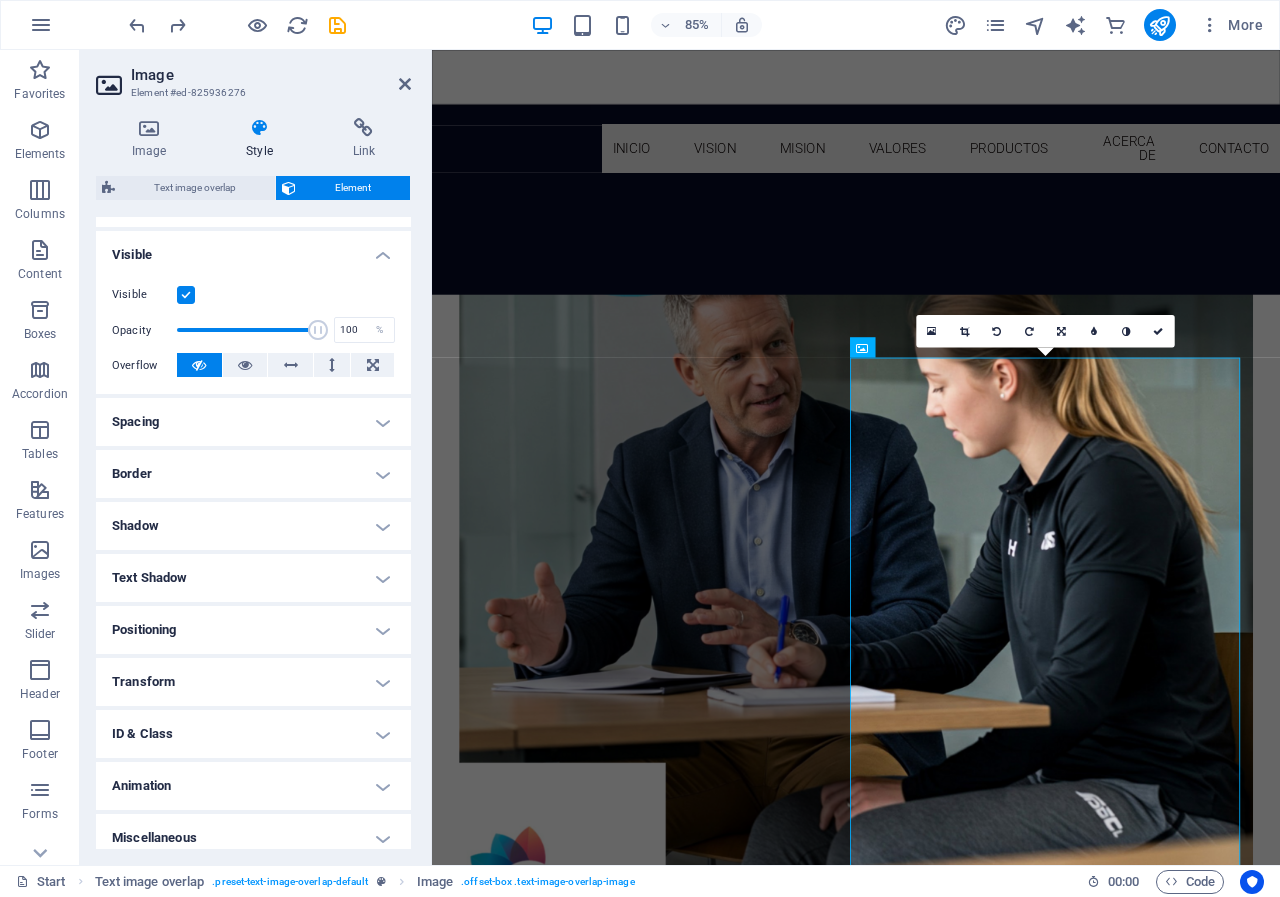 scroll, scrollTop: 213, scrollLeft: 0, axis: vertical 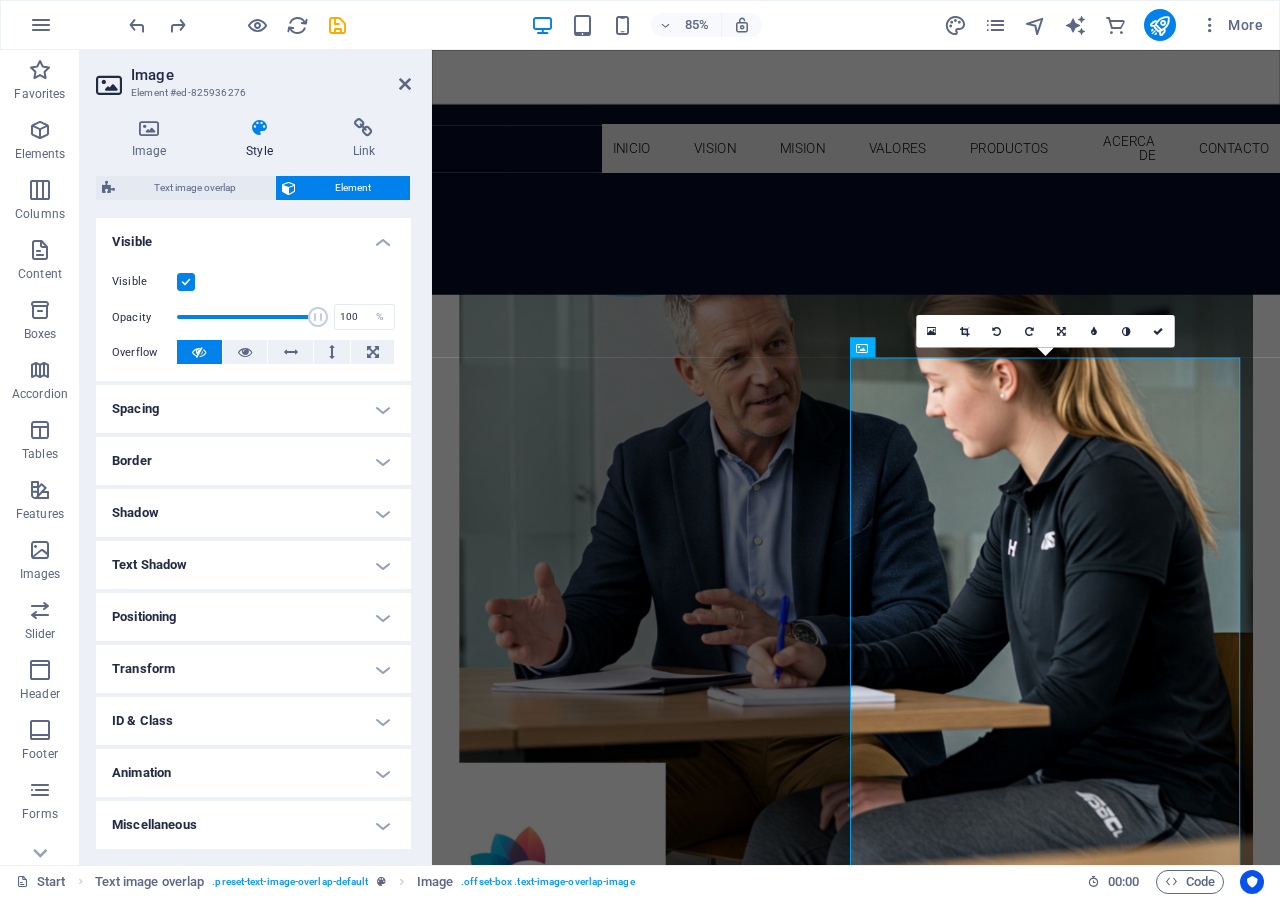 click on "Transform" at bounding box center [253, 669] 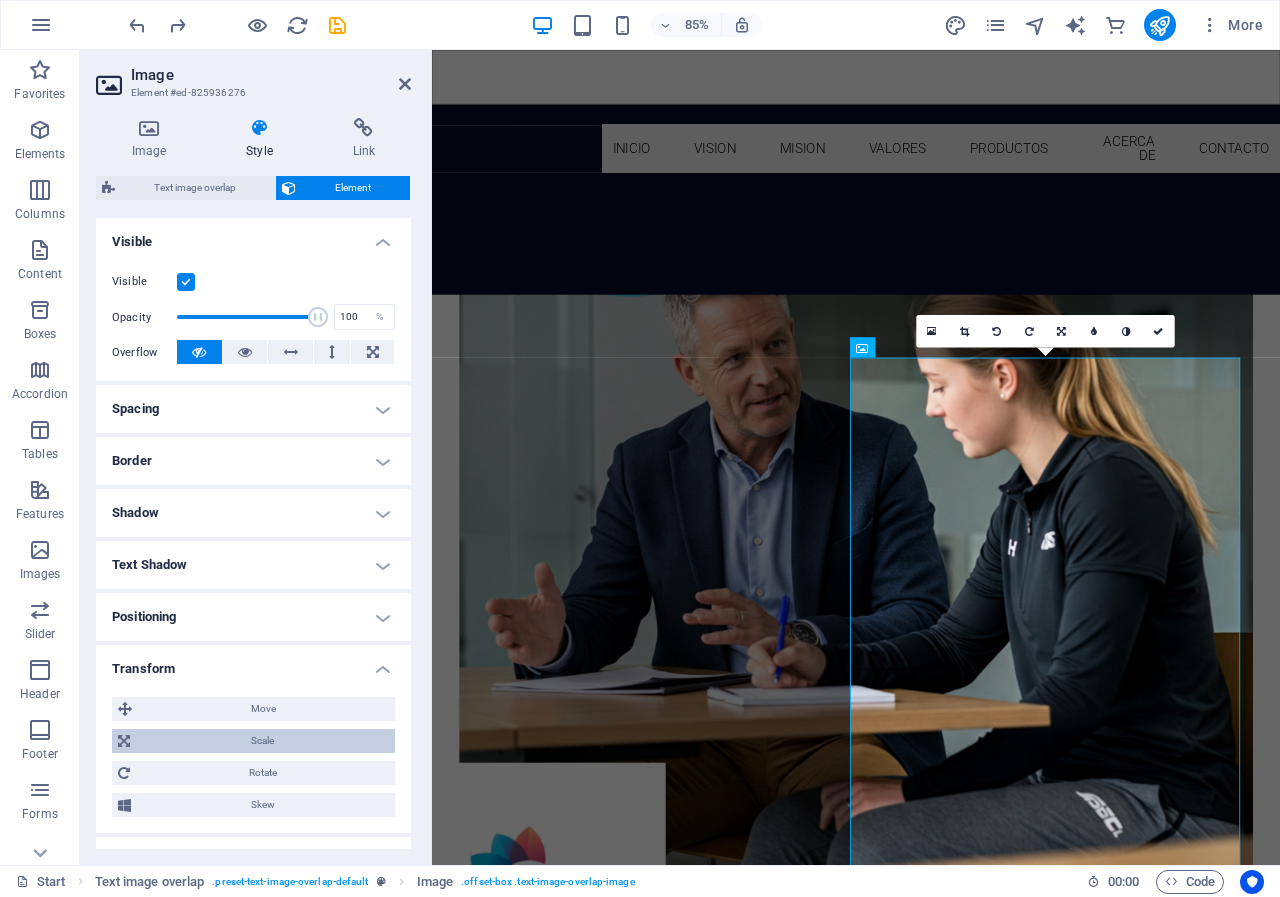click on "Scale" at bounding box center (262, 741) 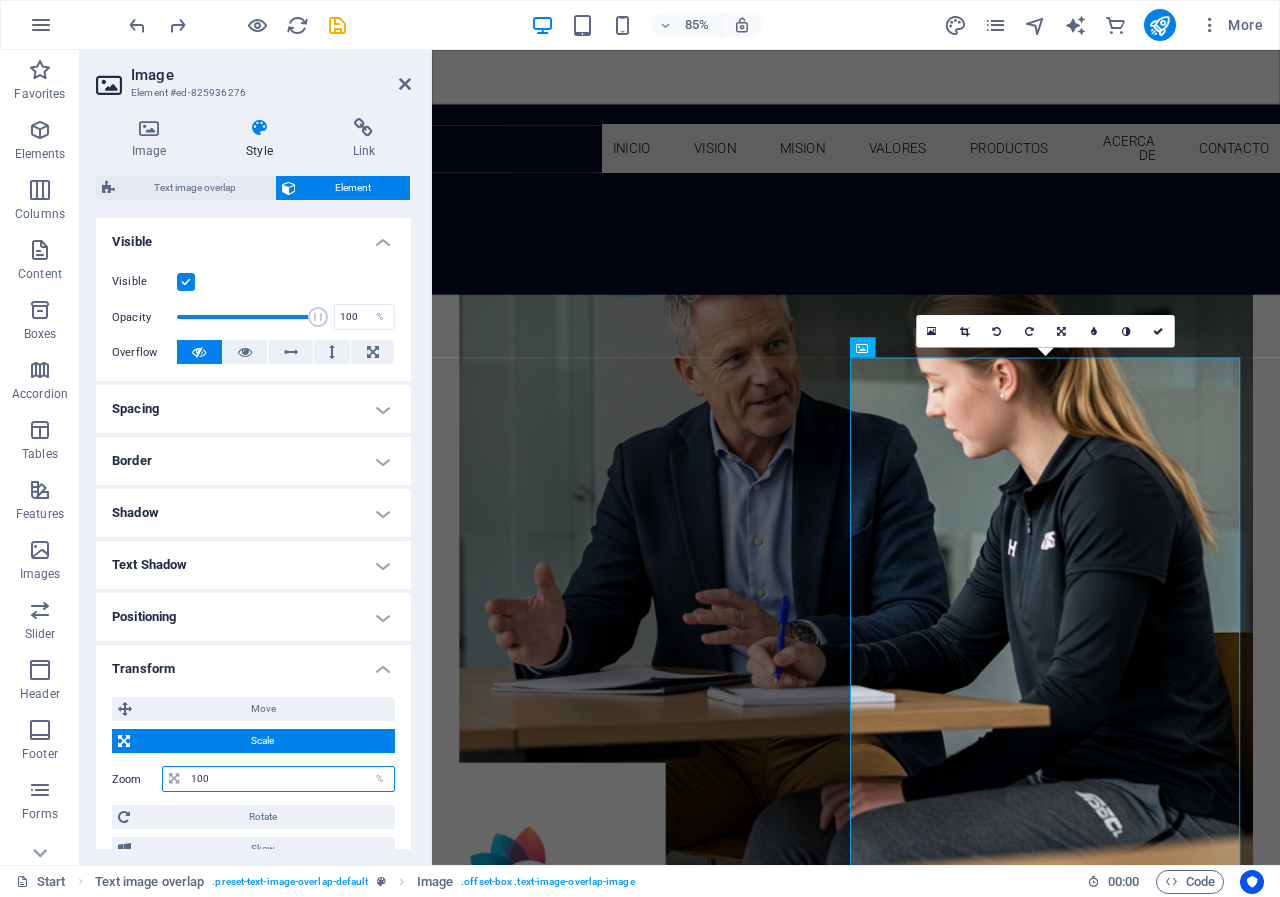 drag, startPoint x: 245, startPoint y: 776, endPoint x: 177, endPoint y: 780, distance: 68.117546 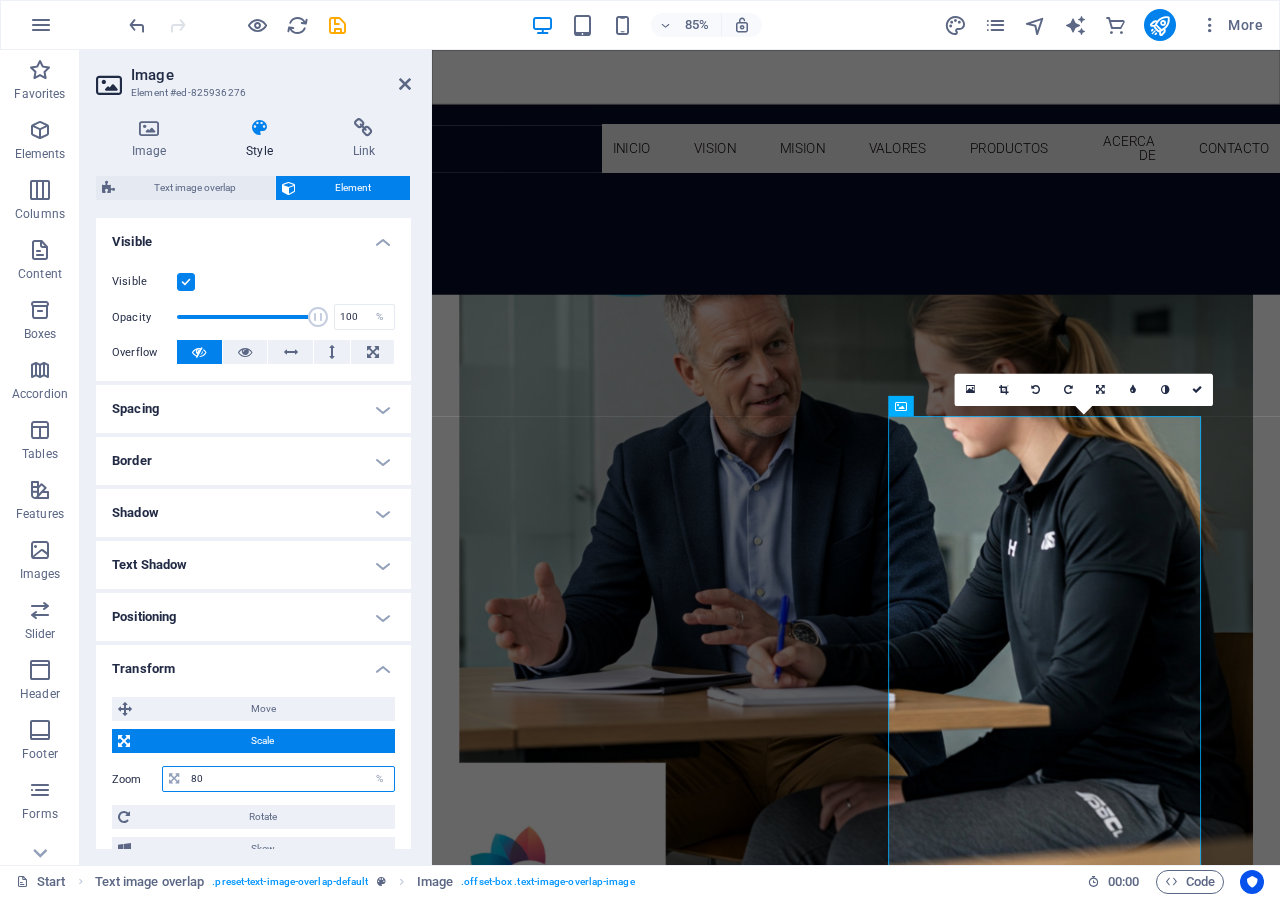 drag, startPoint x: 205, startPoint y: 783, endPoint x: 176, endPoint y: 776, distance: 29.832869 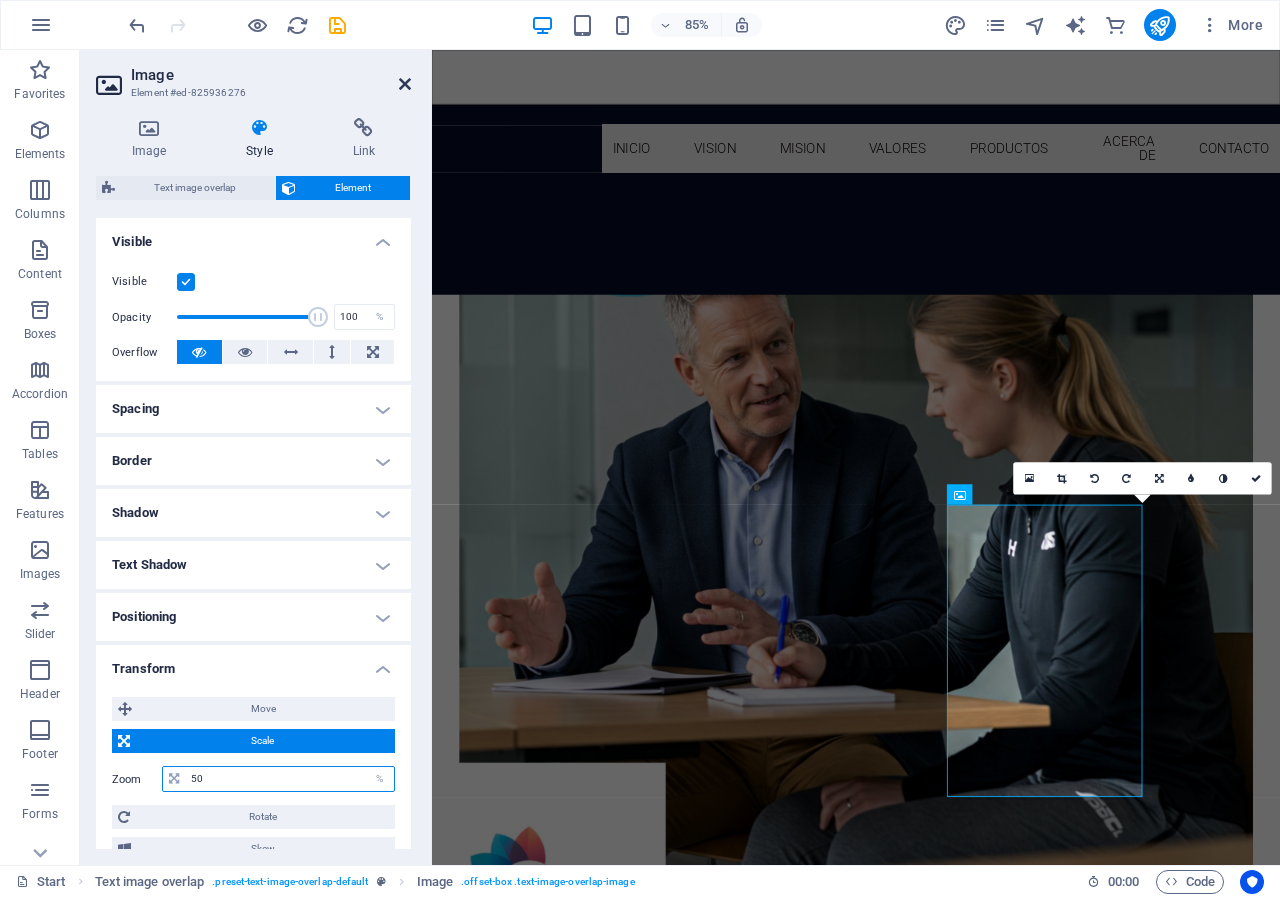type on "50" 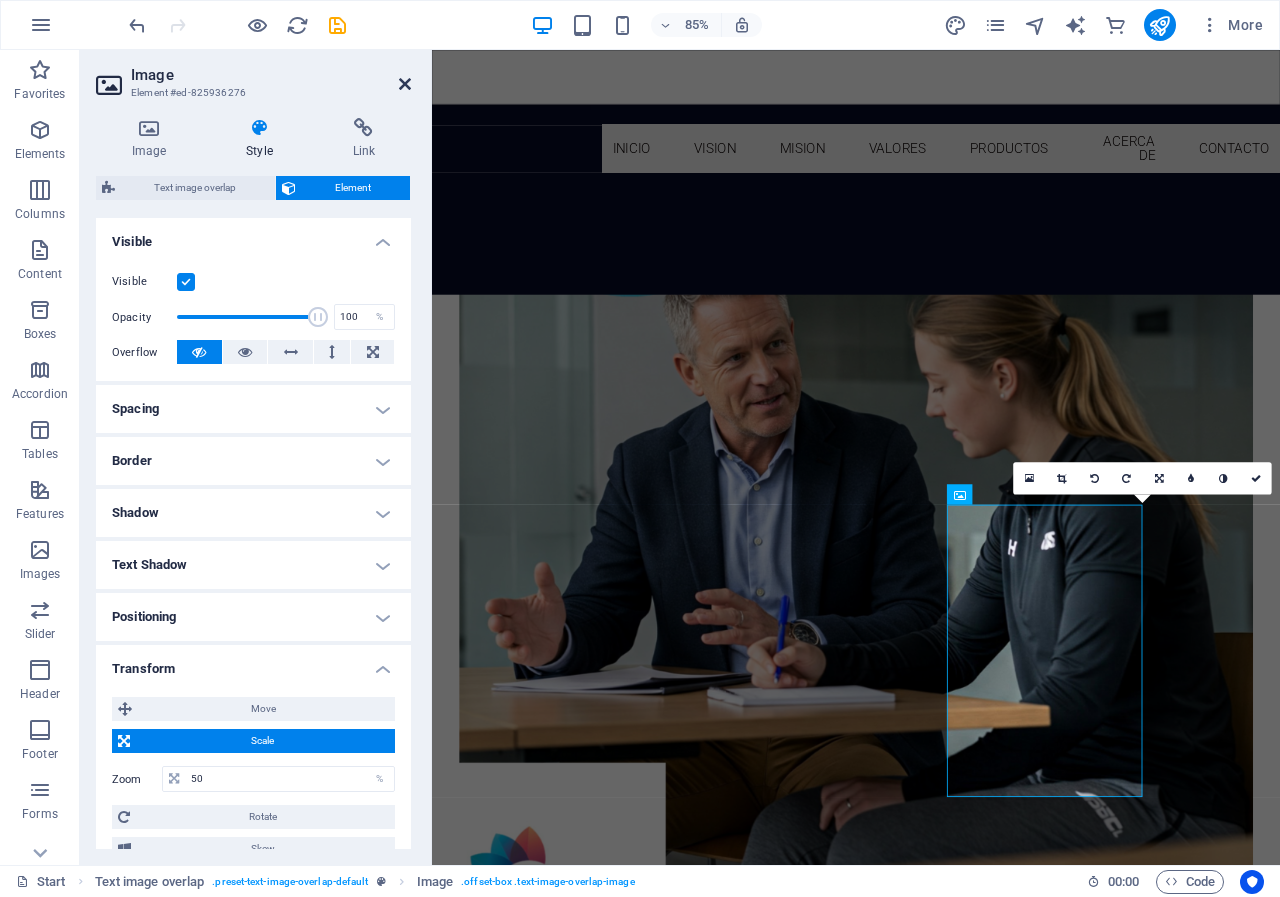 drag, startPoint x: 405, startPoint y: 83, endPoint x: 378, endPoint y: 107, distance: 36.124783 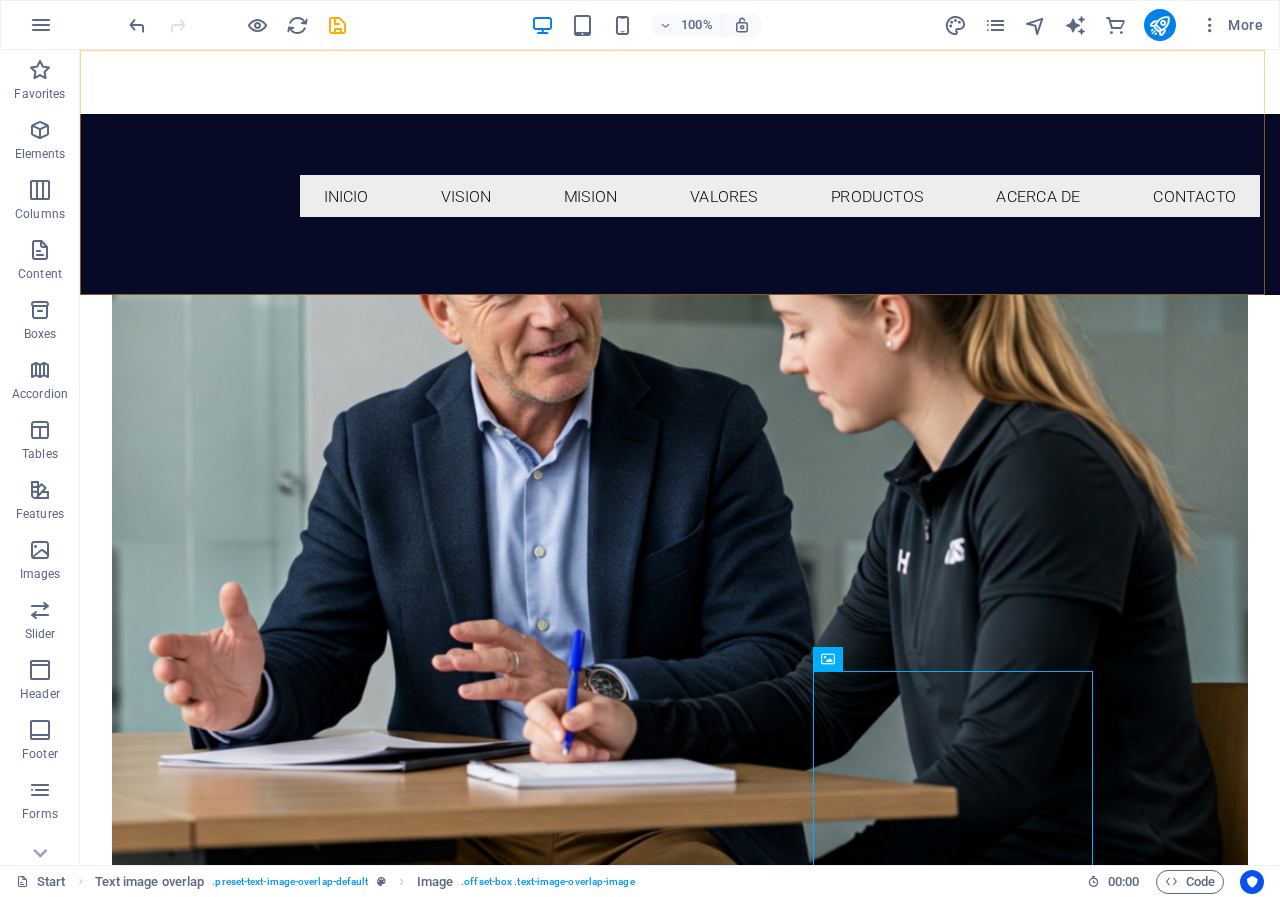 scroll, scrollTop: 1542, scrollLeft: 0, axis: vertical 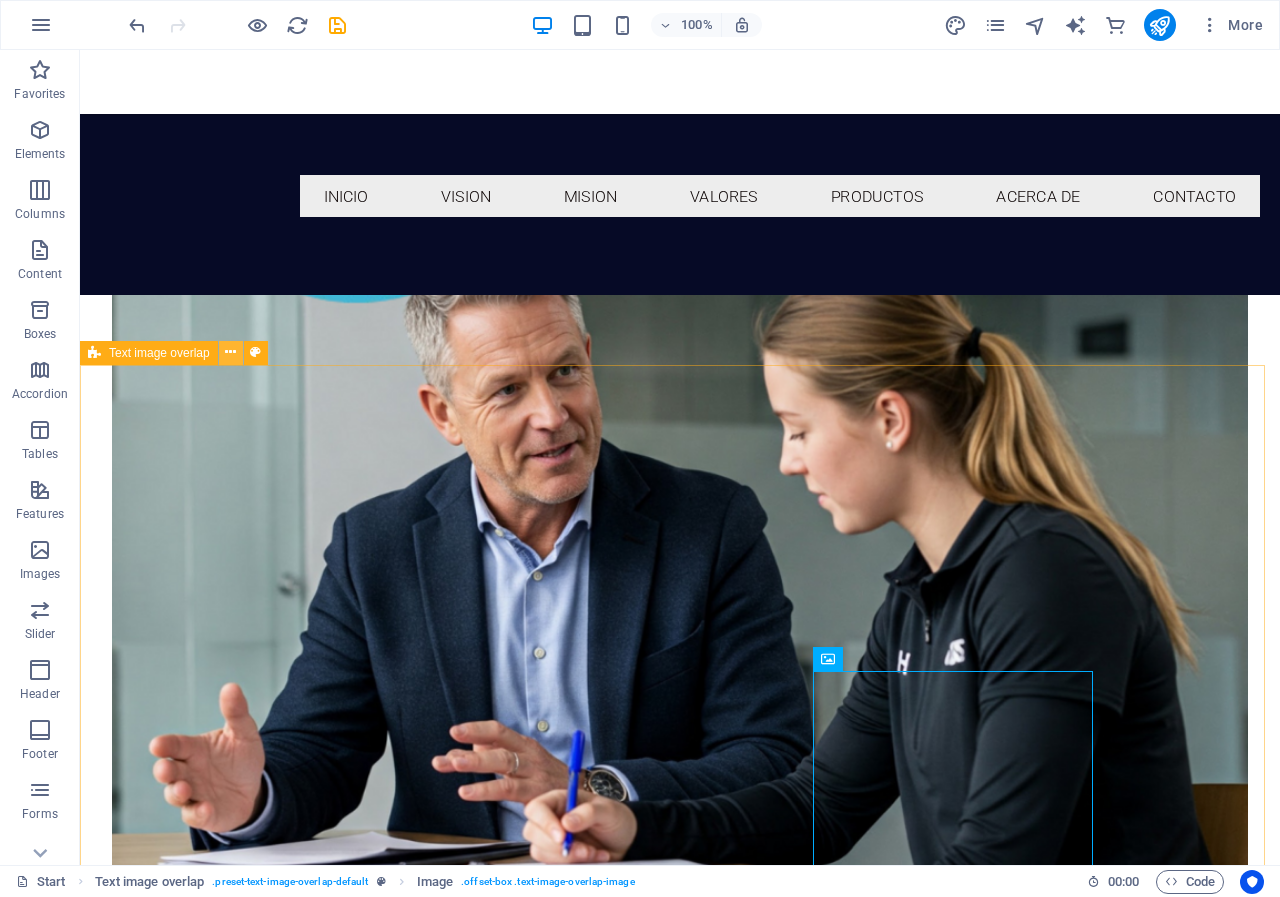 click at bounding box center [230, 352] 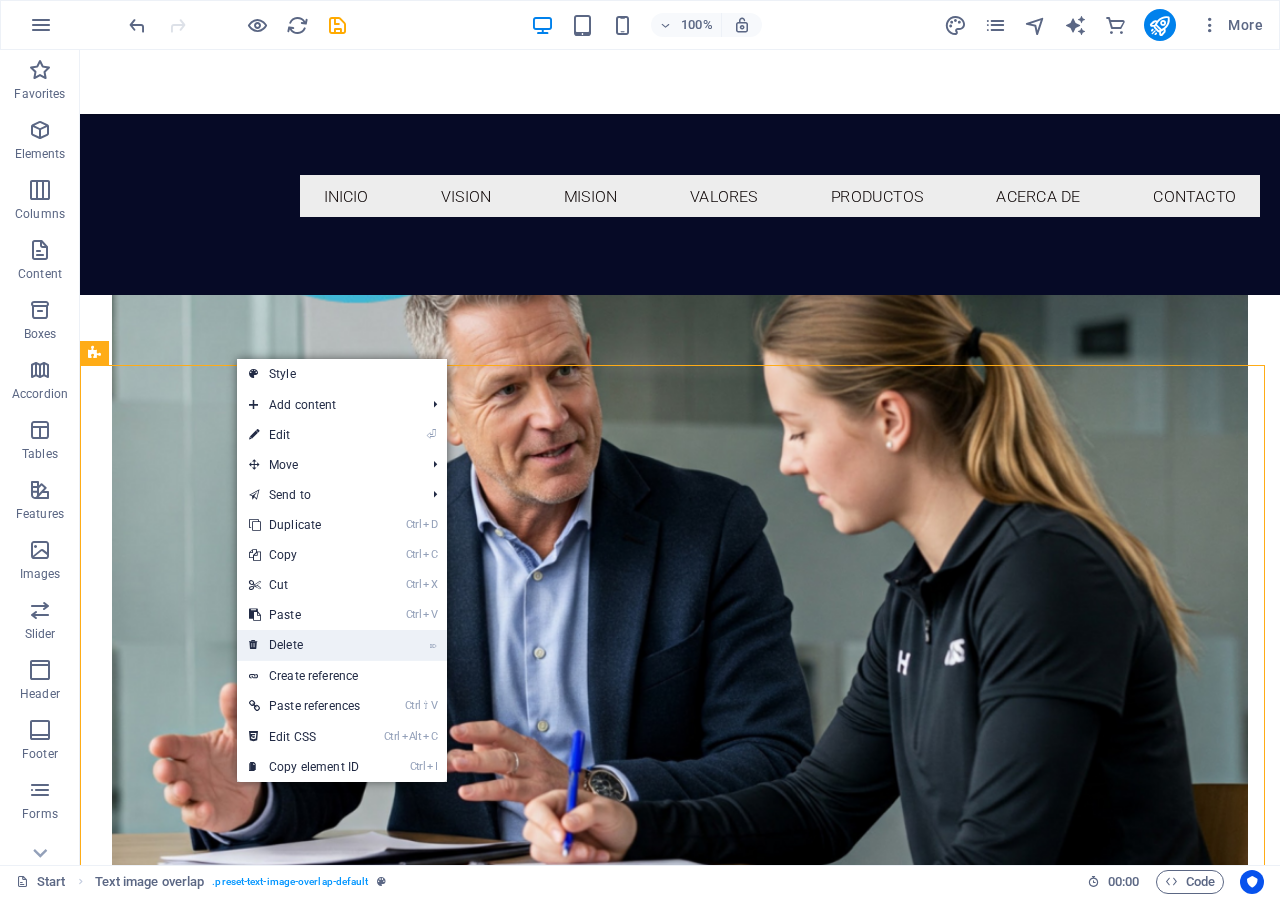click on "⌦  Delete" at bounding box center [304, 645] 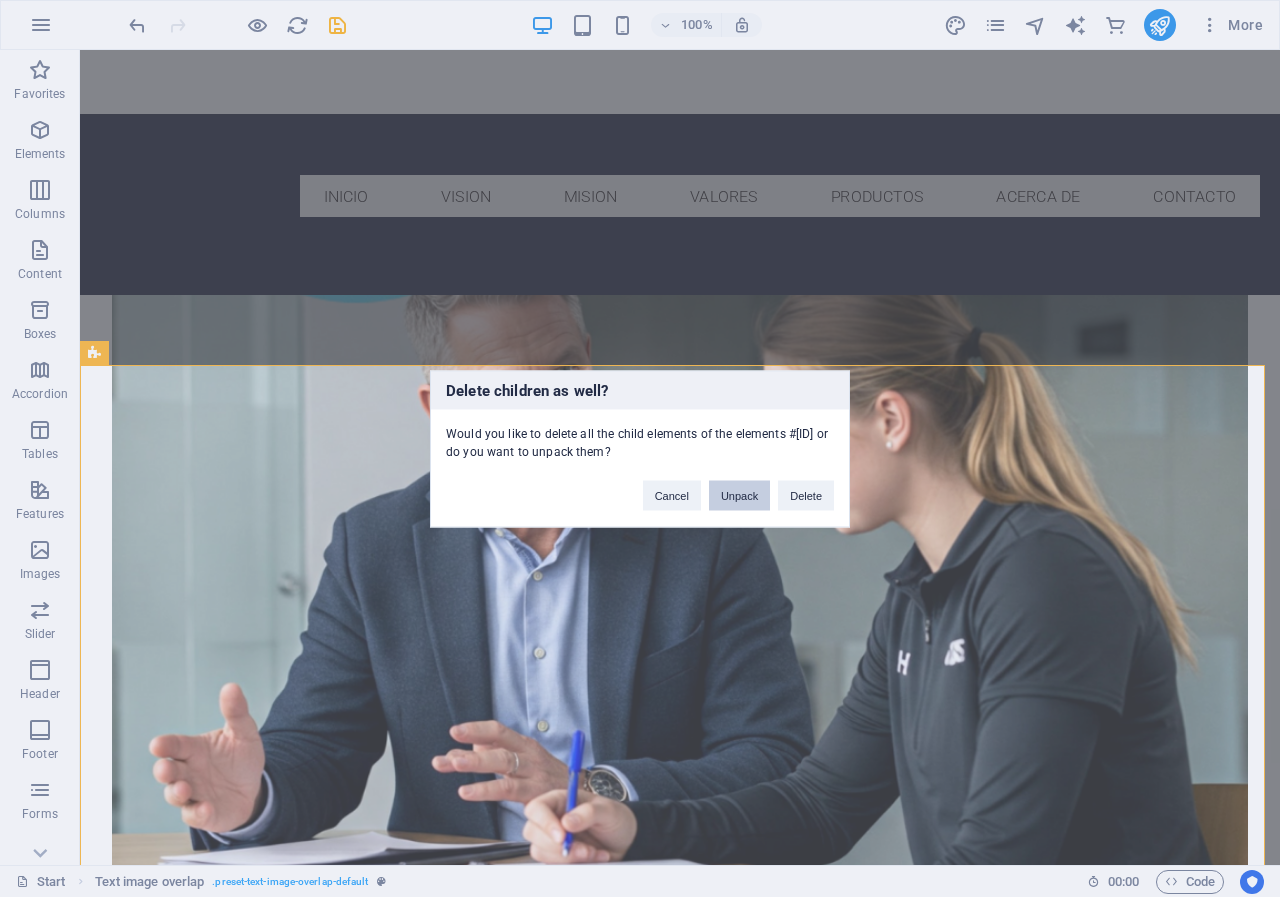 click on "Unpack" at bounding box center [739, 495] 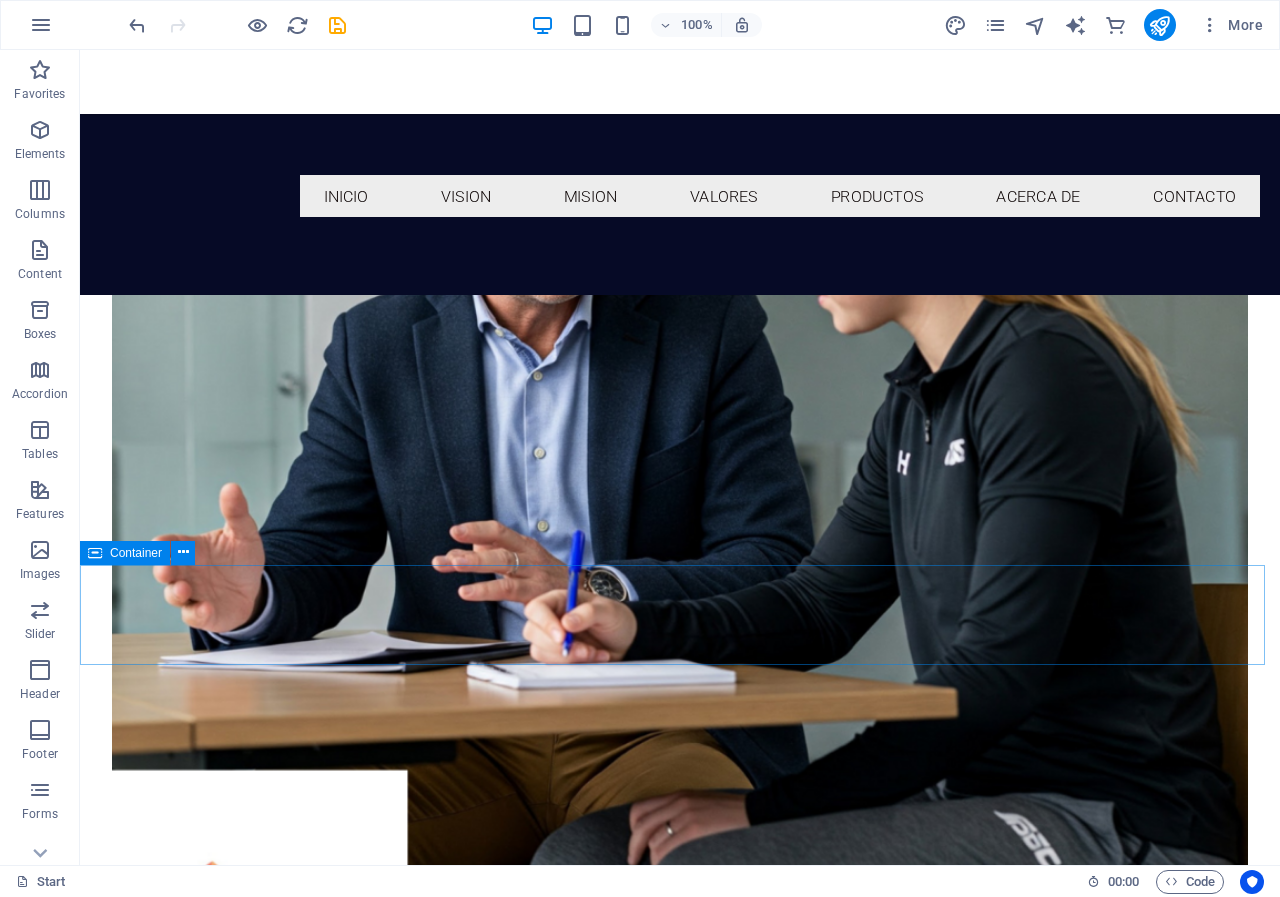 scroll, scrollTop: 1342, scrollLeft: 0, axis: vertical 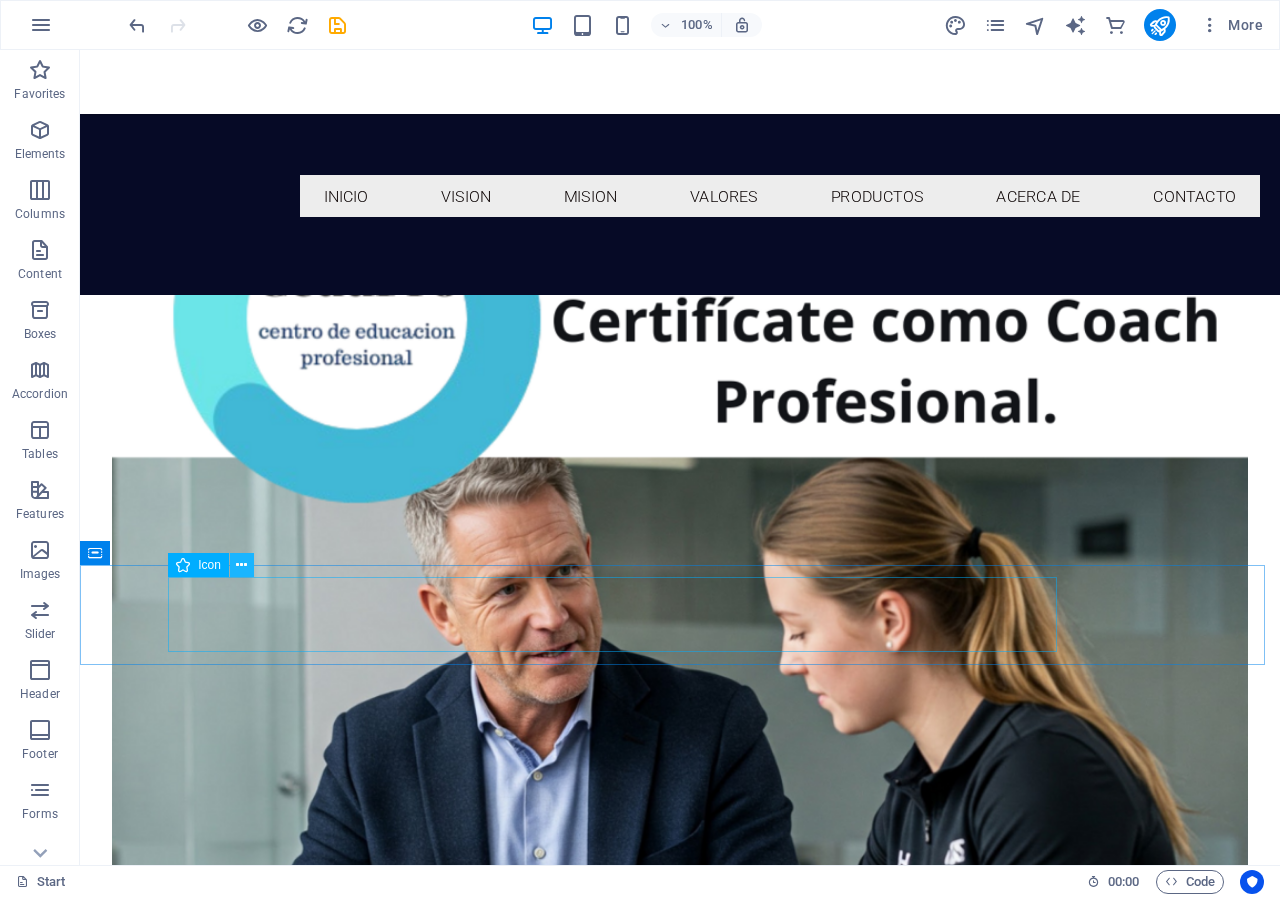 click at bounding box center (241, 565) 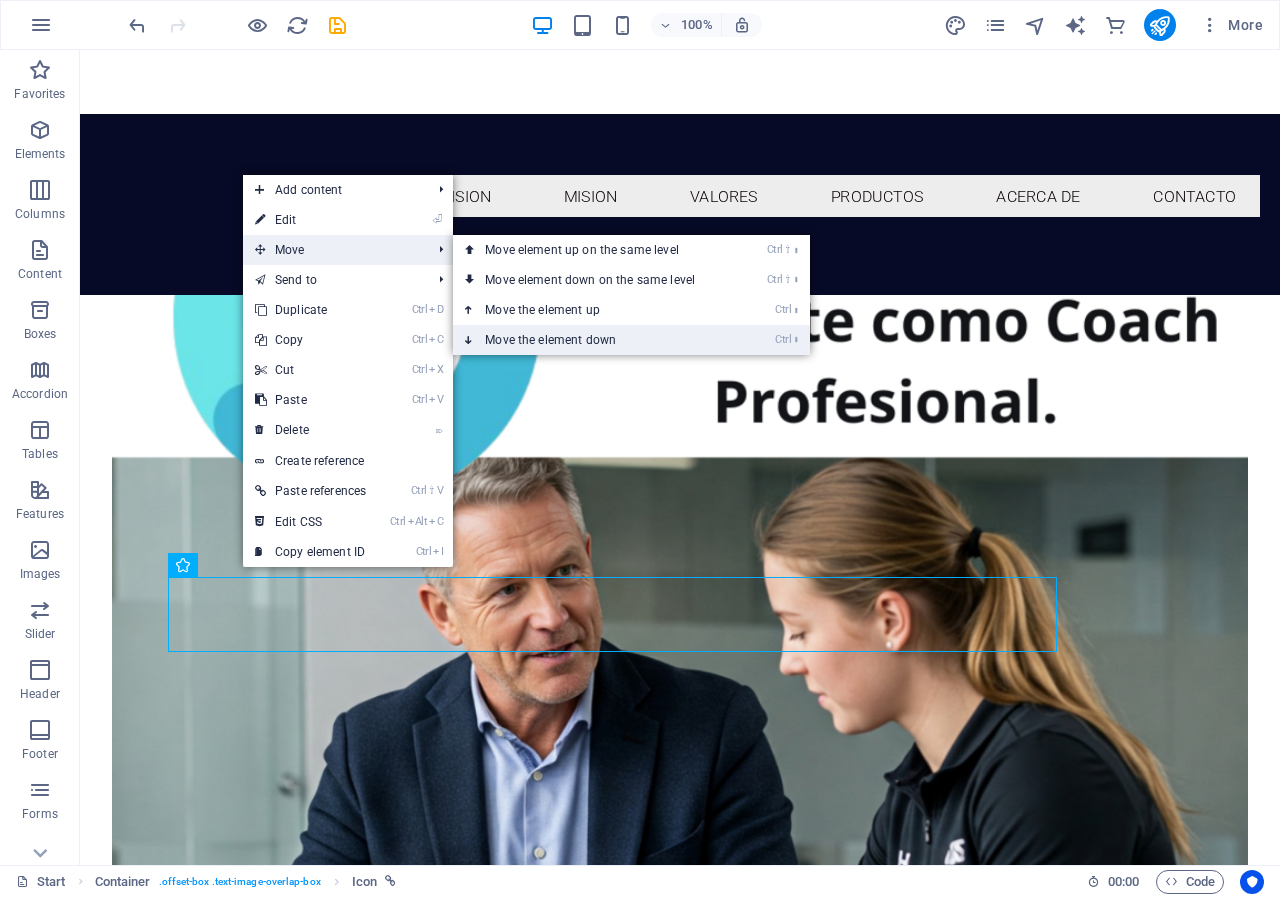 drag, startPoint x: 560, startPoint y: 333, endPoint x: 479, endPoint y: 283, distance: 95.189285 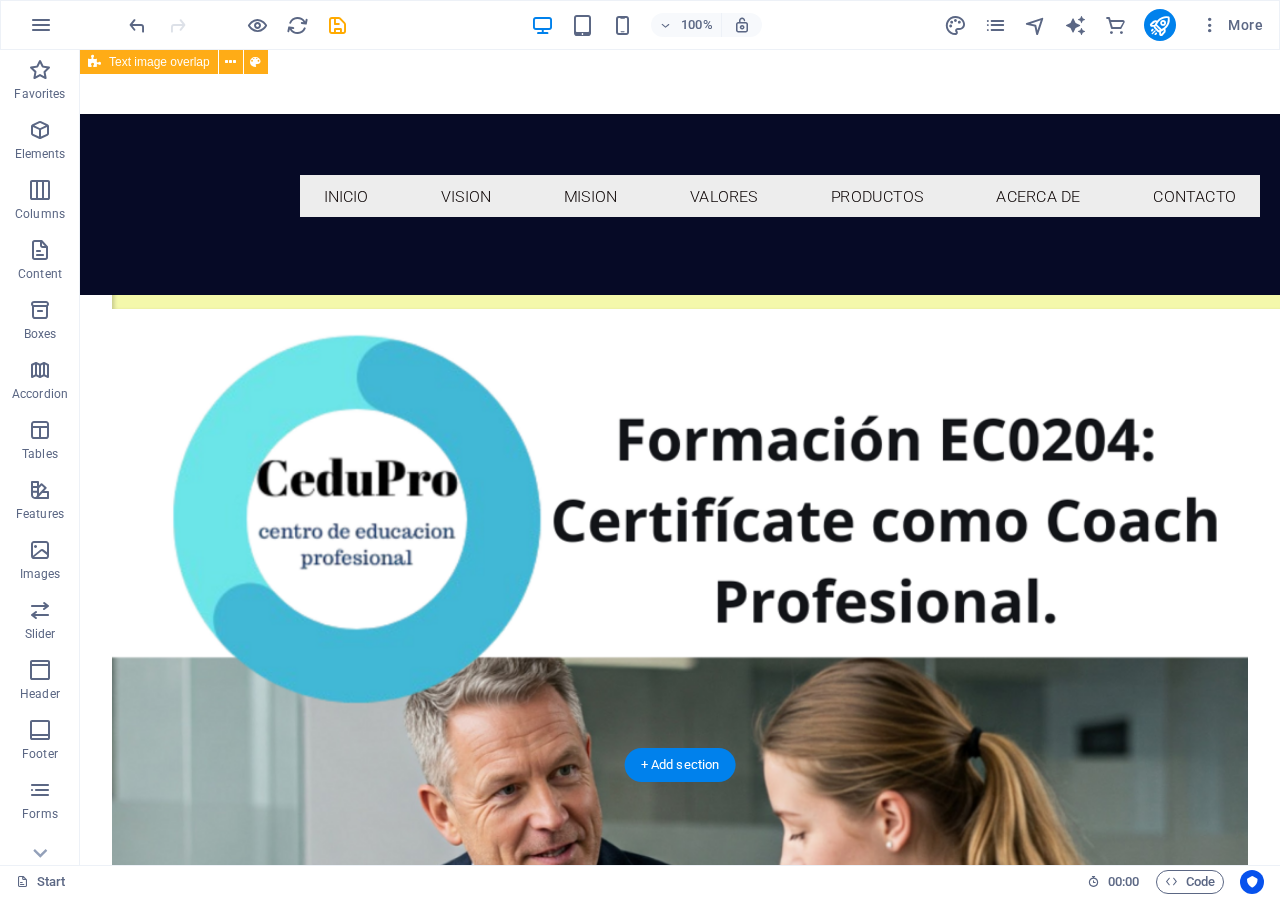 scroll, scrollTop: 1742, scrollLeft: 0, axis: vertical 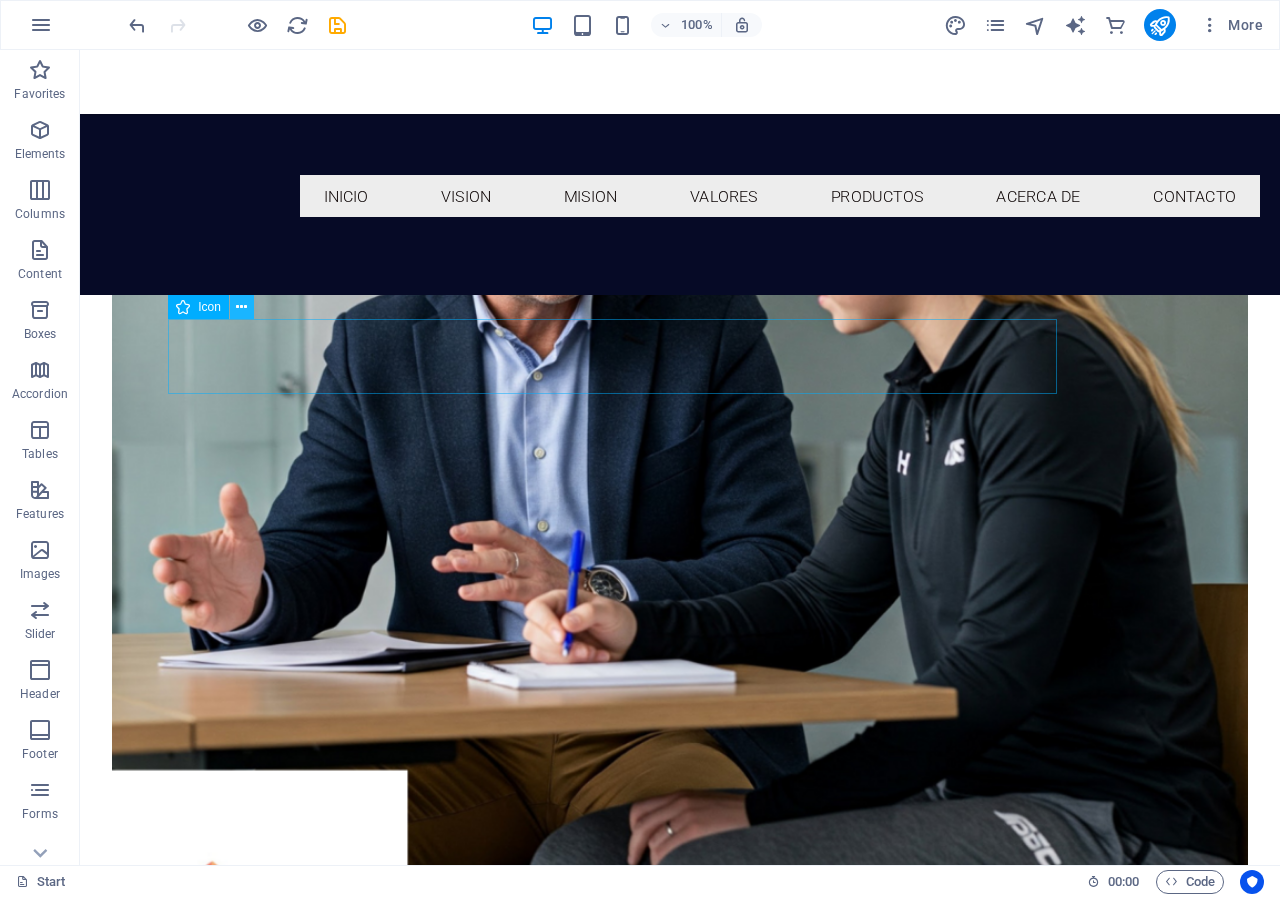 click at bounding box center [241, 307] 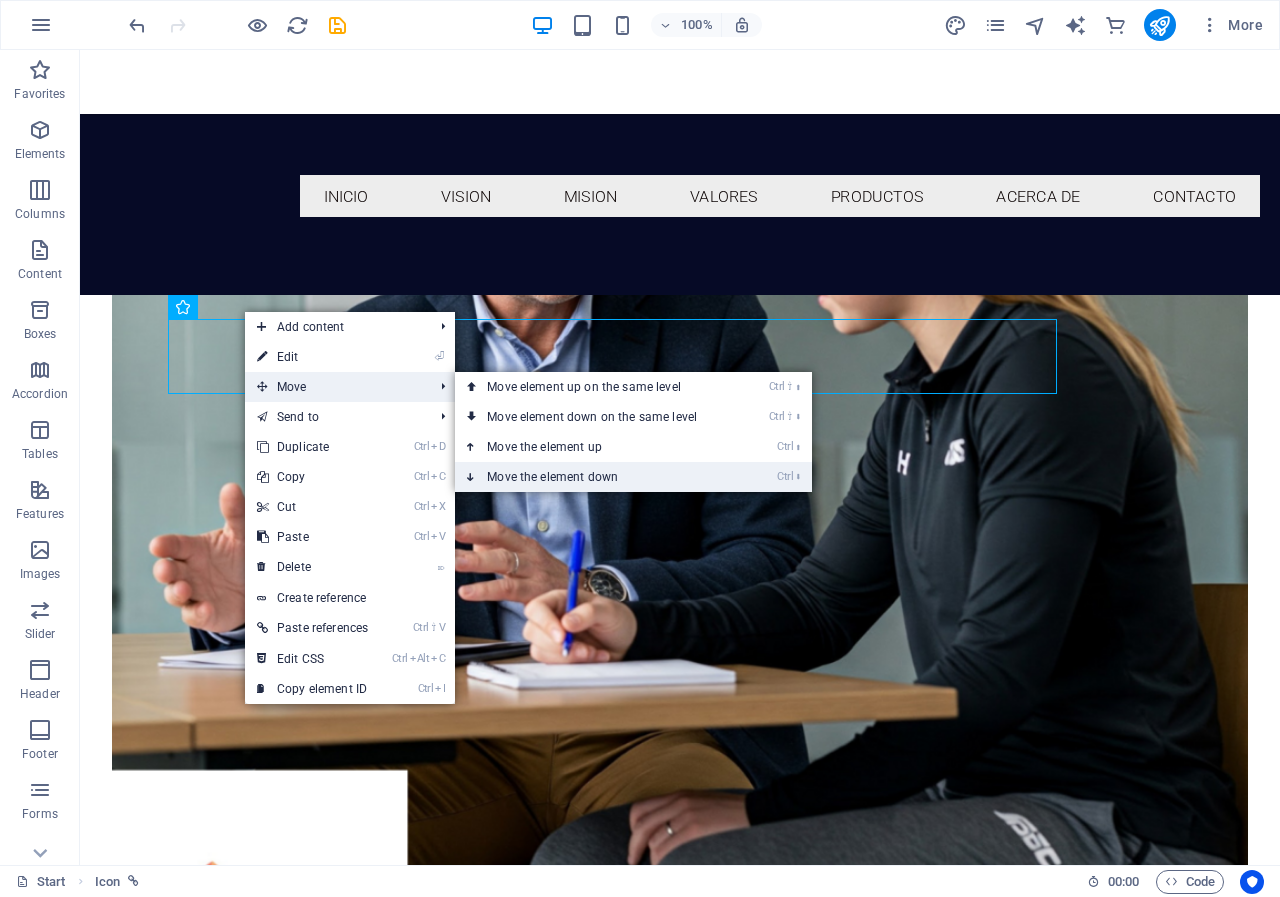 click on "Ctrl ⬇  Move the element down" at bounding box center (596, 477) 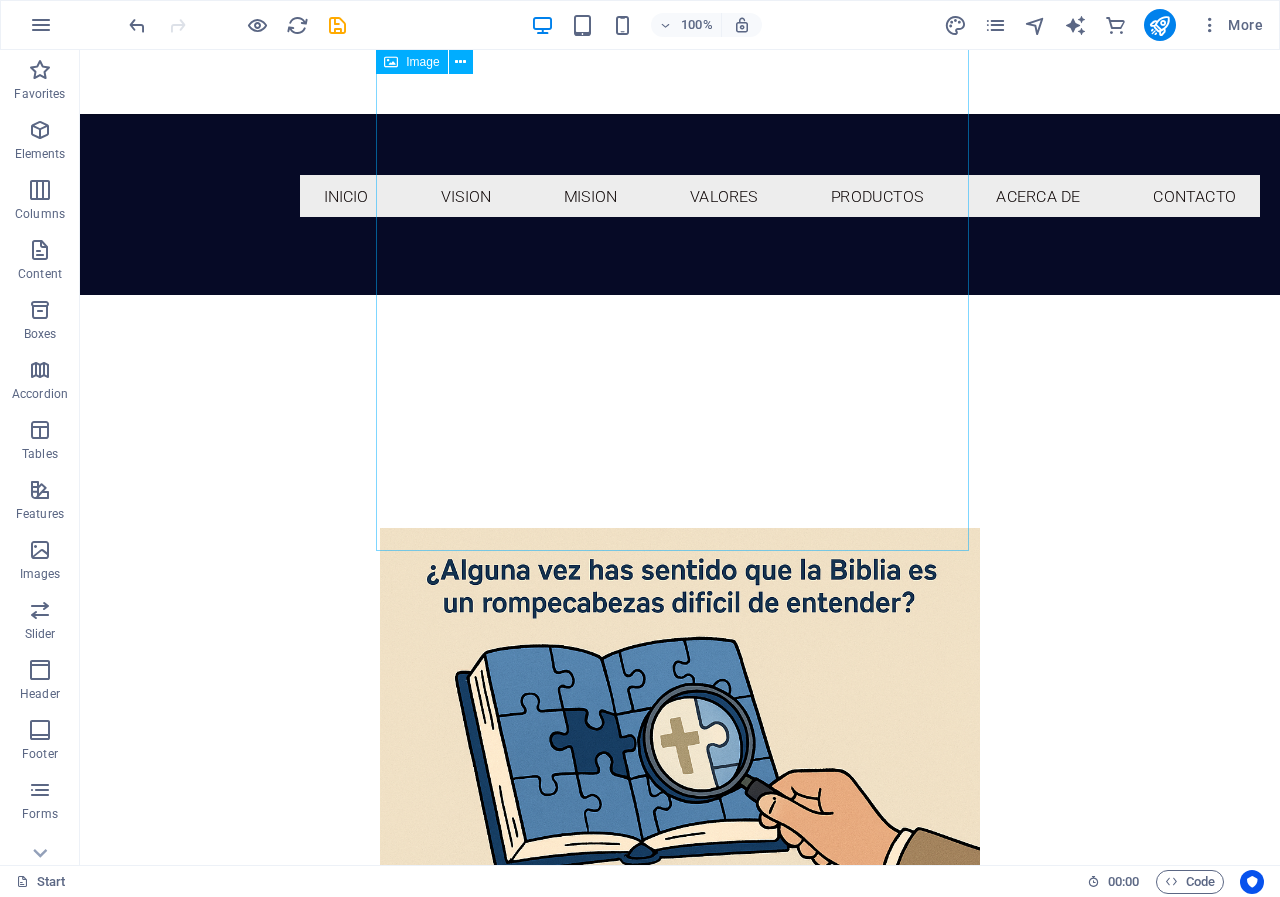 scroll, scrollTop: 2731, scrollLeft: 0, axis: vertical 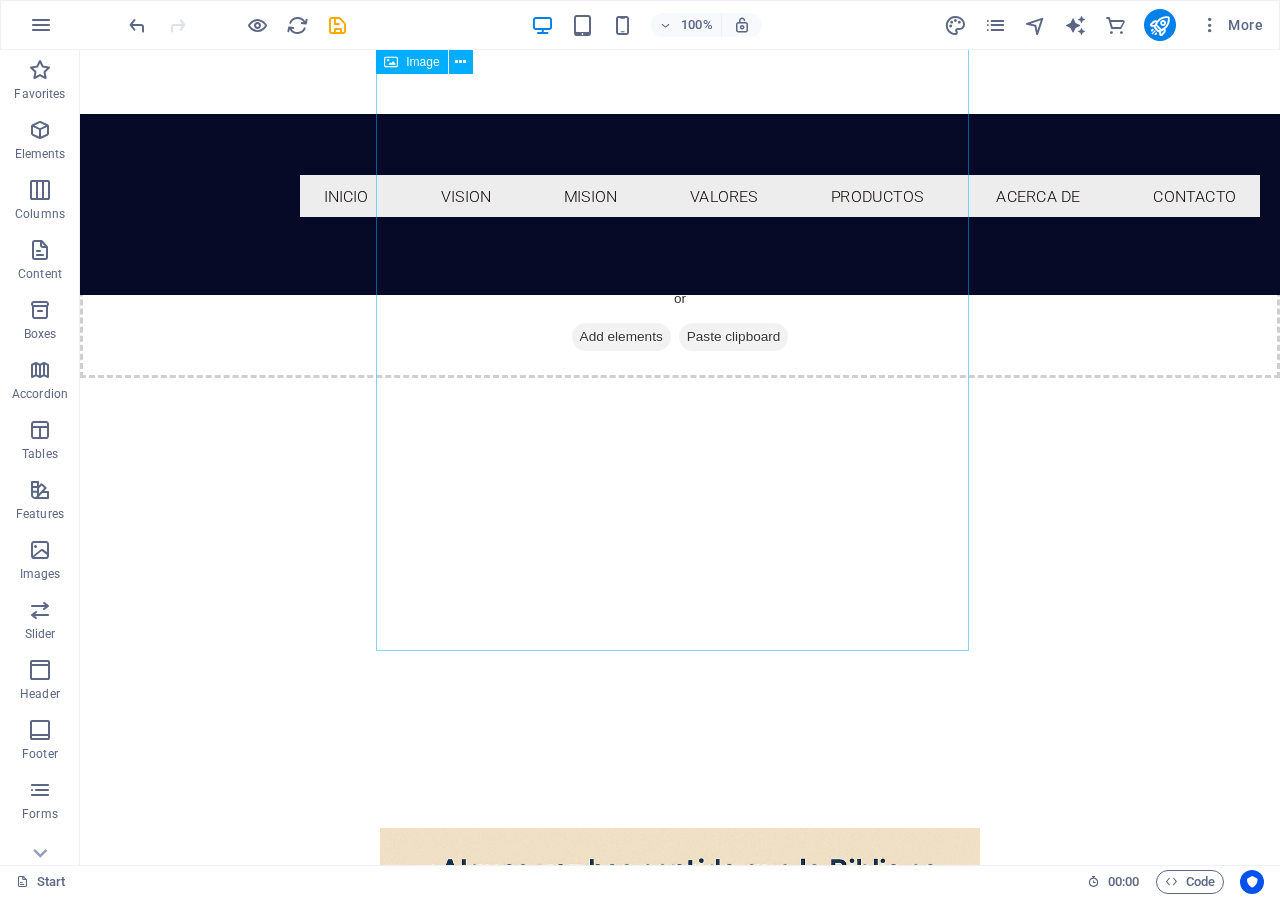 click at bounding box center [680, 1278] 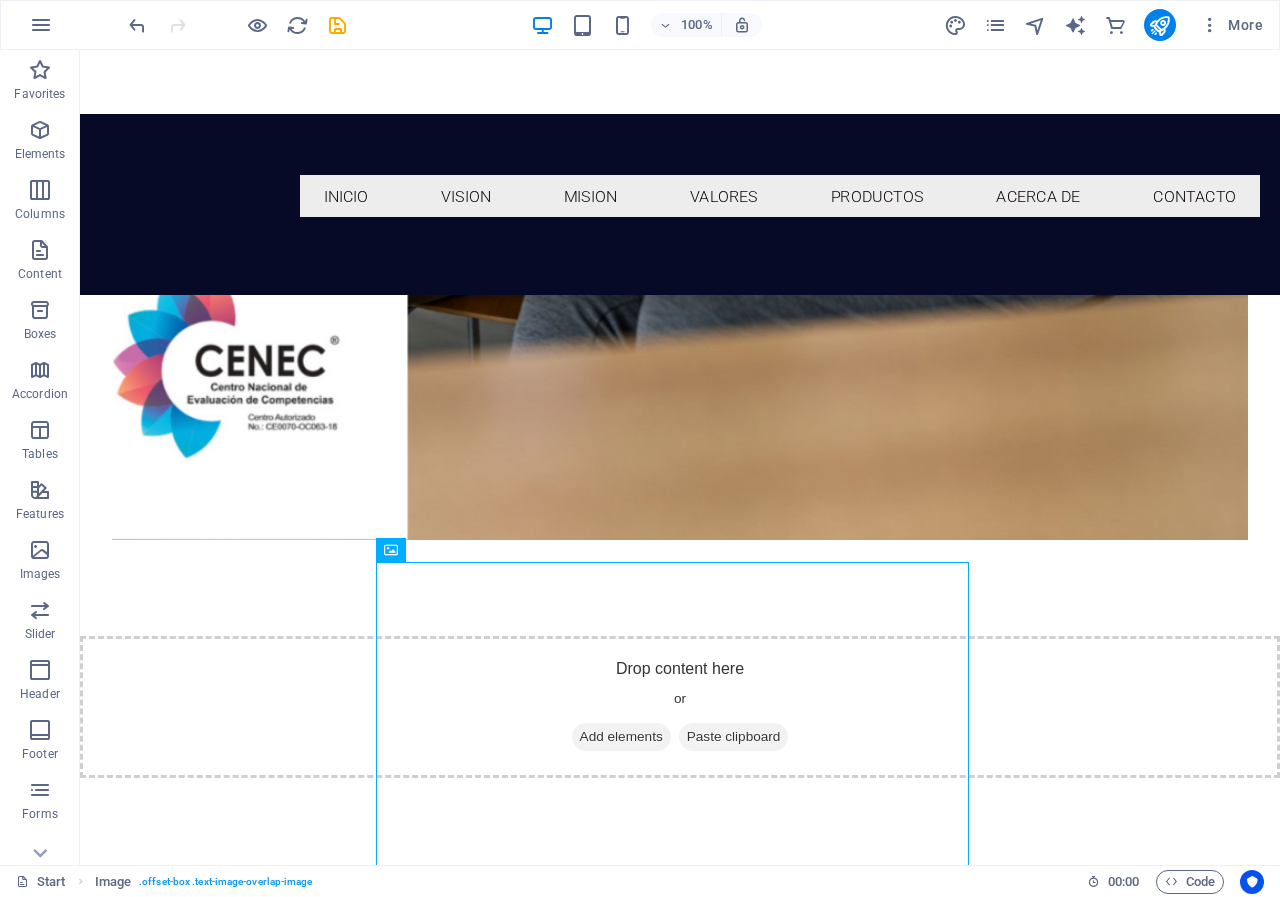 scroll, scrollTop: 1931, scrollLeft: 0, axis: vertical 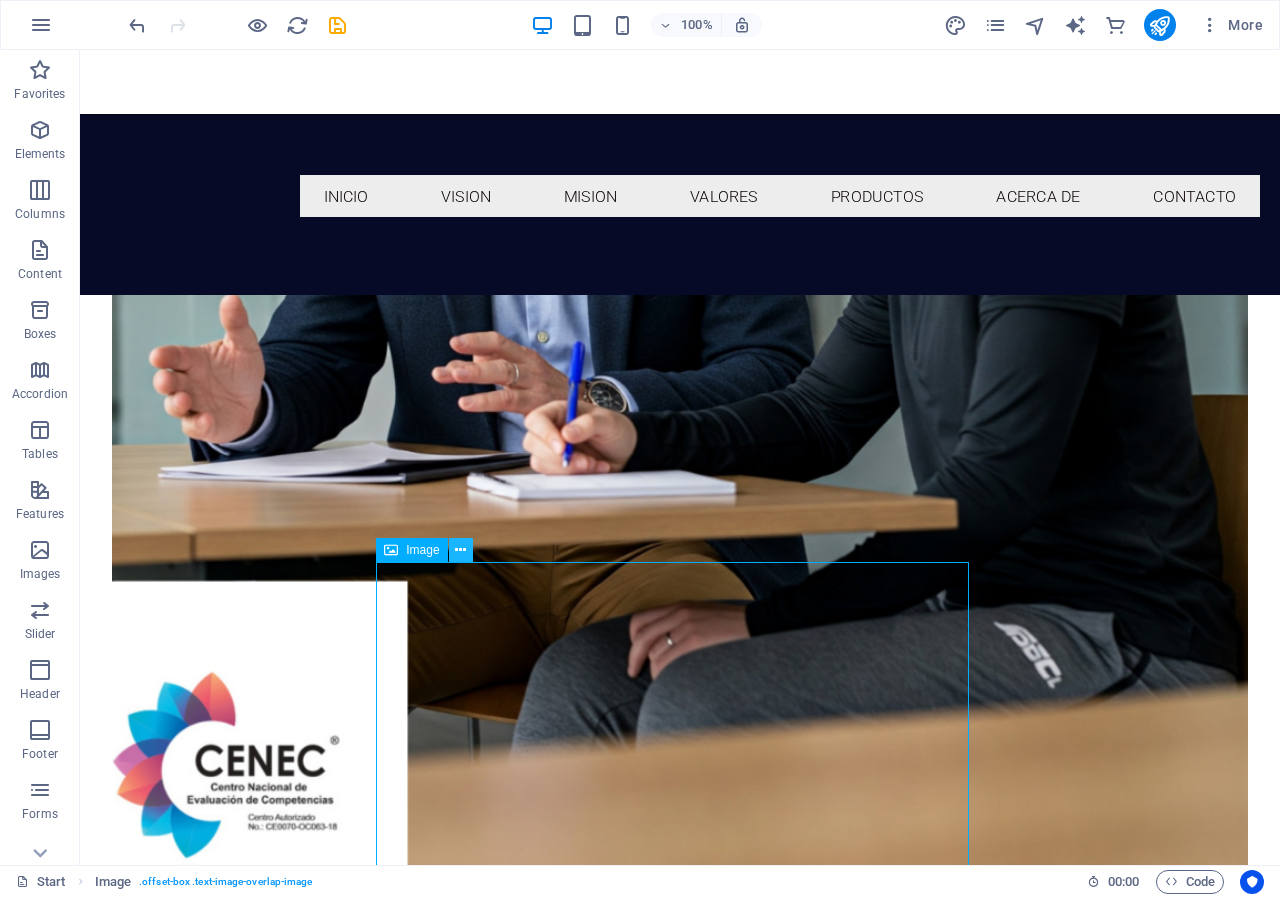 click at bounding box center [460, 550] 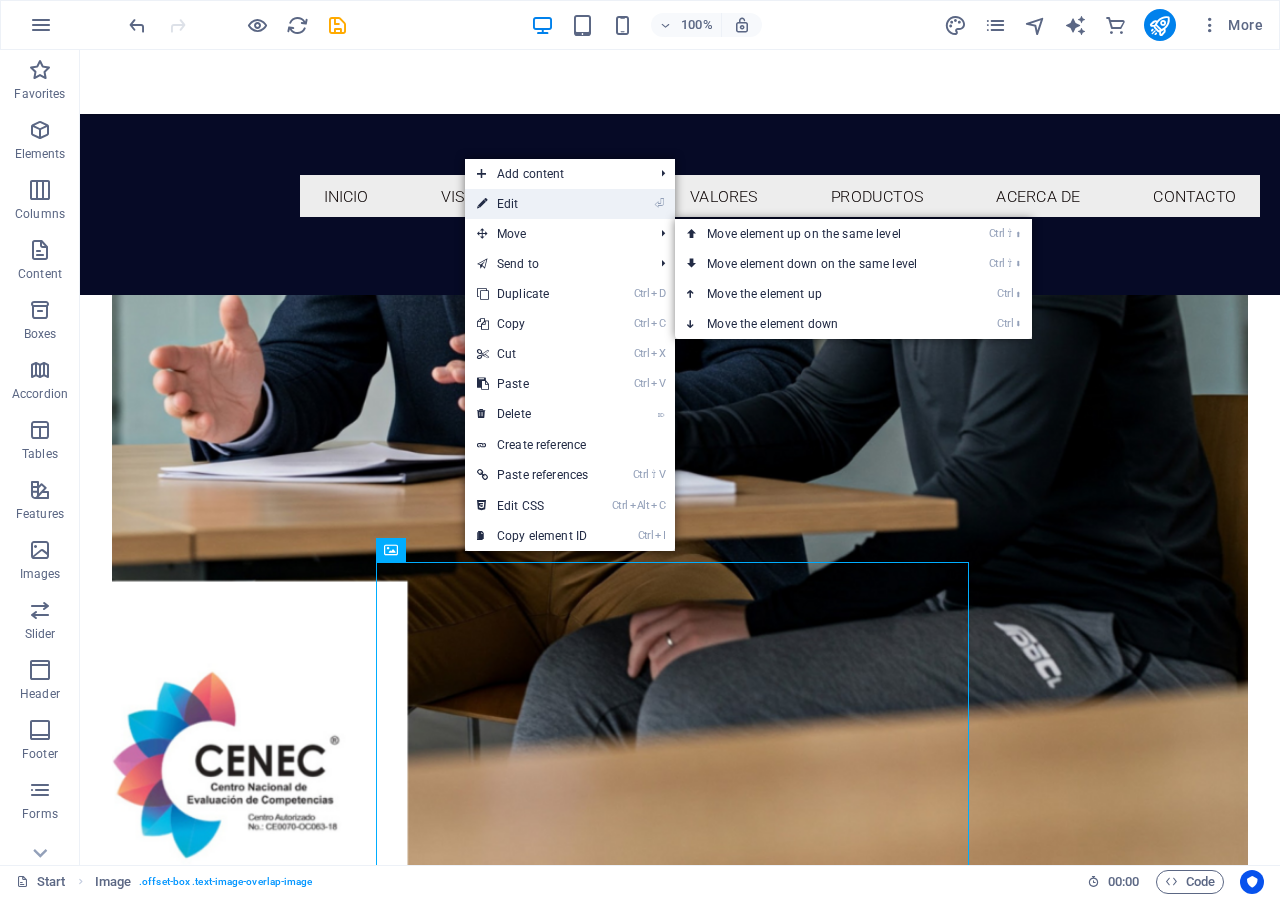 click on "⏎  Edit" at bounding box center (532, 204) 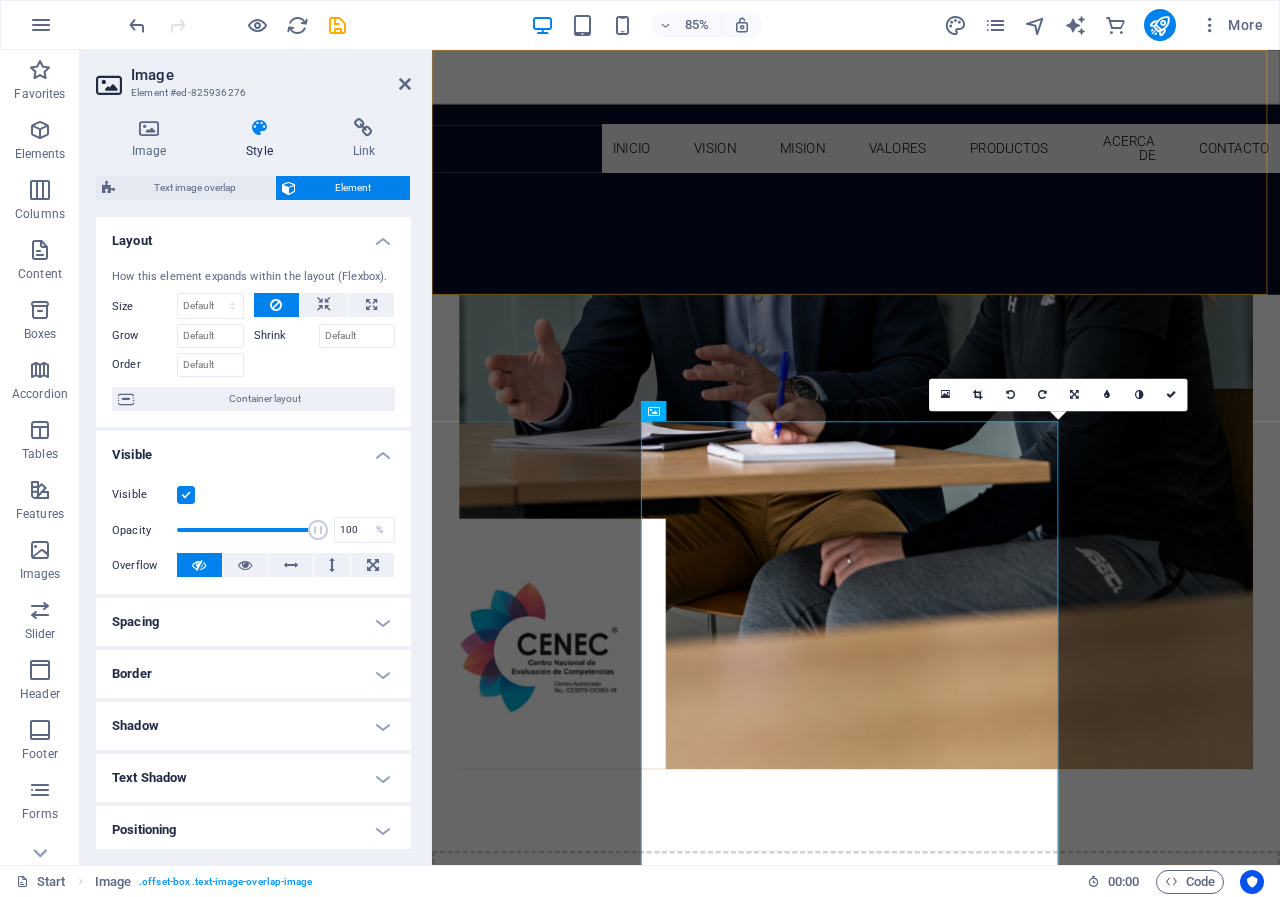 scroll, scrollTop: 1983, scrollLeft: 0, axis: vertical 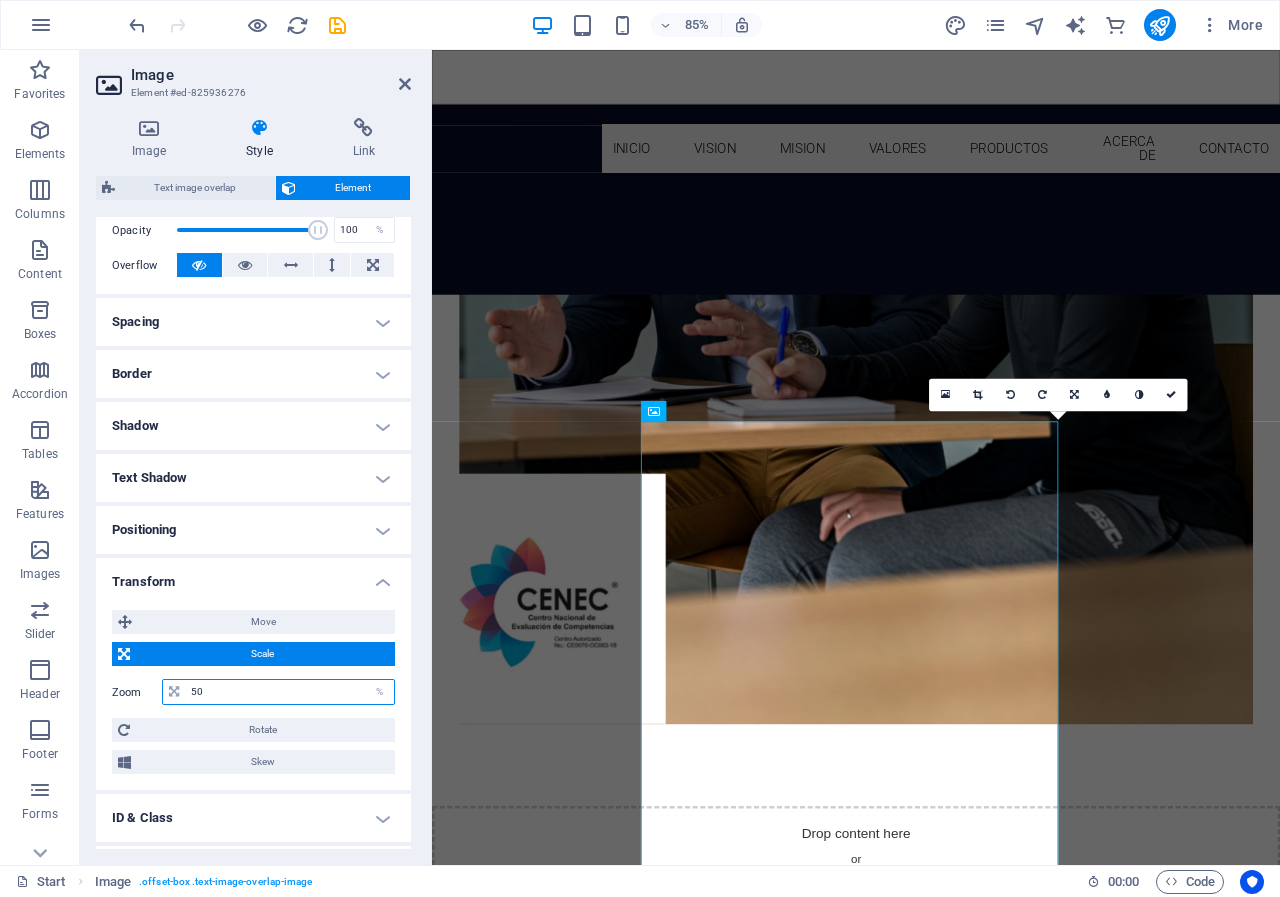 drag, startPoint x: 223, startPoint y: 688, endPoint x: 110, endPoint y: 692, distance: 113.07078 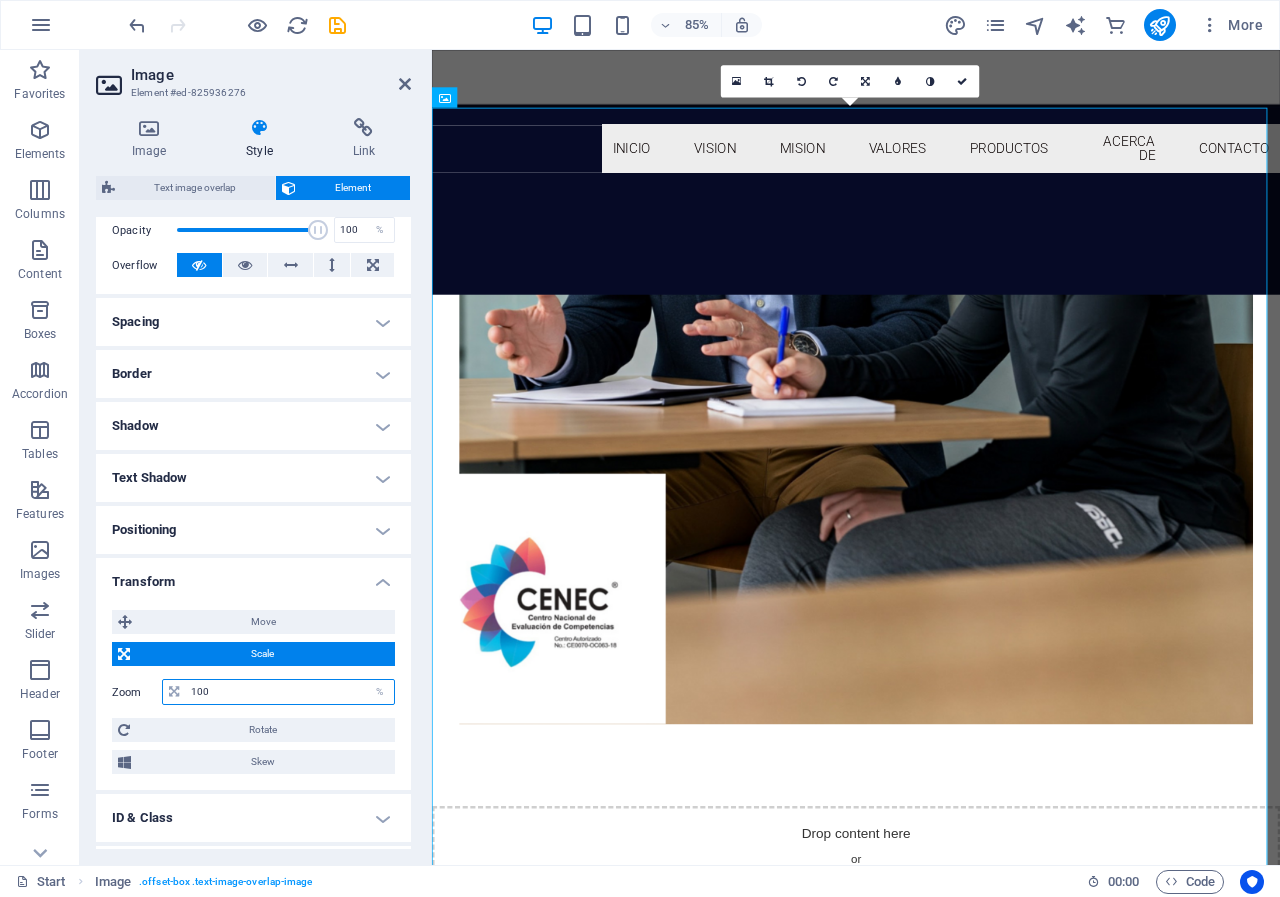 type on "100" 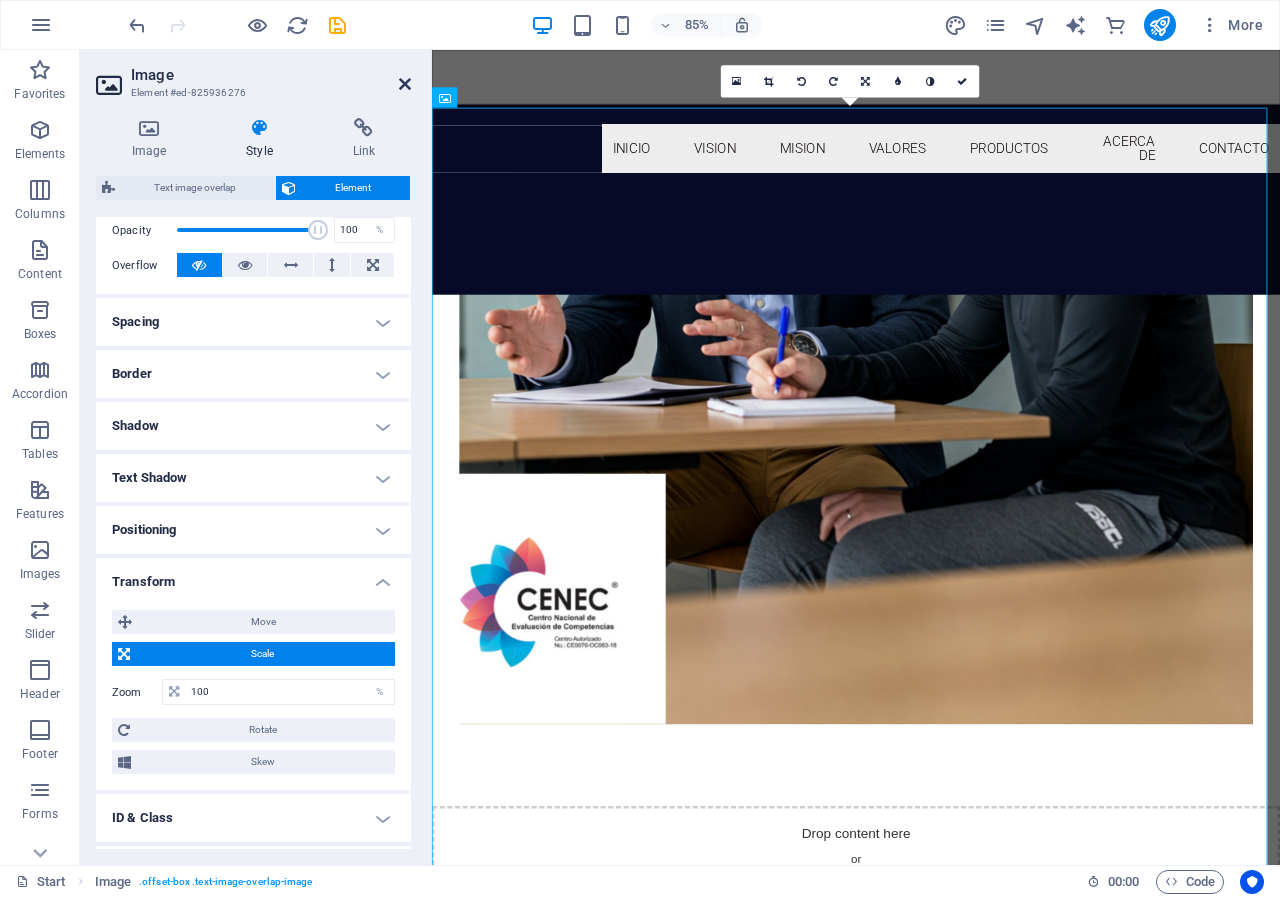 drag, startPoint x: 403, startPoint y: 84, endPoint x: 318, endPoint y: 86, distance: 85.02353 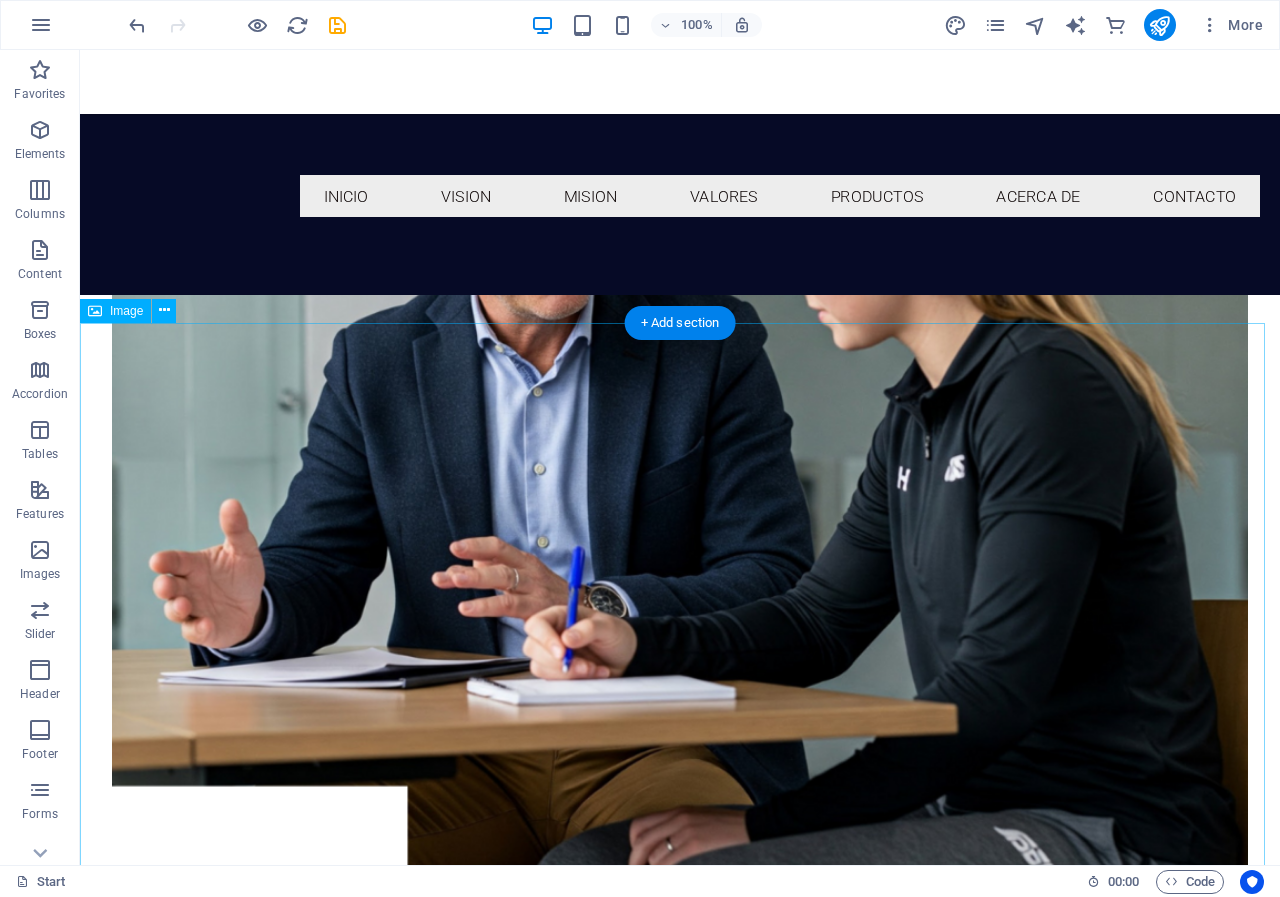 scroll, scrollTop: 1526, scrollLeft: 0, axis: vertical 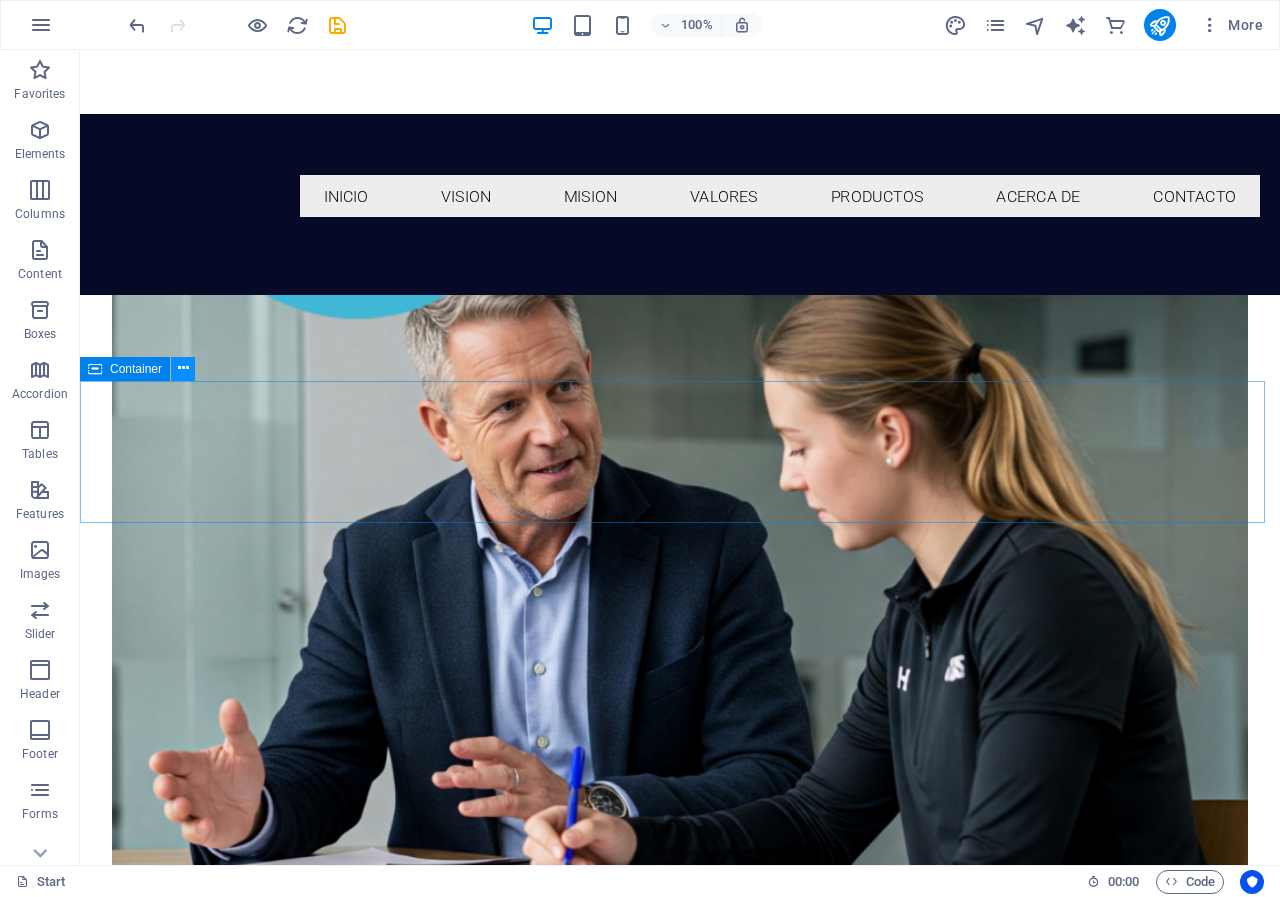 click at bounding box center [183, 368] 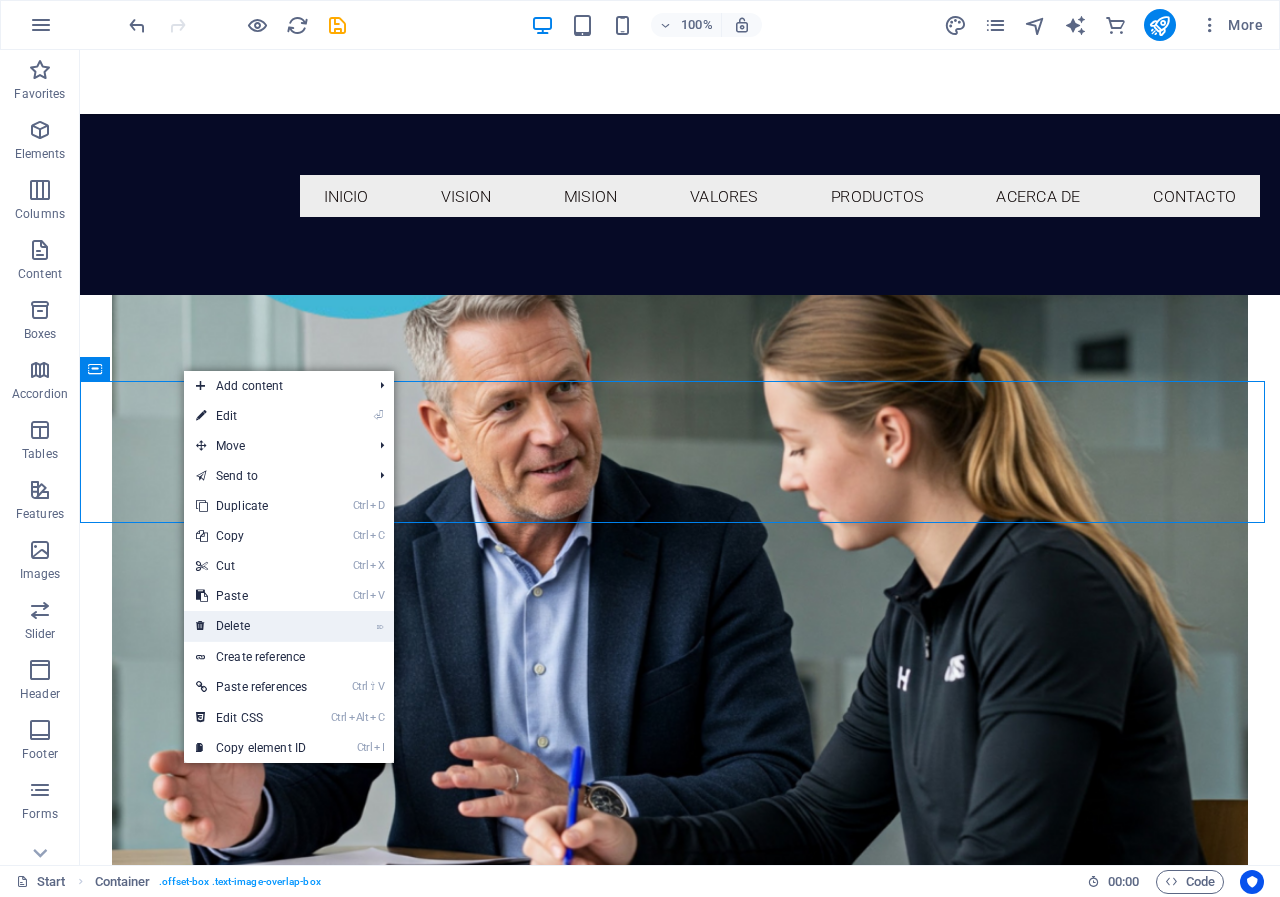 click on "⌦  Delete" at bounding box center [251, 626] 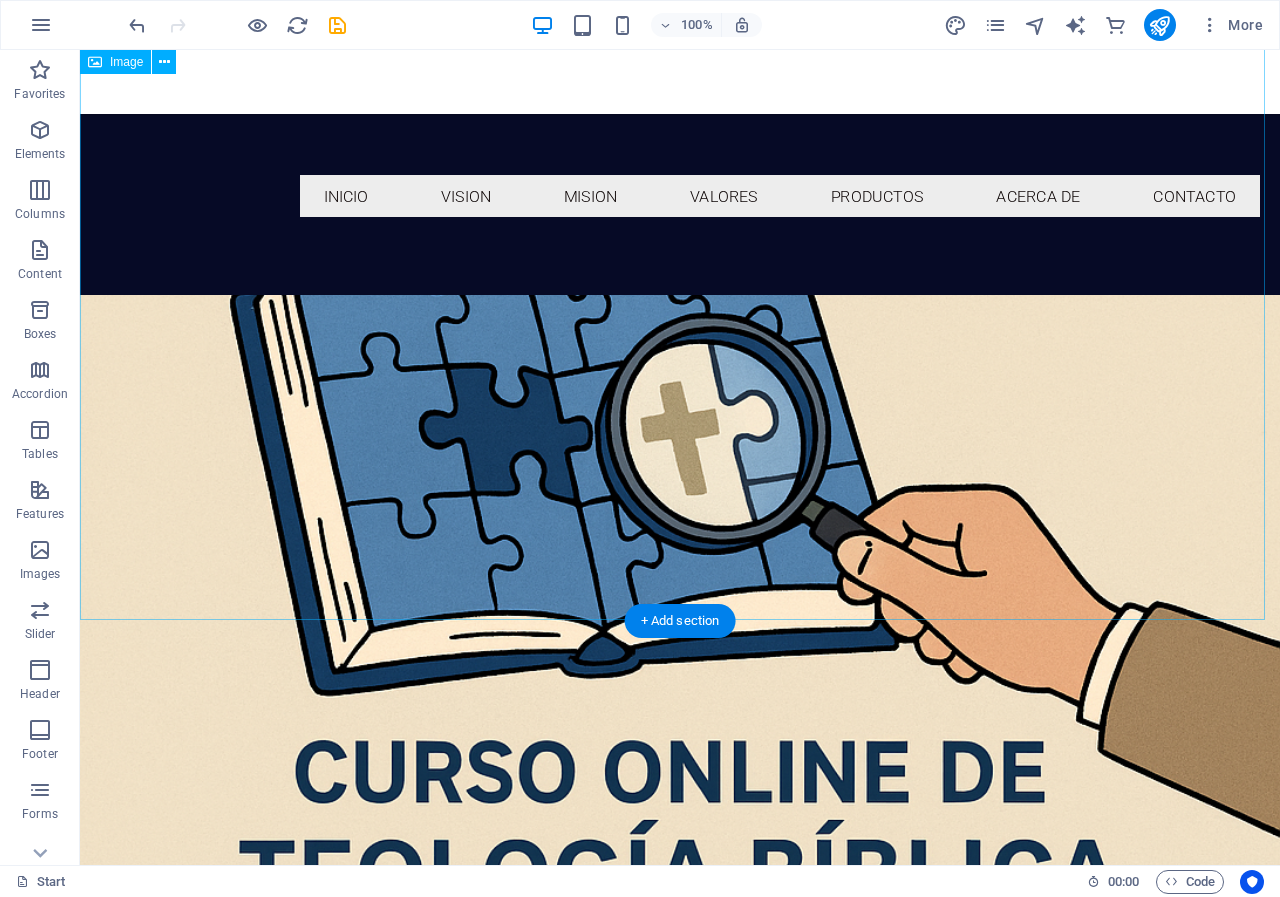 scroll, scrollTop: 3164, scrollLeft: 0, axis: vertical 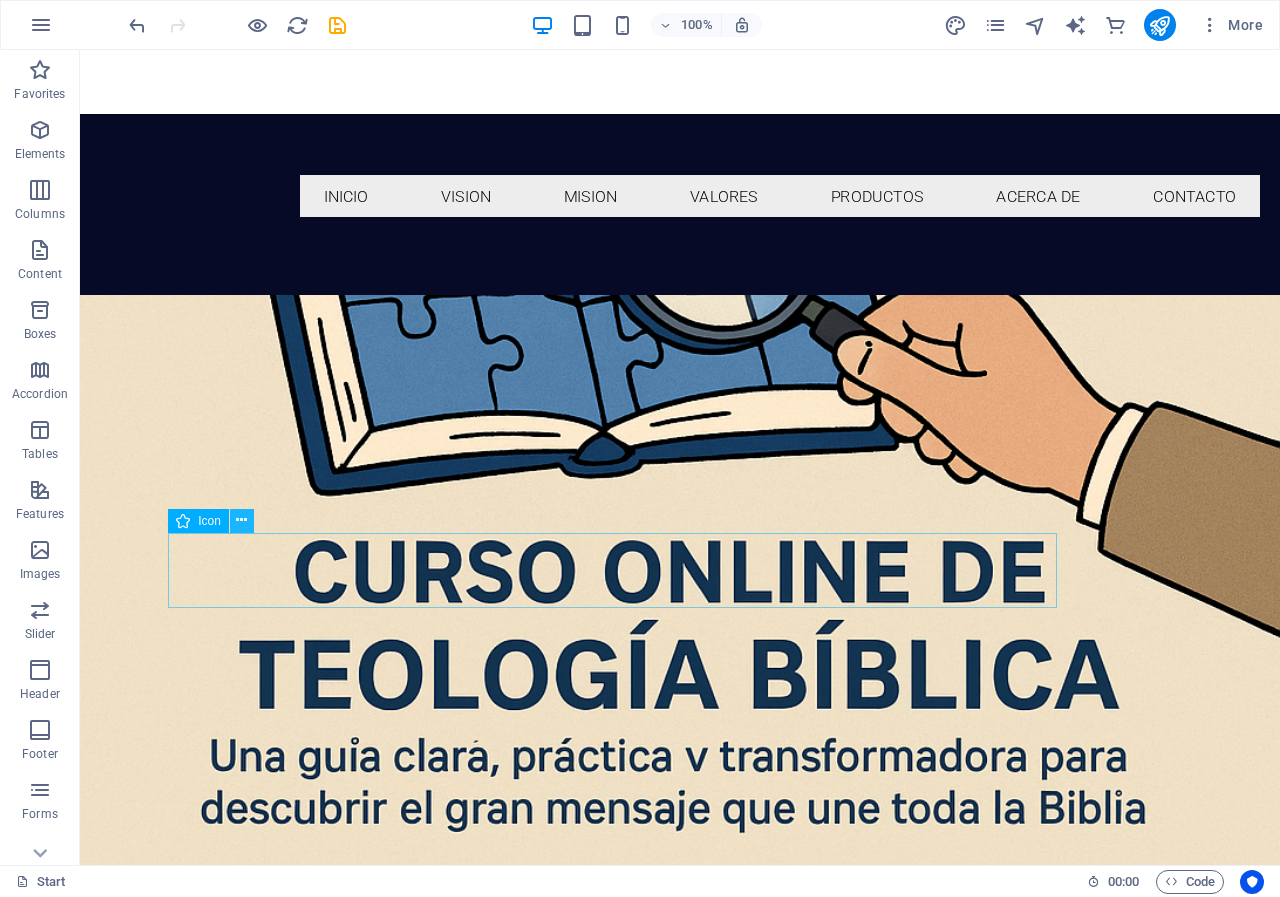 click at bounding box center (241, 520) 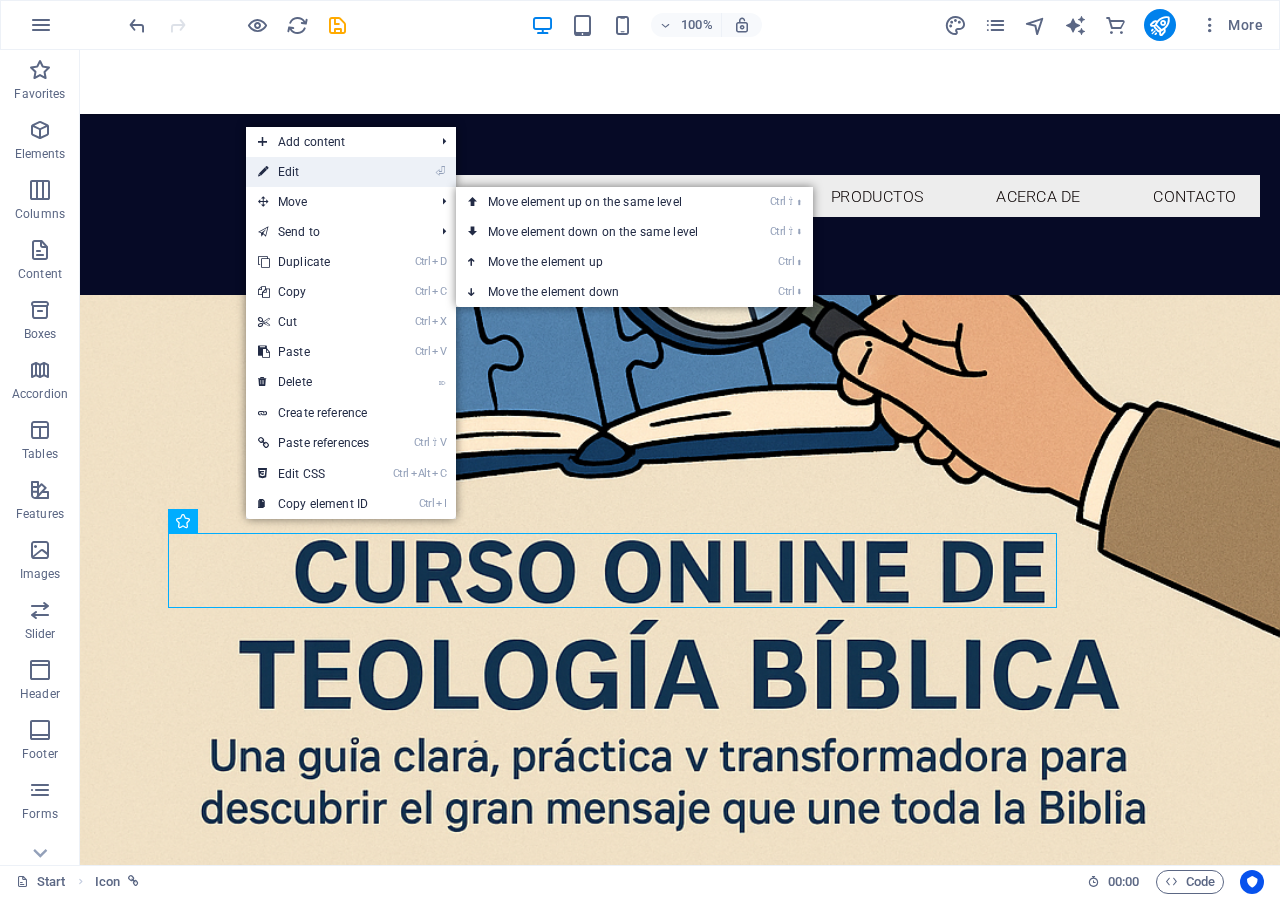 click on "⏎  Edit" at bounding box center (313, 172) 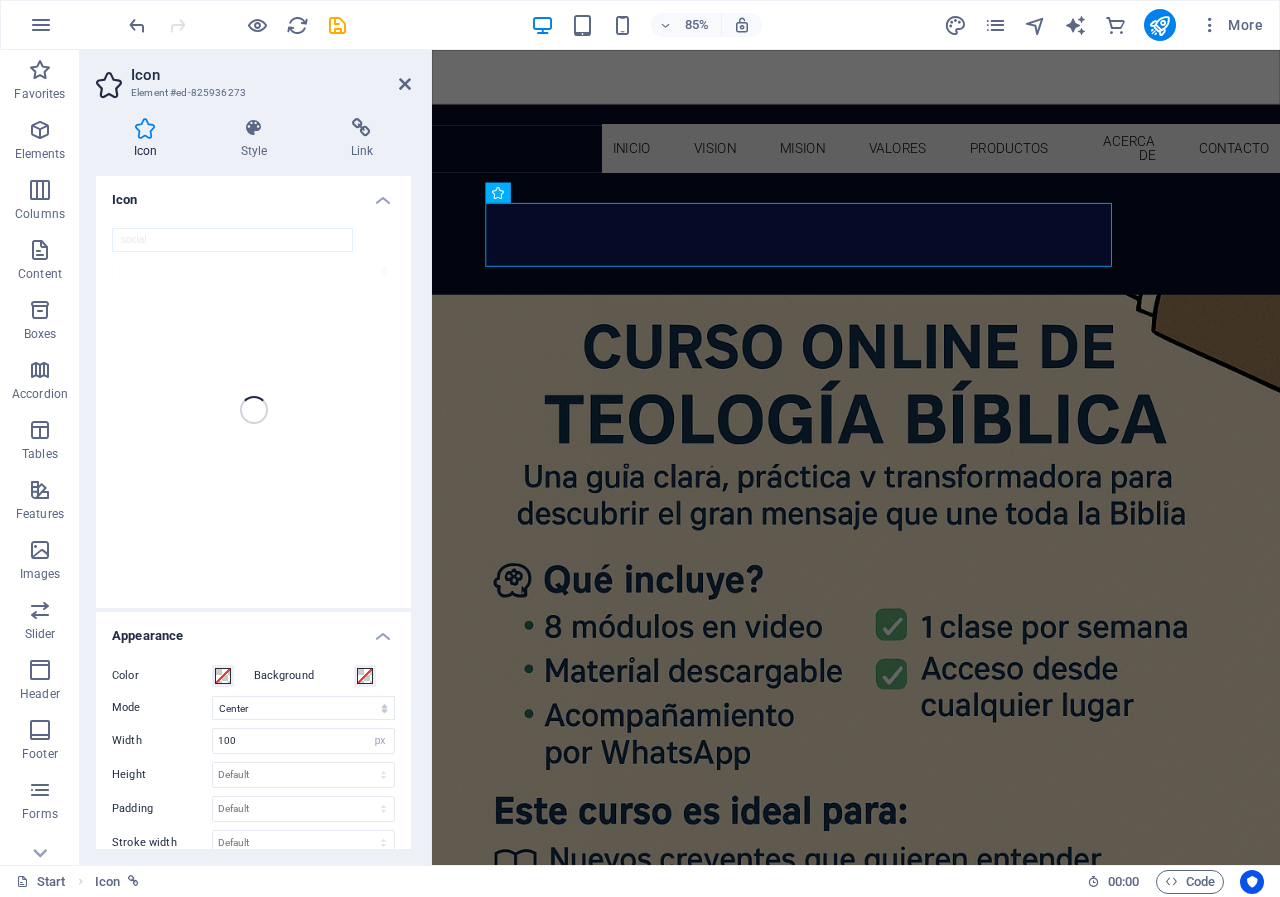 scroll, scrollTop: 3216, scrollLeft: 0, axis: vertical 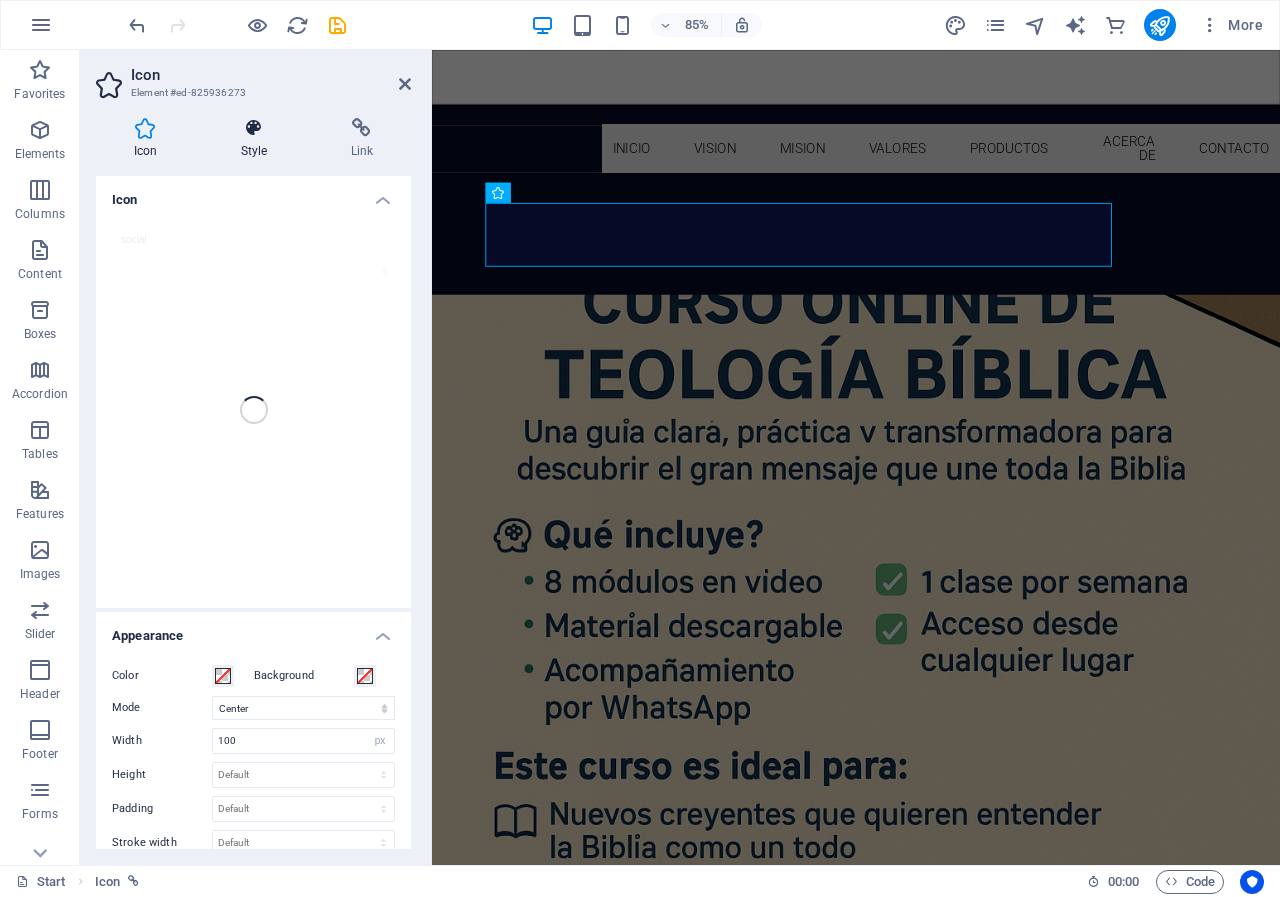 click on "Style" at bounding box center (258, 139) 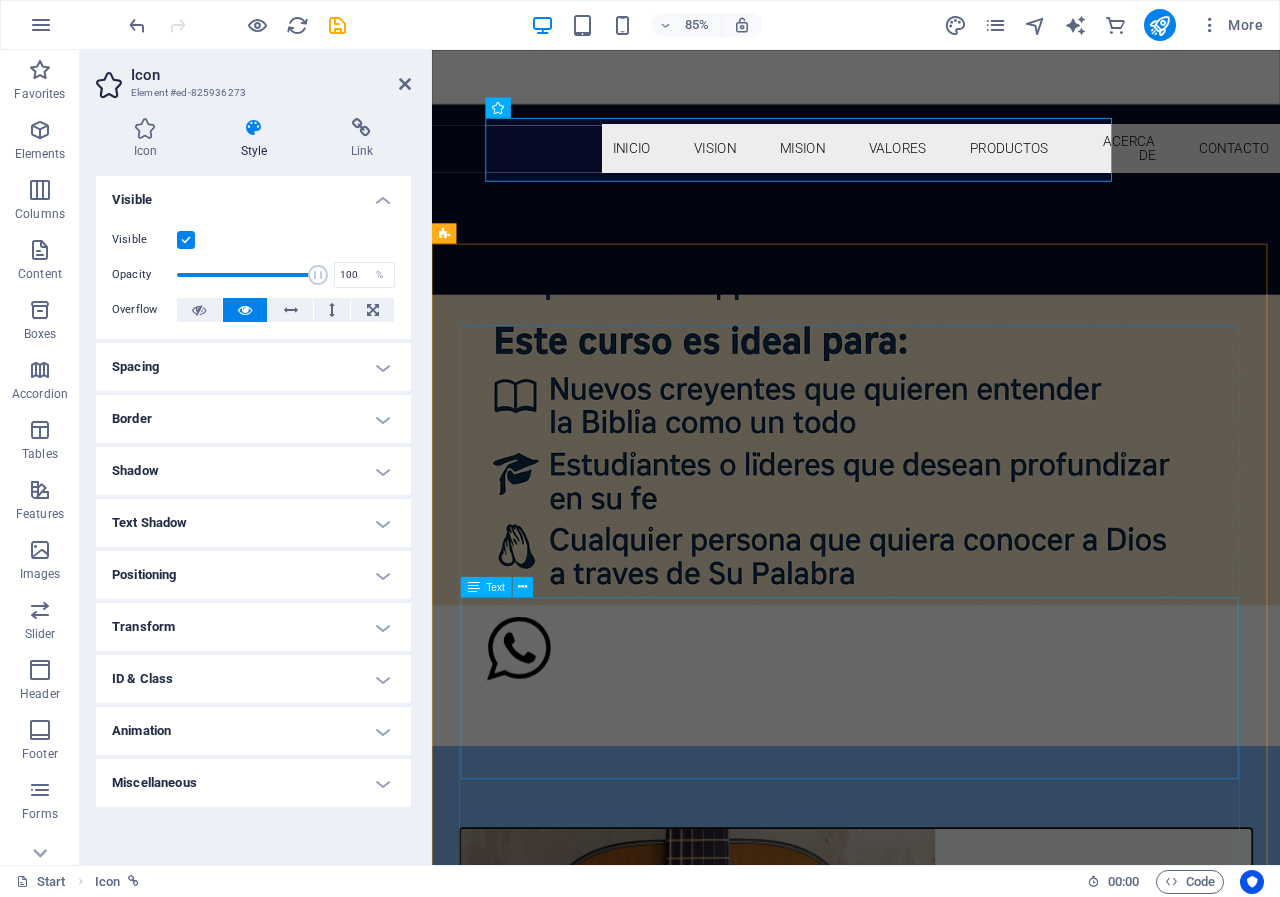 scroll, scrollTop: 2816, scrollLeft: 0, axis: vertical 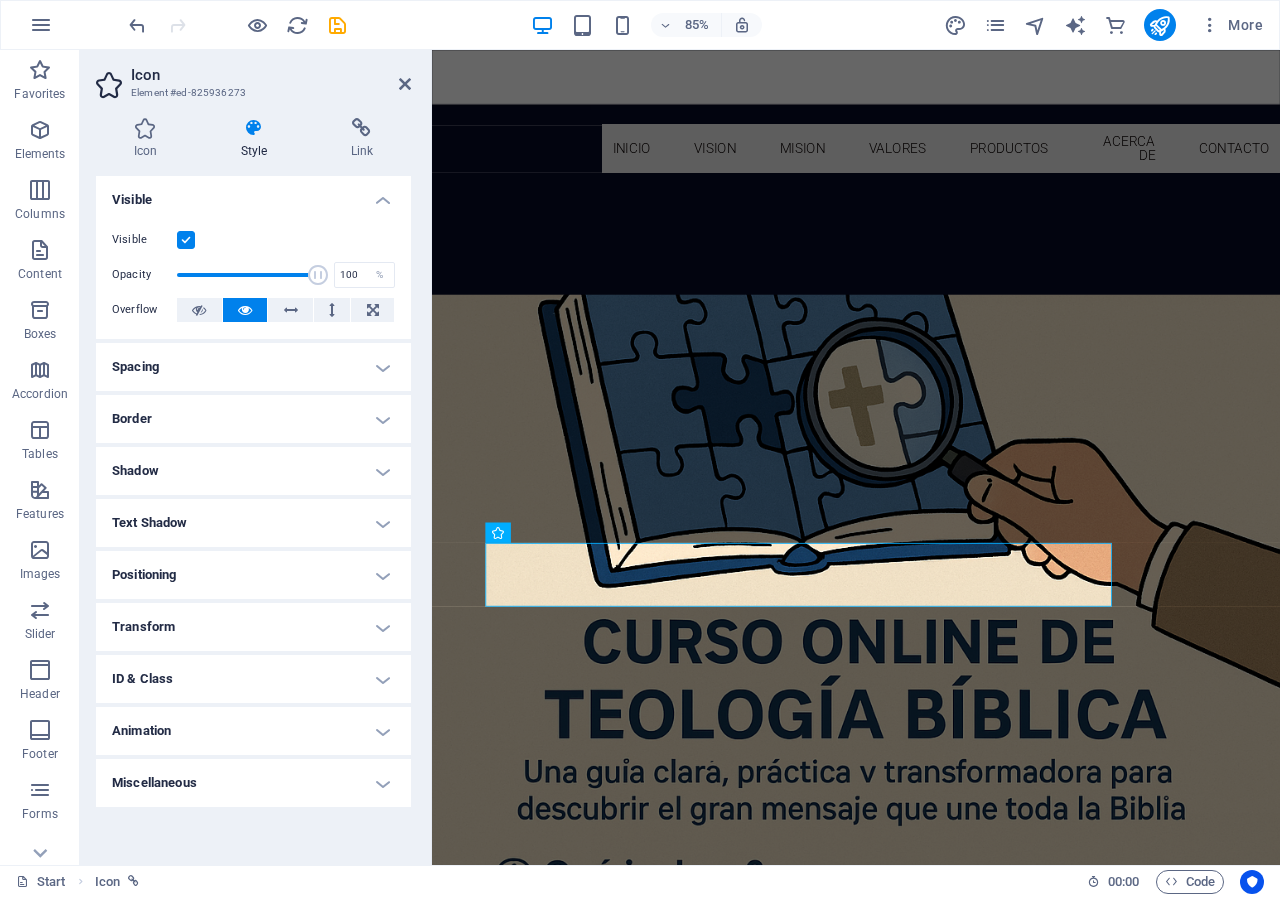 click on "Text Shadow" at bounding box center [253, 523] 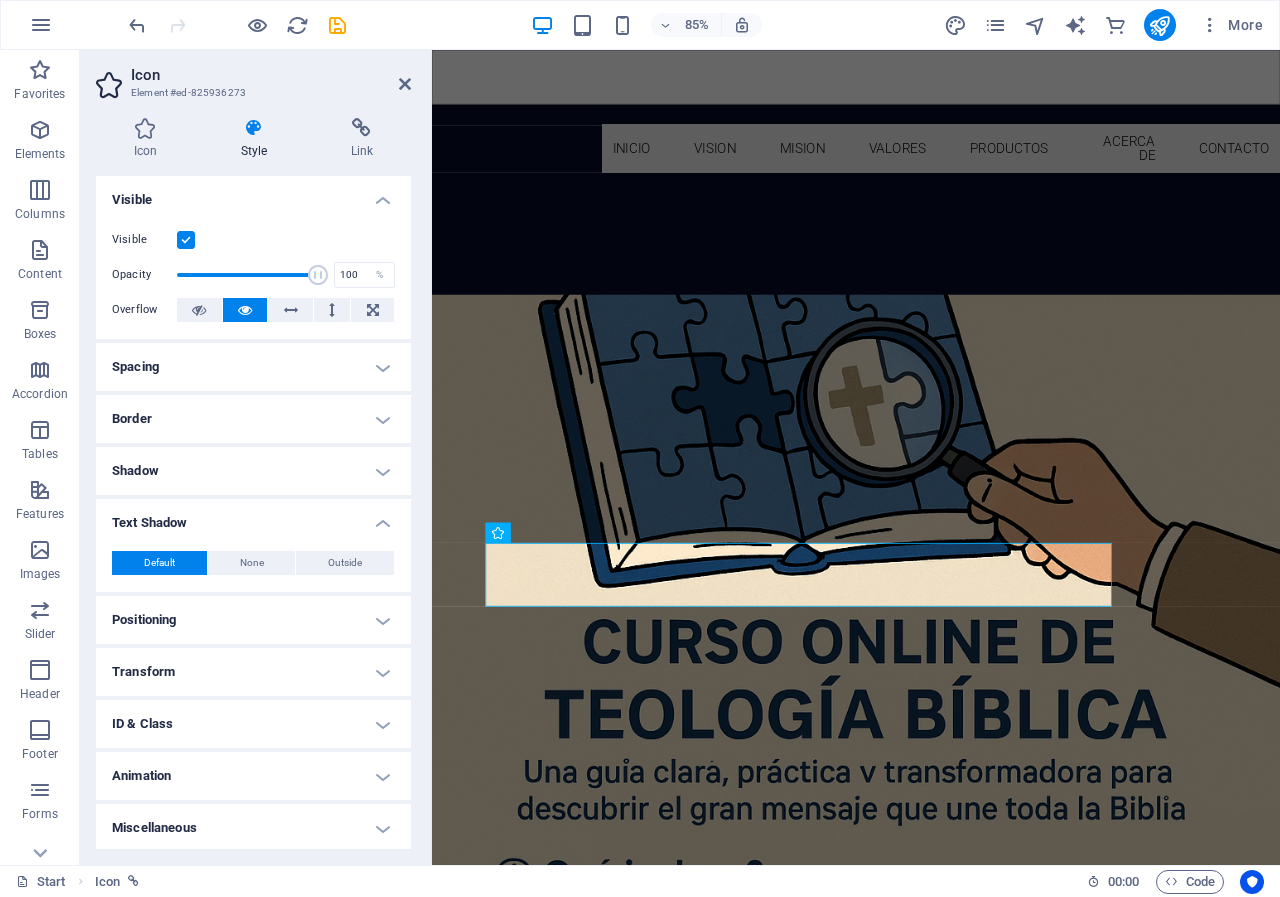 scroll, scrollTop: 3, scrollLeft: 0, axis: vertical 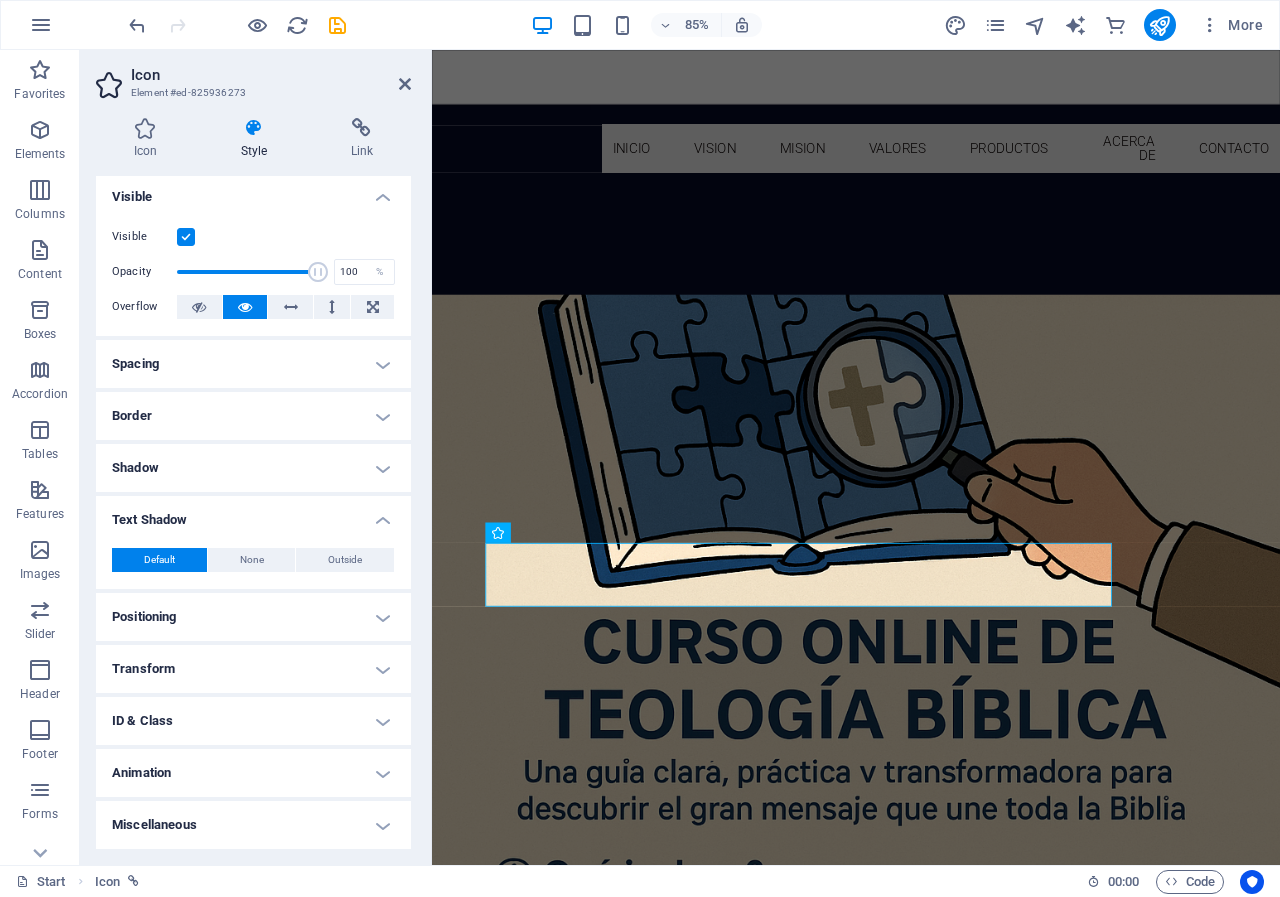 click on "Miscellaneous" at bounding box center (253, 825) 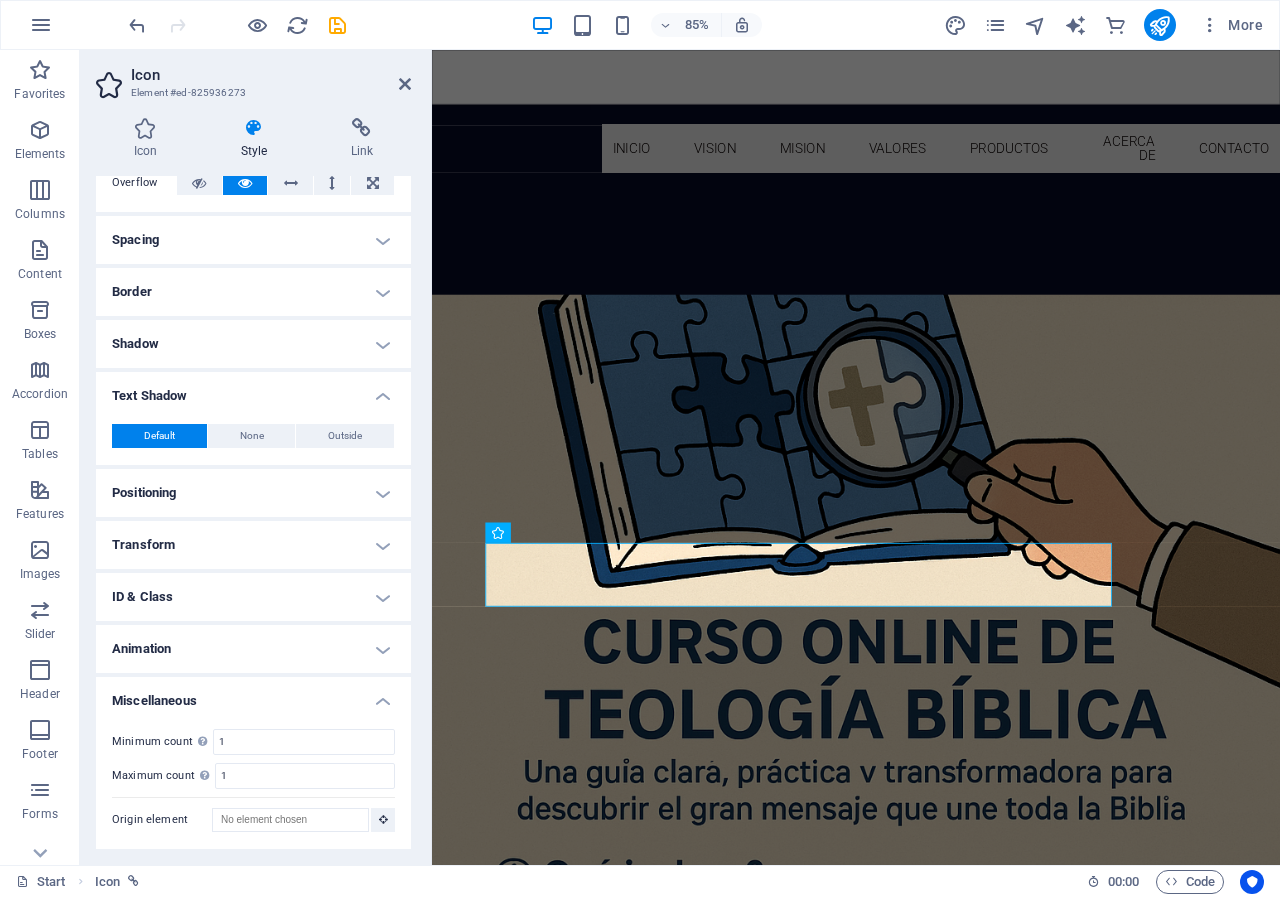 scroll, scrollTop: 0, scrollLeft: 0, axis: both 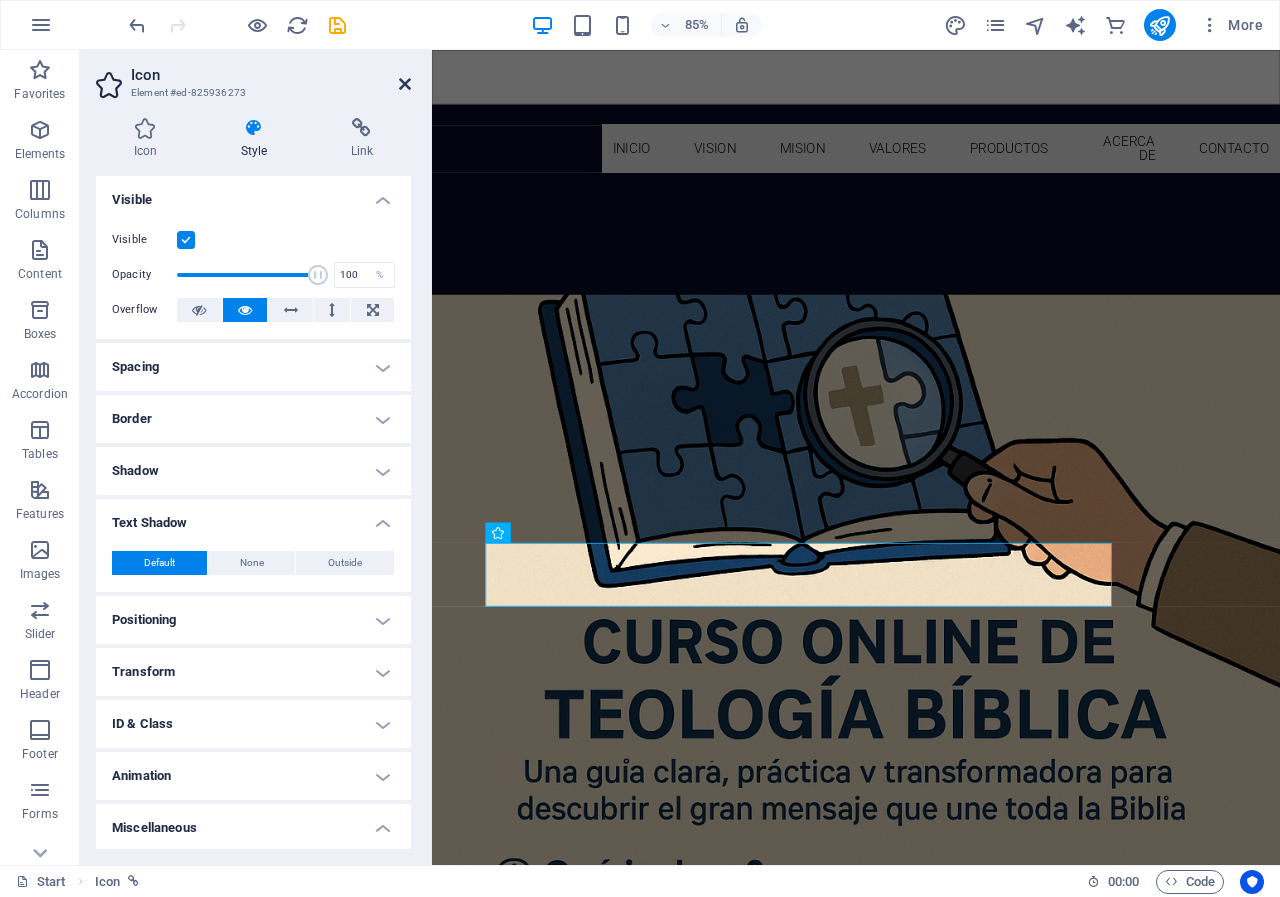 click at bounding box center [405, 84] 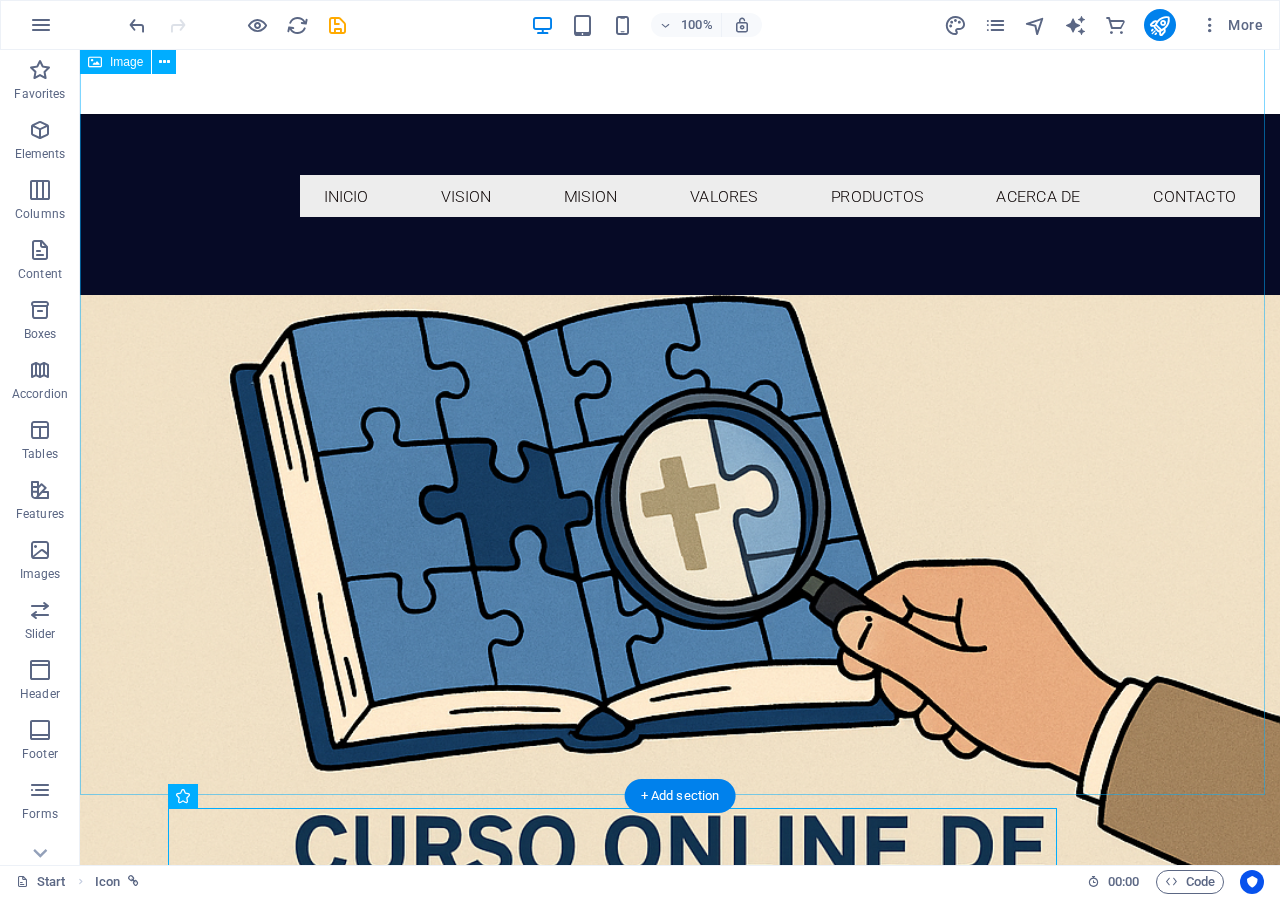 scroll, scrollTop: 2489, scrollLeft: 0, axis: vertical 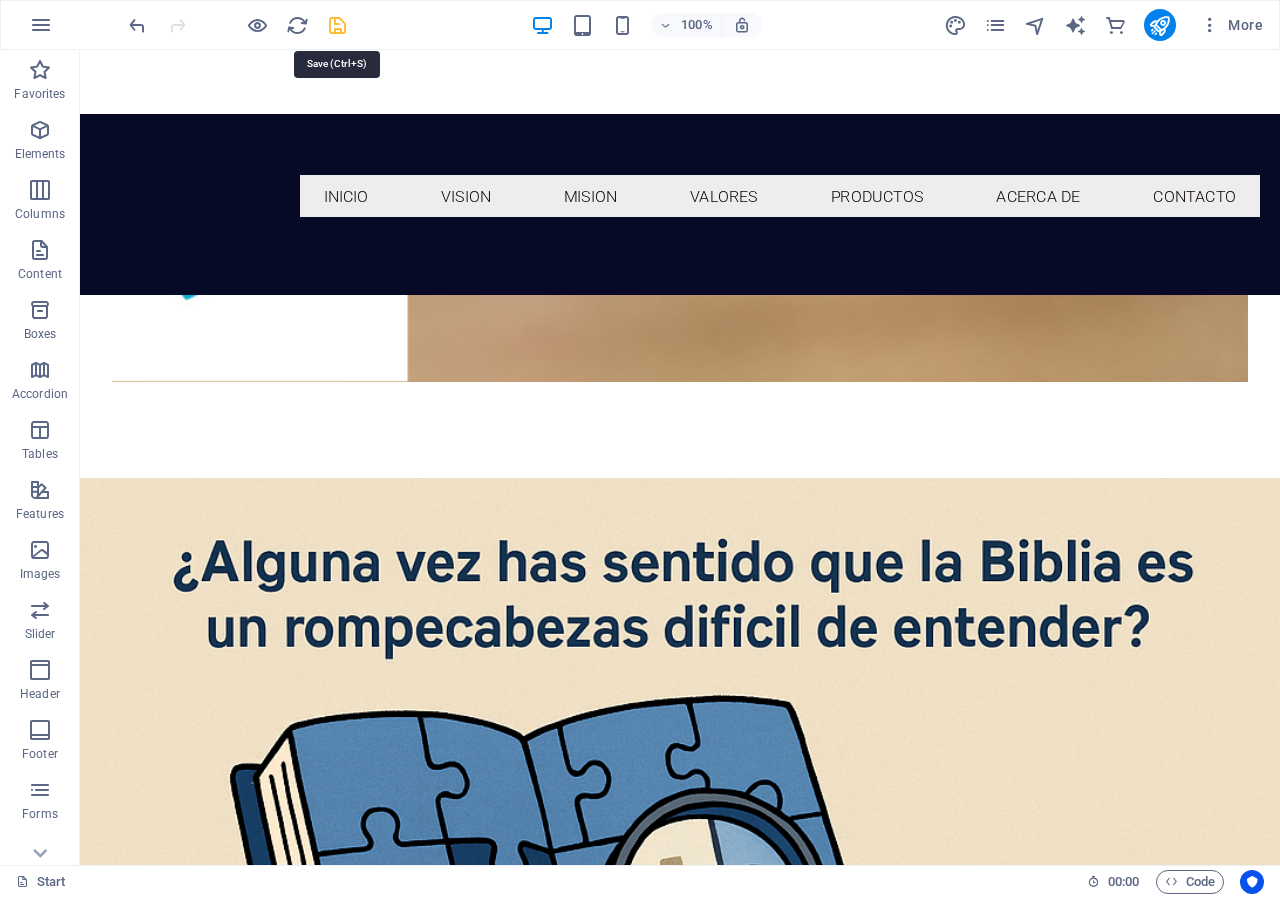 click at bounding box center (337, 25) 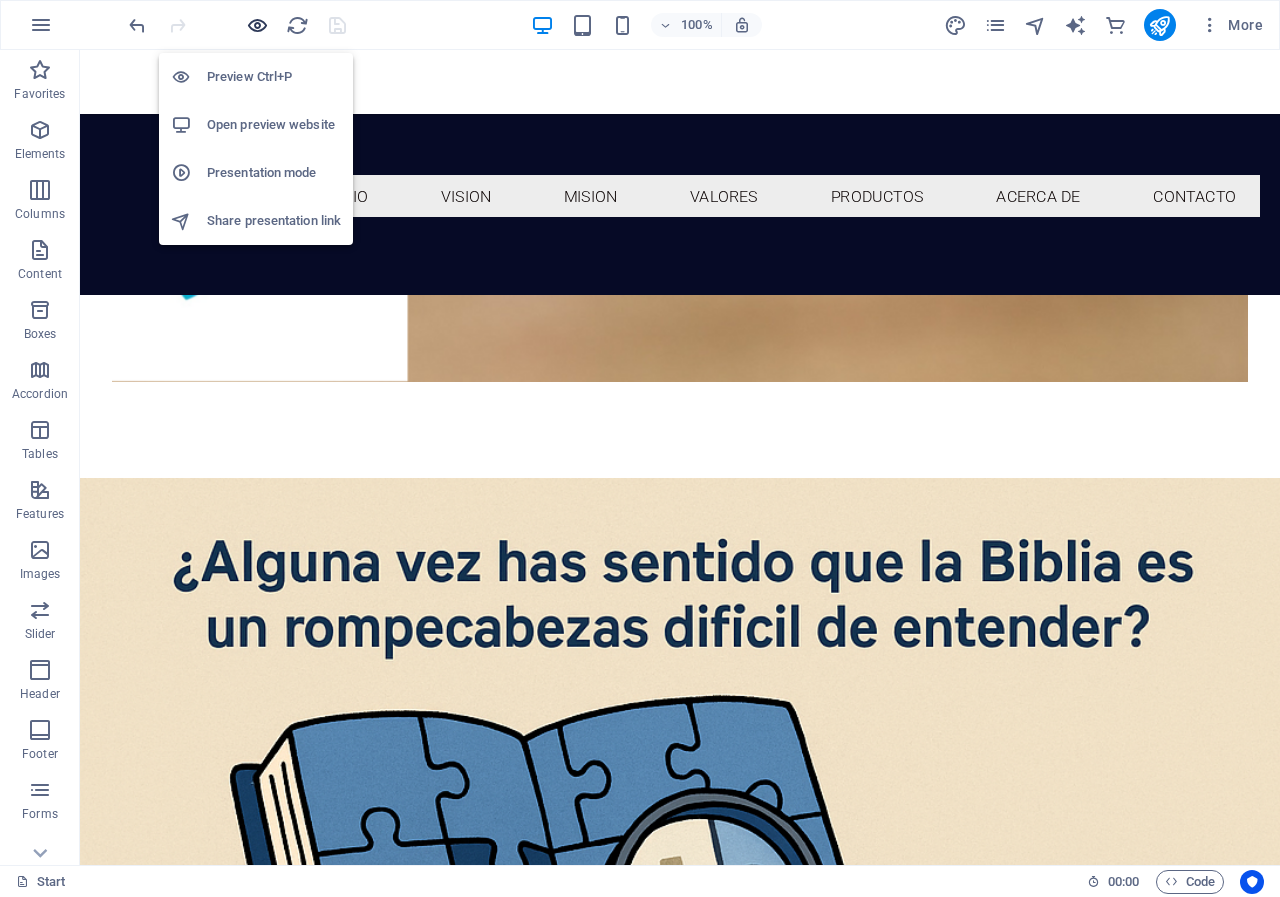 click at bounding box center (257, 25) 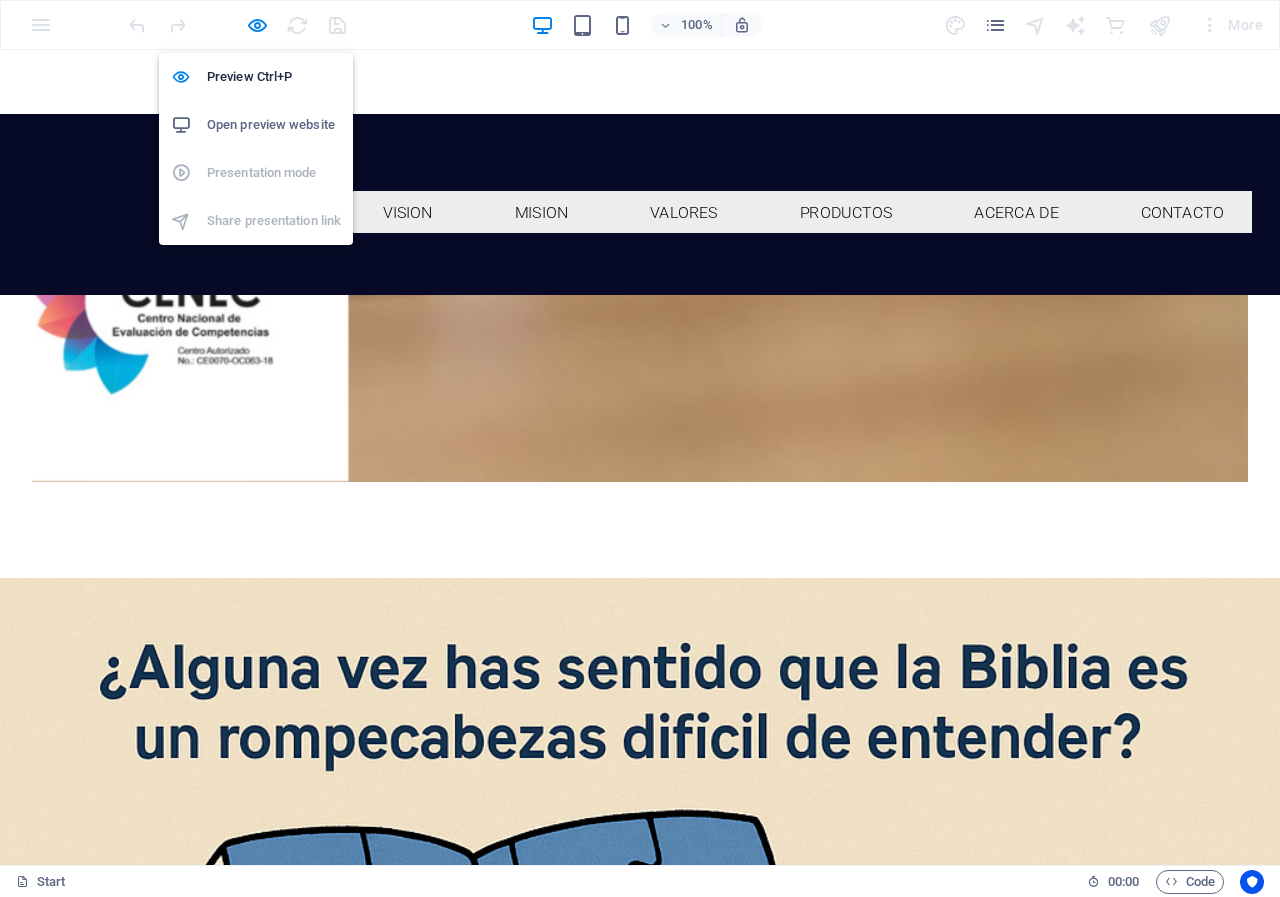 scroll, scrollTop: 2539, scrollLeft: 0, axis: vertical 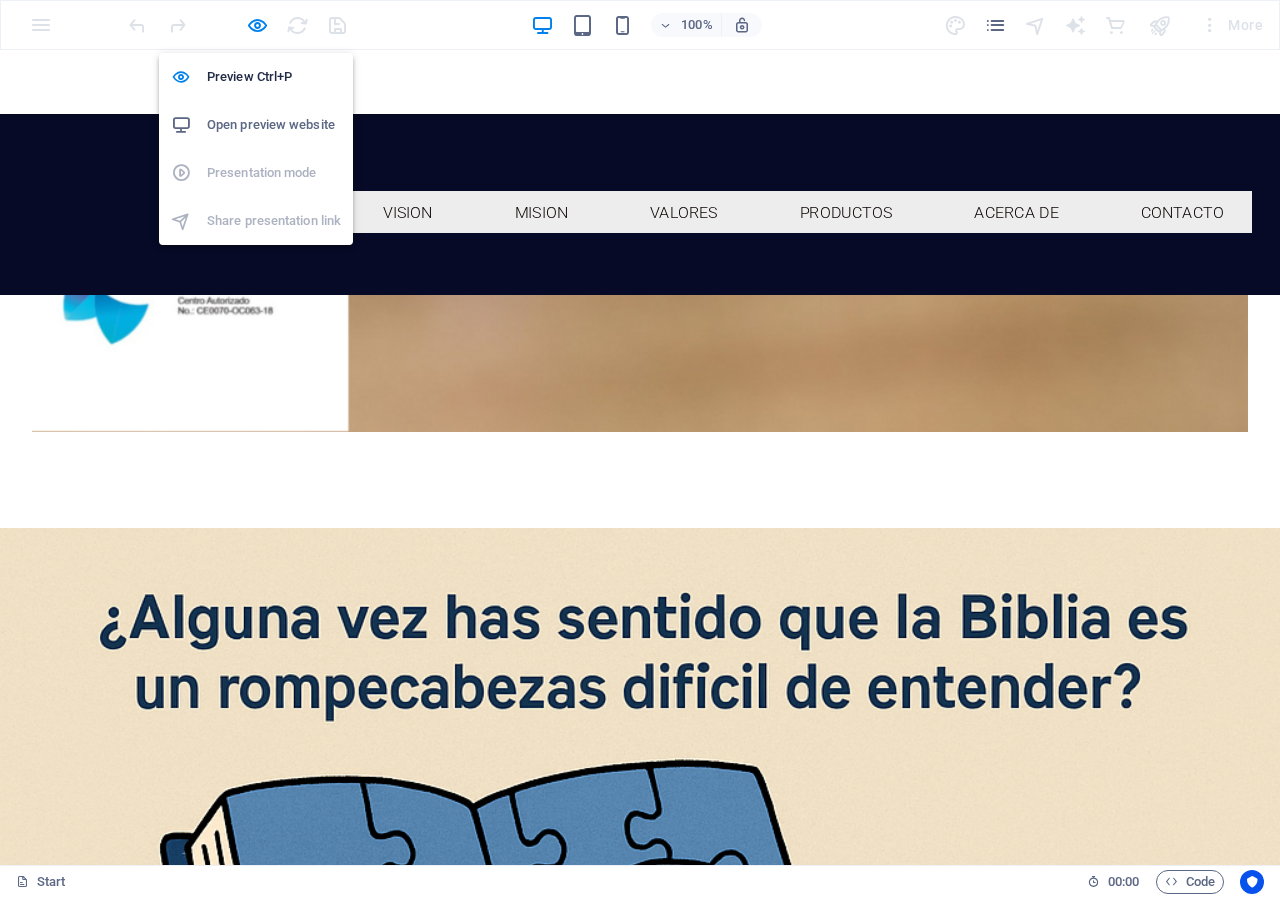 click on "Open preview website" at bounding box center [274, 125] 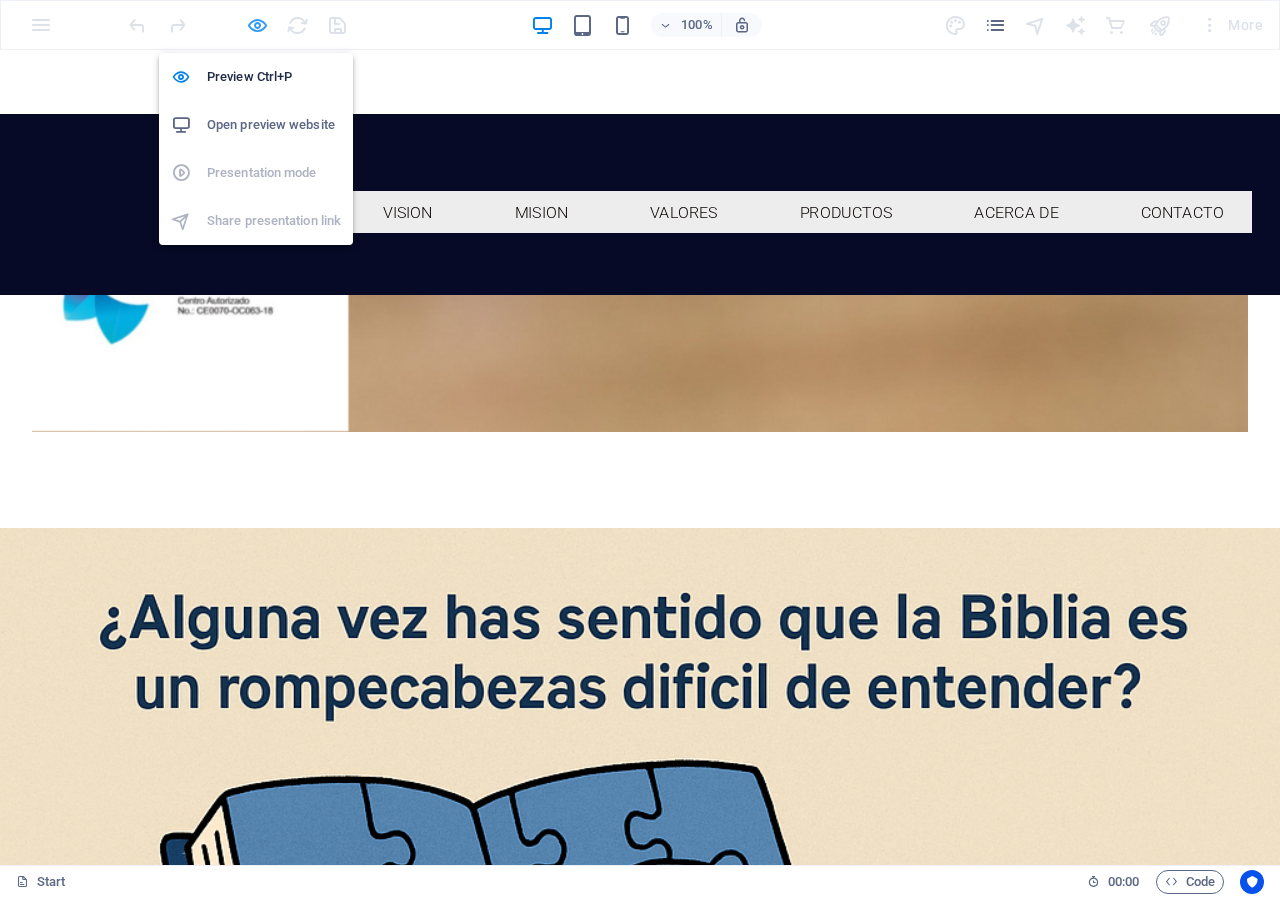 click at bounding box center (257, 25) 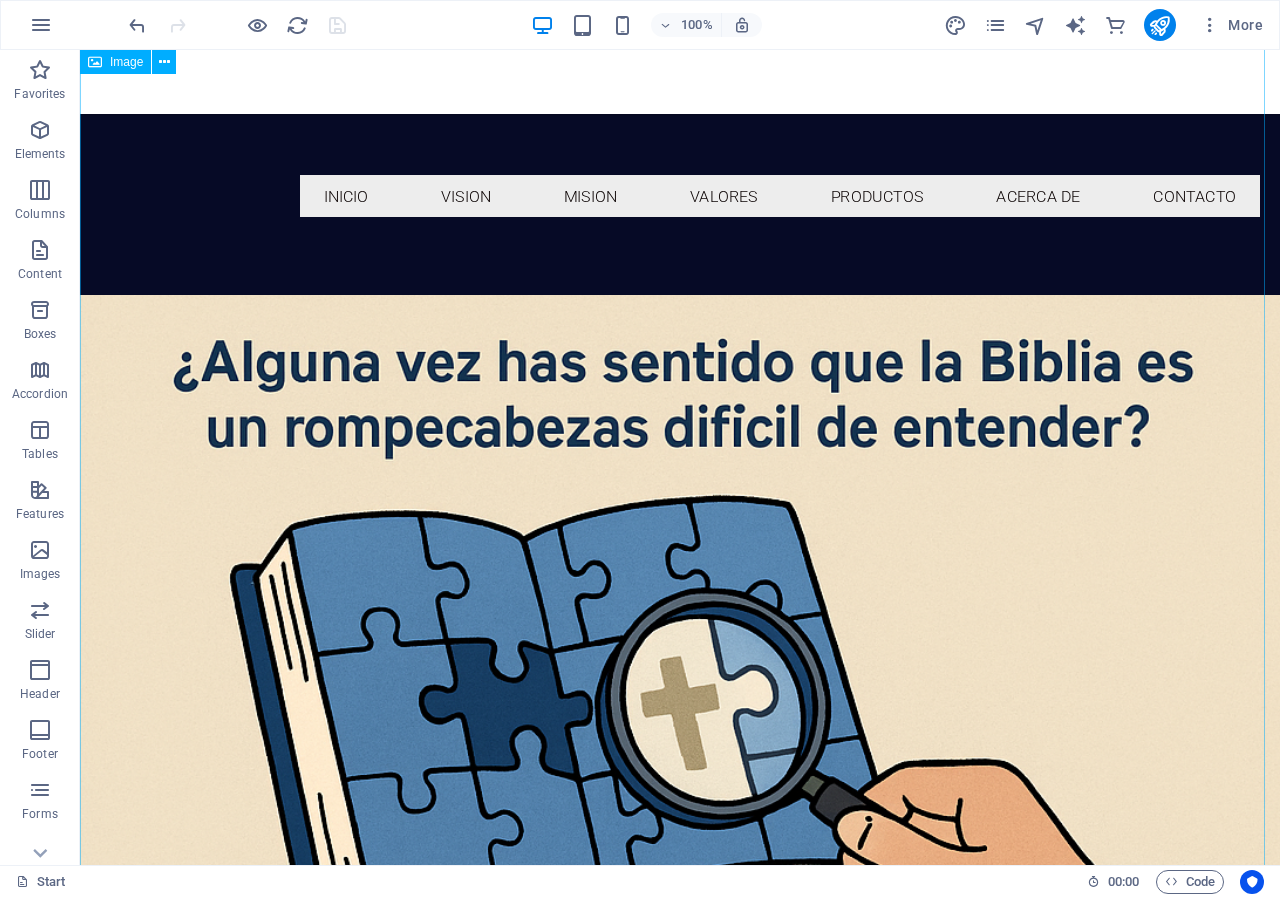 scroll, scrollTop: 3089, scrollLeft: 0, axis: vertical 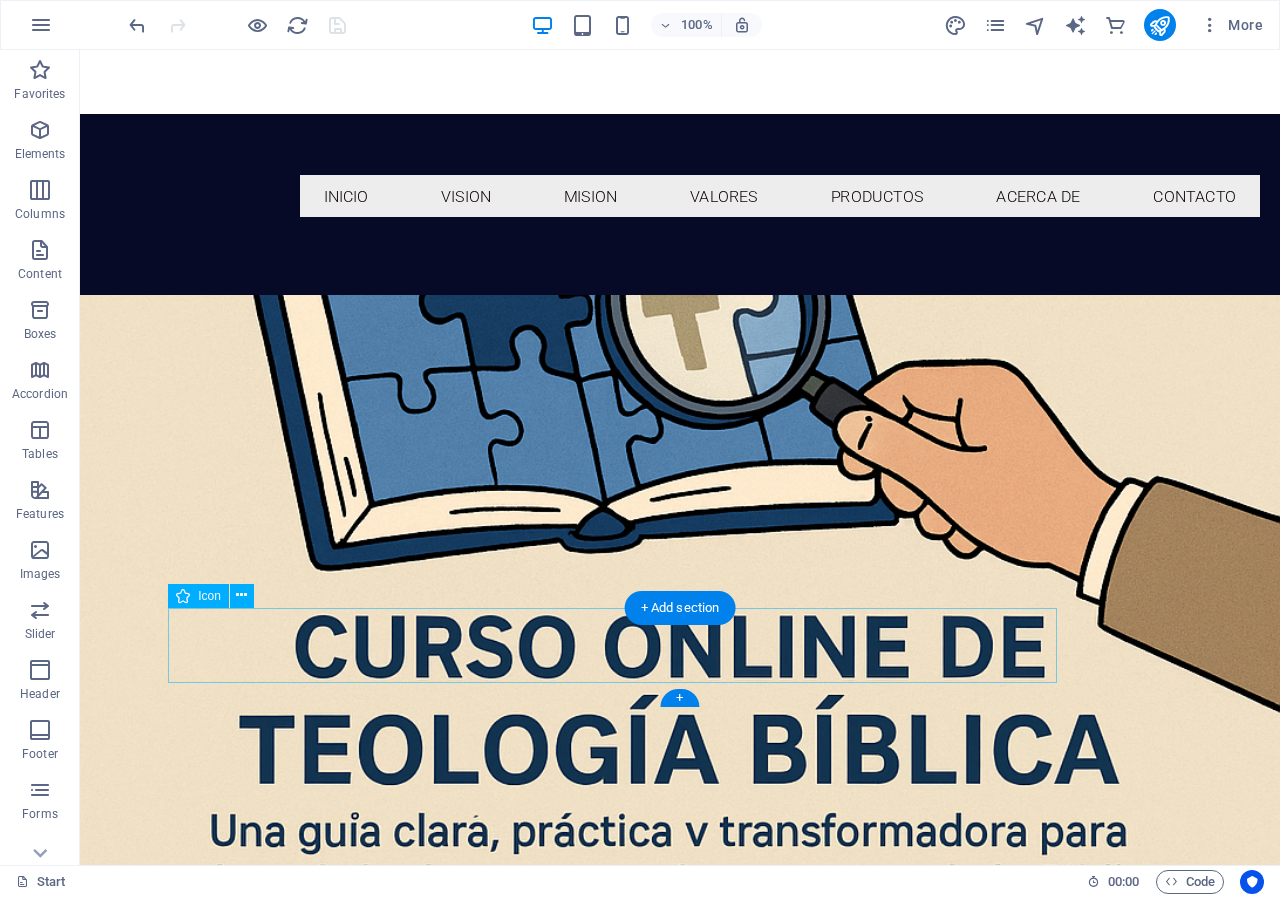 click at bounding box center (620, 1730) 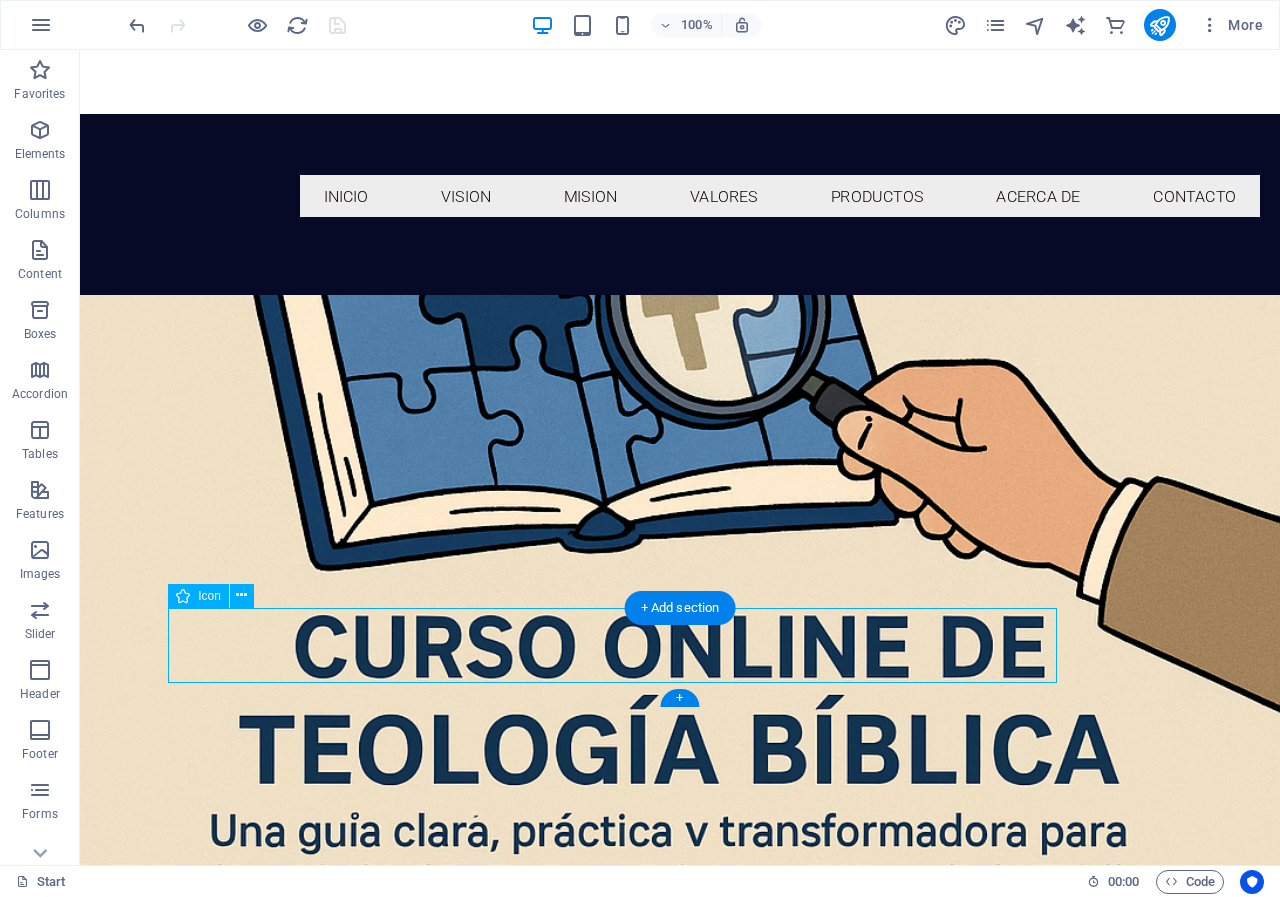 click at bounding box center [620, 1730] 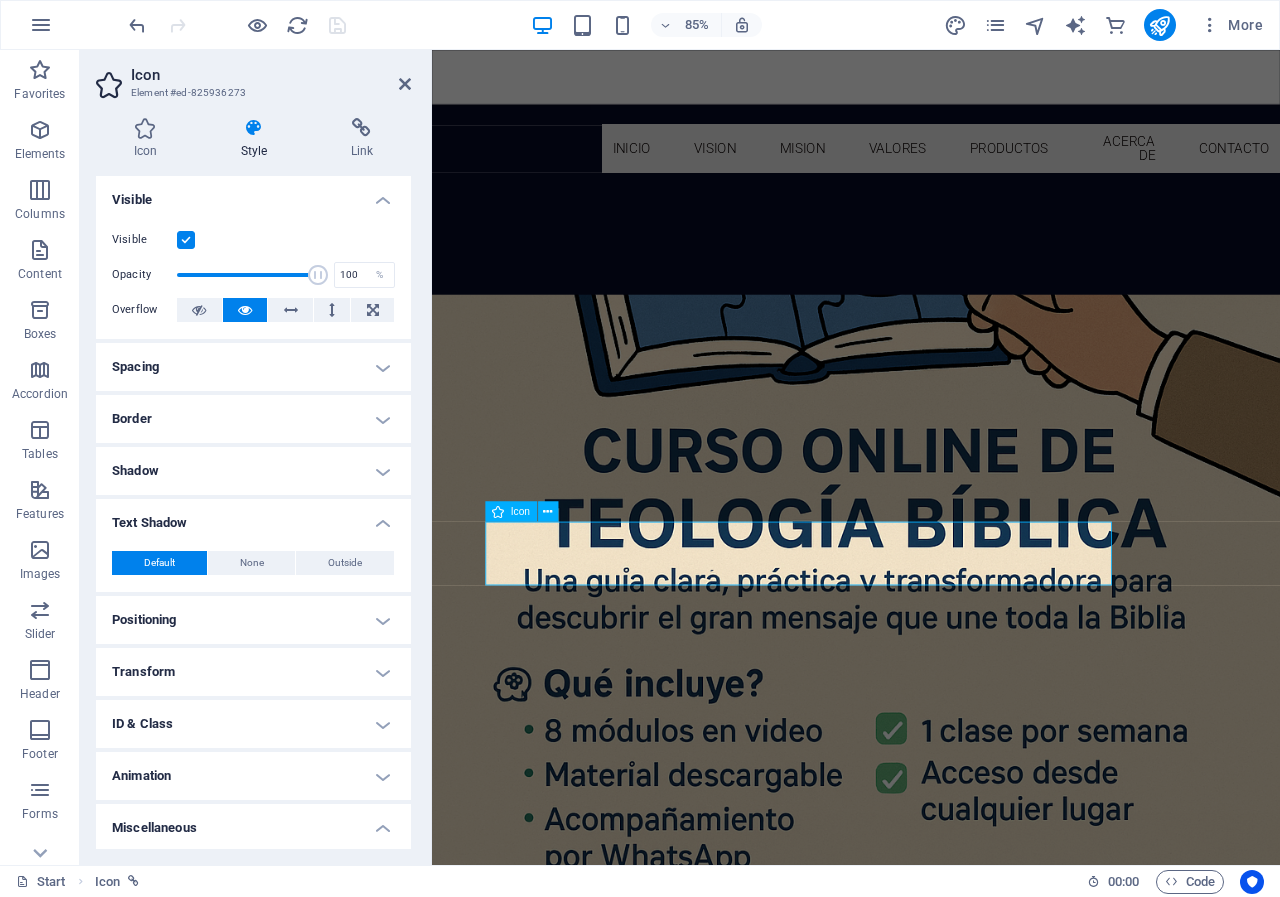 scroll, scrollTop: 2841, scrollLeft: 0, axis: vertical 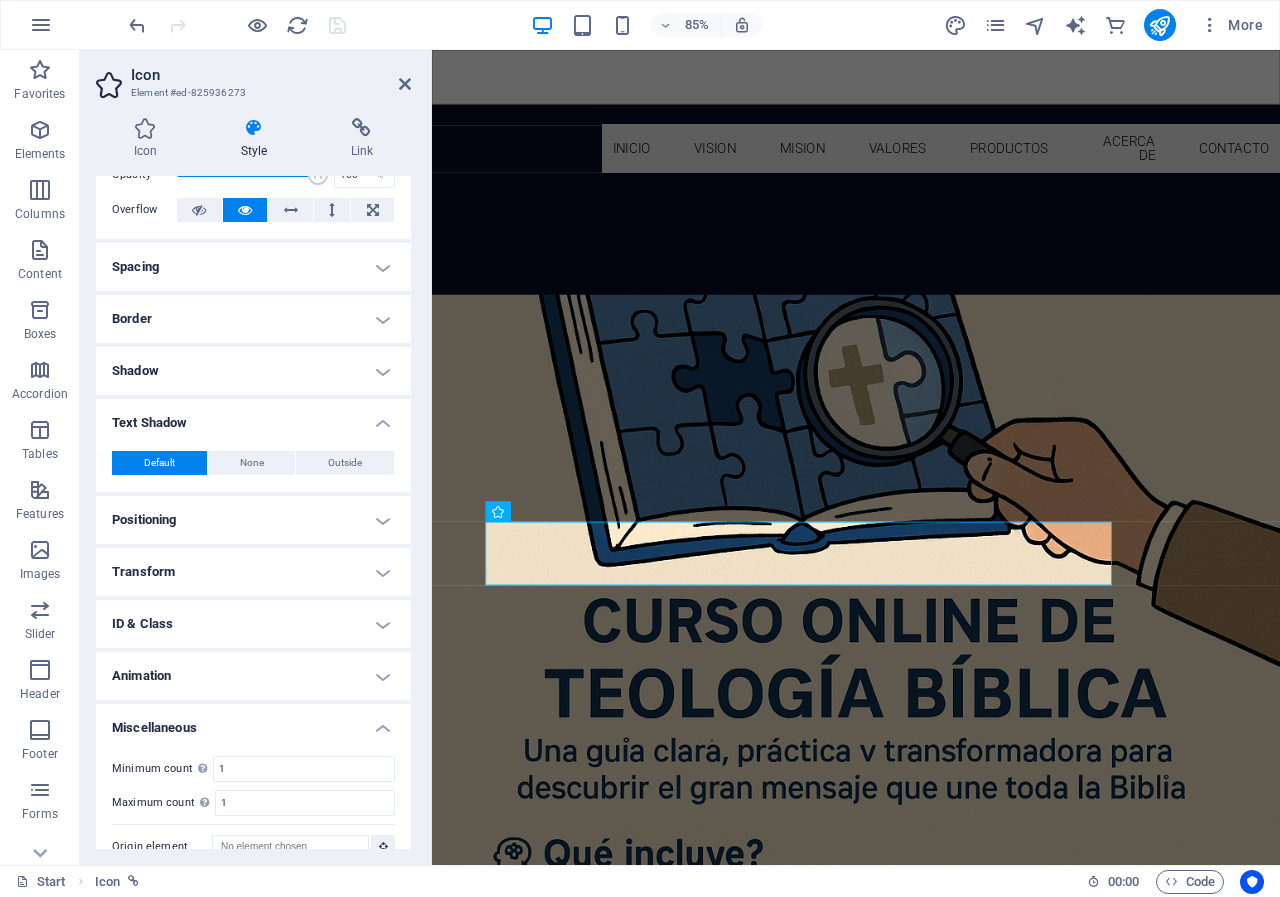 click on "Animation" at bounding box center [253, 676] 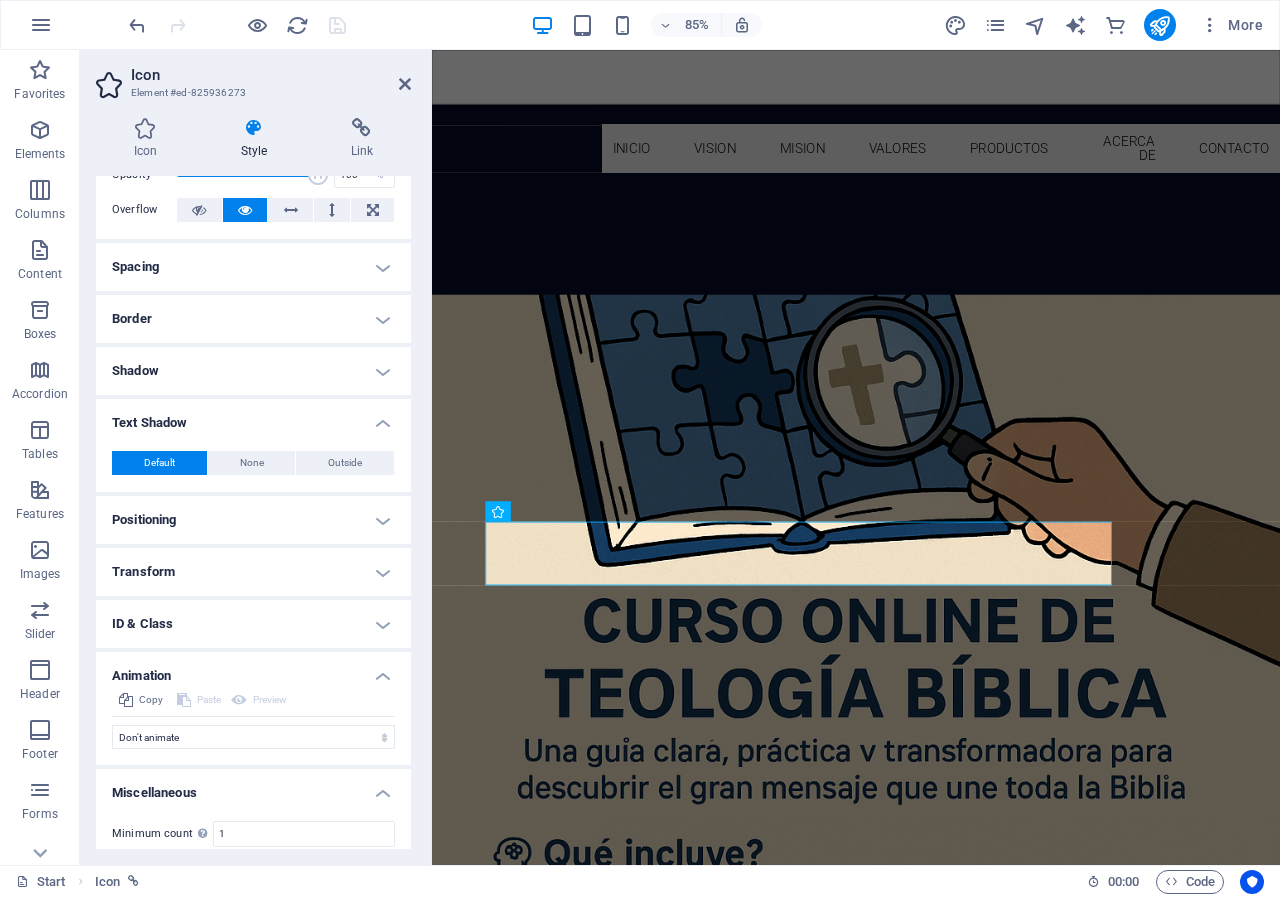 click on "Animation" at bounding box center (253, 670) 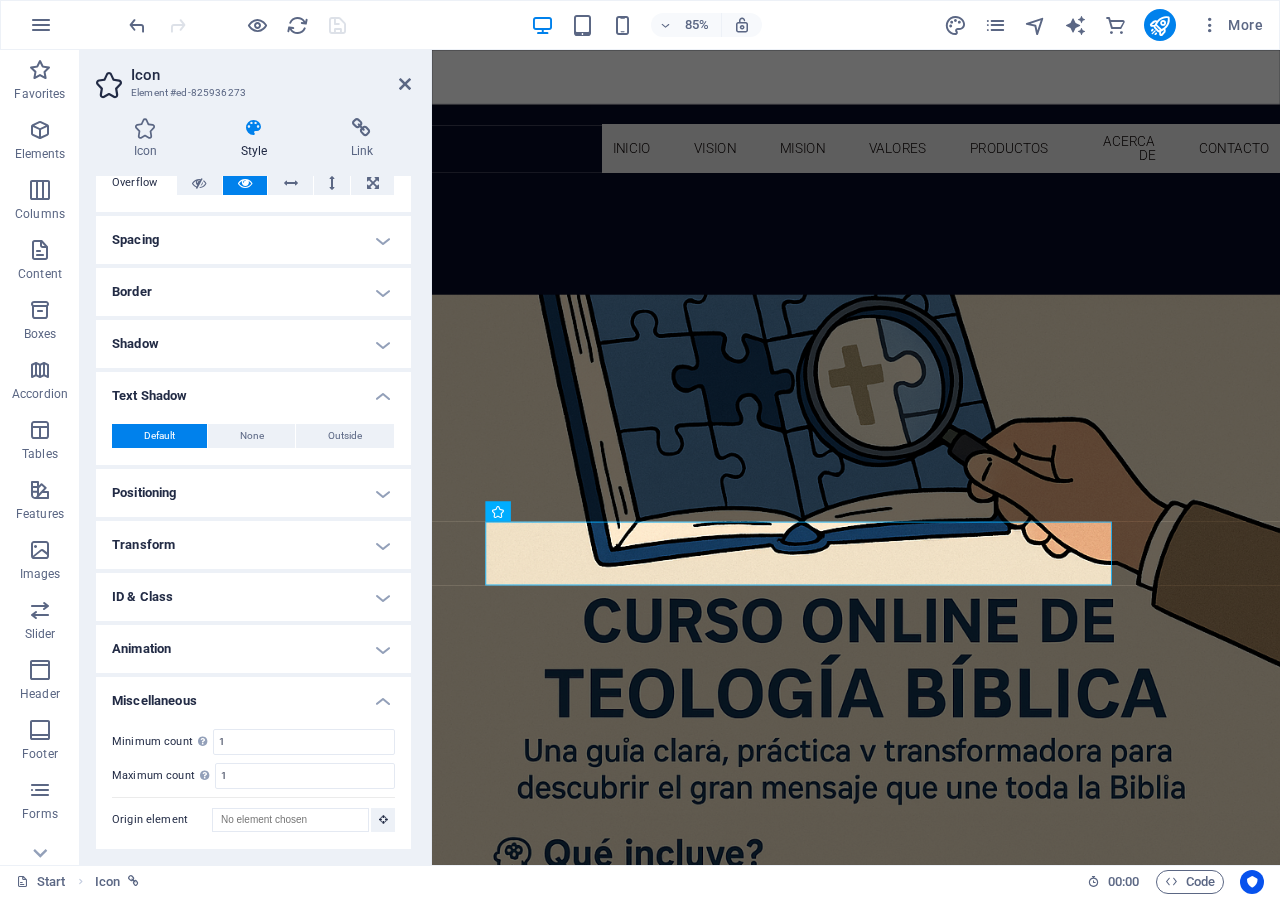 scroll, scrollTop: 0, scrollLeft: 0, axis: both 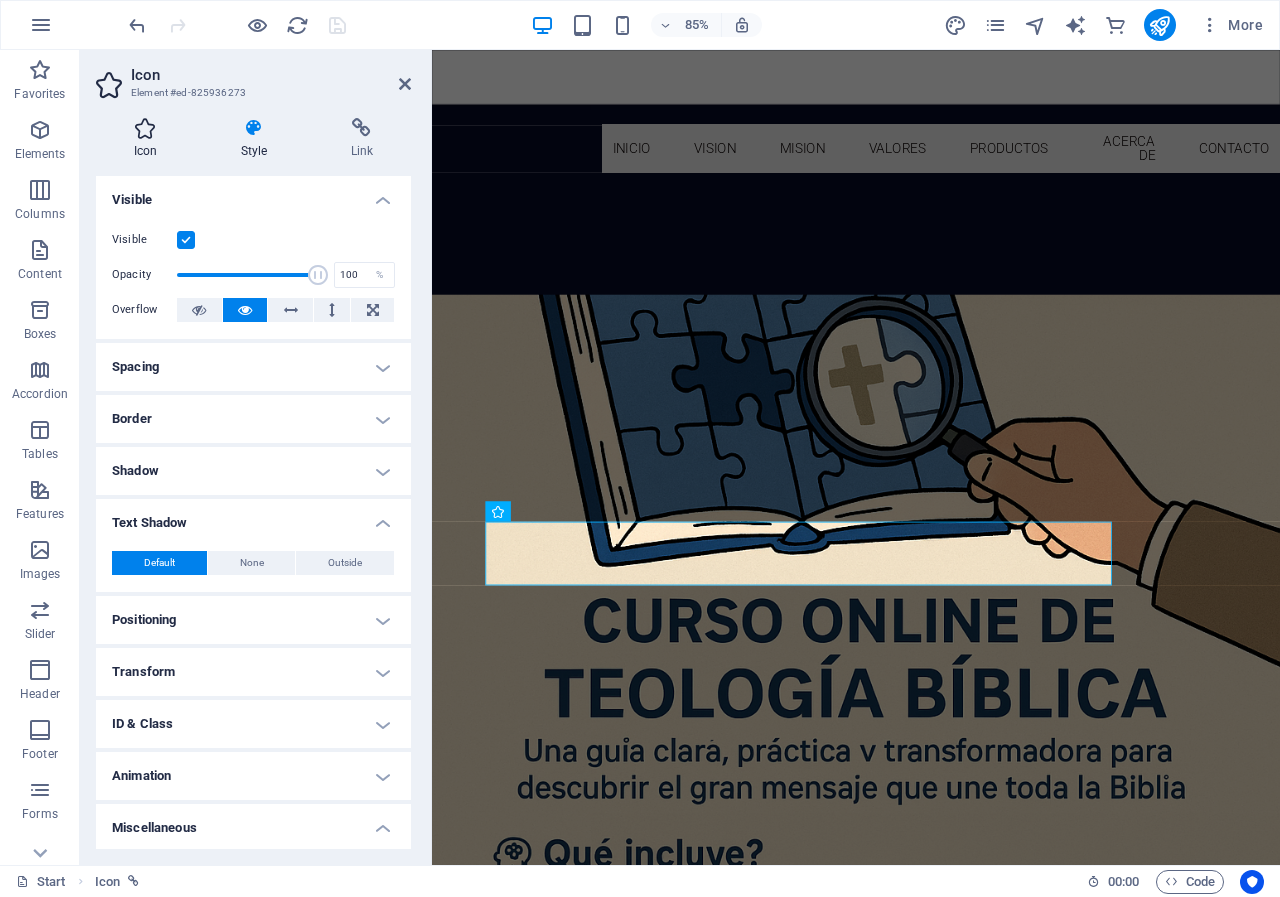 click on "Icon" at bounding box center [149, 139] 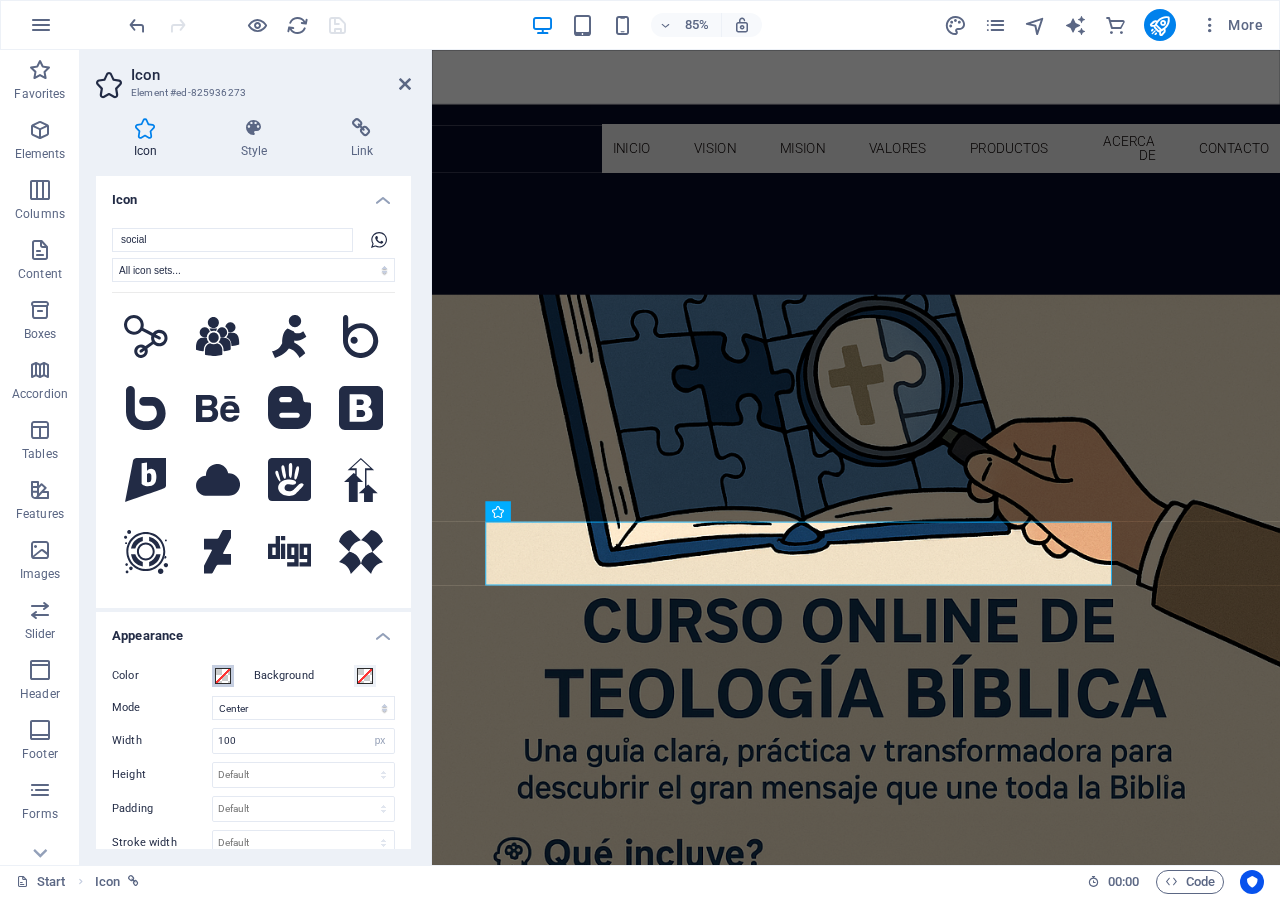 click at bounding box center (223, 676) 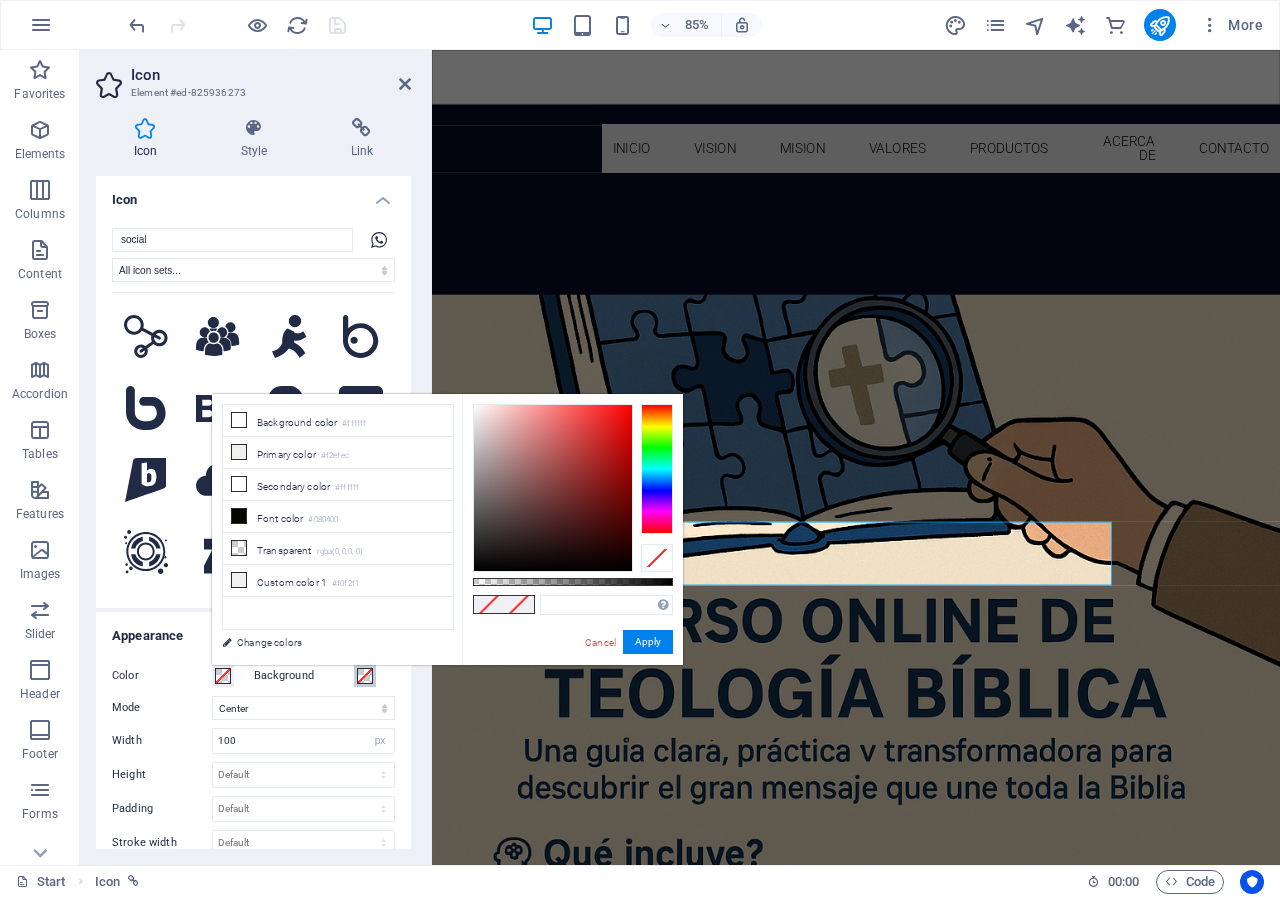 click at bounding box center (365, 676) 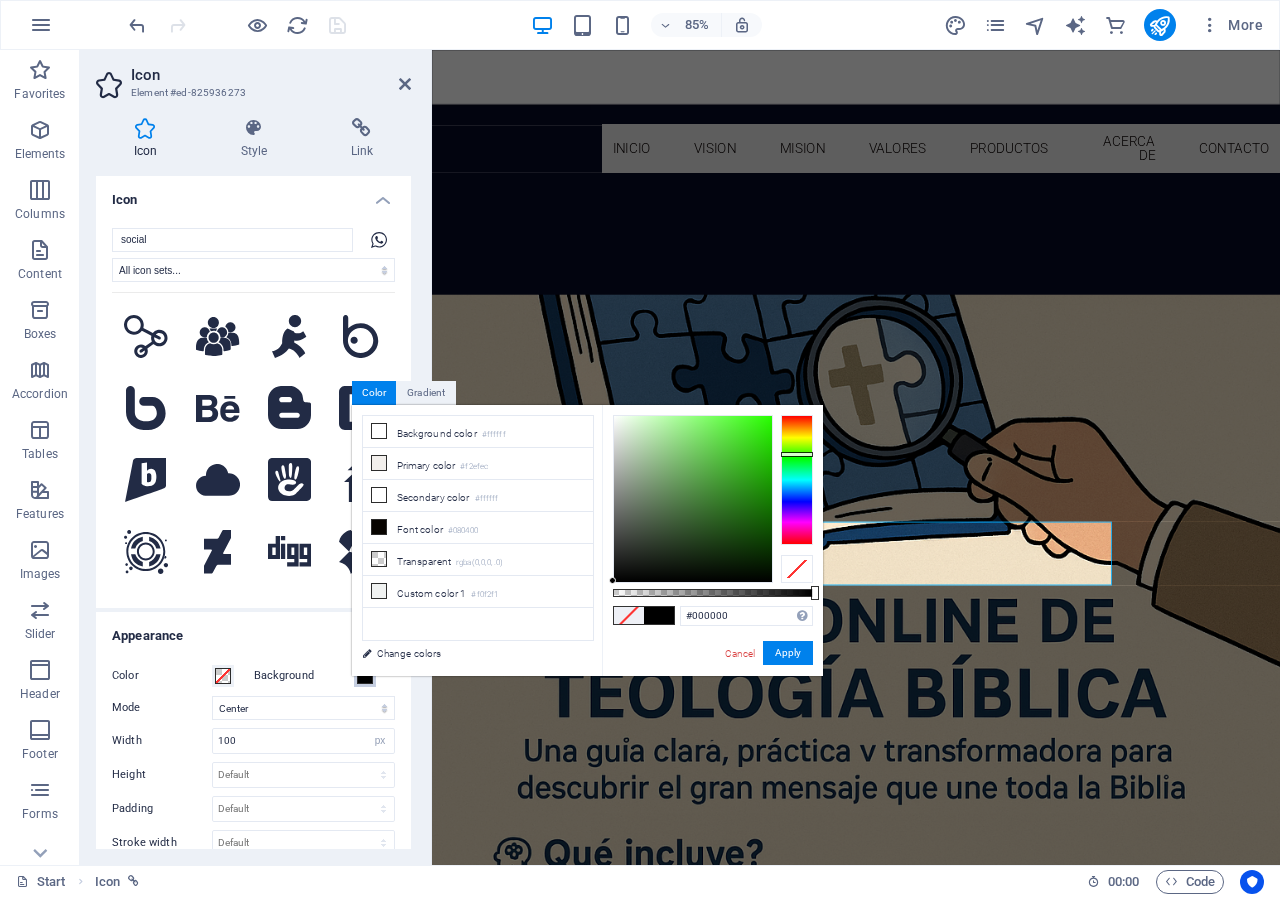click at bounding box center (797, 480) 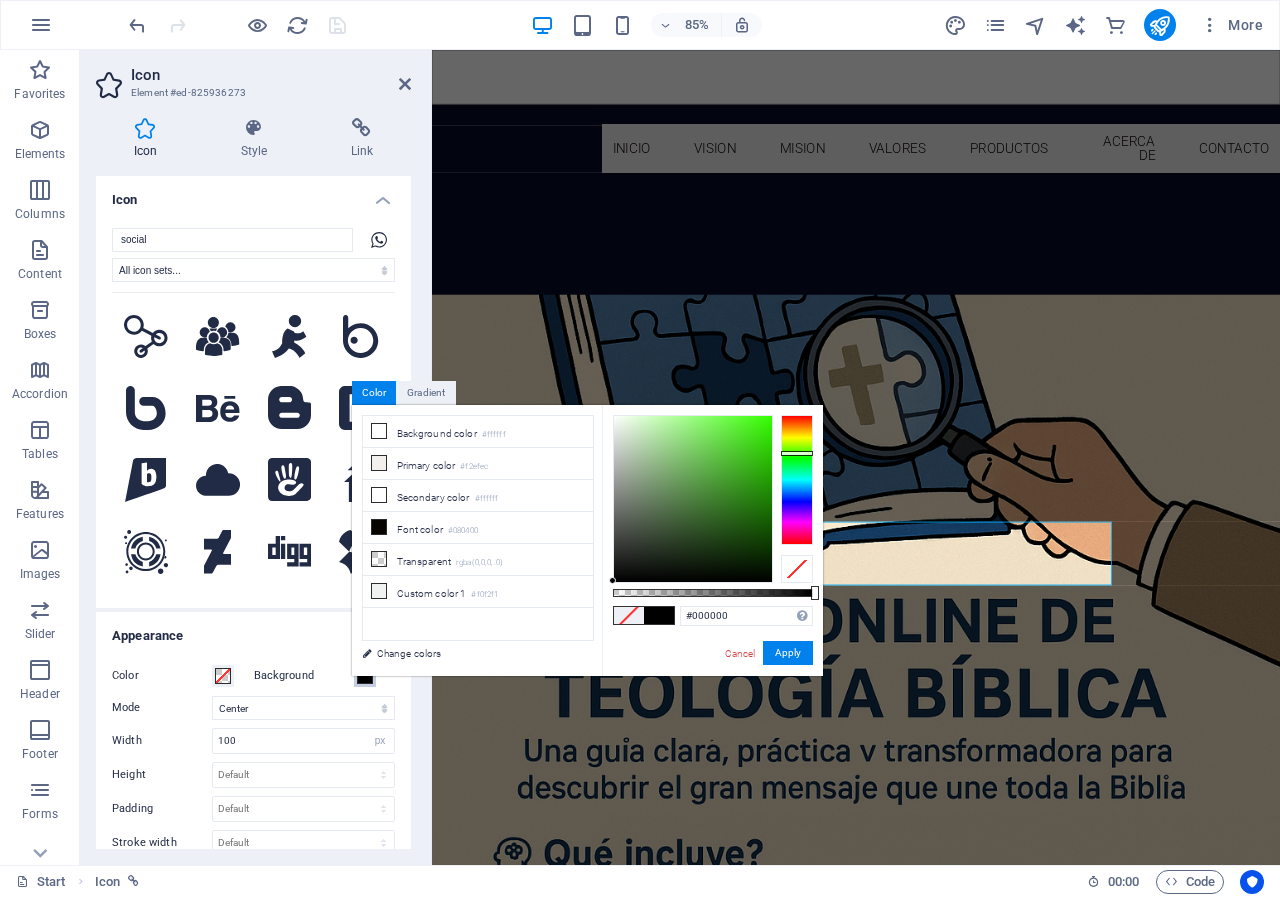 type on "#4cef22" 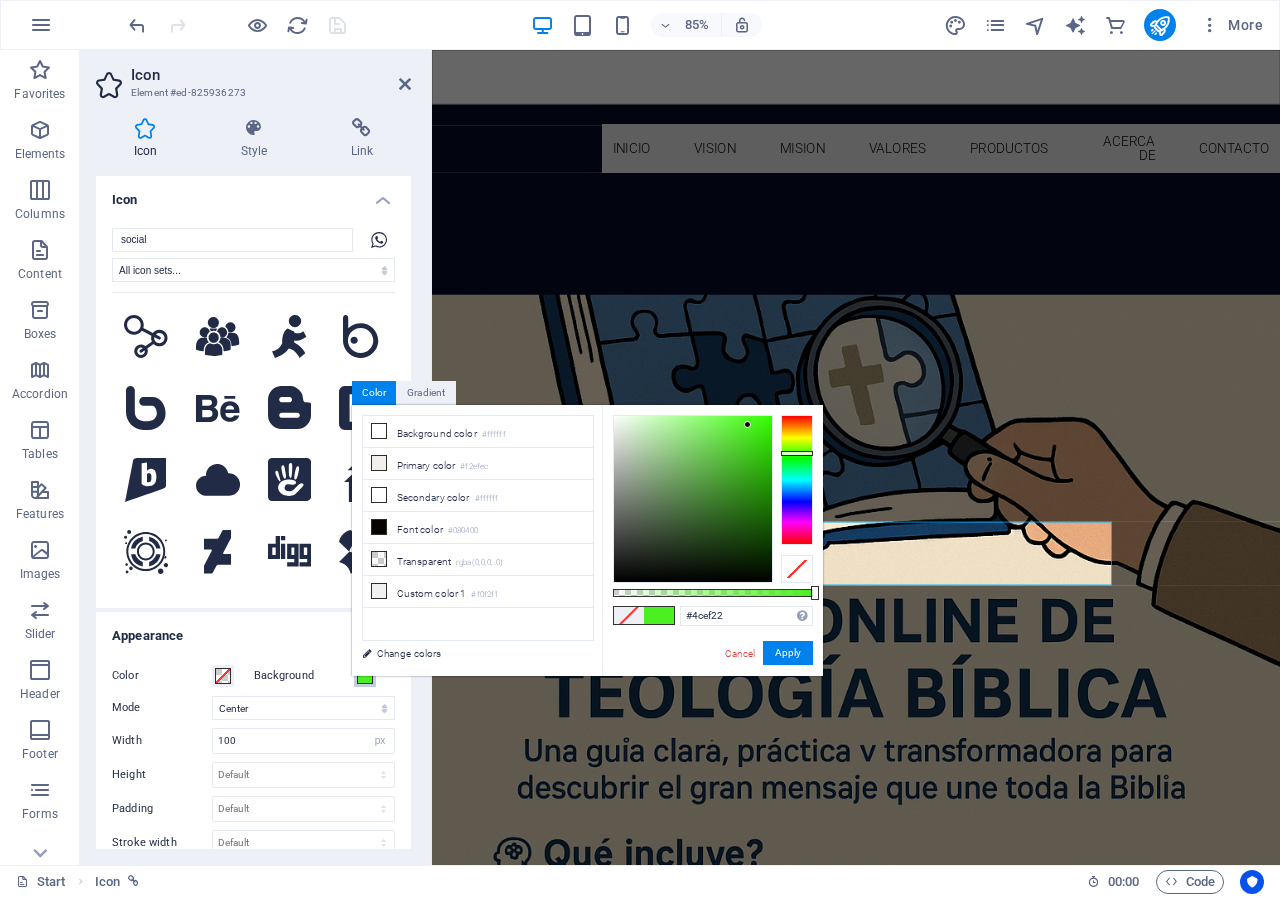 click at bounding box center [693, 499] 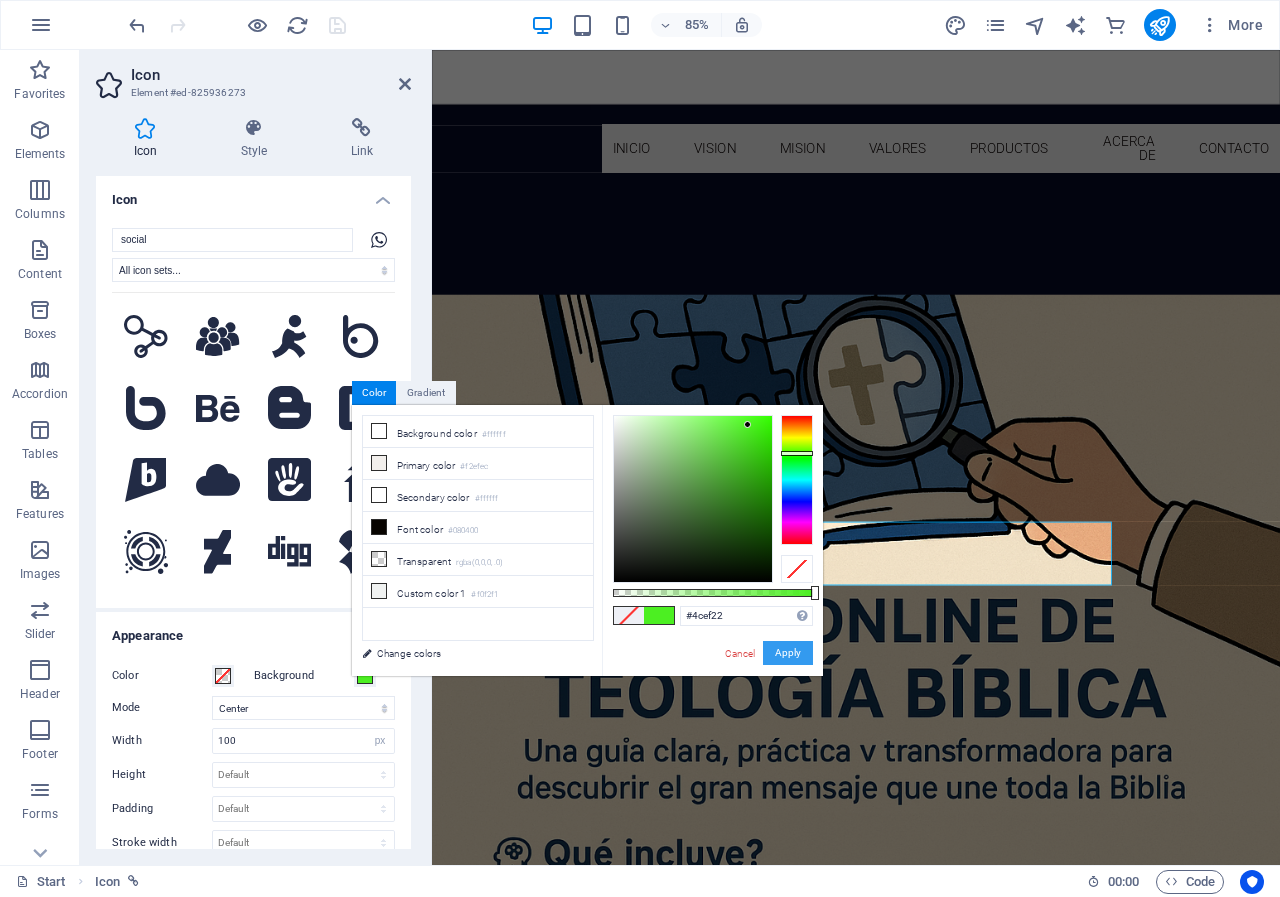 click on "Apply" at bounding box center [788, 653] 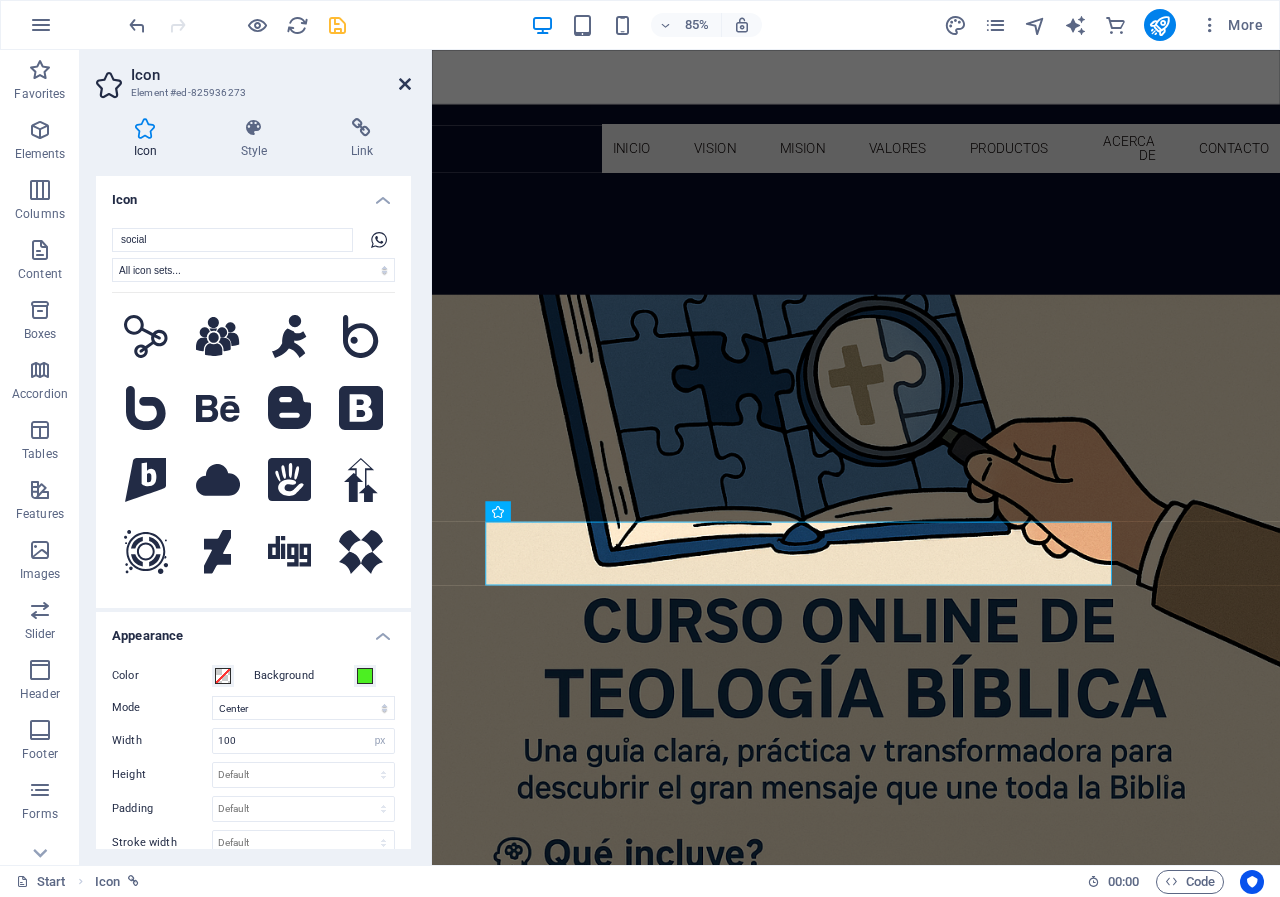 click at bounding box center (405, 84) 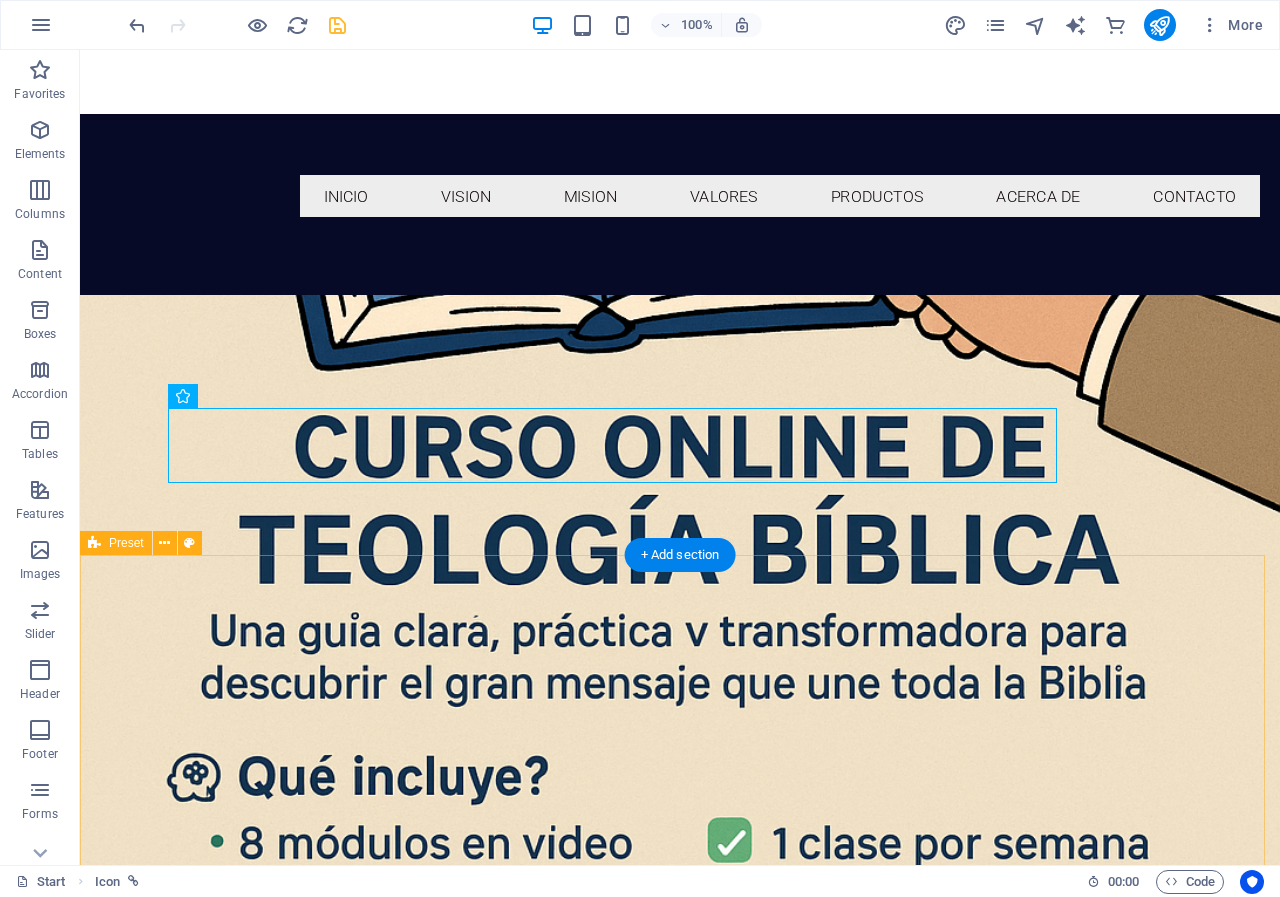 scroll, scrollTop: 2889, scrollLeft: 0, axis: vertical 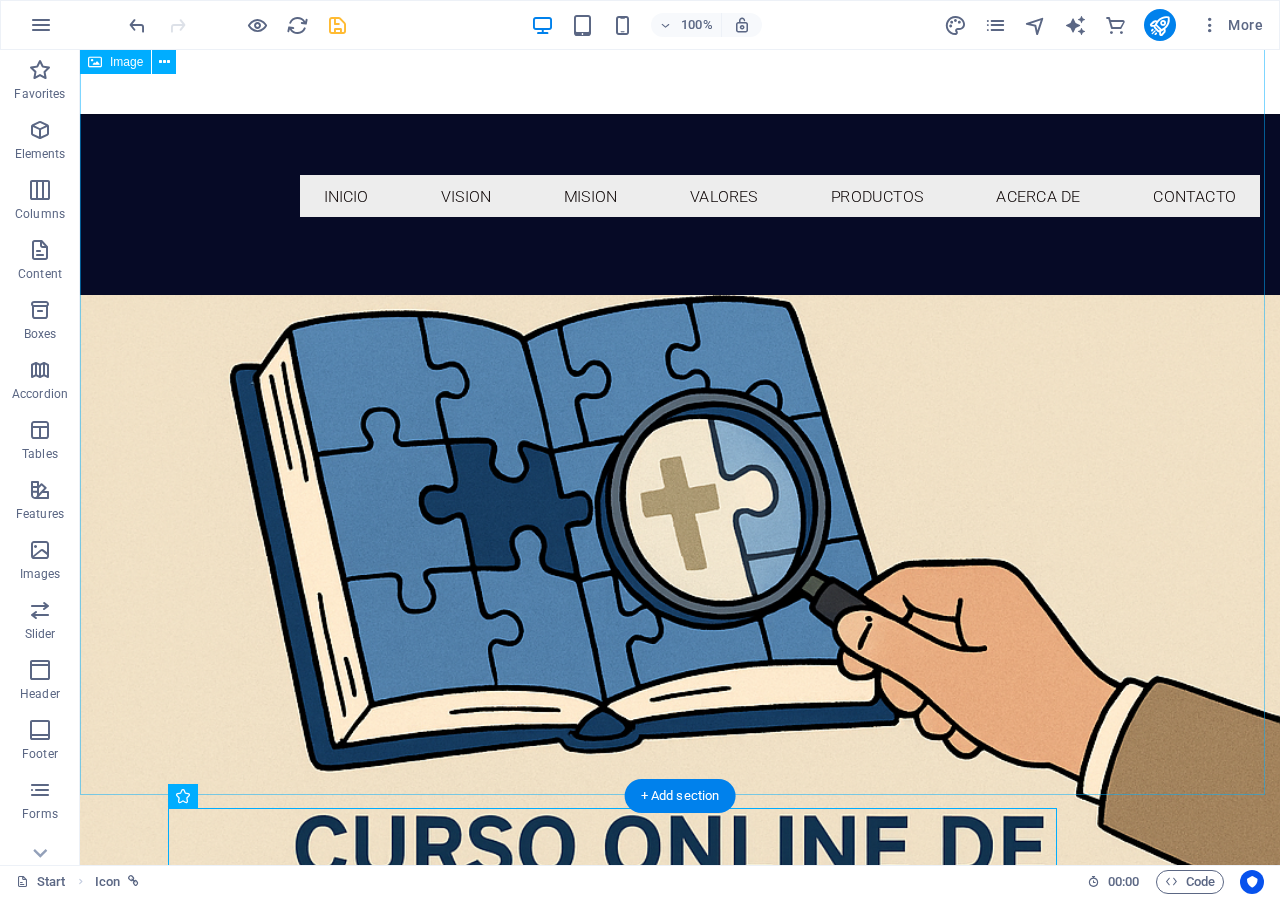click at bounding box center (680, 978) 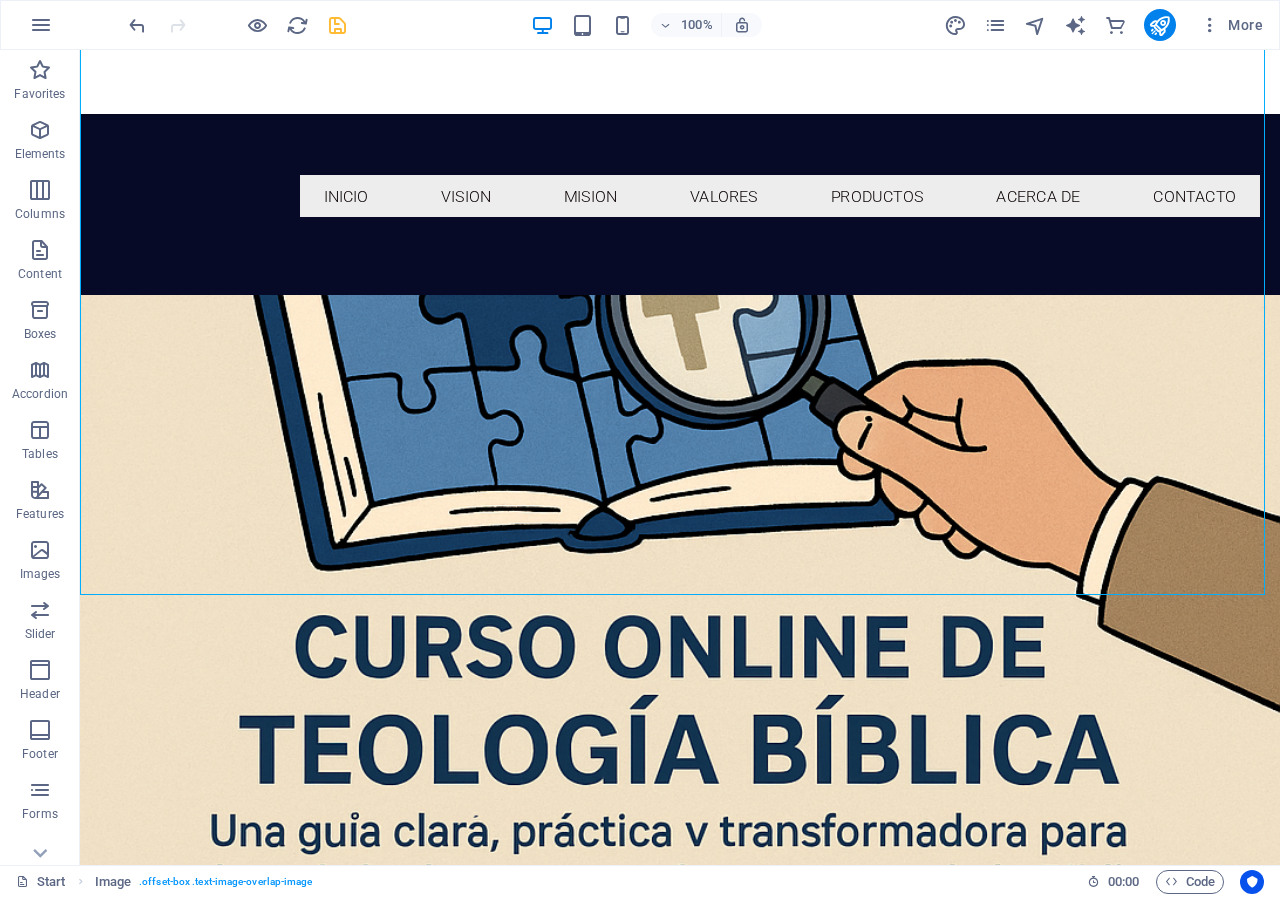 scroll, scrollTop: 2989, scrollLeft: 0, axis: vertical 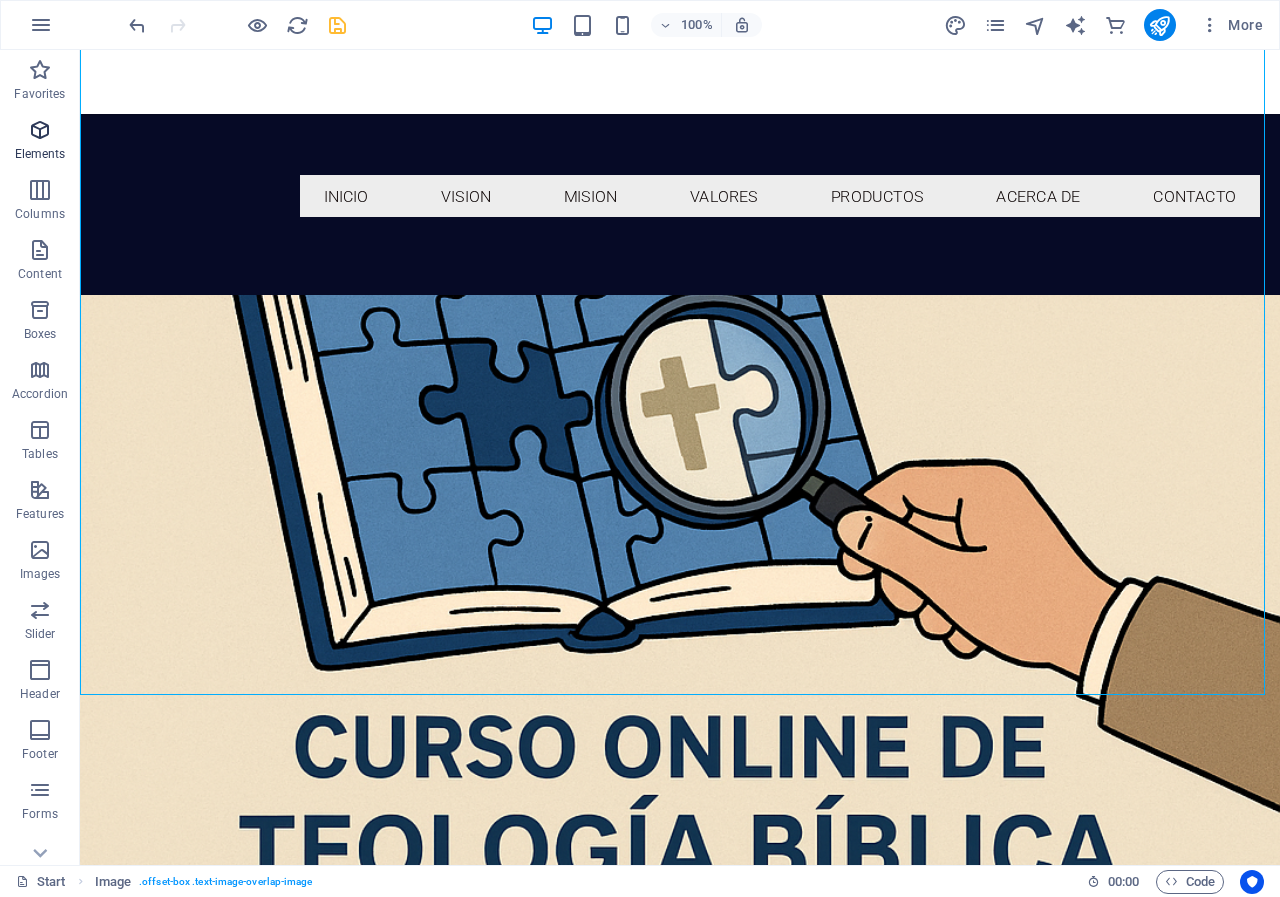 click at bounding box center (40, 130) 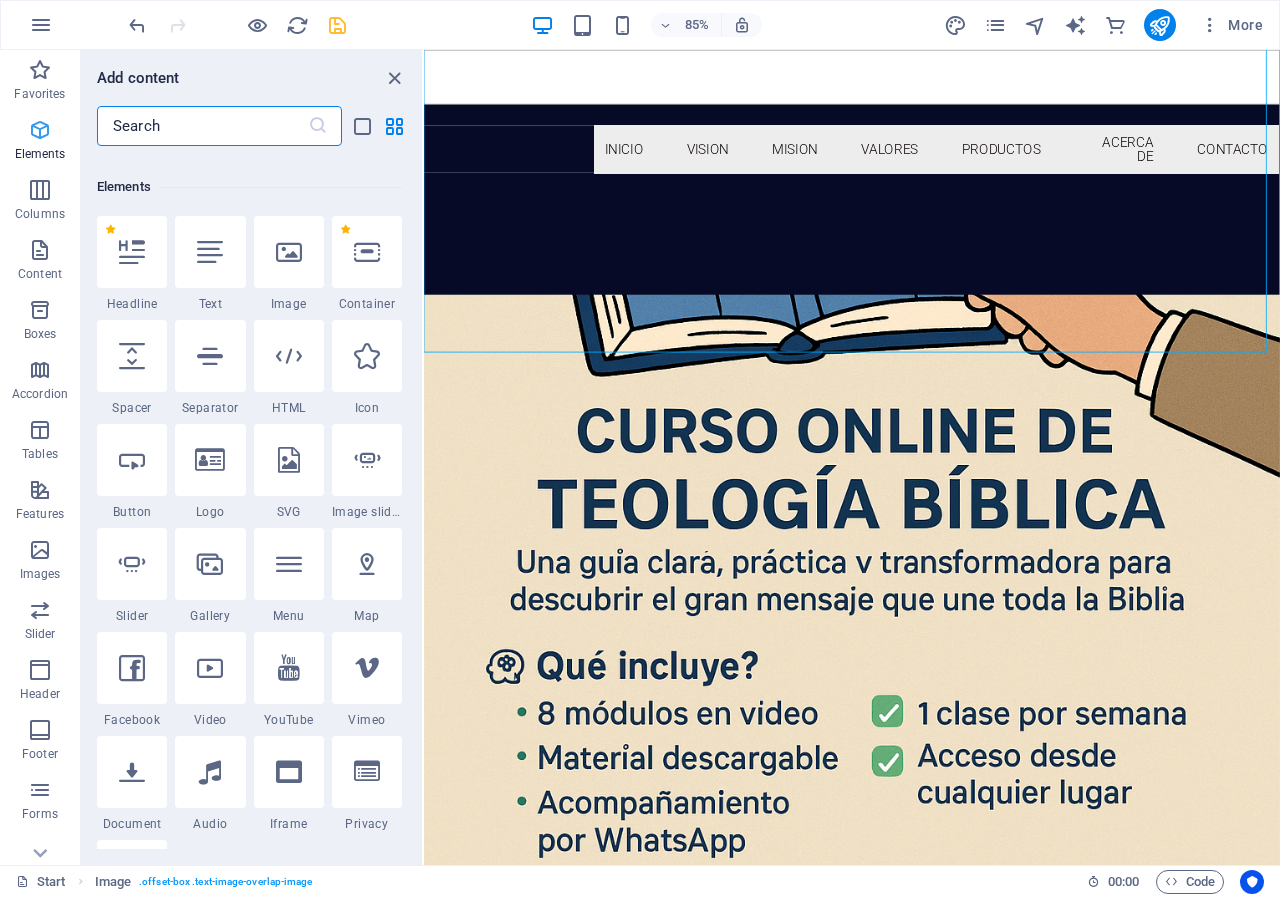 scroll, scrollTop: 213, scrollLeft: 0, axis: vertical 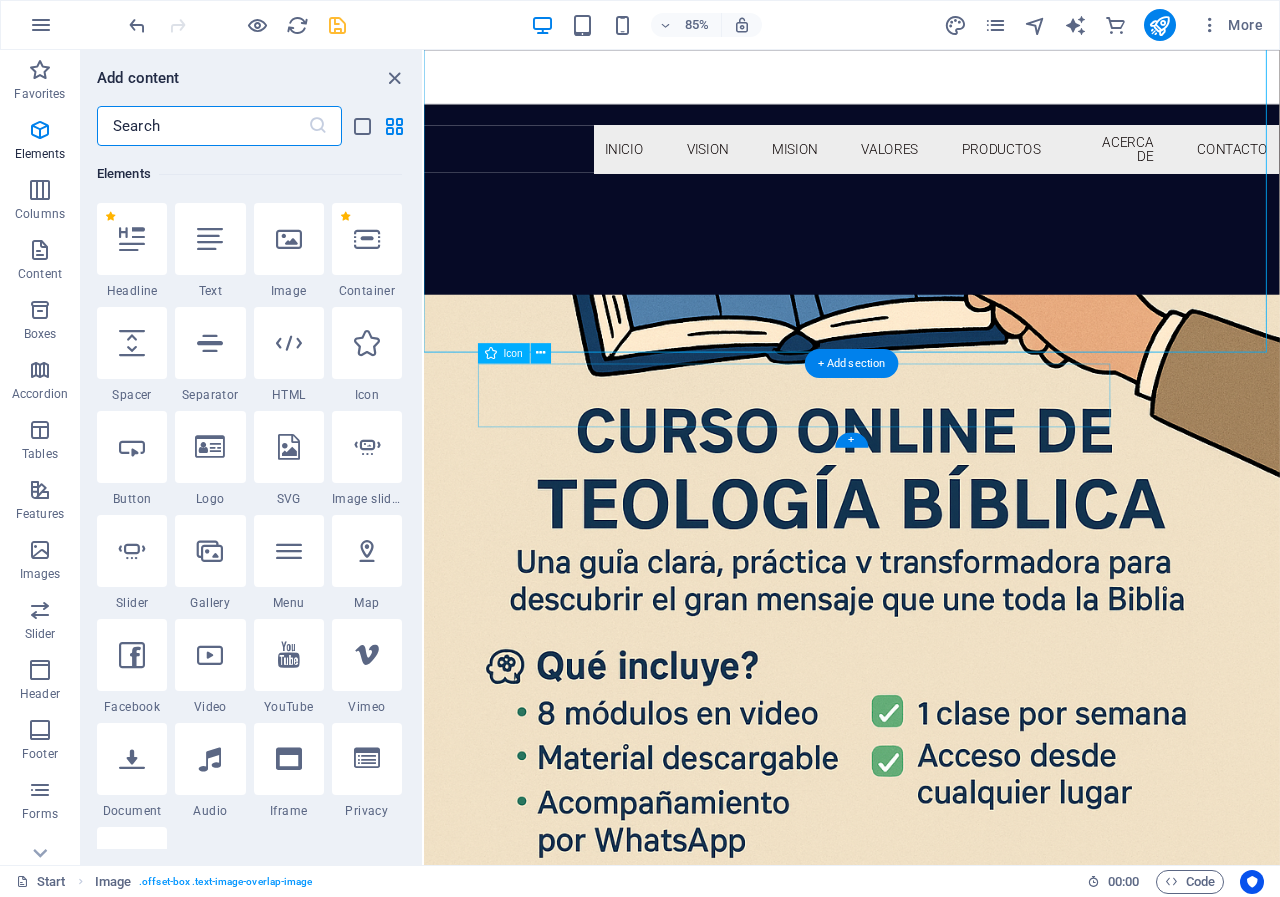 click at bounding box center [867, 1415] 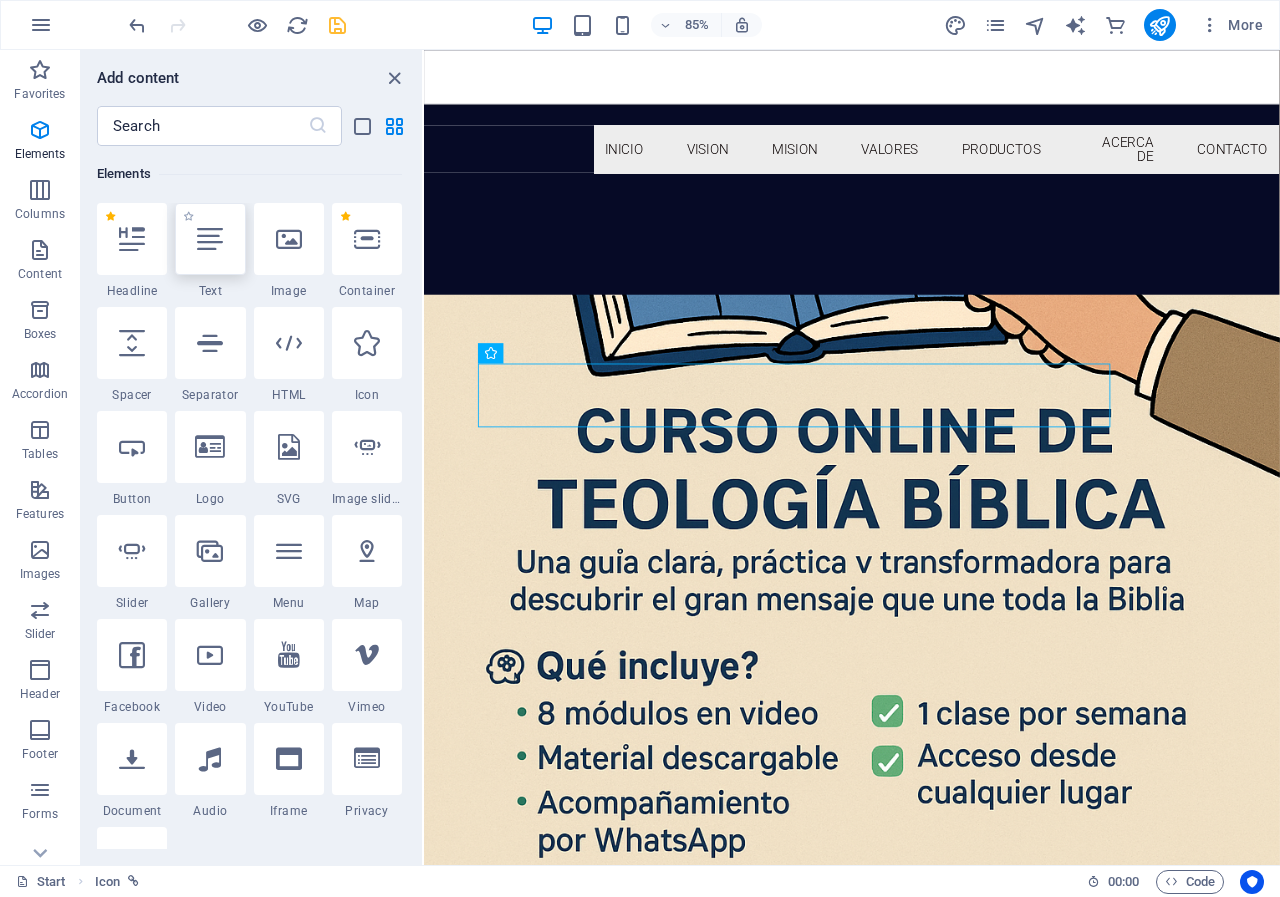 click at bounding box center (210, 239) 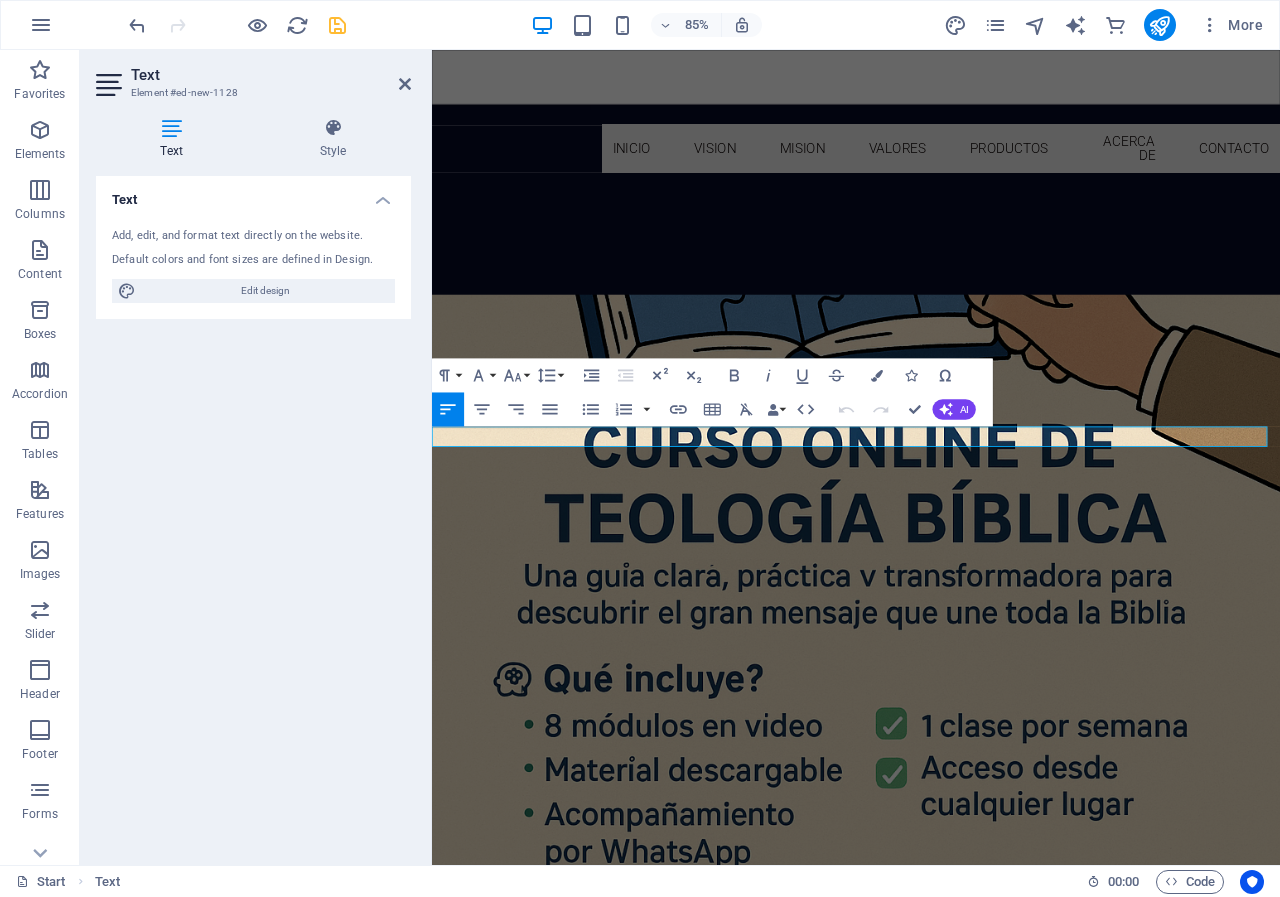 scroll, scrollTop: 3041, scrollLeft: 0, axis: vertical 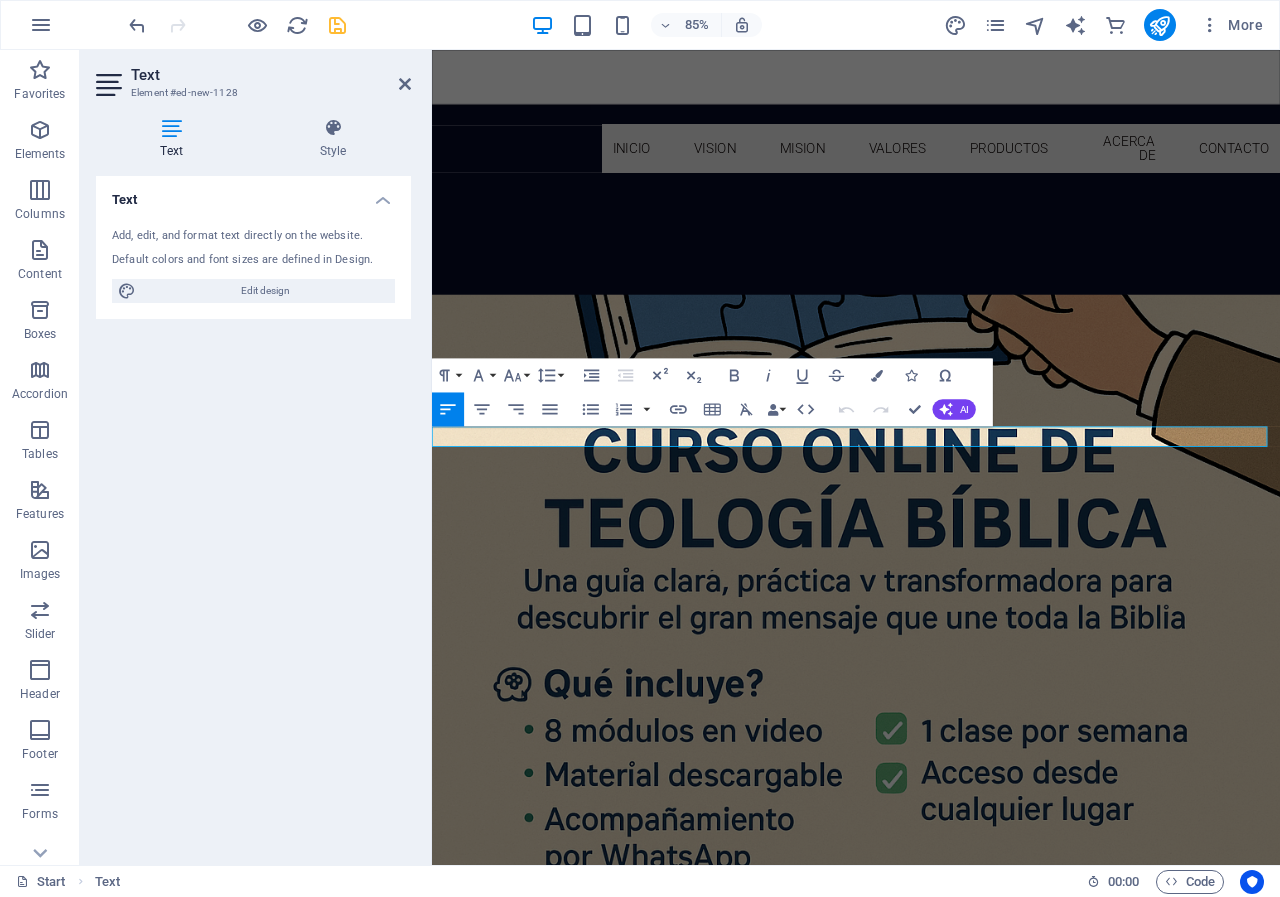 type 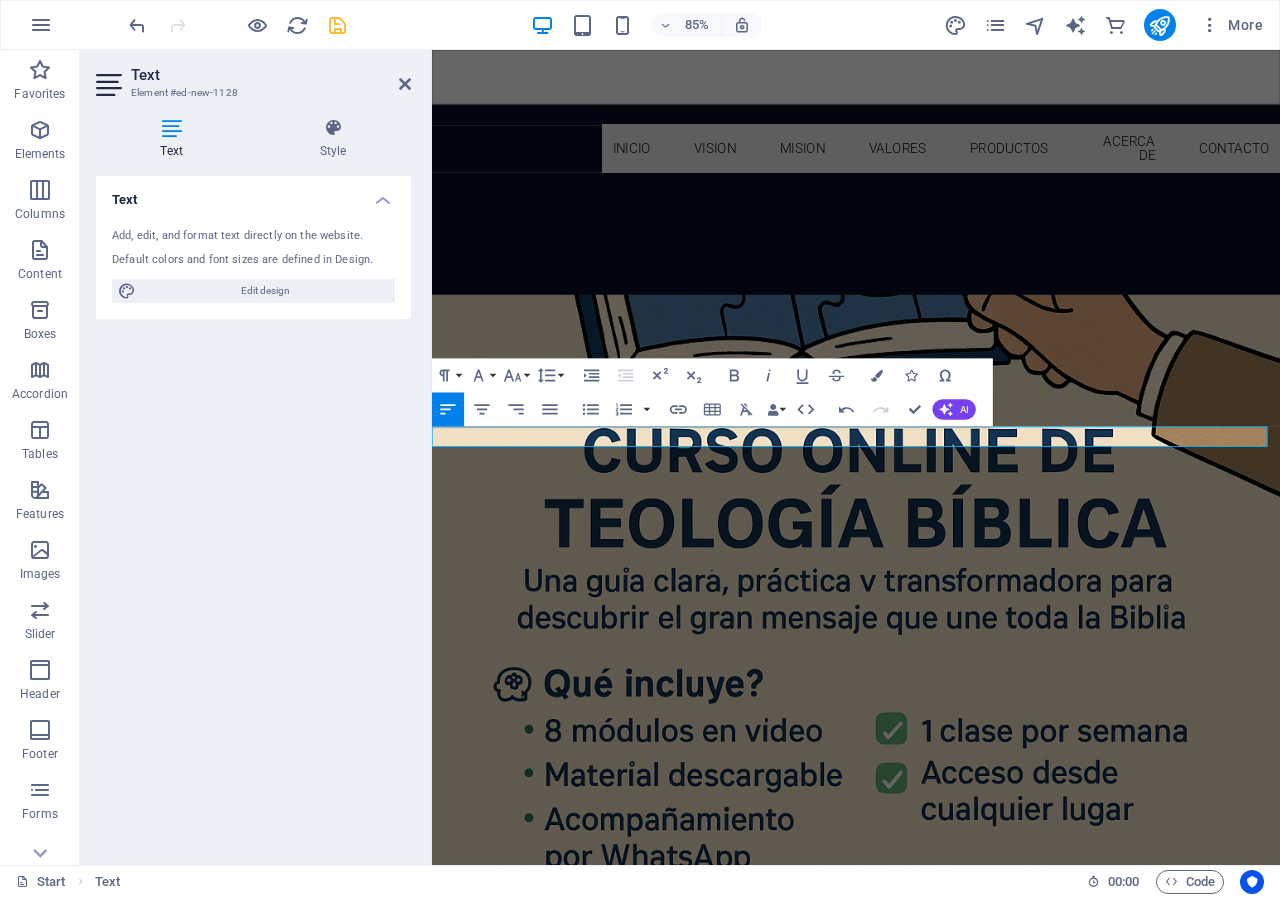 click on "Rnvia Whatsapp" at bounding box center [931, 1496] 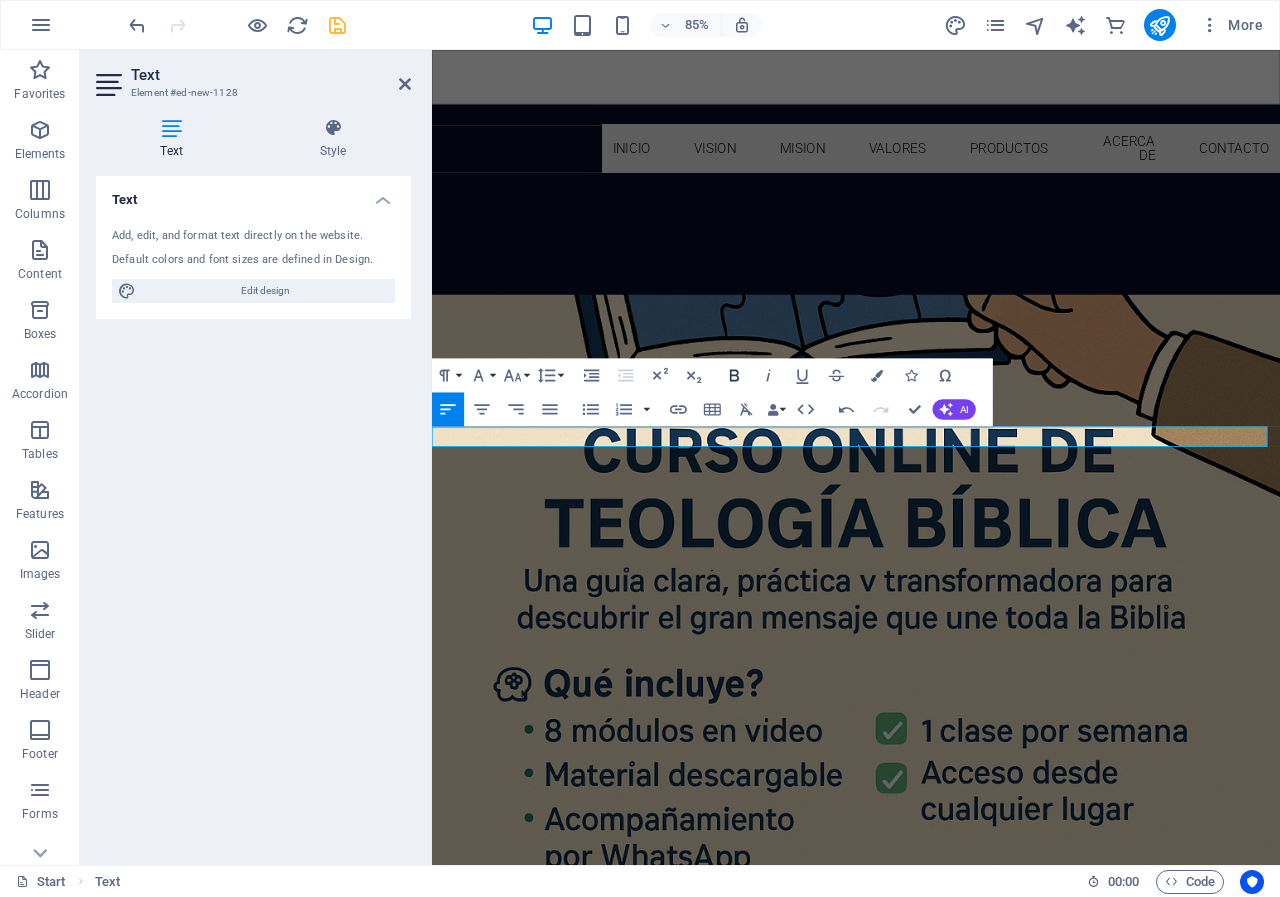 click 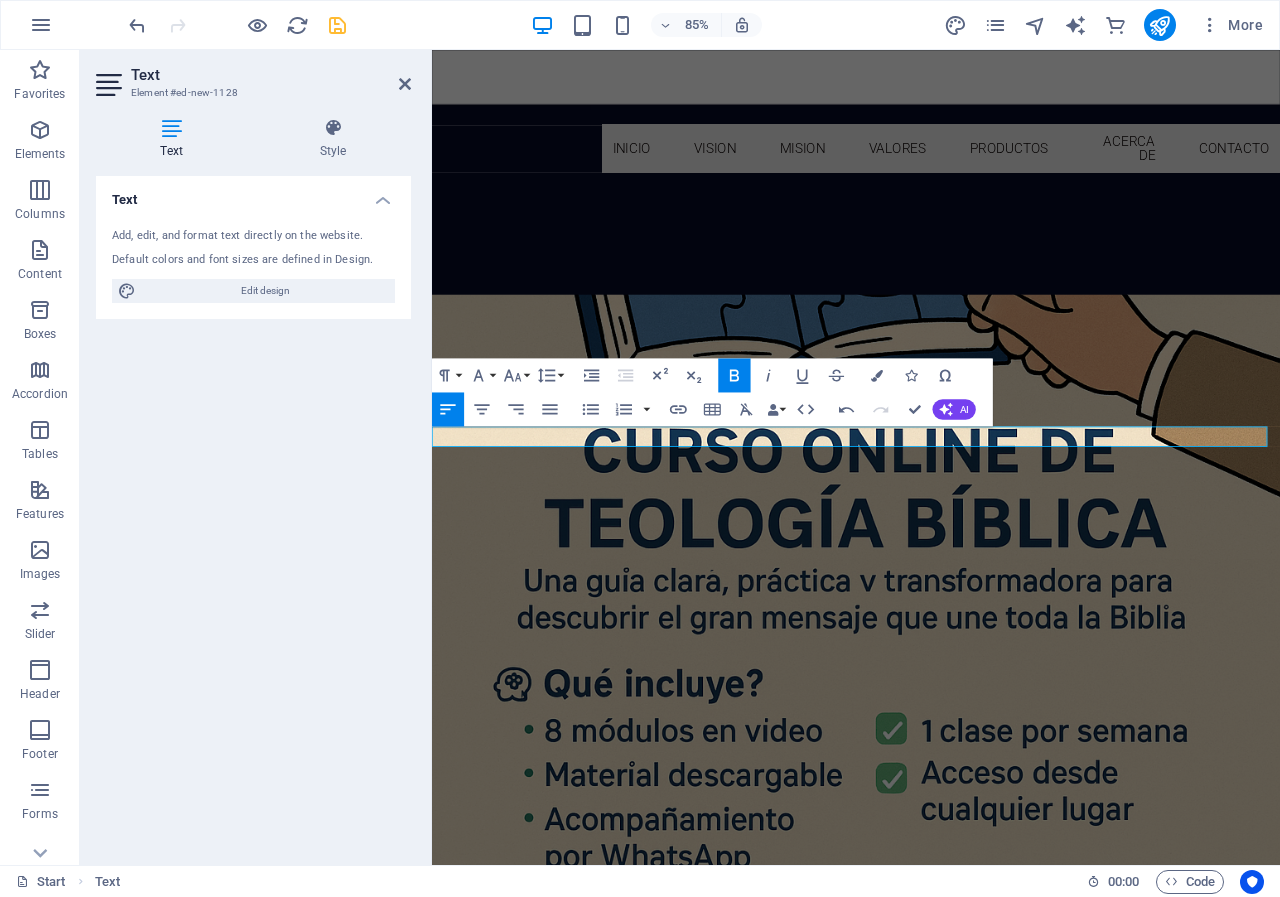 drag, startPoint x: 608, startPoint y: 508, endPoint x: 395, endPoint y: 507, distance: 213.00235 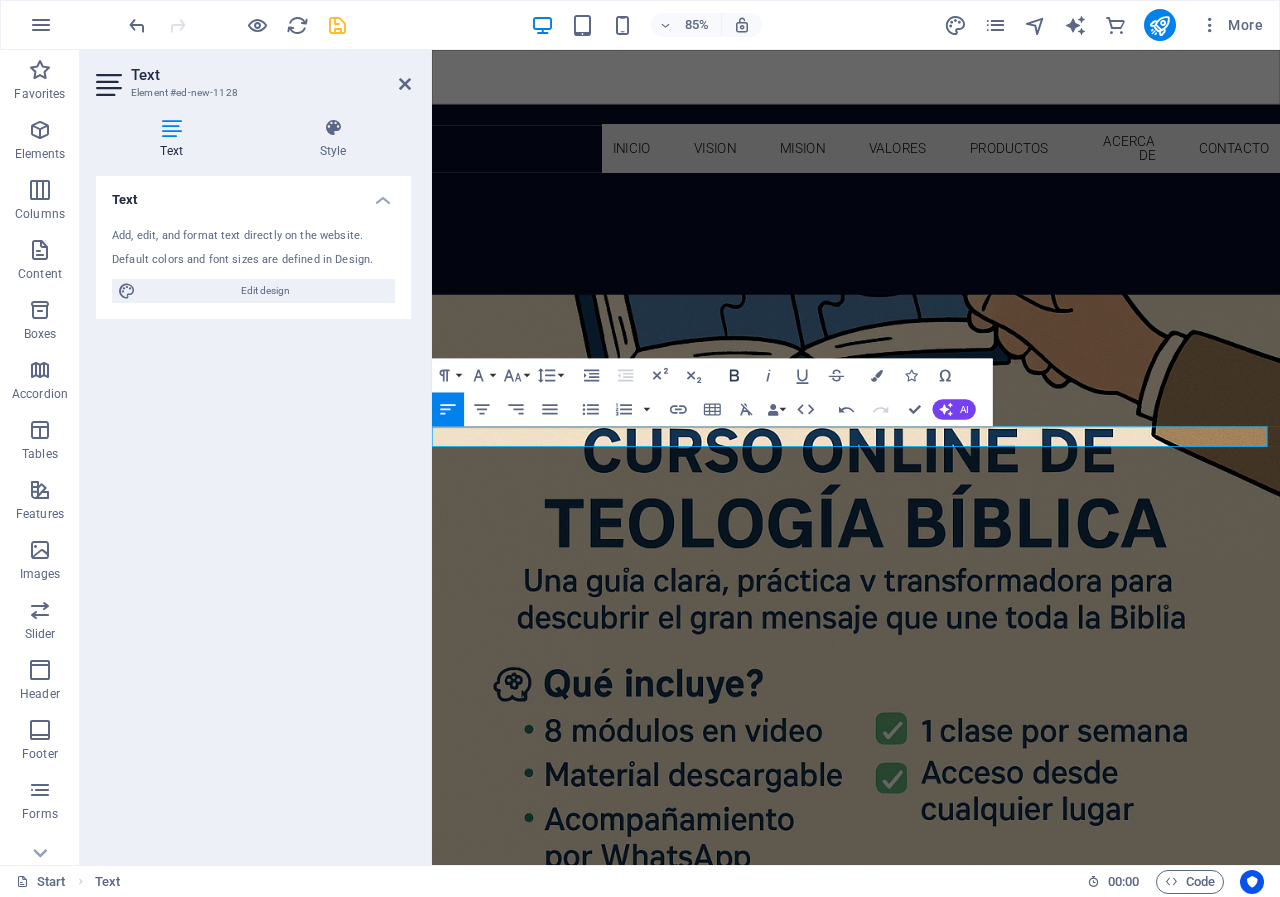 click 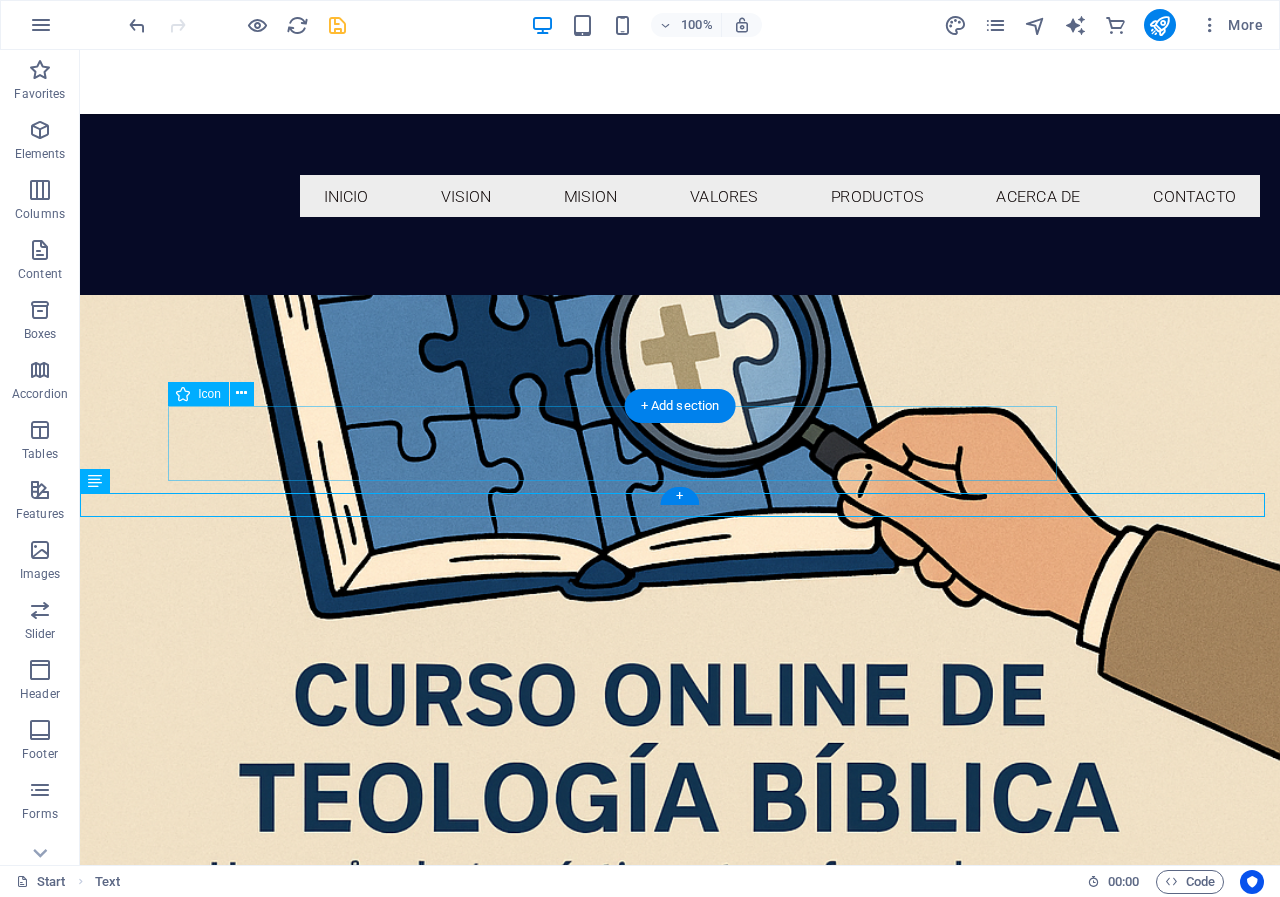 scroll, scrollTop: 3291, scrollLeft: 0, axis: vertical 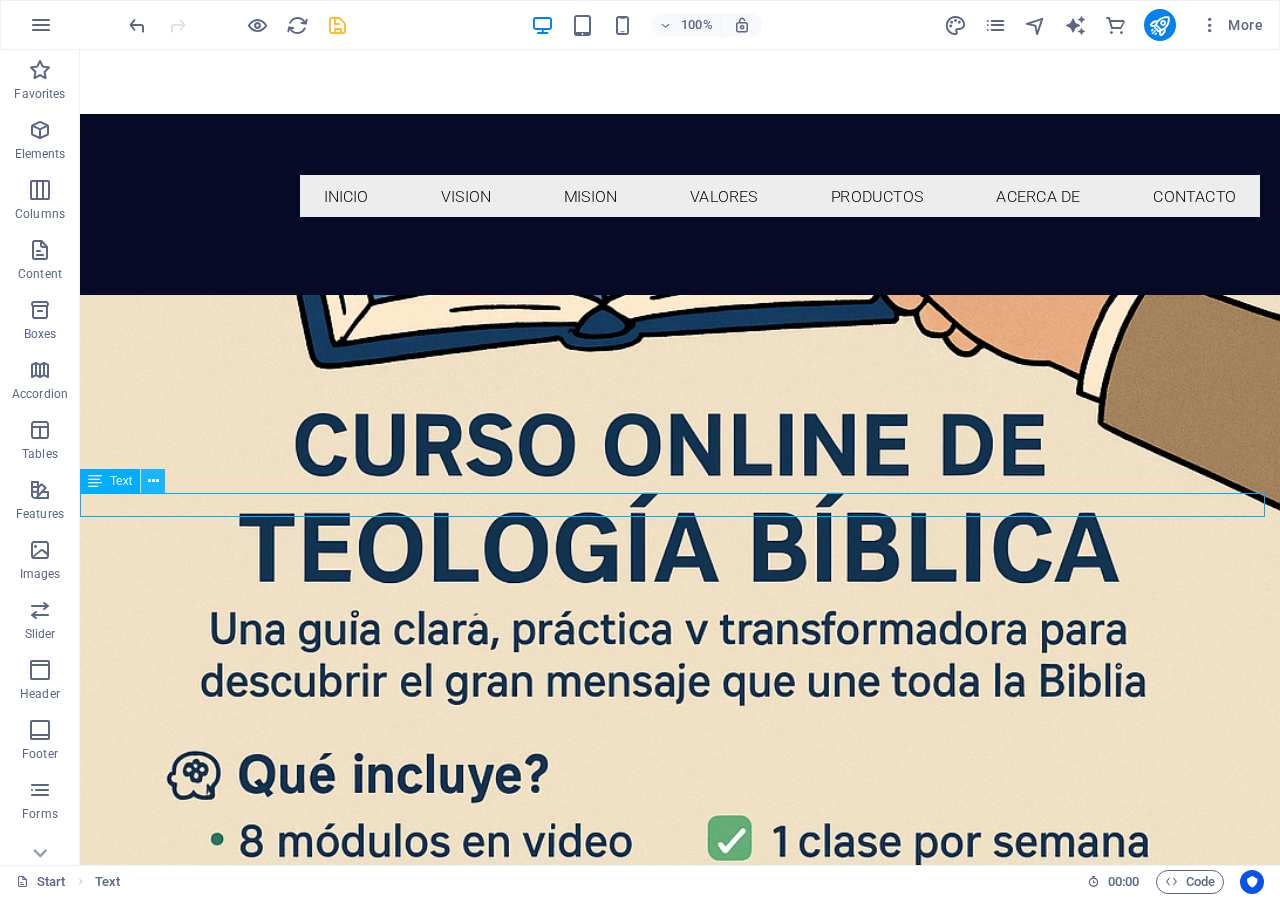 click at bounding box center [153, 481] 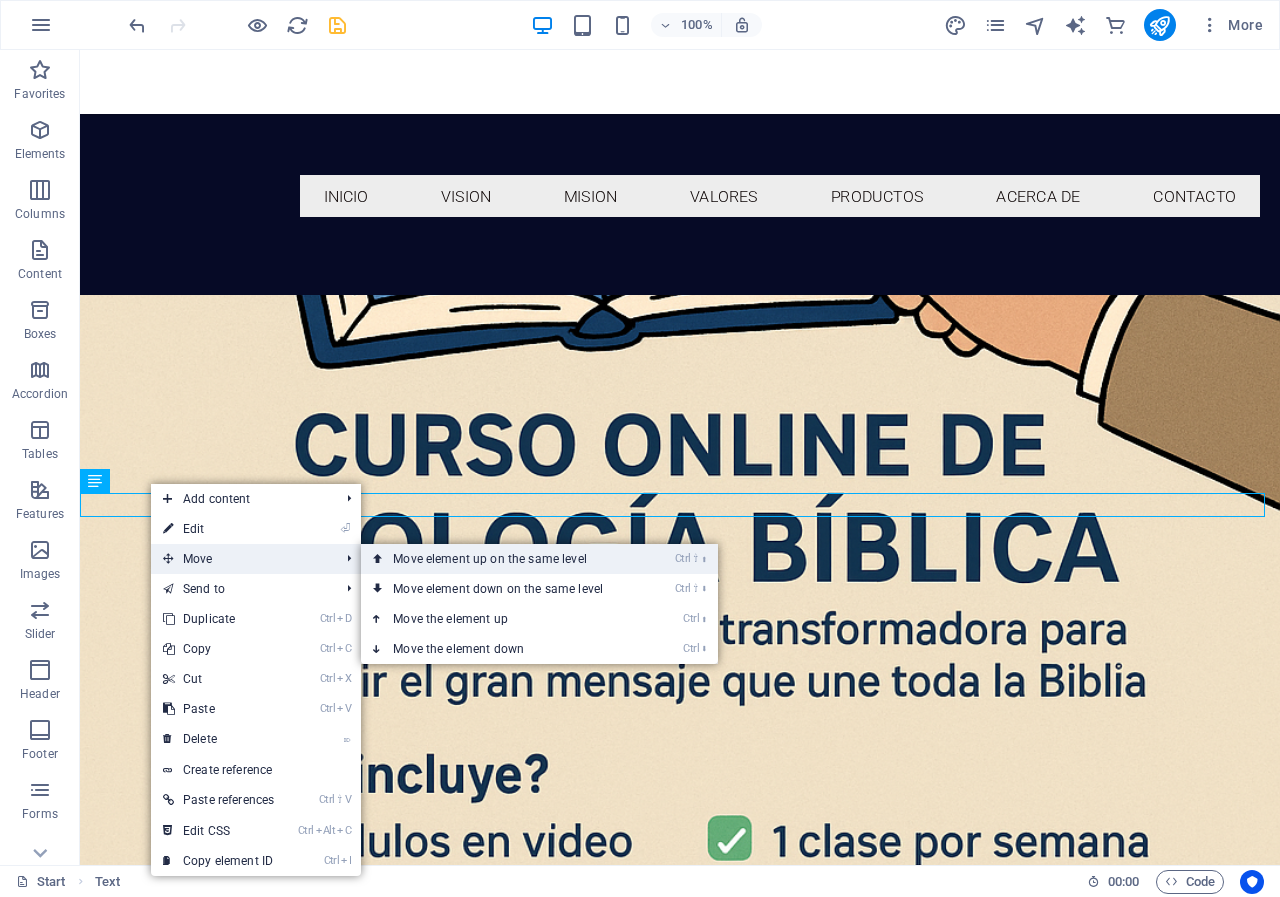click on "Ctrl ⇧ ⬆  Move element up on the same level" at bounding box center [502, 559] 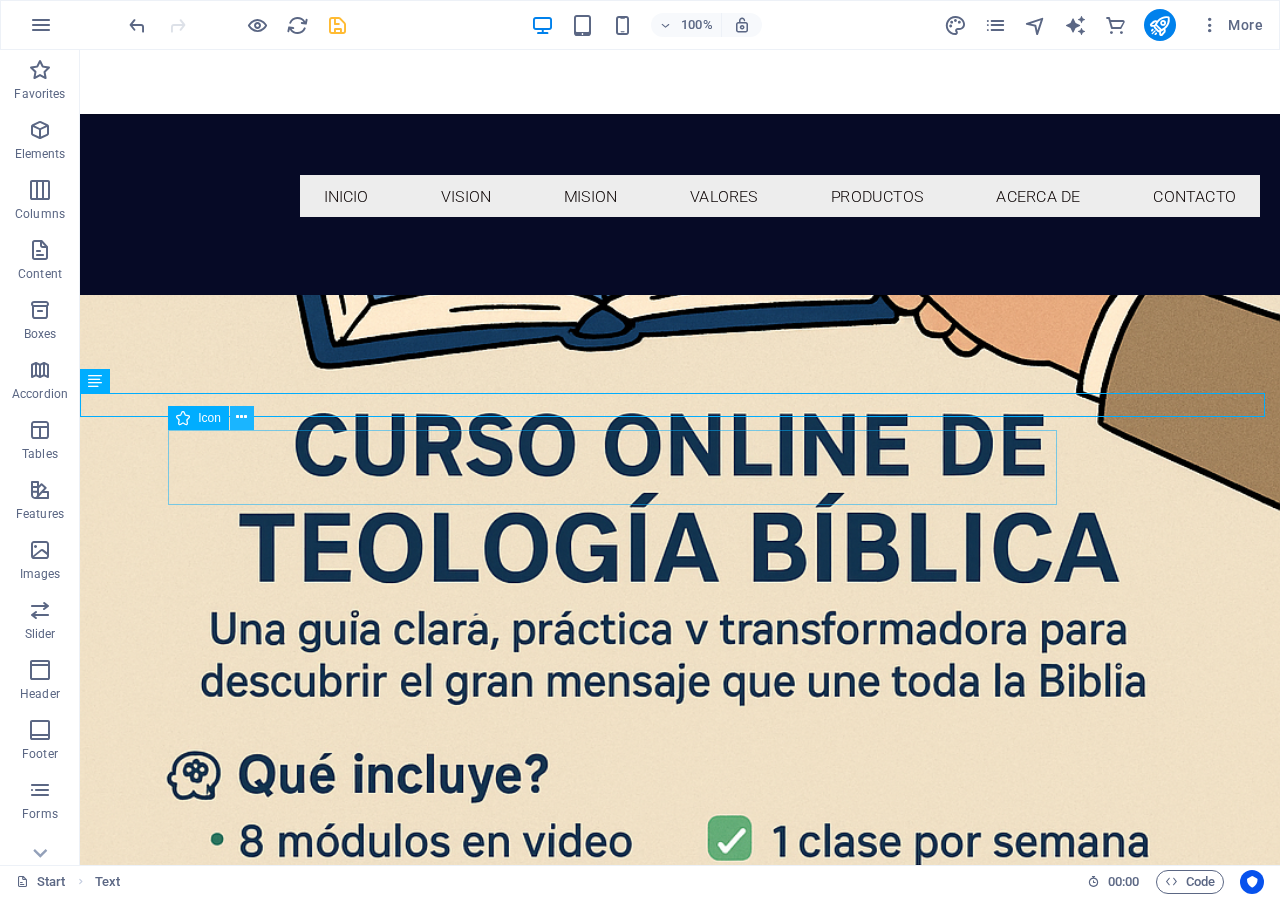 click at bounding box center (241, 417) 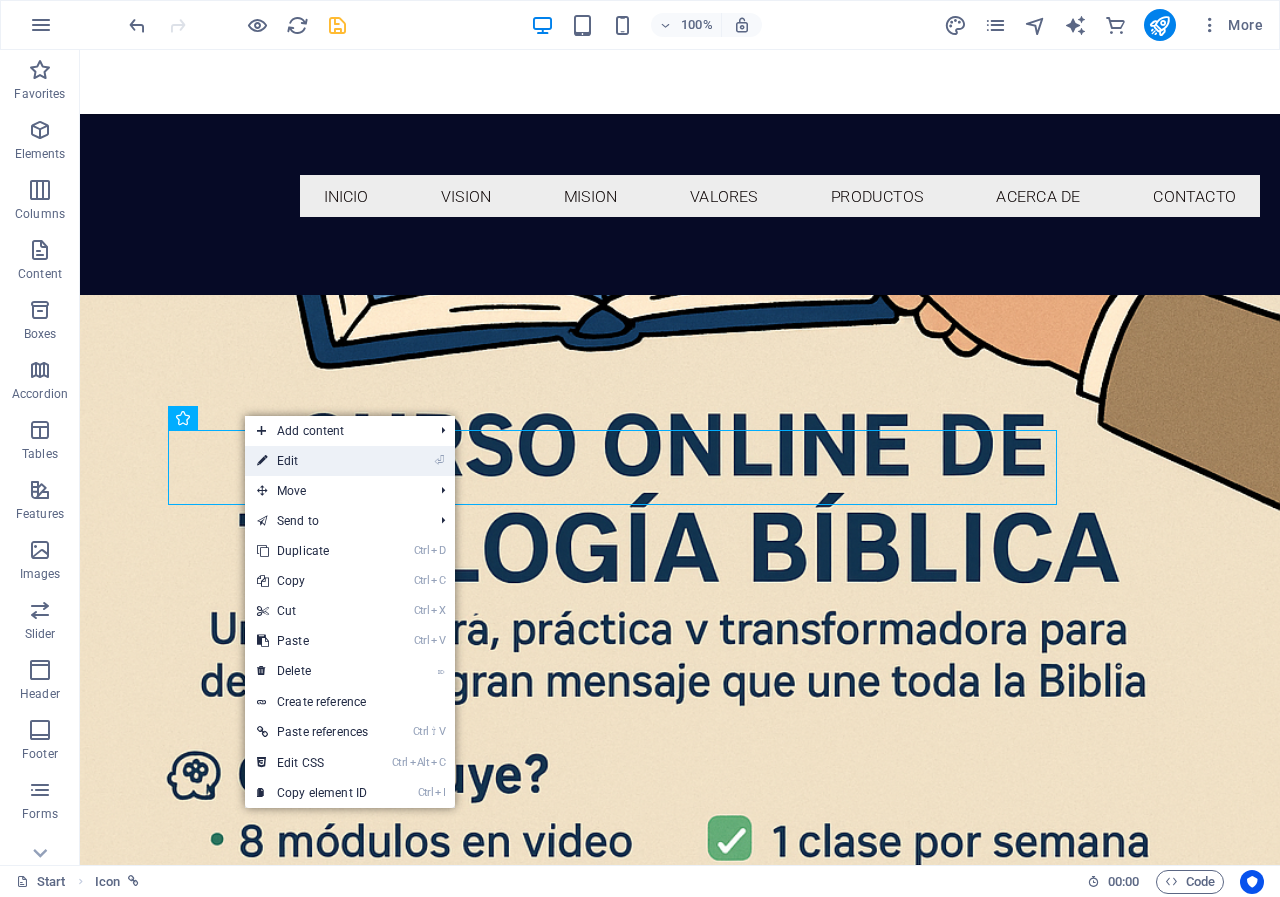 click on "⏎  Edit" at bounding box center (312, 461) 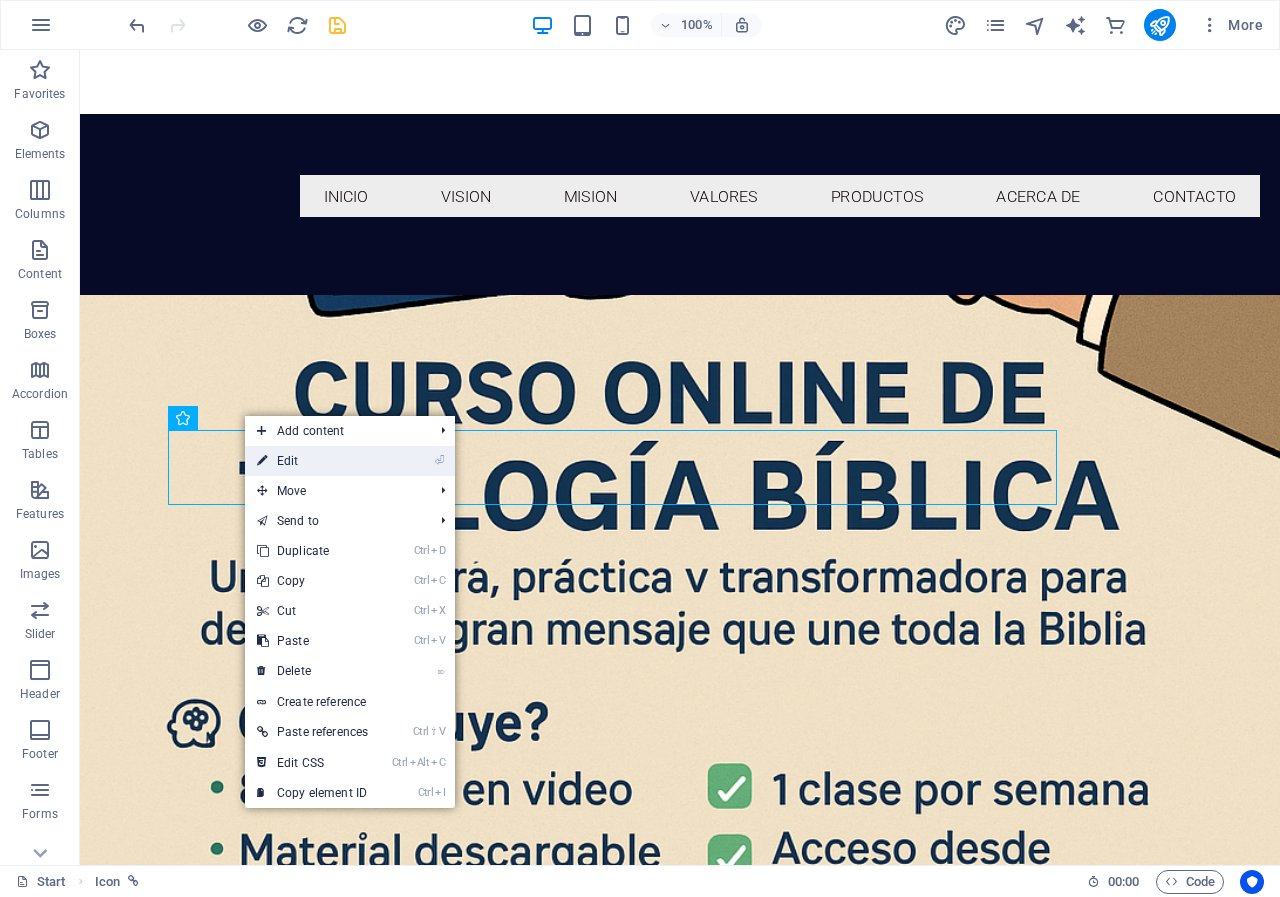 select on "xMidYMid" 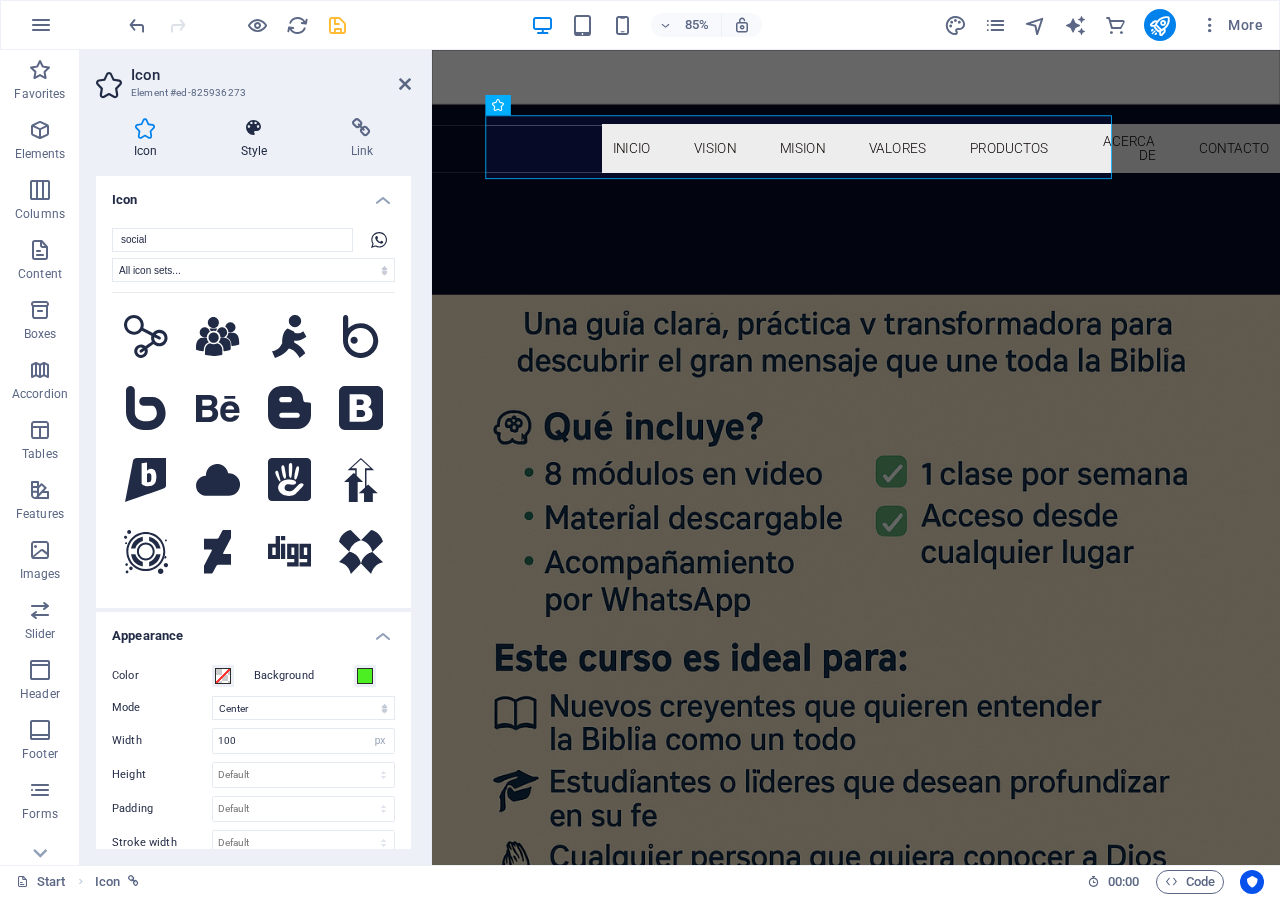 click at bounding box center (254, 128) 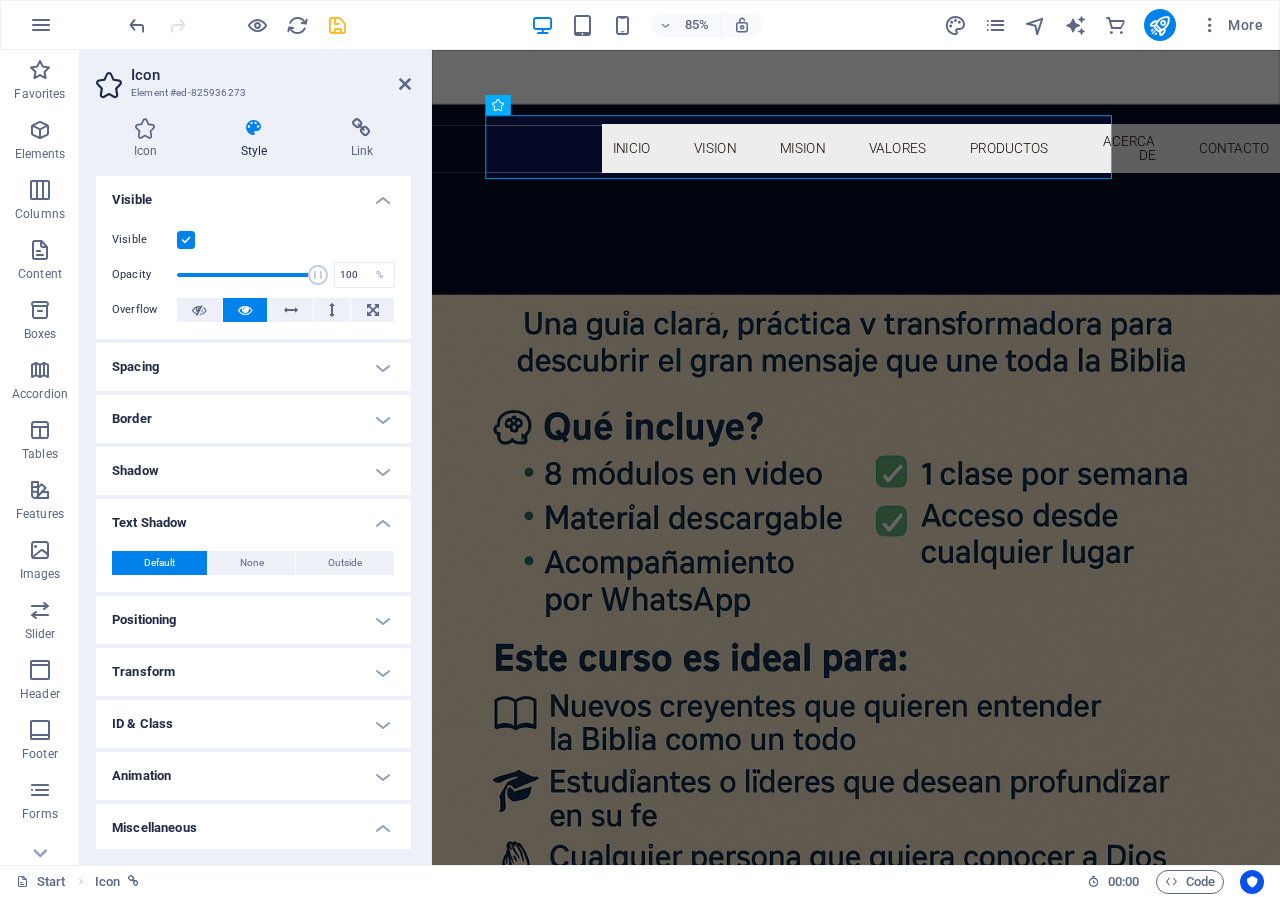 click on "Transform" at bounding box center (253, 672) 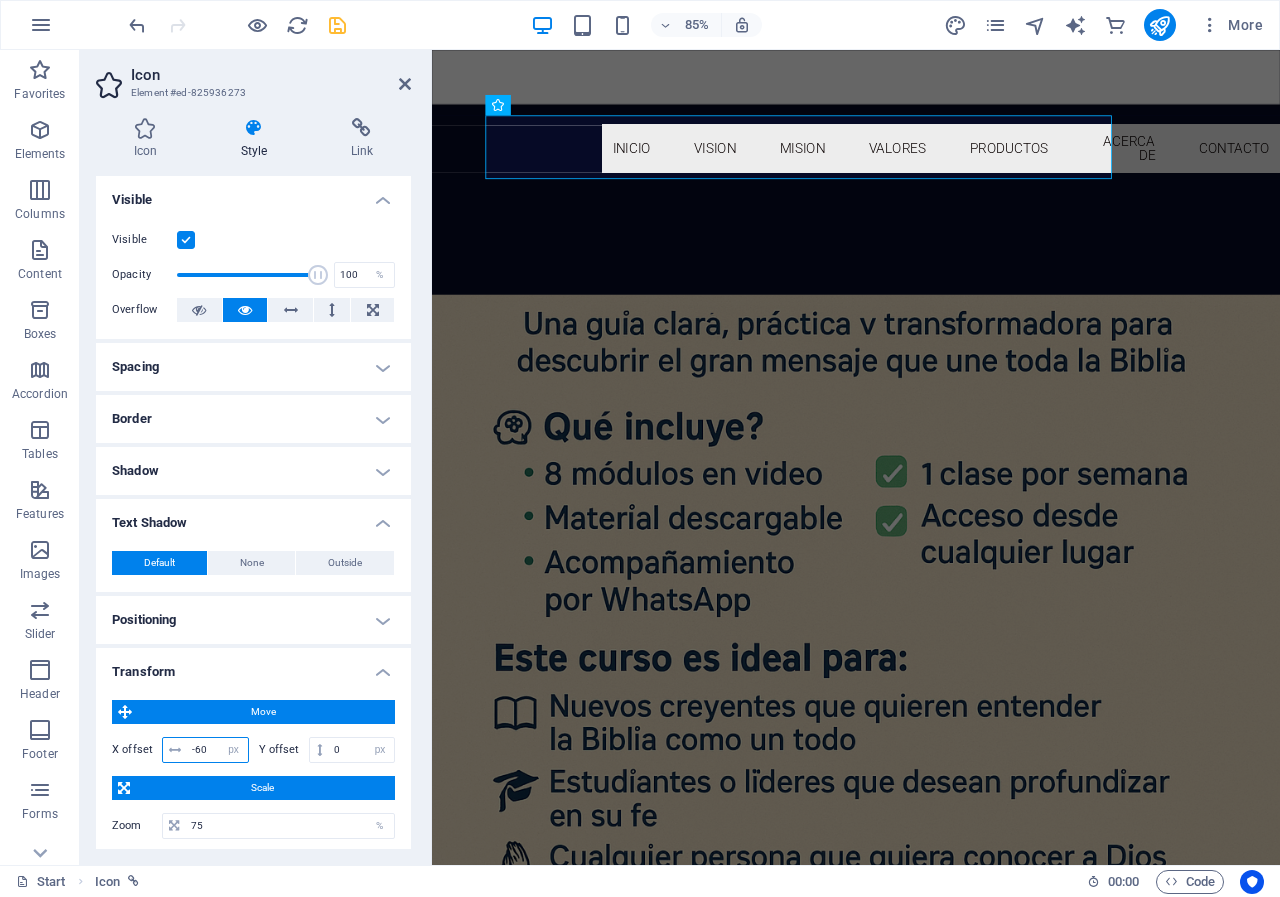 drag, startPoint x: 209, startPoint y: 751, endPoint x: 195, endPoint y: 749, distance: 14.142136 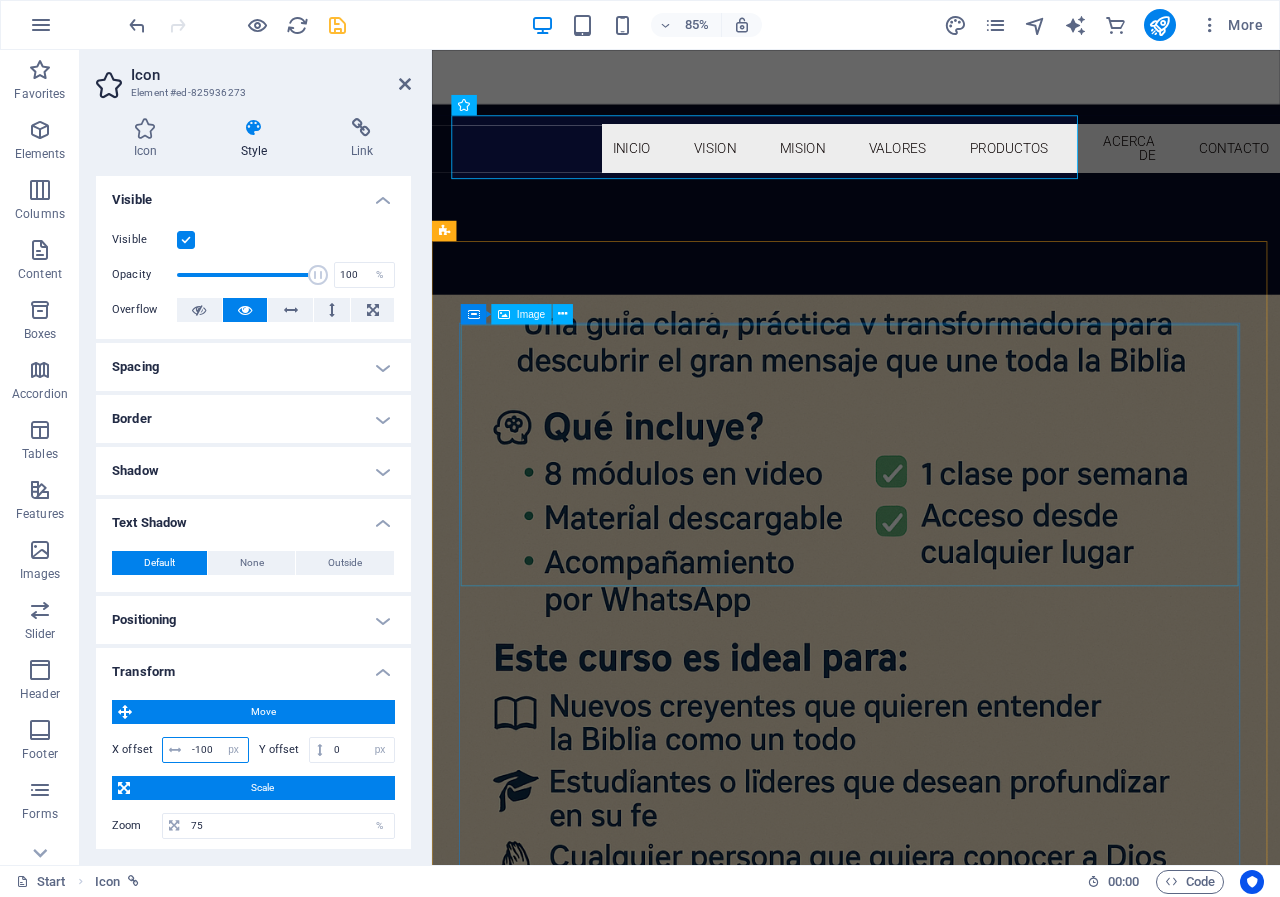 type on "-100" 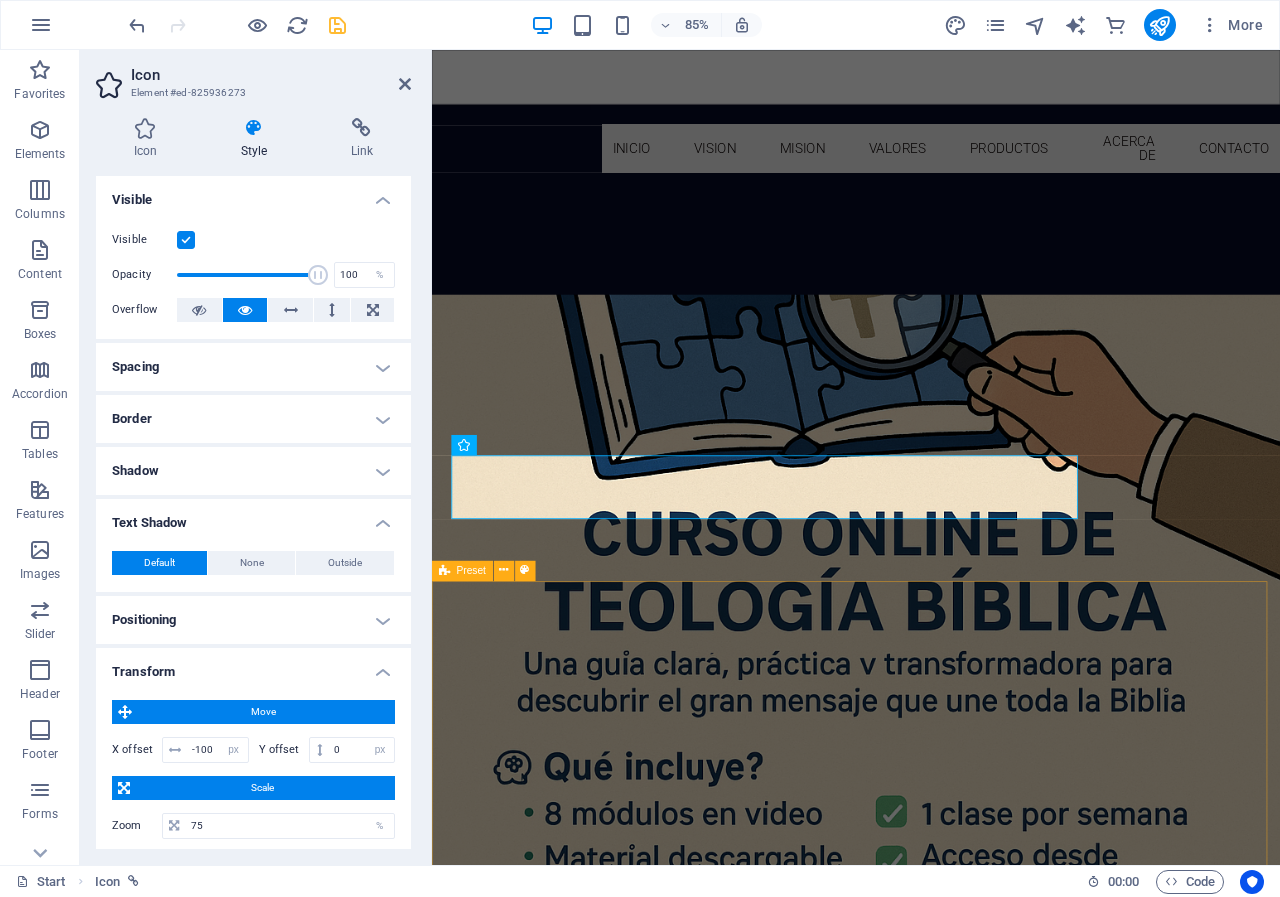 scroll, scrollTop: 2843, scrollLeft: 0, axis: vertical 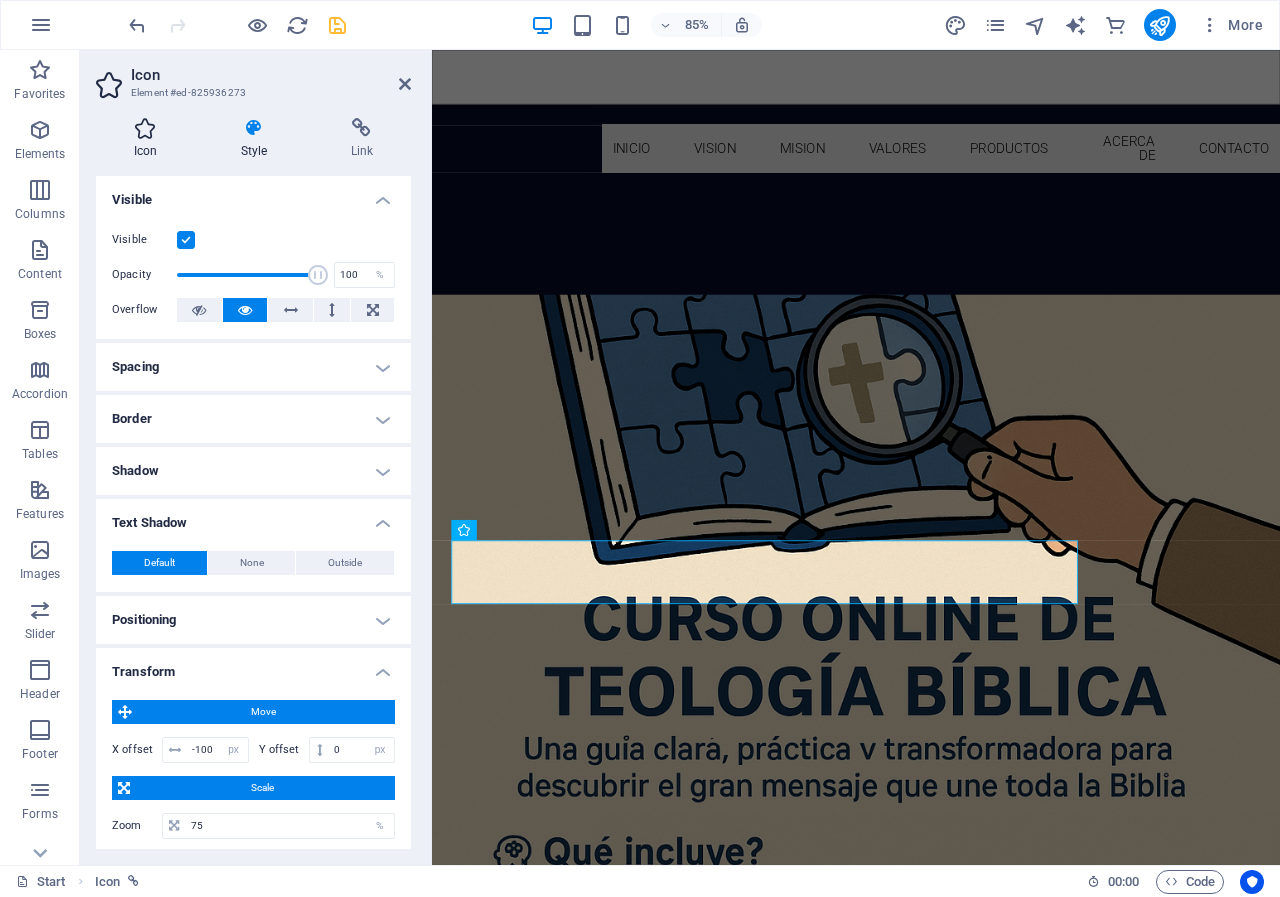 click on "Icon" at bounding box center [149, 139] 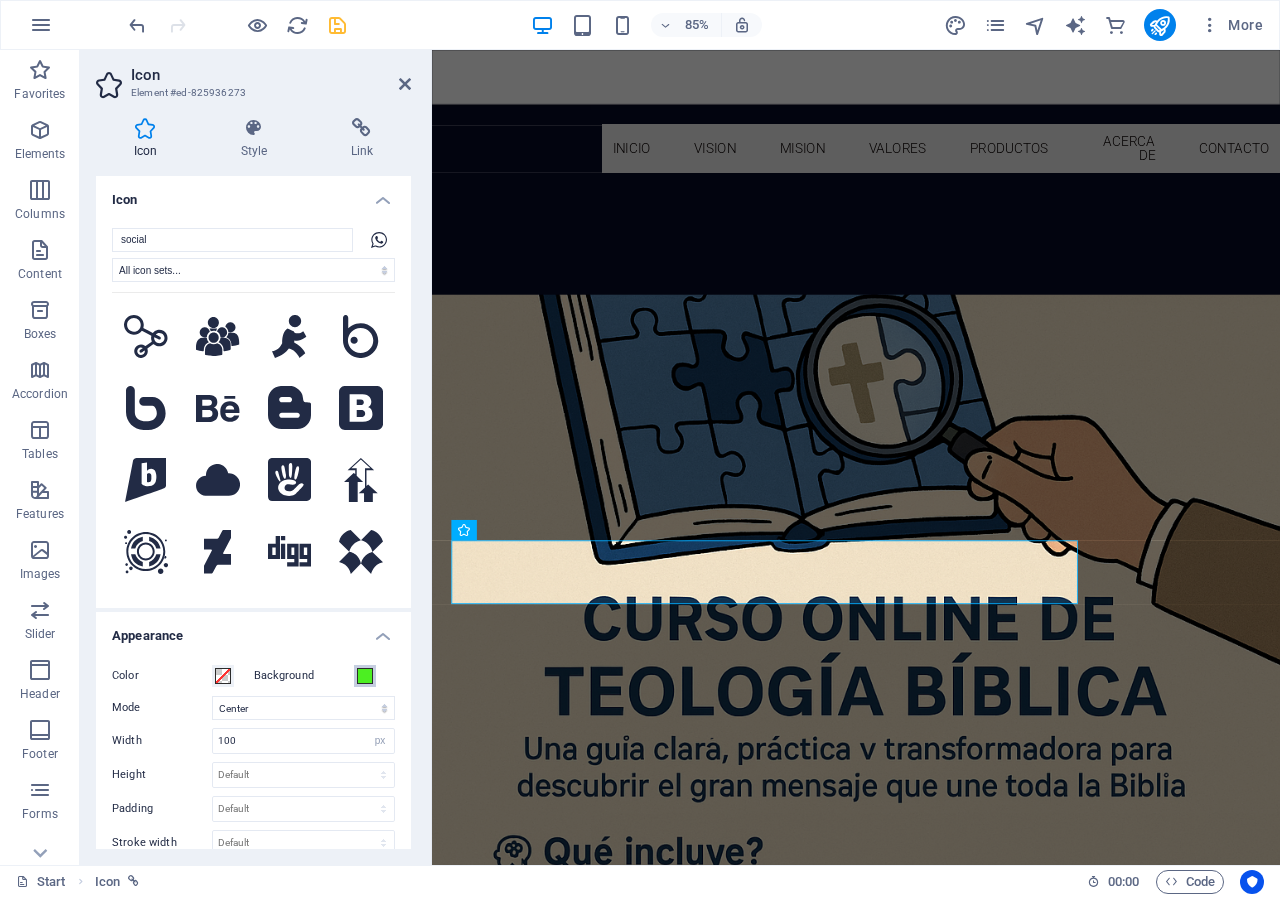 click at bounding box center (365, 676) 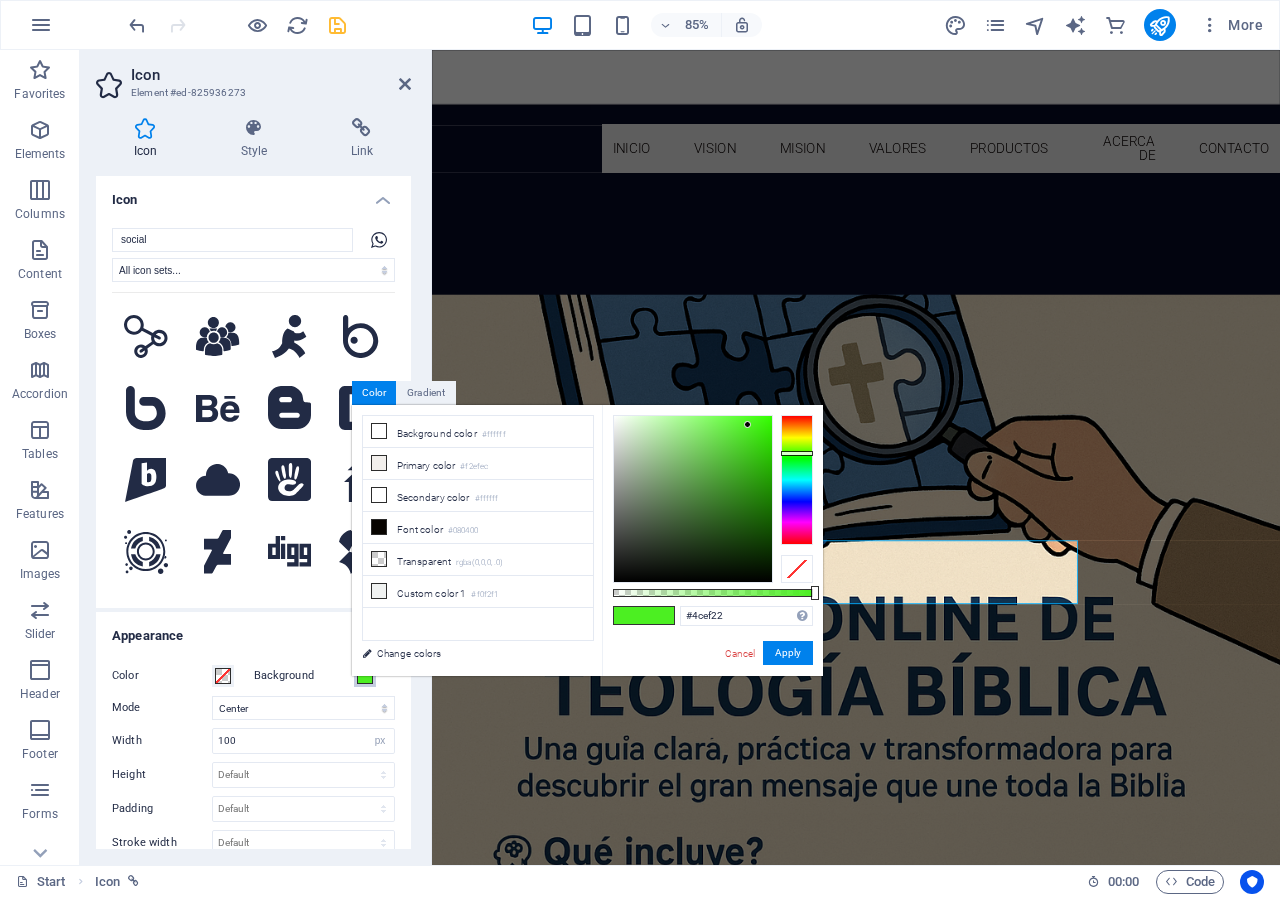 type on "#eef5ed" 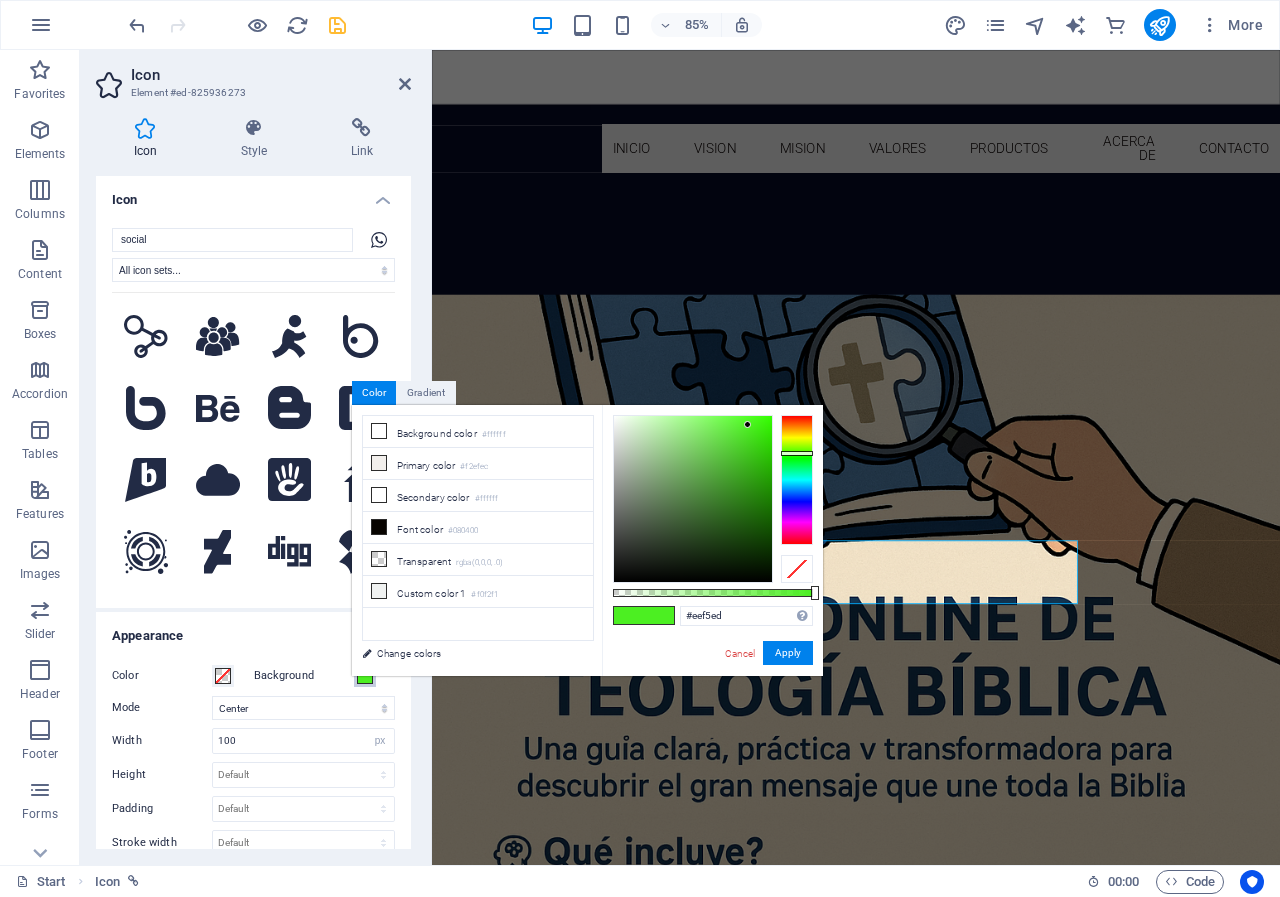 click at bounding box center [693, 499] 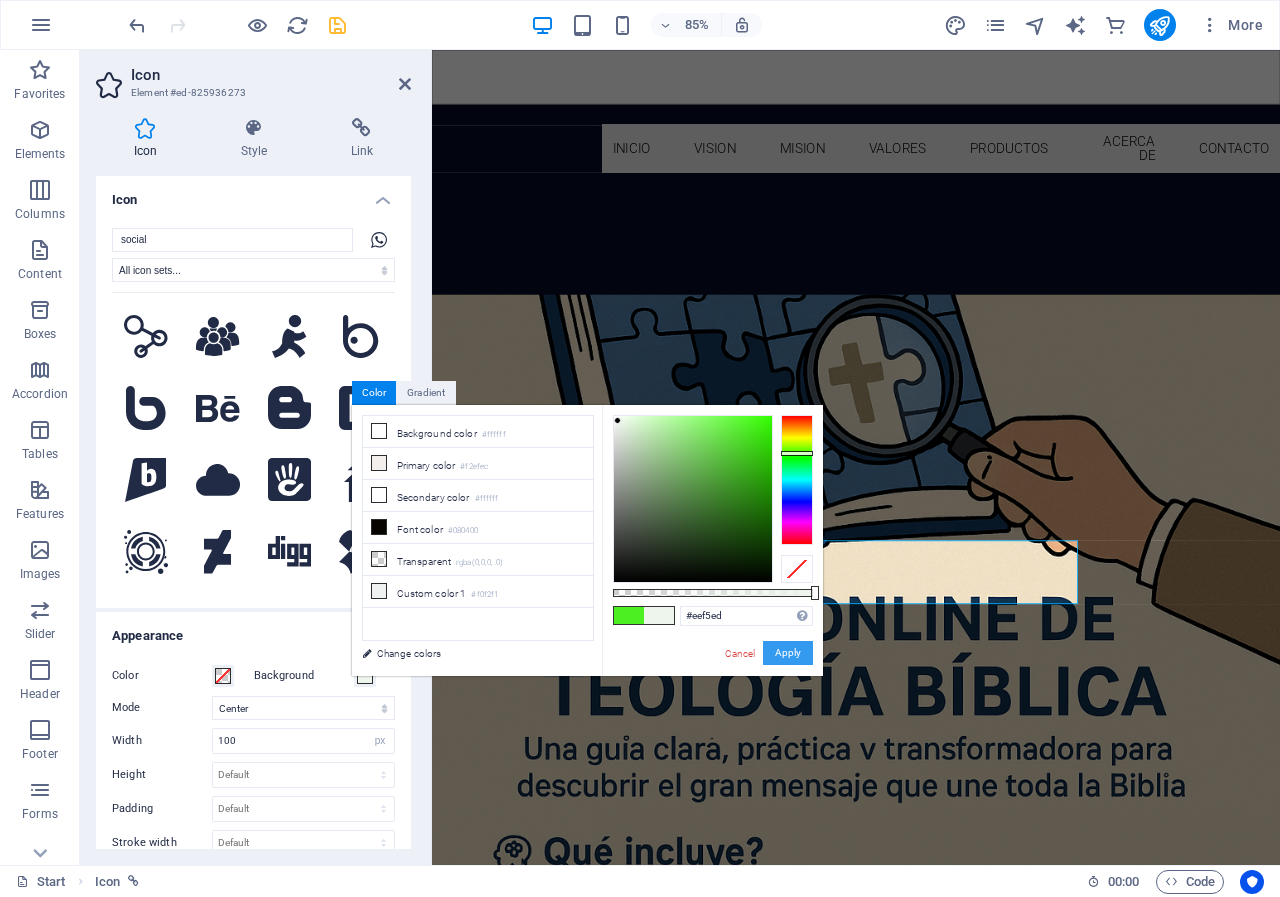 click on "Apply" at bounding box center [788, 653] 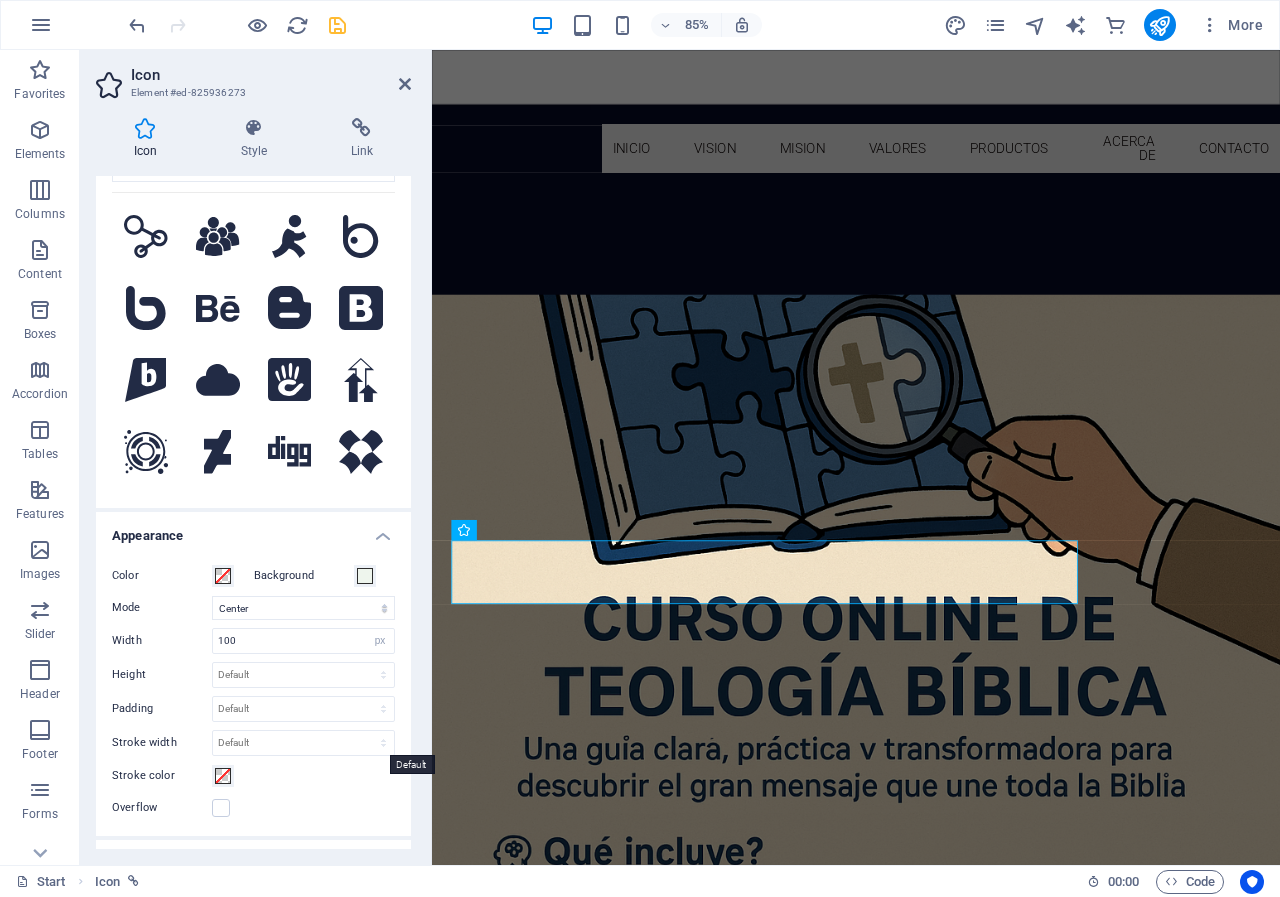 scroll, scrollTop: 0, scrollLeft: 0, axis: both 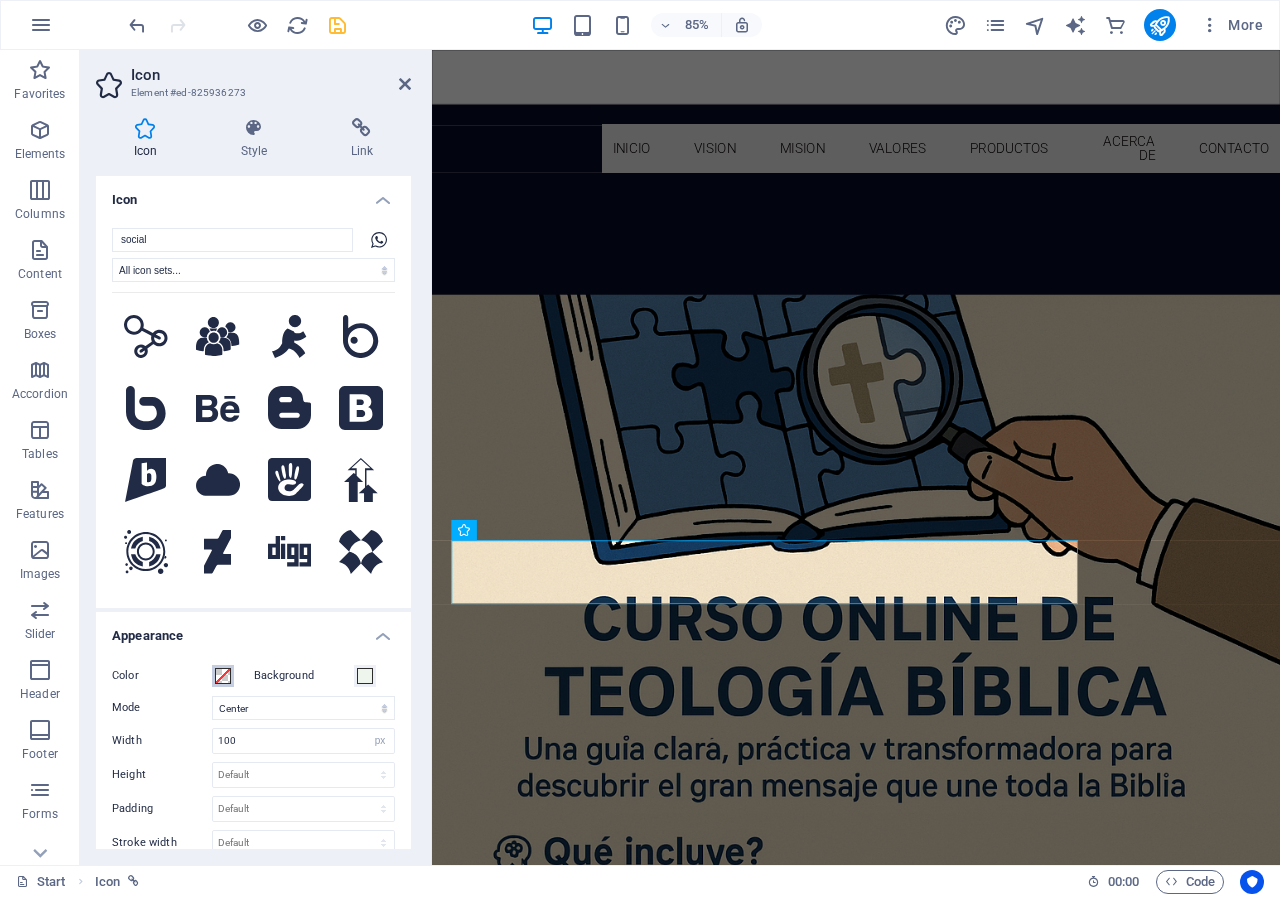 click at bounding box center (223, 676) 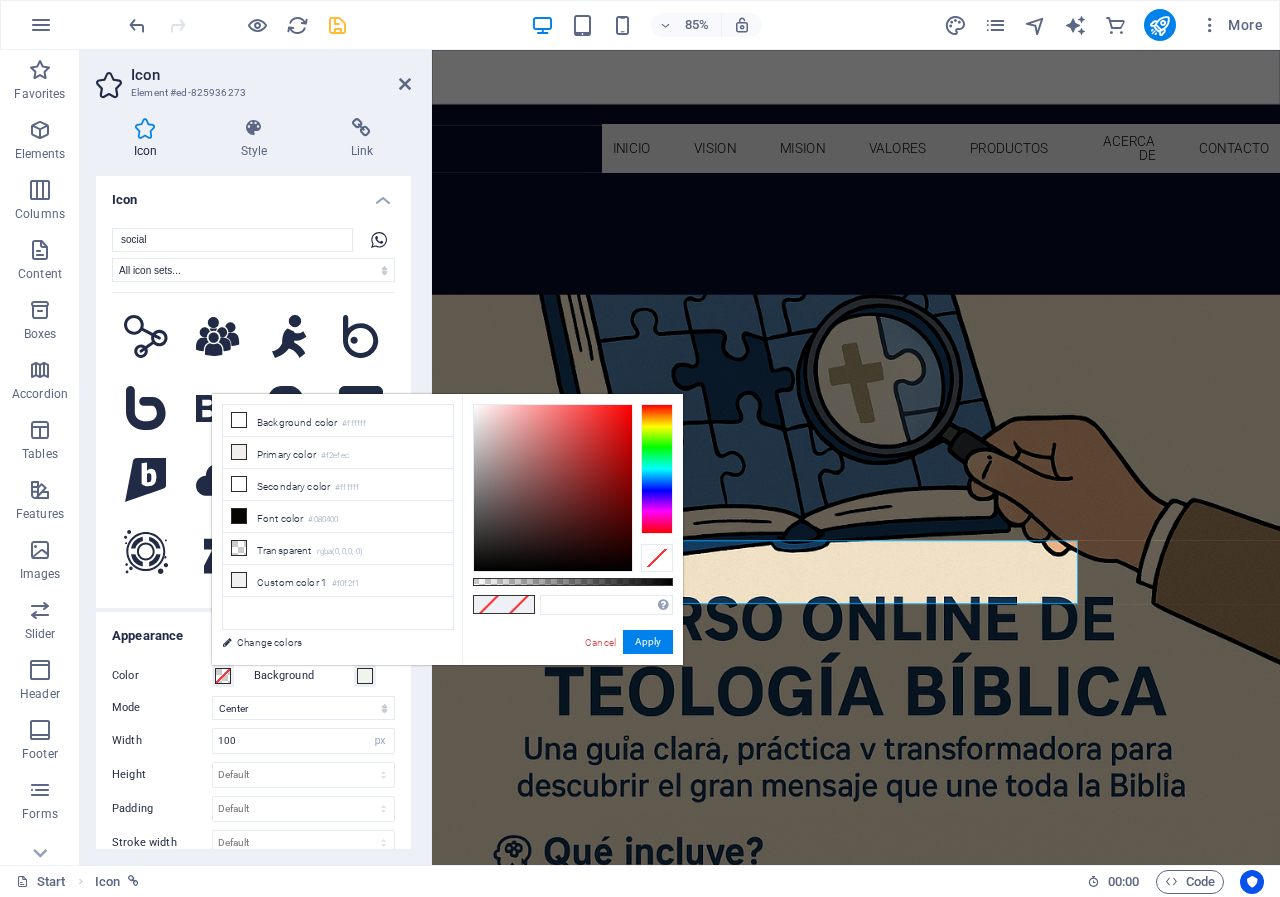 type on "#000000" 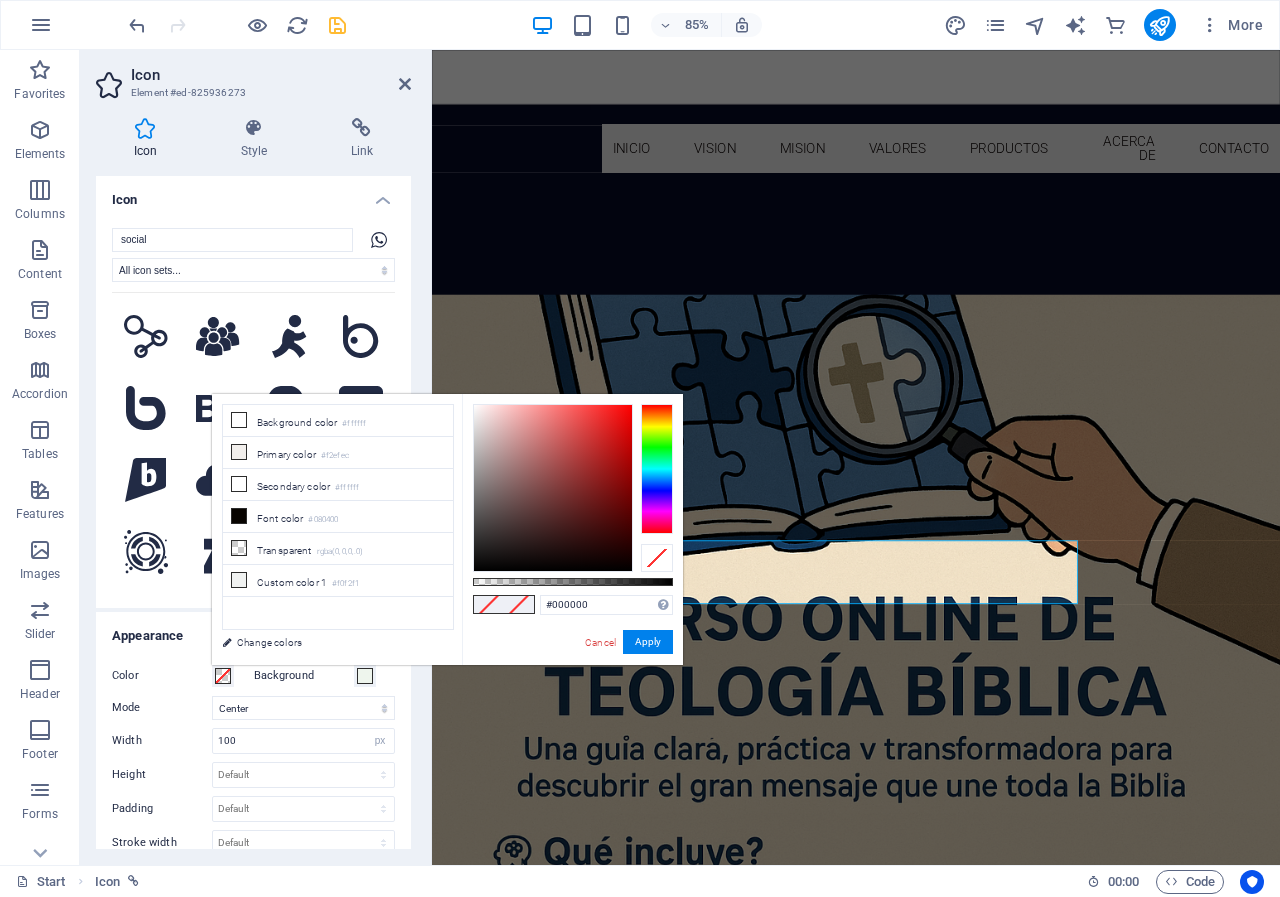 click at bounding box center [657, 469] 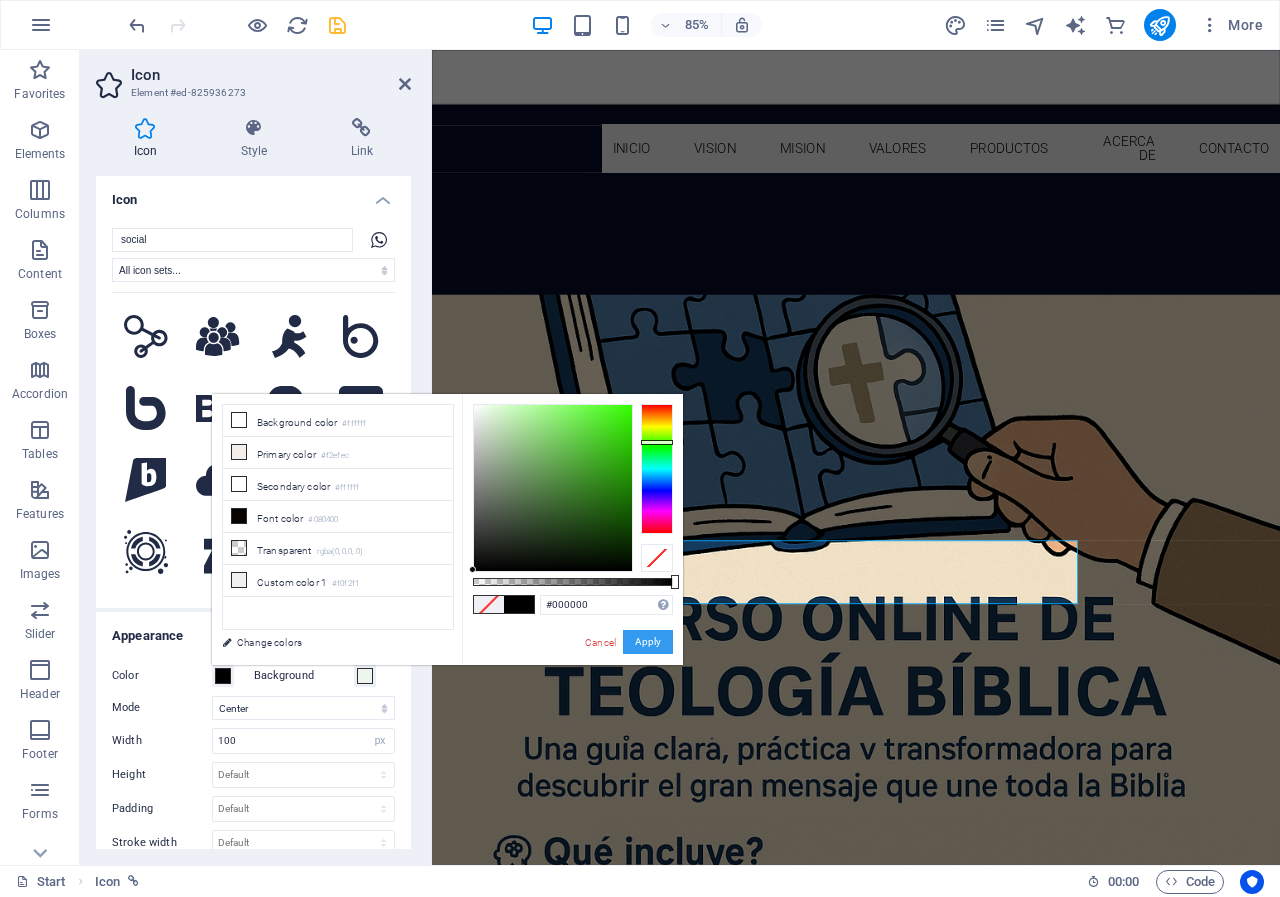 click on "Apply" at bounding box center (648, 642) 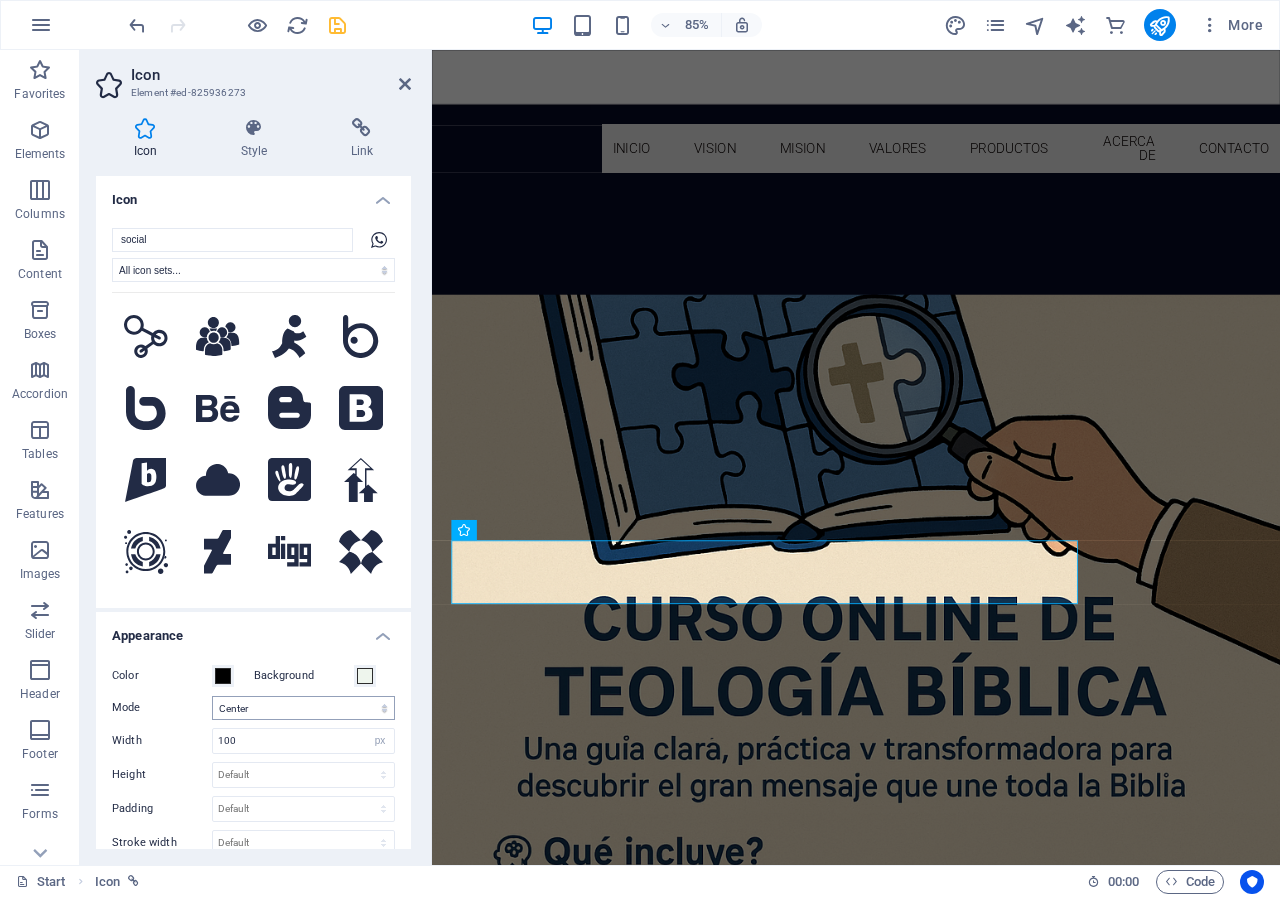 scroll, scrollTop: 0, scrollLeft: 0, axis: both 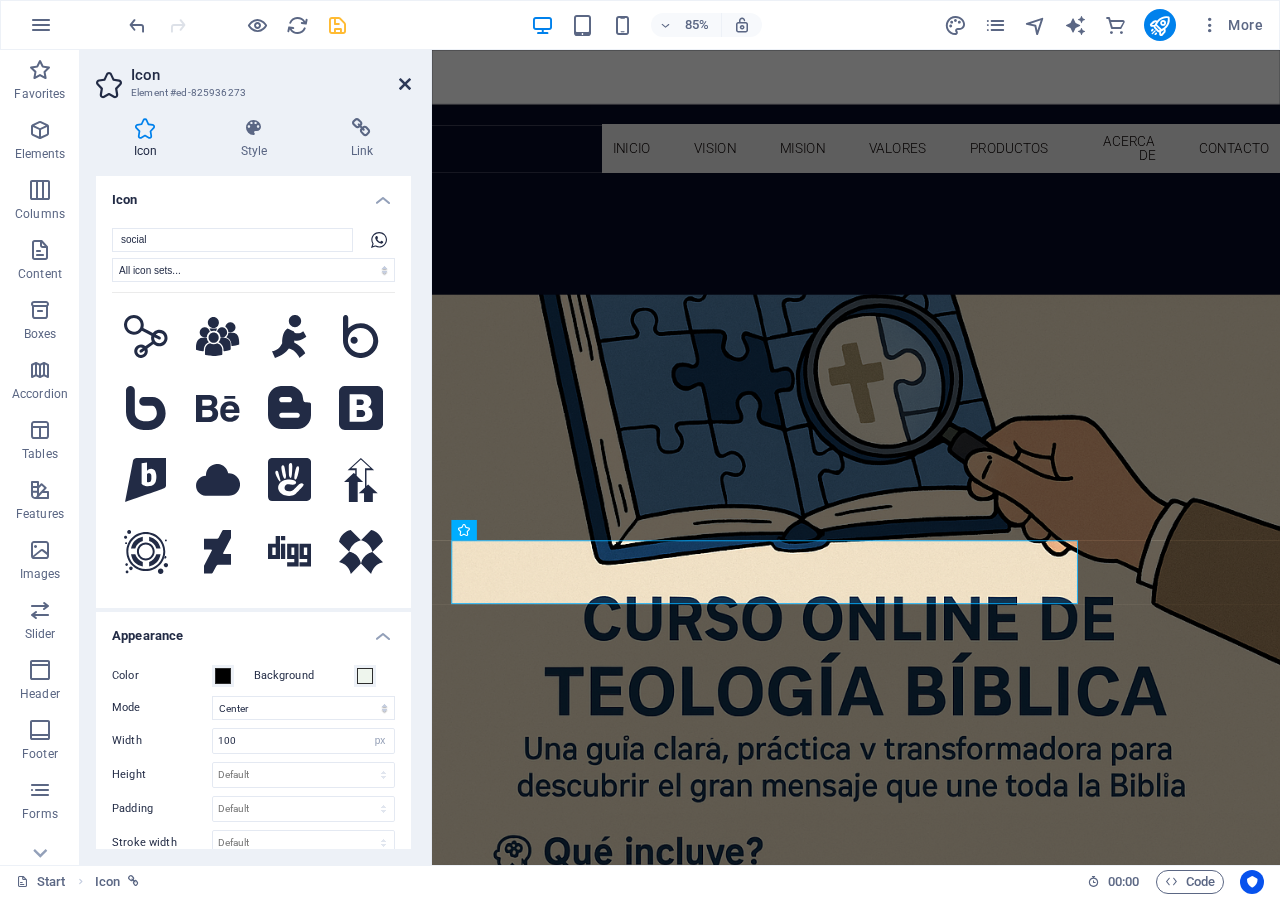 click at bounding box center (405, 84) 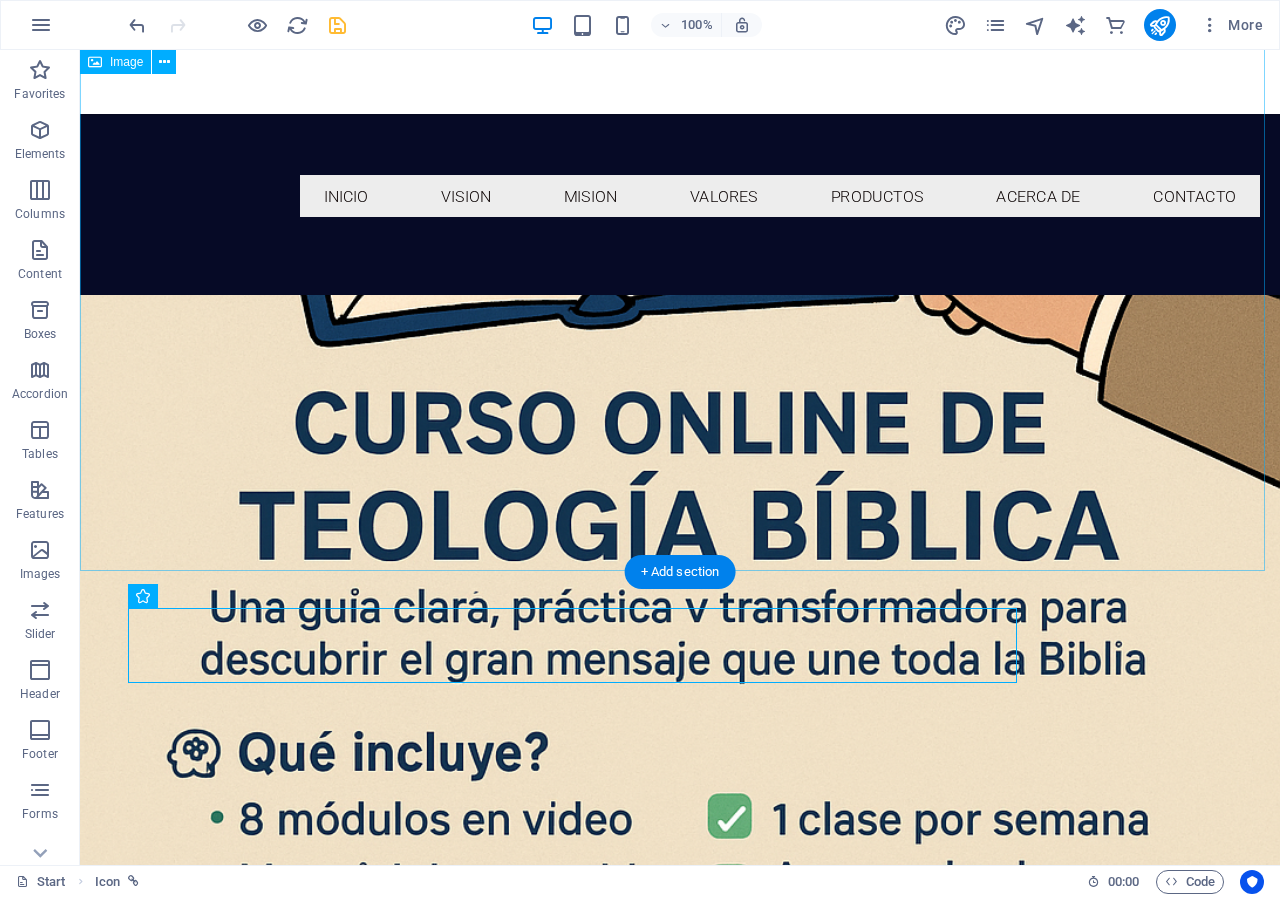 scroll, scrollTop: 3013, scrollLeft: 0, axis: vertical 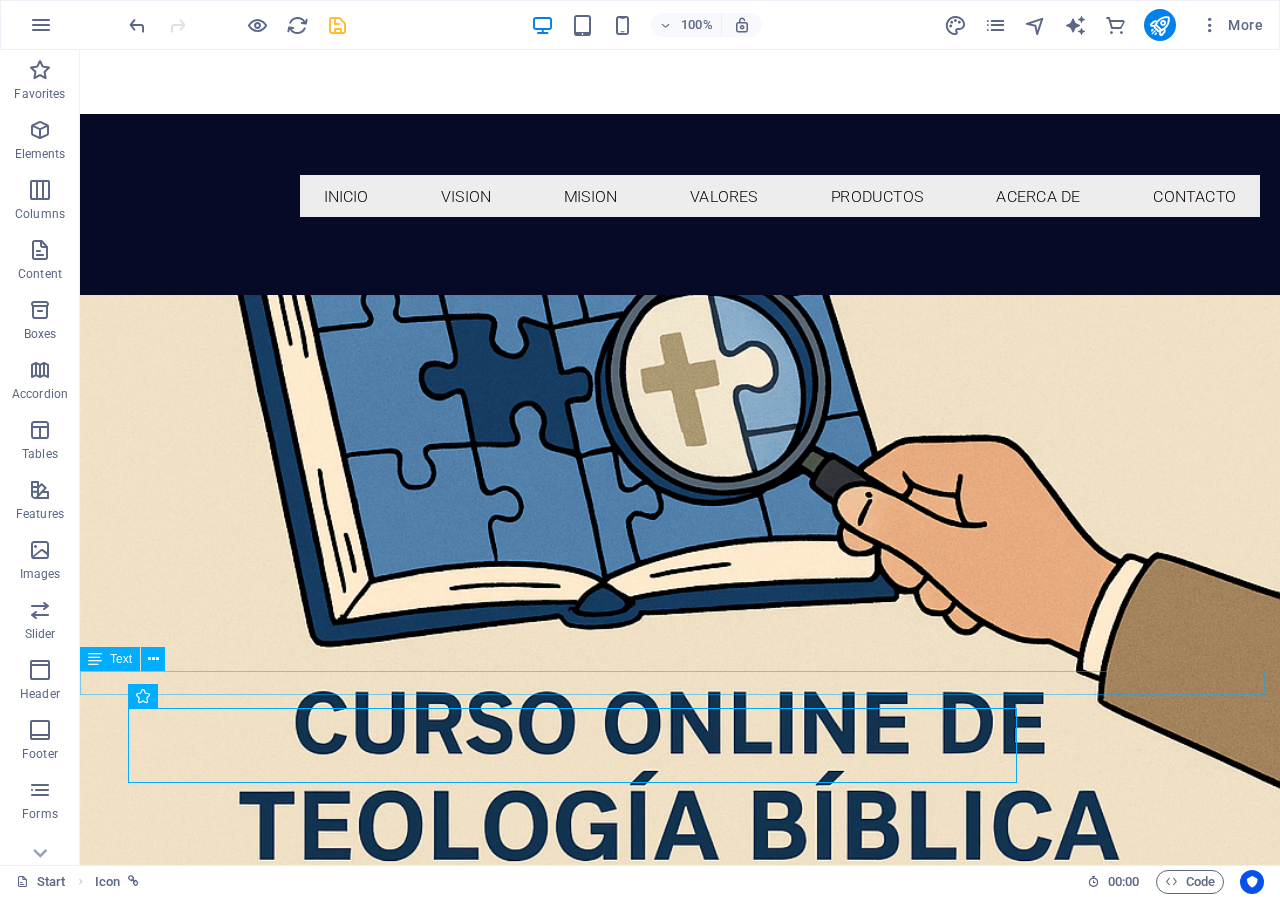 click on "Envia Whatsapp" at bounding box center (680, 1766) 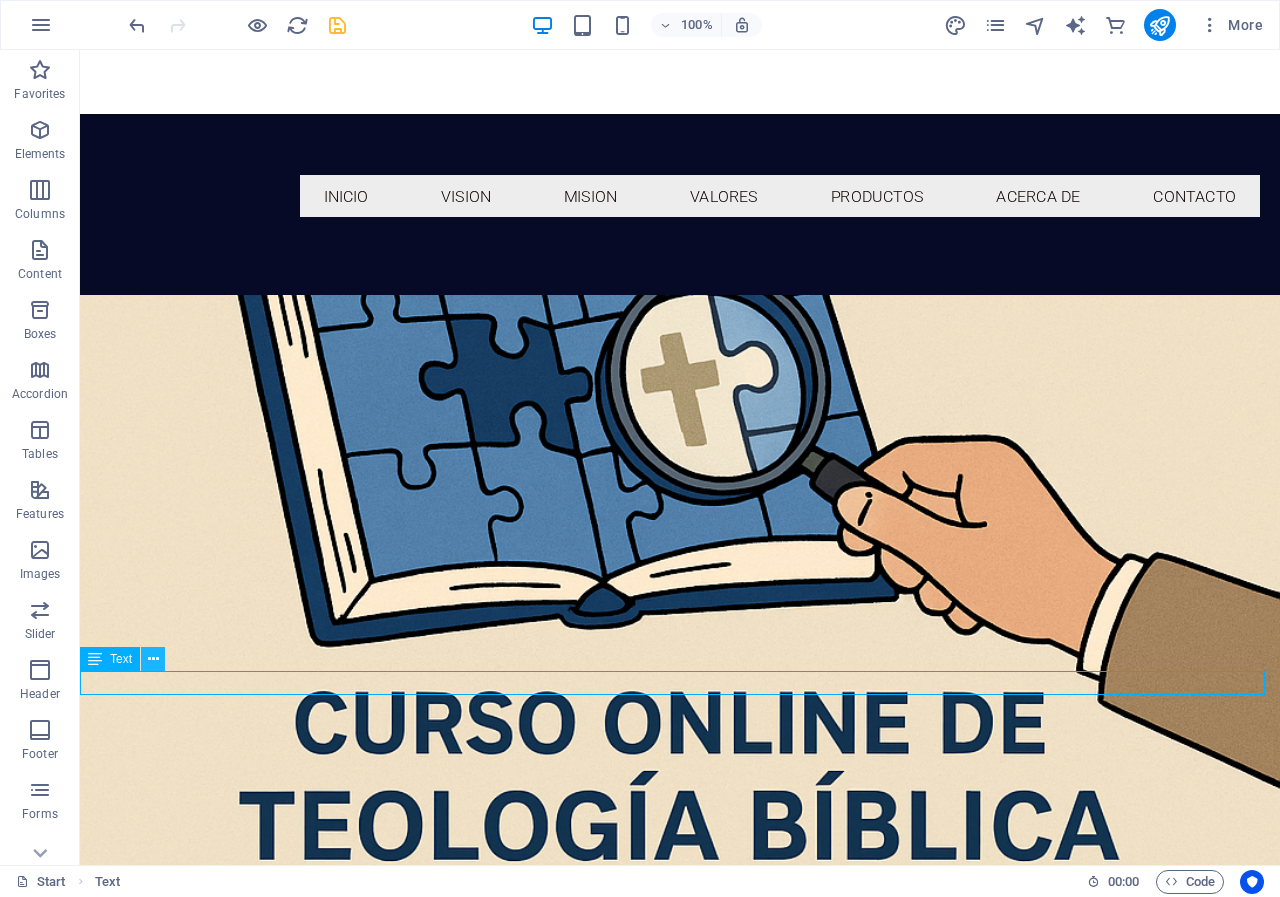 click at bounding box center [153, 659] 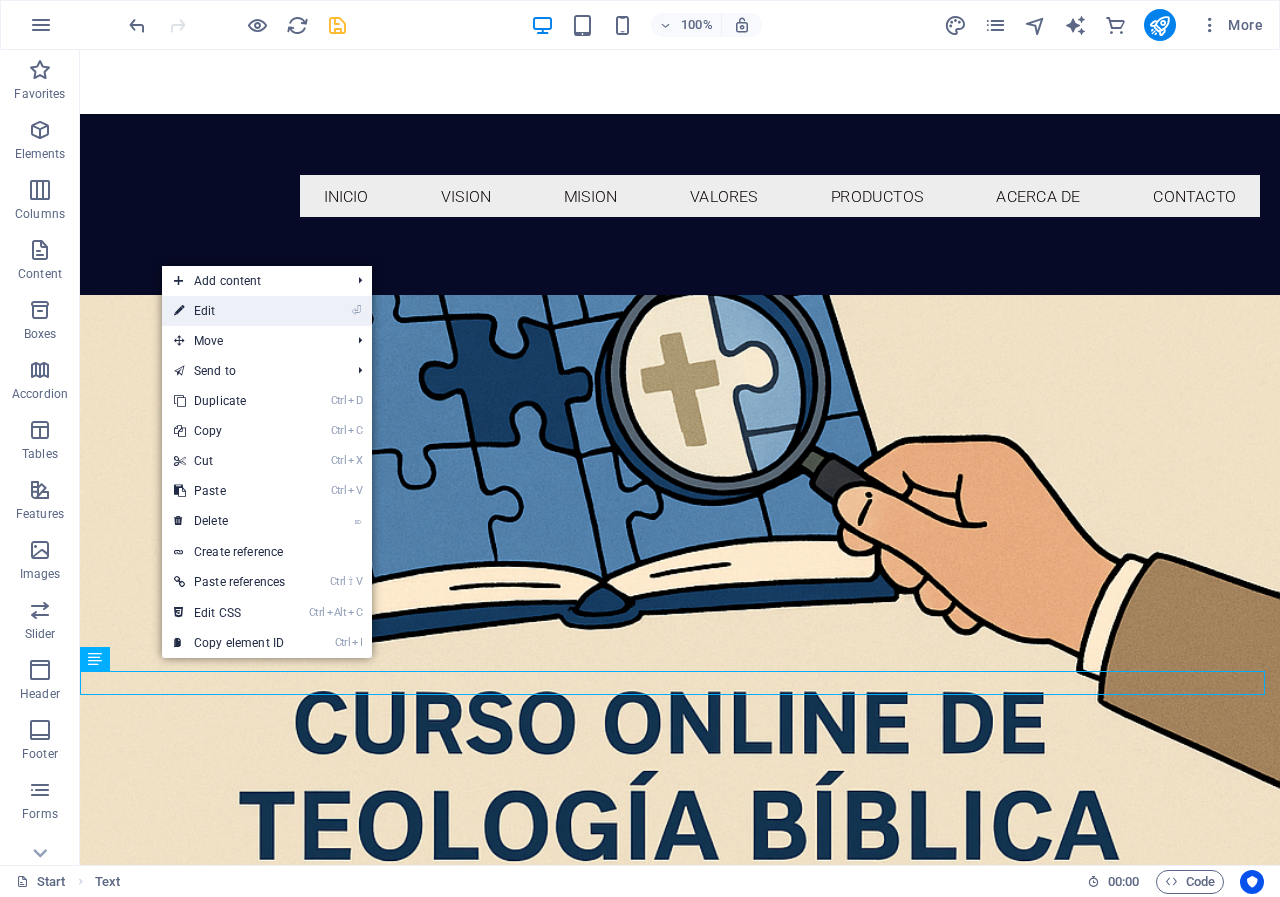 click on "⏎  Edit" at bounding box center (229, 311) 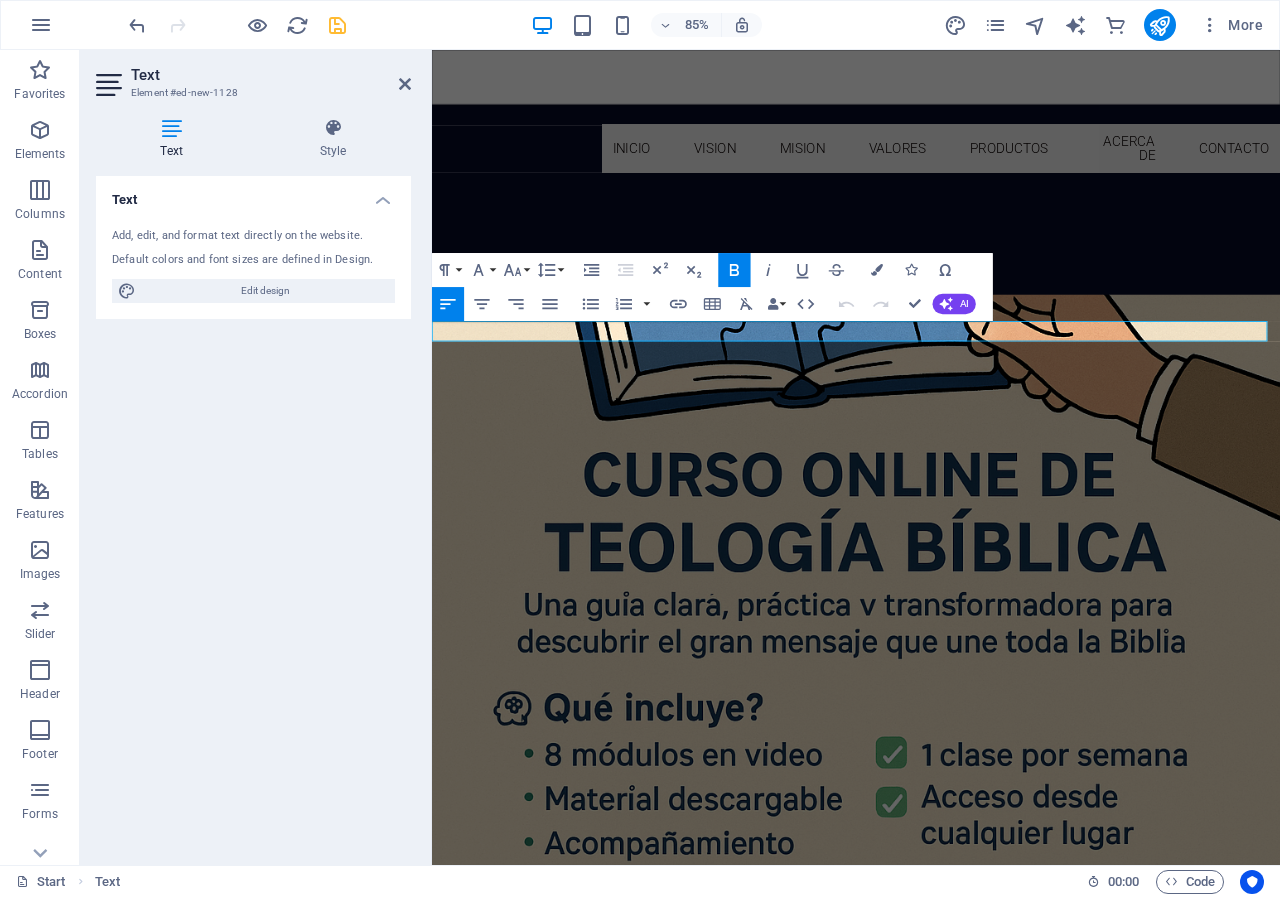 scroll, scrollTop: 3065, scrollLeft: 0, axis: vertical 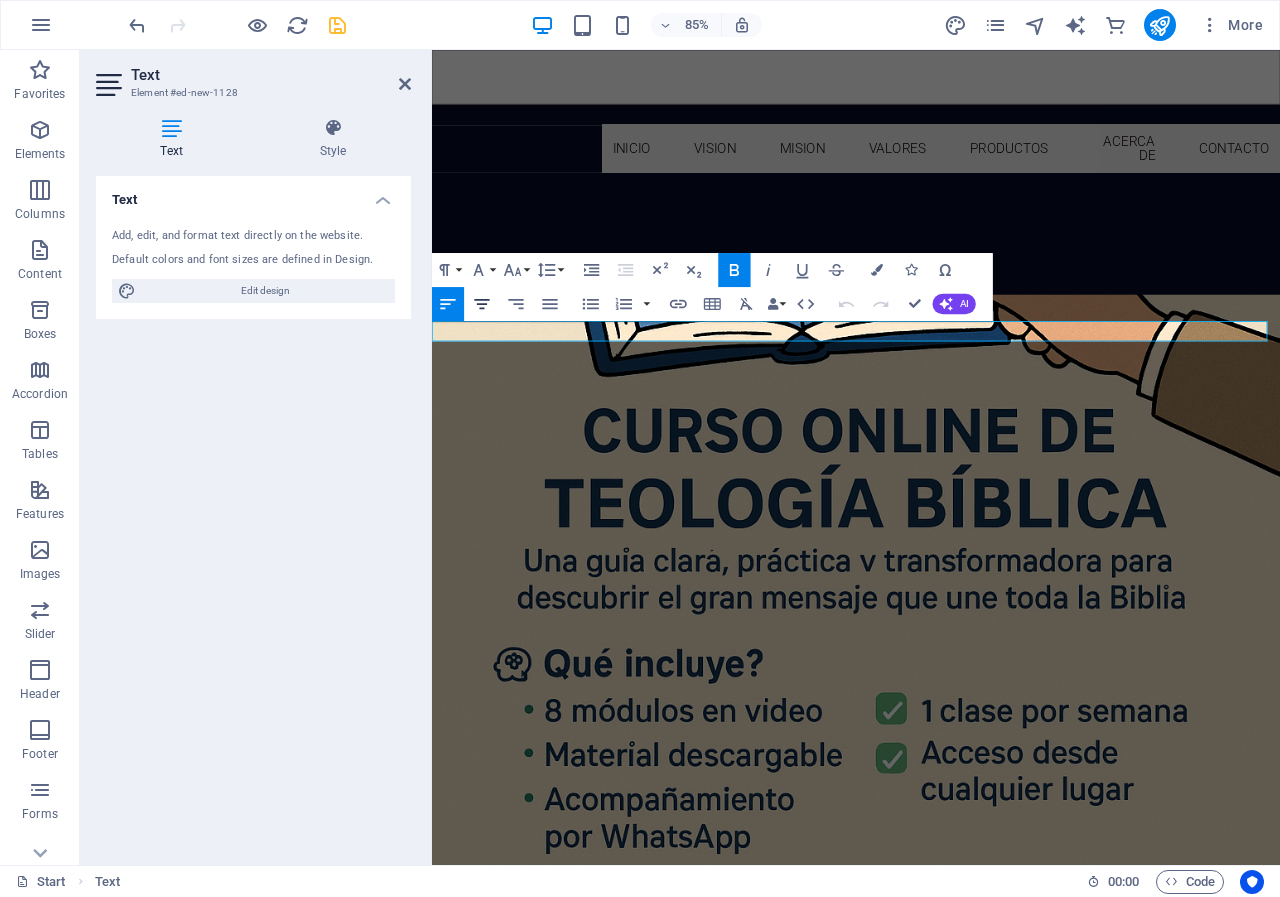 click 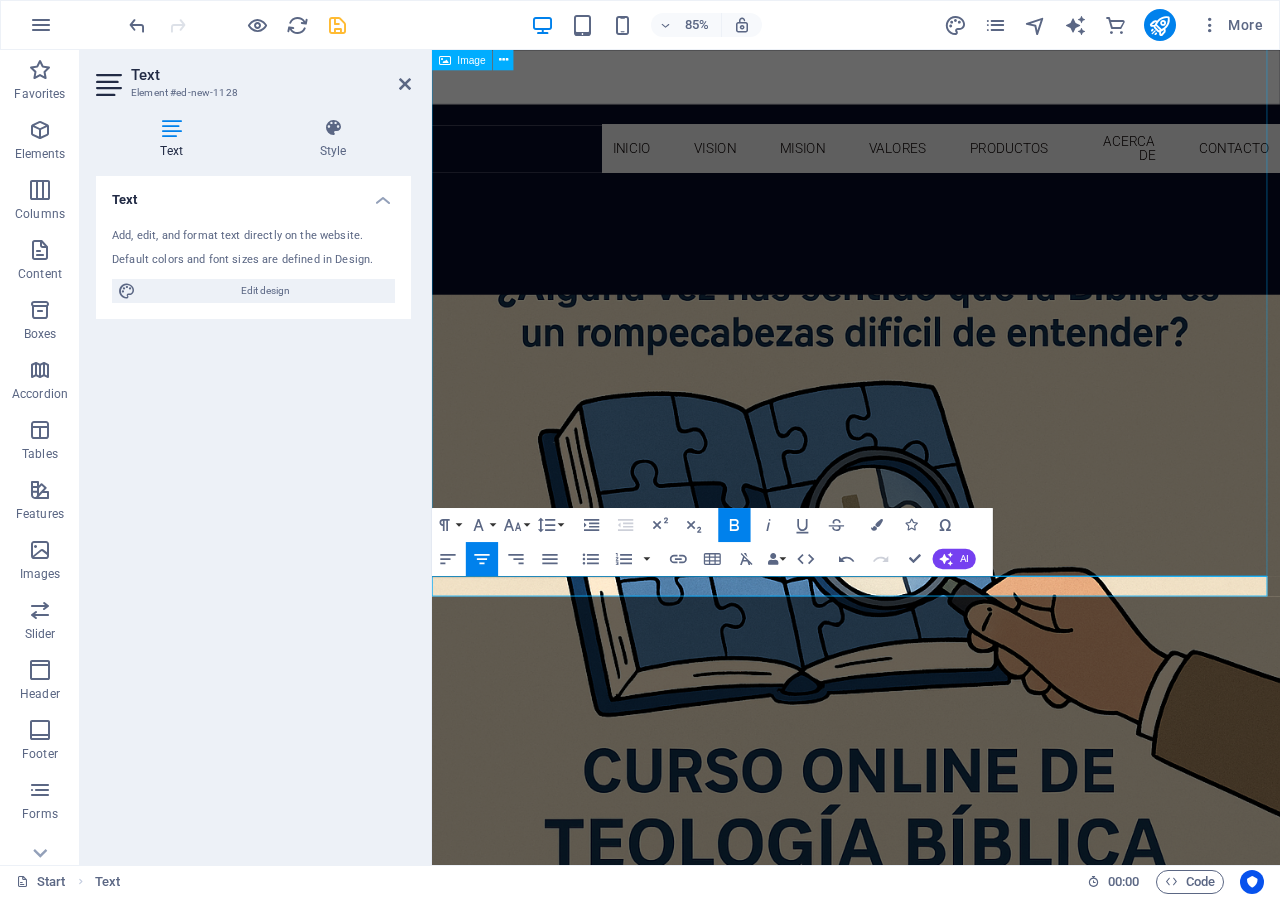 scroll, scrollTop: 2765, scrollLeft: 0, axis: vertical 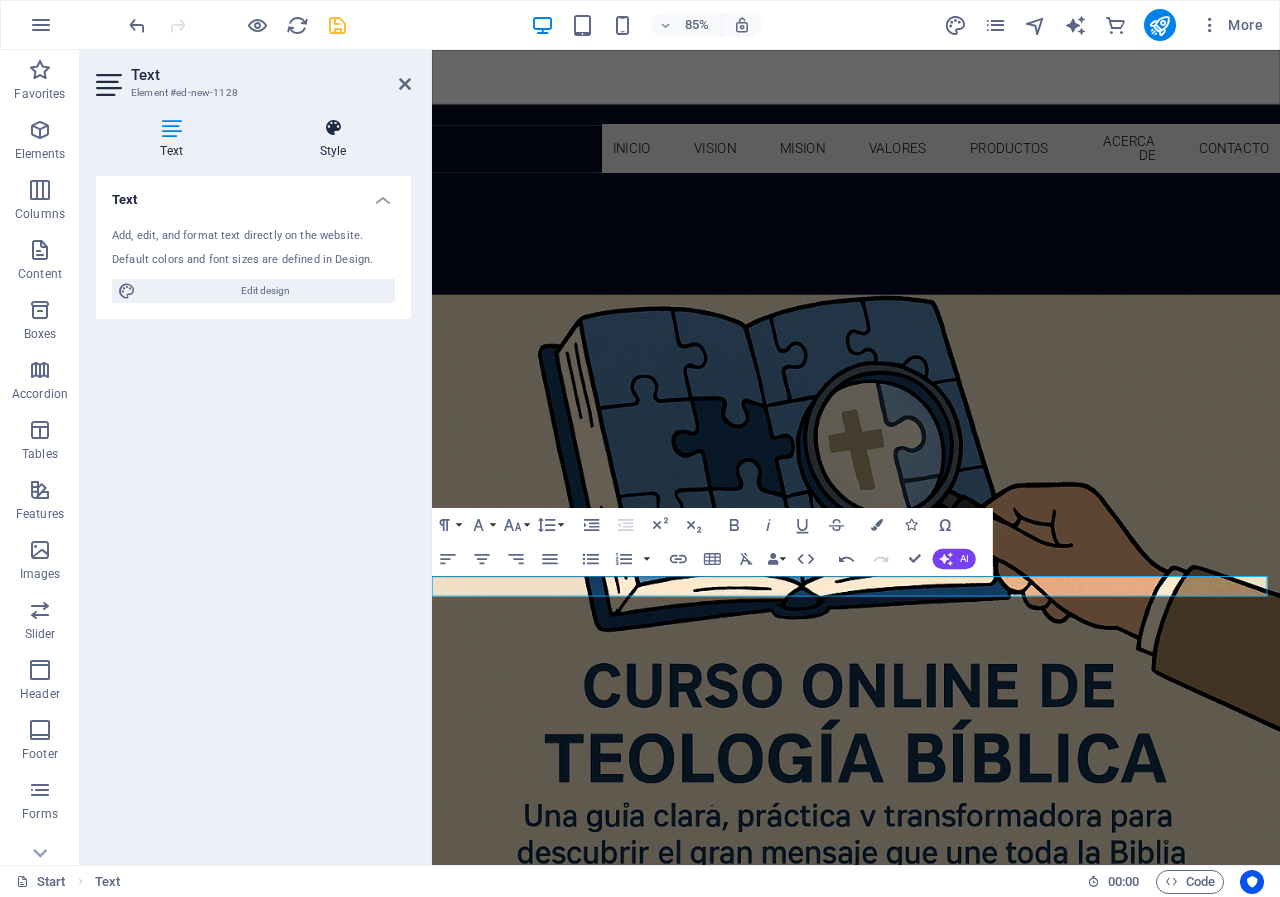 click at bounding box center [333, 128] 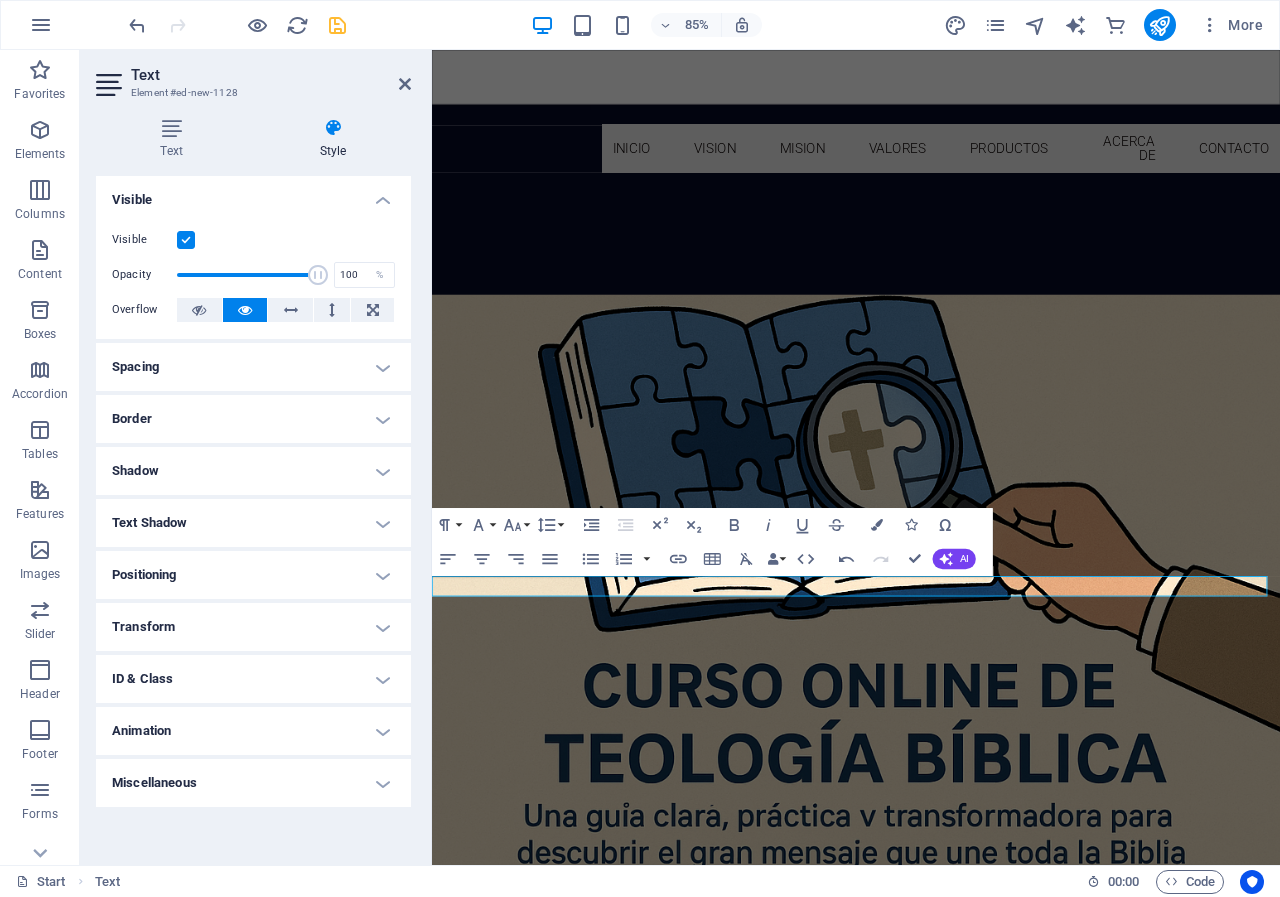 click on "Transform" at bounding box center (253, 627) 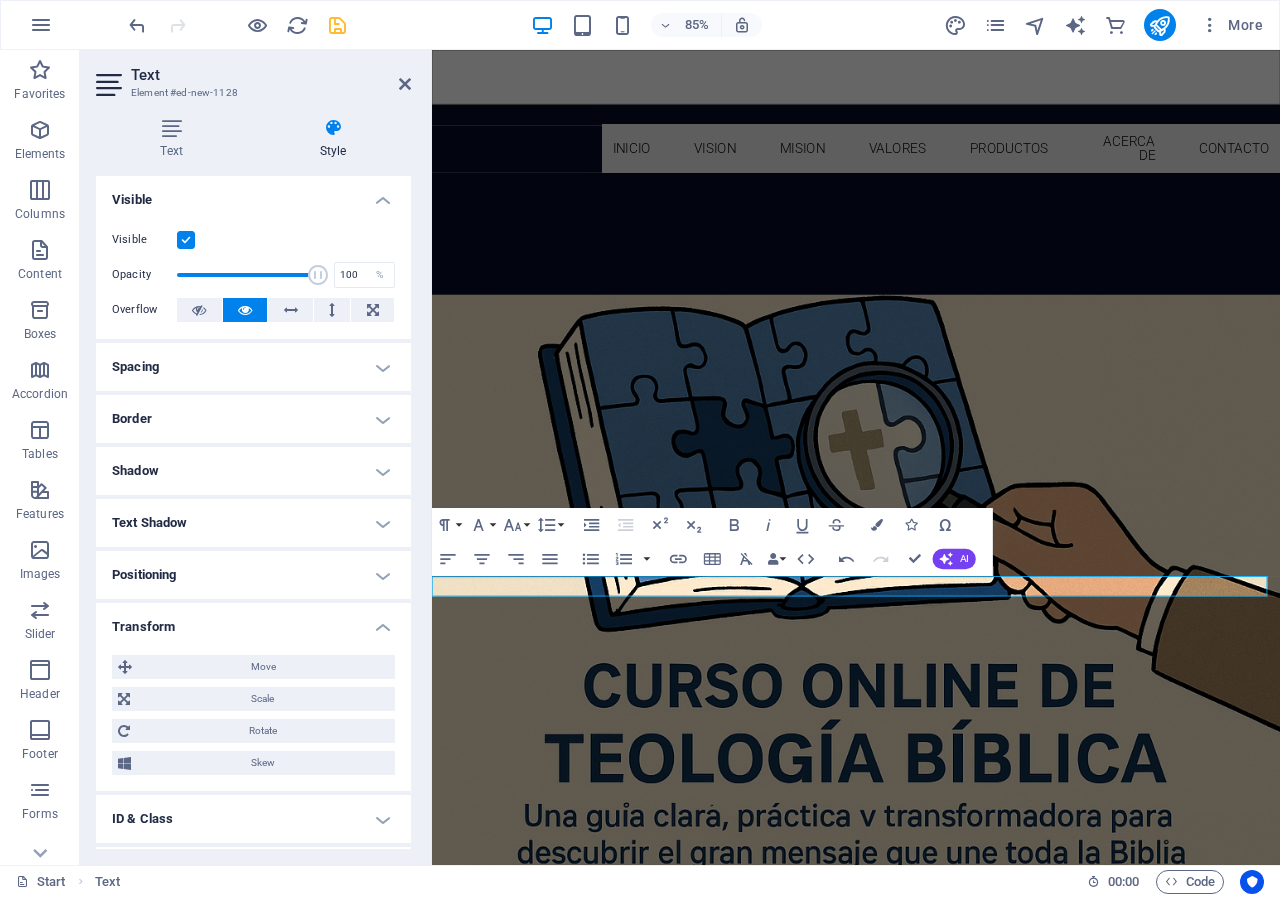 click on "Transform" at bounding box center (253, 621) 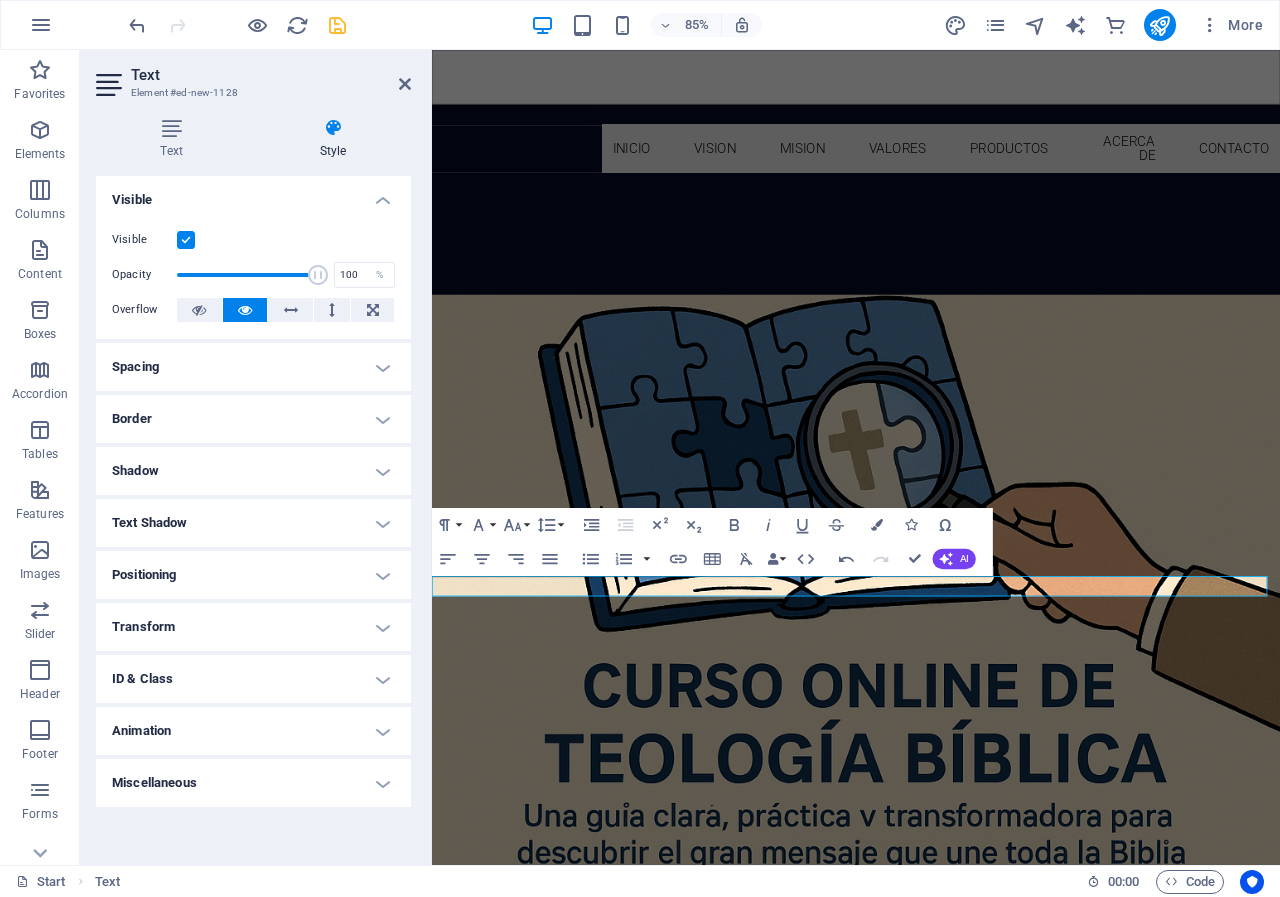 click on "Text Shadow" at bounding box center (253, 523) 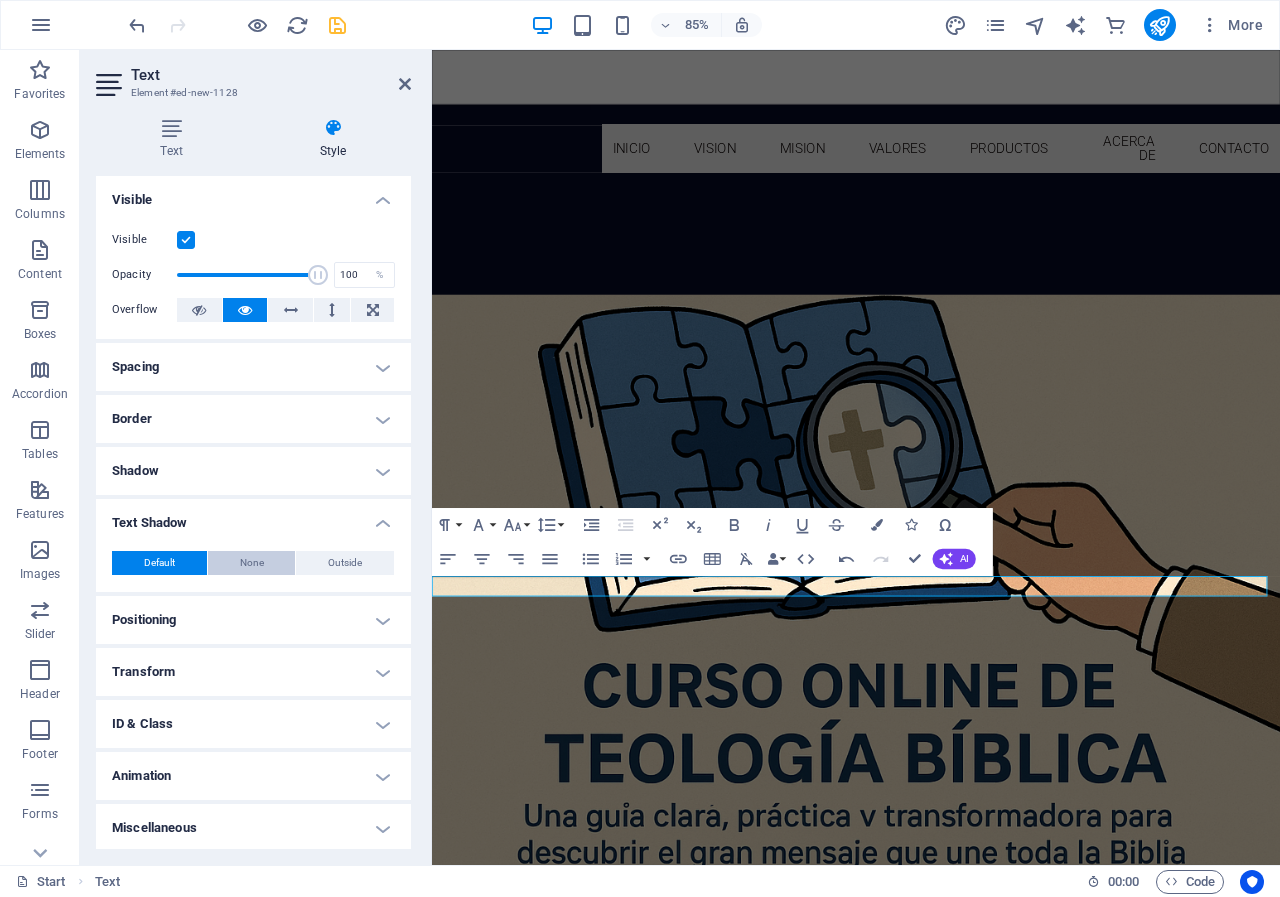 click on "None" at bounding box center [252, 563] 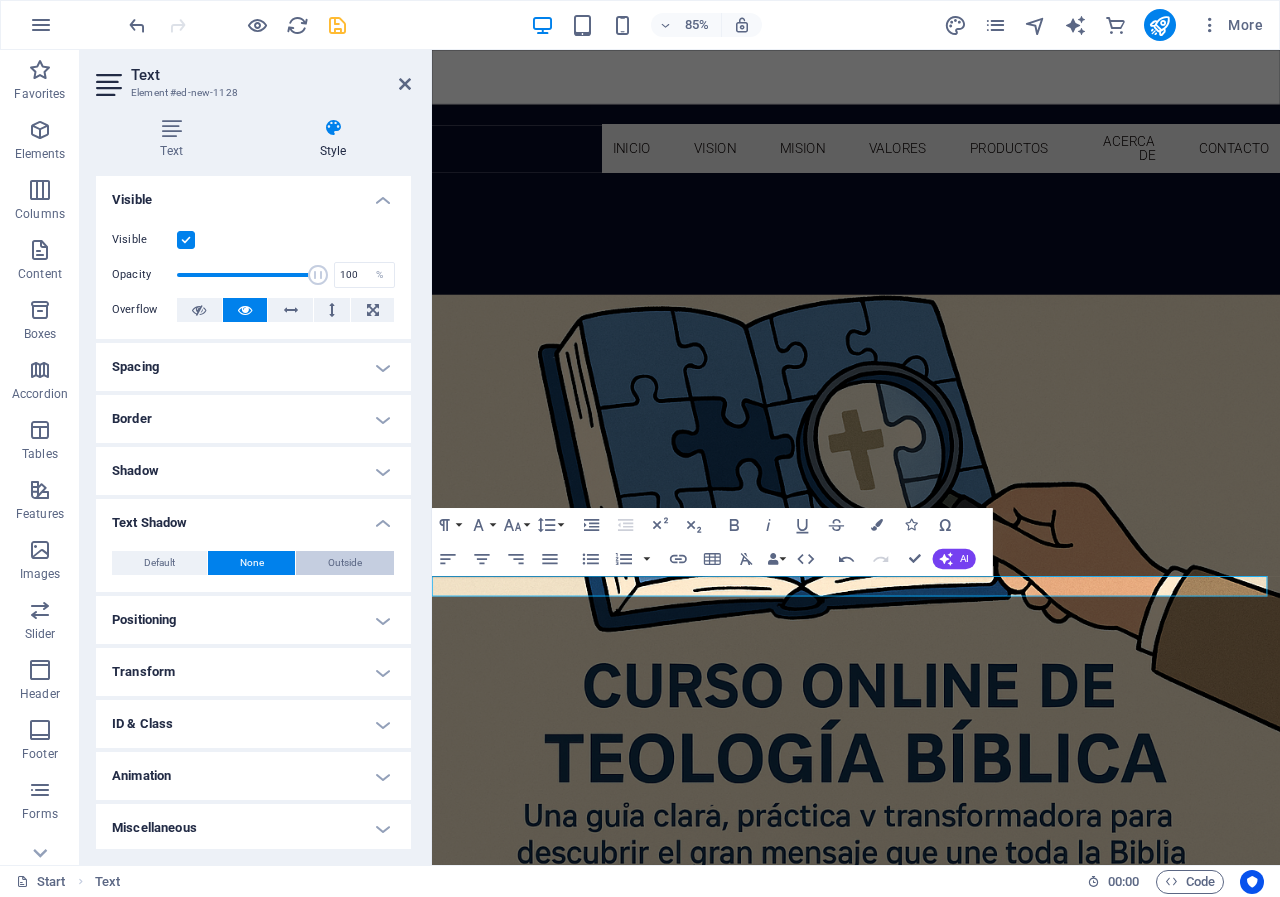 click on "Outside" at bounding box center (345, 563) 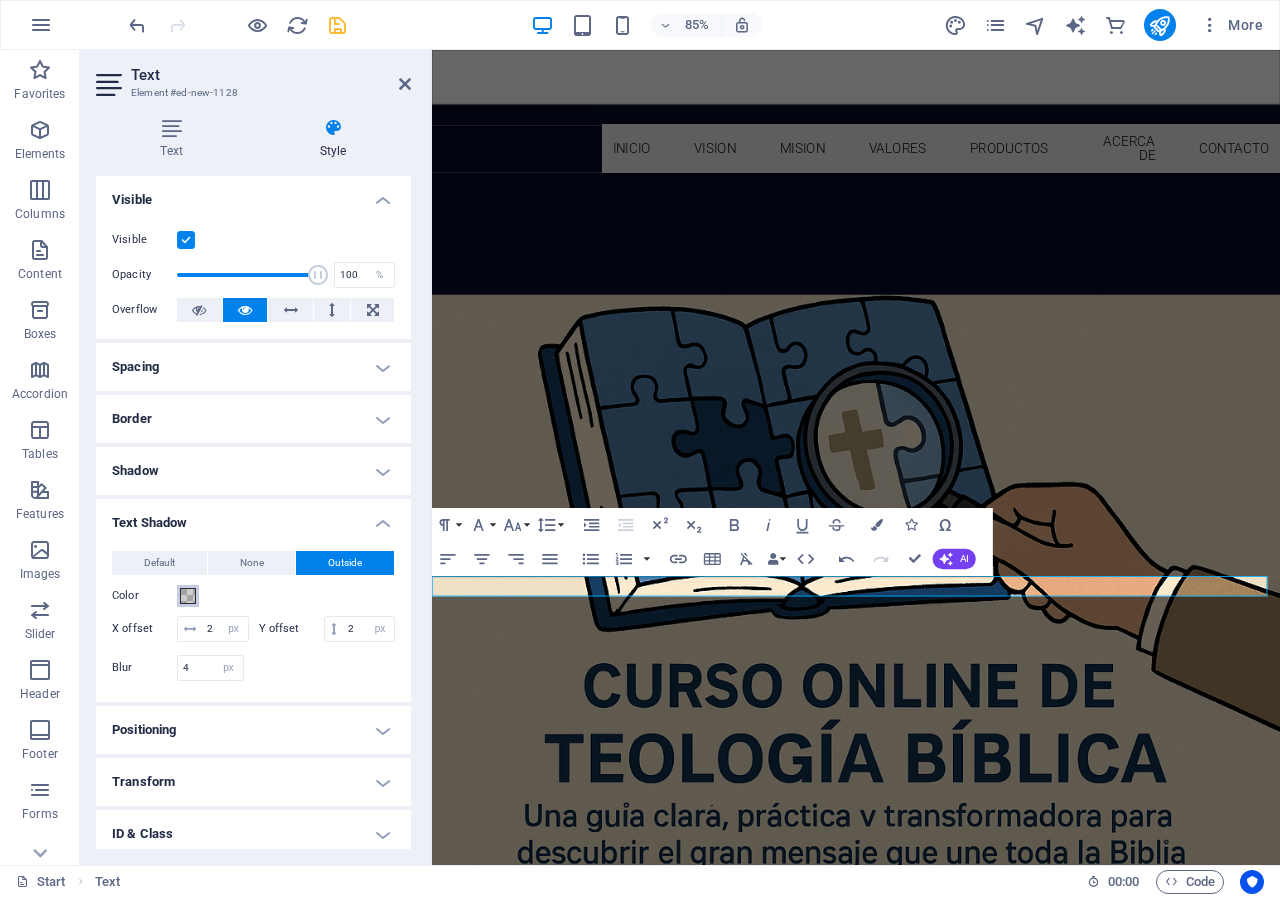 click at bounding box center (188, 596) 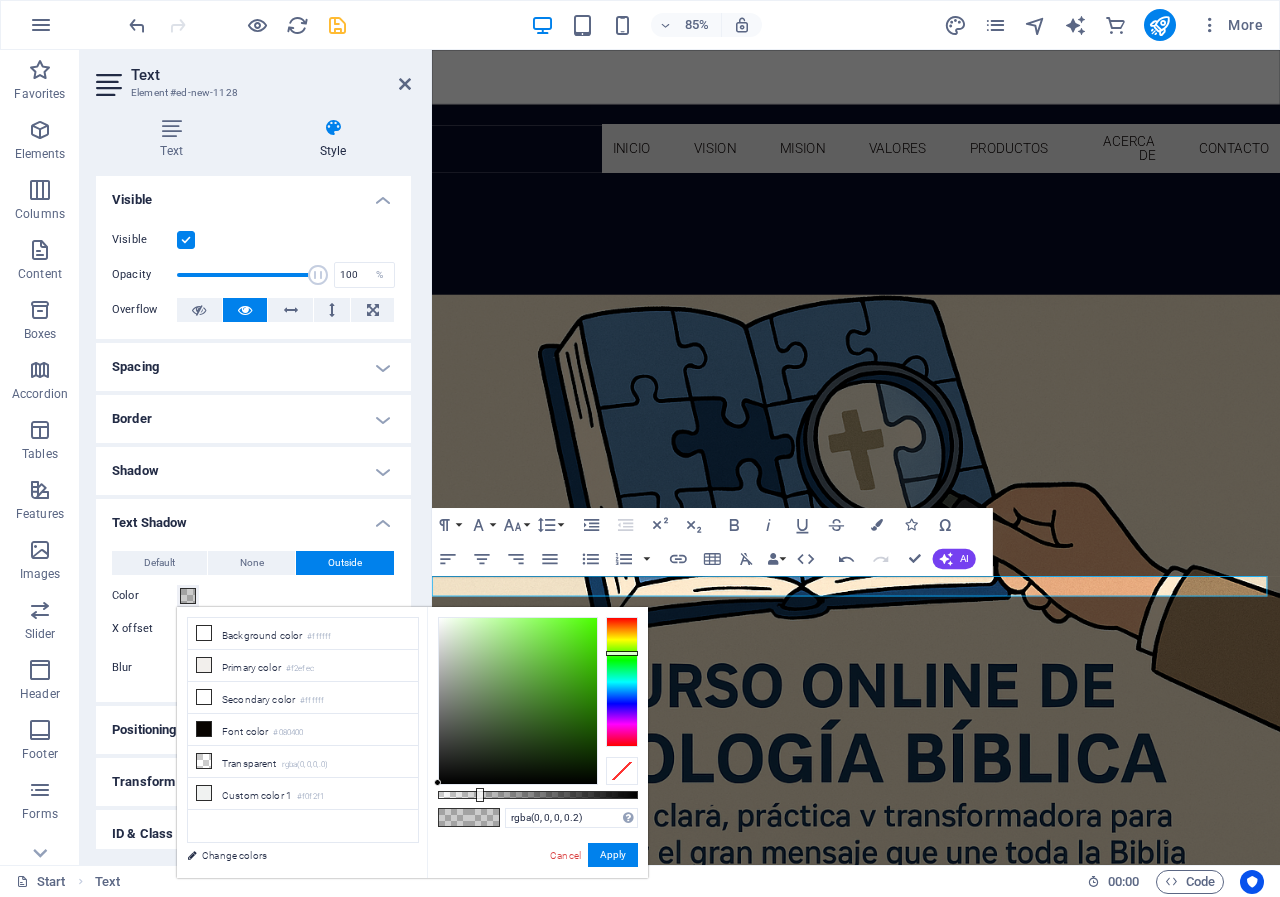 click at bounding box center [622, 682] 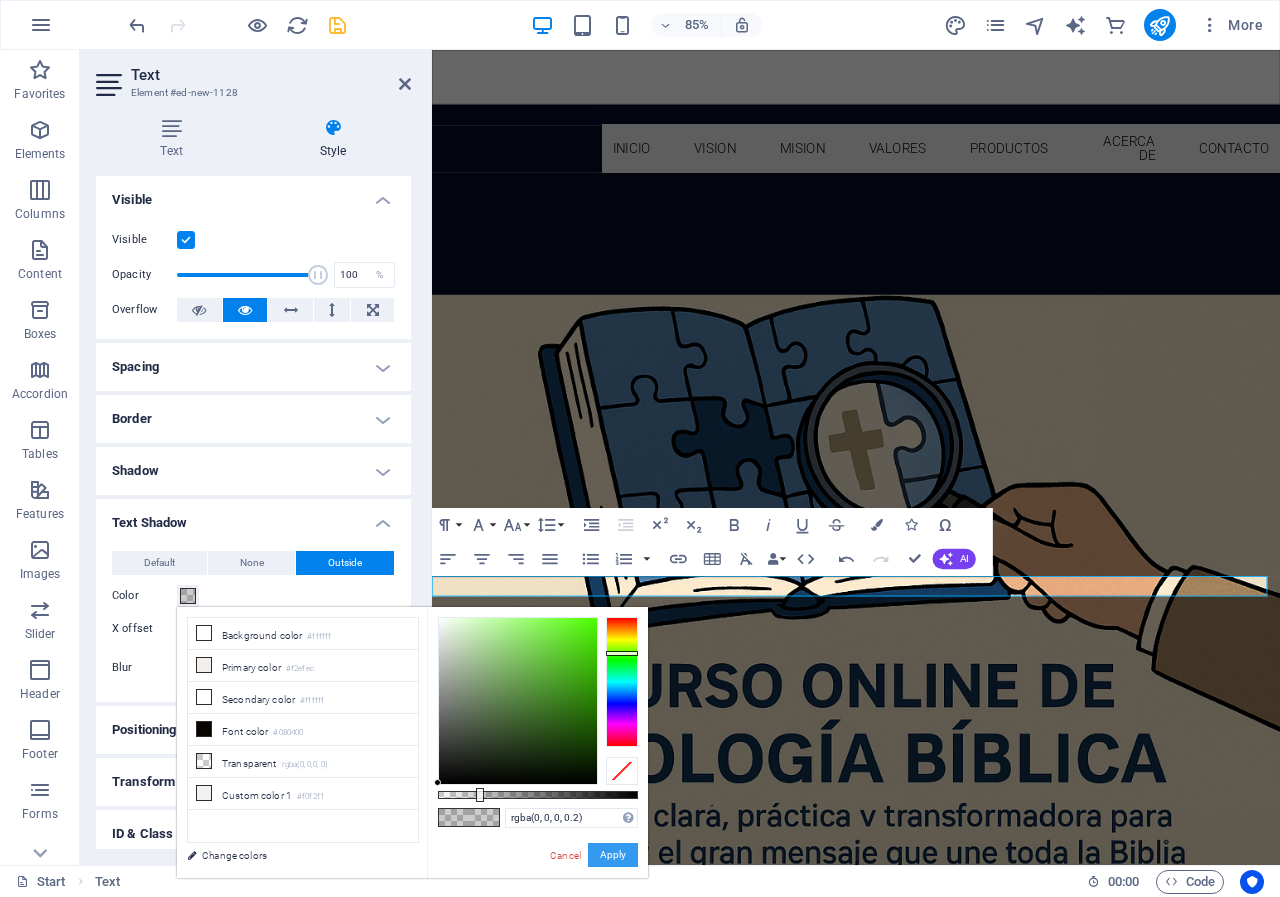 click on "Apply" at bounding box center [613, 855] 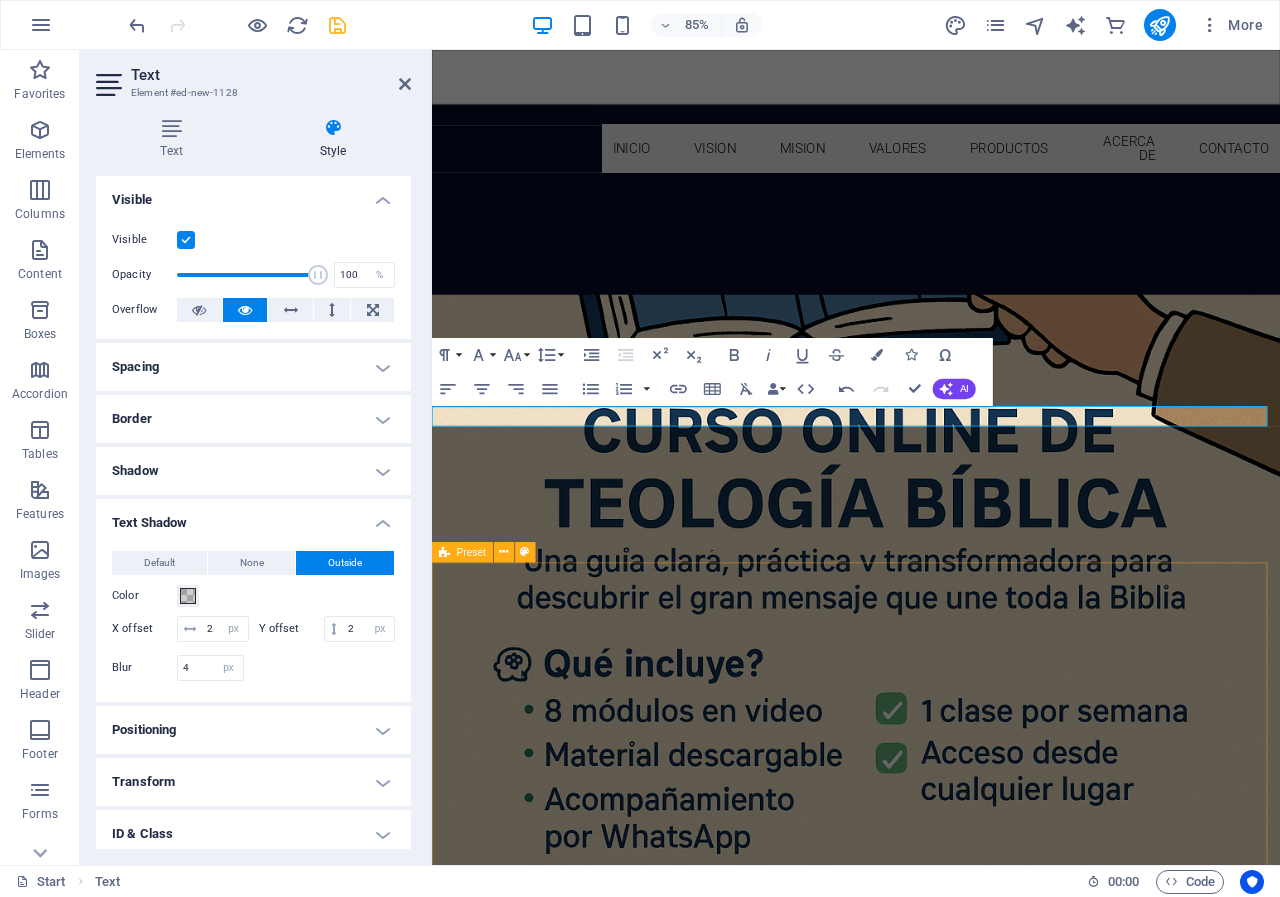 scroll, scrollTop: 2865, scrollLeft: 0, axis: vertical 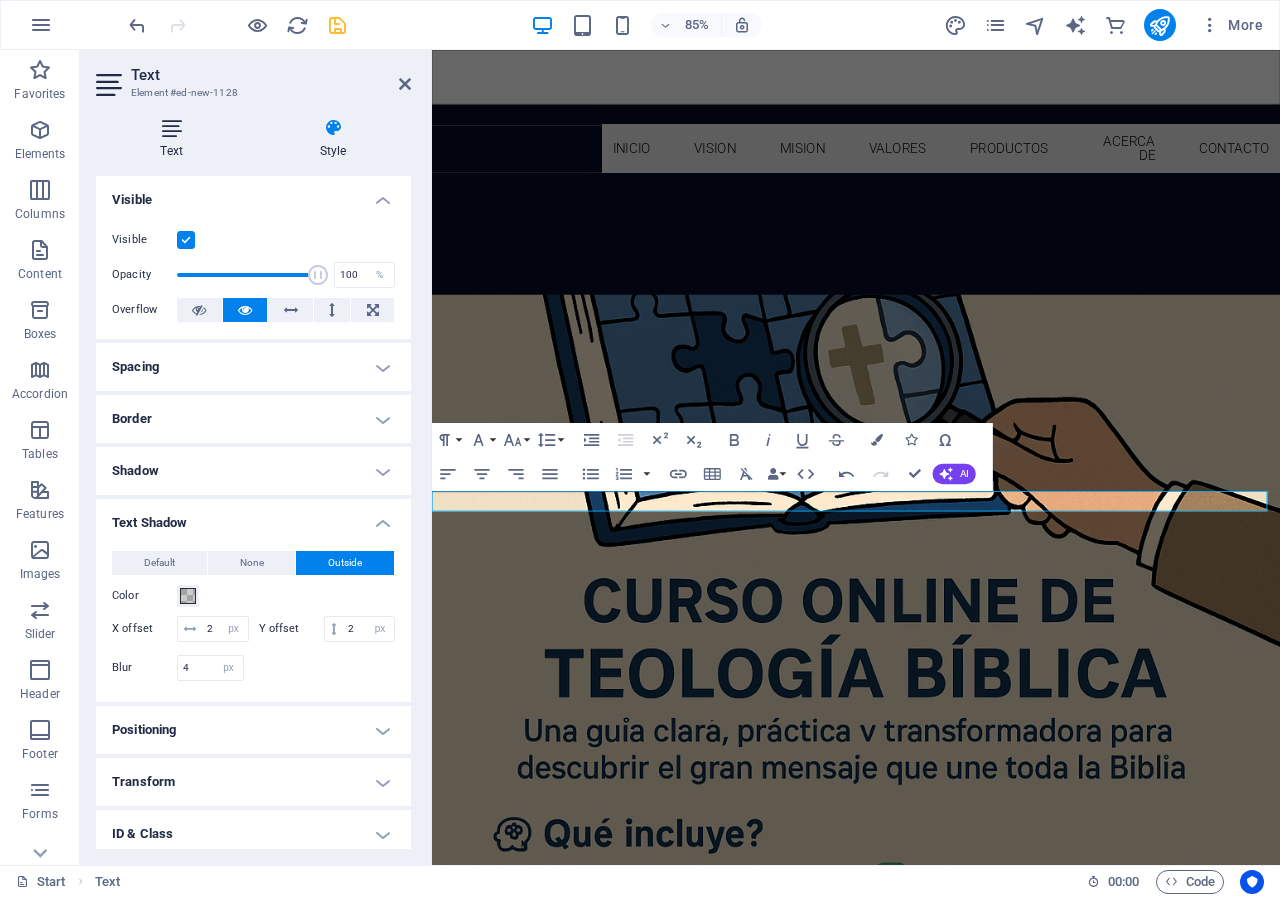 click on "Text" at bounding box center [175, 139] 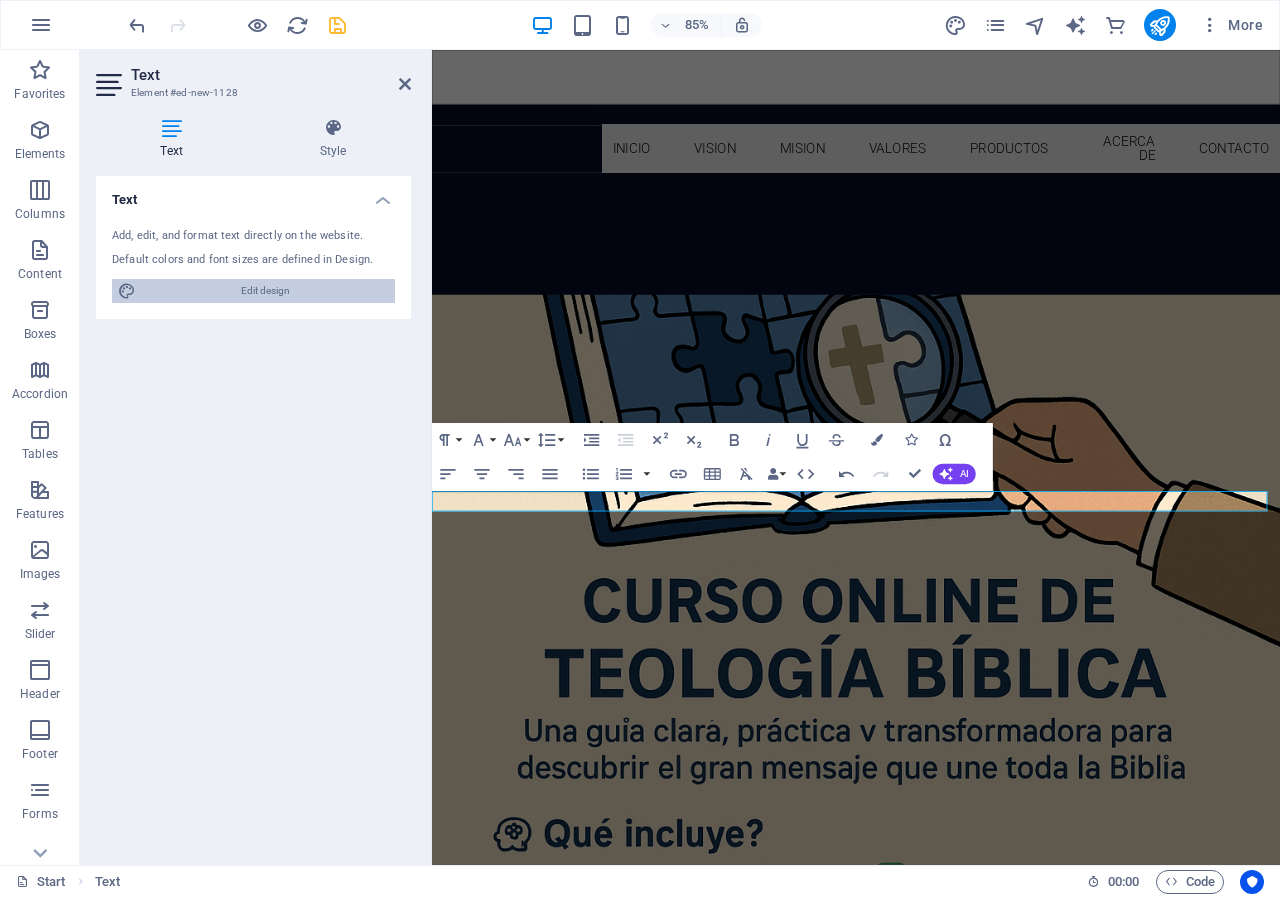 click on "Edit design" at bounding box center (265, 291) 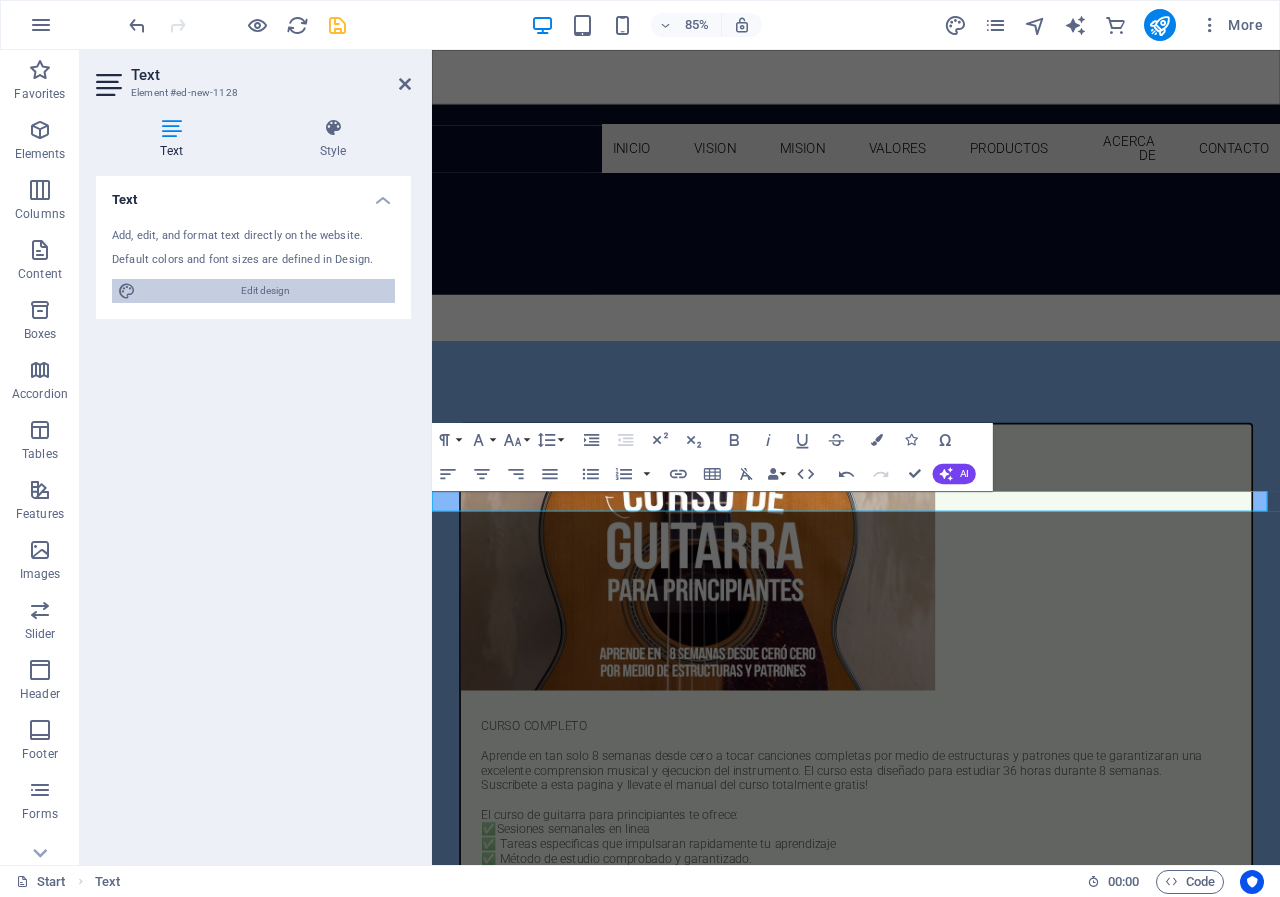select on "px" 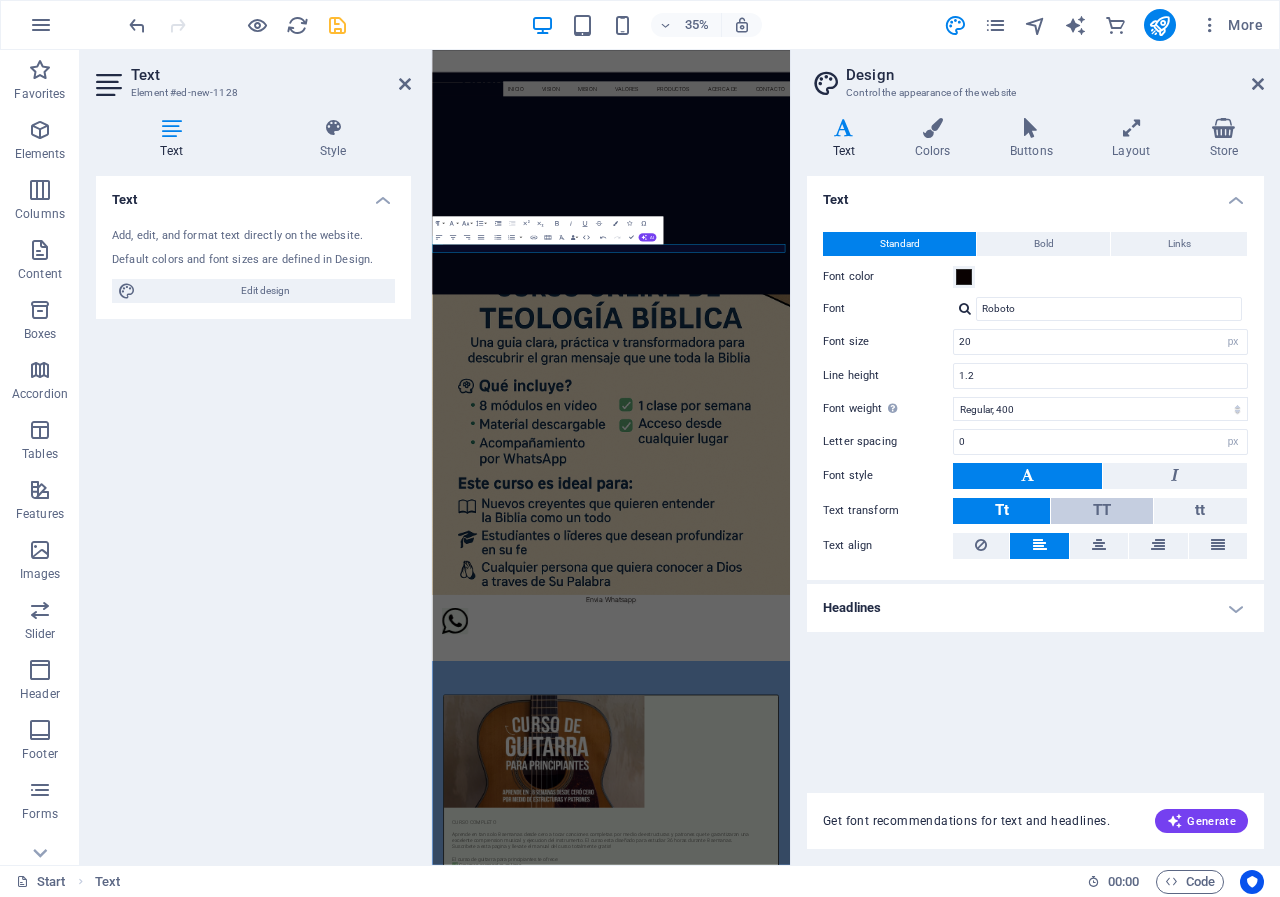 click on "TT" at bounding box center [1102, 510] 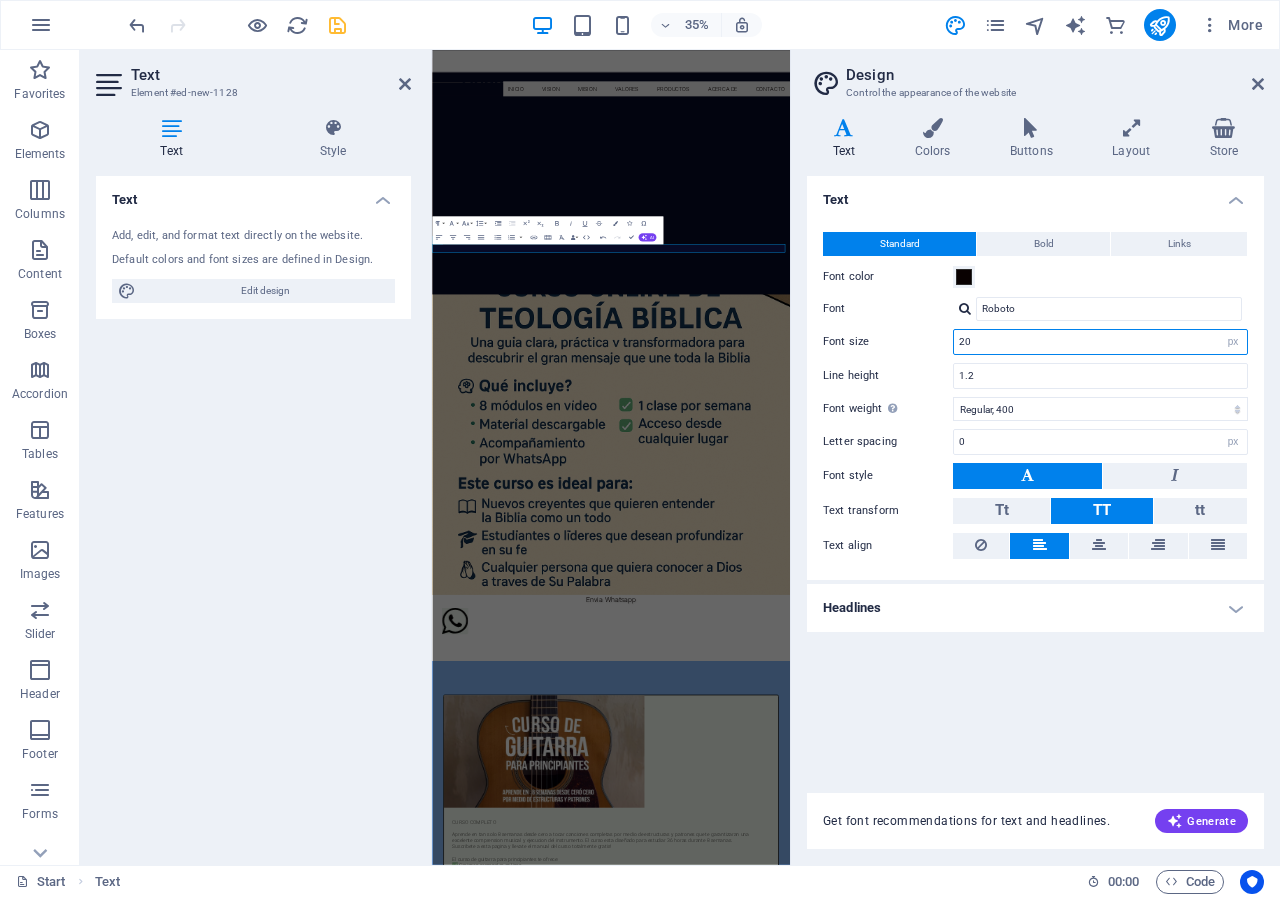 drag, startPoint x: 990, startPoint y: 347, endPoint x: 881, endPoint y: 363, distance: 110.16805 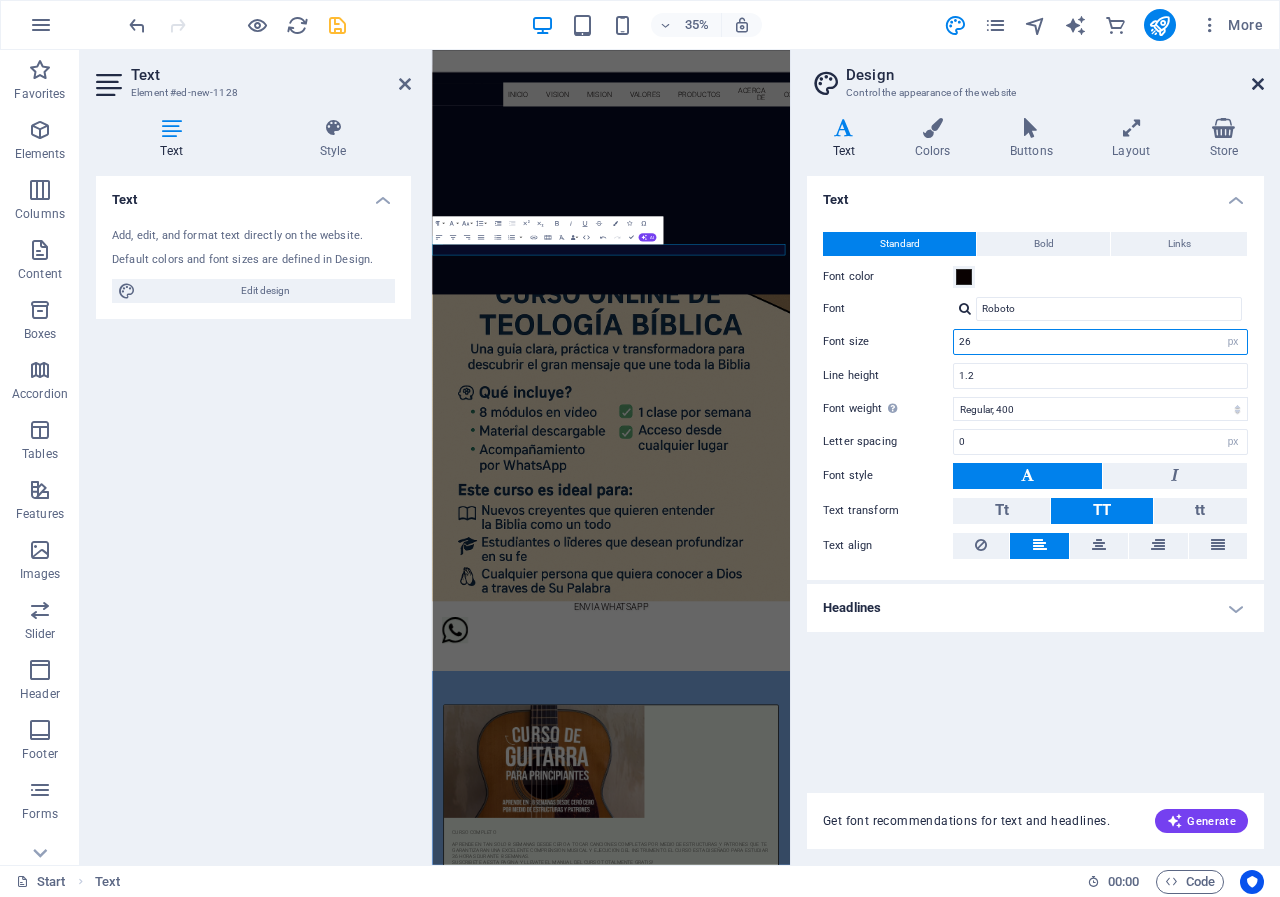 type on "26" 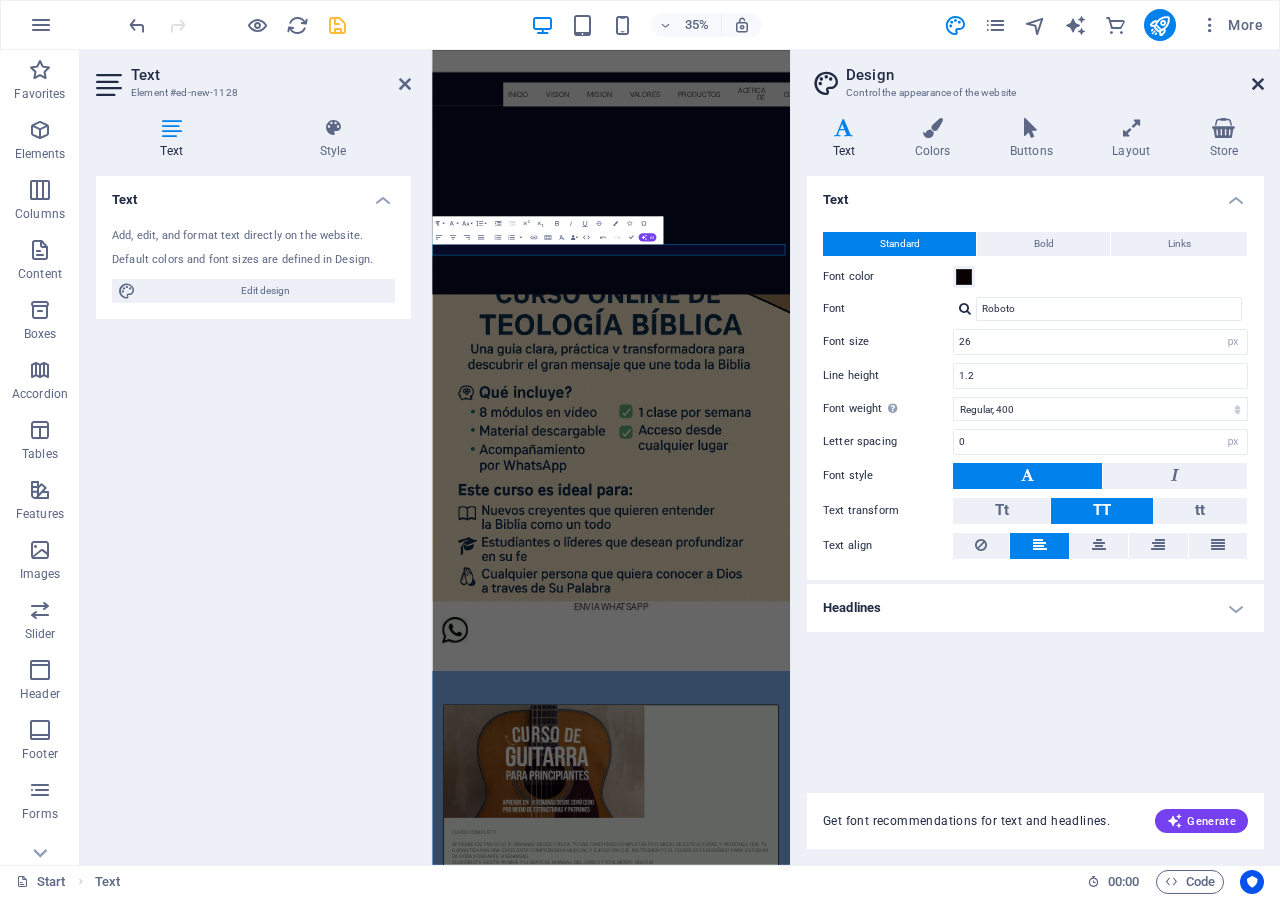 click at bounding box center (1258, 84) 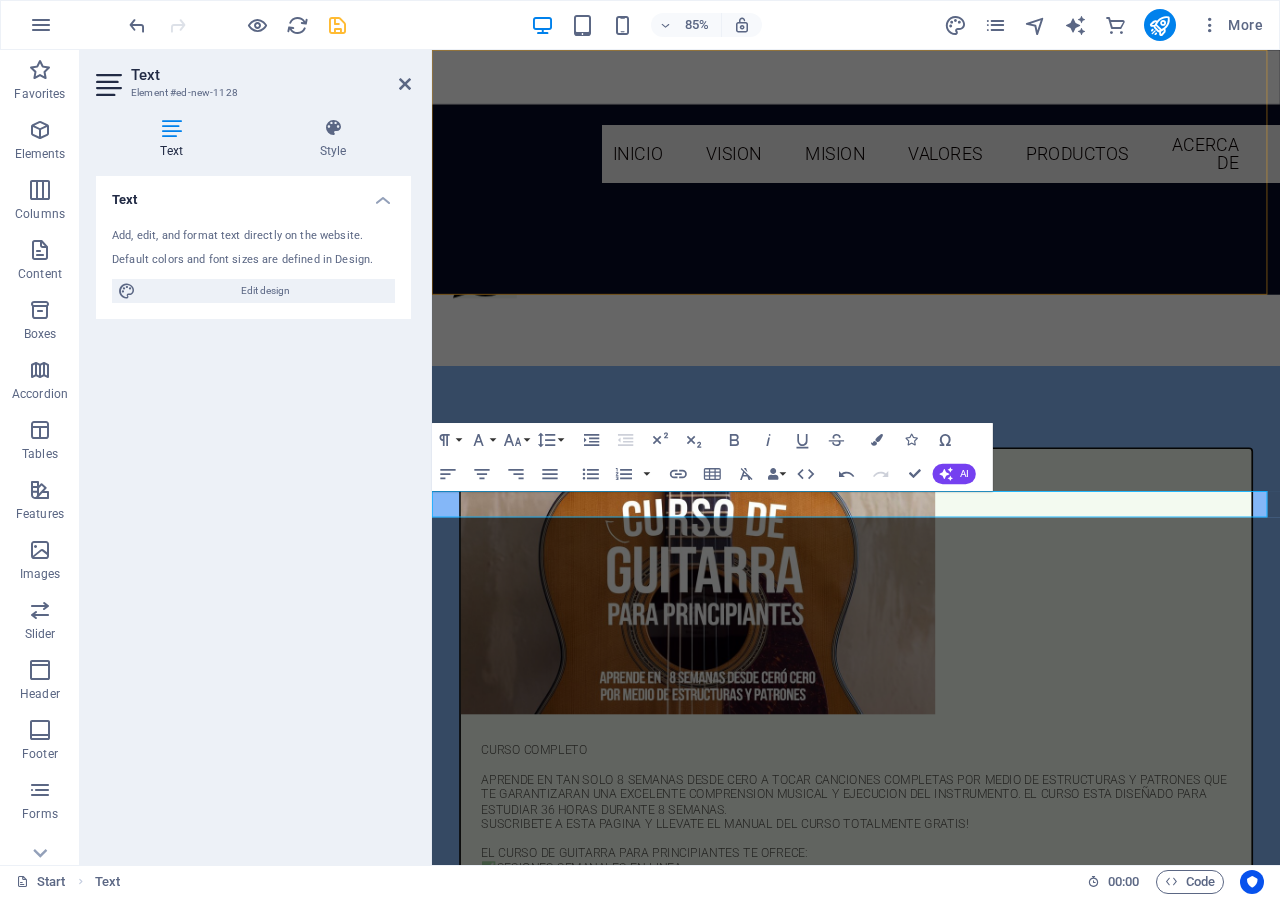 scroll, scrollTop: 2865, scrollLeft: 0, axis: vertical 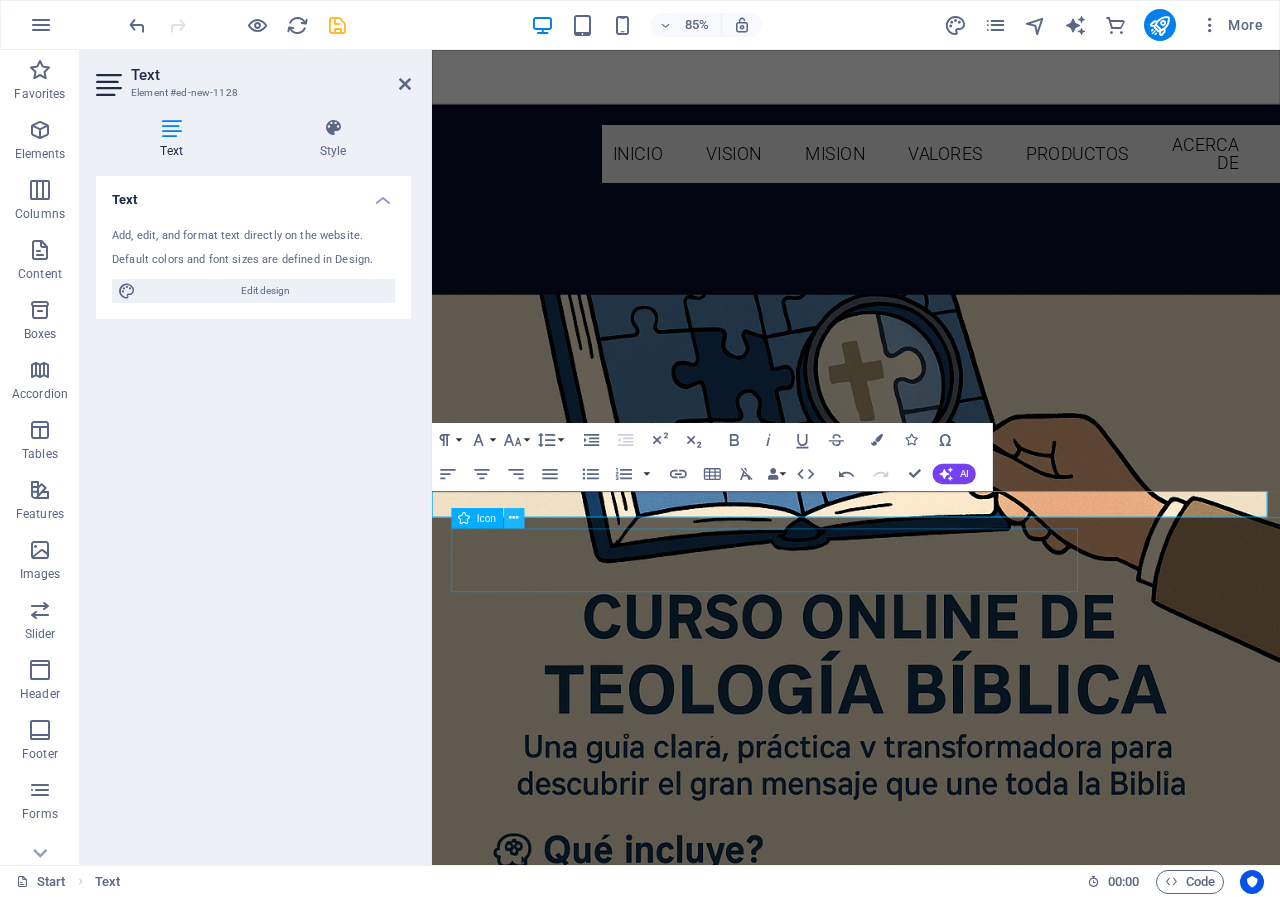 click at bounding box center [513, 518] 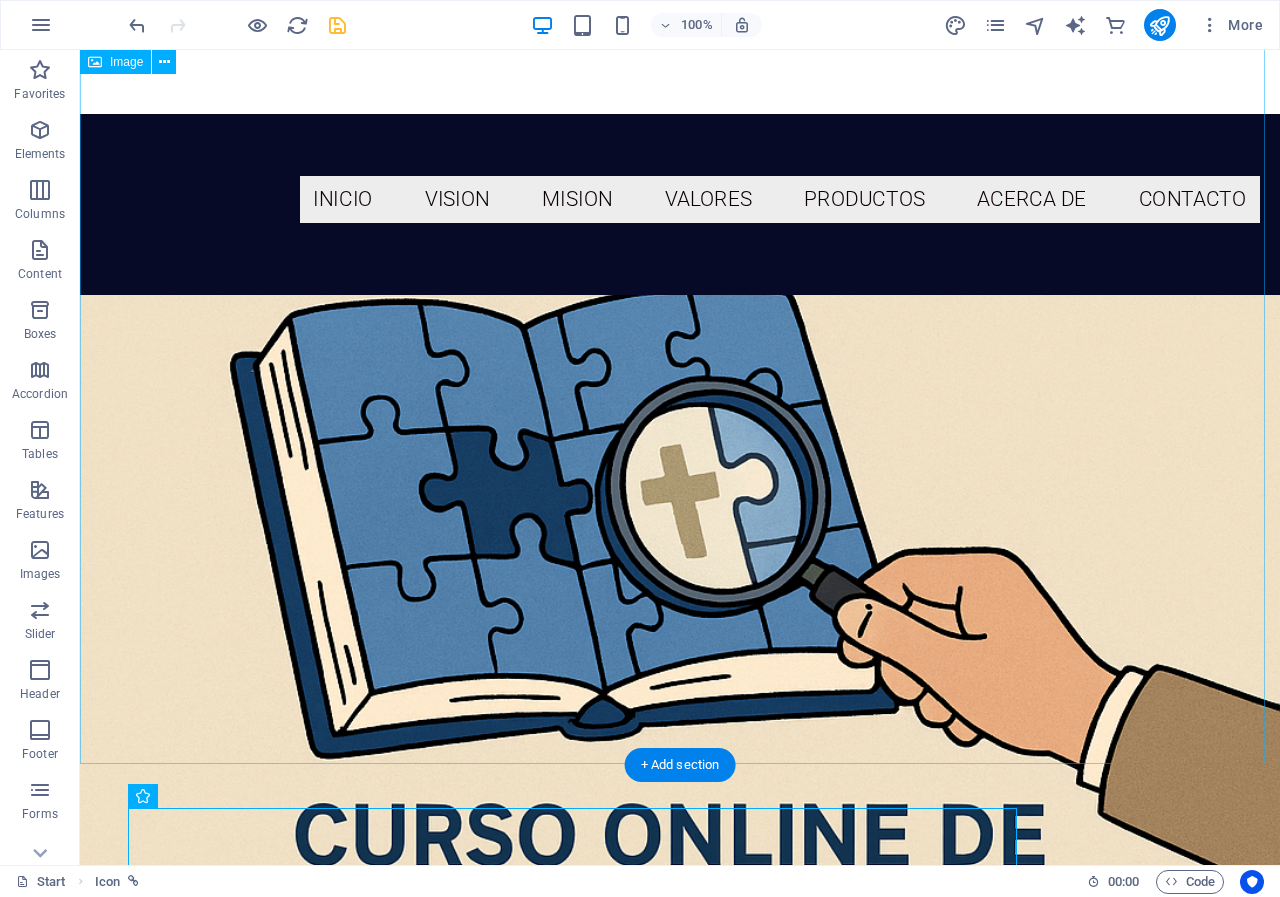 scroll, scrollTop: 3020, scrollLeft: 0, axis: vertical 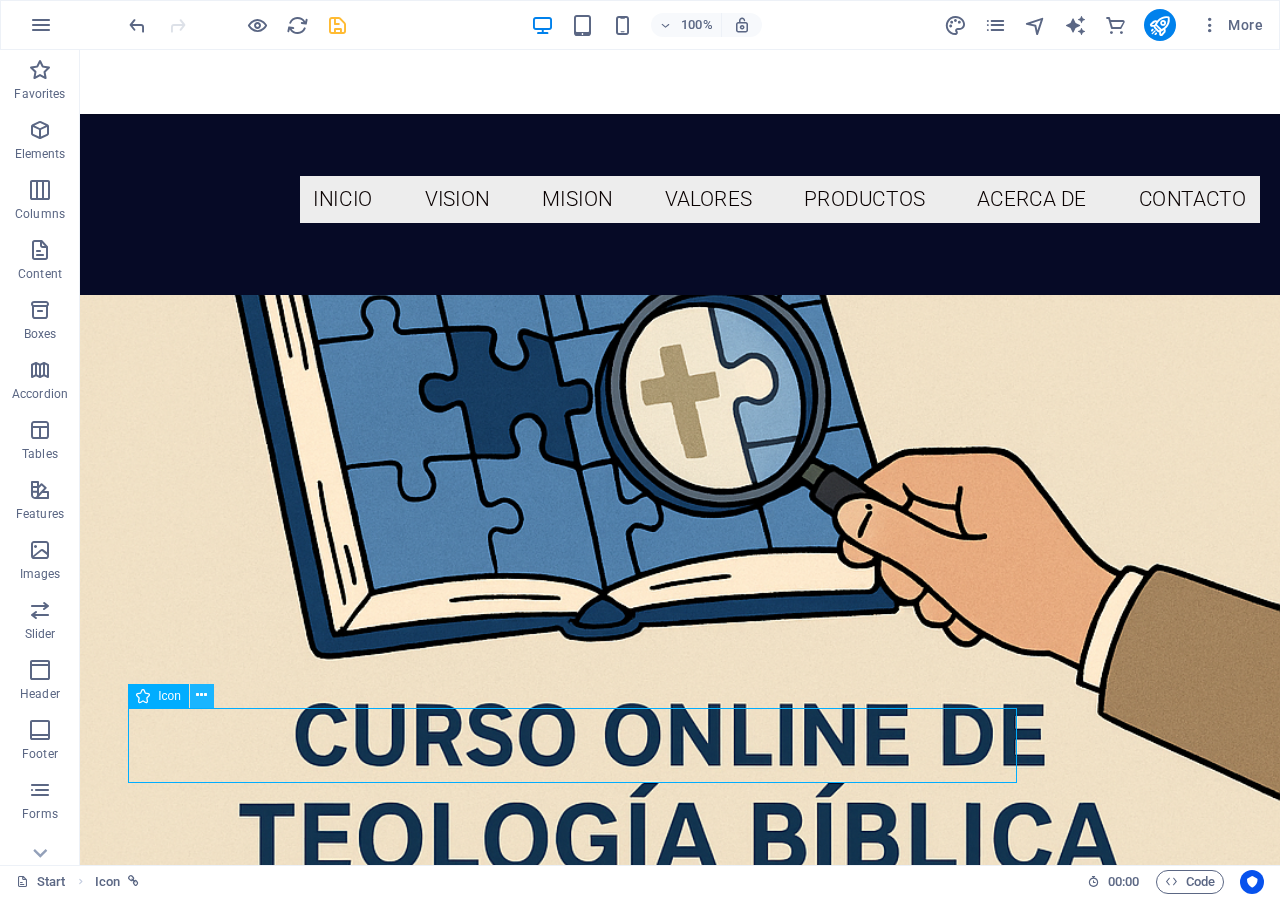 click at bounding box center (201, 695) 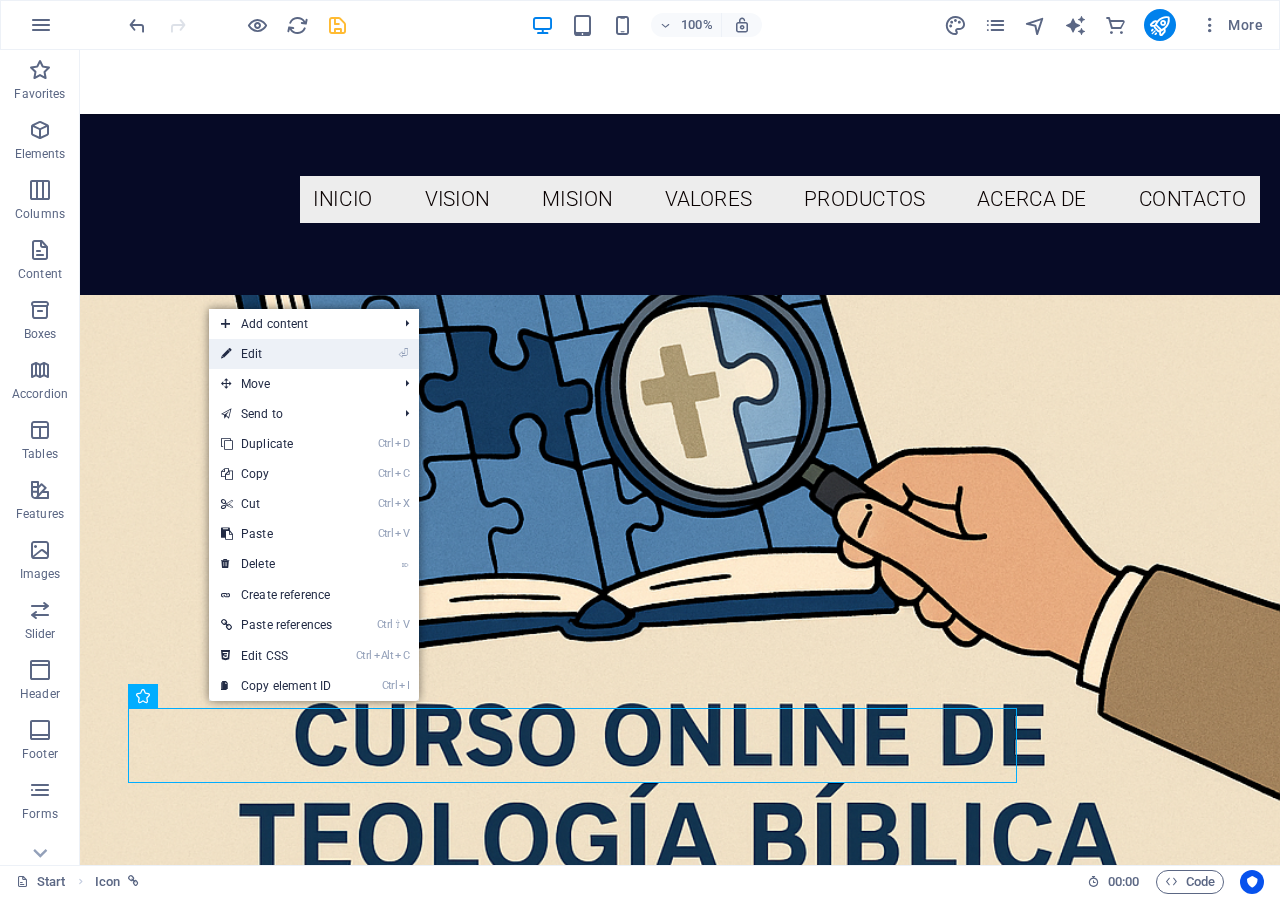 click on "⏎  Edit" at bounding box center [276, 354] 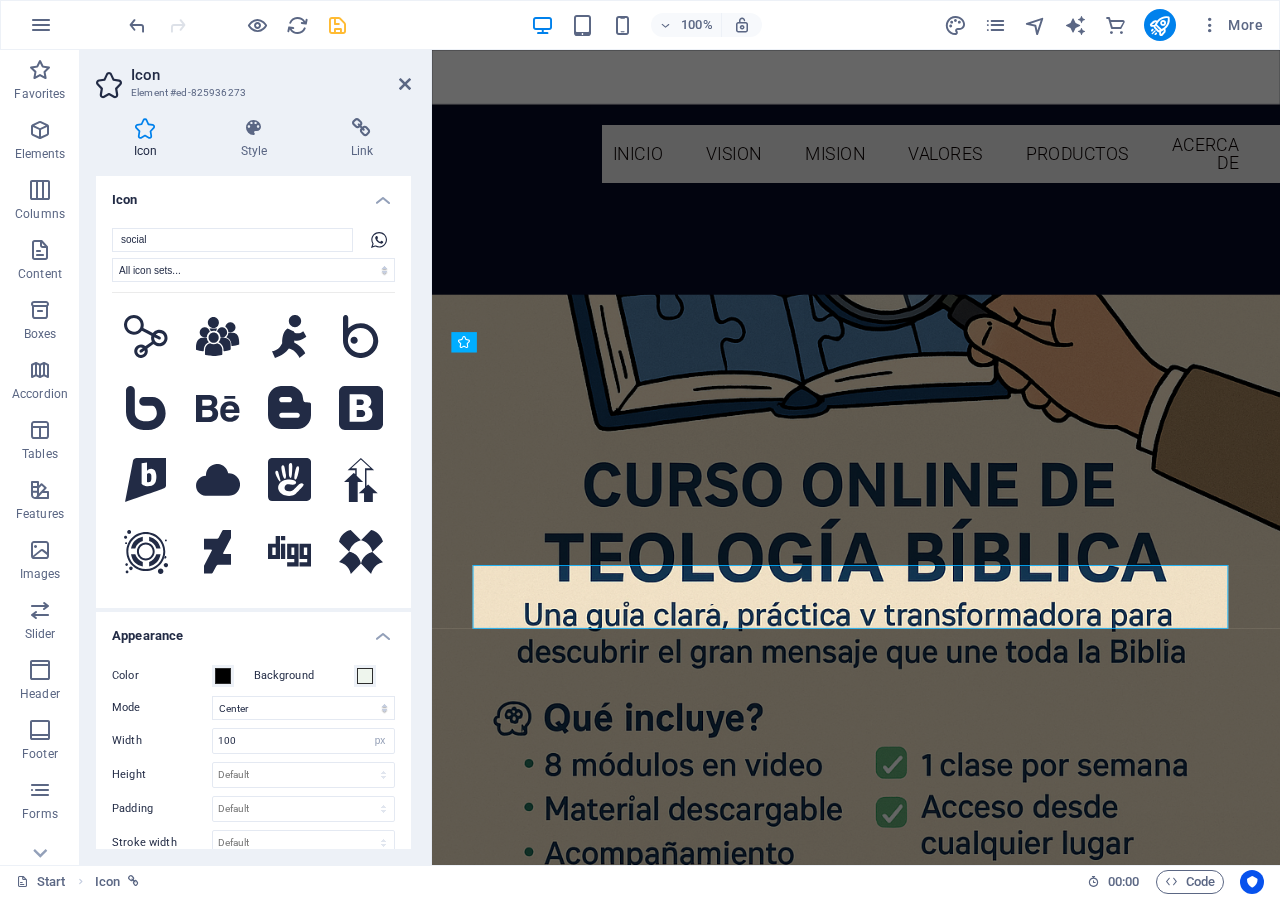 scroll, scrollTop: 3072, scrollLeft: 0, axis: vertical 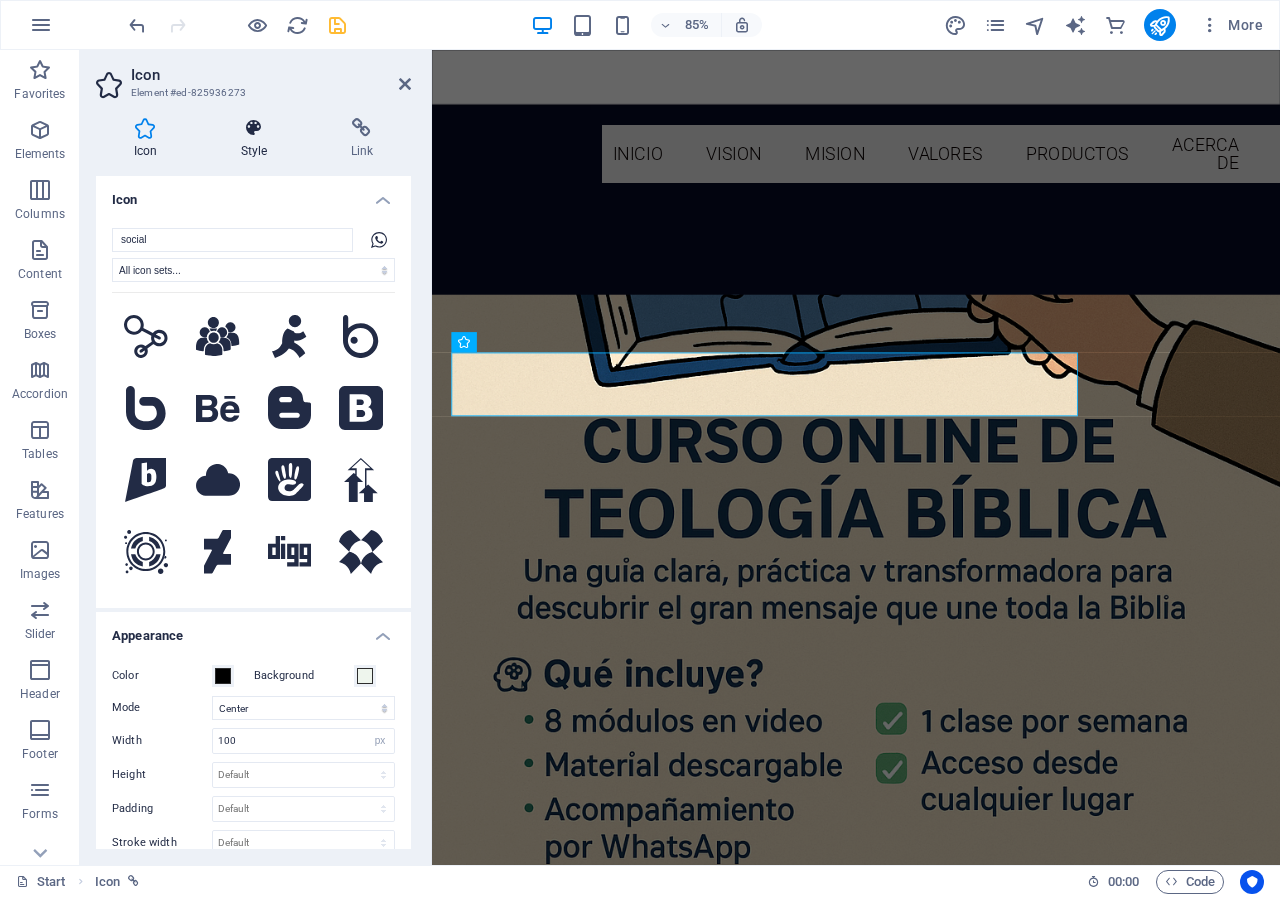 click at bounding box center (254, 128) 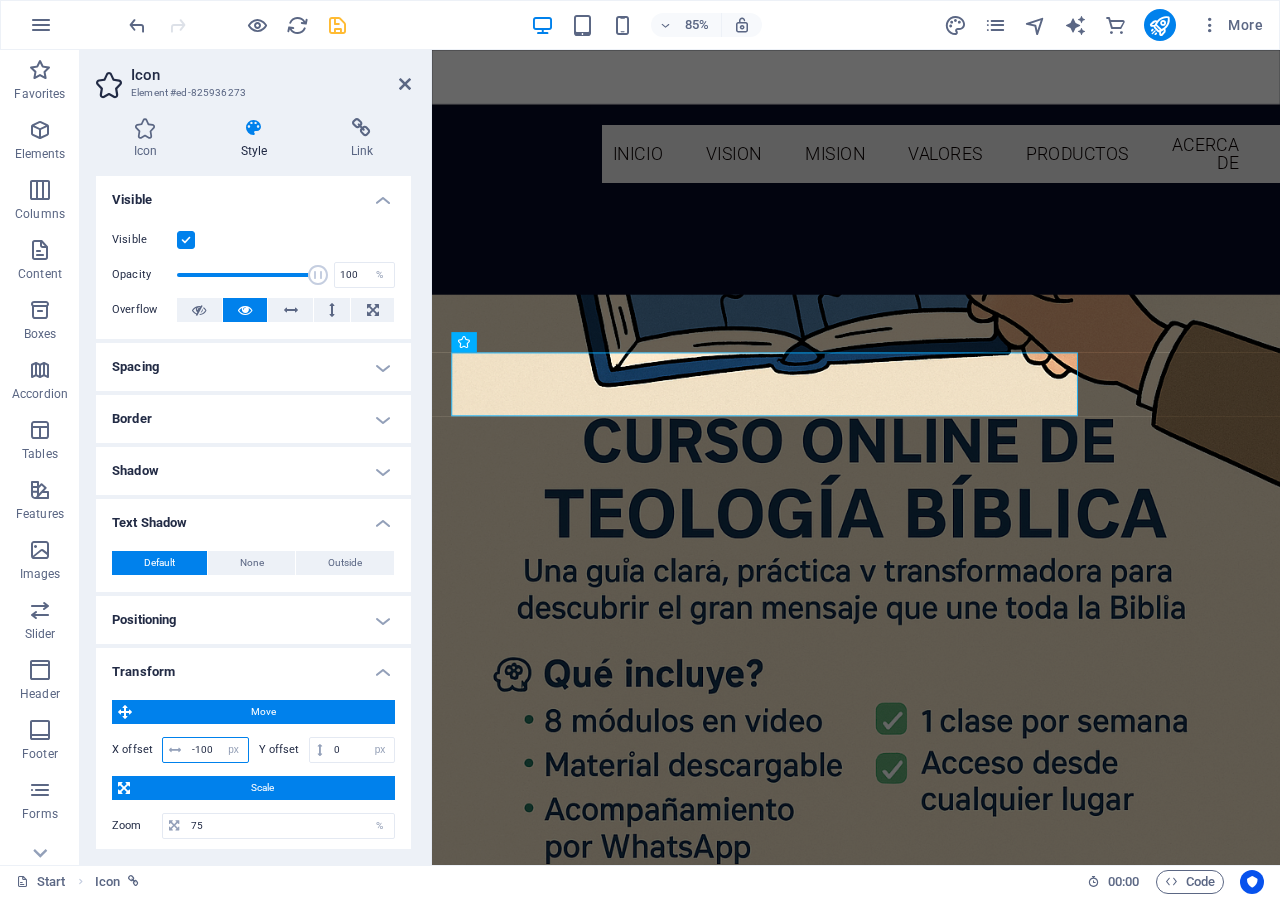 drag, startPoint x: 216, startPoint y: 753, endPoint x: 136, endPoint y: 773, distance: 82.46211 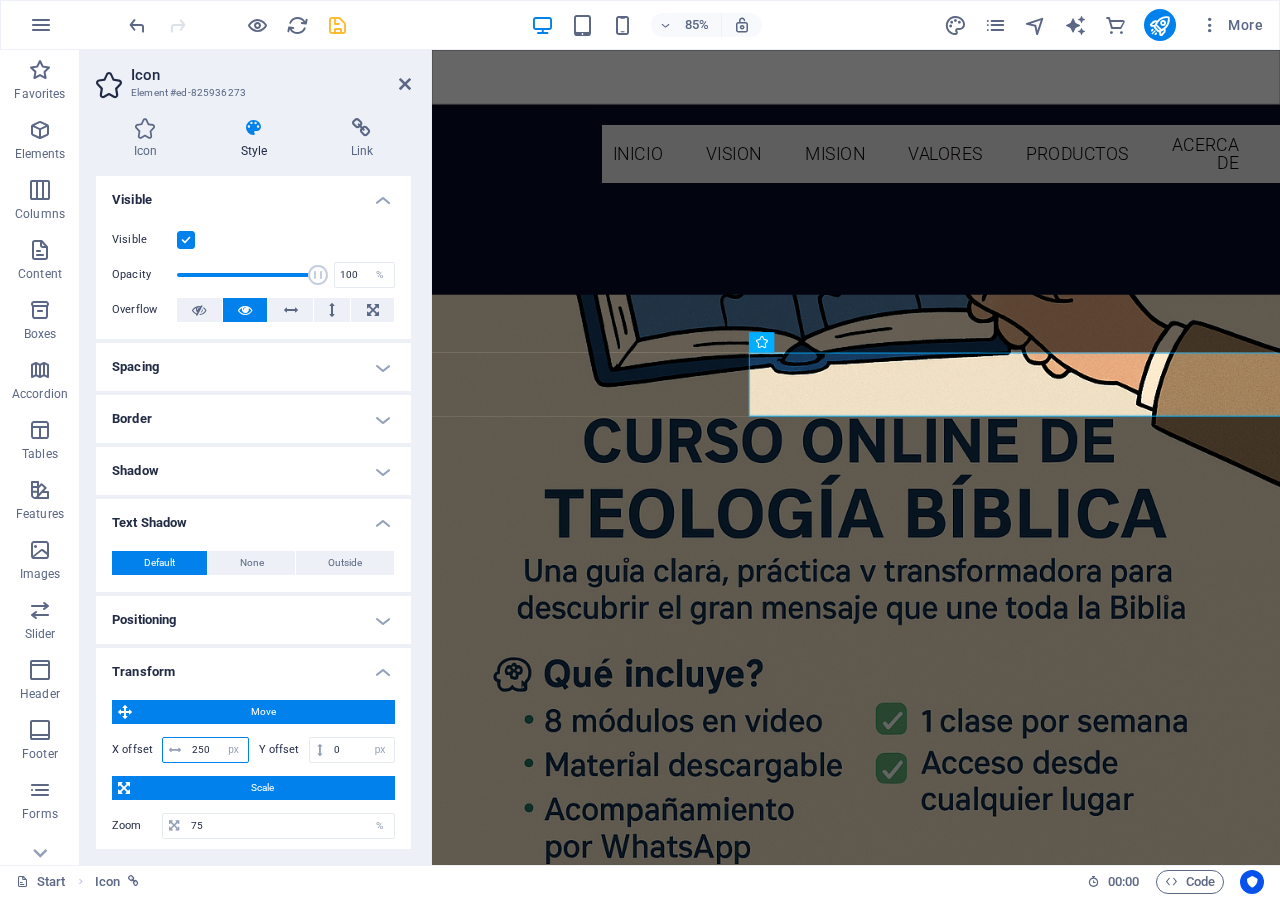 drag, startPoint x: 212, startPoint y: 749, endPoint x: 186, endPoint y: 749, distance: 26 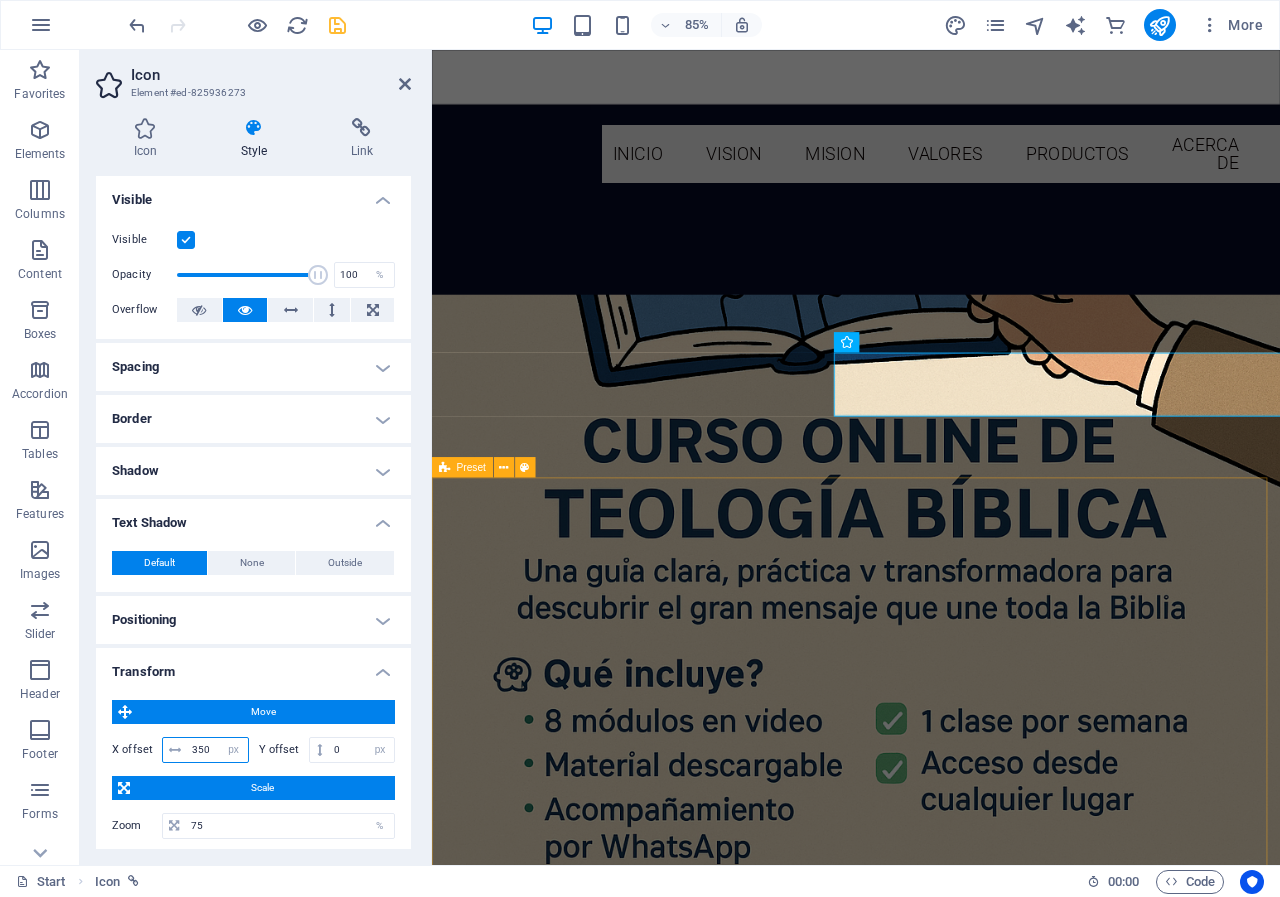 type on "350" 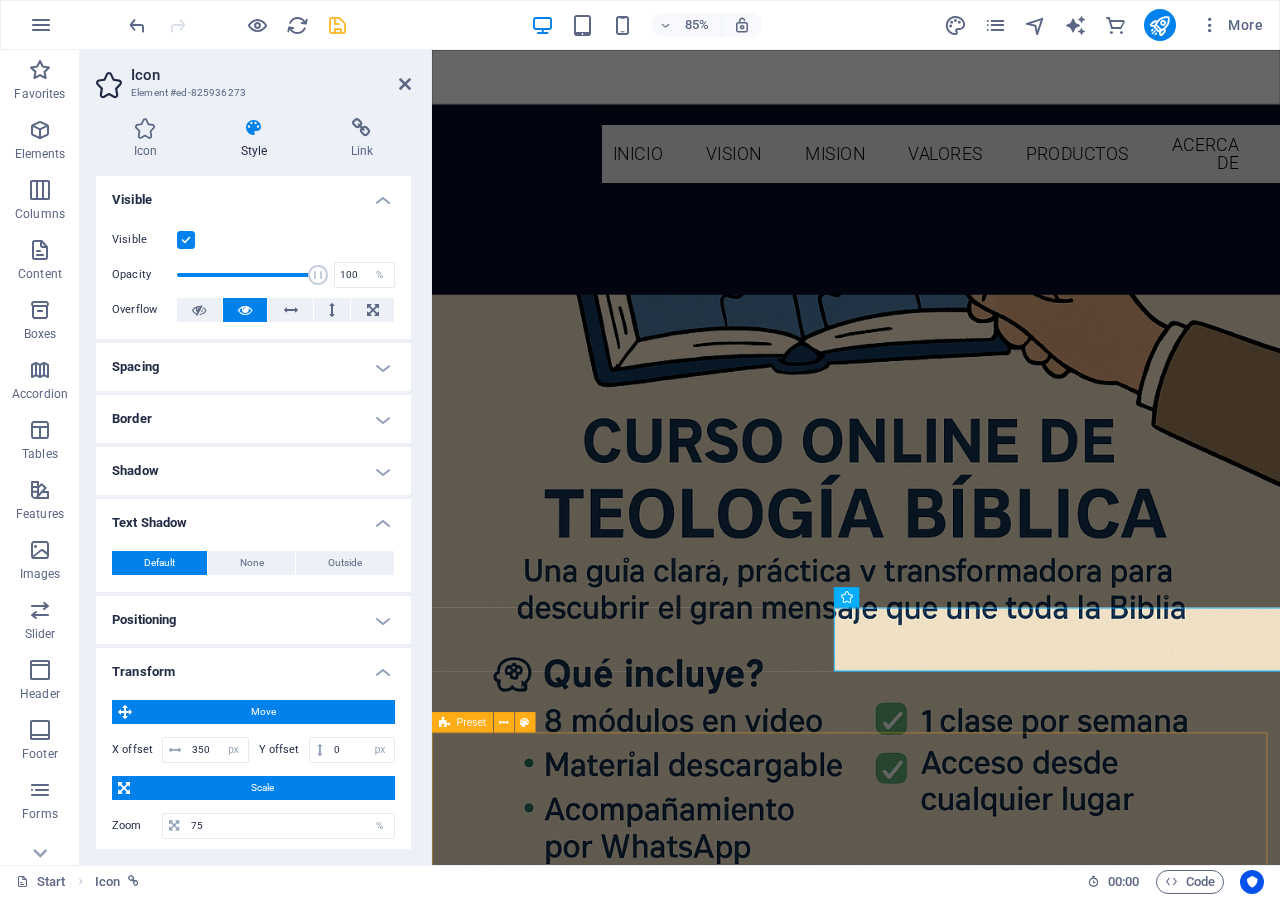scroll, scrollTop: 2772, scrollLeft: 0, axis: vertical 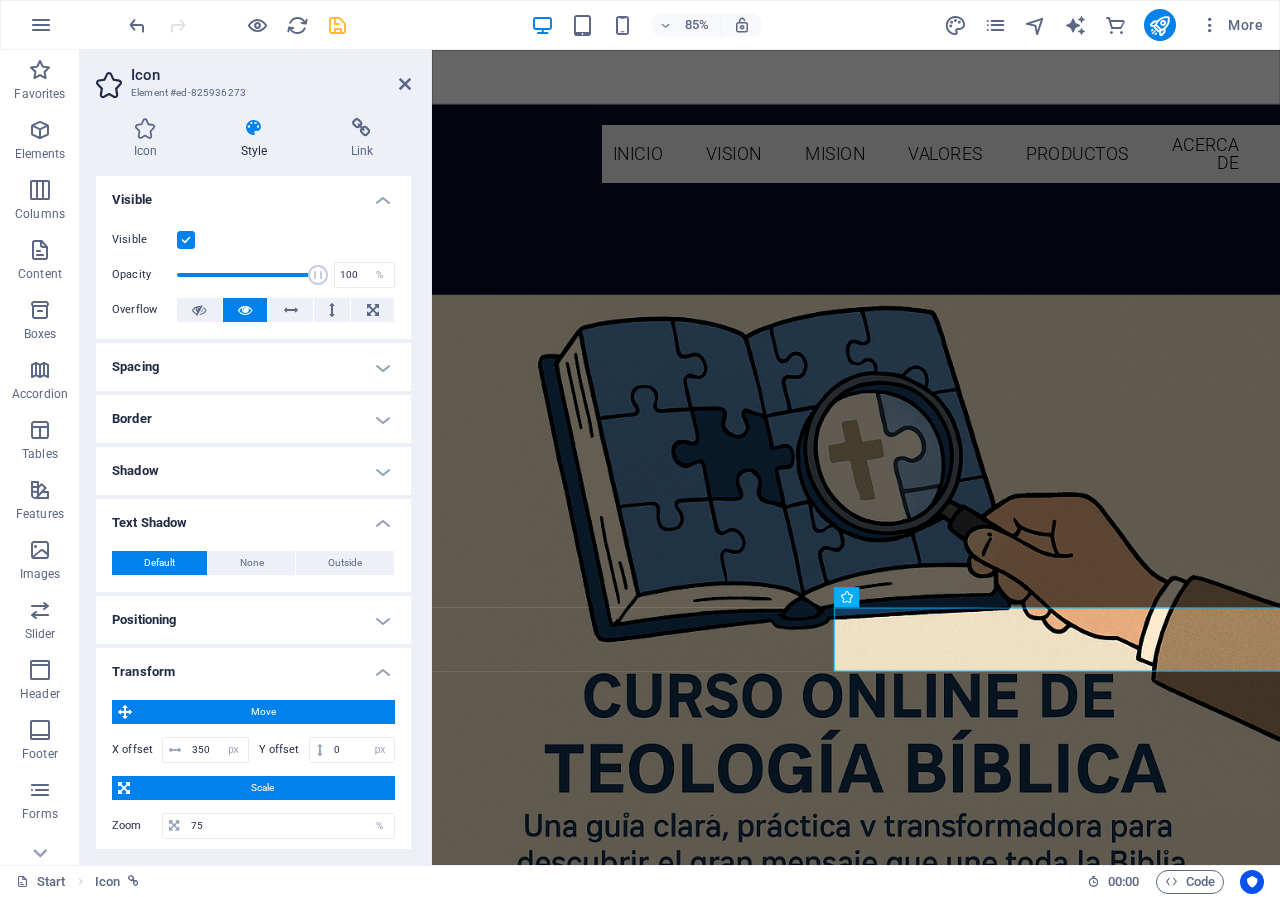 click on "INICIO VISION MISION VALORES PRODUCTOS ACERCA DE CONTACTO CeduPro RECURSOS DIGITALES SUSCRIBETE
ESCOGE TU CURSO O RECURSO DIGITAL, DESARROLLA NUEVAS HABILIDADES Y TRANSFORMA TU VIDA Certificacion como Coach Profesional Invierte en tu futuro: Certificación EC0204 como Coach Profesional con aval de la SEP. Expide diplomas con valor curricular. Domina las técnicas de coaching y destaca en el mercado laboral. Envia Whatsapp Envia Whatsapp CURSO COMPLETO  Aprende en tan solo 8 semanas desde cero a tocar canciones completas por medio de estructuras y patrones que te garantizaran una excelente comprension musical y ejecucion del instrumento. El curso esta diseñado para estudiar 36 horas durante 8 semanas.  Suscribete a esta pagina y llevate el manual del curso totalmente gratis! El curso de guitarra para principiantes te ofrece: ✅Sesiones semanales en linea ✅ Tareas especificas que impulsaran rapidamente tu aprendizaje Precio Antes  $4,299.00 MXN comprar" at bounding box center (931, 5781) 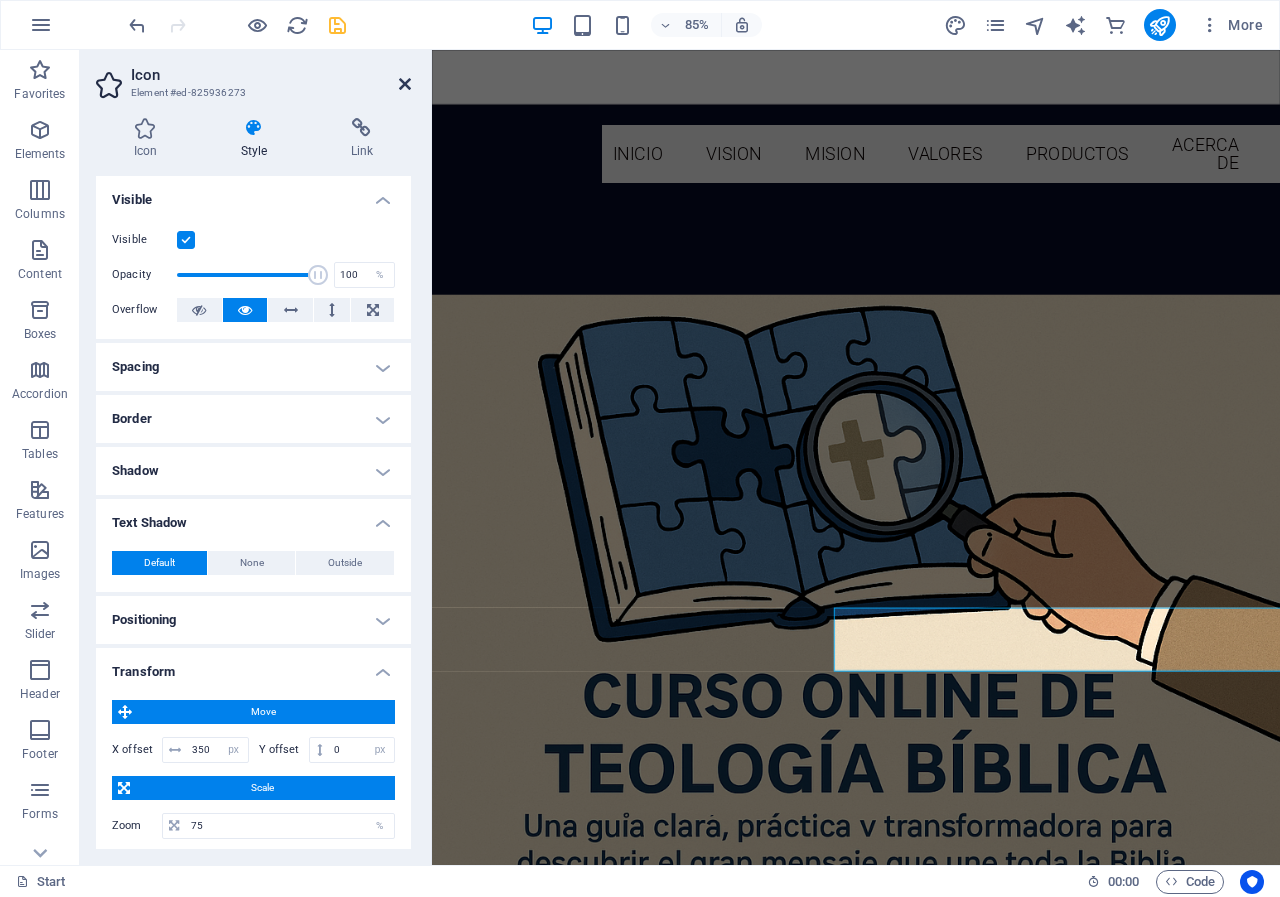 drag, startPoint x: 404, startPoint y: 84, endPoint x: 370, endPoint y: 153, distance: 76.922035 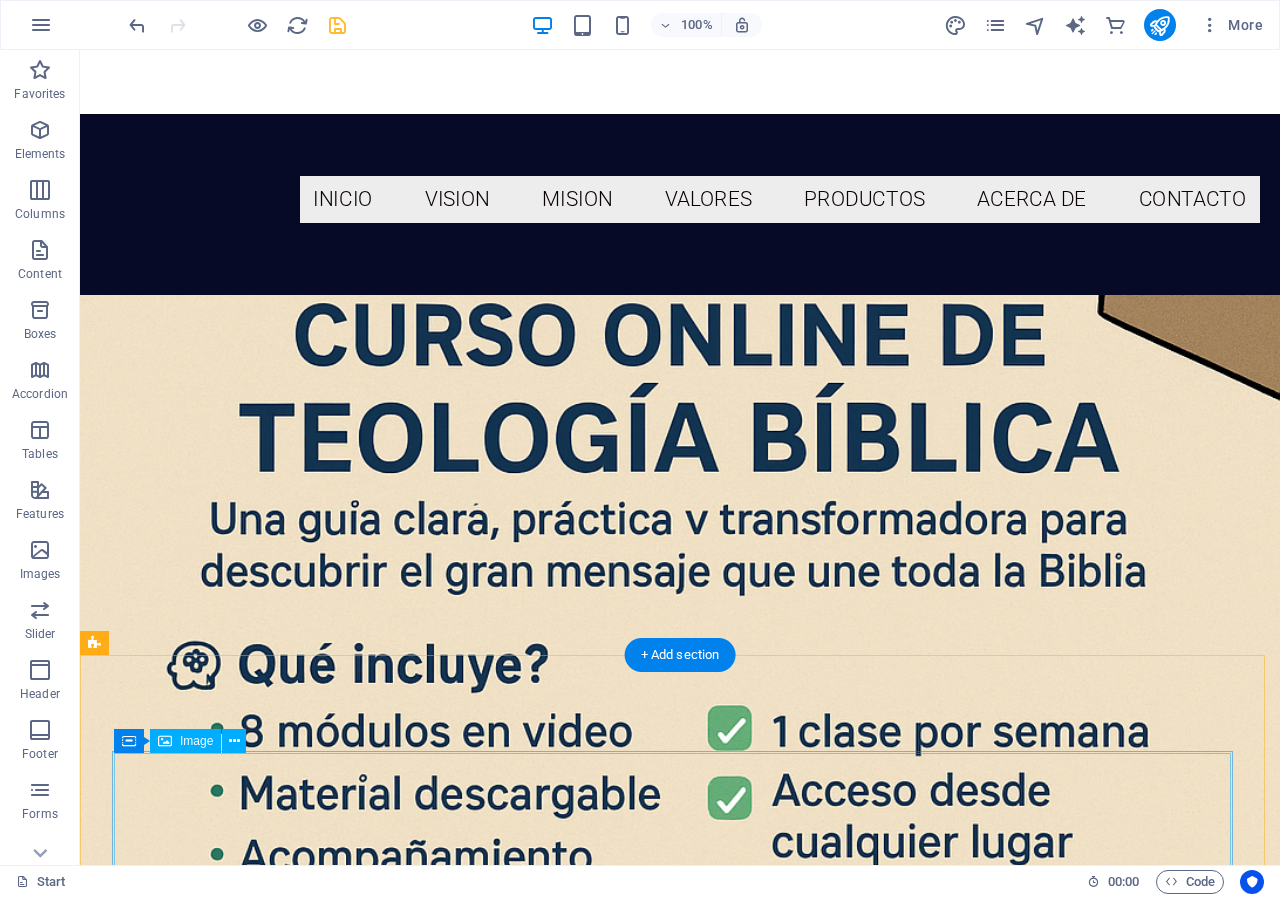 scroll, scrollTop: 3120, scrollLeft: 0, axis: vertical 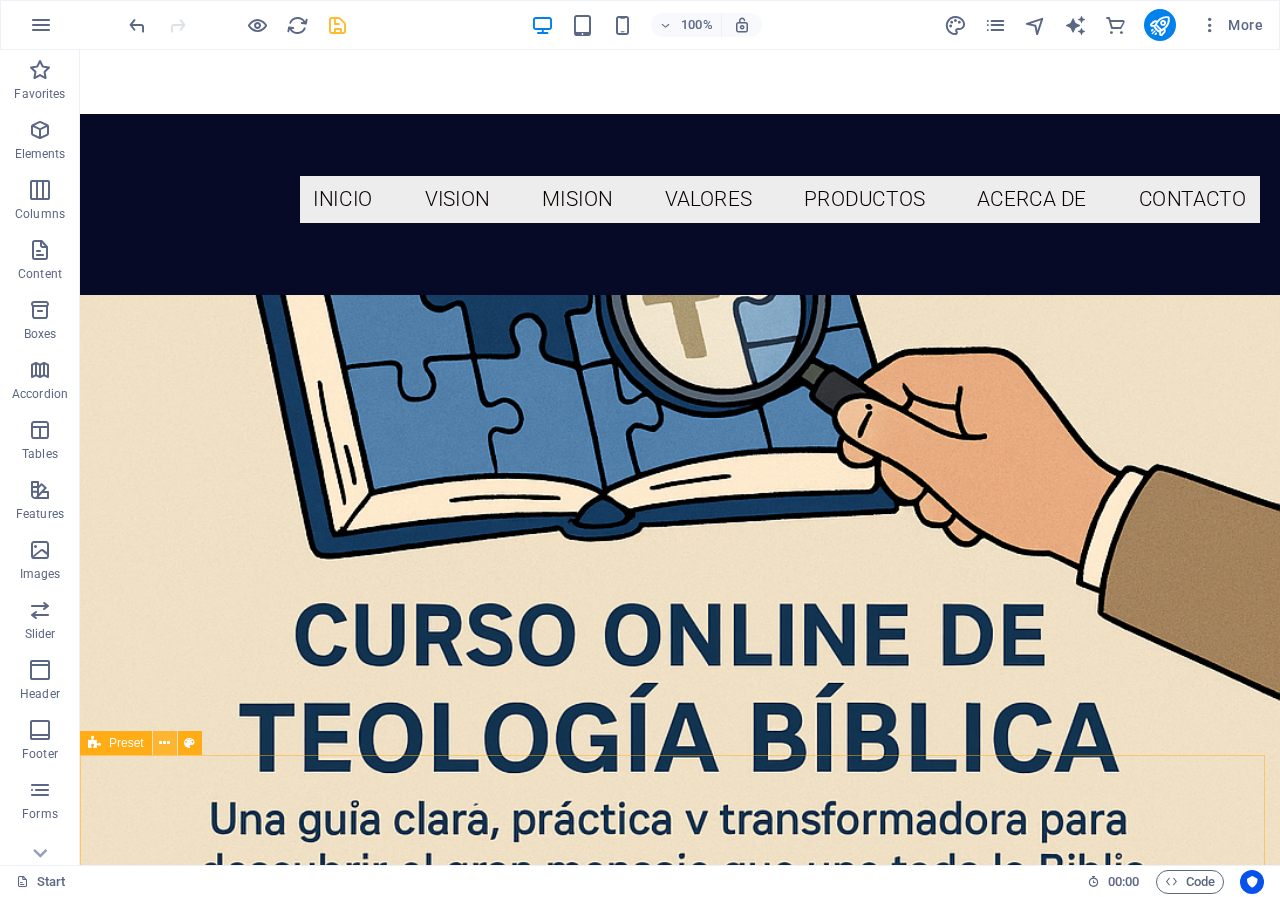 click at bounding box center (164, 743) 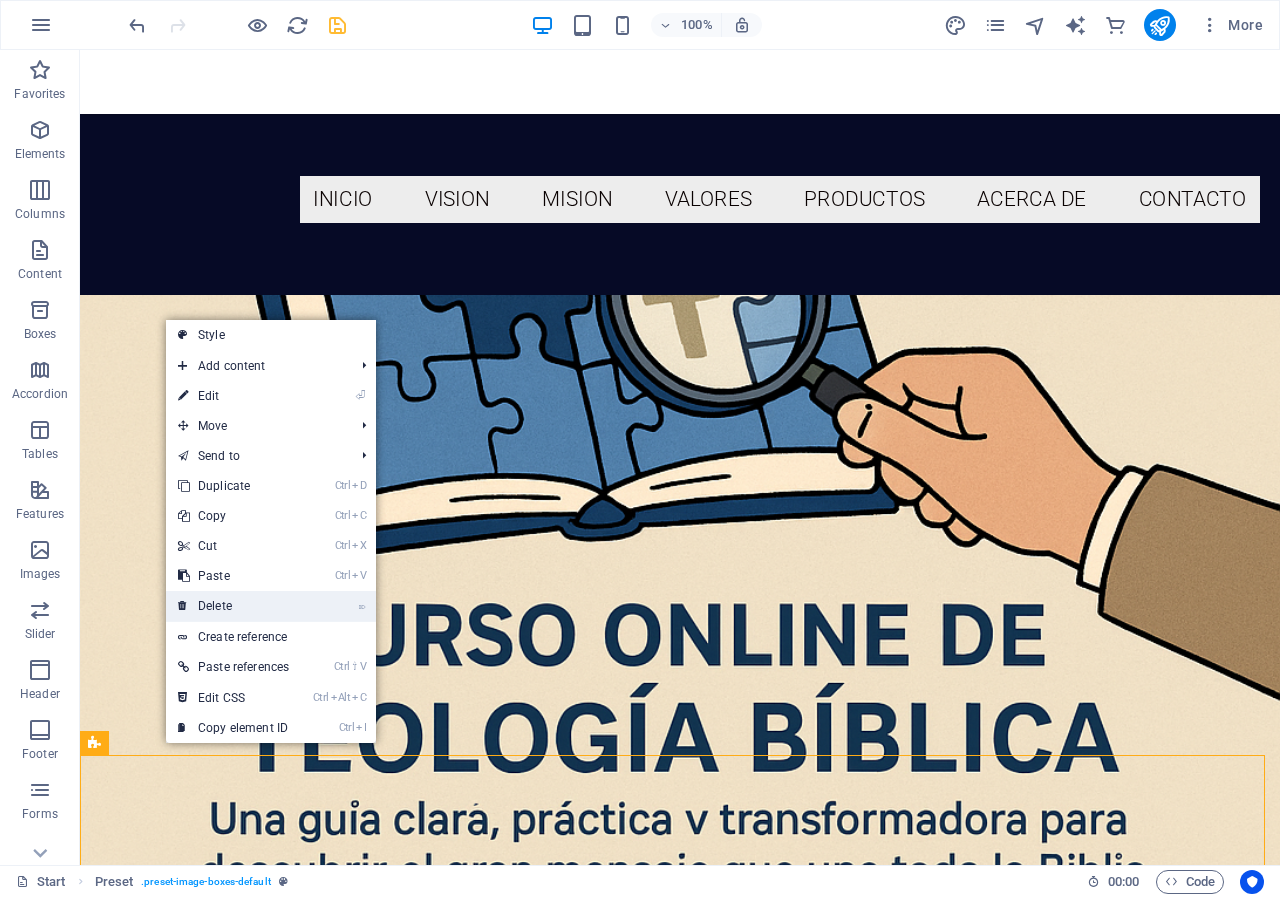 click on "⌦  Delete" at bounding box center (233, 606) 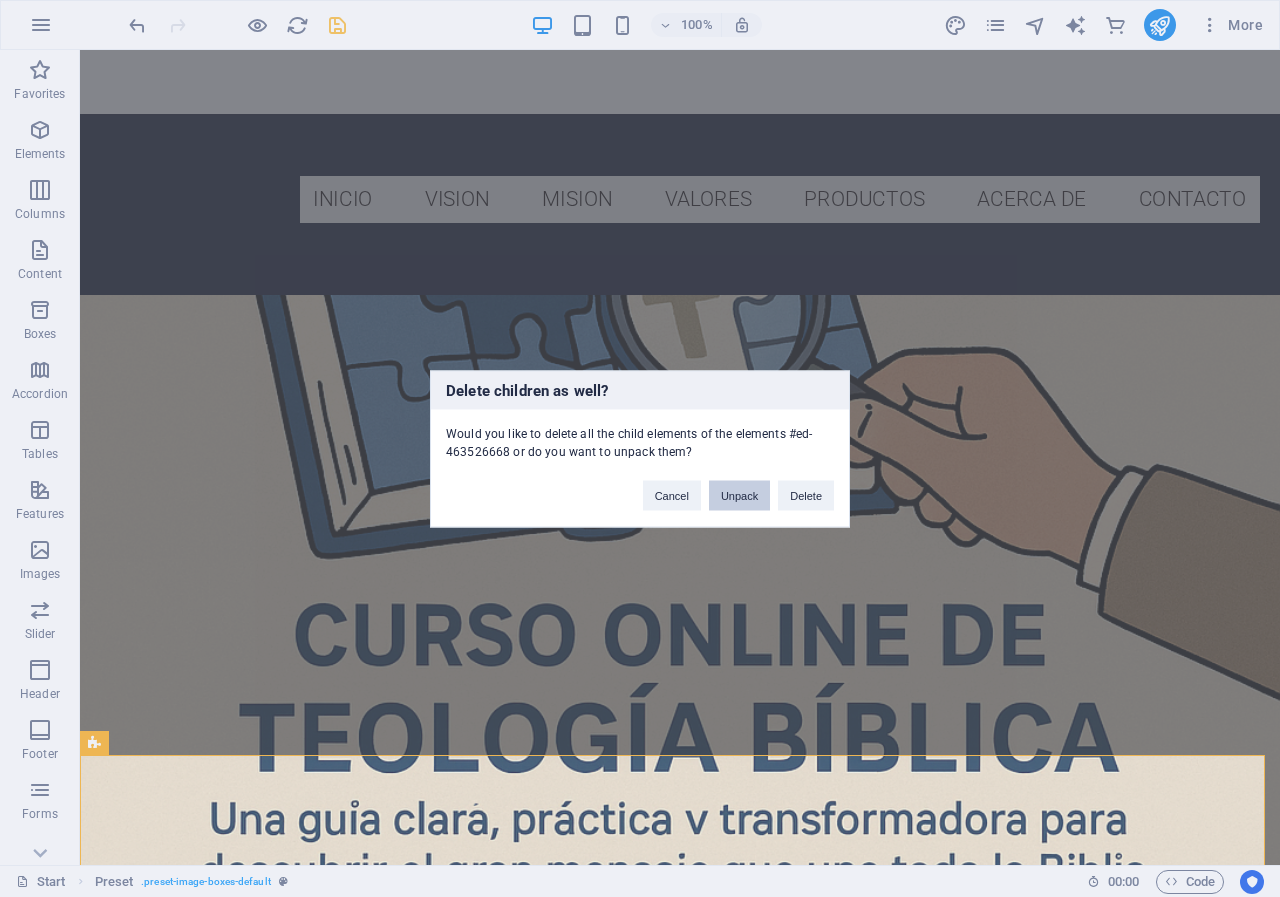 click on "Unpack" at bounding box center [739, 495] 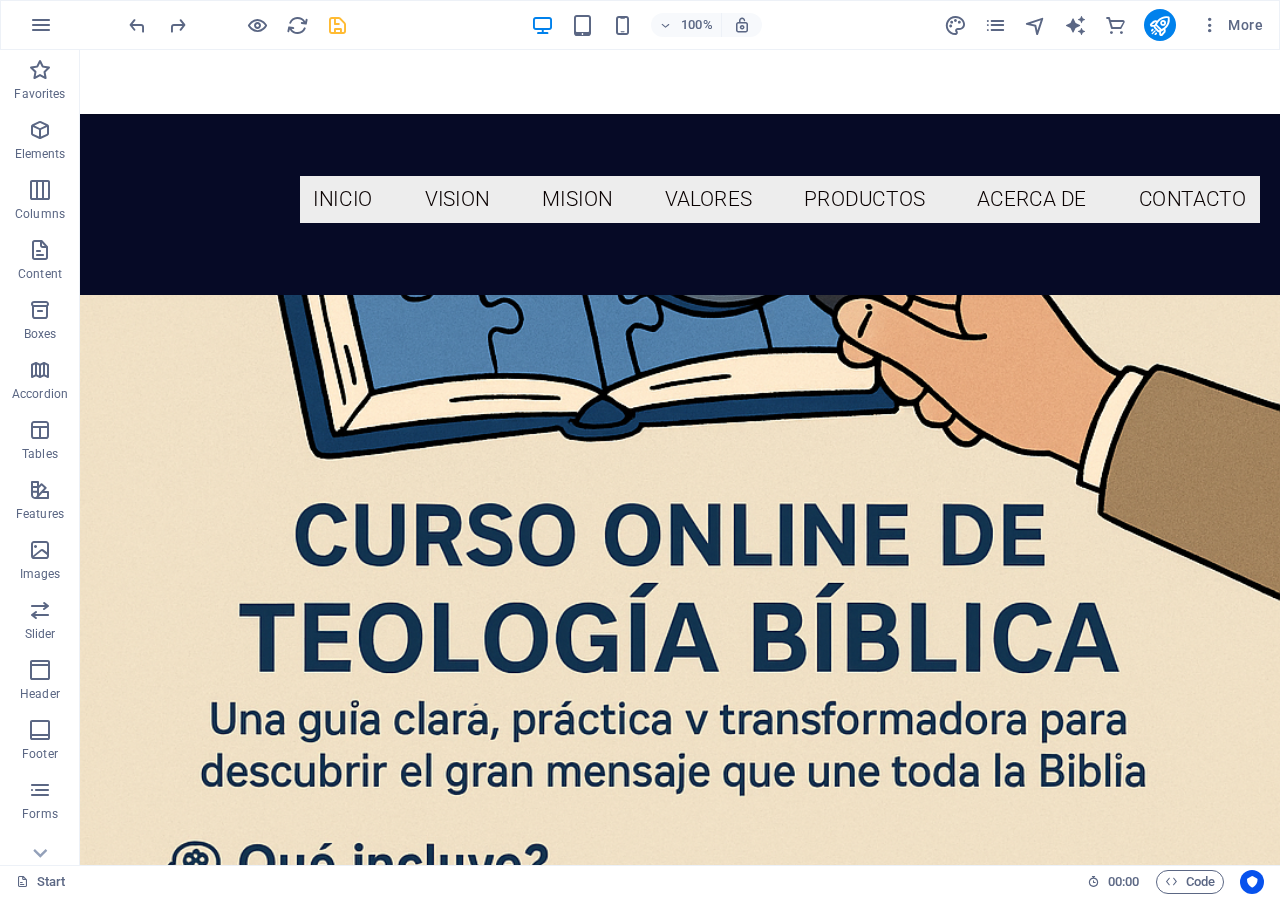scroll, scrollTop: 3020, scrollLeft: 0, axis: vertical 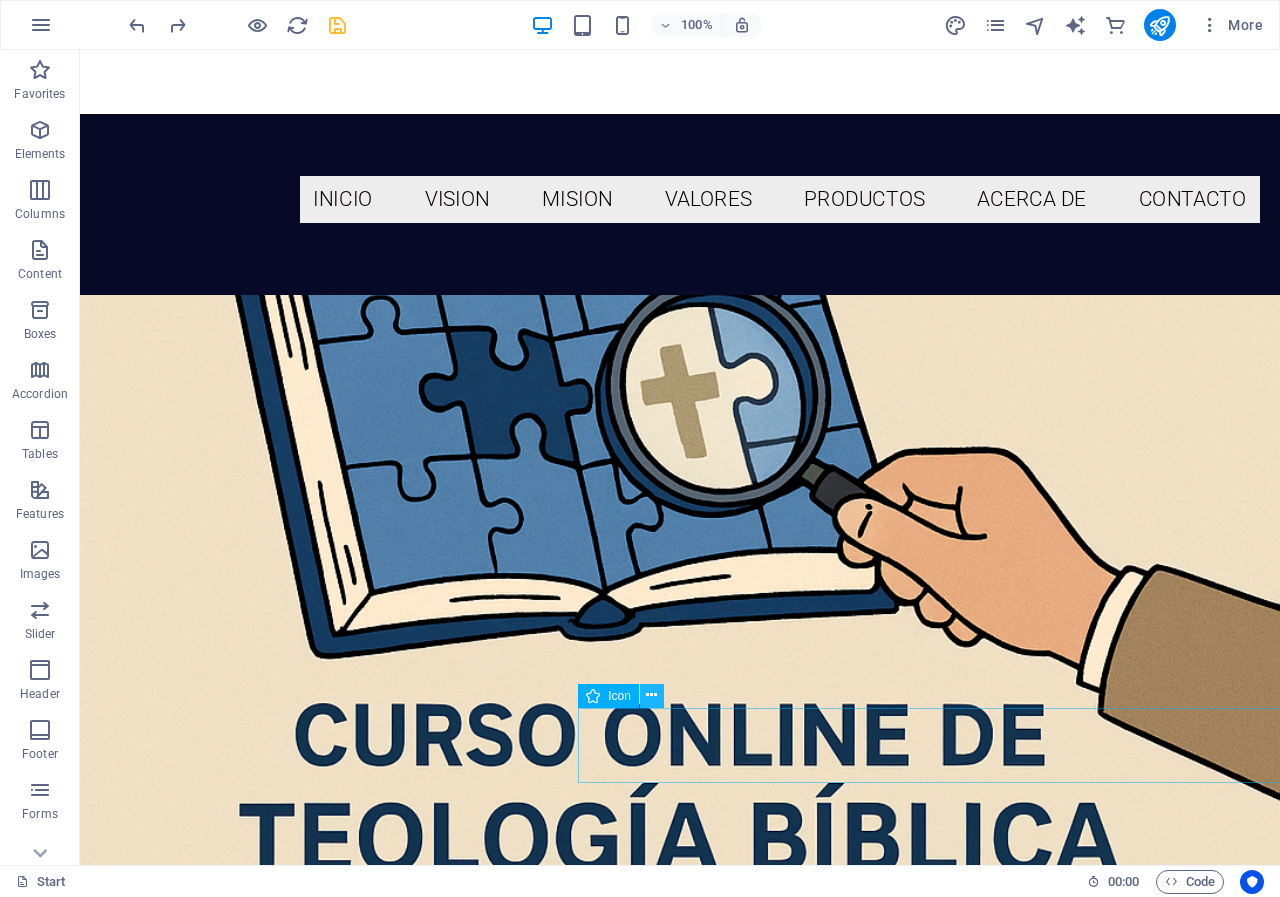 click at bounding box center (652, 696) 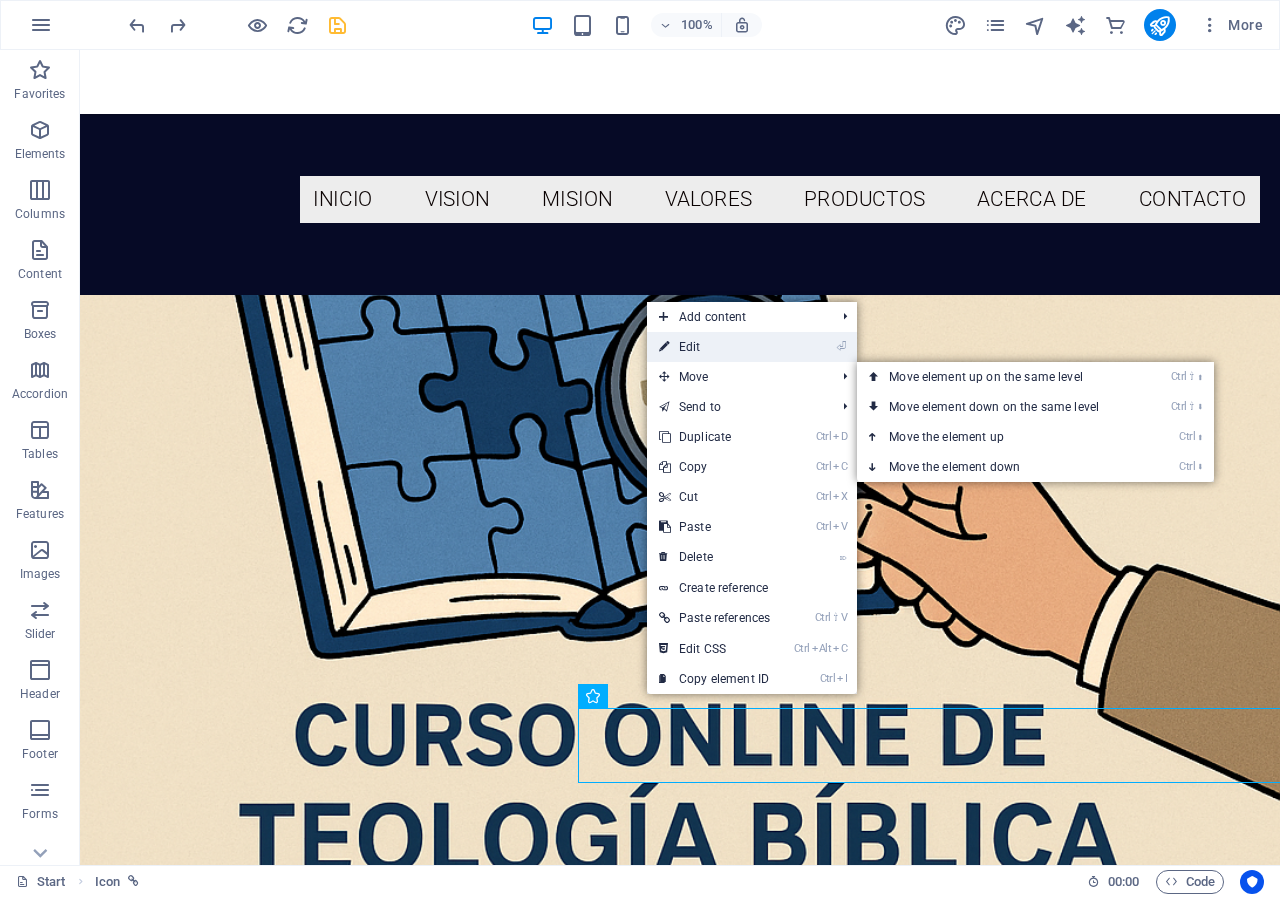 click on "⏎  Edit" at bounding box center (714, 347) 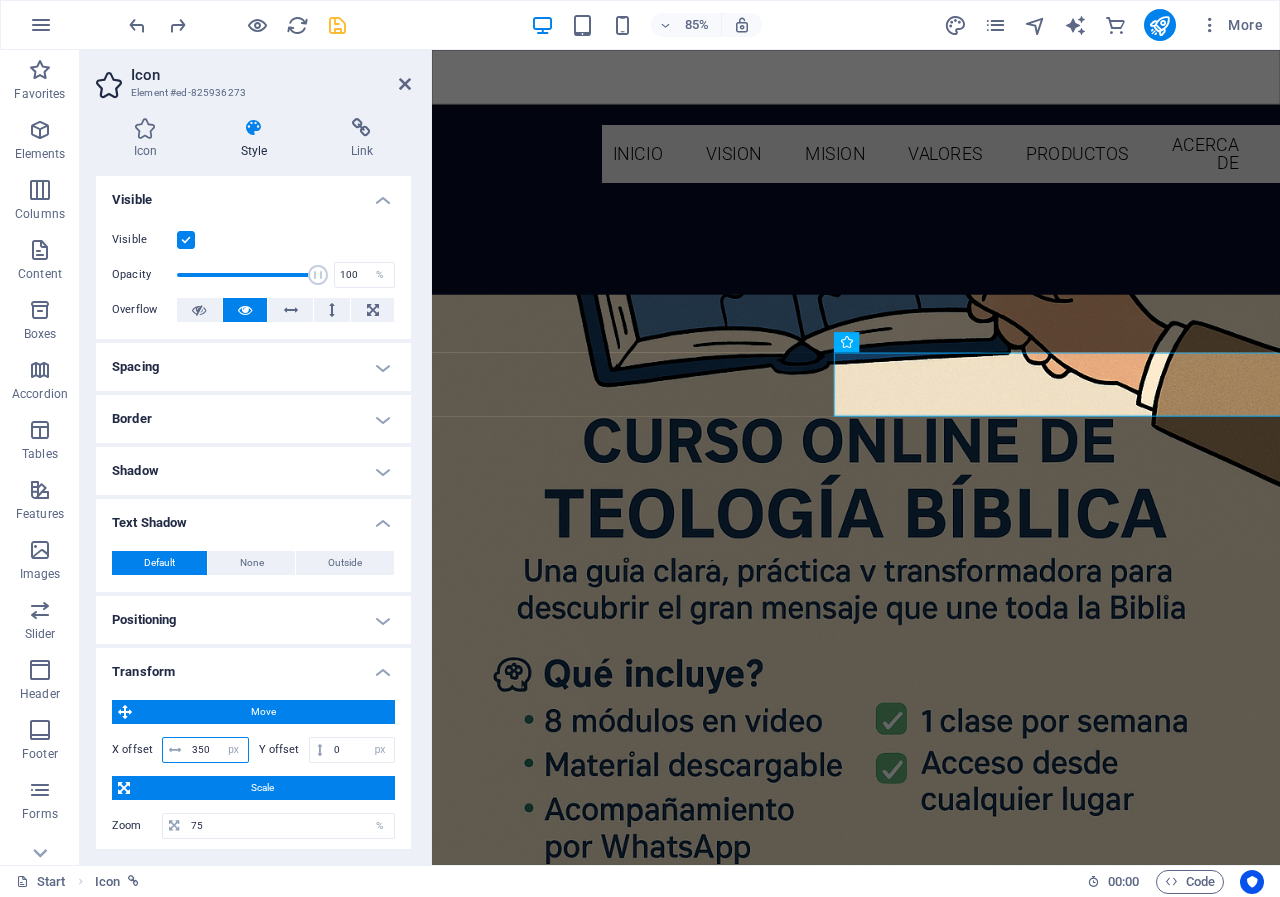 click on "350" at bounding box center [217, 750] 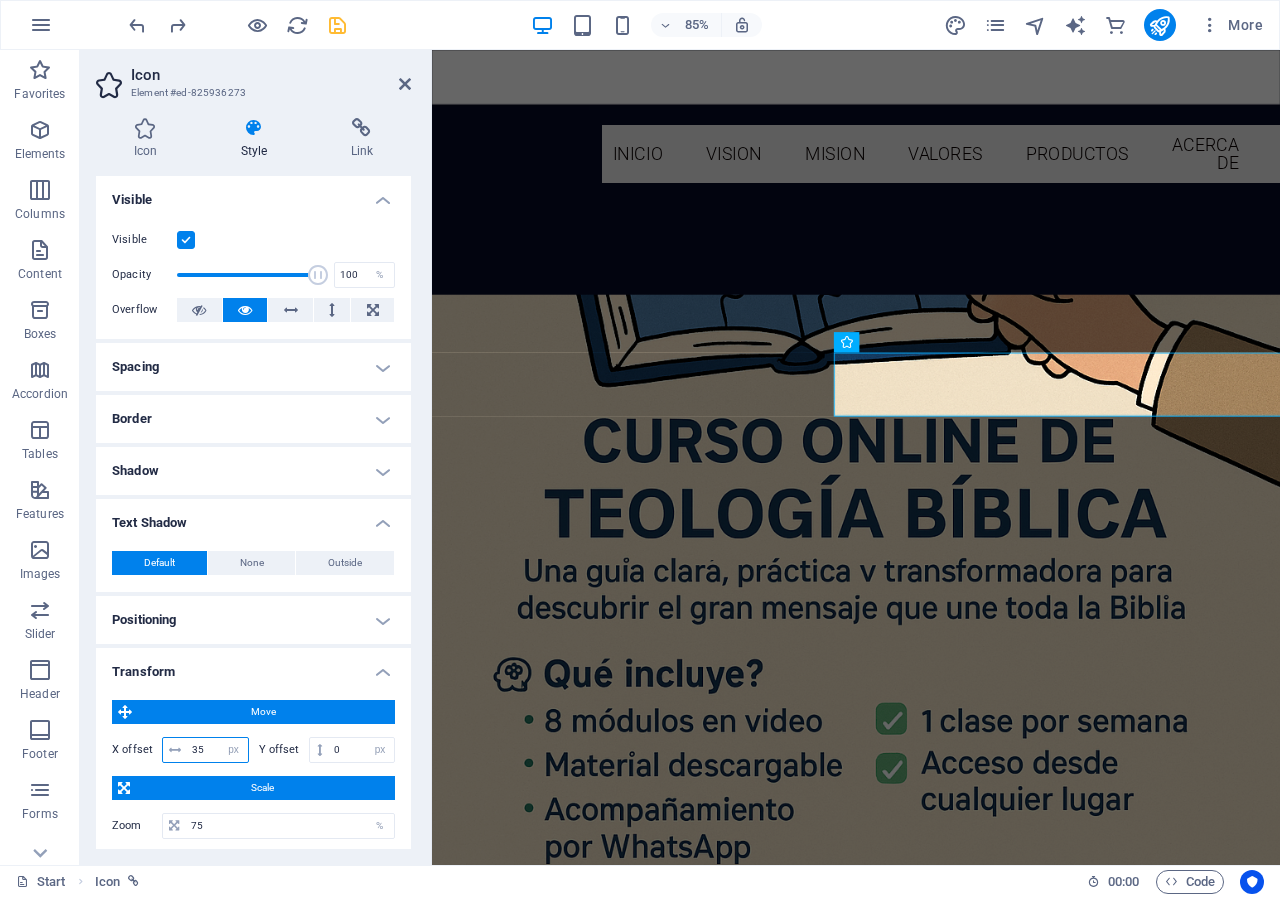 type on "3" 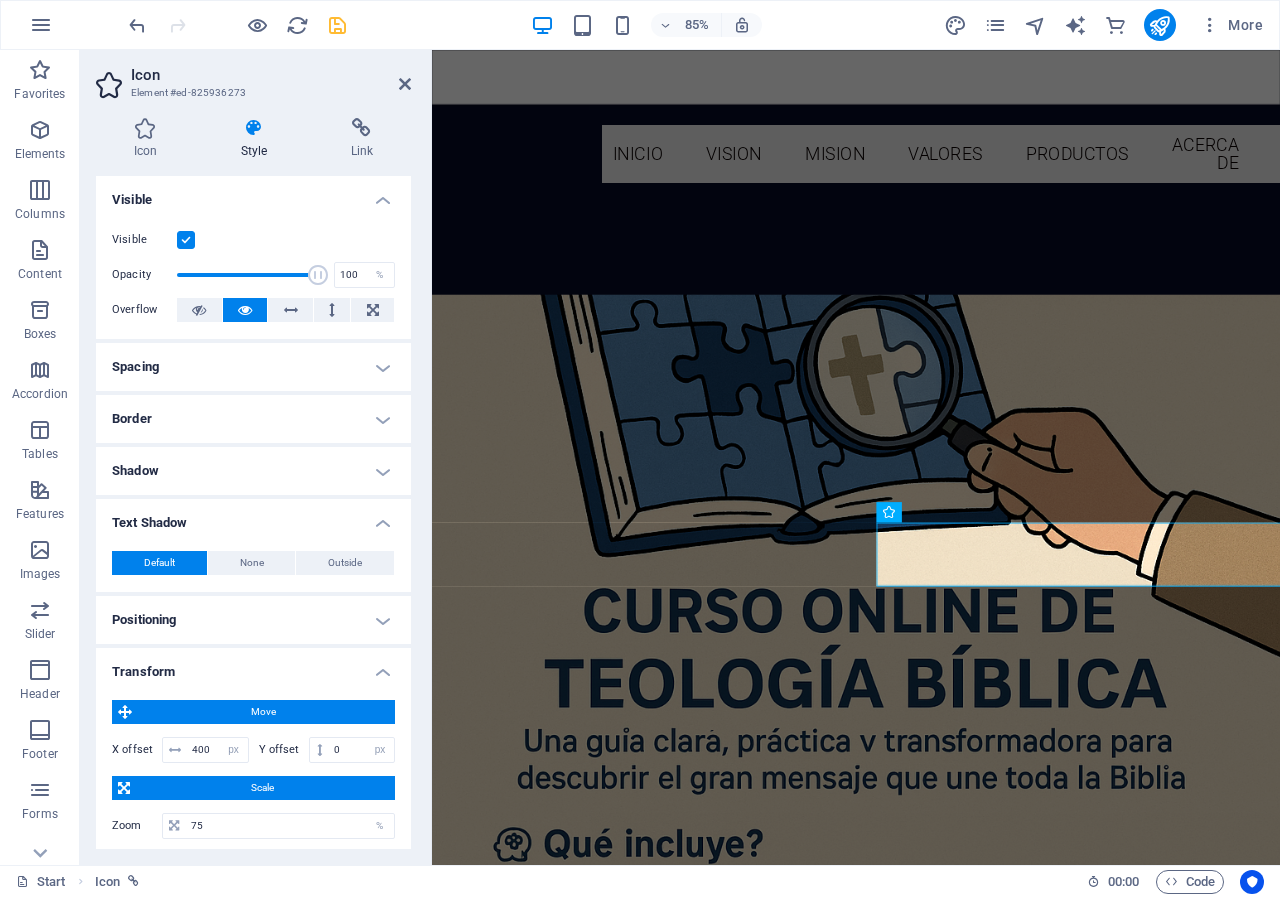 scroll, scrollTop: 2672, scrollLeft: 0, axis: vertical 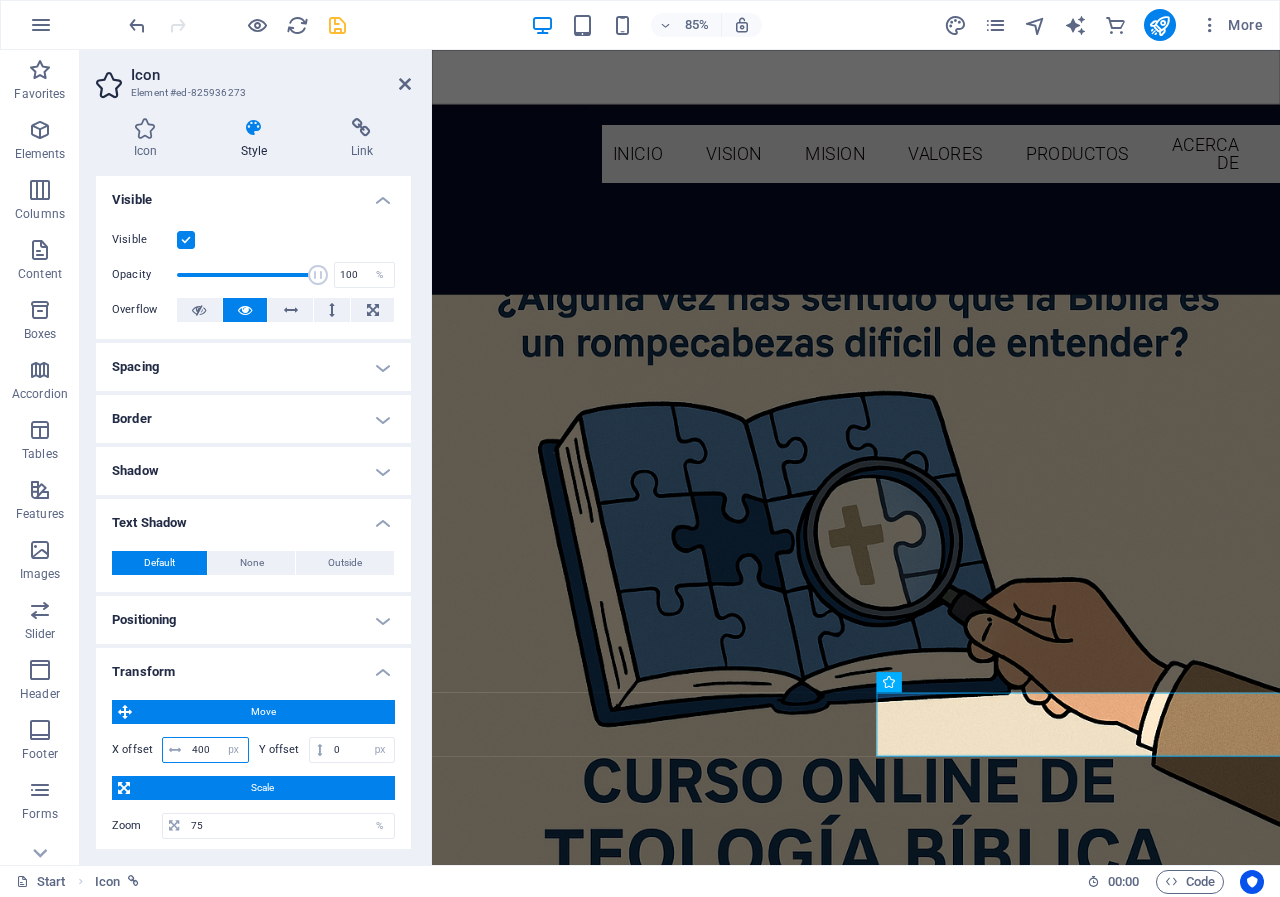 drag, startPoint x: 215, startPoint y: 746, endPoint x: 171, endPoint y: 747, distance: 44.011364 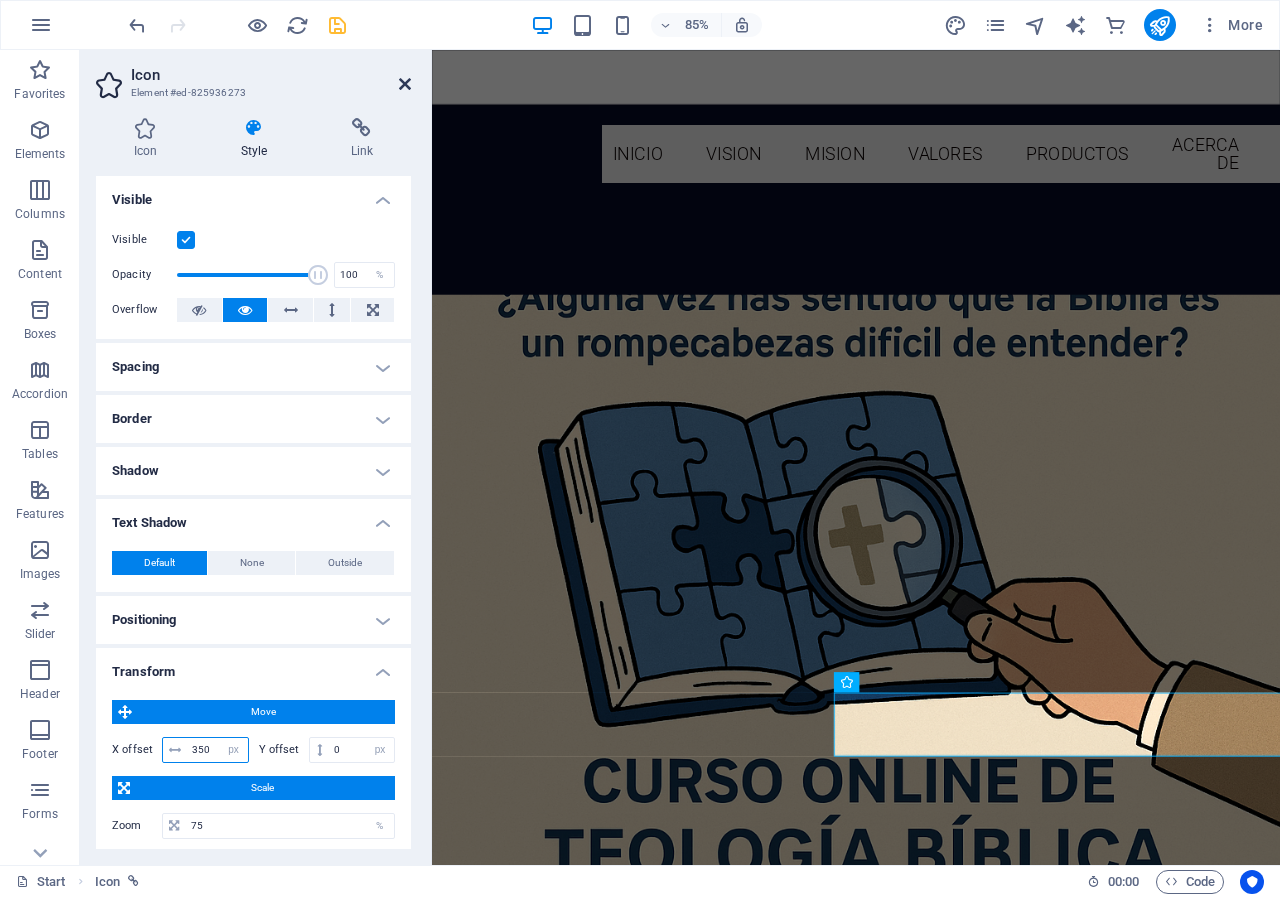 type on "350" 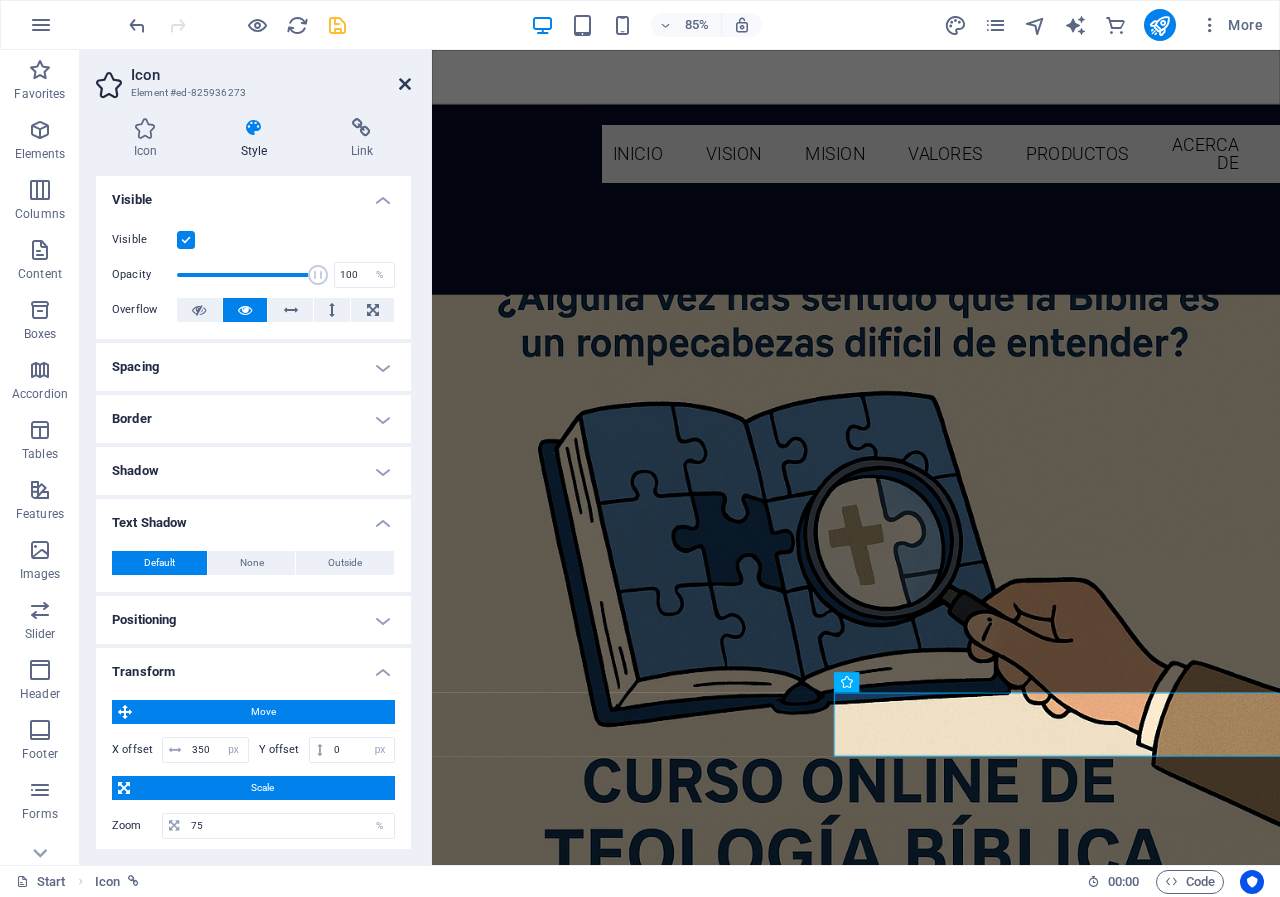 click at bounding box center (405, 84) 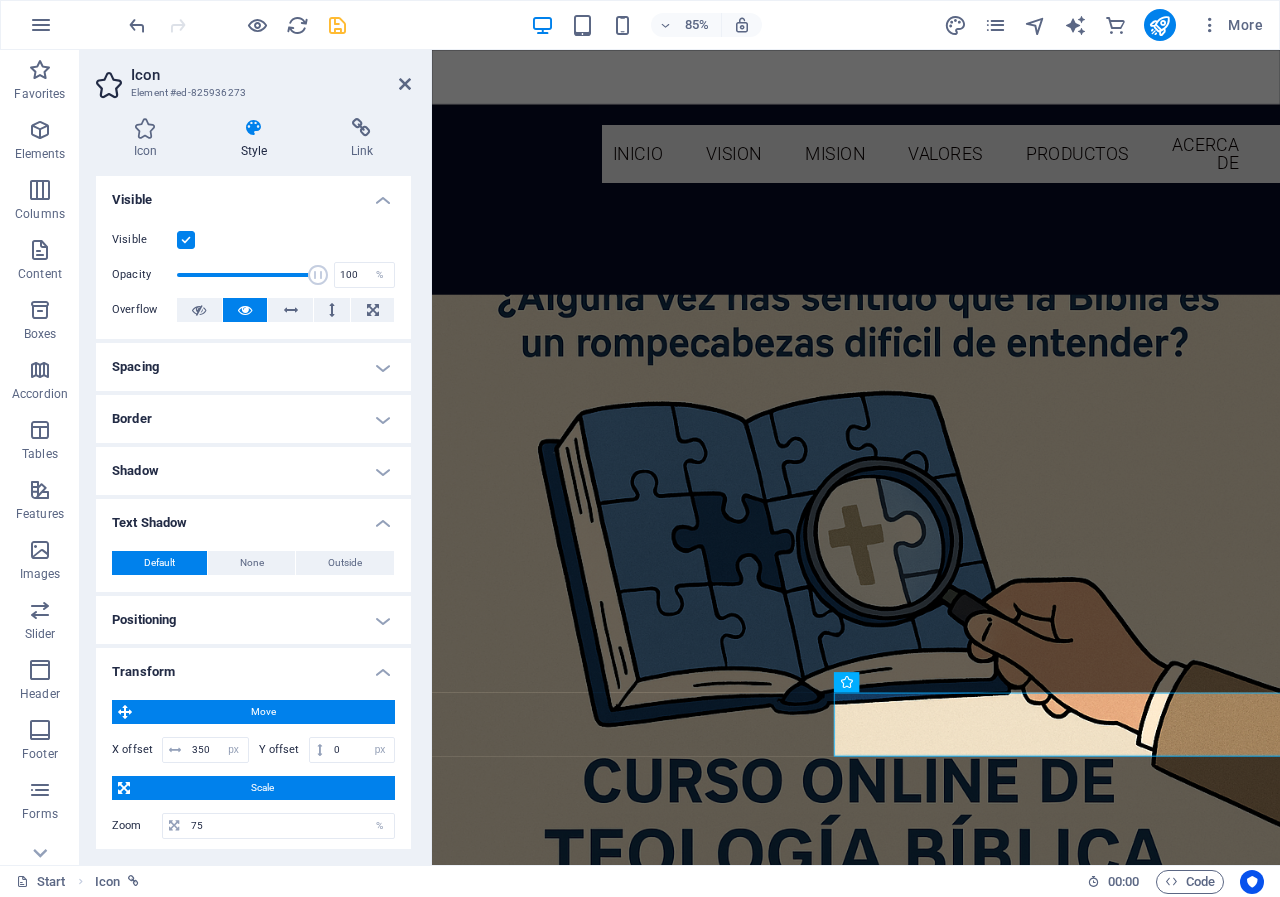 scroll, scrollTop: 3328, scrollLeft: 0, axis: vertical 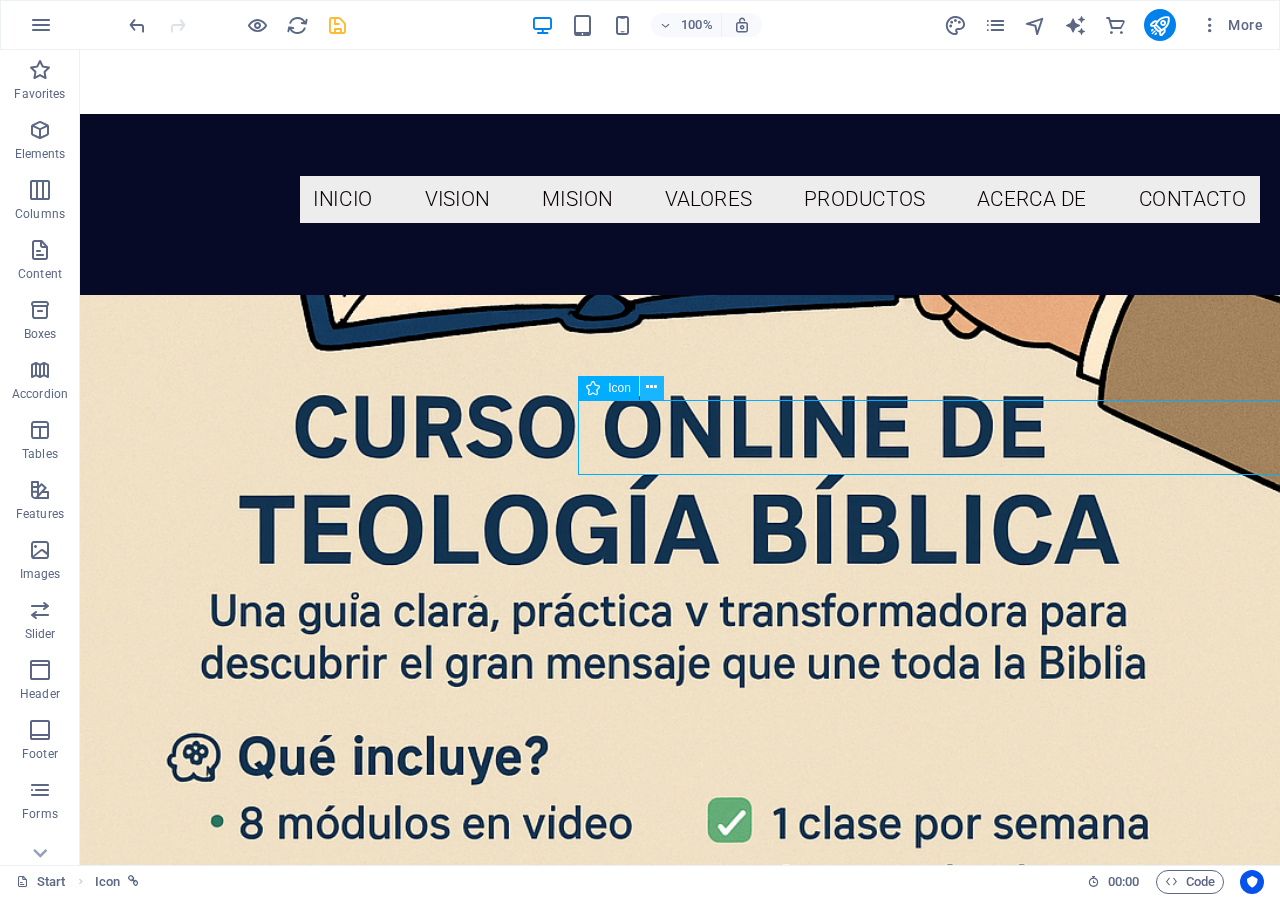 click at bounding box center (651, 387) 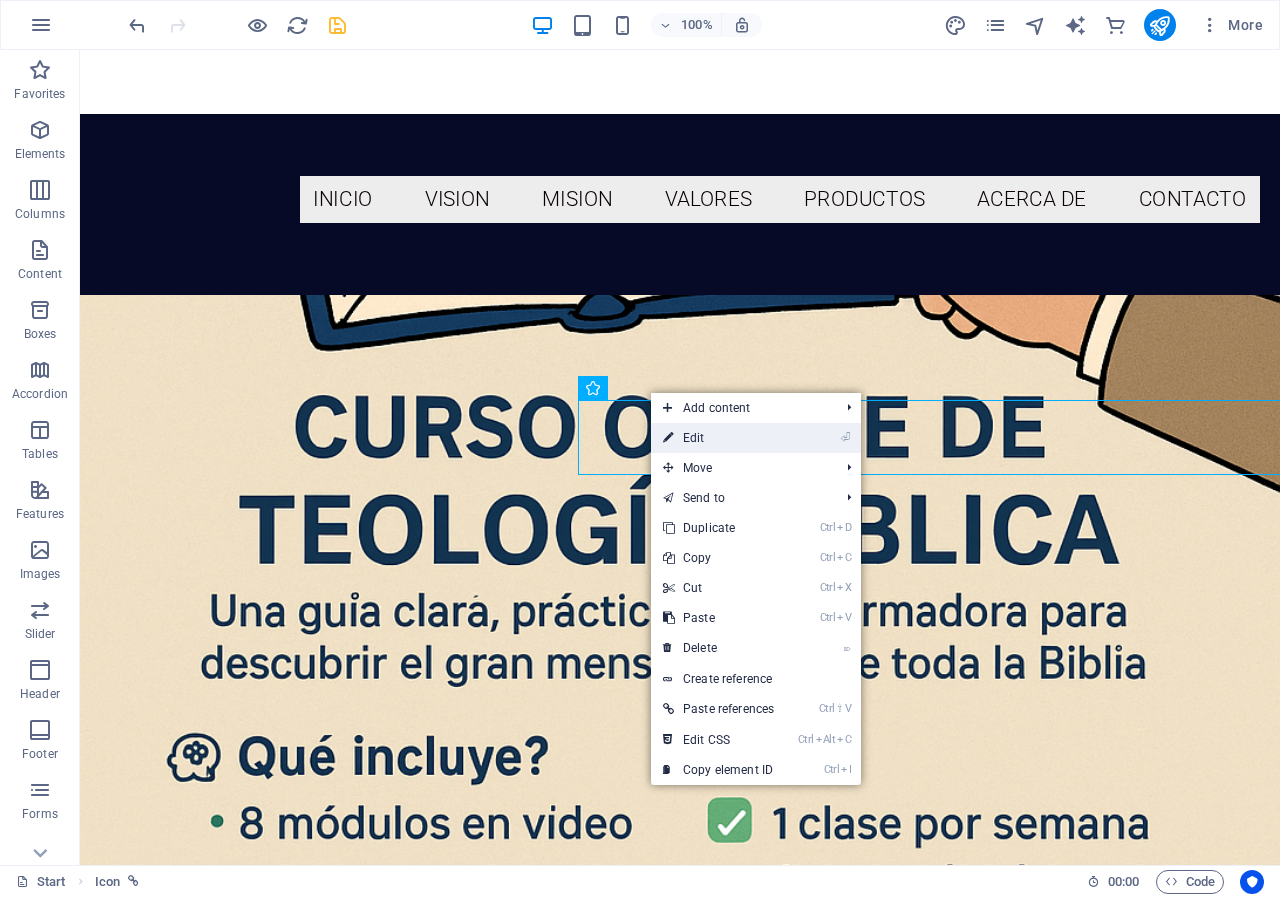 click on "⏎  Edit" at bounding box center (718, 438) 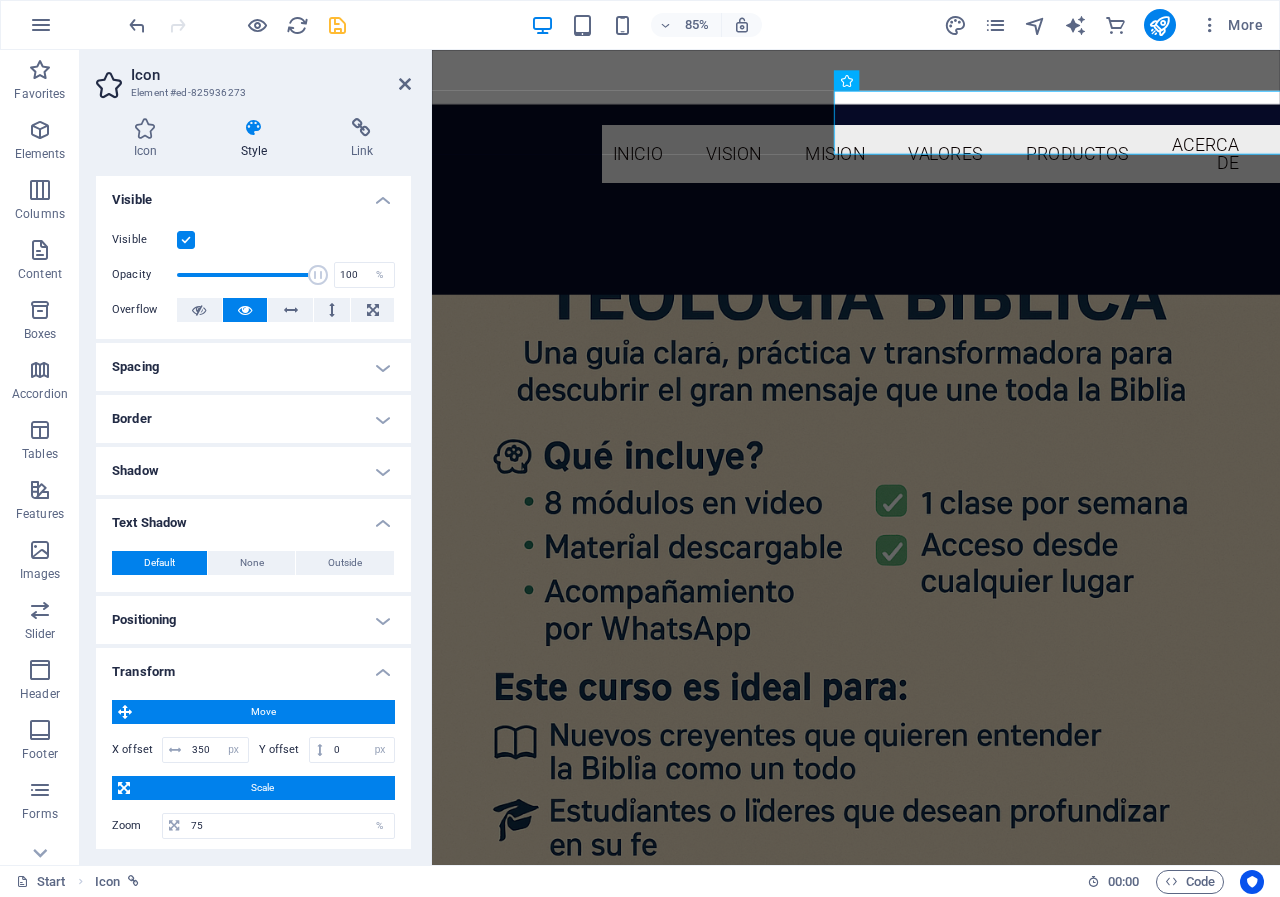 scroll, scrollTop: 3380, scrollLeft: 0, axis: vertical 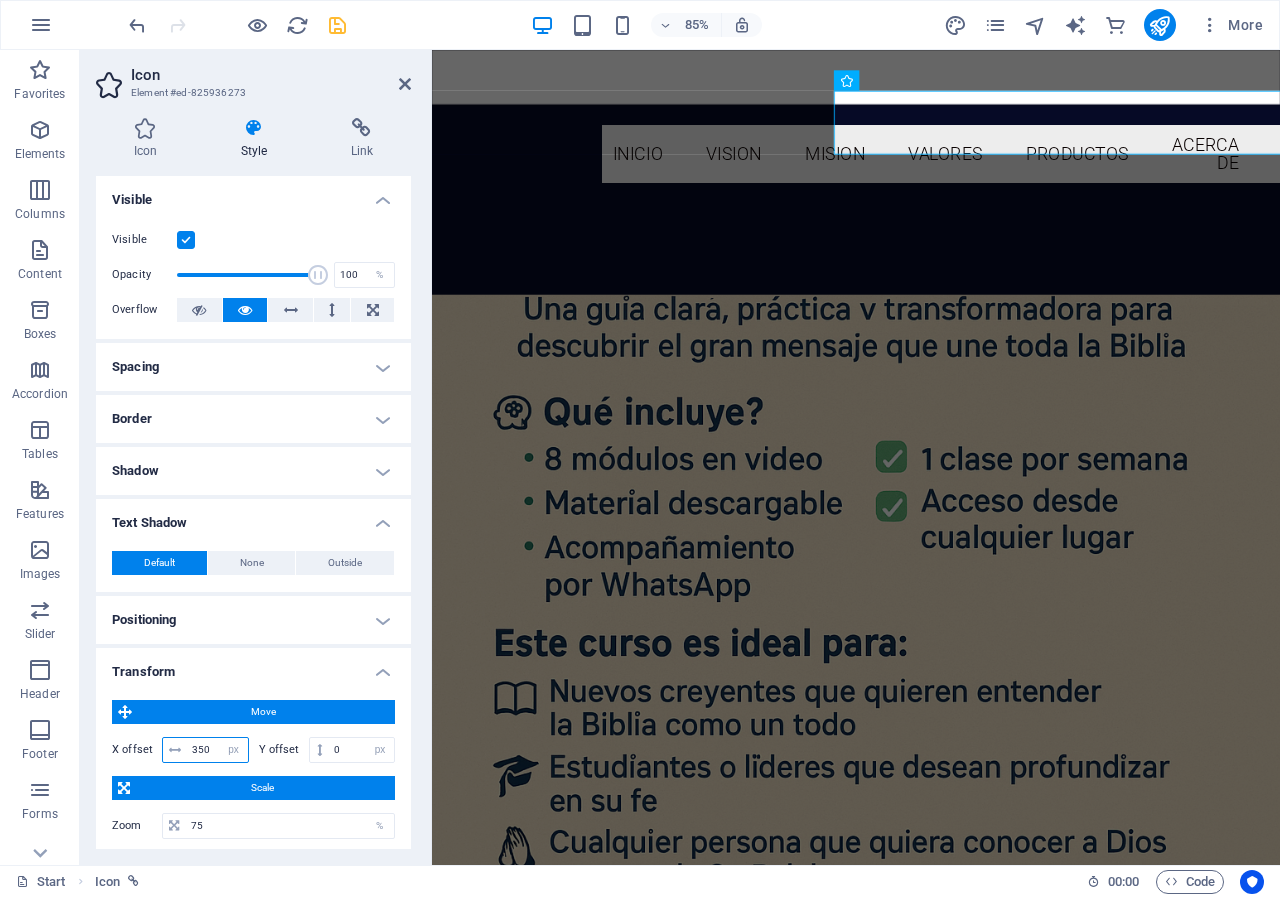 drag, startPoint x: 214, startPoint y: 752, endPoint x: 185, endPoint y: 750, distance: 29.068884 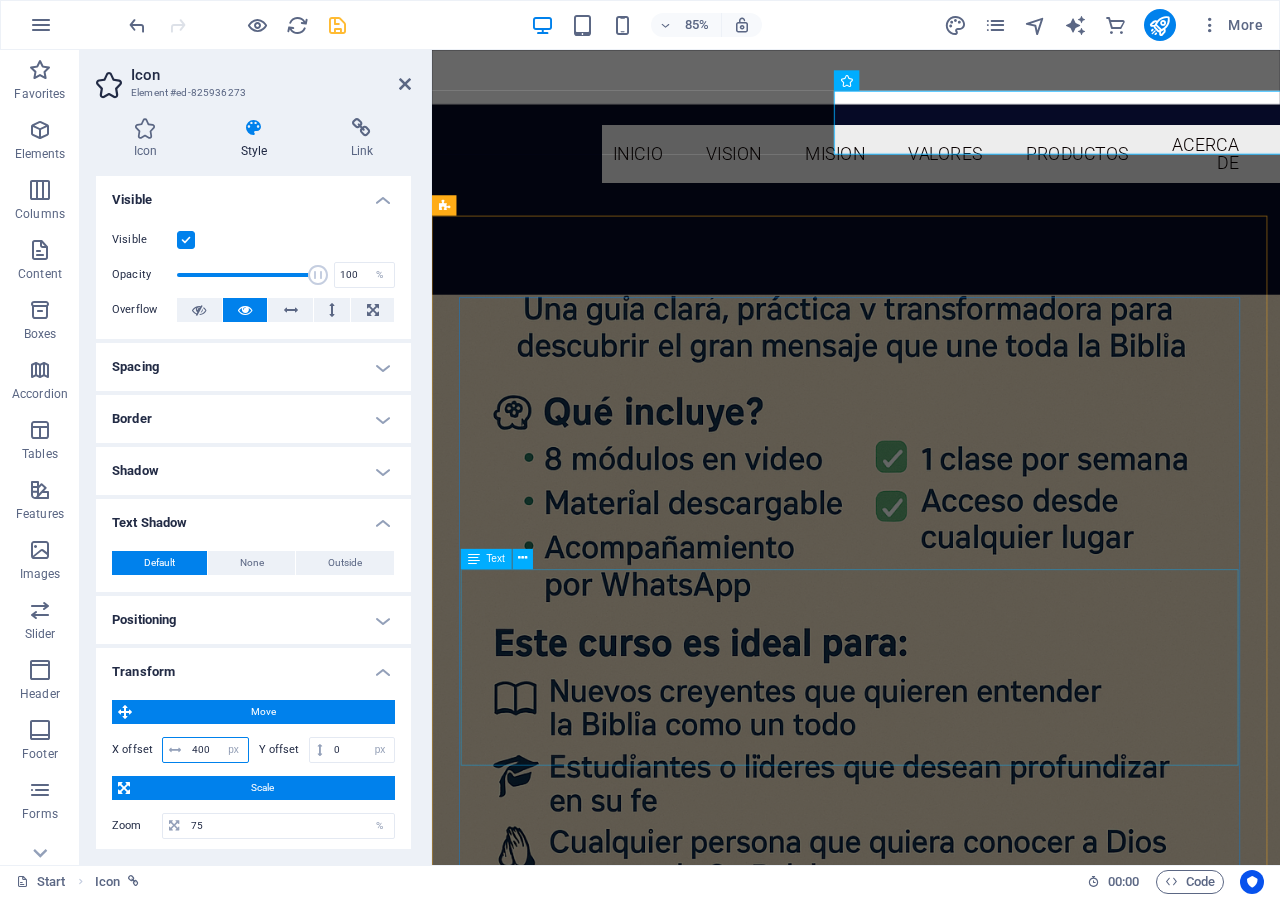 type on "400" 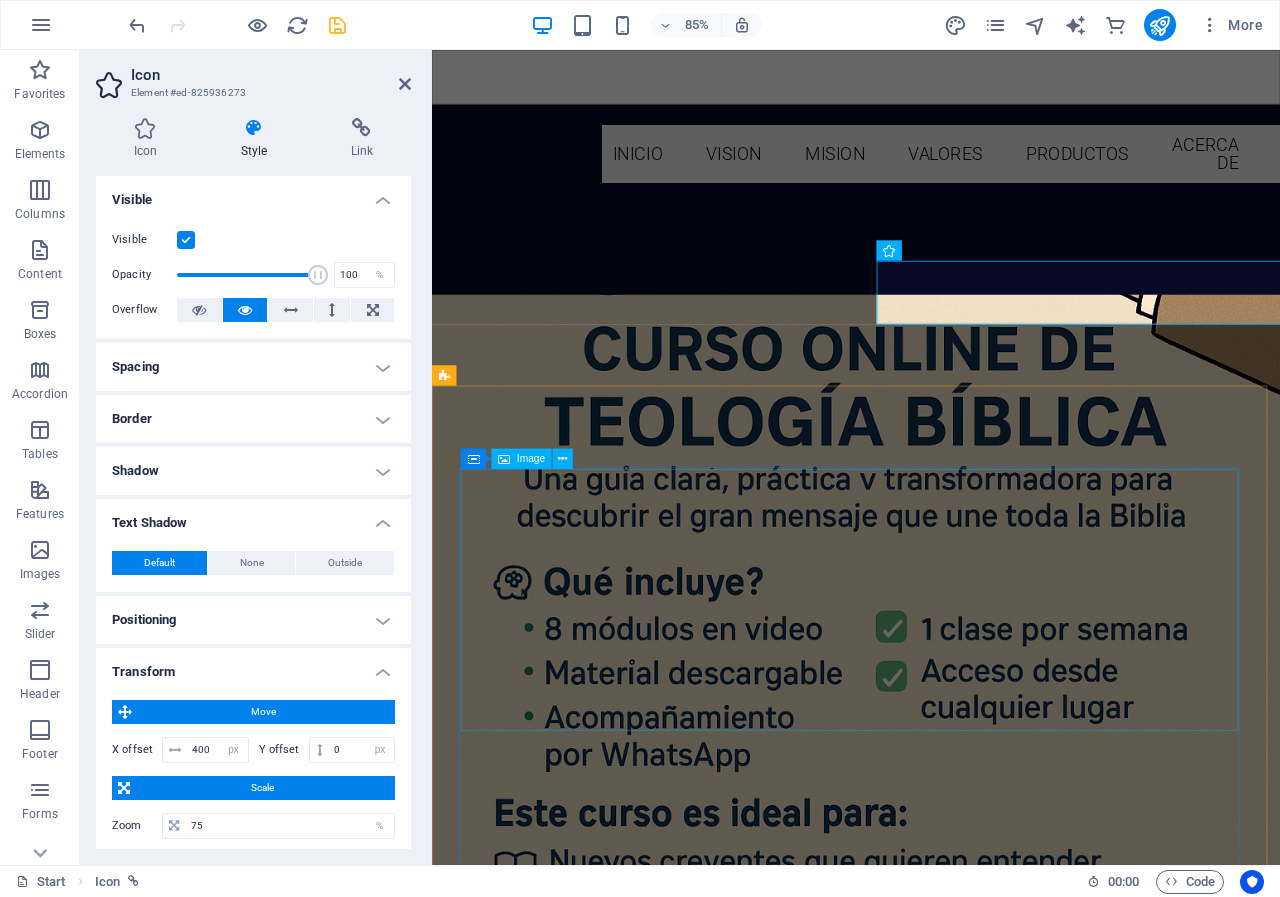 scroll, scrollTop: 2880, scrollLeft: 0, axis: vertical 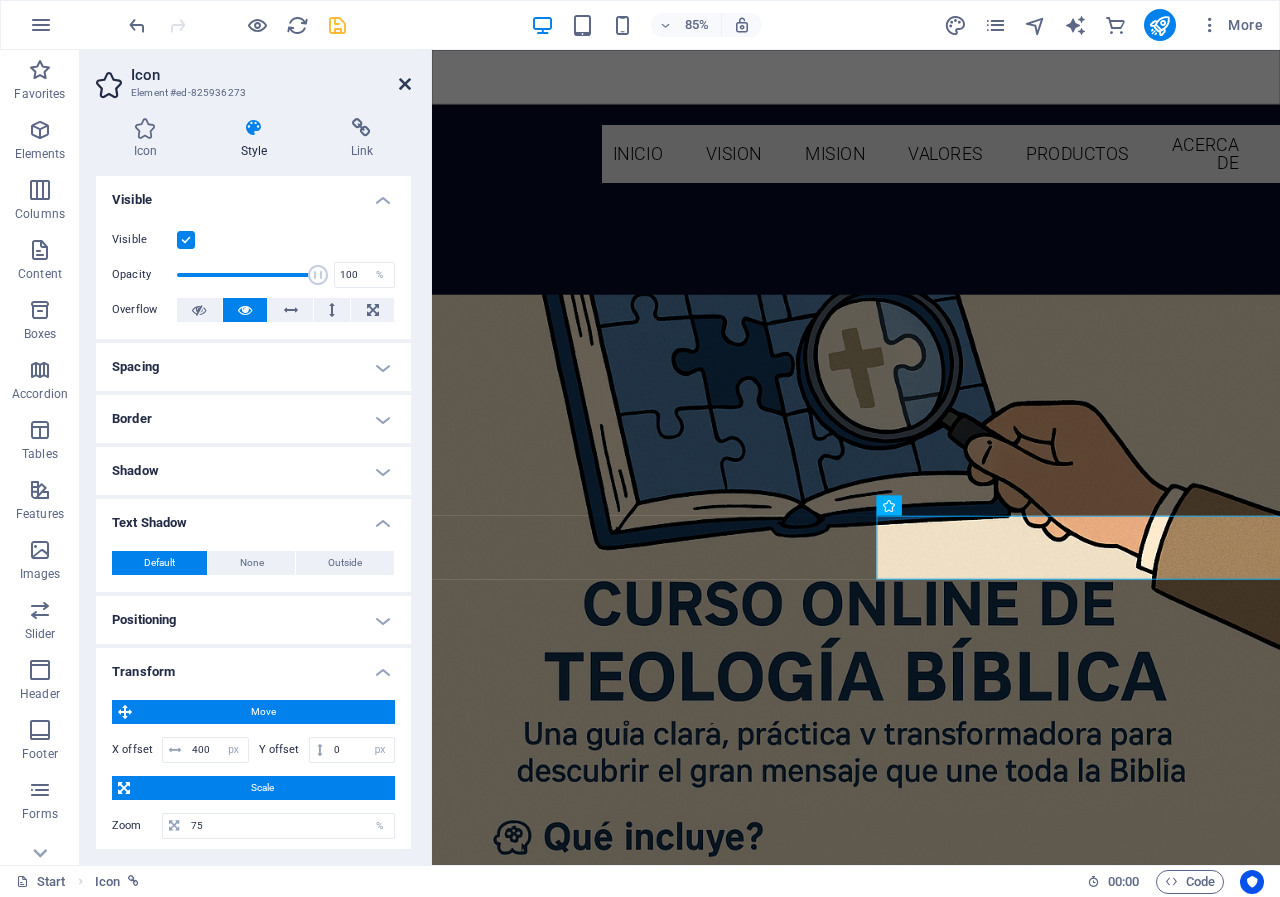 click at bounding box center [405, 84] 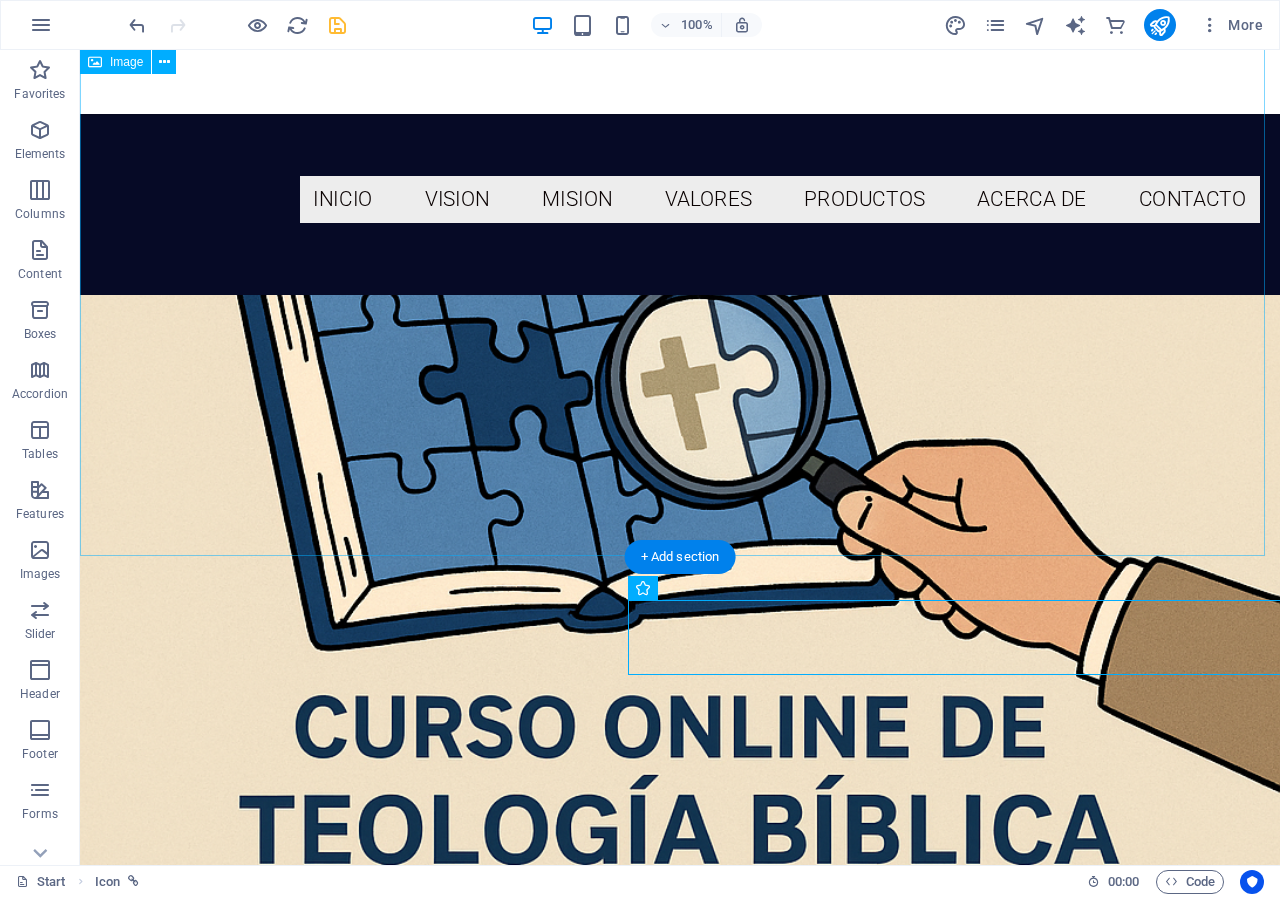 scroll, scrollTop: 3128, scrollLeft: 0, axis: vertical 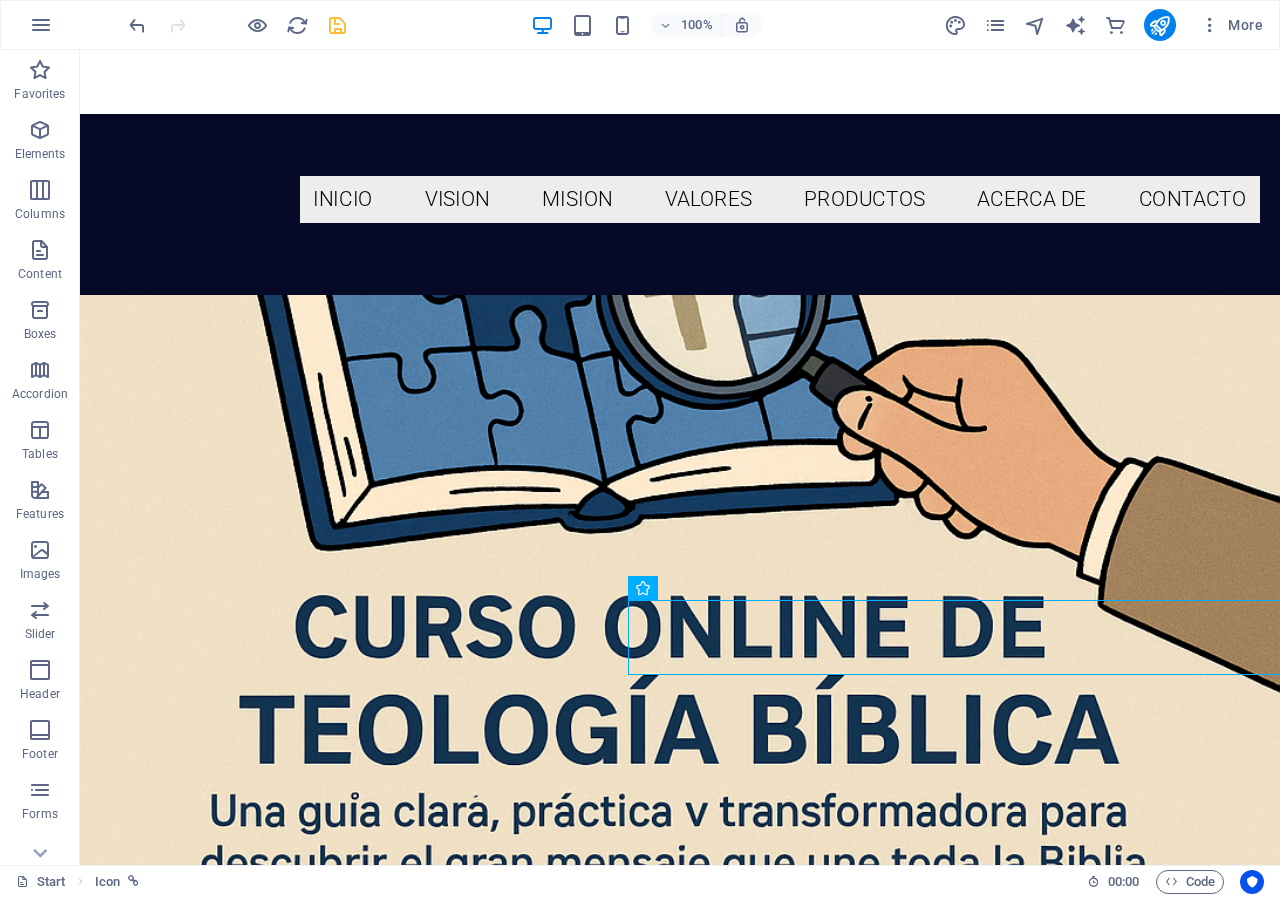 click on "INICIO VISION MISION VALORES PRODUCTOS ACERCA DE CONTACTO CeduPro RECURSOS DIGITALES SUSCRIBETE
ESCOGE TU CURSO O RECURSO DIGITAL, DESARROLLA NUEVAS HABILIDADES Y TRANSFORMA TU VIDA Certificacion como Coach Profesional Invierte en tu futuro: Certificación EC0204 como Coach Profesional con aval de la SEP. Expide diplomas con valor curricular. Domina las técnicas de coaching y destaca en el mercado laboral. Envia Whatsapp Envia Whatsapp CURSO COMPLETO  Aprende en tan solo 8 semanas desde cero a tocar canciones completas por medio de estructuras y patrones que te garantizaran una excelente comprension musical y ejecucion del instrumento. El curso esta diseñado para estudiar 36 horas durante 8 semanas.  Suscribete a esta pagina y llevate el manual del curso totalmente gratis! El curso de guitarra para principiantes te ofrece: ✅Sesiones semanales en linea ✅ Tareas especificas que impulsaran rapidamente tu aprendizaje Precio Antes  $4,299.00 MXN comprar" at bounding box center [680, 5551] 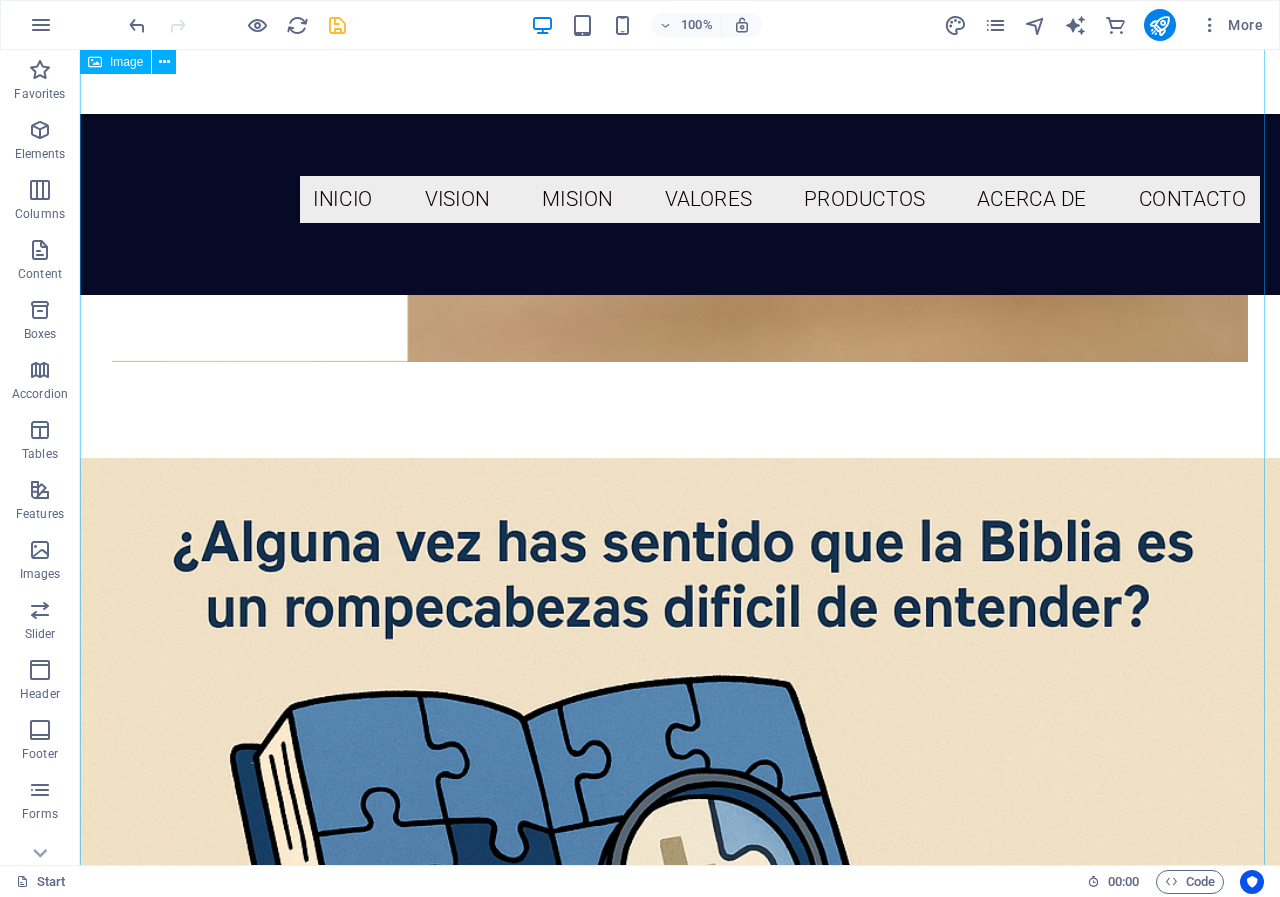 scroll, scrollTop: 2228, scrollLeft: 0, axis: vertical 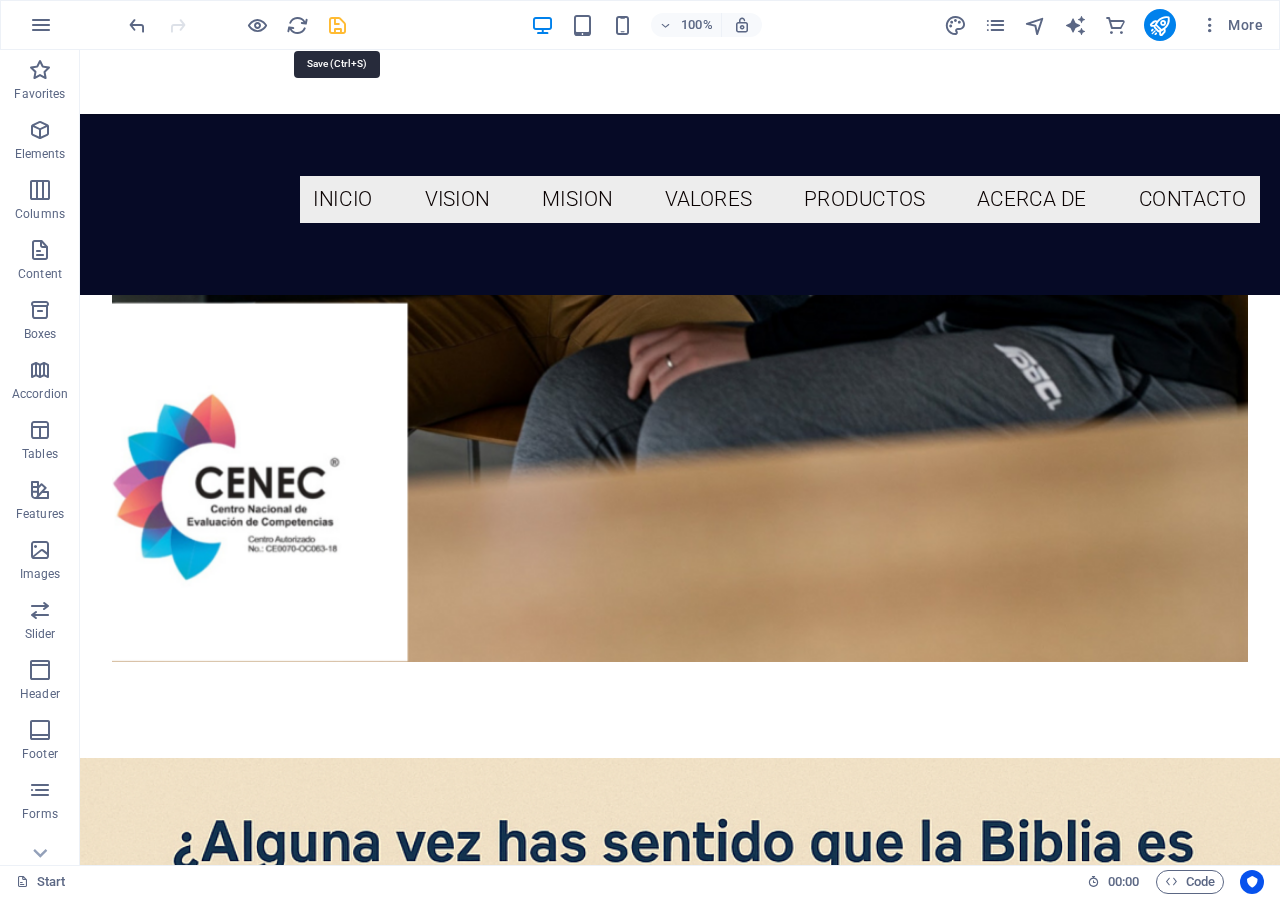 click at bounding box center [337, 25] 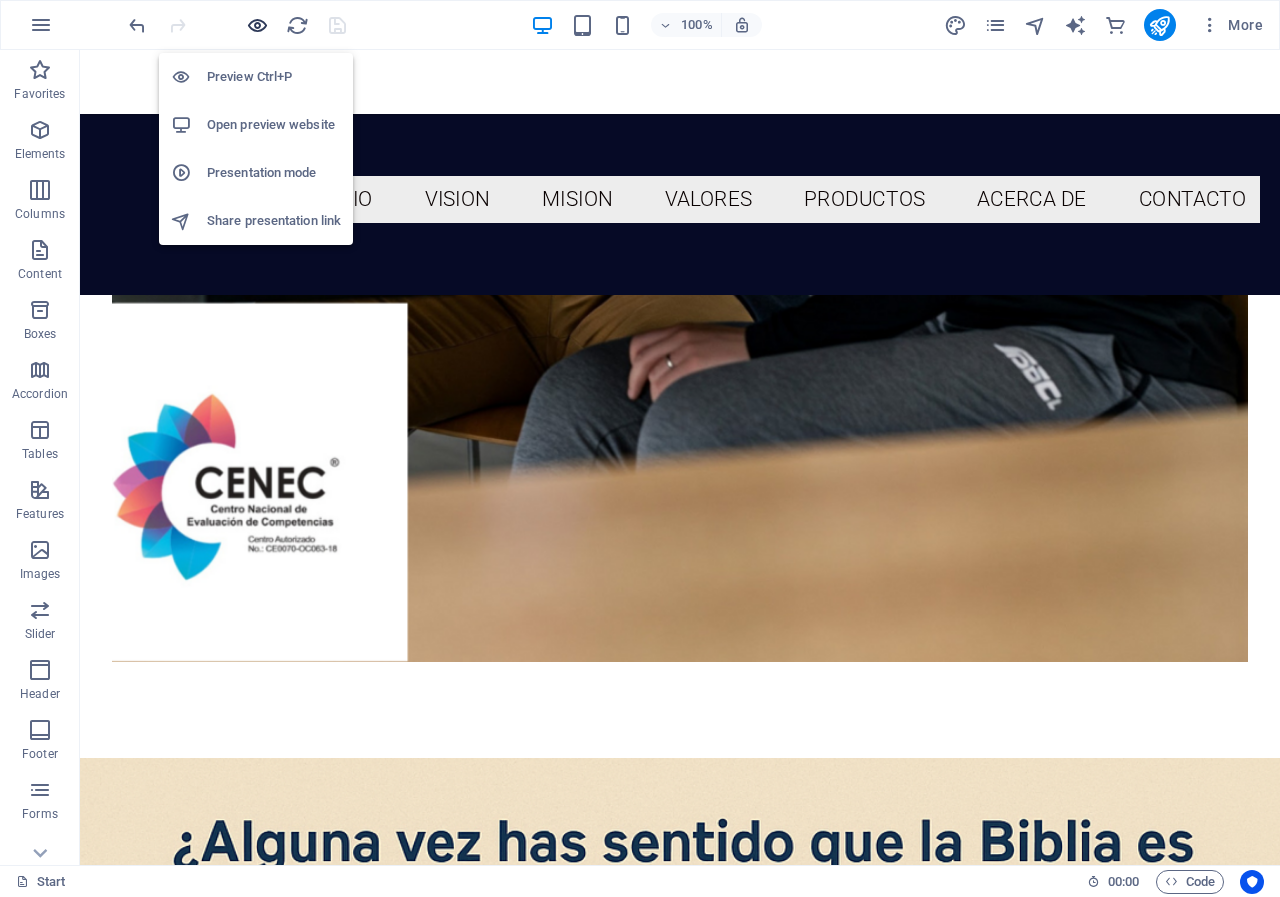 click at bounding box center (257, 25) 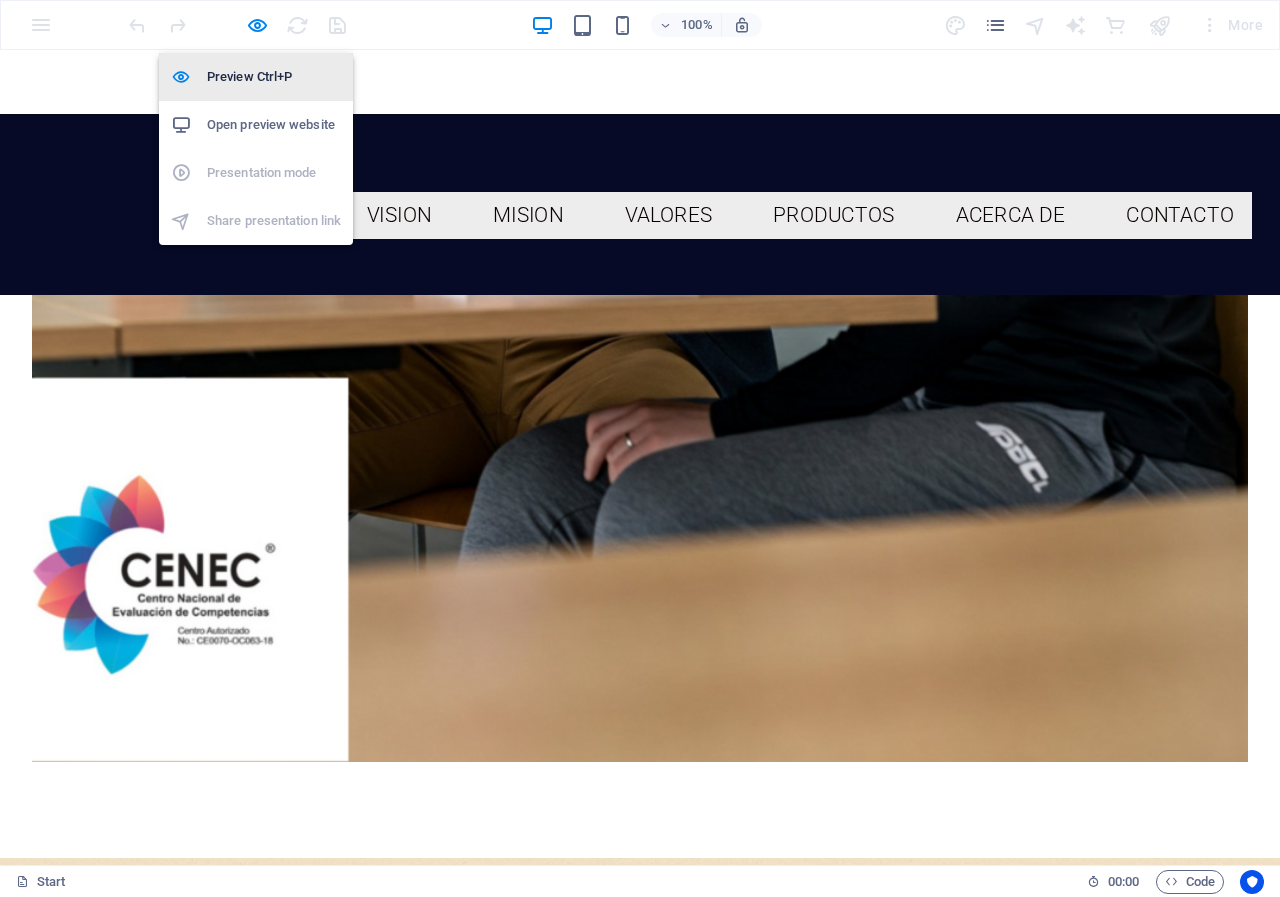 scroll, scrollTop: 2278, scrollLeft: 0, axis: vertical 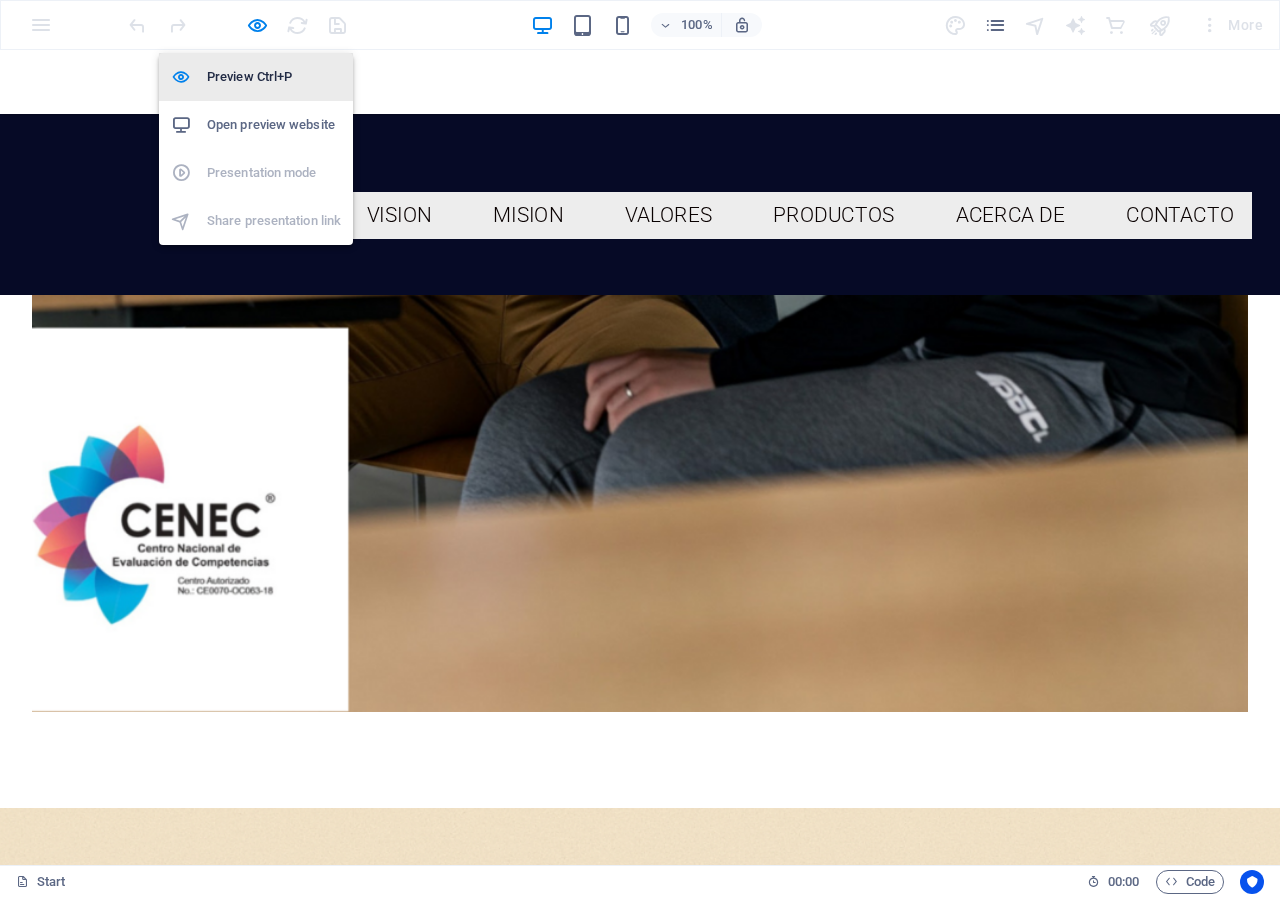 click on "Preview Ctrl+P" at bounding box center (274, 77) 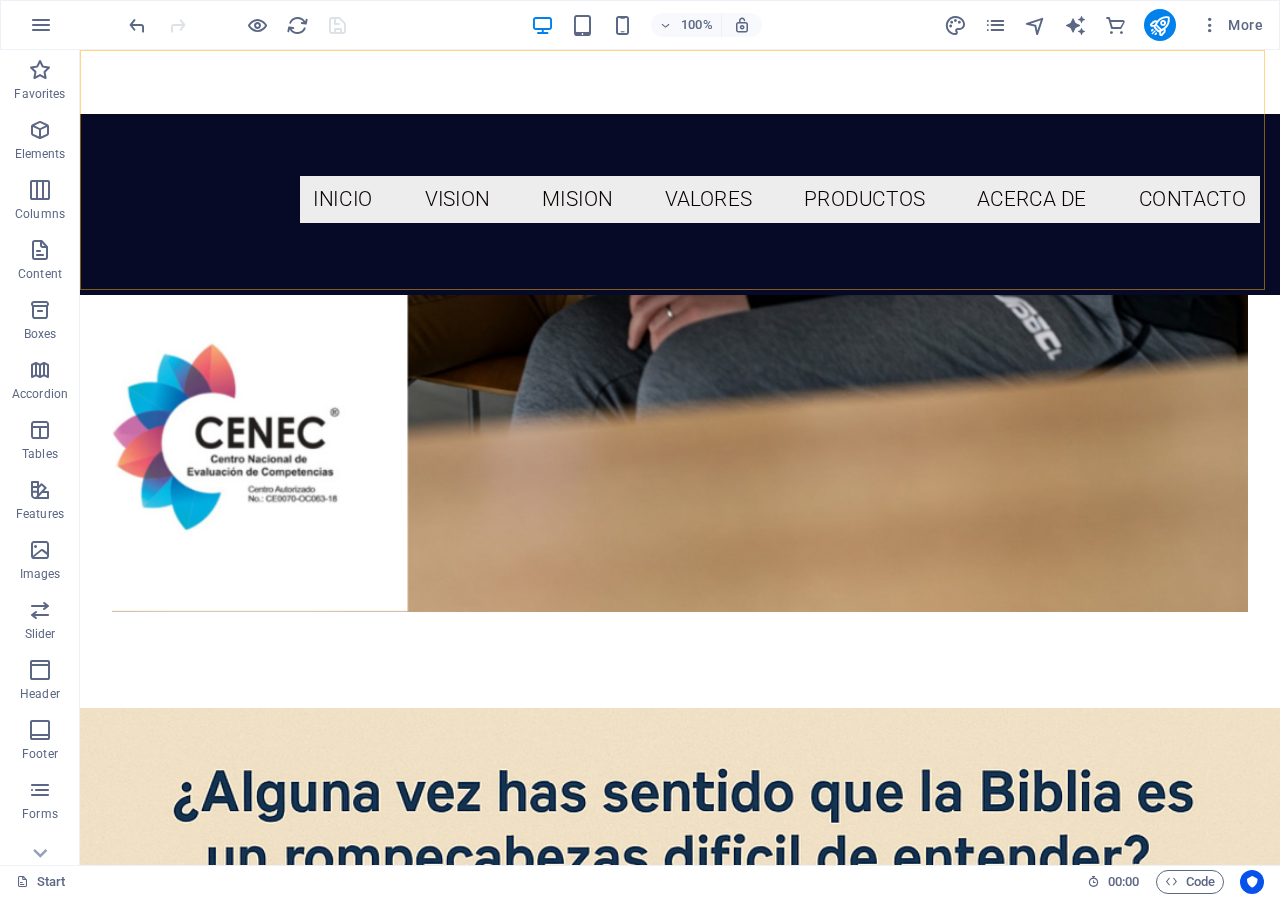 scroll, scrollTop: 2228, scrollLeft: 0, axis: vertical 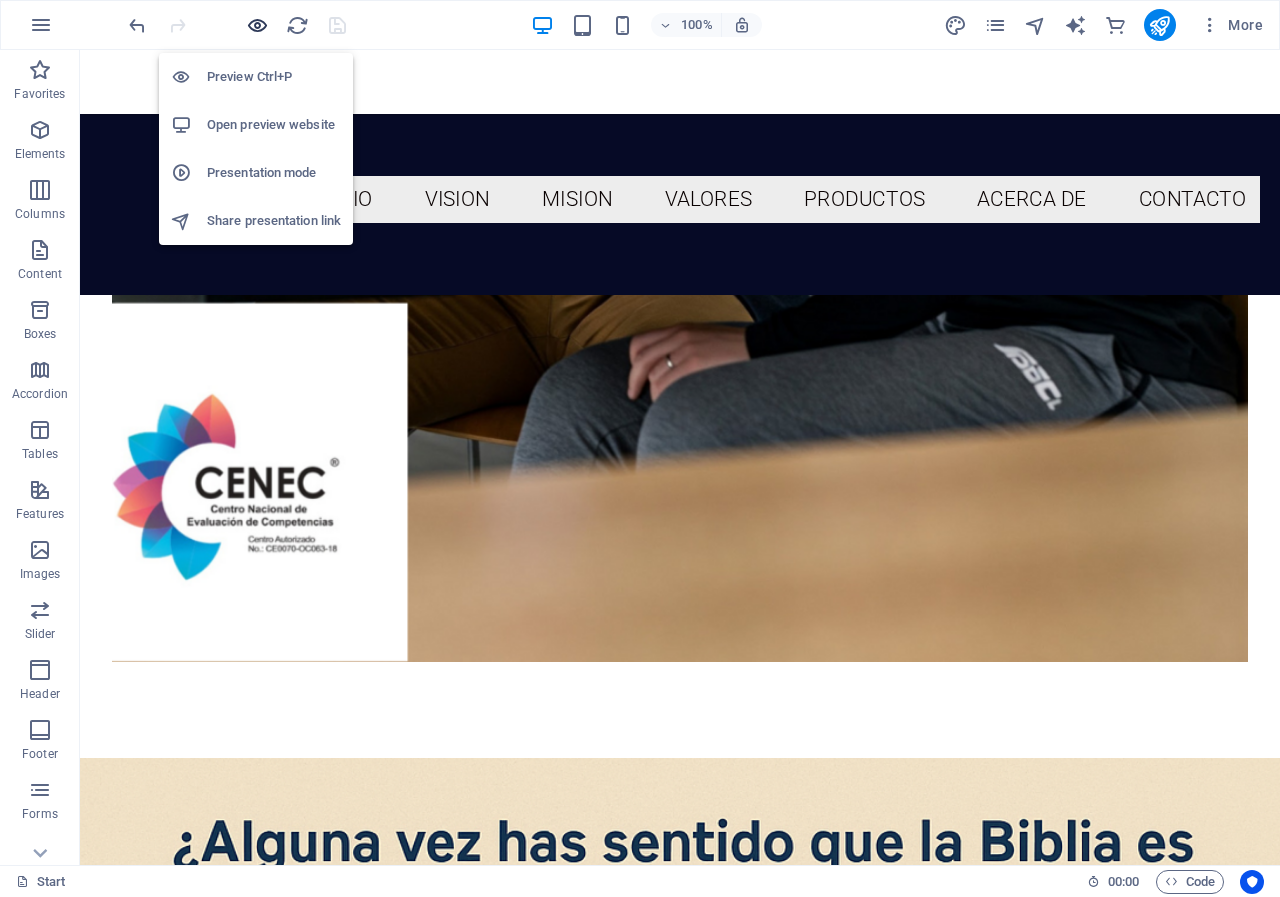 click at bounding box center [257, 25] 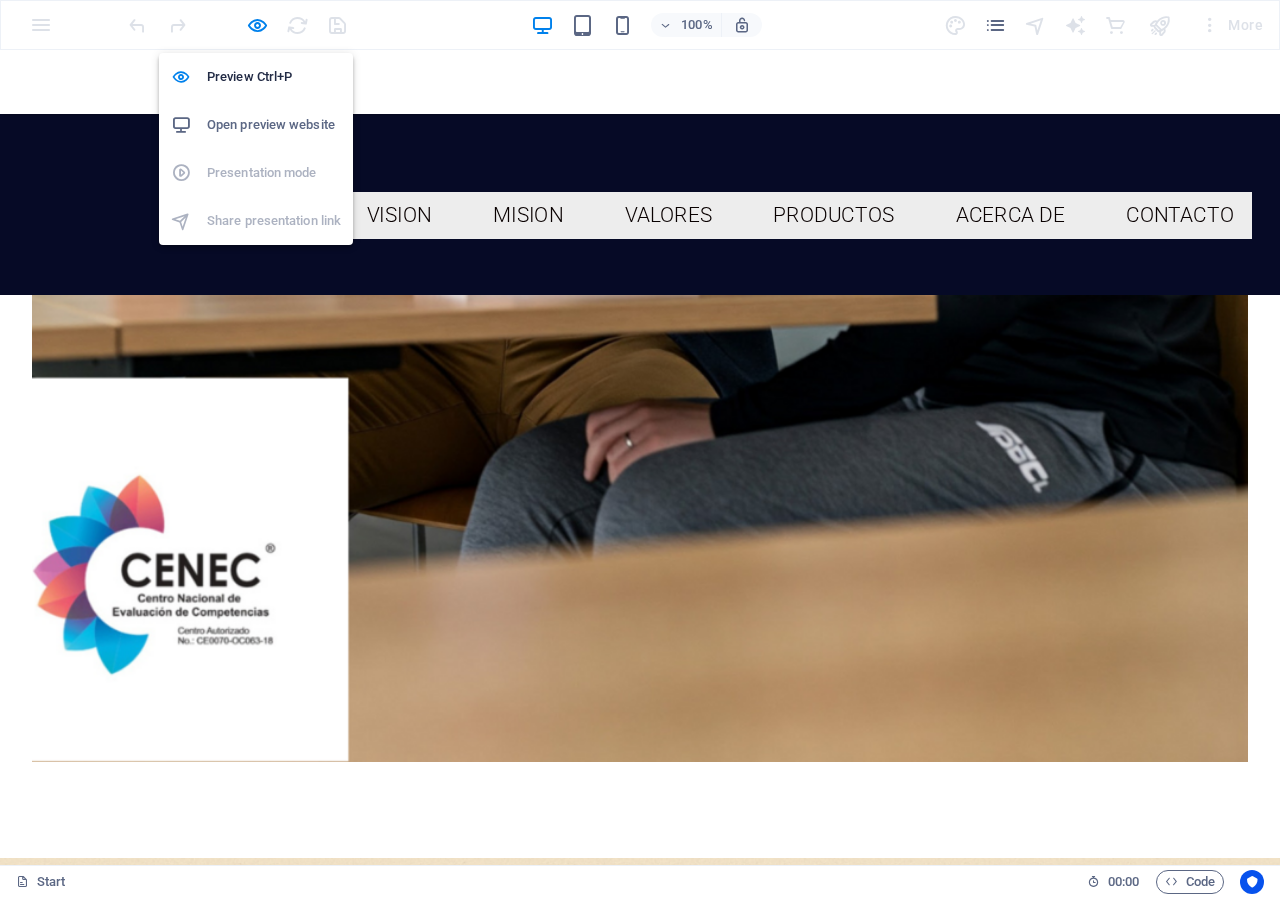 scroll, scrollTop: 2278, scrollLeft: 0, axis: vertical 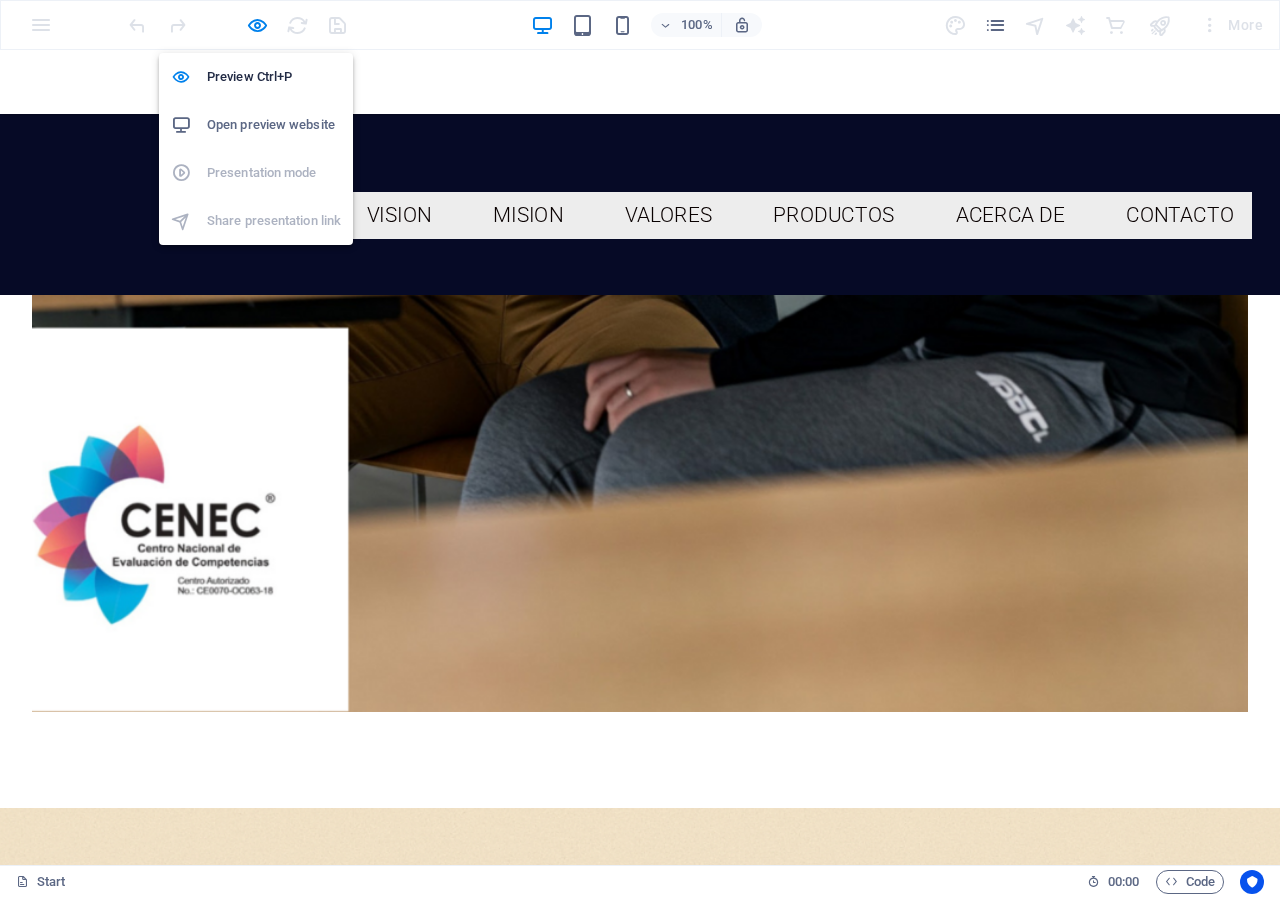 click on "Open preview website" at bounding box center [274, 125] 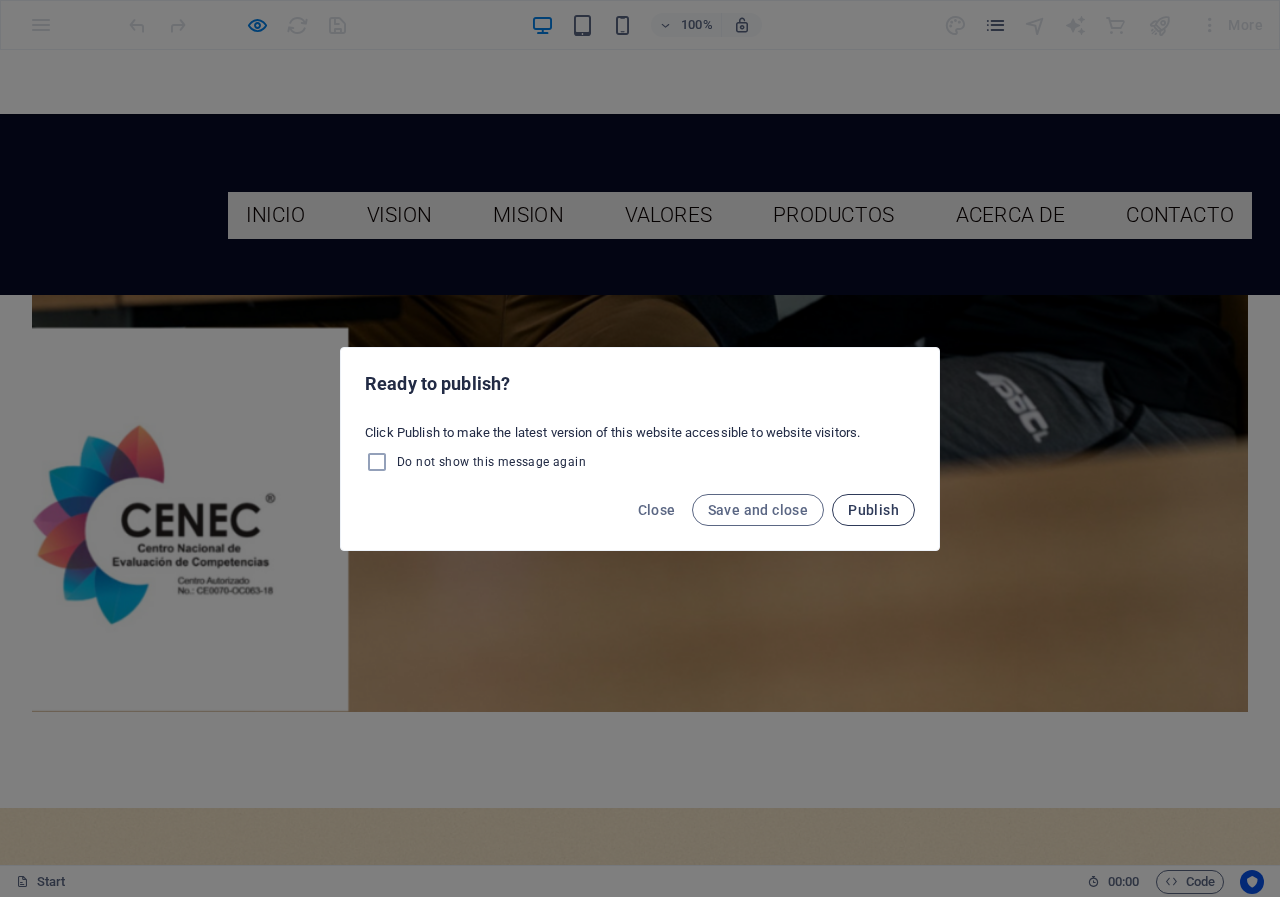 click on "Publish" at bounding box center (873, 510) 